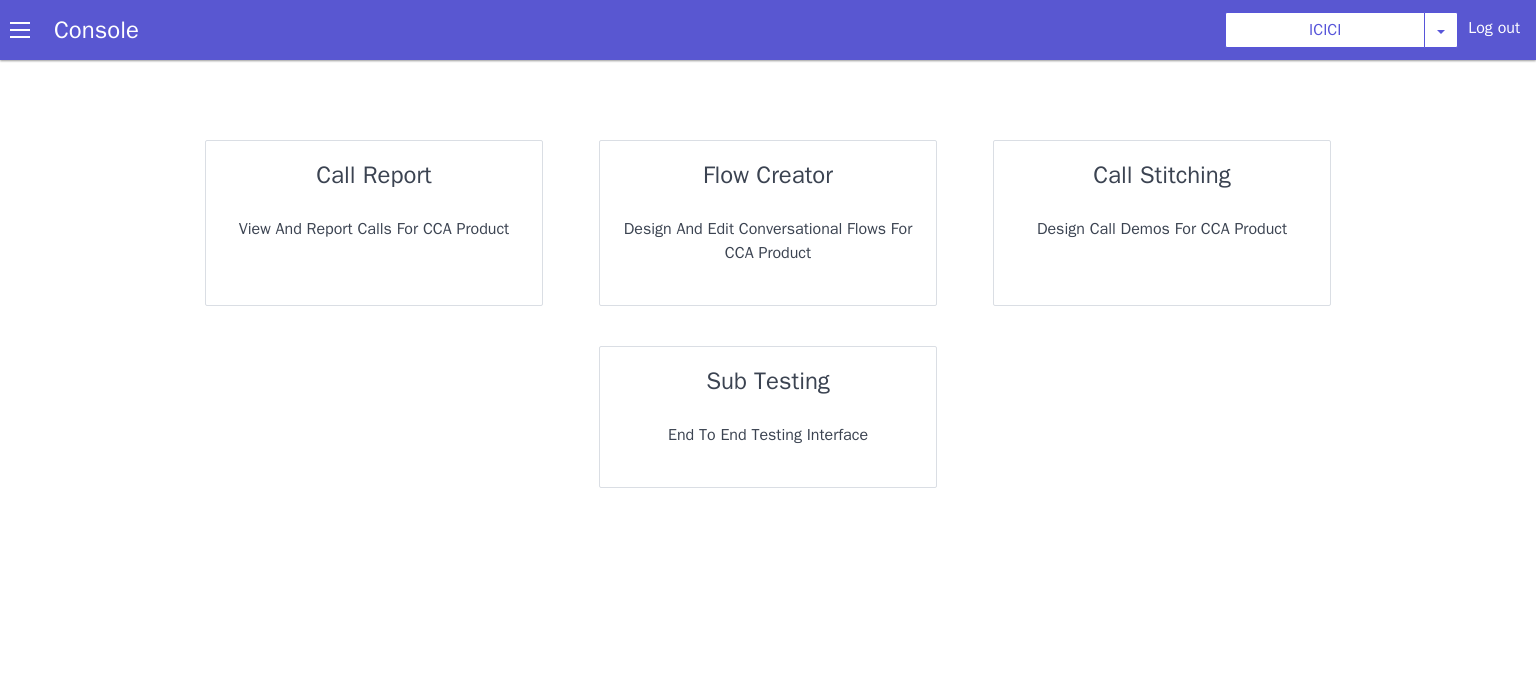 scroll, scrollTop: 0, scrollLeft: 0, axis: both 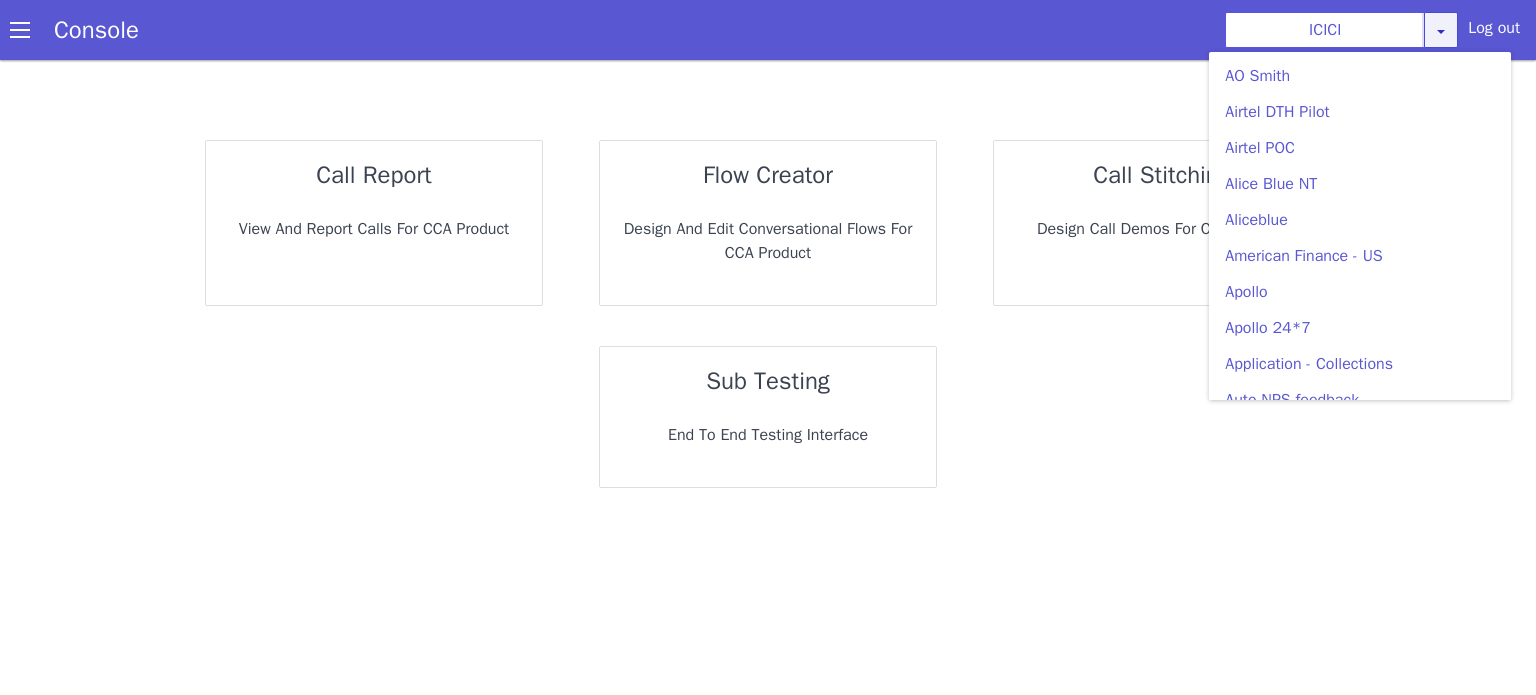 click at bounding box center [1441, 31] 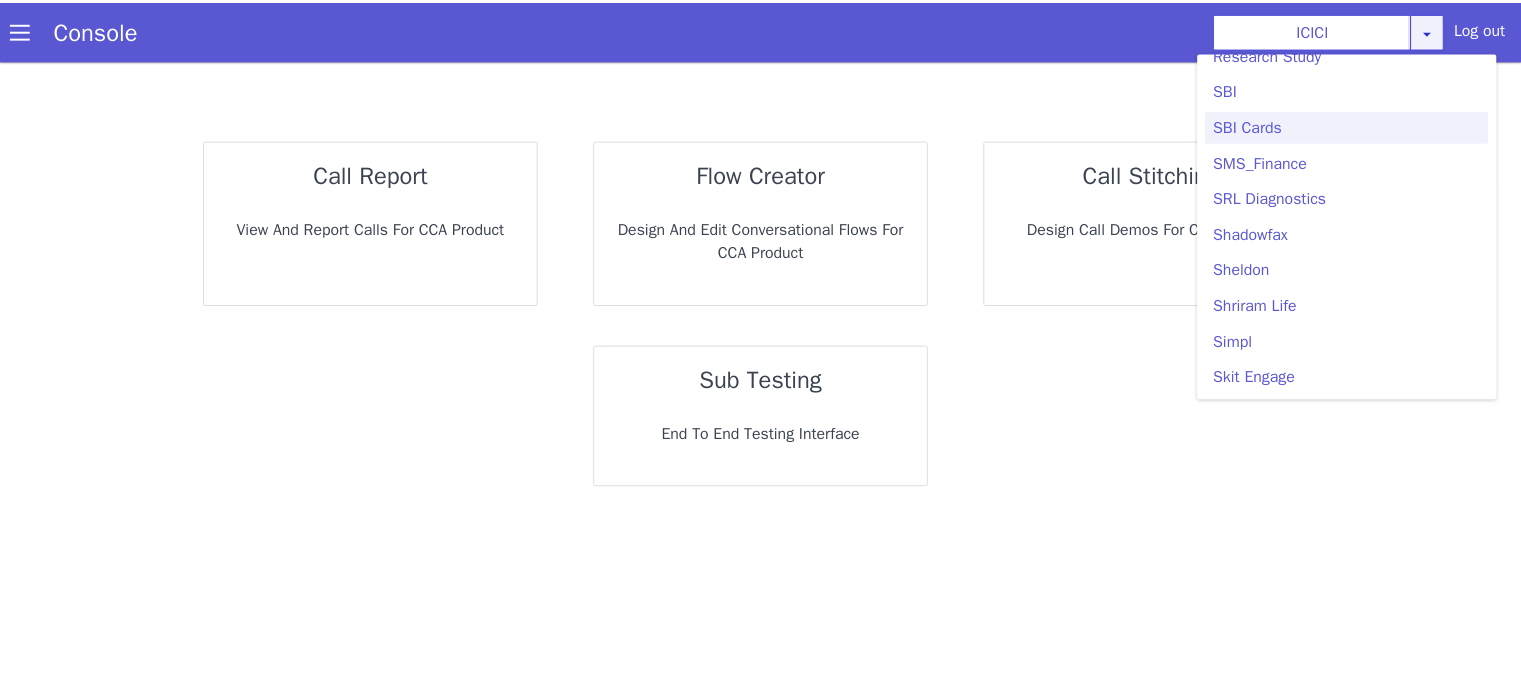 scroll, scrollTop: 4200, scrollLeft: 0, axis: vertical 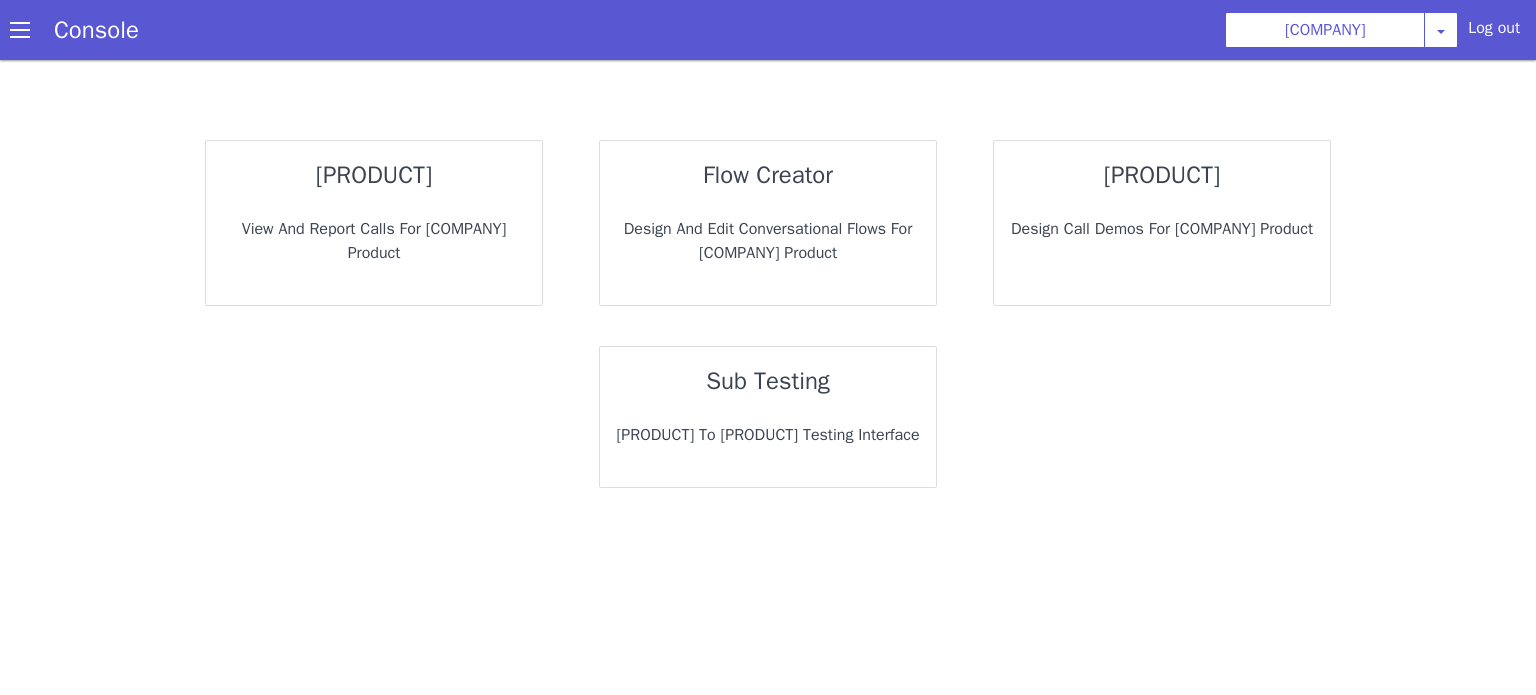 click on "call report" at bounding box center [374, 175] 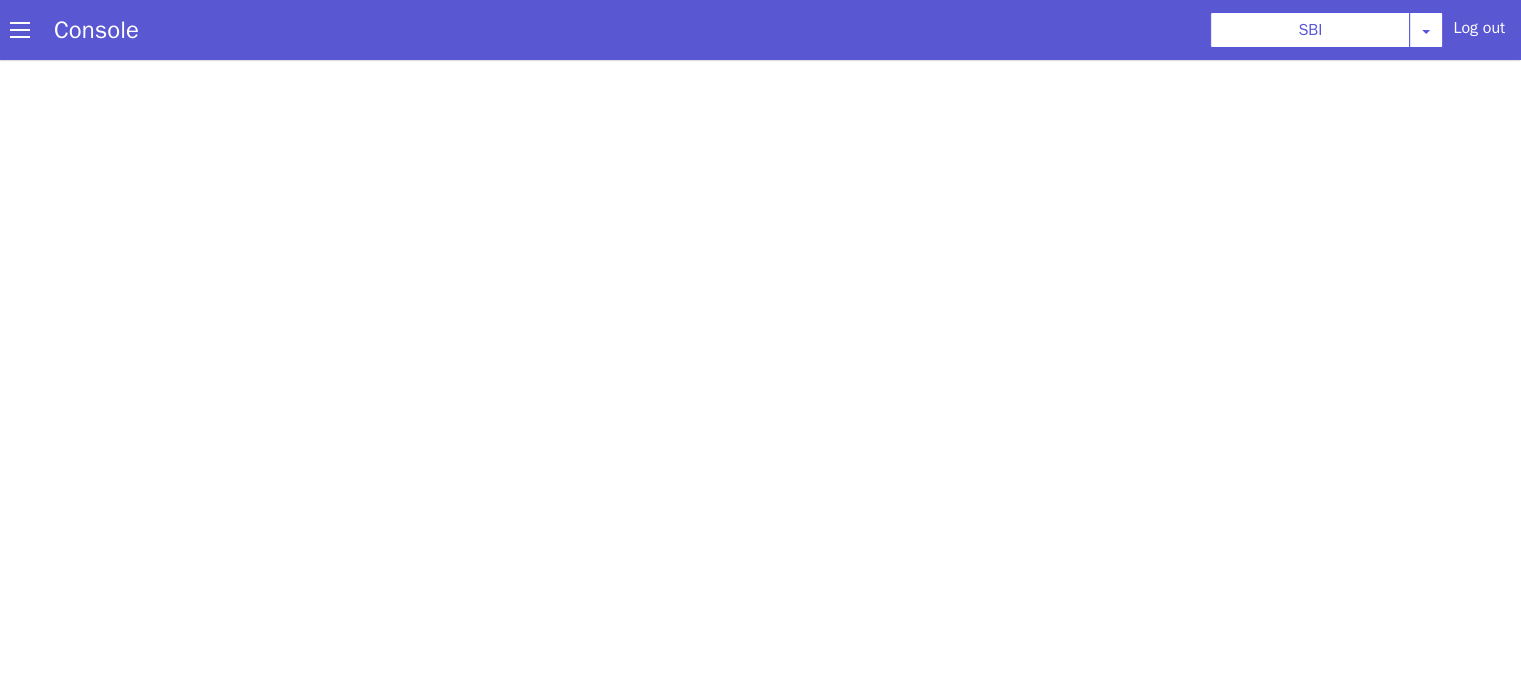 scroll, scrollTop: 0, scrollLeft: 0, axis: both 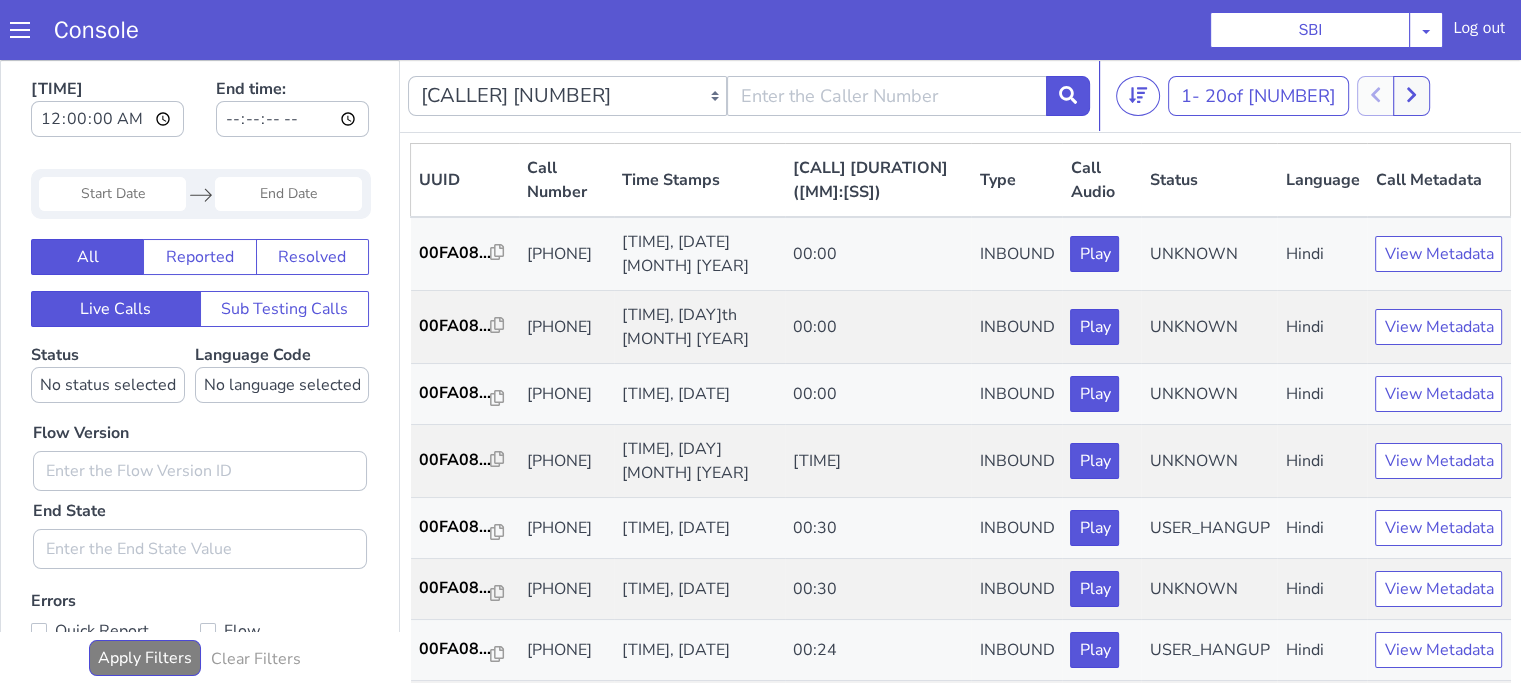 click at bounding box center [112, 194] 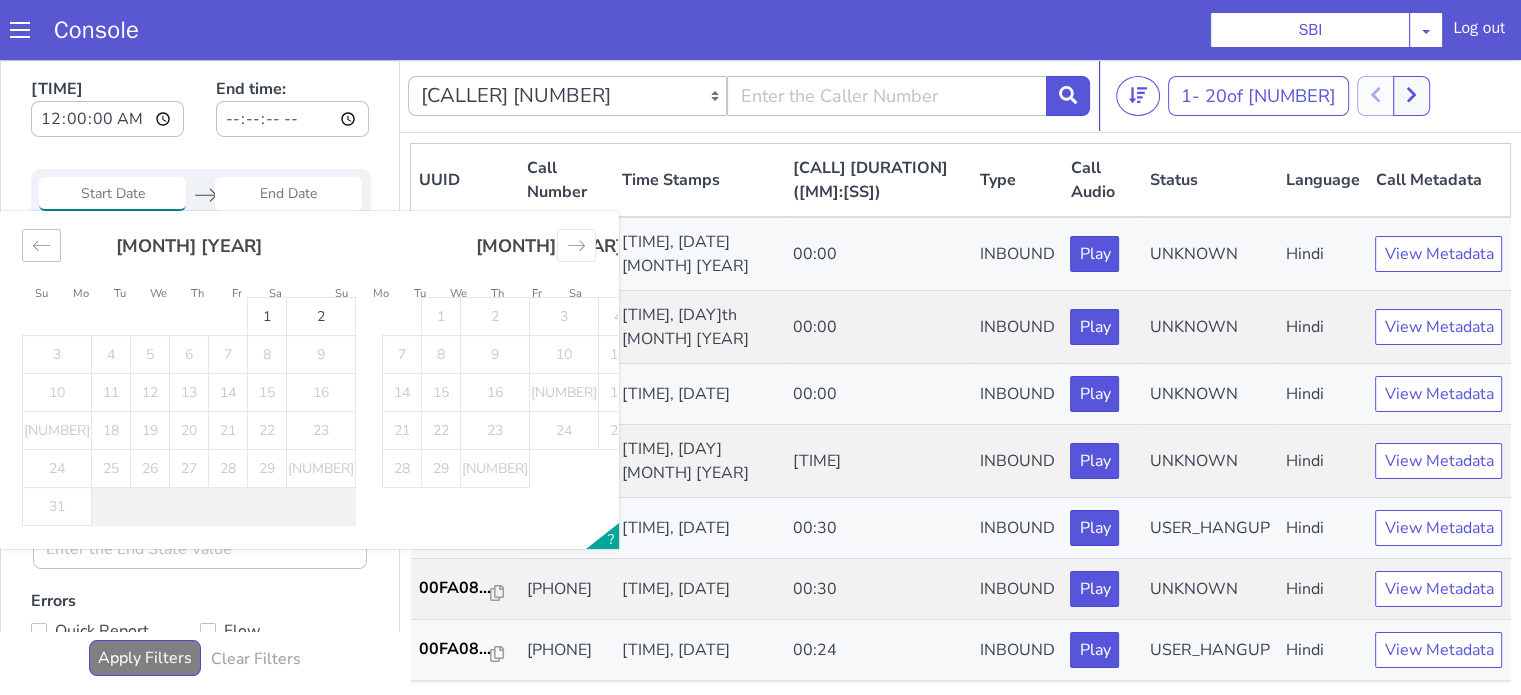 click 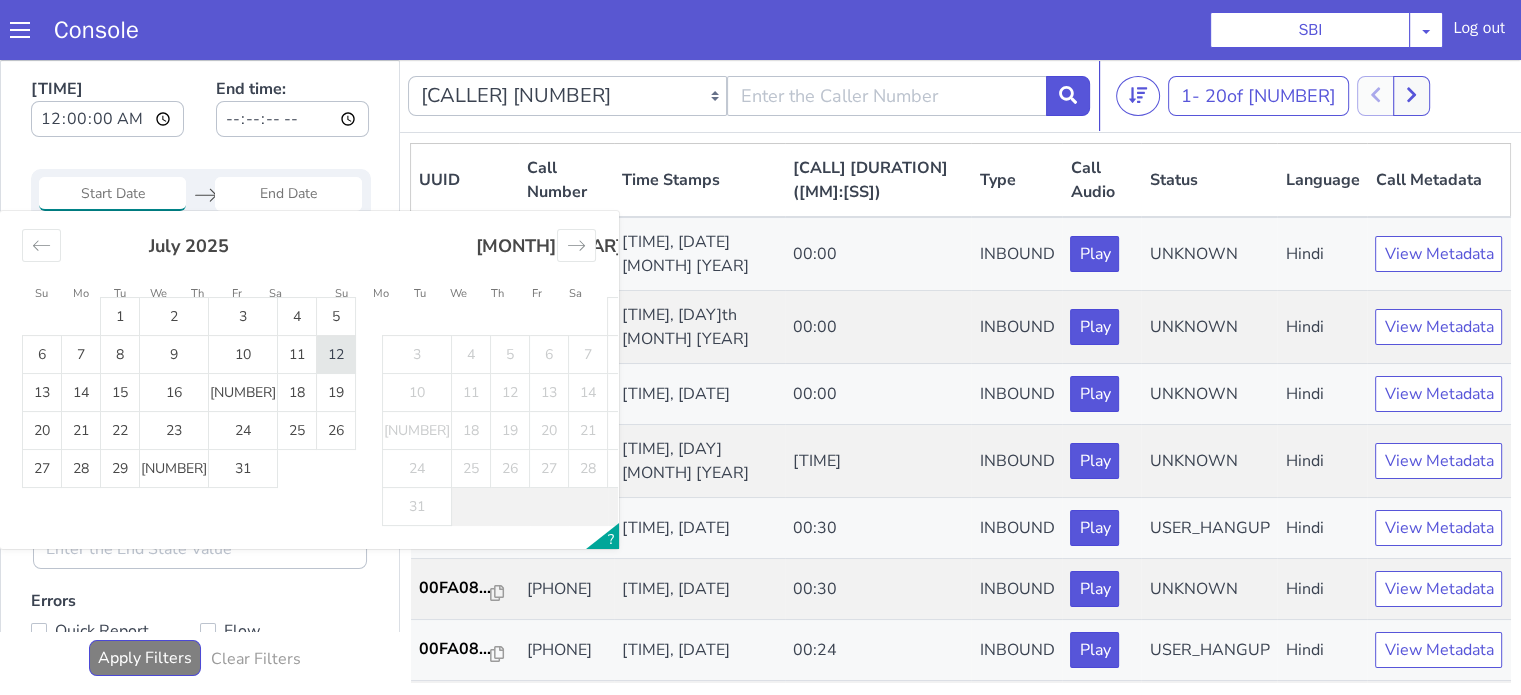 click on "12" at bounding box center (336, 355) 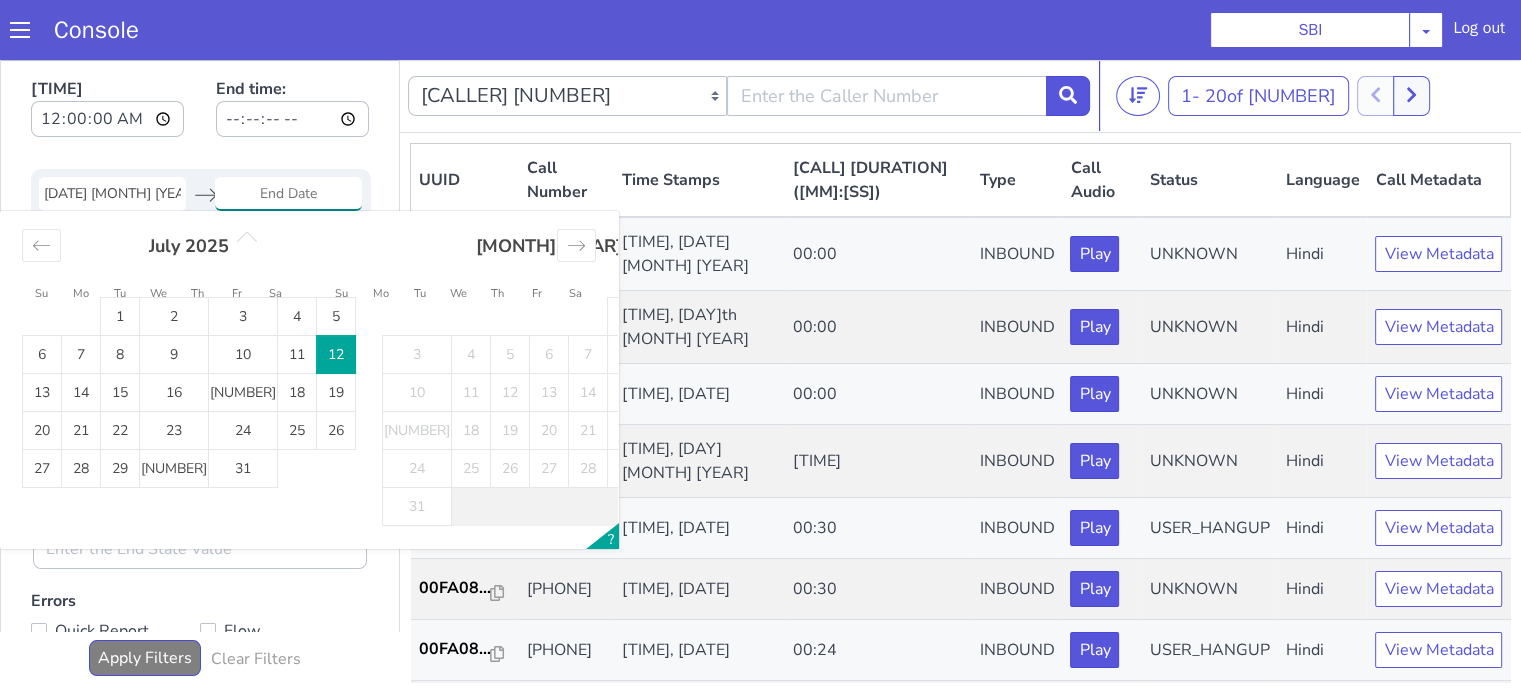 click on "12" at bounding box center (336, 355) 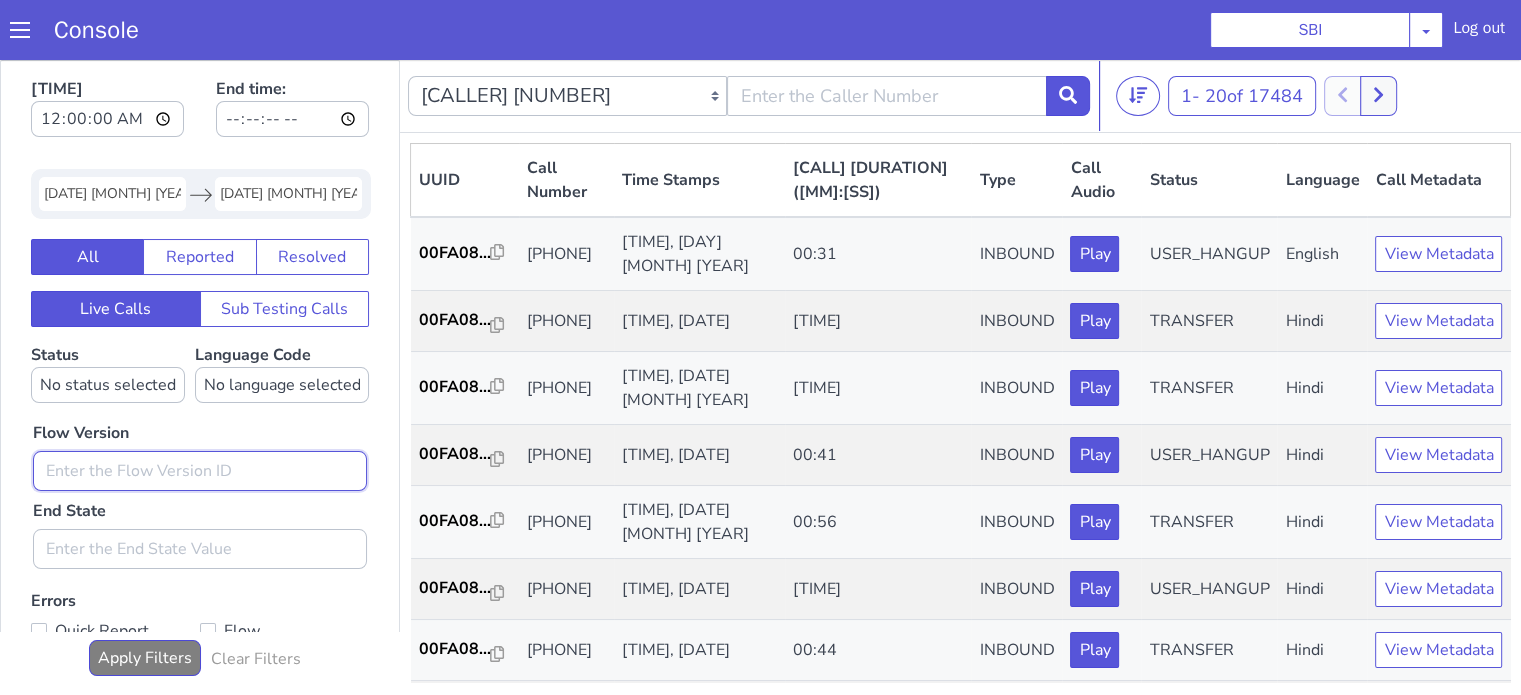 click at bounding box center [200, 471] 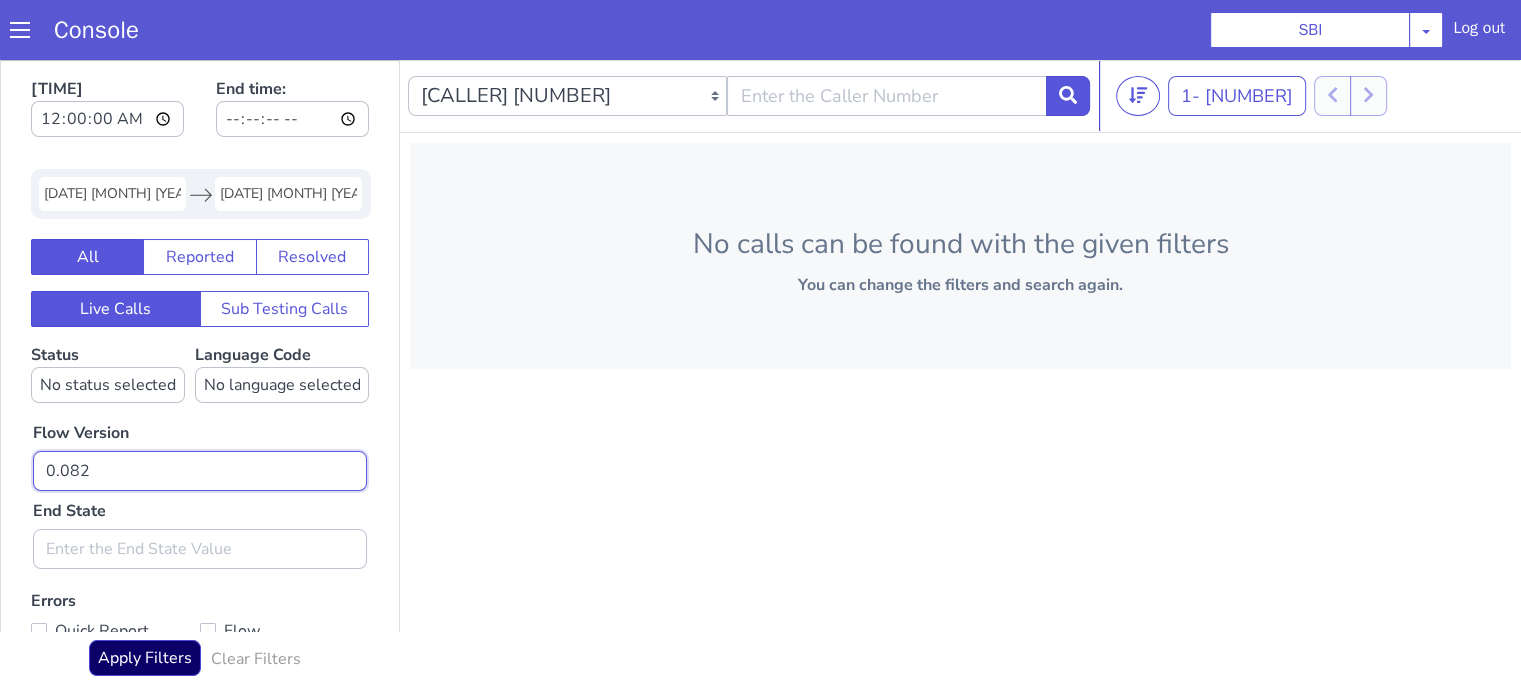 click on "0.082" at bounding box center [200, 471] 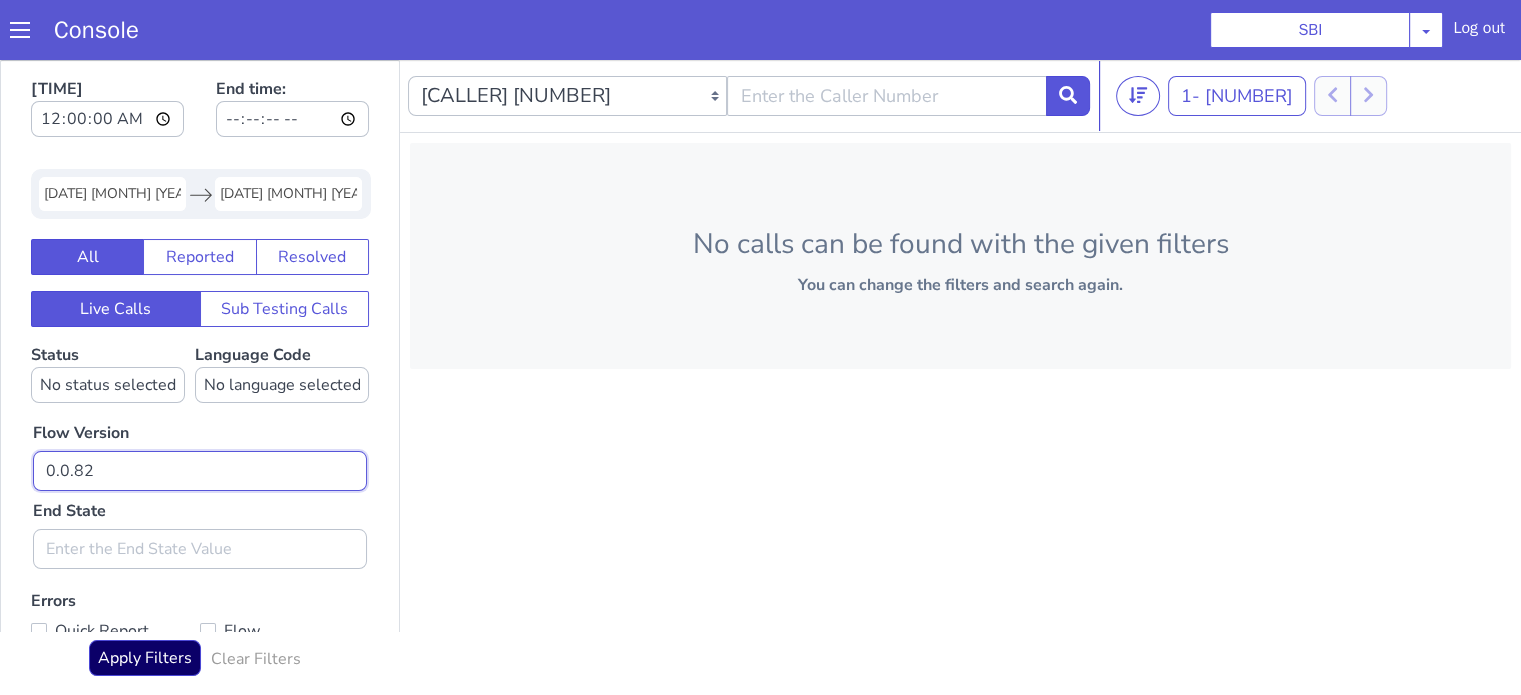 type on "0.0.82" 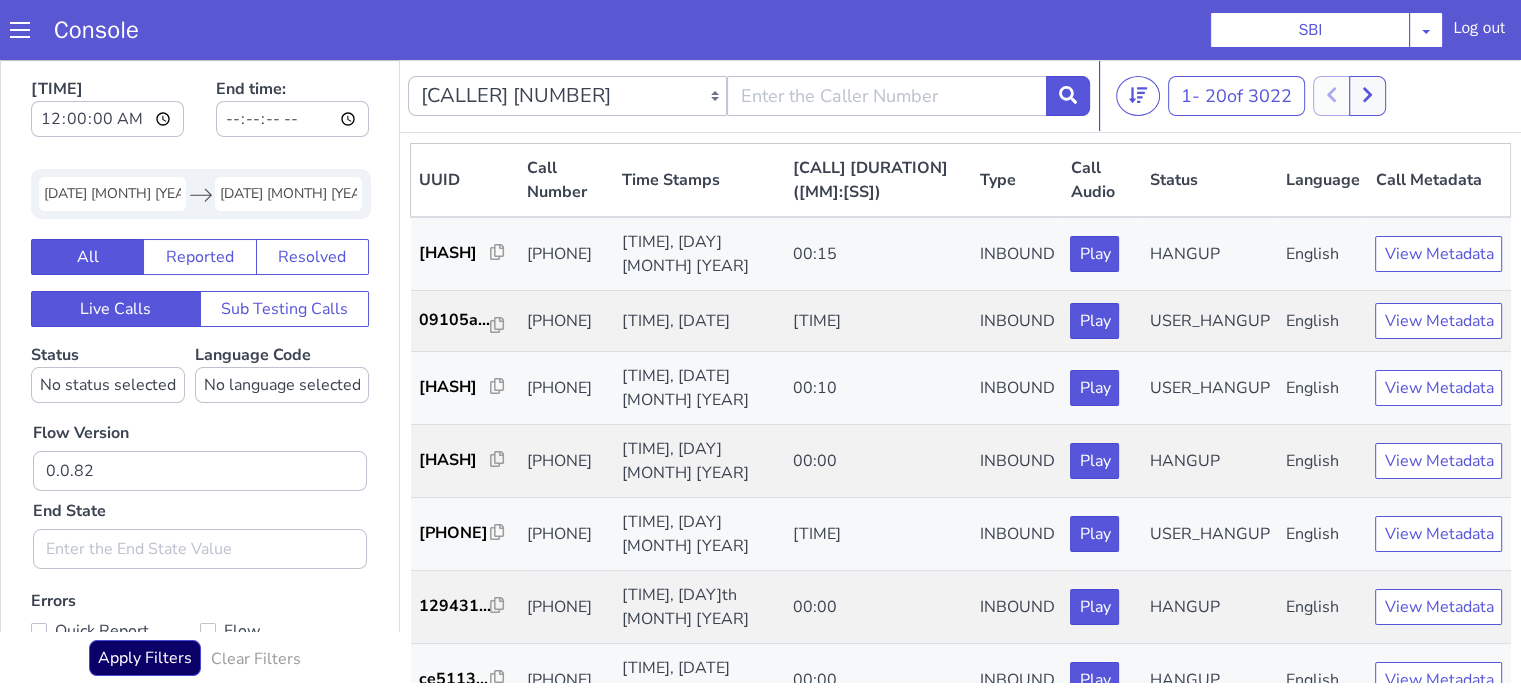 click on "Flow Version 0.0.82 End State" at bounding box center (200, 486) 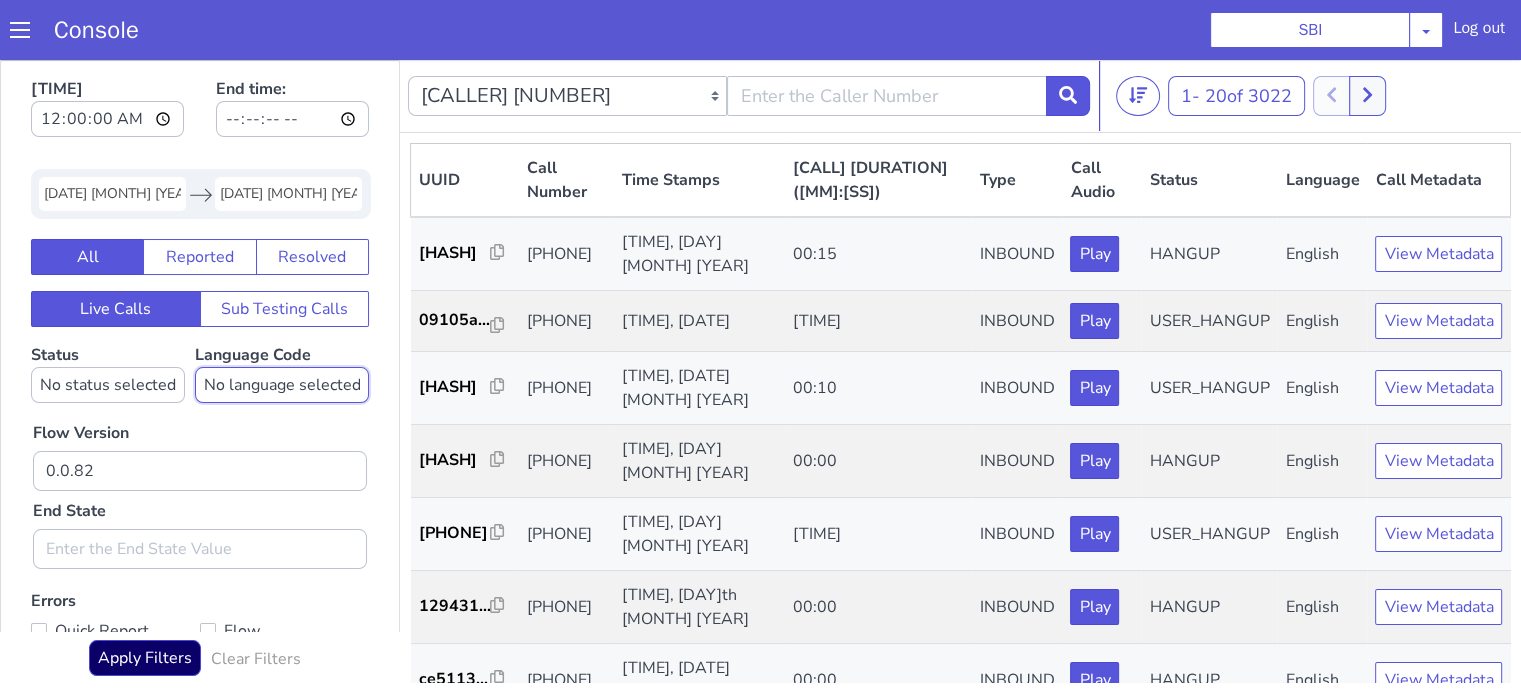 click on "No language selected Hindi English Tamil Telugu Kanada Marathi Malayalam Gujarati Bengali Indonesian Malay English US English GB" at bounding box center (282, 385) 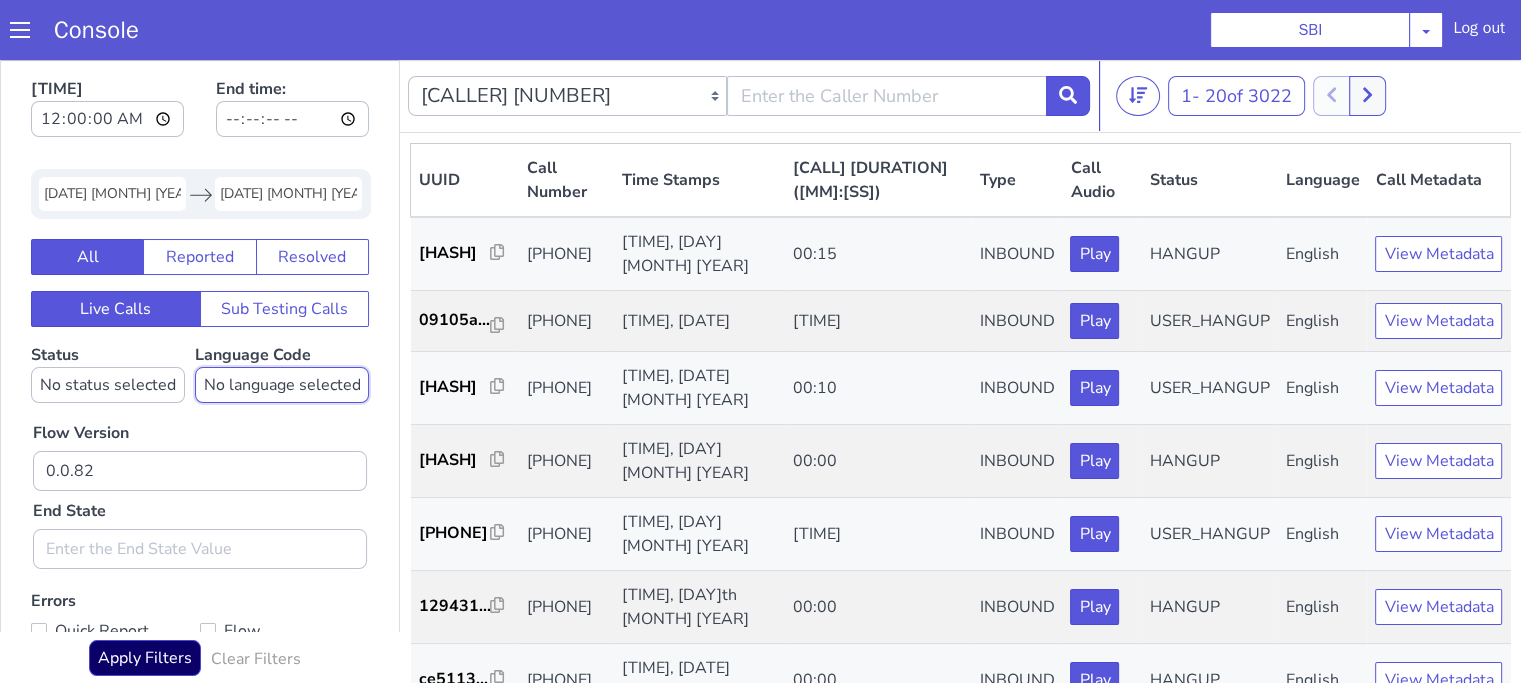select on "en" 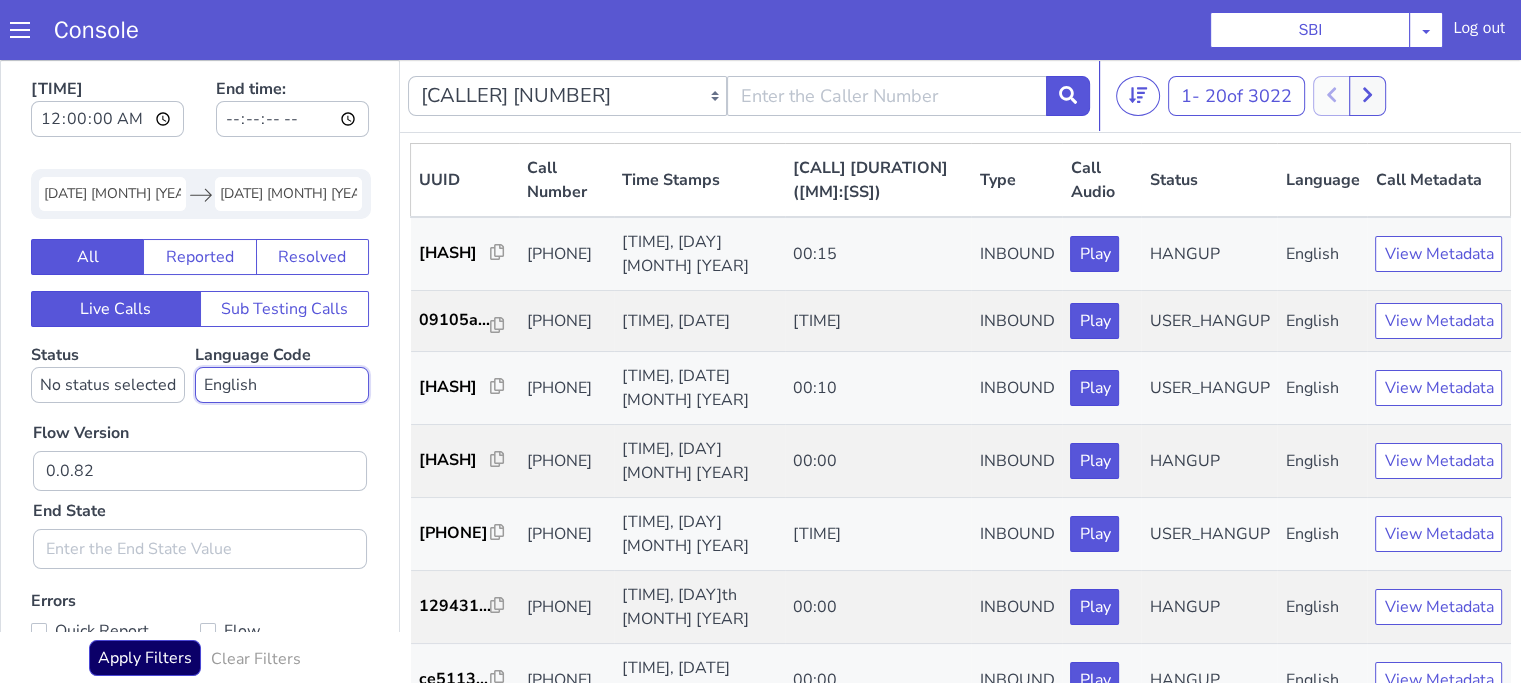 click on "No language selected Hindi English Tamil Telugu Kanada Marathi Malayalam Gujarati Bengali Indonesian Malay English US English GB" at bounding box center [282, 385] 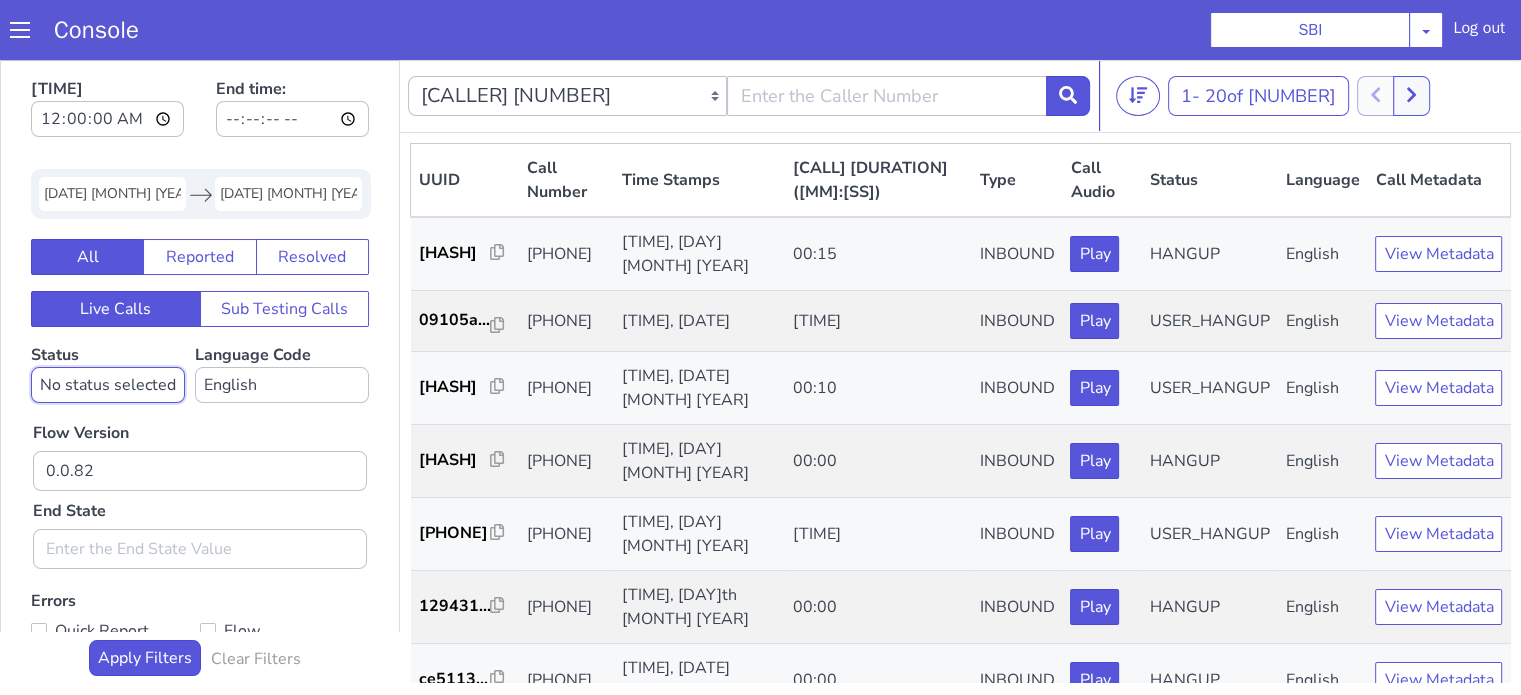 click on "No status selected HANGUP USER_HANGUP TRANSFER UNKNOWN" at bounding box center (108, 385) 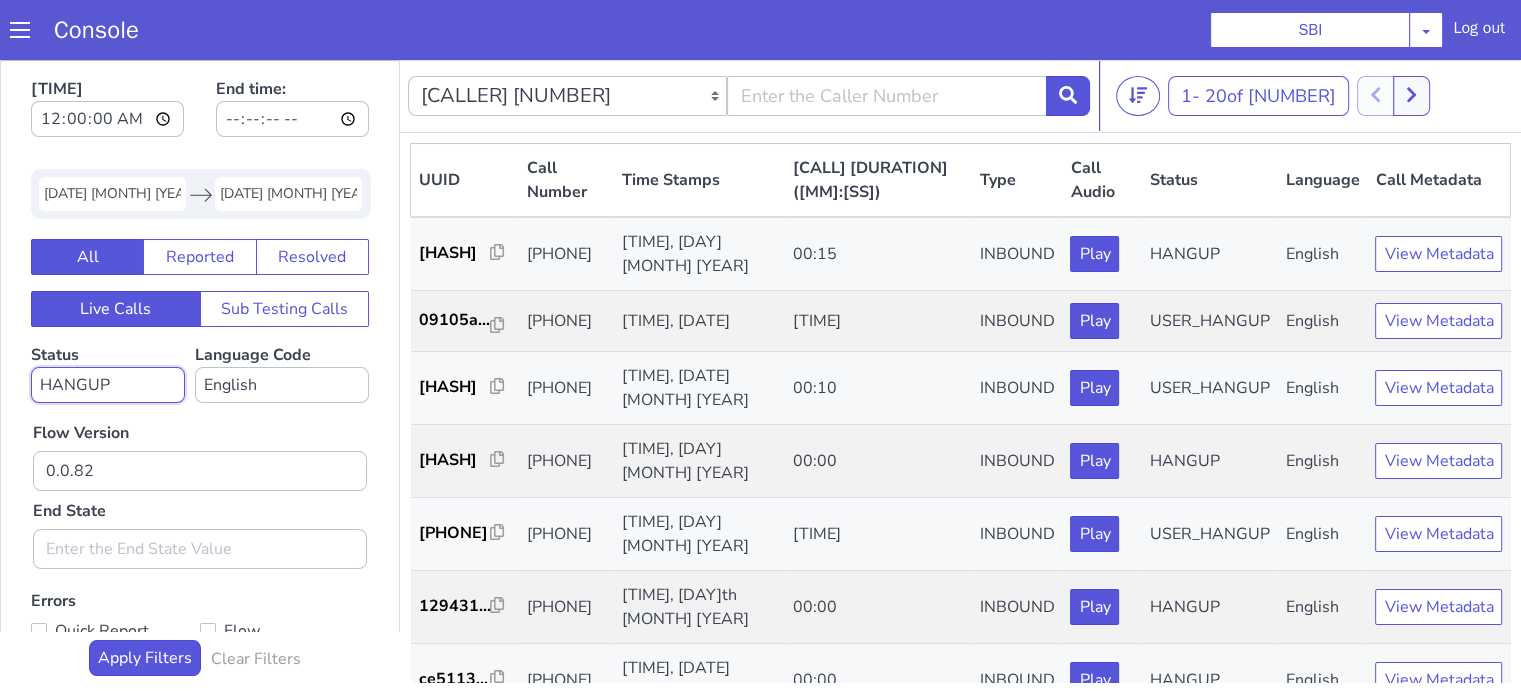 click on "No status selected HANGUP USER_HANGUP TRANSFER UNKNOWN" at bounding box center (108, 385) 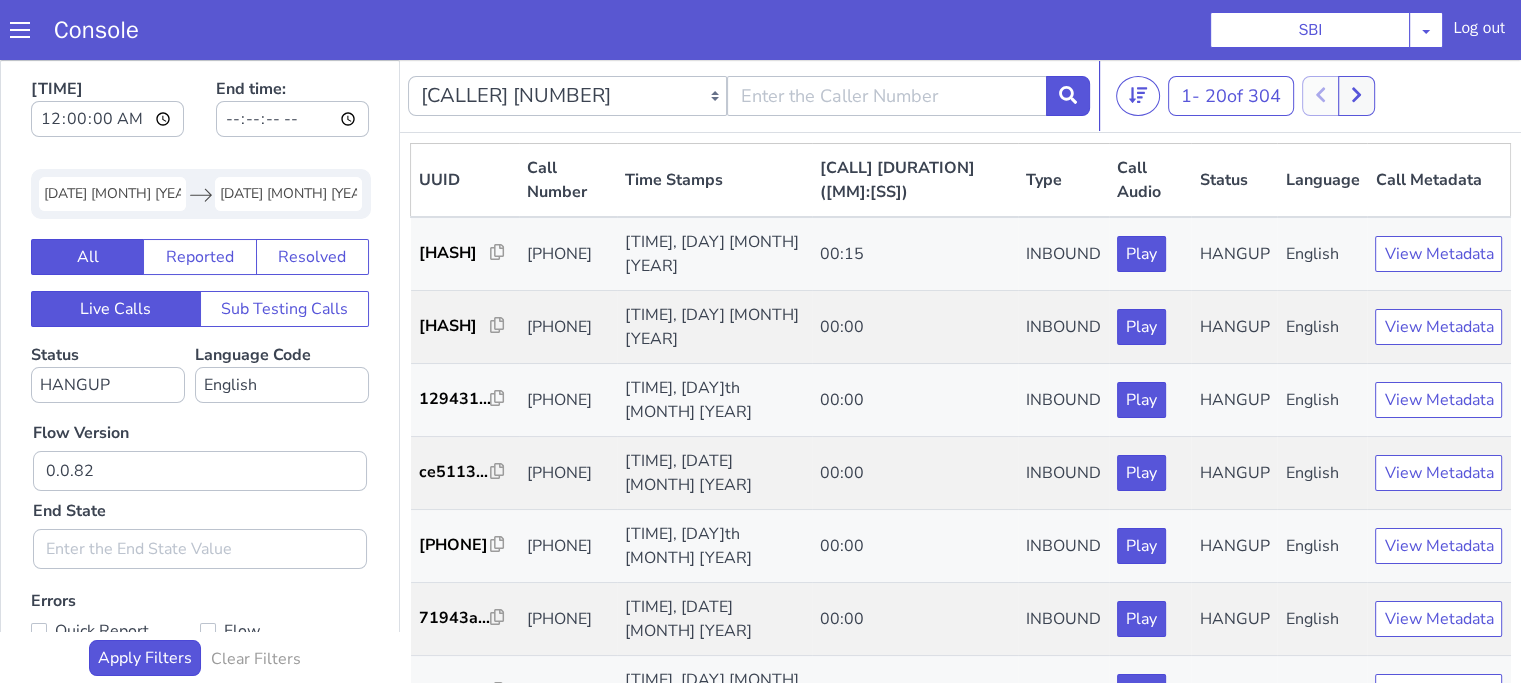 click on "Flow Version 0.0.82 End State" at bounding box center (200, 486) 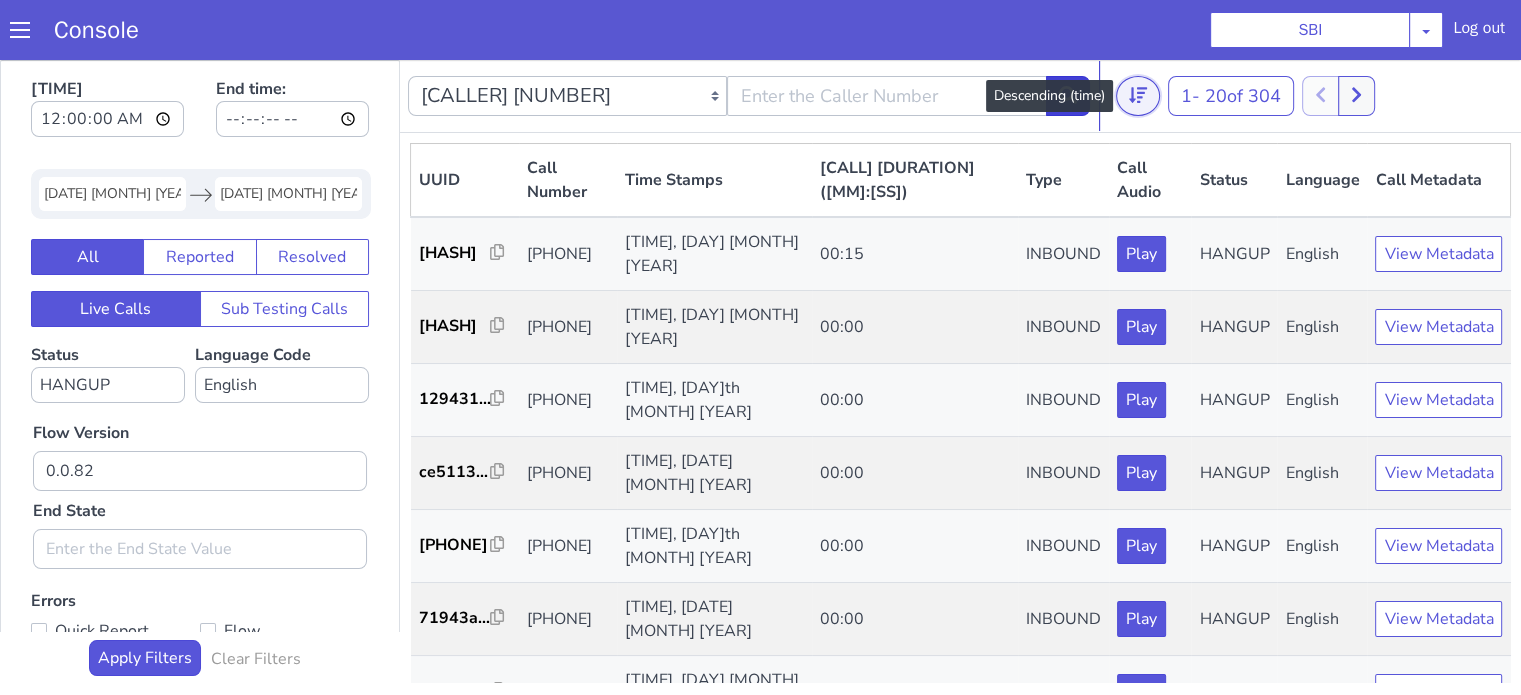 drag, startPoint x: 1135, startPoint y: 96, endPoint x: 1082, endPoint y: 107, distance: 54.129475 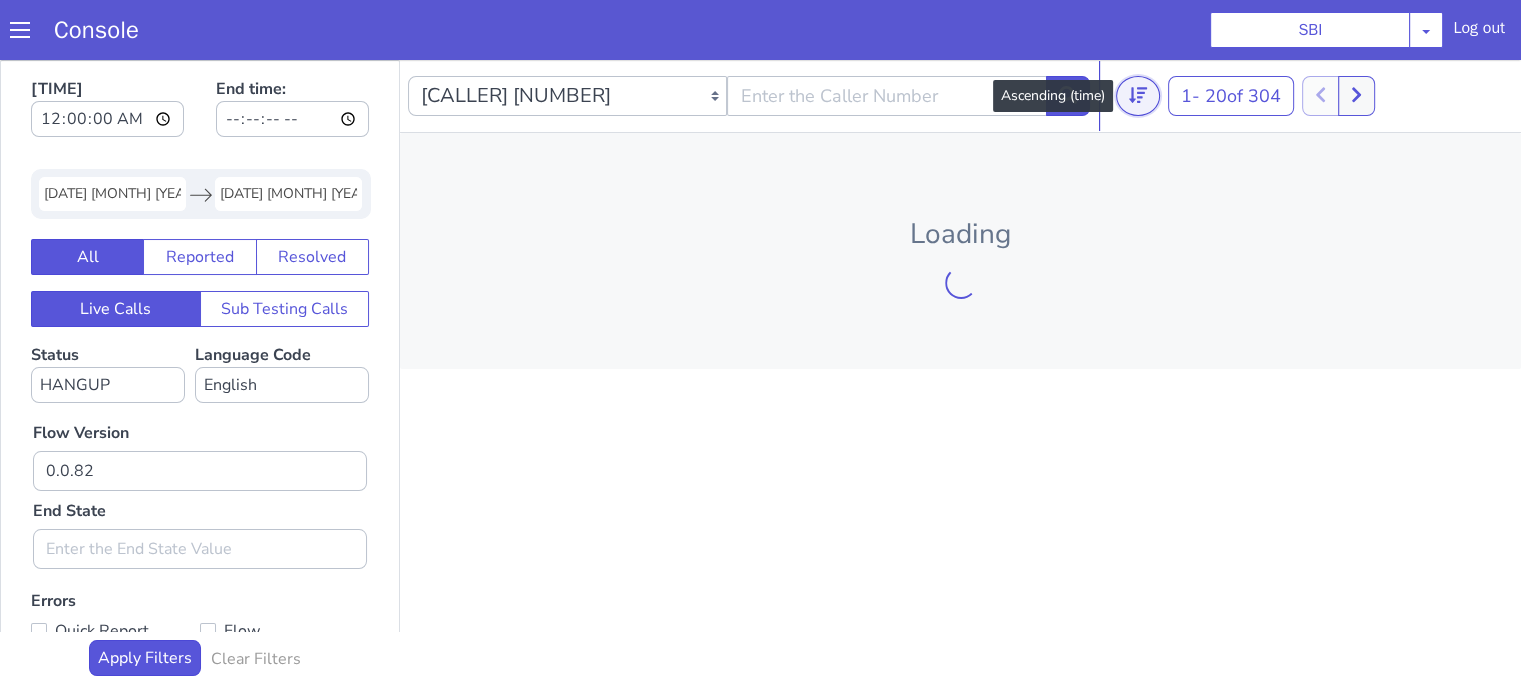 type 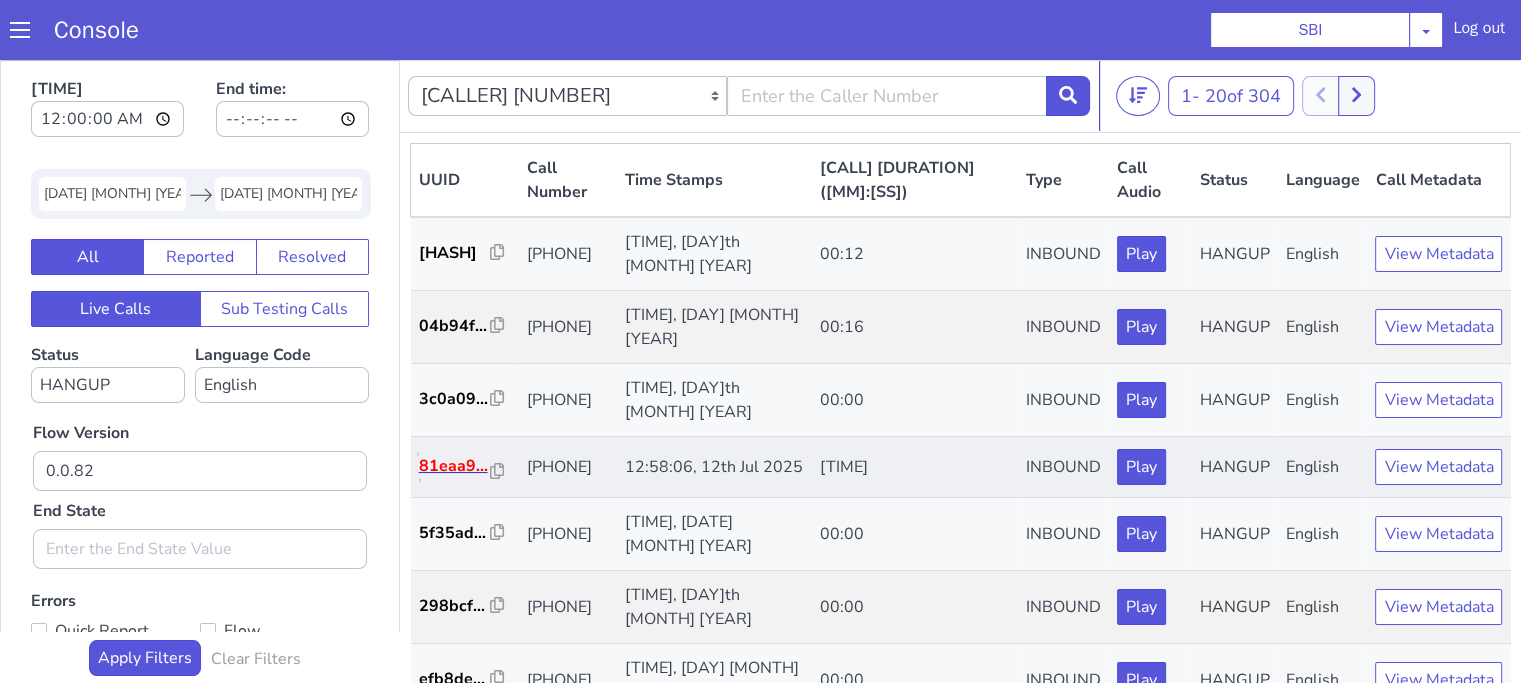 click on "81eaa9..." at bounding box center (455, 466) 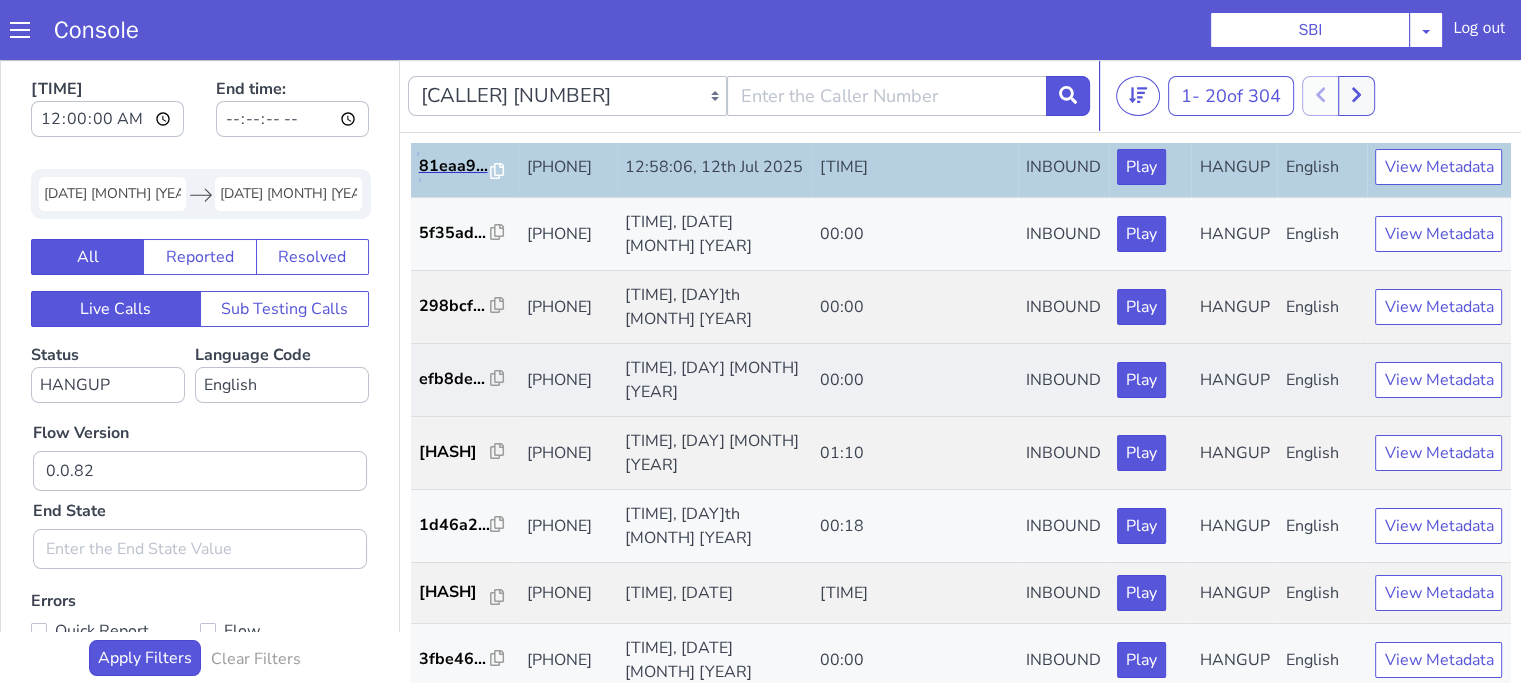 scroll, scrollTop: 400, scrollLeft: 0, axis: vertical 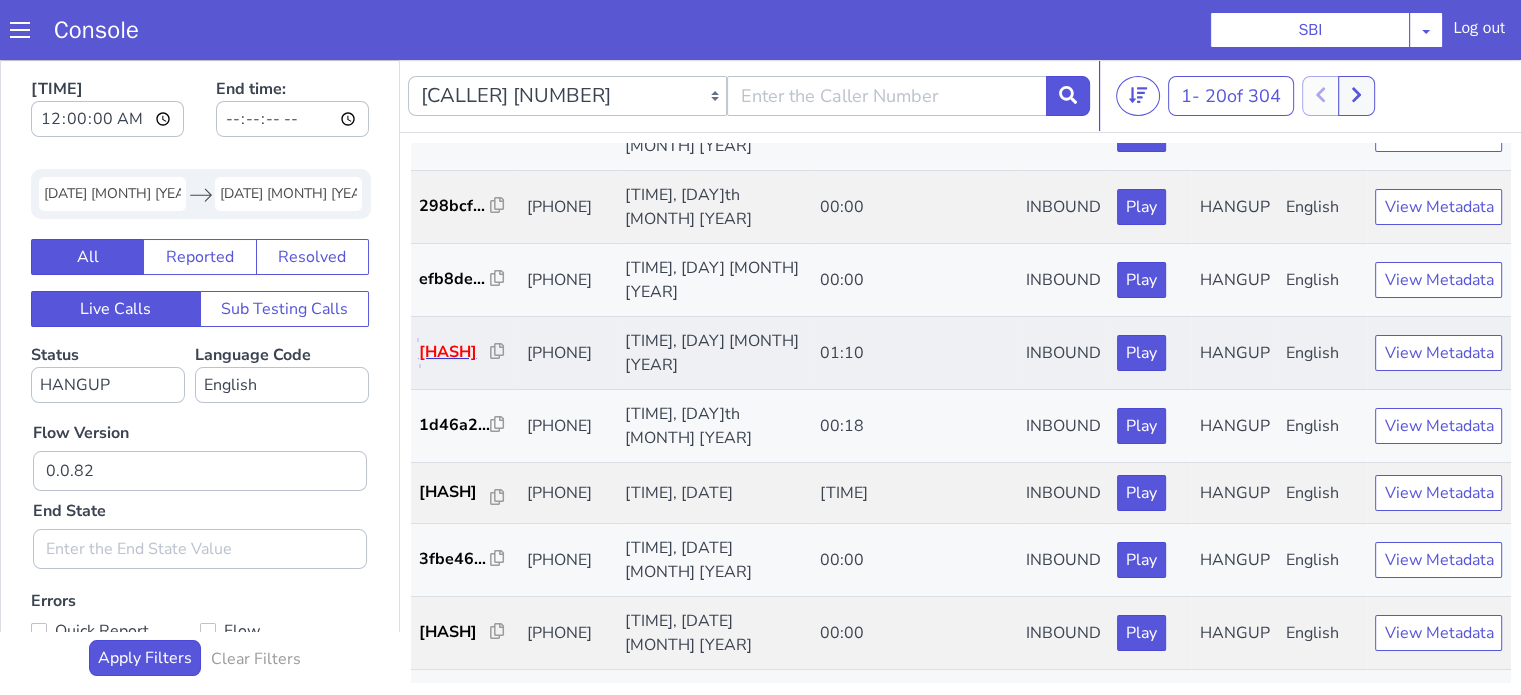 click on "a3f9ea..." at bounding box center [455, 352] 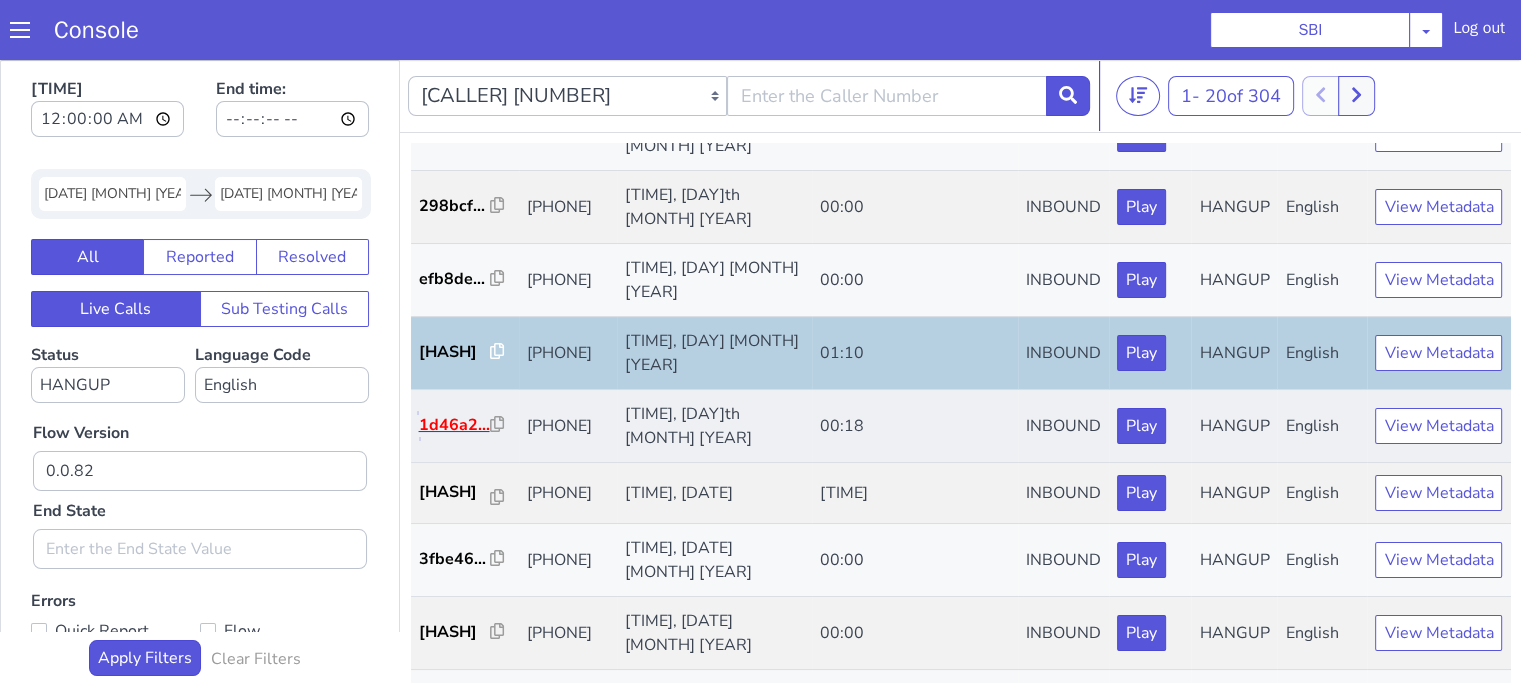 click on "1d46a2..." at bounding box center [455, 425] 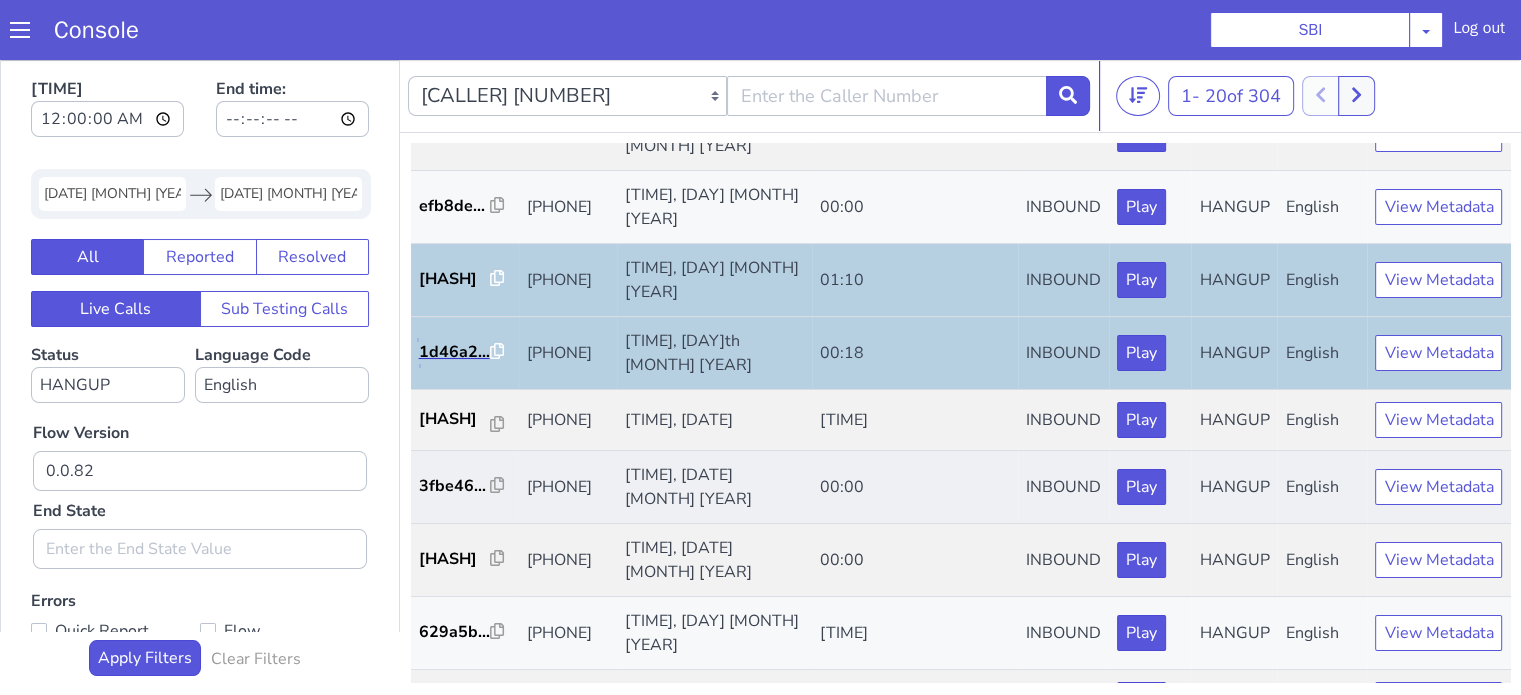 scroll, scrollTop: 500, scrollLeft: 0, axis: vertical 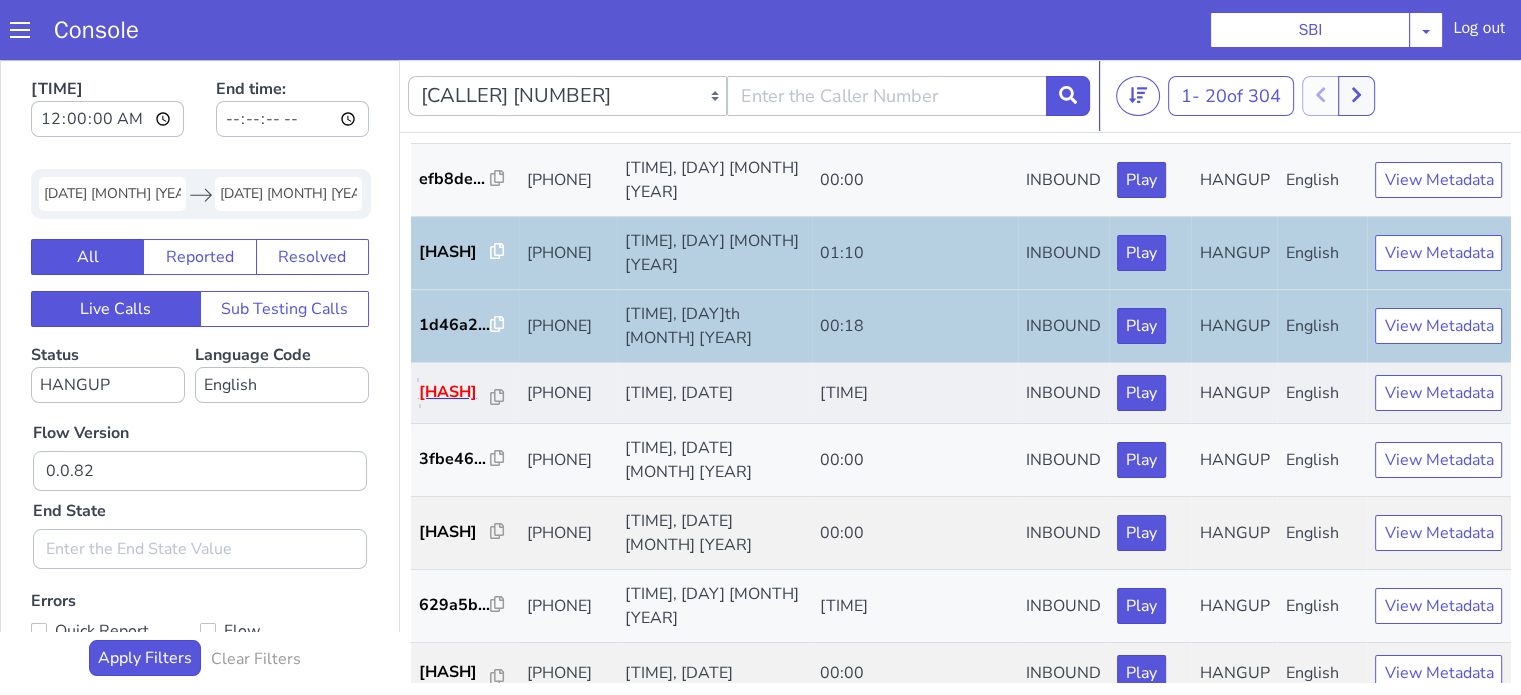 click on "2d4947..." at bounding box center (455, 392) 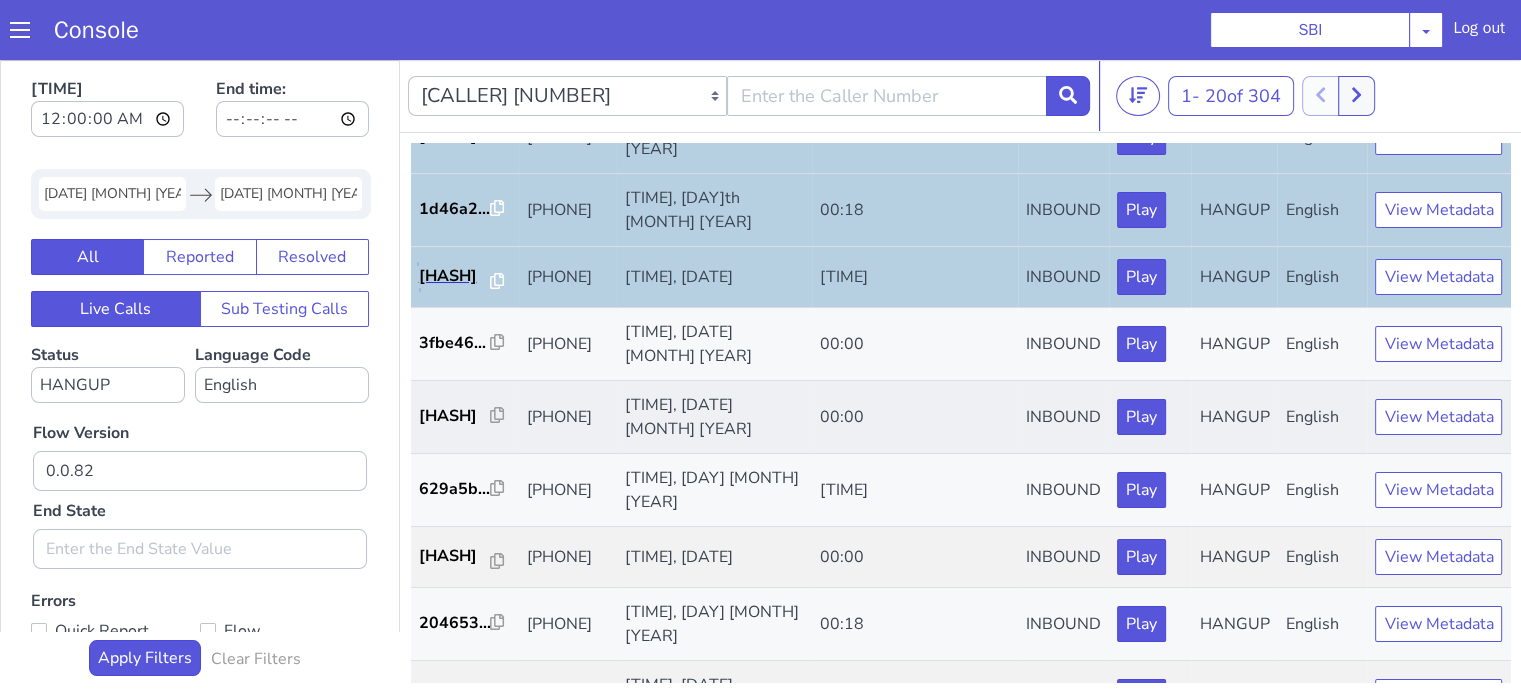 scroll, scrollTop: 700, scrollLeft: 0, axis: vertical 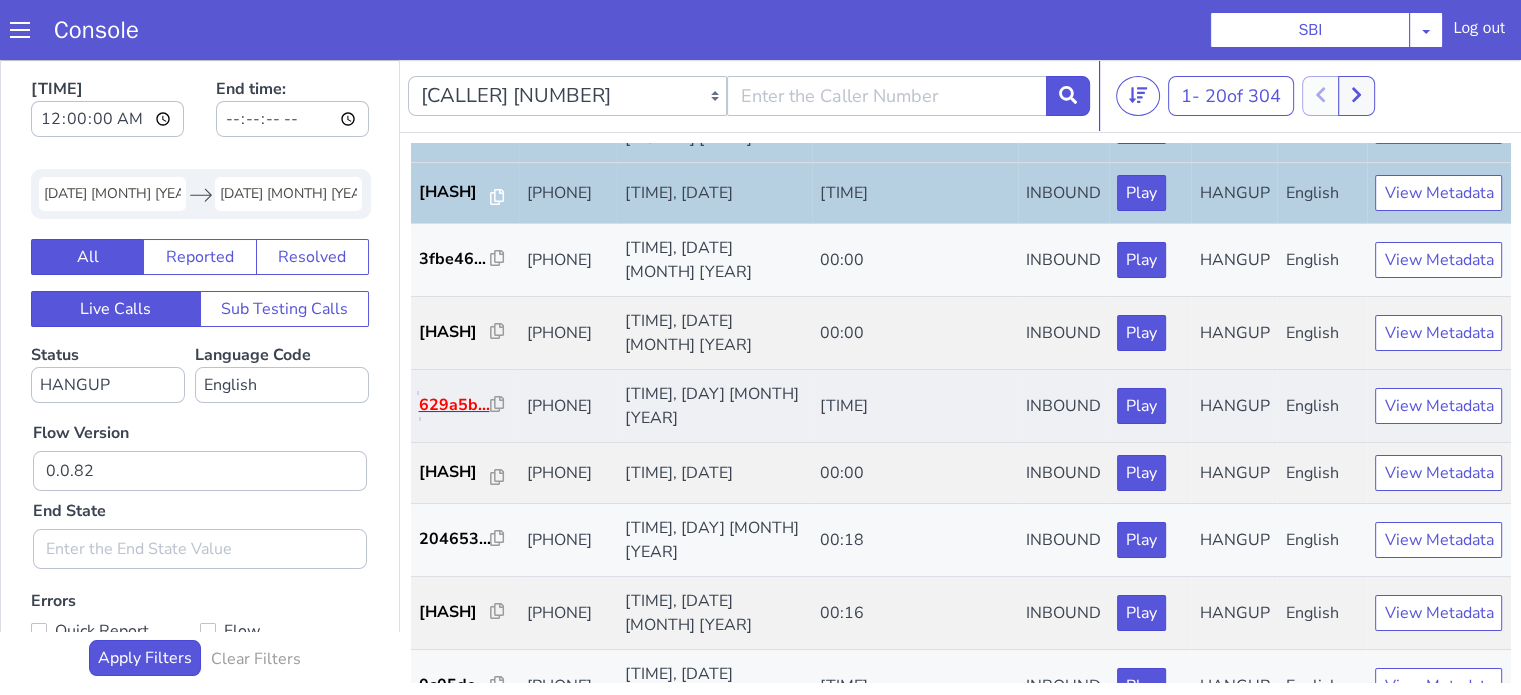 click on "629a5b..." at bounding box center (455, 405) 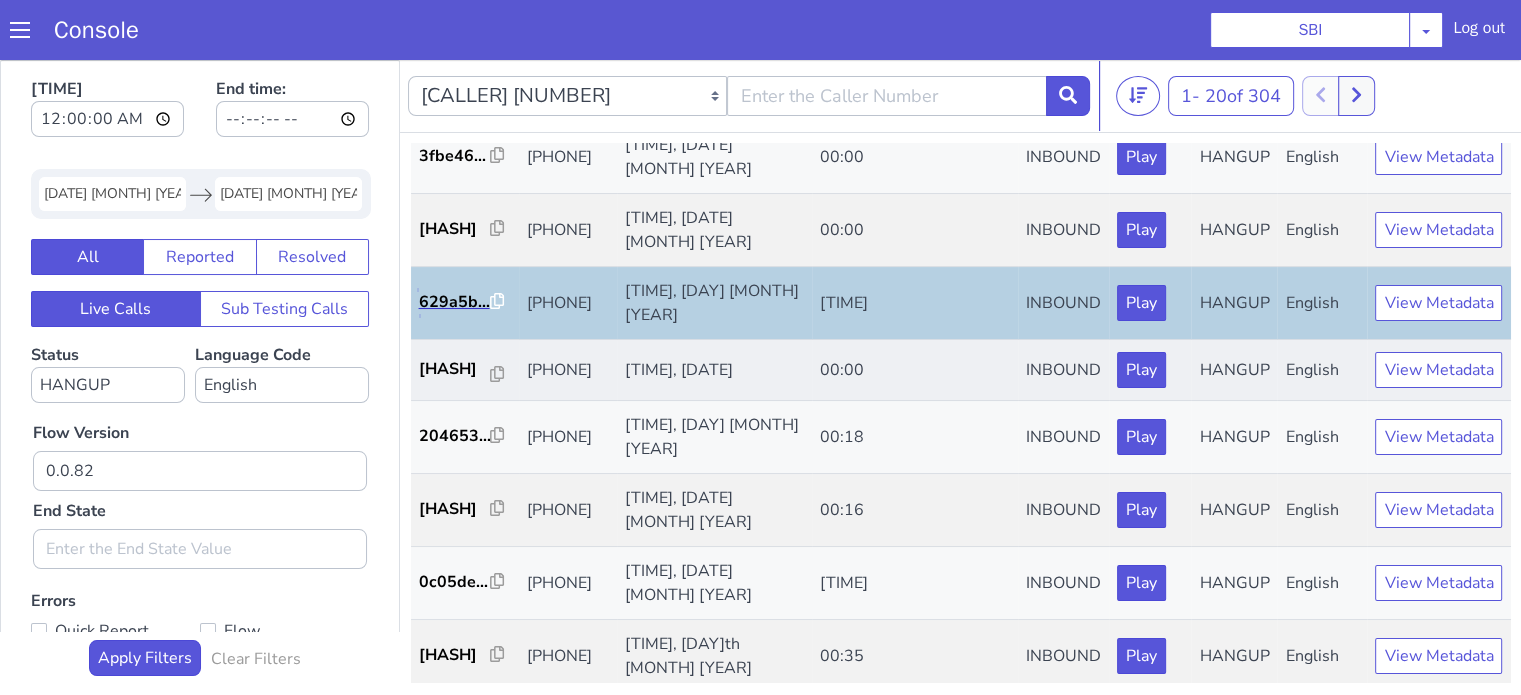 scroll, scrollTop: 900, scrollLeft: 0, axis: vertical 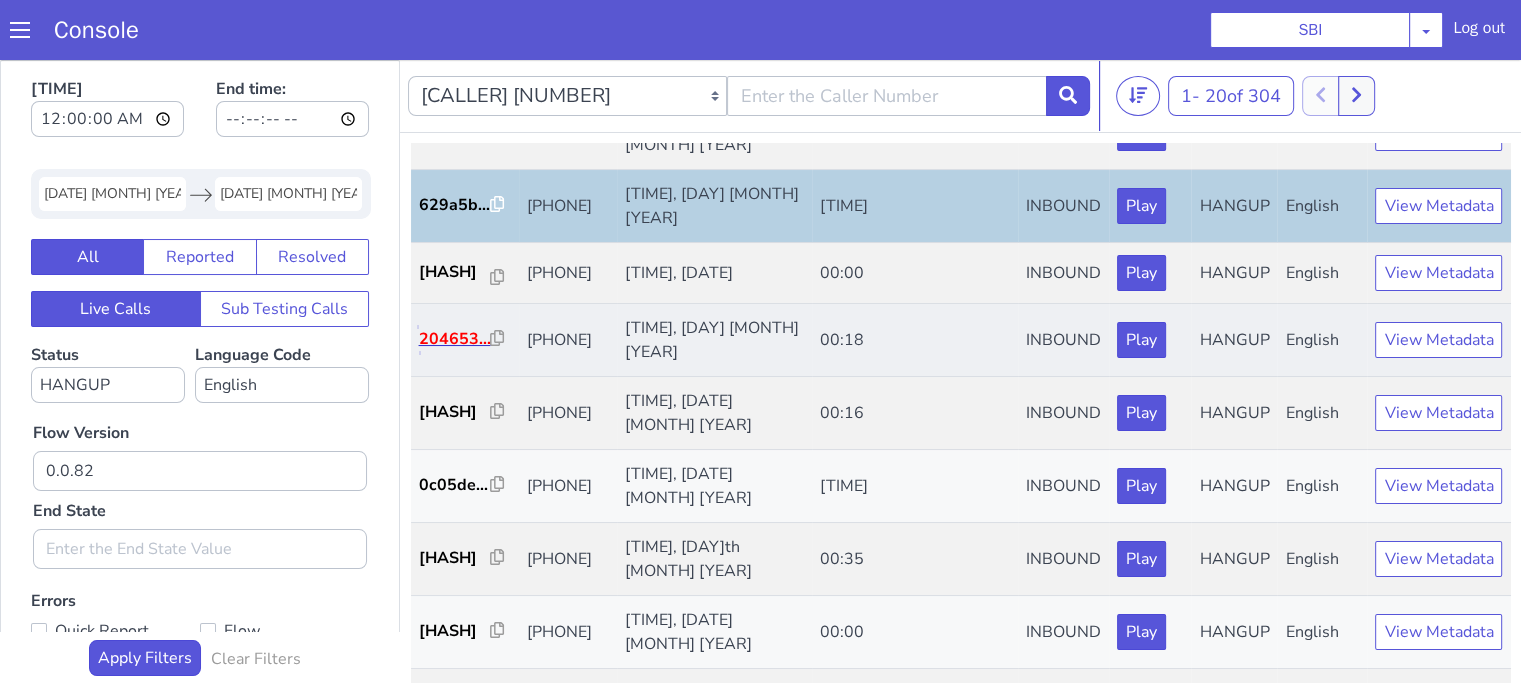 click on "204653..." at bounding box center (455, 339) 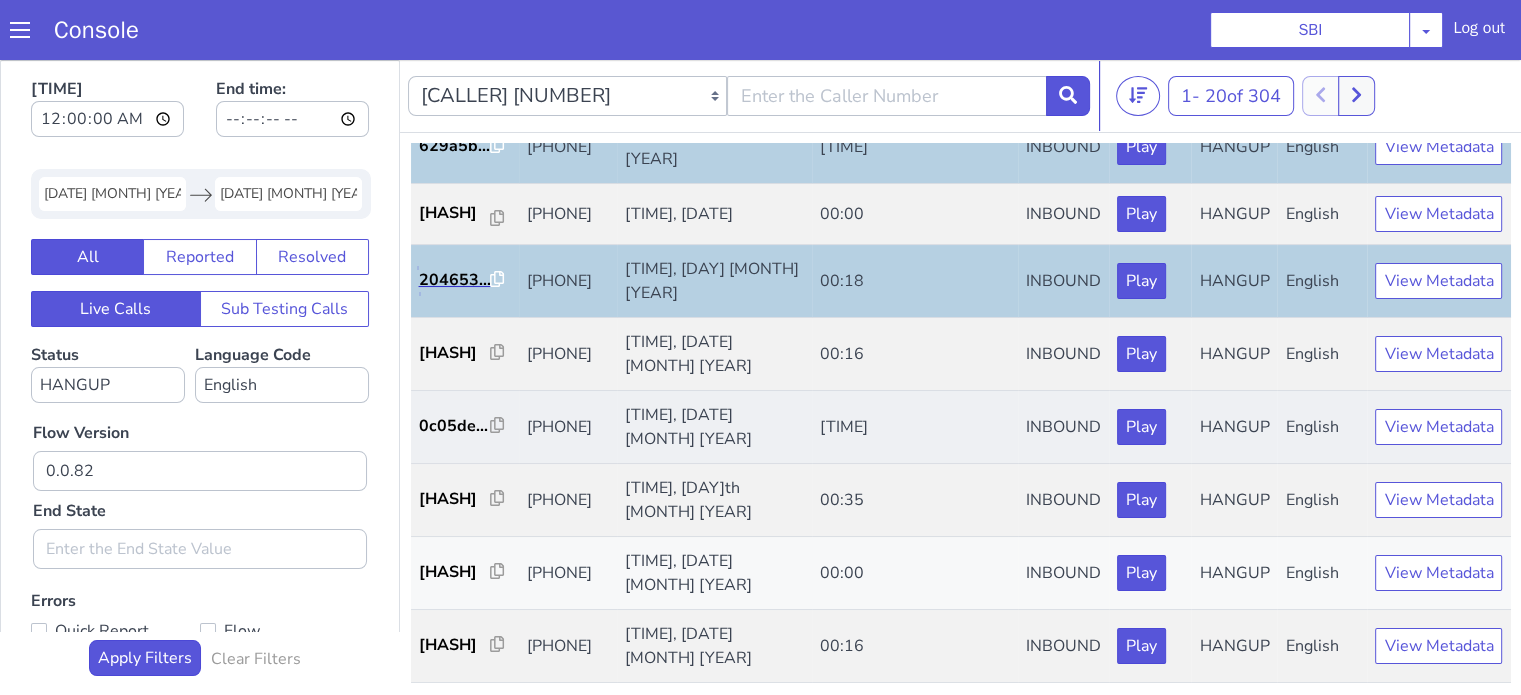 scroll, scrollTop: 990, scrollLeft: 0, axis: vertical 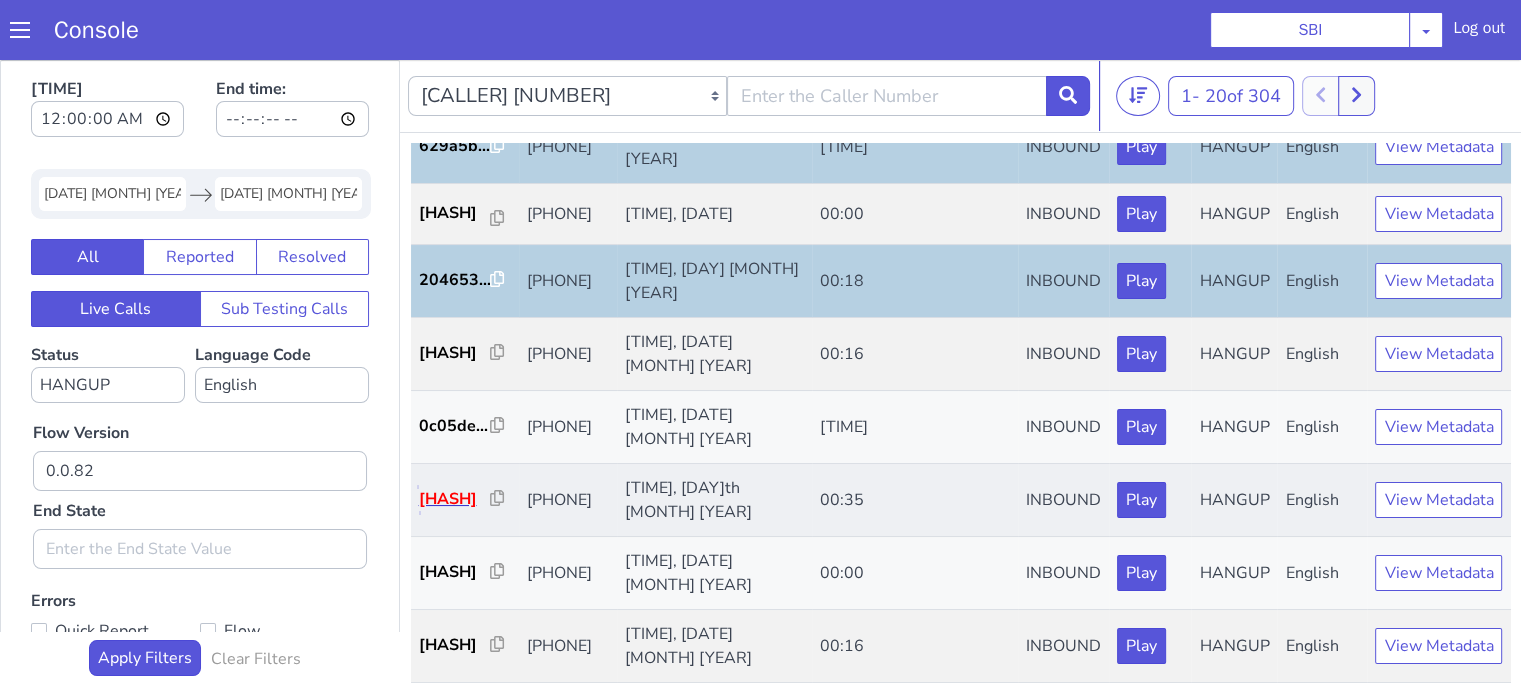 click on "6e9c29..." at bounding box center [455, 499] 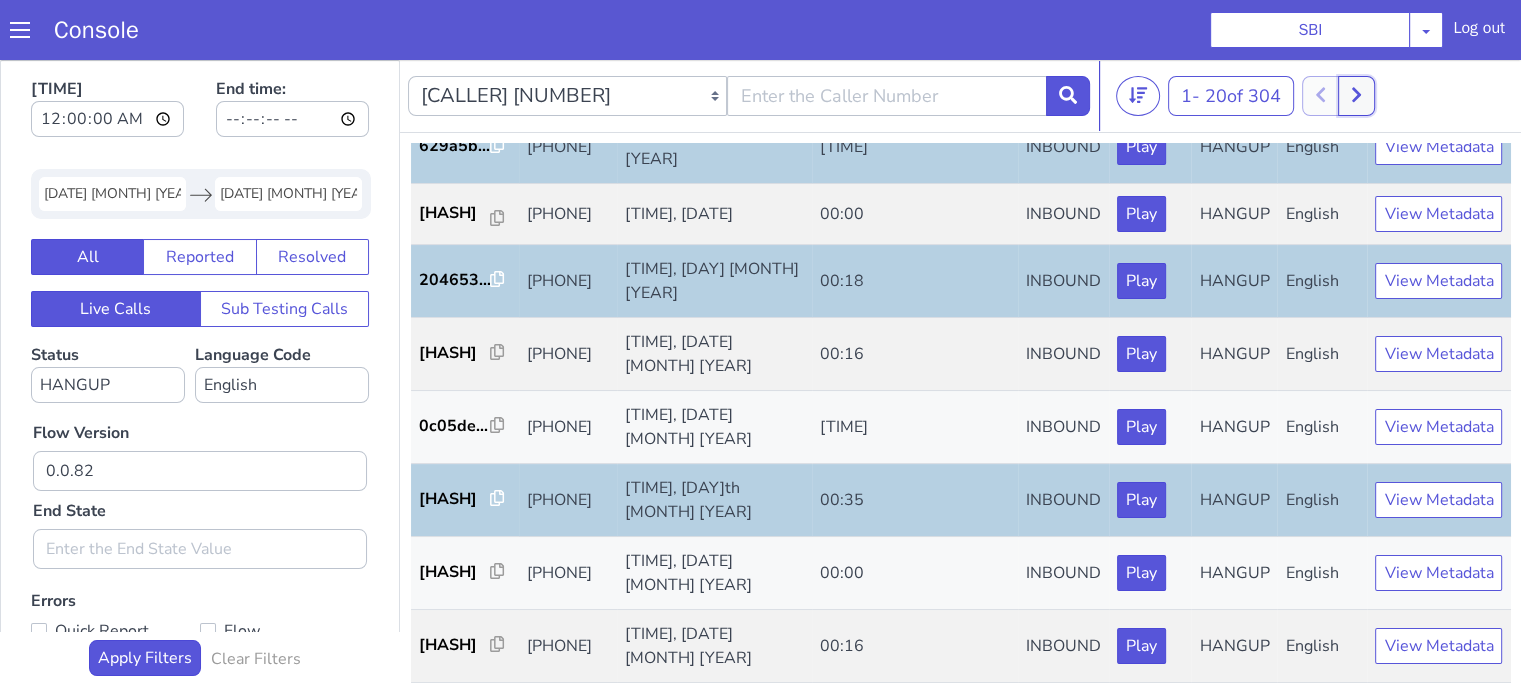 click 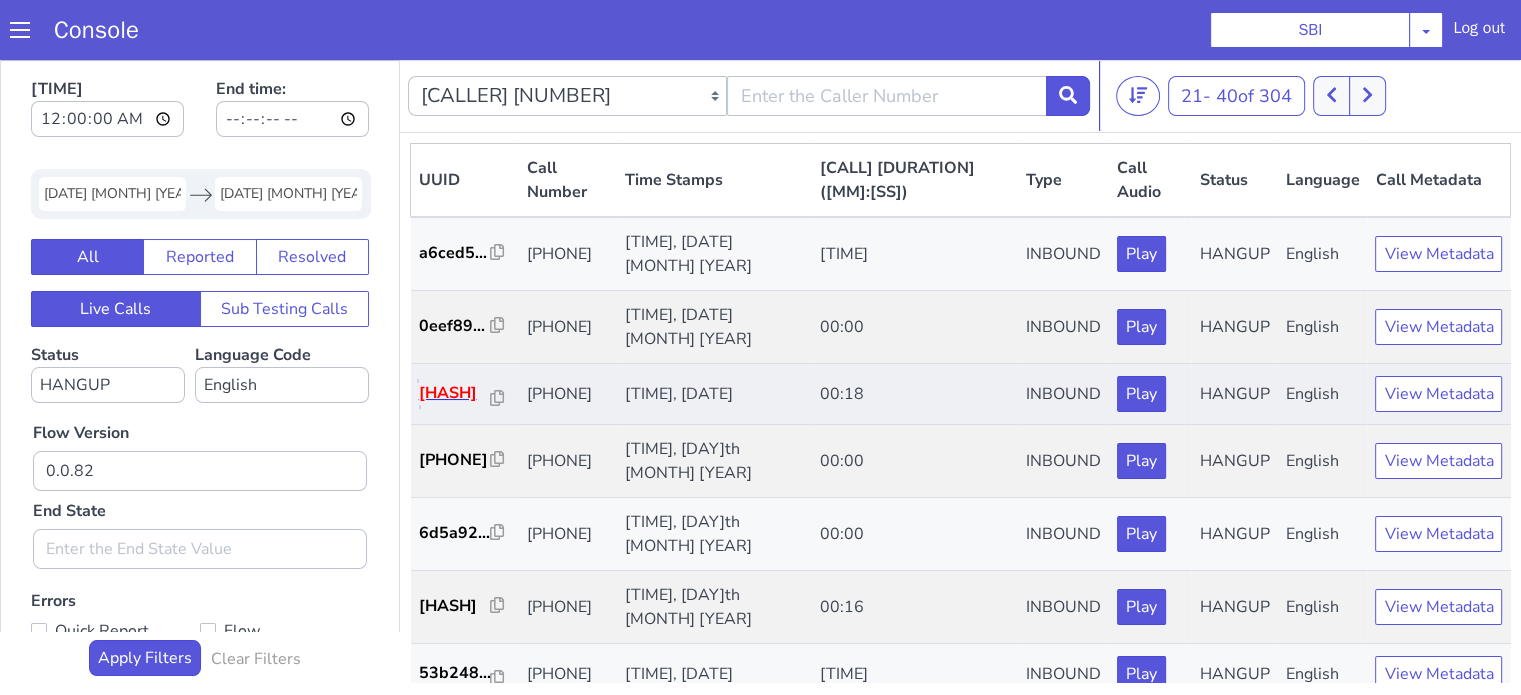 click on "05d903..." at bounding box center (455, 393) 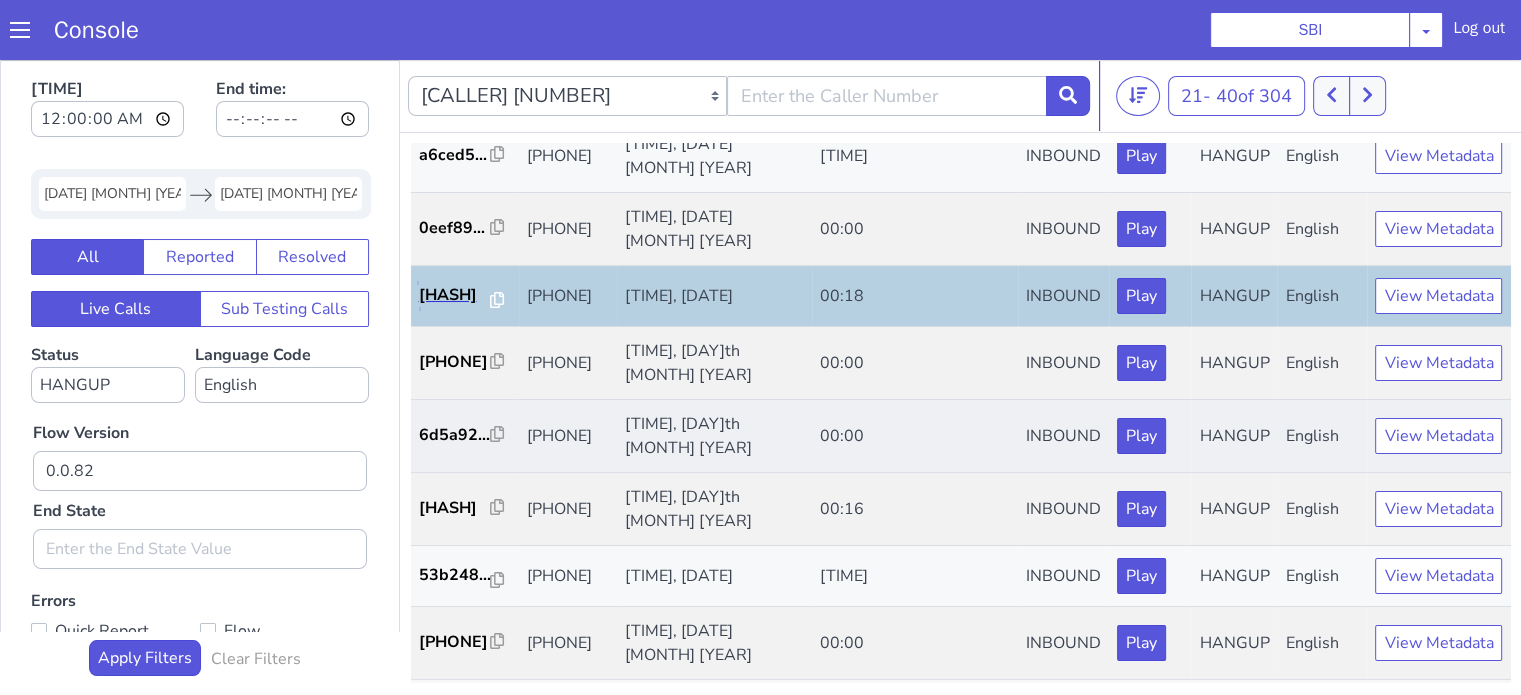 scroll, scrollTop: 300, scrollLeft: 0, axis: vertical 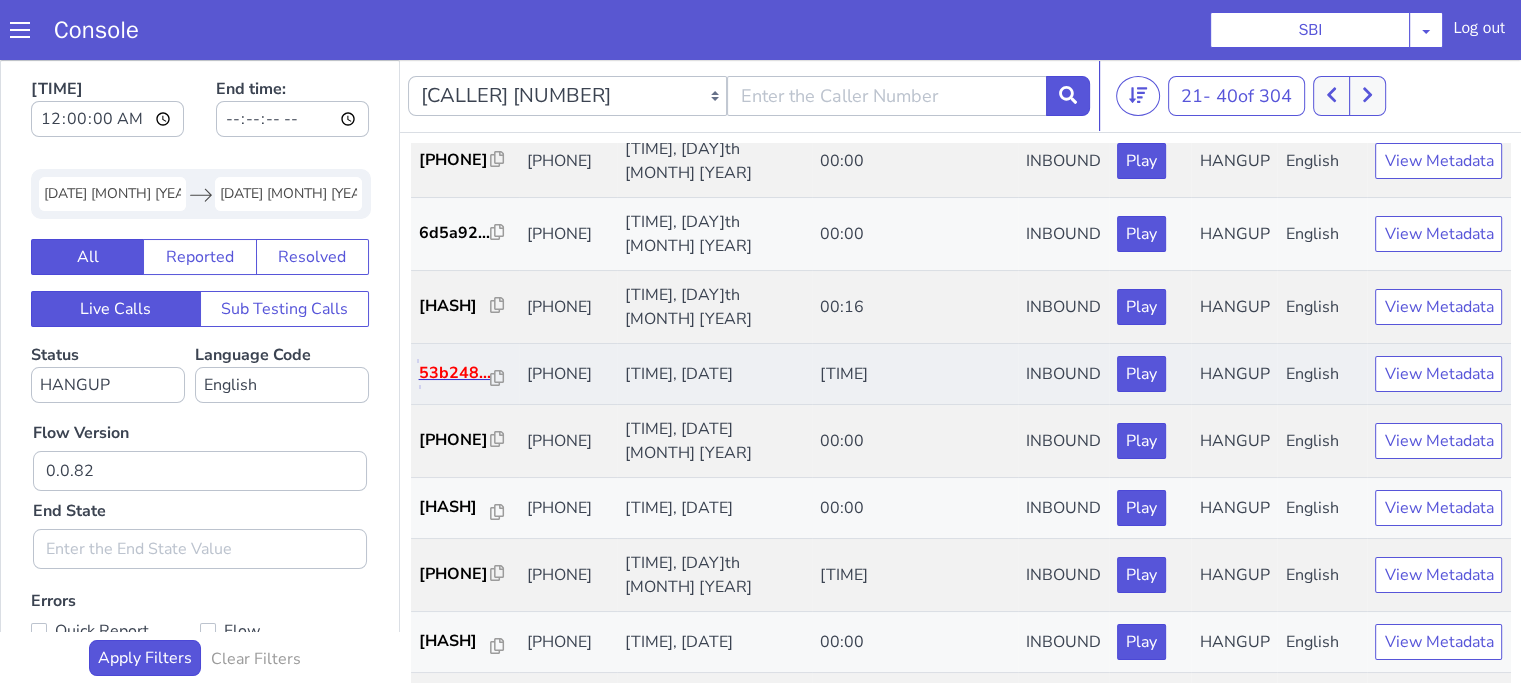 click on "53b248..." at bounding box center (455, 373) 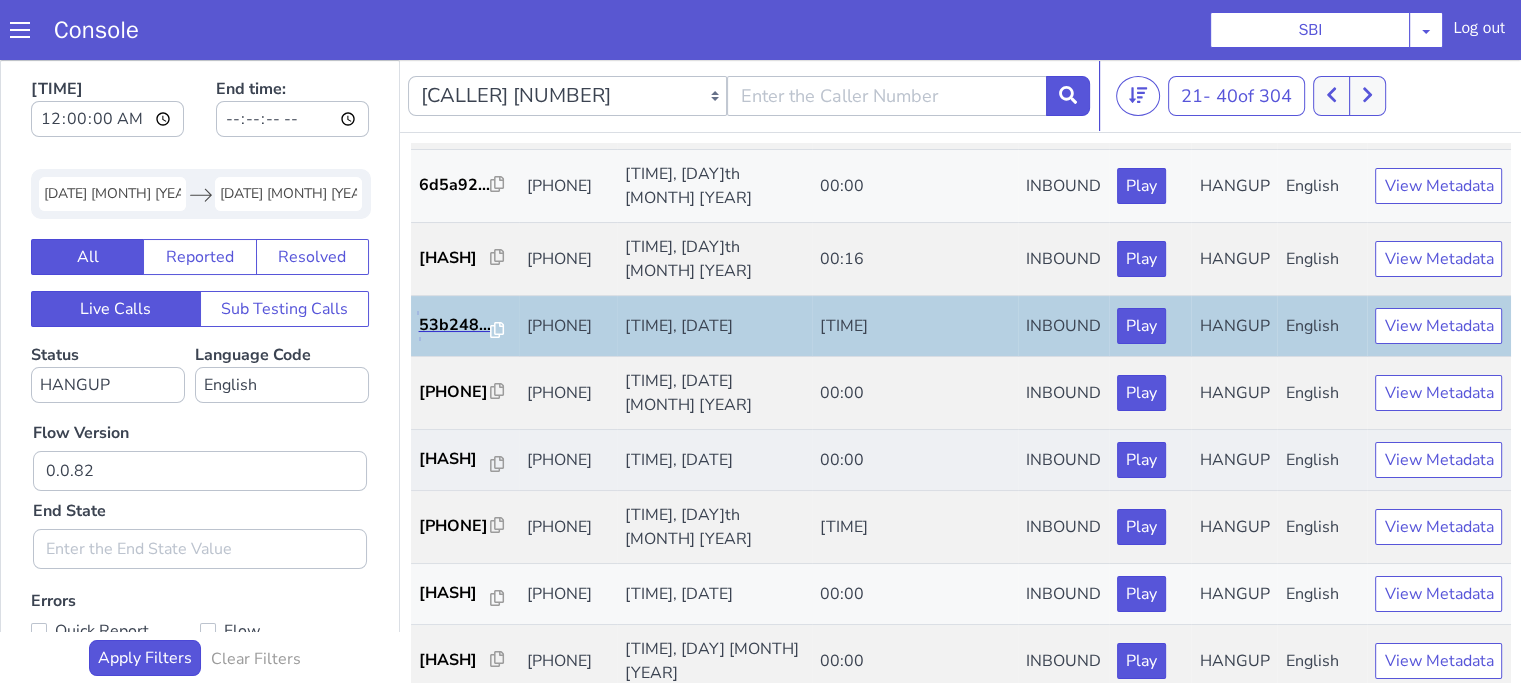 scroll, scrollTop: 600, scrollLeft: 0, axis: vertical 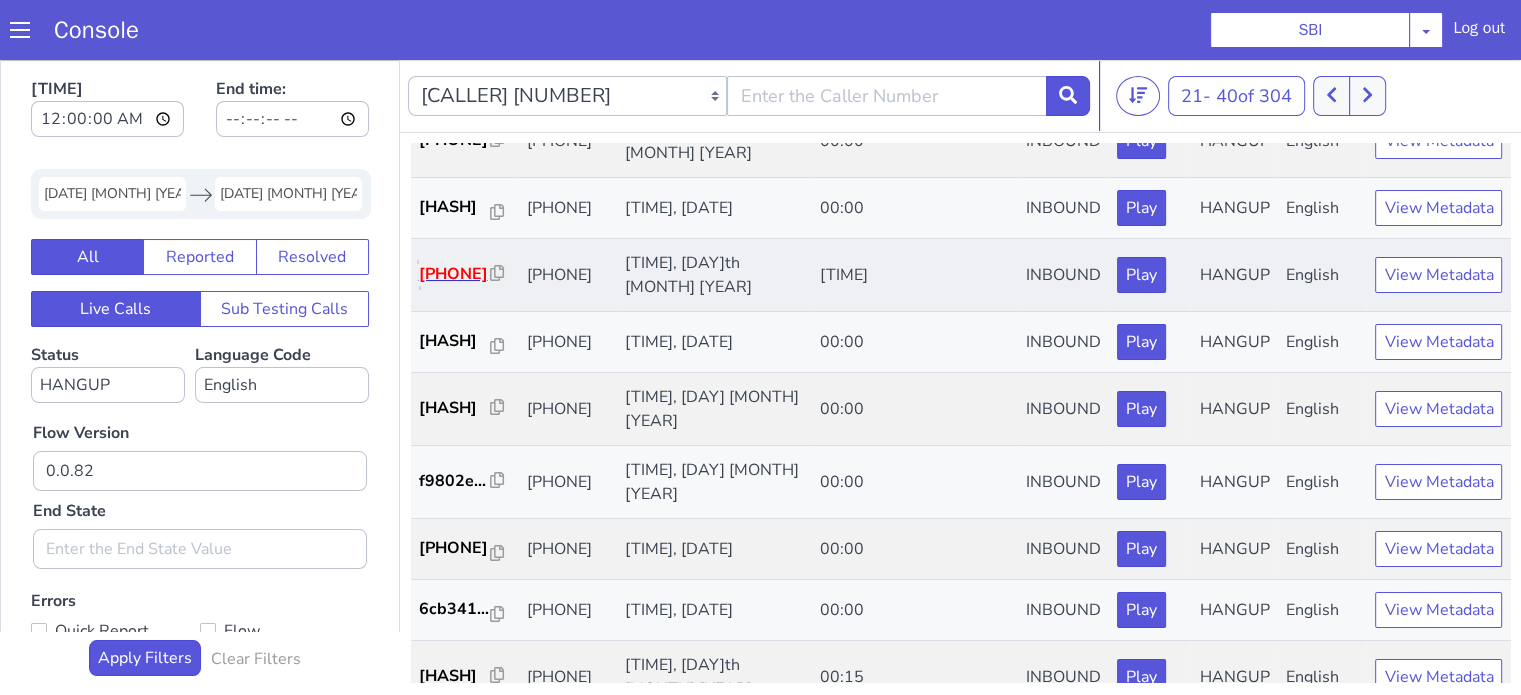 click on "c14960..." at bounding box center [455, 274] 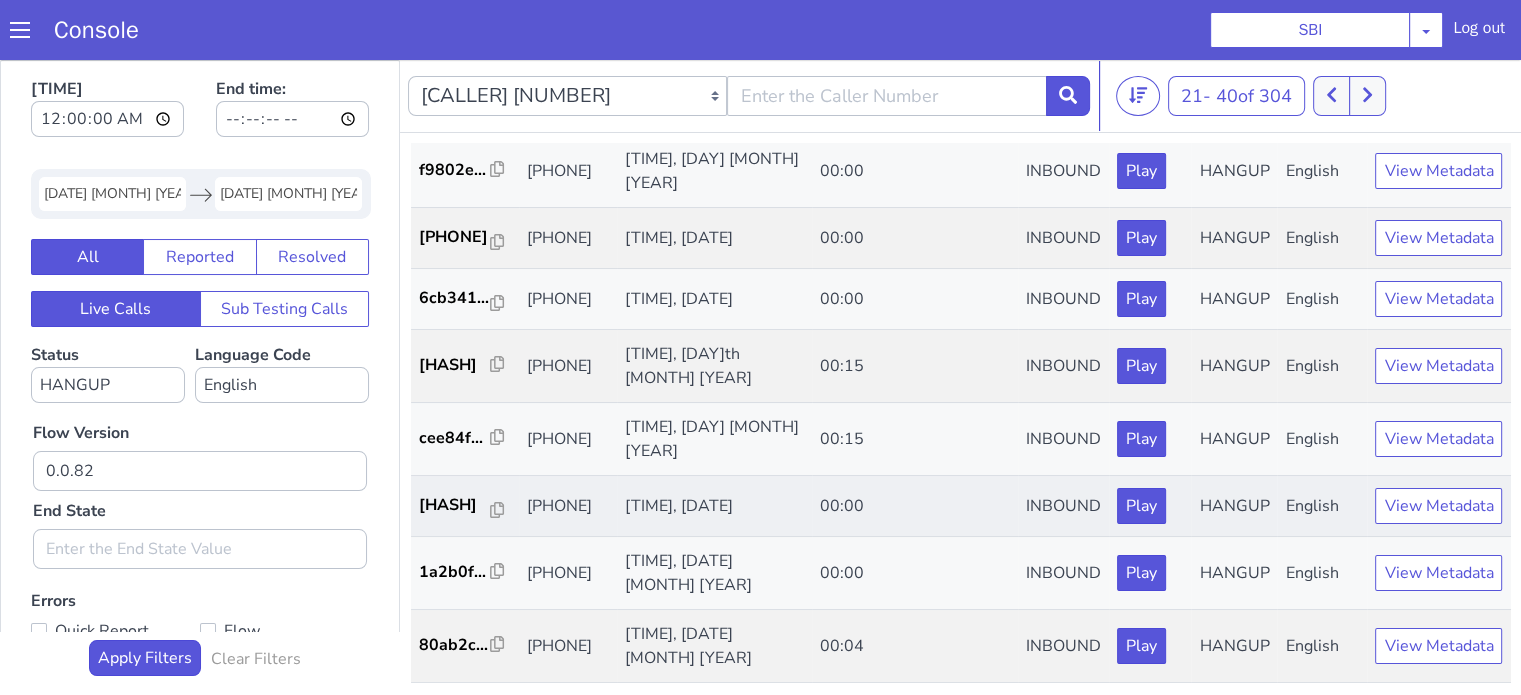 scroll, scrollTop: 990, scrollLeft: 0, axis: vertical 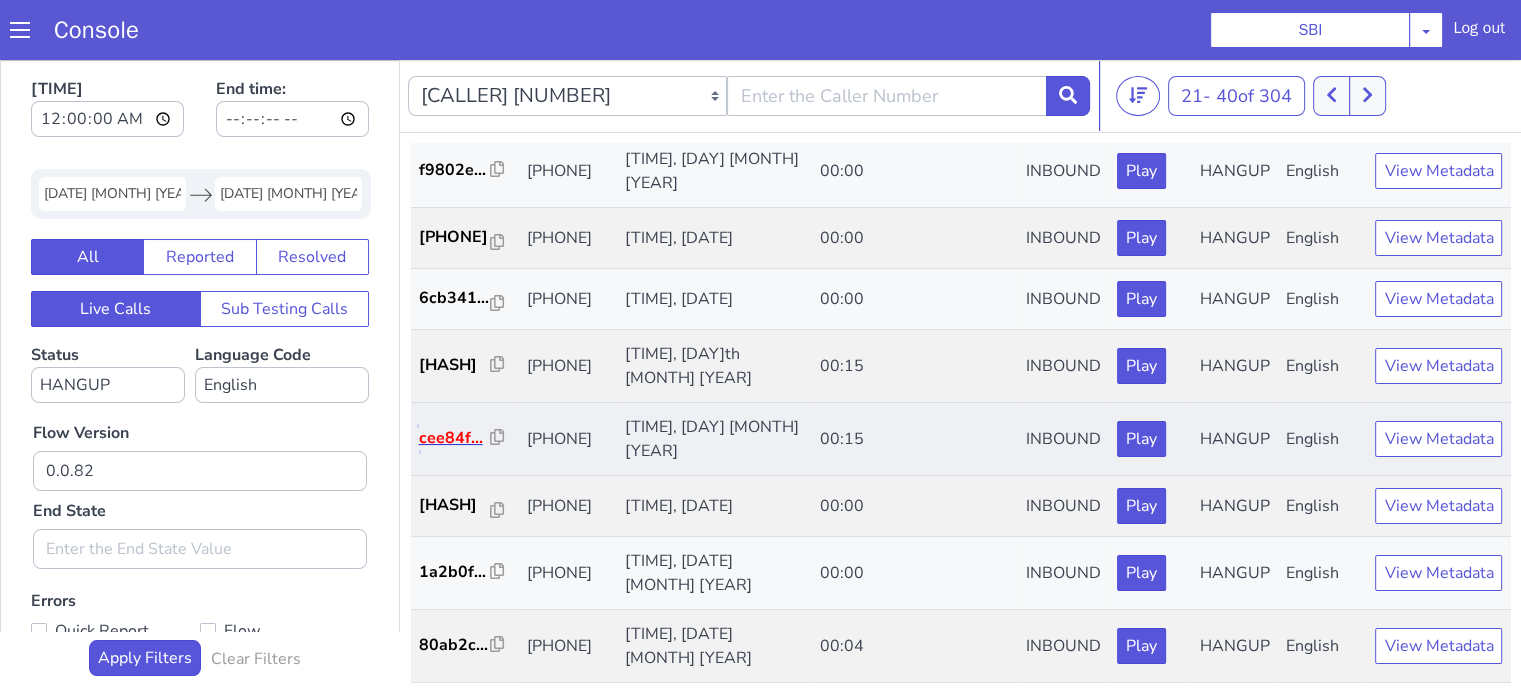 click on "cee84f..." at bounding box center (455, 438) 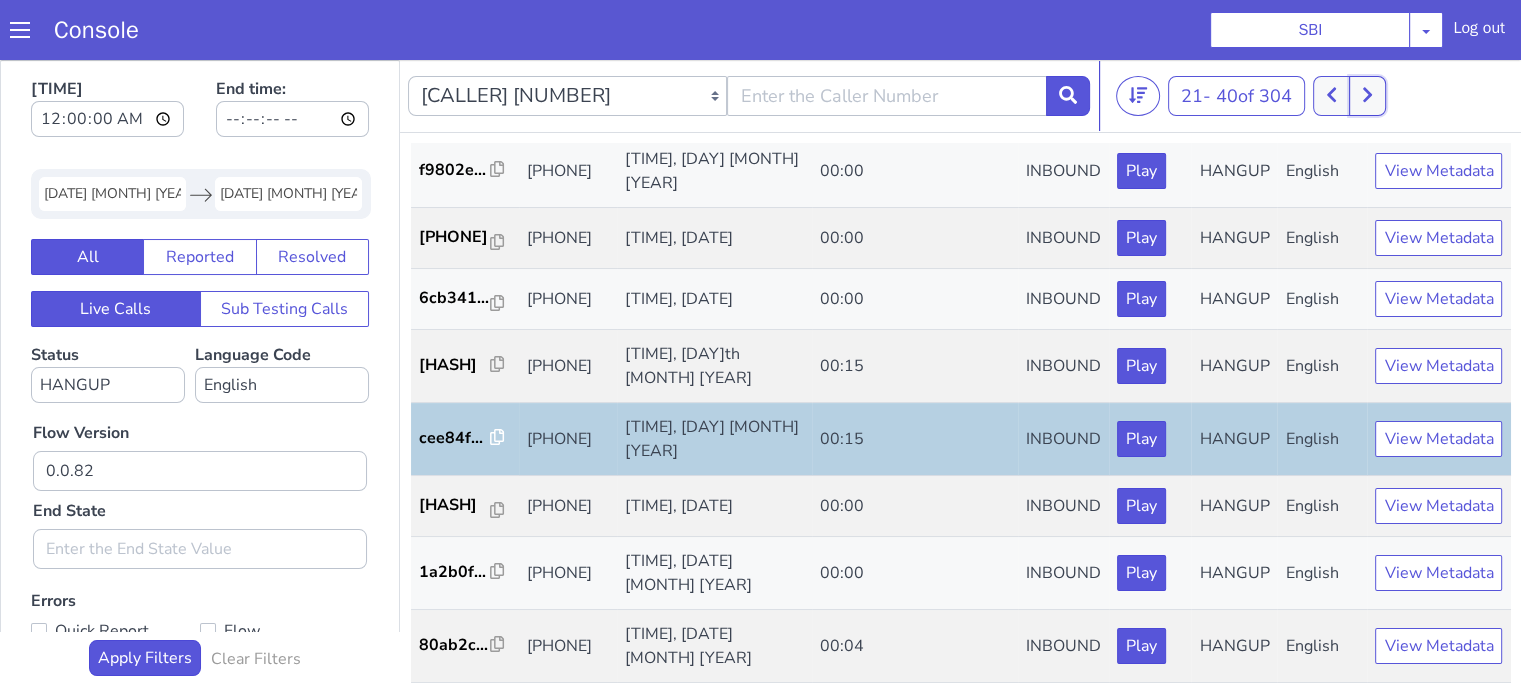 click at bounding box center [1367, 96] 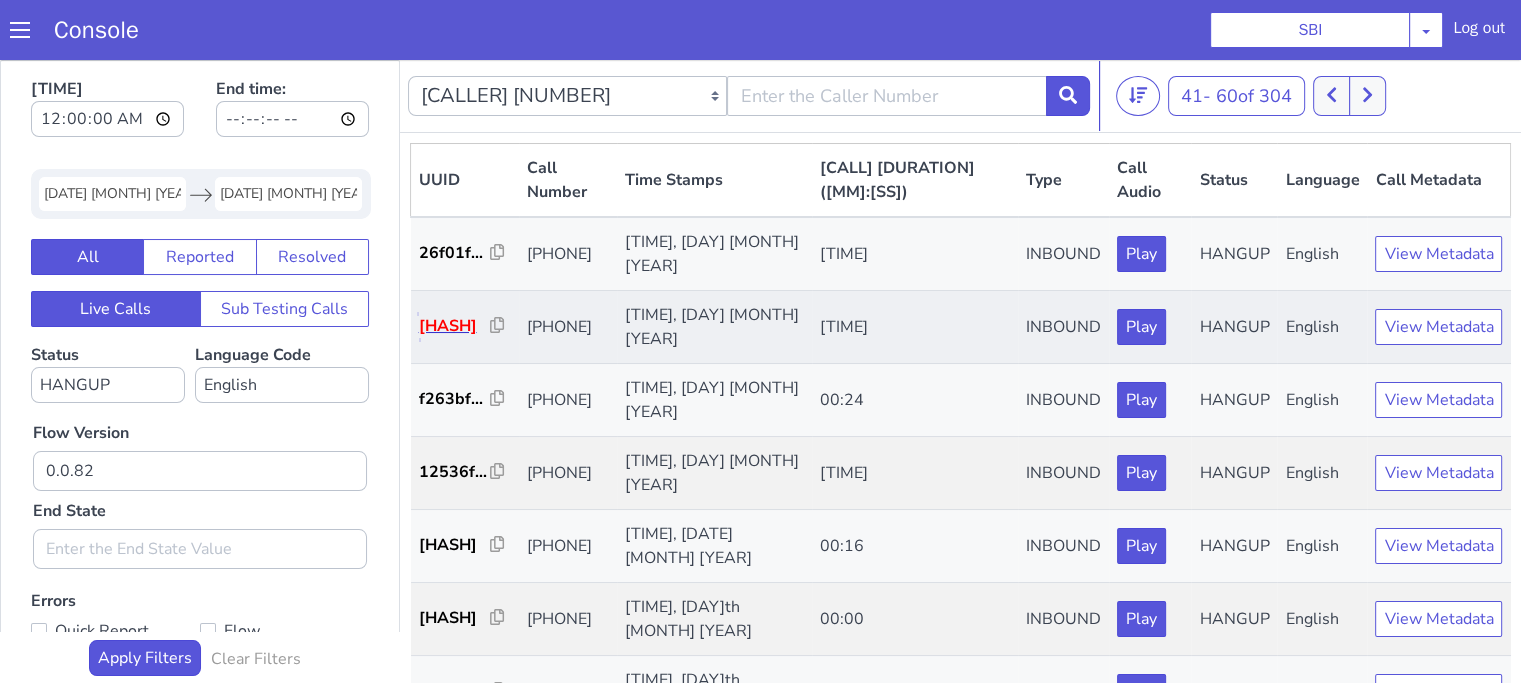 click on "d3af59..." at bounding box center [455, 326] 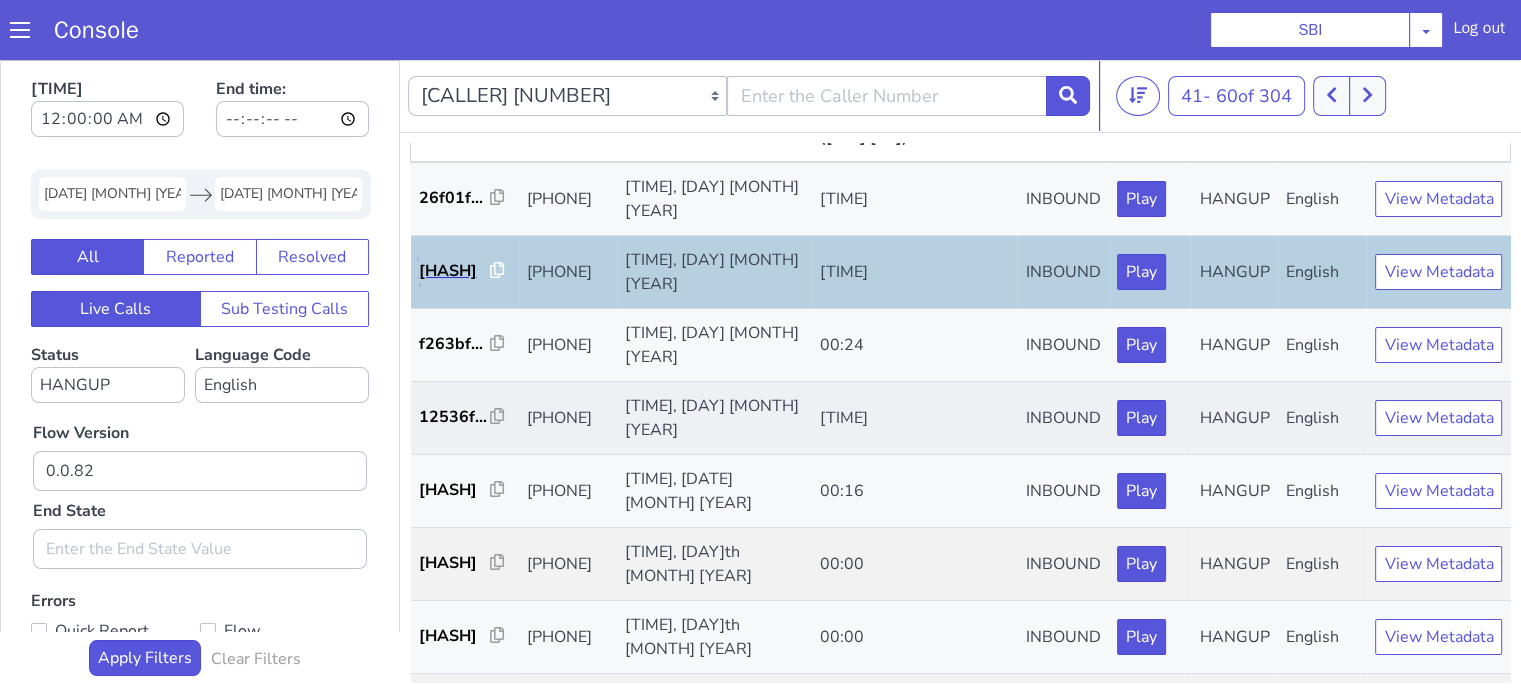 scroll, scrollTop: 100, scrollLeft: 0, axis: vertical 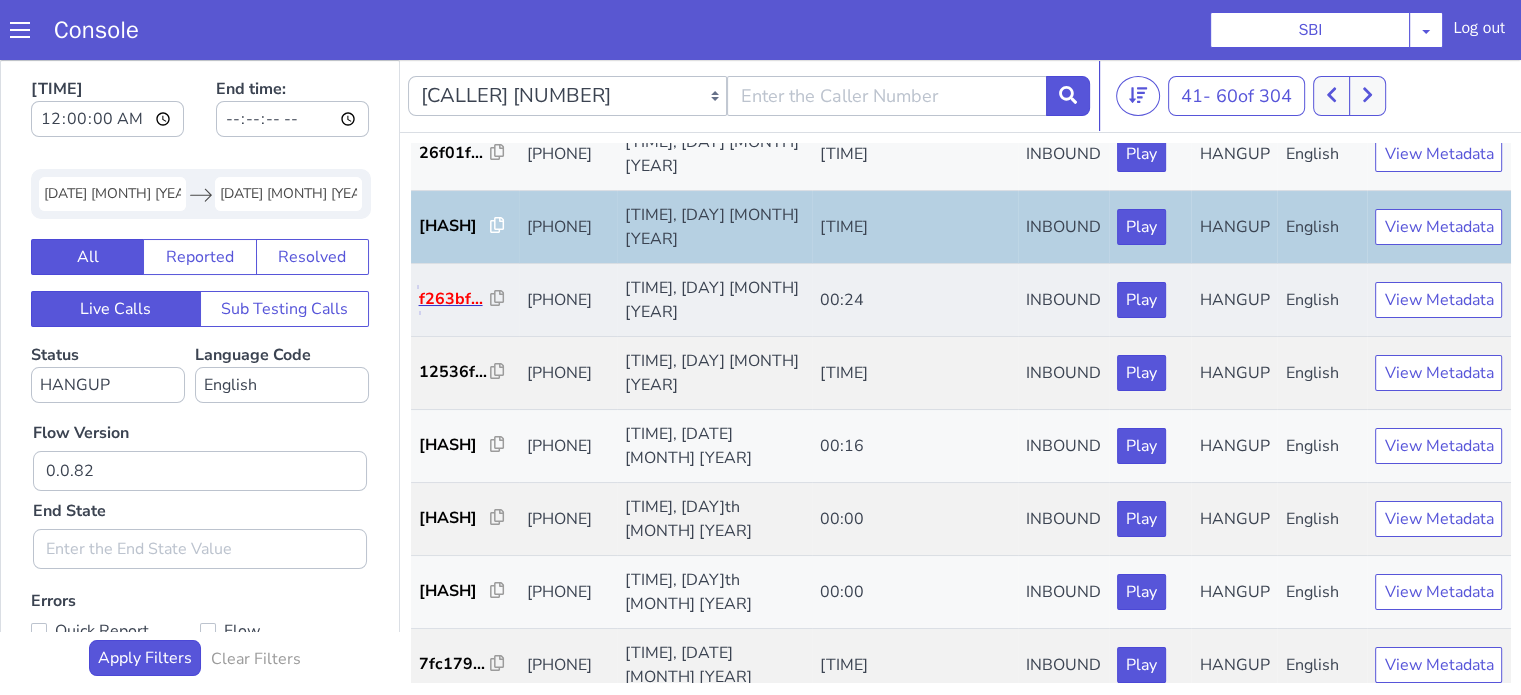 click on "f263bf..." at bounding box center (455, 299) 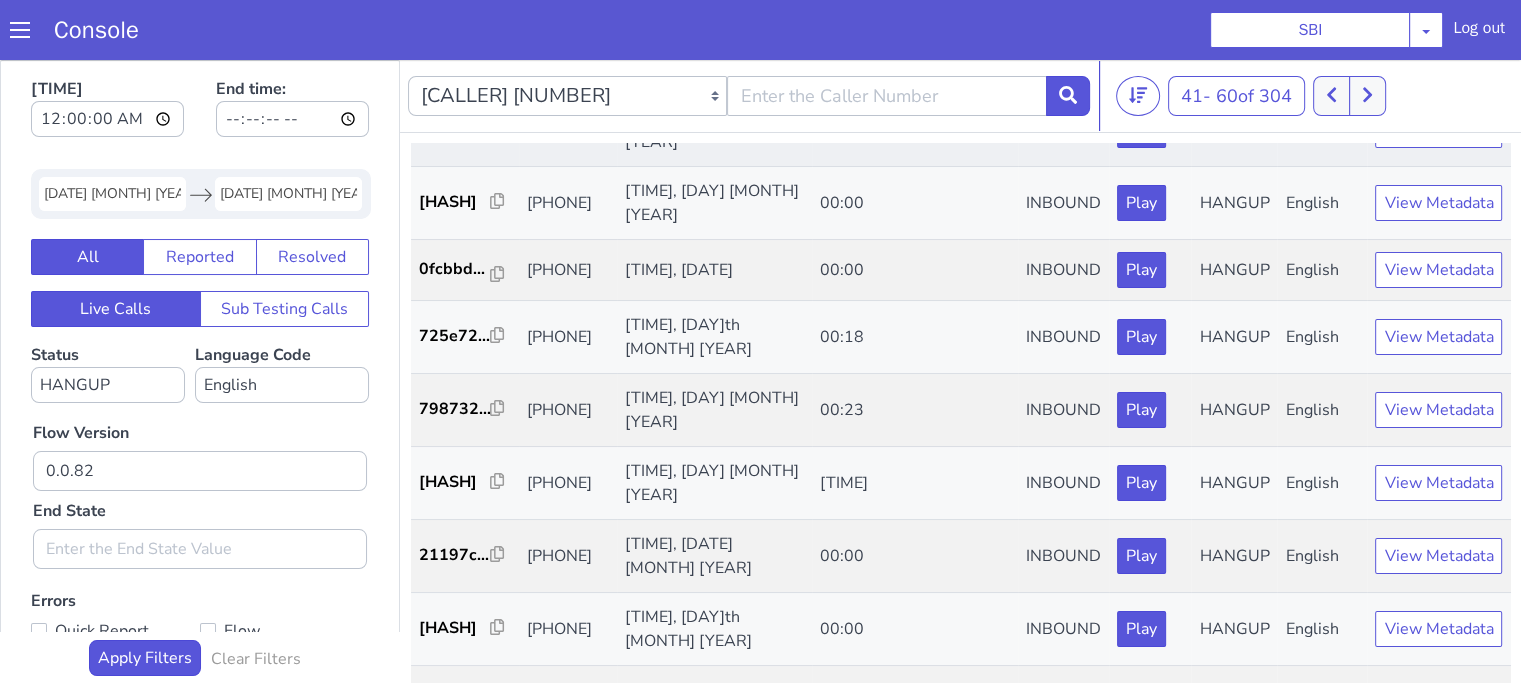scroll, scrollTop: 800, scrollLeft: 0, axis: vertical 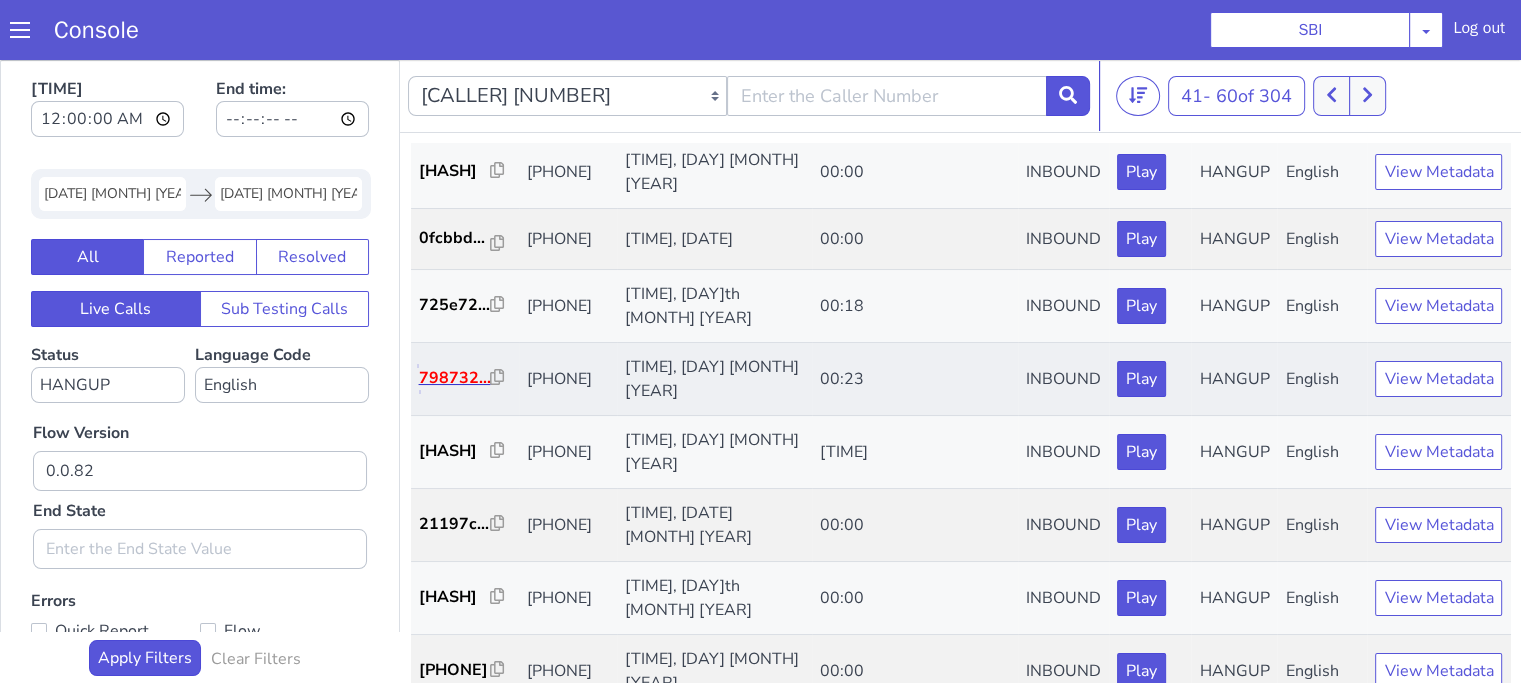 click on "798732..." at bounding box center [455, 378] 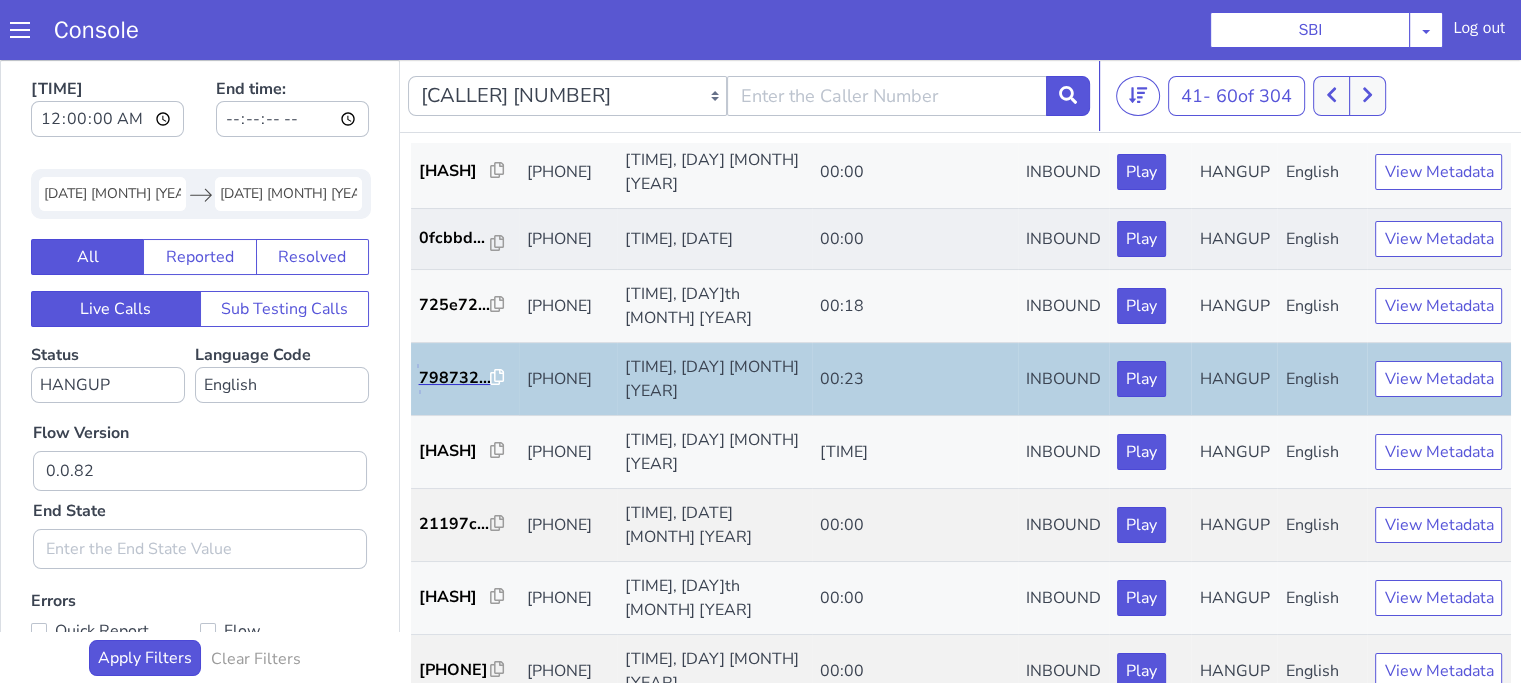 scroll, scrollTop: 900, scrollLeft: 0, axis: vertical 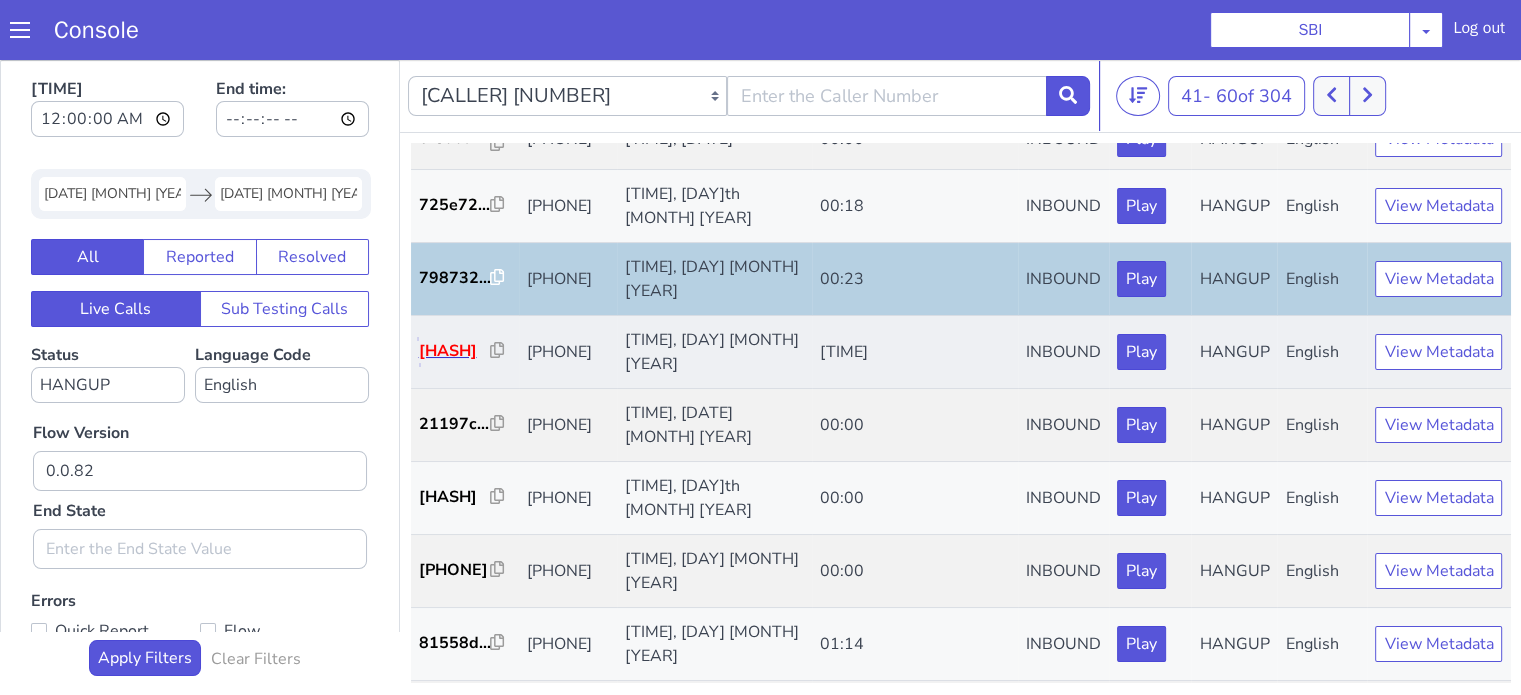click on "ff67a0..." at bounding box center [455, 351] 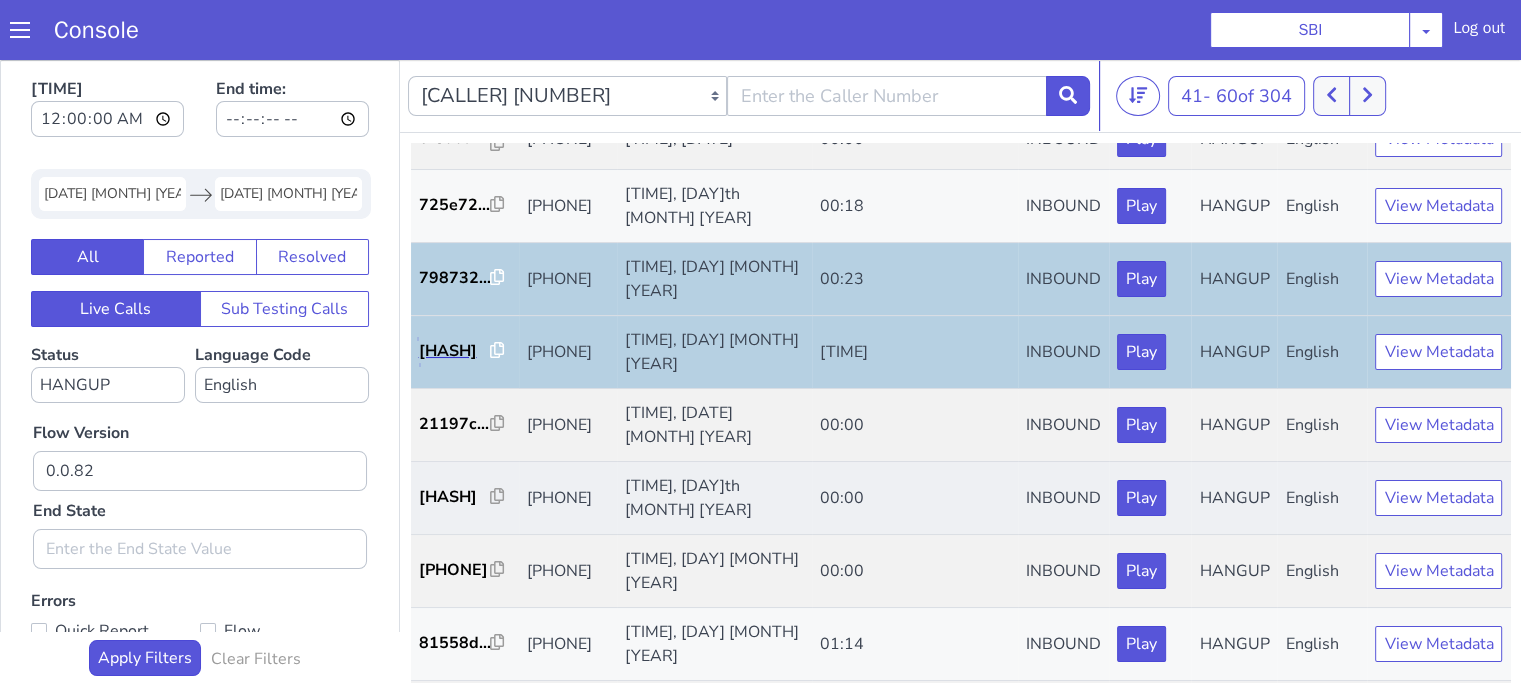 scroll, scrollTop: 990, scrollLeft: 0, axis: vertical 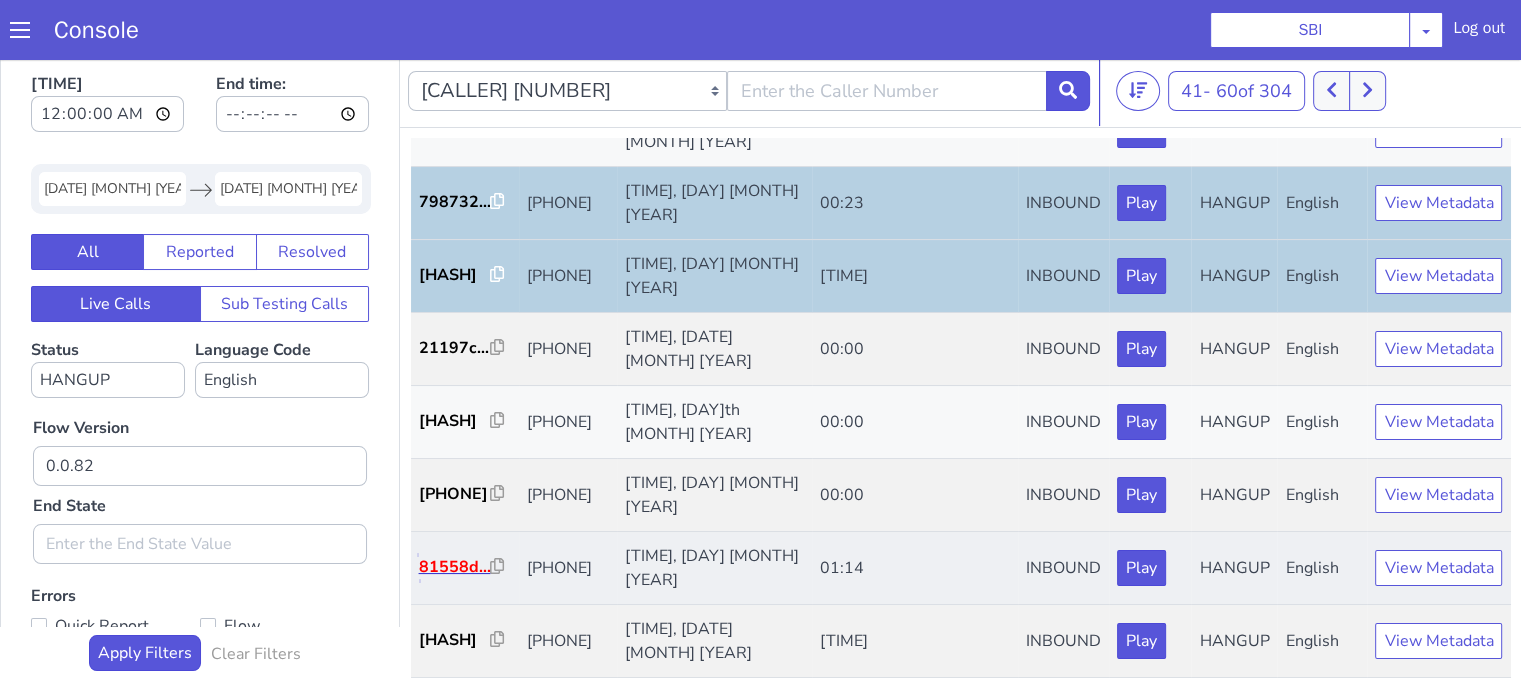 click on "81558d..." at bounding box center (455, 567) 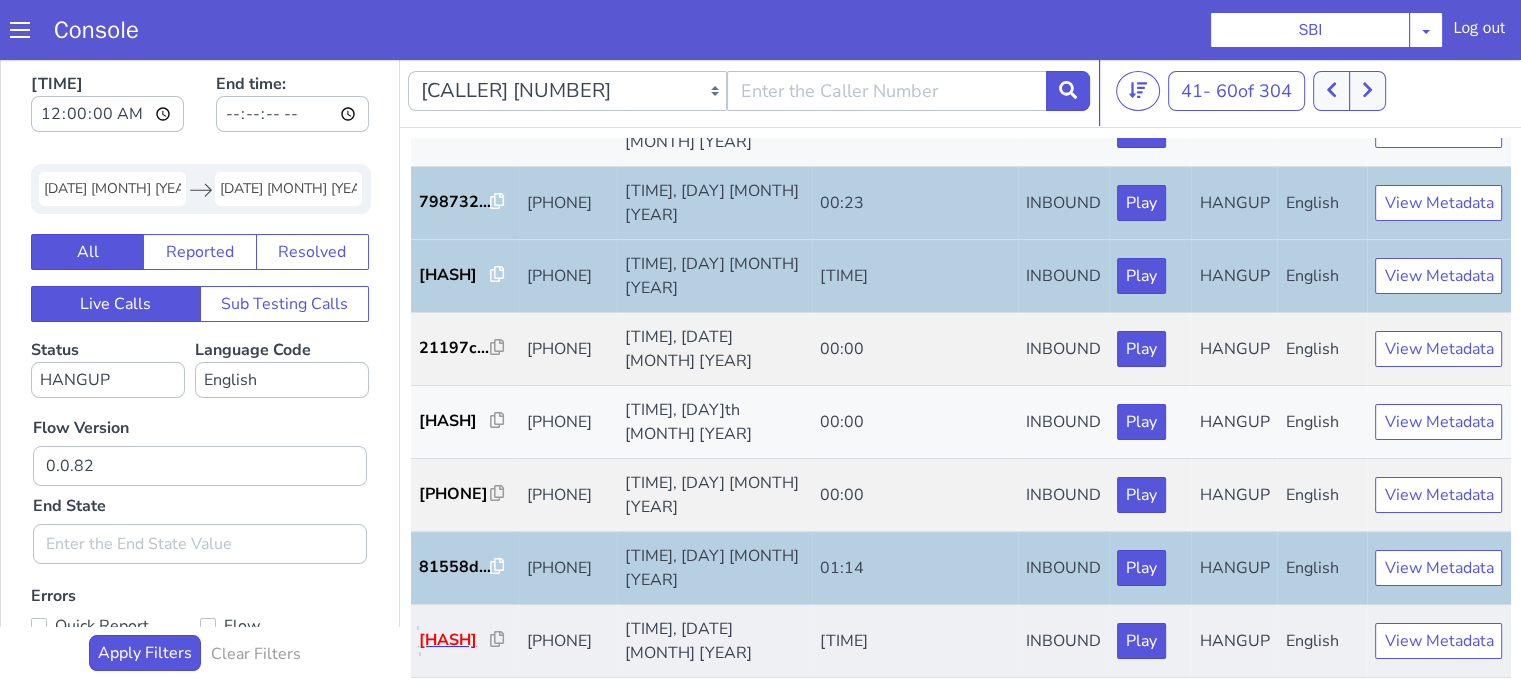 click on "fac3e8..." at bounding box center (455, 640) 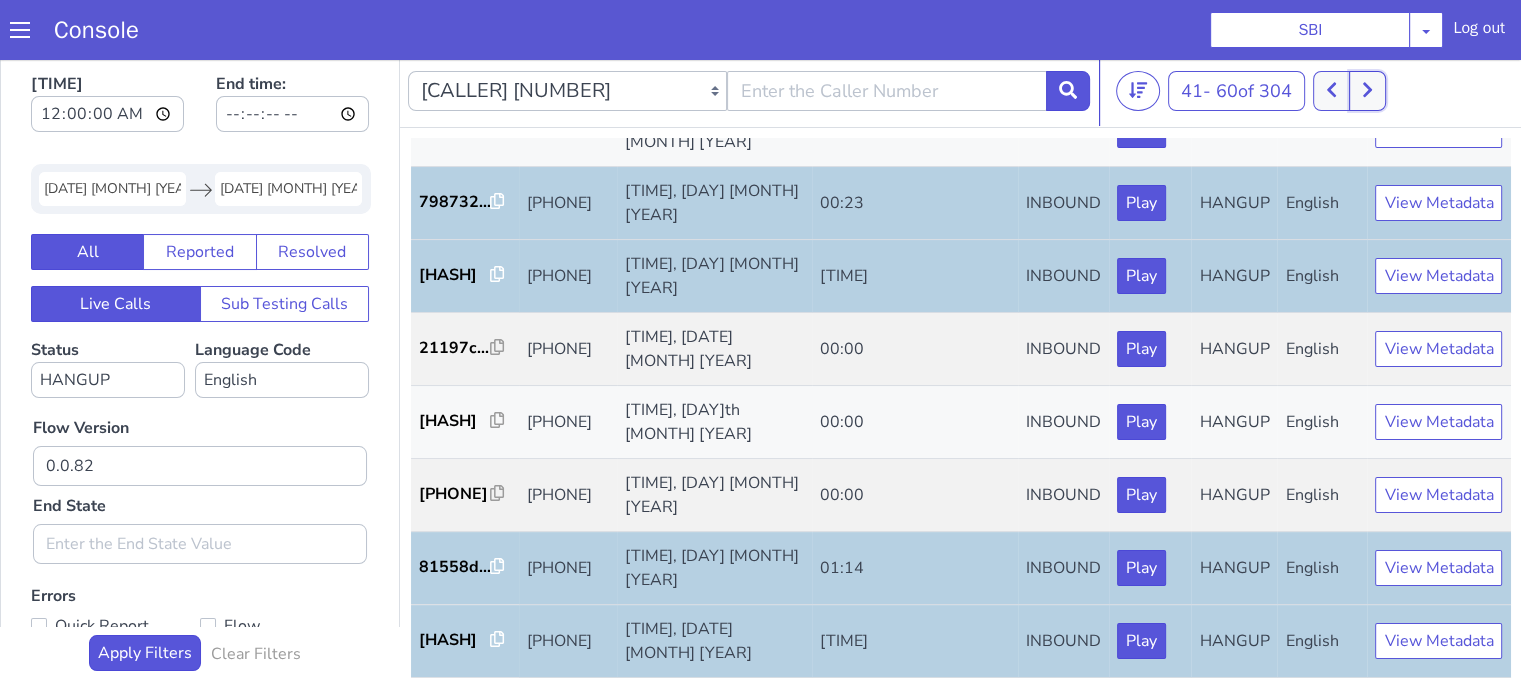 click at bounding box center (1367, 91) 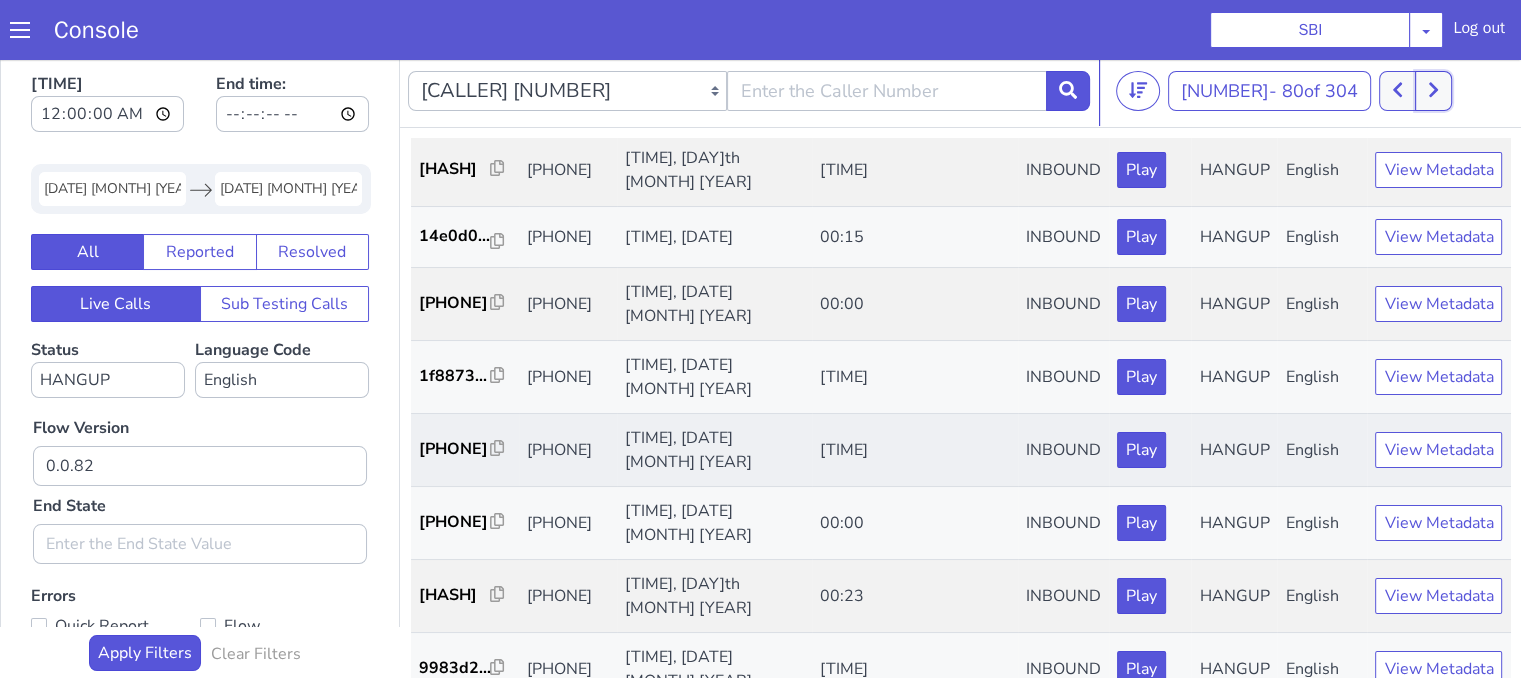 scroll, scrollTop: 200, scrollLeft: 0, axis: vertical 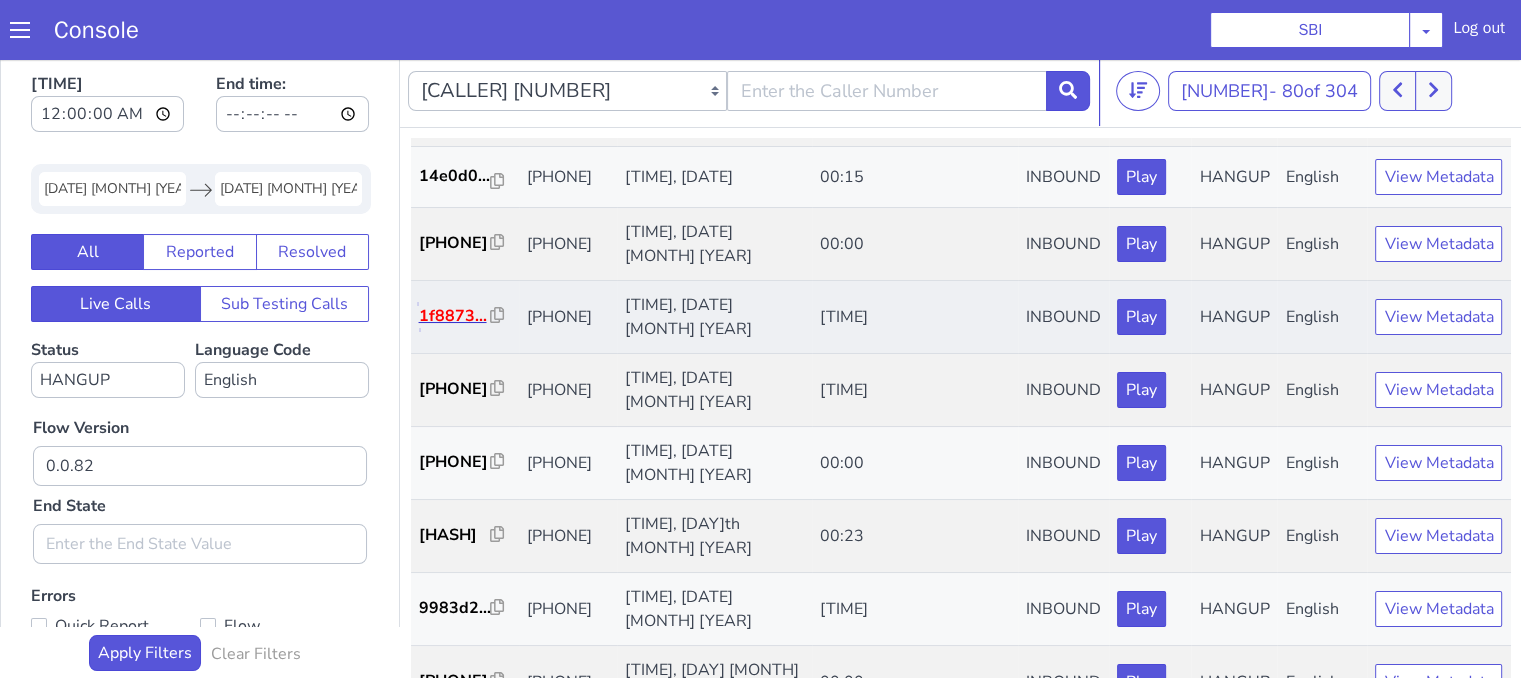 click on "1f8873..." at bounding box center (455, 316) 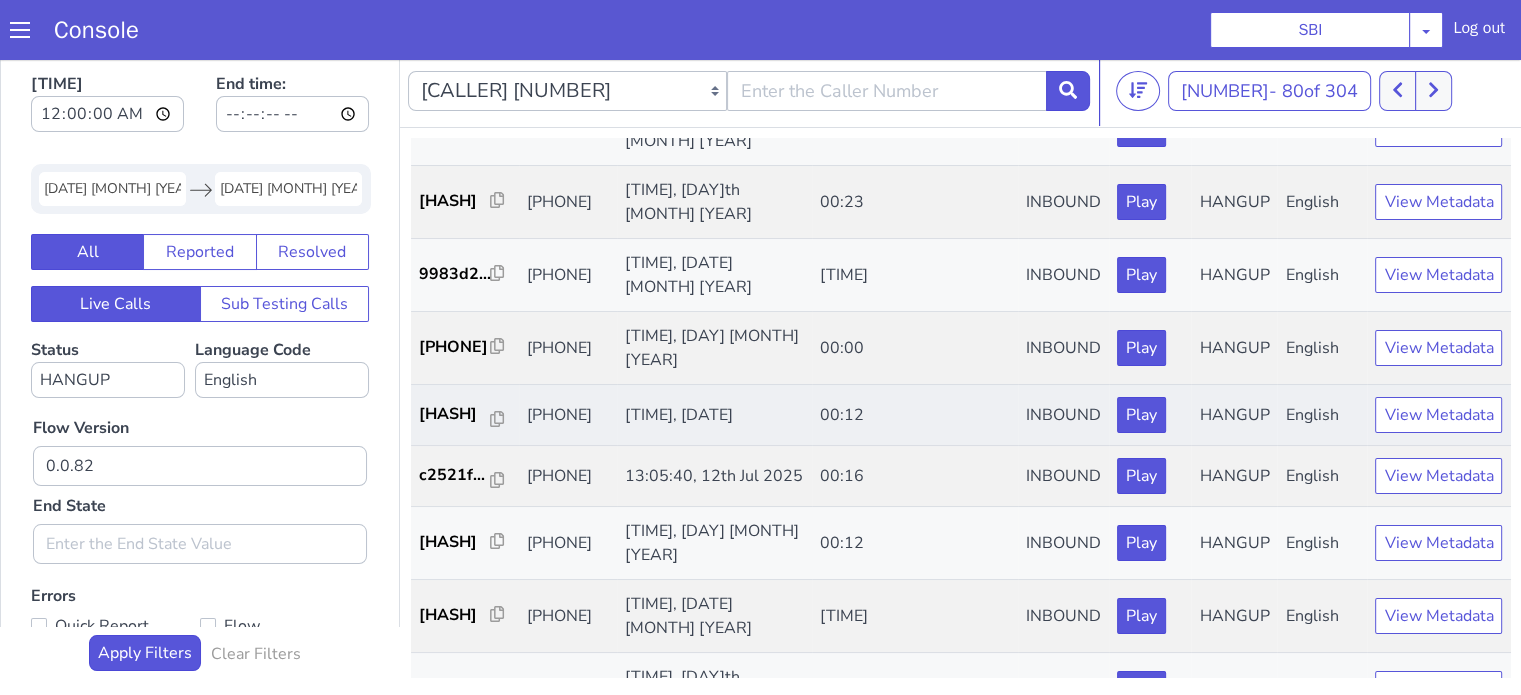 scroll, scrollTop: 500, scrollLeft: 0, axis: vertical 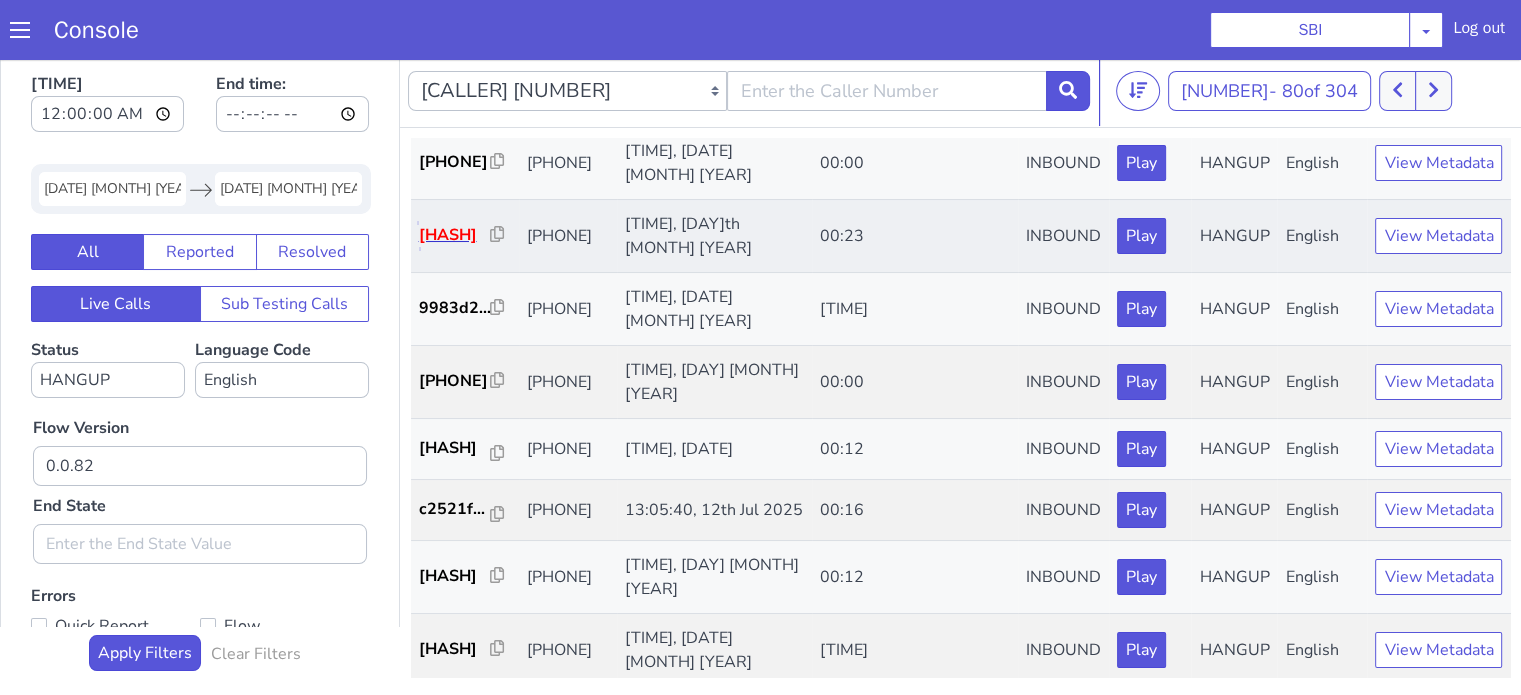 click on "6b1337..." at bounding box center [455, 235] 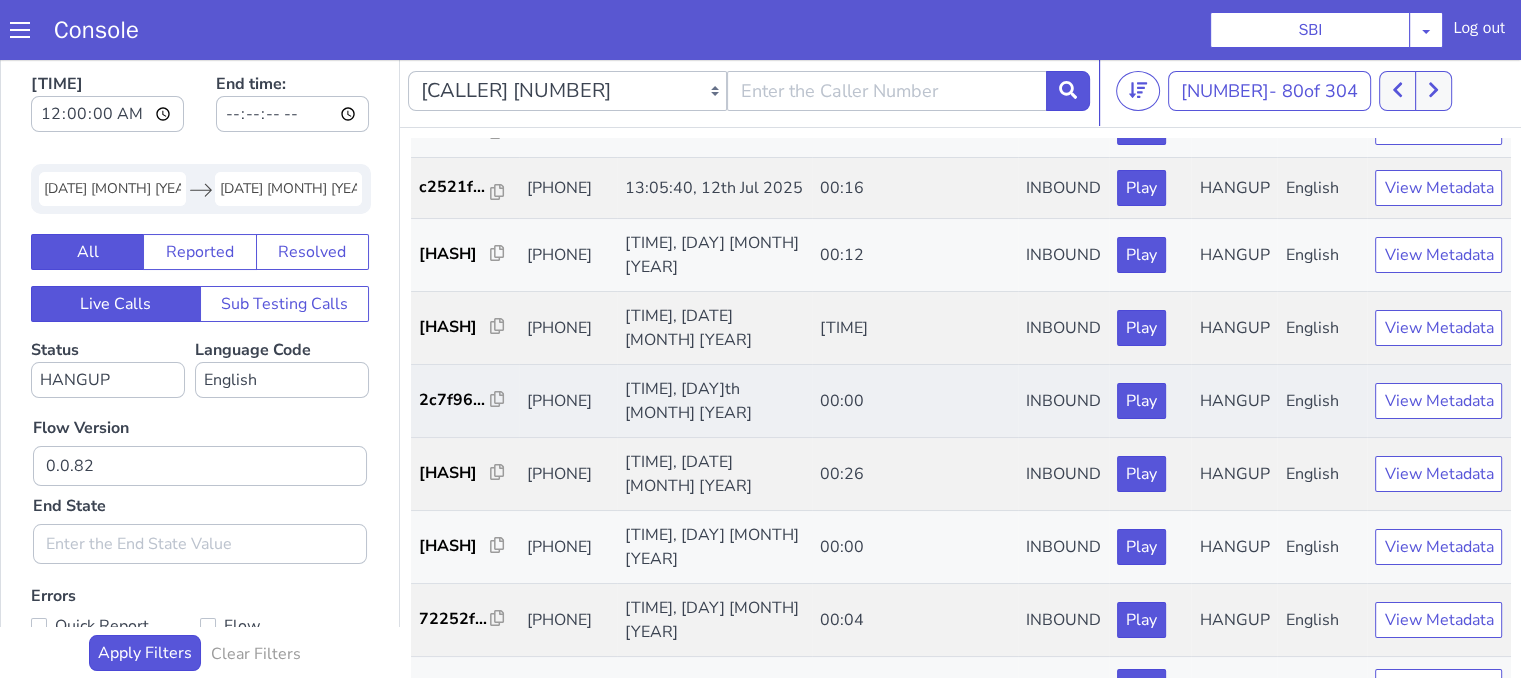 scroll, scrollTop: 990, scrollLeft: 0, axis: vertical 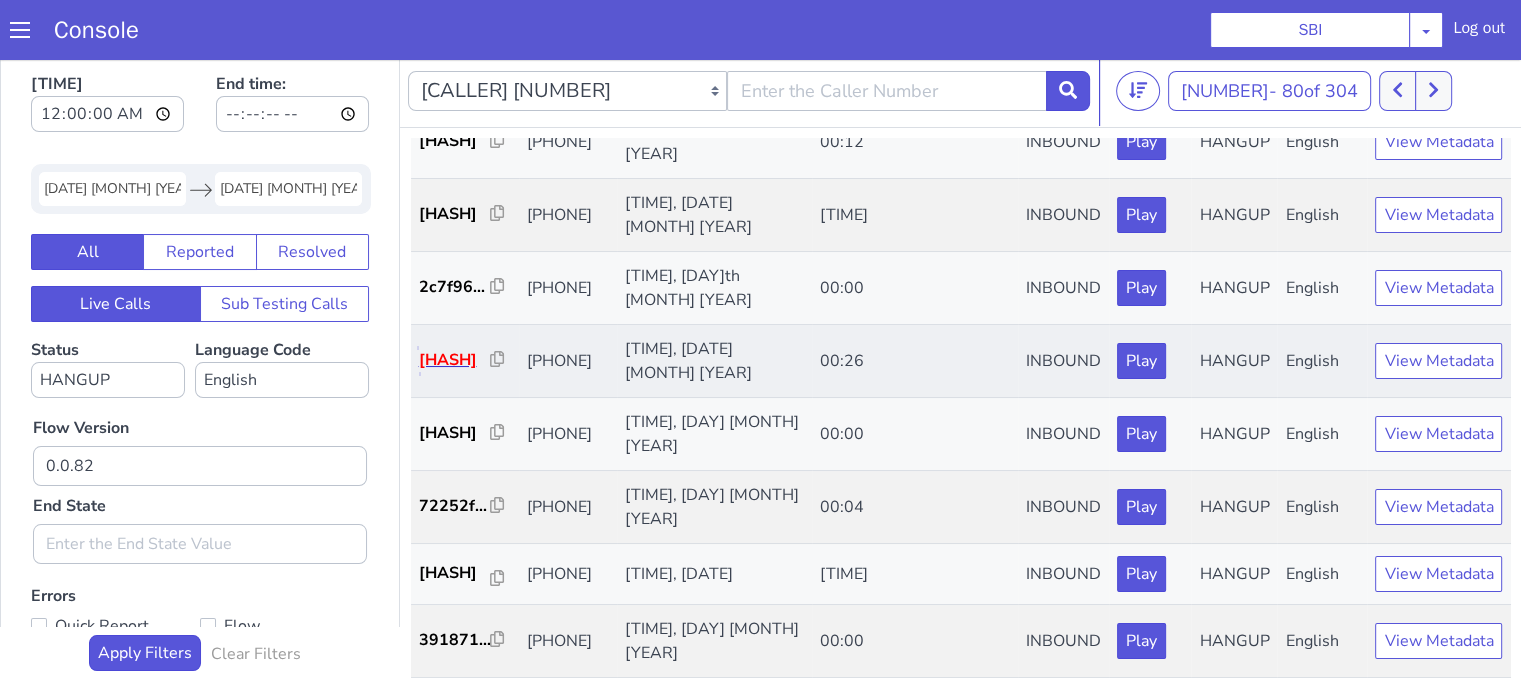 click on "9de803..." at bounding box center [455, 360] 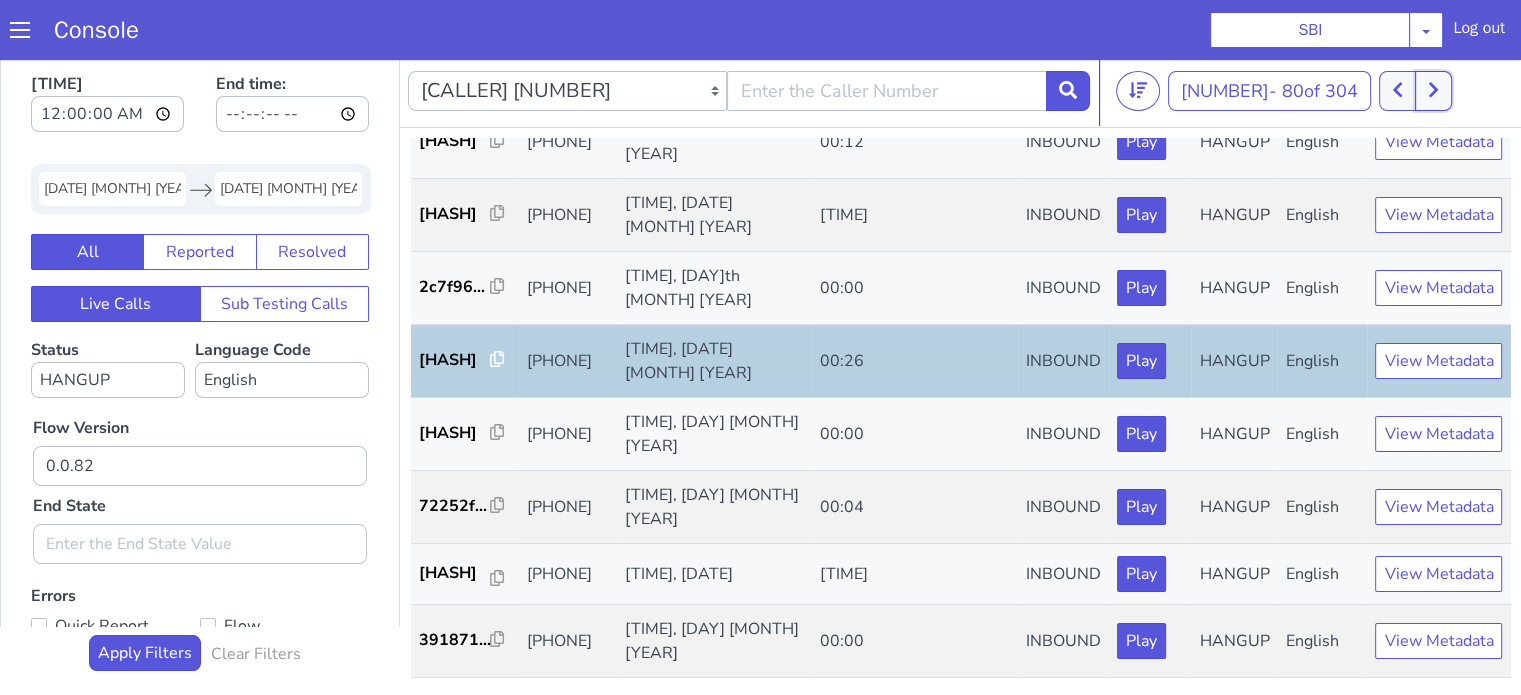 click at bounding box center [1433, 91] 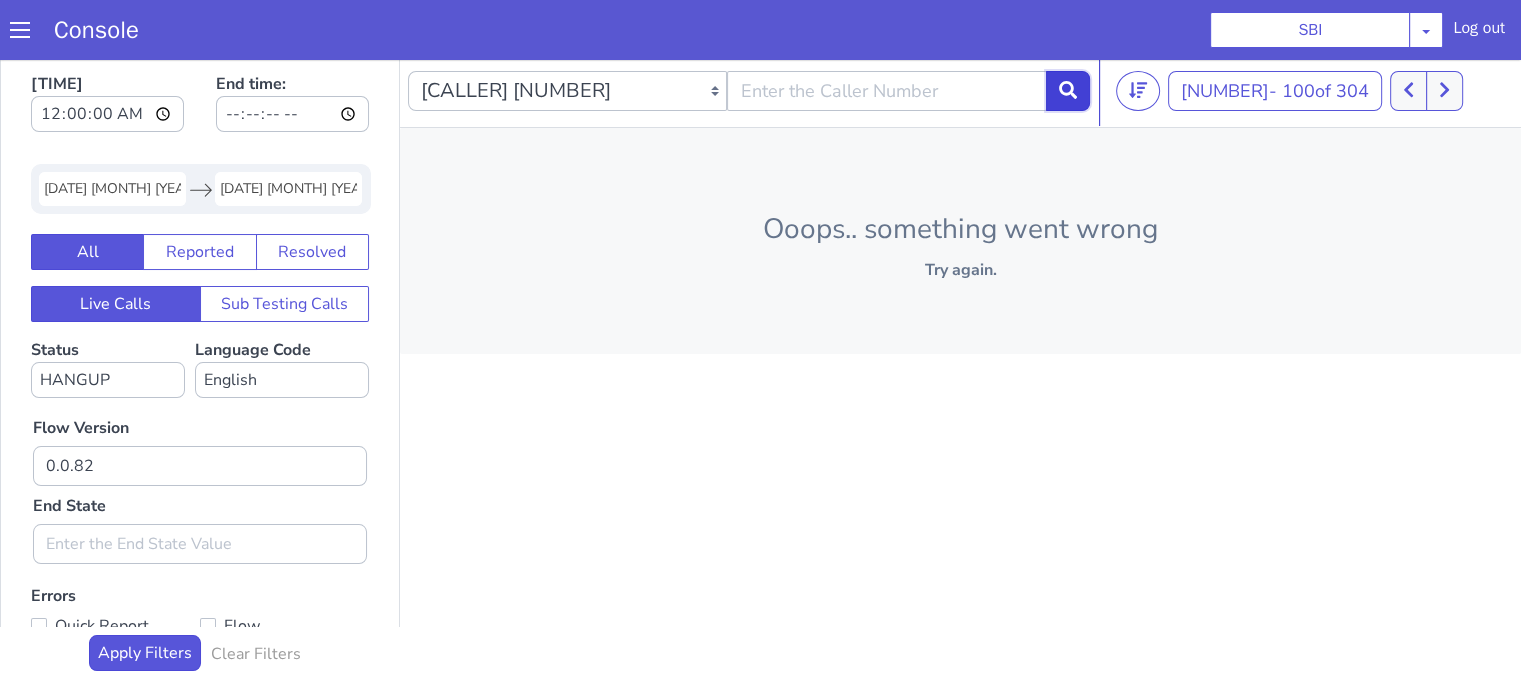click 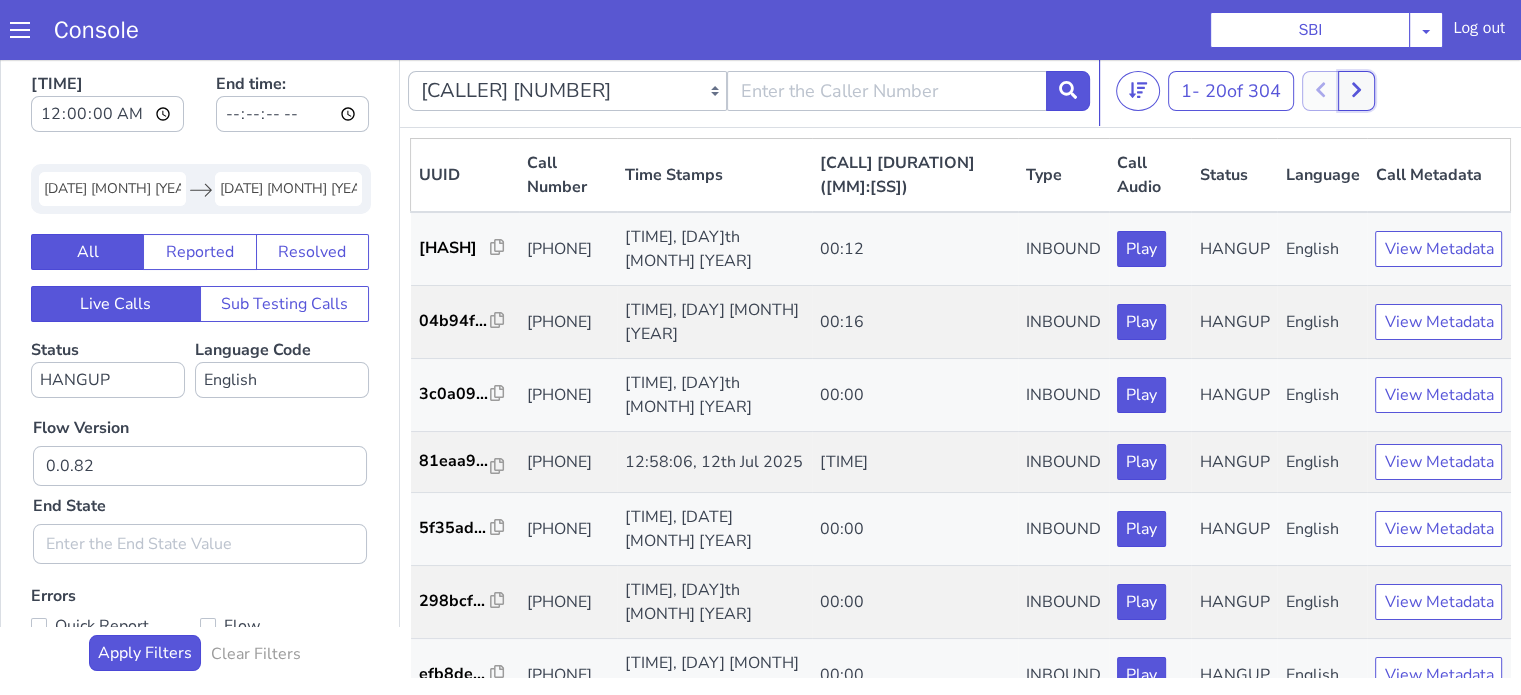 click 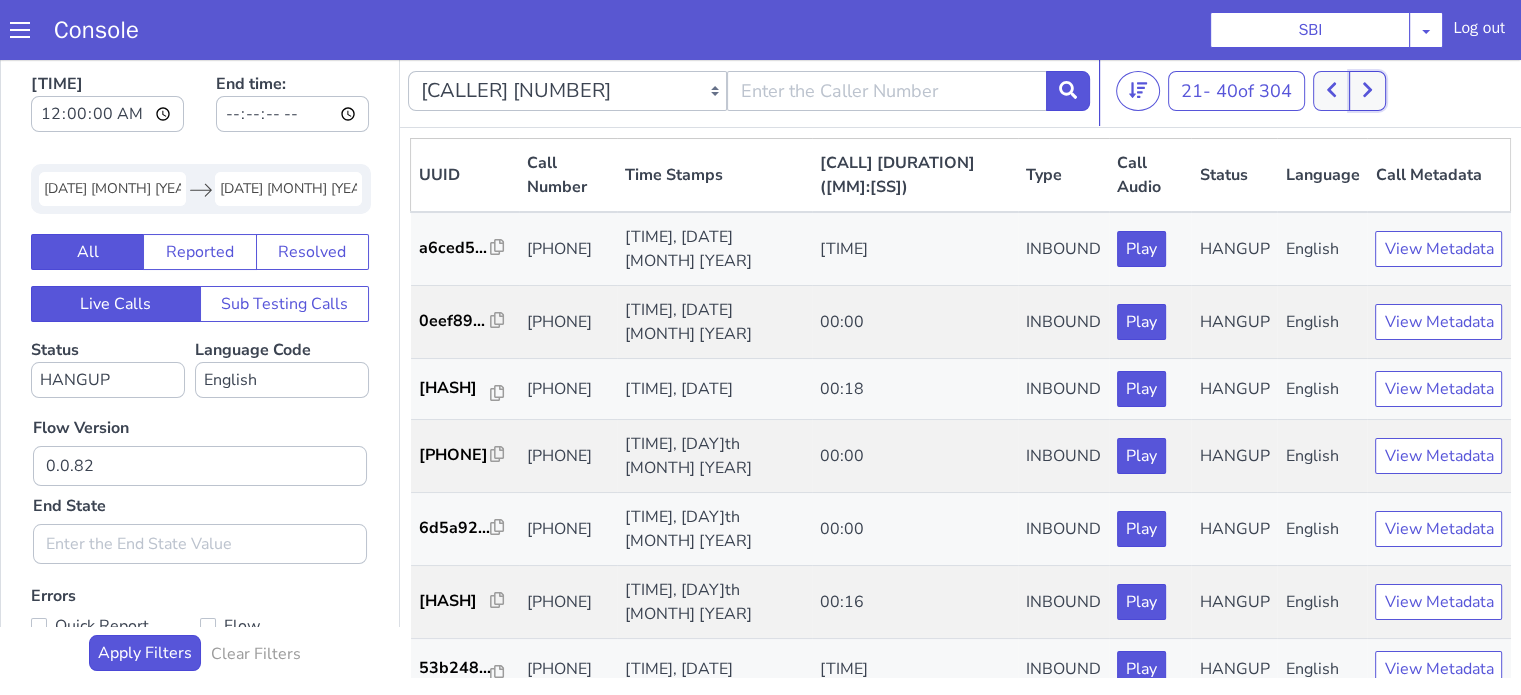 click 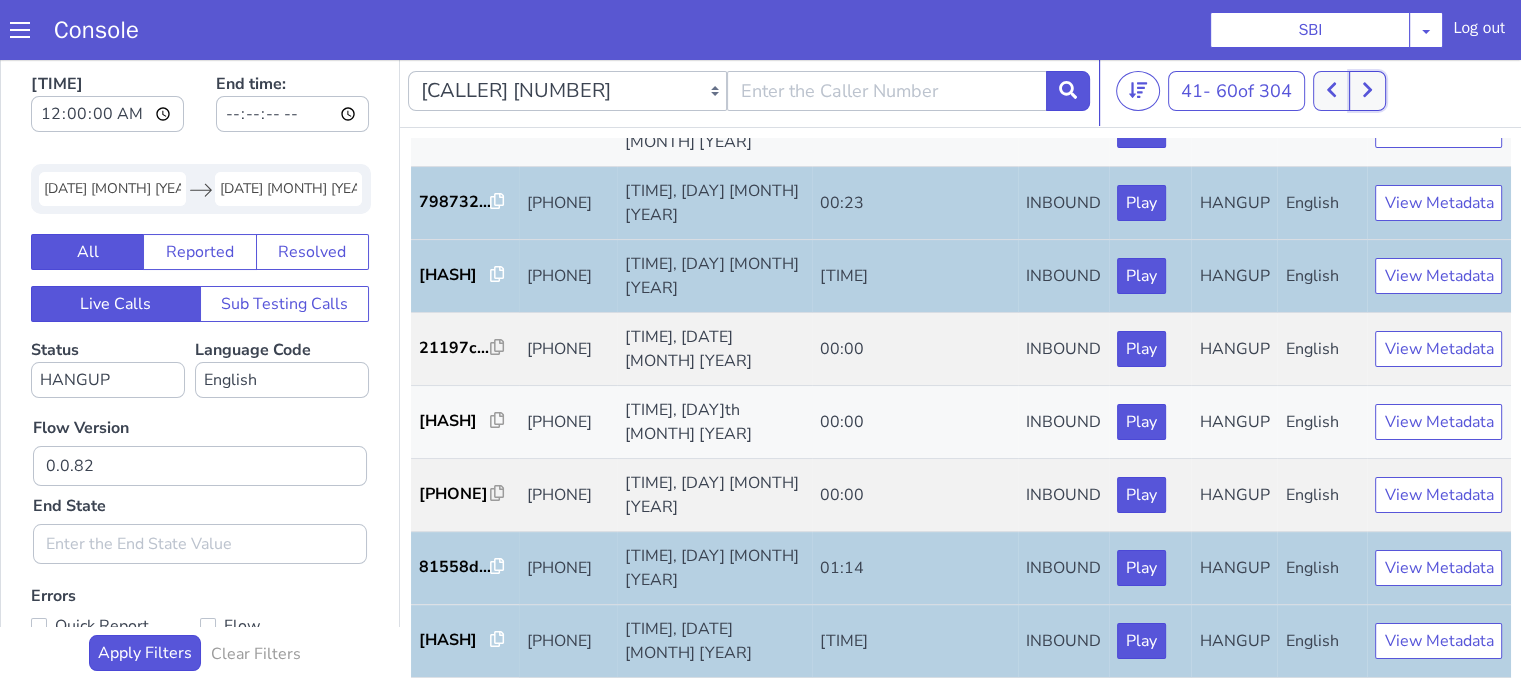 scroll, scrollTop: 990, scrollLeft: 0, axis: vertical 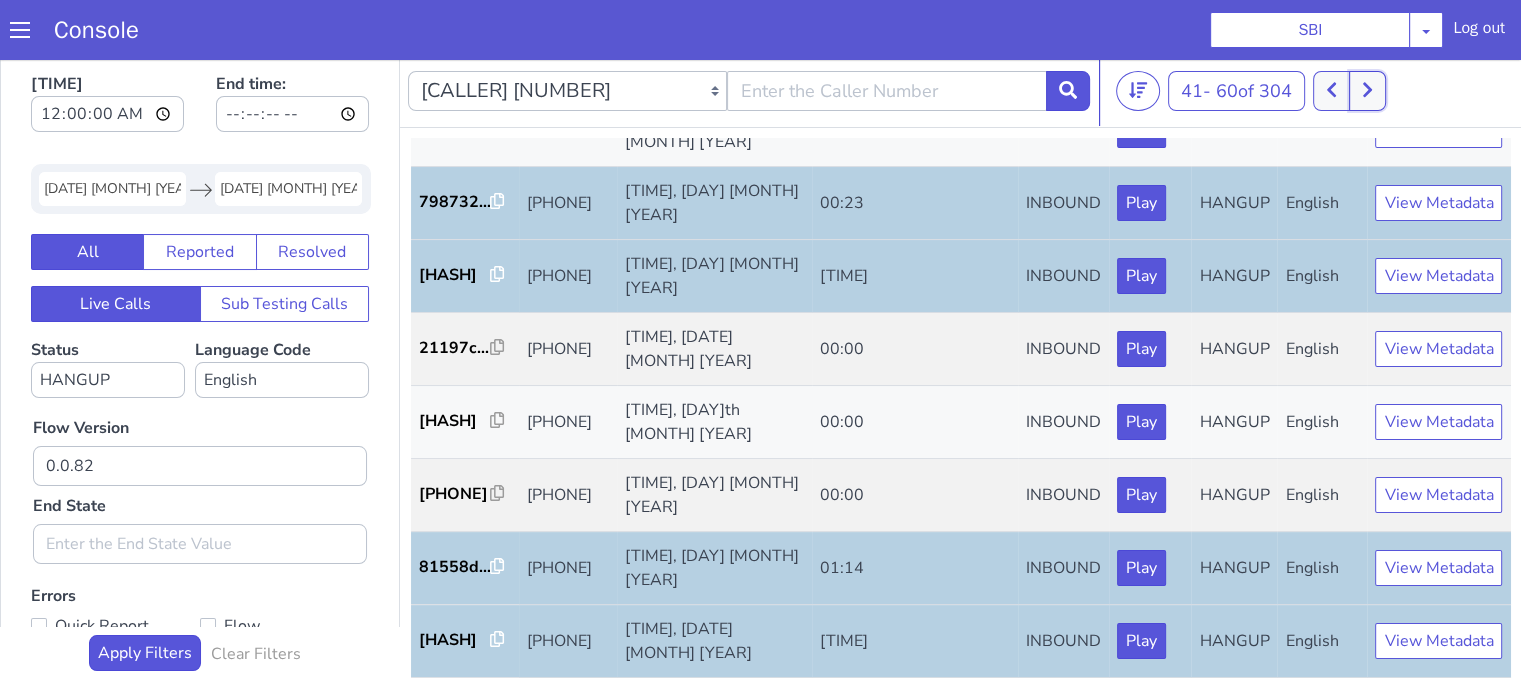 click at bounding box center [1367, 91] 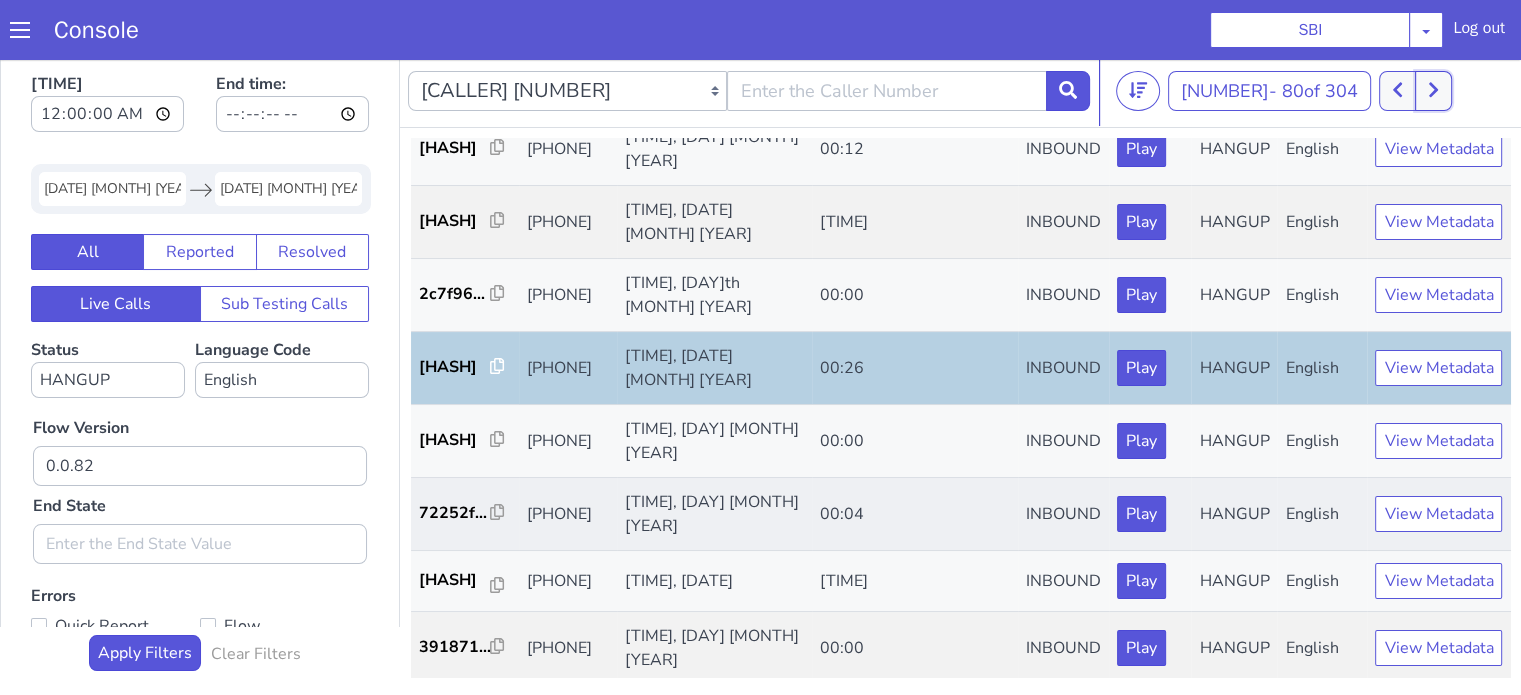 scroll, scrollTop: 990, scrollLeft: 0, axis: vertical 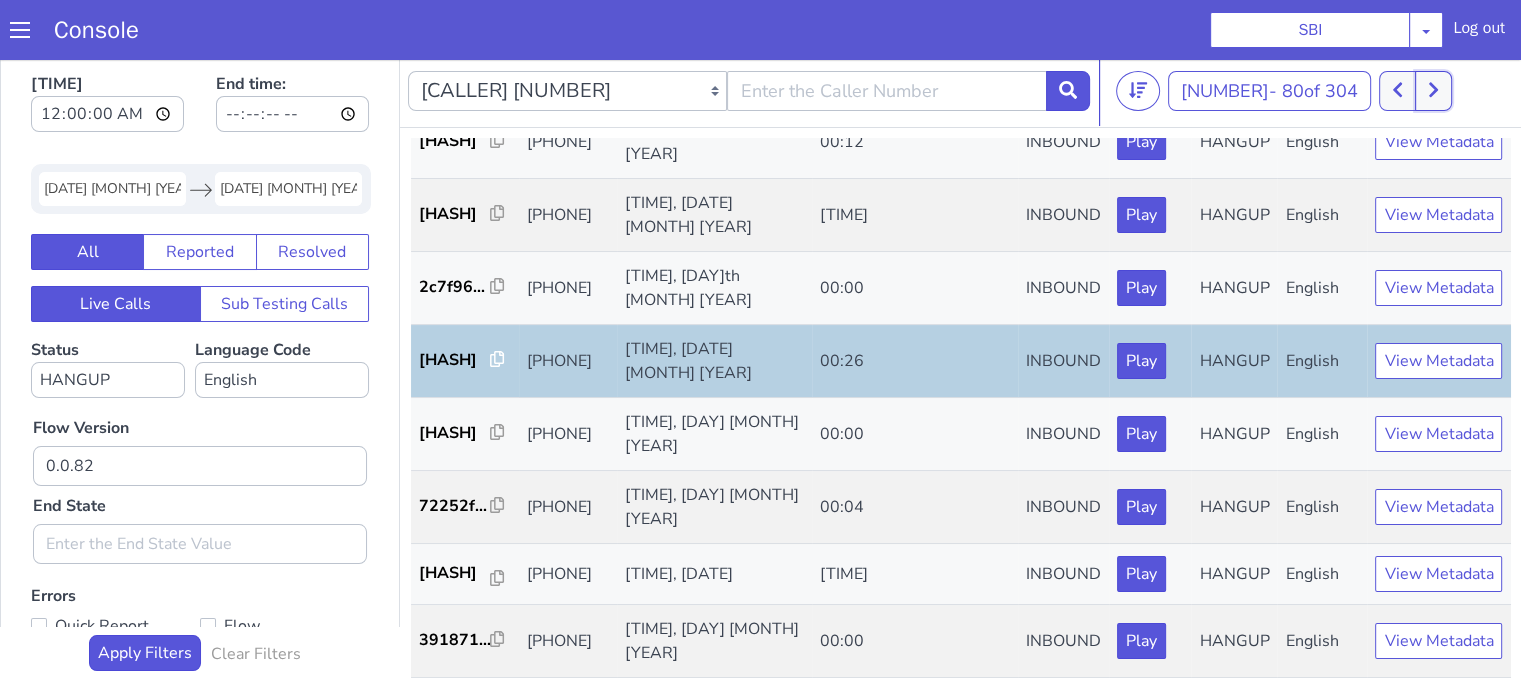 click at bounding box center [1433, 91] 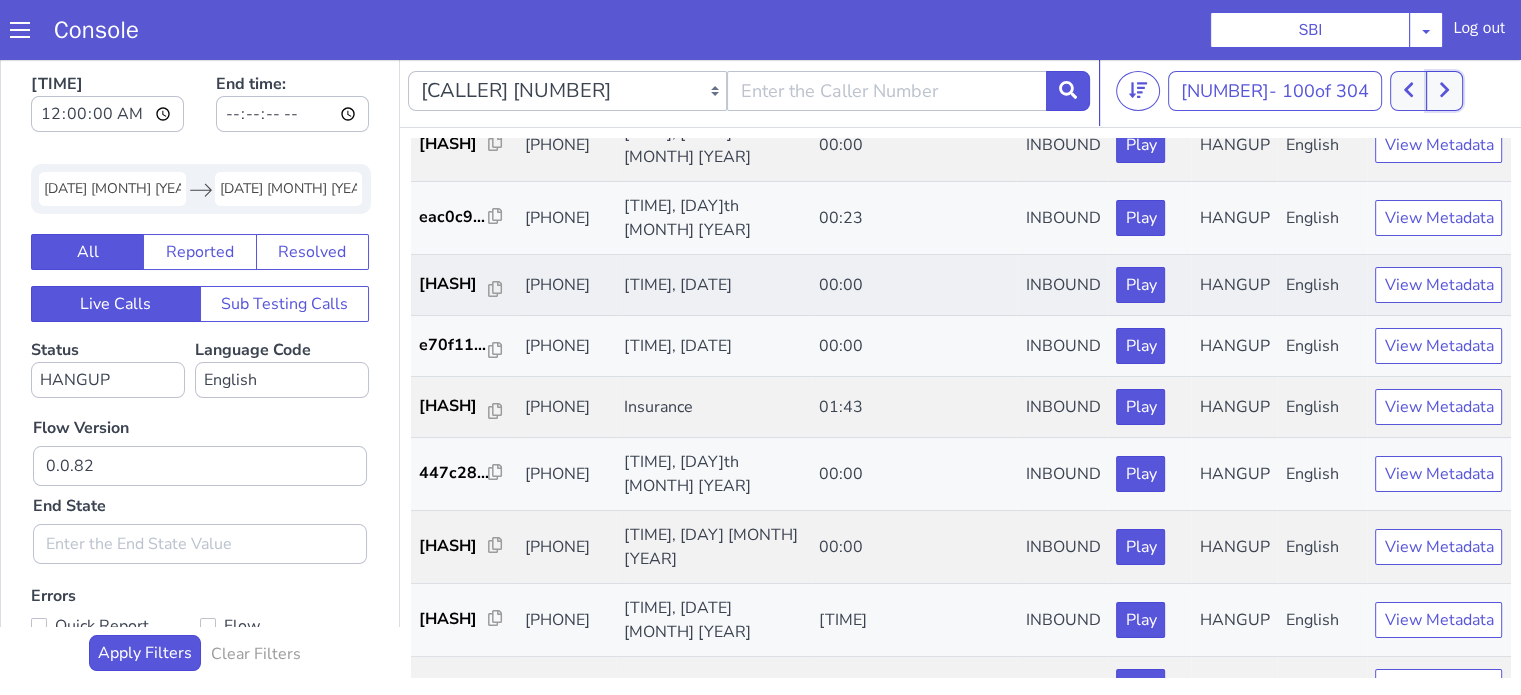 scroll, scrollTop: 300, scrollLeft: 0, axis: vertical 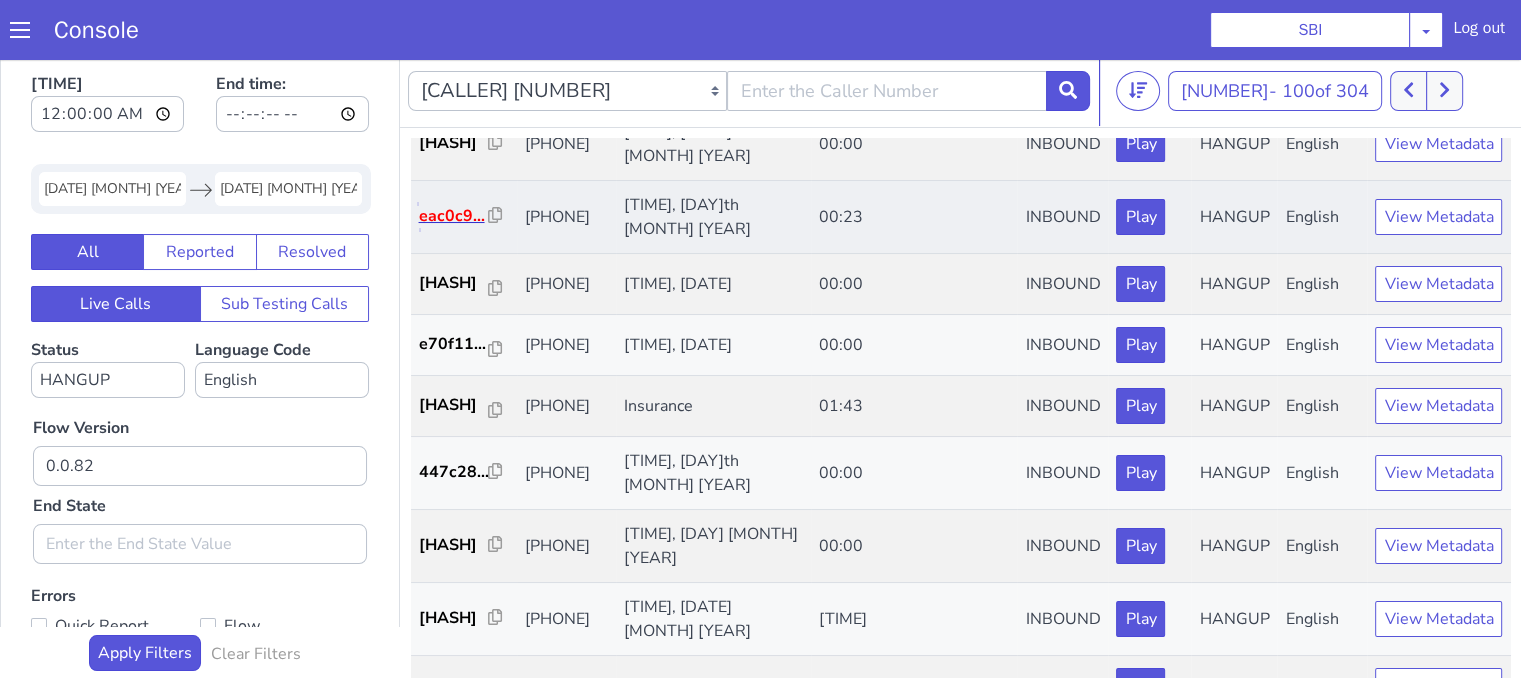 click on "eac0c9..." at bounding box center [454, 216] 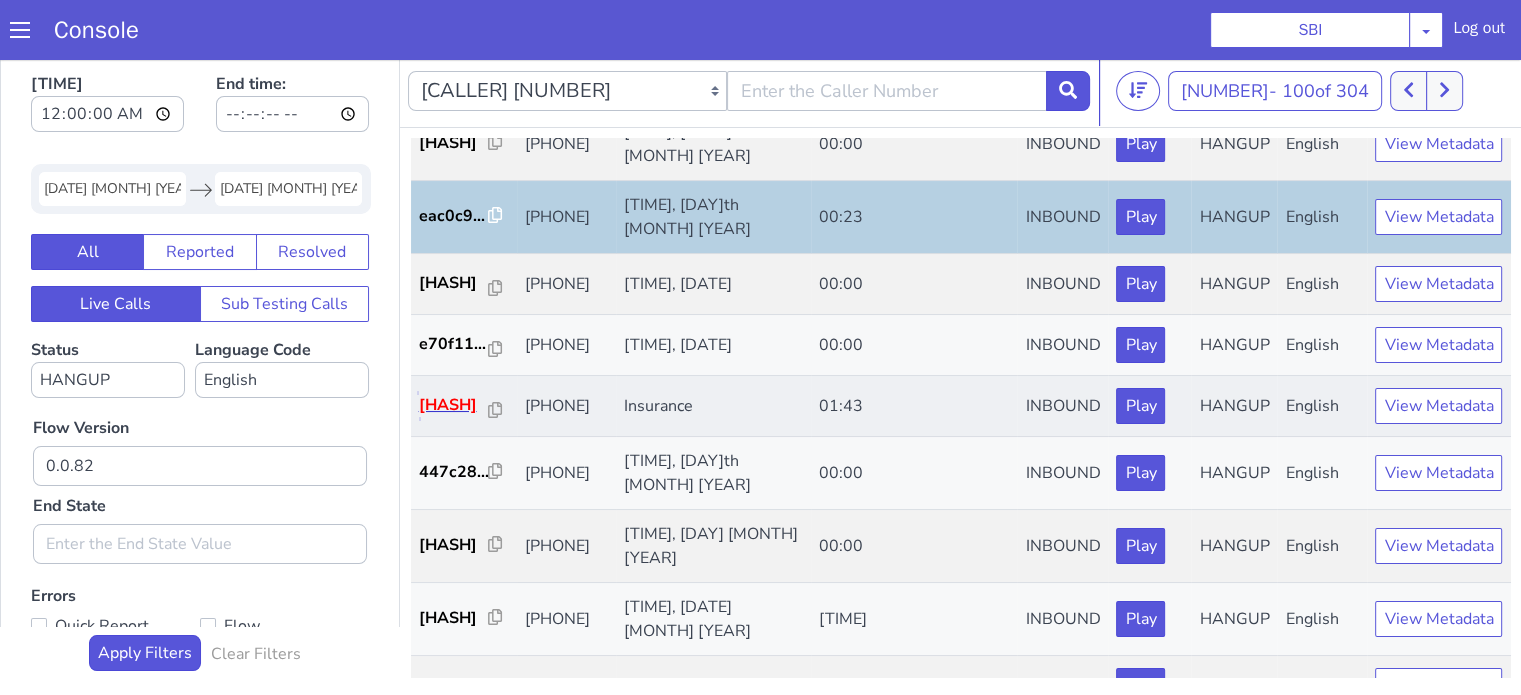 click on "0ca8c6..." at bounding box center [454, 405] 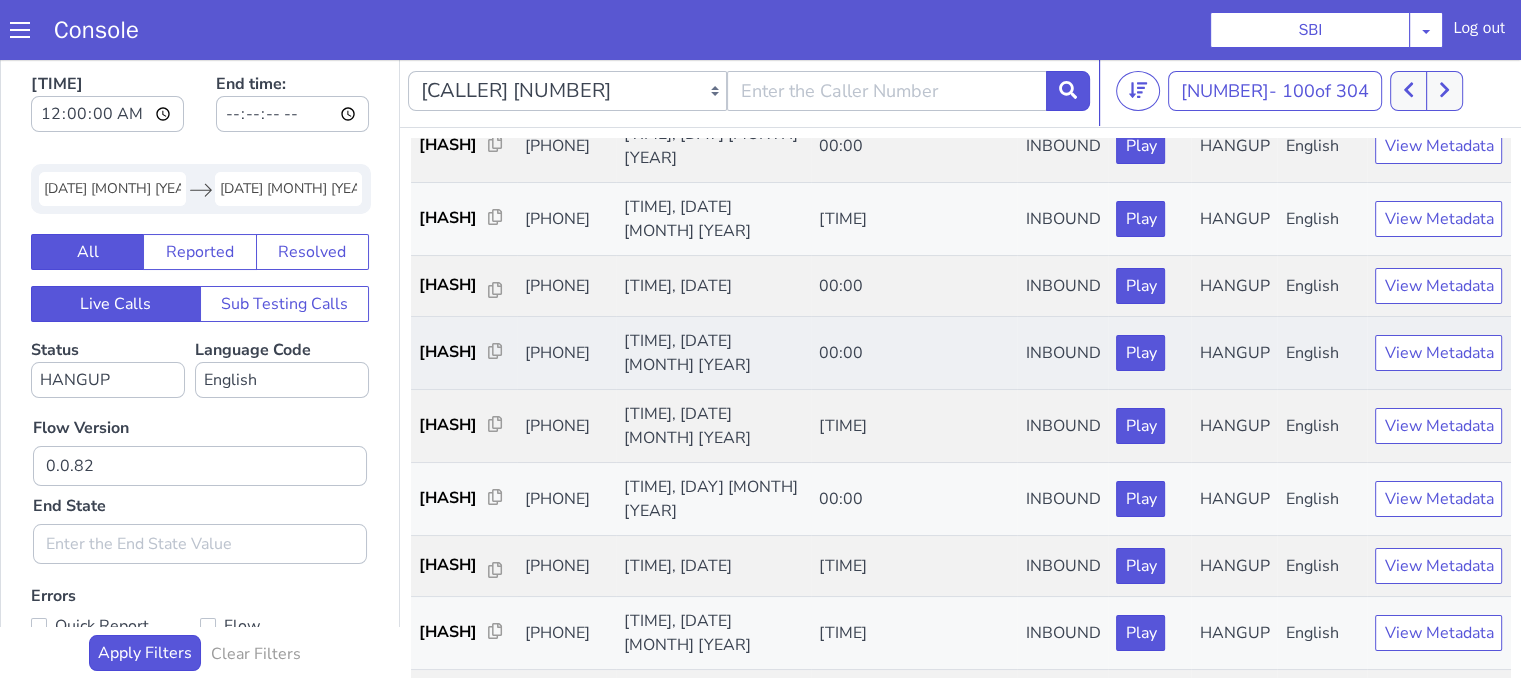 scroll, scrollTop: 900, scrollLeft: 0, axis: vertical 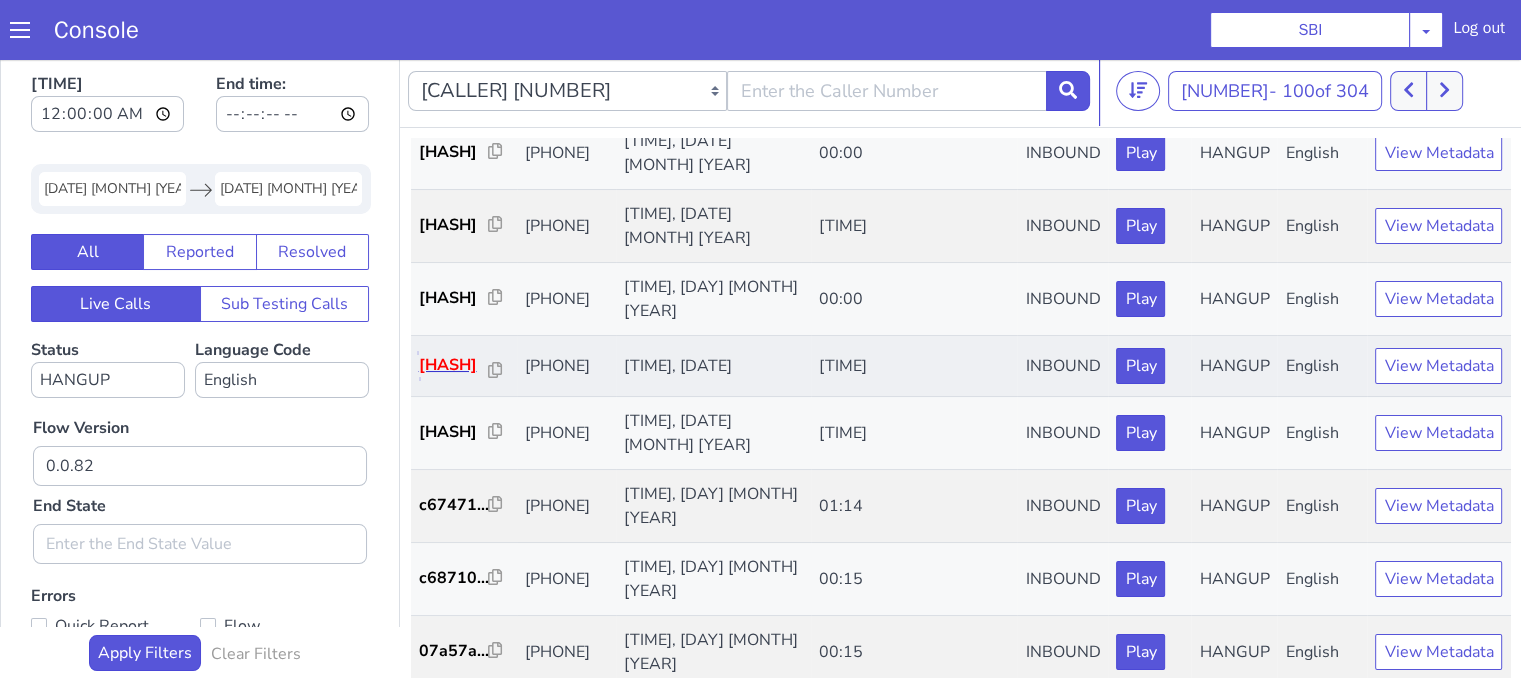 click on "ed5295..." at bounding box center (454, 365) 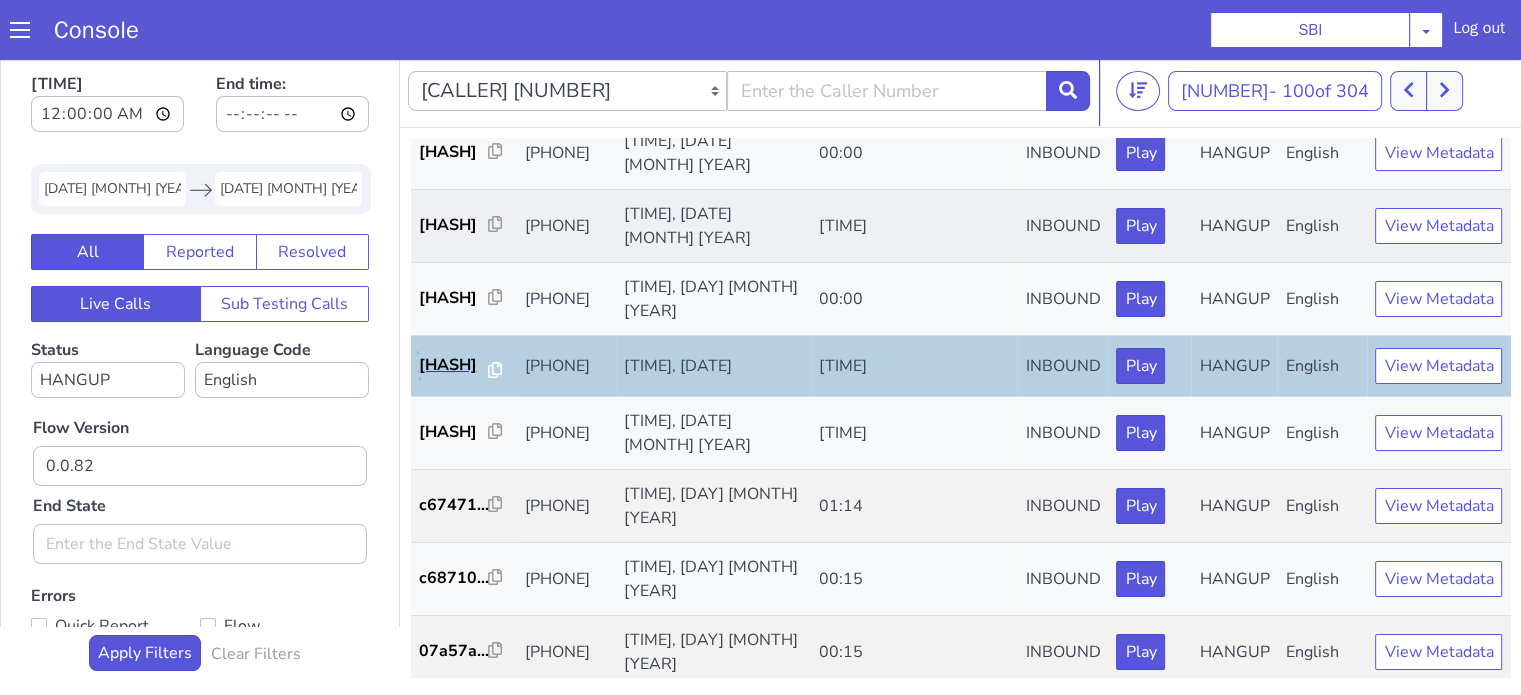 scroll, scrollTop: 990, scrollLeft: 0, axis: vertical 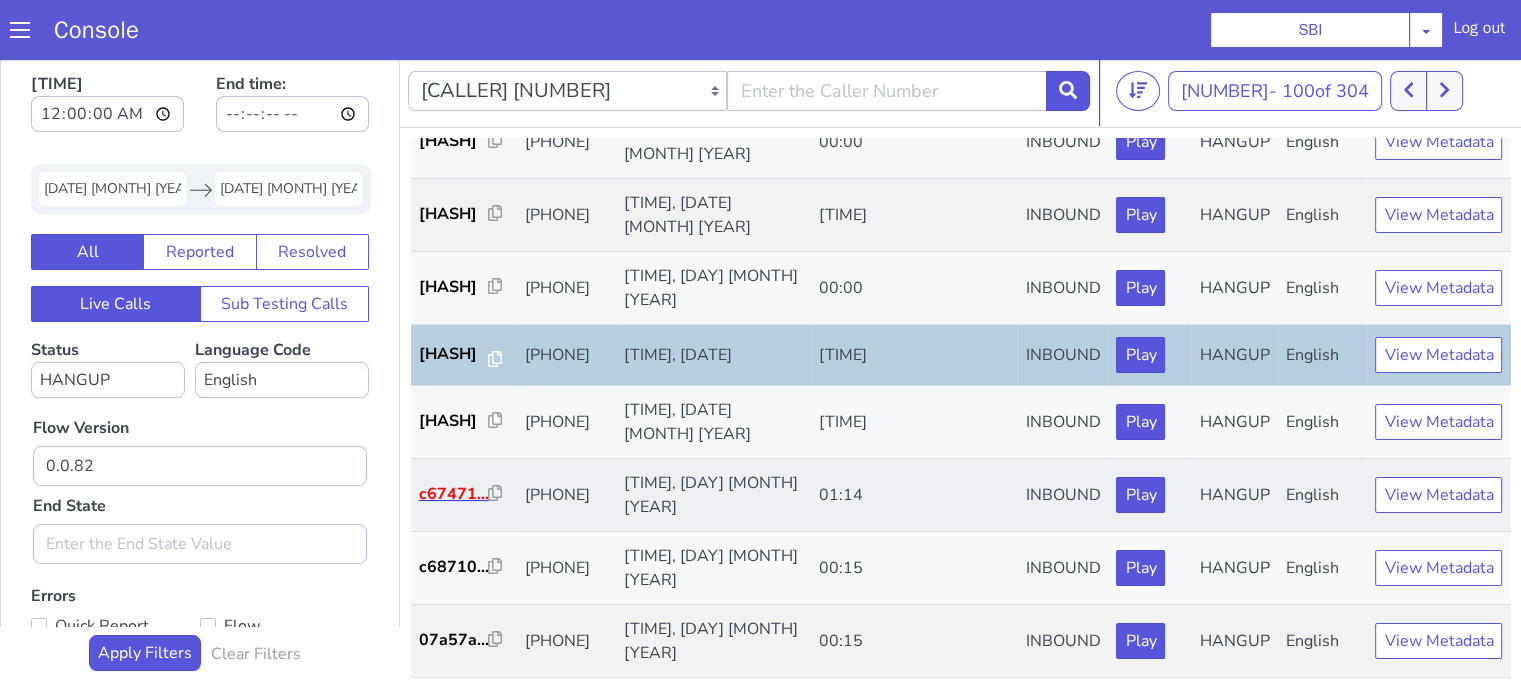 click on "c67471..." at bounding box center [464, 495] 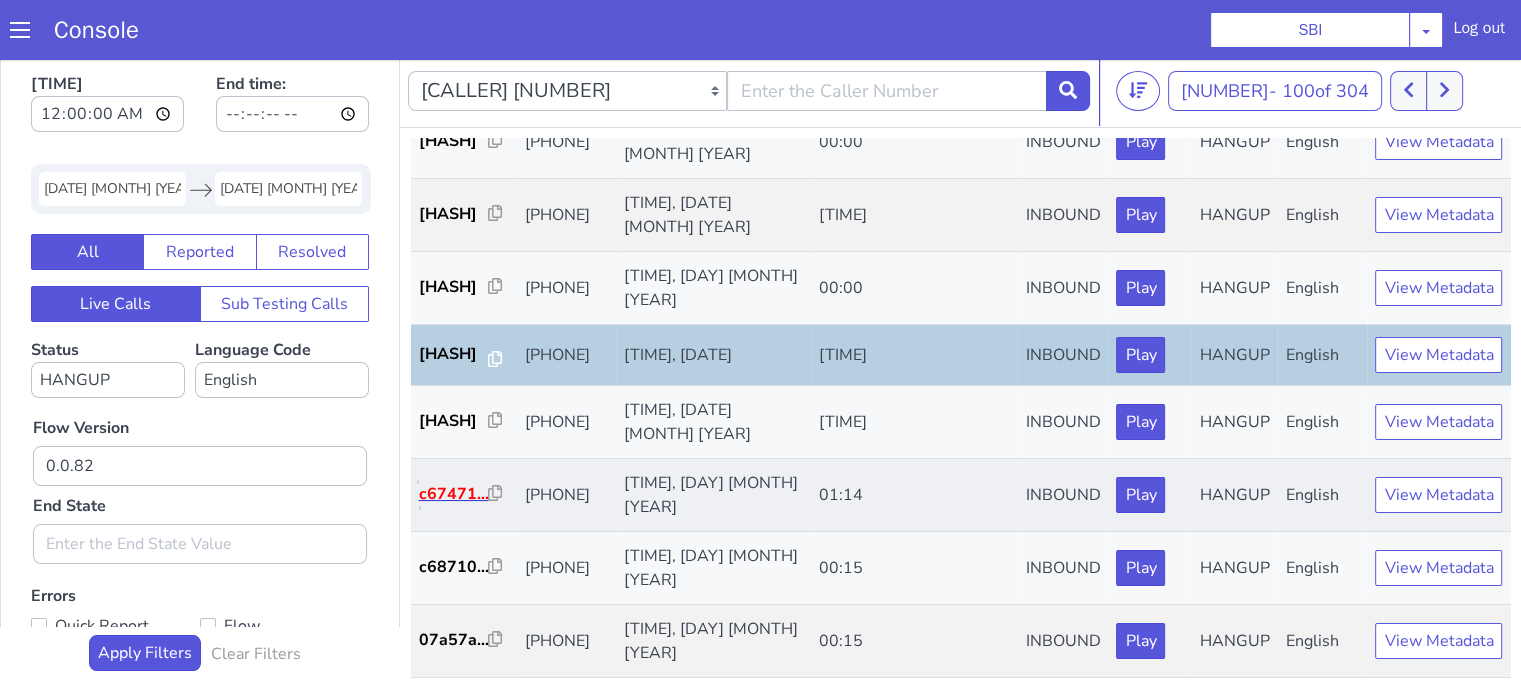 click on "c67471..." at bounding box center [454, 494] 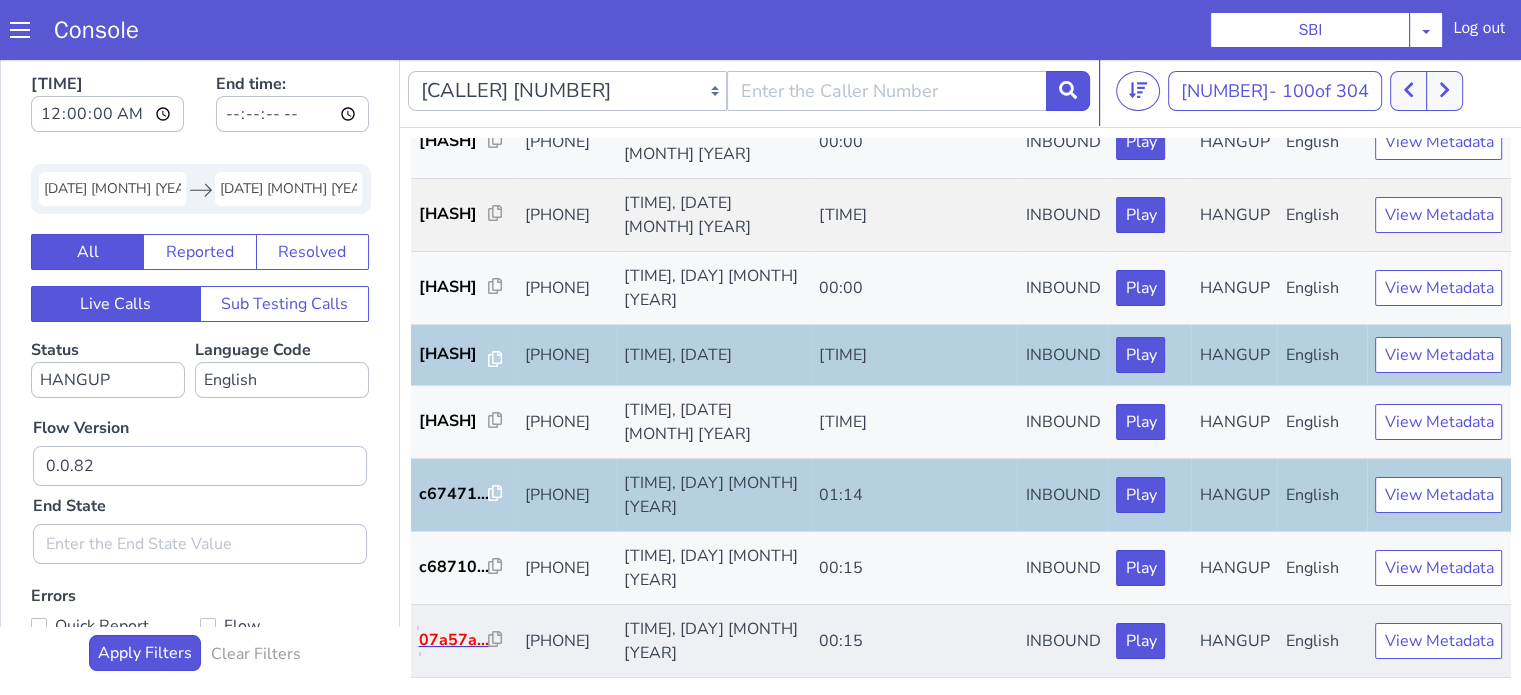 click on "07a57a..." at bounding box center (454, 640) 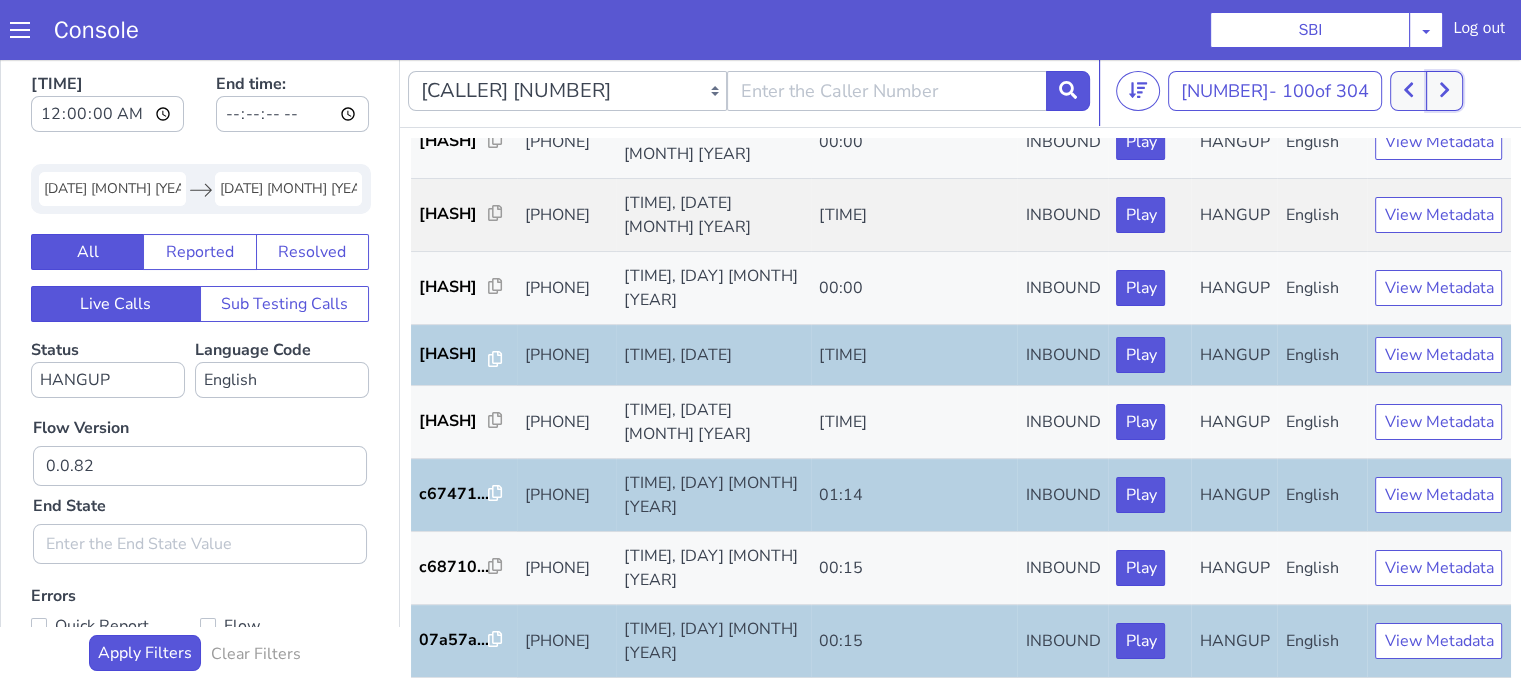 drag, startPoint x: 1384, startPoint y: 96, endPoint x: 1308, endPoint y: 126, distance: 81.706795 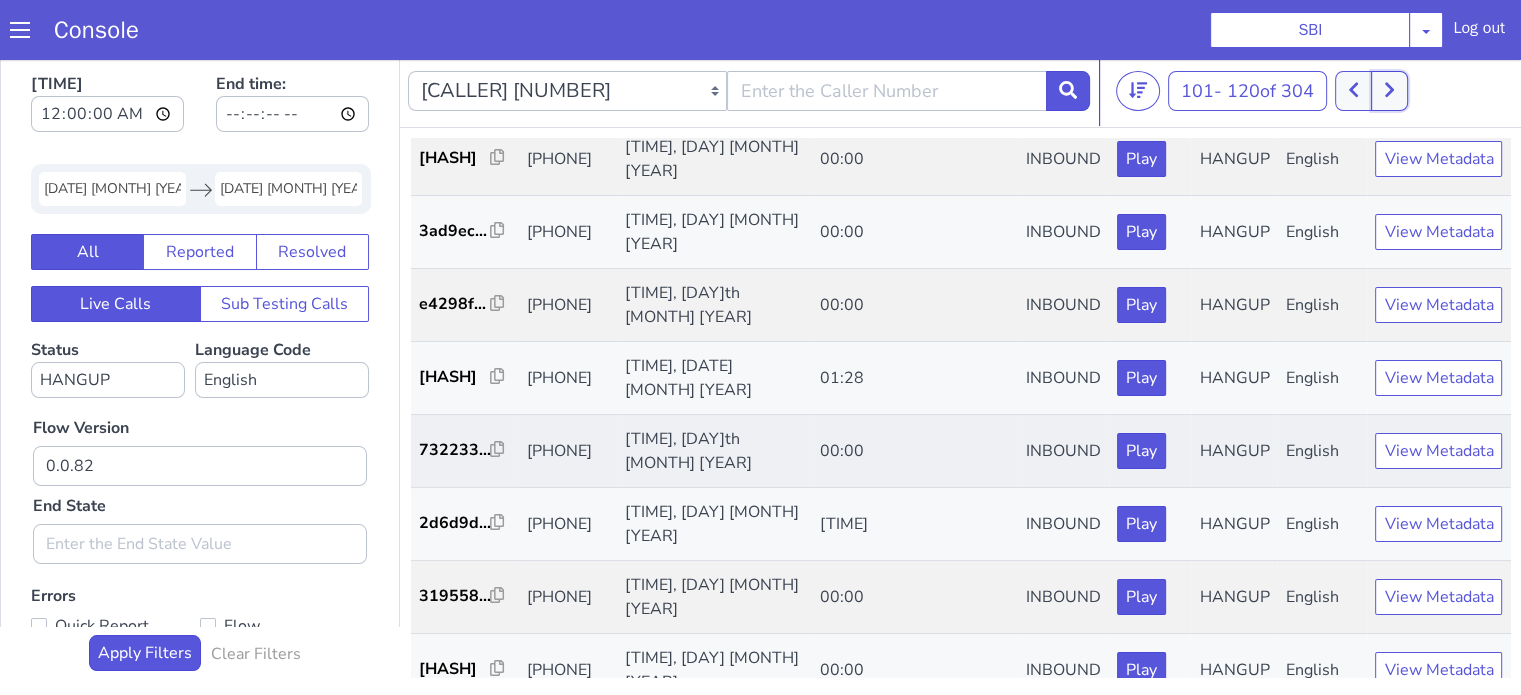 scroll, scrollTop: 400, scrollLeft: 0, axis: vertical 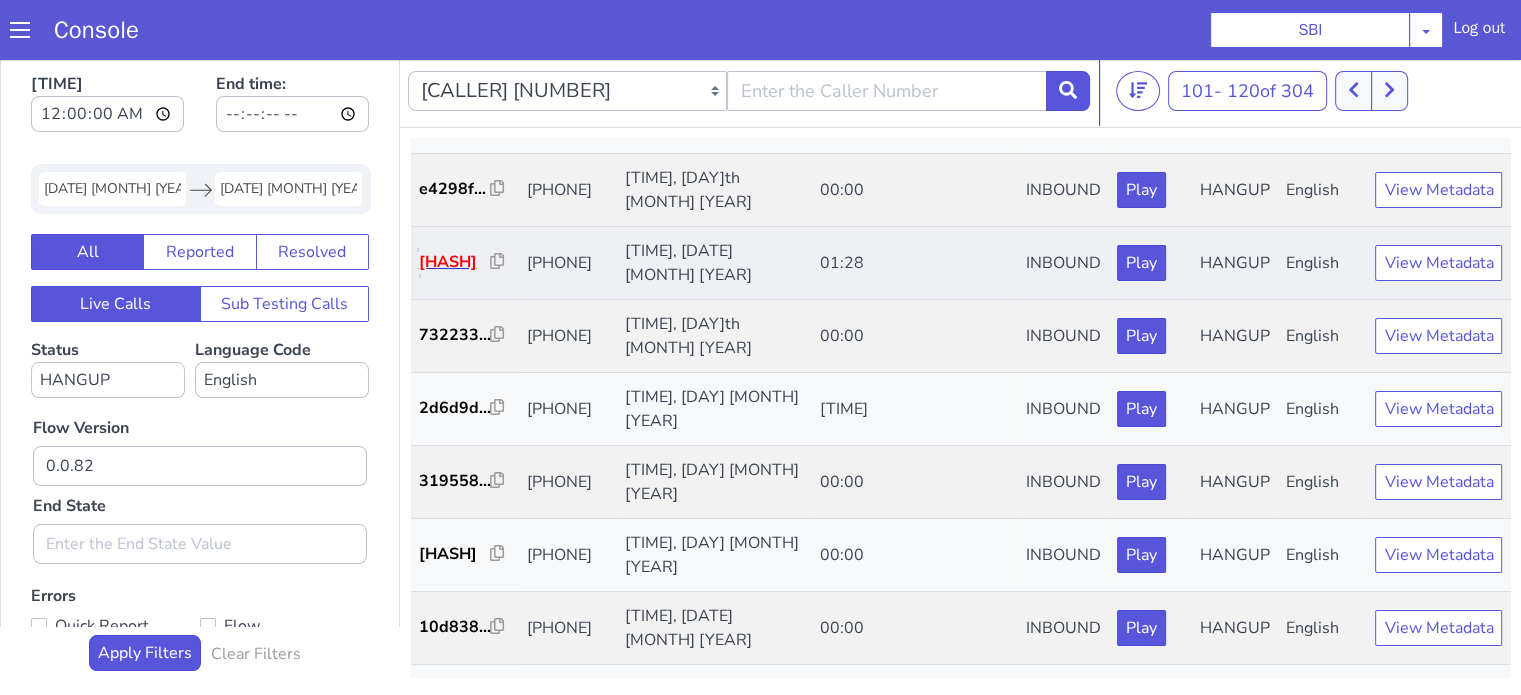 click on "ce4ee7..." at bounding box center [455, 262] 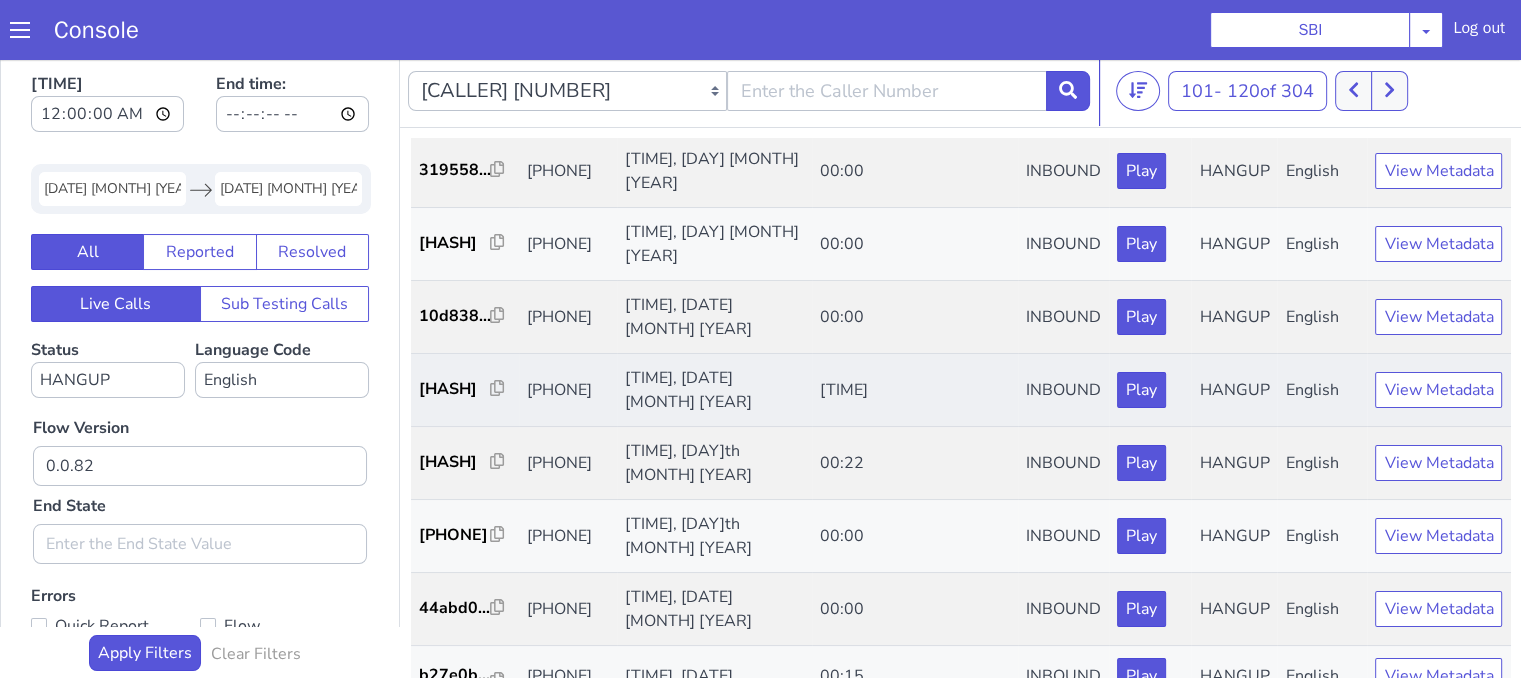 scroll, scrollTop: 900, scrollLeft: 0, axis: vertical 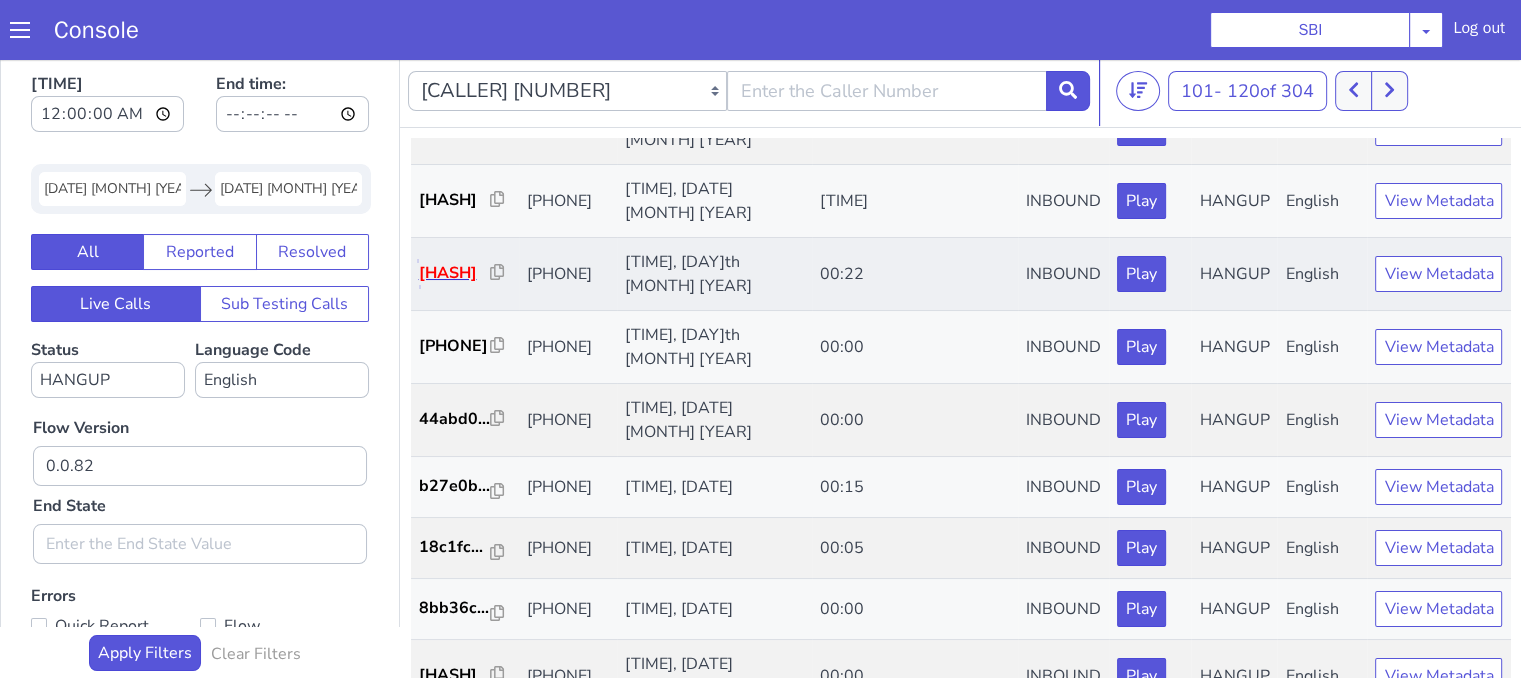 click on "a589a6..." at bounding box center [455, 273] 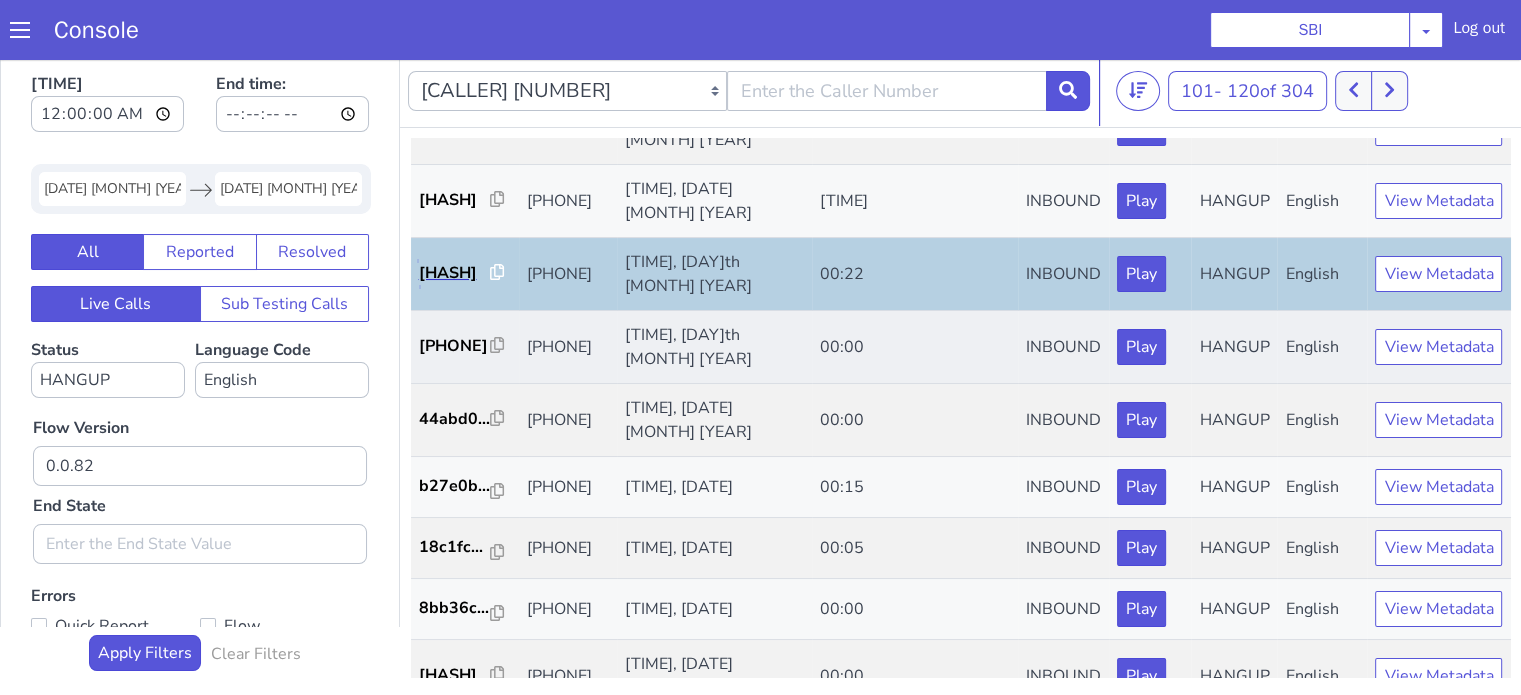 scroll, scrollTop: 990, scrollLeft: 0, axis: vertical 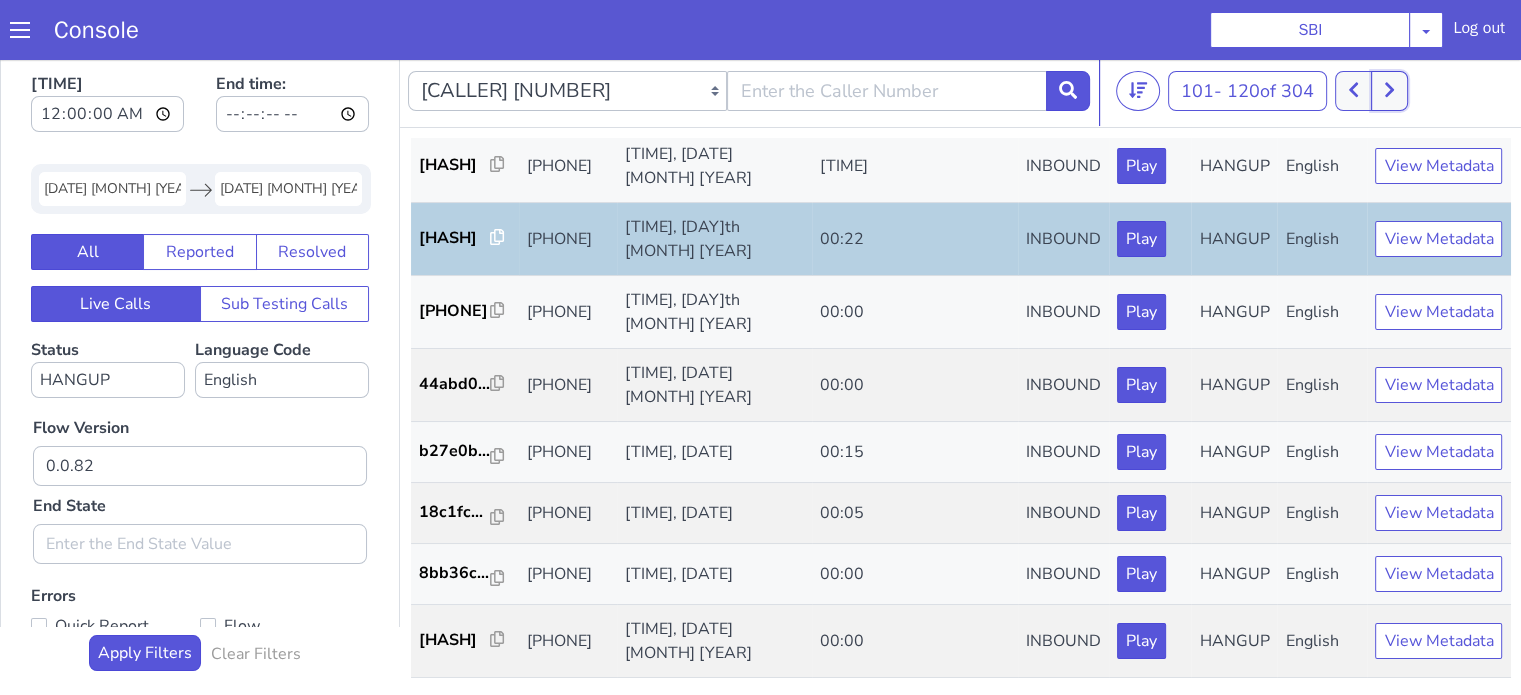 click 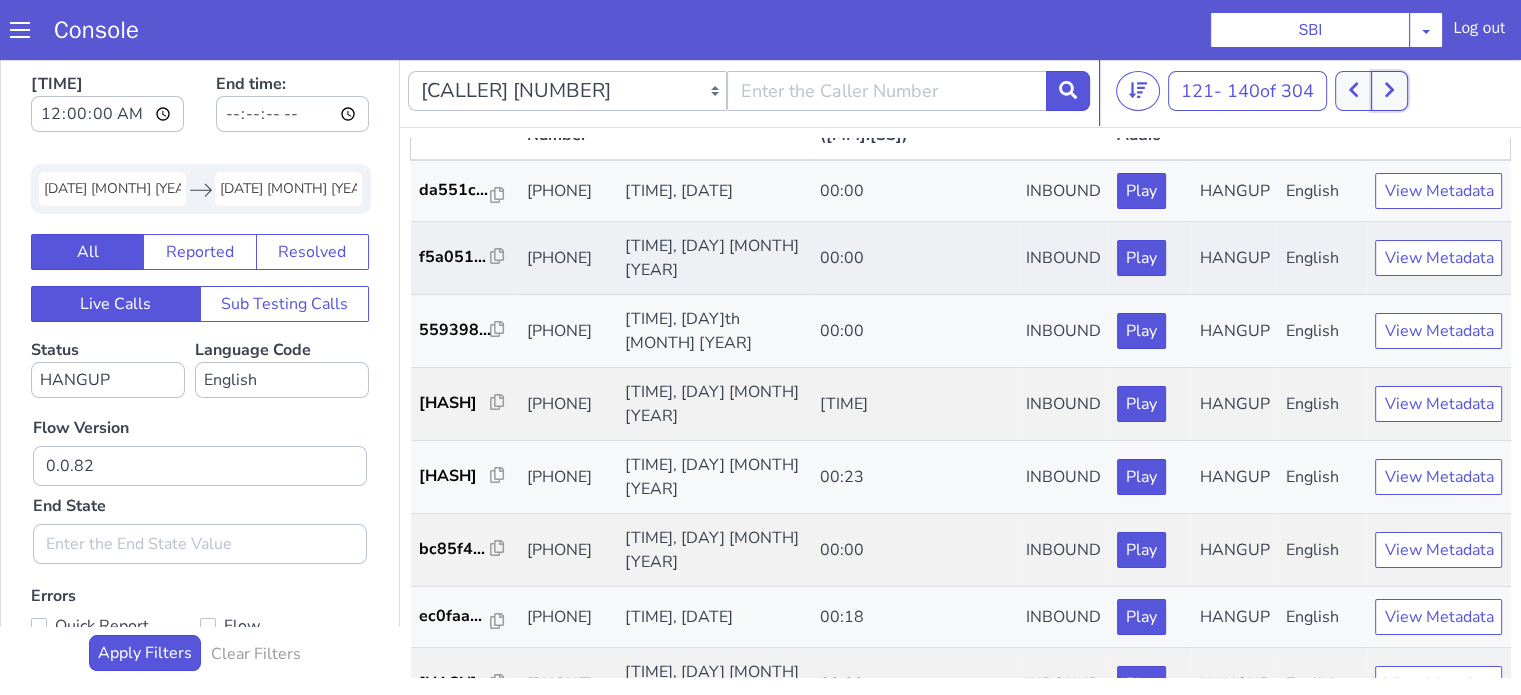 scroll, scrollTop: 100, scrollLeft: 0, axis: vertical 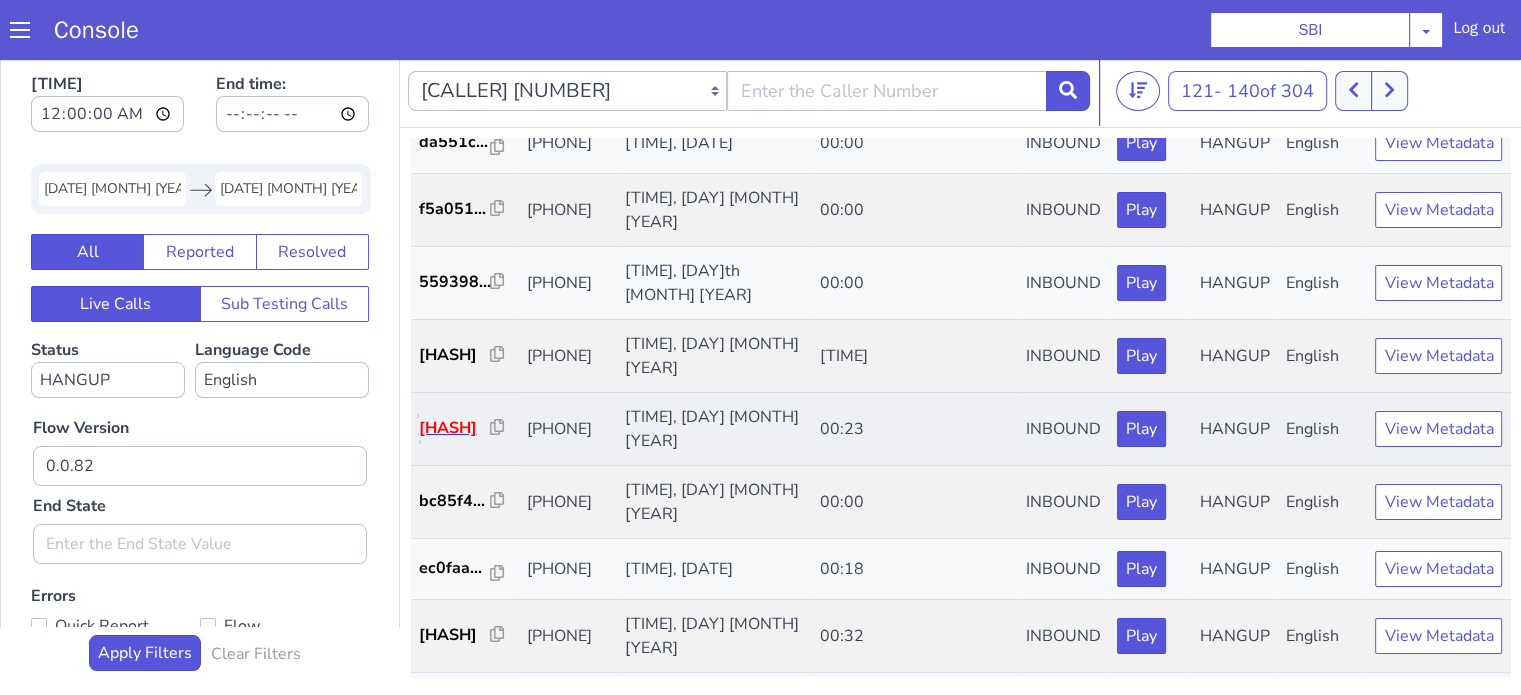 click on "3ea995..." at bounding box center (455, 428) 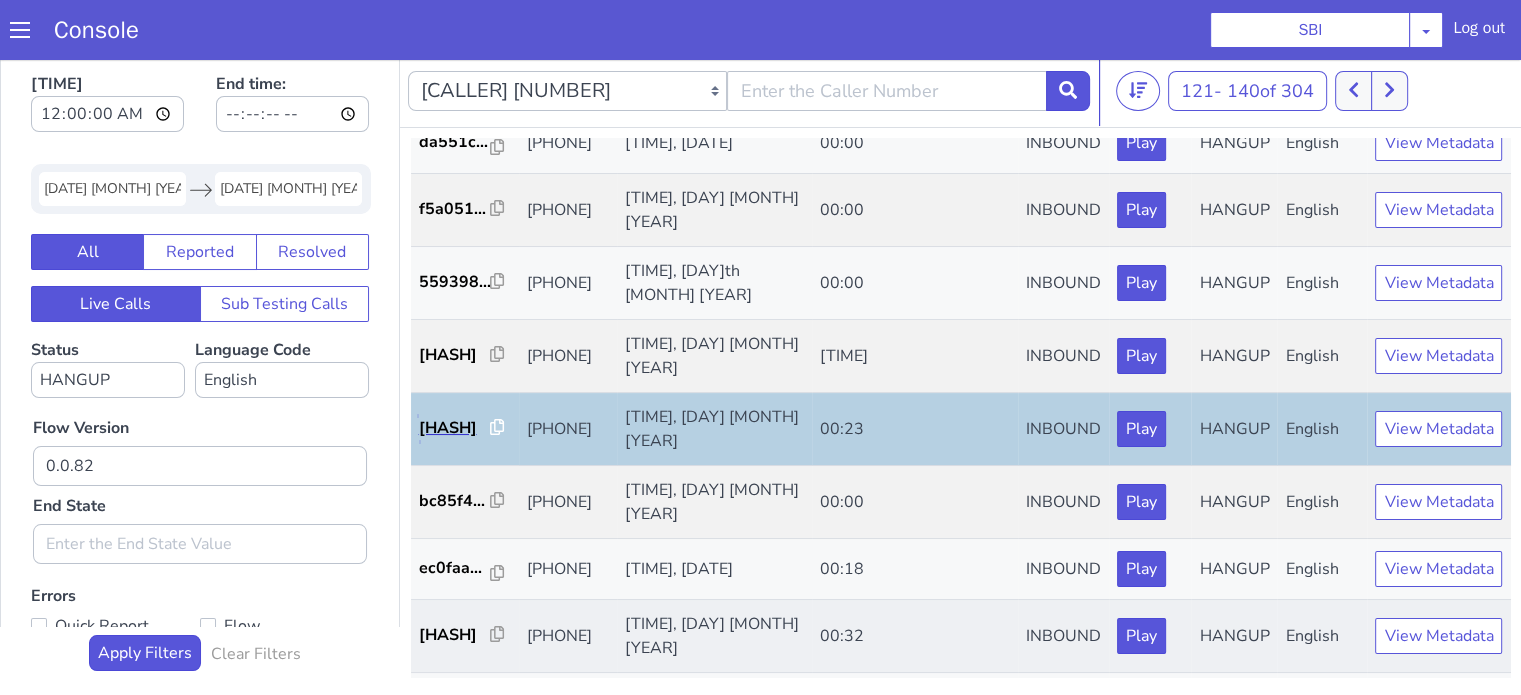 scroll, scrollTop: 400, scrollLeft: 0, axis: vertical 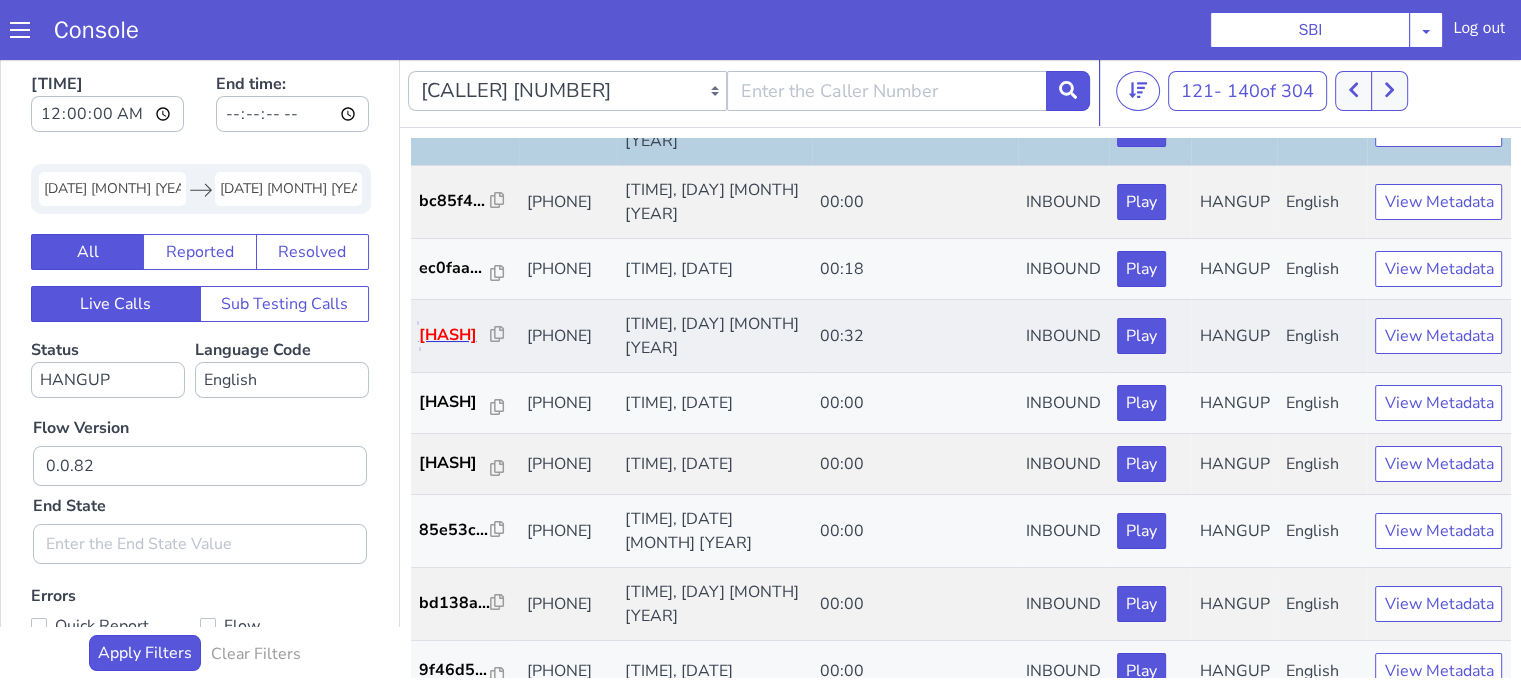 click on "f3a38f..." at bounding box center [455, 335] 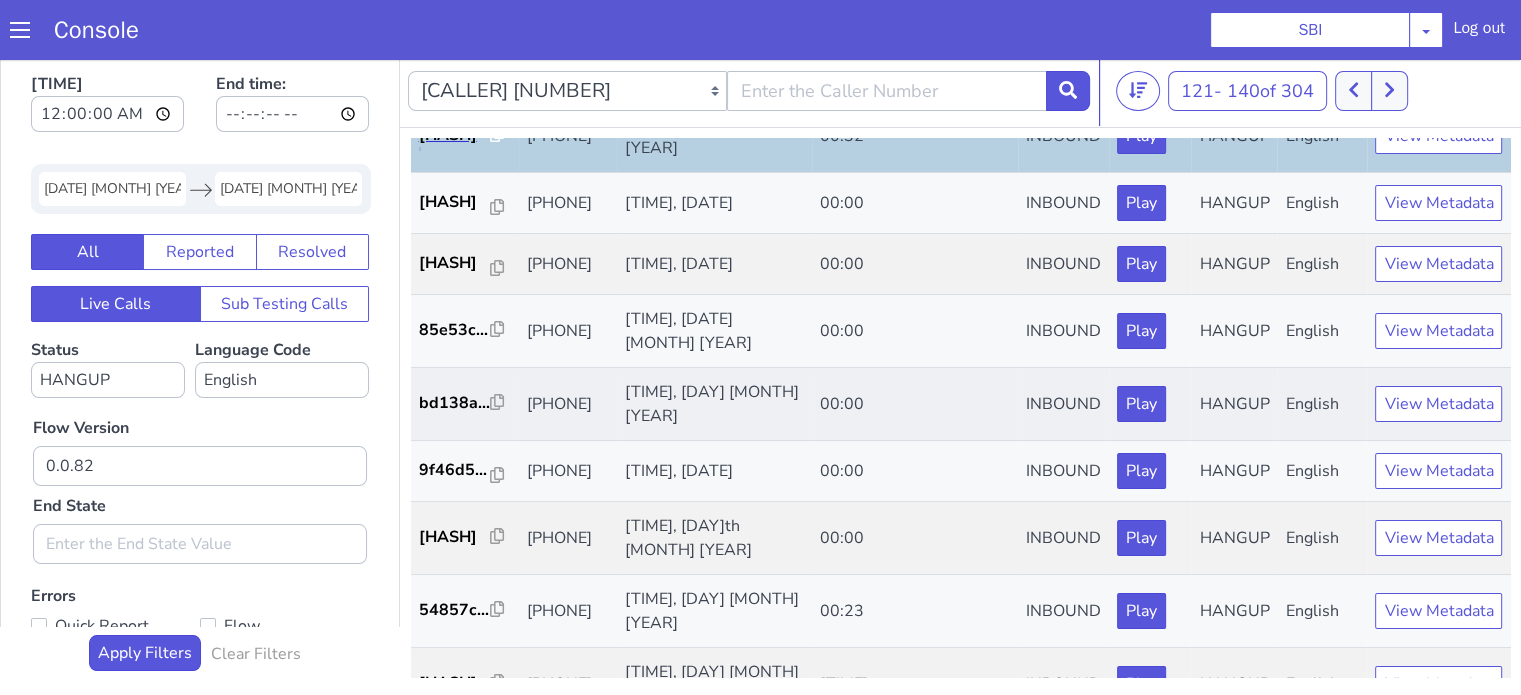 scroll, scrollTop: 800, scrollLeft: 0, axis: vertical 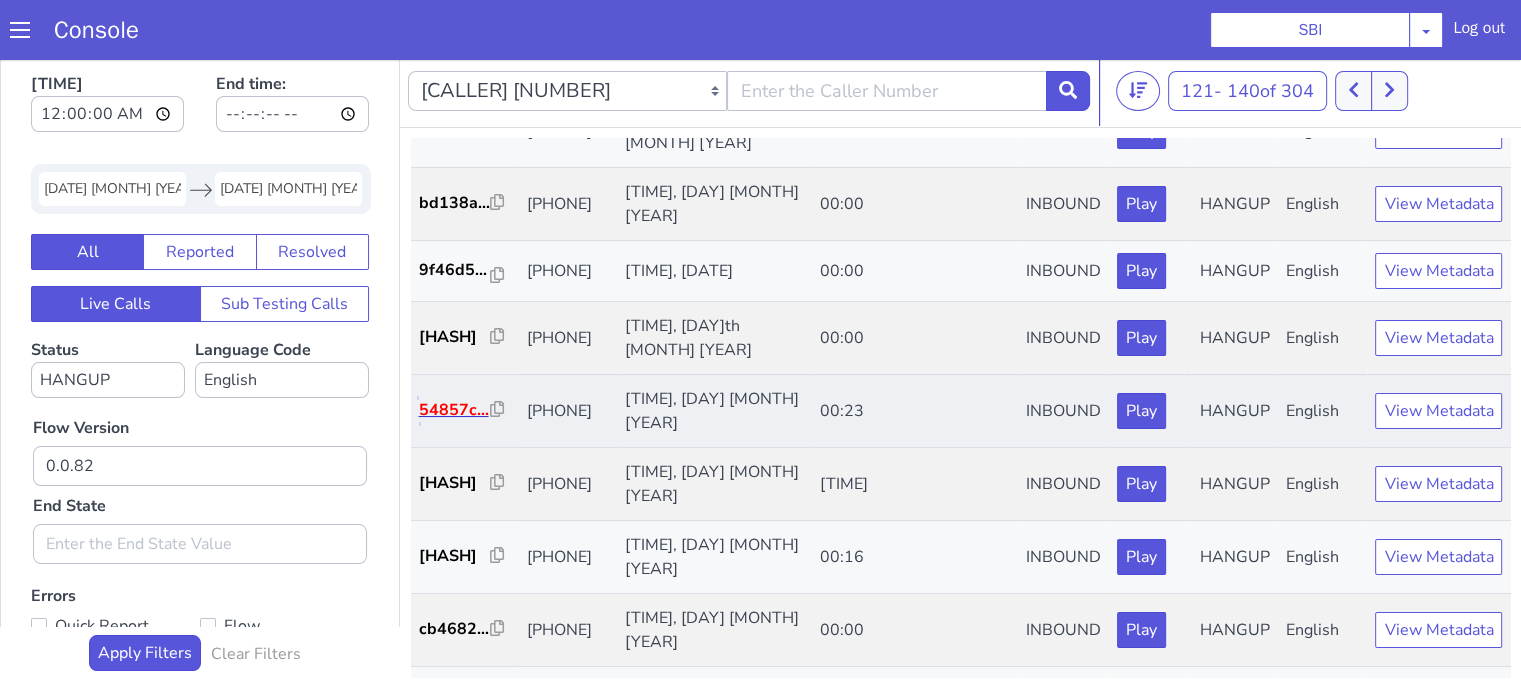 click on "54857c..." at bounding box center [455, 410] 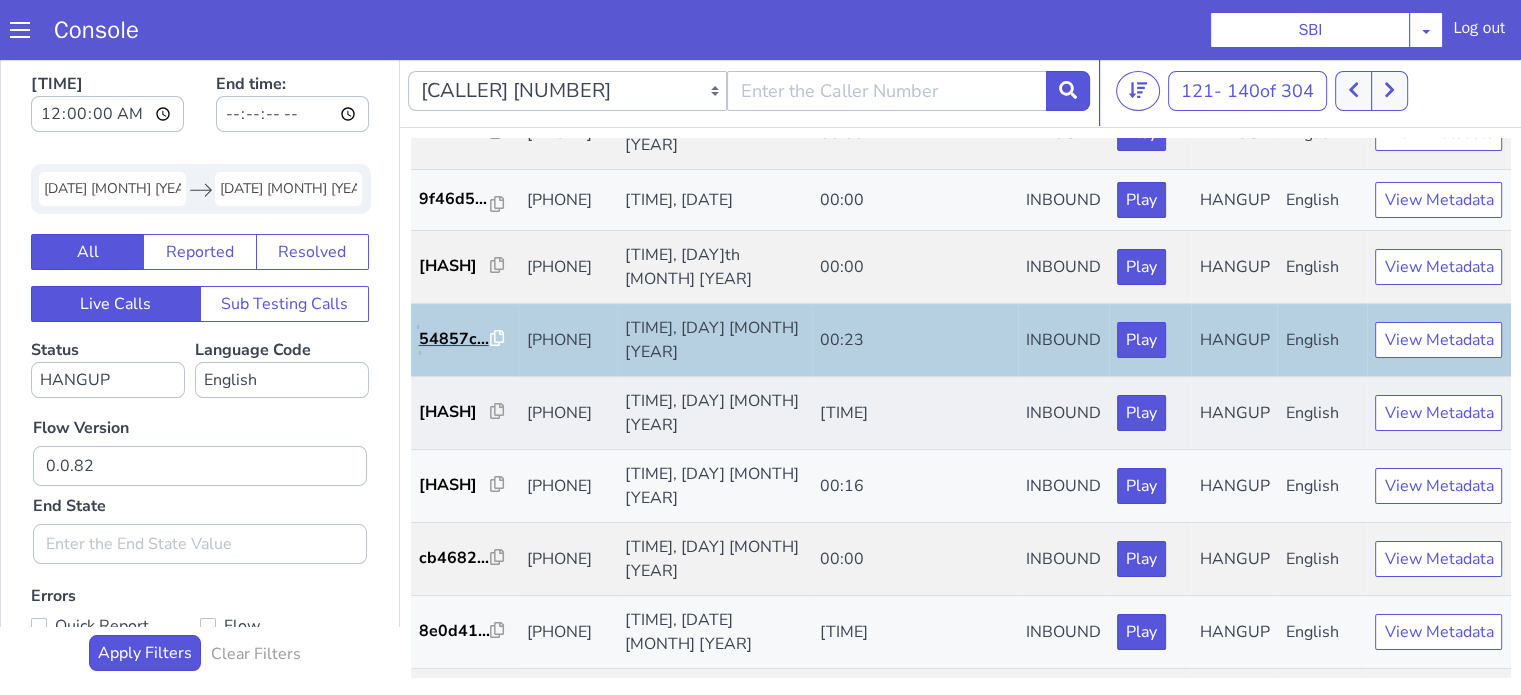 scroll, scrollTop: 900, scrollLeft: 0, axis: vertical 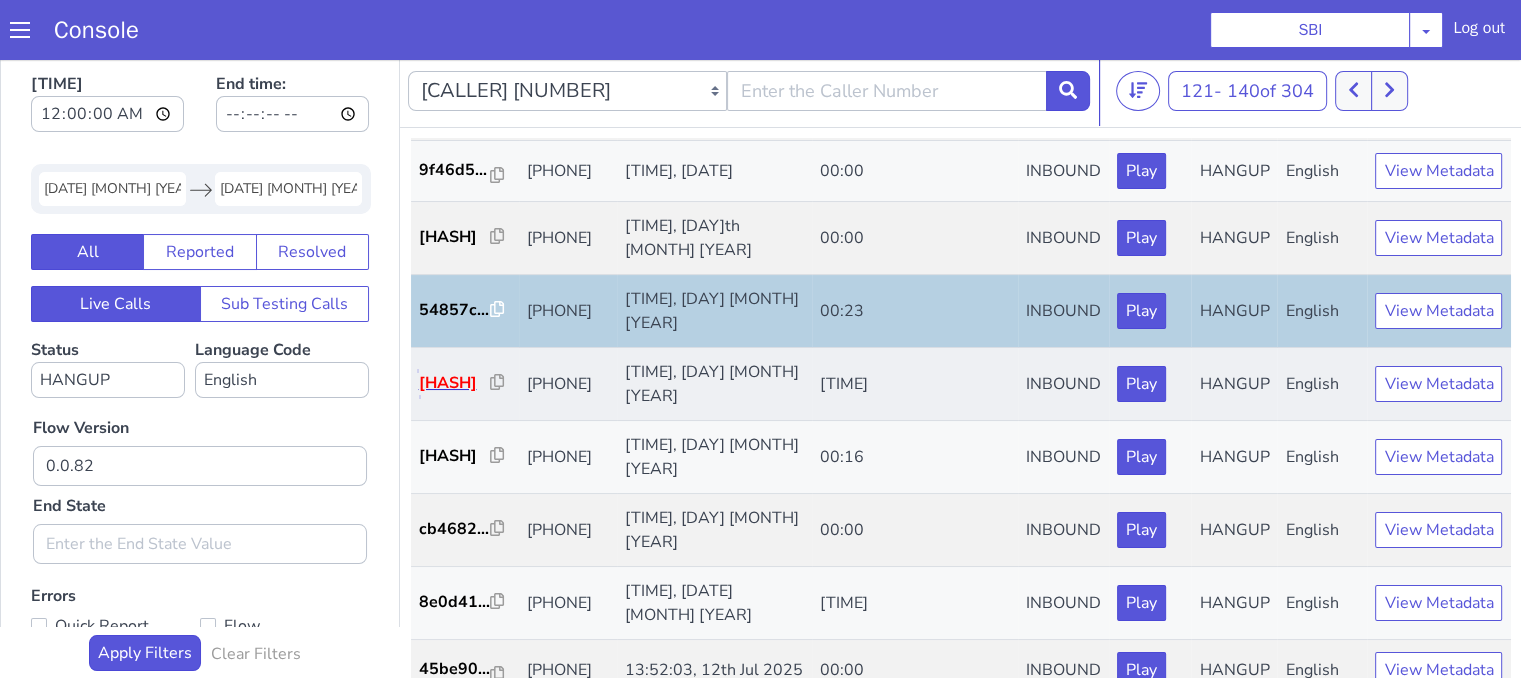click on "1b74bd..." at bounding box center [455, 383] 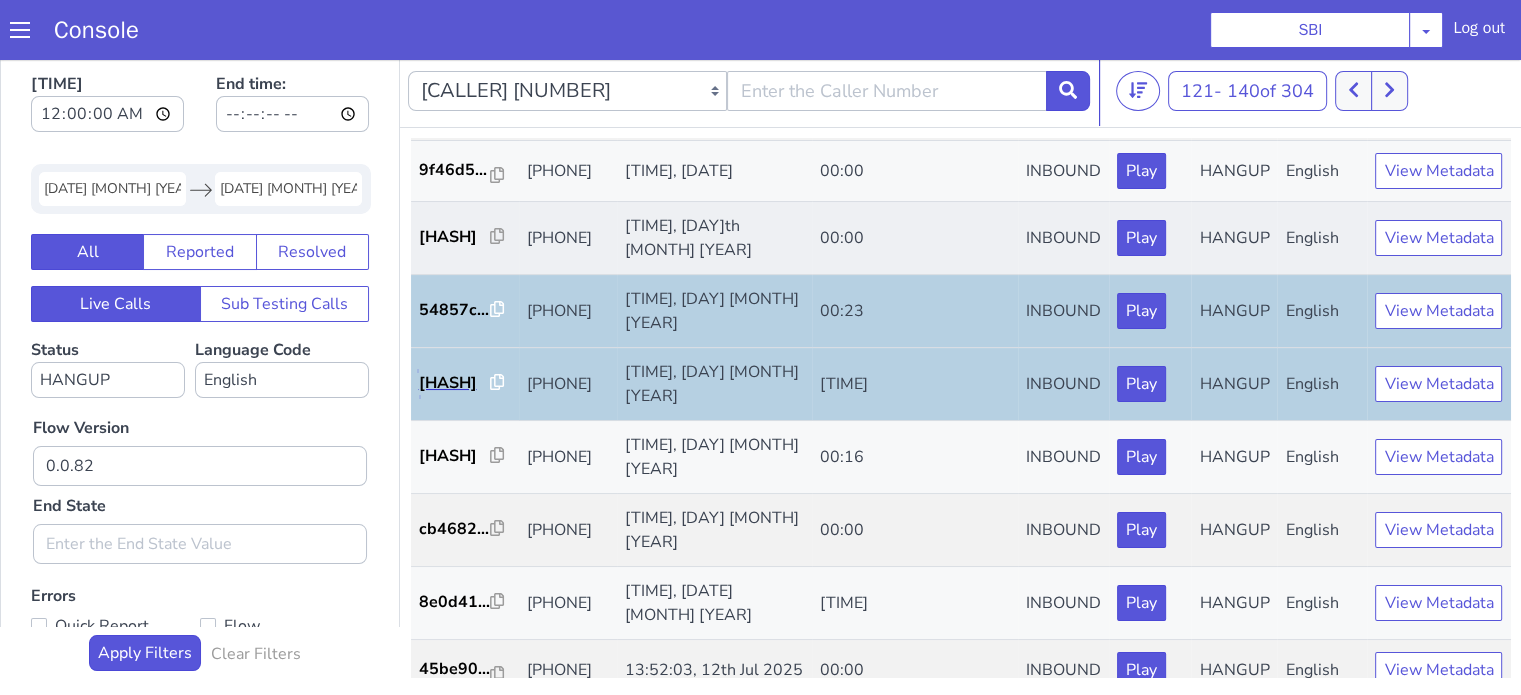 scroll, scrollTop: 990, scrollLeft: 0, axis: vertical 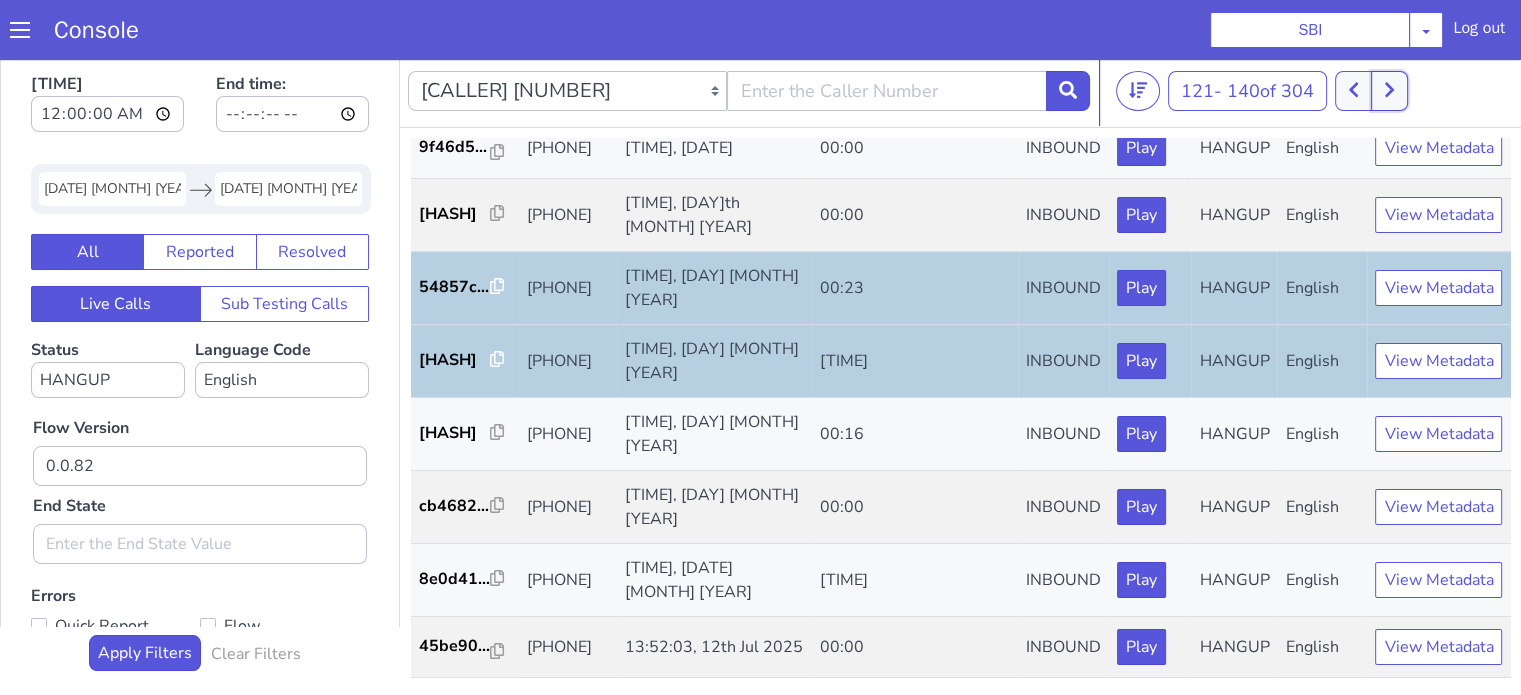 click at bounding box center [1389, 91] 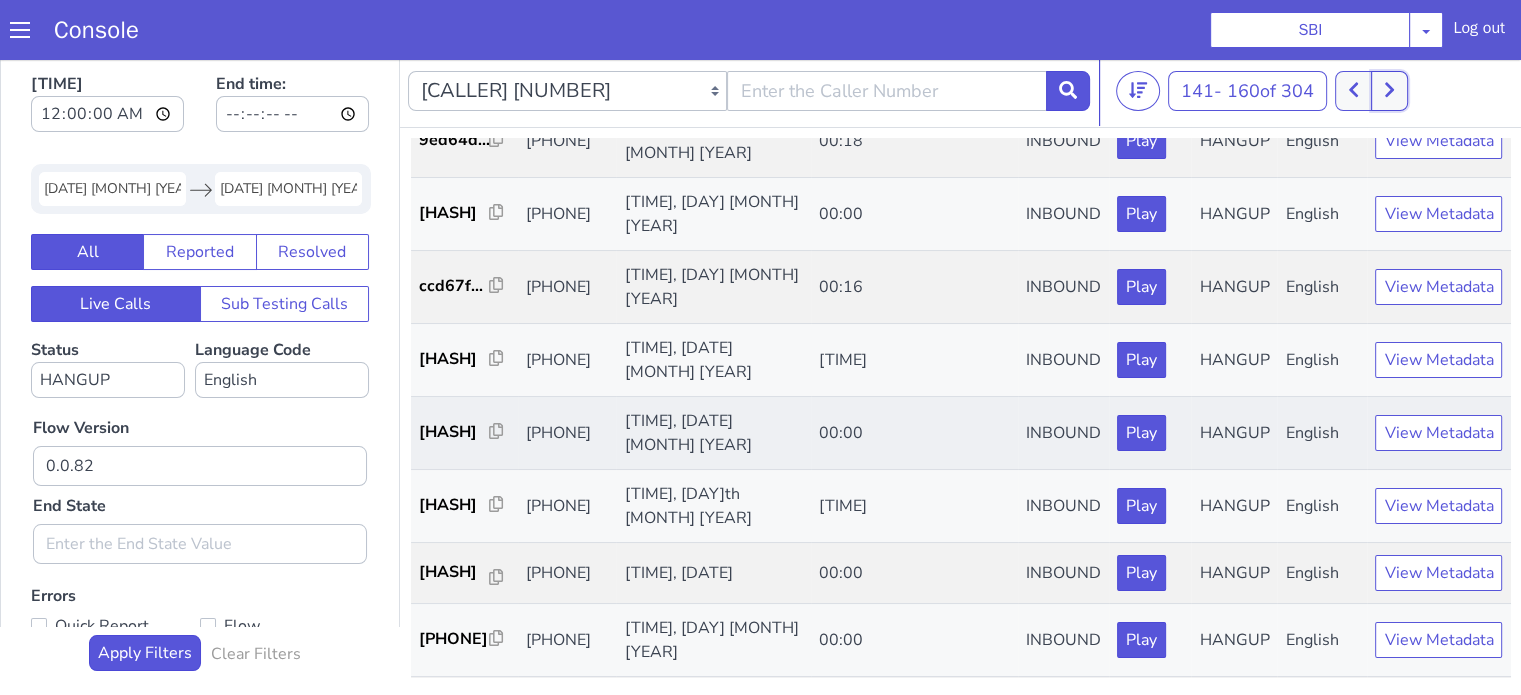 scroll, scrollTop: 0, scrollLeft: 0, axis: both 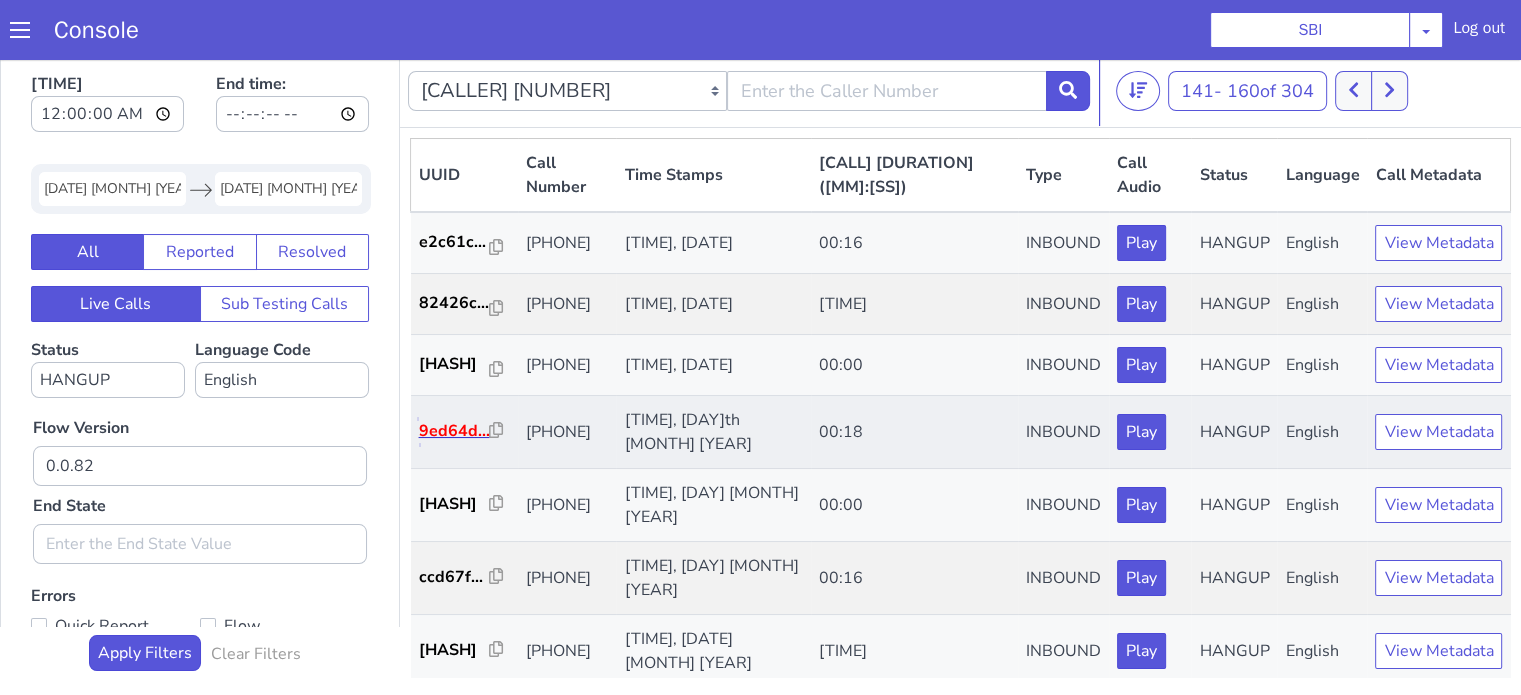 click on "9ed64d..." at bounding box center (454, 431) 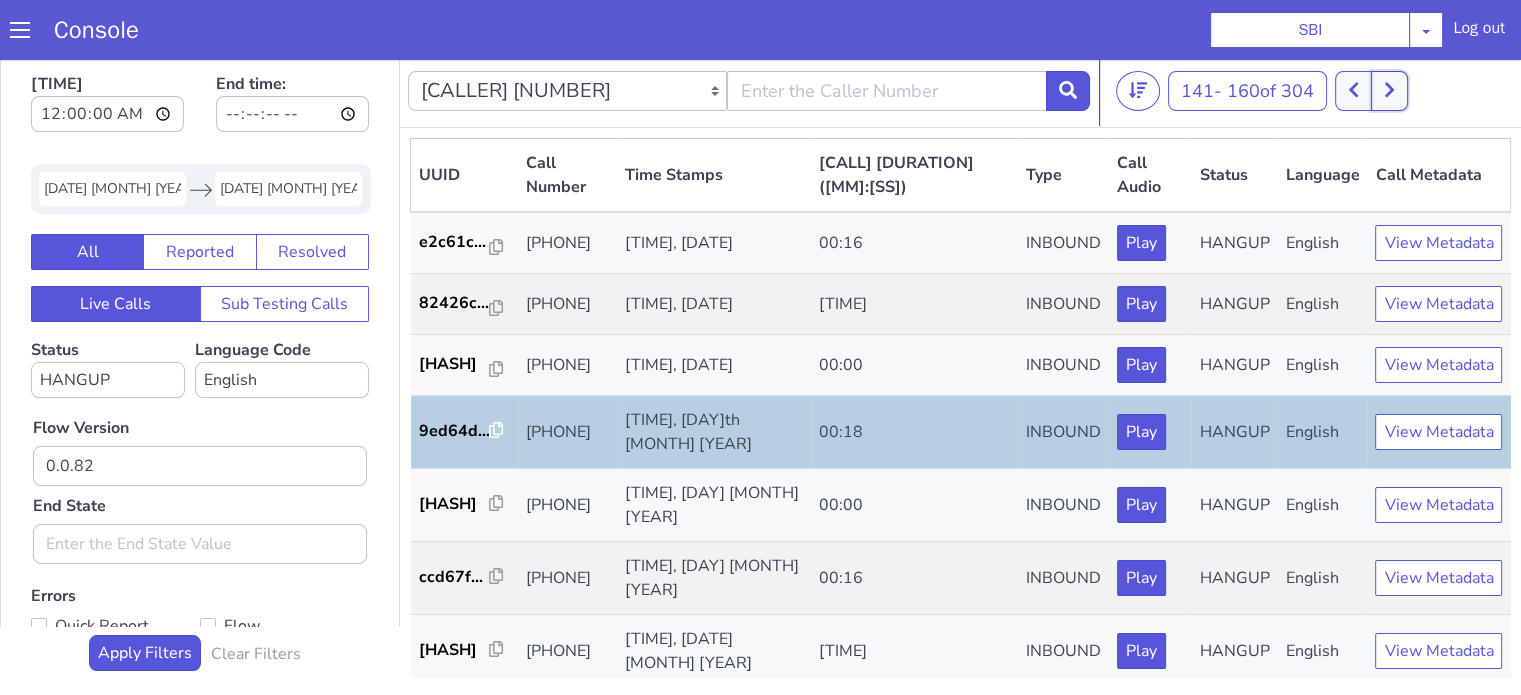 click 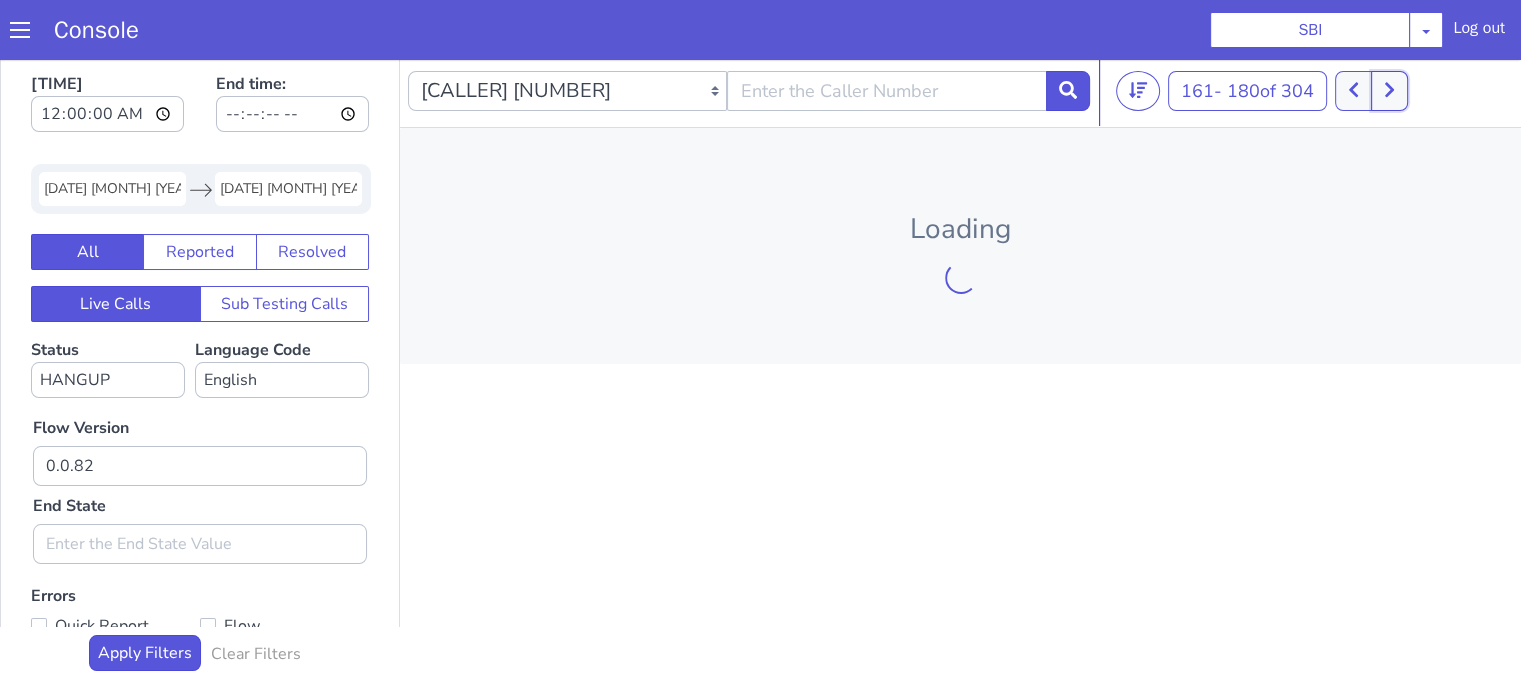 type 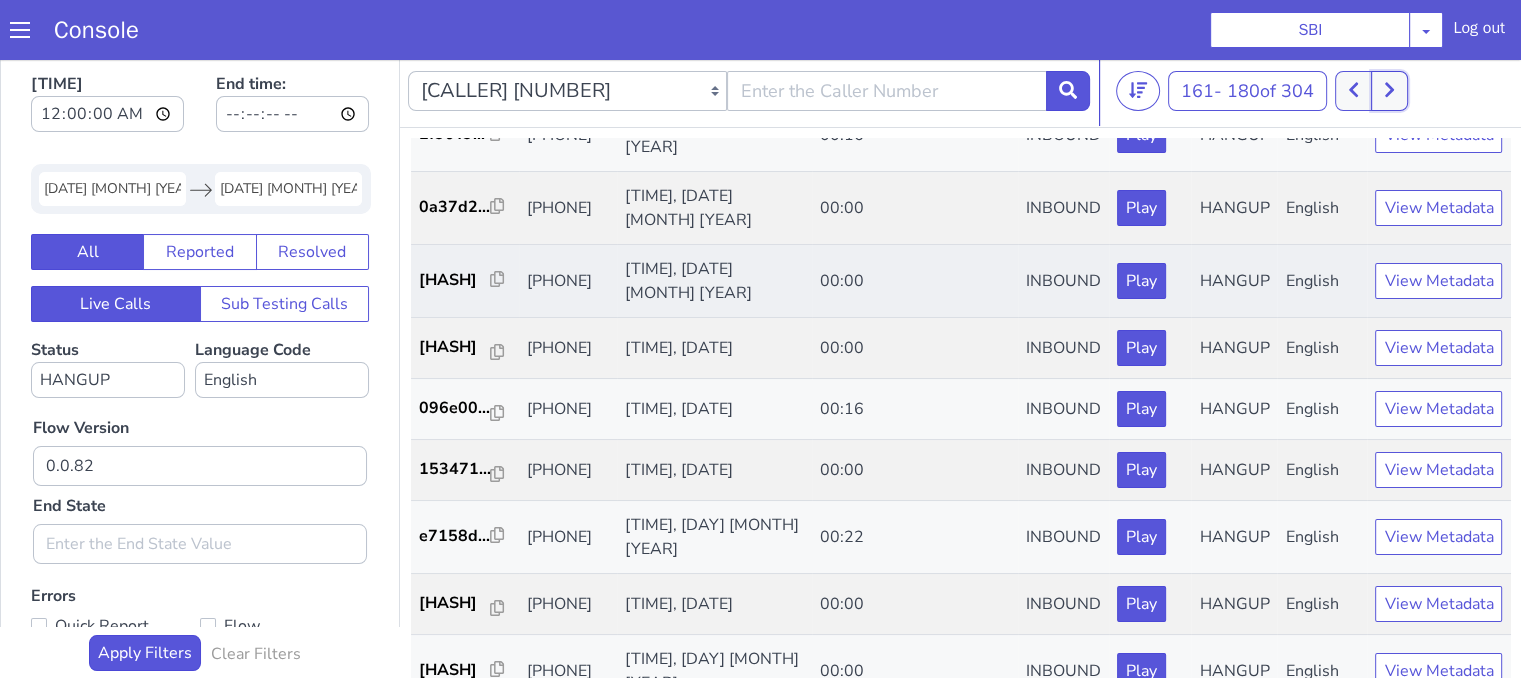 scroll, scrollTop: 200, scrollLeft: 0, axis: vertical 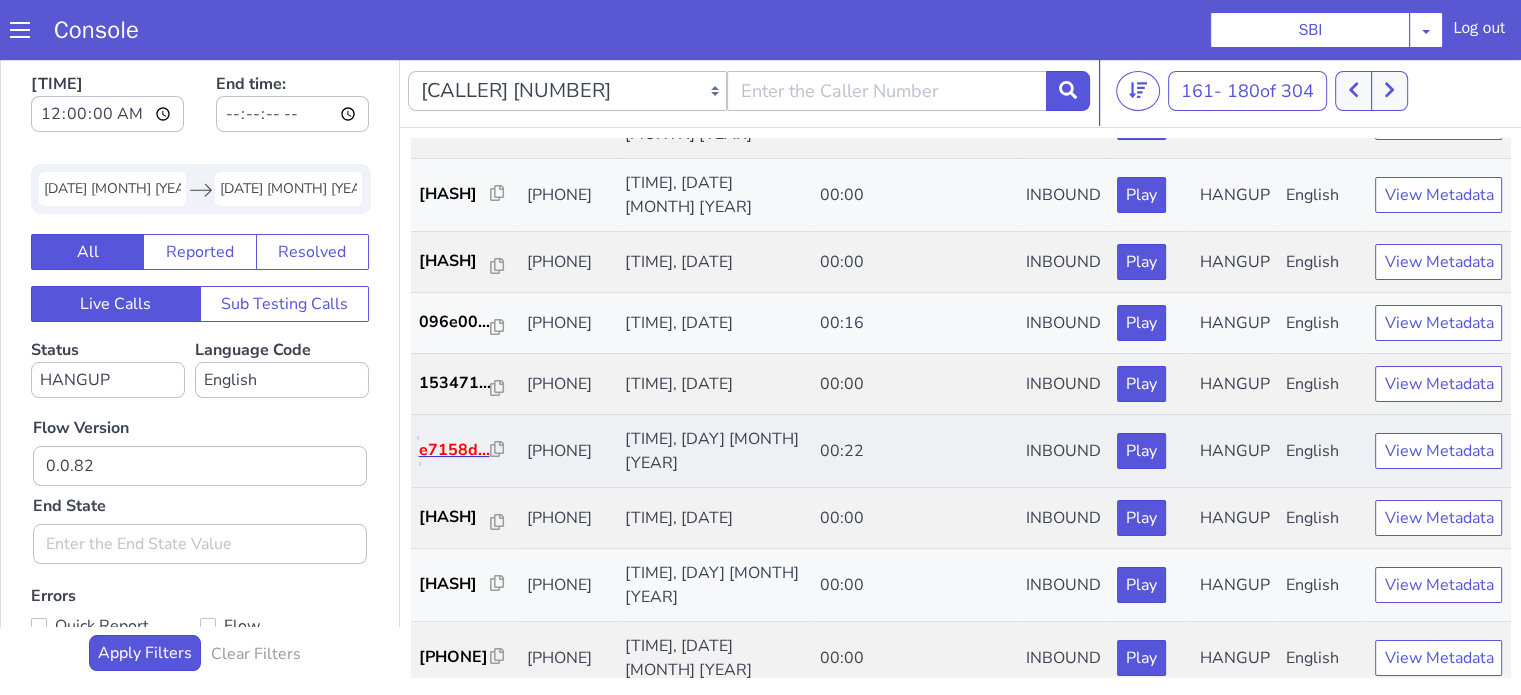 click on "e7158d..." at bounding box center [455, 450] 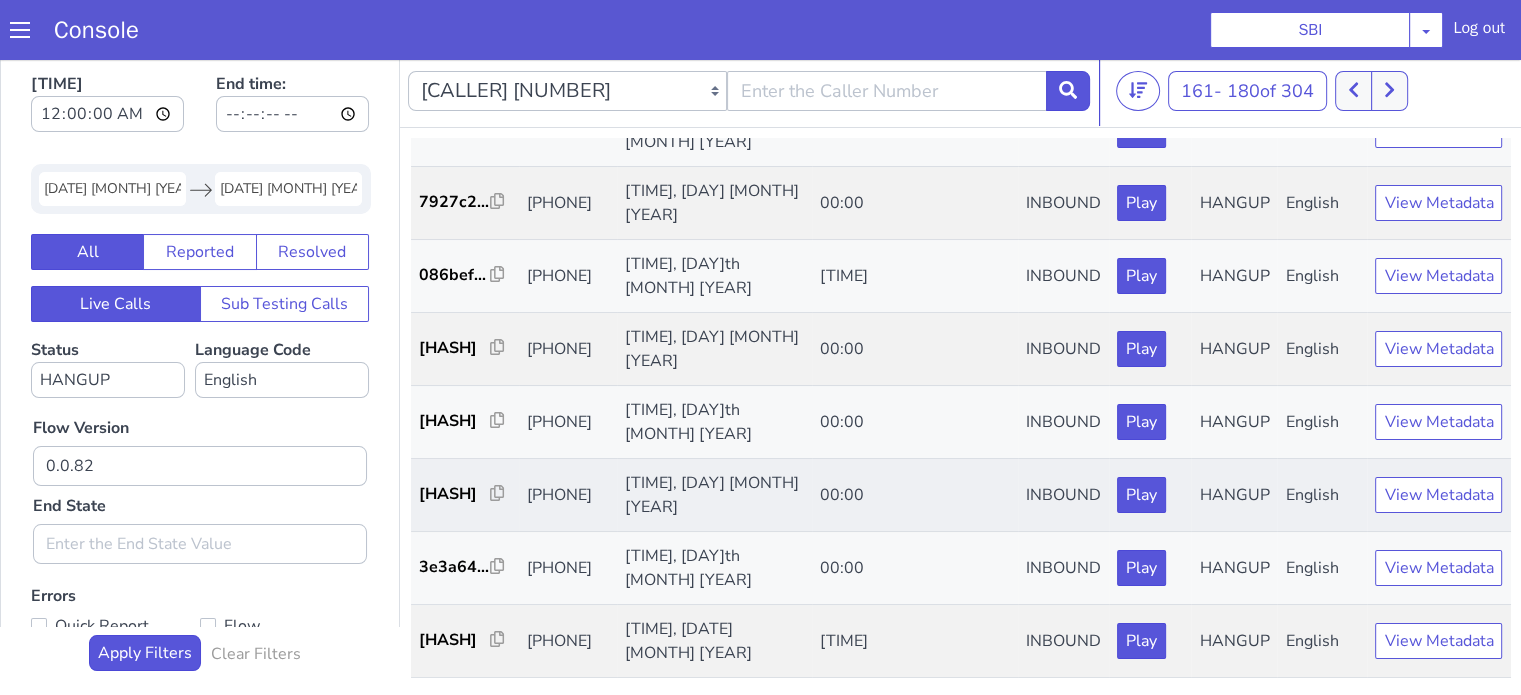 scroll, scrollTop: 990, scrollLeft: 0, axis: vertical 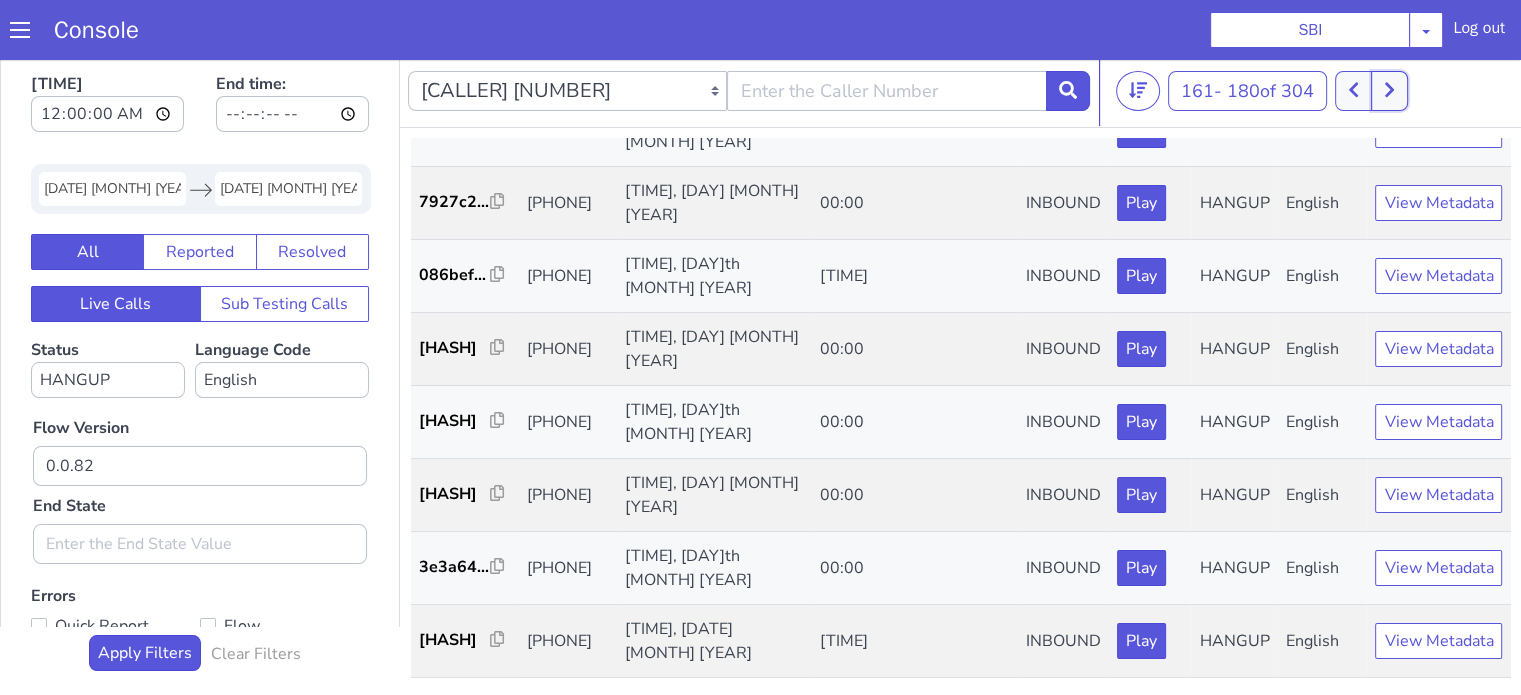 click at bounding box center [1389, 91] 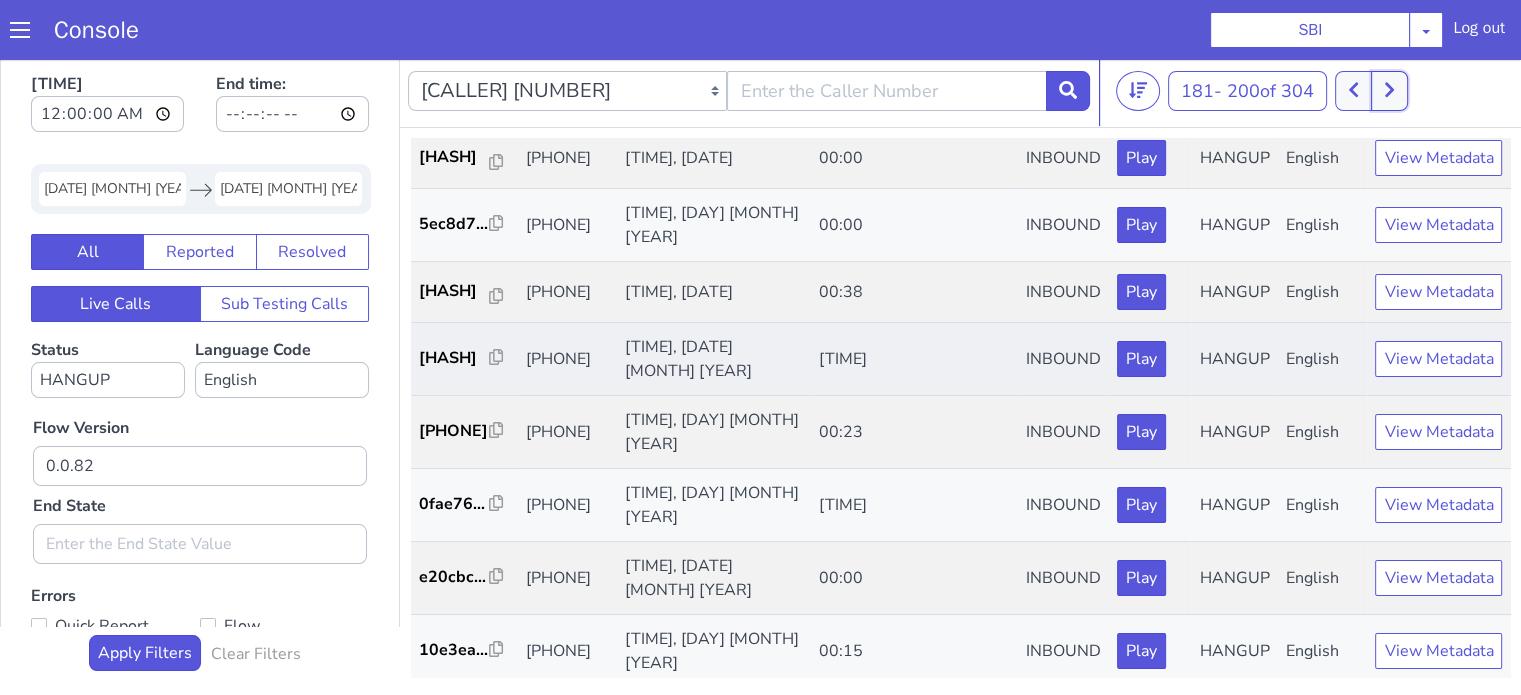 scroll, scrollTop: 700, scrollLeft: 0, axis: vertical 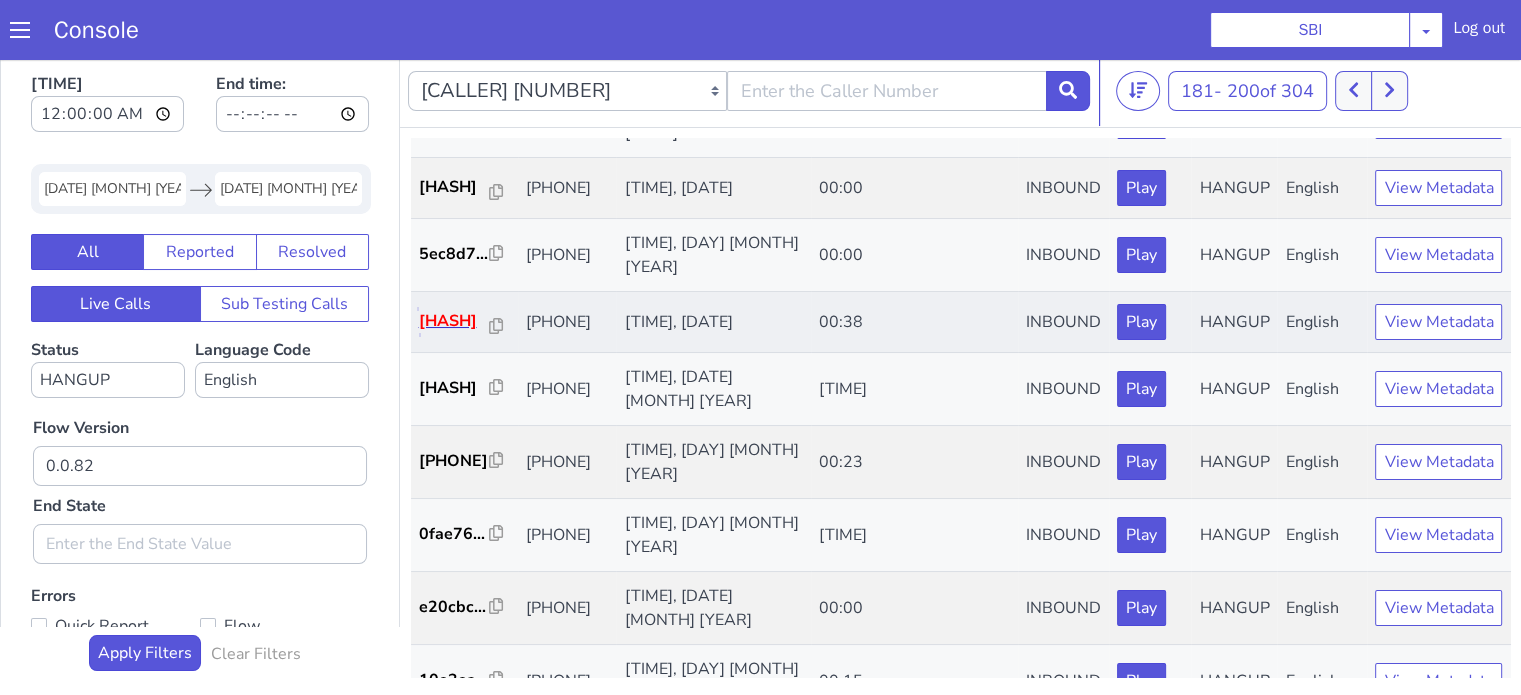 click on "4f7b38..." at bounding box center [454, 321] 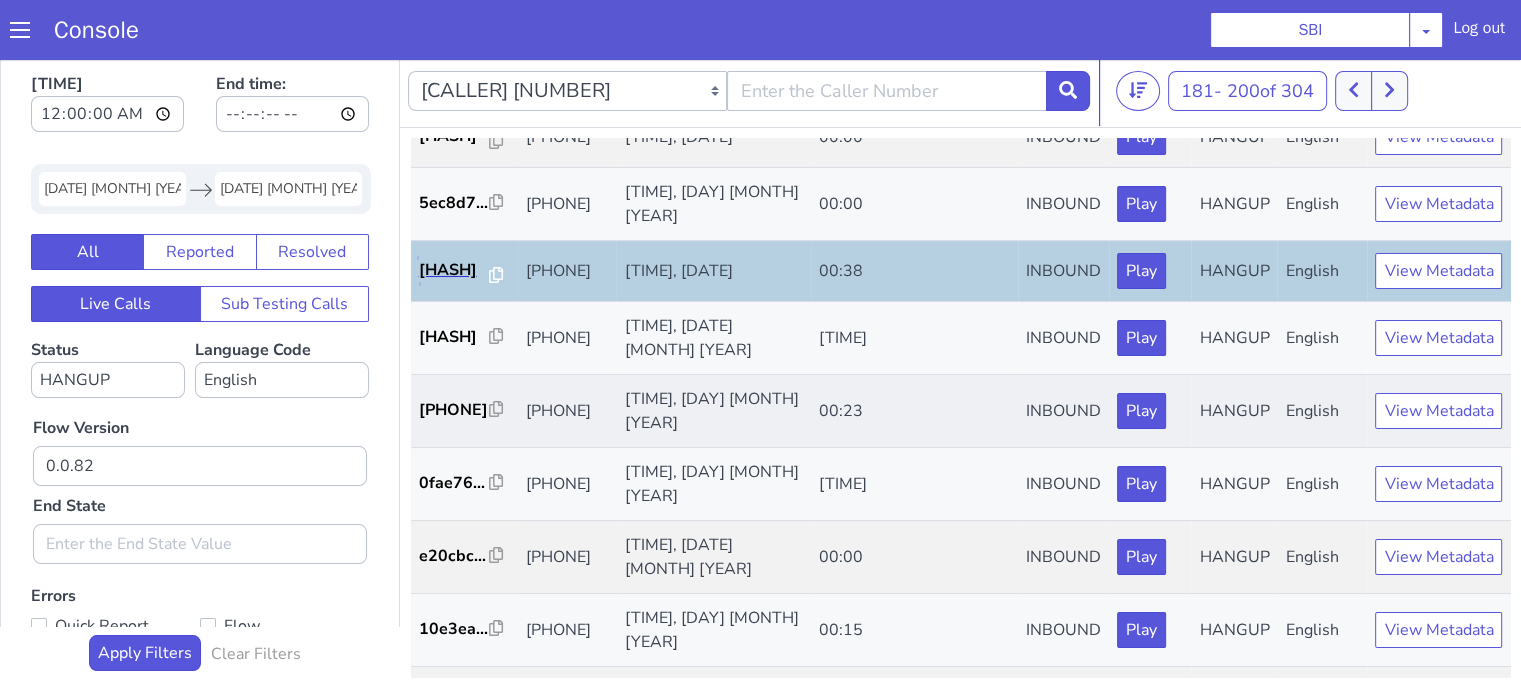 scroll, scrollTop: 800, scrollLeft: 0, axis: vertical 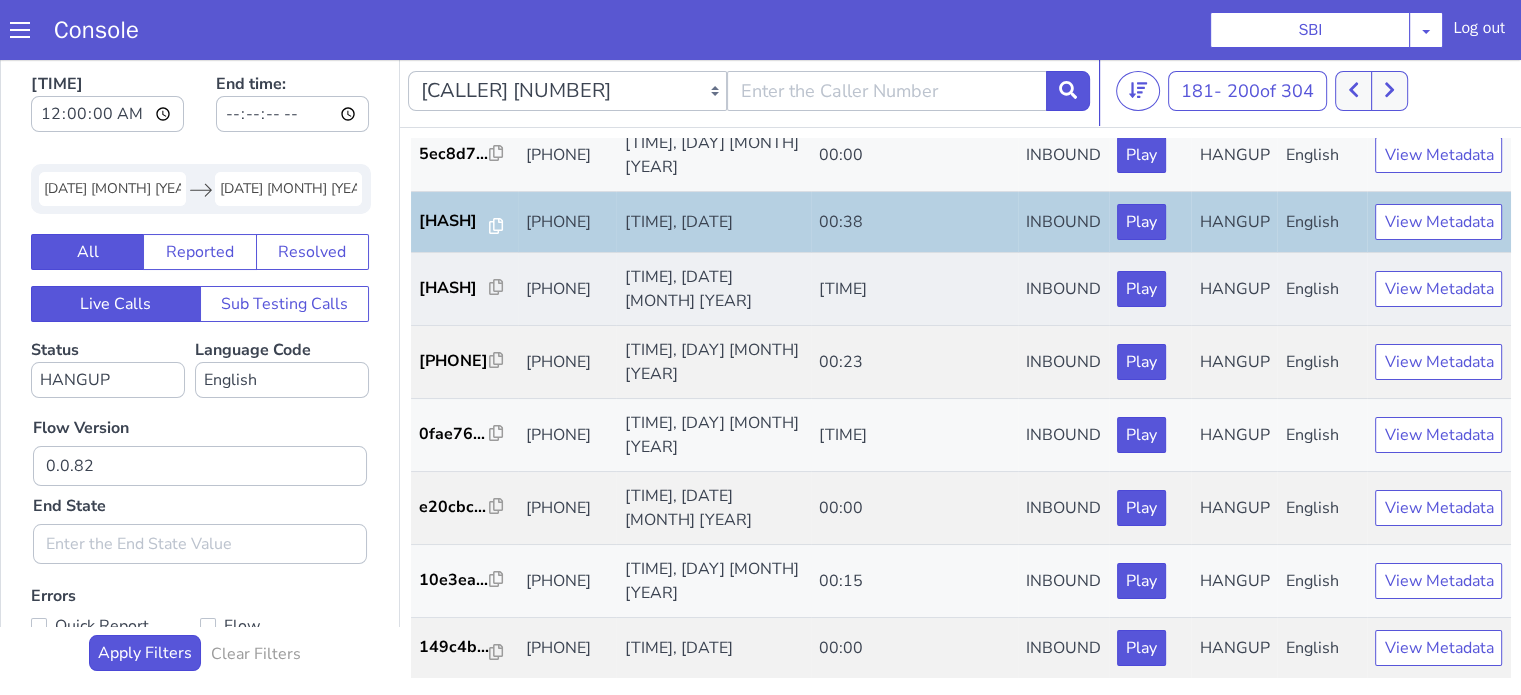 click on "7bab24..." at bounding box center (464, 289) 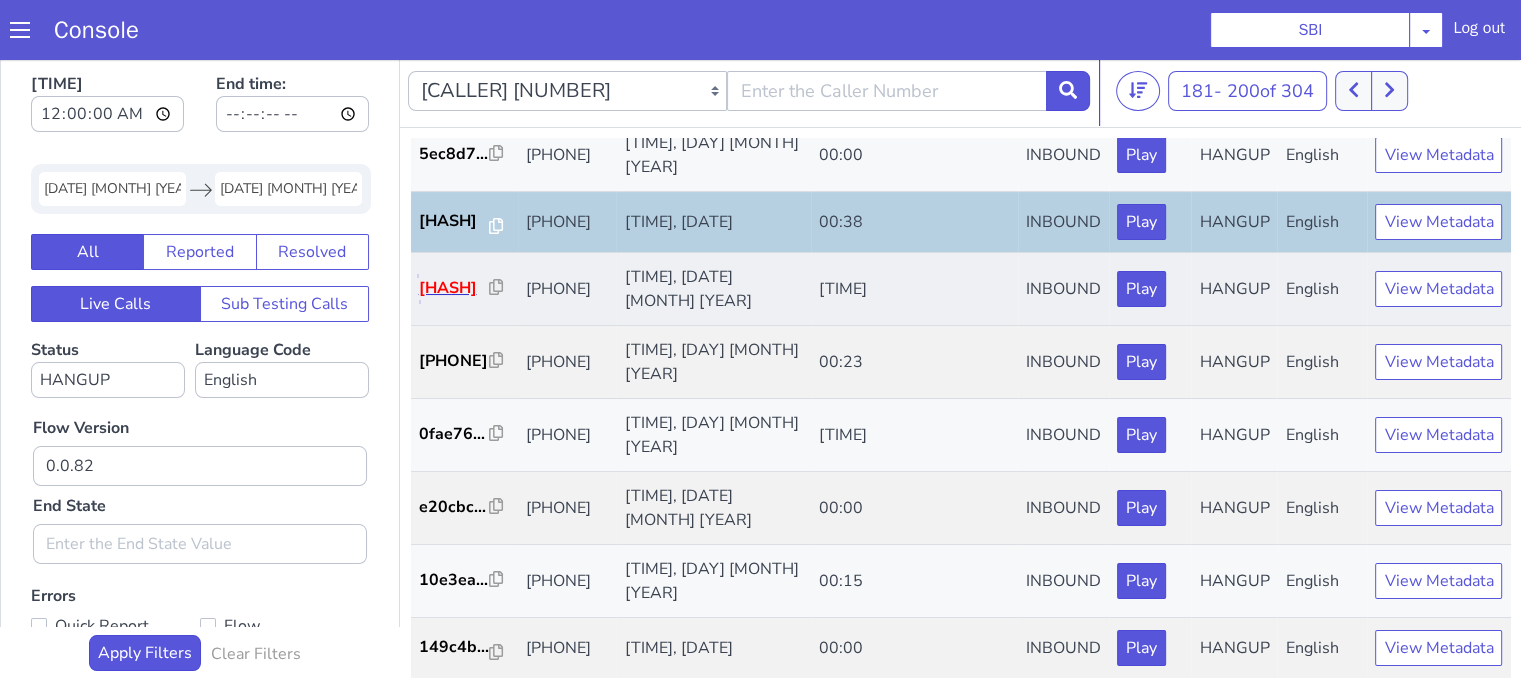 click on "7bab24..." at bounding box center (454, 288) 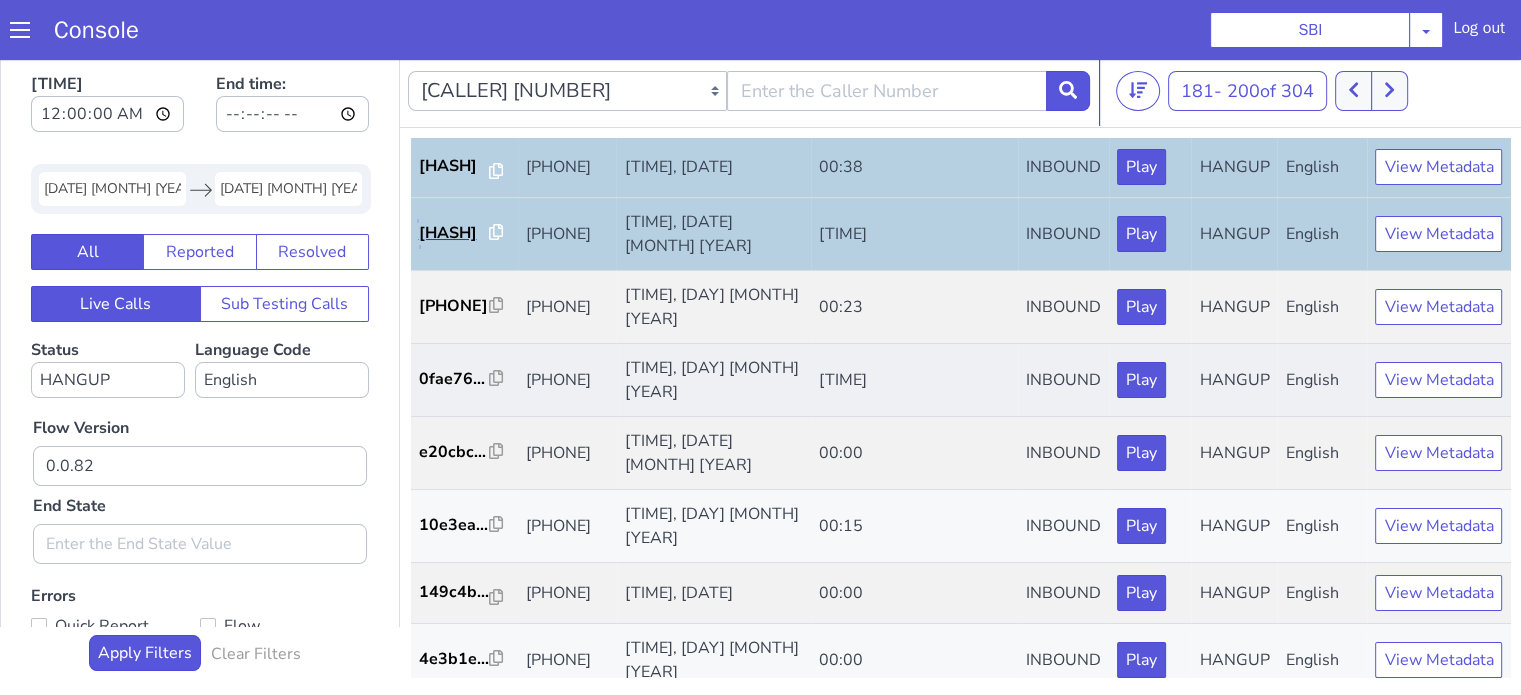 scroll, scrollTop: 990, scrollLeft: 0, axis: vertical 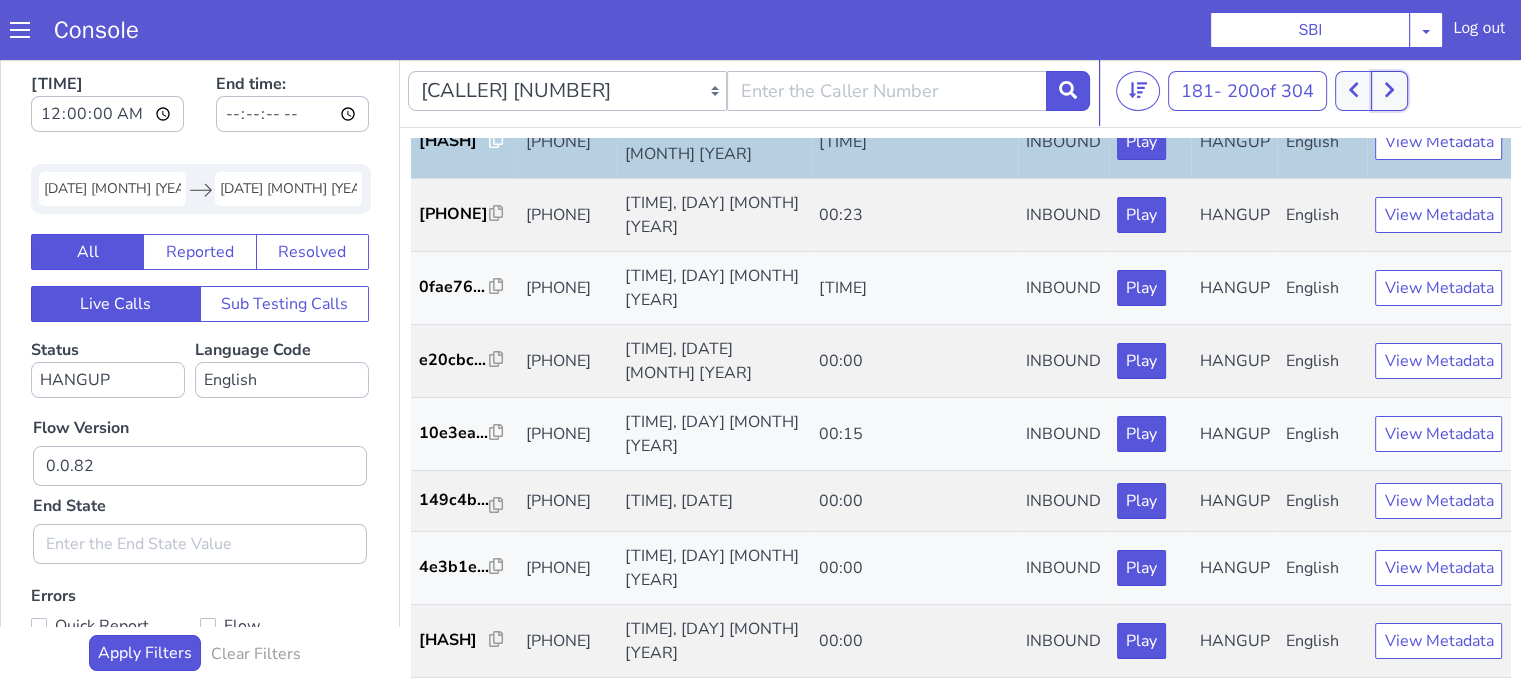click 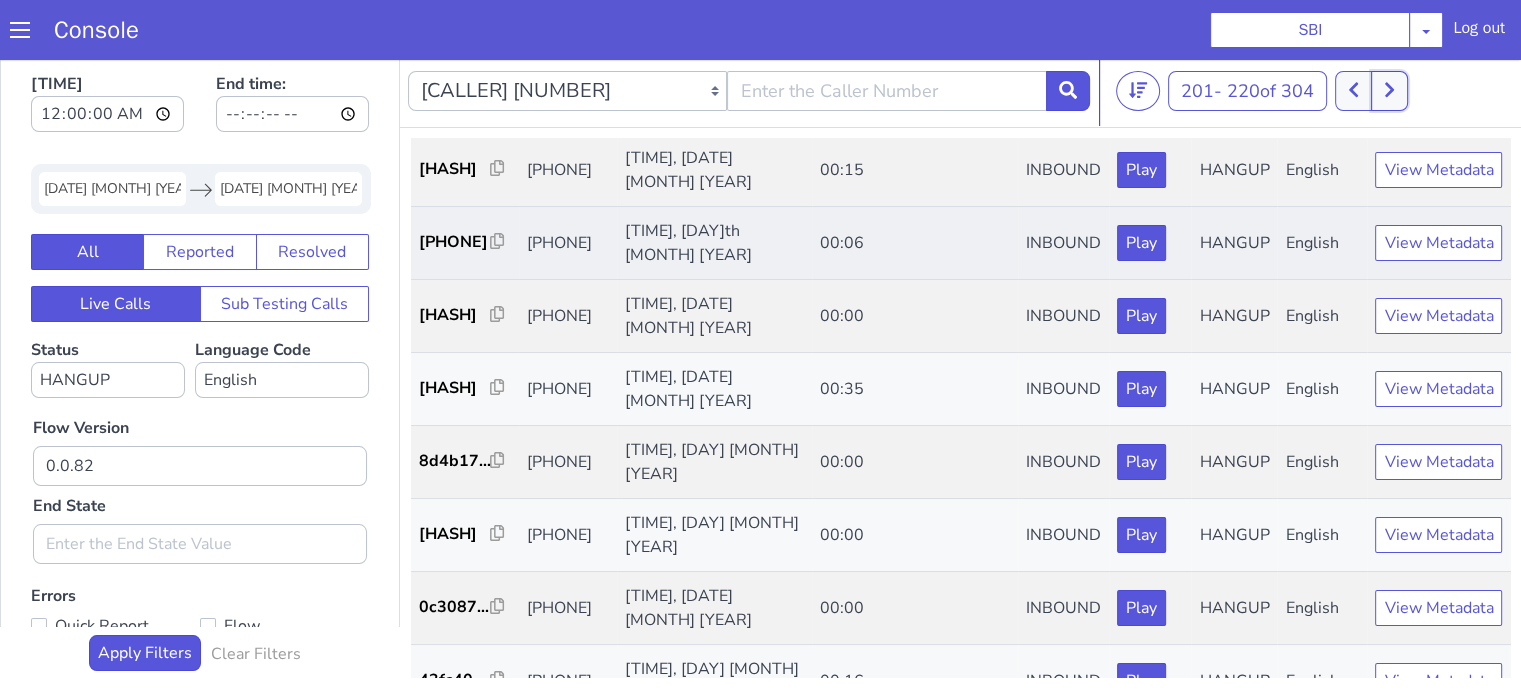 scroll, scrollTop: 200, scrollLeft: 0, axis: vertical 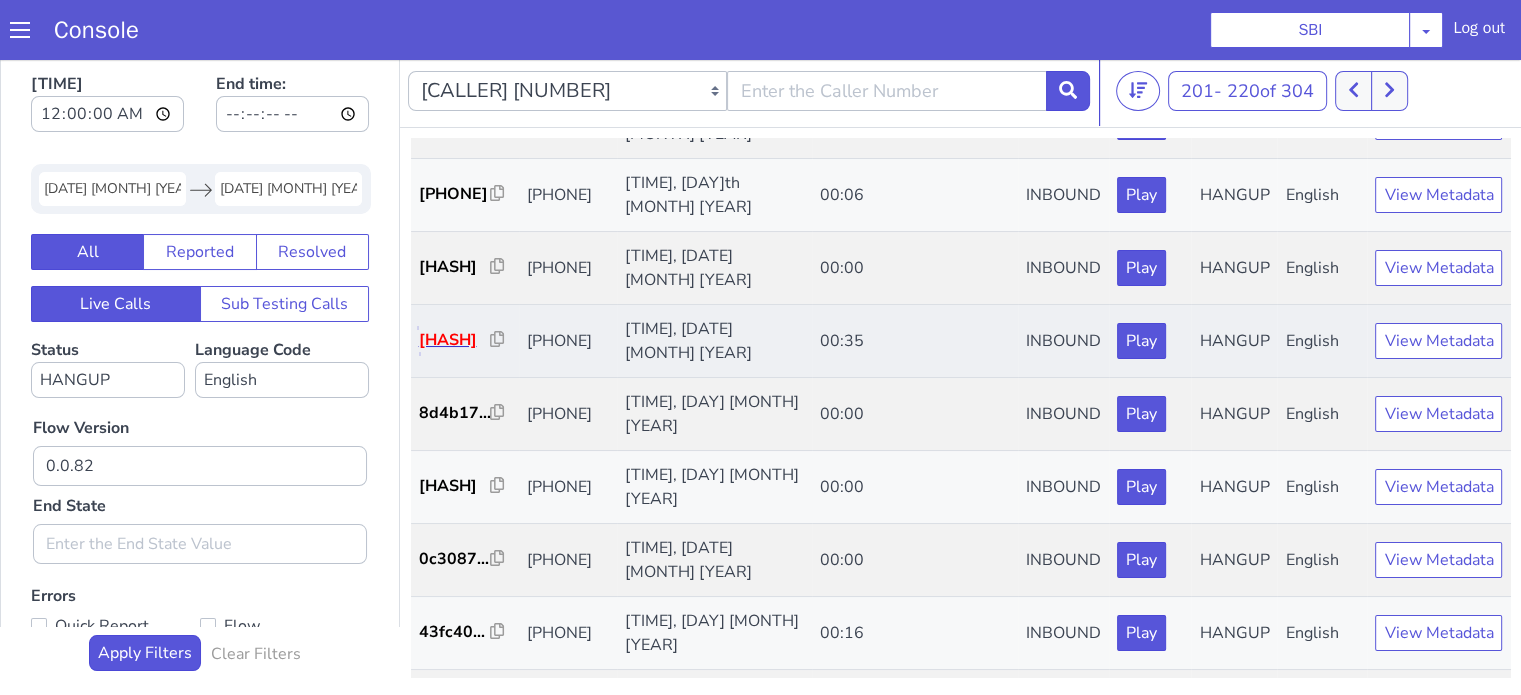click on "087907..." at bounding box center [455, 340] 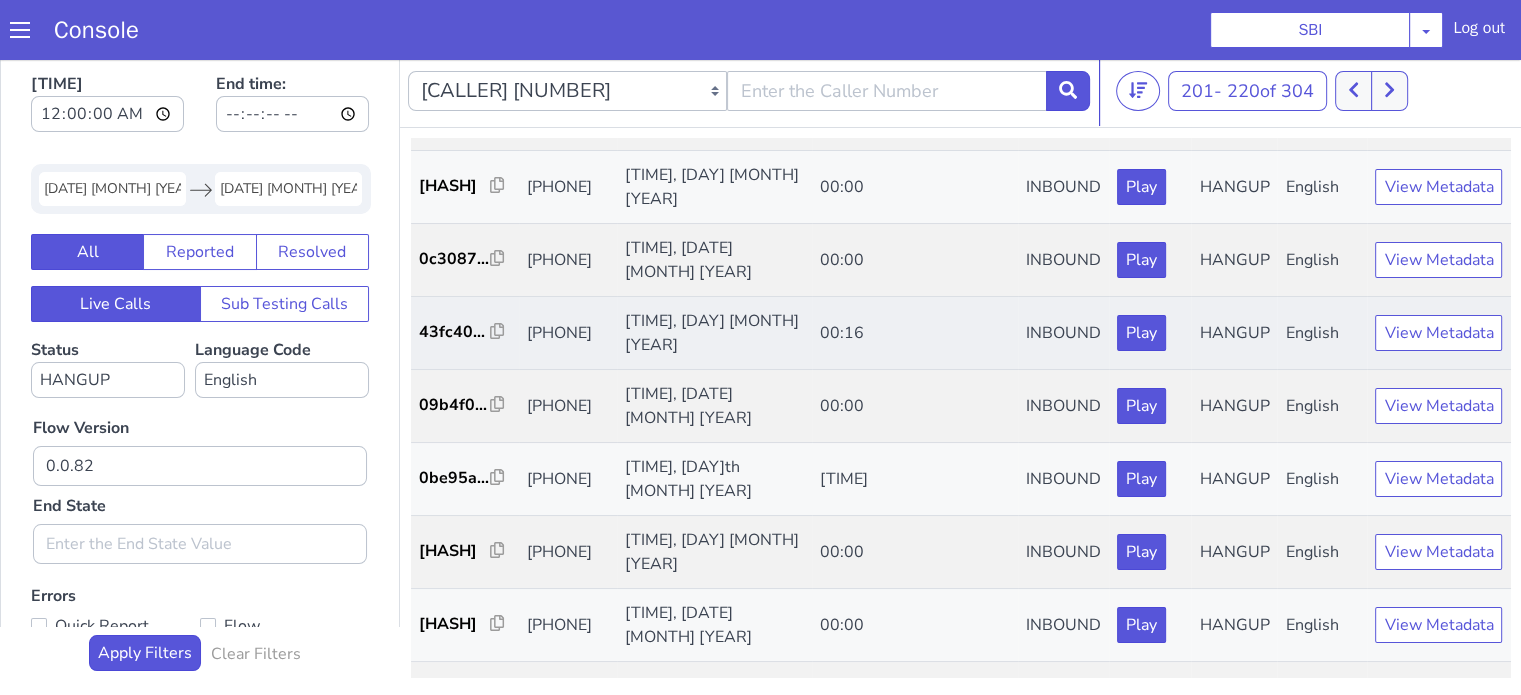 scroll, scrollTop: 800, scrollLeft: 0, axis: vertical 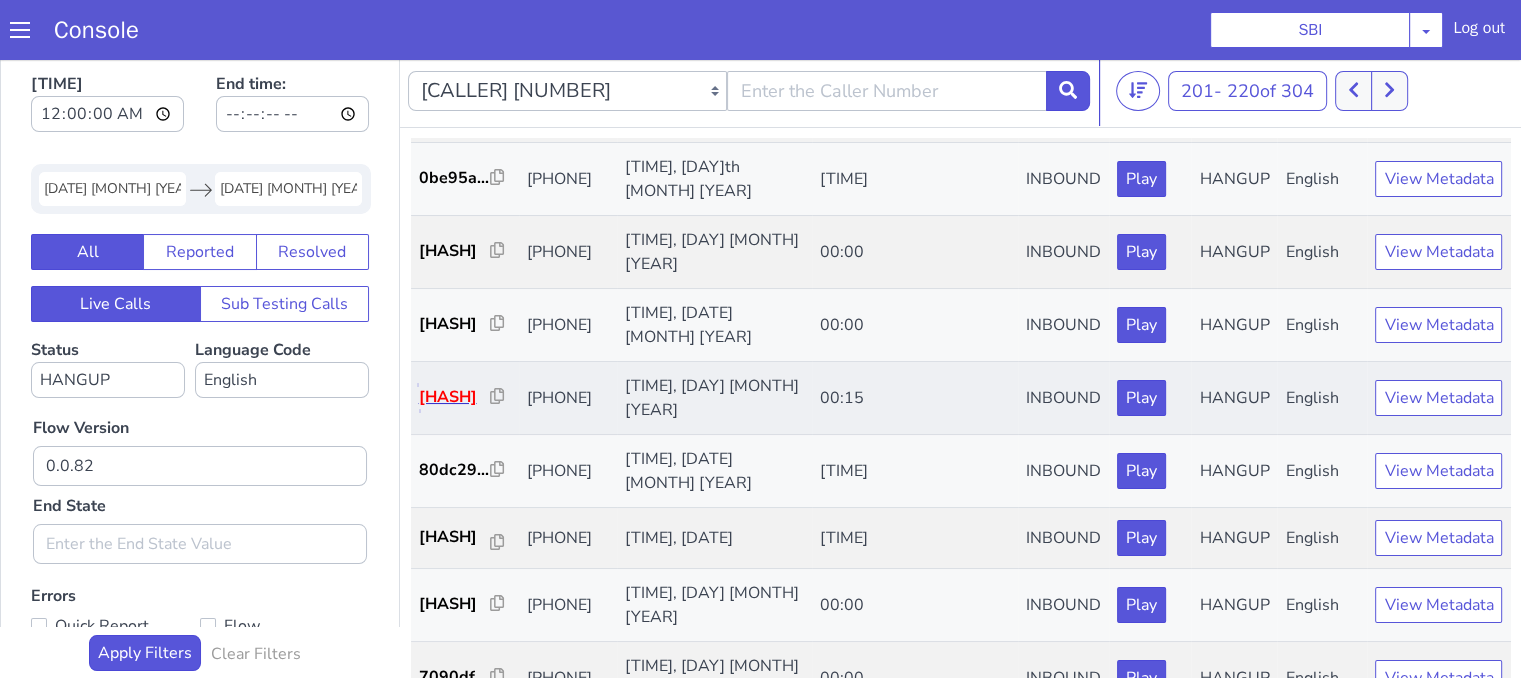 click on "b2e177..." at bounding box center [455, 397] 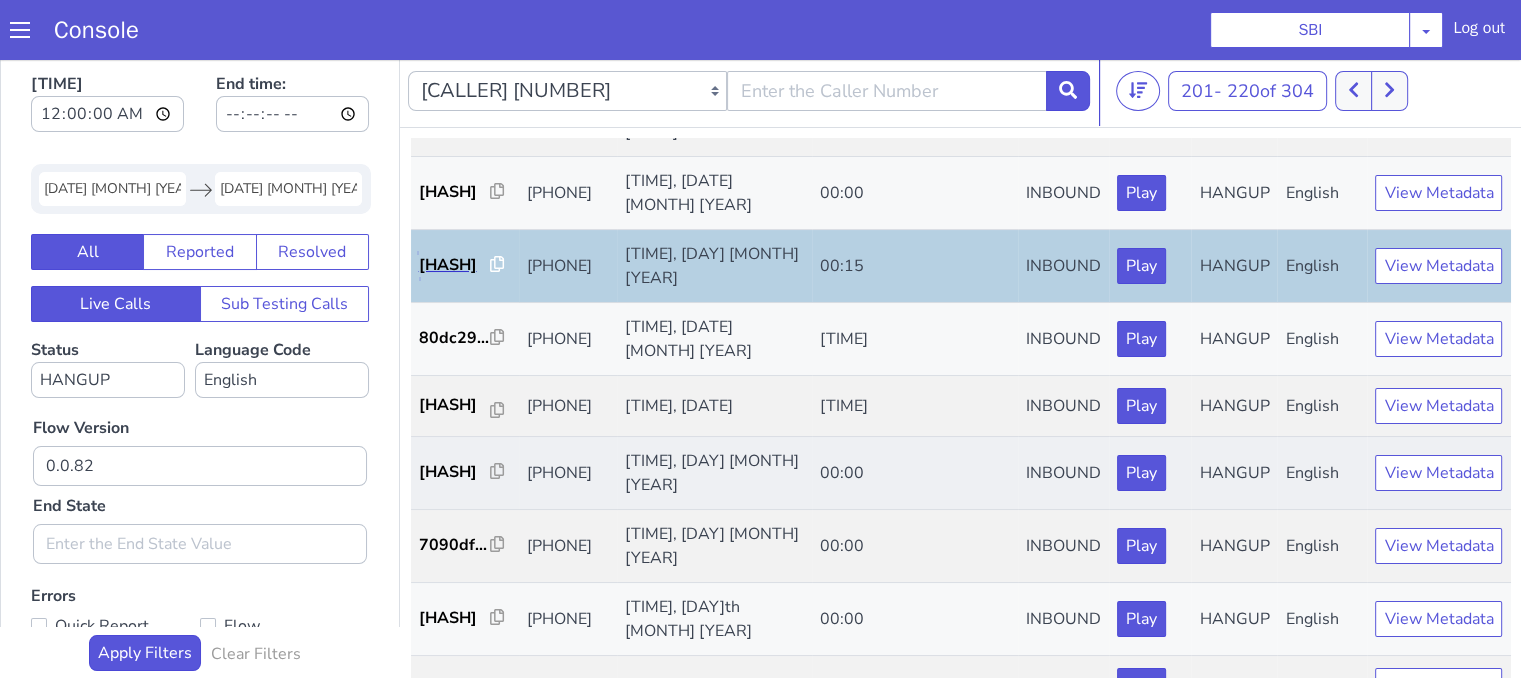 scroll, scrollTop: 990, scrollLeft: 0, axis: vertical 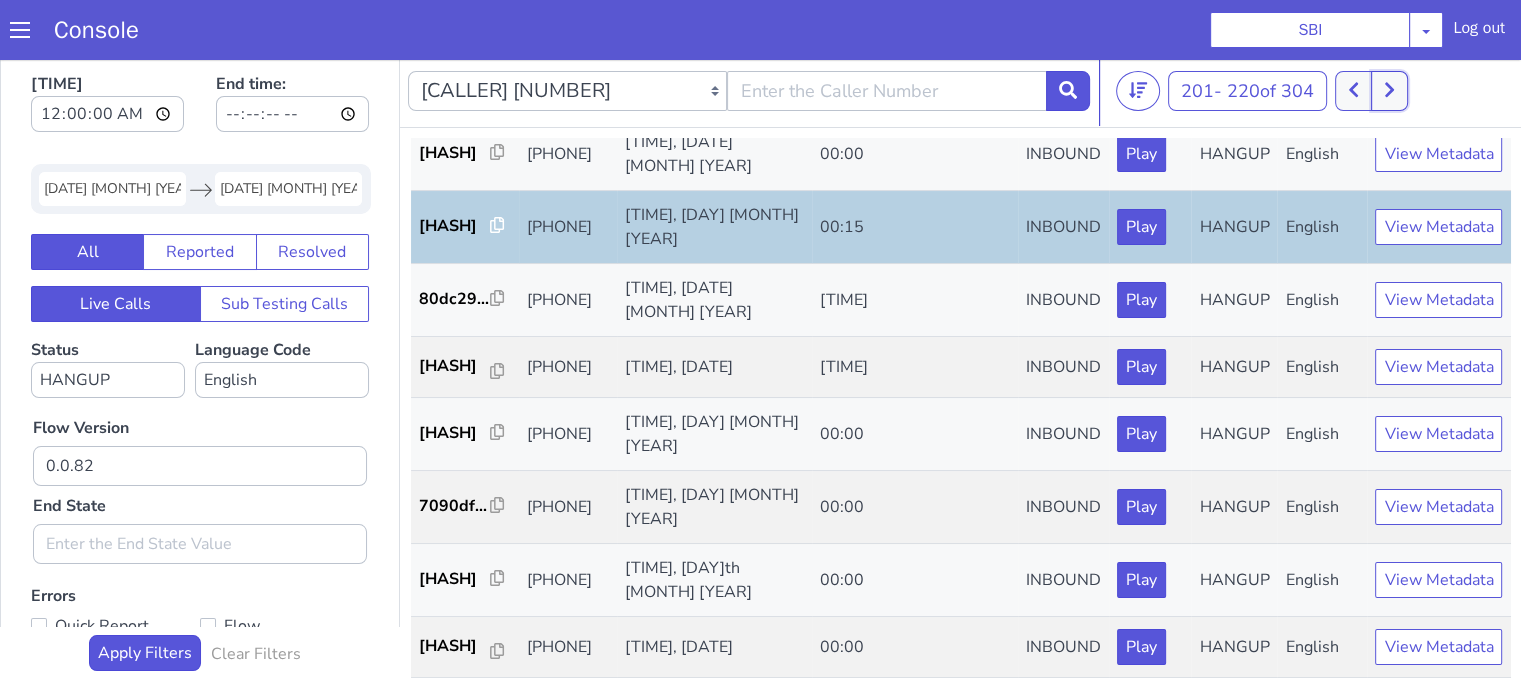 click 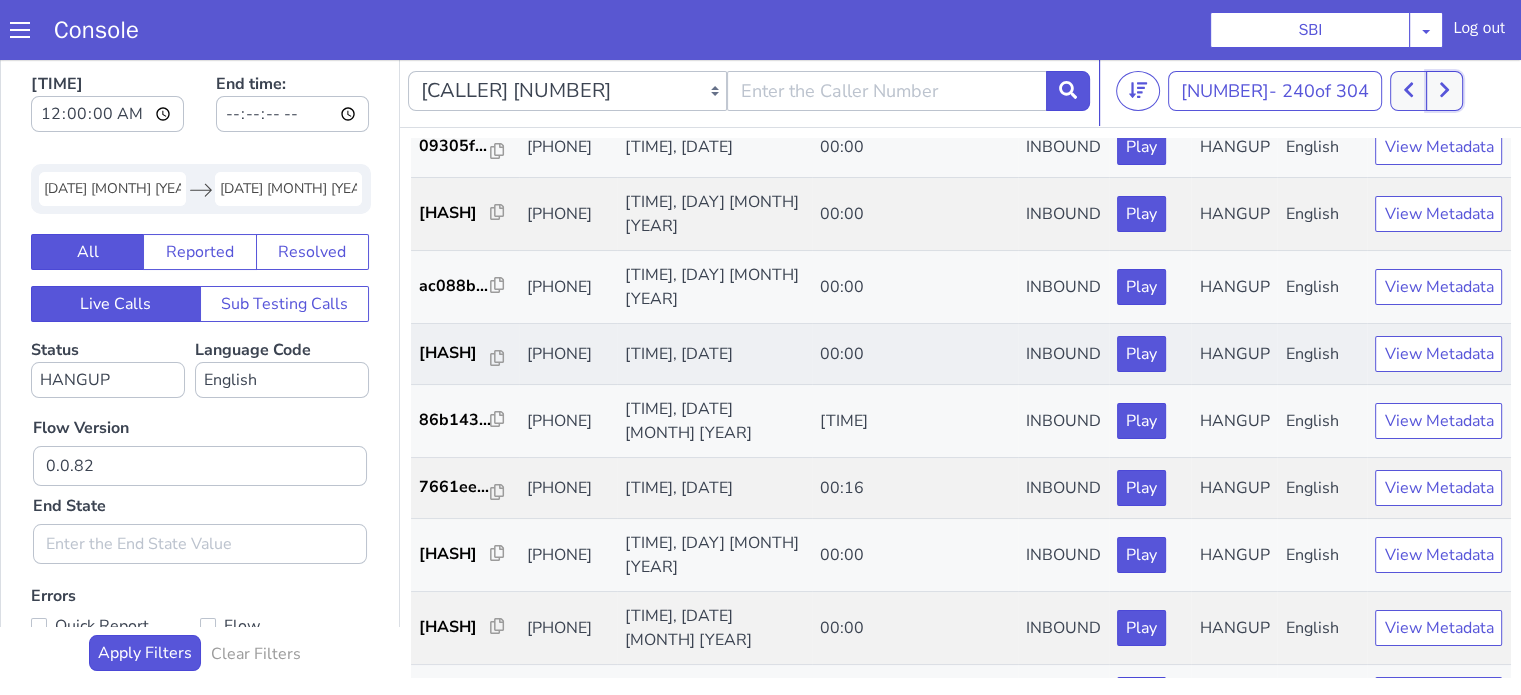 scroll, scrollTop: 100, scrollLeft: 0, axis: vertical 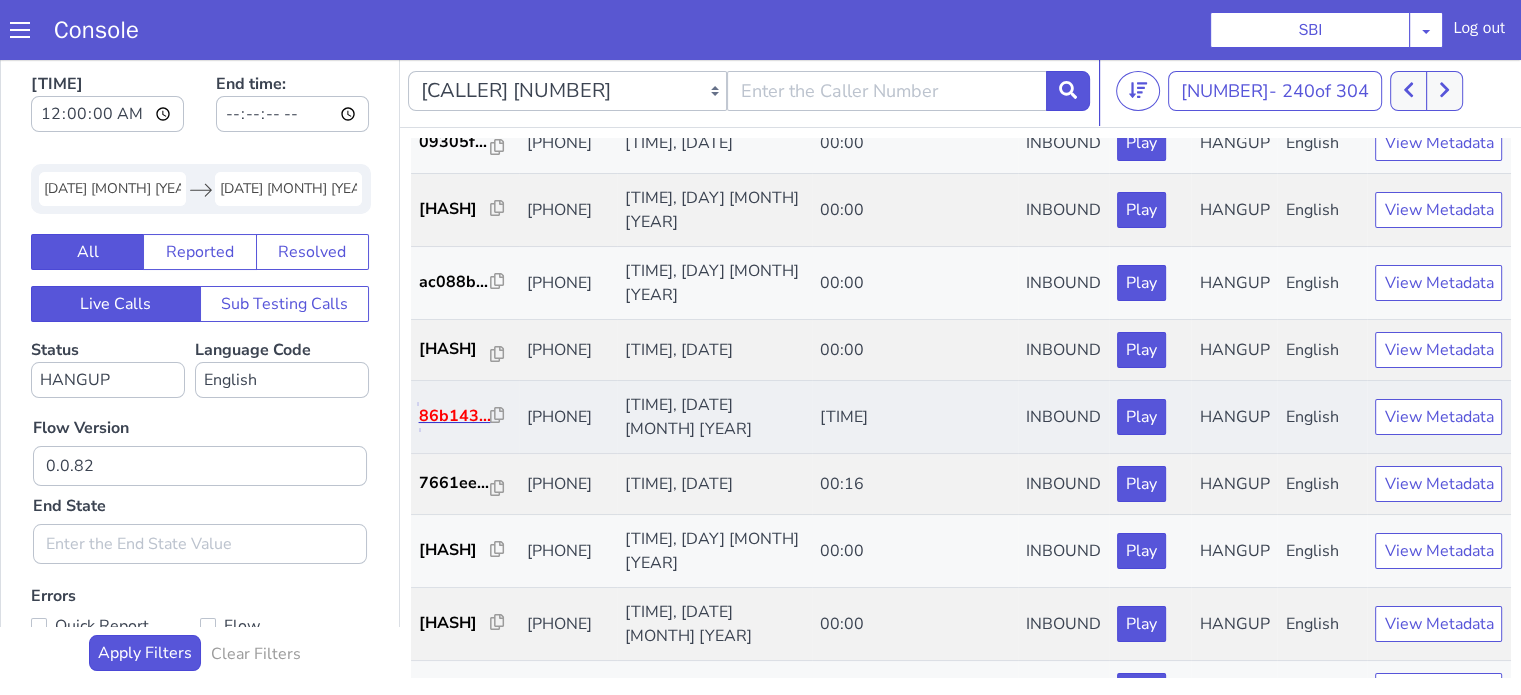 click on "86b143..." at bounding box center [455, 416] 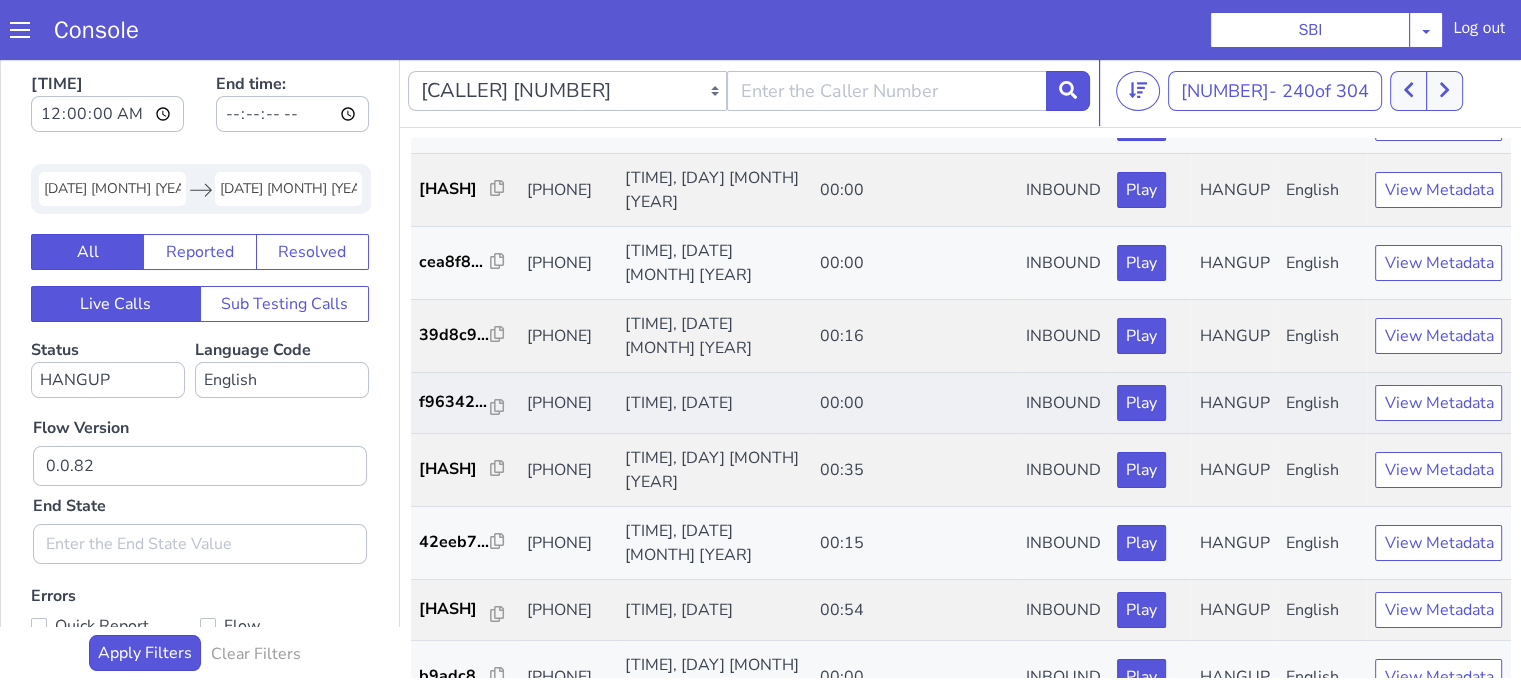 scroll, scrollTop: 700, scrollLeft: 0, axis: vertical 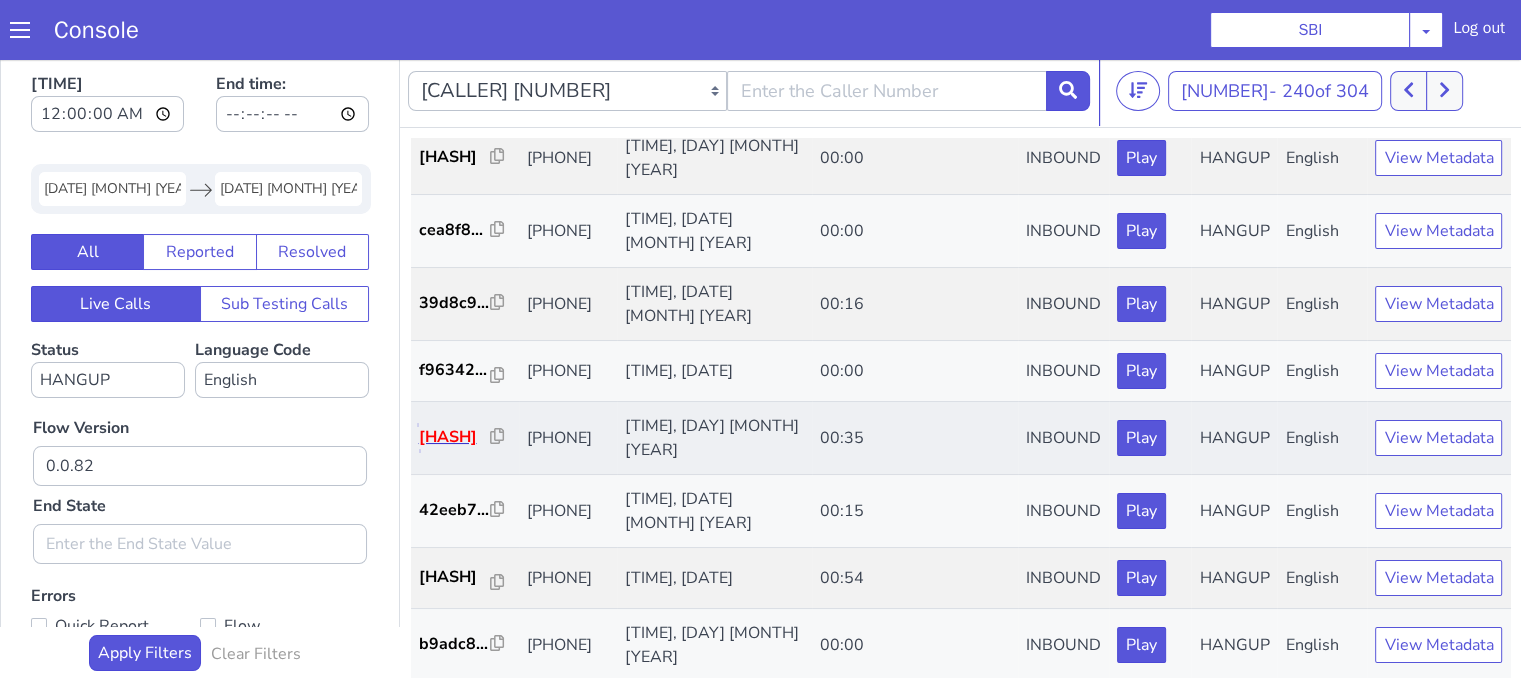 click on "867b4f..." at bounding box center [455, 437] 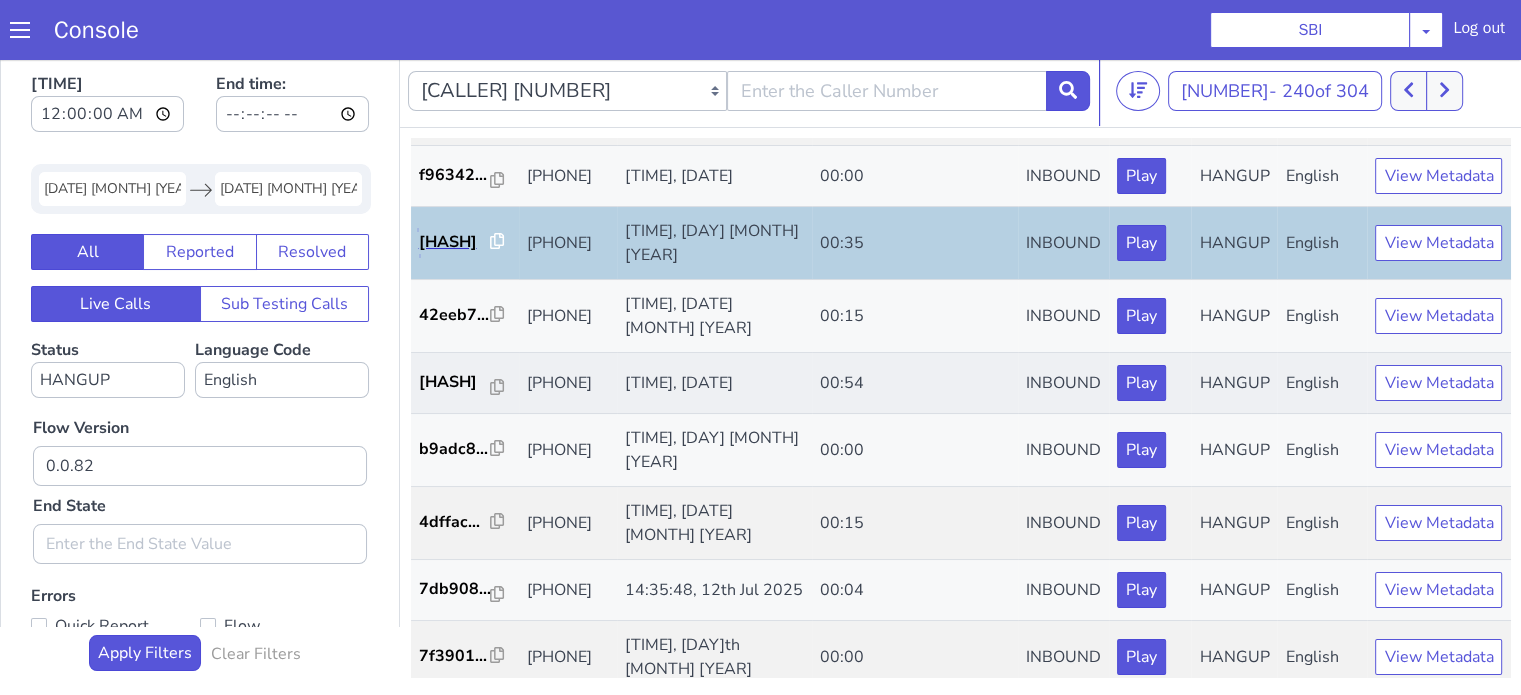 scroll, scrollTop: 990, scrollLeft: 0, axis: vertical 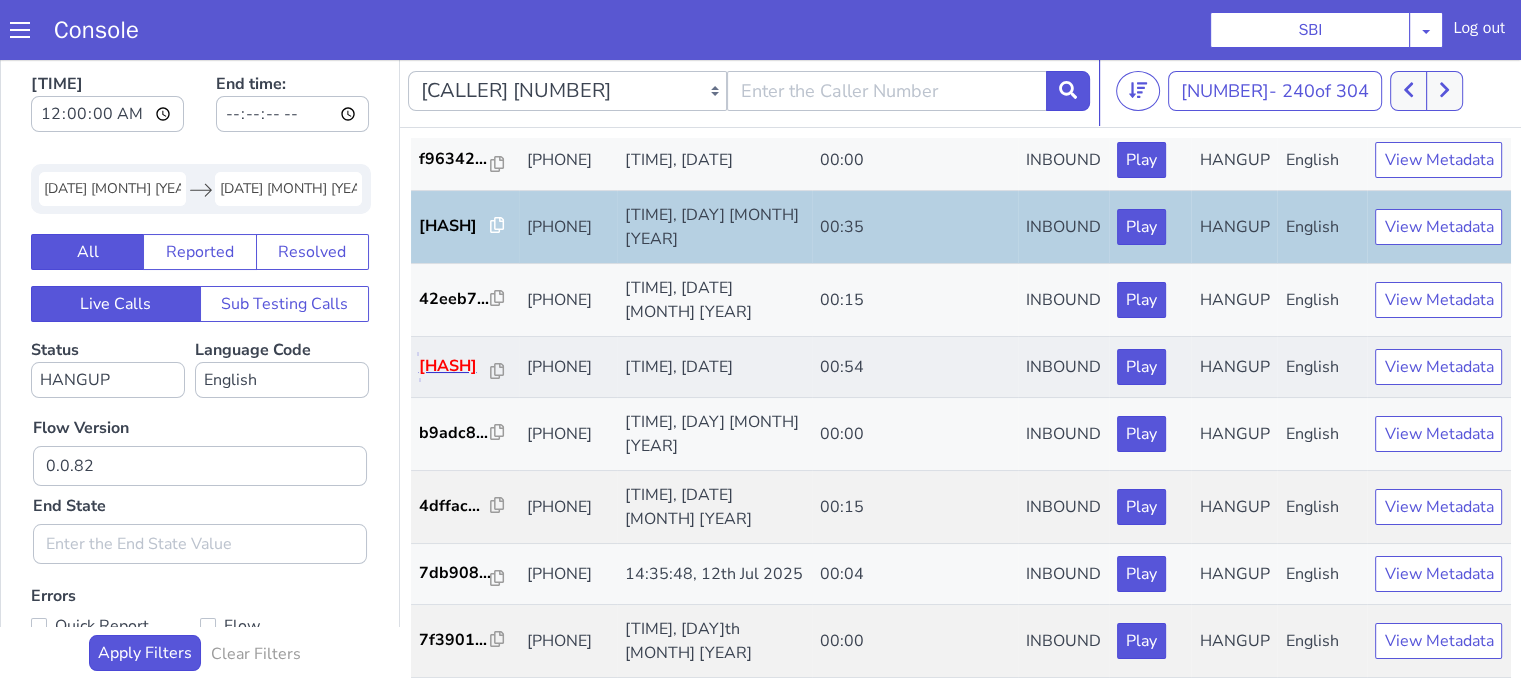 click on "d99b89..." at bounding box center [455, 366] 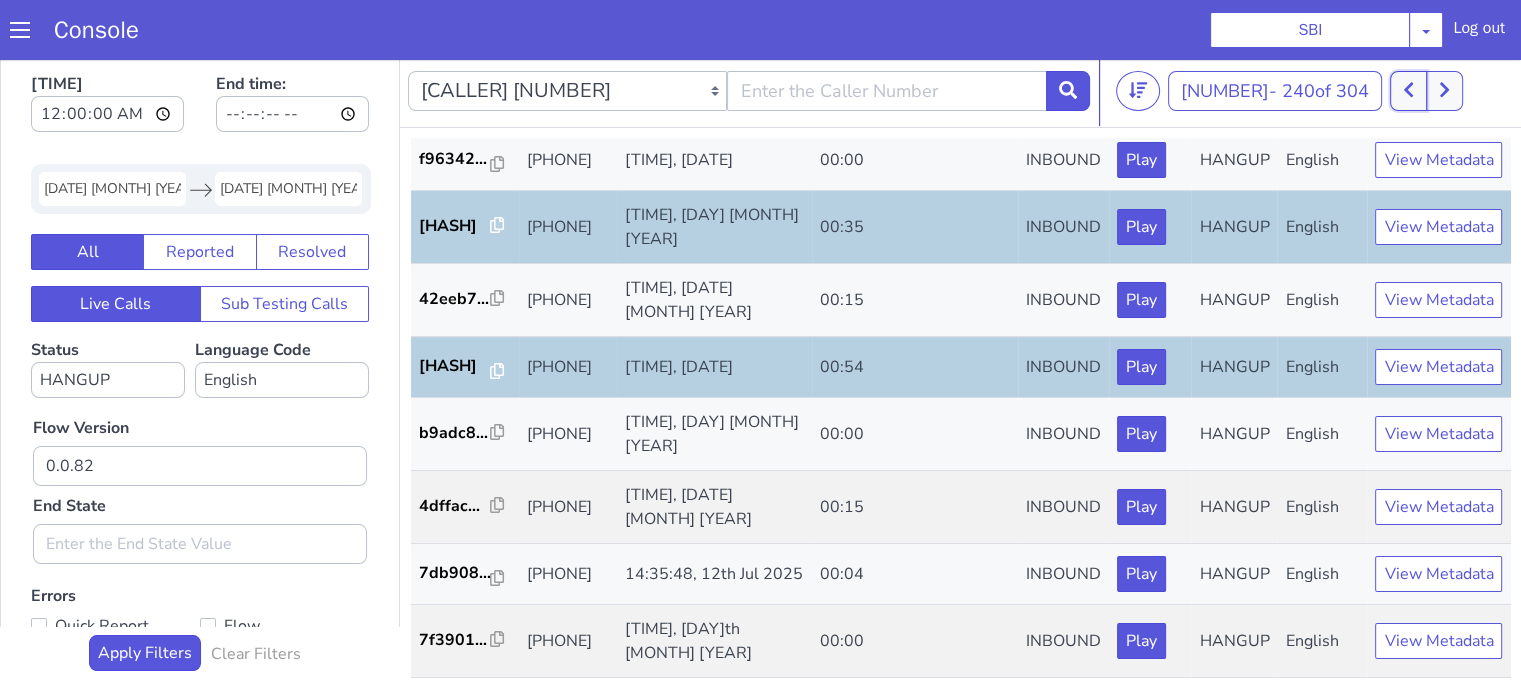 click at bounding box center [1408, 91] 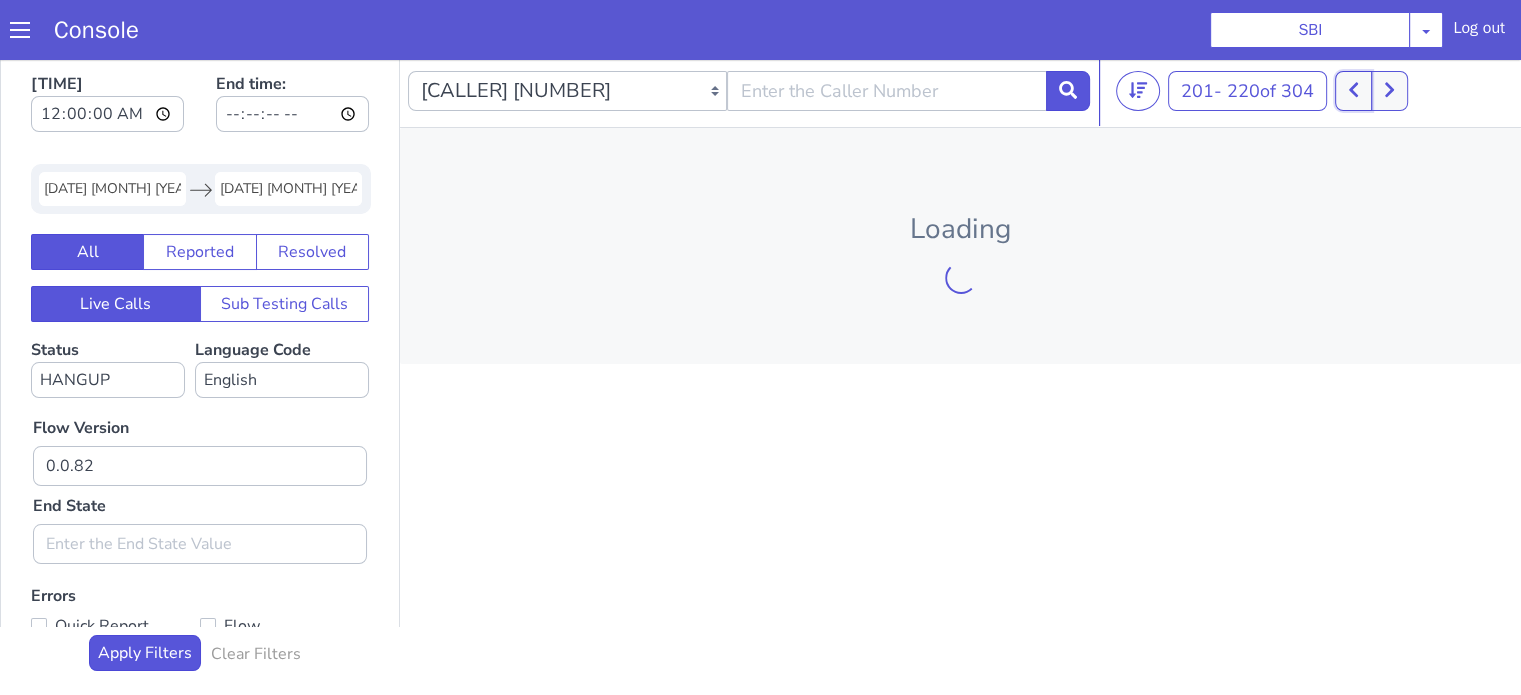 click at bounding box center (1353, 91) 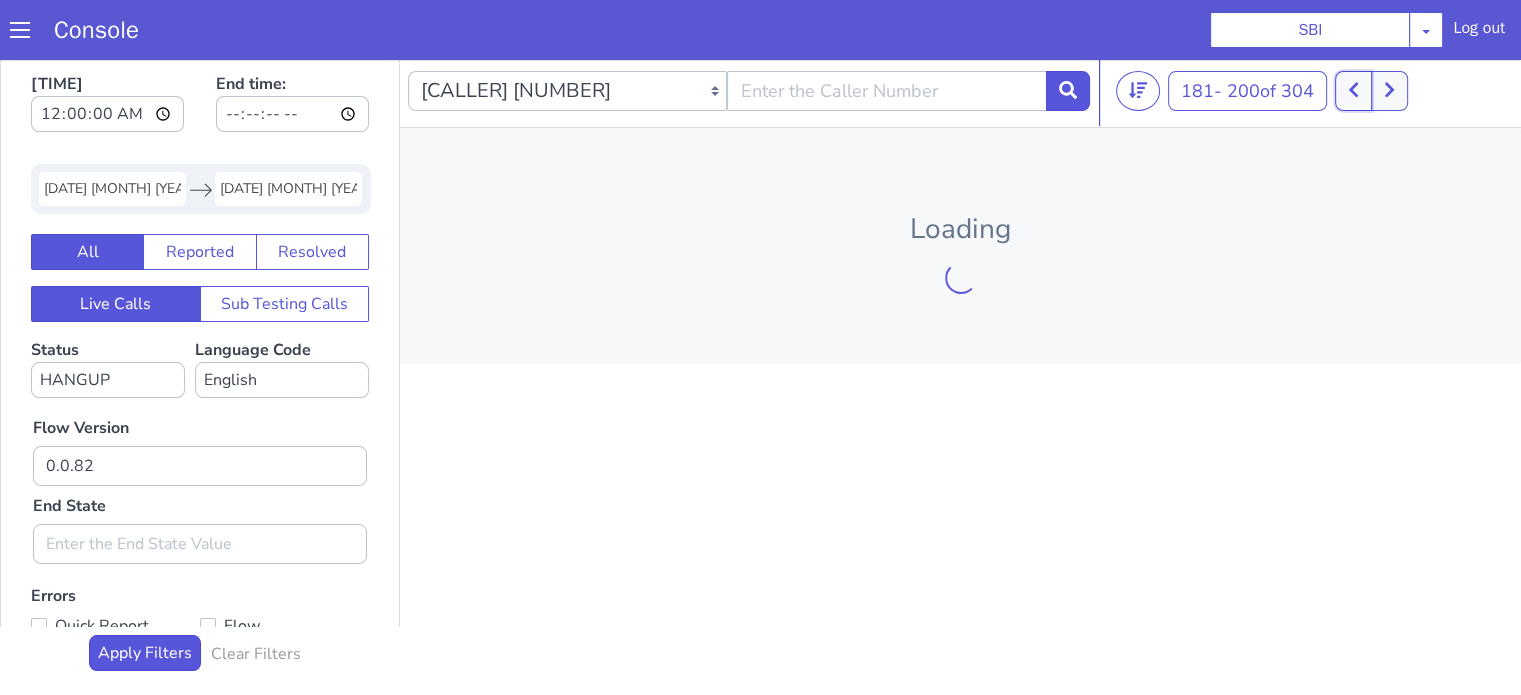 click at bounding box center (1353, 91) 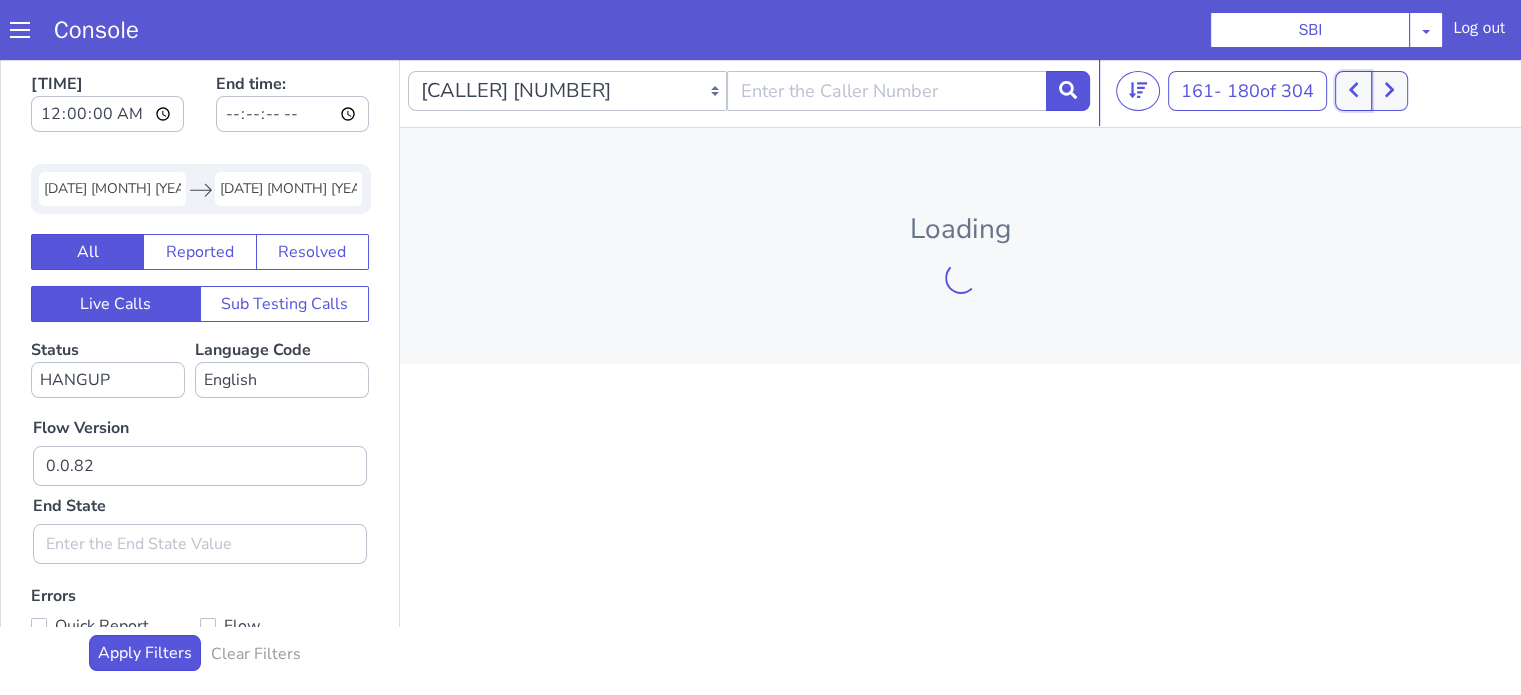 click at bounding box center [1353, 91] 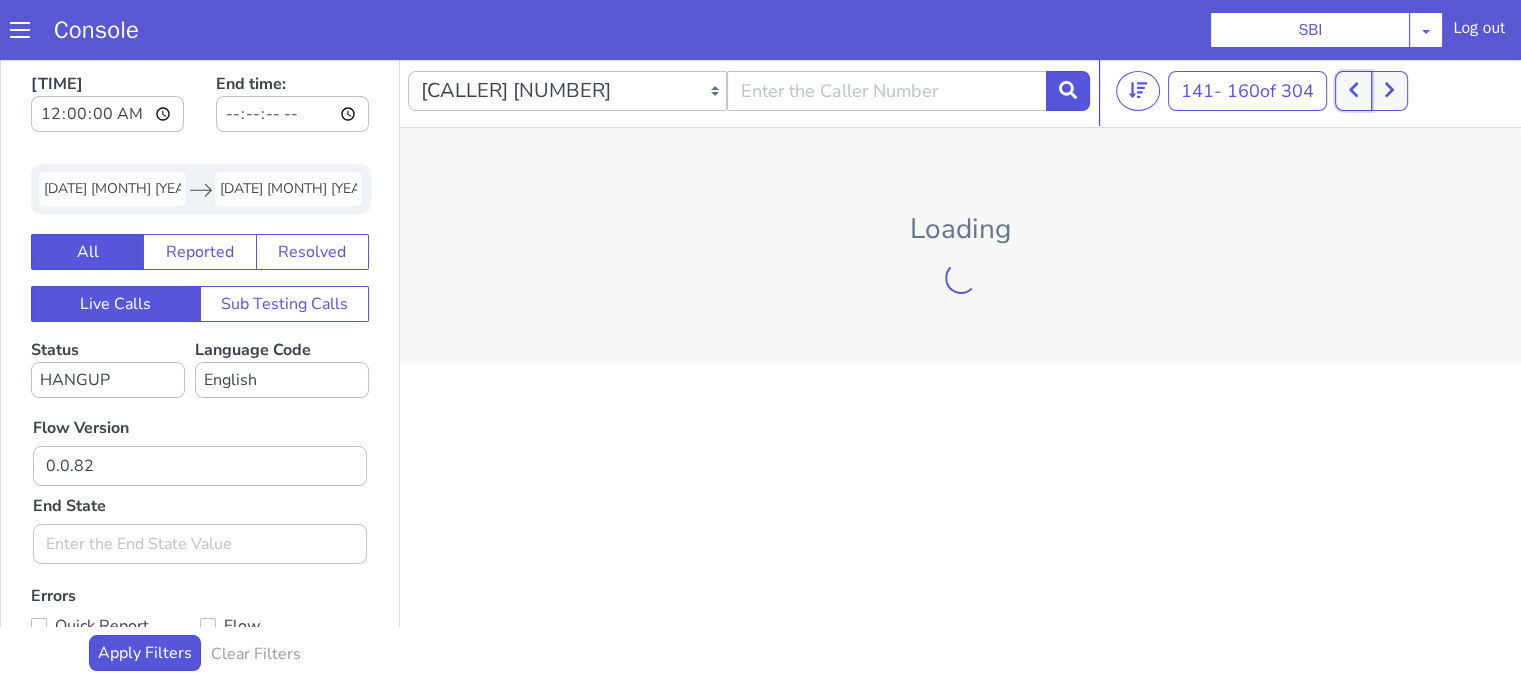 click at bounding box center (1353, 91) 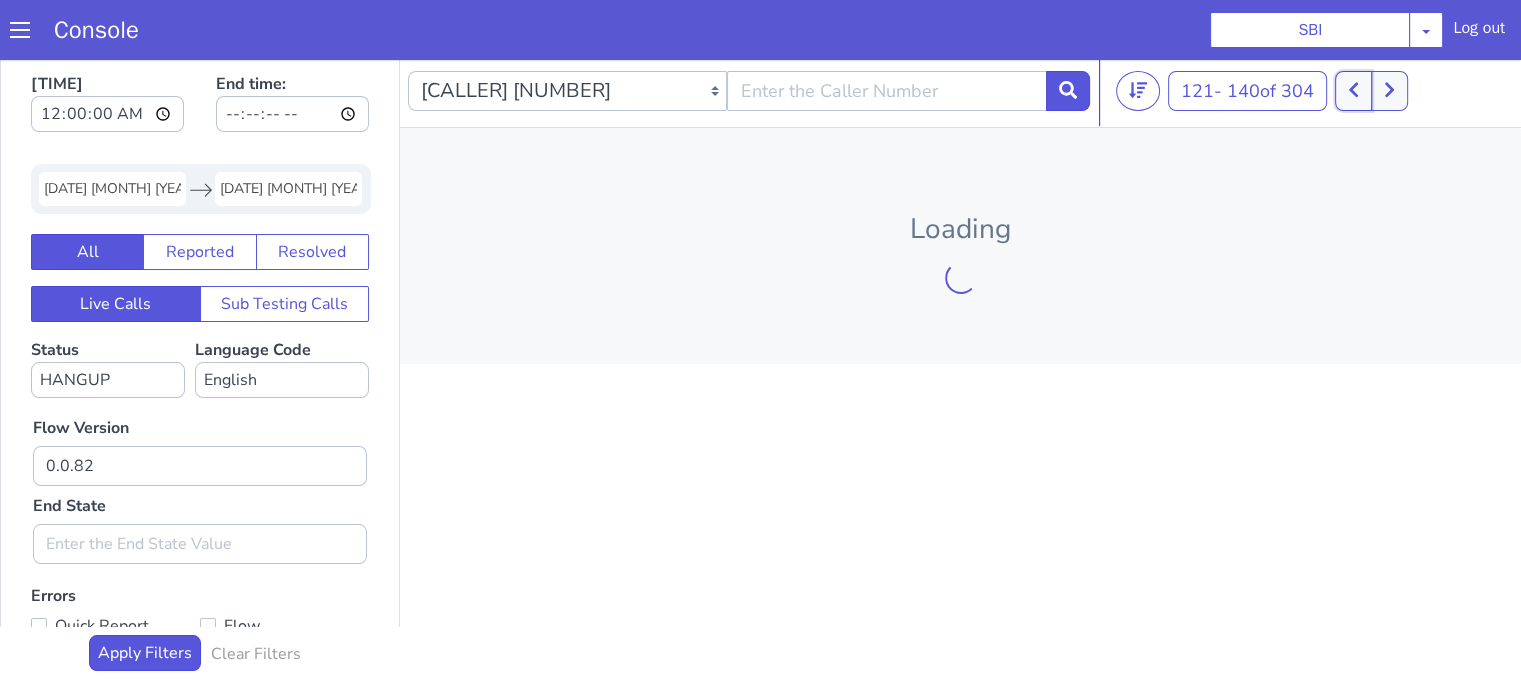 click at bounding box center (1353, 91) 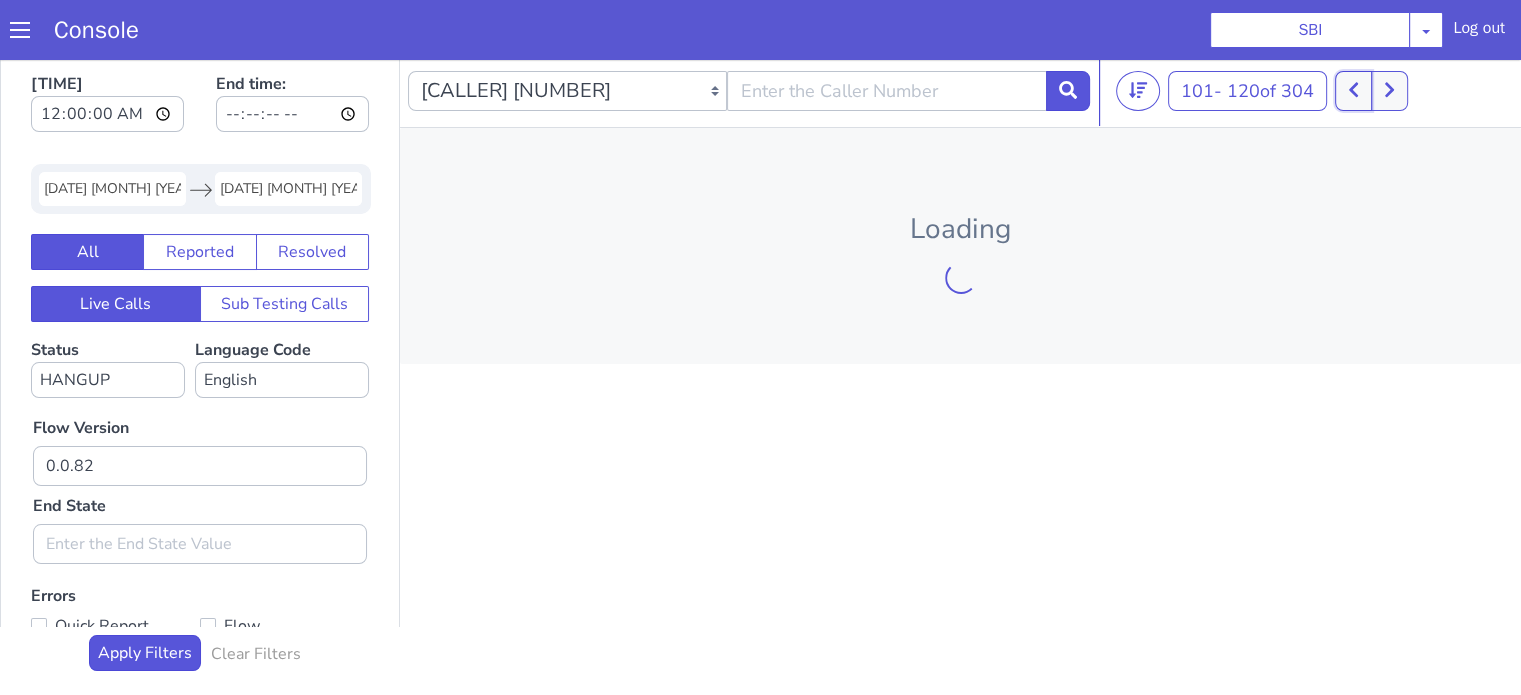 click at bounding box center [1353, 91] 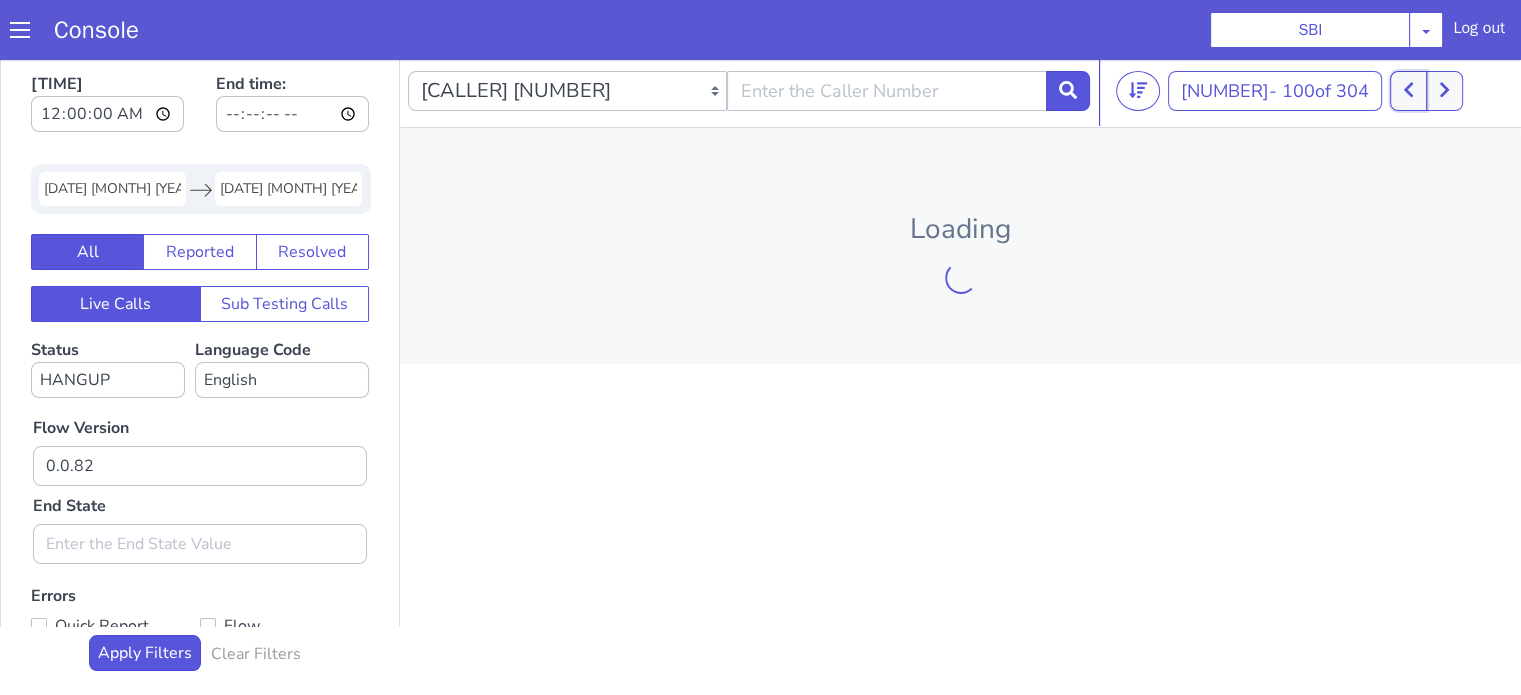 click 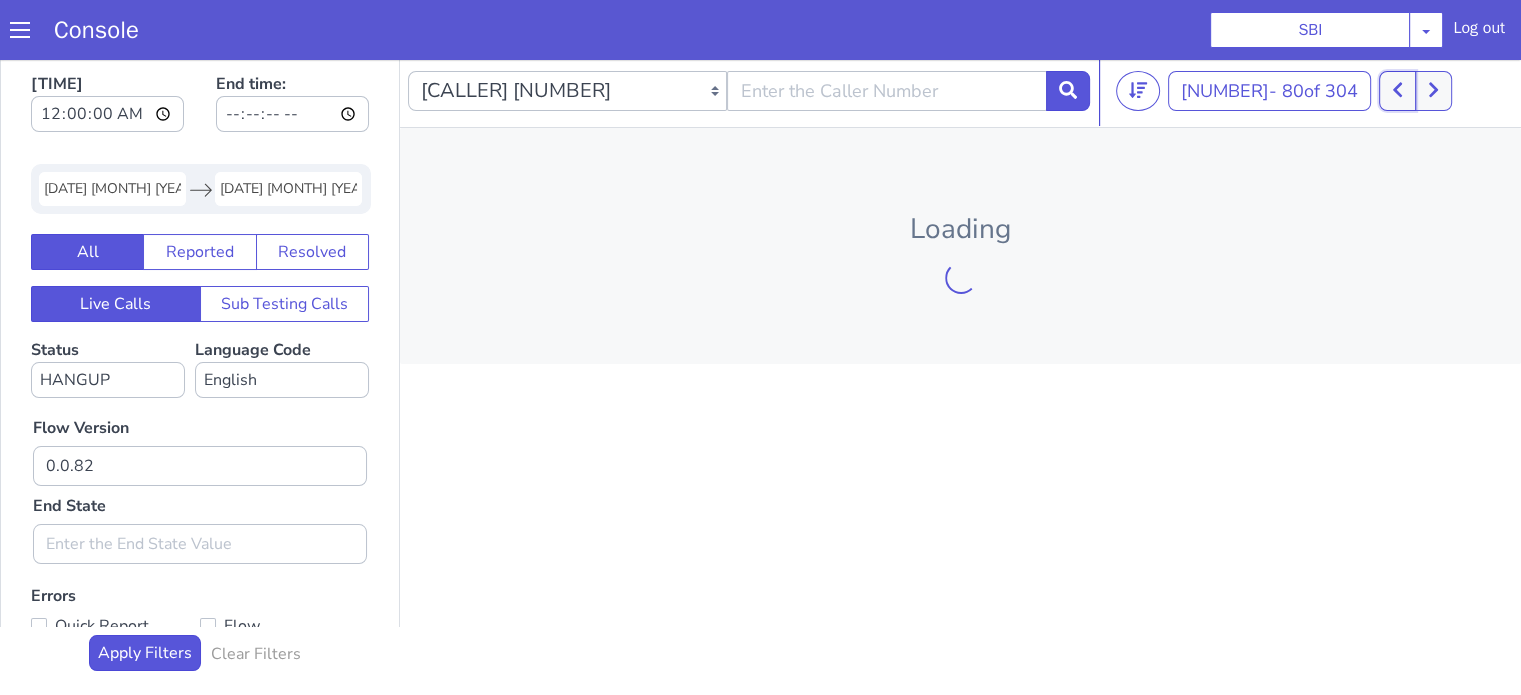 click 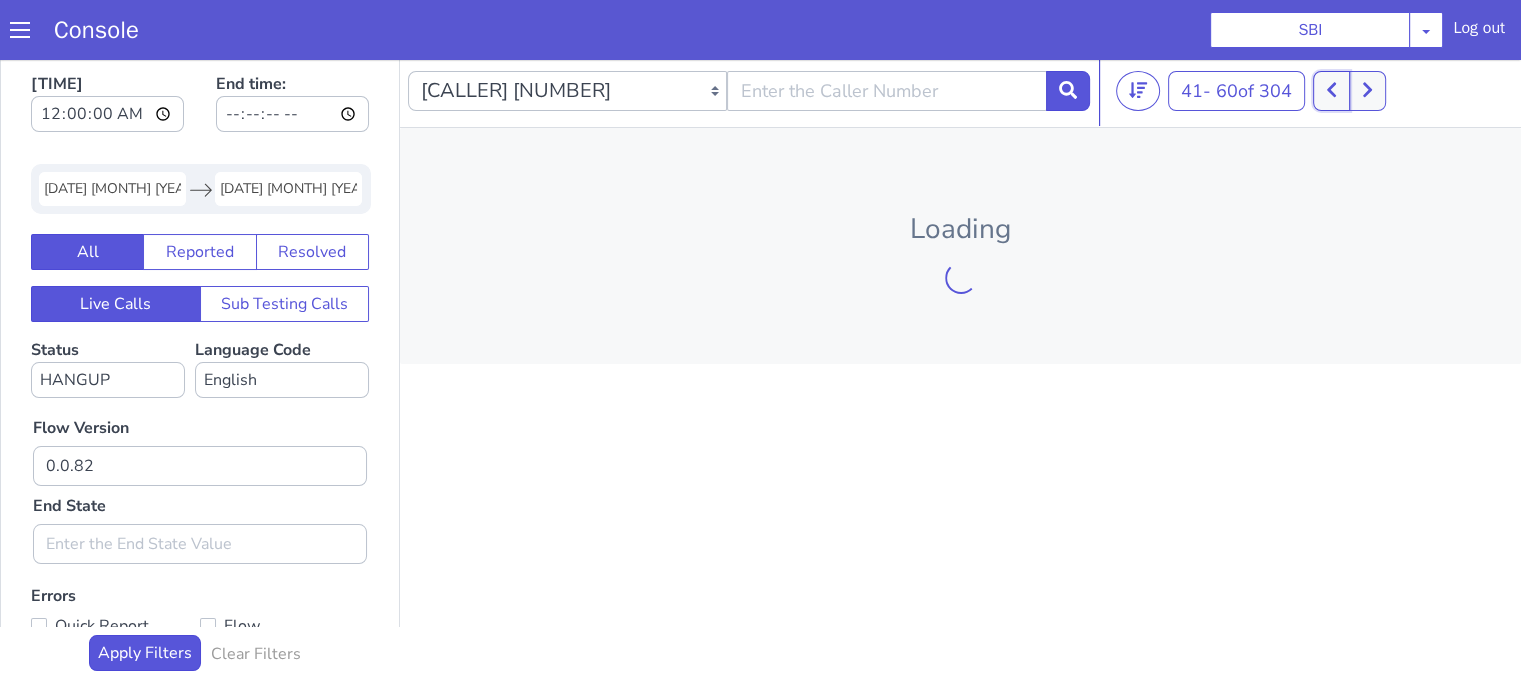 click 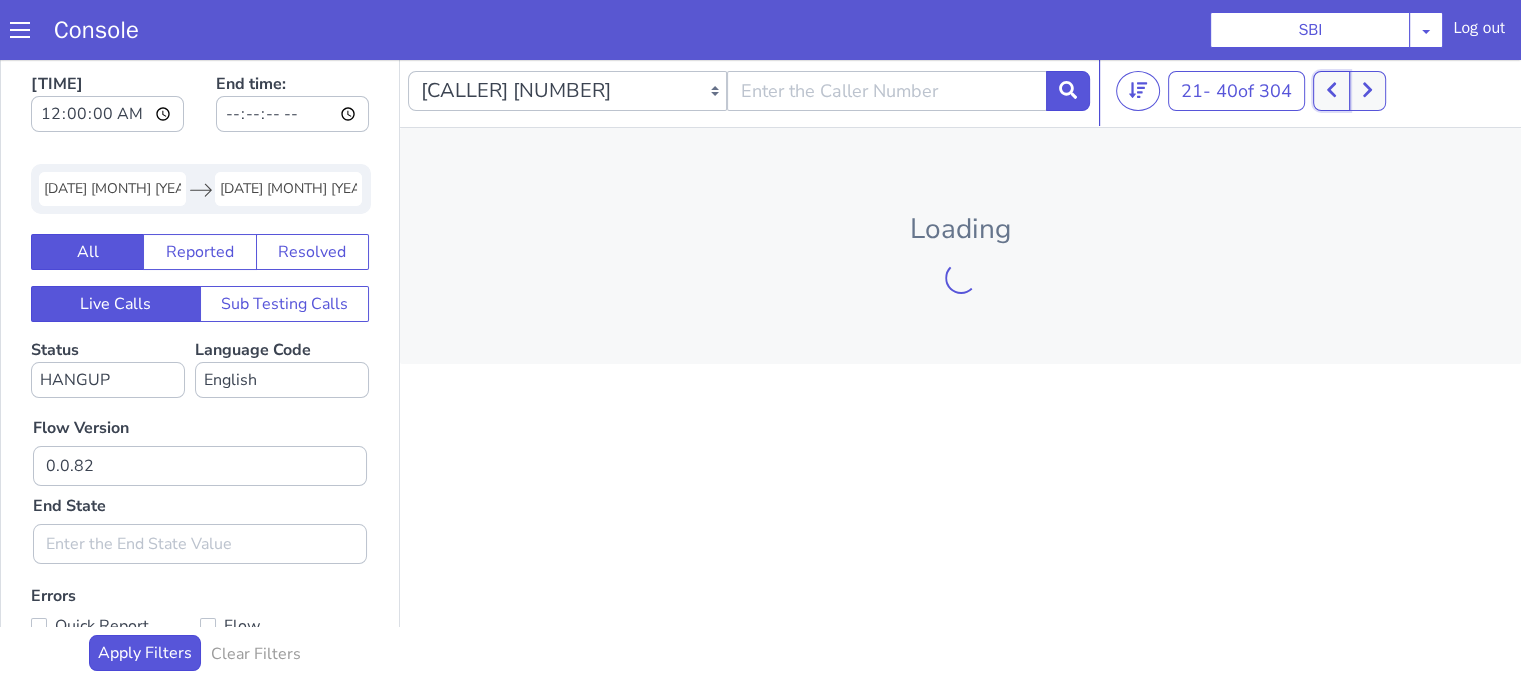 click 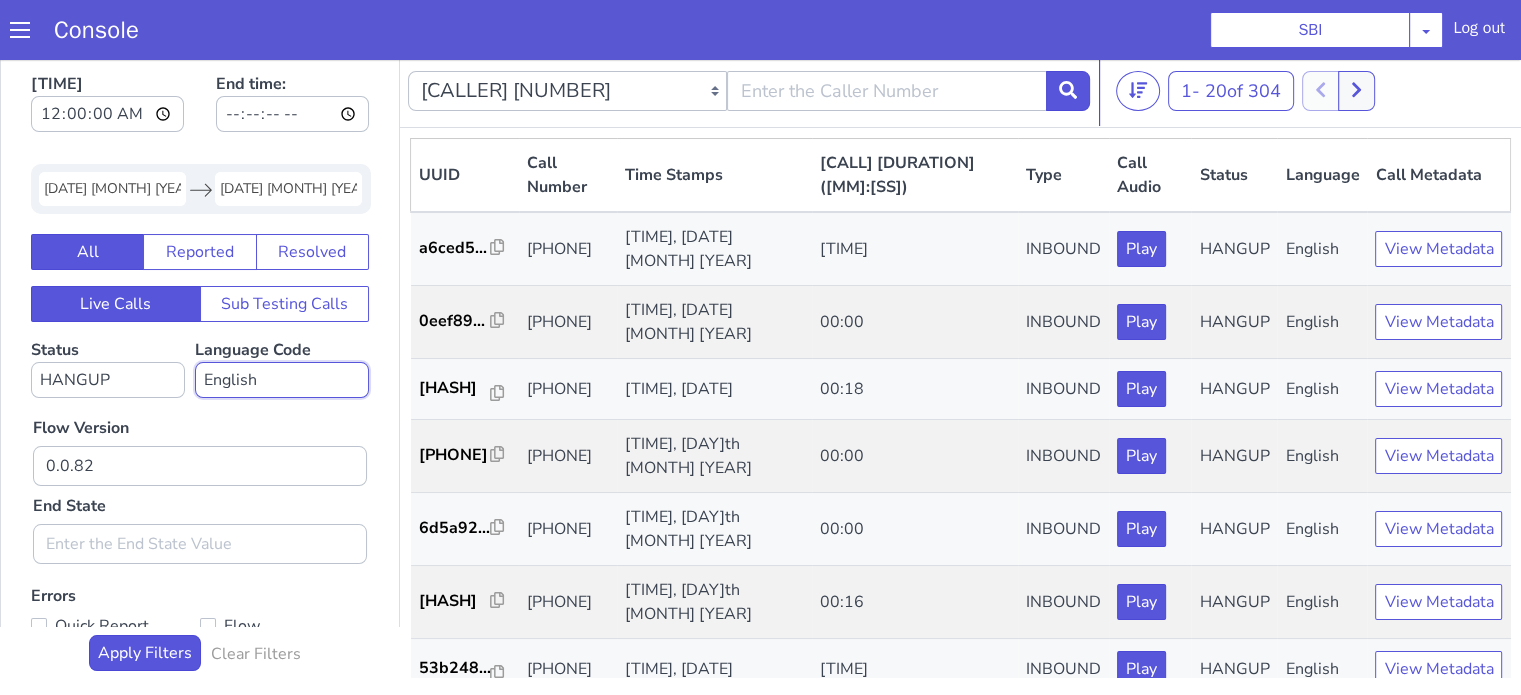 click on "No language selected Hindi English Tamil Telugu Kanada Marathi Malayalam Gujarati Bengali Indonesian Malay English US English GB" at bounding box center [282, 380] 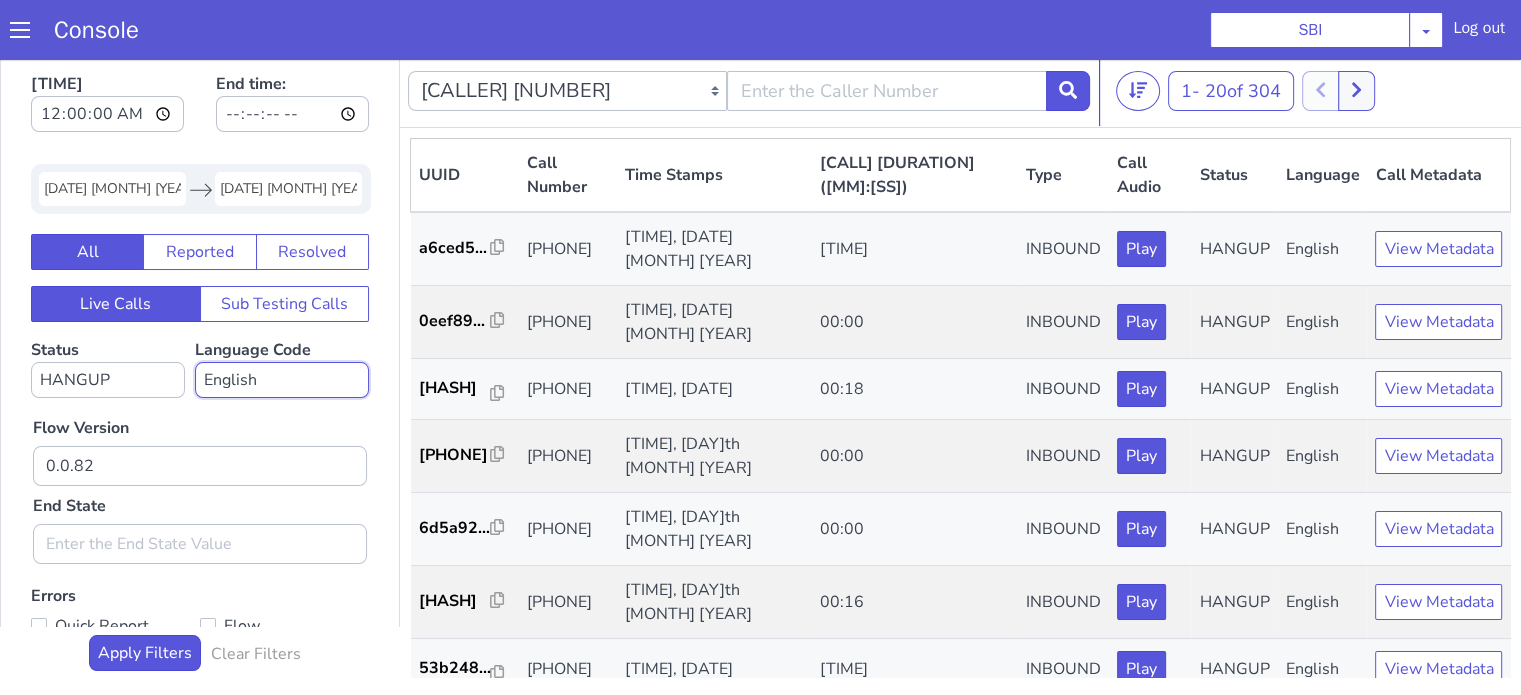 select on "hi" 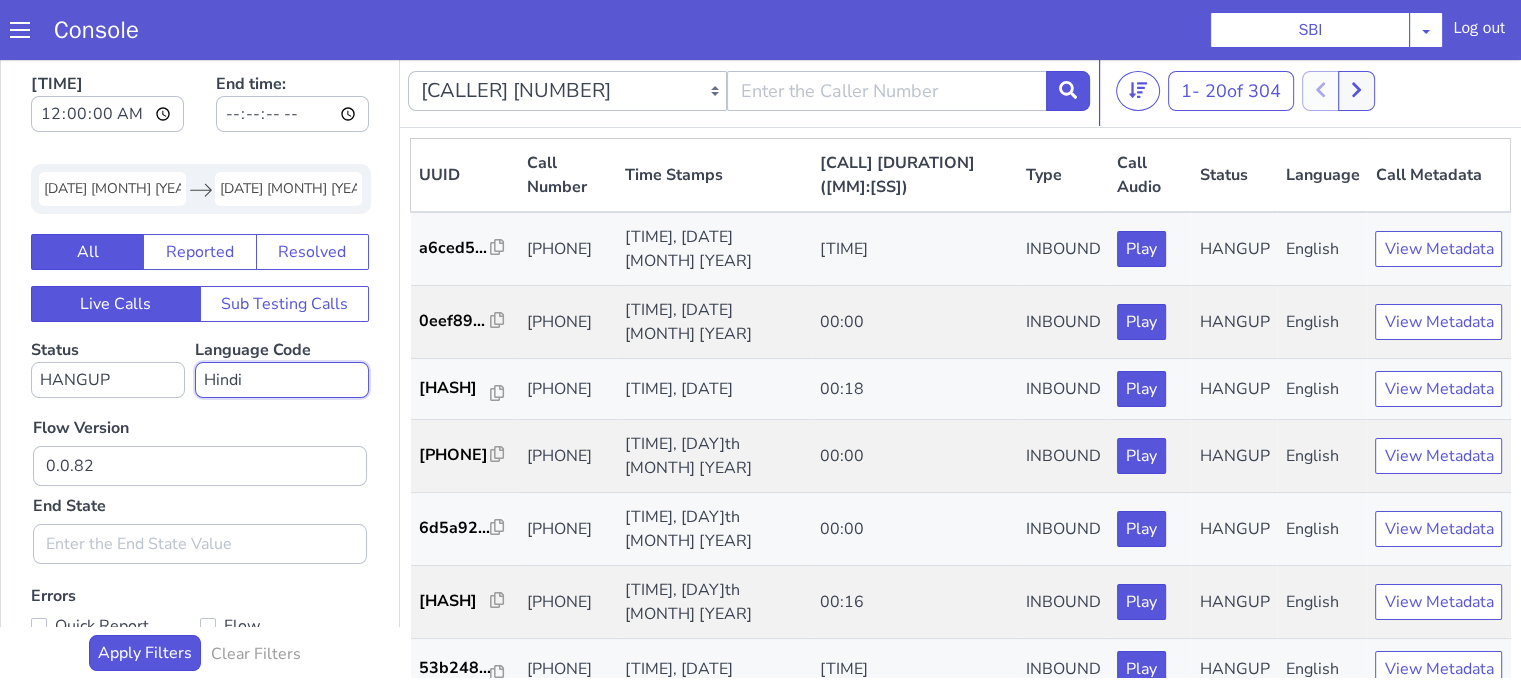 click on "No language selected Hindi English Tamil Telugu Kanada Marathi Malayalam Gujarati Bengali Indonesian Malay English US English GB" at bounding box center (282, 380) 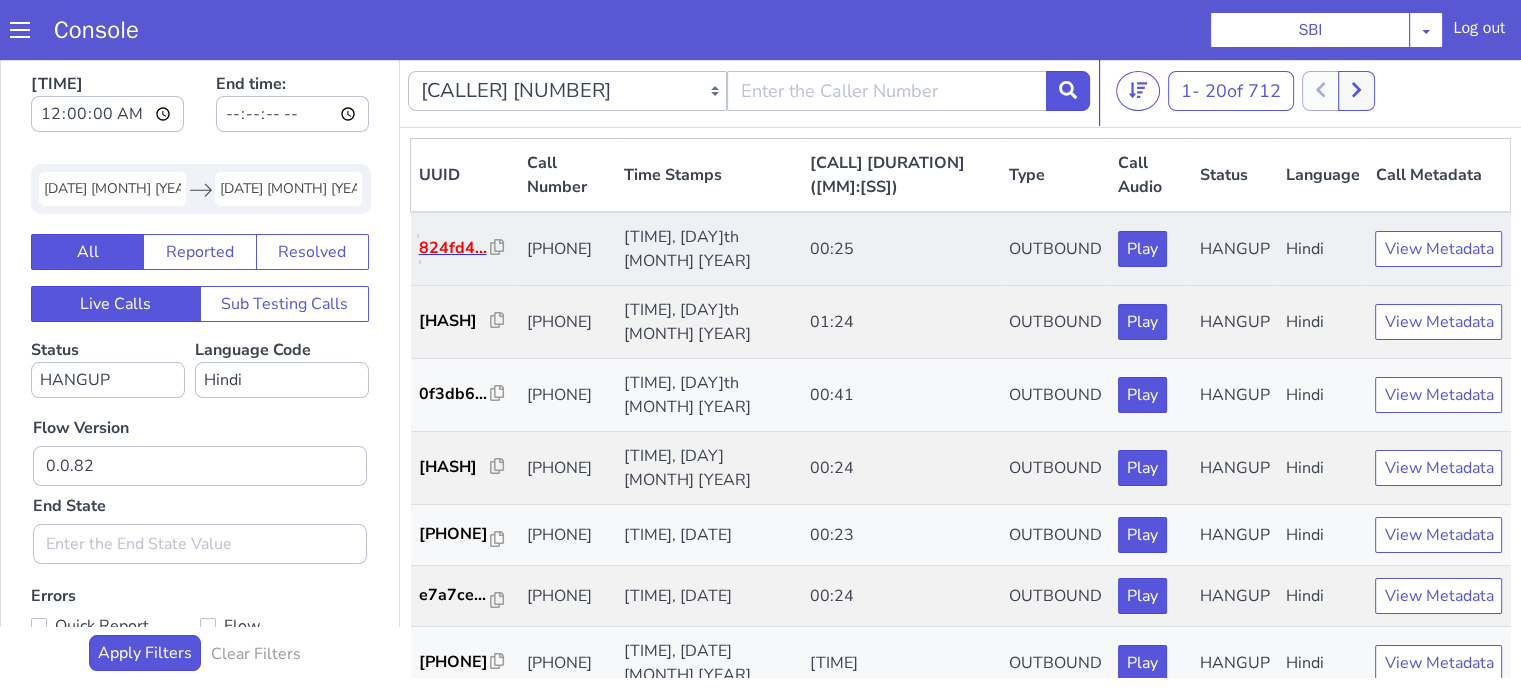 click on "824fd4..." at bounding box center [455, 248] 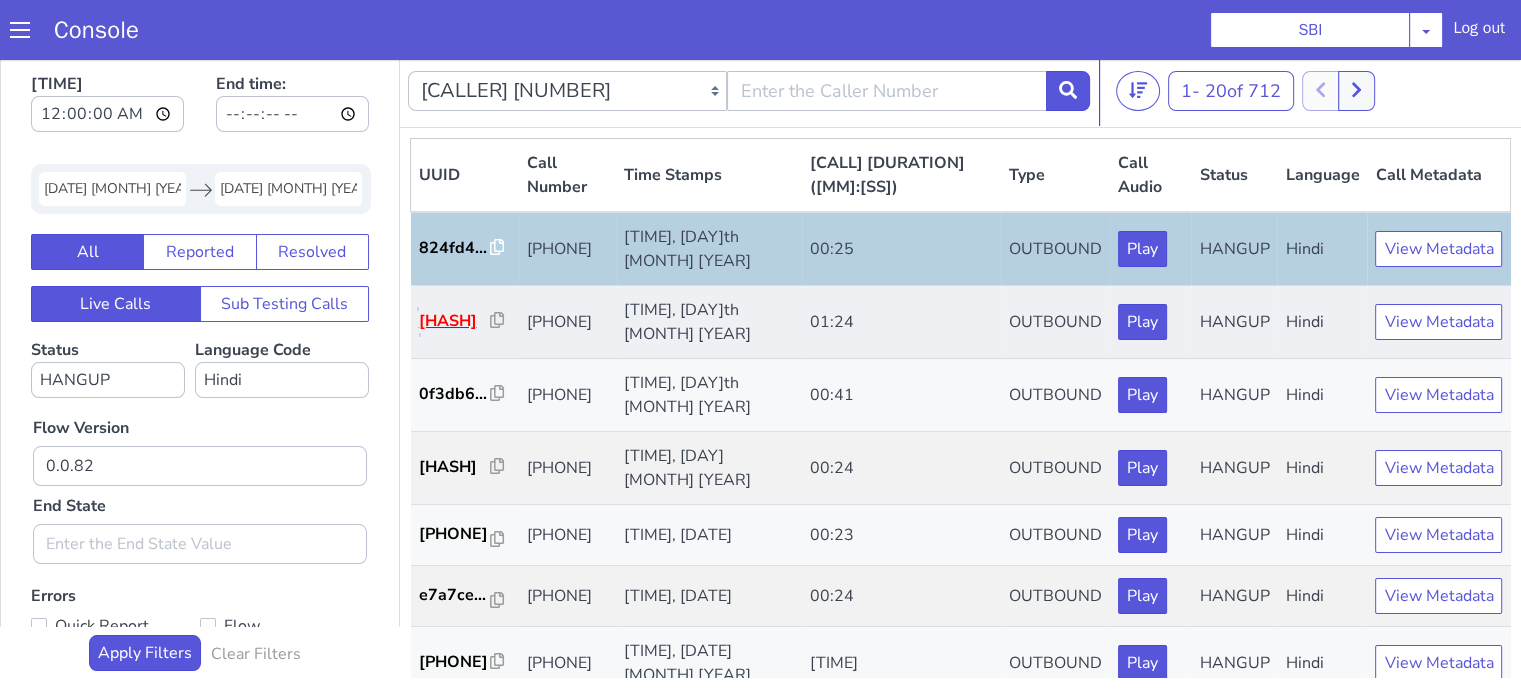 click on "adf3c1..." at bounding box center (455, 321) 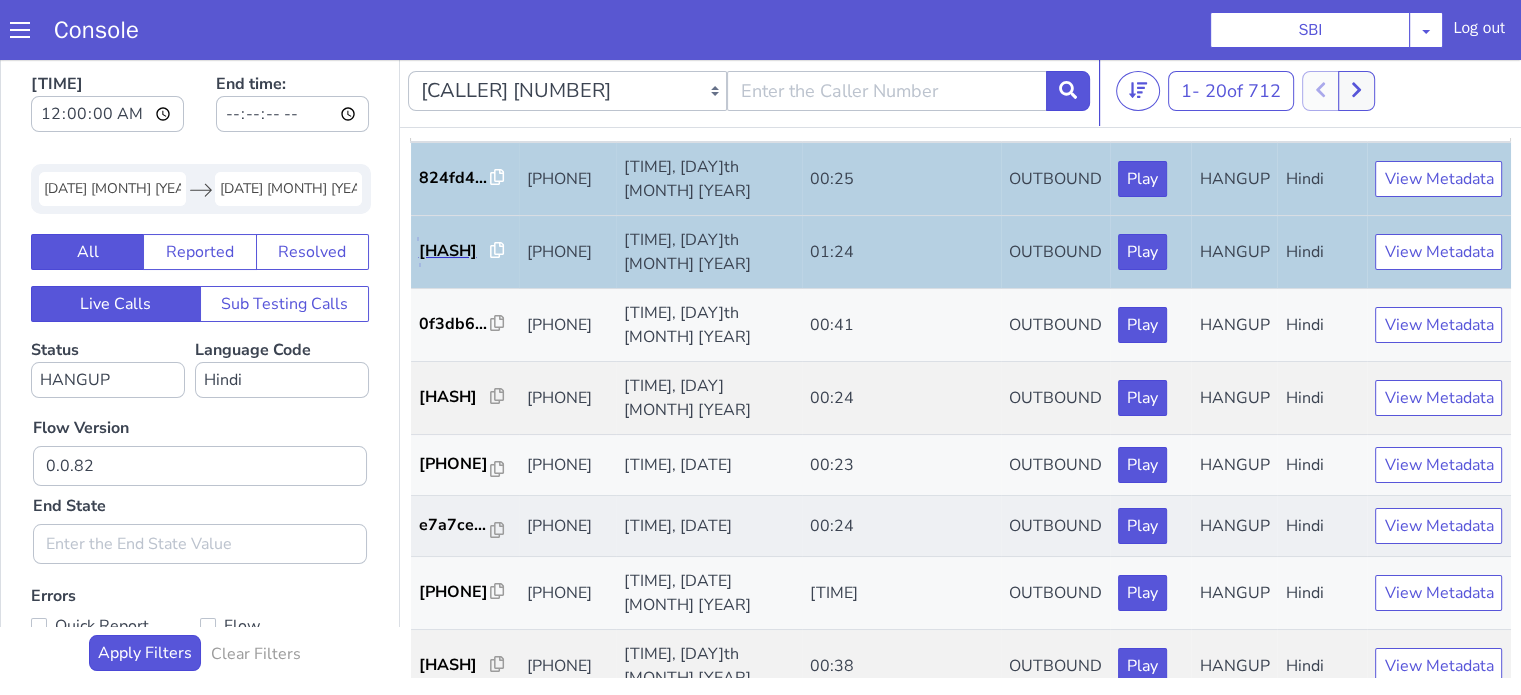 scroll, scrollTop: 100, scrollLeft: 0, axis: vertical 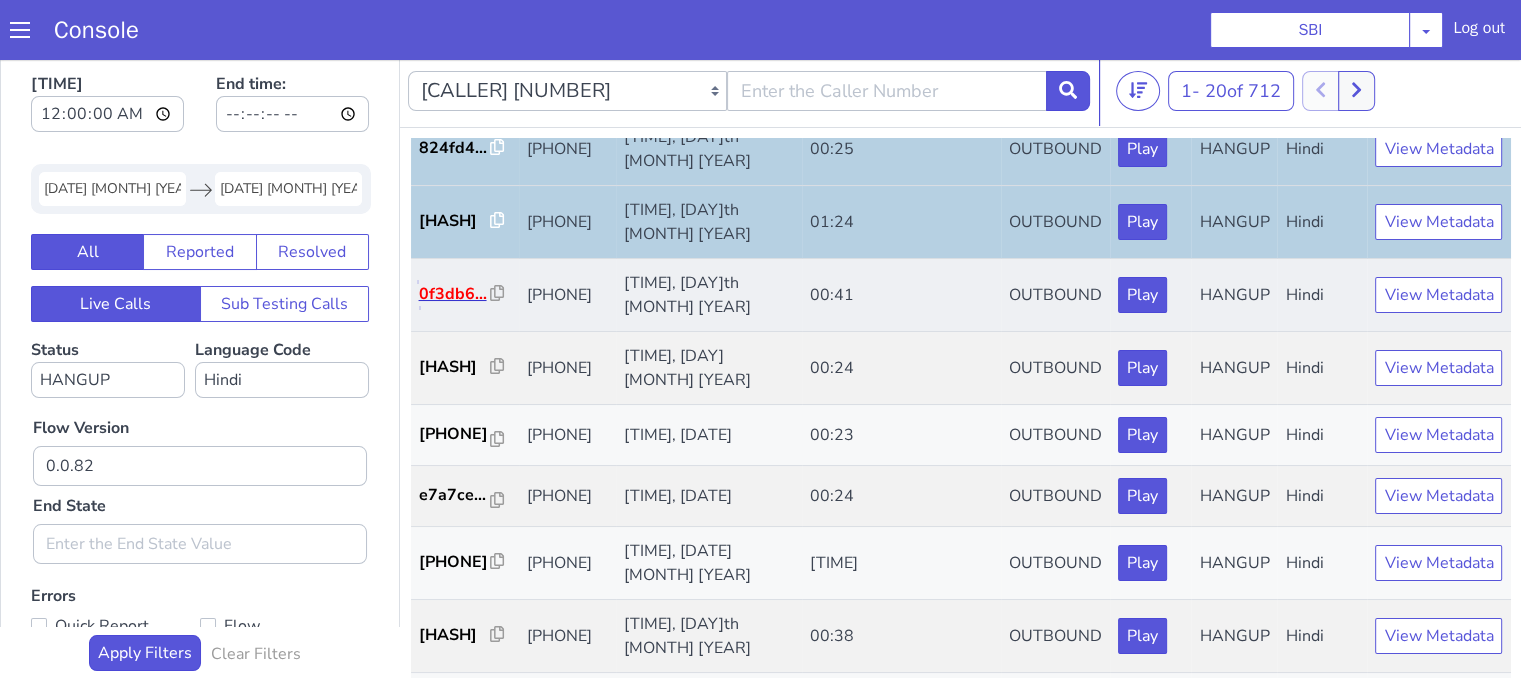click on "0f3db6..." at bounding box center [455, 294] 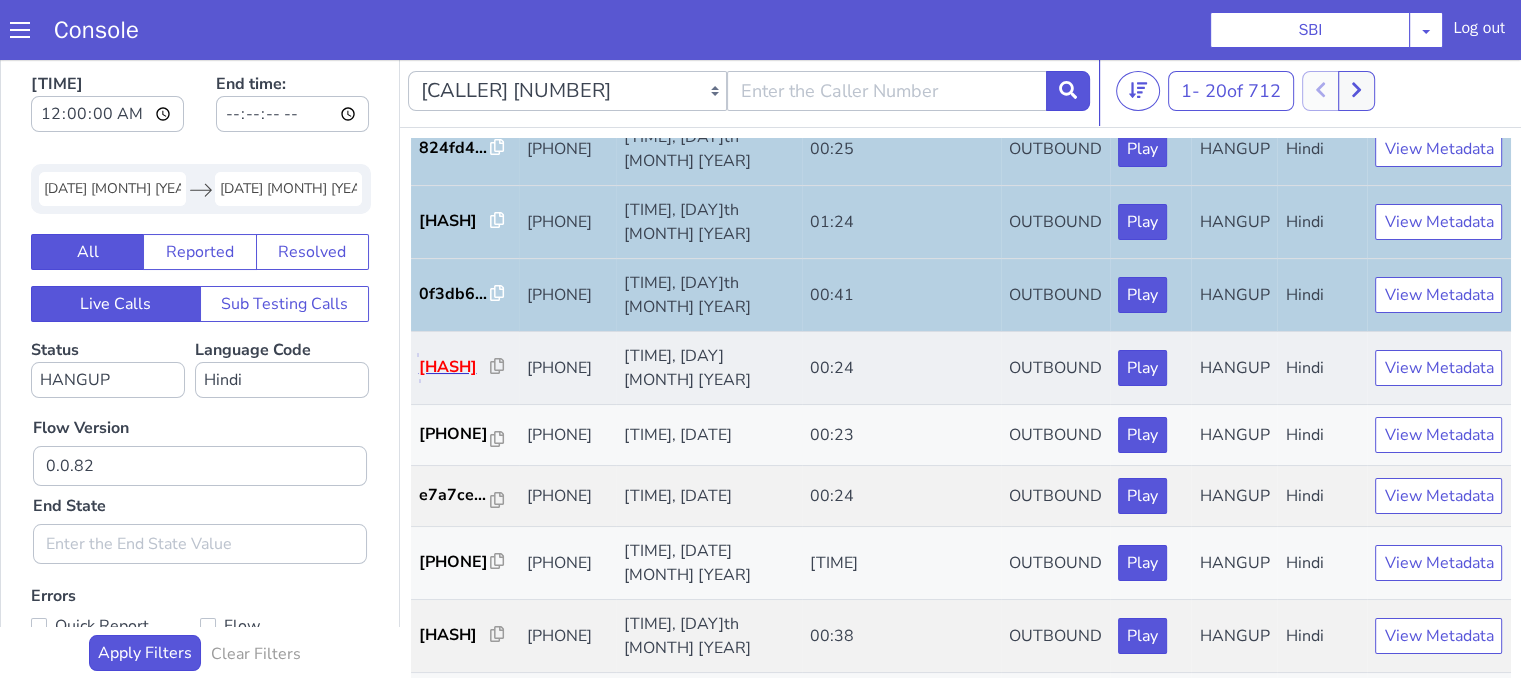 click on "5210e9..." at bounding box center (455, 367) 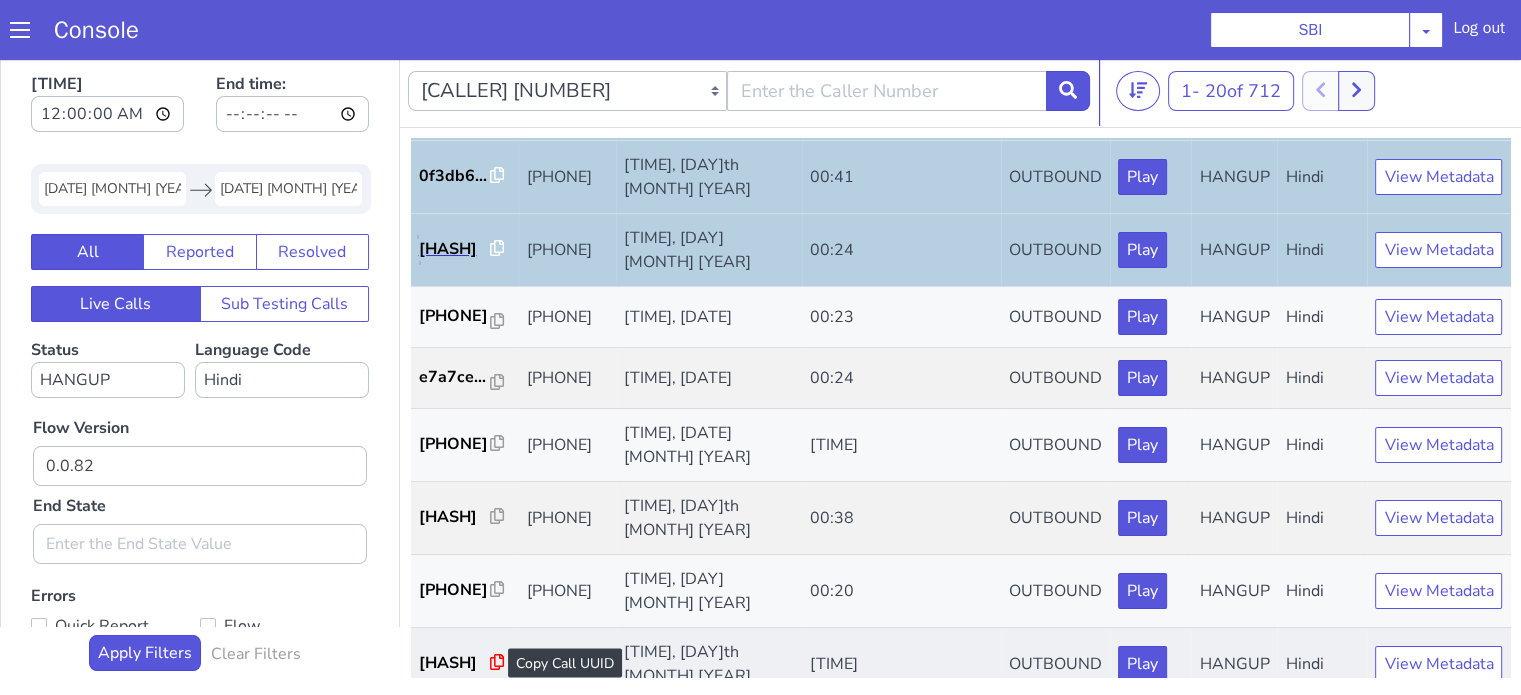 scroll, scrollTop: 300, scrollLeft: 0, axis: vertical 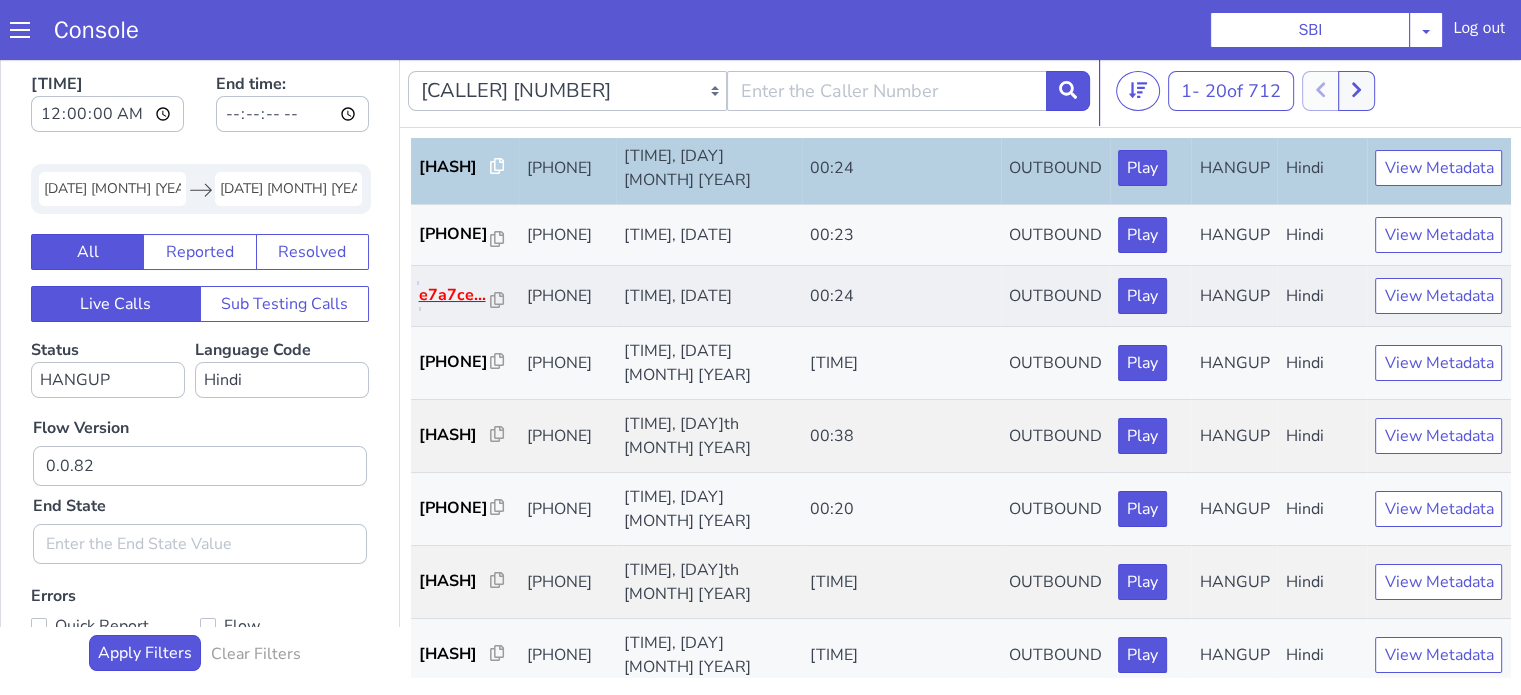 click on "e7a7ce..." at bounding box center (455, 295) 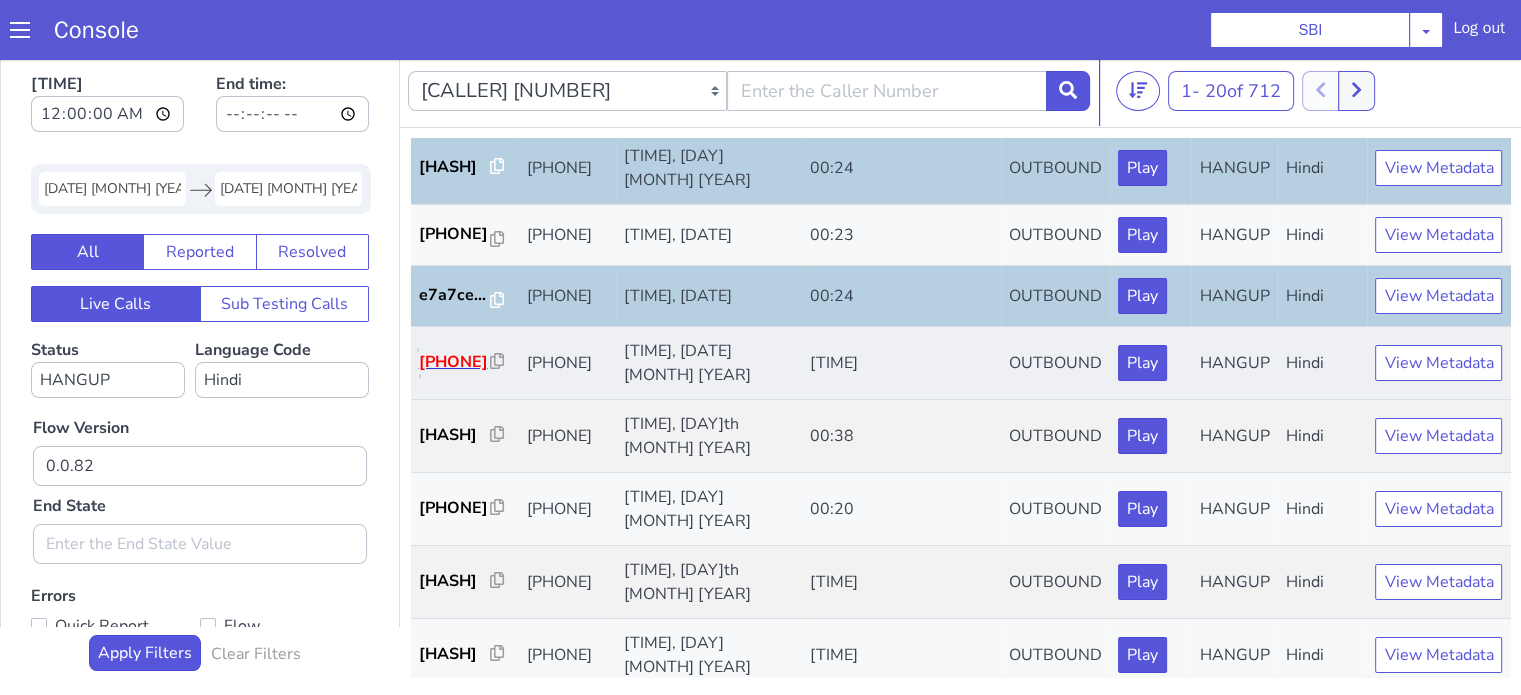 click on "22ab38..." at bounding box center [455, 362] 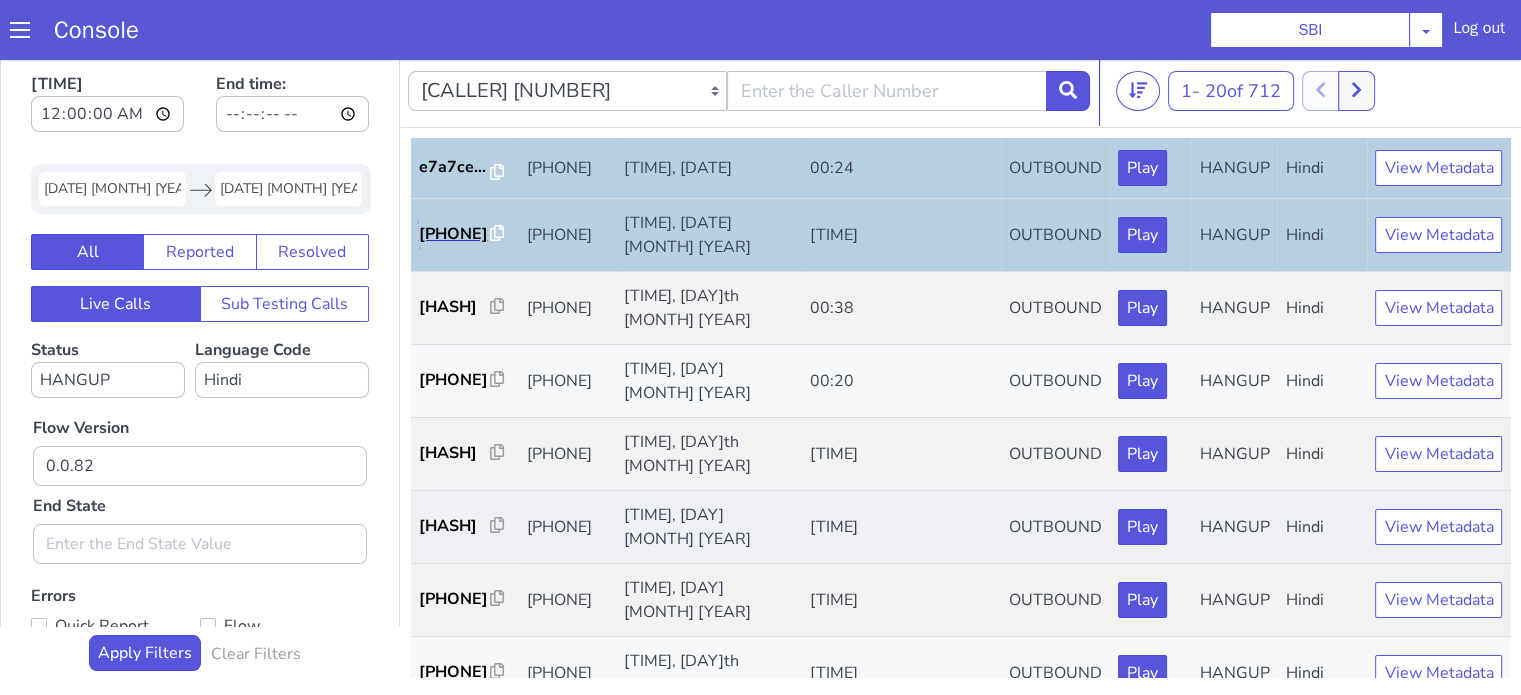 scroll, scrollTop: 600, scrollLeft: 0, axis: vertical 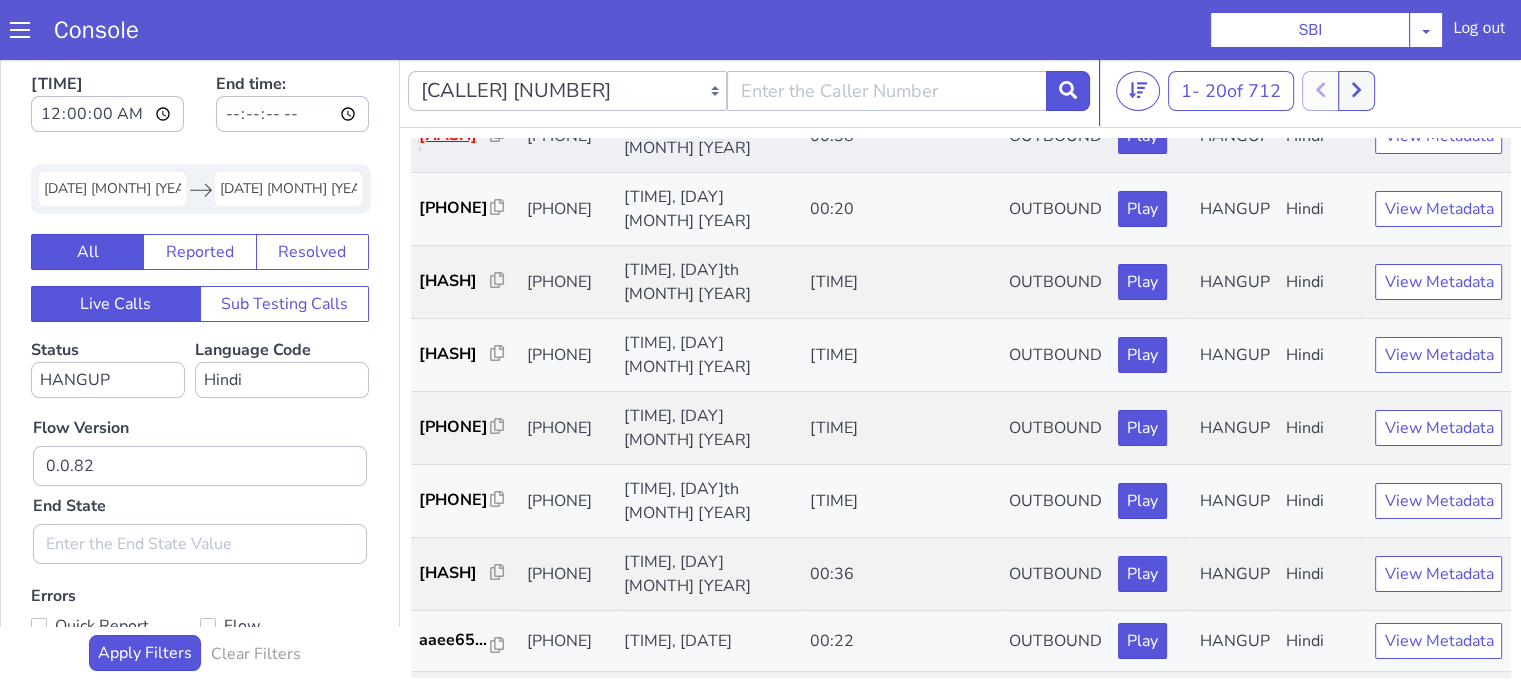 click on "9b8946..." at bounding box center [455, 135] 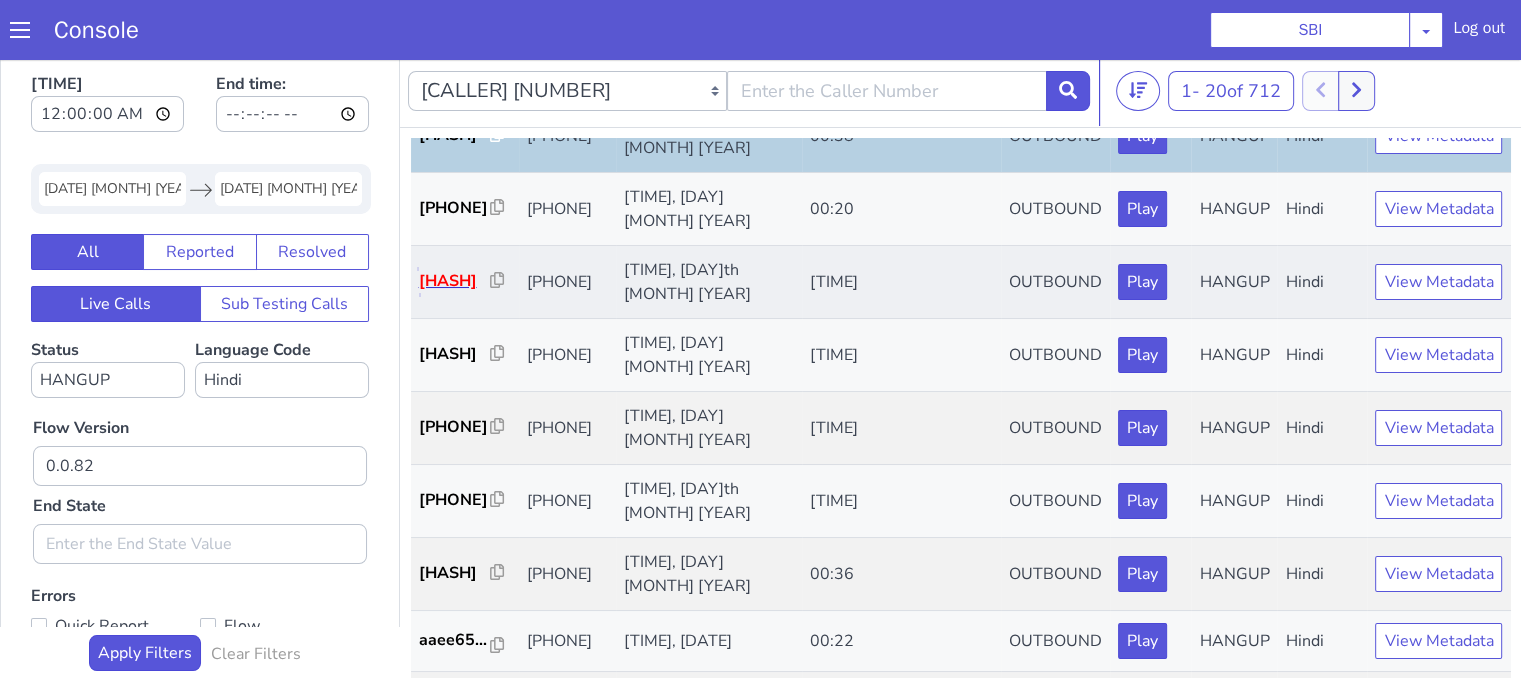 click on "a82c8c..." at bounding box center (455, 281) 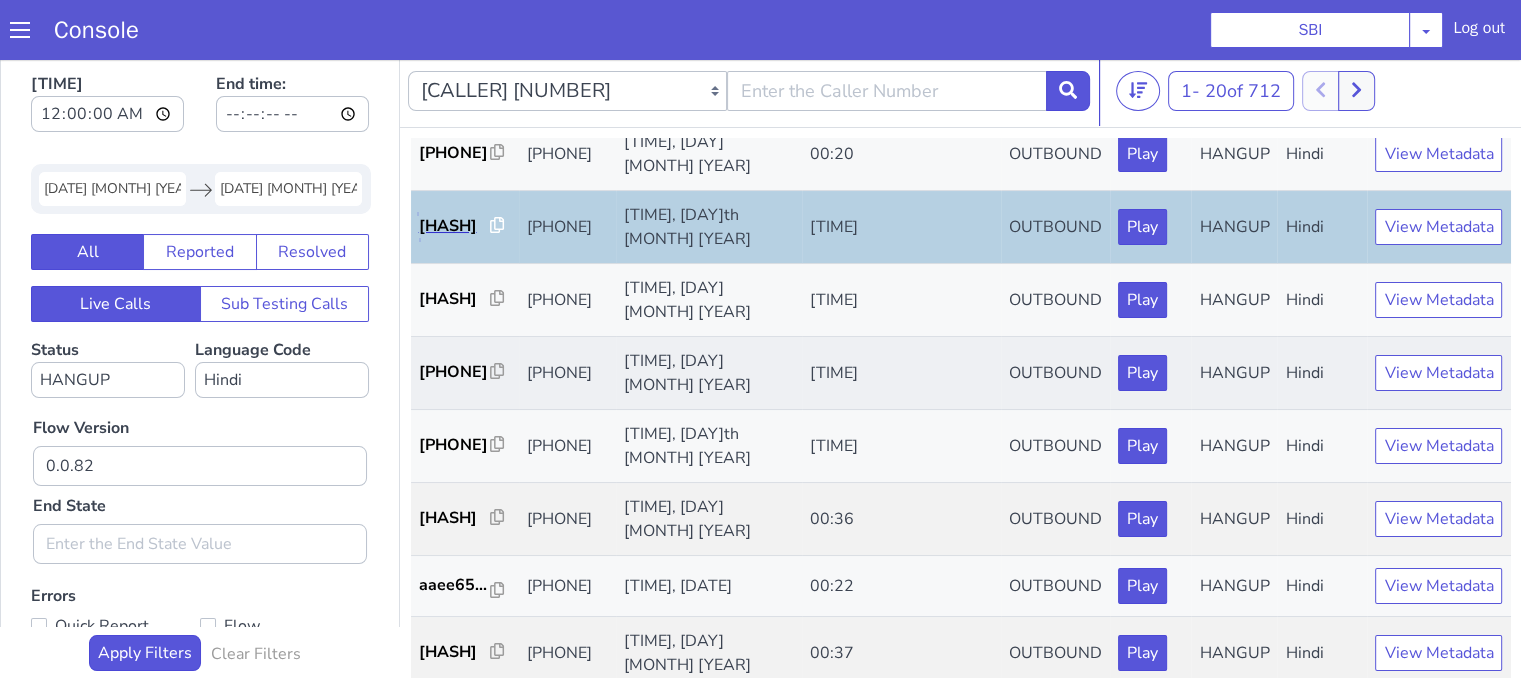 scroll, scrollTop: 700, scrollLeft: 0, axis: vertical 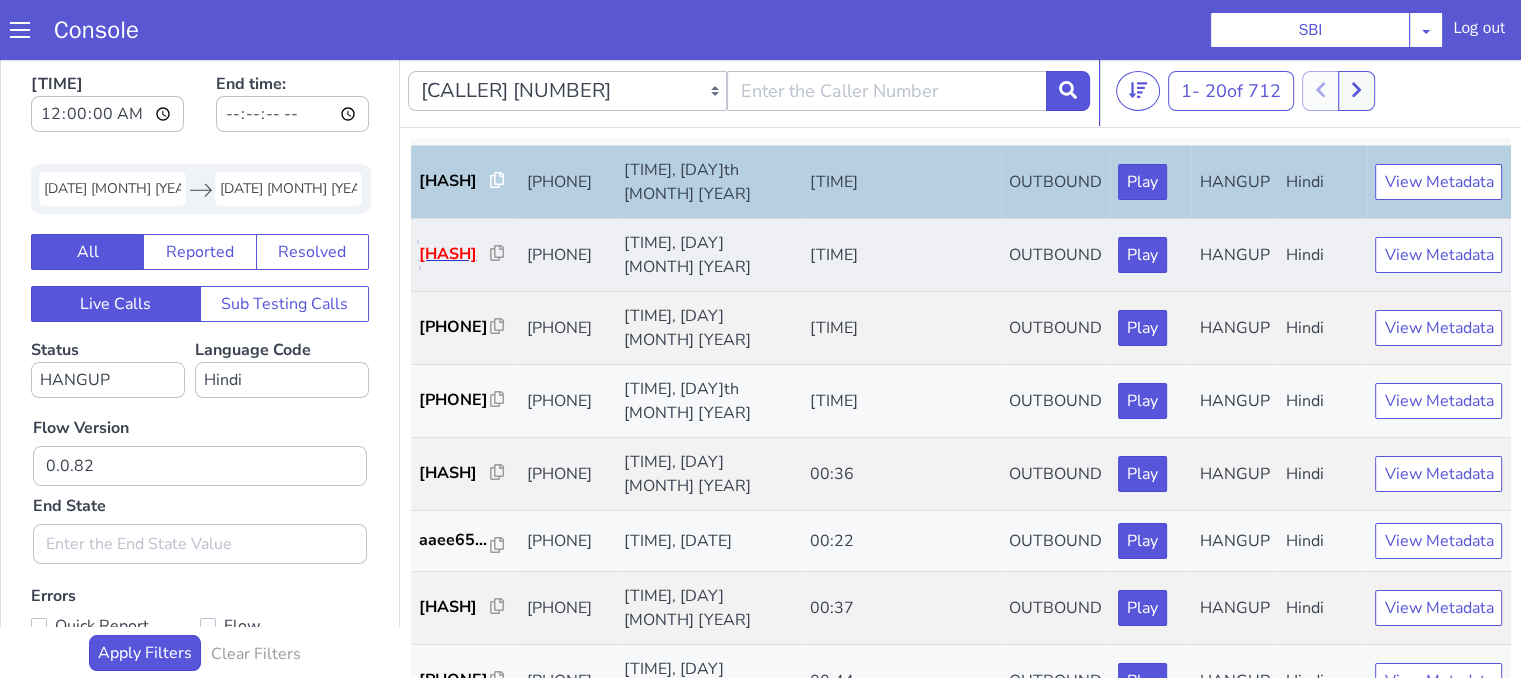 click on "bddc16..." at bounding box center [455, 254] 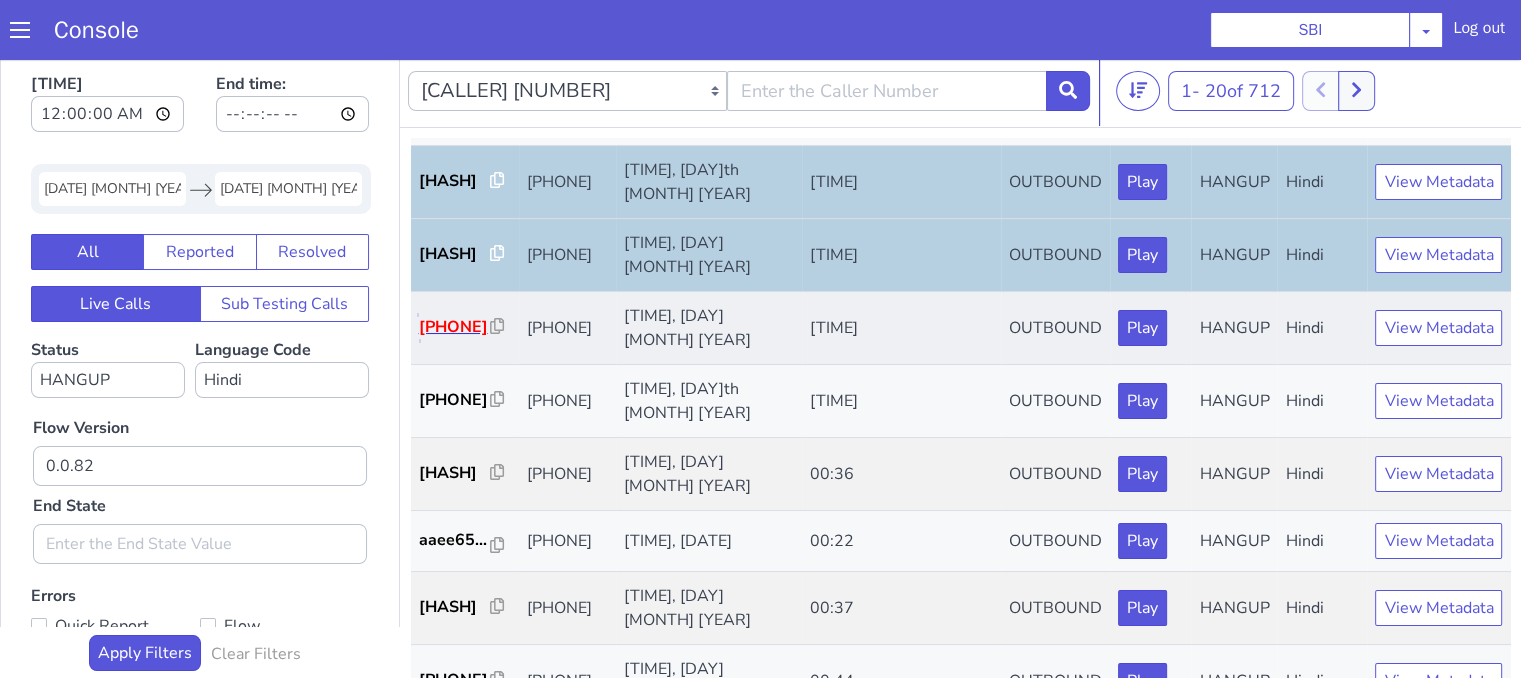 click on "1425d6..." at bounding box center (455, 327) 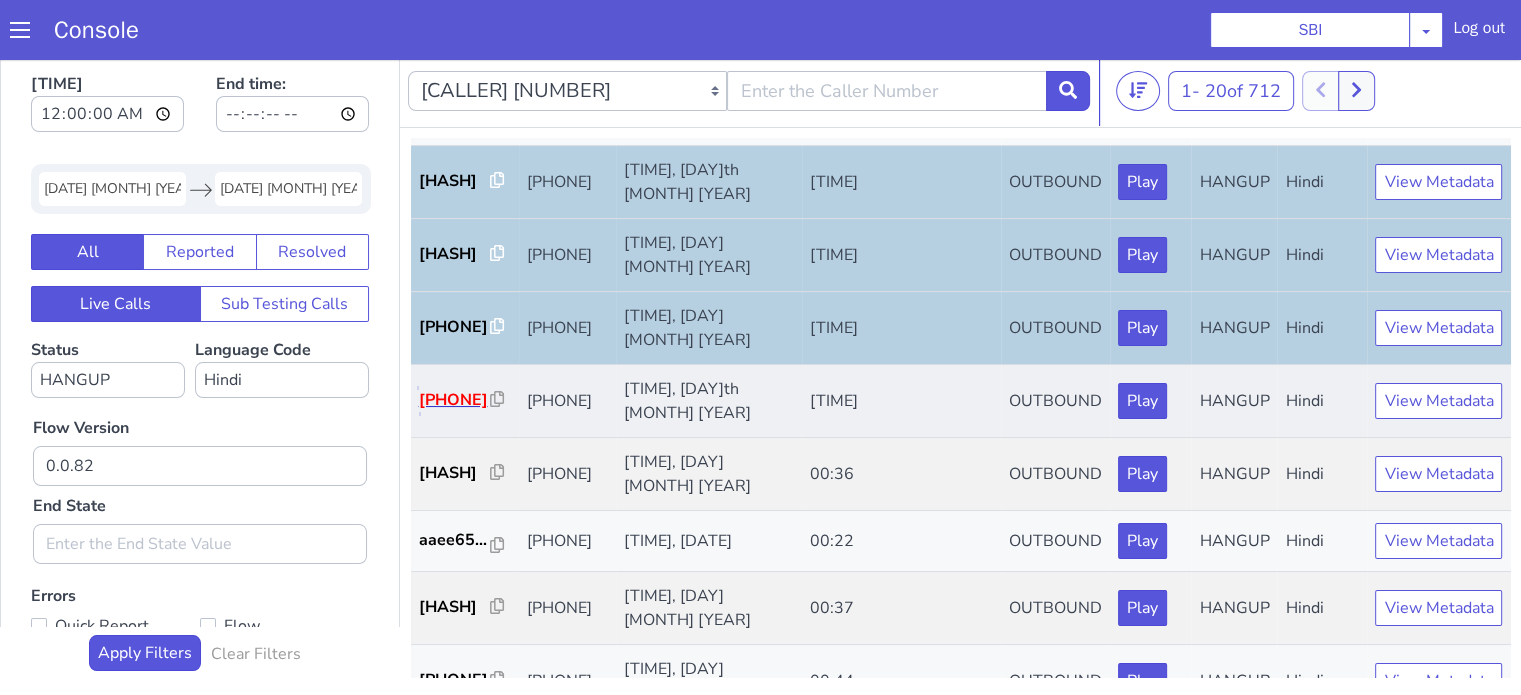 click on "b34352..." at bounding box center [455, 400] 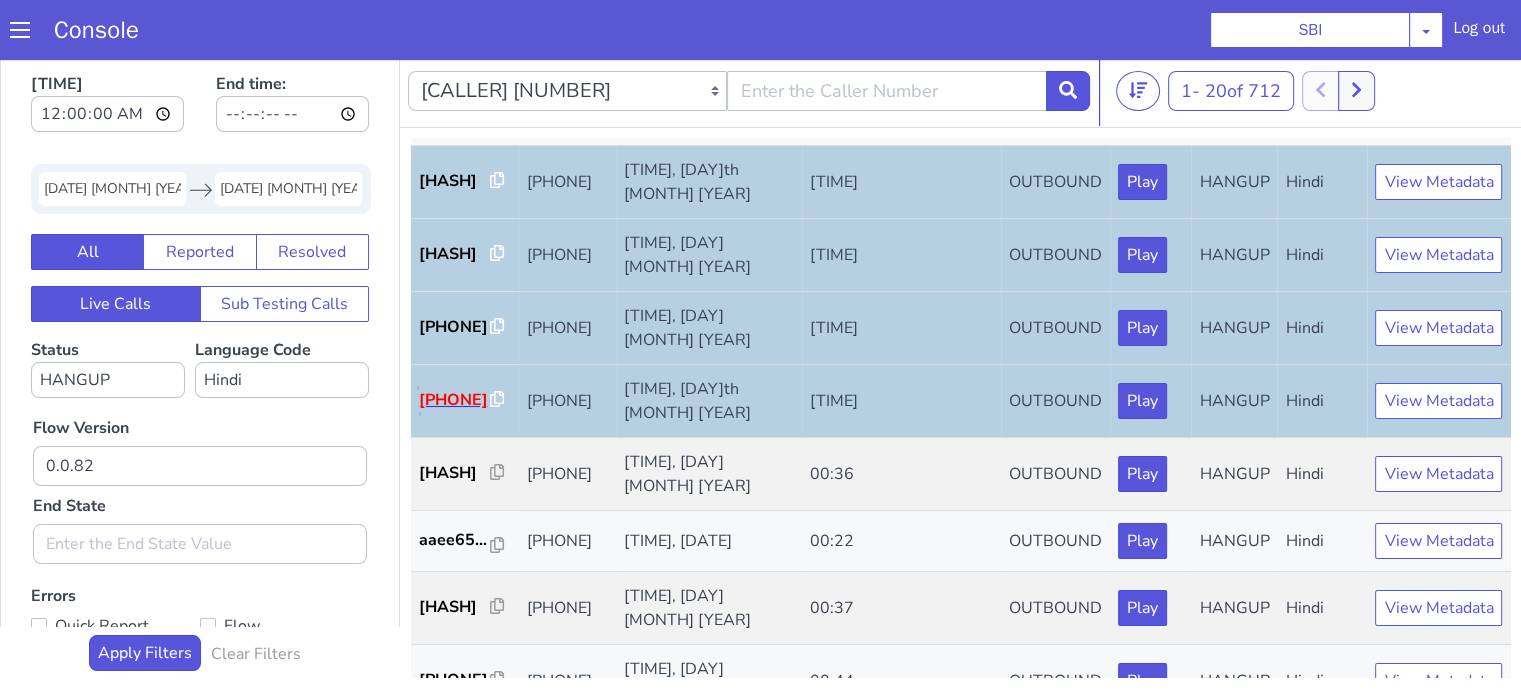 scroll, scrollTop: 0, scrollLeft: 0, axis: both 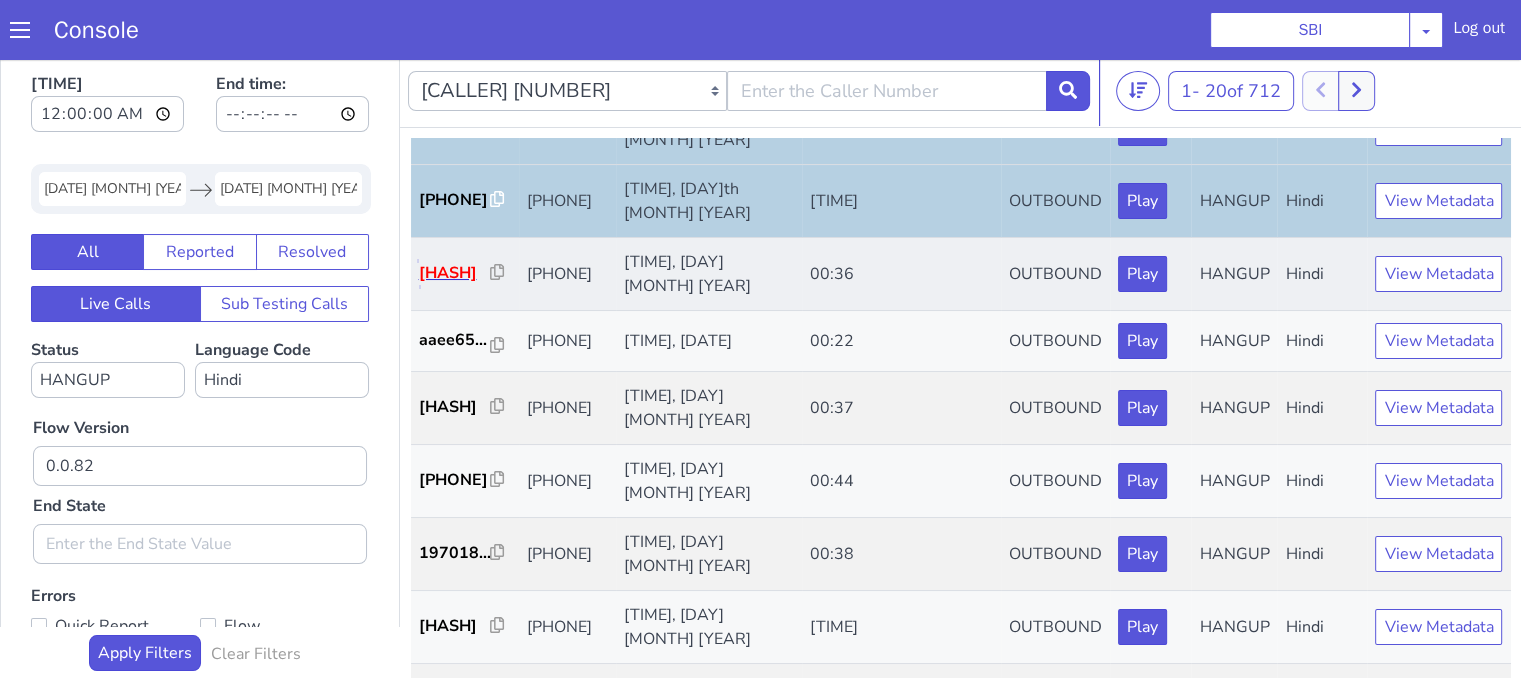 click on "852523..." at bounding box center [455, 273] 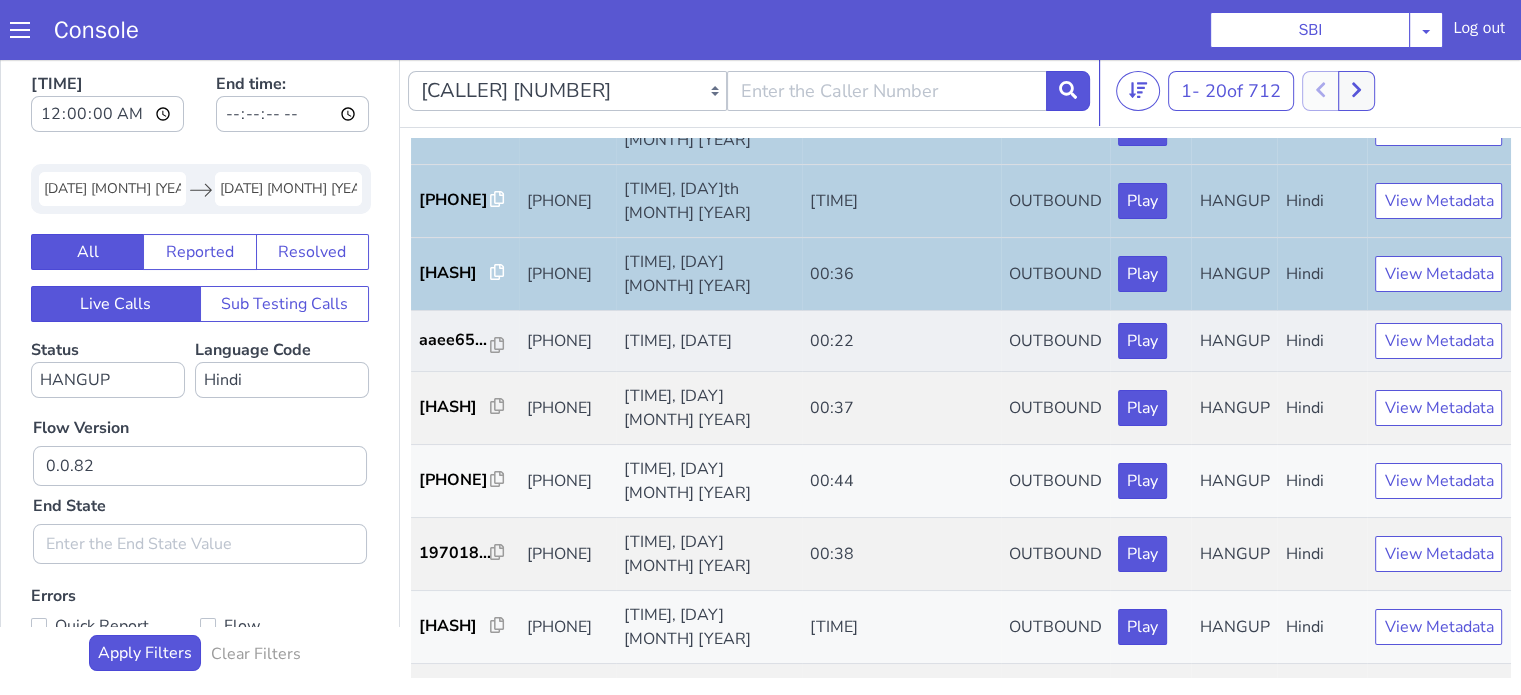 click on "aaee65..." at bounding box center (465, 341) 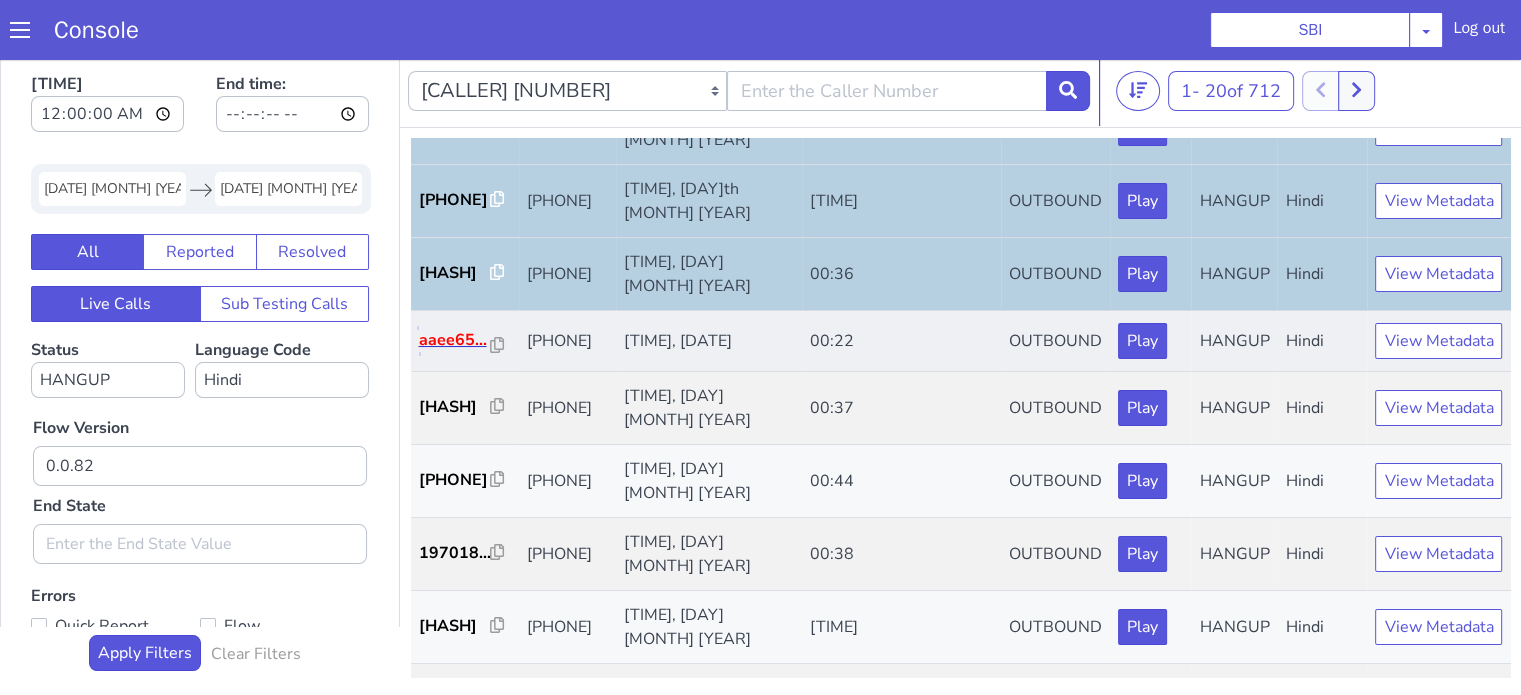 click on "aaee65..." at bounding box center [455, 340] 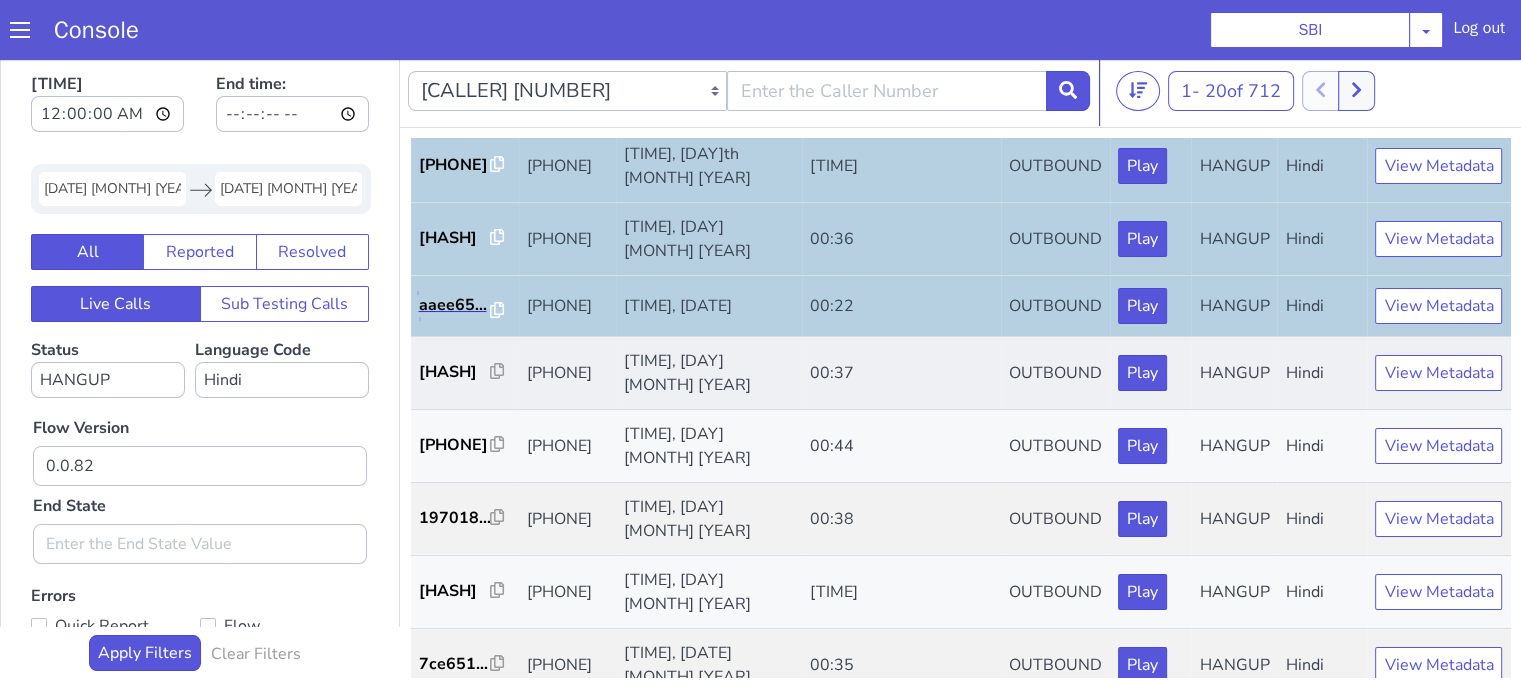 scroll, scrollTop: 990, scrollLeft: 0, axis: vertical 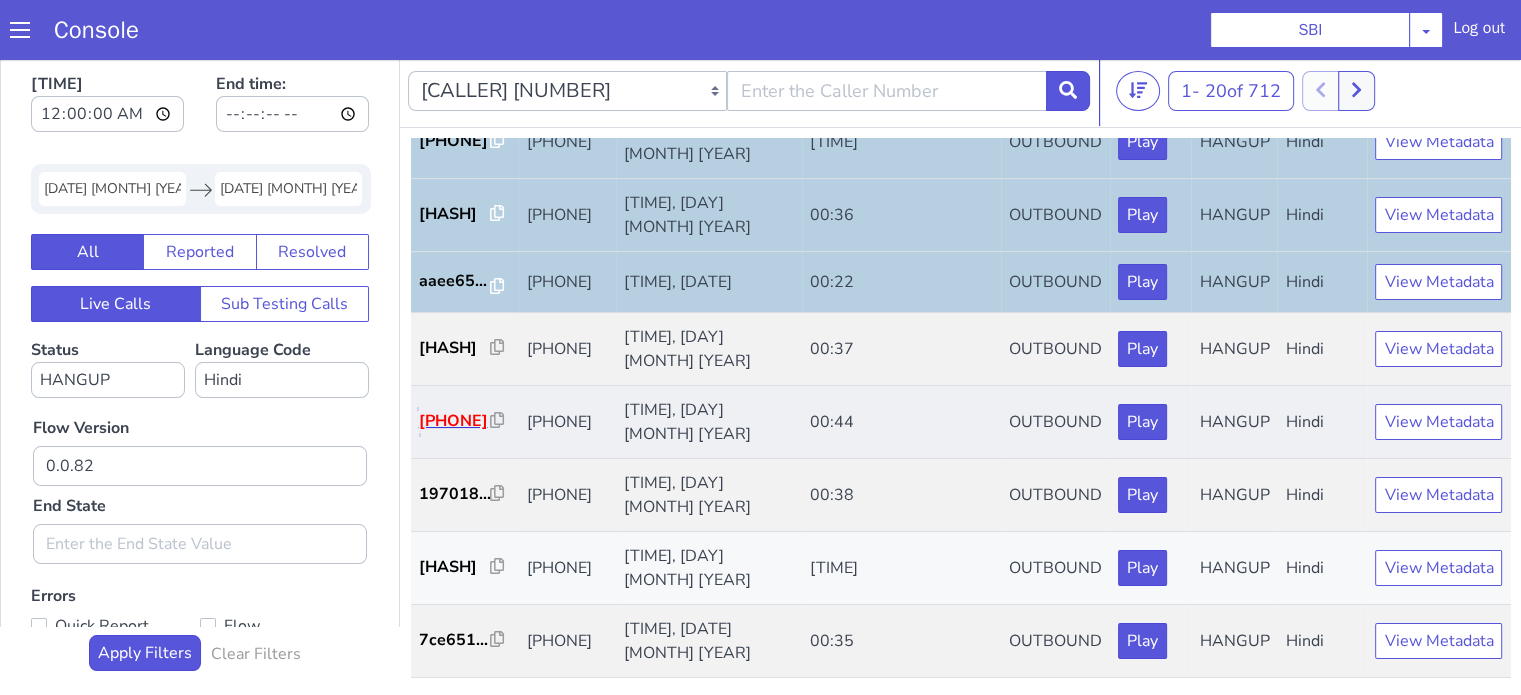 click on "5c4488..." at bounding box center [455, 421] 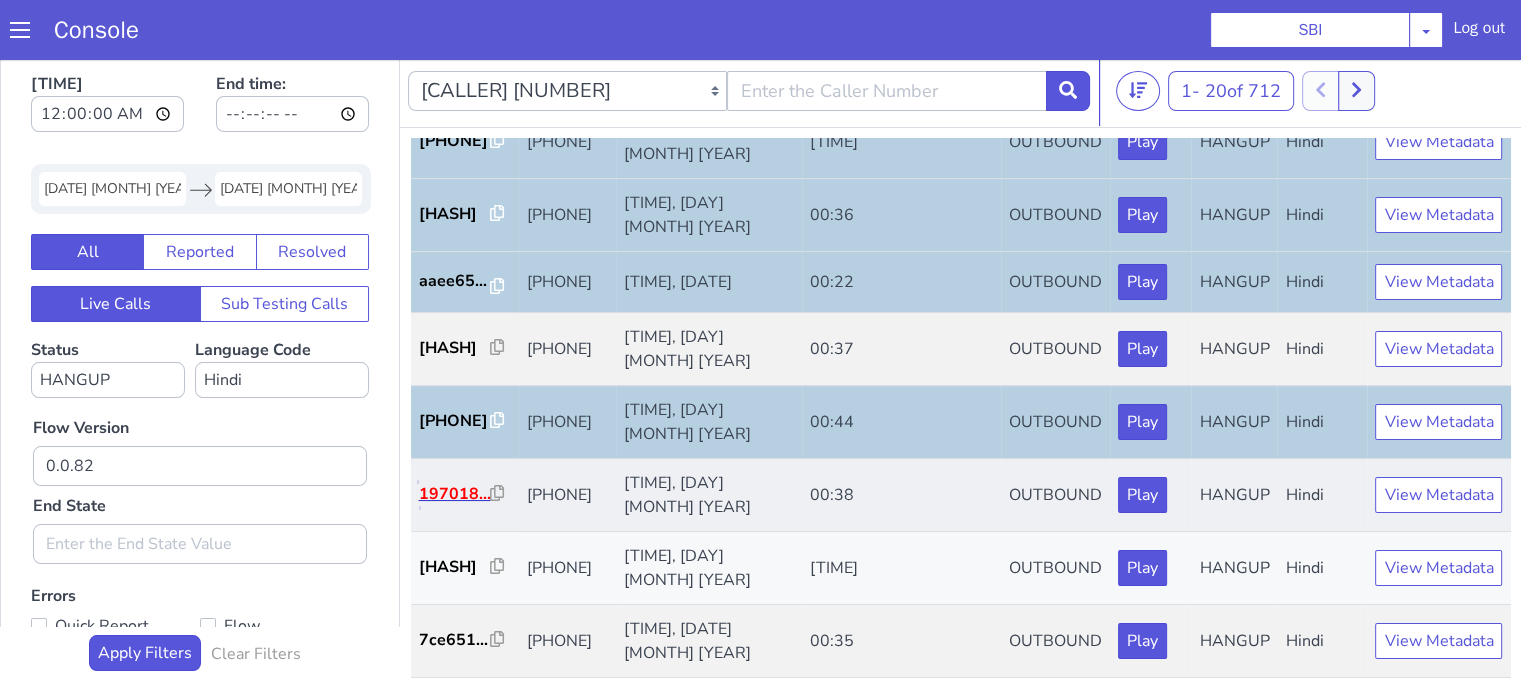 click on "197018..." at bounding box center [455, 494] 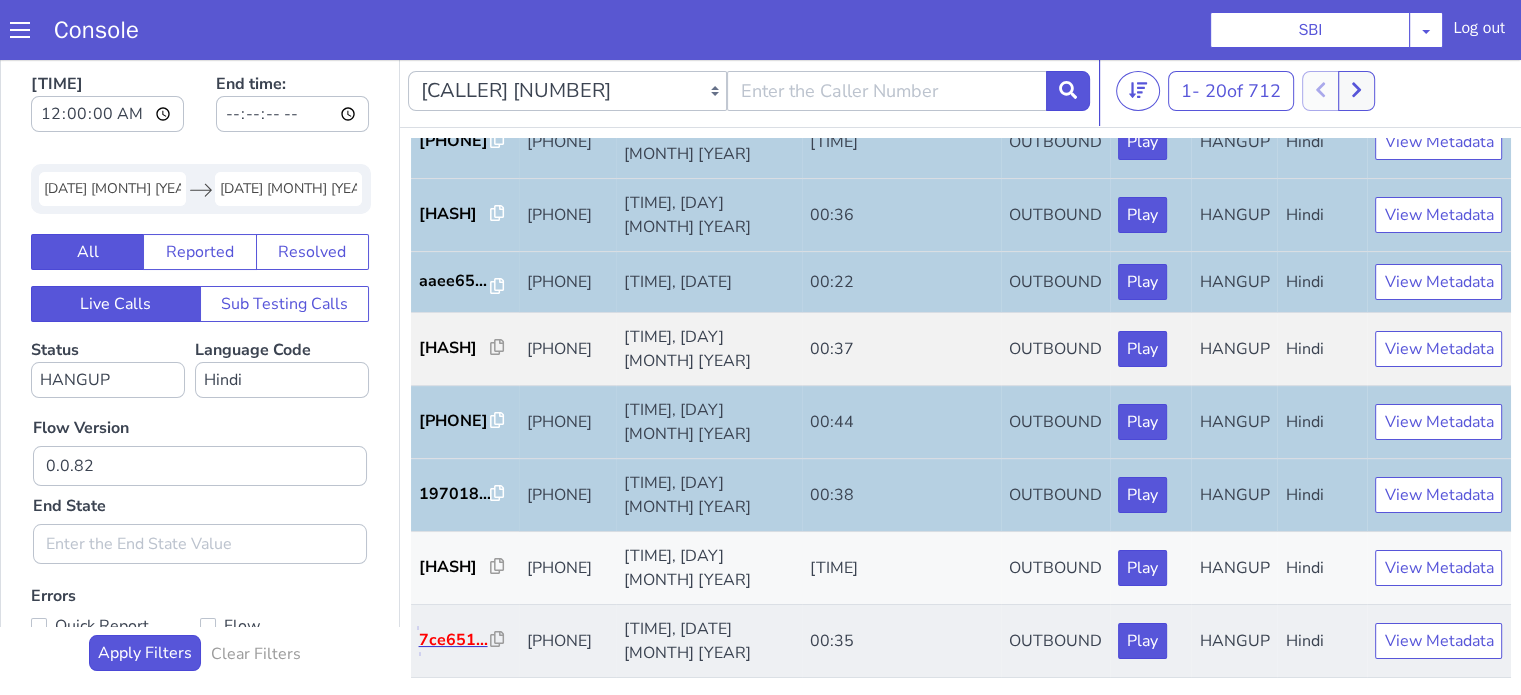 click on "7ce651..." at bounding box center (455, 640) 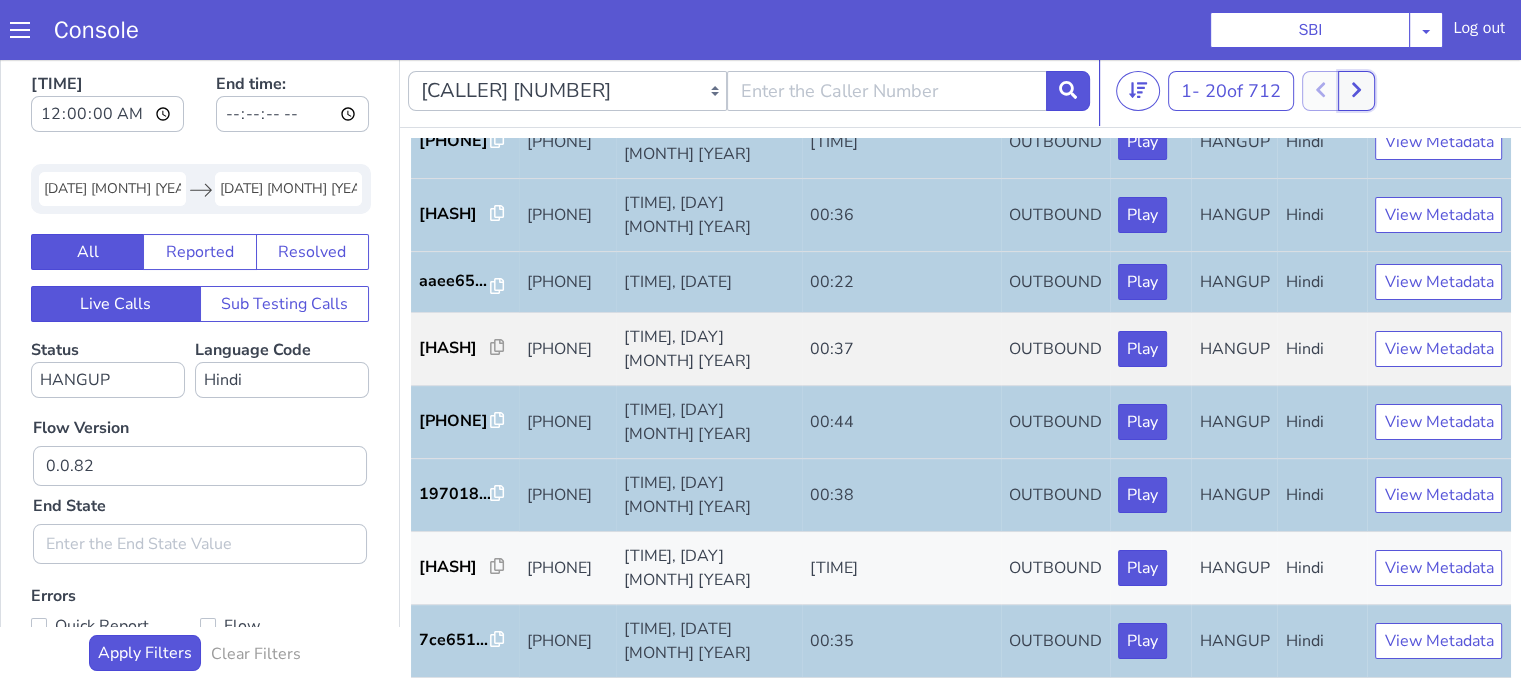 click 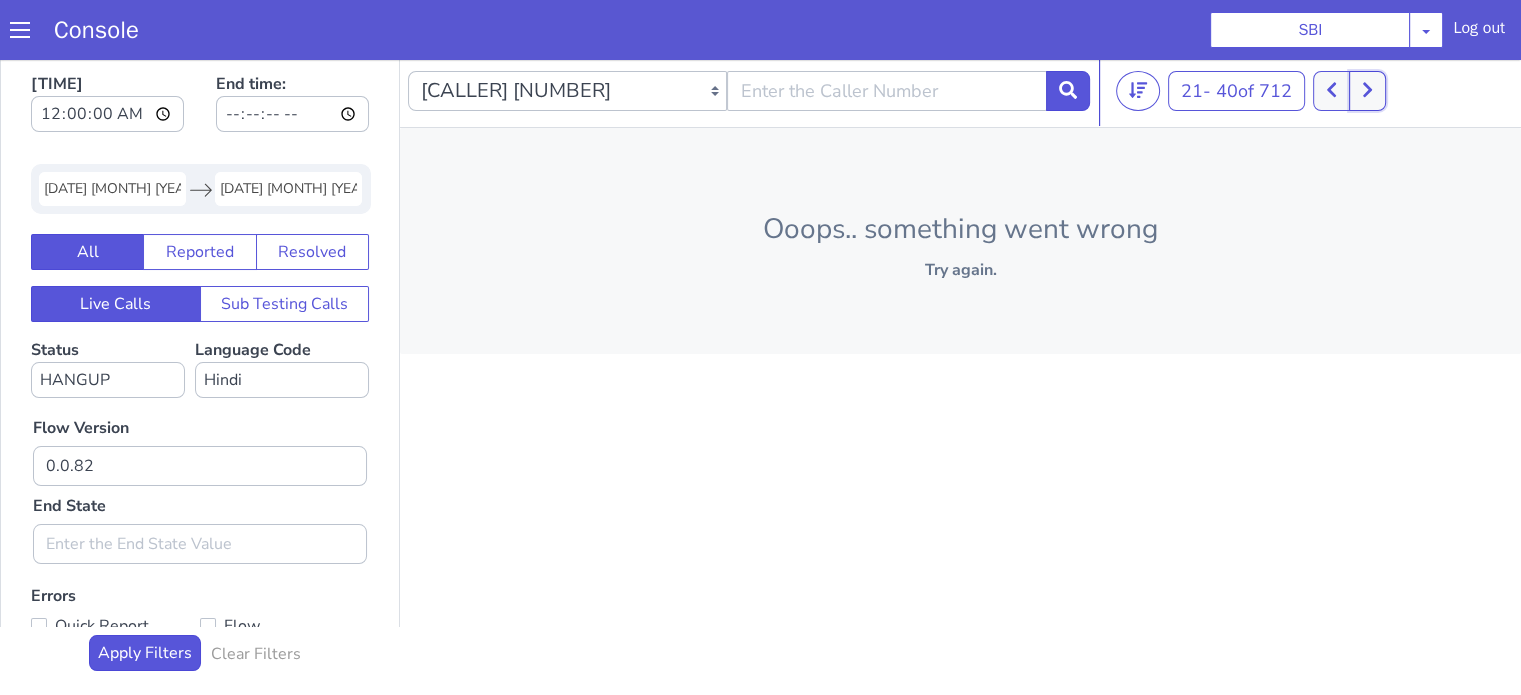 click at bounding box center (1367, 91) 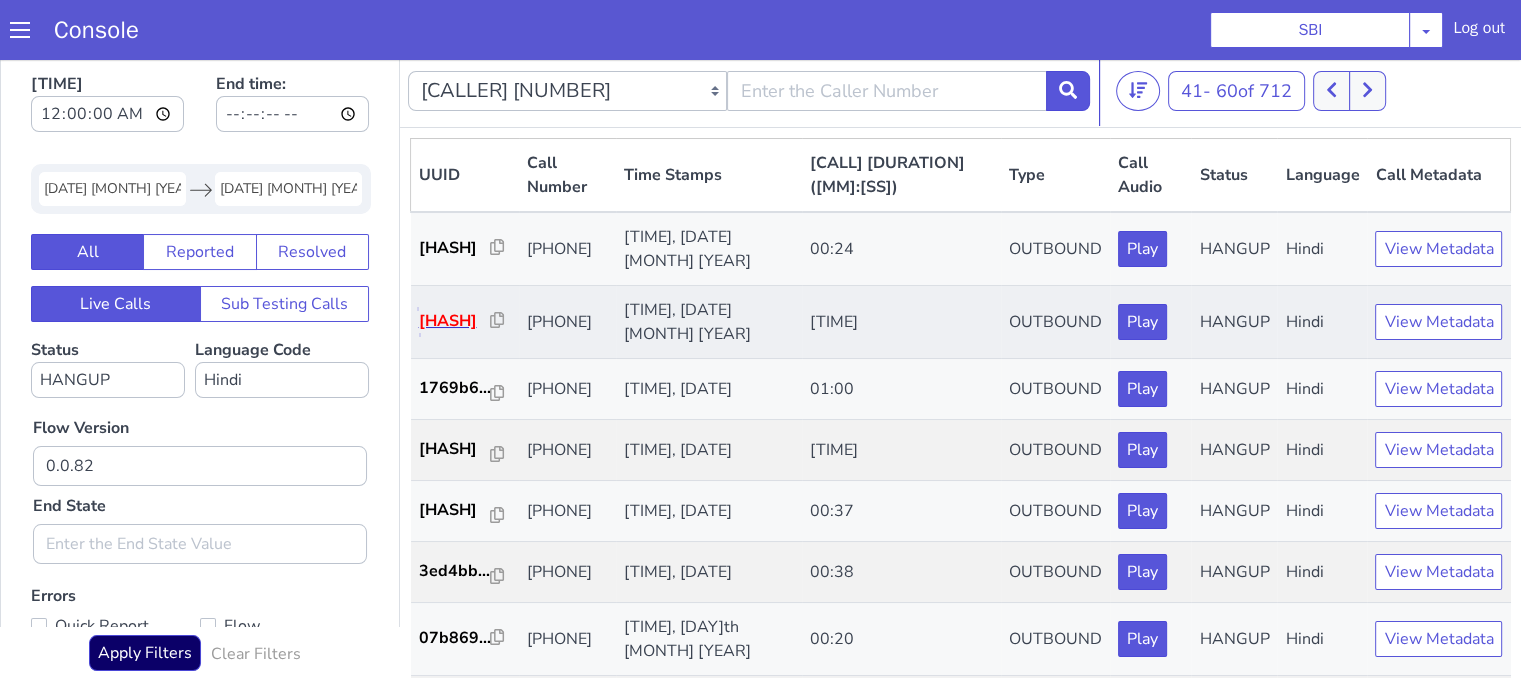 click on "c7ac7c..." at bounding box center [455, 321] 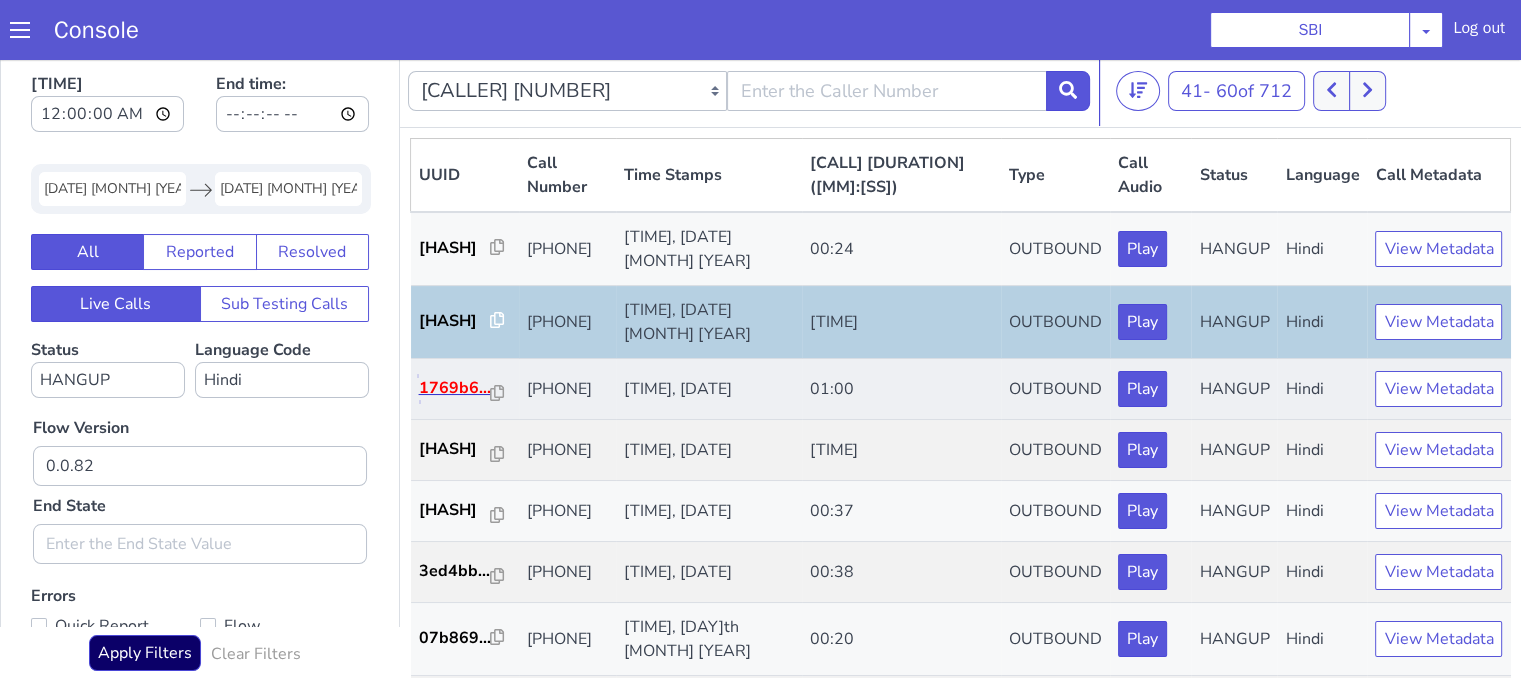 click on "1769b6..." at bounding box center [455, 388] 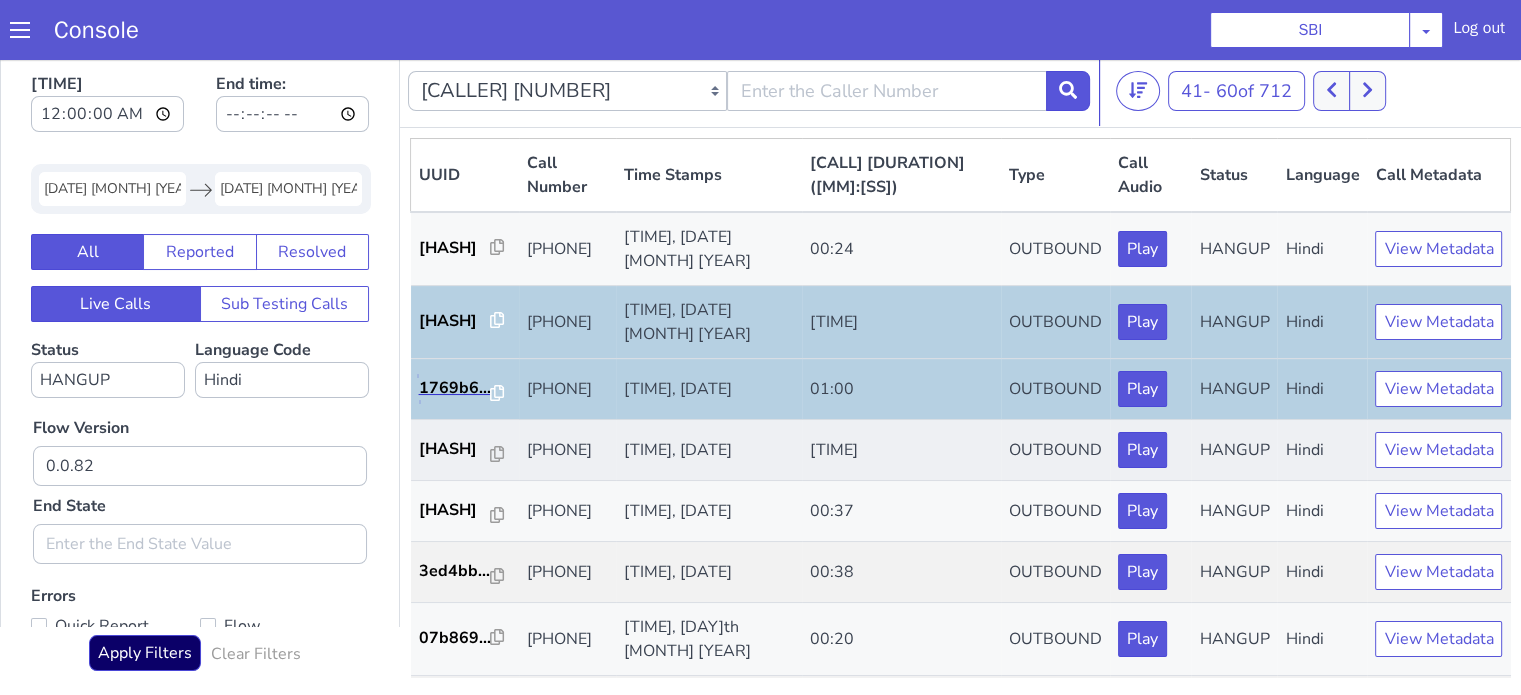 scroll, scrollTop: 200, scrollLeft: 0, axis: vertical 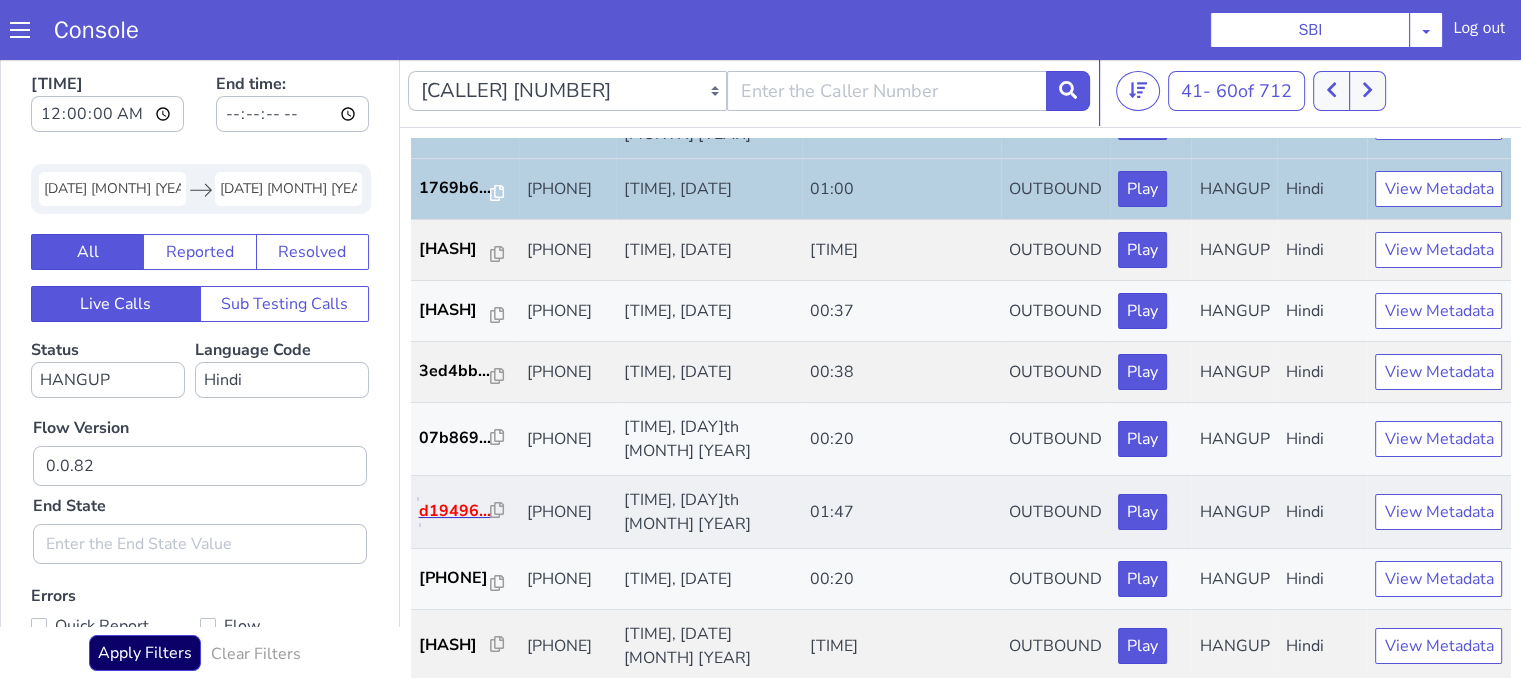 click on "d19496..." at bounding box center [455, 511] 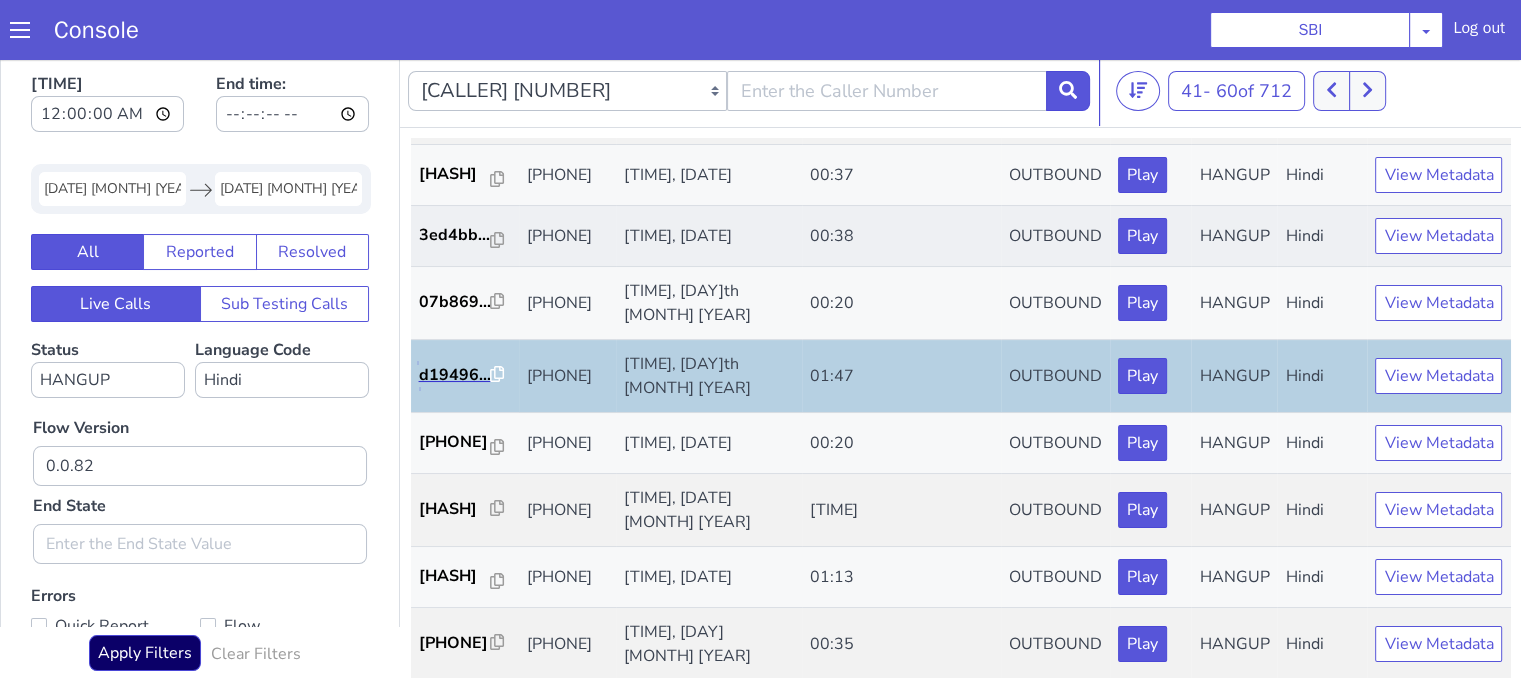scroll, scrollTop: 500, scrollLeft: 0, axis: vertical 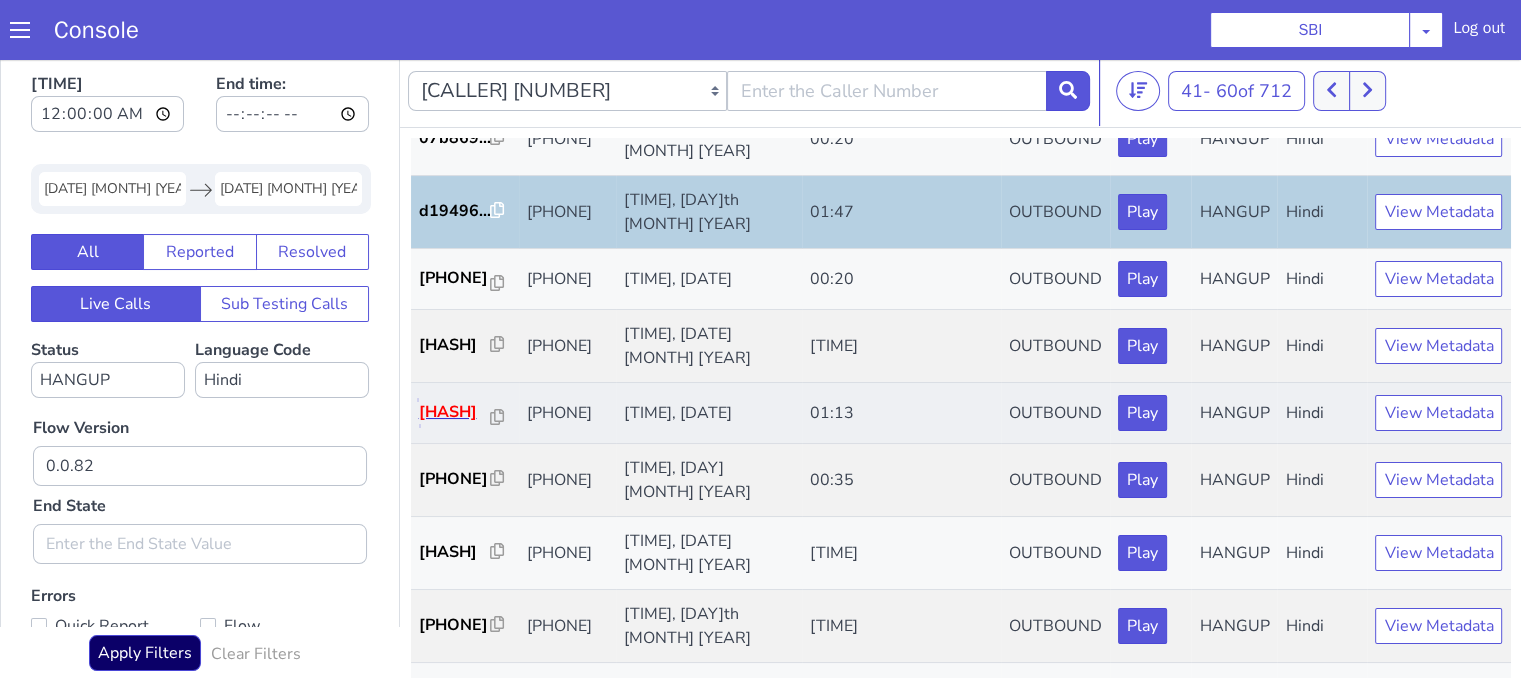 click on "9b5c1f..." at bounding box center (455, 412) 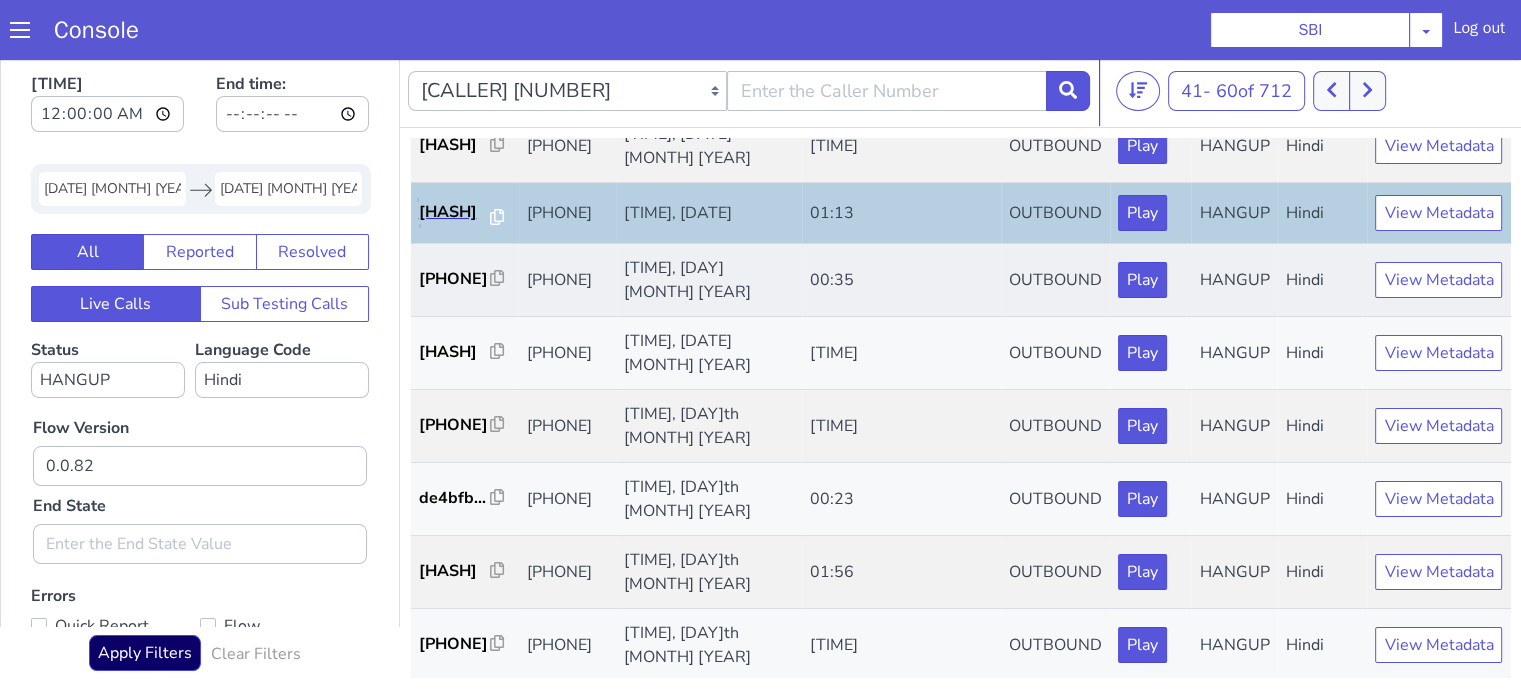 scroll, scrollTop: 800, scrollLeft: 0, axis: vertical 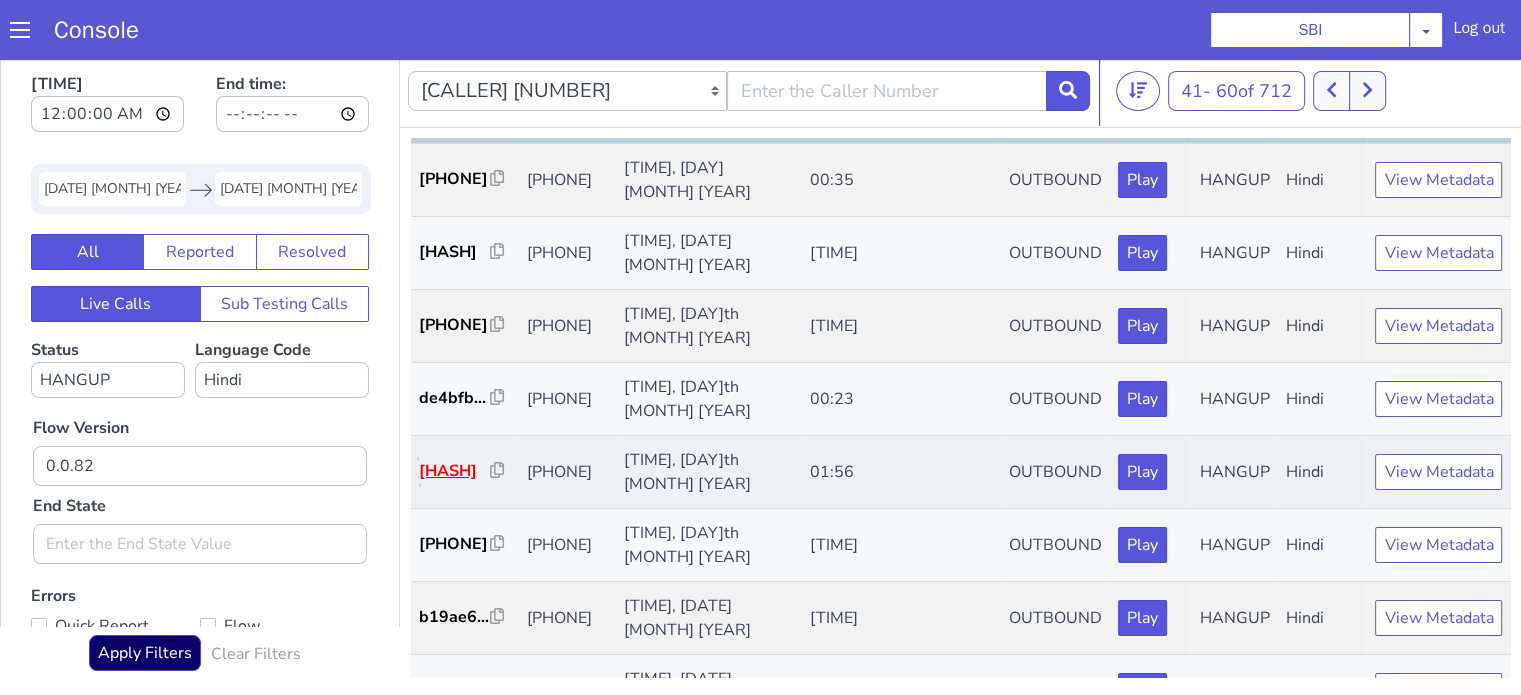 click on "3f165c..." at bounding box center (455, 471) 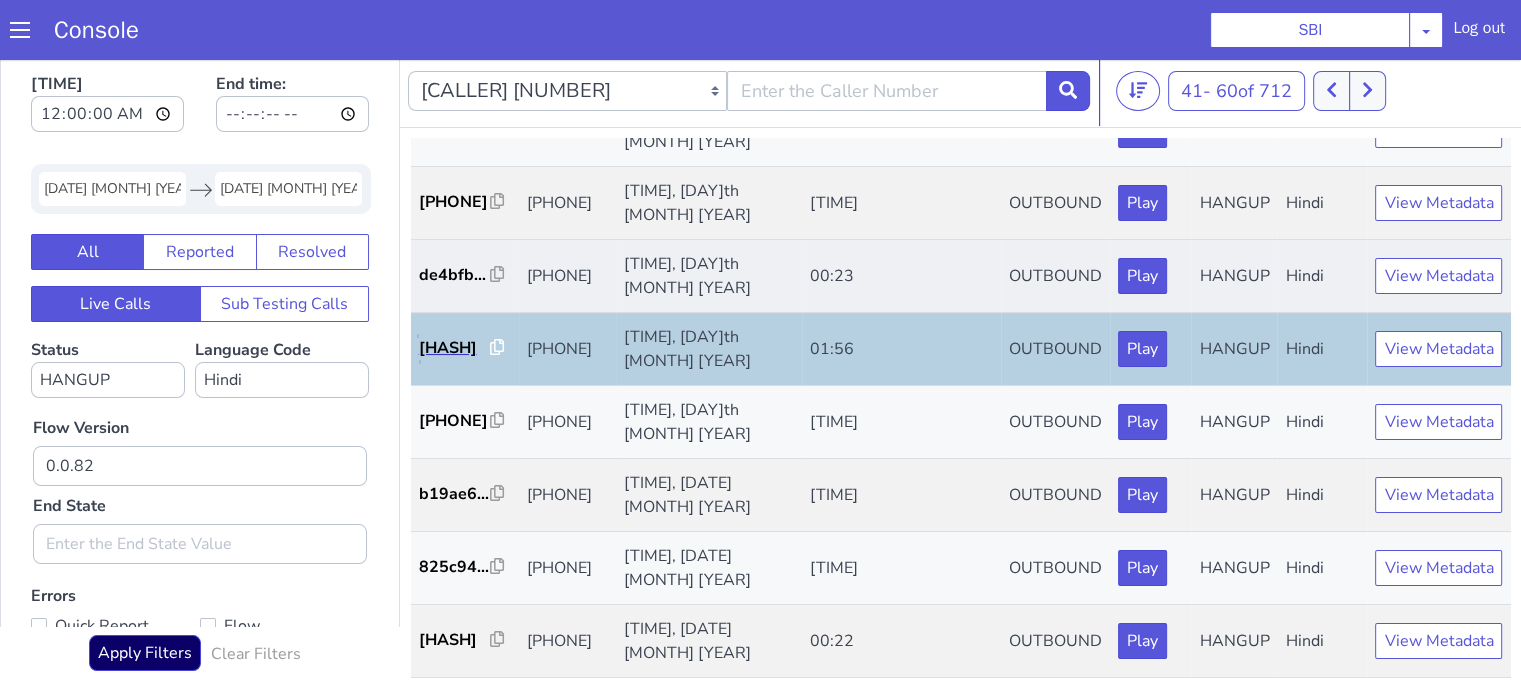 scroll, scrollTop: 990, scrollLeft: 0, axis: vertical 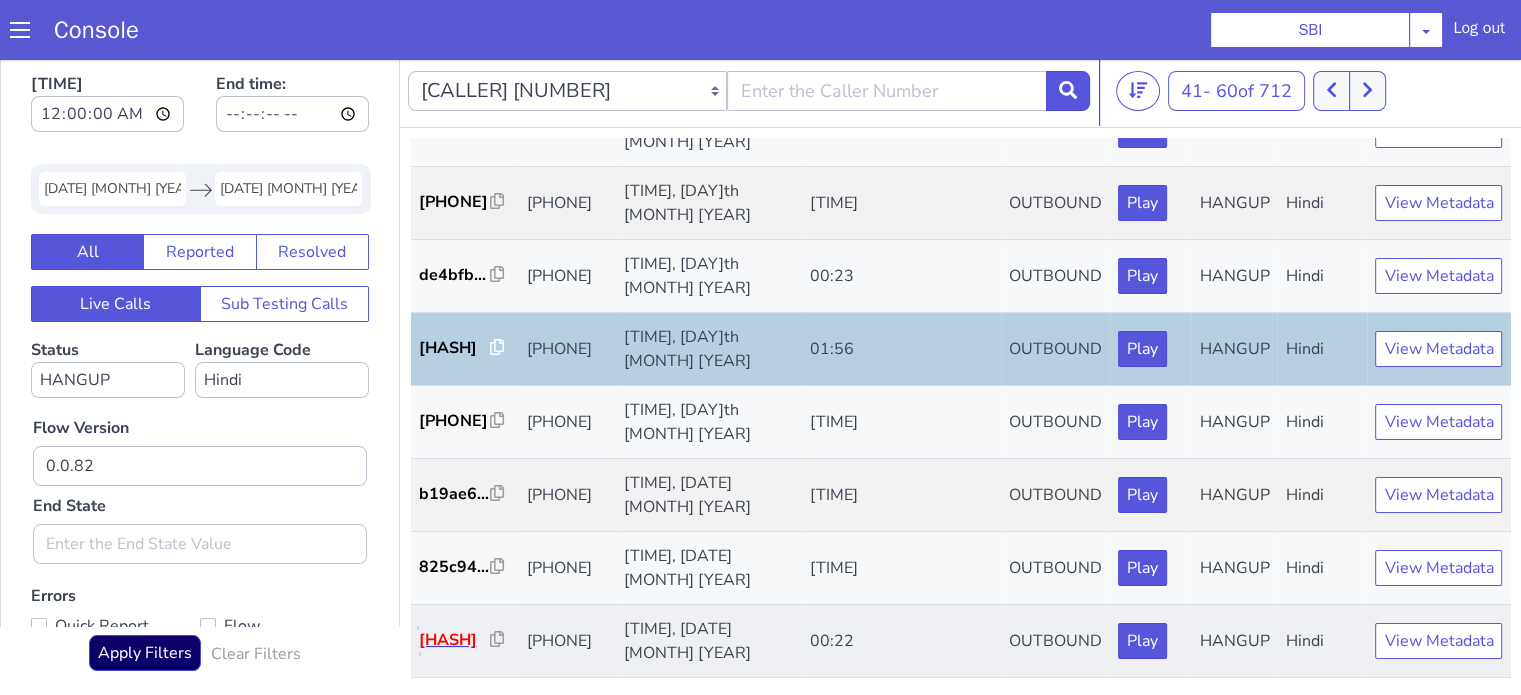 click on "3a9dfc..." at bounding box center (455, 640) 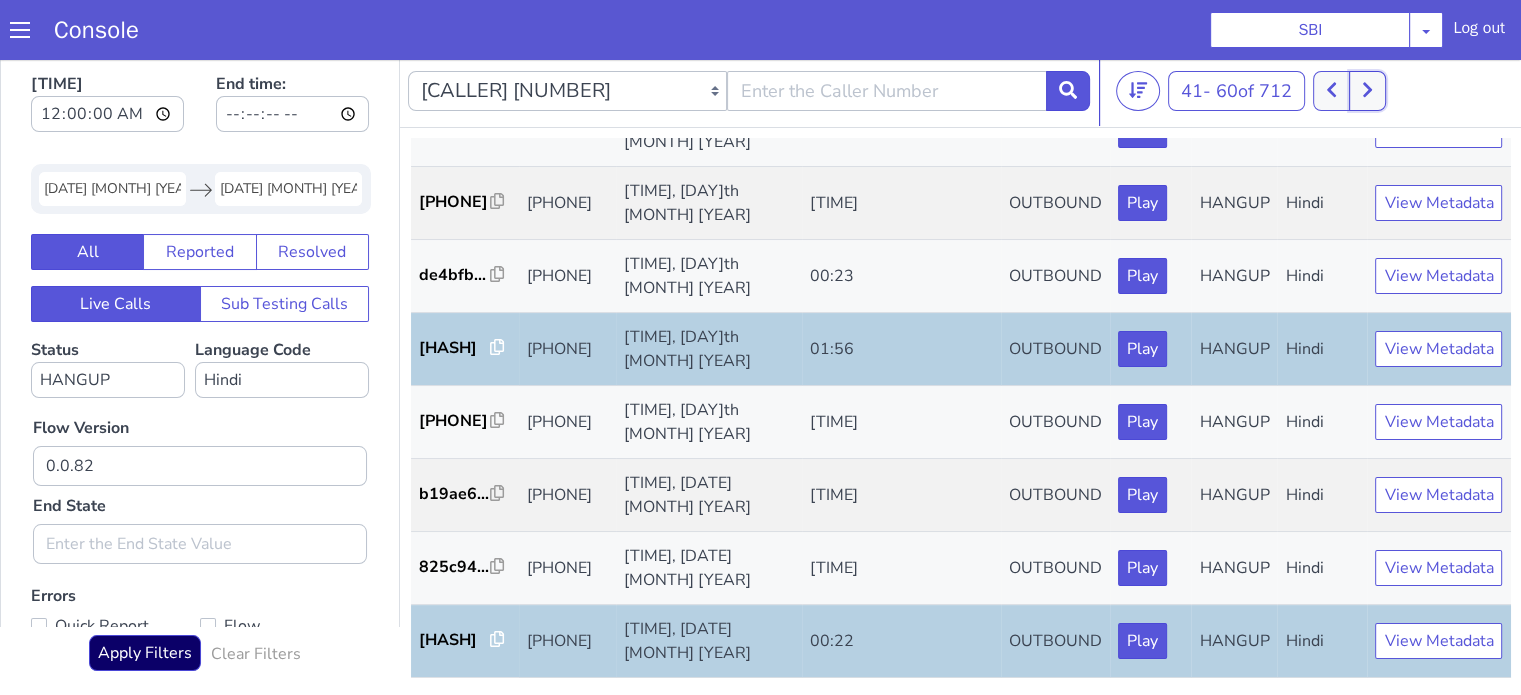 click at bounding box center [1367, 91] 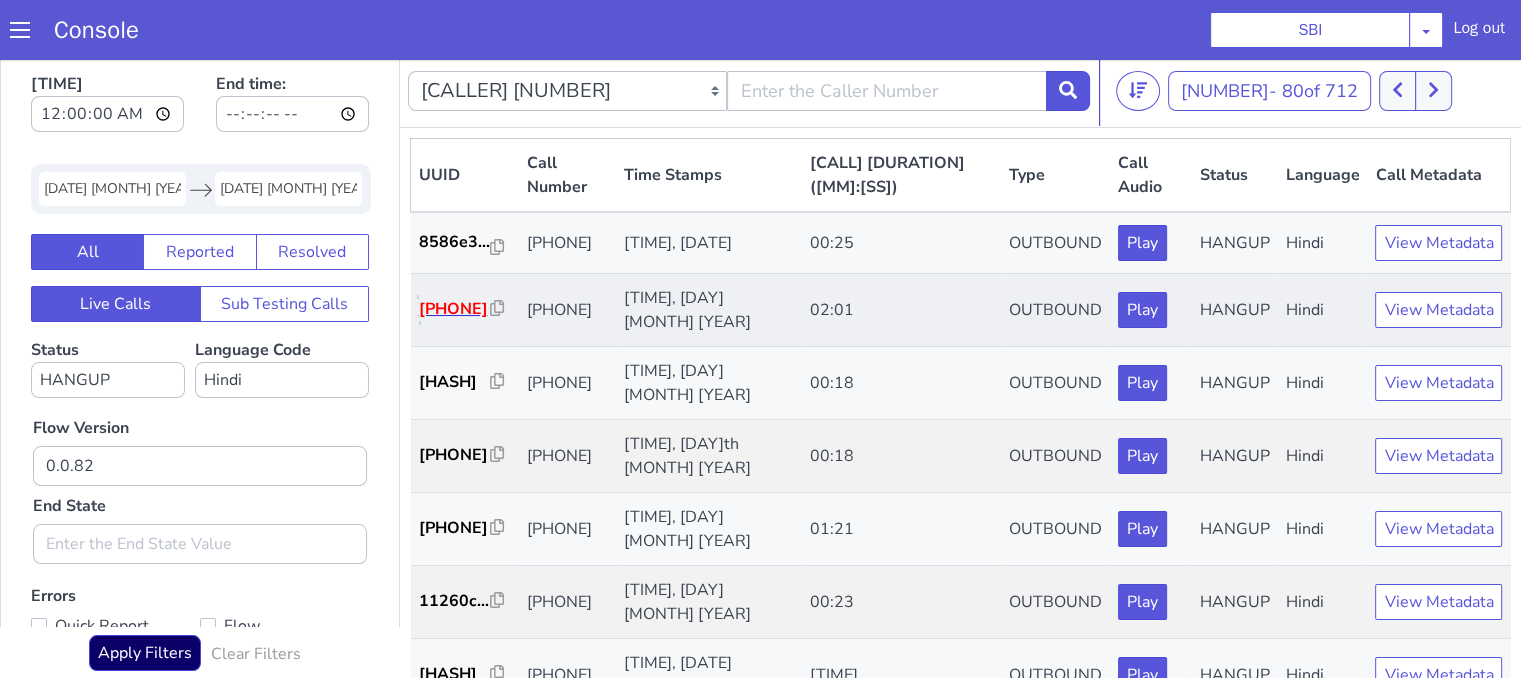 click on "b1acda..." at bounding box center [455, 309] 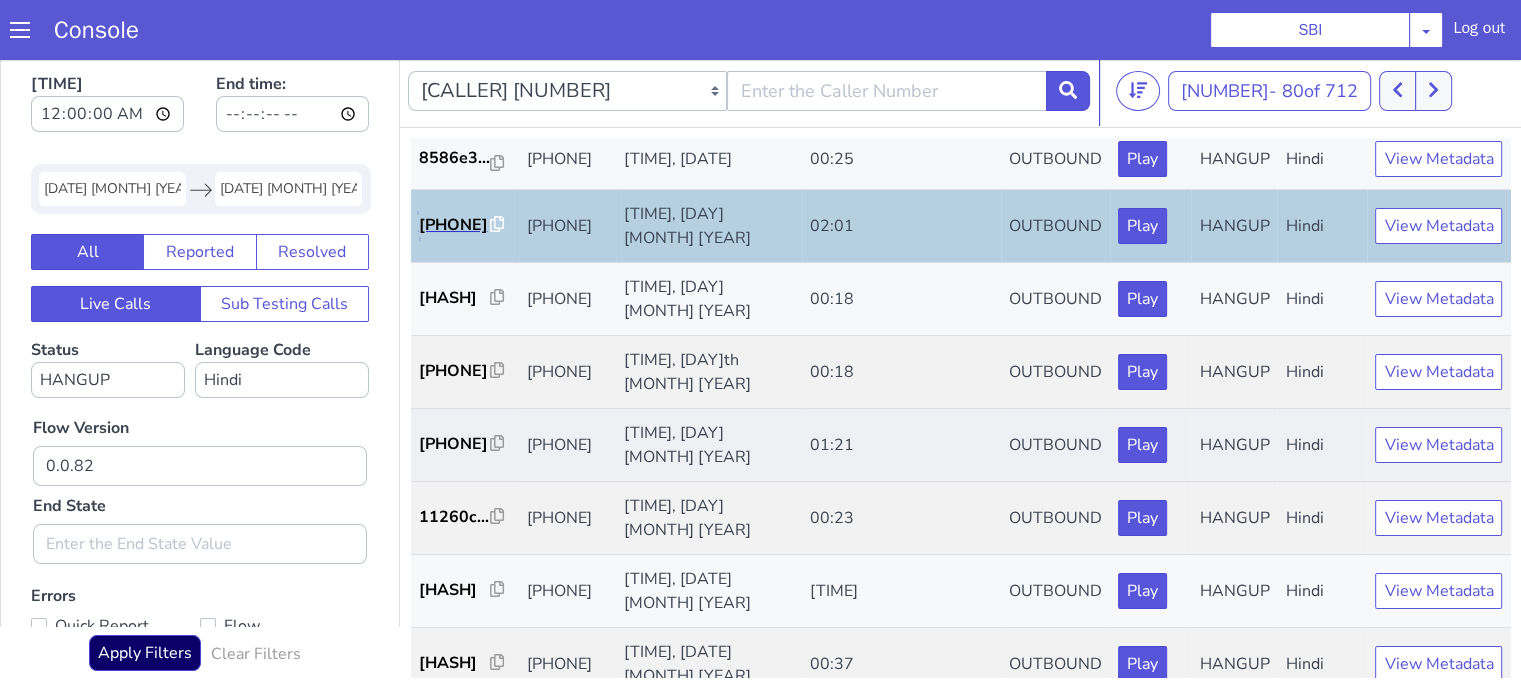 scroll, scrollTop: 300, scrollLeft: 0, axis: vertical 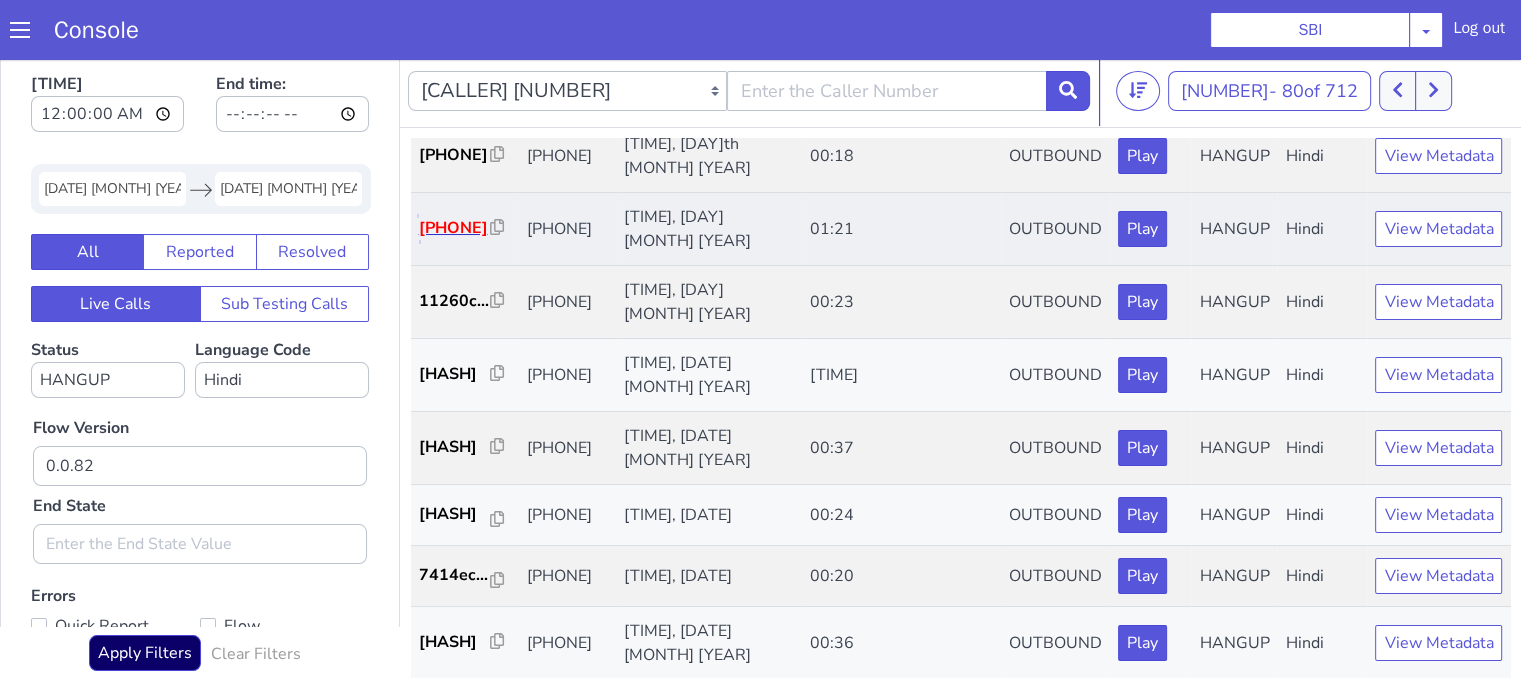 click on "da1476..." at bounding box center [455, 228] 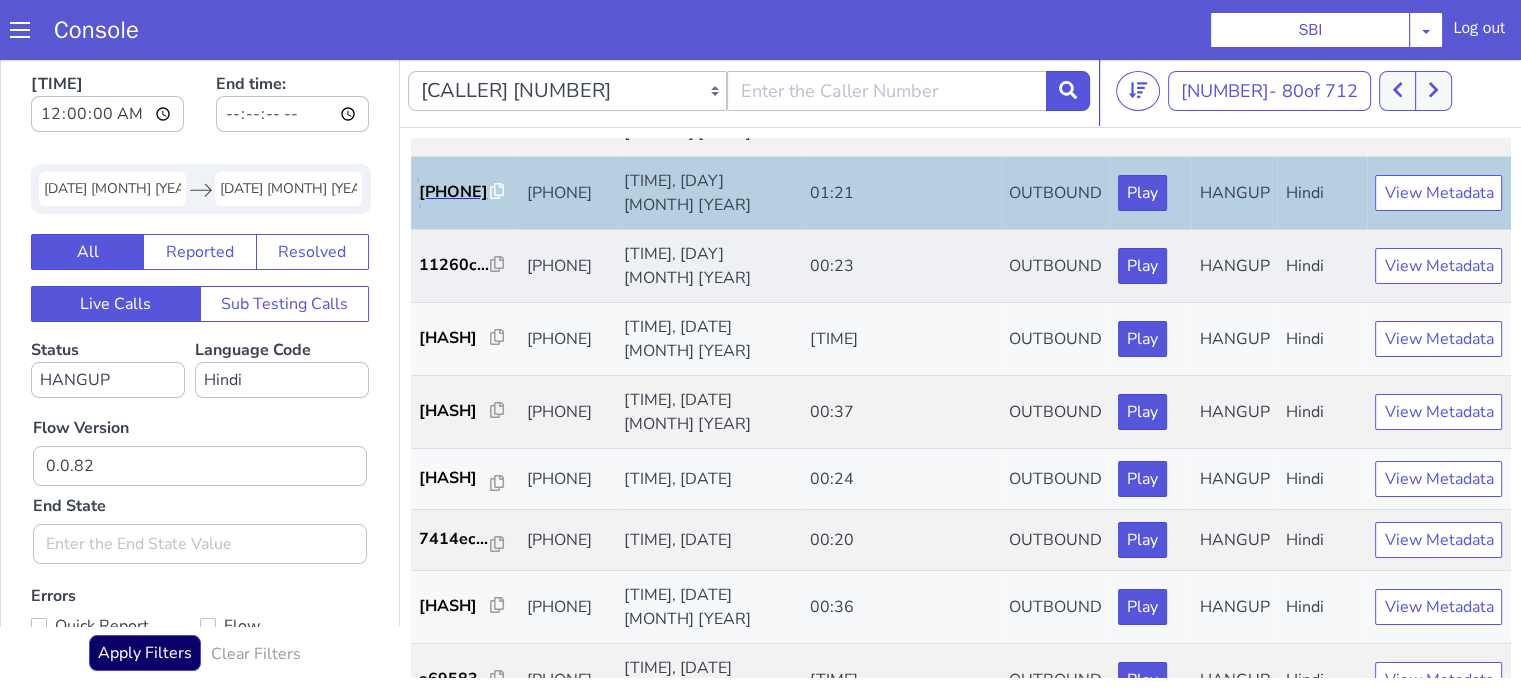 scroll, scrollTop: 400, scrollLeft: 0, axis: vertical 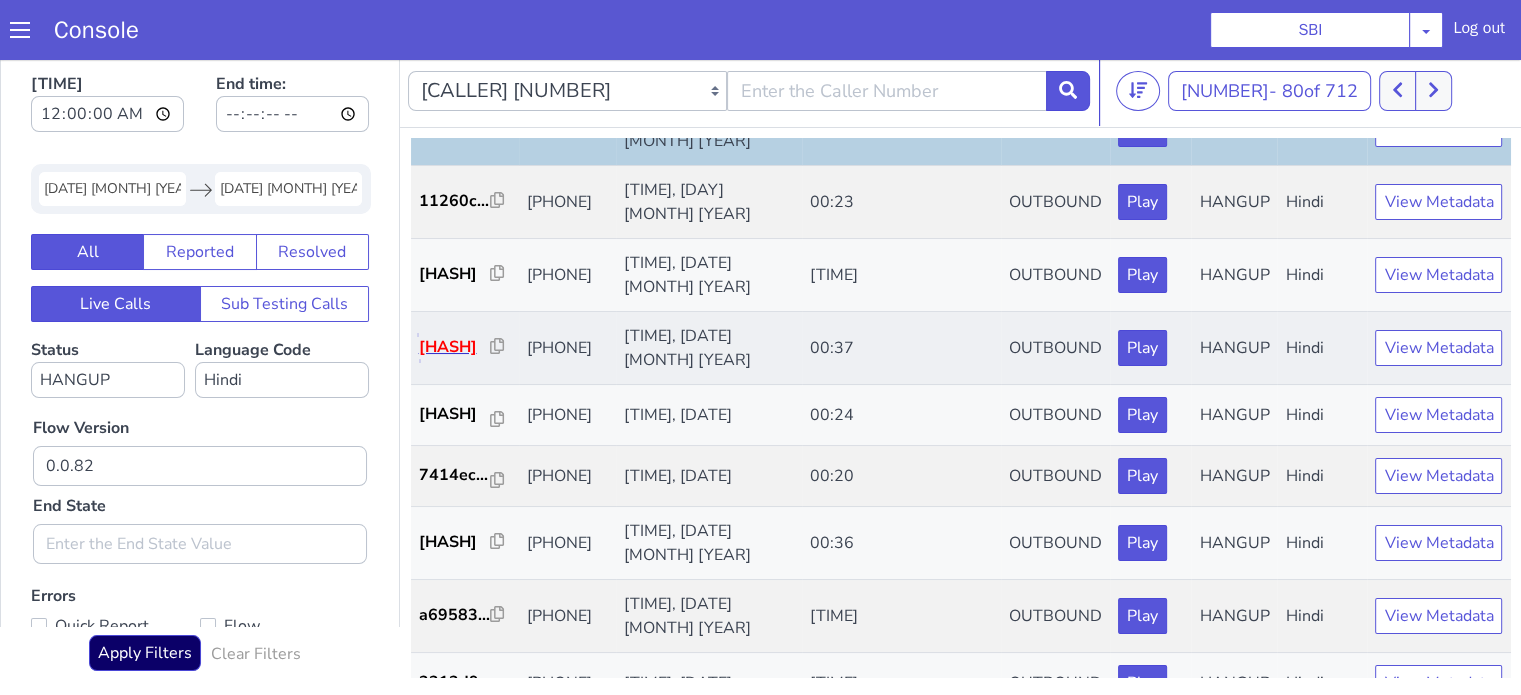 click on "e1e7c9..." at bounding box center [455, 347] 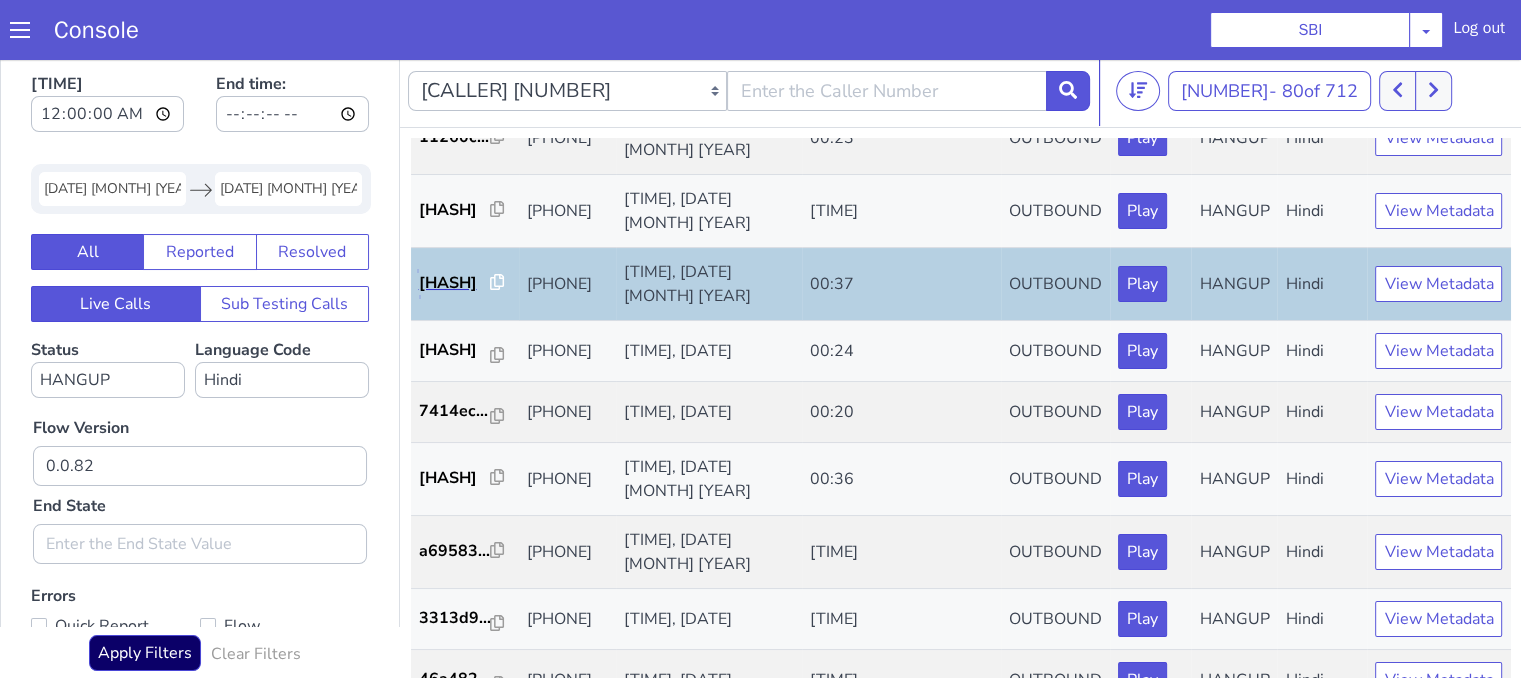 scroll, scrollTop: 600, scrollLeft: 0, axis: vertical 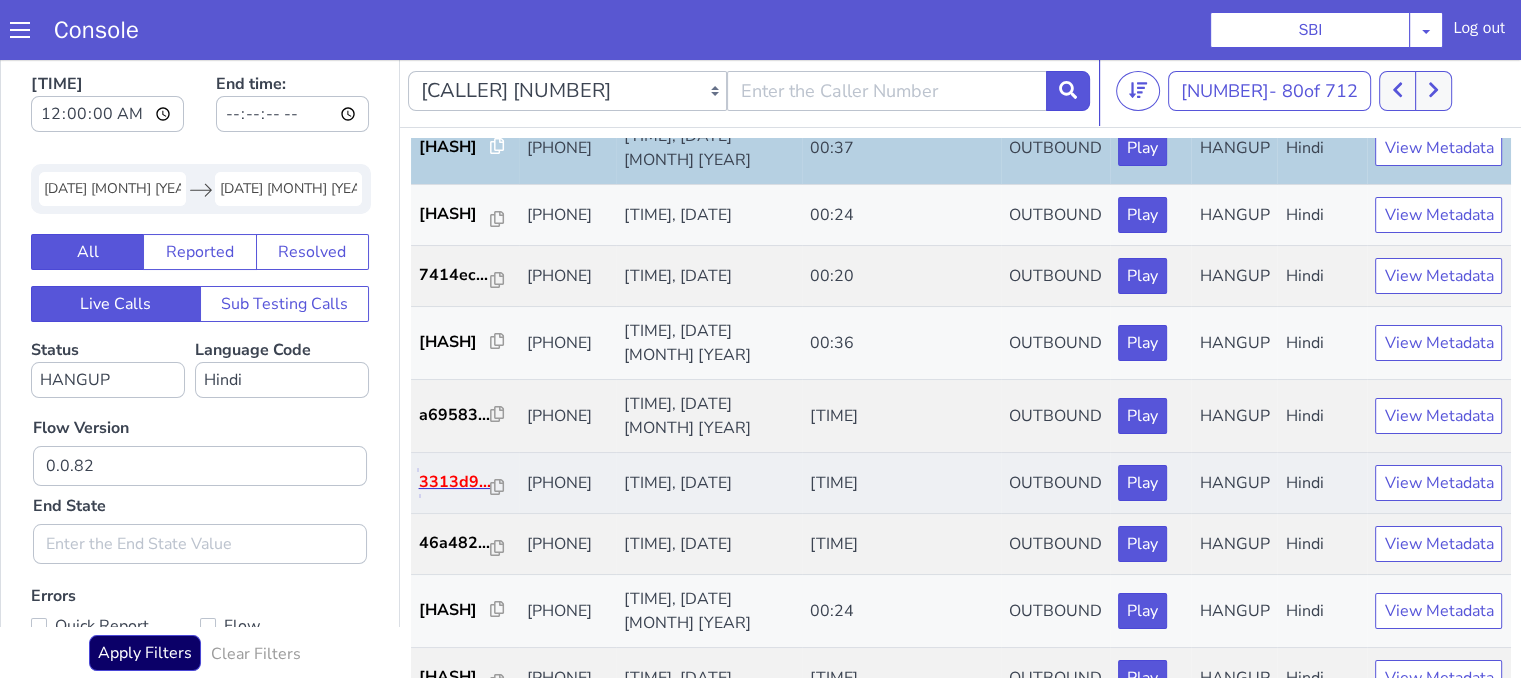 click on "3313d9..." at bounding box center [455, 482] 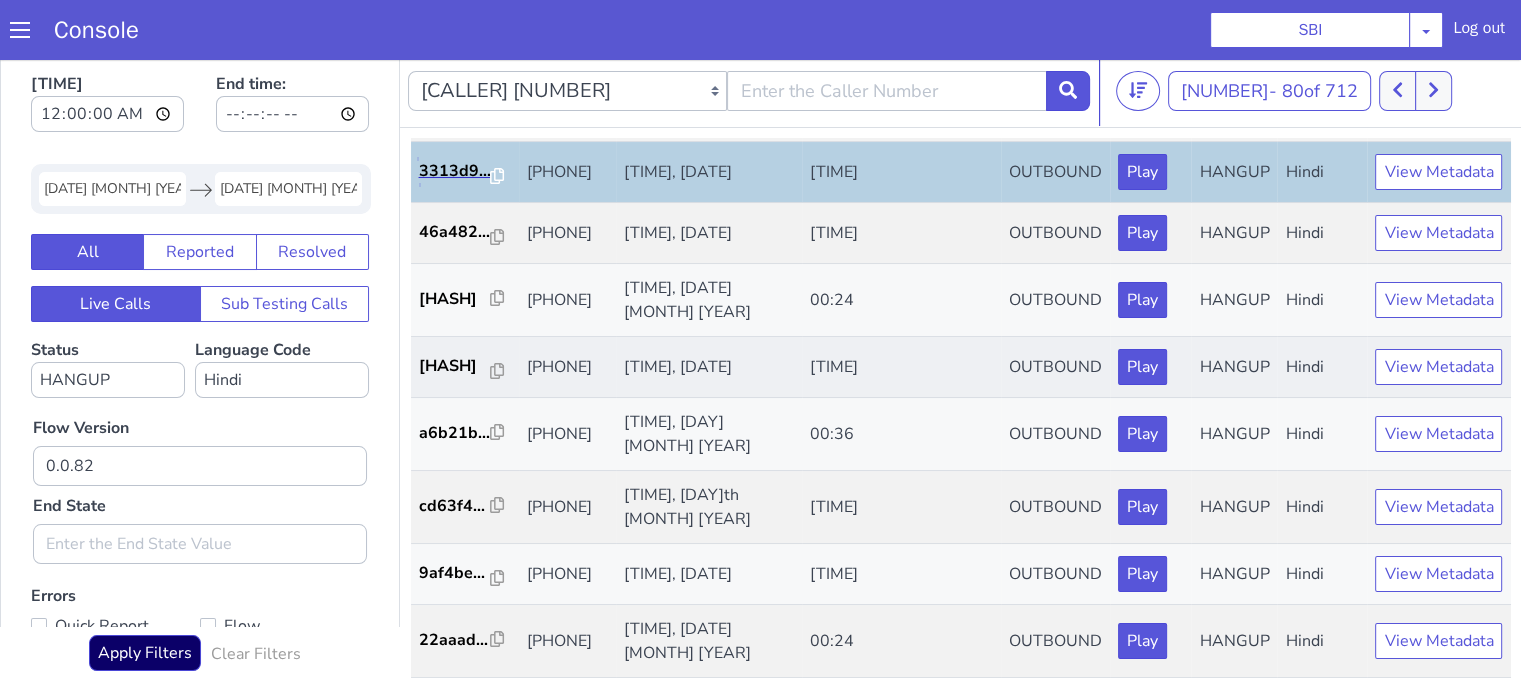 scroll, scrollTop: 990, scrollLeft: 0, axis: vertical 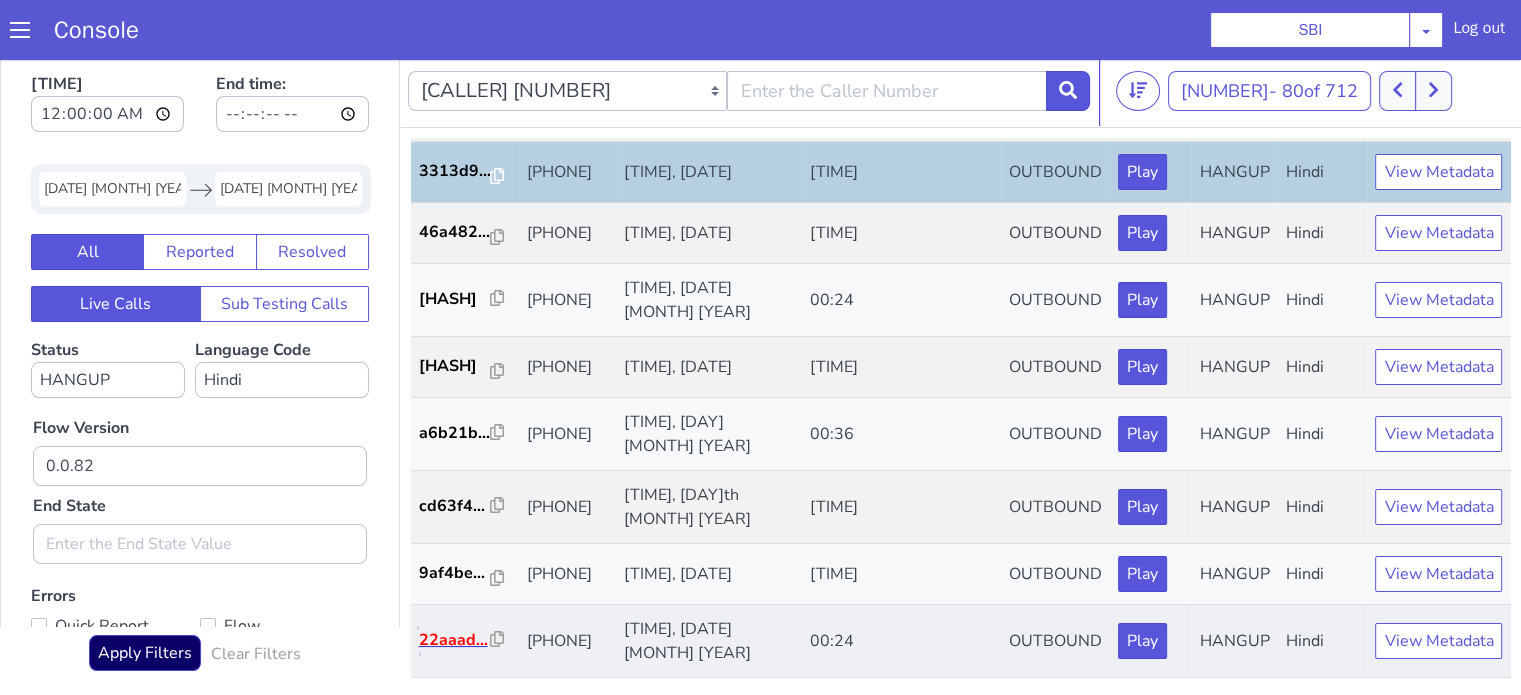 click on "22aaad..." at bounding box center (455, 640) 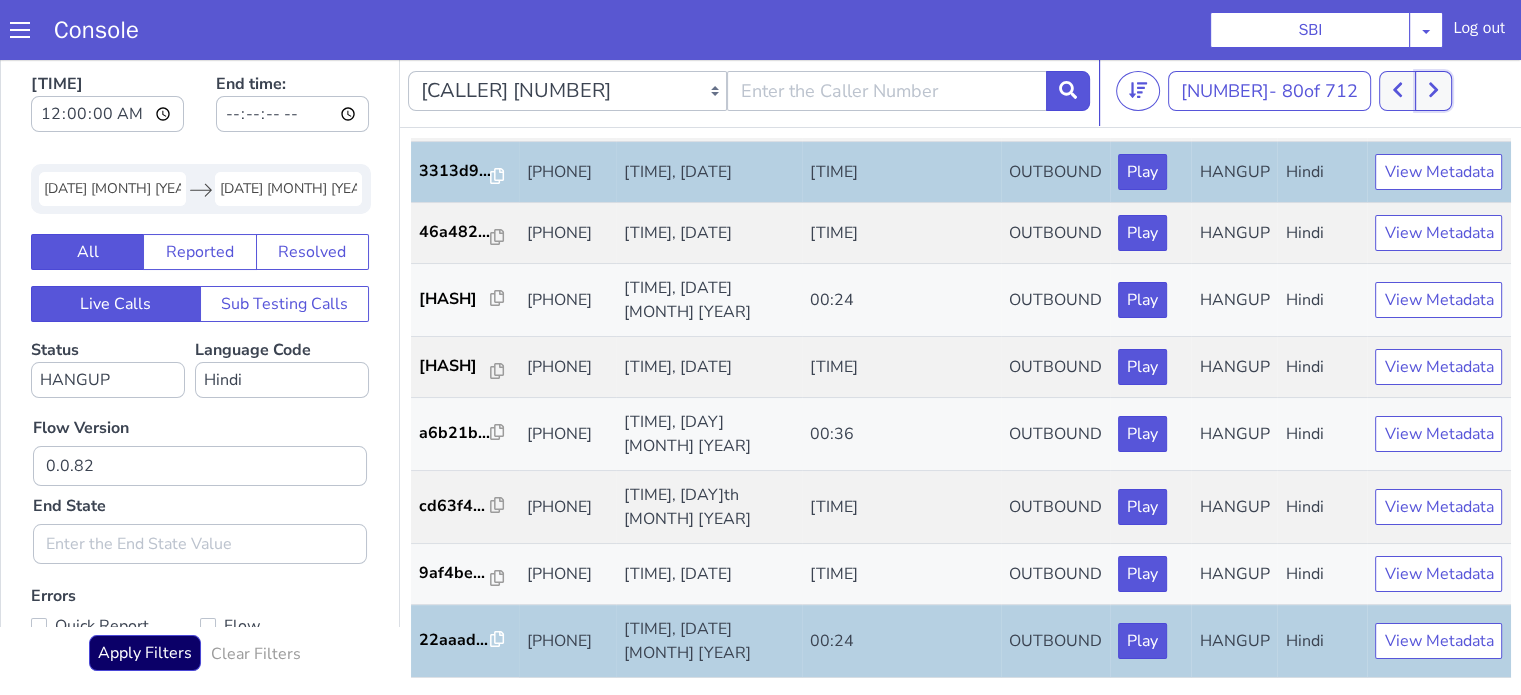 click at bounding box center (1433, 91) 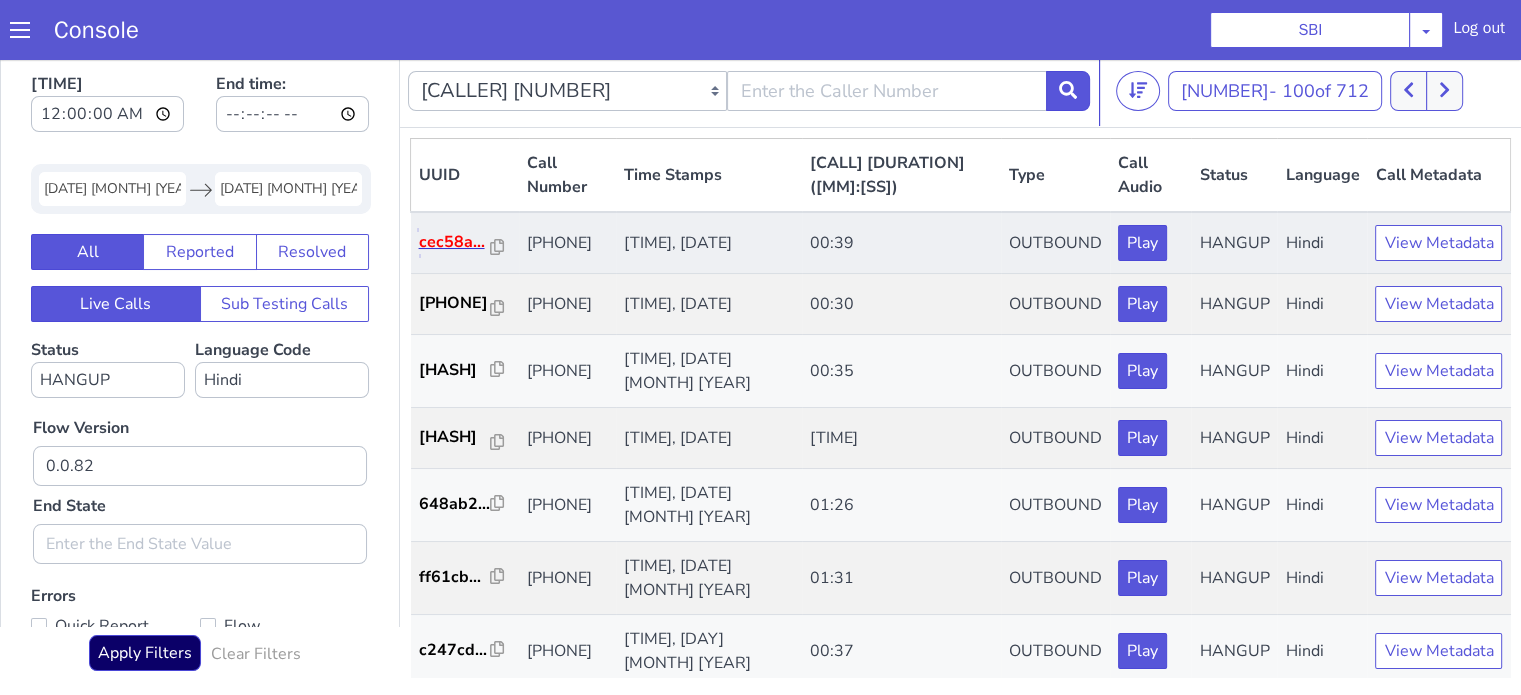 click on "cec58a..." at bounding box center [455, 242] 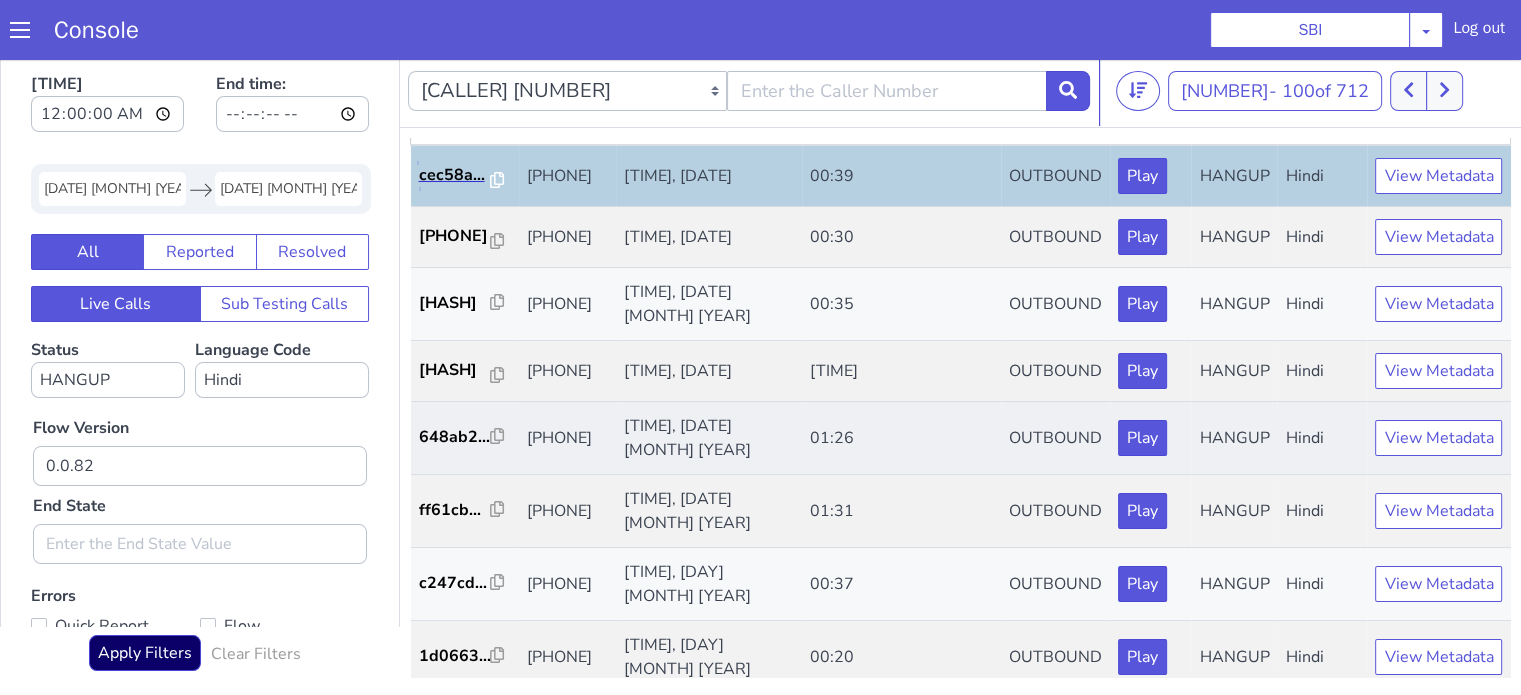 scroll, scrollTop: 100, scrollLeft: 0, axis: vertical 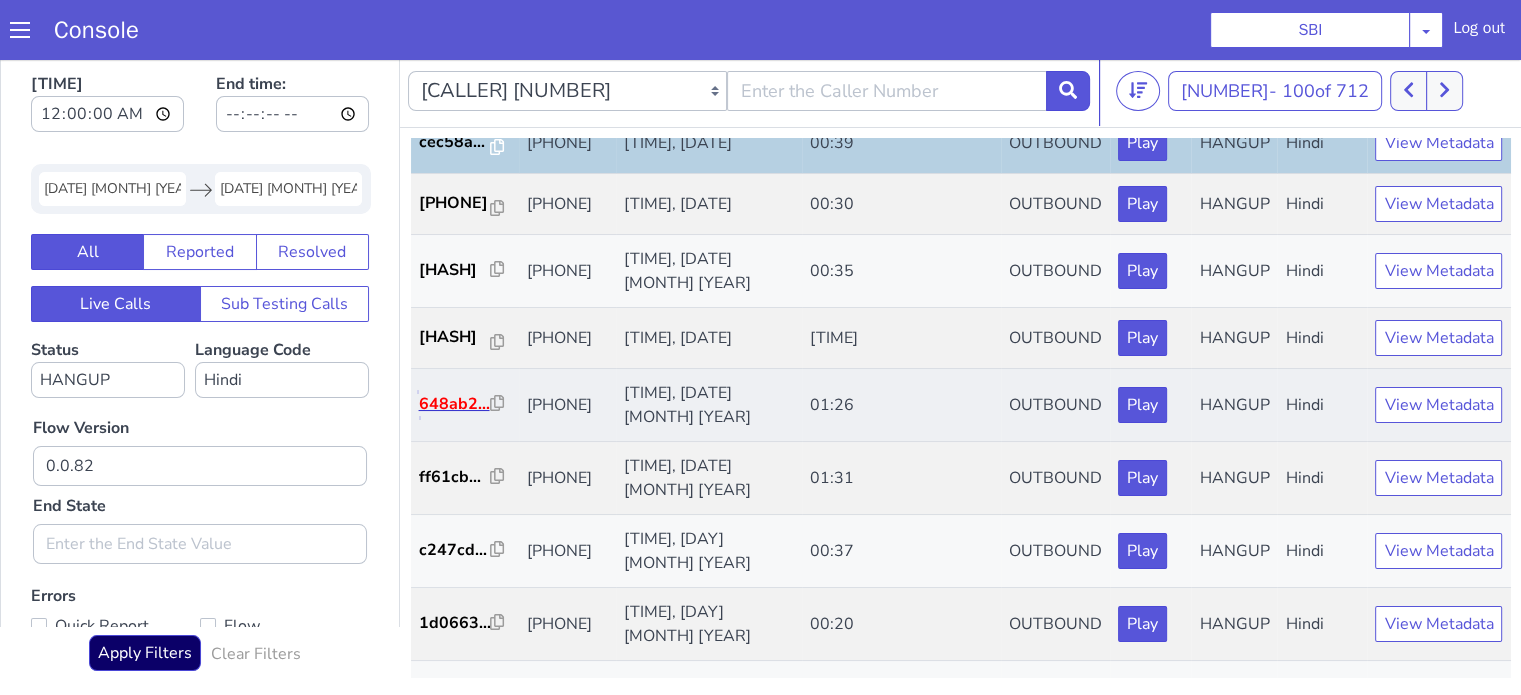 click on "648ab2..." at bounding box center (455, 404) 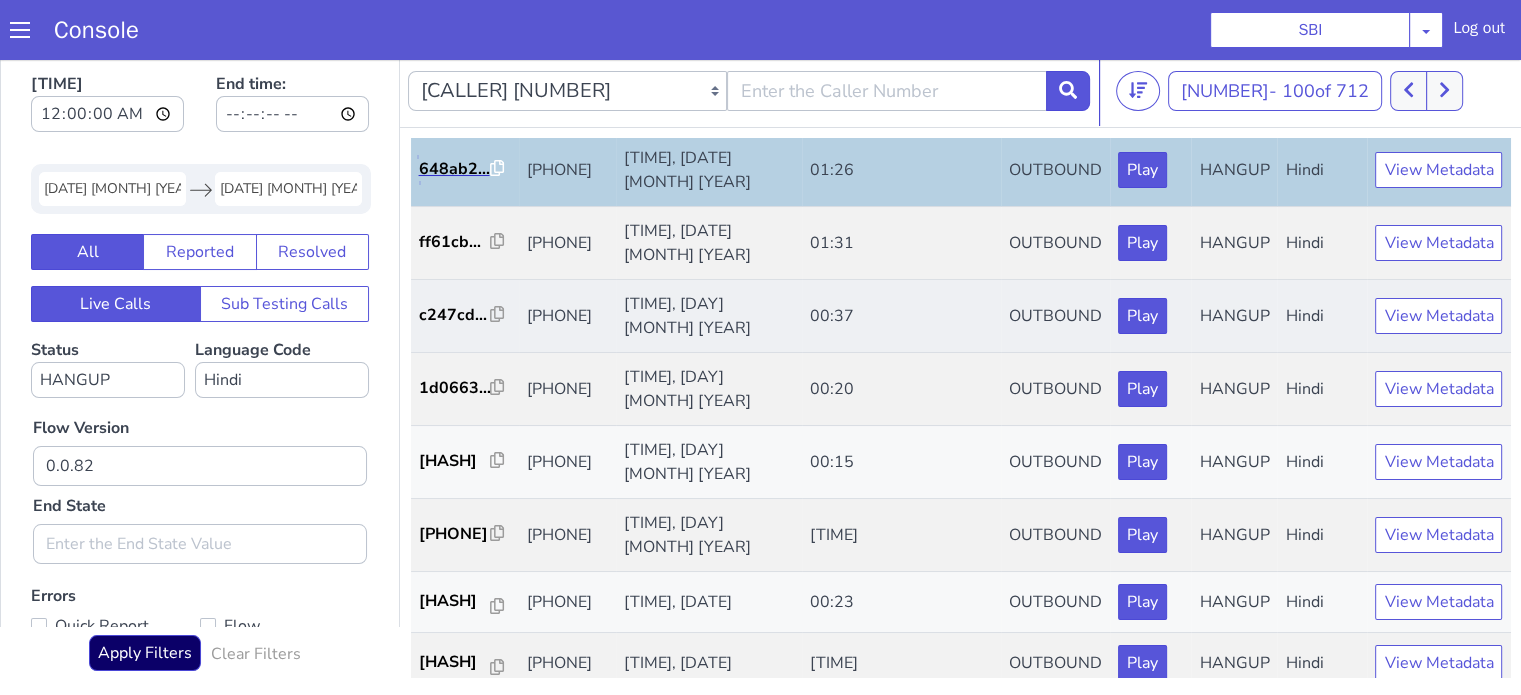 scroll, scrollTop: 300, scrollLeft: 0, axis: vertical 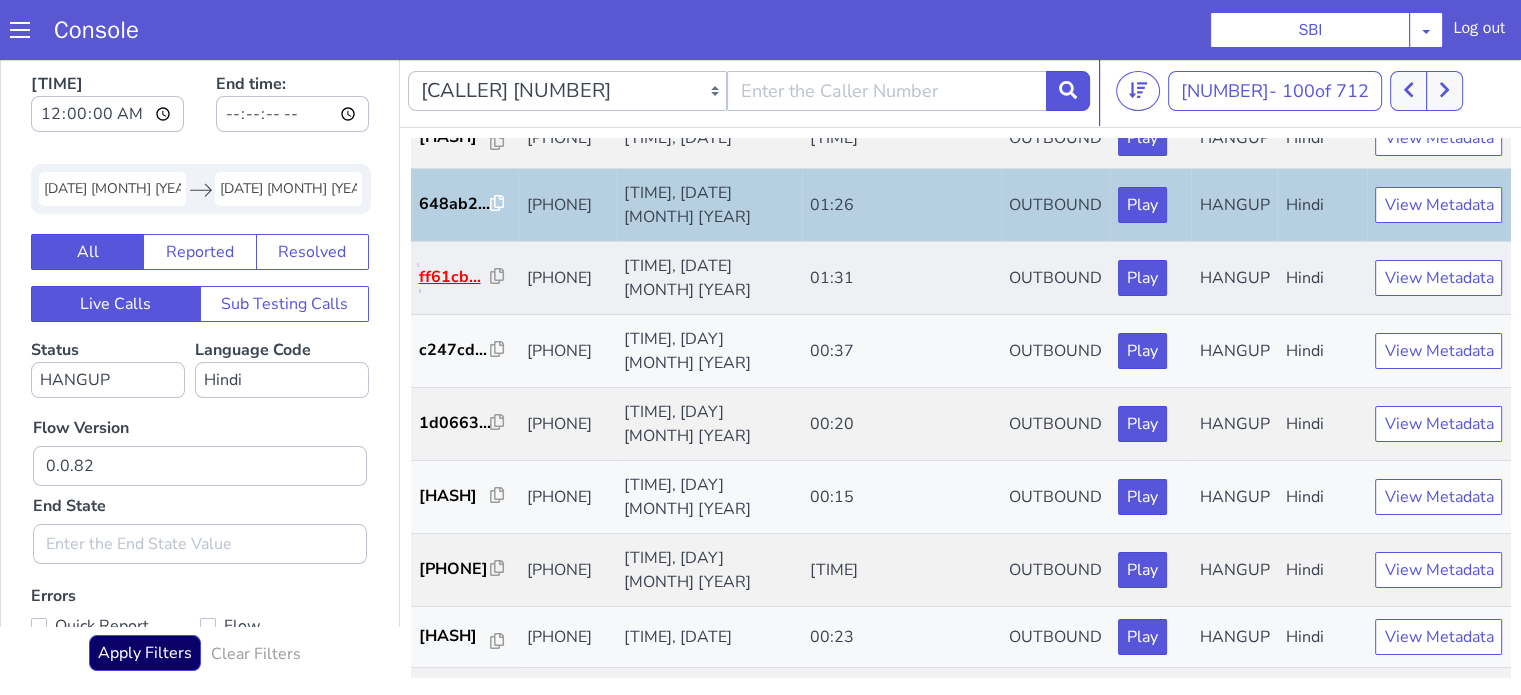 click on "ff61cb..." at bounding box center [455, 277] 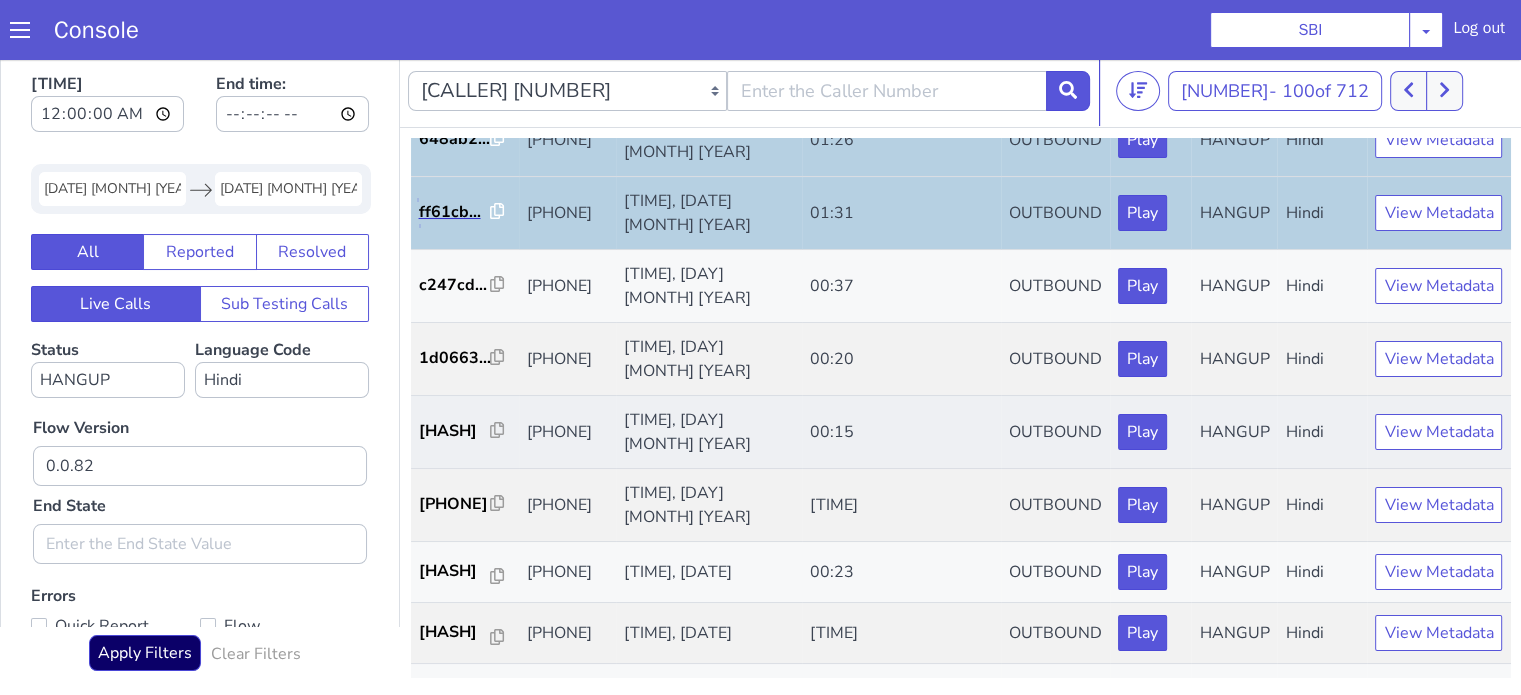 scroll, scrollTop: 400, scrollLeft: 0, axis: vertical 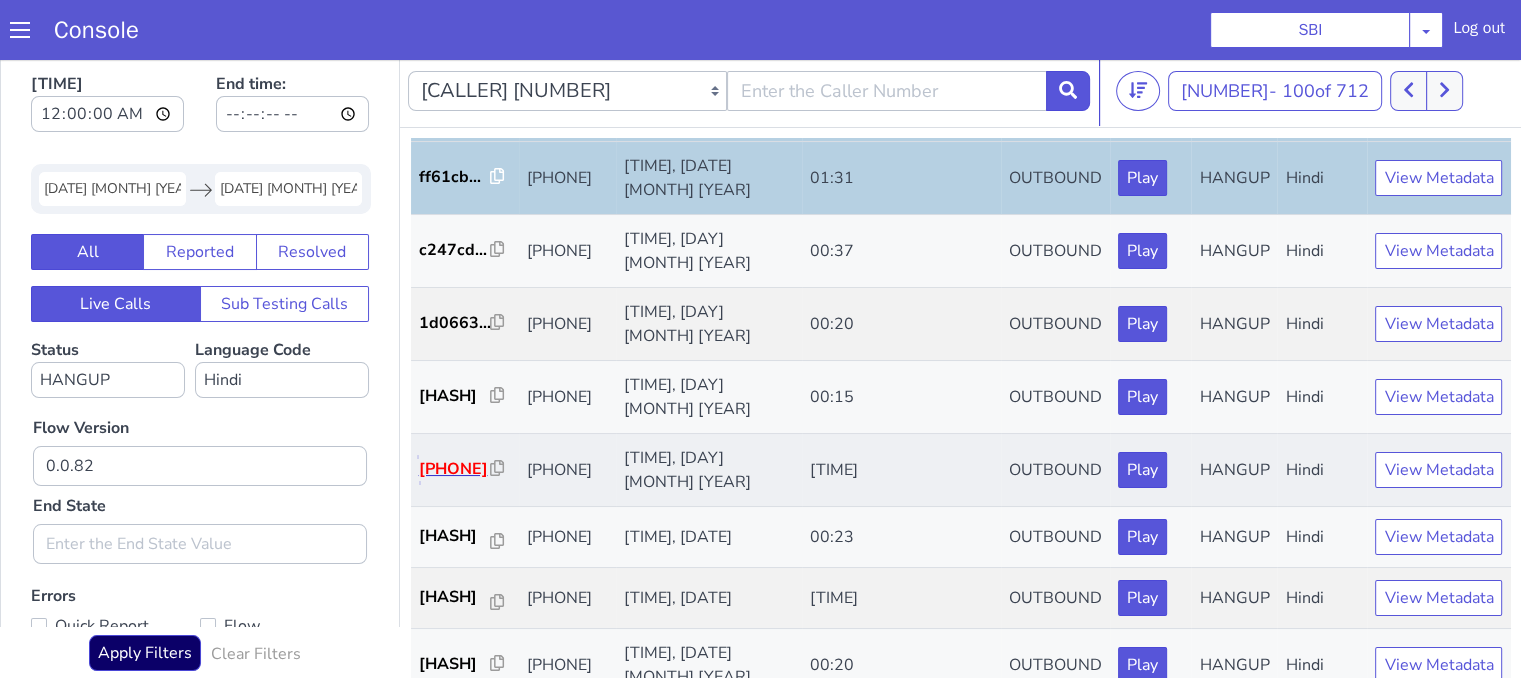 click on "8418b5..." at bounding box center (455, 469) 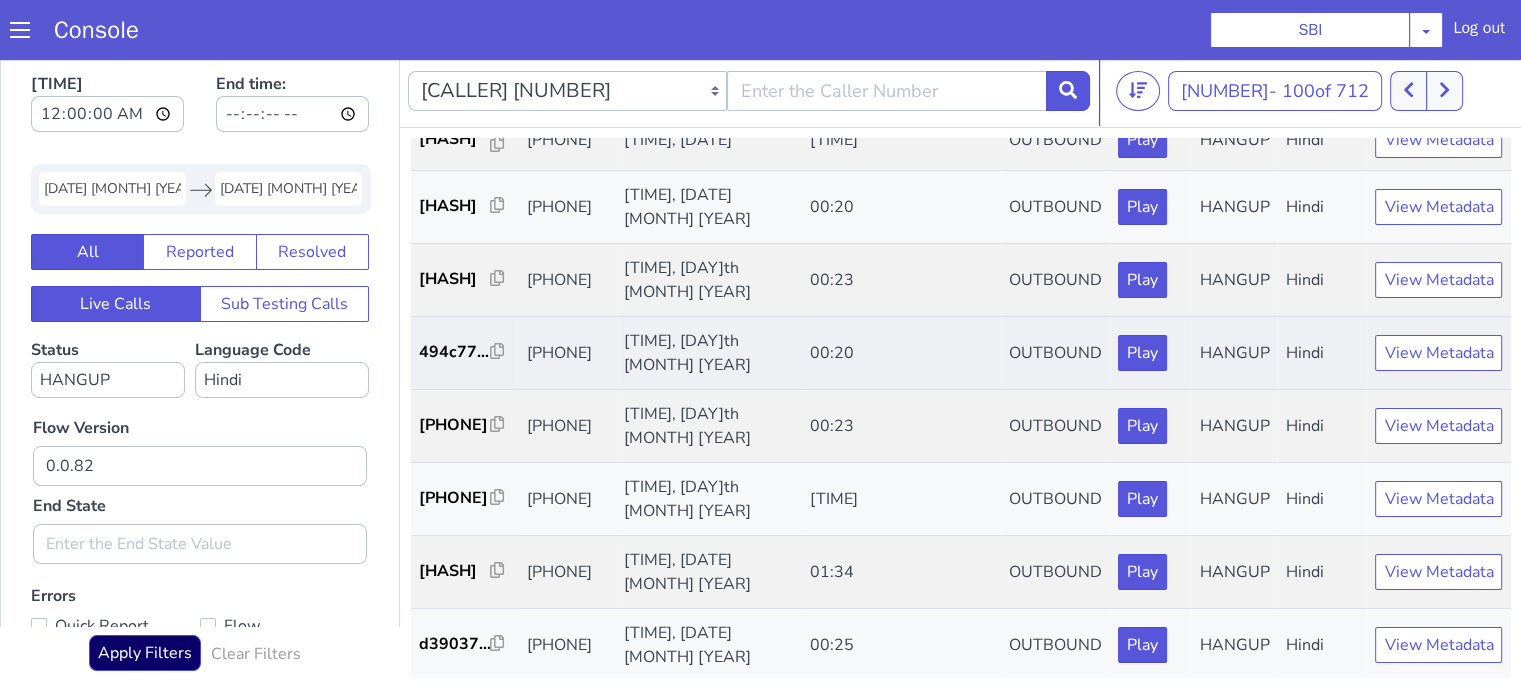 scroll, scrollTop: 990, scrollLeft: 0, axis: vertical 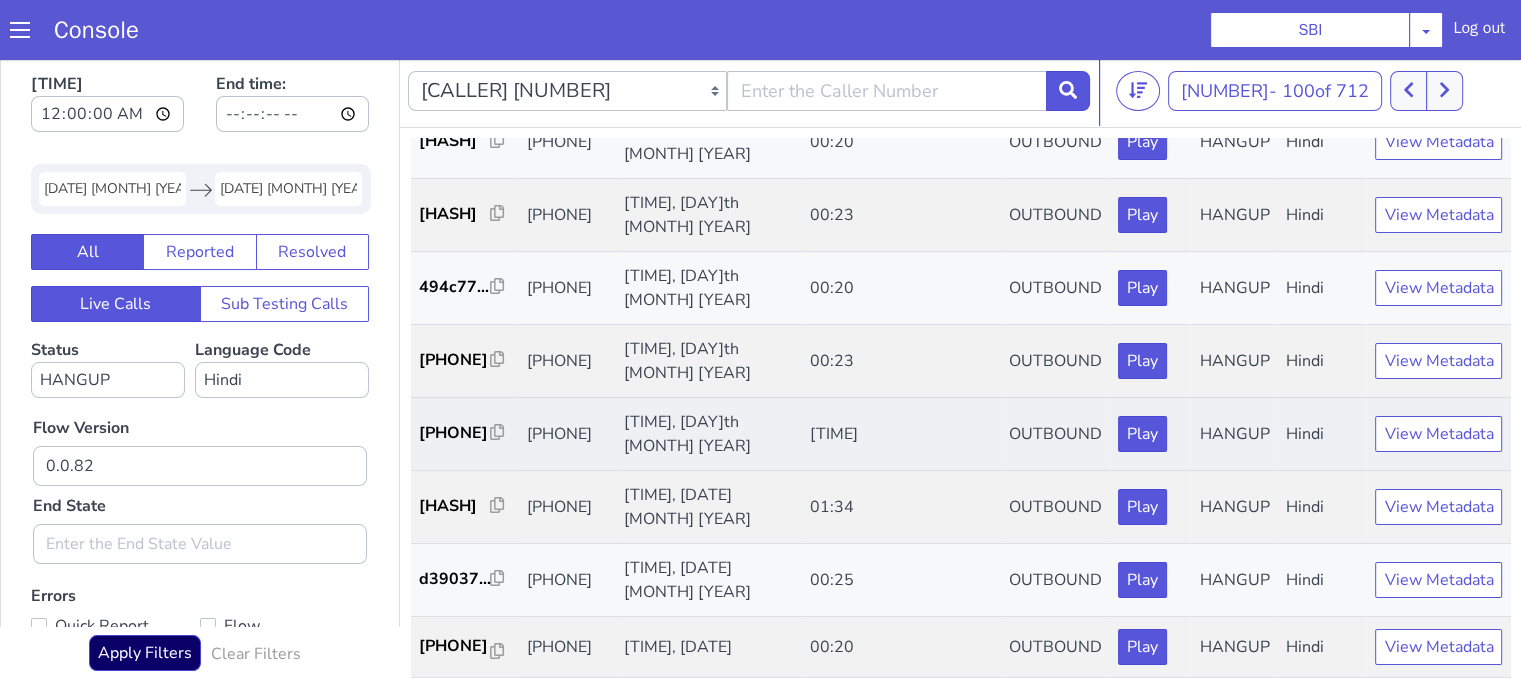 click on "8a3ce8..." at bounding box center [465, 434] 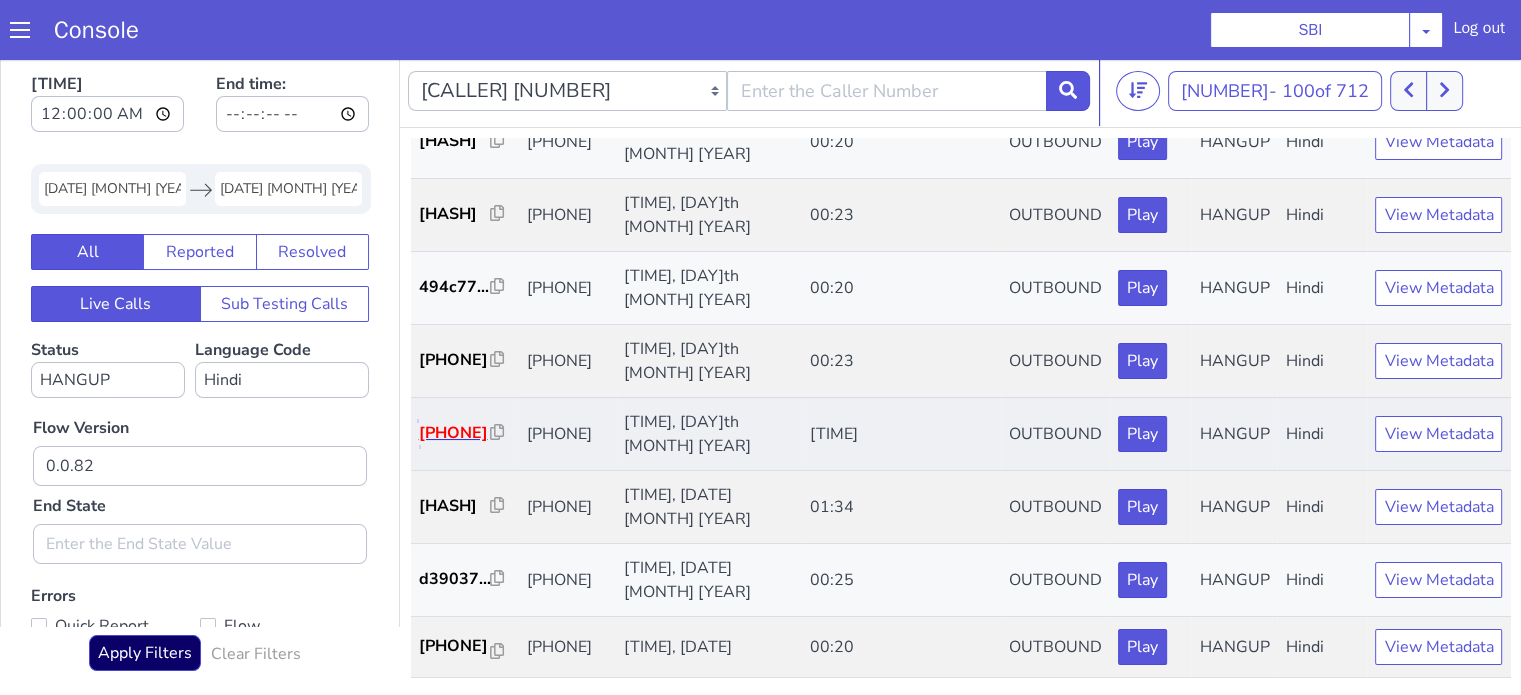 click on "8a3ce8..." at bounding box center (455, 433) 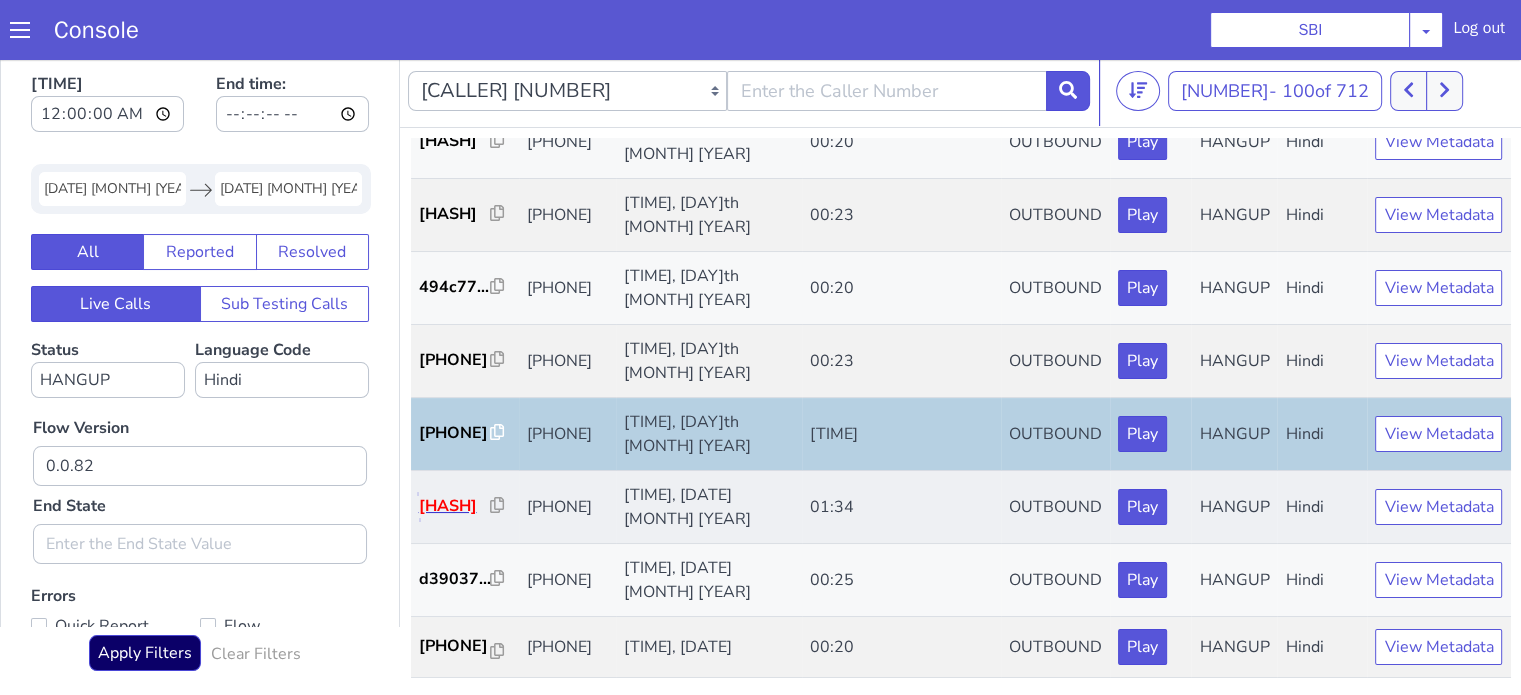 click on "187167..." at bounding box center [455, 506] 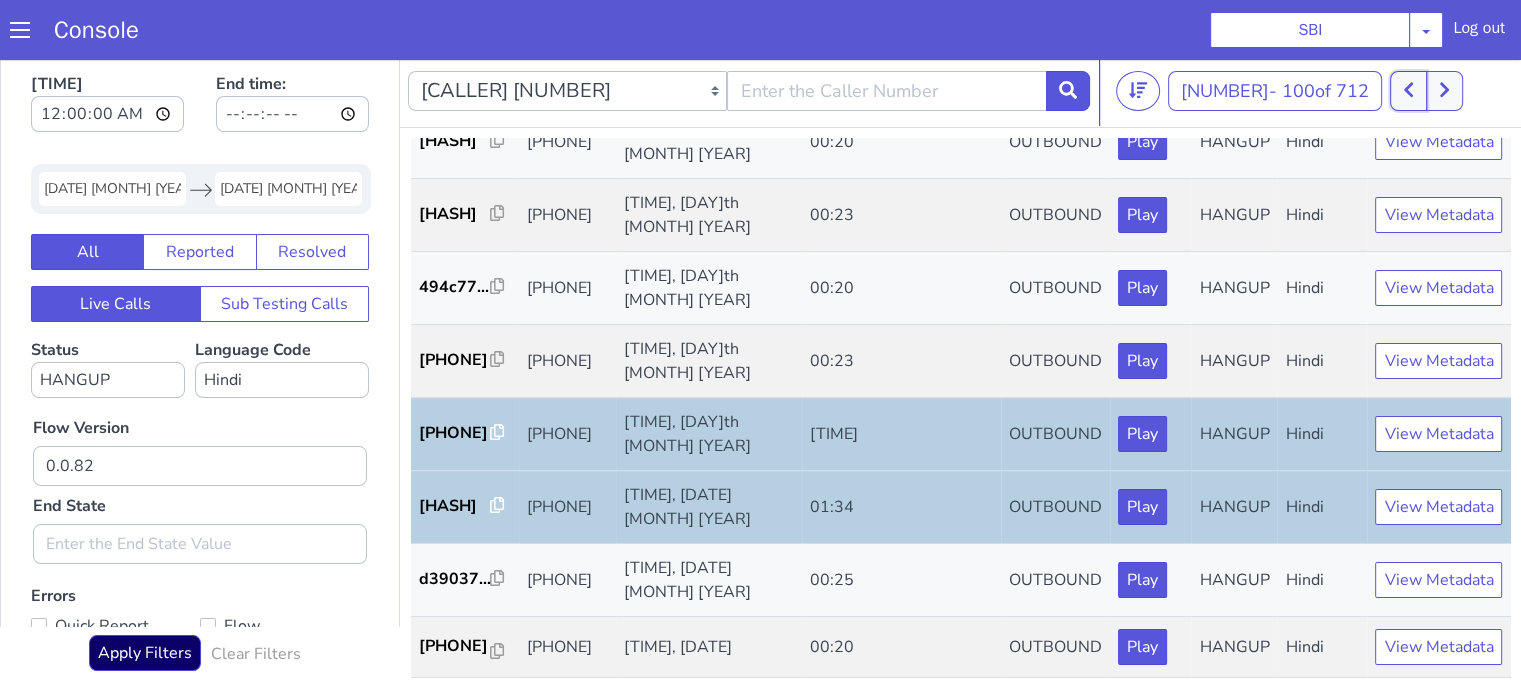 click at bounding box center [1408, 91] 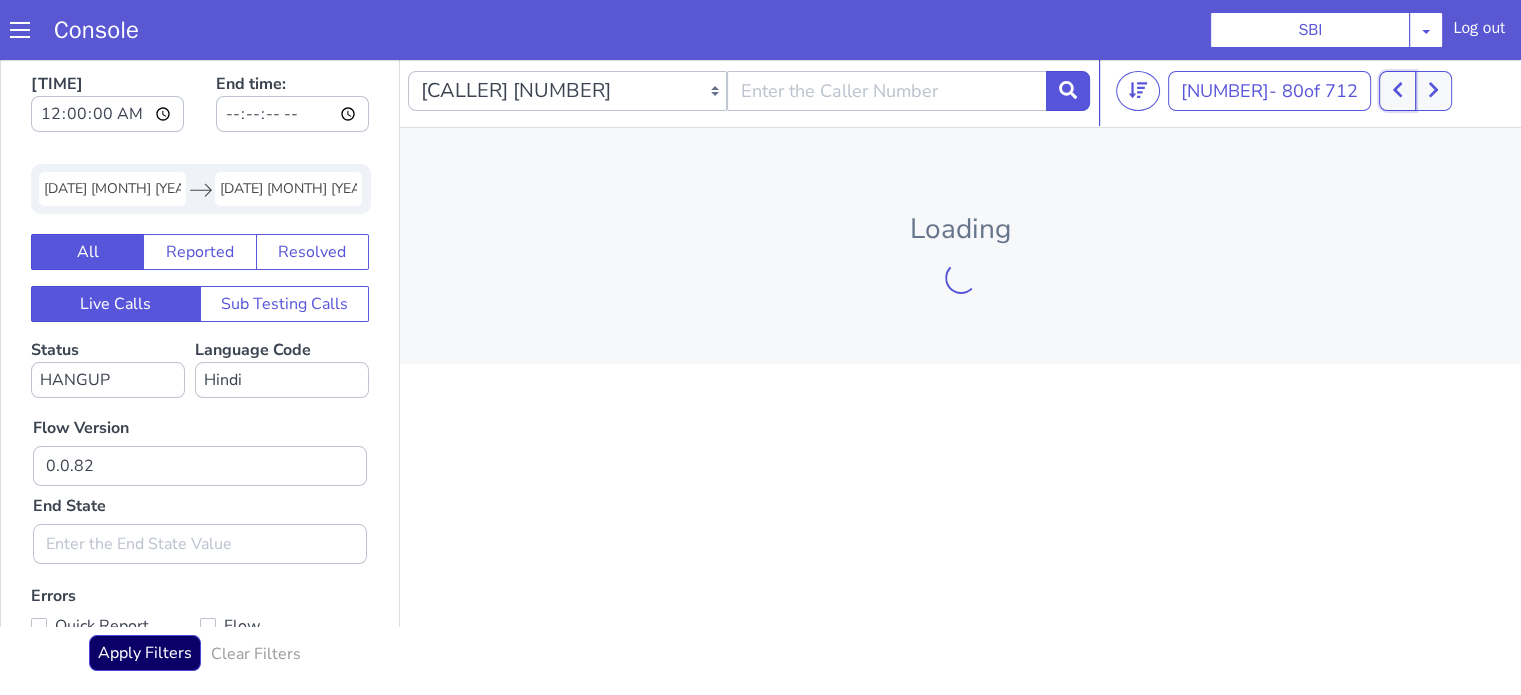click 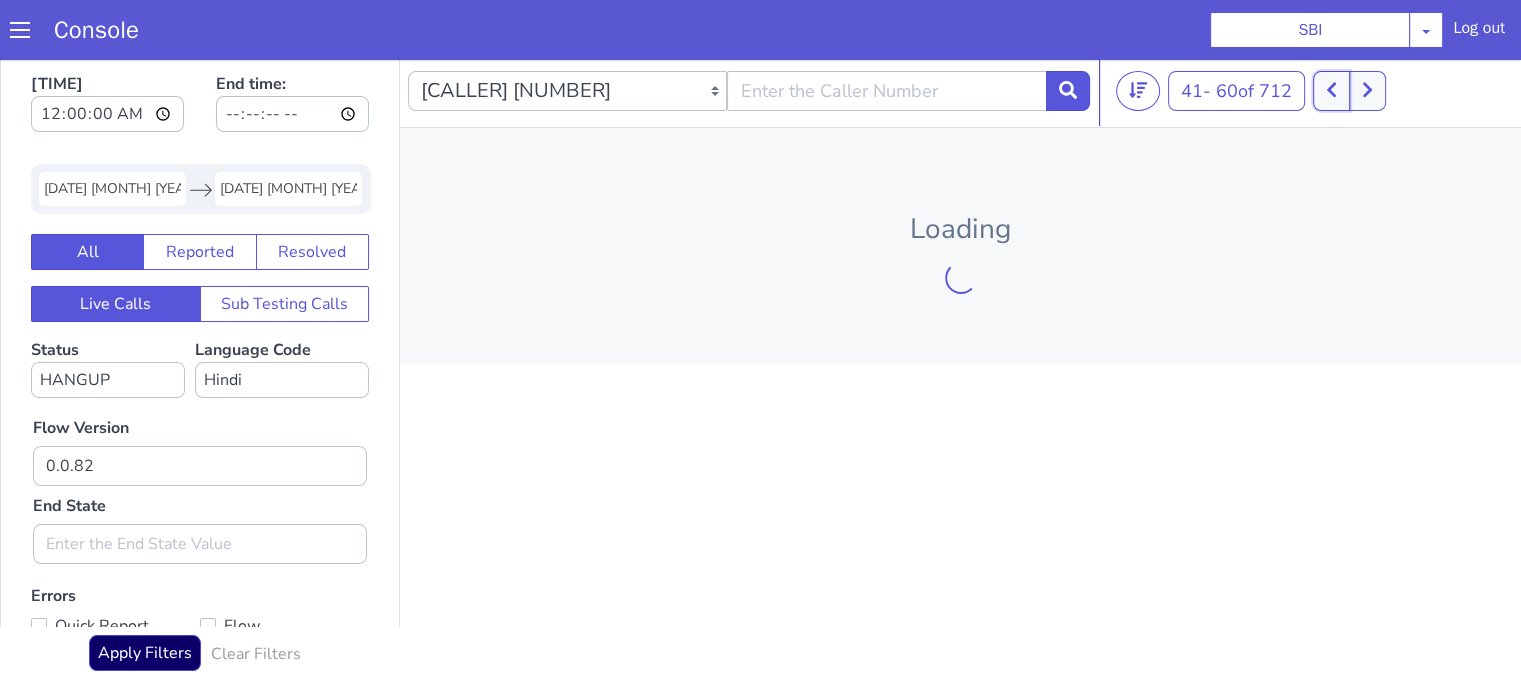 click 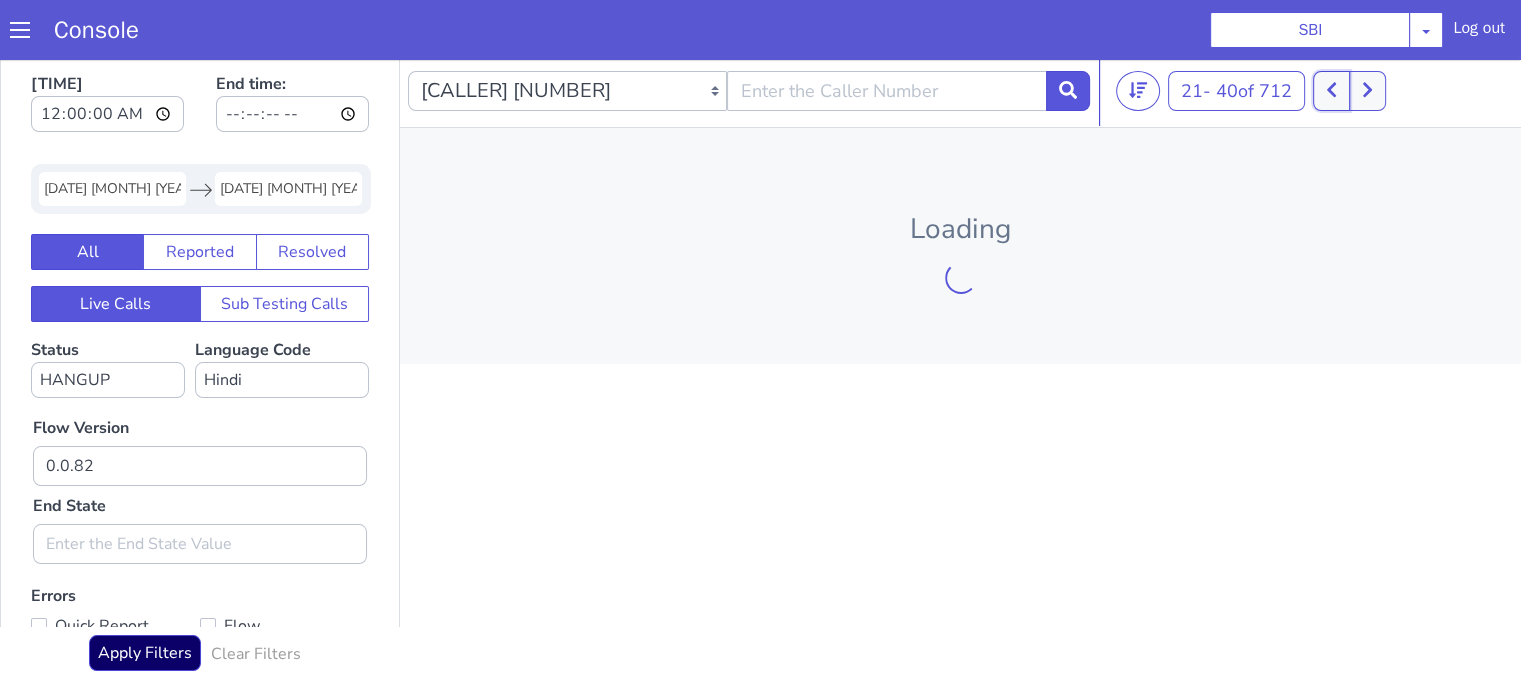 click at bounding box center (1331, 91) 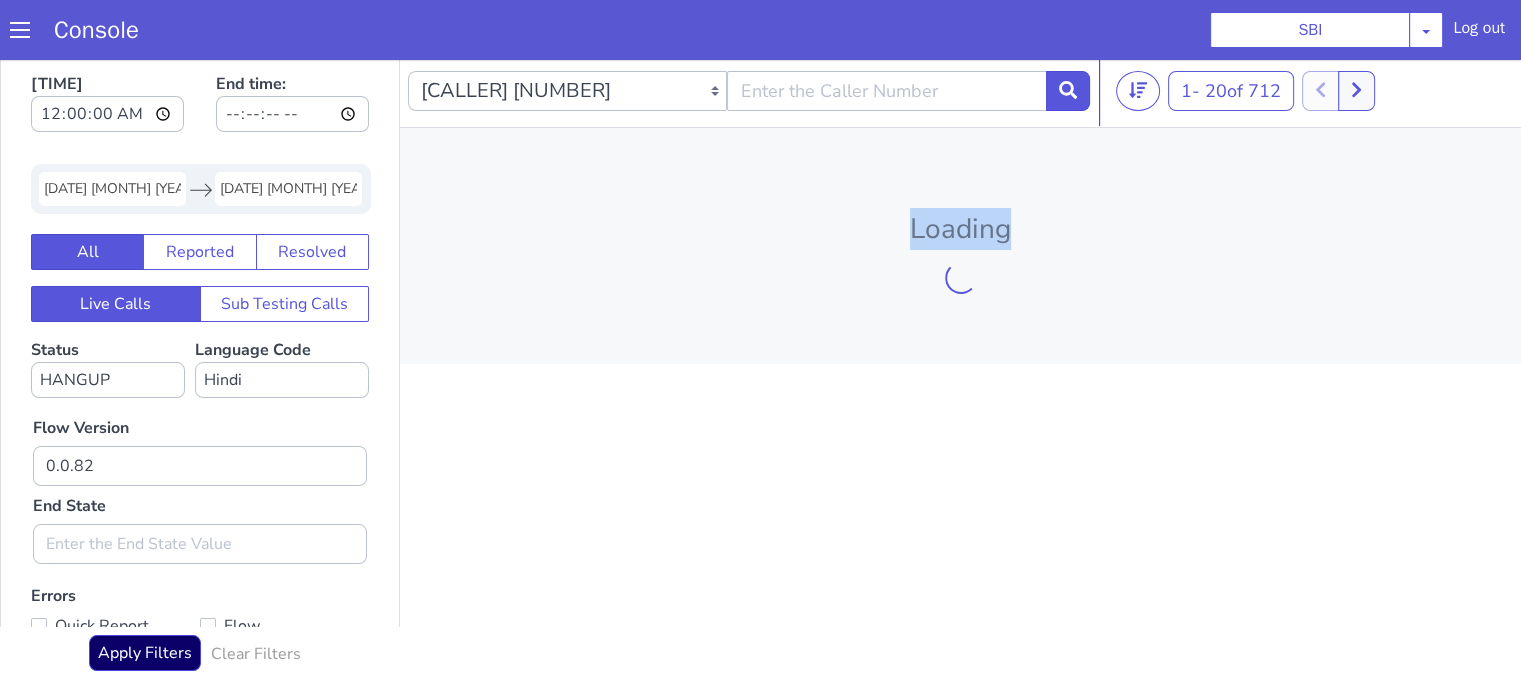 click at bounding box center [1339, 91] 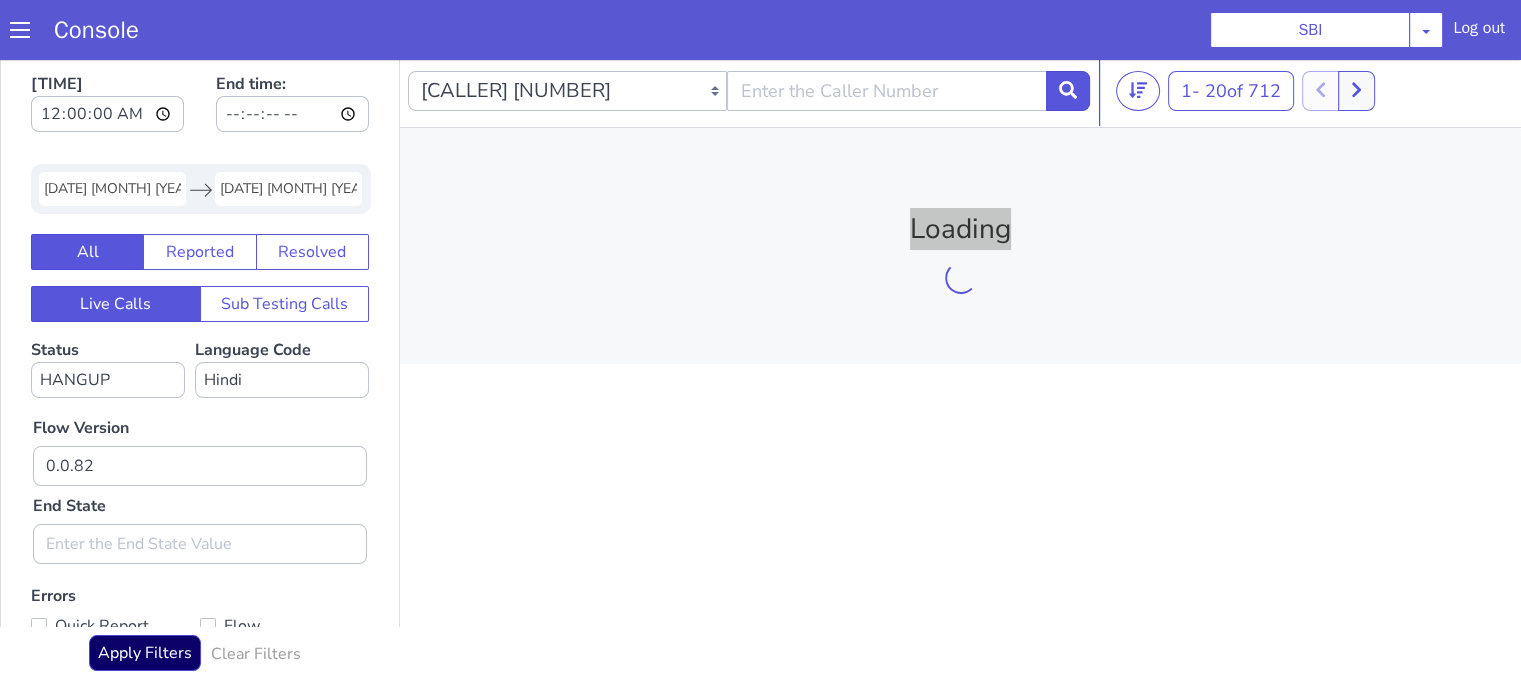 click on "Console SBI AO Smith Airtel DTH Pilot Airtel POC Alice Blue NT Aliceblue American Finance - US Apollo Apollo 24*7 Application - Collections Auto NPS feedback Avaya Devconnect Axis Axis AMC Axis Outbound BAGIC BALIC BALIC Old 2 Bajaj Autofinance Bajaj Fin Banking Demo Barbeque Nation Buy Now Pay Later Cars24 Cashe Central Bank of India Charles Tyrwhitt Cholamandalam Finance Consumer Durables Coverfox Covid19 Helpline Credgenics CreditMate DPDzero DUMMY Data collection Demo - Collections Dish TV ERCM Emeritus Eureka Forbes - LQ FFAM360 - US Familiarity Farming_Axis Finaccel Flipkart Flow Templates Fusion Microfinance Giorgos_TestBot Great Learning Grievance Bot HDB Finance HDFC HDFC Ergo HDFC Freedom CC HDFC Life Demo HDFC Securities Hathway Internet Hathway V2 Home Credit IBM IBM Banking Demo ICICI ICICI Bank Outbound ICICI Lombard Persistency ICICI Prudential ICICI securities ICICI_lombard IDFC First Bank IFFCO Tokio Insurance Iffco Tokio Indiamart Indigo IndusInd - Settlement IndusInd CC Insurance Jarvis" at bounding box center (760, 30) 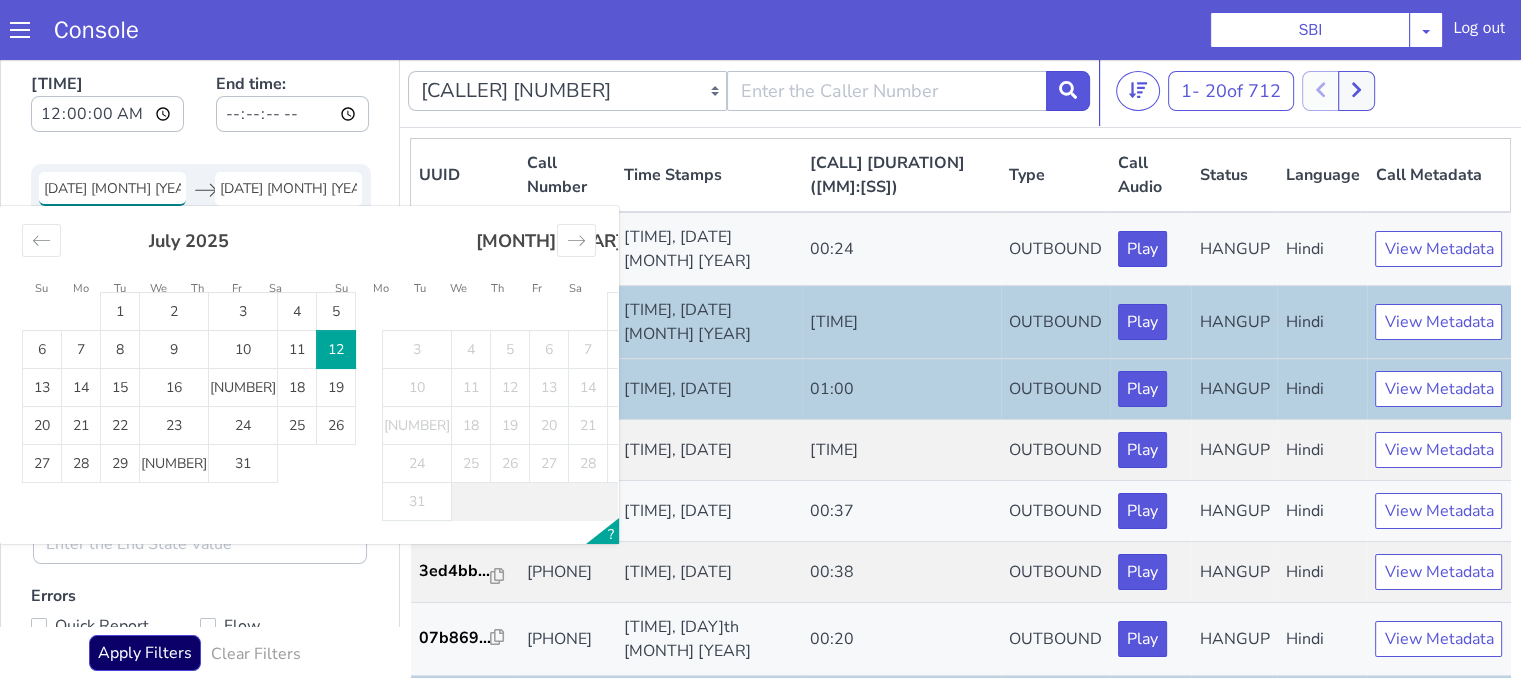 click on "12 Jul 2025" at bounding box center [112, 189] 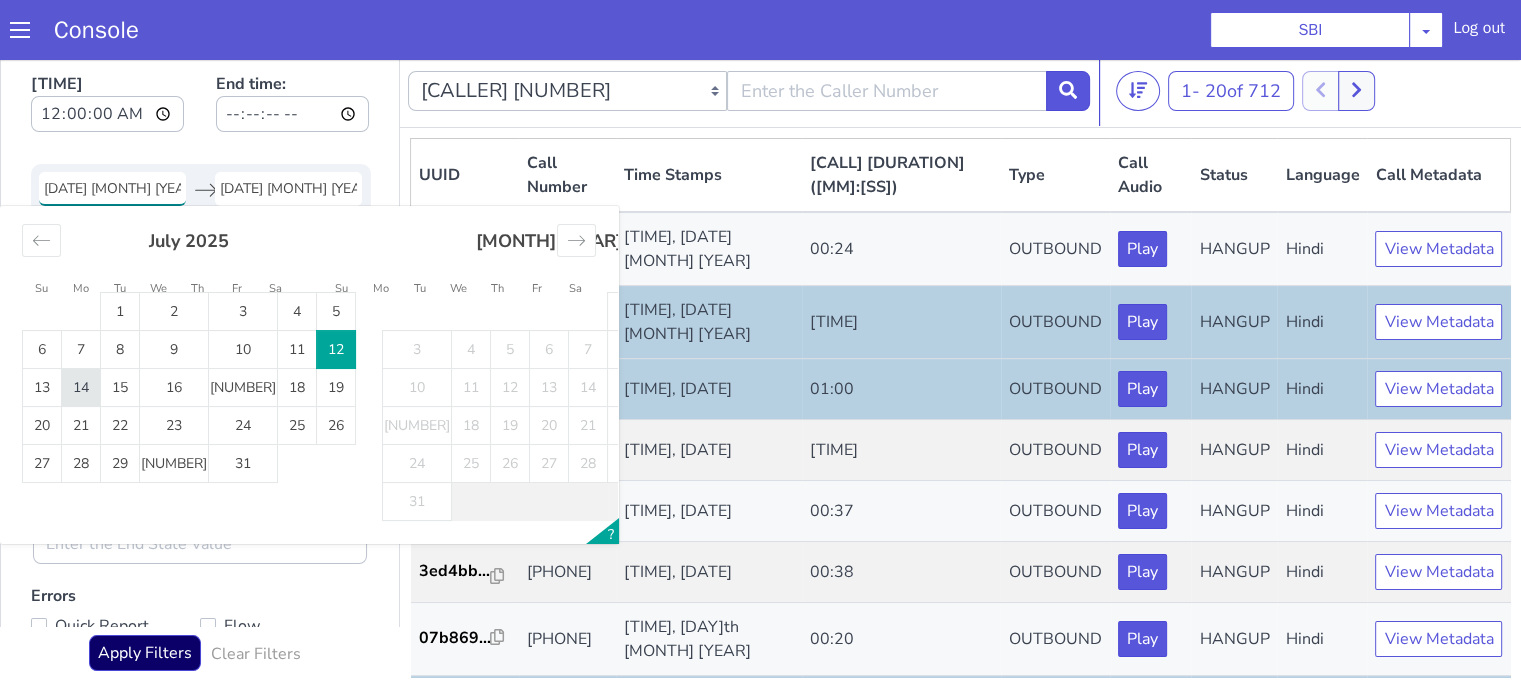 click on "14" at bounding box center [81, 388] 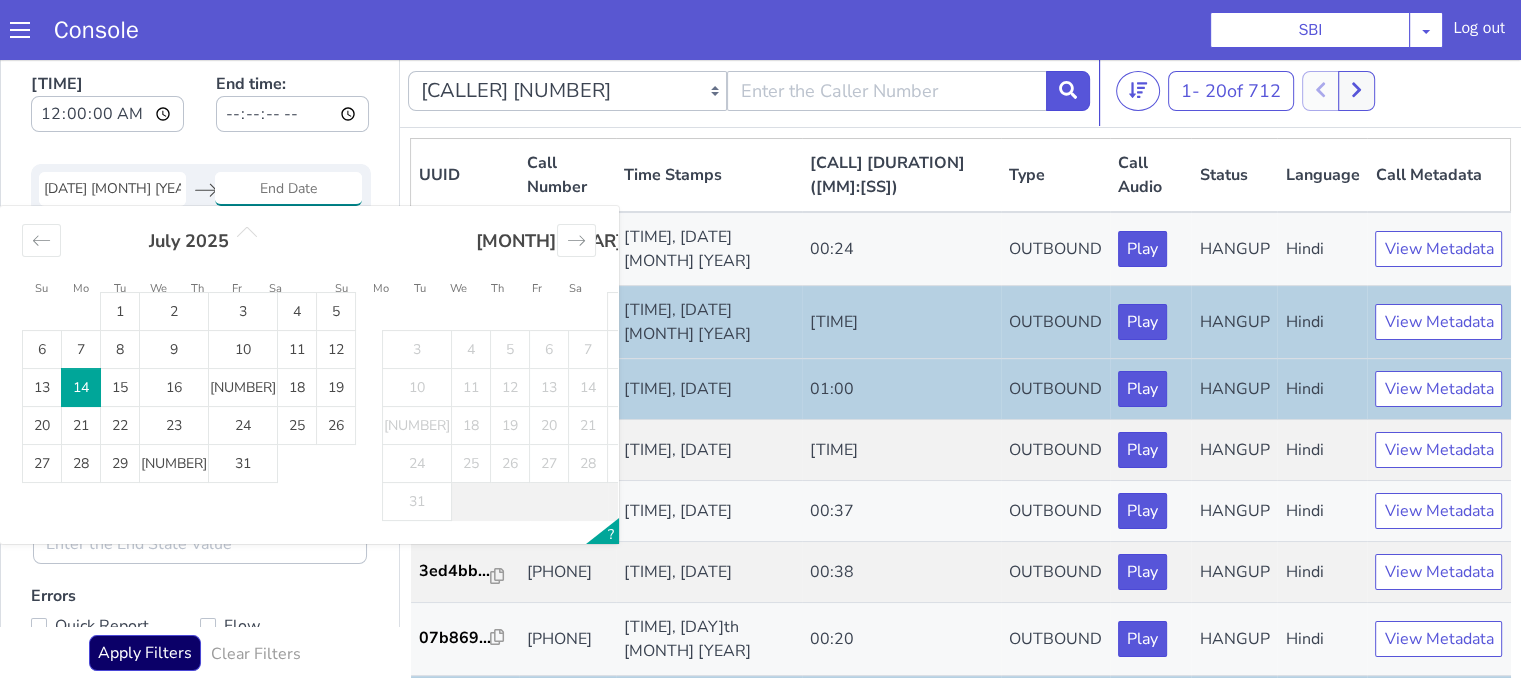 click on "14" at bounding box center (81, 388) 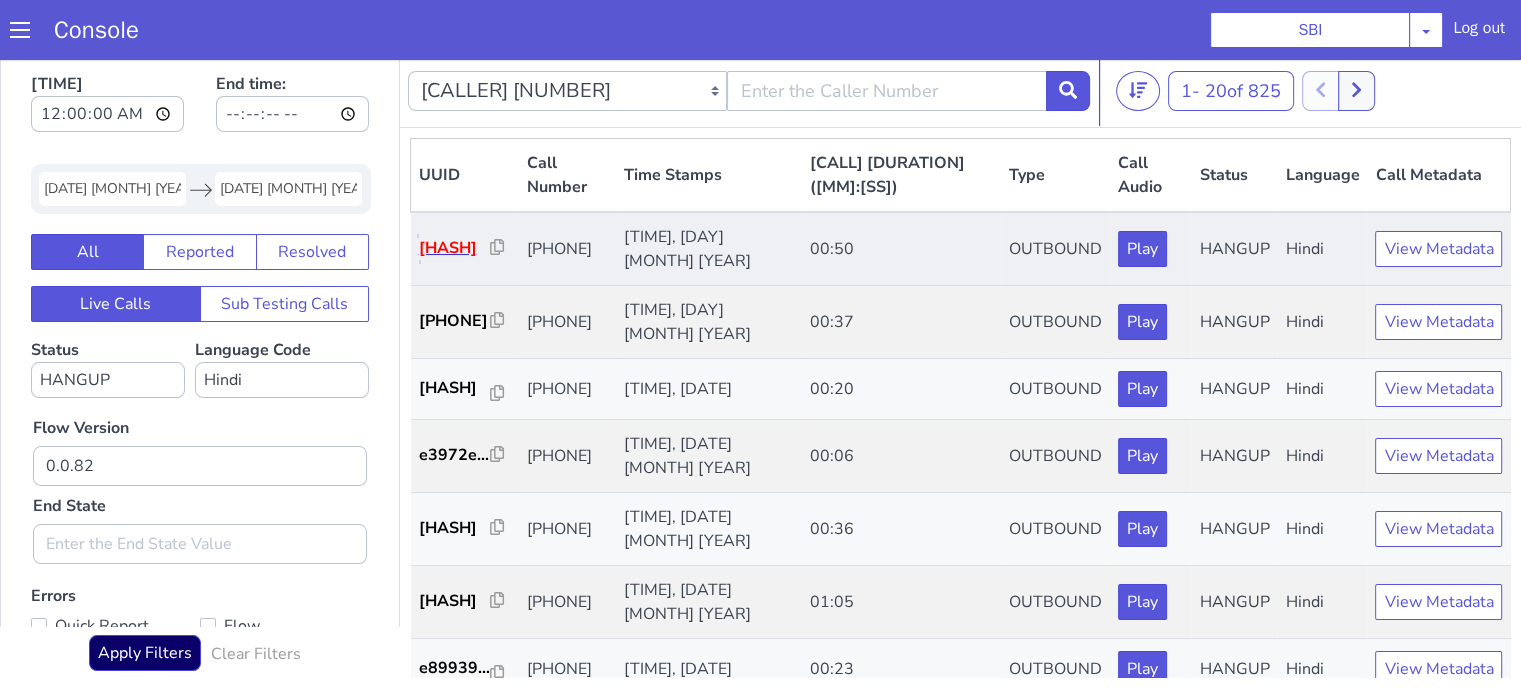 click on "70e76f..." at bounding box center [455, 248] 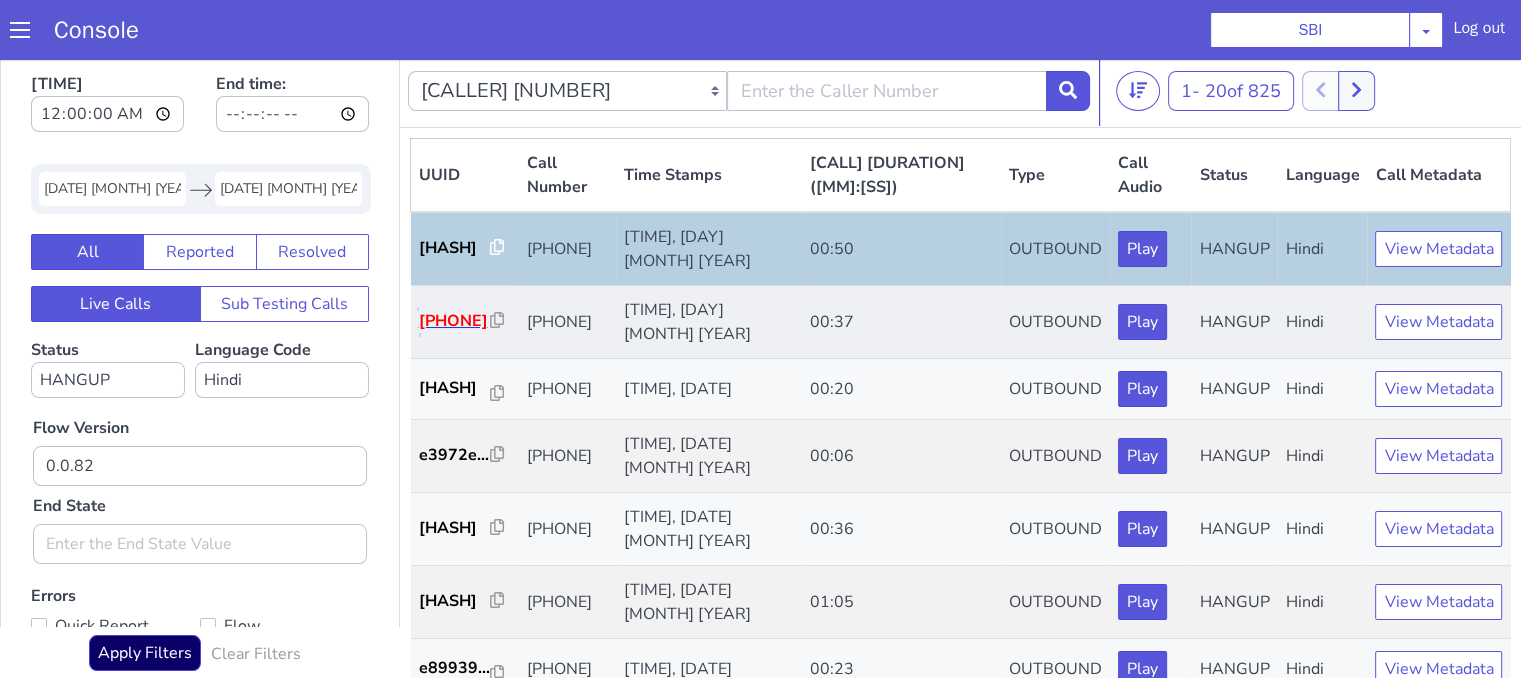 click on "99d4f9..." at bounding box center [455, 321] 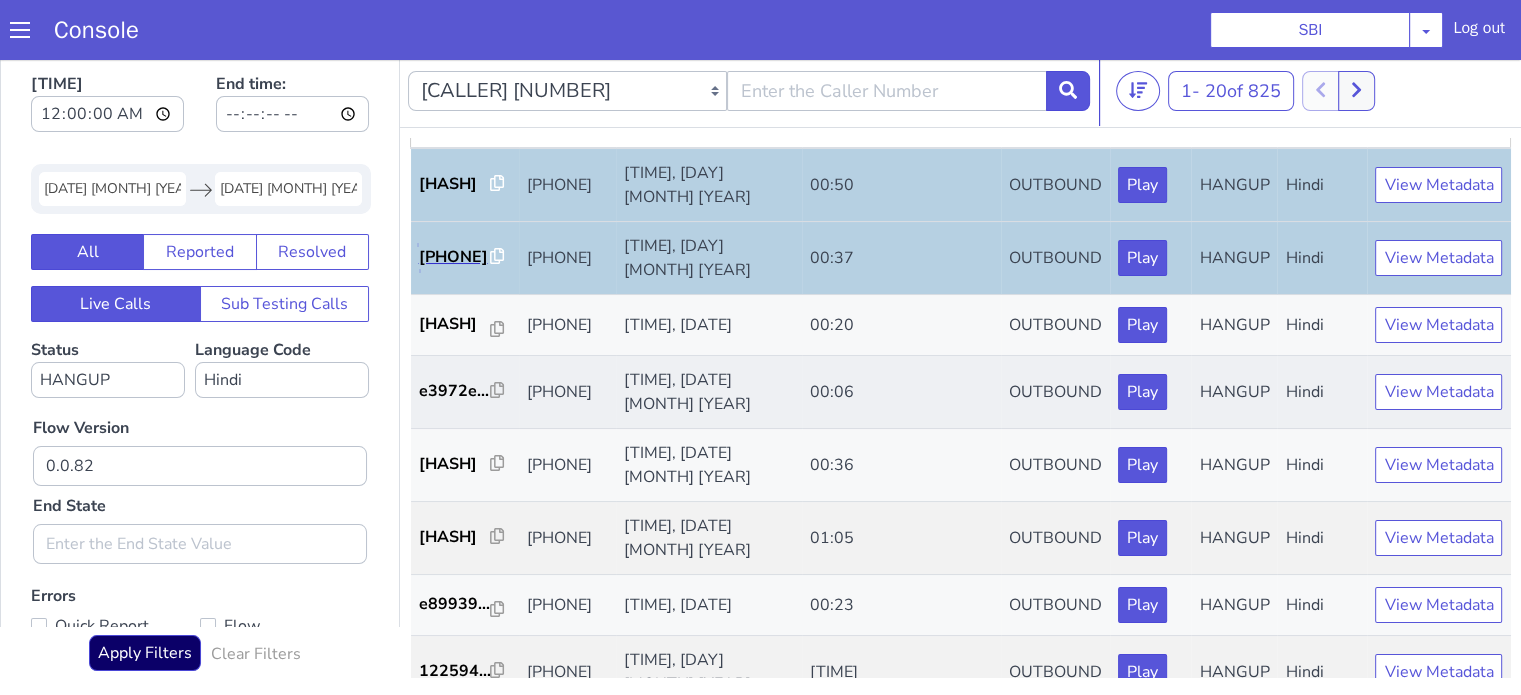 scroll, scrollTop: 100, scrollLeft: 0, axis: vertical 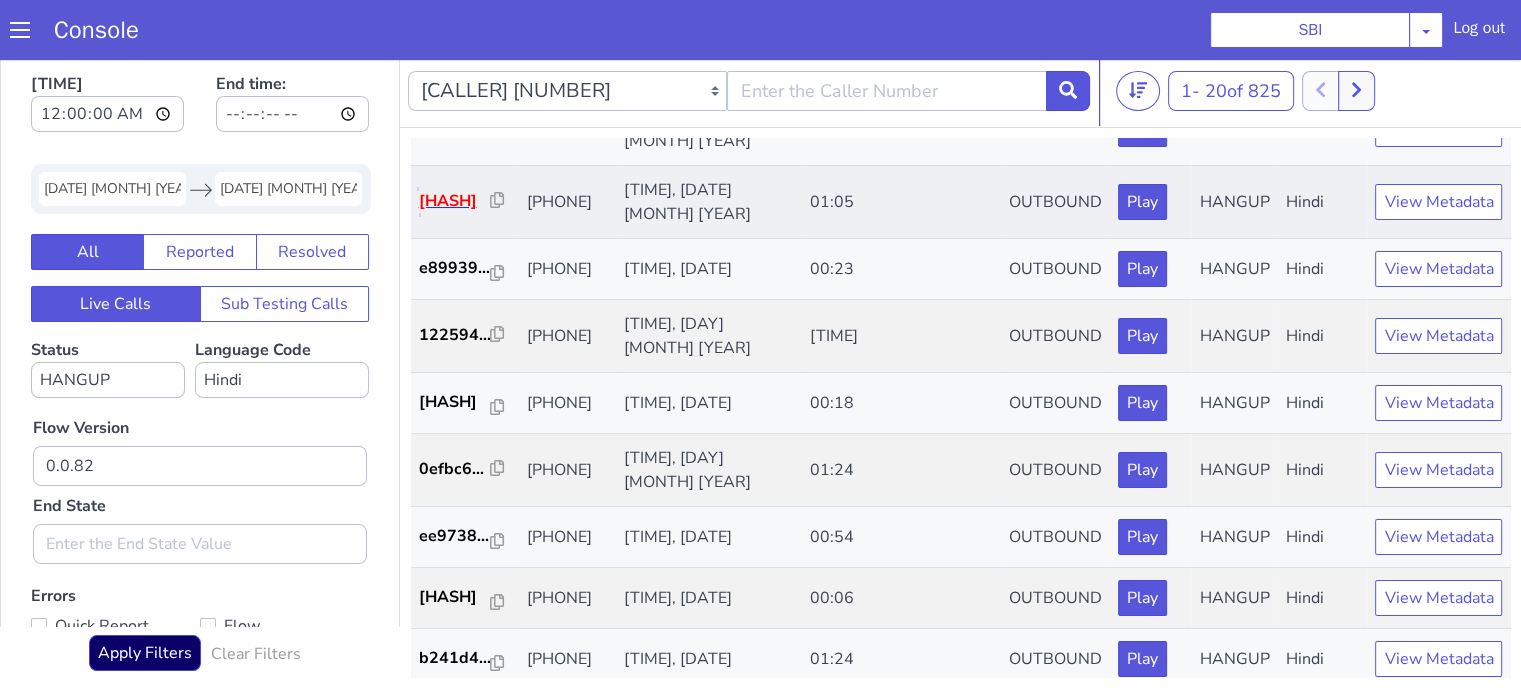 click on "67e9c2..." at bounding box center (455, 201) 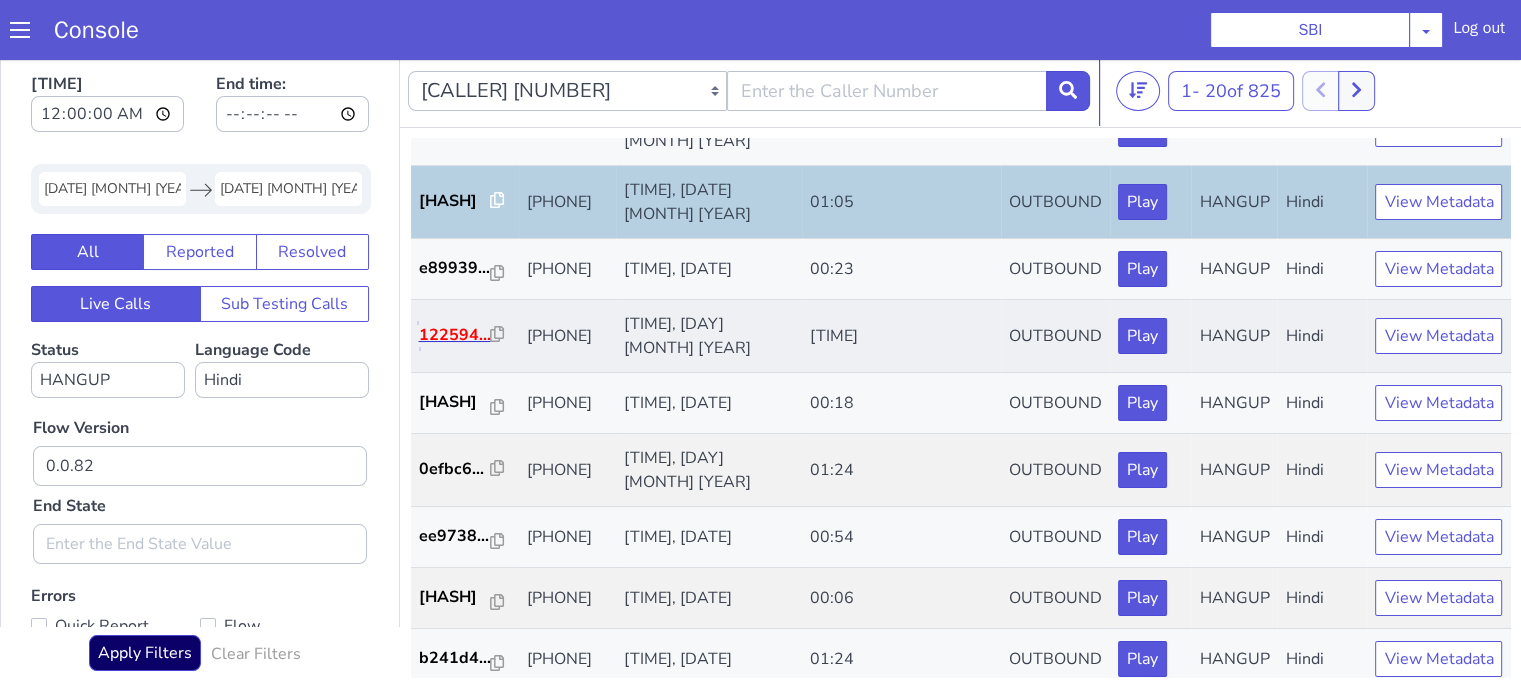 click on "122594..." at bounding box center [455, 335] 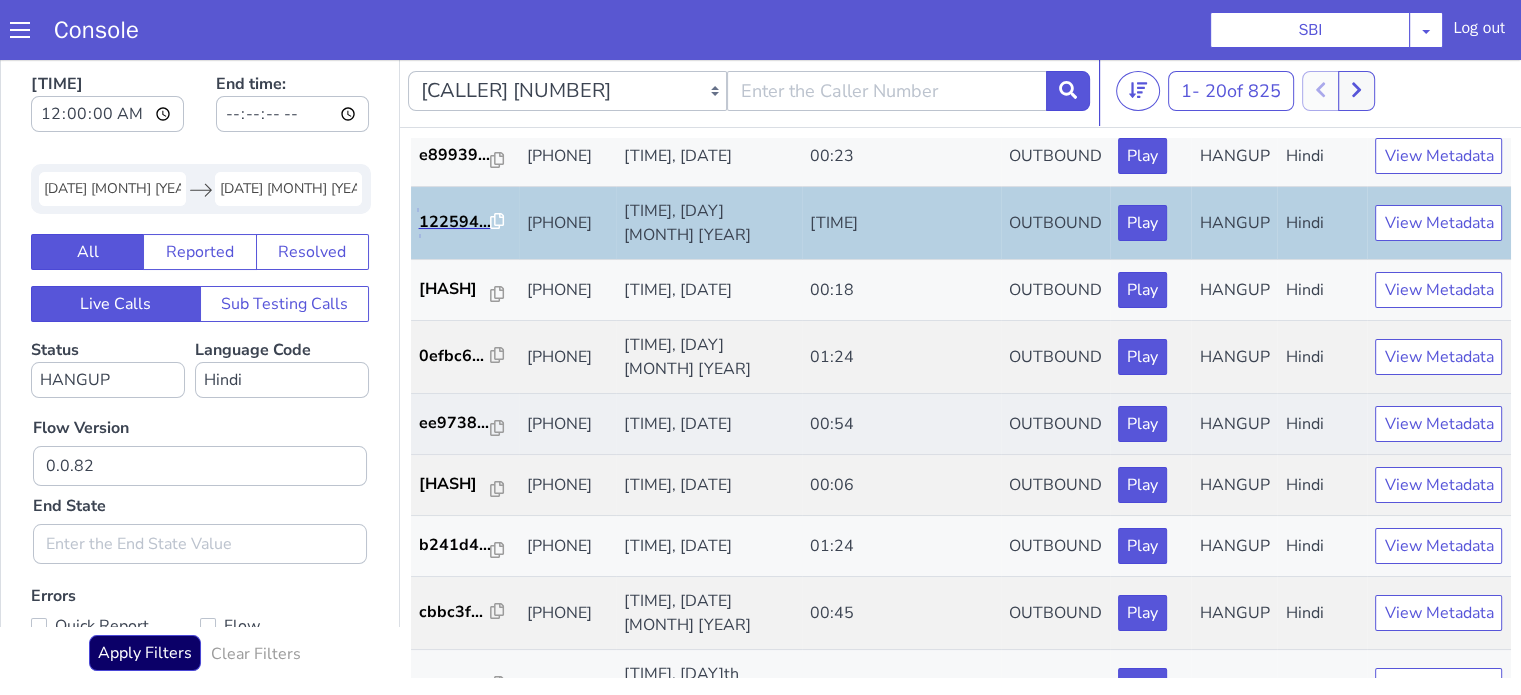 scroll, scrollTop: 600, scrollLeft: 0, axis: vertical 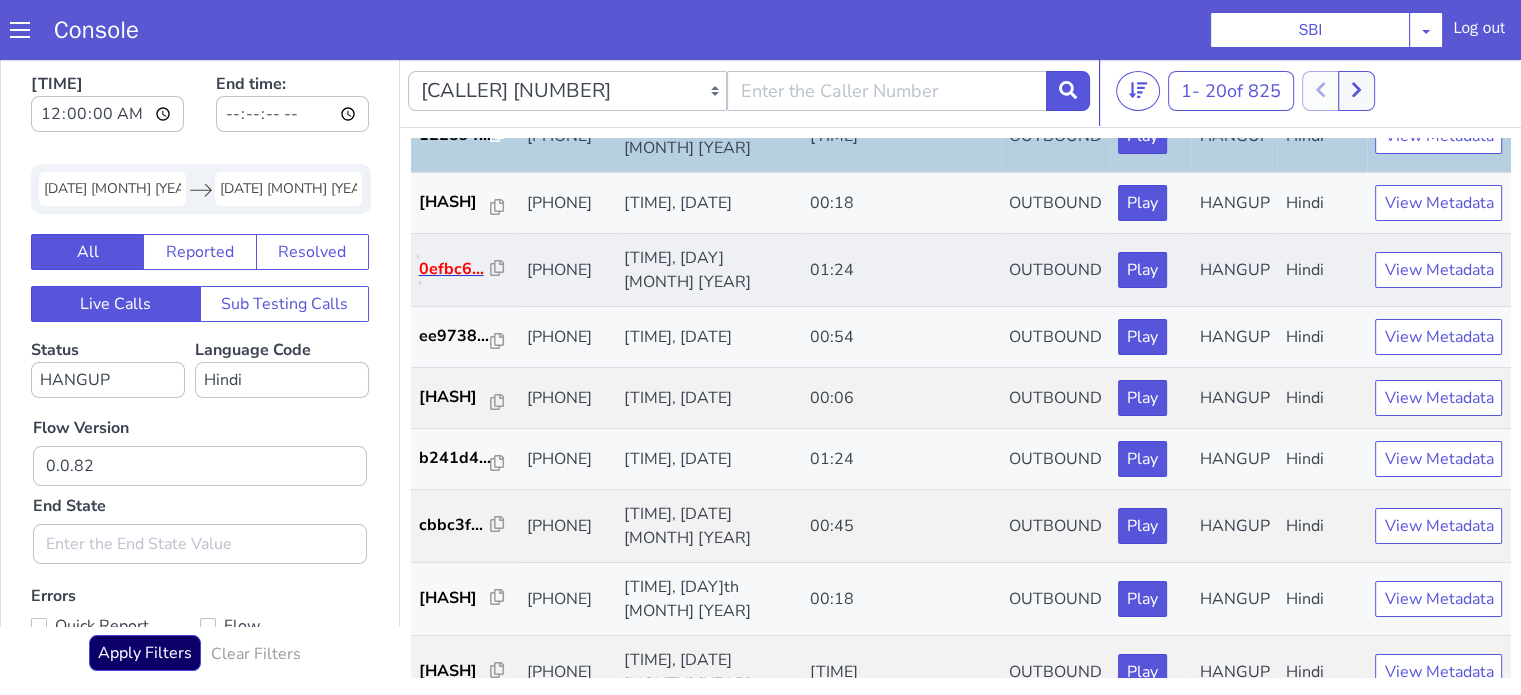 click on "0efbc6..." at bounding box center [455, 269] 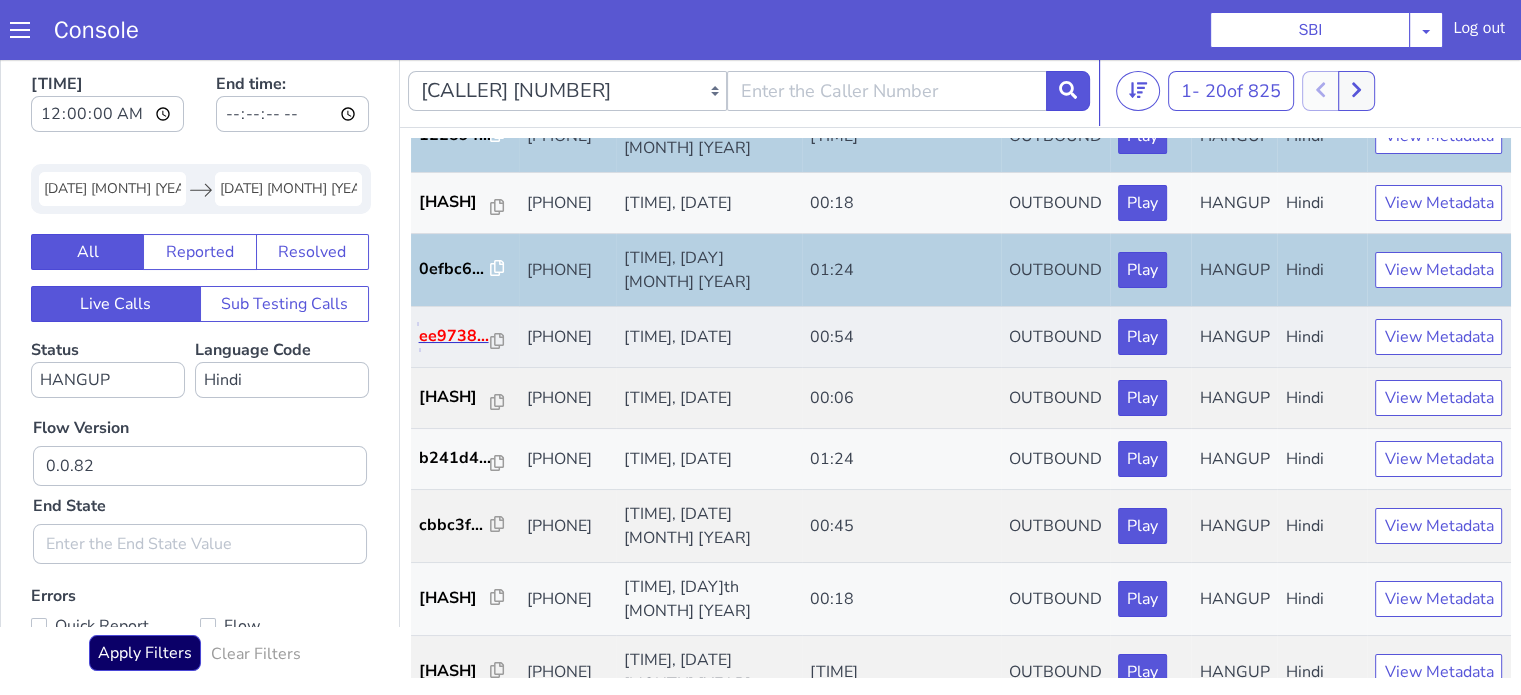 click on "ee9738..." at bounding box center [455, 336] 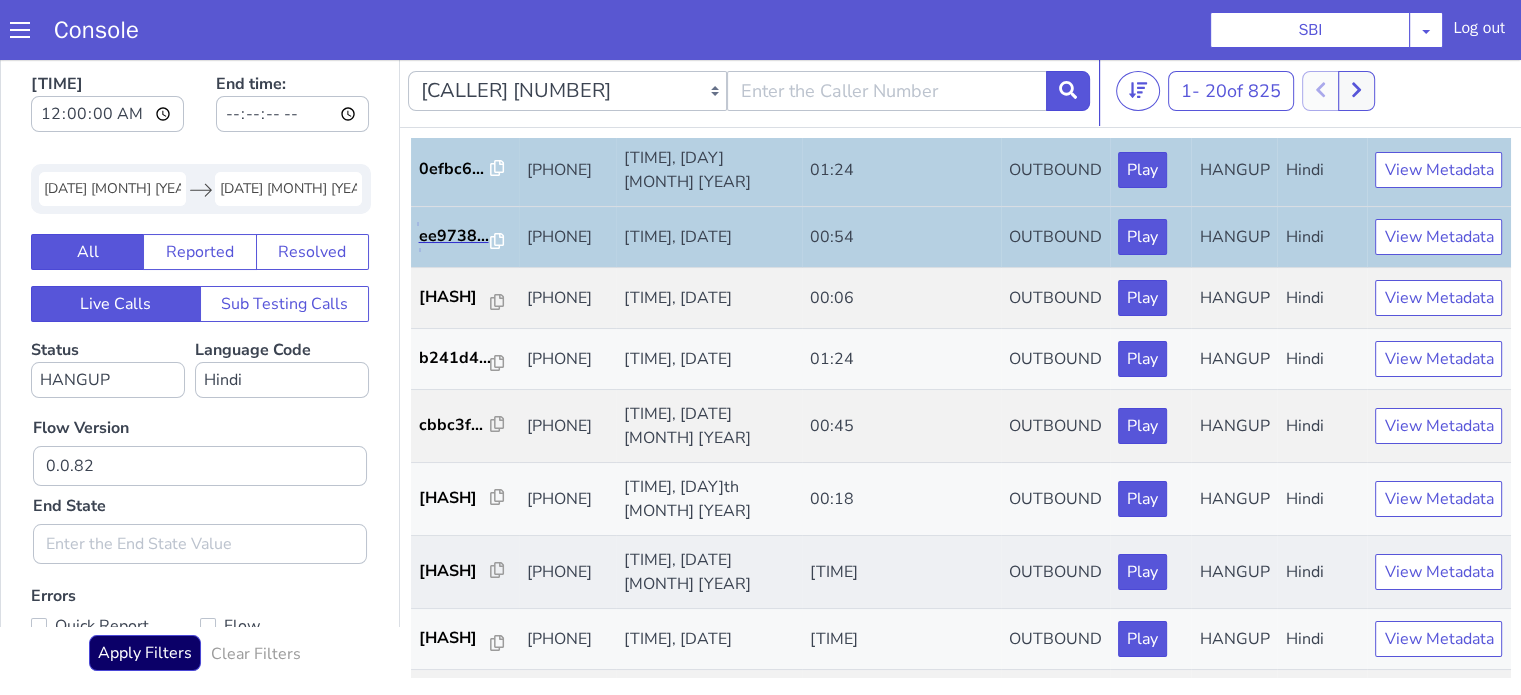 scroll, scrollTop: 900, scrollLeft: 0, axis: vertical 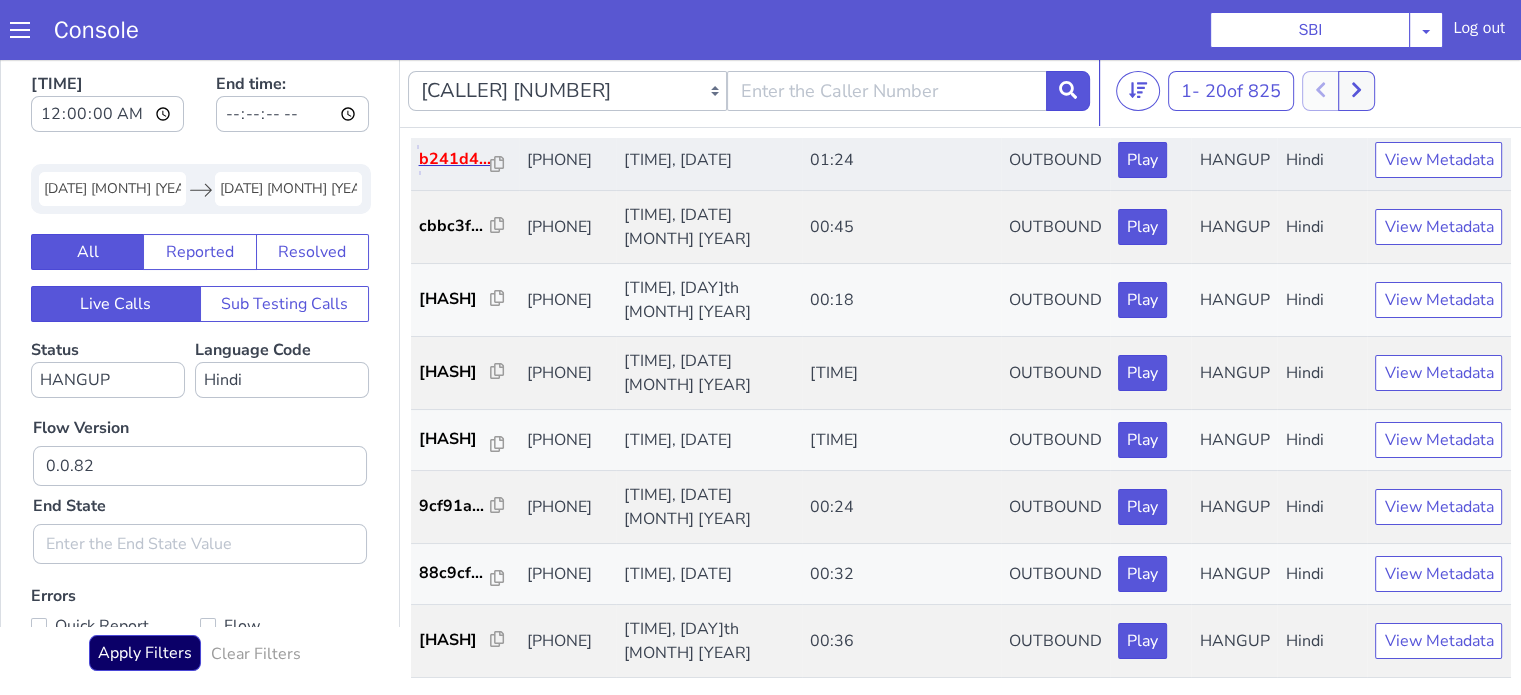 click on "b241d4..." at bounding box center [455, 159] 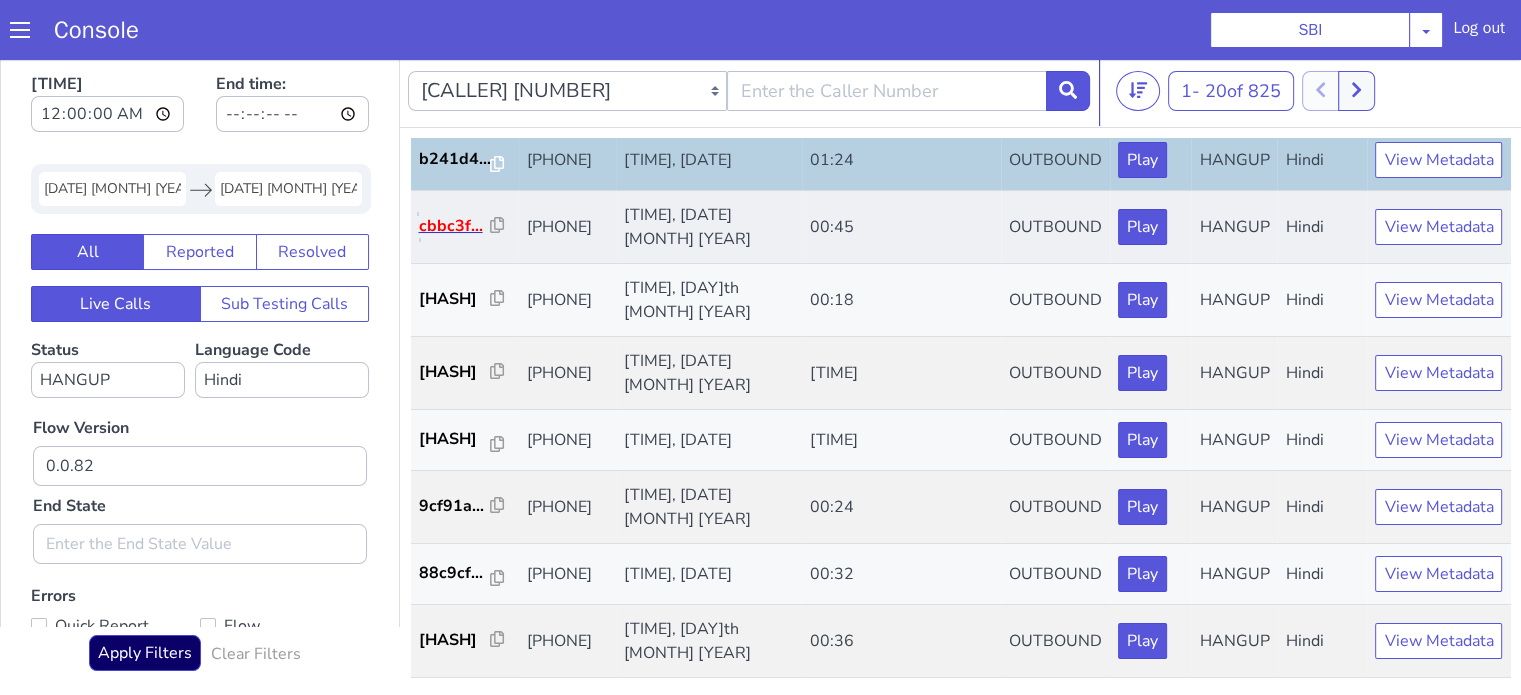 click on "cbbc3f..." at bounding box center [455, 226] 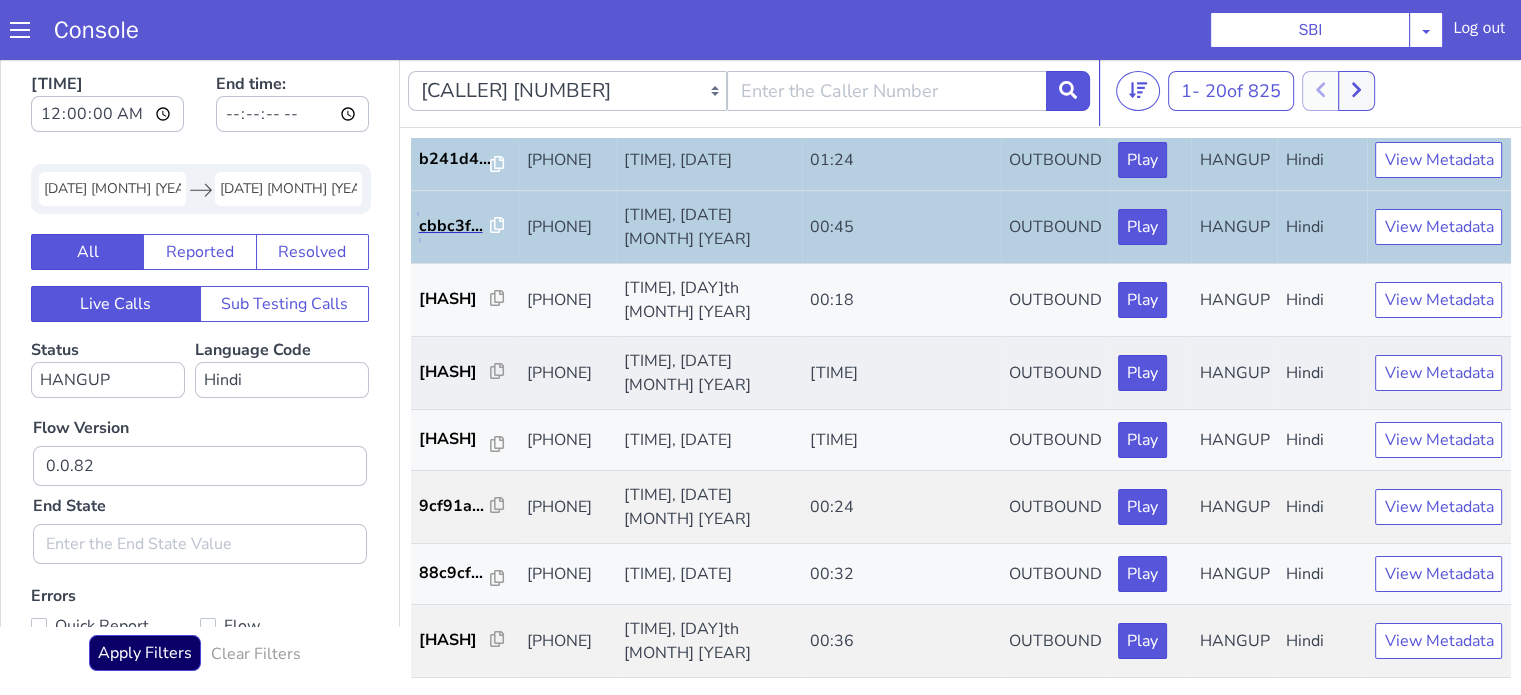 scroll, scrollTop: 990, scrollLeft: 0, axis: vertical 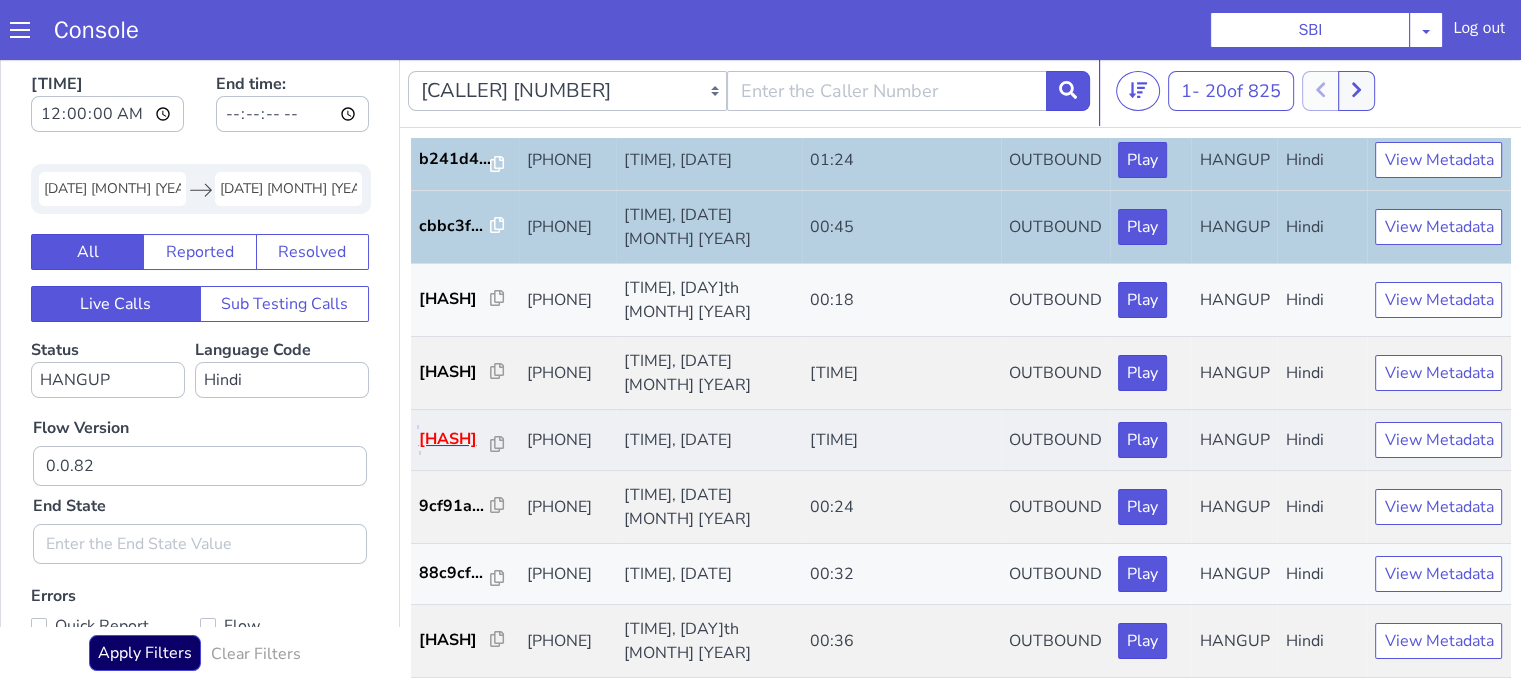 click on "afd99a..." at bounding box center [455, 439] 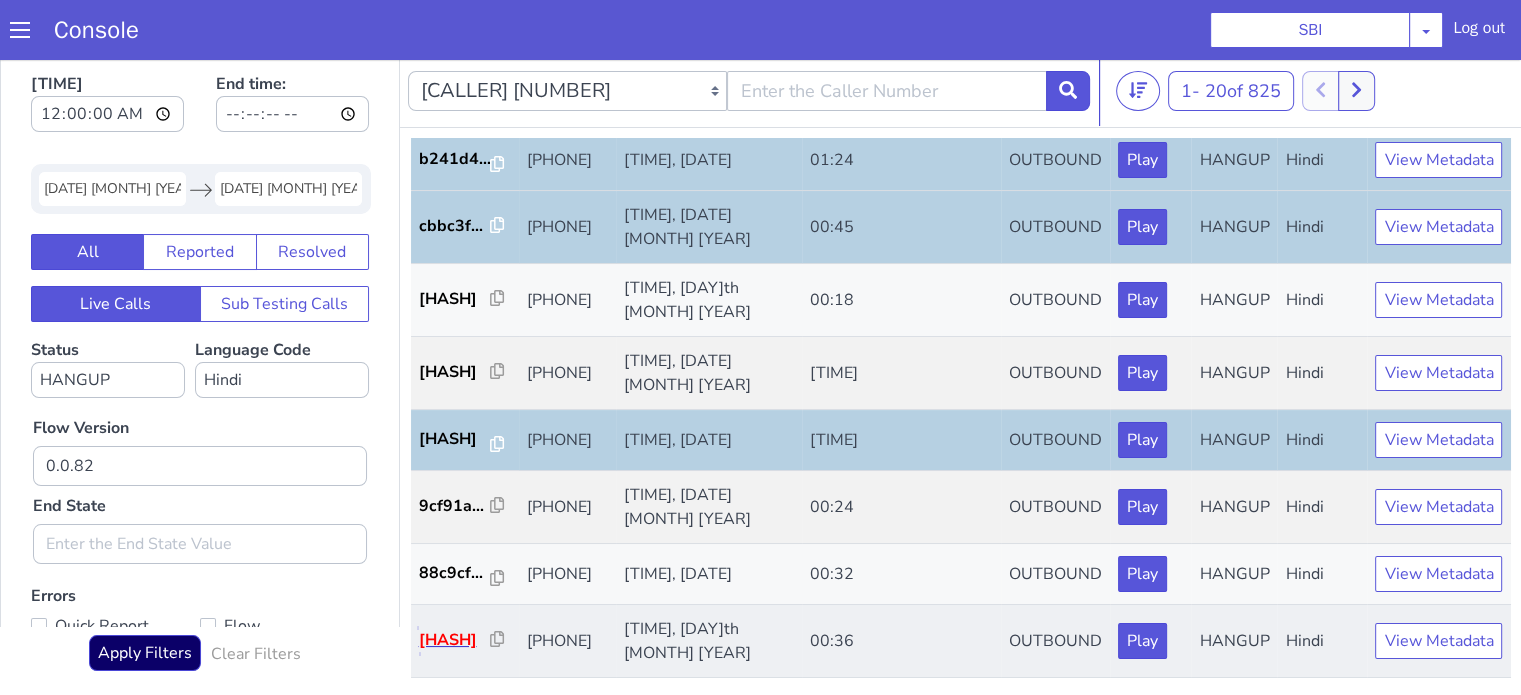 click on "5a9a34..." at bounding box center [455, 640] 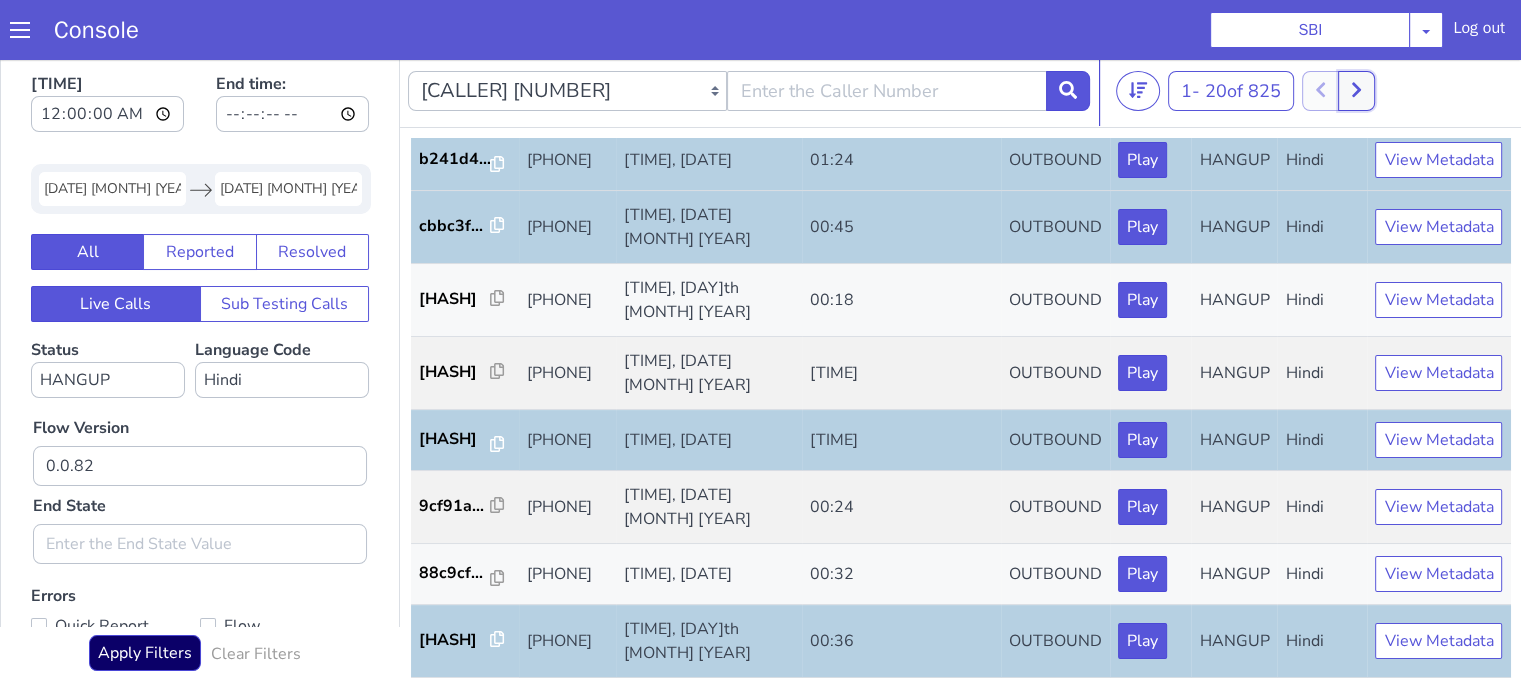 click at bounding box center (1356, 91) 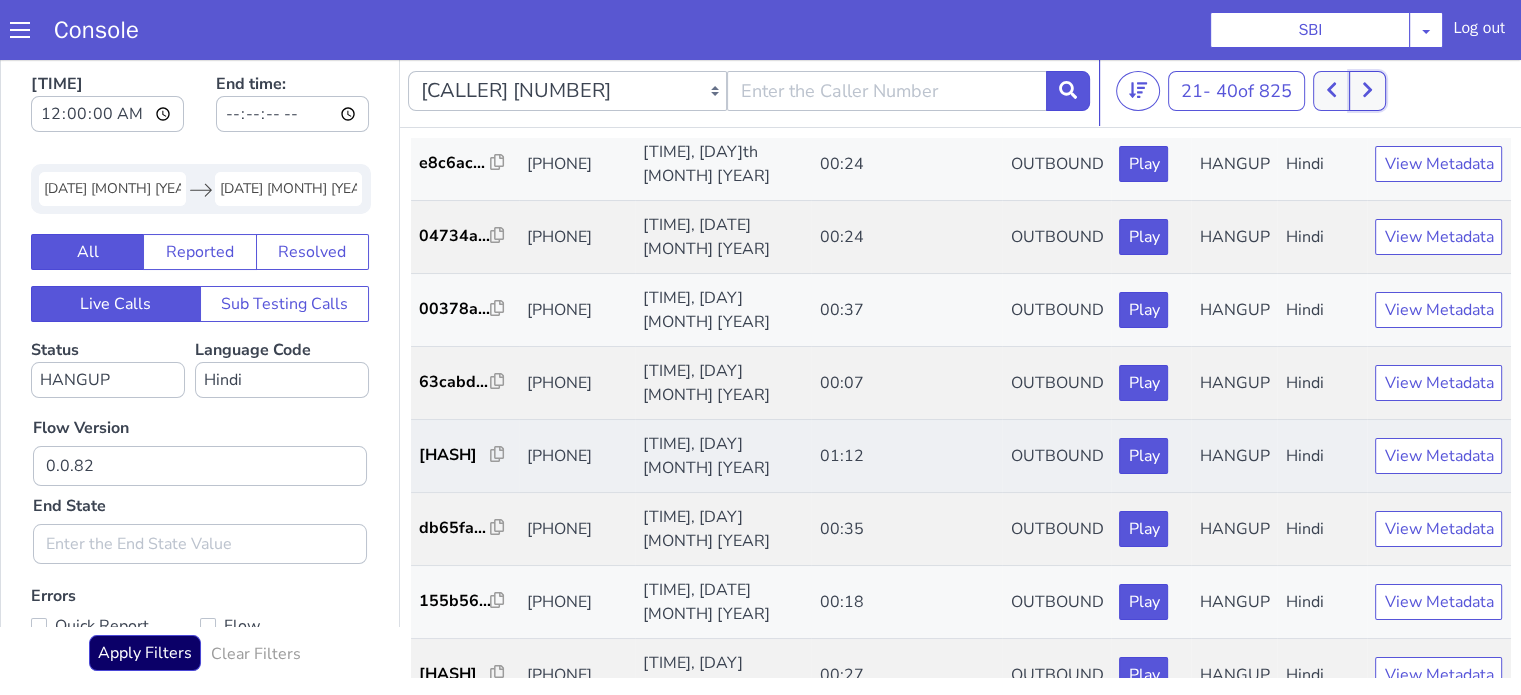 scroll, scrollTop: 400, scrollLeft: 0, axis: vertical 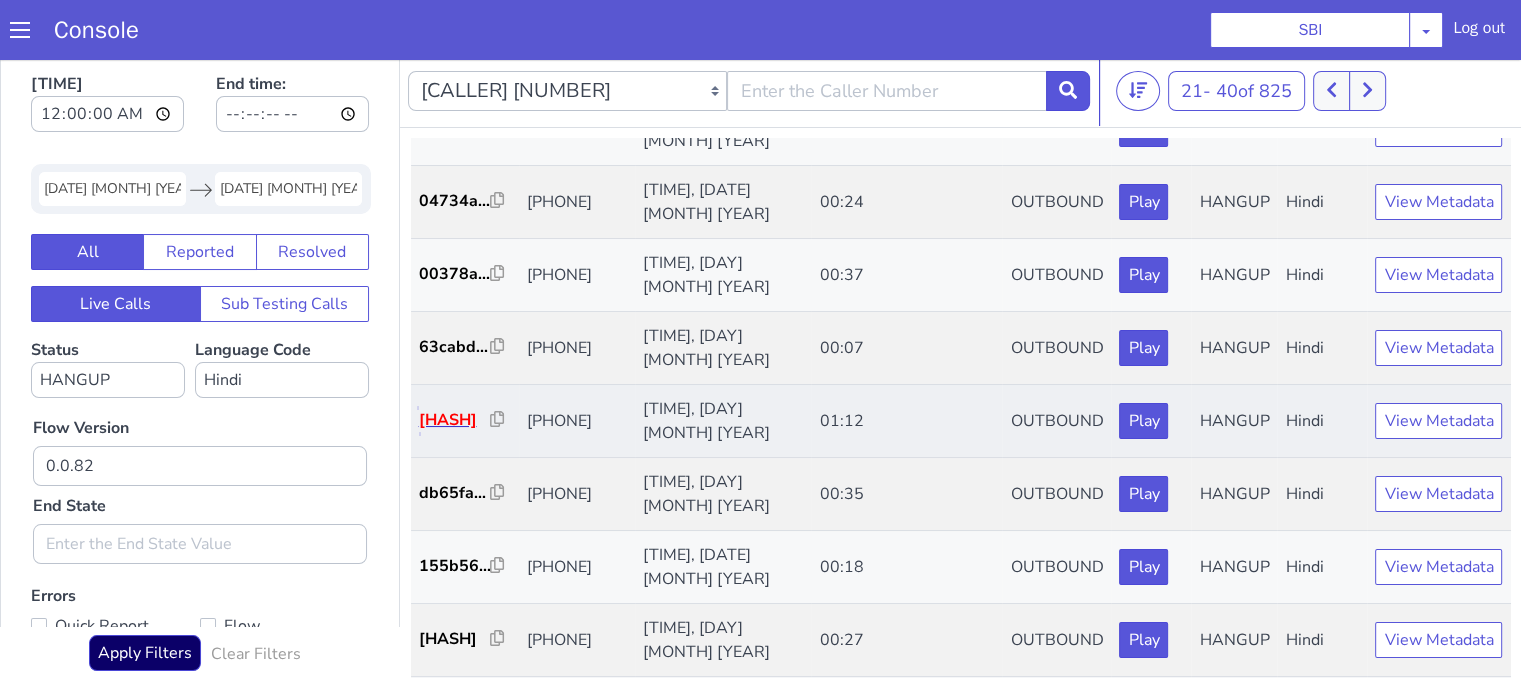 click on "978f21..." at bounding box center [455, 420] 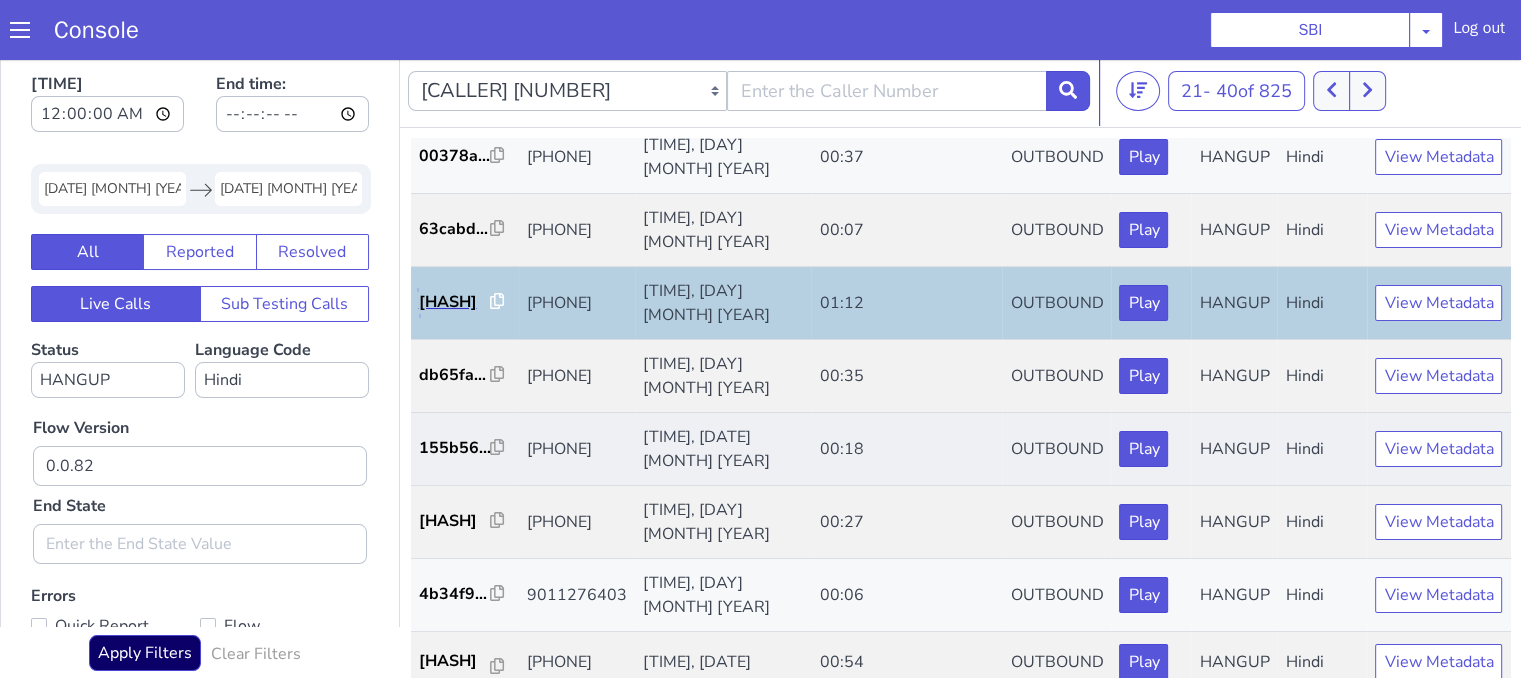 scroll, scrollTop: 600, scrollLeft: 0, axis: vertical 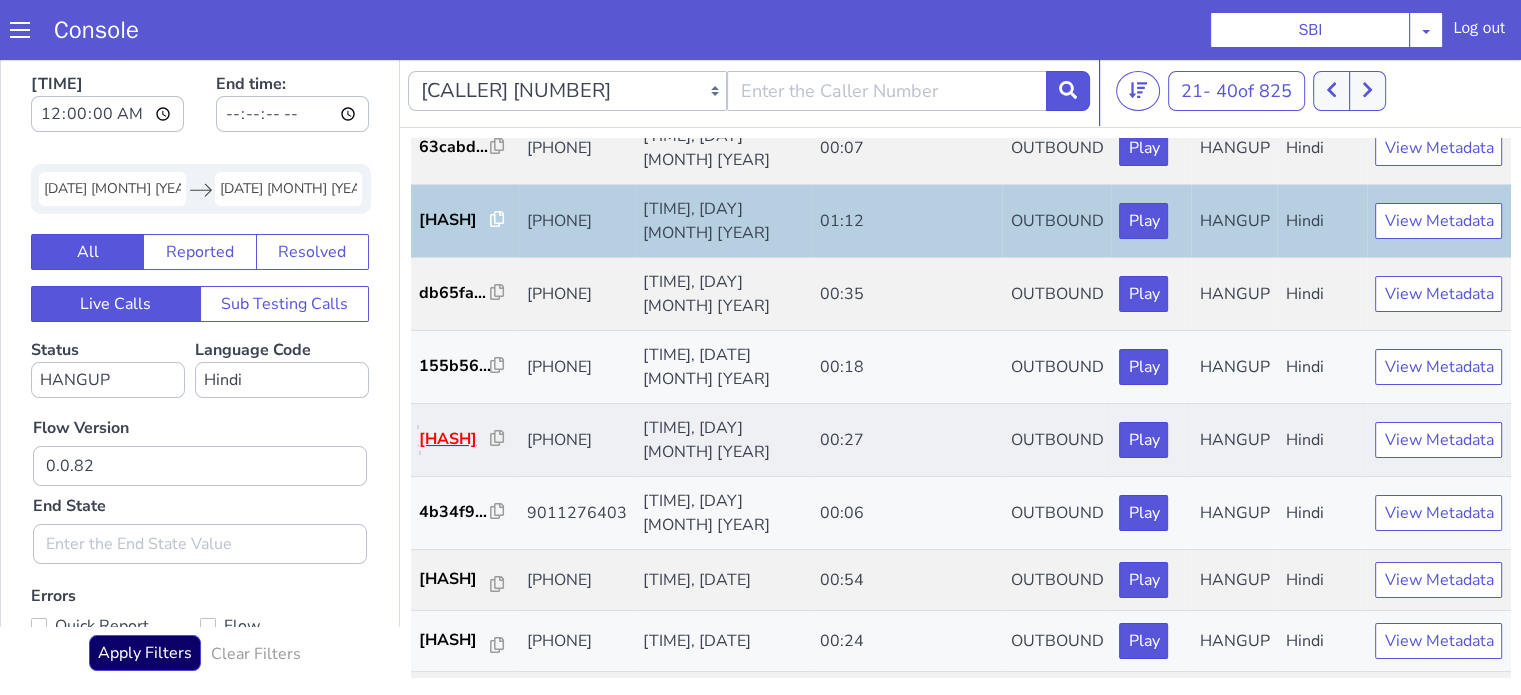 click on "16f415..." at bounding box center [455, 439] 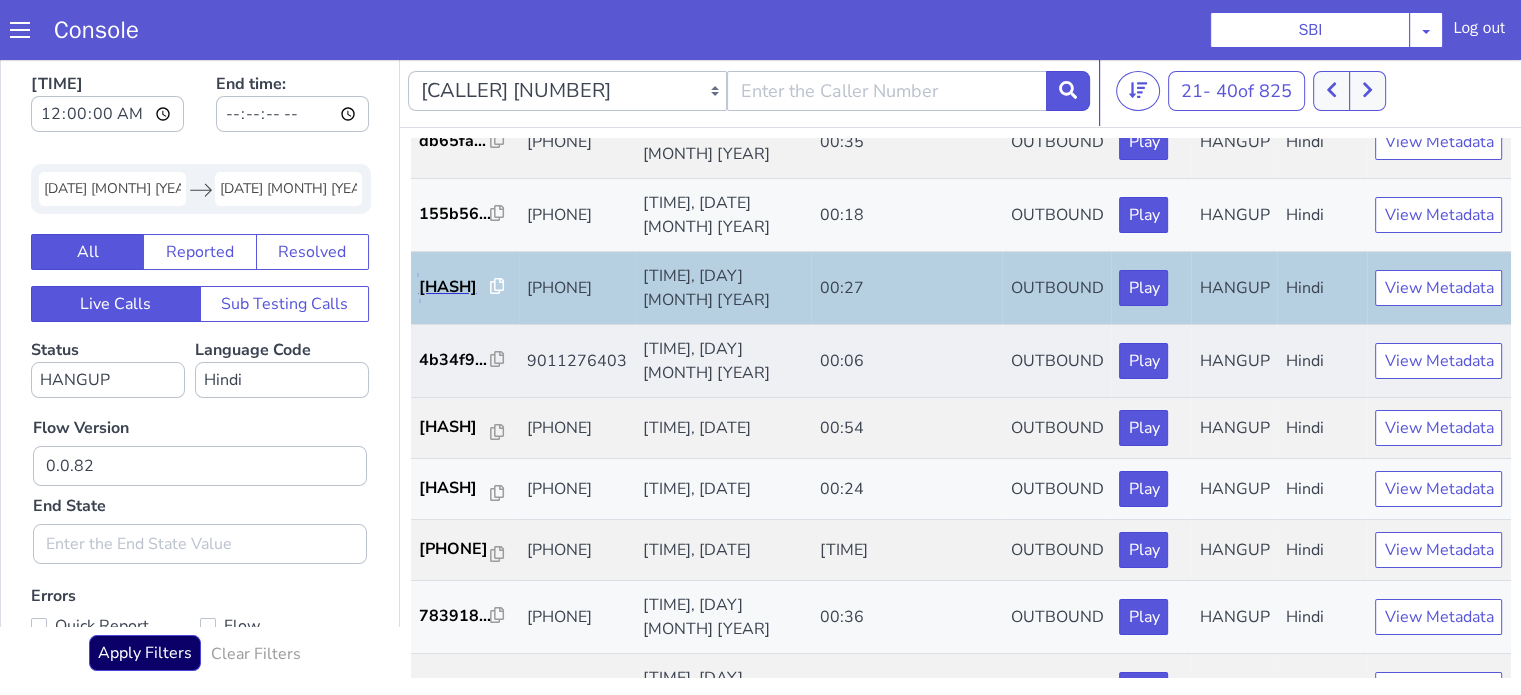 scroll, scrollTop: 900, scrollLeft: 0, axis: vertical 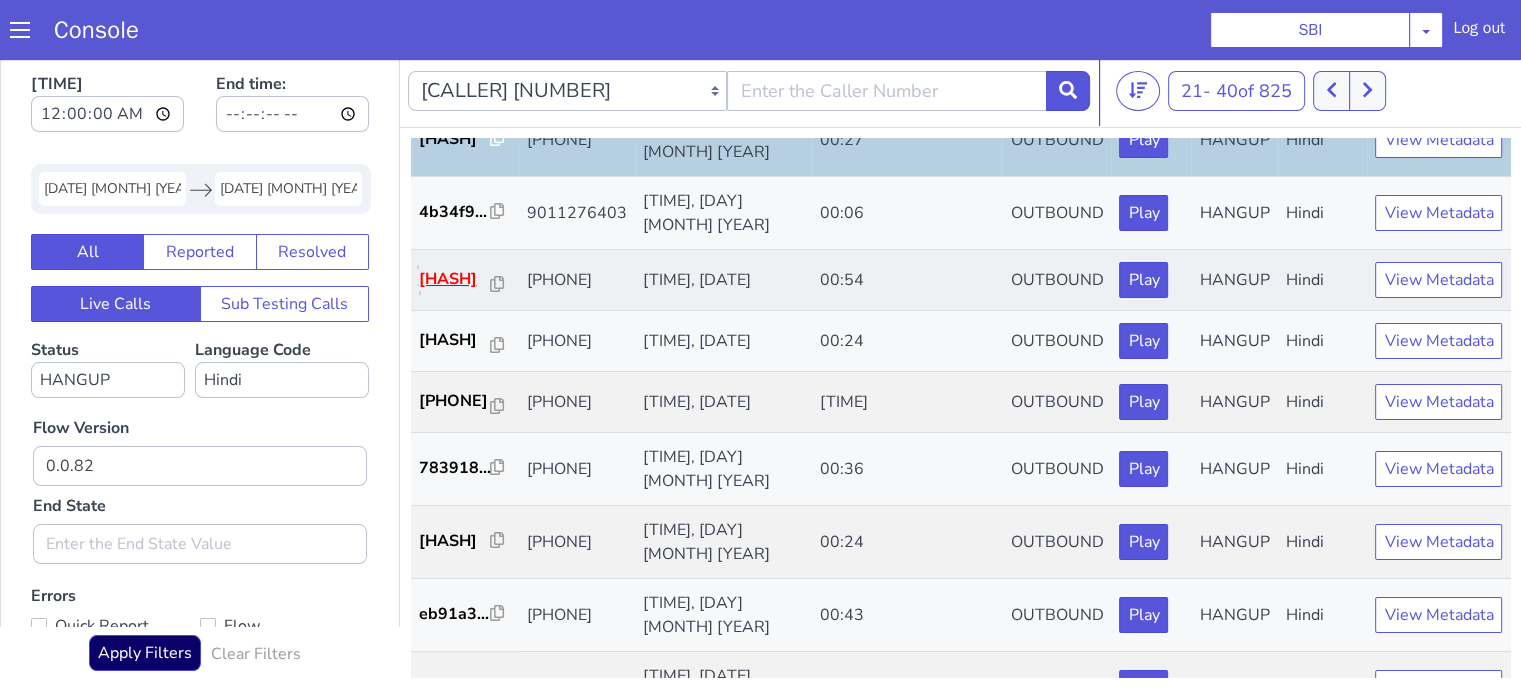 click on "b15e53..." at bounding box center [455, 279] 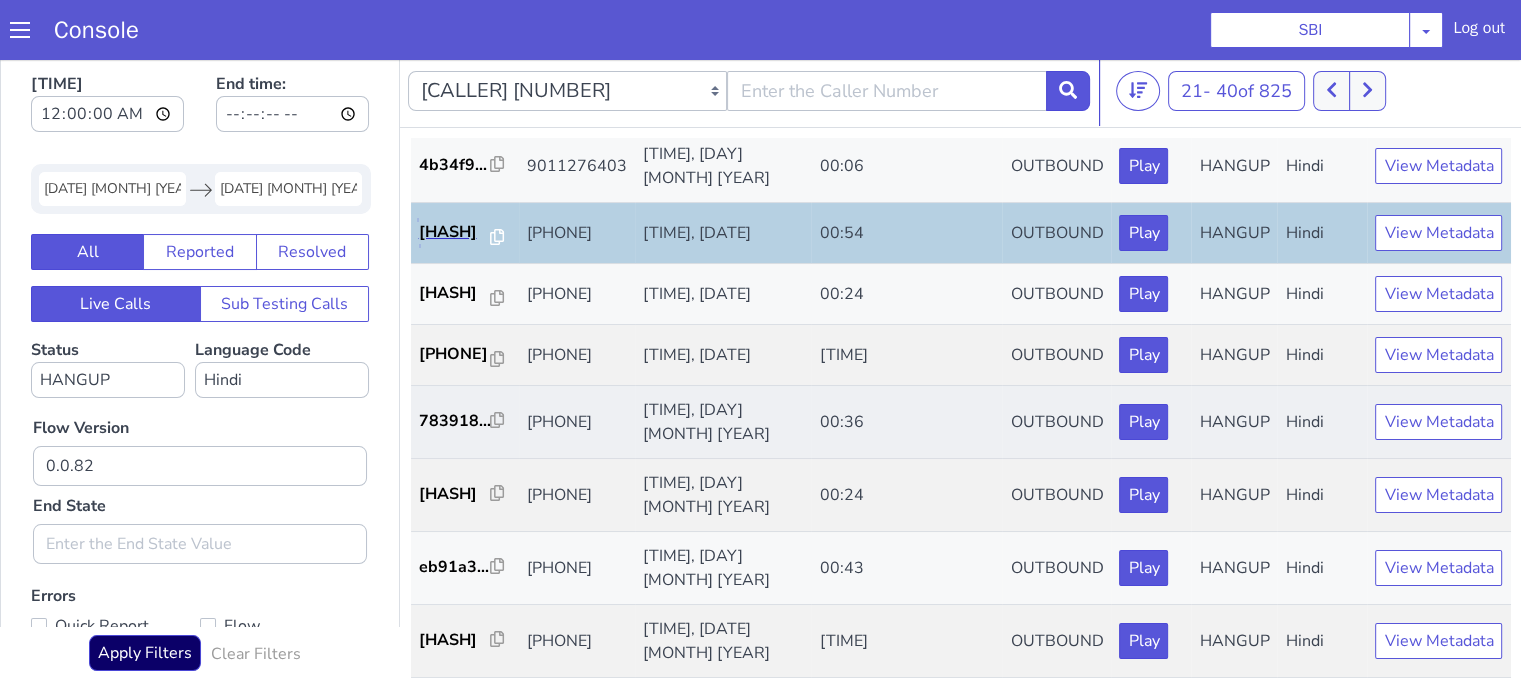scroll, scrollTop: 990, scrollLeft: 0, axis: vertical 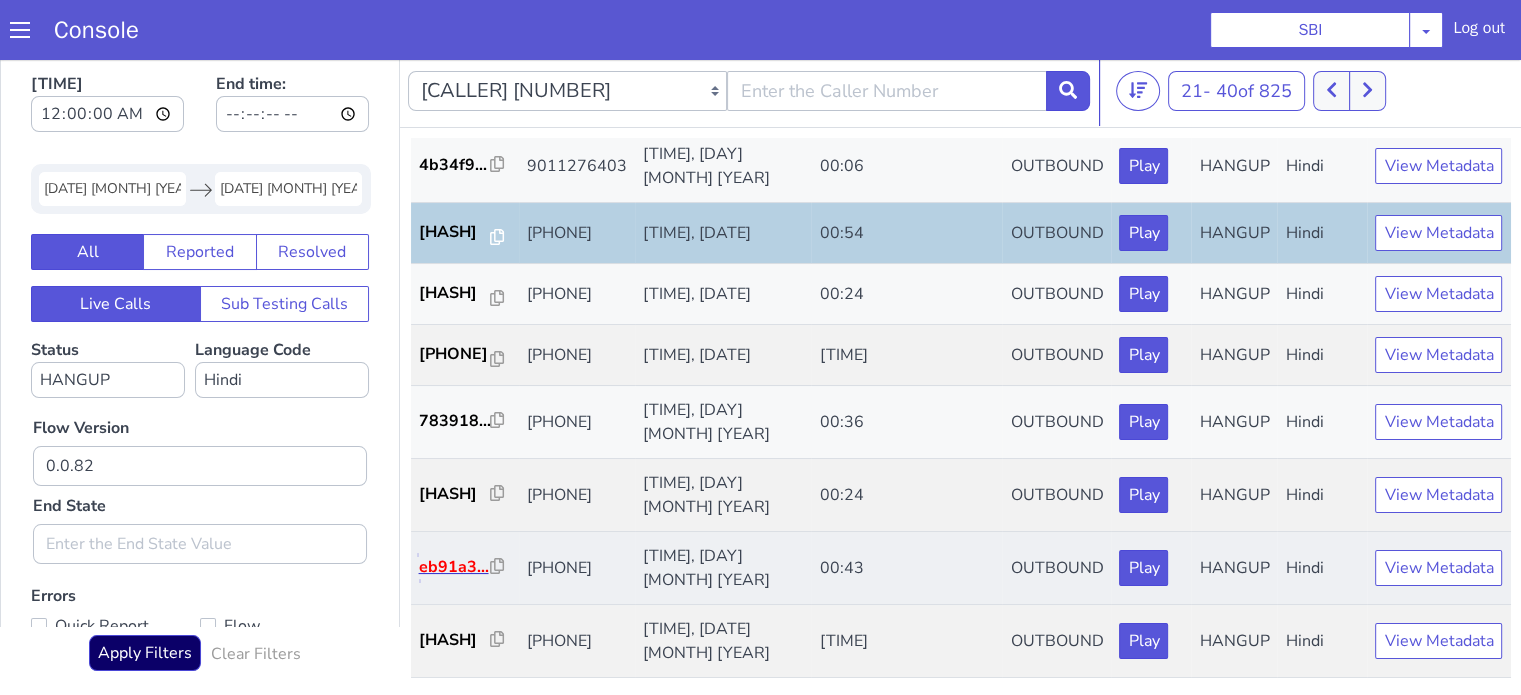 click on "eb91a3..." at bounding box center [455, 567] 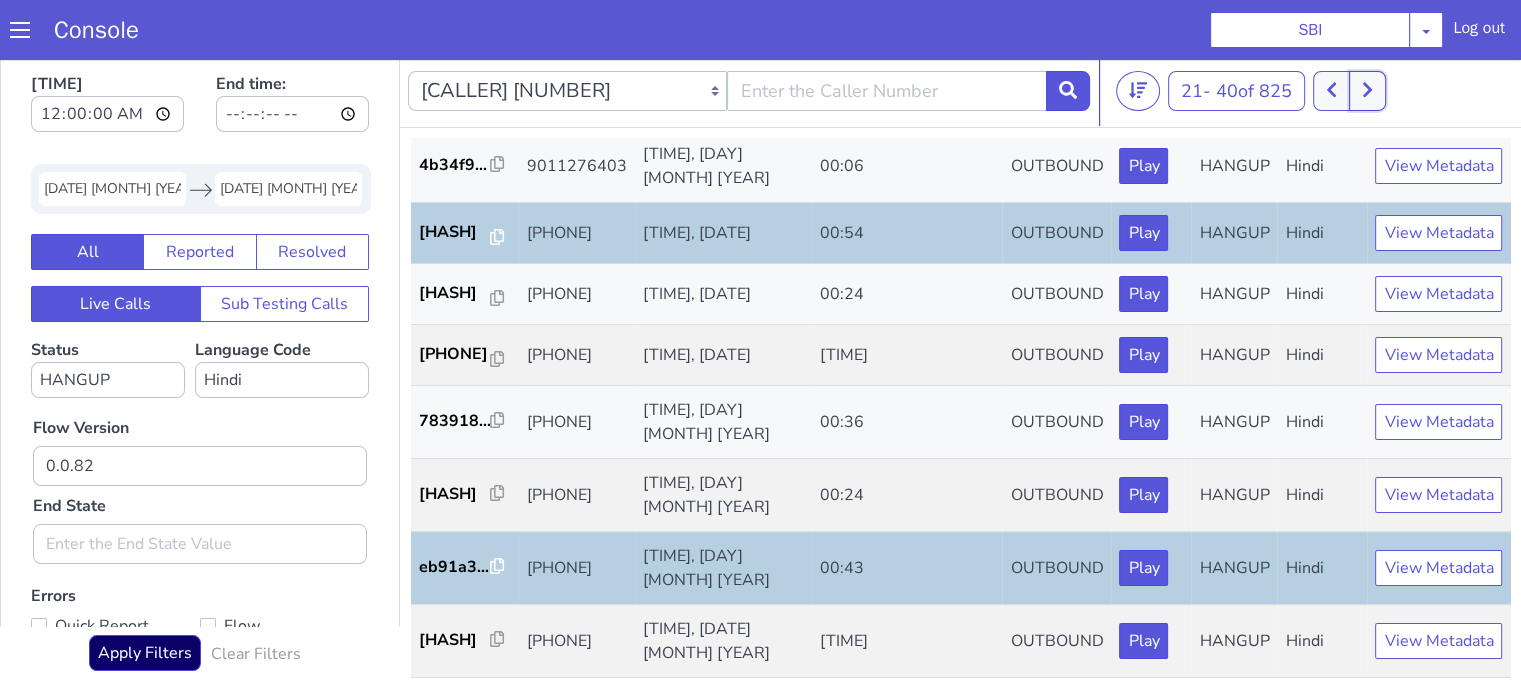 click 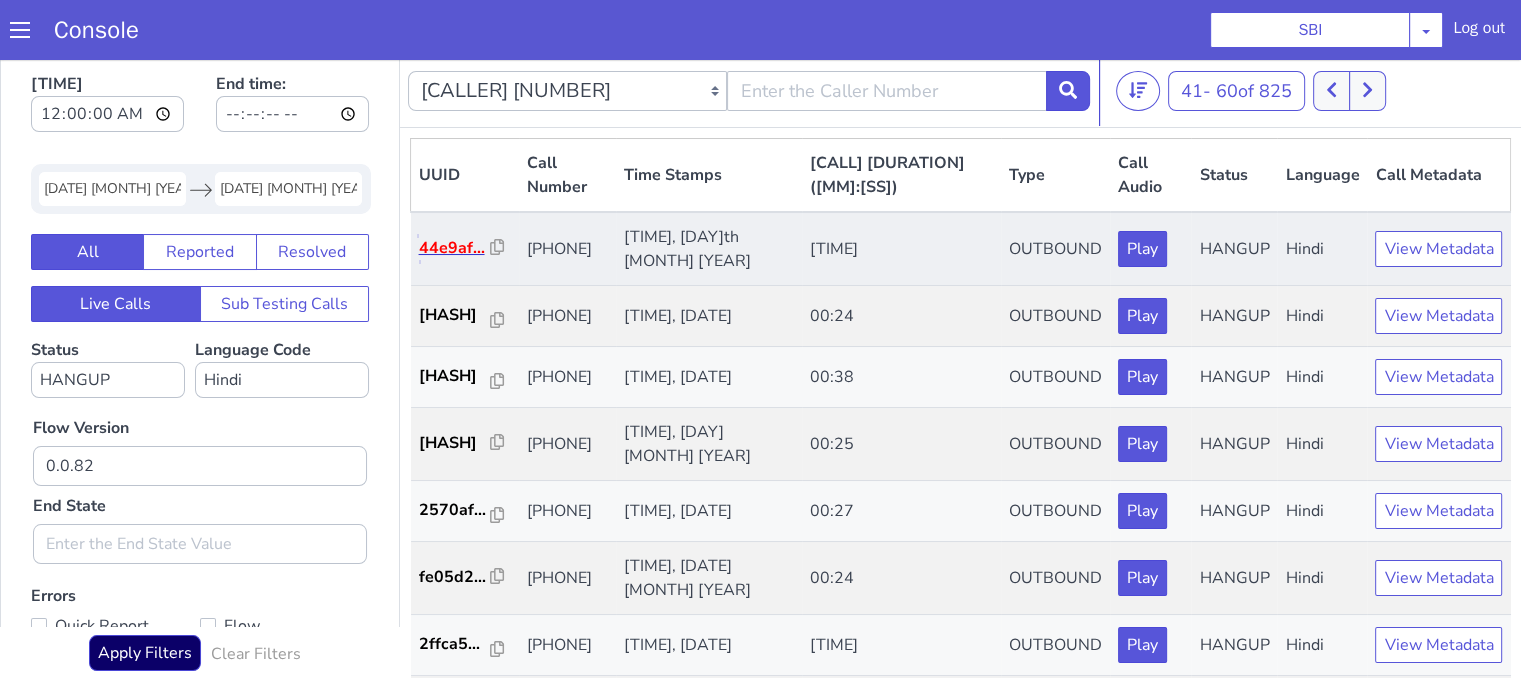 click on "44e9af..." at bounding box center (455, 248) 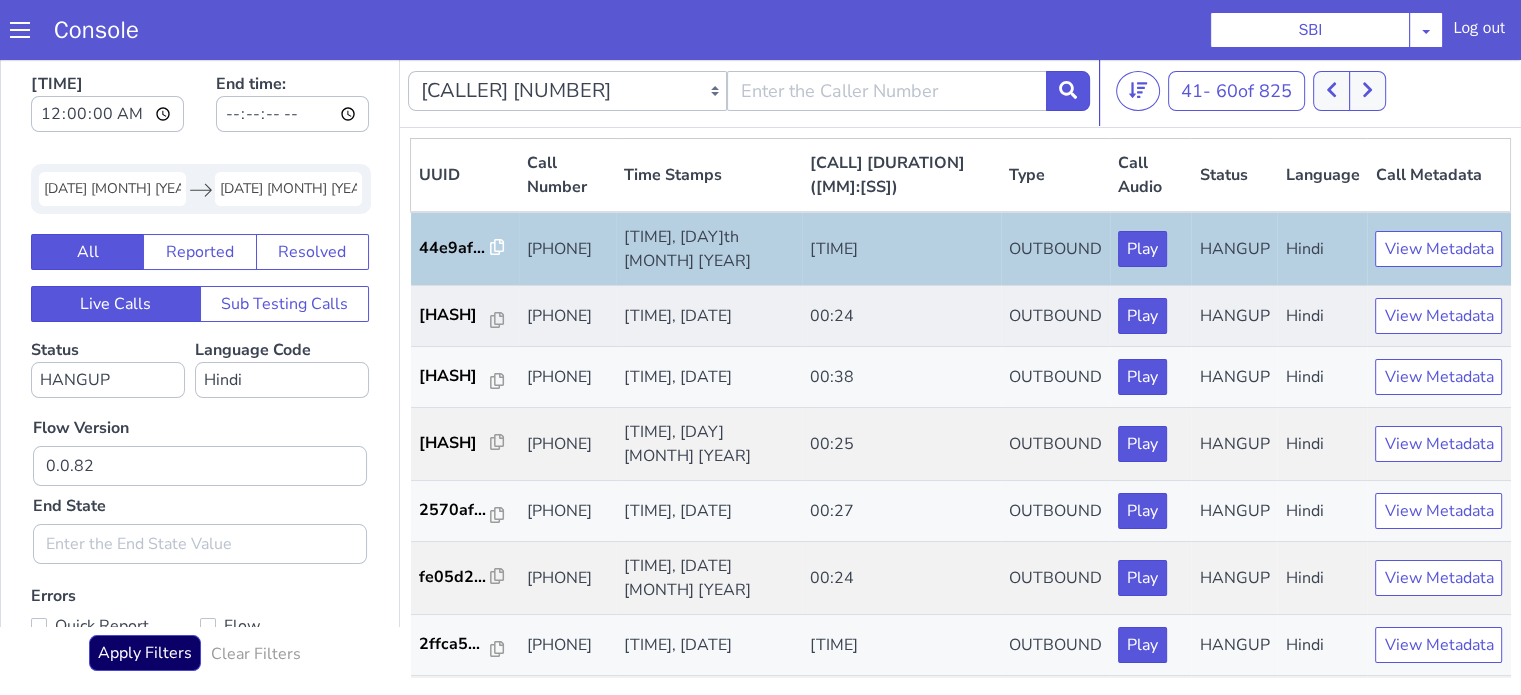 click on "c6ec53..." at bounding box center [465, 316] 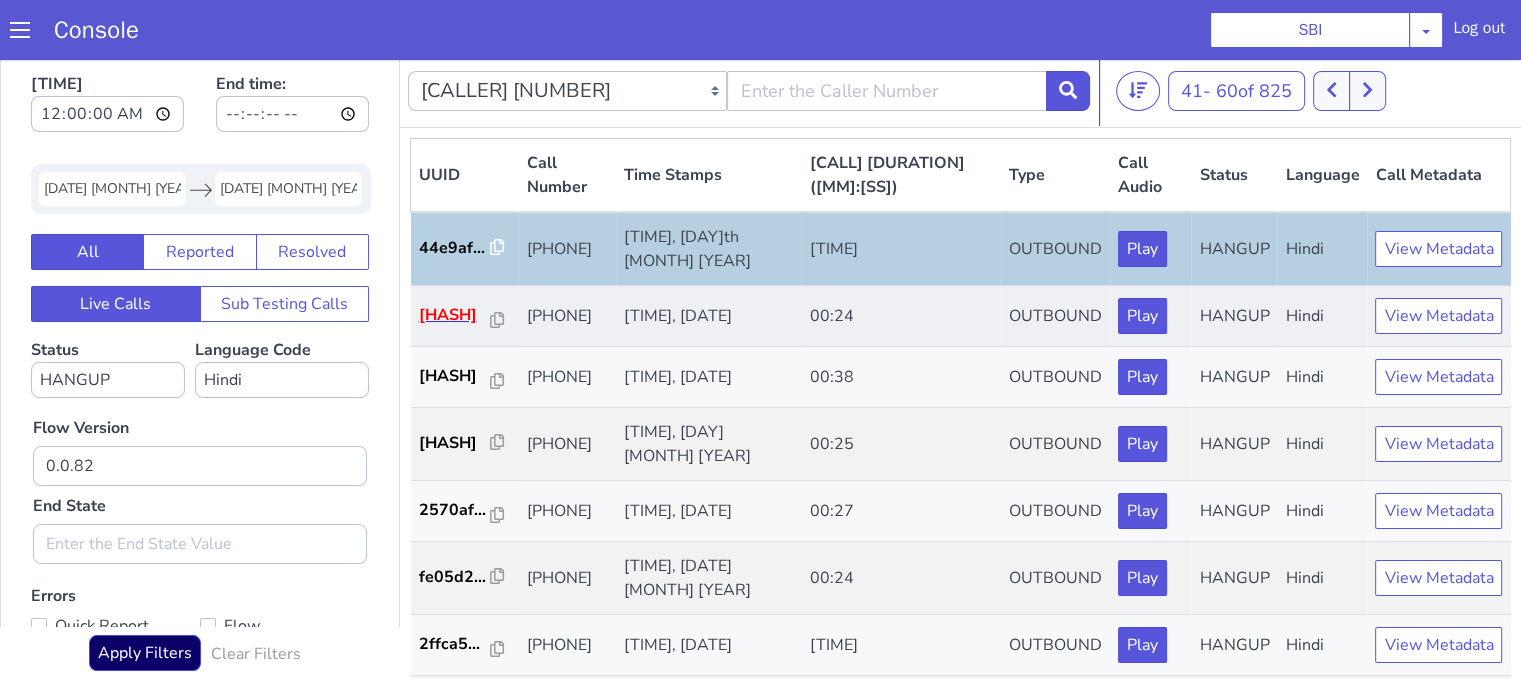 click on "c6ec53..." at bounding box center [465, 316] 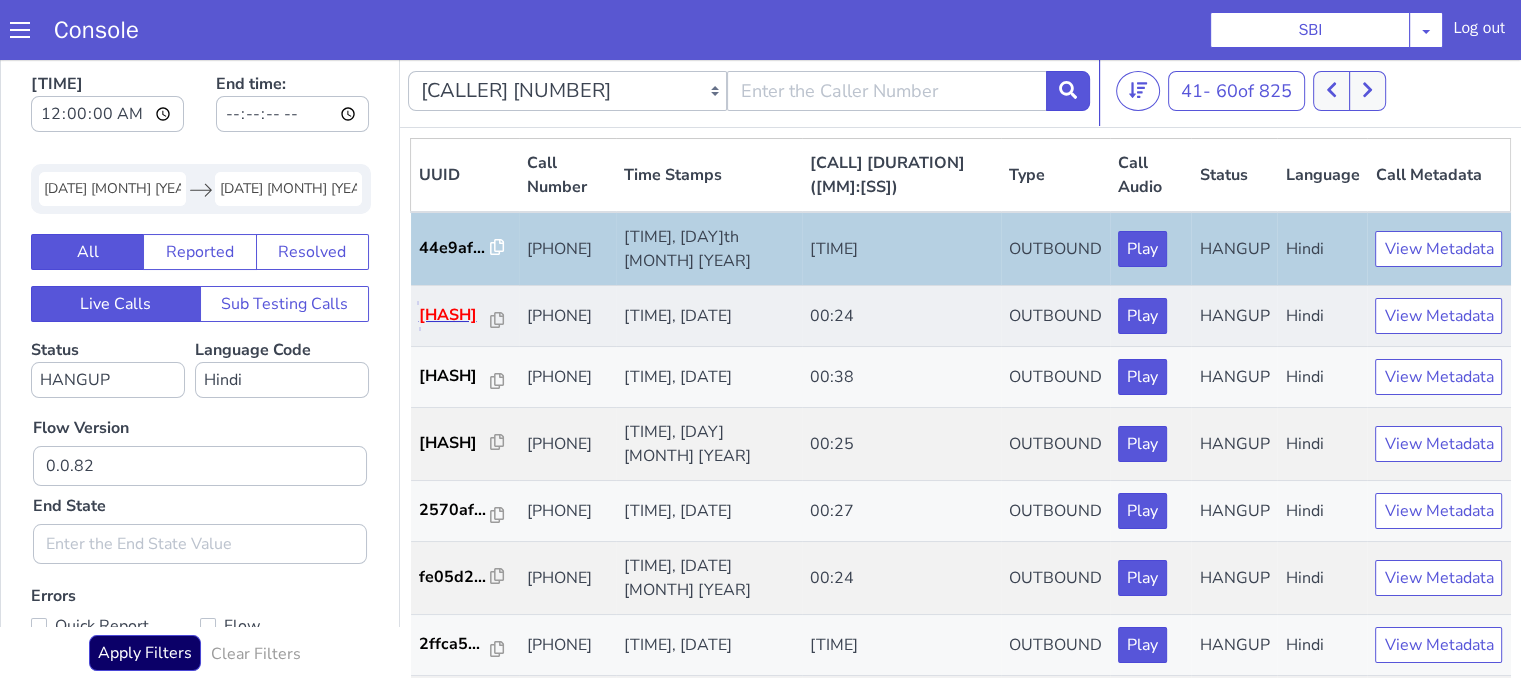 click on "c6ec53..." at bounding box center (455, 315) 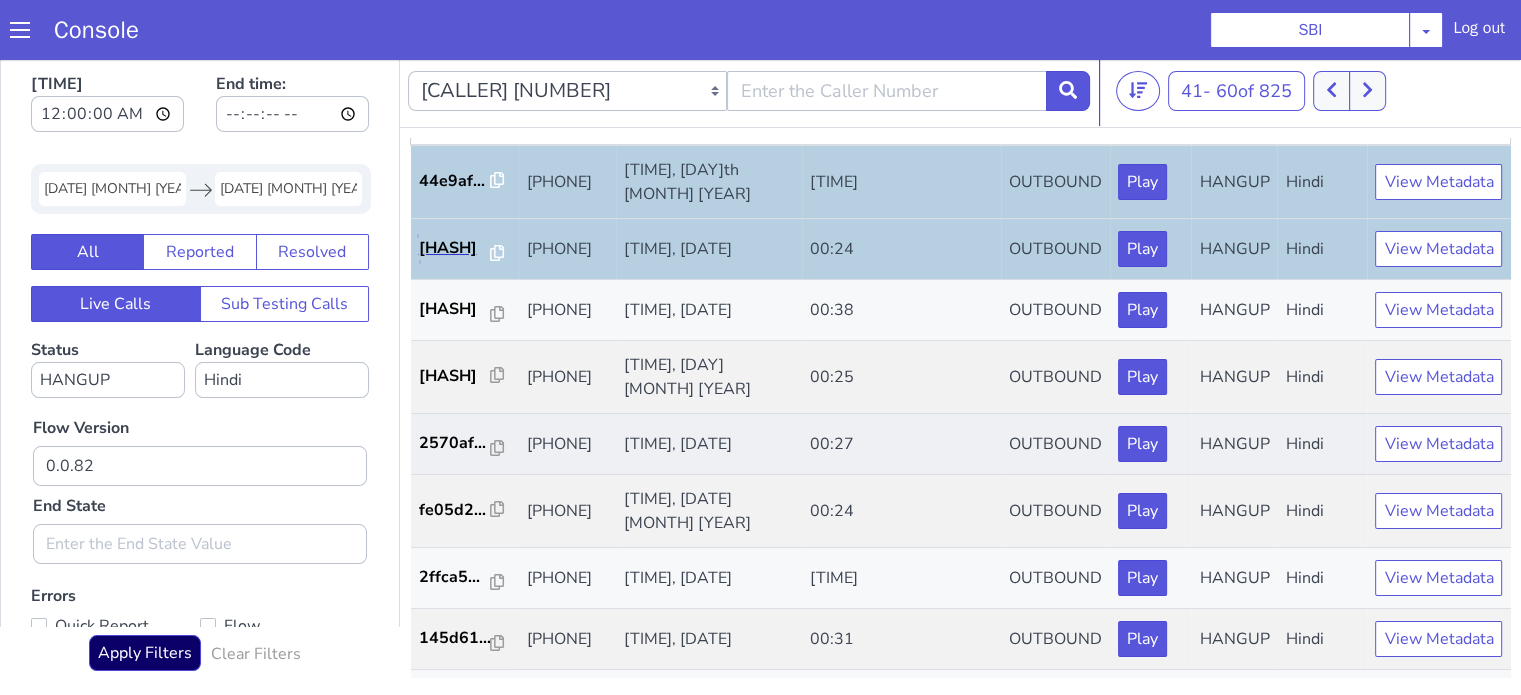 scroll, scrollTop: 100, scrollLeft: 0, axis: vertical 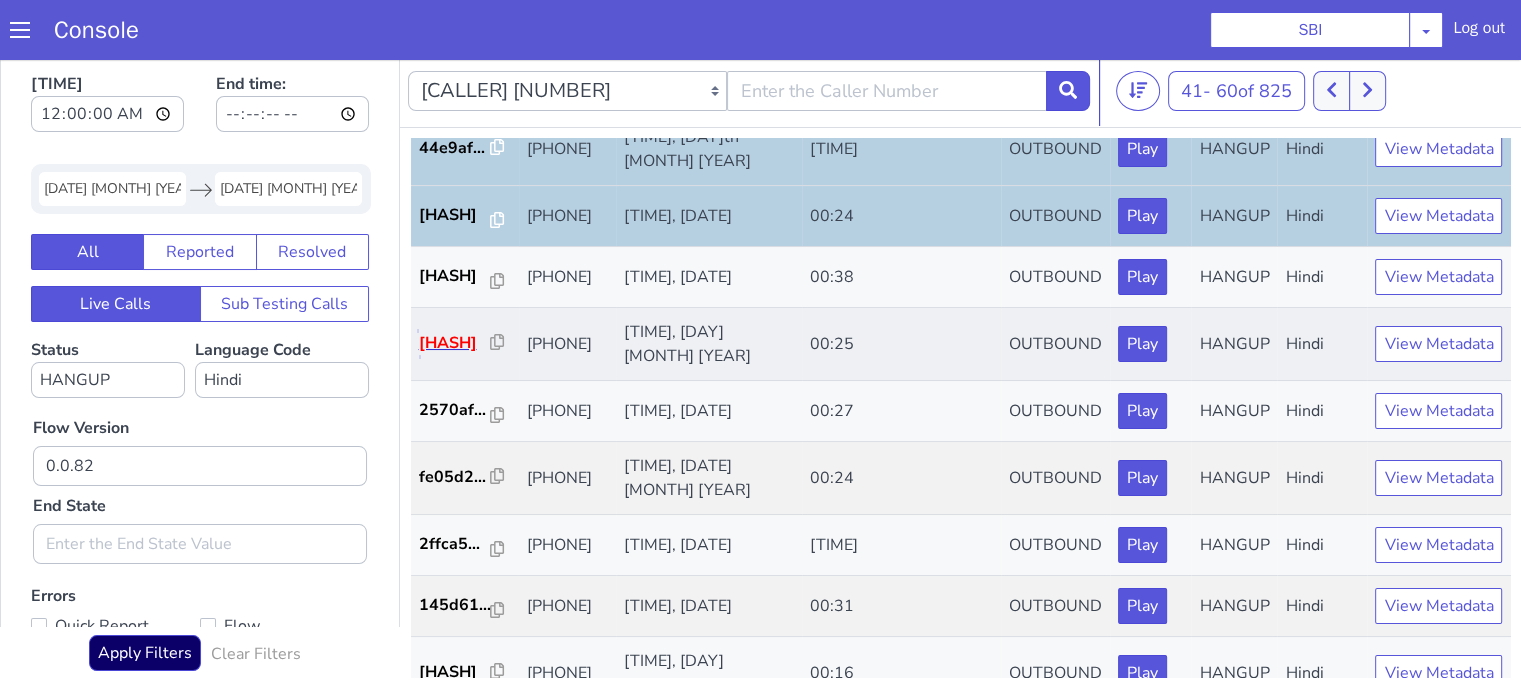 click on "9069f4..." at bounding box center [455, 343] 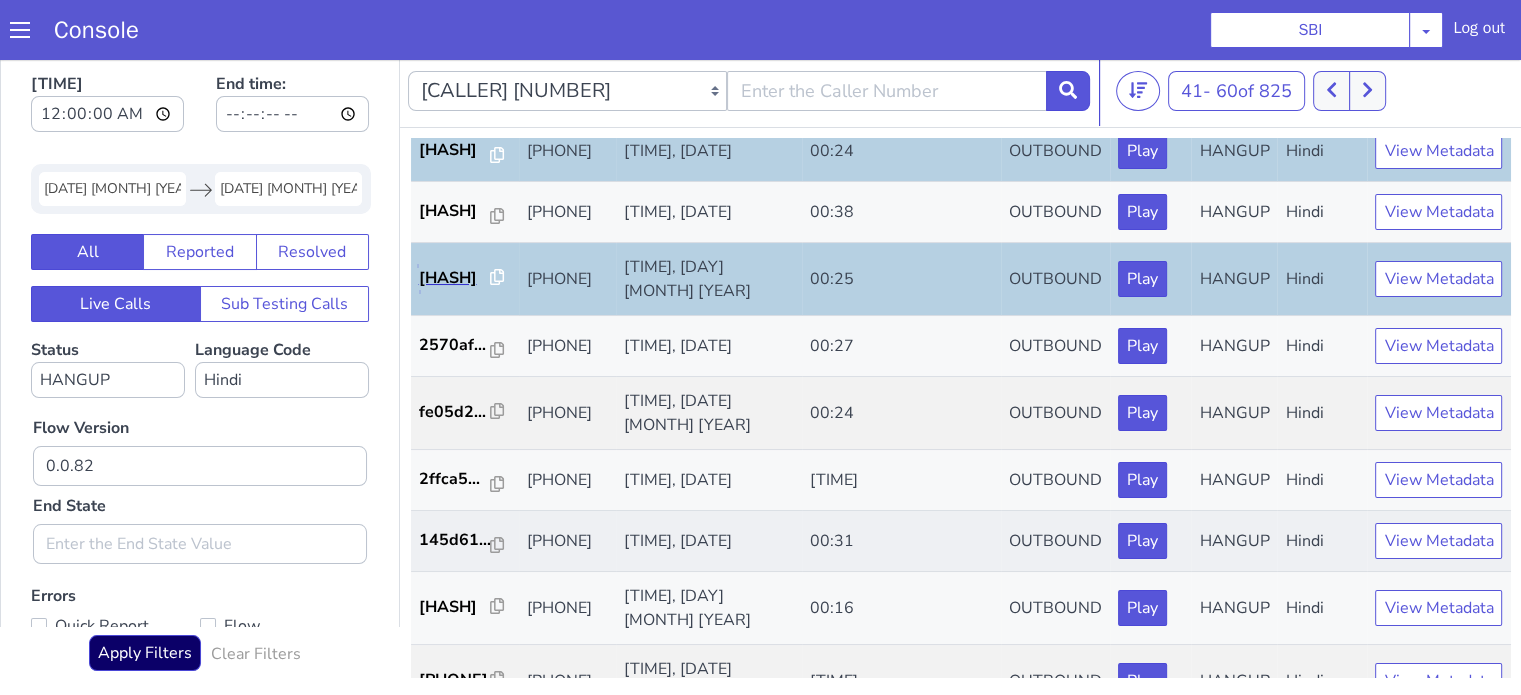 scroll, scrollTop: 300, scrollLeft: 0, axis: vertical 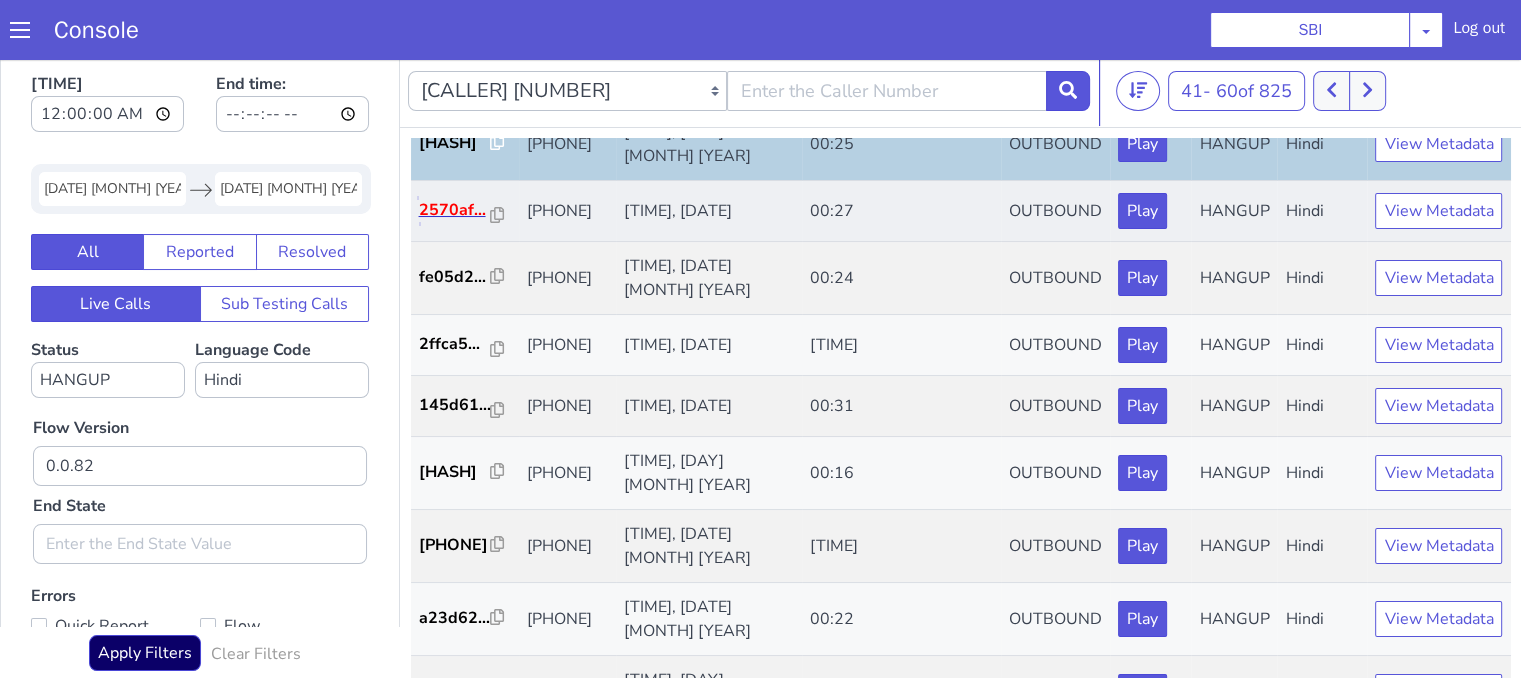 click on "2570af..." at bounding box center (455, 210) 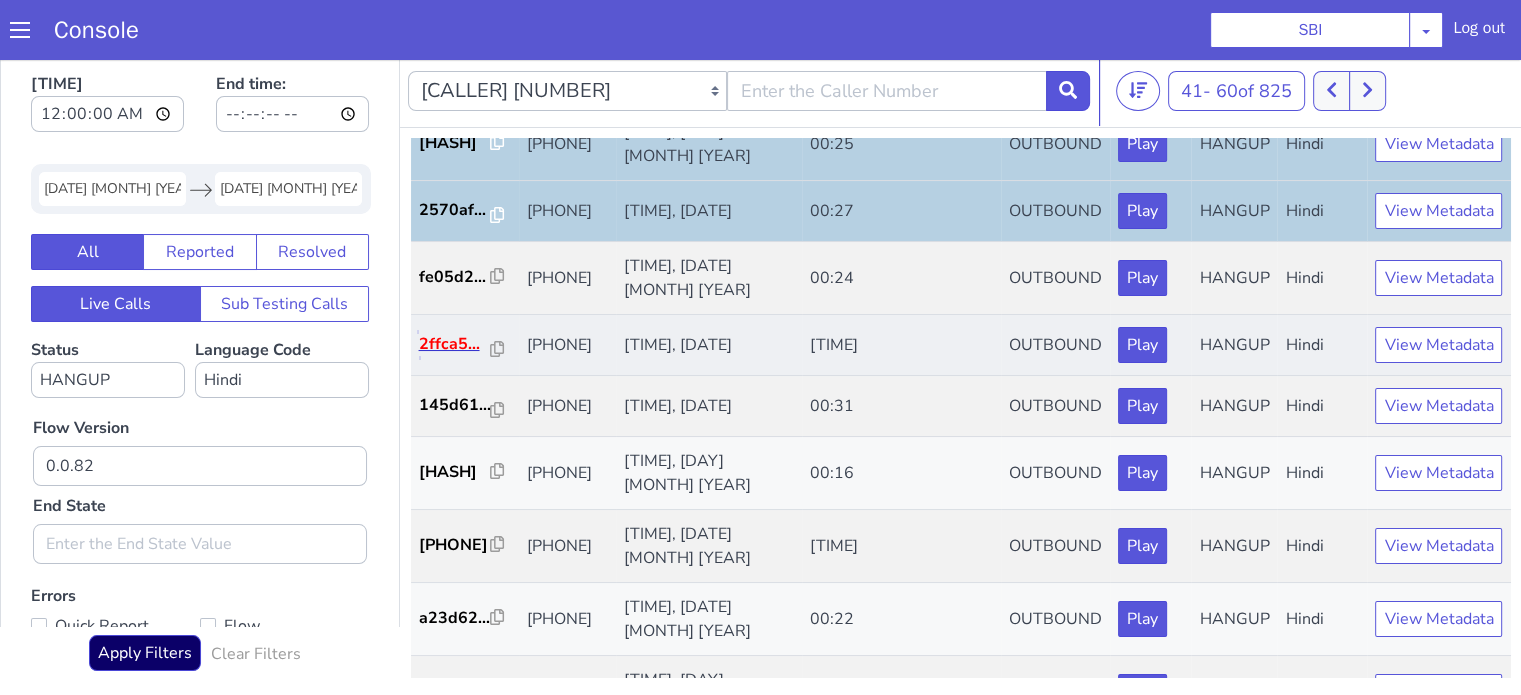 click on "2ffca5..." at bounding box center [455, 344] 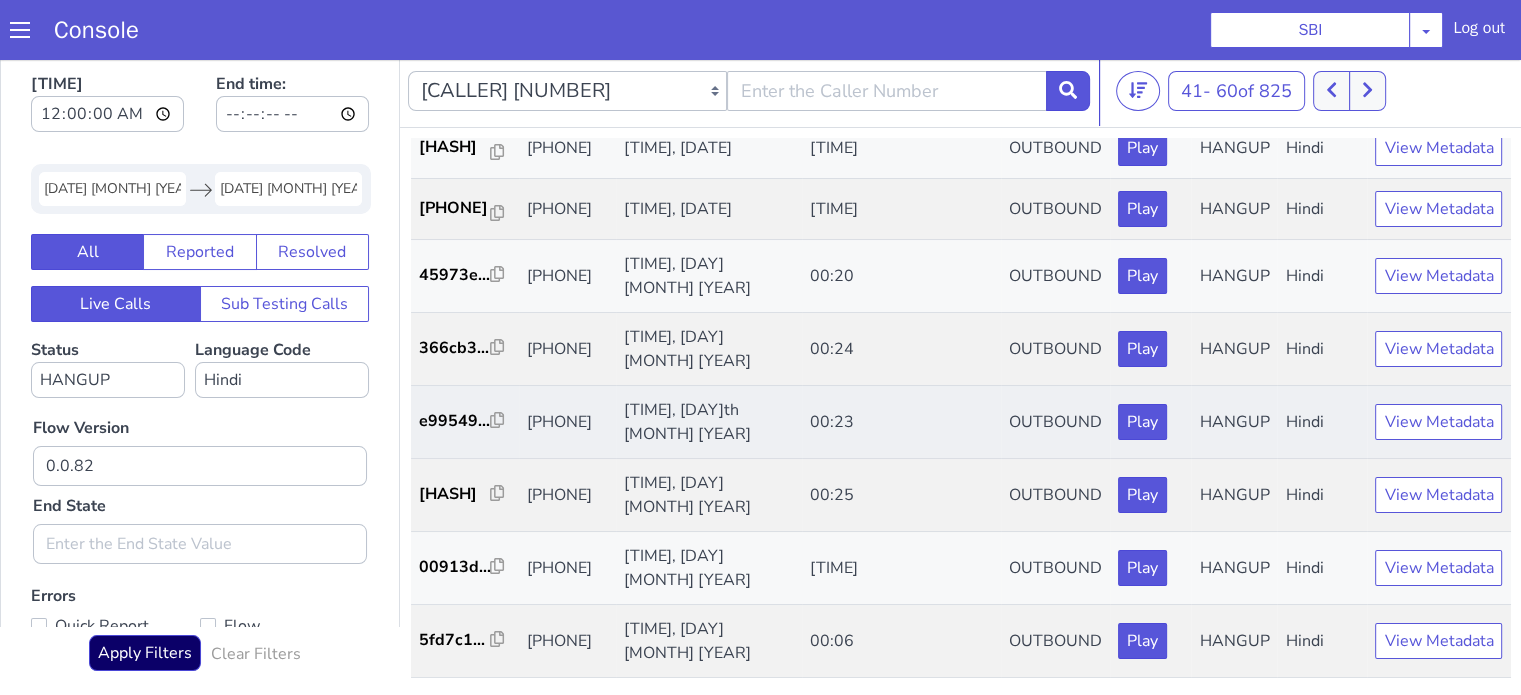 scroll, scrollTop: 990, scrollLeft: 0, axis: vertical 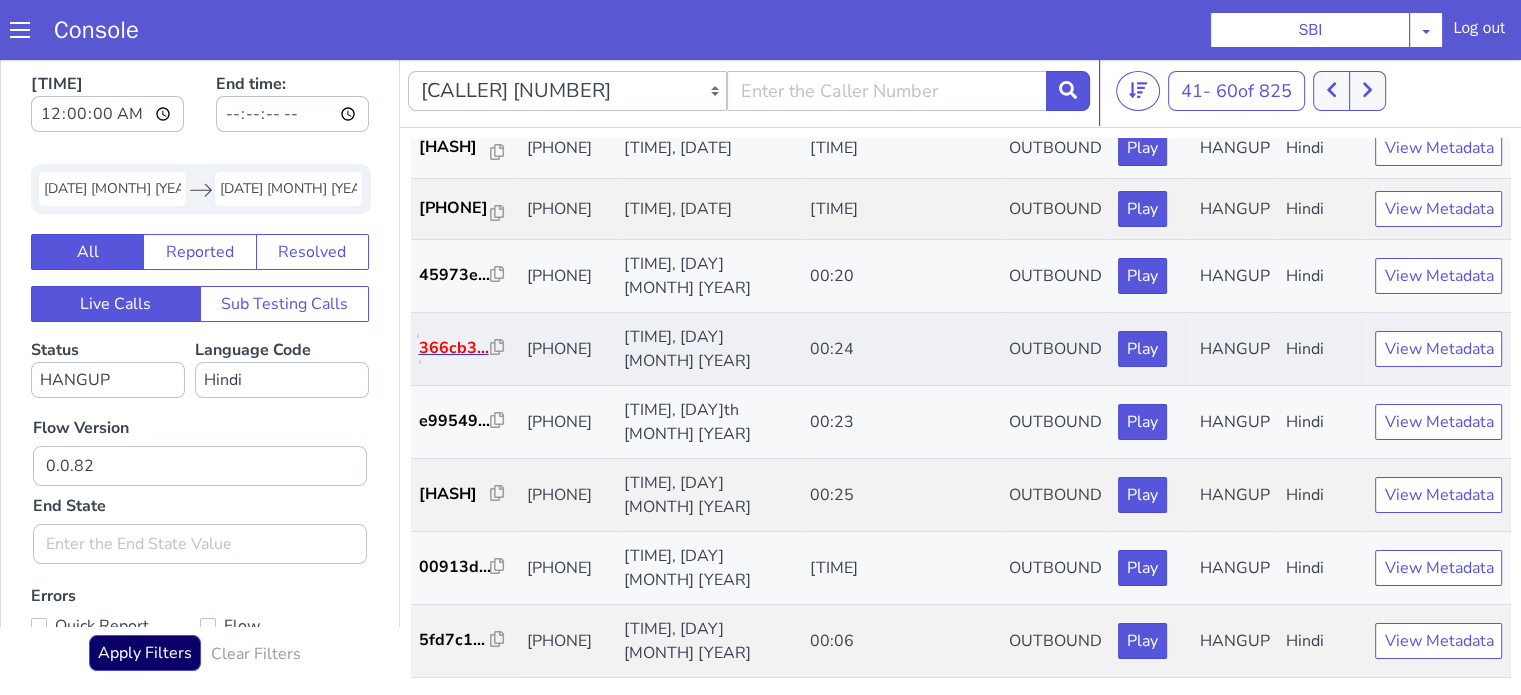 click on "366cb3..." at bounding box center [455, 348] 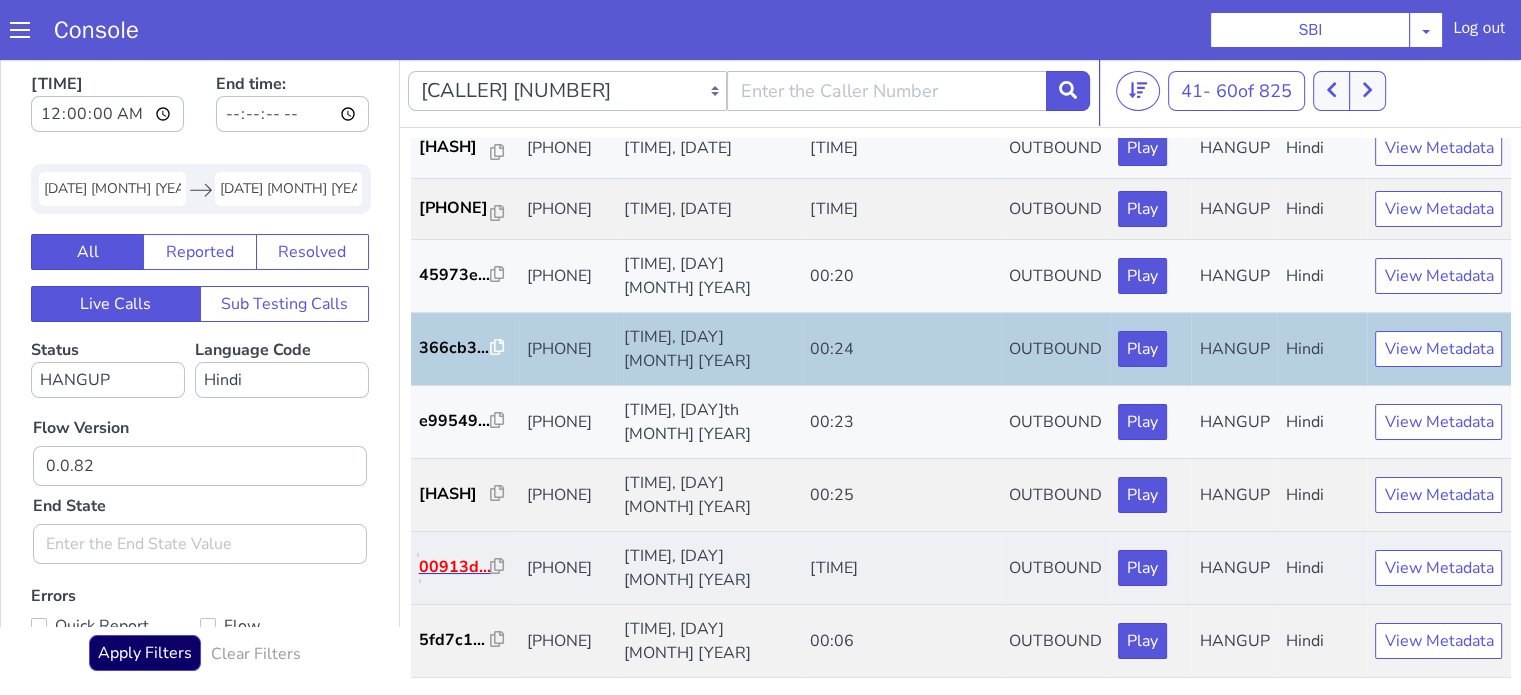 click on "00913d..." at bounding box center (455, 567) 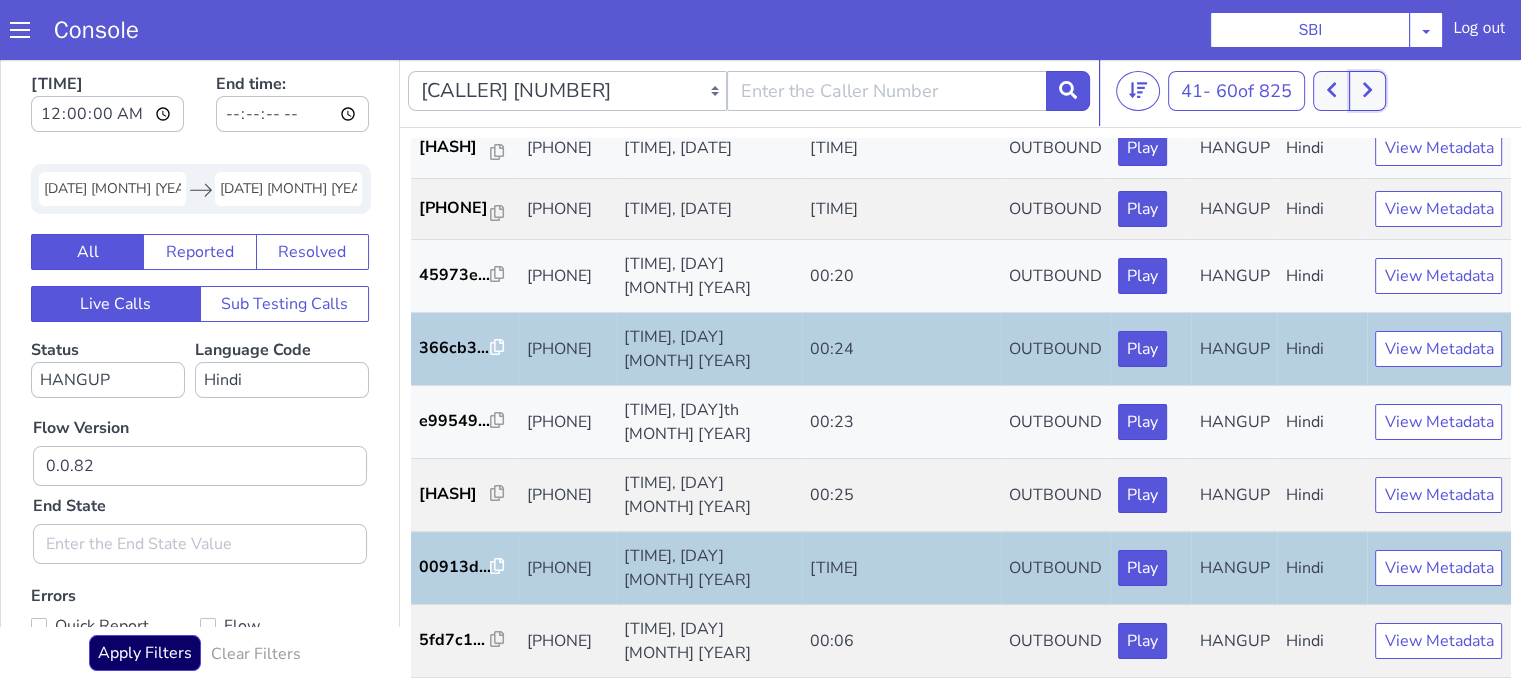 click 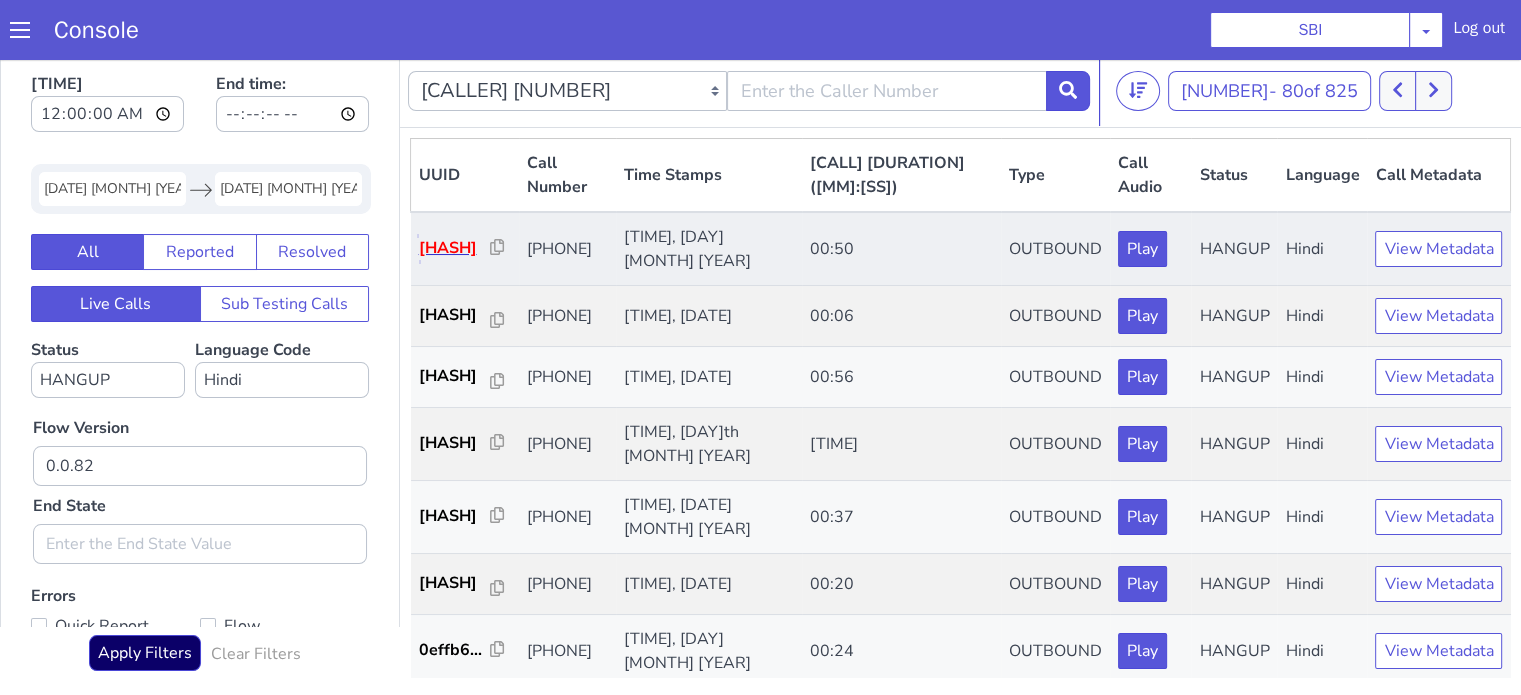 click on "a2d1f1..." at bounding box center [455, 248] 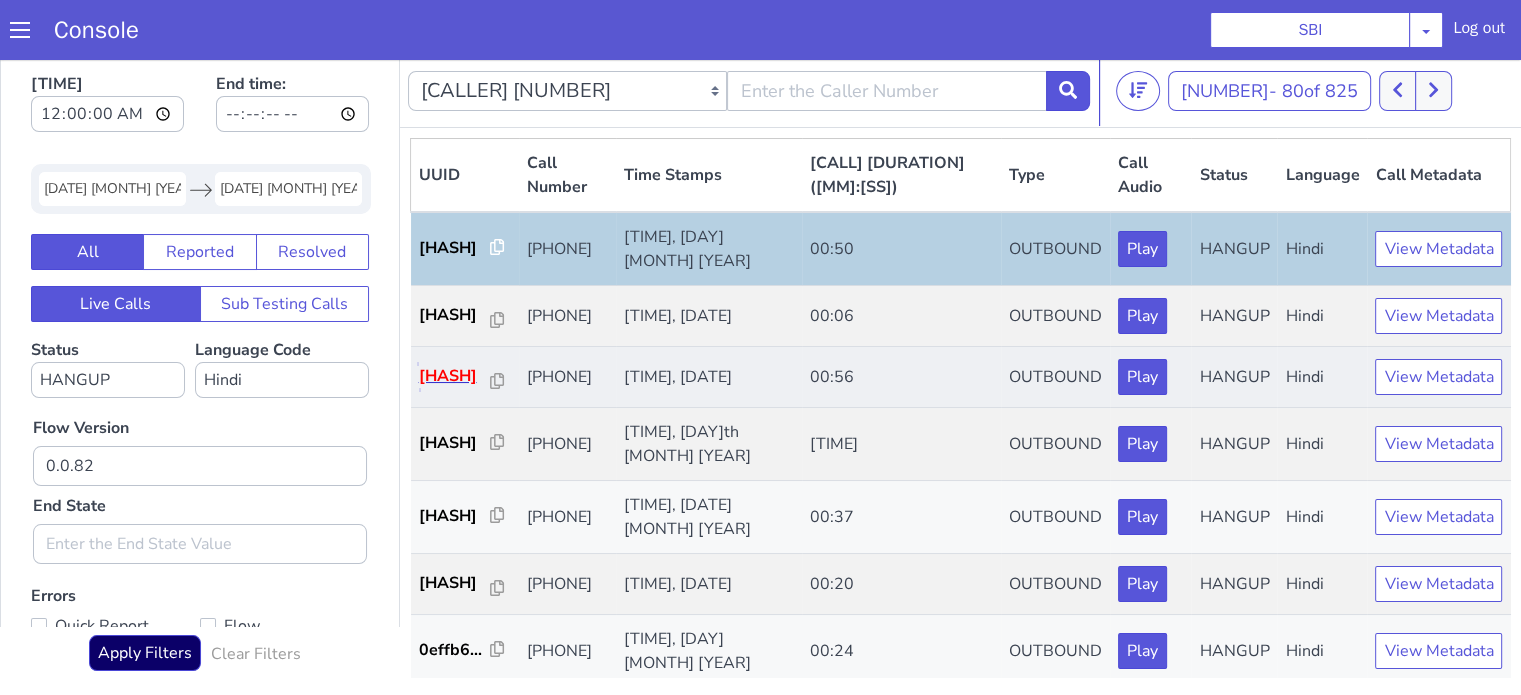 click on "13acbd..." at bounding box center [455, 376] 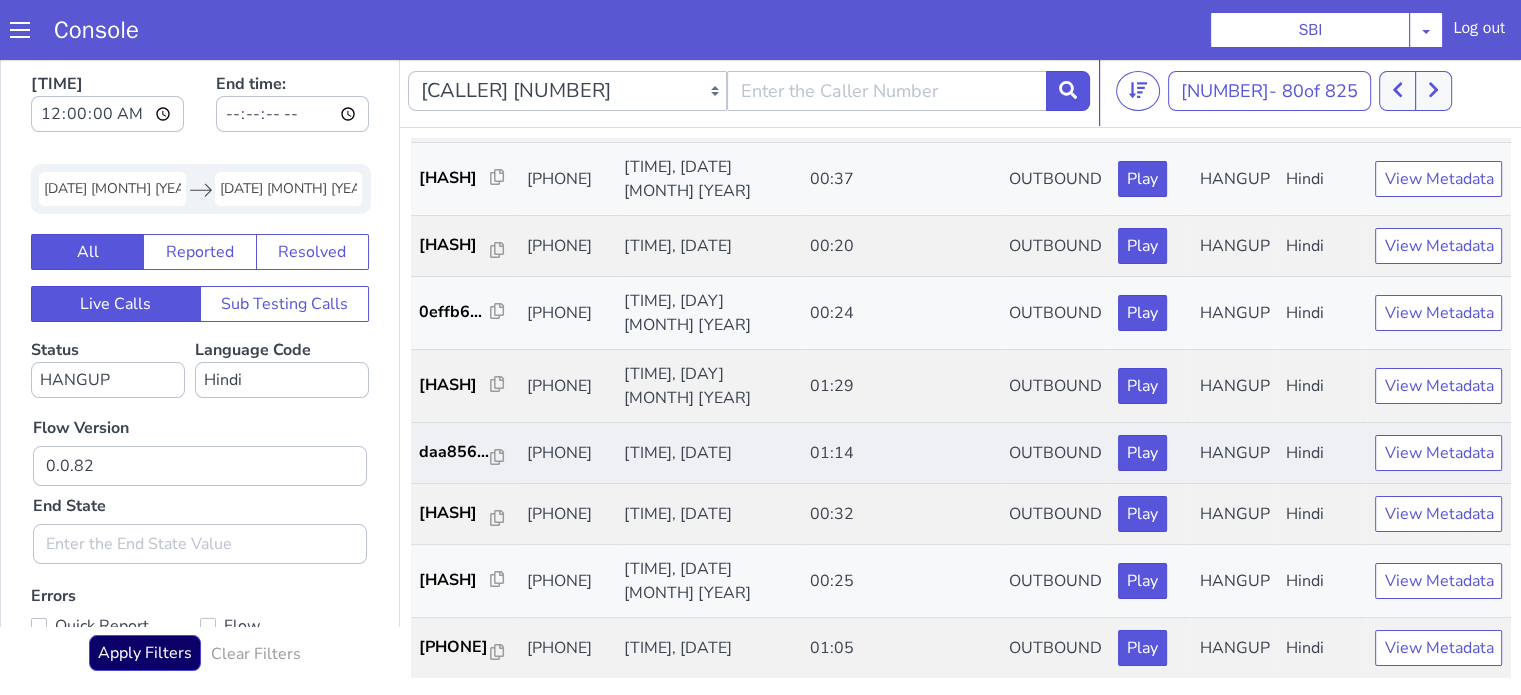scroll, scrollTop: 400, scrollLeft: 0, axis: vertical 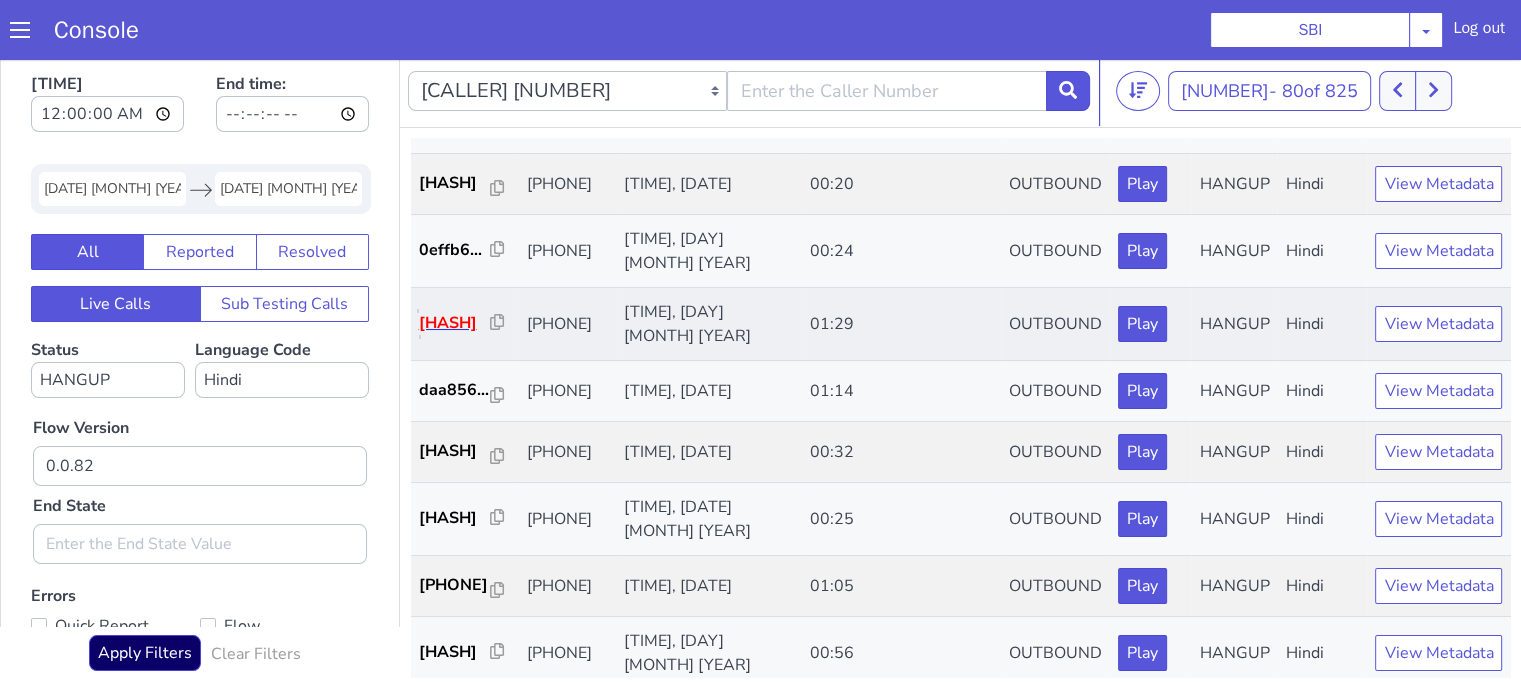 click on "4d5cdb..." at bounding box center (455, 323) 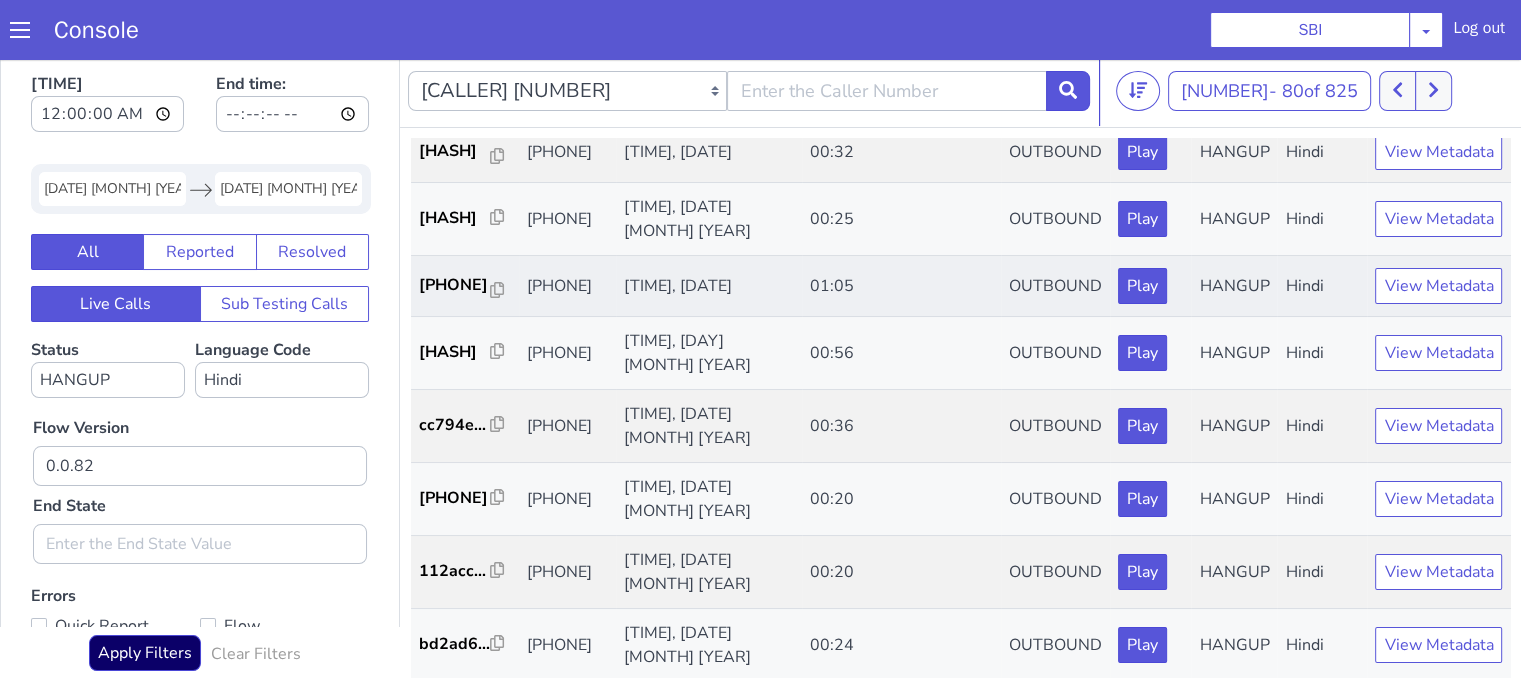 scroll, scrollTop: 600, scrollLeft: 0, axis: vertical 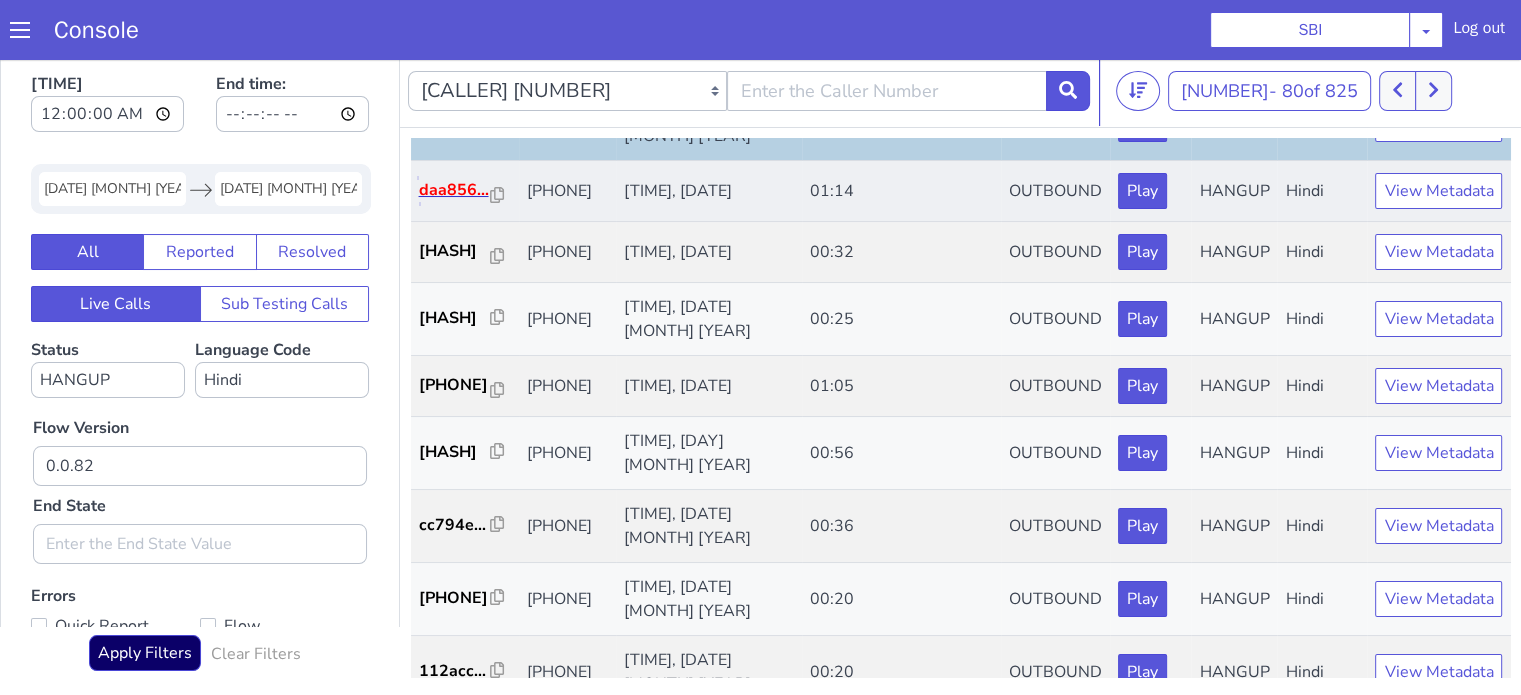 click on "daa856..." at bounding box center [455, 190] 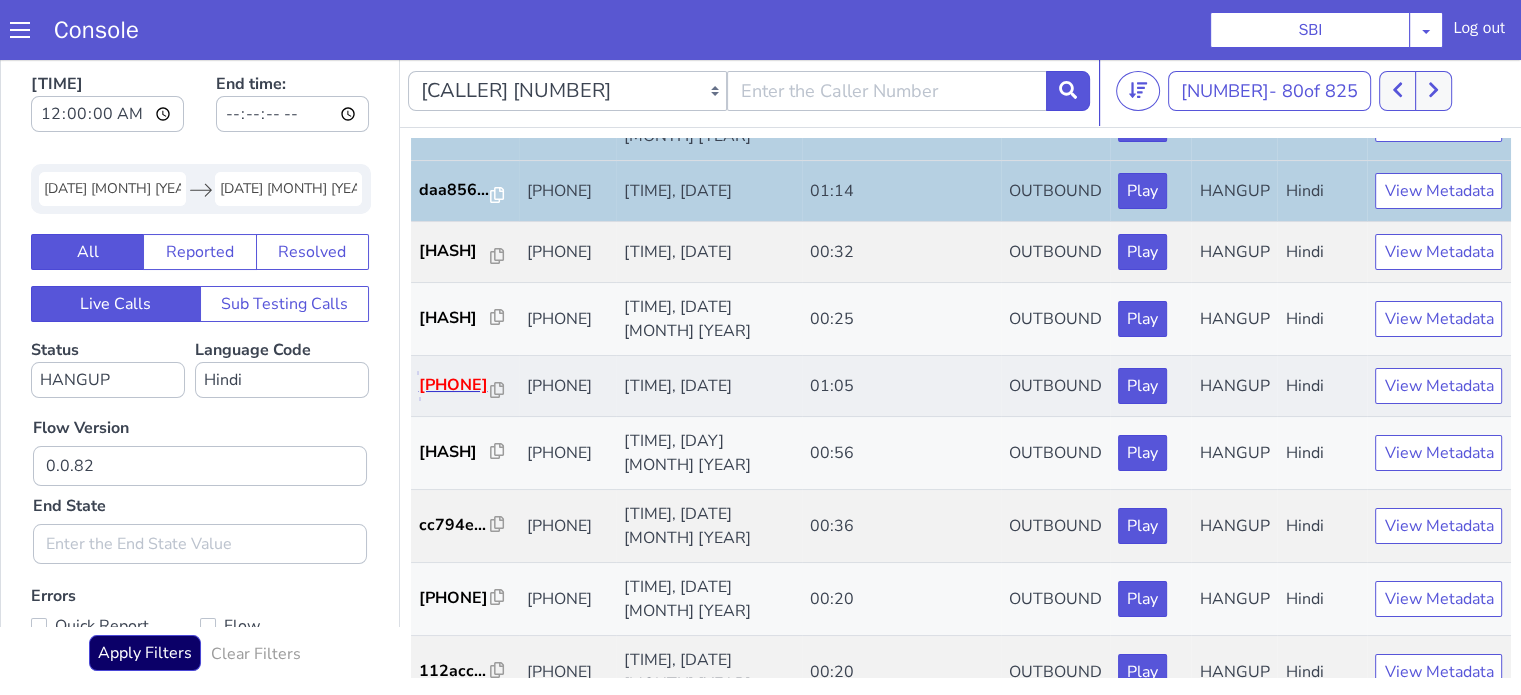 click on "9e11c3..." at bounding box center [455, 385] 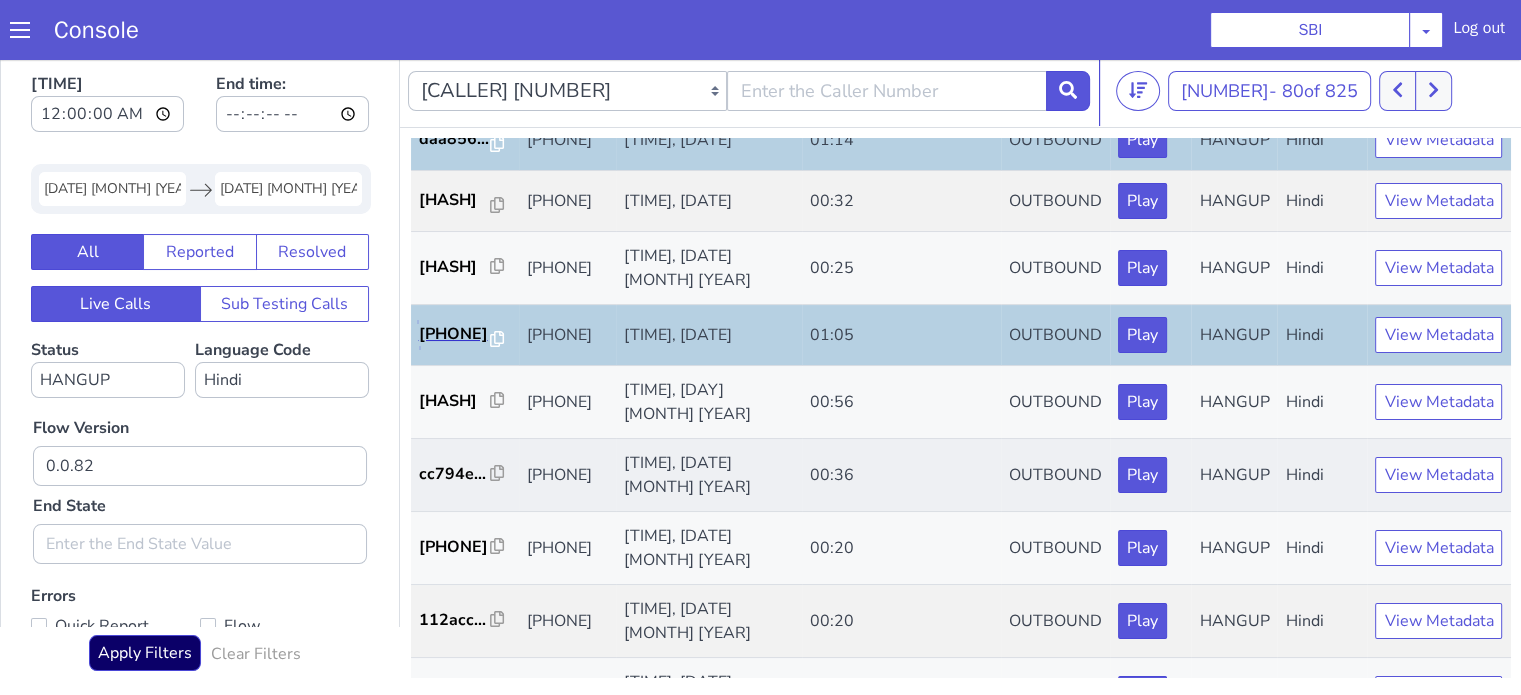 scroll, scrollTop: 700, scrollLeft: 0, axis: vertical 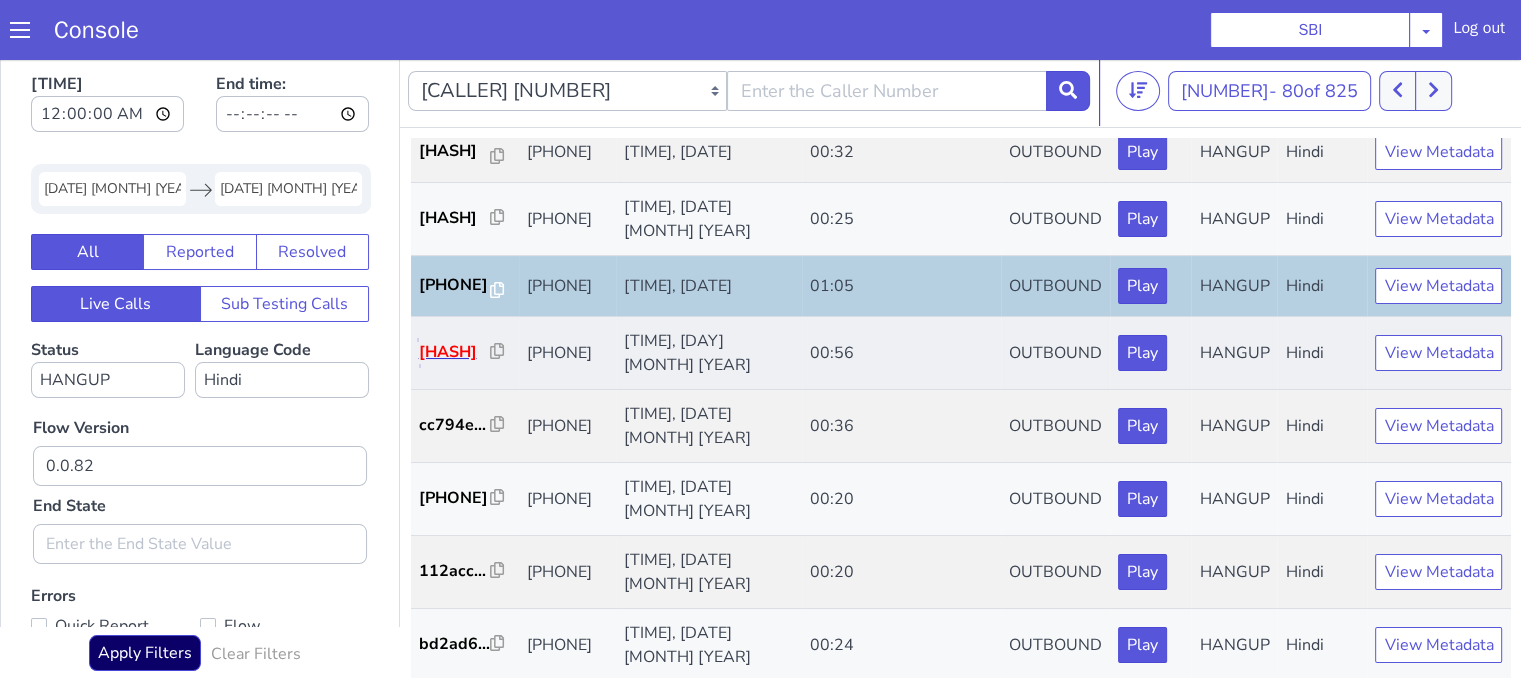 click on "1e9ff0..." at bounding box center [455, 352] 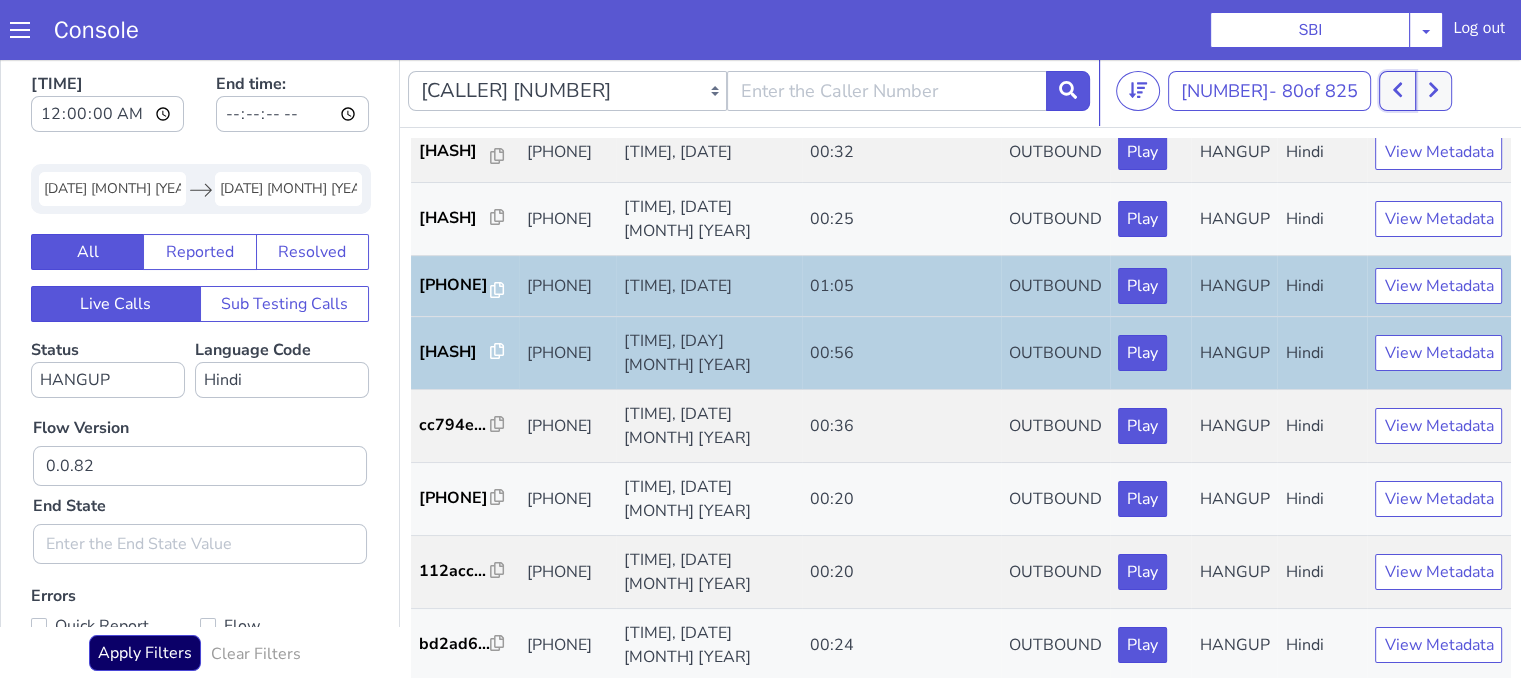 click at bounding box center (1397, 91) 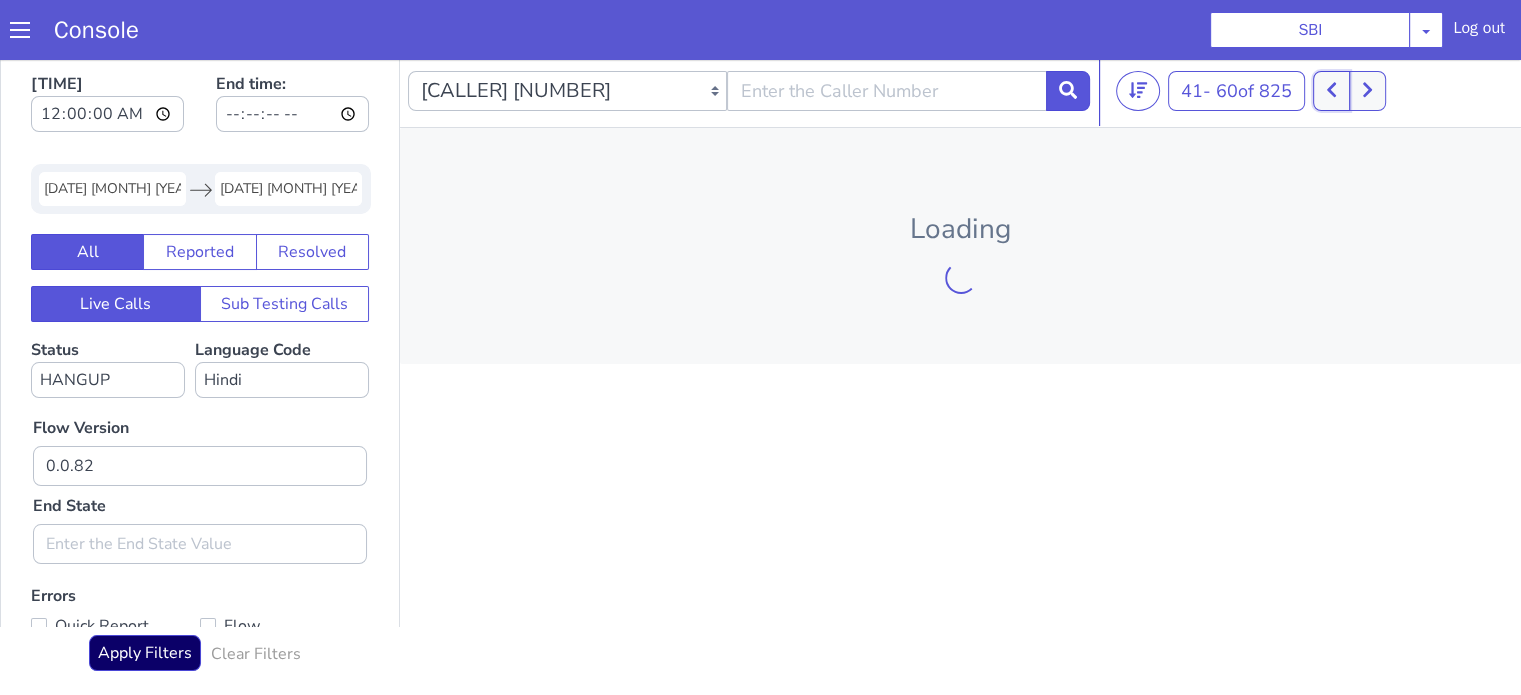 click at bounding box center (1331, 91) 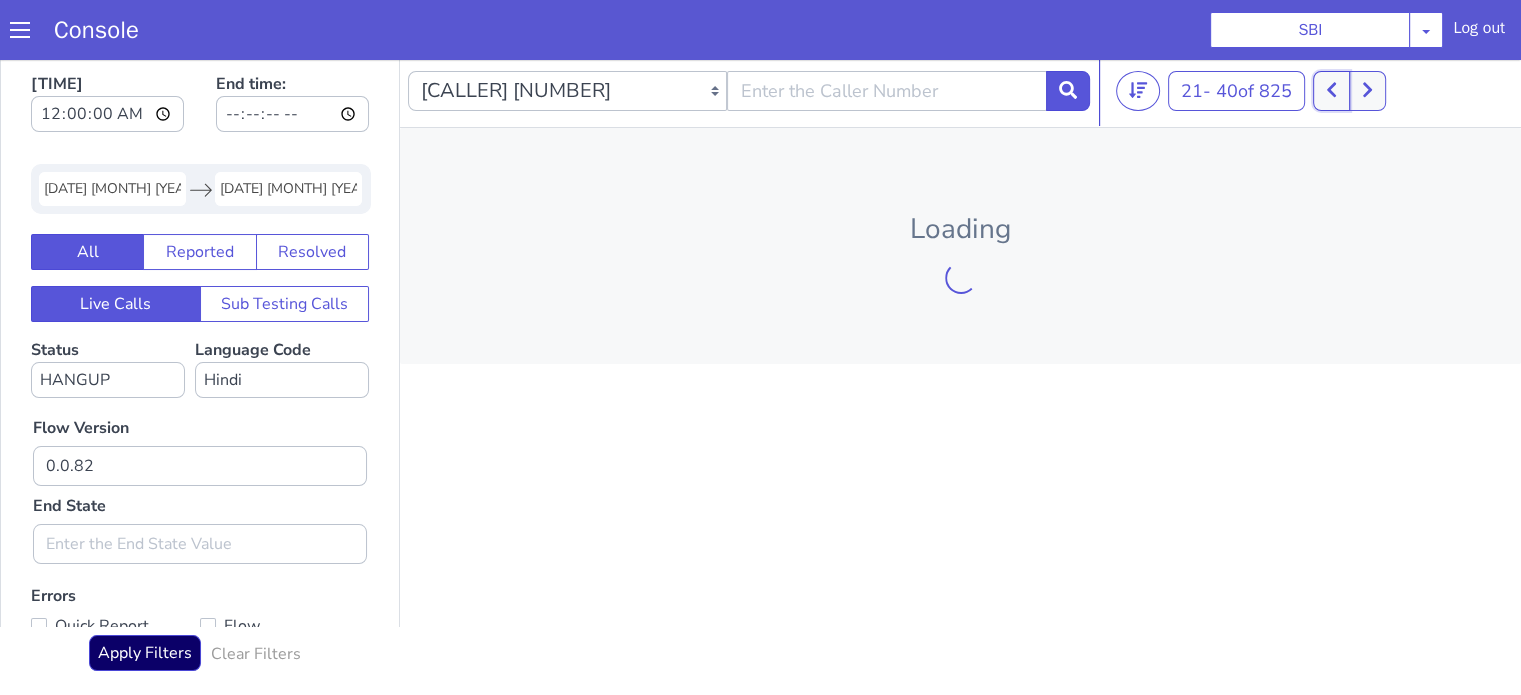 click at bounding box center [1331, 91] 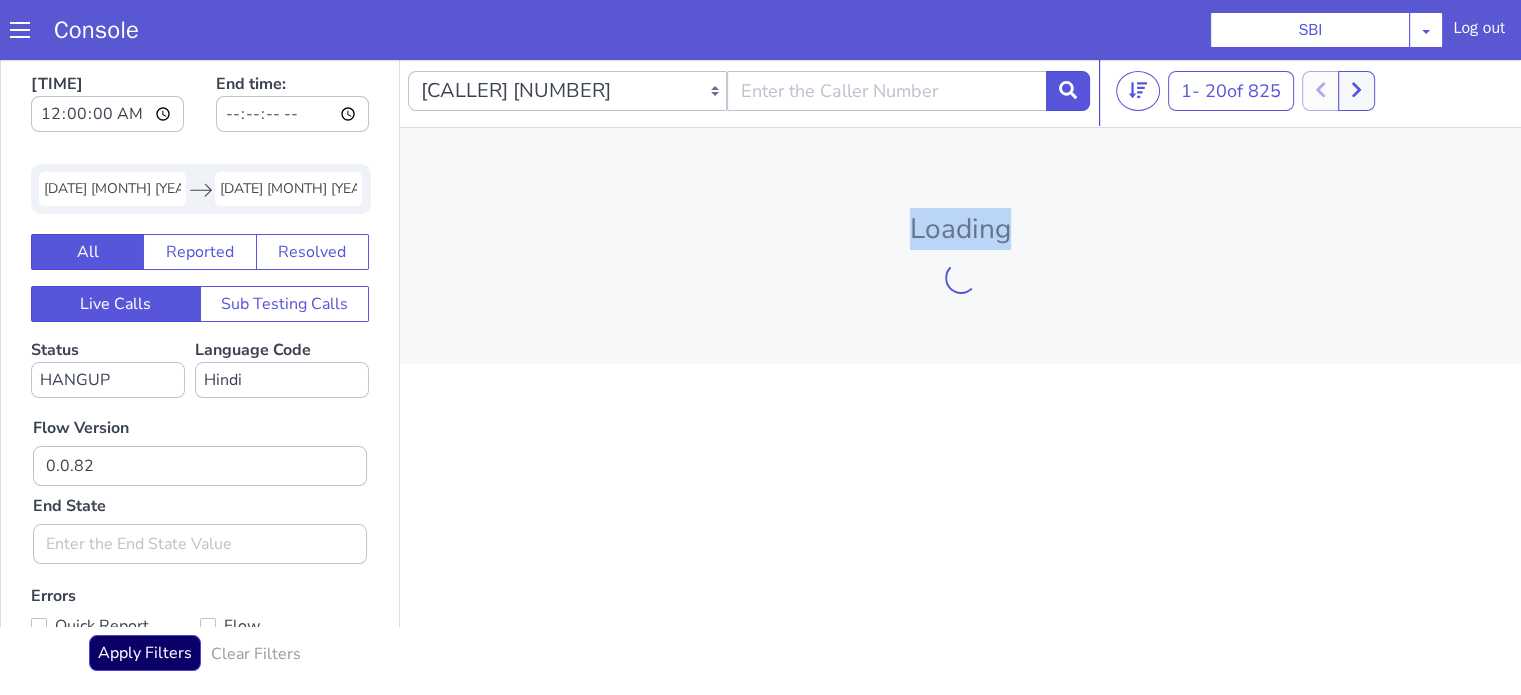 click at bounding box center (1339, 91) 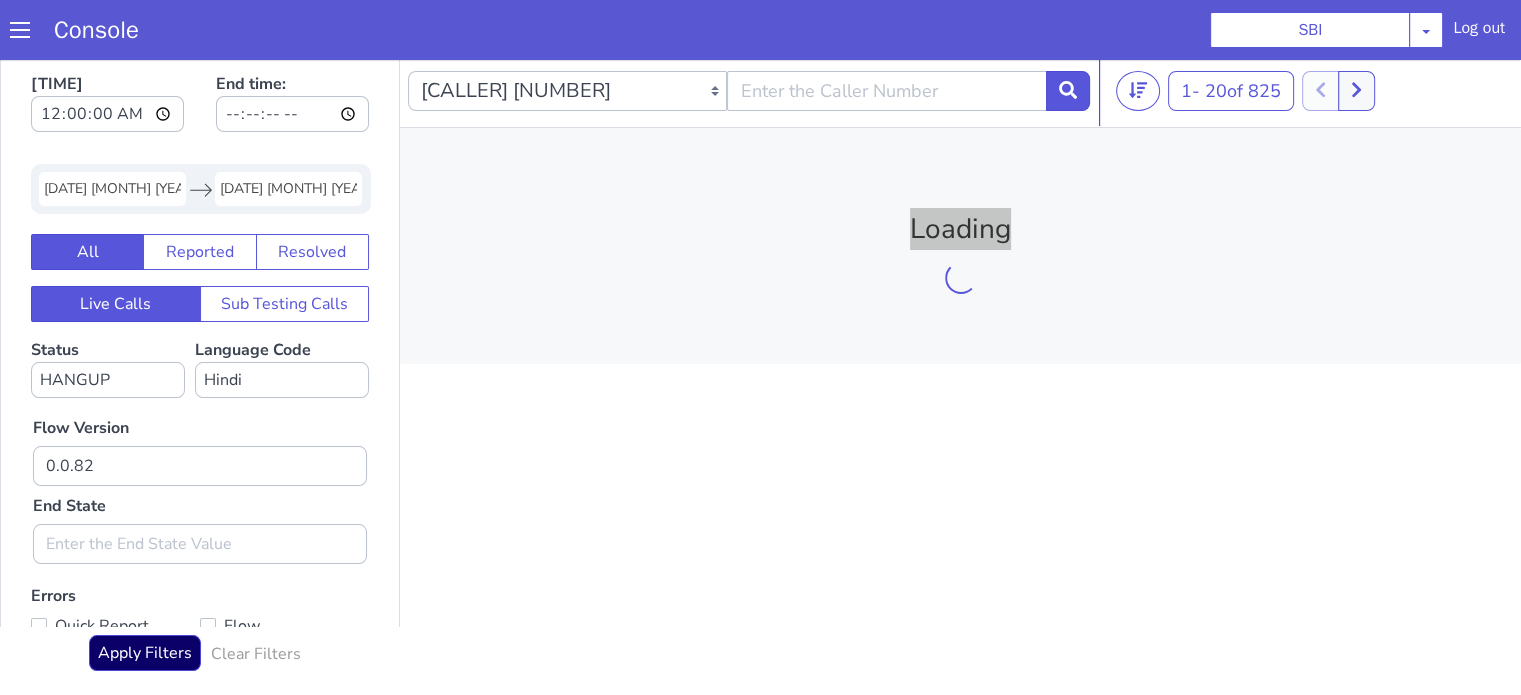 click on "Console SBI AO Smith Airtel DTH Pilot Airtel POC Alice Blue NT Aliceblue American Finance - US Apollo Apollo 24*7 Application - Collections Auto NPS feedback Avaya Devconnect Axis Axis AMC Axis Outbound BAGIC BALIC BALIC Old 2 Bajaj Autofinance Bajaj Fin Banking Demo Barbeque Nation Buy Now Pay Later Cars24 Cashe Central Bank of India Charles Tyrwhitt Cholamandalam Finance Consumer Durables Coverfox Covid19 Helpline Credgenics CreditMate DPDzero DUMMY Data collection Demo - Collections Dish TV ERCM Emeritus Eureka Forbes - LQ FFAM360 - US Familiarity Farming_Axis Finaccel Flipkart Flow Templates Fusion Microfinance Giorgos_TestBot Great Learning Grievance Bot HDB Finance HDFC HDFC Ergo HDFC Freedom CC HDFC Life Demo HDFC Securities Hathway Internet Hathway V2 Home Credit IBM IBM Banking Demo ICICI ICICI Bank Outbound ICICI Lombard Persistency ICICI Prudential ICICI securities ICICI_lombard IDFC First Bank IFFCO Tokio Insurance Iffco Tokio Indiamart Indigo IndusInd - Settlement IndusInd CC Insurance Jarvis" at bounding box center [760, 30] 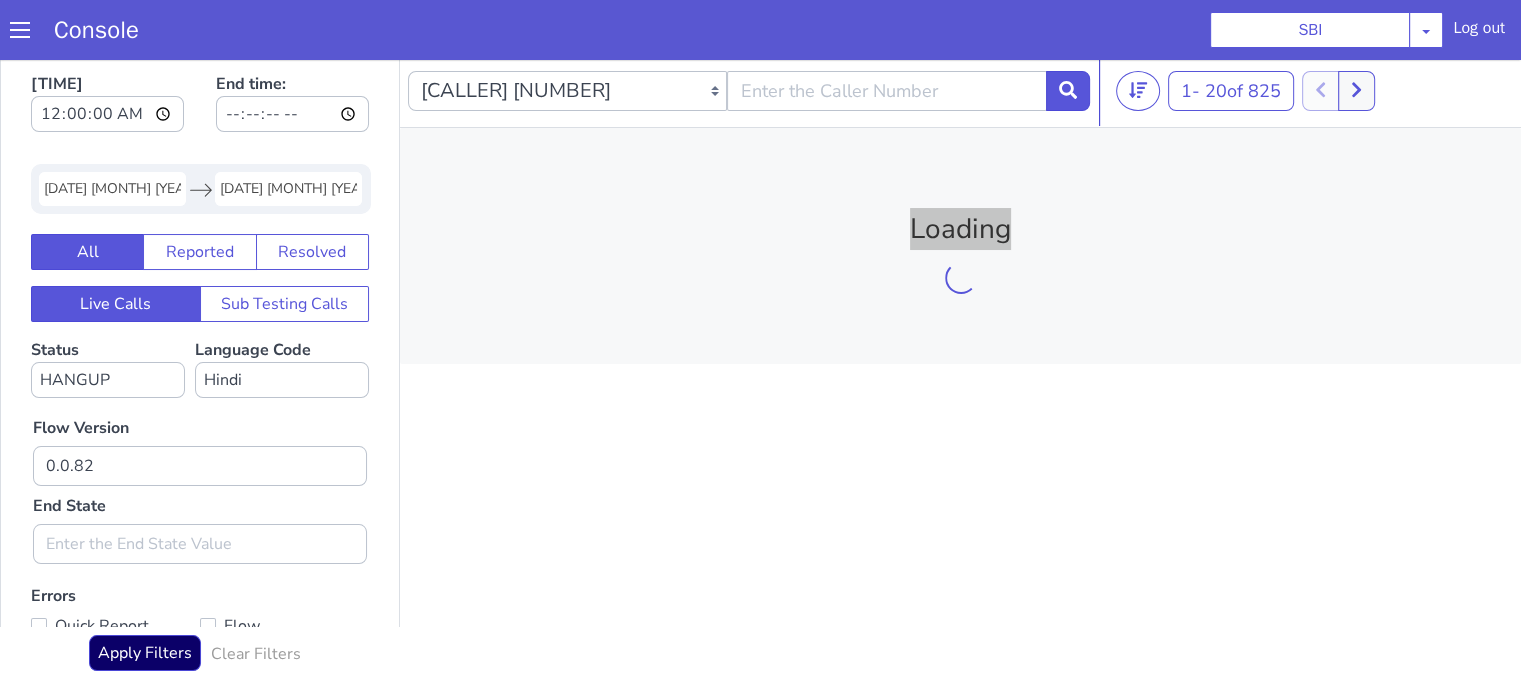 click on "Console SBI AO Smith Airtel DTH Pilot Airtel POC Alice Blue NT Aliceblue American Finance - US Apollo Apollo 24*7 Application - Collections Auto NPS feedback Avaya Devconnect Axis Axis AMC Axis Outbound BAGIC BALIC BALIC Old 2 Bajaj Autofinance Bajaj Fin Banking Demo Barbeque Nation Buy Now Pay Later Cars24 Cashe Central Bank of India Charles Tyrwhitt Cholamandalam Finance Consumer Durables Coverfox Covid19 Helpline Credgenics CreditMate DPDzero DUMMY Data collection Demo - Collections Dish TV ERCM Emeritus Eureka Forbes - LQ FFAM360 - US Familiarity Farming_Axis Finaccel Flipkart Flow Templates Fusion Microfinance Giorgos_TestBot Great Learning Grievance Bot HDB Finance HDFC HDFC Ergo HDFC Freedom CC HDFC Life Demo HDFC Securities Hathway Internet Hathway V2 Home Credit IBM IBM Banking Demo ICICI ICICI Bank Outbound ICICI Lombard Persistency ICICI Prudential ICICI securities ICICI_lombard IDFC First Bank IFFCO Tokio Insurance Iffco Tokio Indiamart Indigo IndusInd - Settlement IndusInd CC Insurance Jarvis" at bounding box center (760, 30) 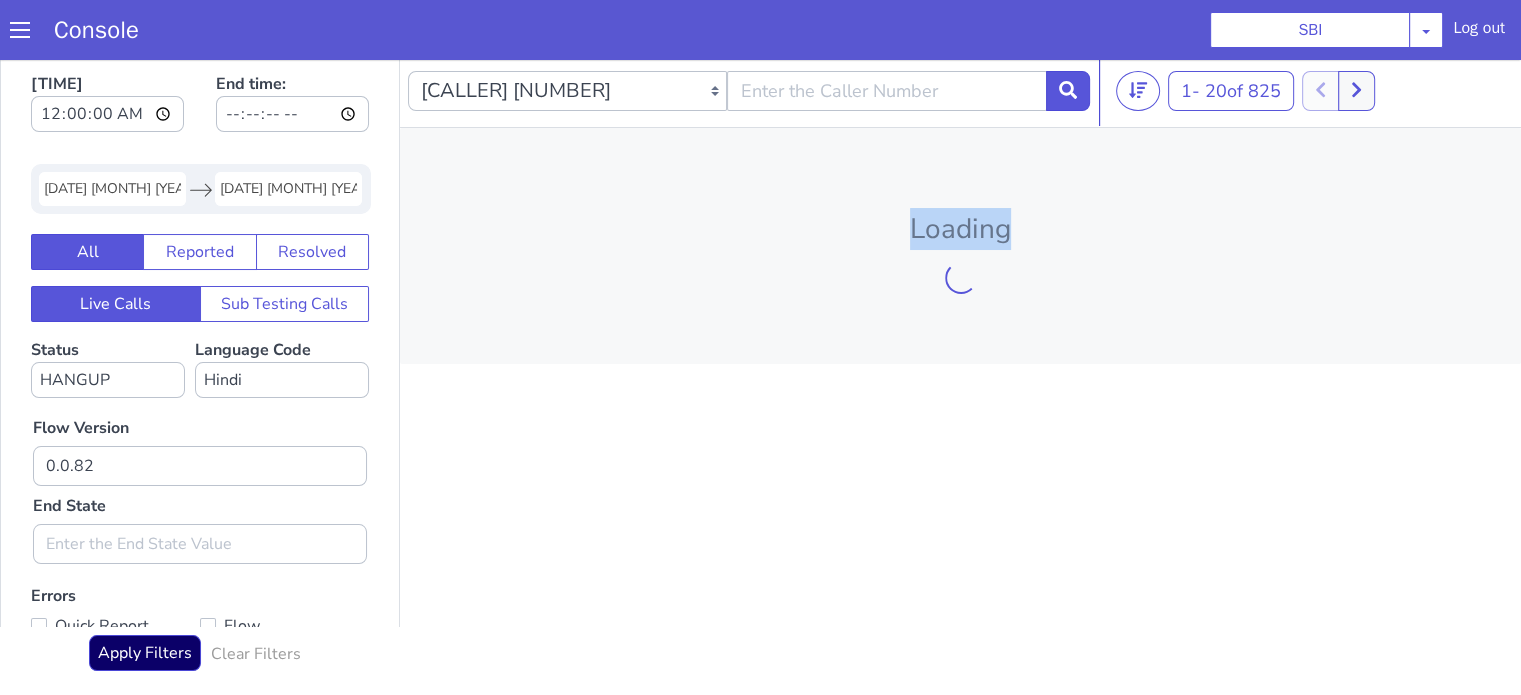 click on "Loading" at bounding box center (960, 246) 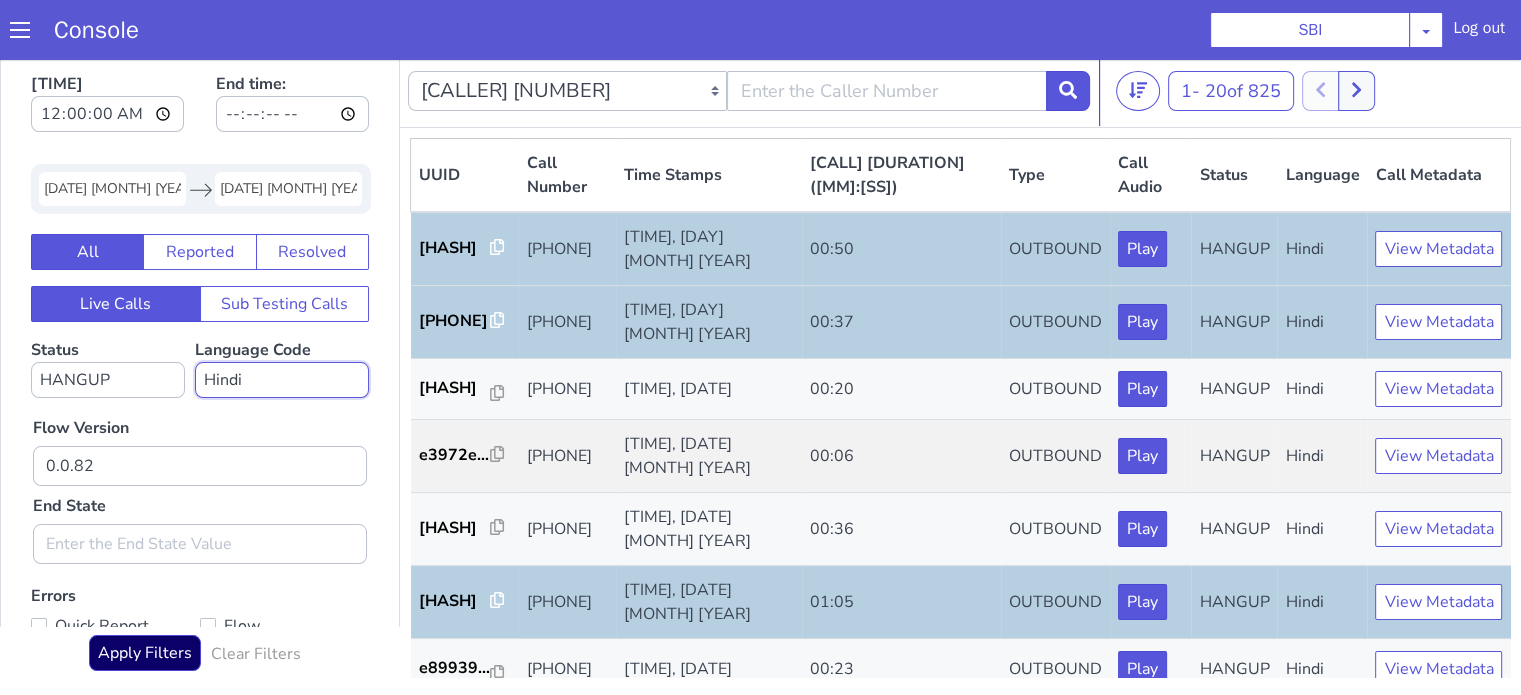 click on "No language selected Hindi English Tamil Telugu Kanada Marathi Malayalam Gujarati Bengali Indonesian Malay English US English GB" at bounding box center [282, 380] 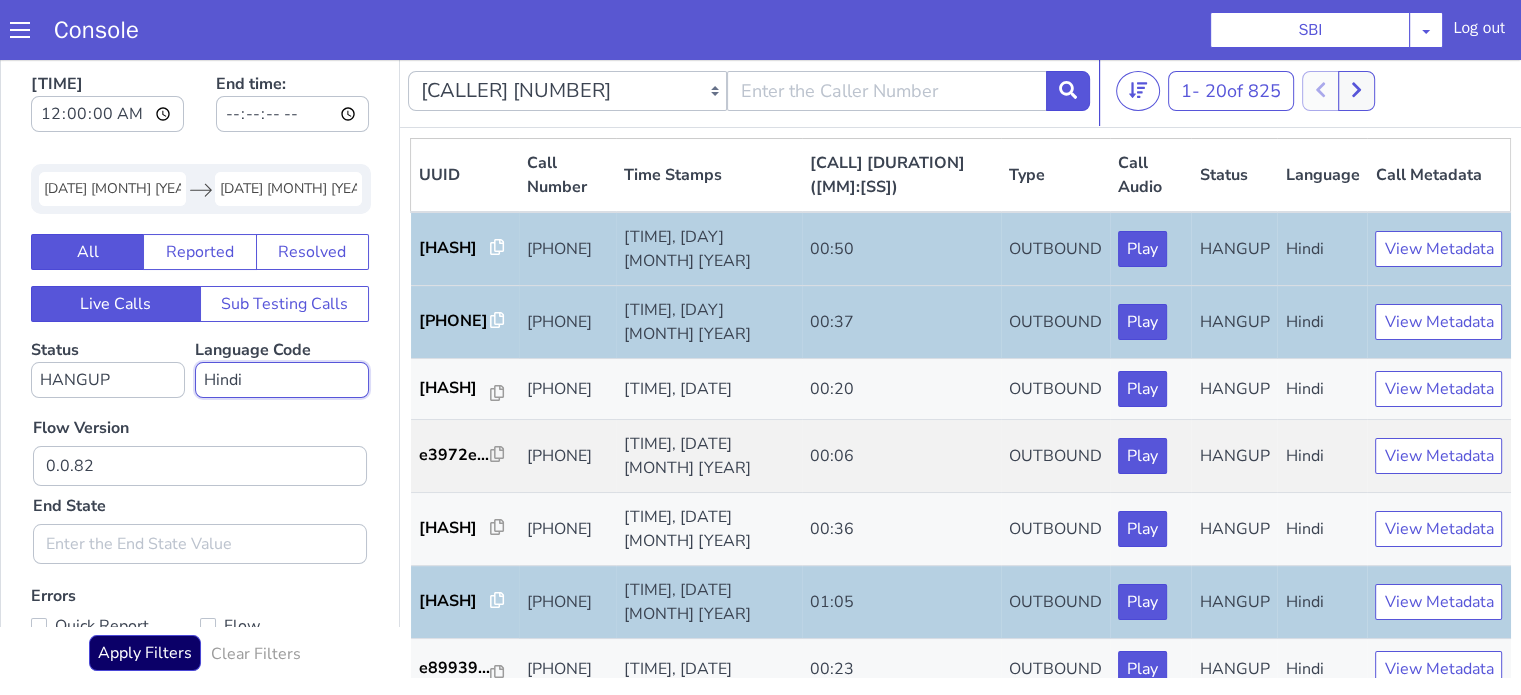 select on "en" 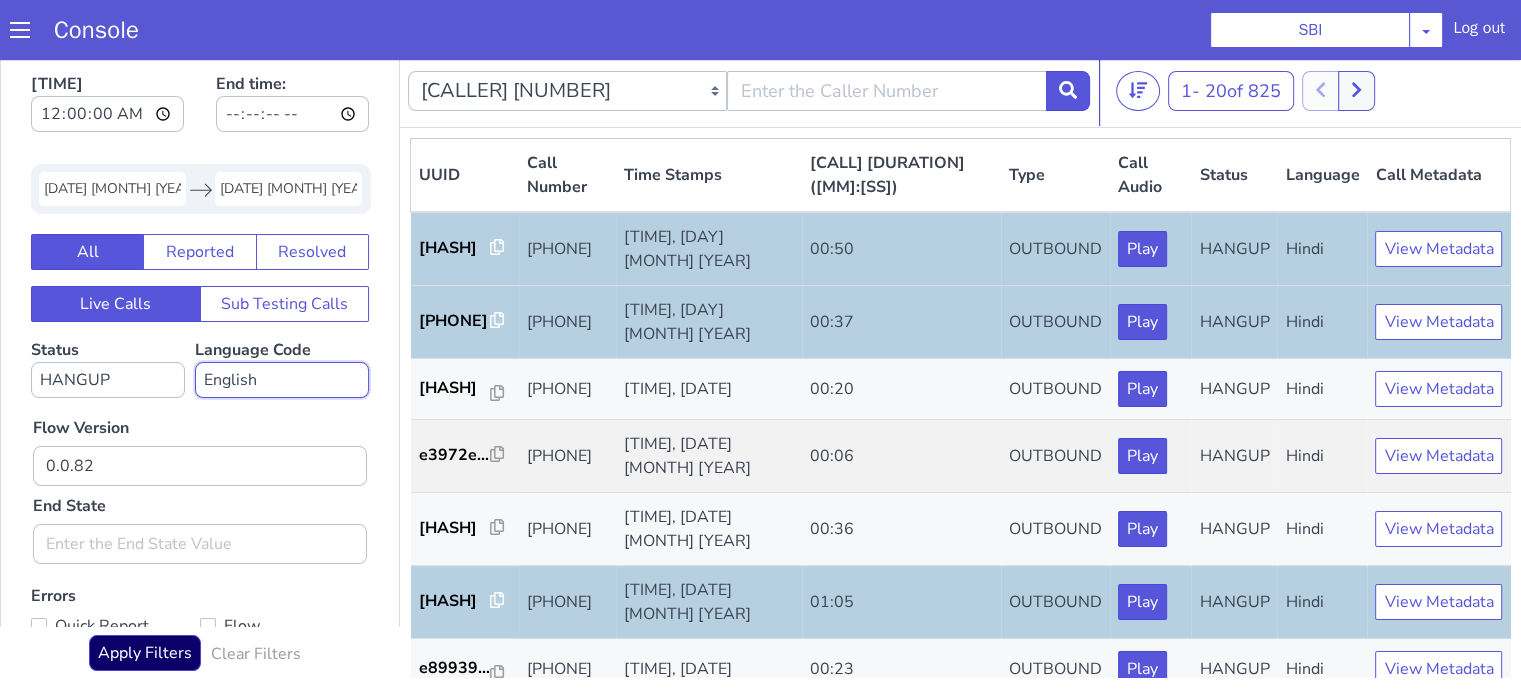 click on "No language selected Hindi English Tamil Telugu Kanada Marathi Malayalam Gujarati Bengali Indonesian Malay English US English GB" at bounding box center [282, 380] 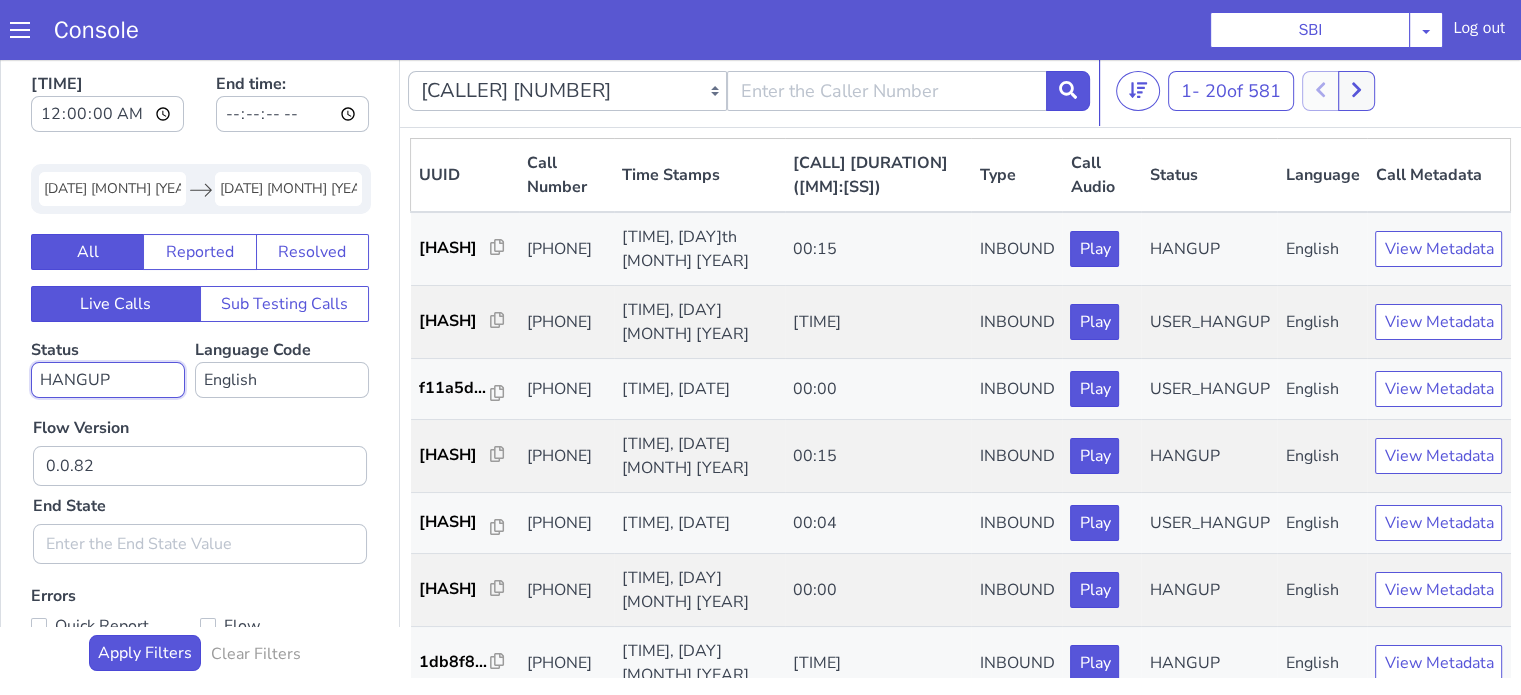 click on "No status selected HANGUP USER_HANGUP TRANSFER UNKNOWN" at bounding box center [108, 380] 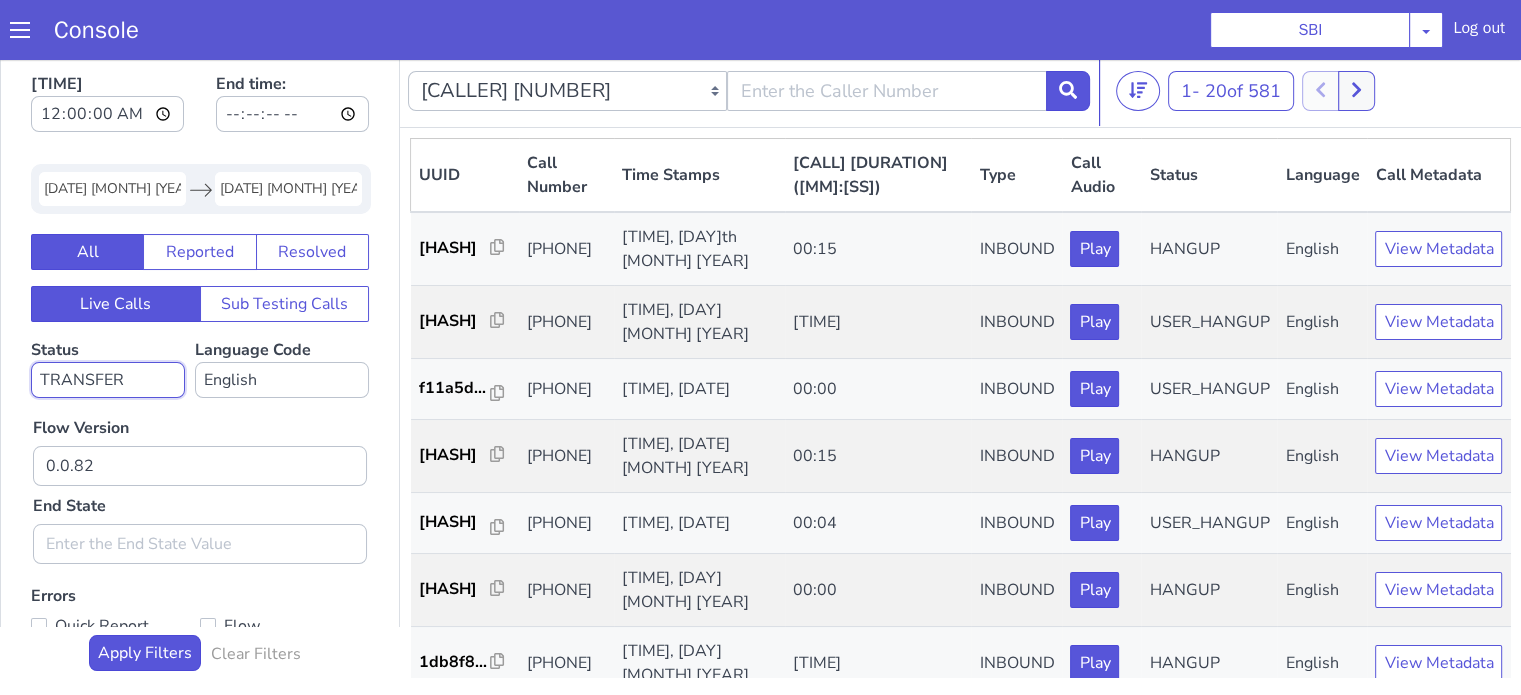 click on "No status selected HANGUP USER_HANGUP TRANSFER UNKNOWN" at bounding box center [108, 380] 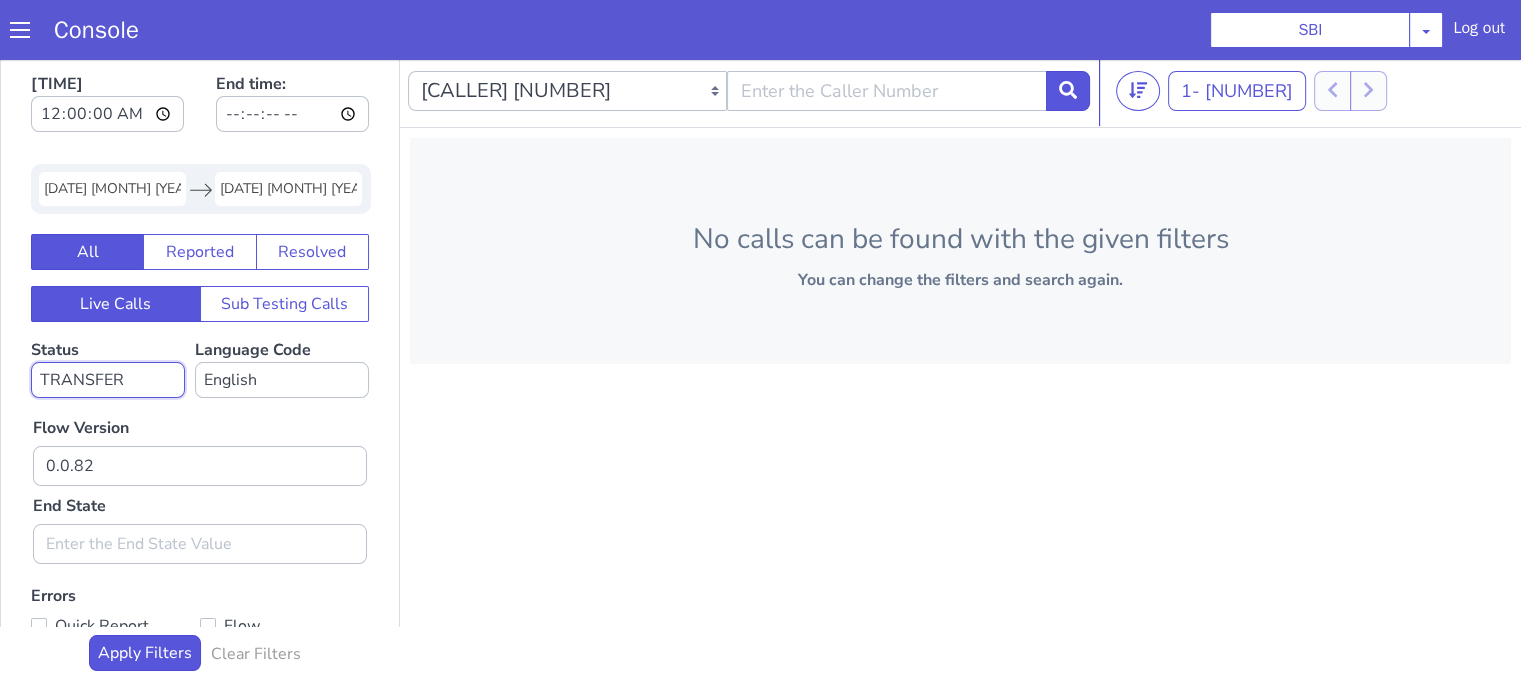 click on "No status selected HANGUP USER_HANGUP TRANSFER UNKNOWN" at bounding box center [108, 380] 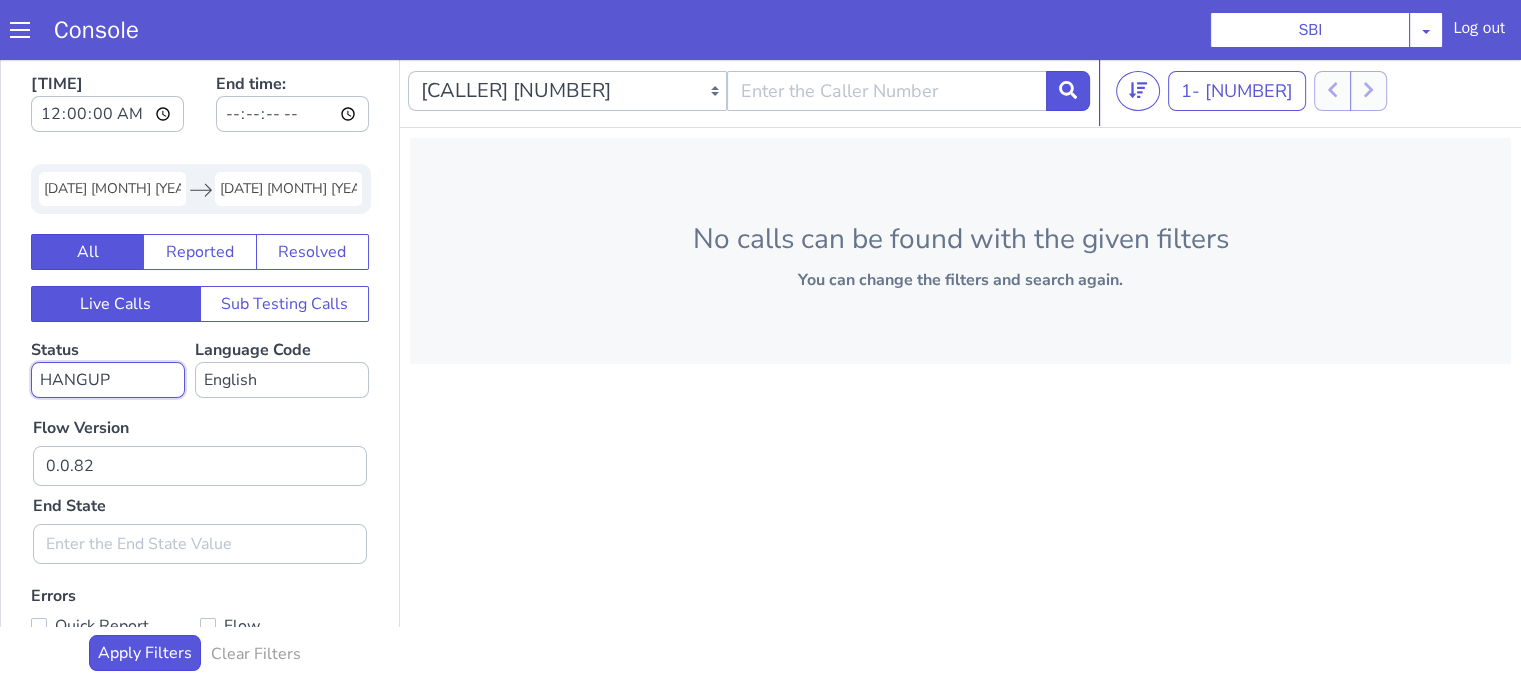click on "No status selected HANGUP USER_HANGUP TRANSFER UNKNOWN" at bounding box center (108, 380) 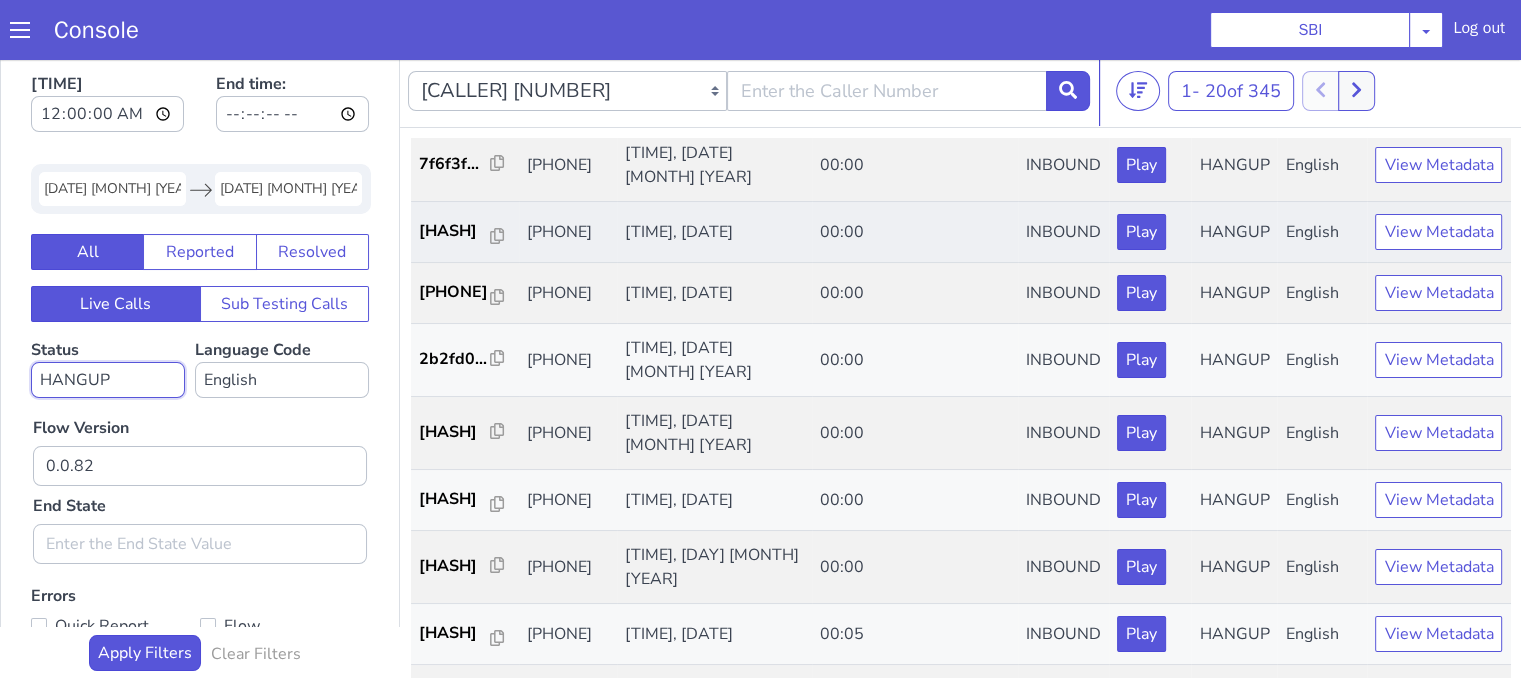 scroll, scrollTop: 990, scrollLeft: 0, axis: vertical 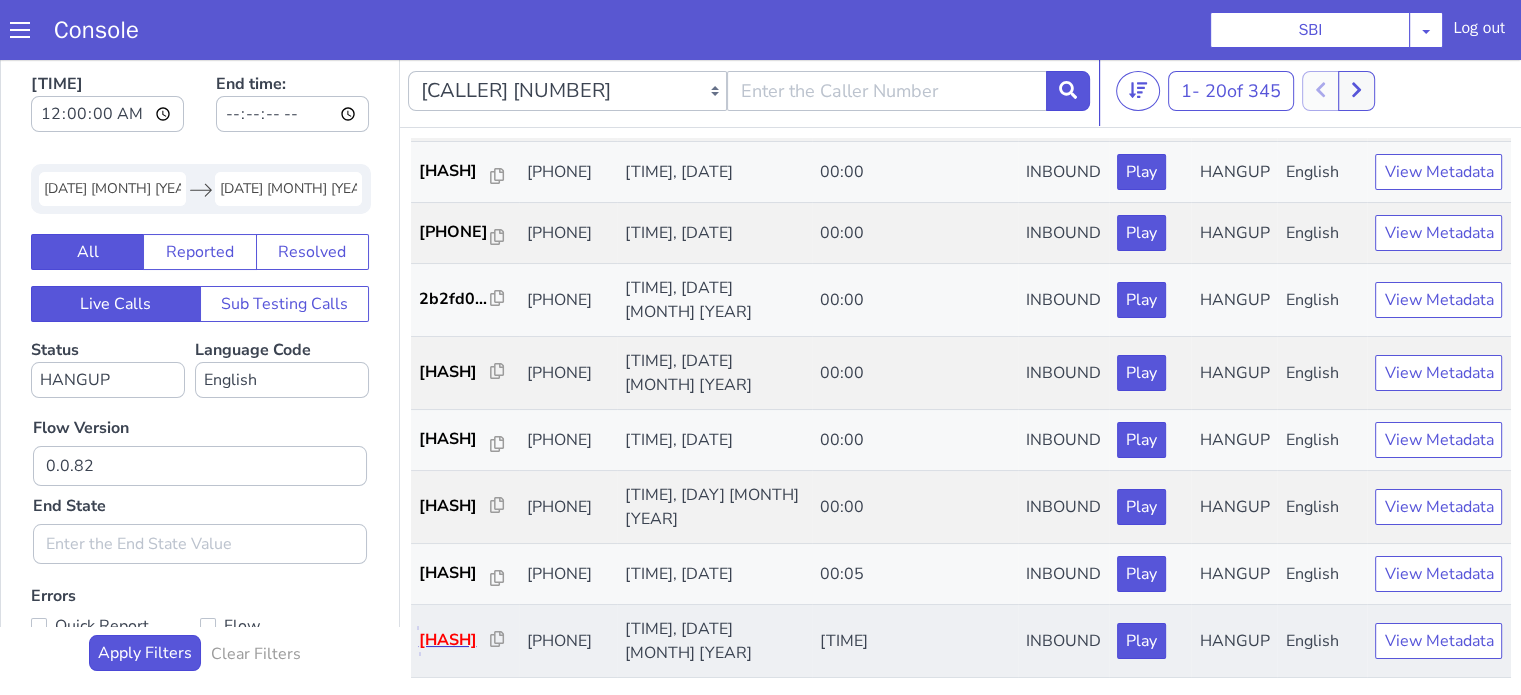 click on "fd40be..." at bounding box center (455, 640) 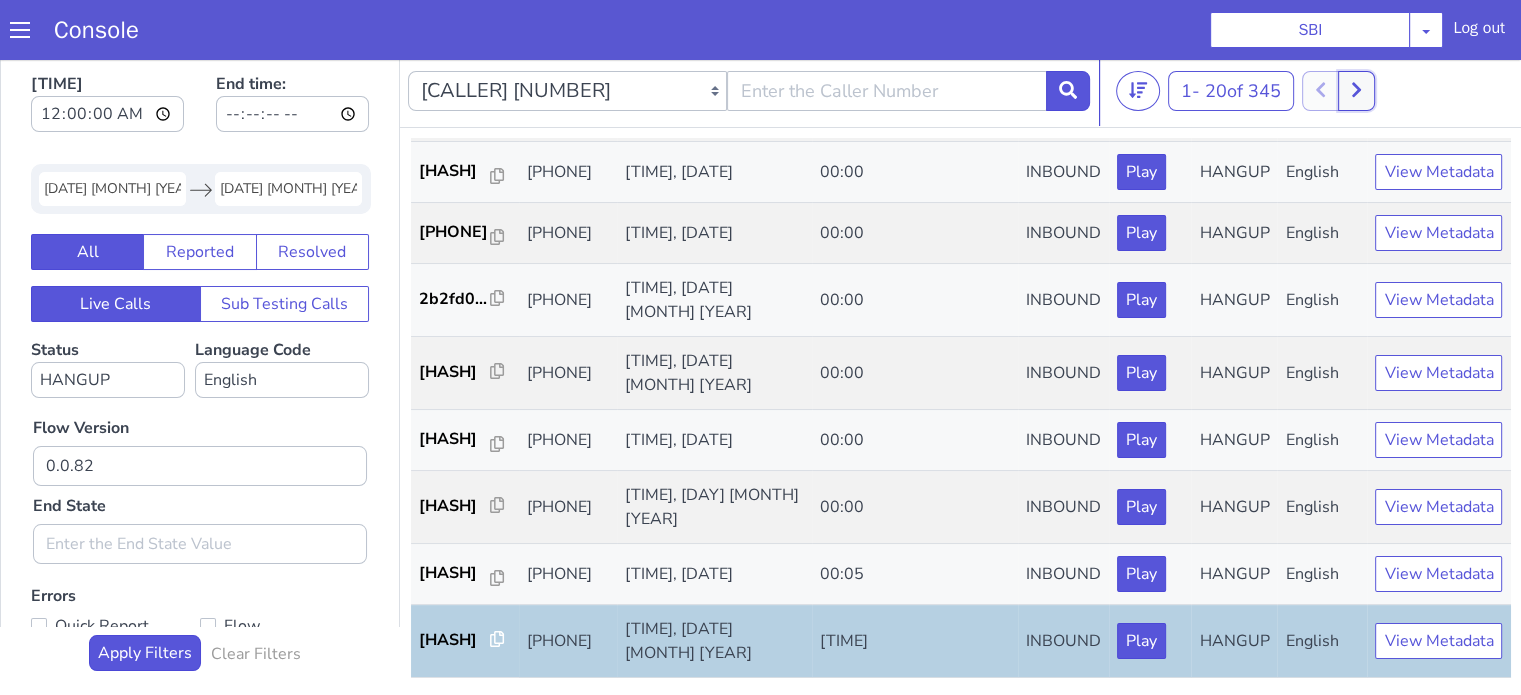 click 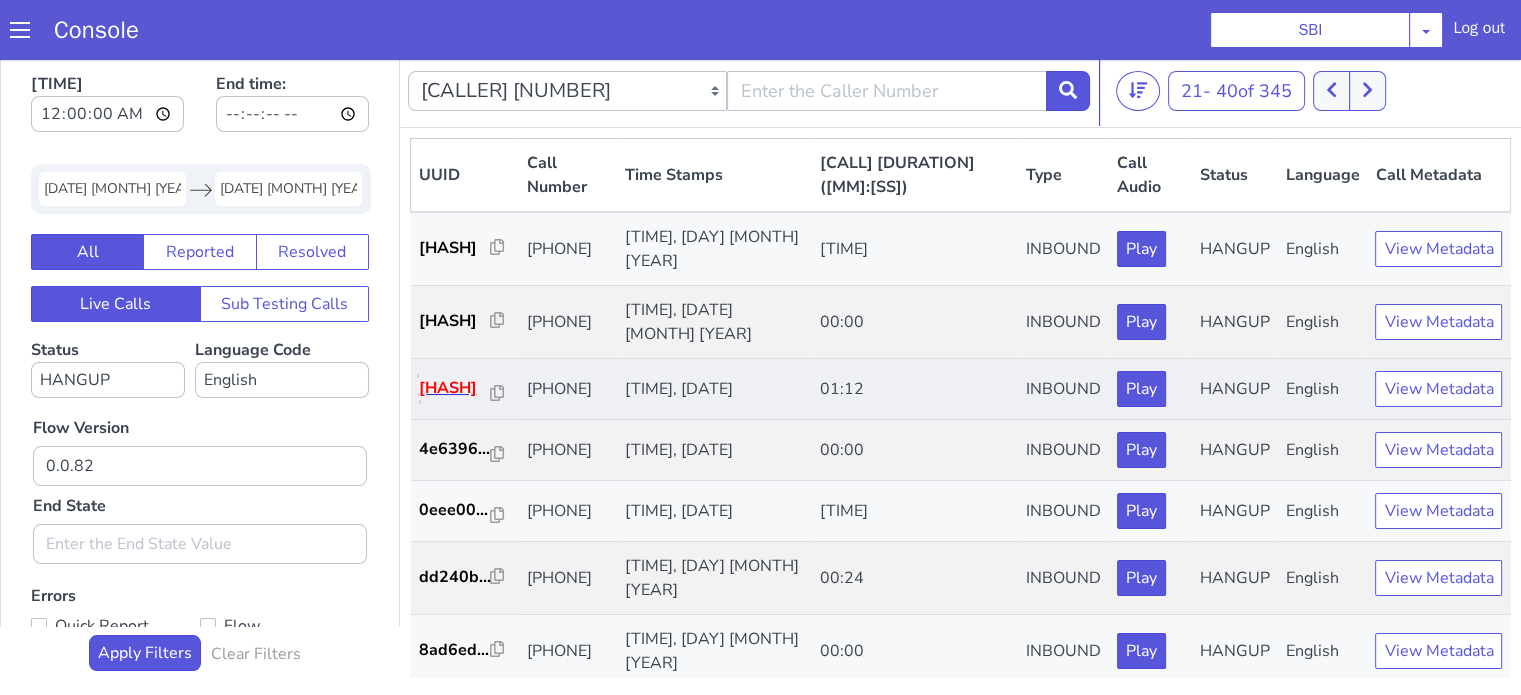 click on "97f73c..." at bounding box center (455, 388) 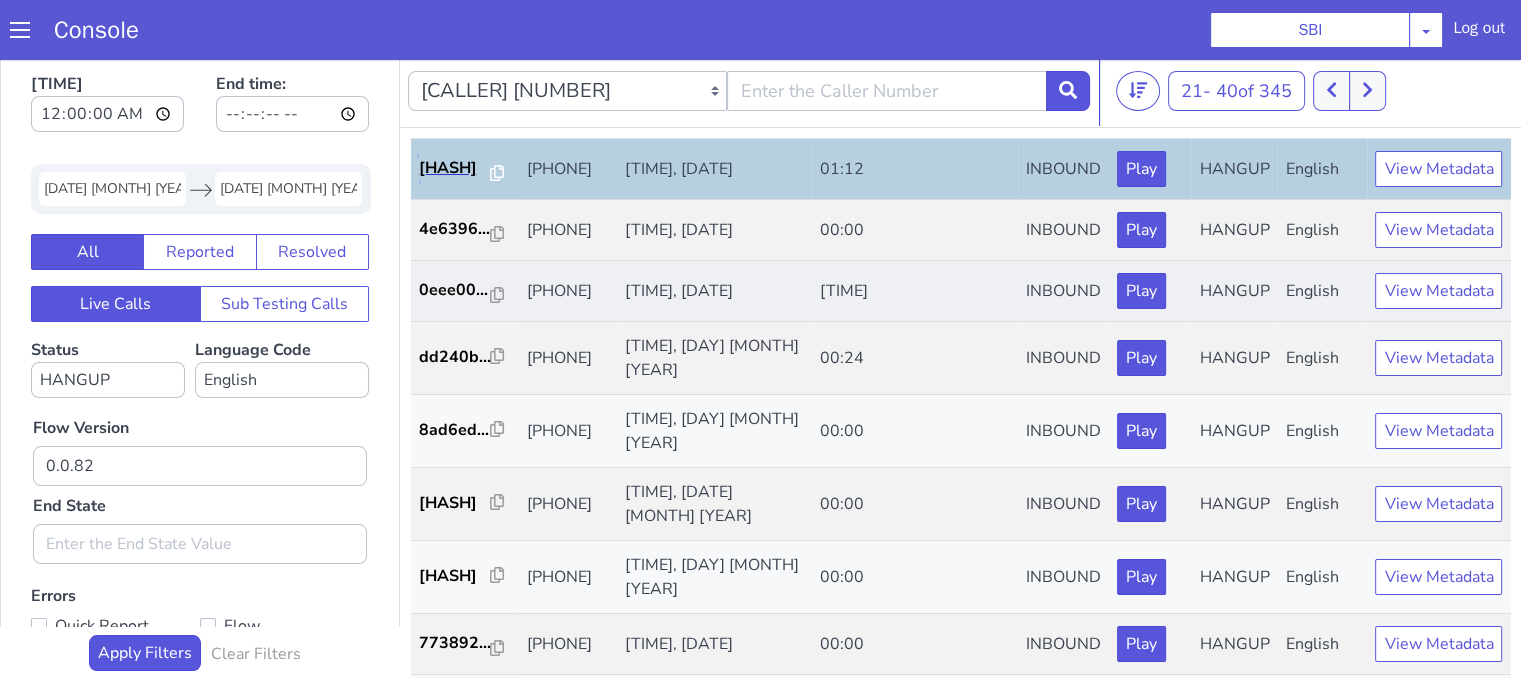scroll, scrollTop: 300, scrollLeft: 0, axis: vertical 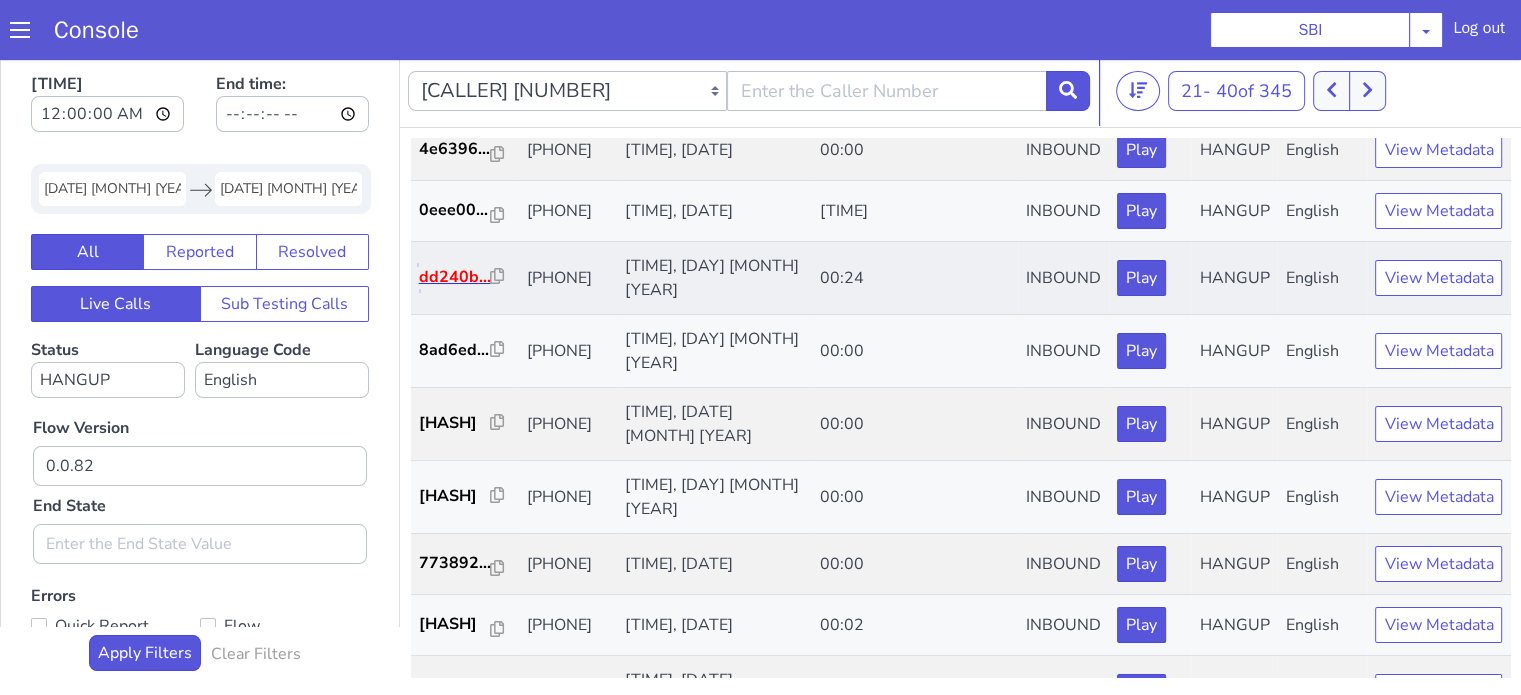 click on "dd240b..." at bounding box center [455, 277] 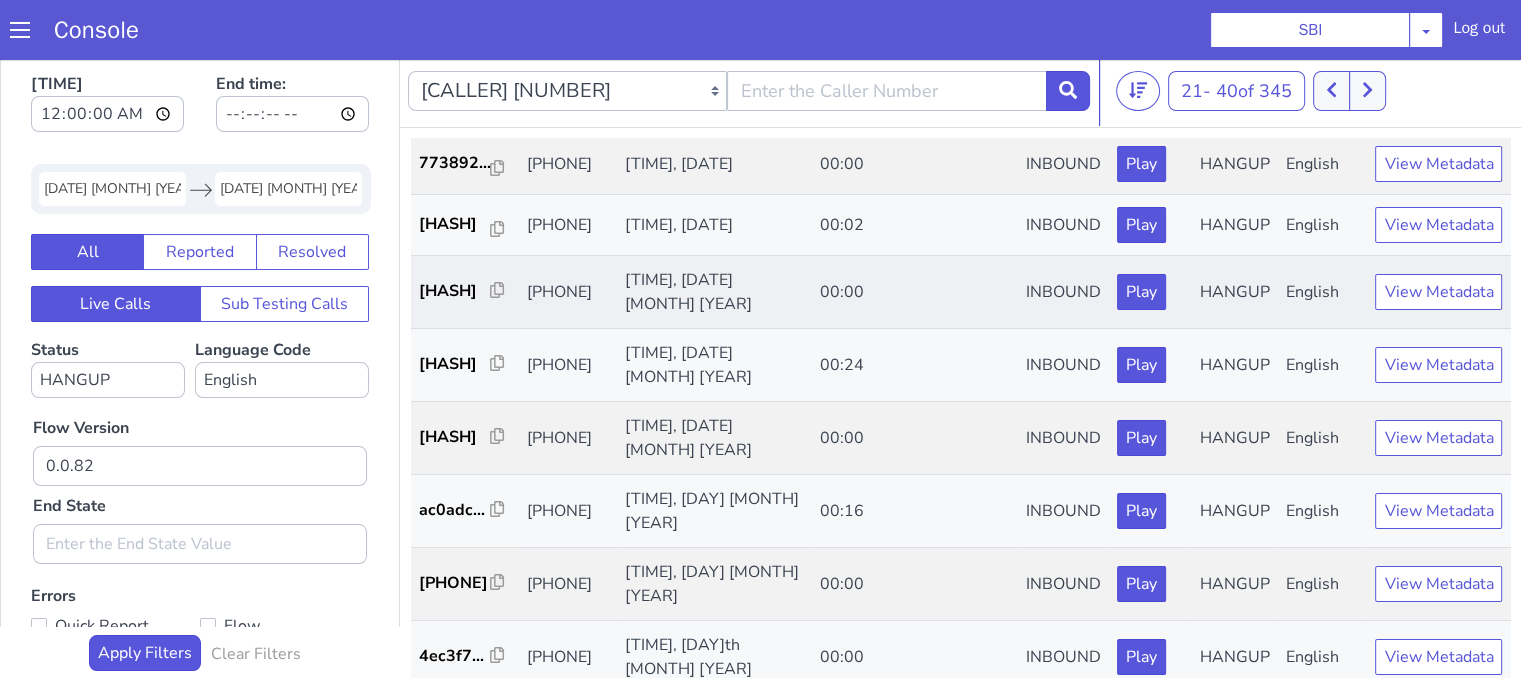 scroll, scrollTop: 800, scrollLeft: 0, axis: vertical 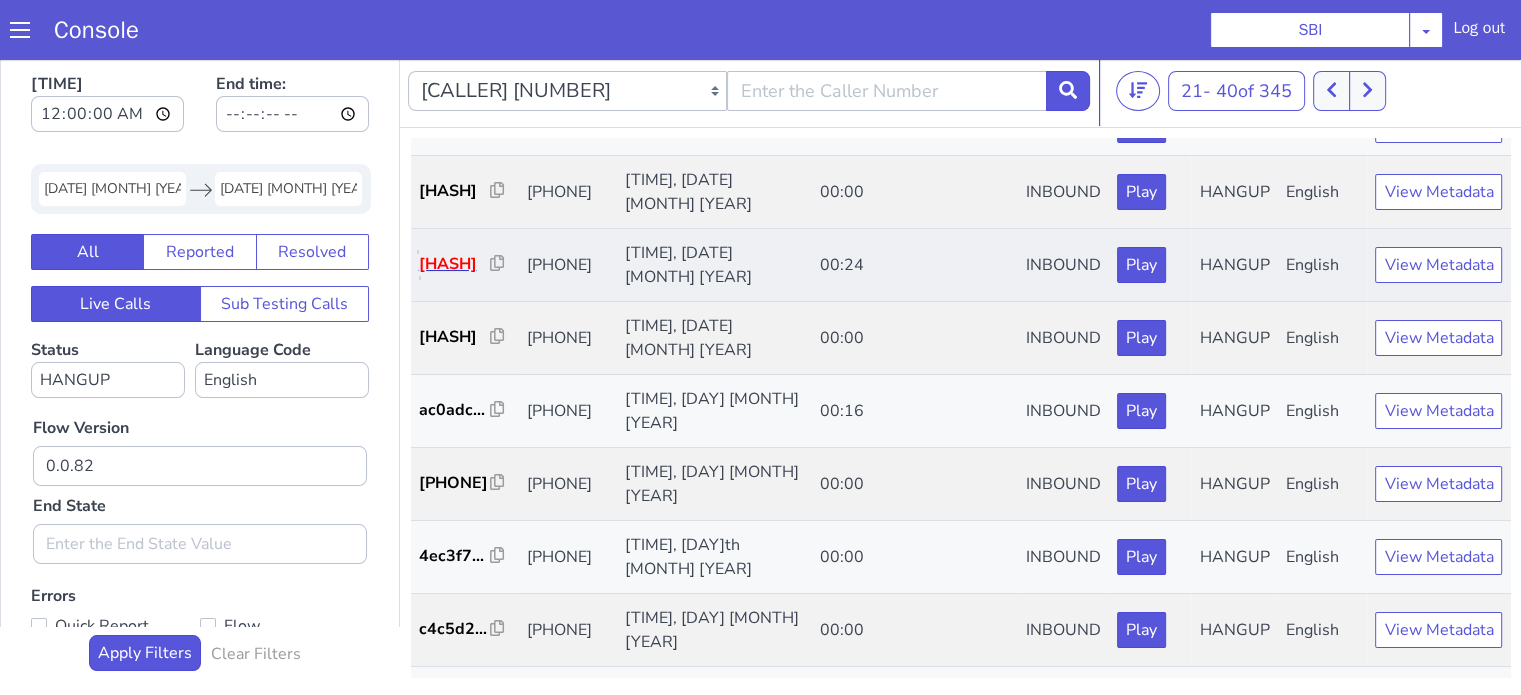 click on "73bd3f..." at bounding box center (455, 264) 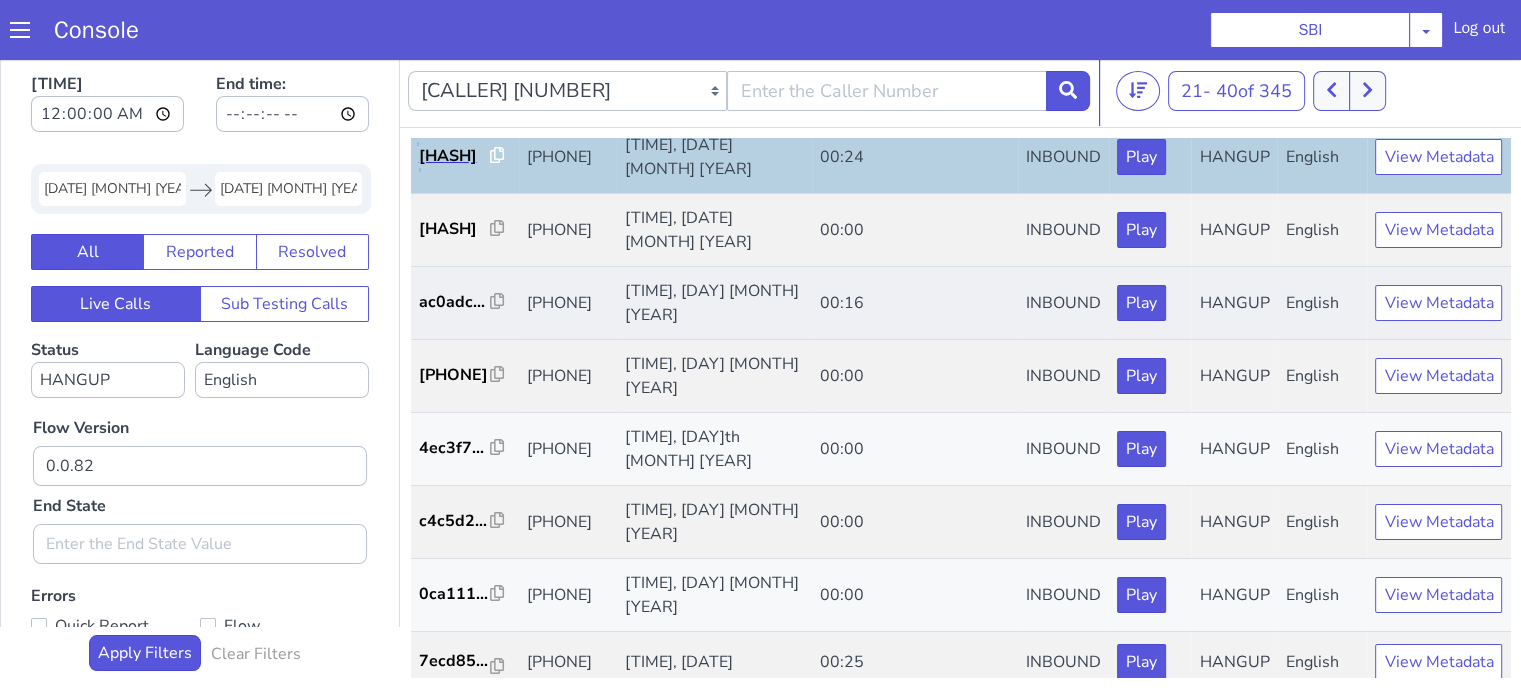 scroll, scrollTop: 990, scrollLeft: 0, axis: vertical 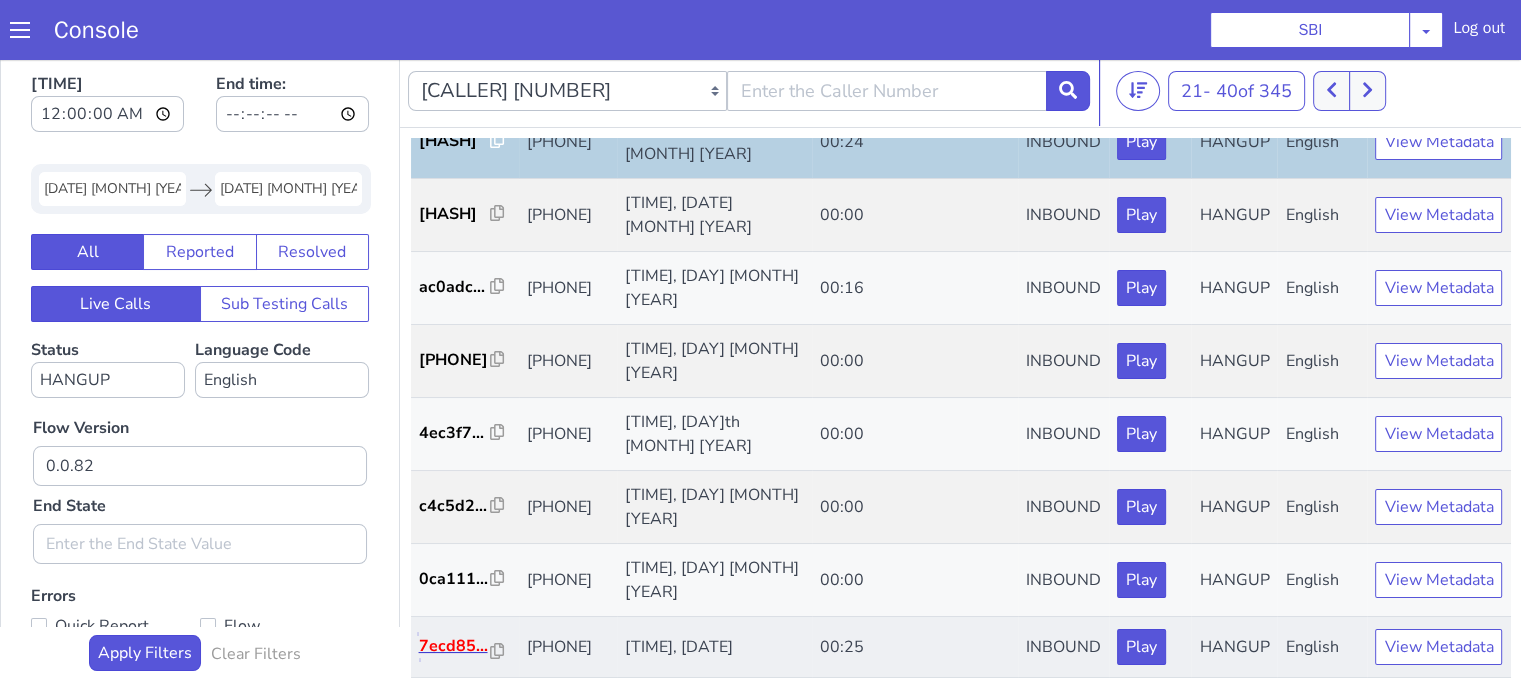 click on "7ecd85..." at bounding box center [455, 646] 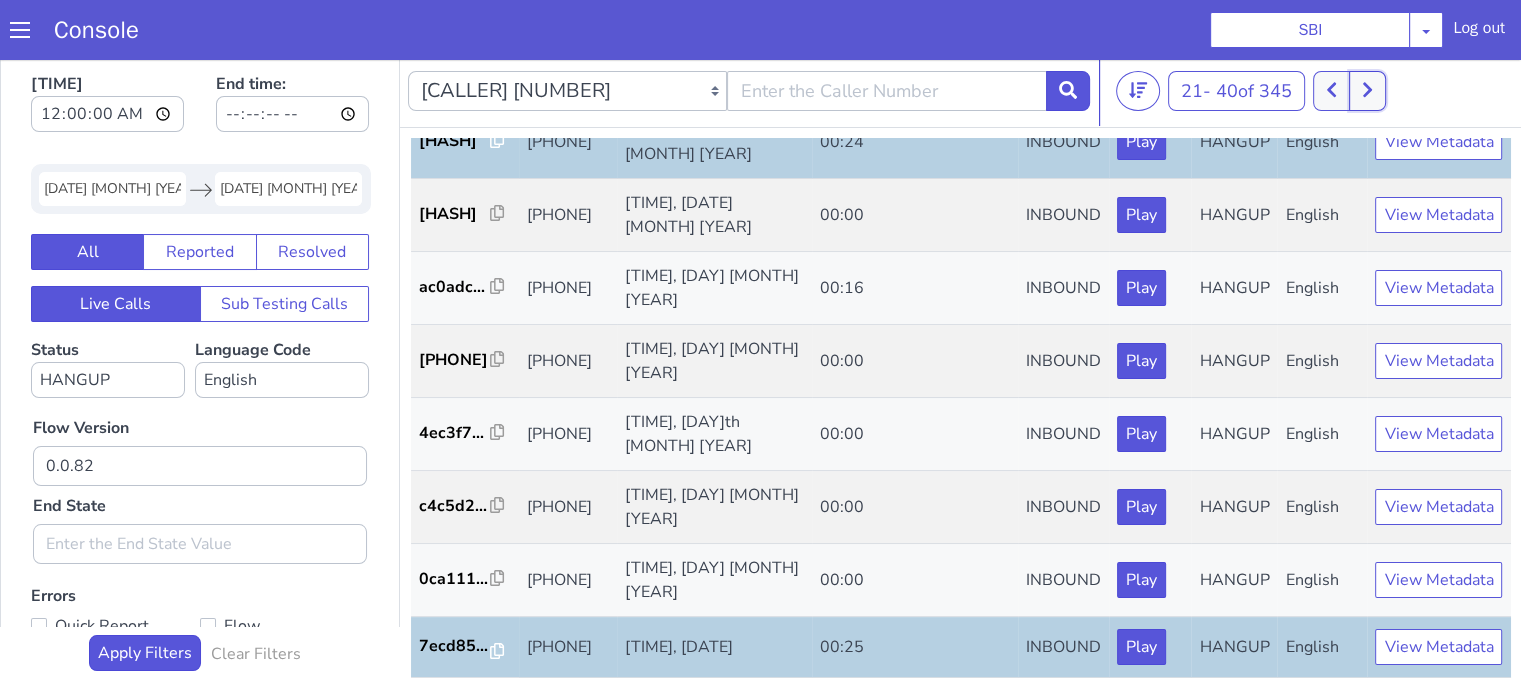 click 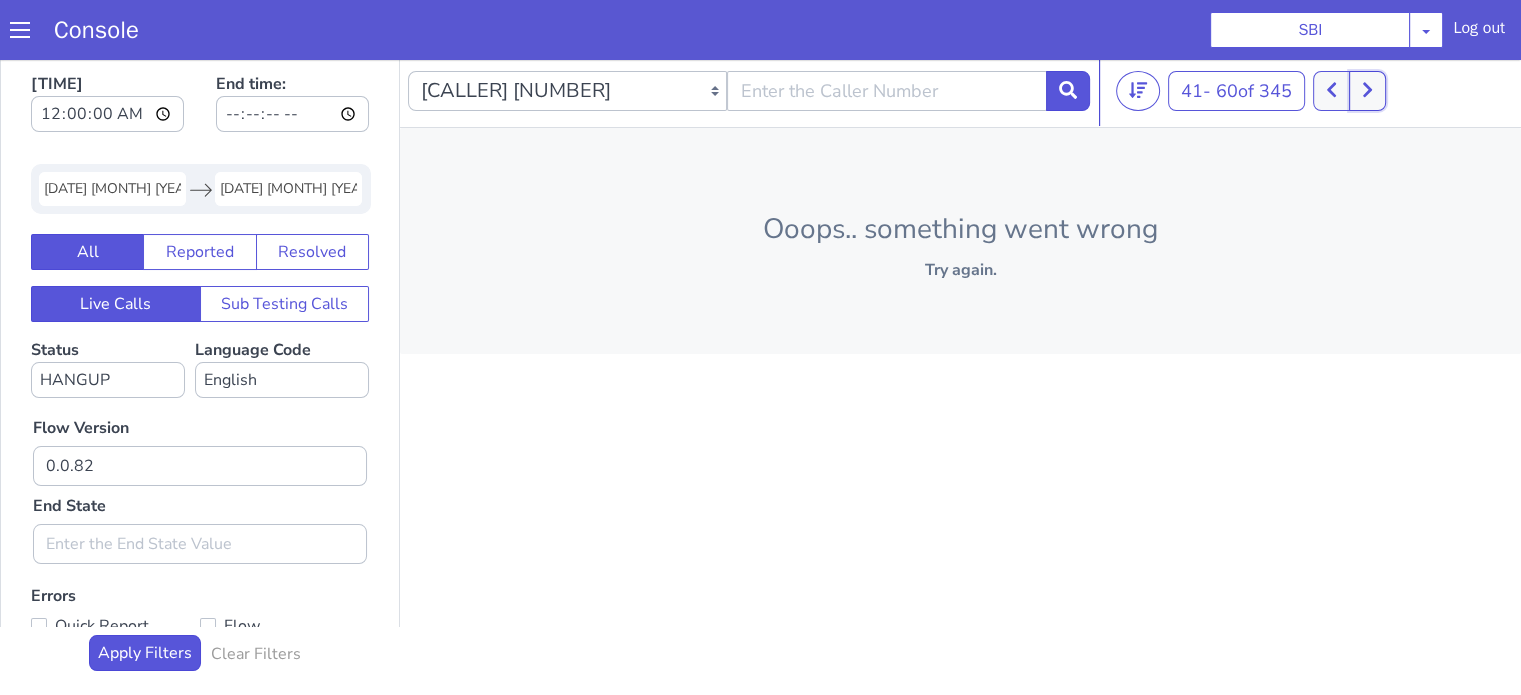 click at bounding box center [1367, 91] 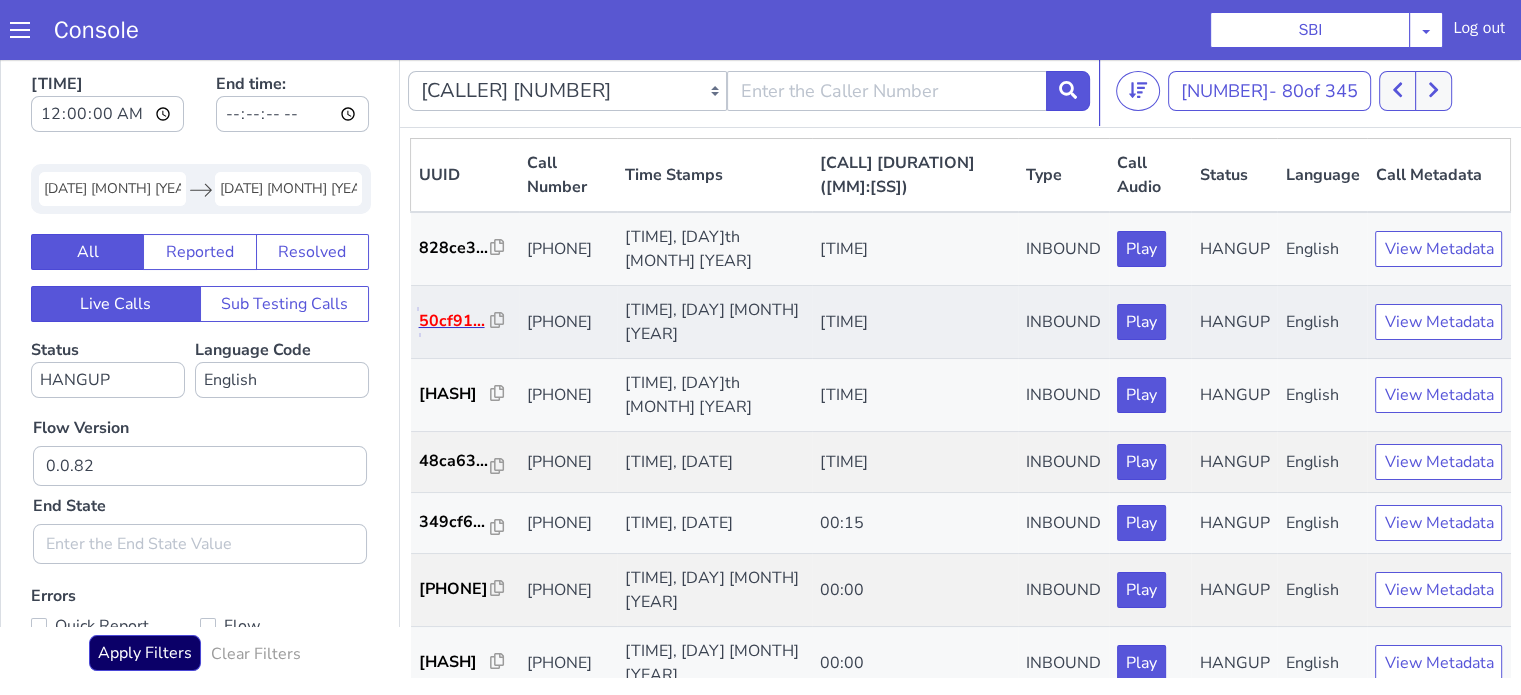 click on "50cf91..." at bounding box center [455, 321] 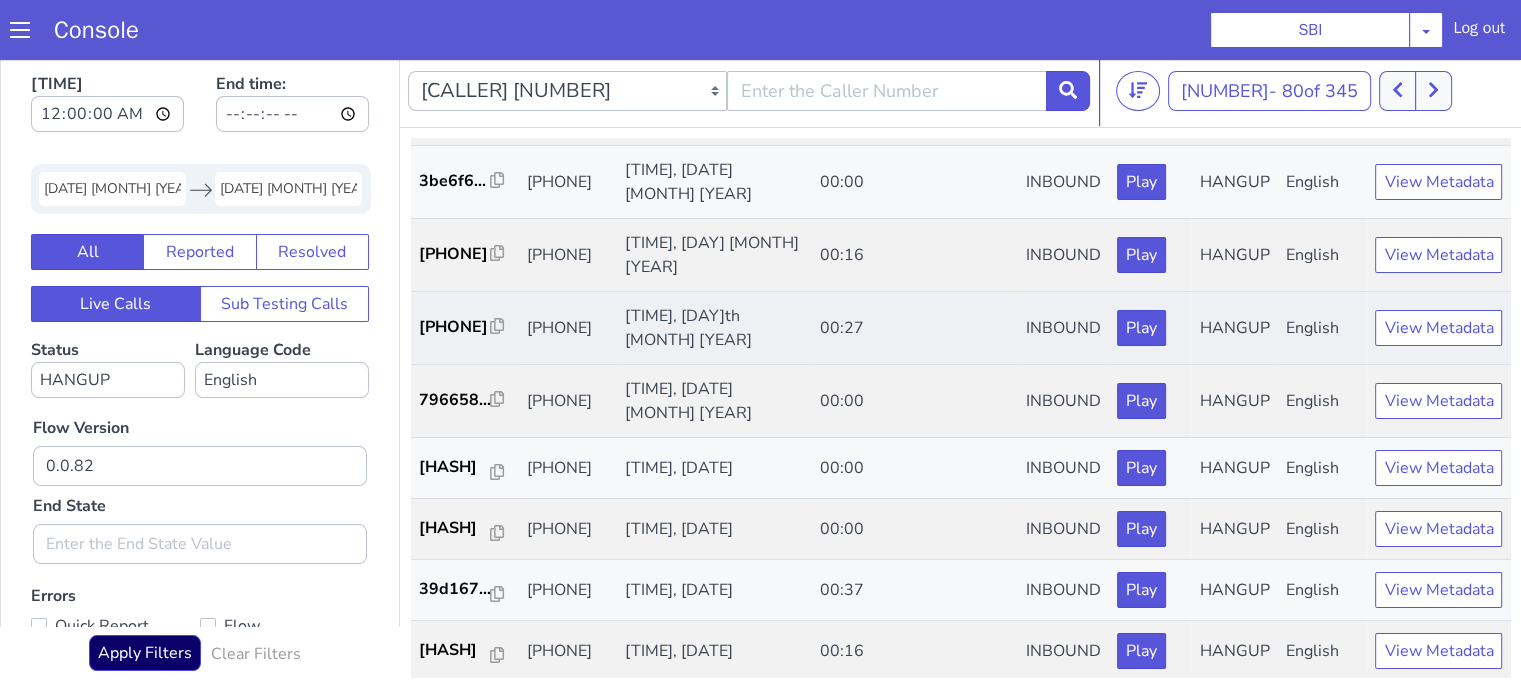 scroll, scrollTop: 700, scrollLeft: 0, axis: vertical 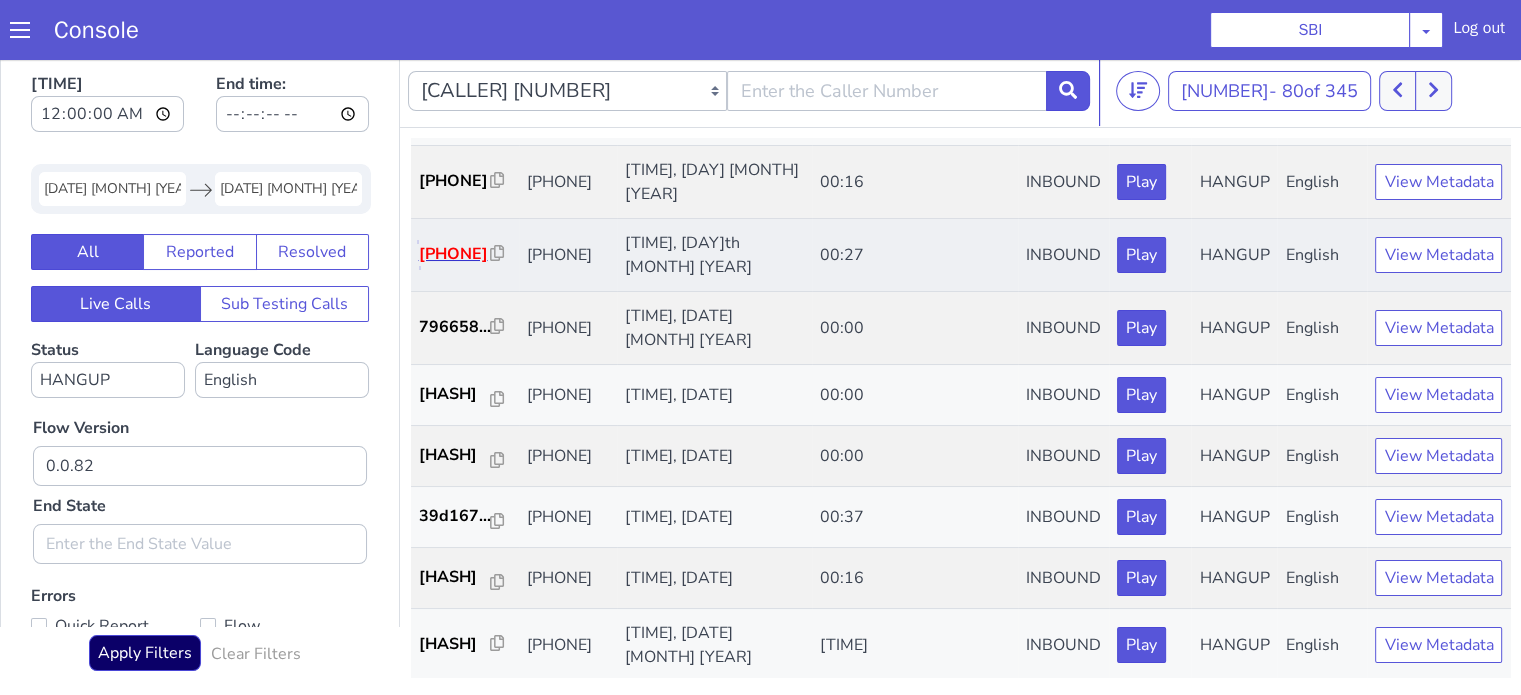 click on "17646a..." at bounding box center (455, 254) 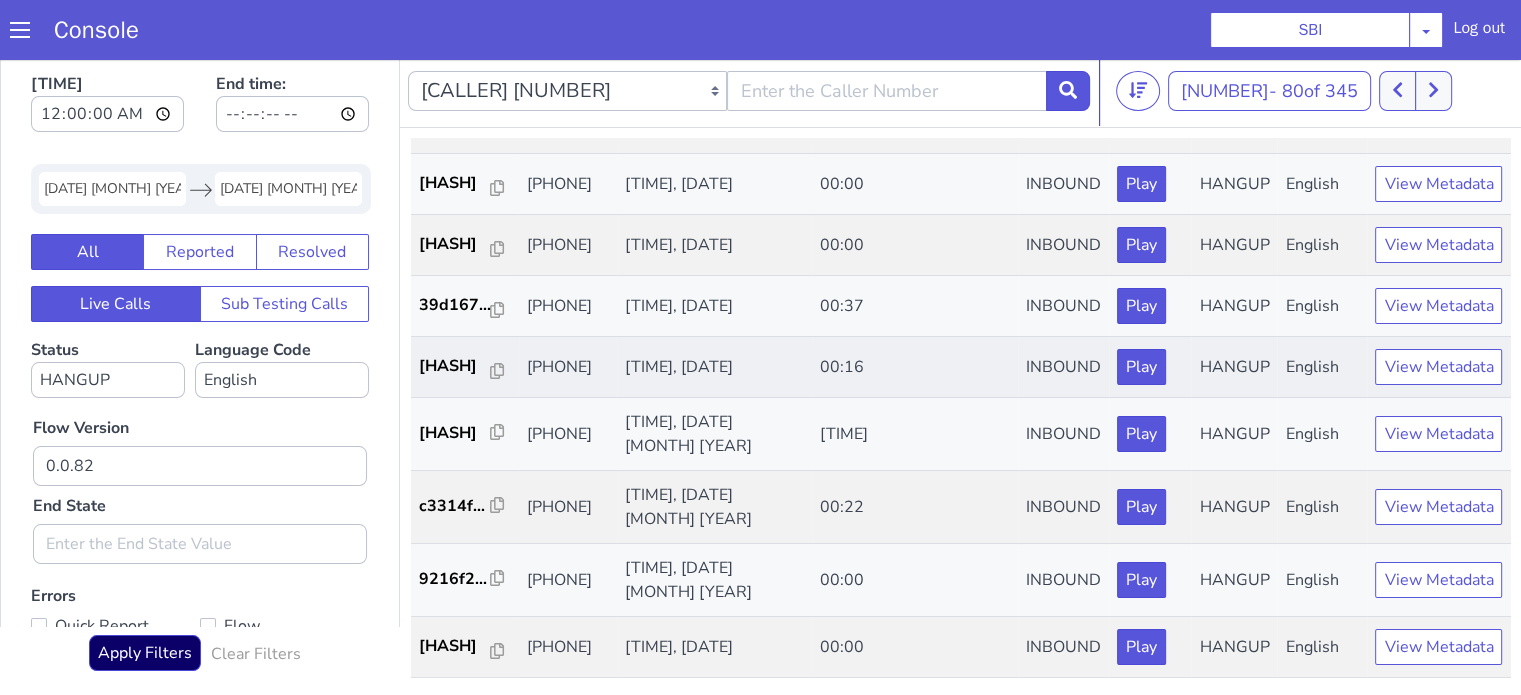 scroll, scrollTop: 990, scrollLeft: 0, axis: vertical 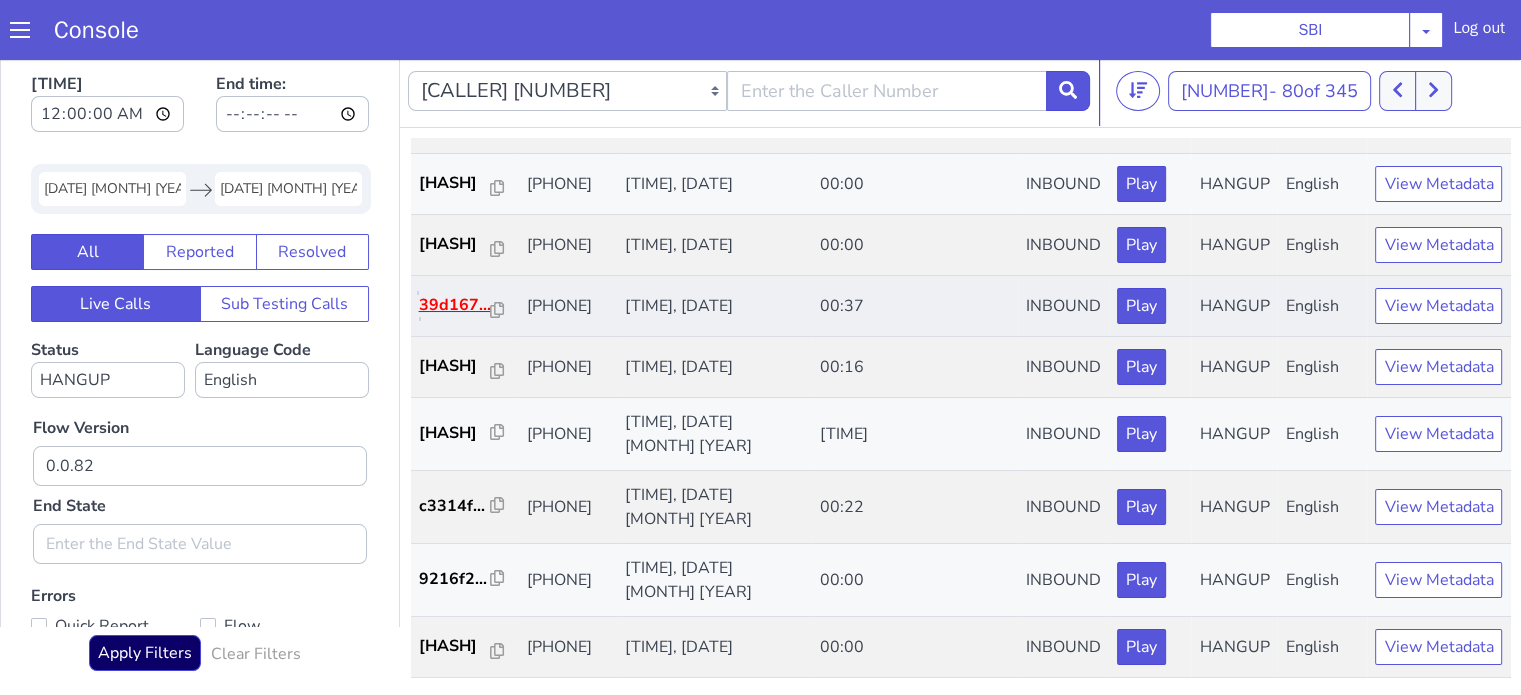 click on "39d167..." at bounding box center [455, 305] 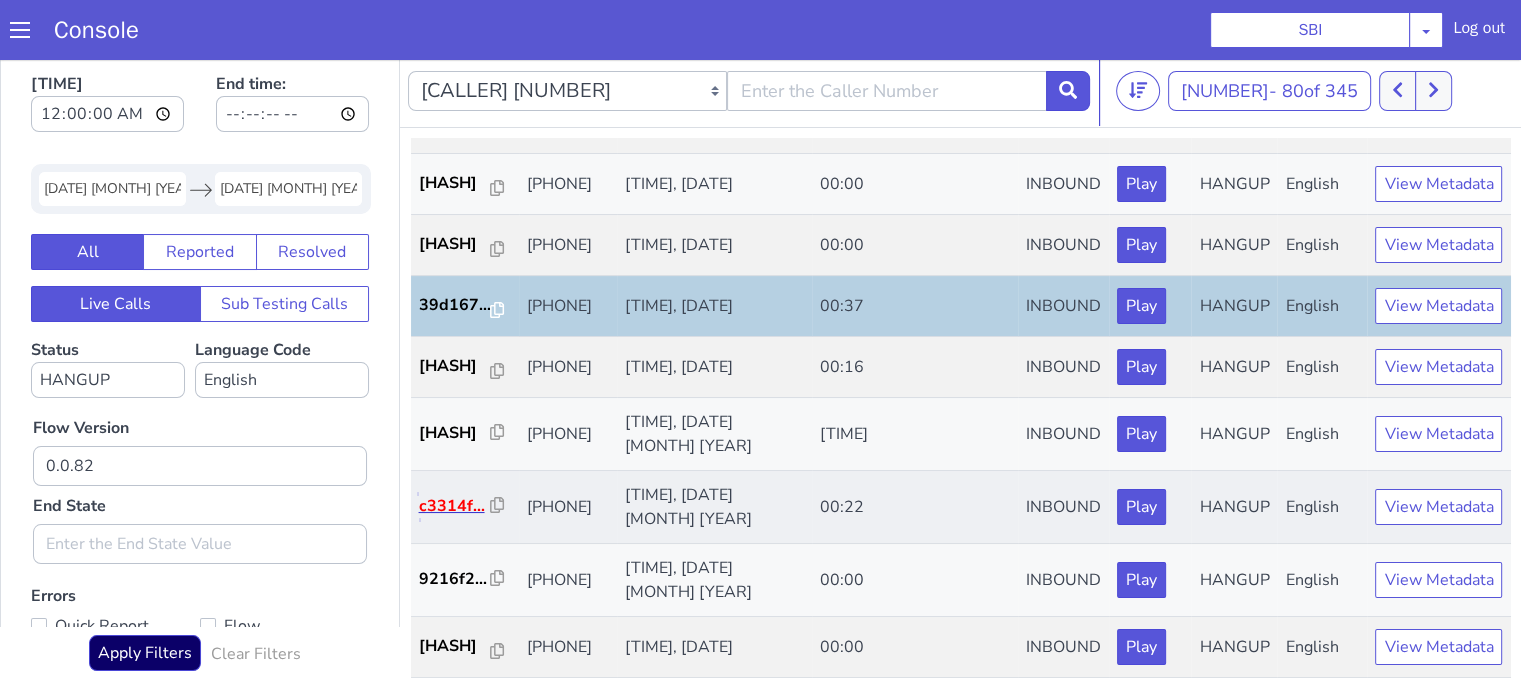 click on "c3314f..." at bounding box center [455, 506] 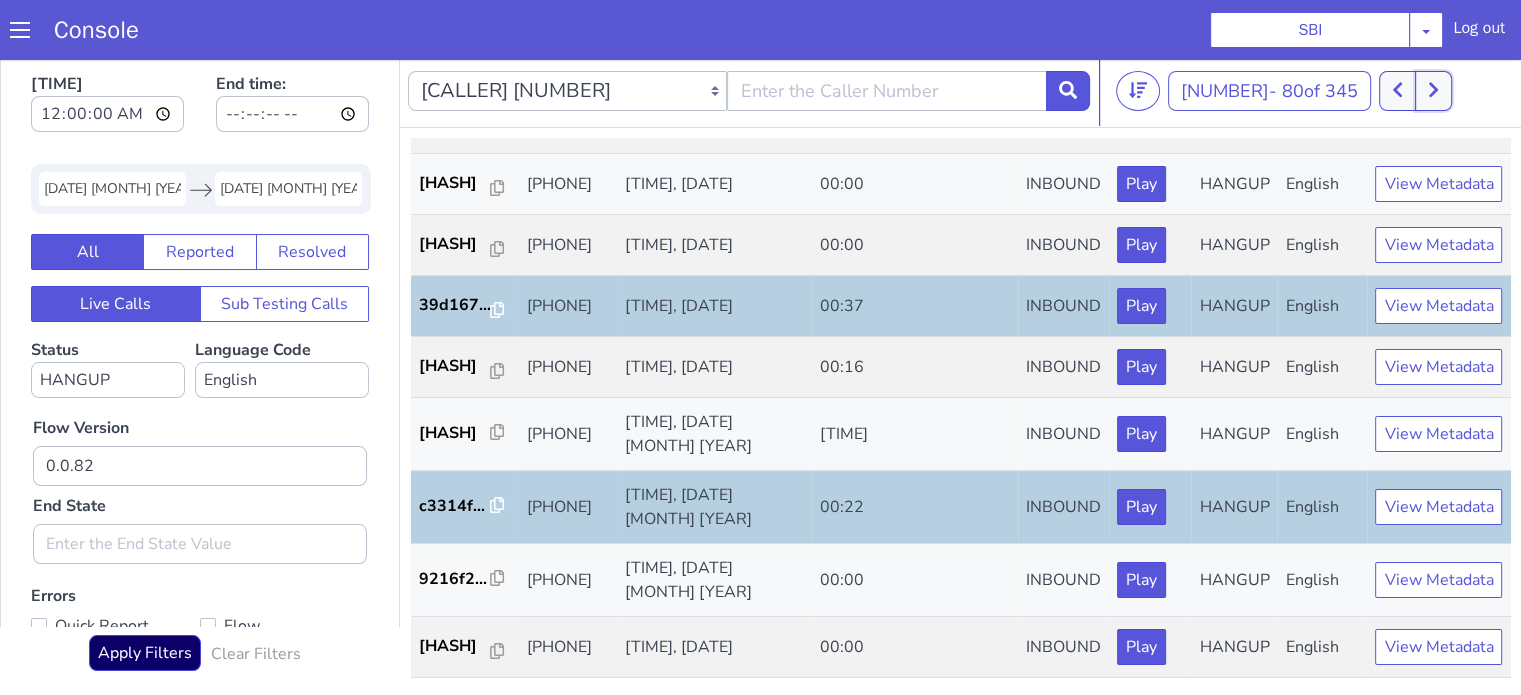 click at bounding box center [1433, 91] 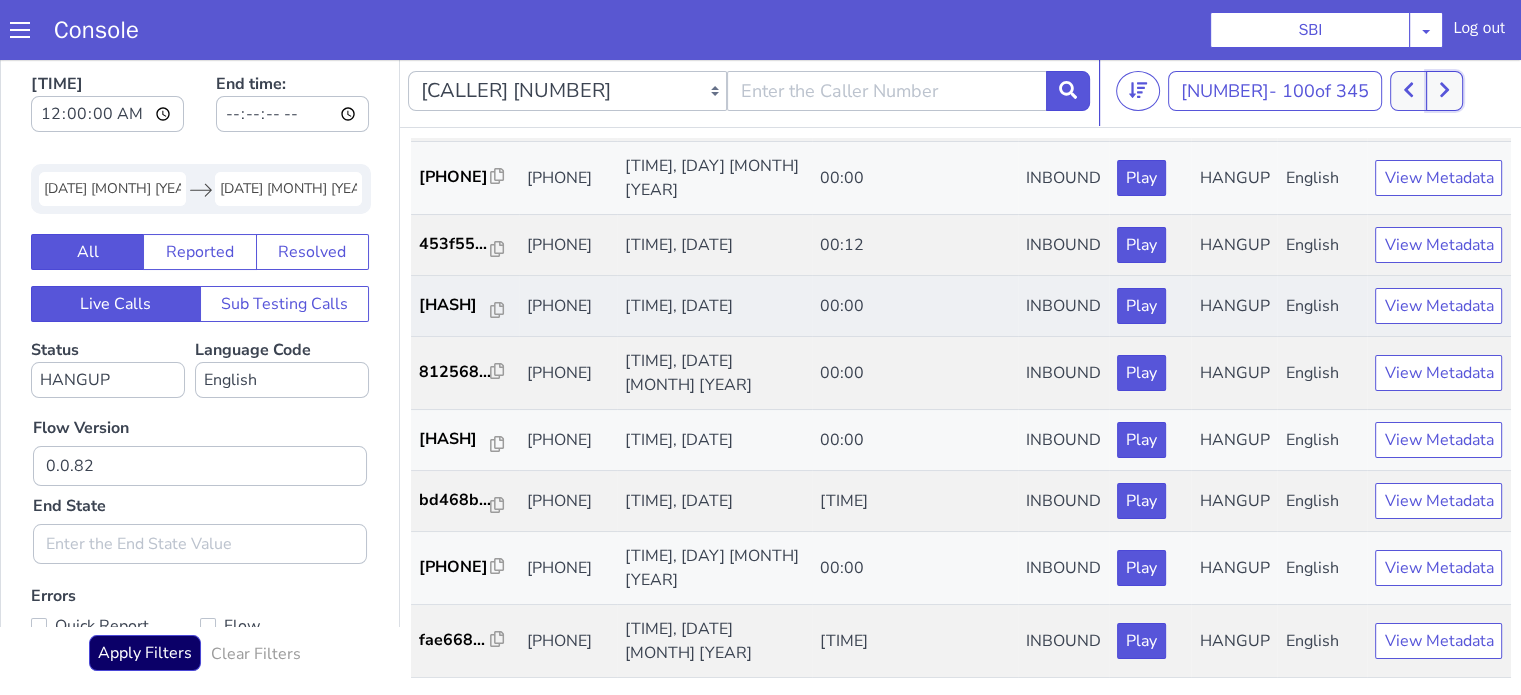 scroll, scrollTop: 990, scrollLeft: 0, axis: vertical 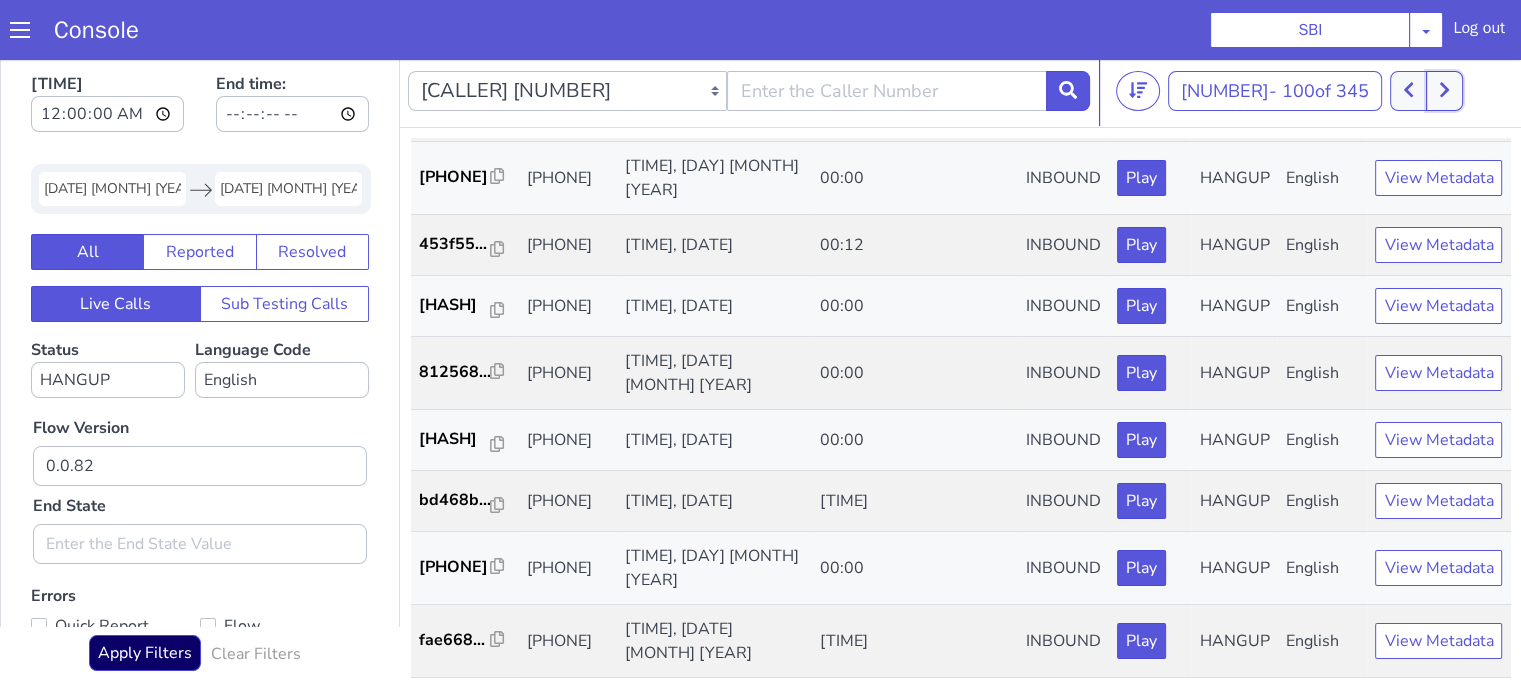 click at bounding box center (1444, 91) 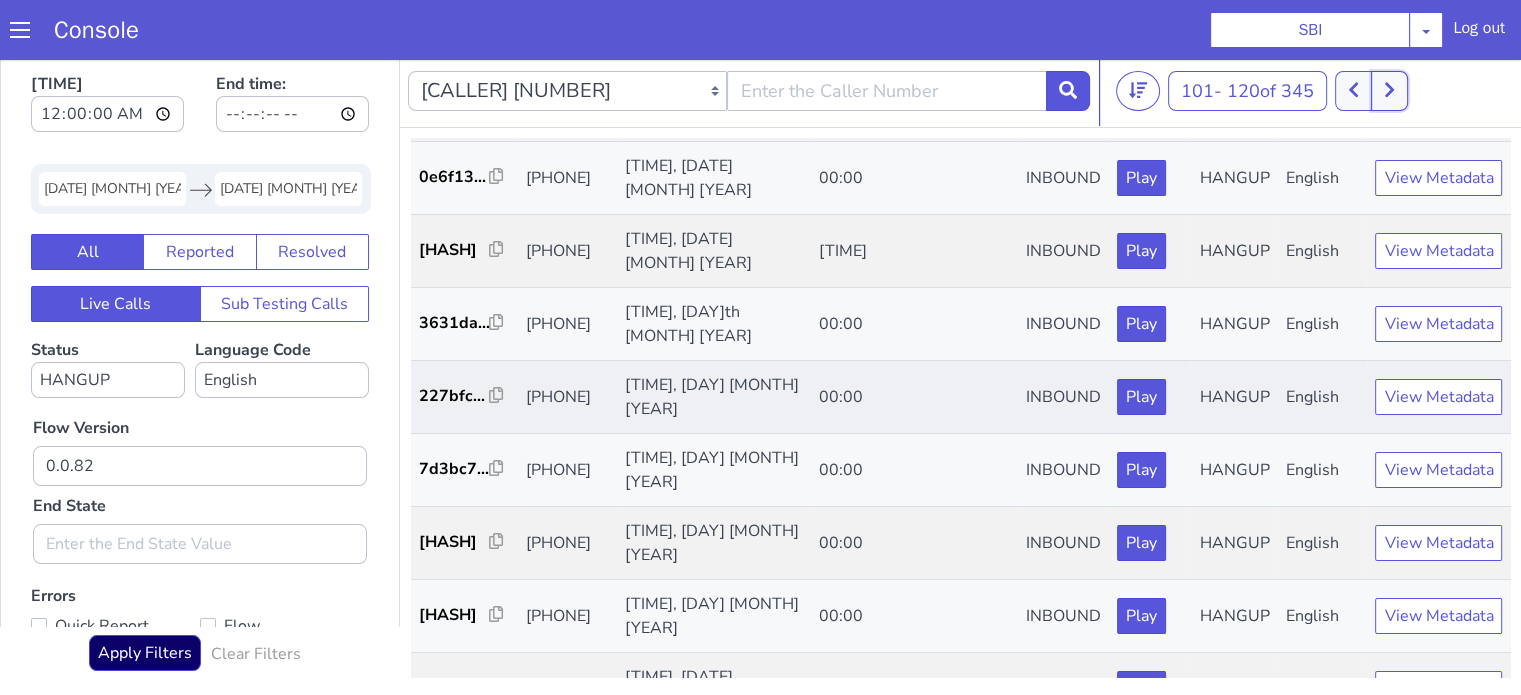 scroll, scrollTop: 990, scrollLeft: 0, axis: vertical 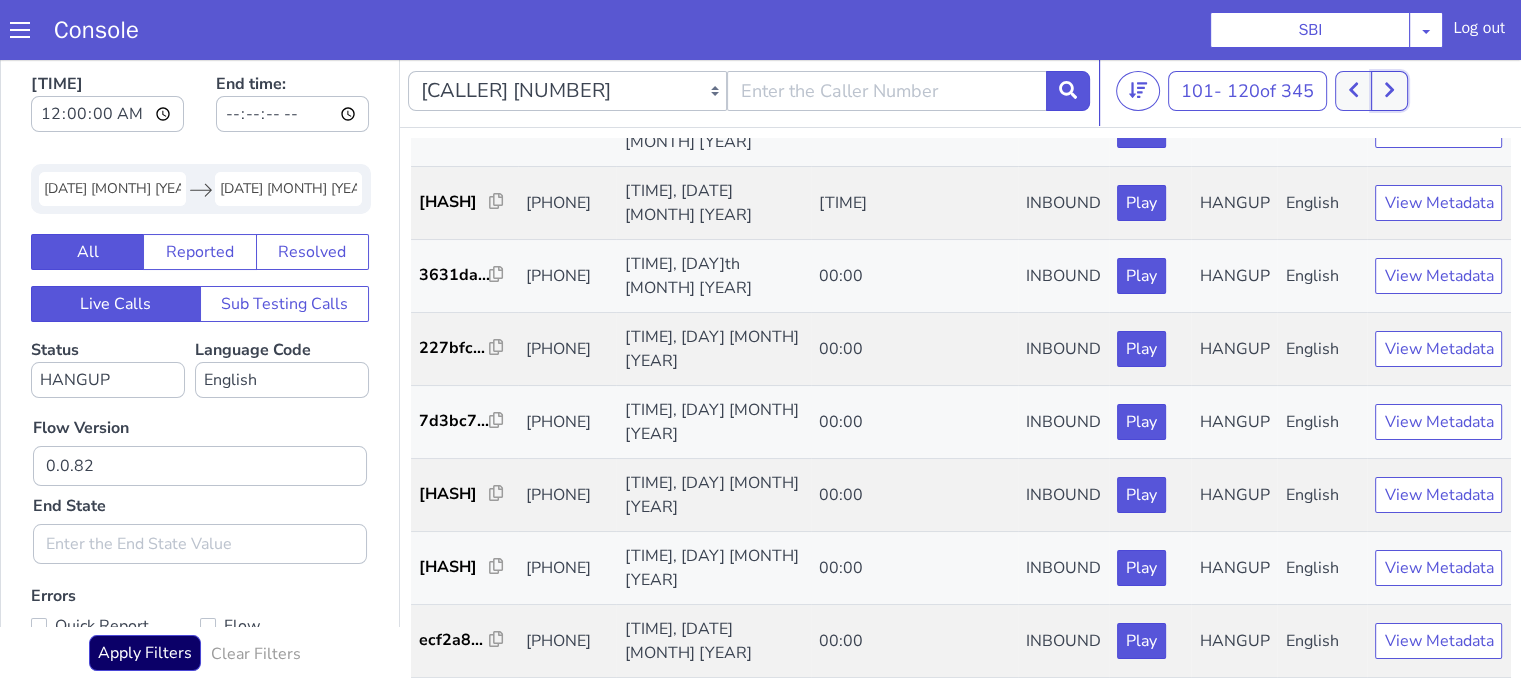 click 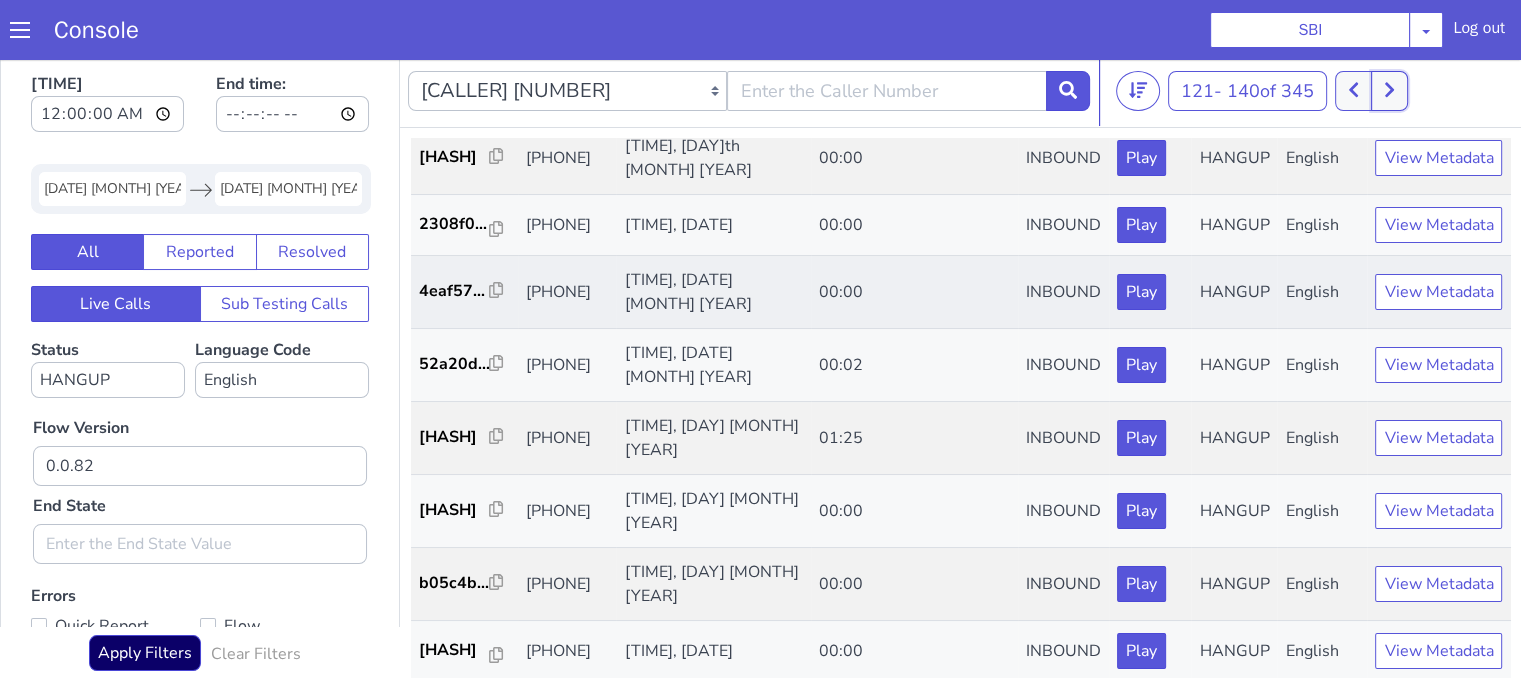 scroll, scrollTop: 300, scrollLeft: 0, axis: vertical 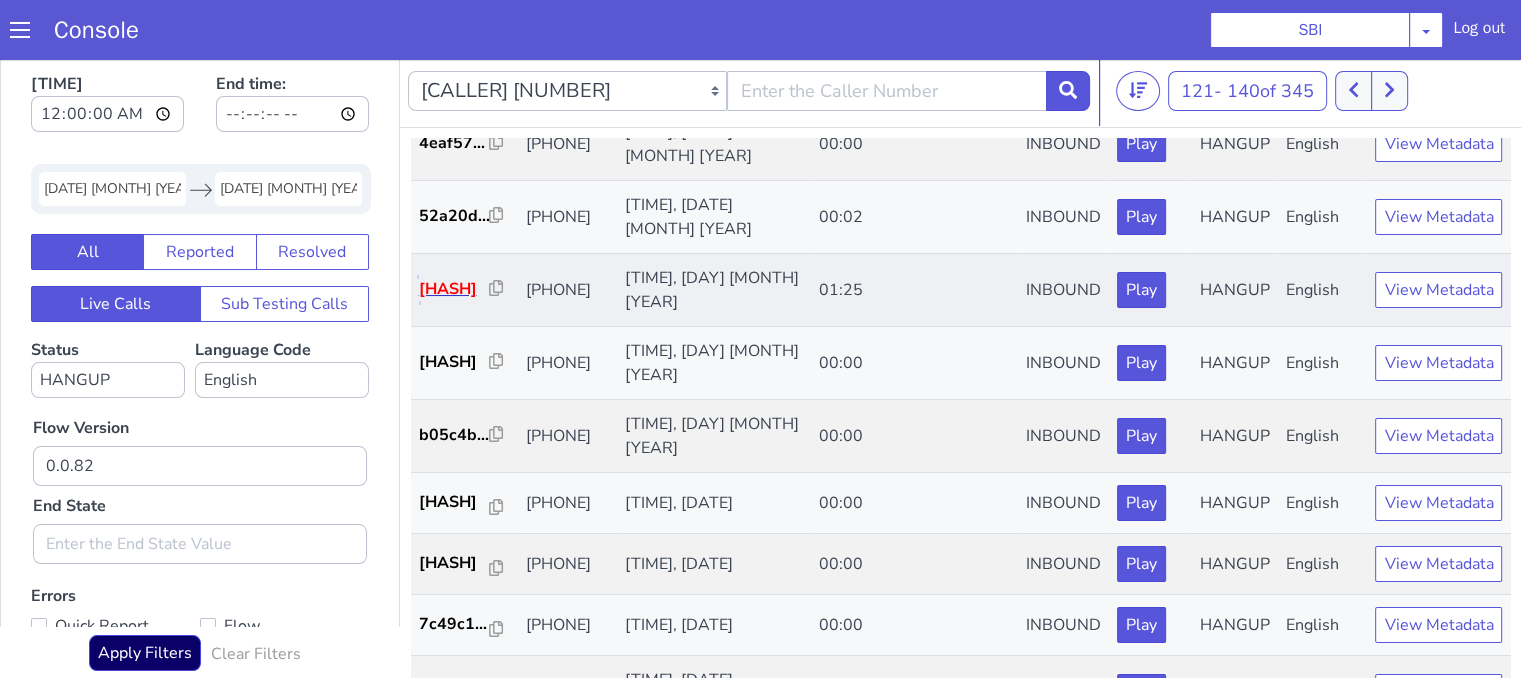 click on "257d04..." at bounding box center (454, 289) 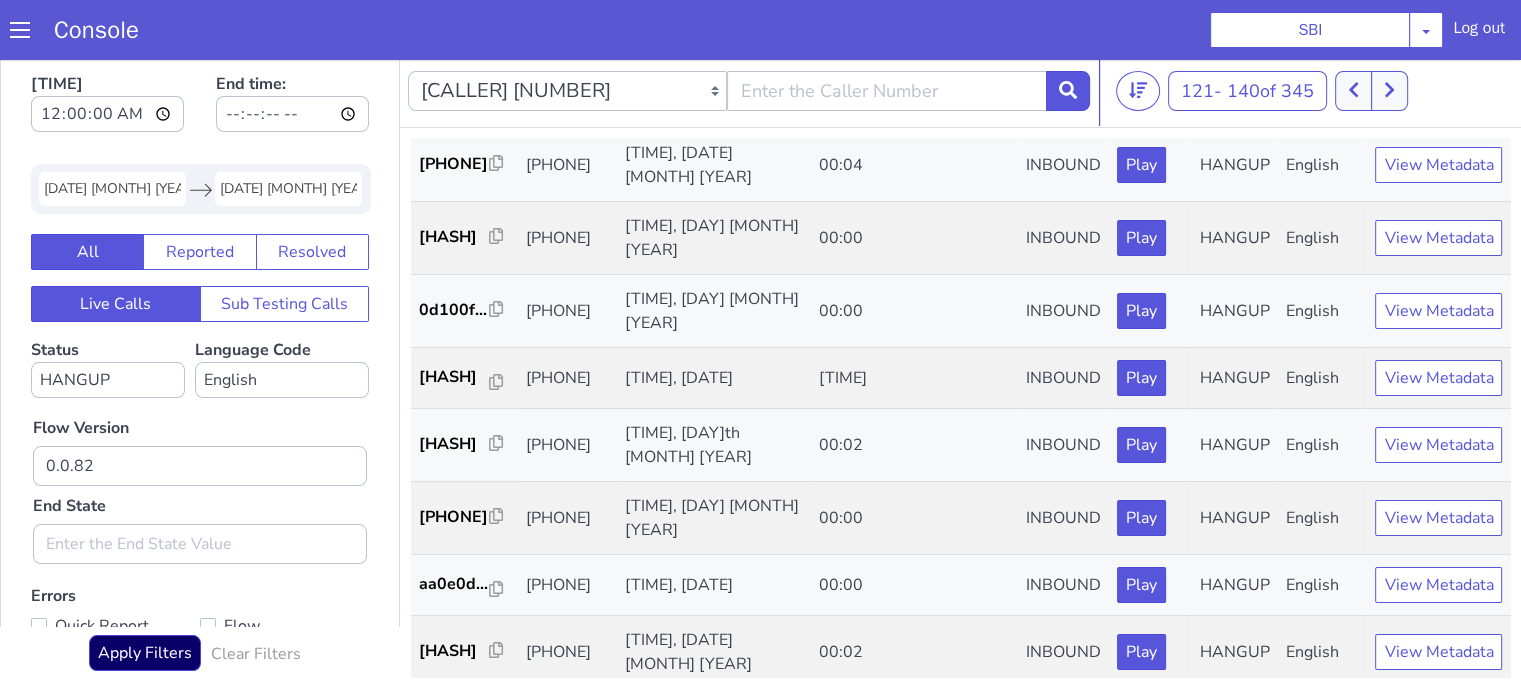 scroll, scrollTop: 990, scrollLeft: 0, axis: vertical 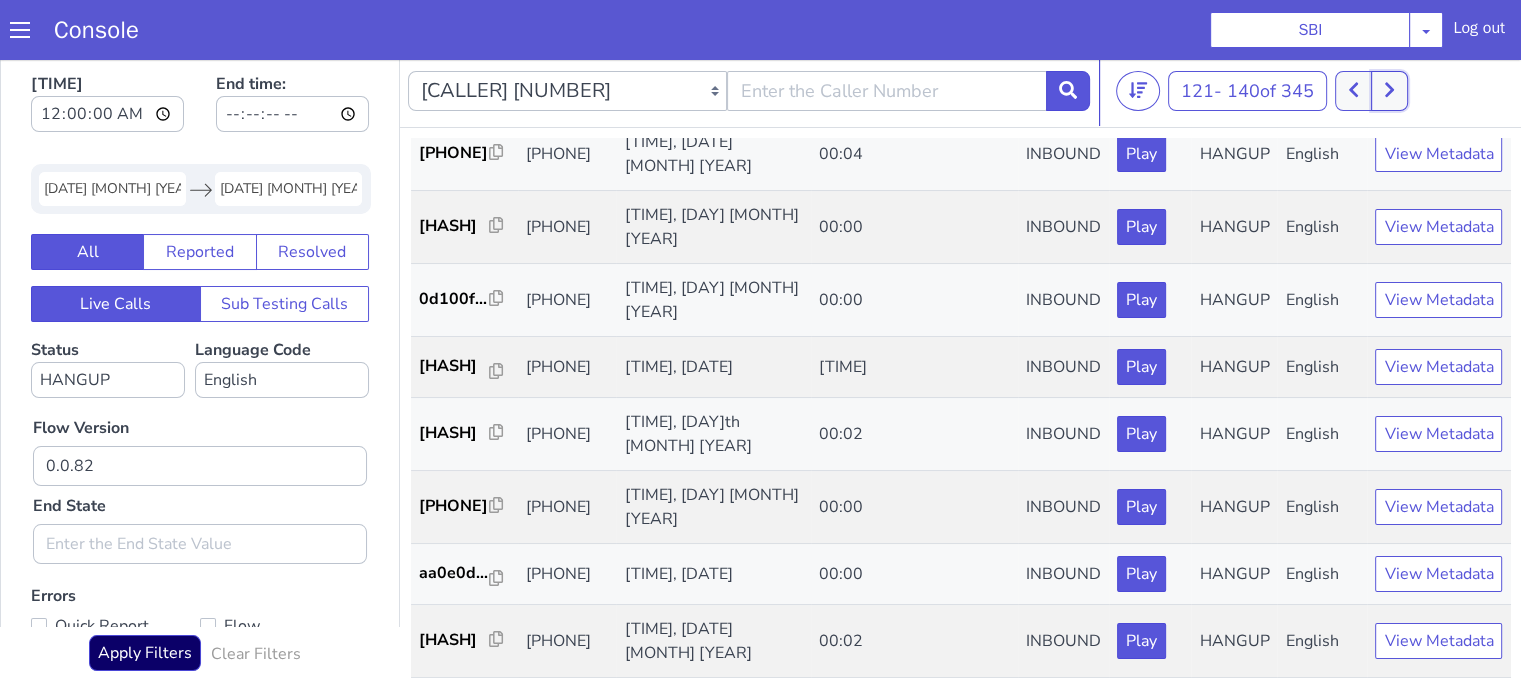 drag, startPoint x: 1388, startPoint y: 97, endPoint x: 1354, endPoint y: 117, distance: 39.446167 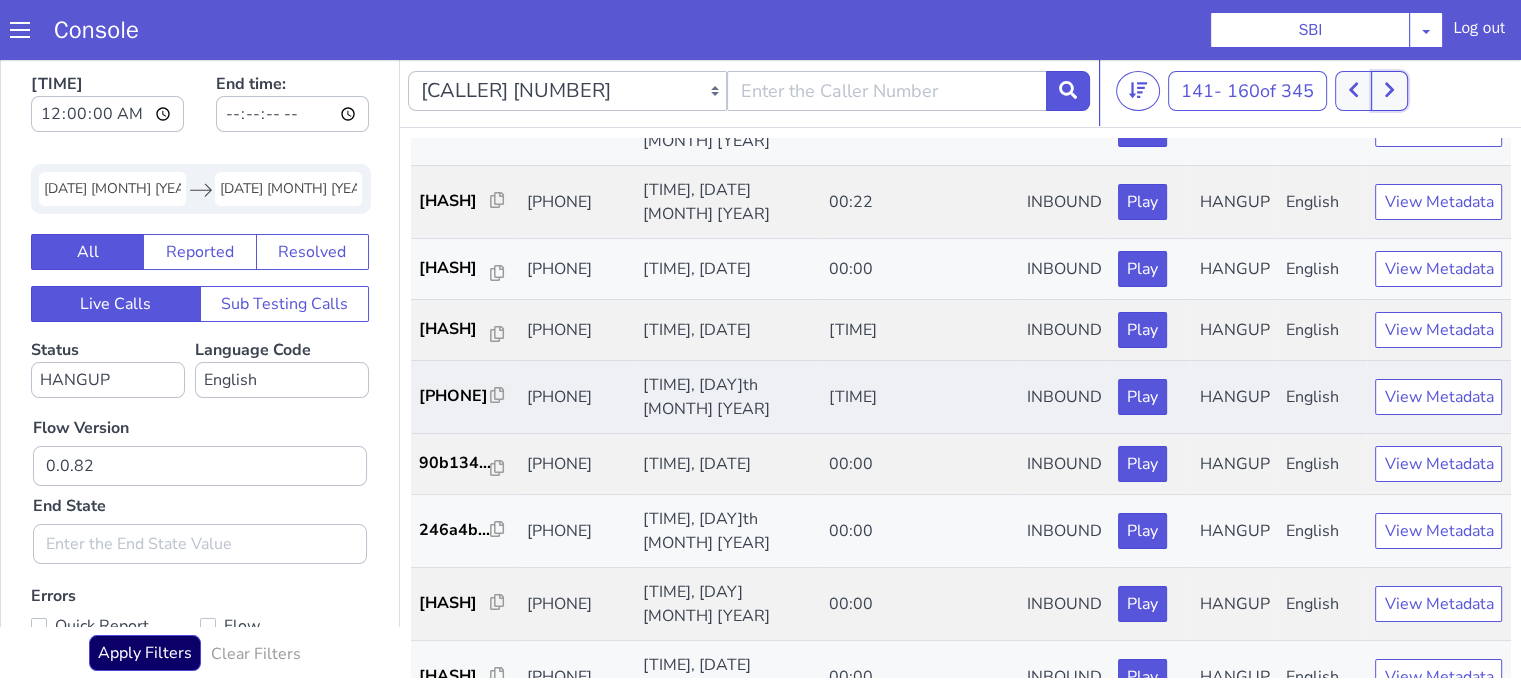 scroll, scrollTop: 600, scrollLeft: 0, axis: vertical 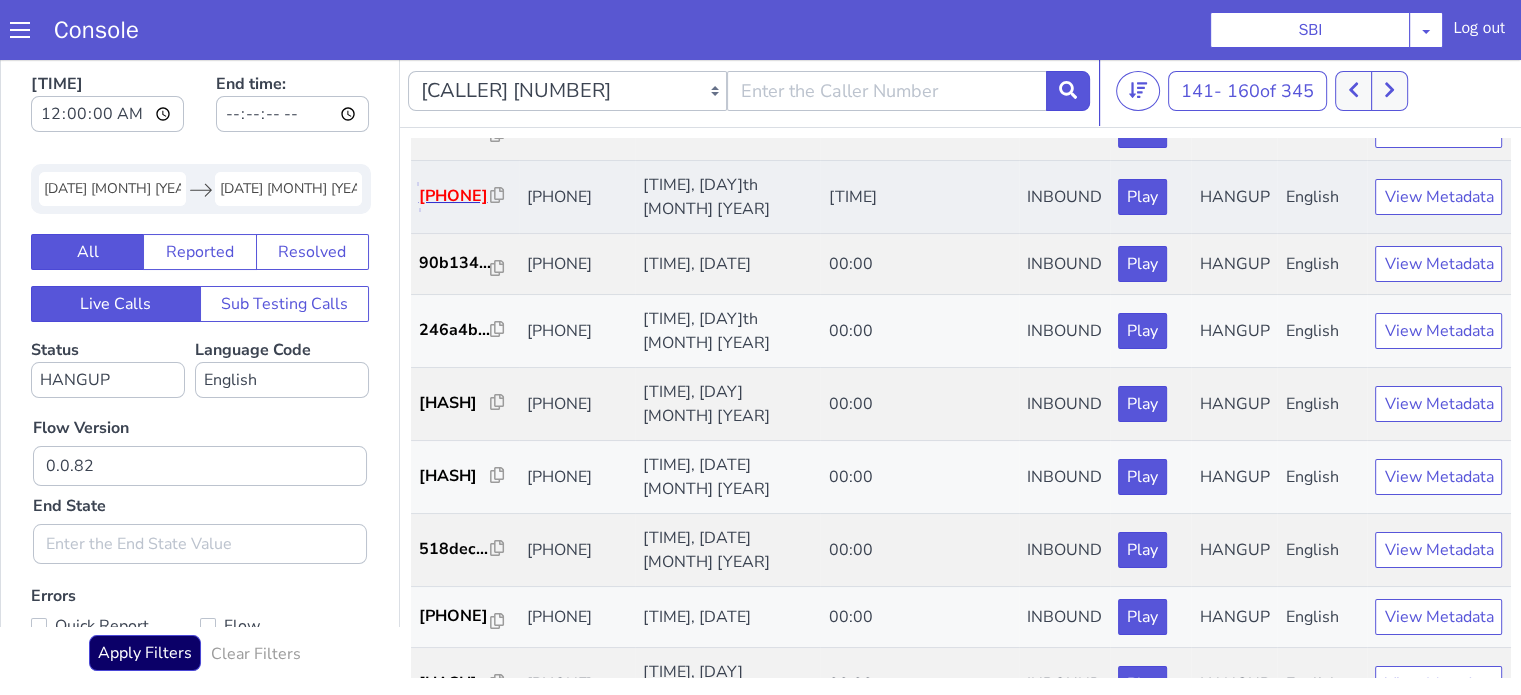 click on "1c2844..." at bounding box center [455, 196] 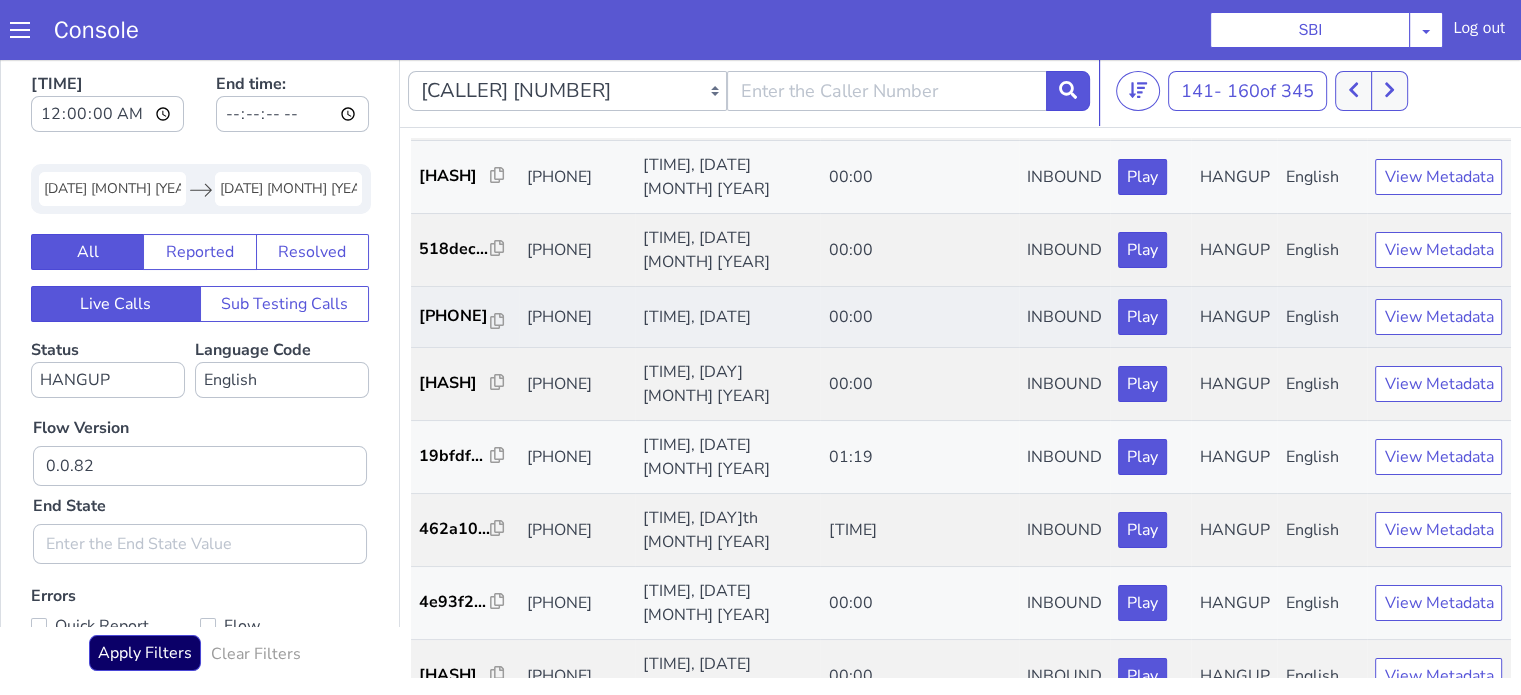scroll, scrollTop: 990, scrollLeft: 0, axis: vertical 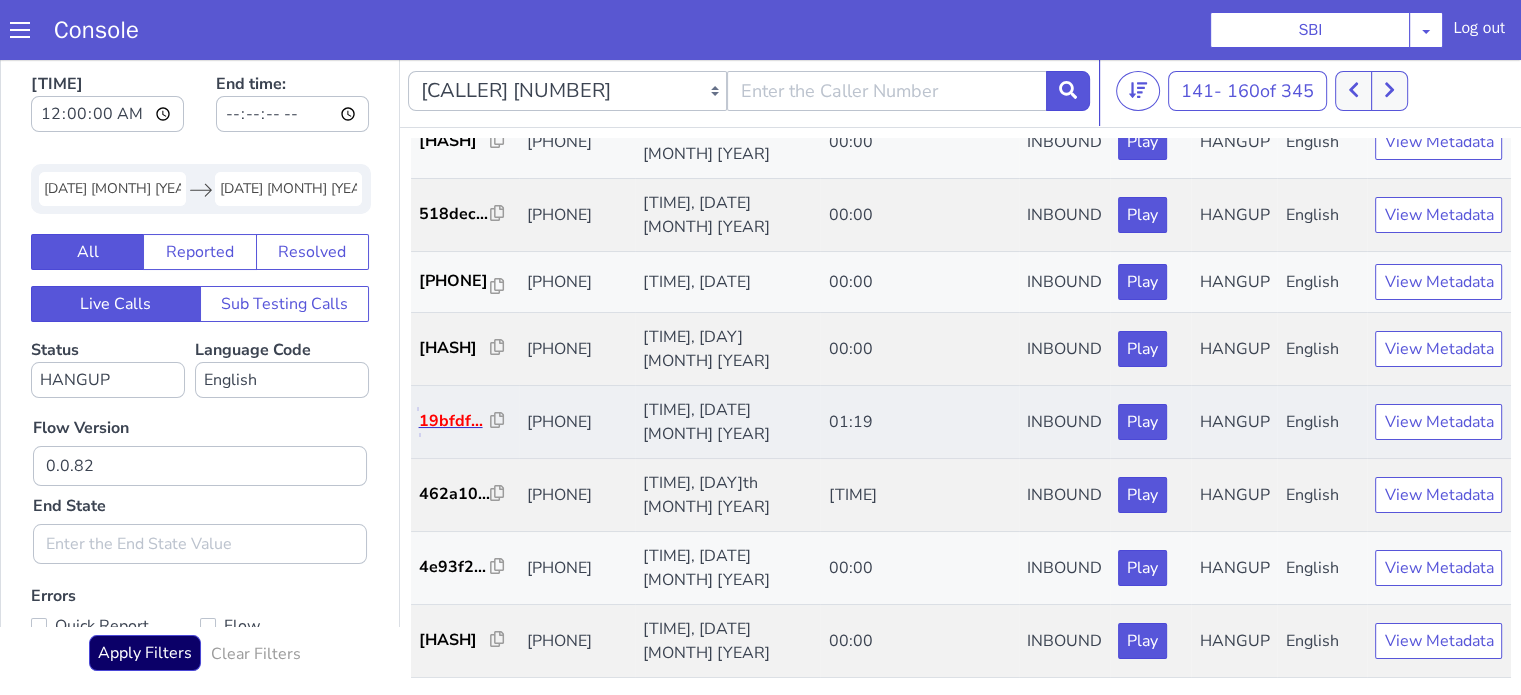 click on "19bfdf..." at bounding box center (455, 421) 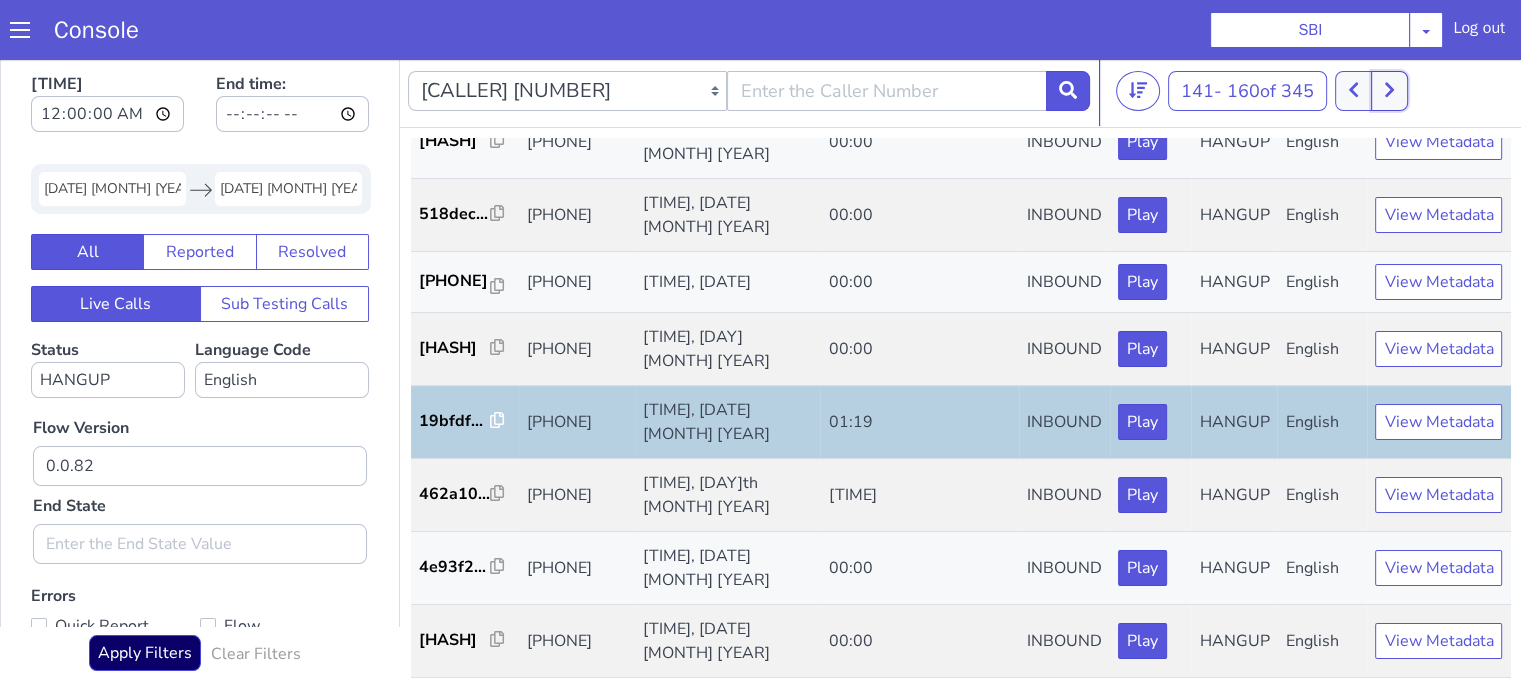 click at bounding box center (1389, 91) 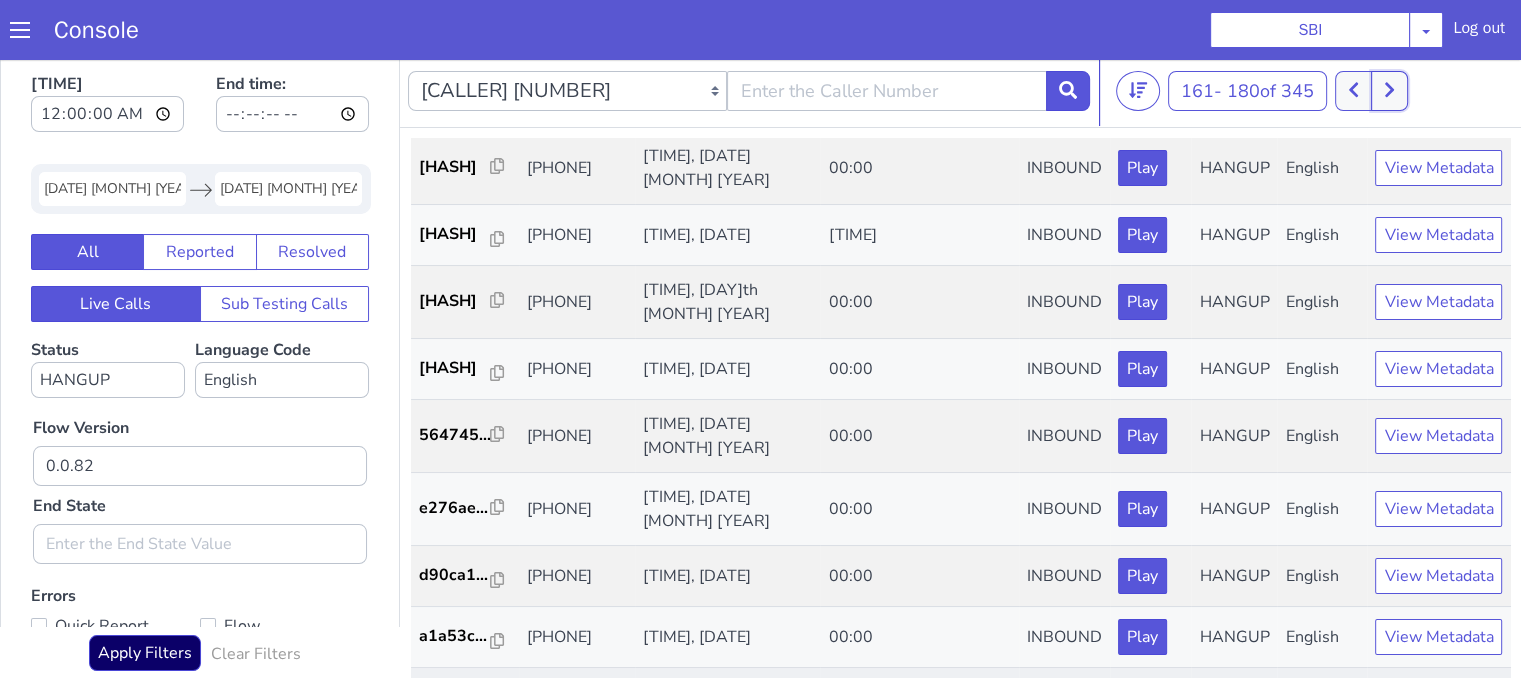 scroll, scrollTop: 0, scrollLeft: 0, axis: both 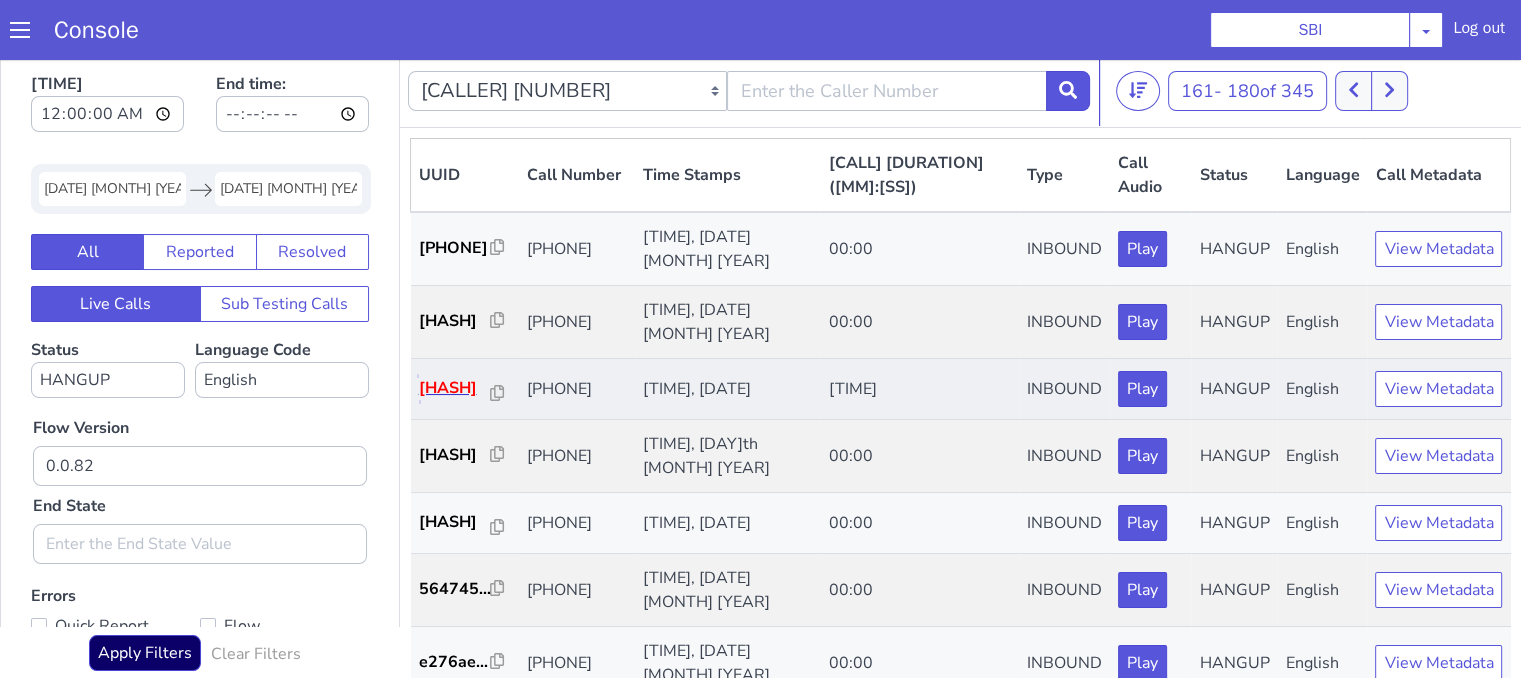 click on "ff1b08..." at bounding box center (455, 388) 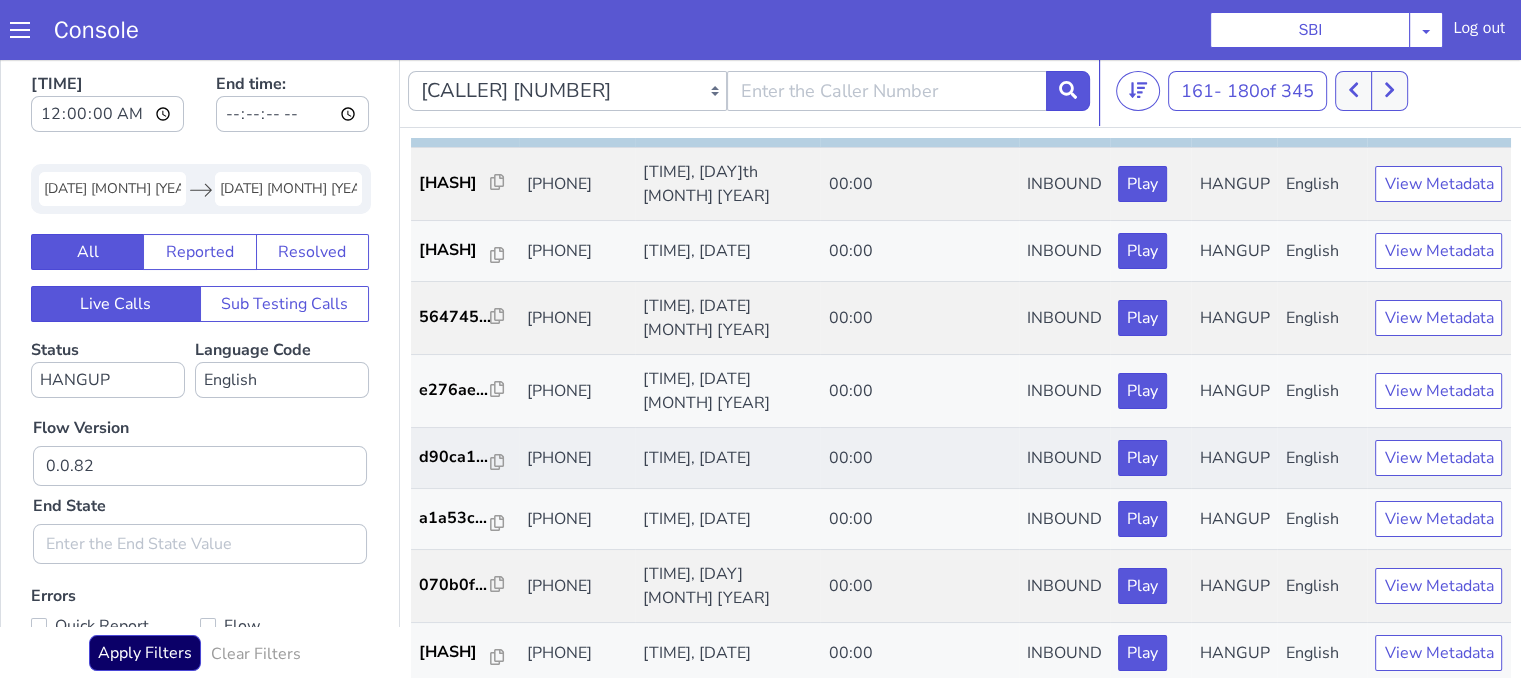 scroll, scrollTop: 400, scrollLeft: 0, axis: vertical 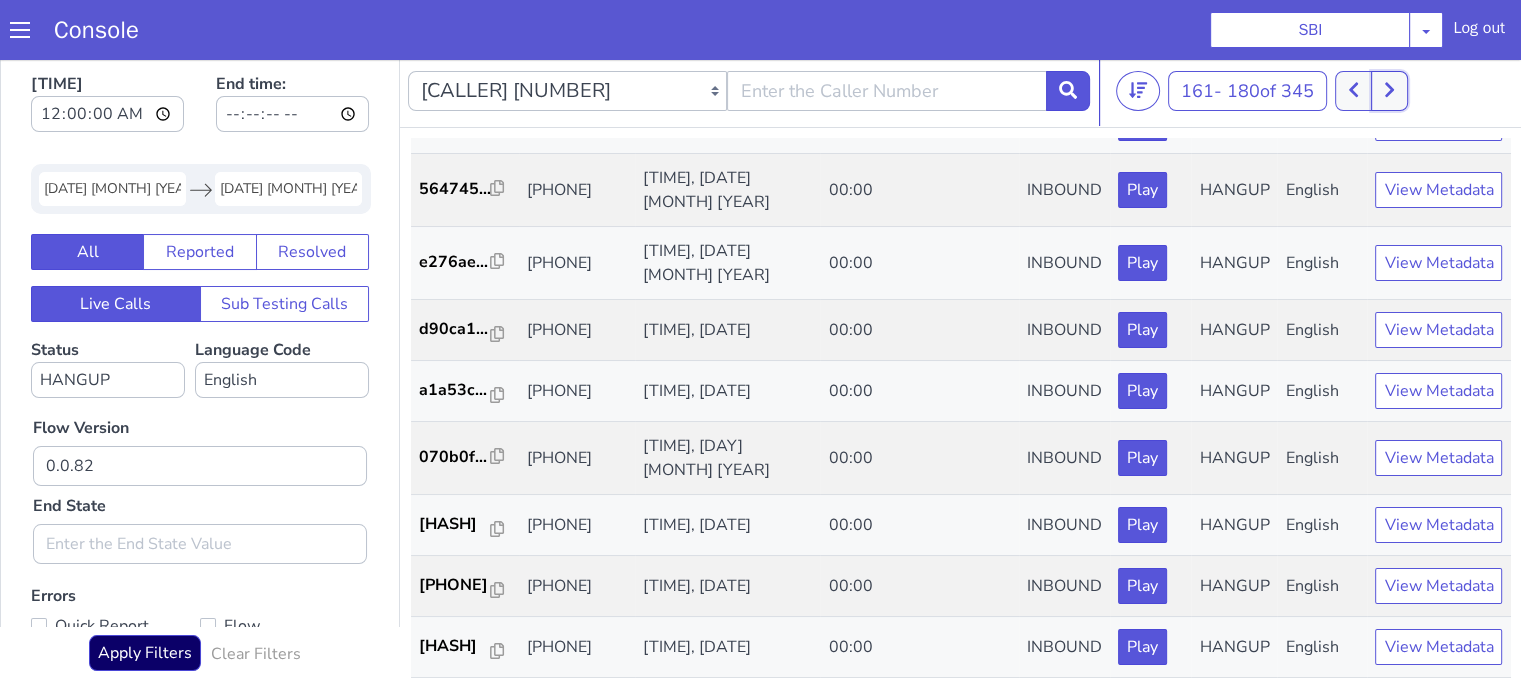 click at bounding box center [1389, 91] 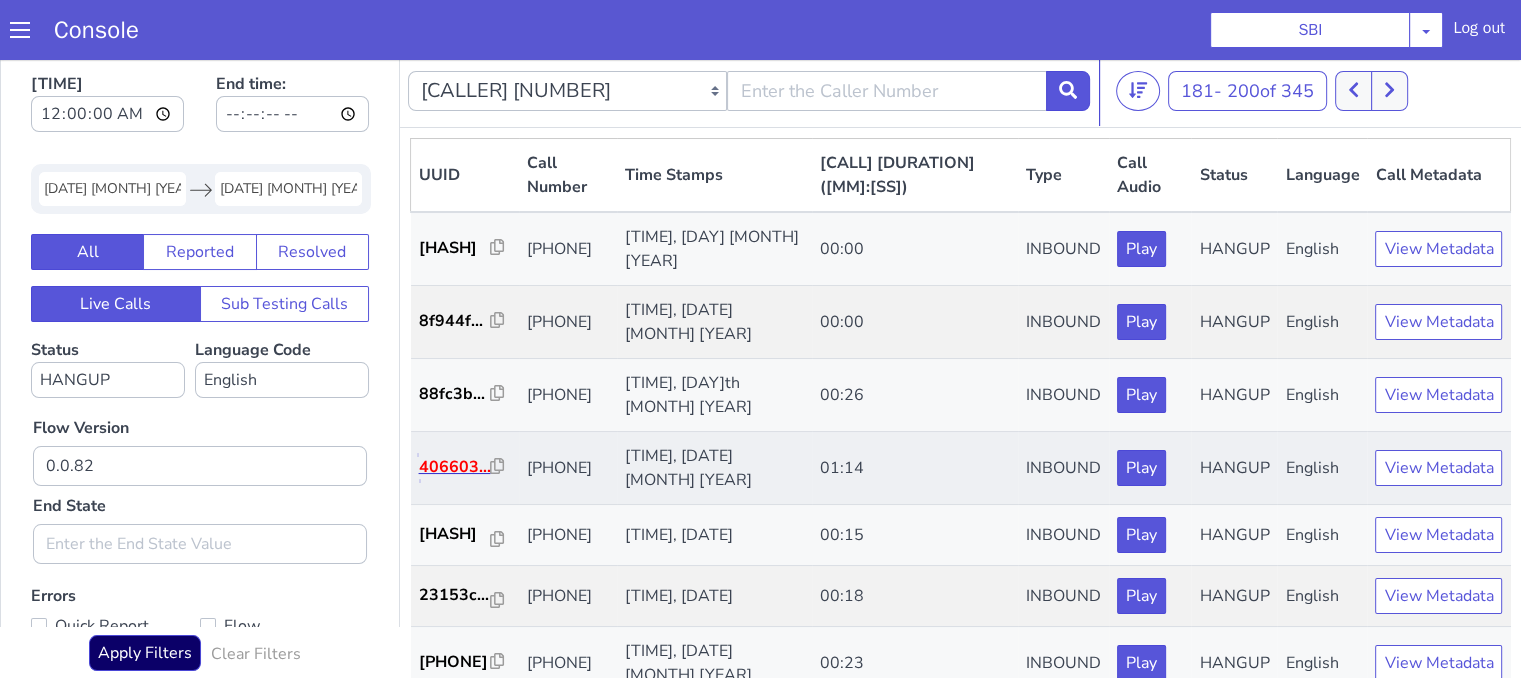 click on "406603..." at bounding box center (455, 467) 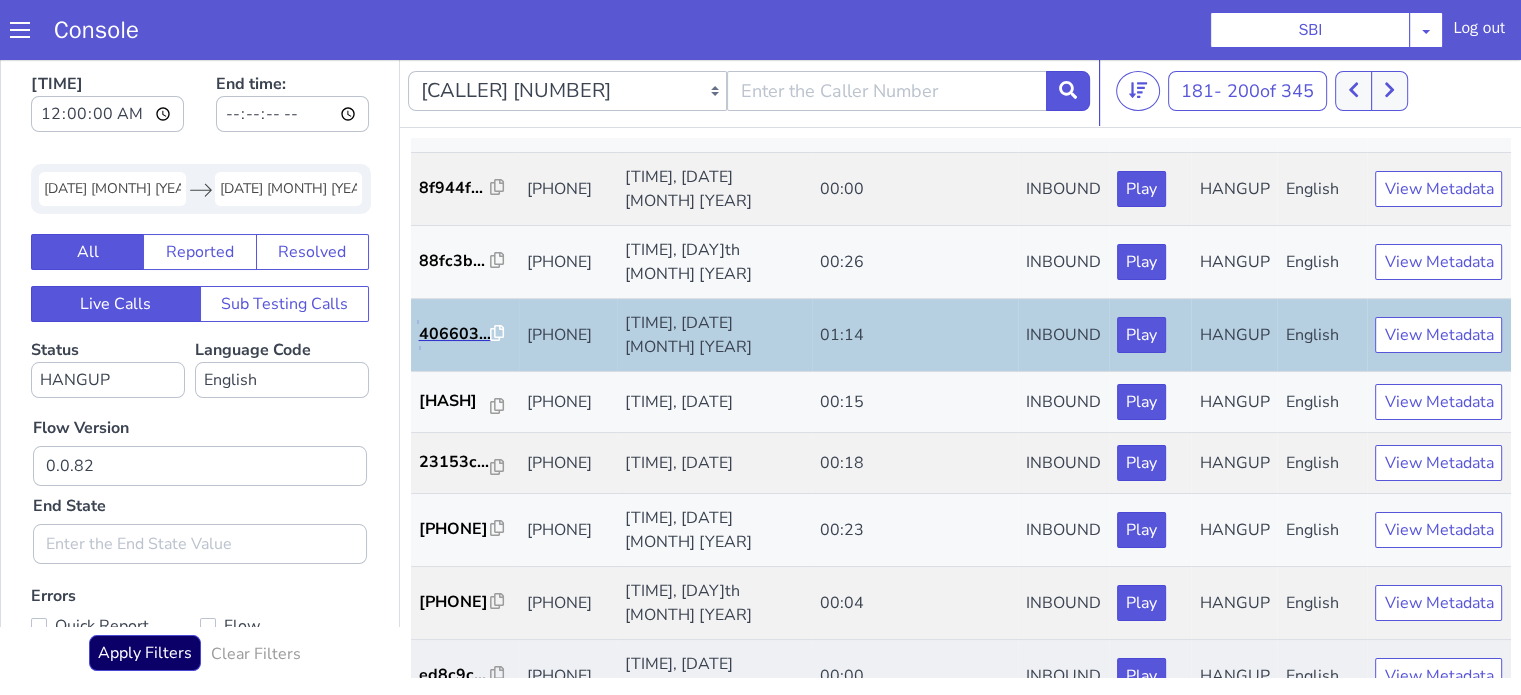 scroll, scrollTop: 300, scrollLeft: 0, axis: vertical 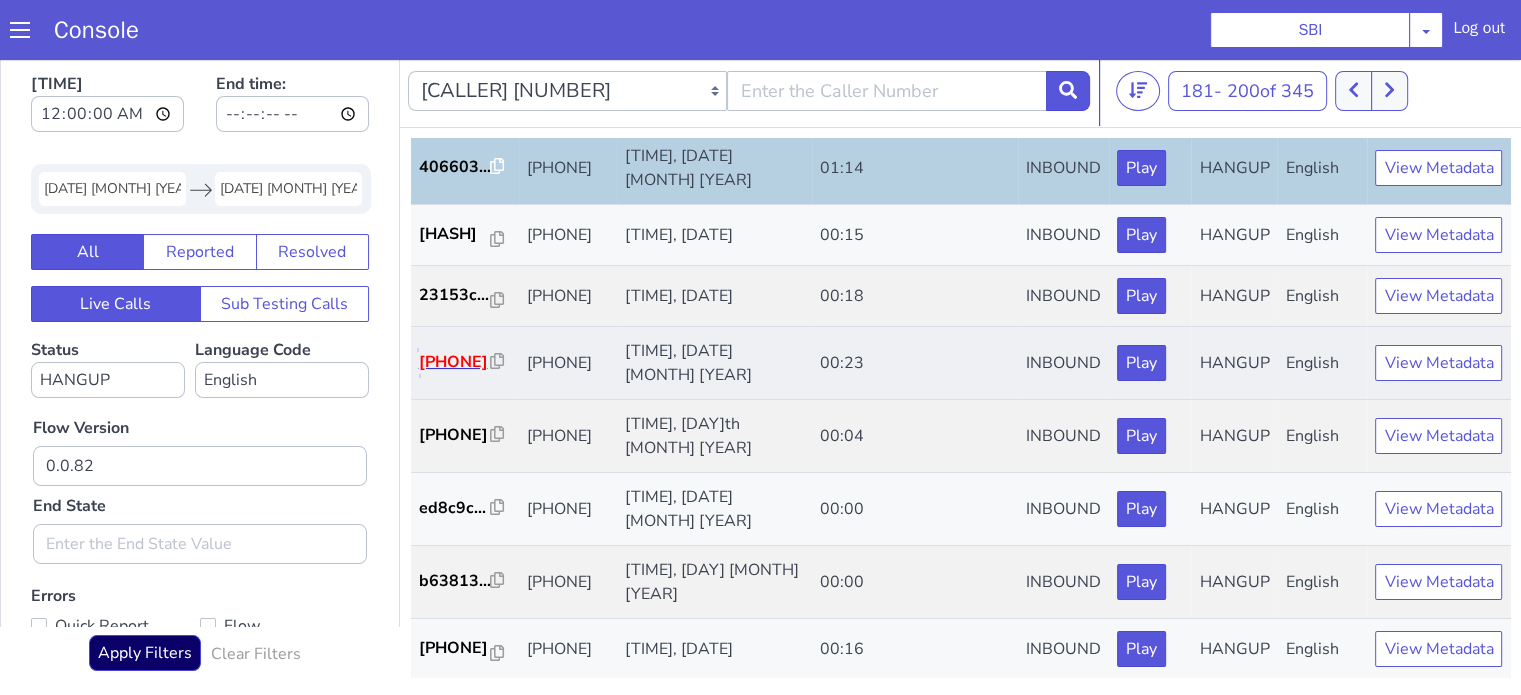 click on "74711e..." at bounding box center [455, 362] 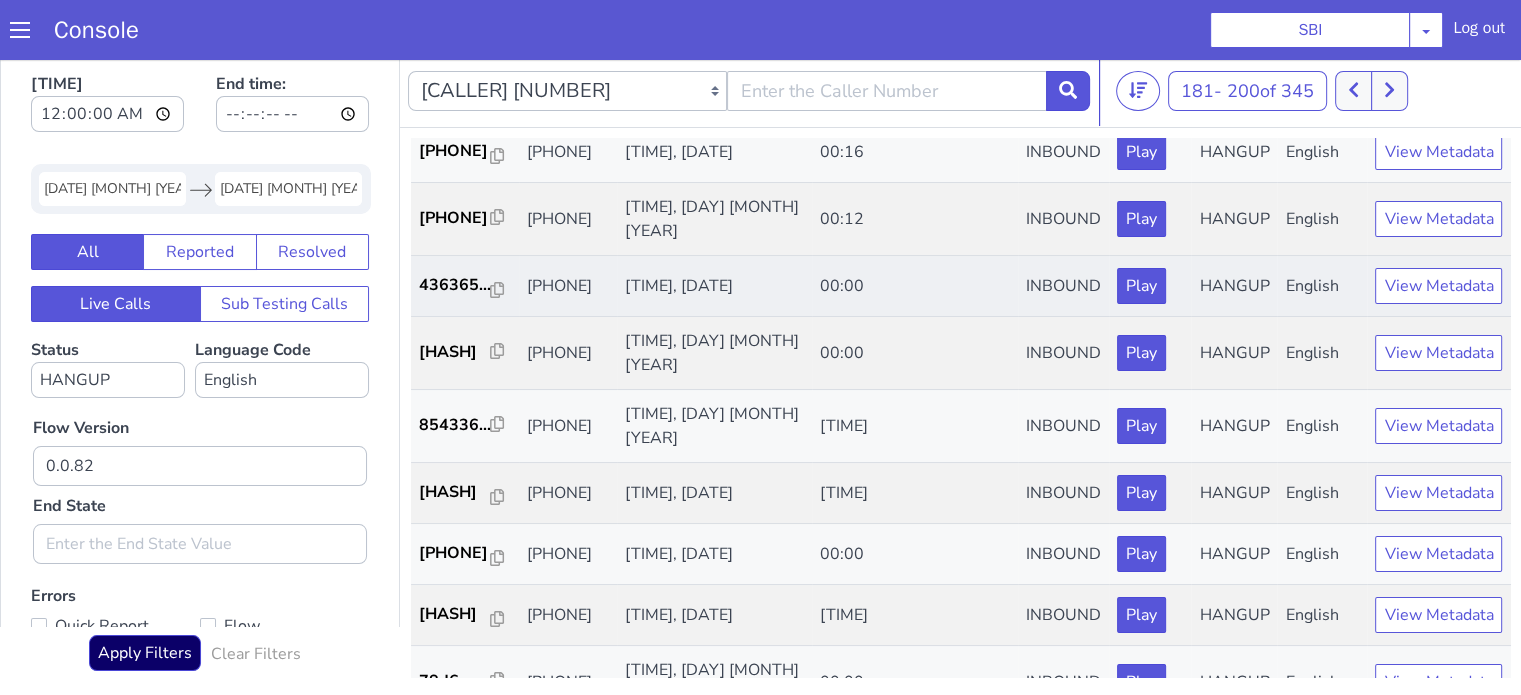 scroll, scrollTop: 900, scrollLeft: 0, axis: vertical 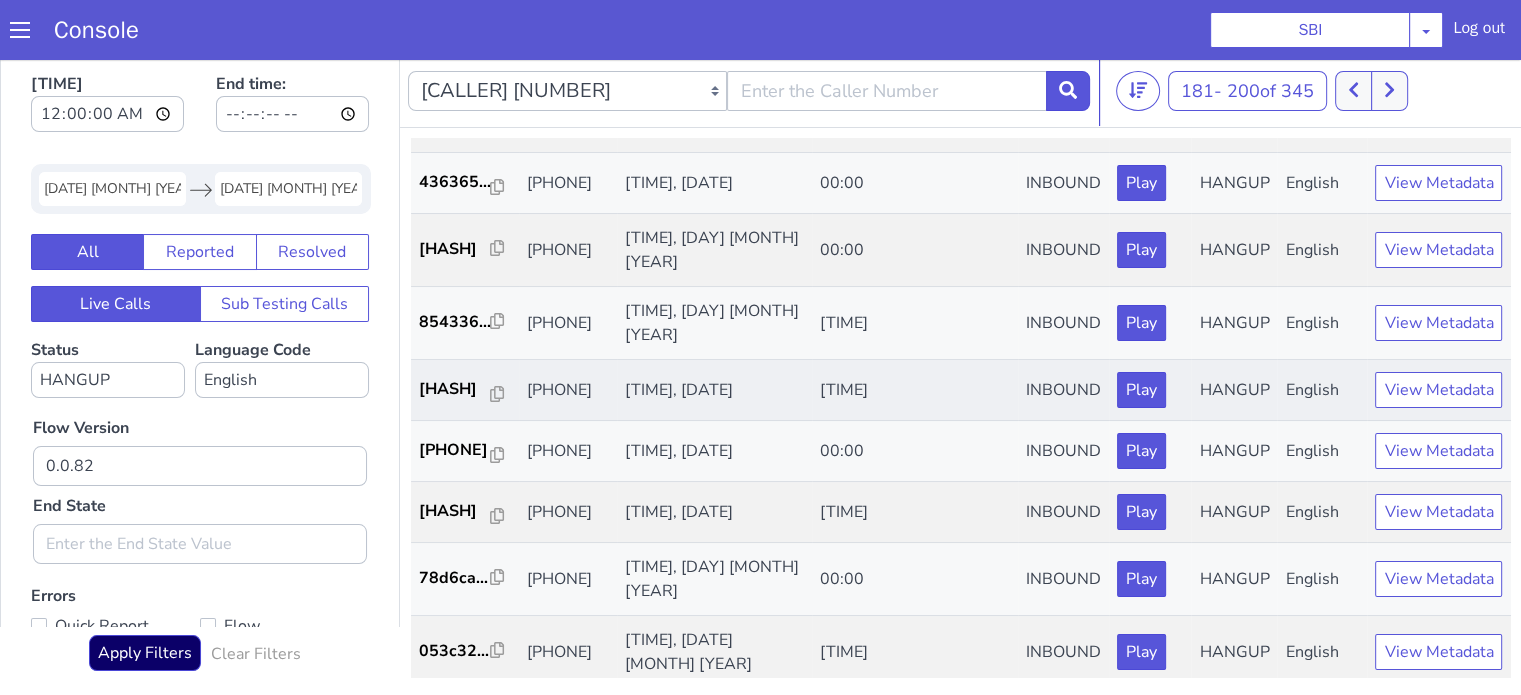 click on "73dd0c..." at bounding box center (465, 390) 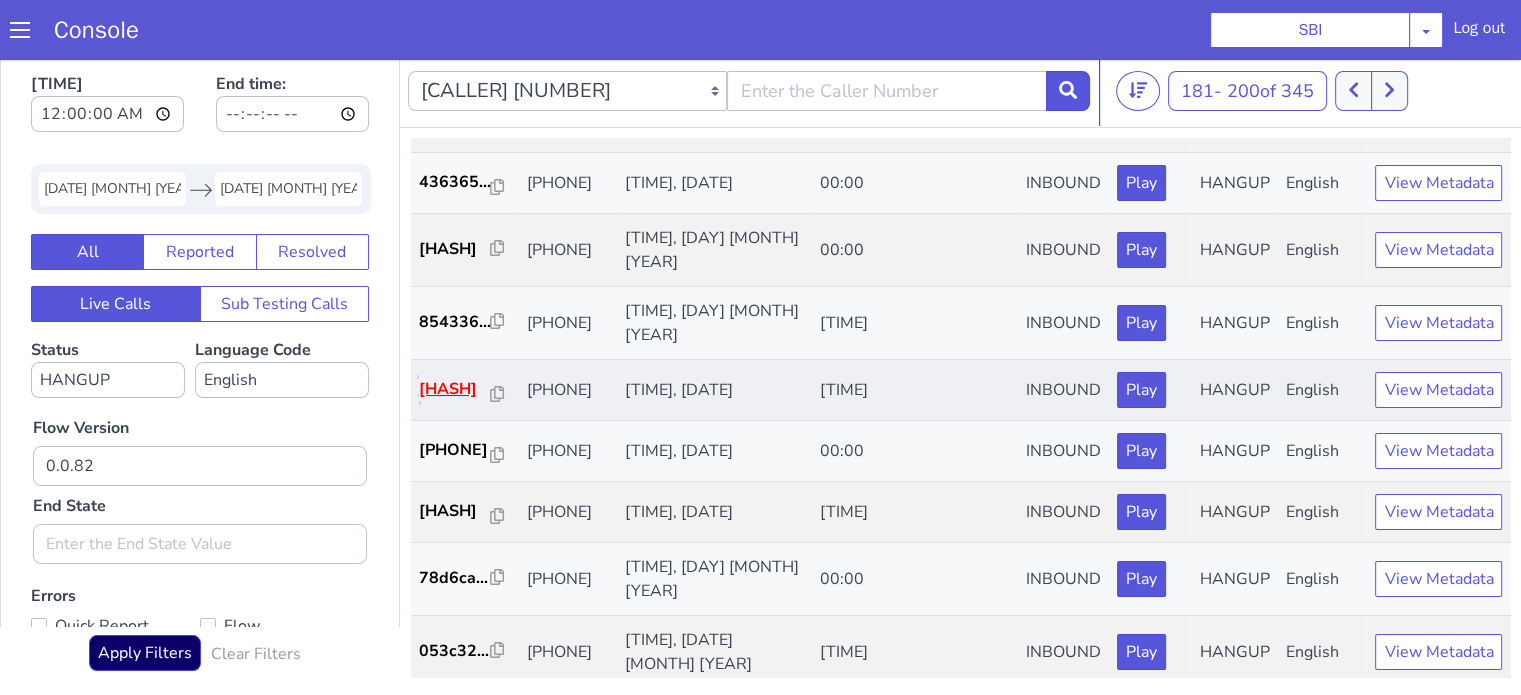 click on "73dd0c..." at bounding box center [455, 389] 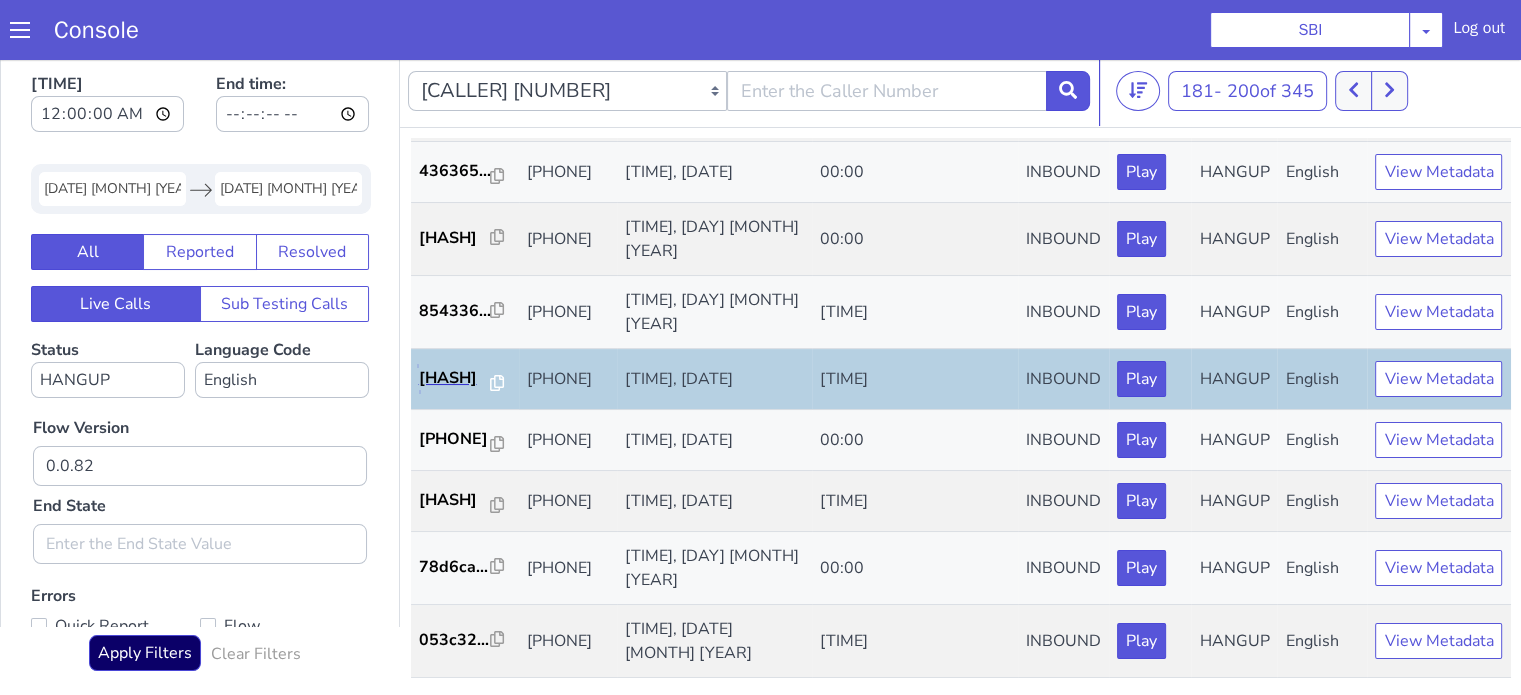 scroll, scrollTop: 990, scrollLeft: 0, axis: vertical 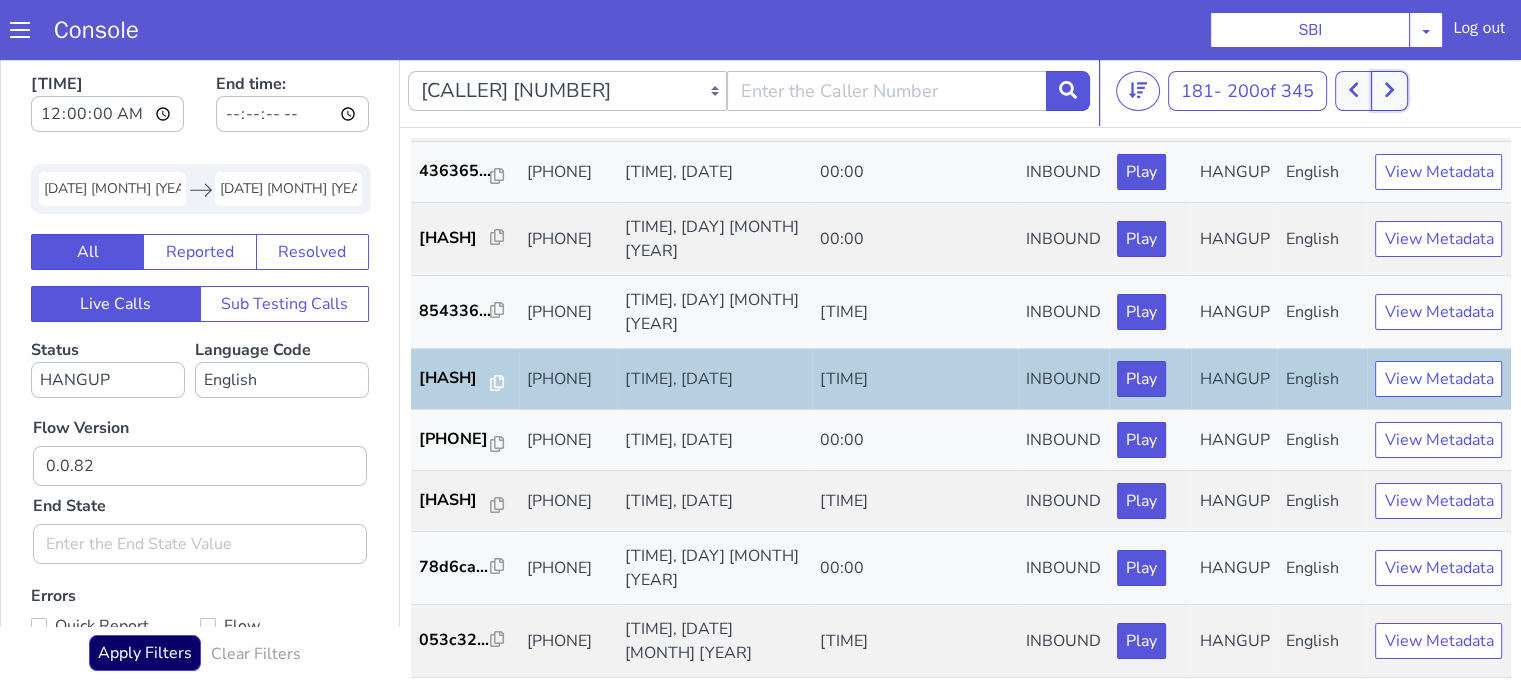click 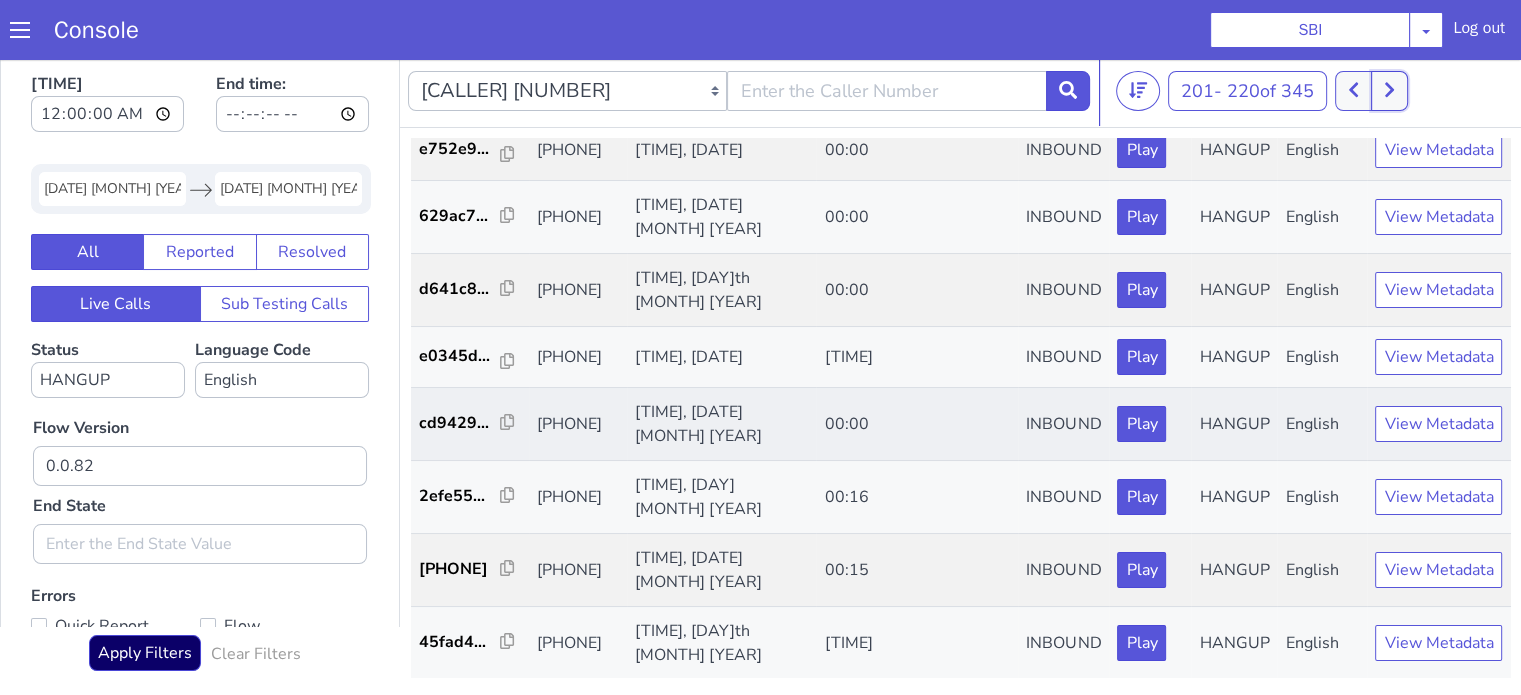 scroll, scrollTop: 500, scrollLeft: 0, axis: vertical 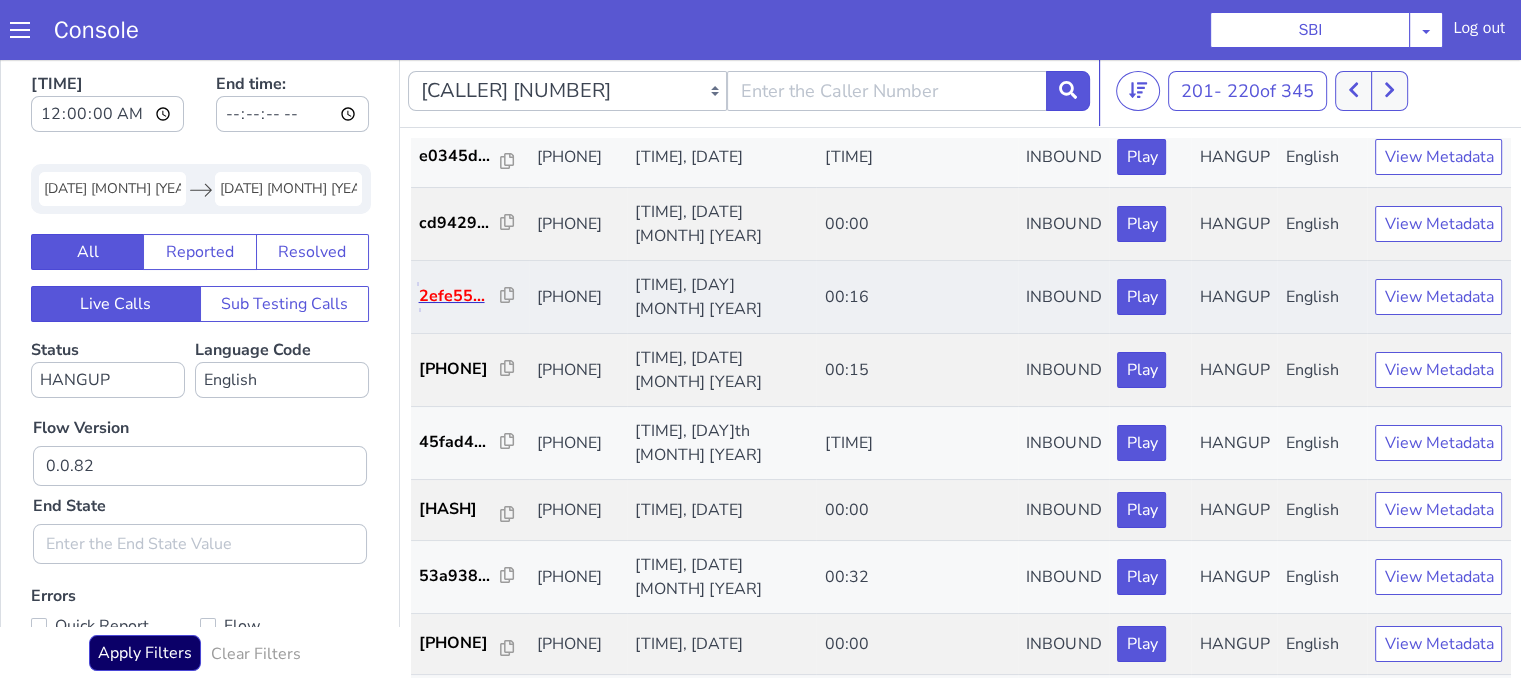 click on "2efe55..." at bounding box center [460, 296] 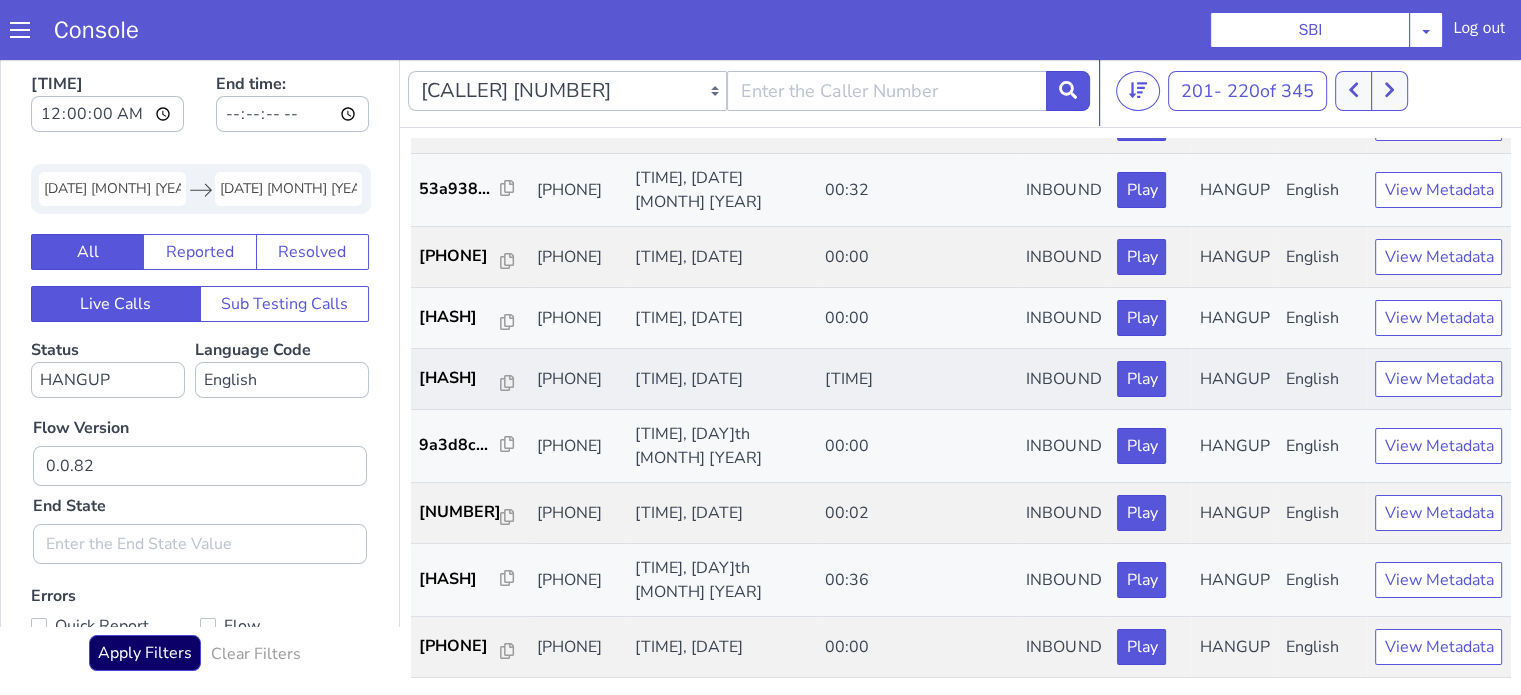 scroll, scrollTop: 990, scrollLeft: 0, axis: vertical 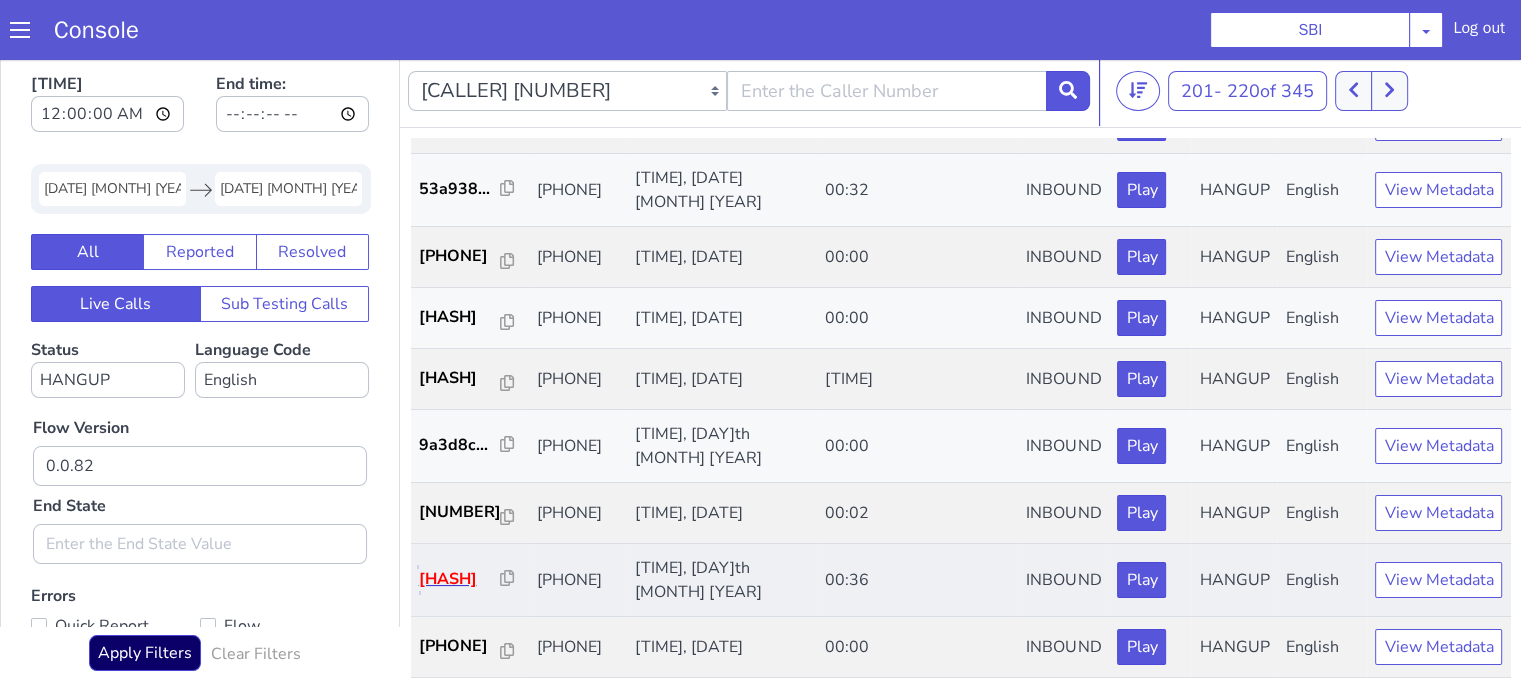 click on "a08947..." at bounding box center (460, 579) 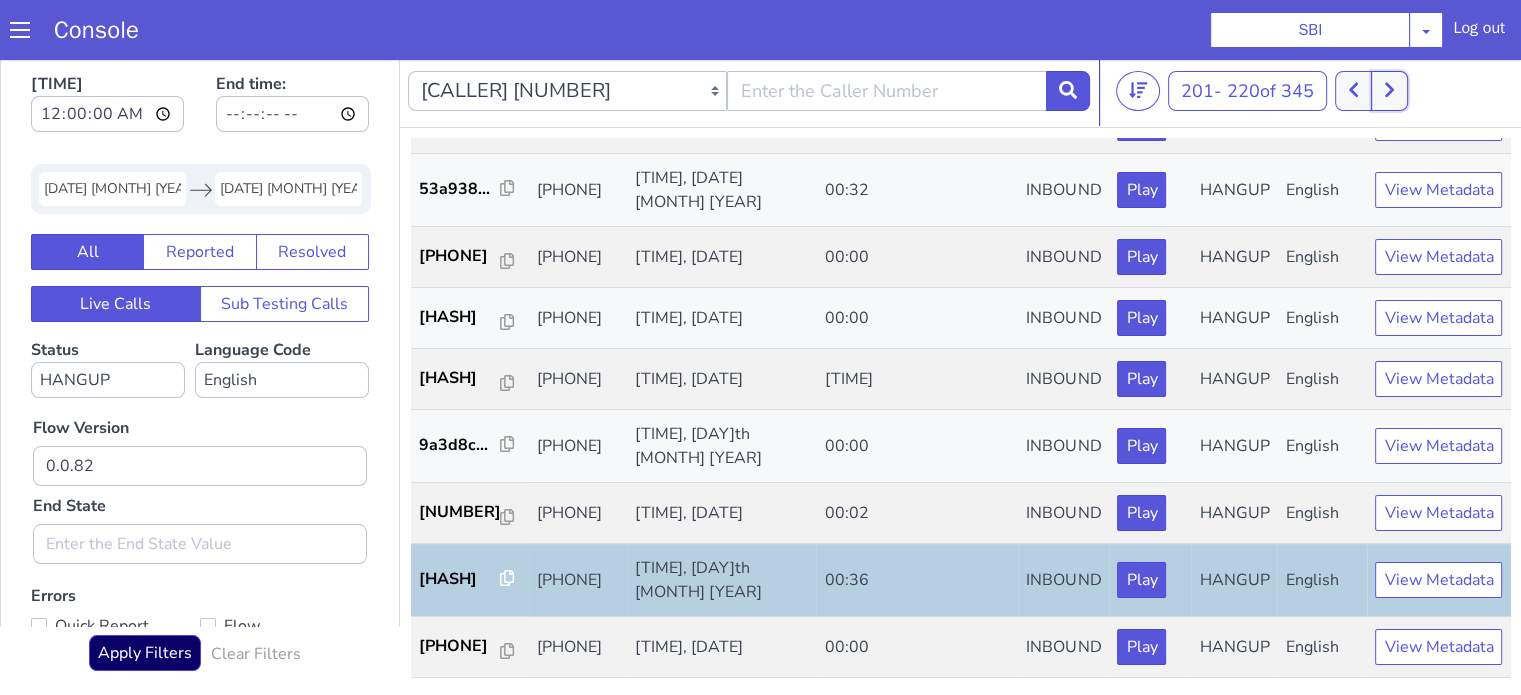 click 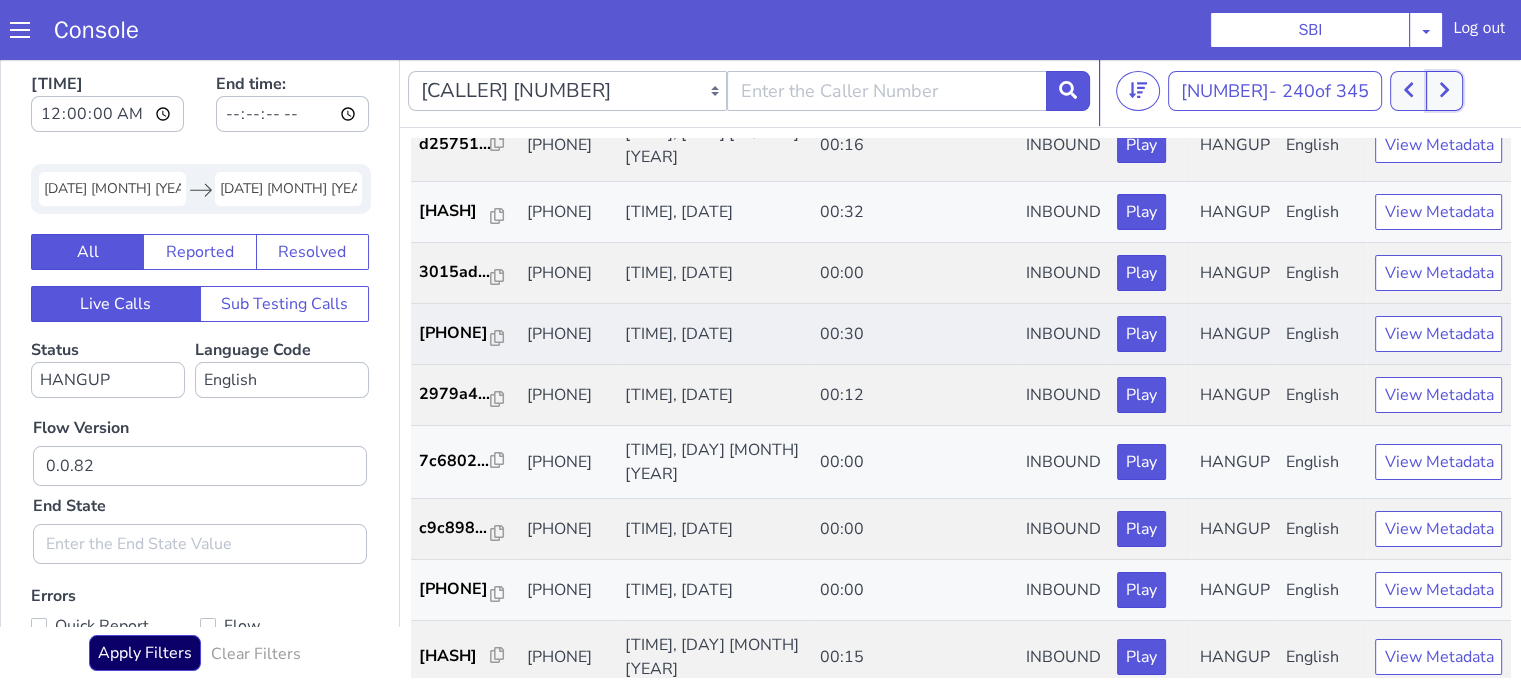 scroll, scrollTop: 200, scrollLeft: 0, axis: vertical 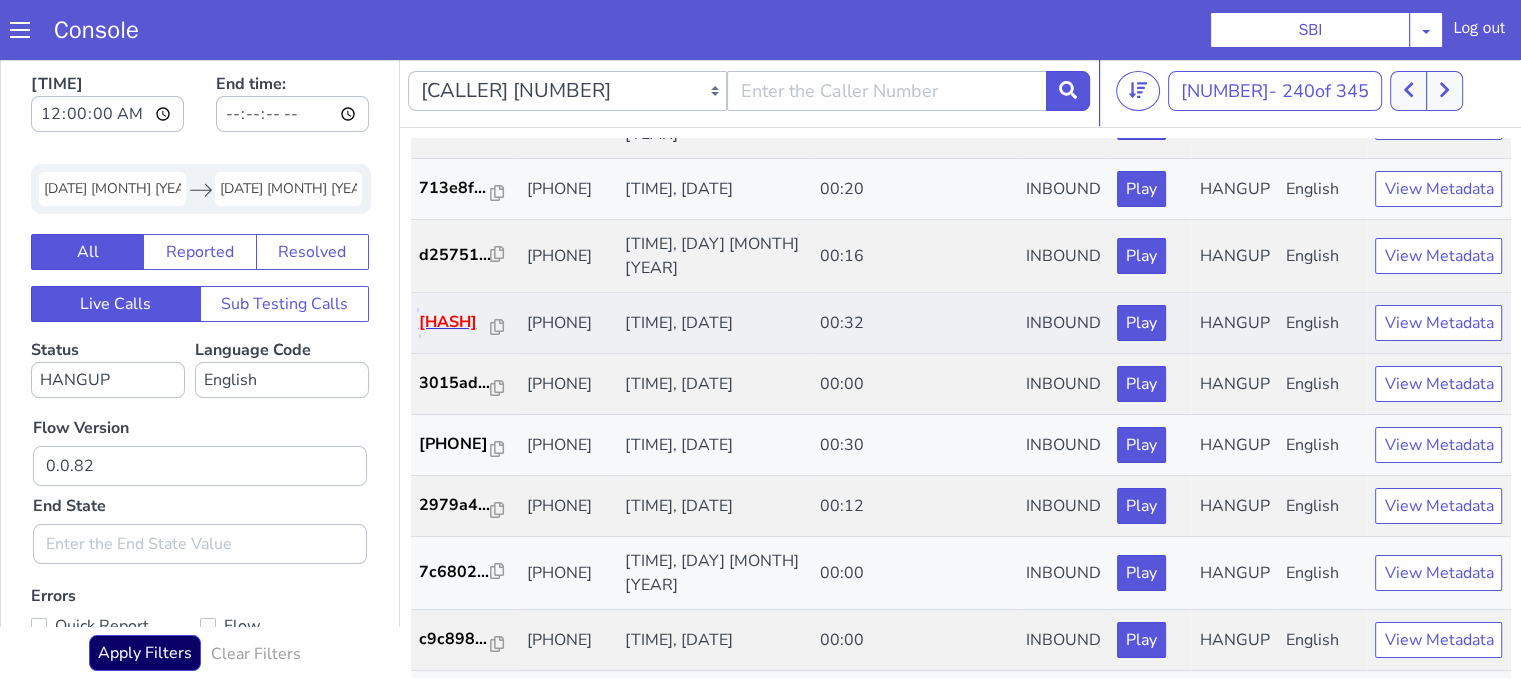 click on "b06a75..." at bounding box center [455, 322] 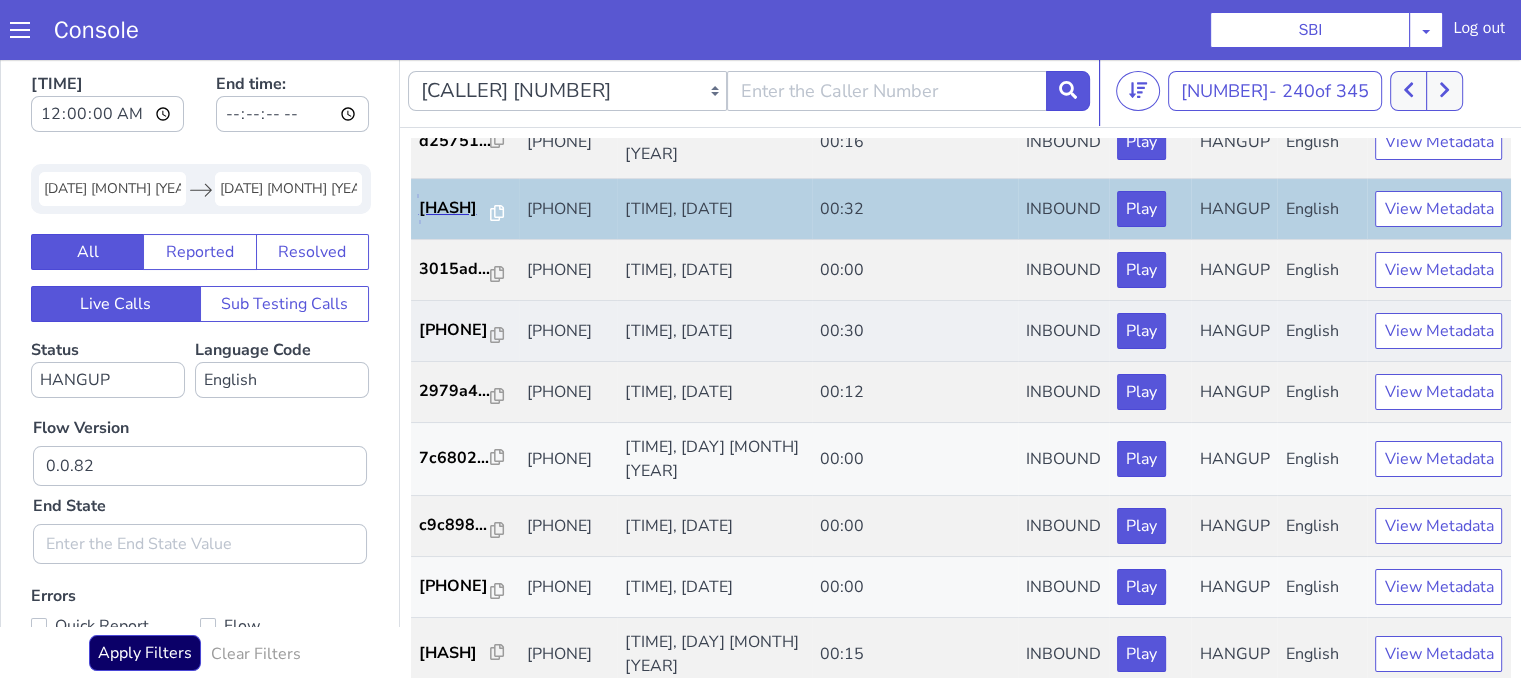 scroll, scrollTop: 400, scrollLeft: 0, axis: vertical 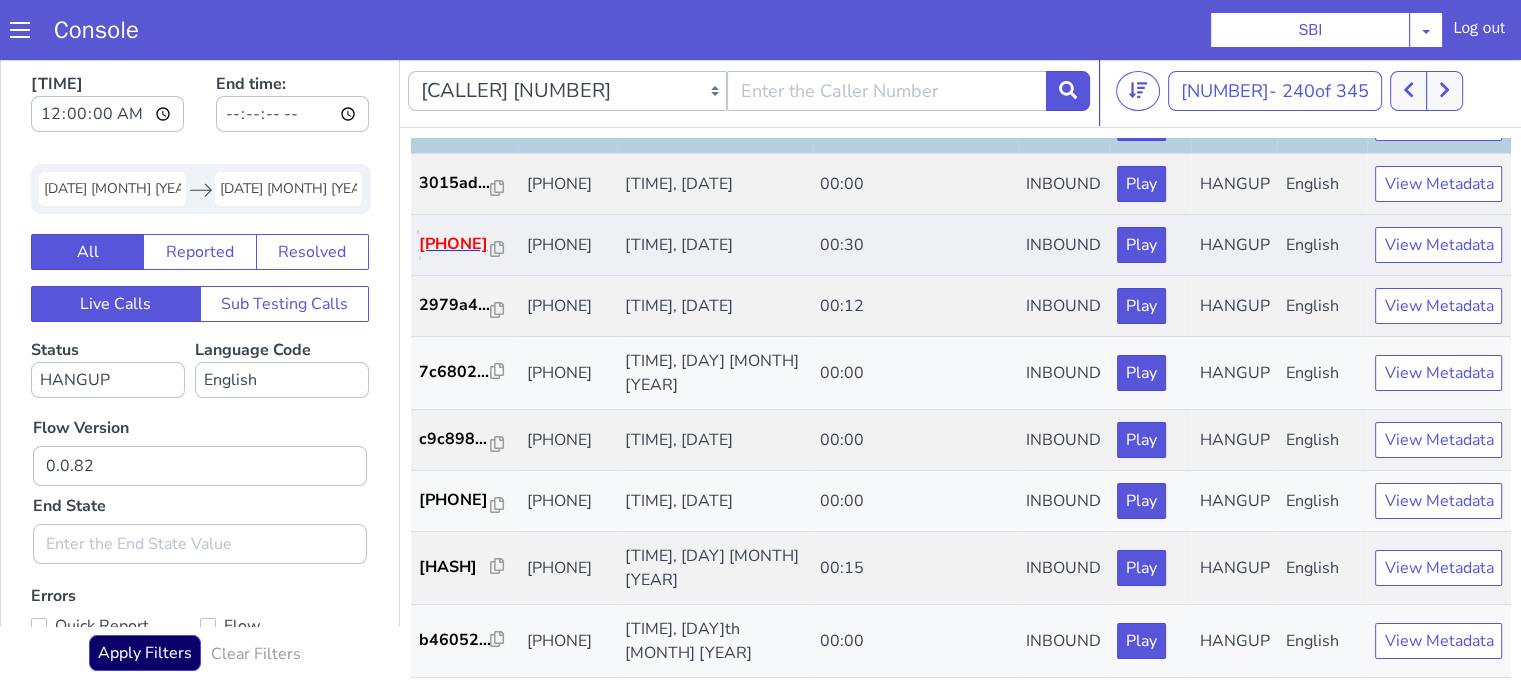 click on "450209..." at bounding box center [455, 244] 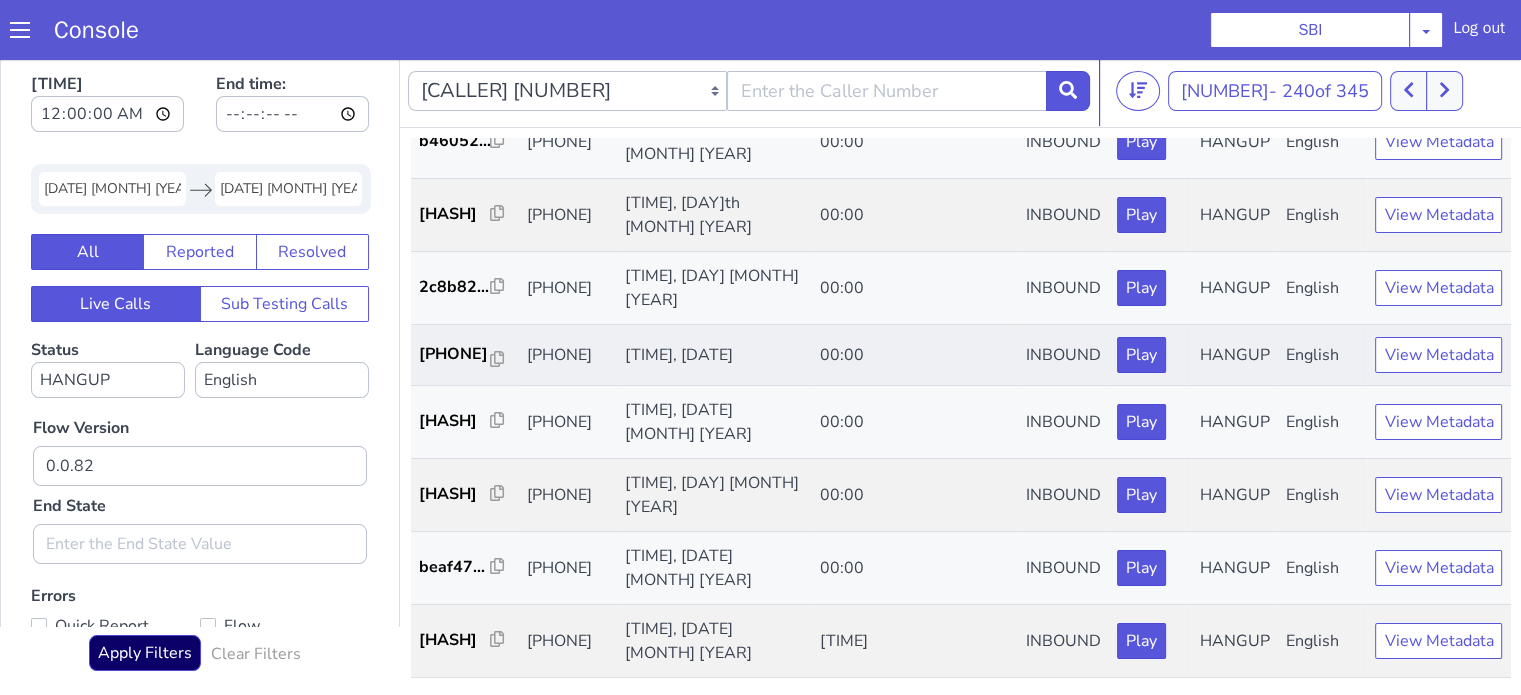 scroll, scrollTop: 990, scrollLeft: 0, axis: vertical 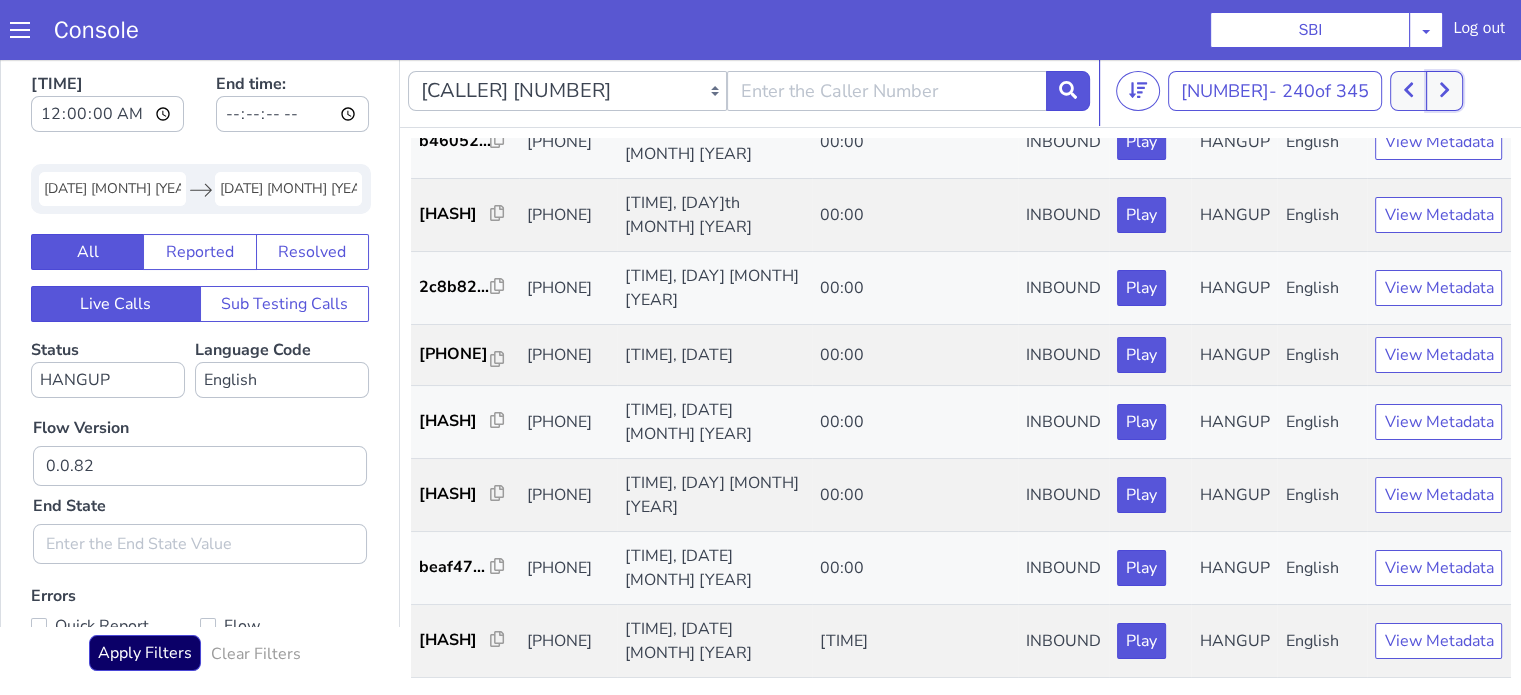 click 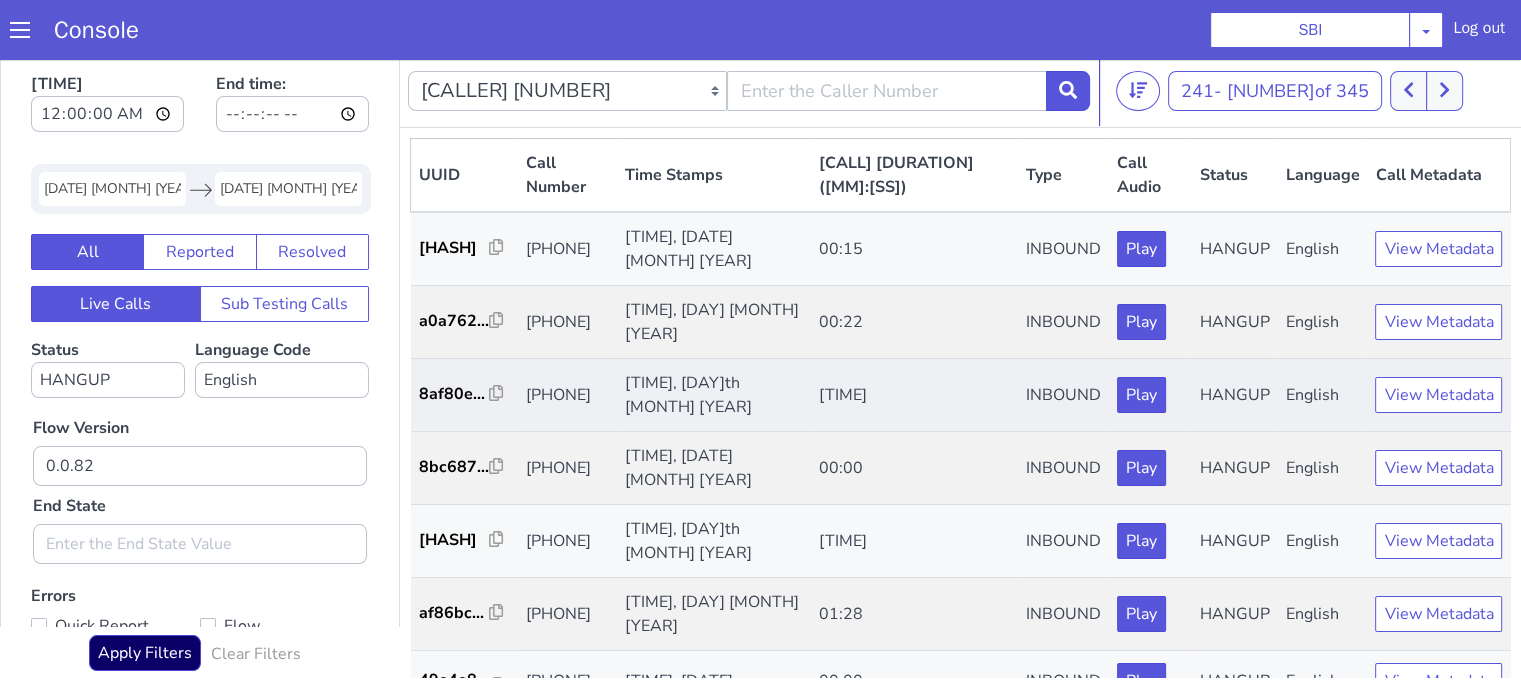 click on "8af80e..." at bounding box center (464, 395) 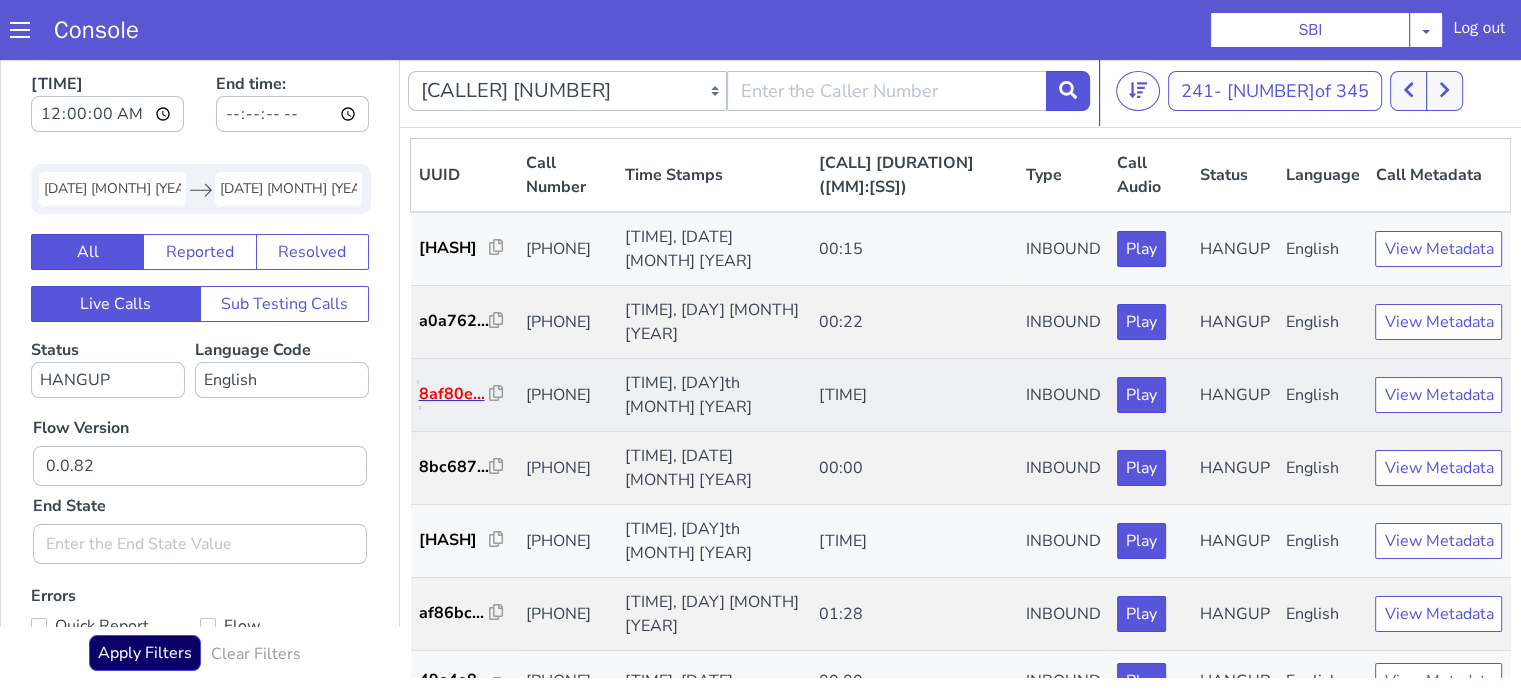 click on "8af80e..." at bounding box center (454, 394) 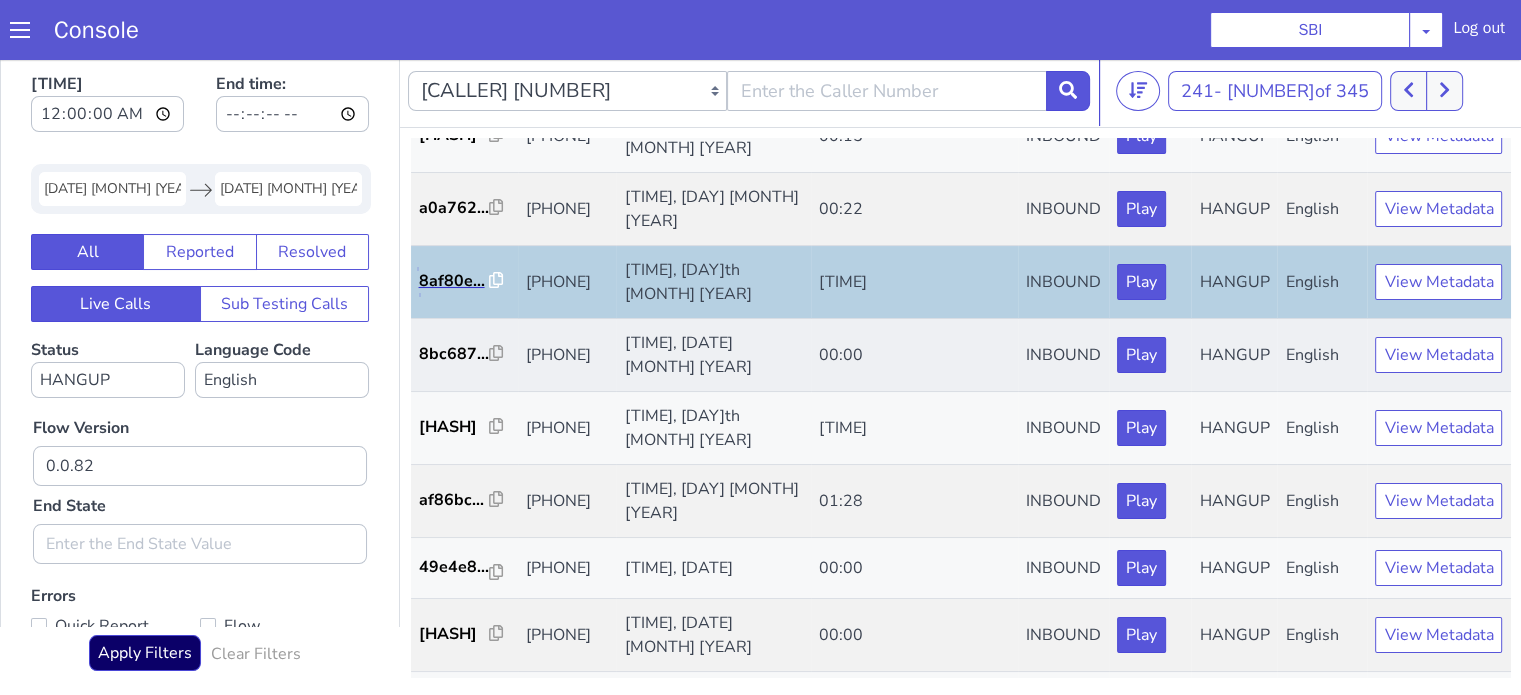 scroll, scrollTop: 200, scrollLeft: 0, axis: vertical 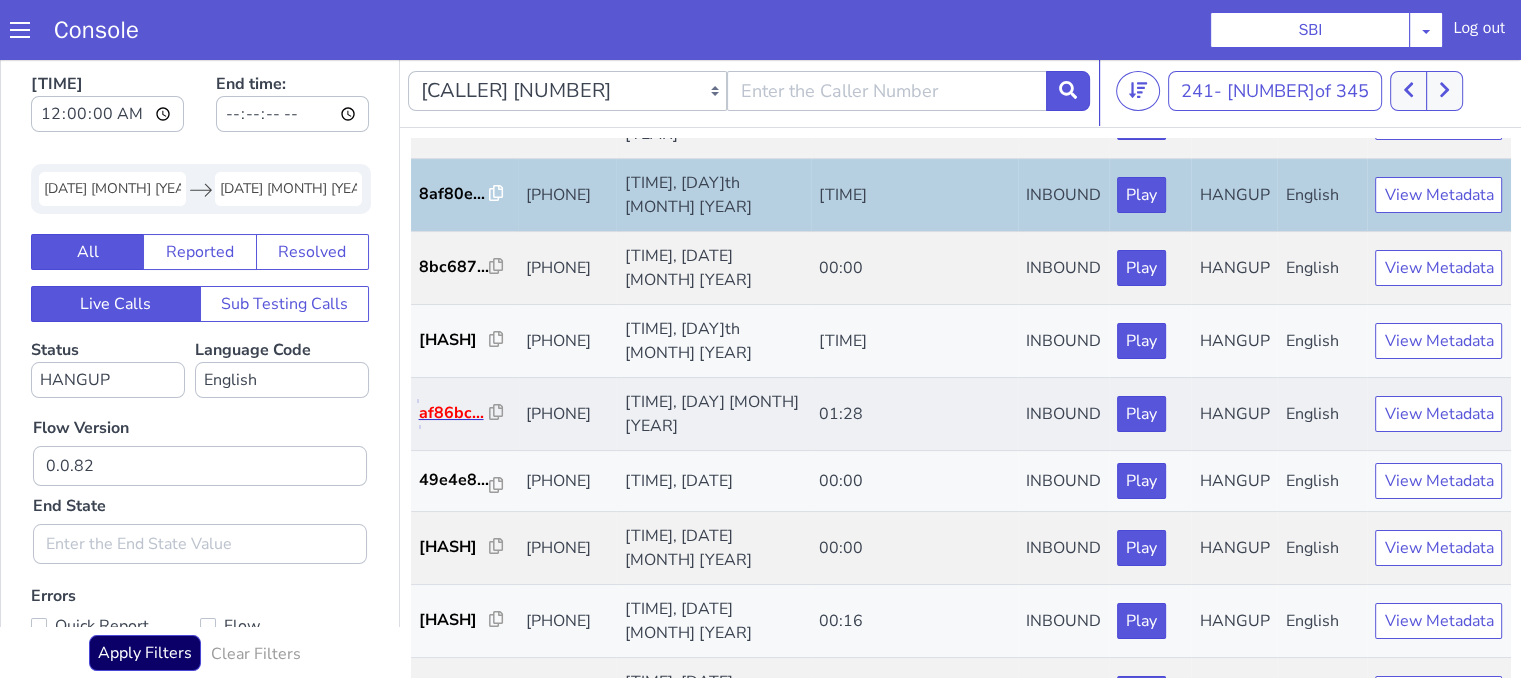 click on "af86bc..." at bounding box center [454, 413] 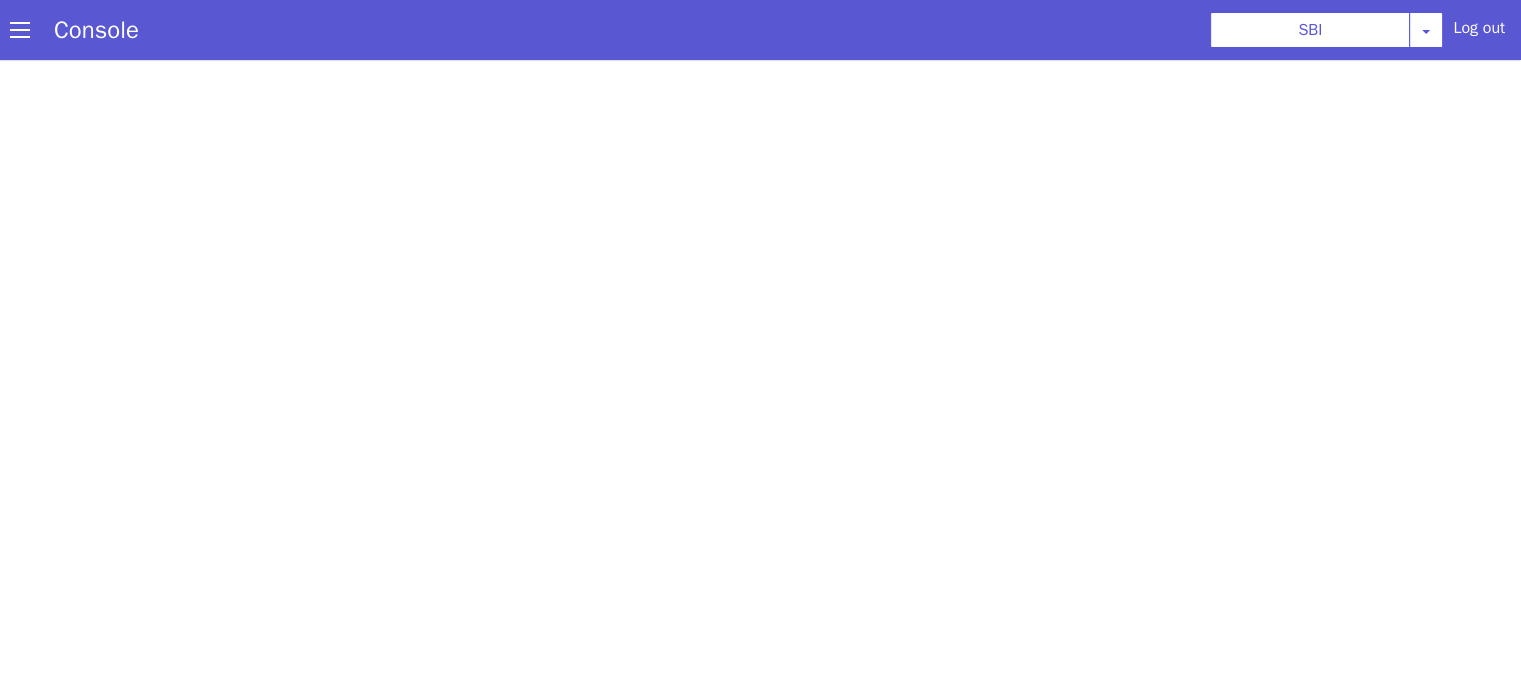 scroll, scrollTop: 0, scrollLeft: 0, axis: both 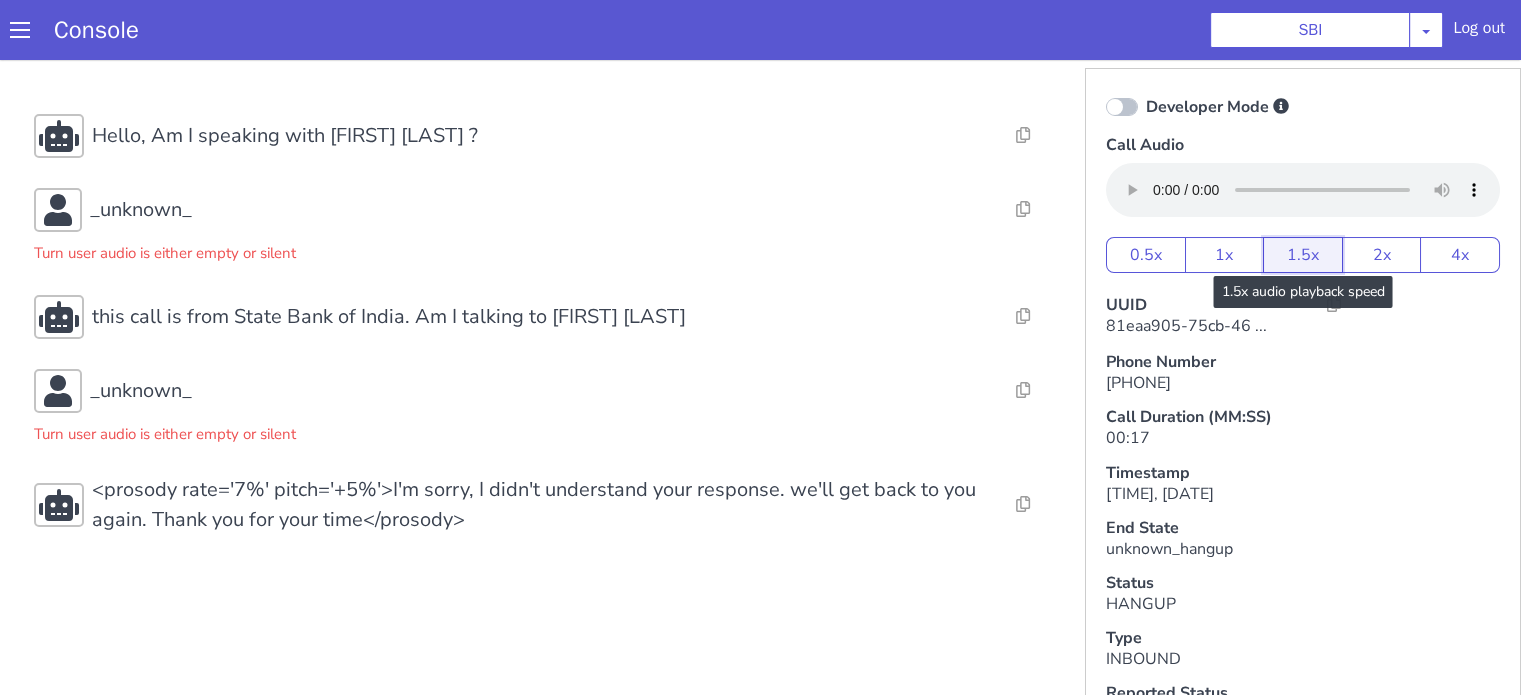 click on "1.5x" at bounding box center [1403, 68] 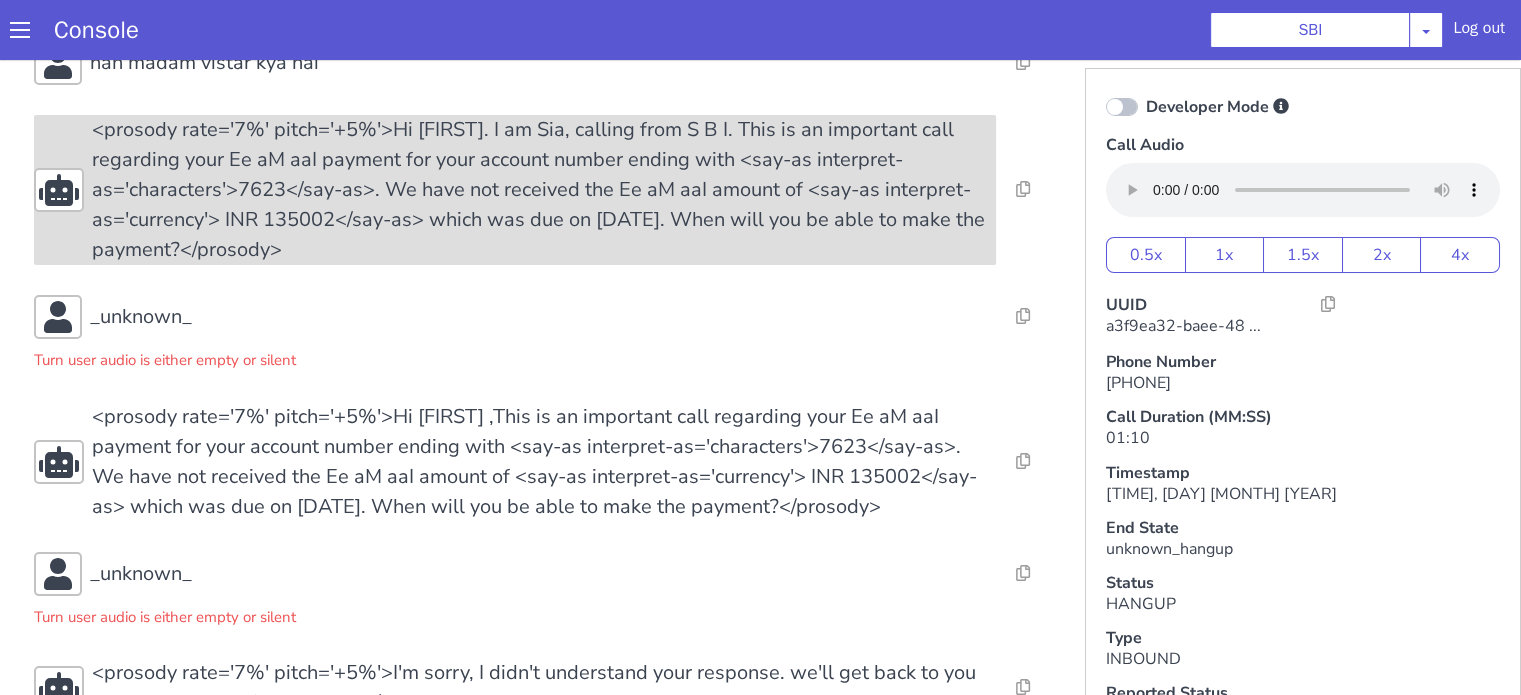 scroll, scrollTop: 4, scrollLeft: 0, axis: vertical 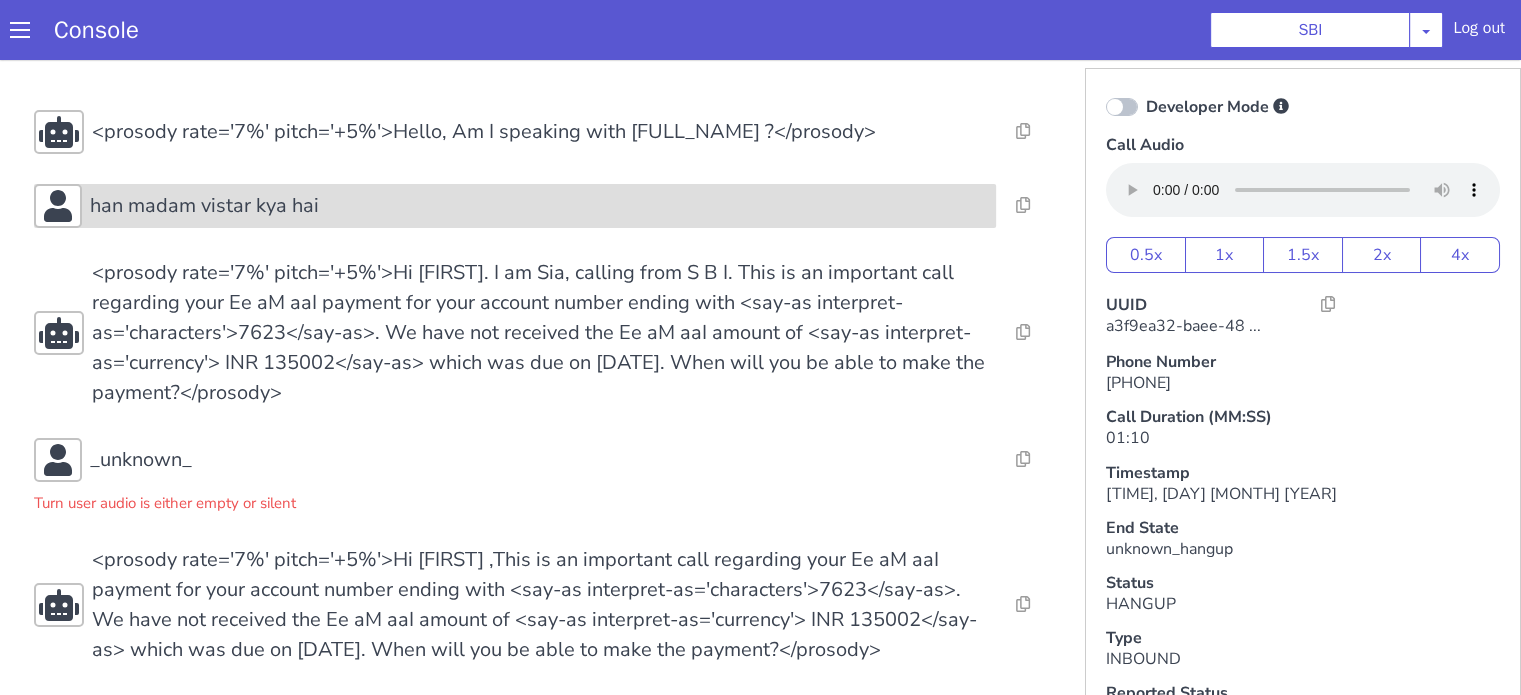 click on "han madam vistar kya hai" at bounding box center [204, 206] 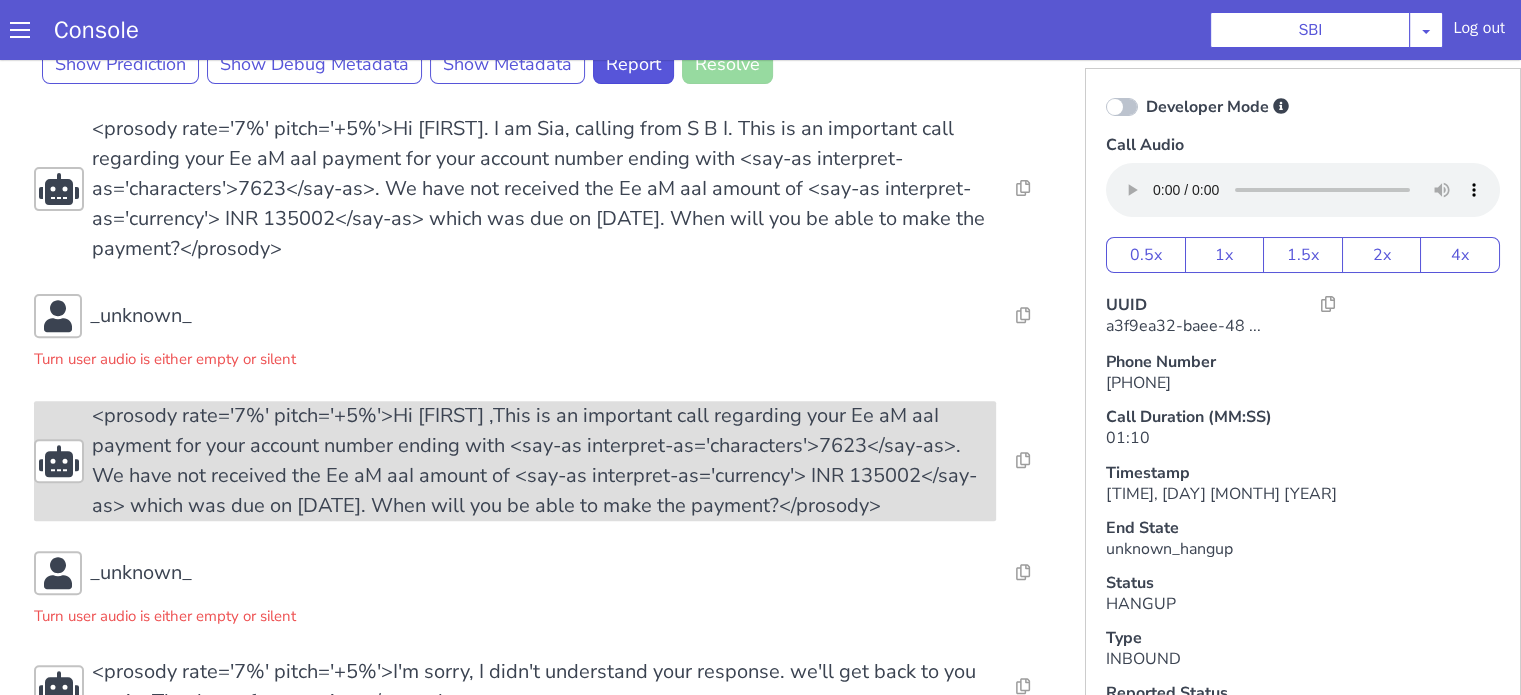 scroll, scrollTop: 768, scrollLeft: 0, axis: vertical 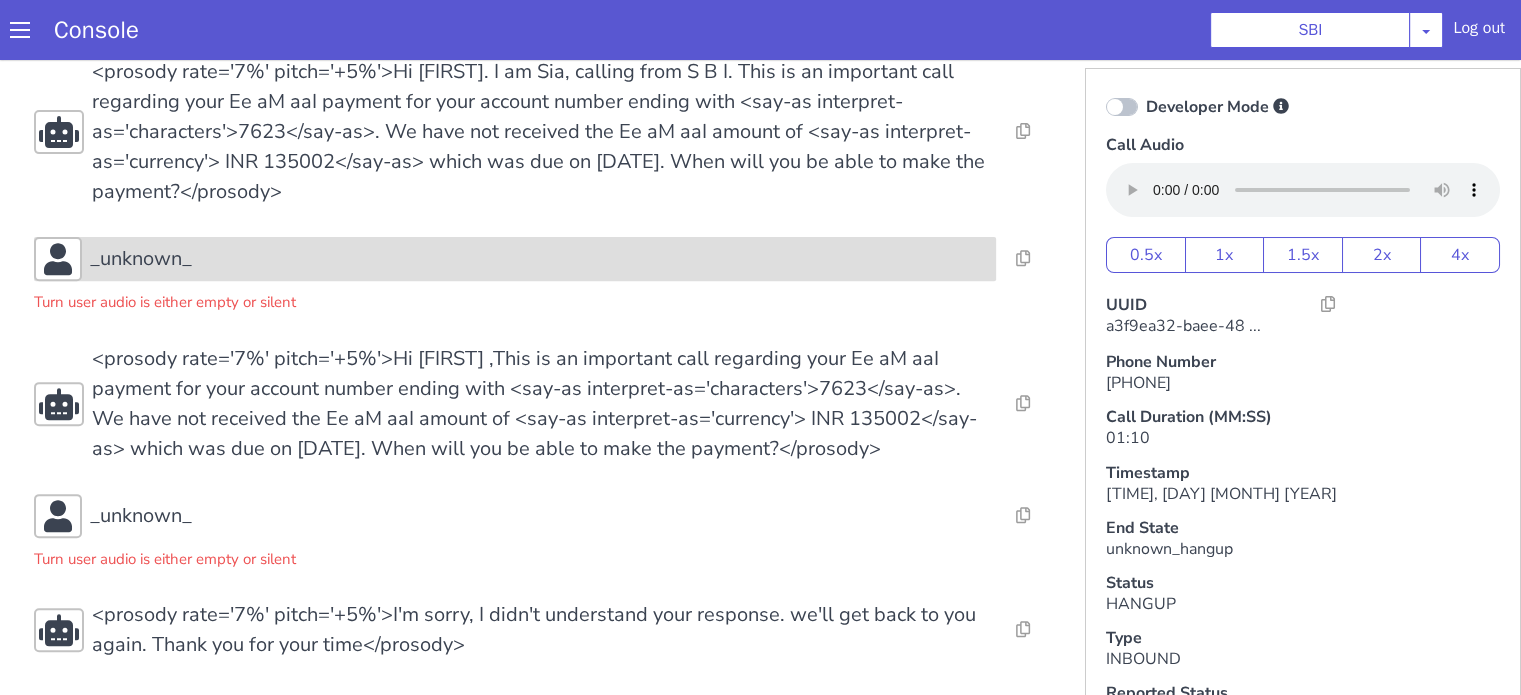 click on "_unknown_" at bounding box center [539, 259] 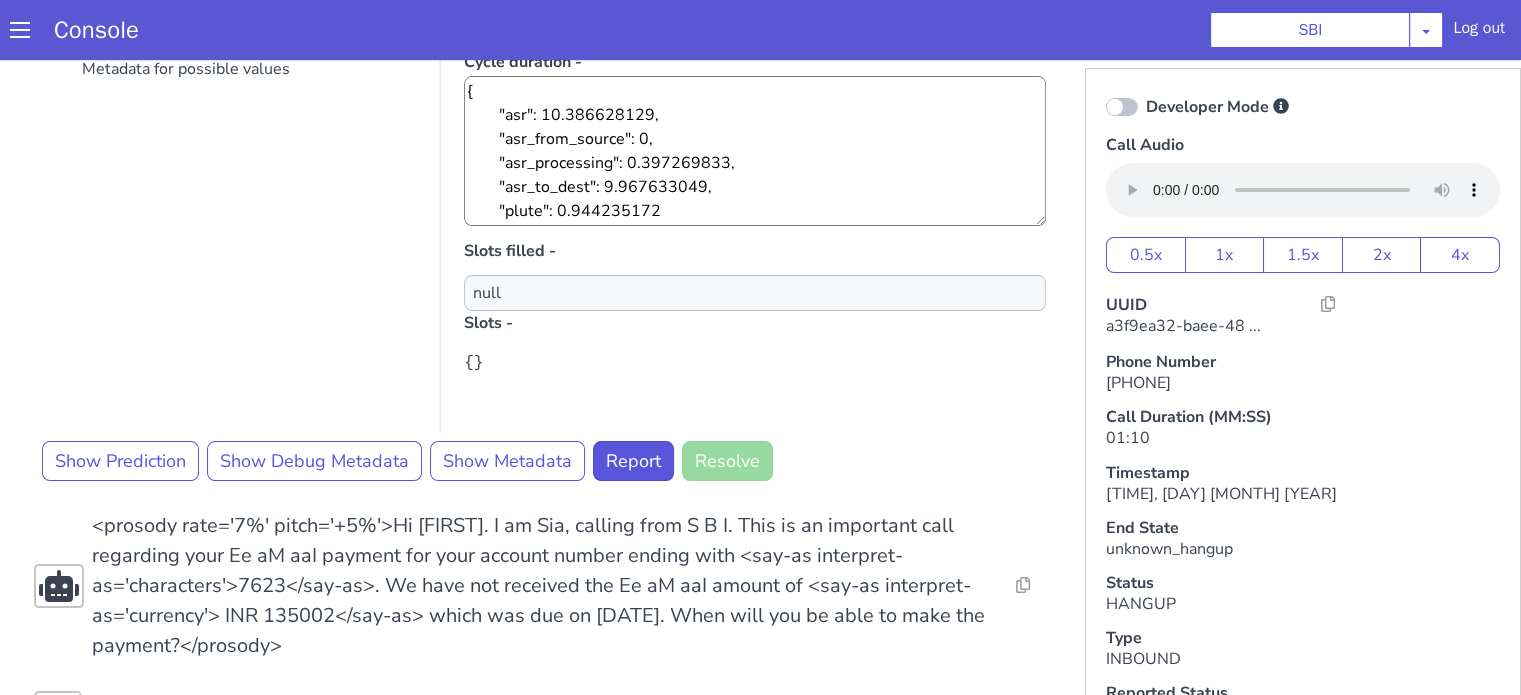 scroll, scrollTop: 668, scrollLeft: 0, axis: vertical 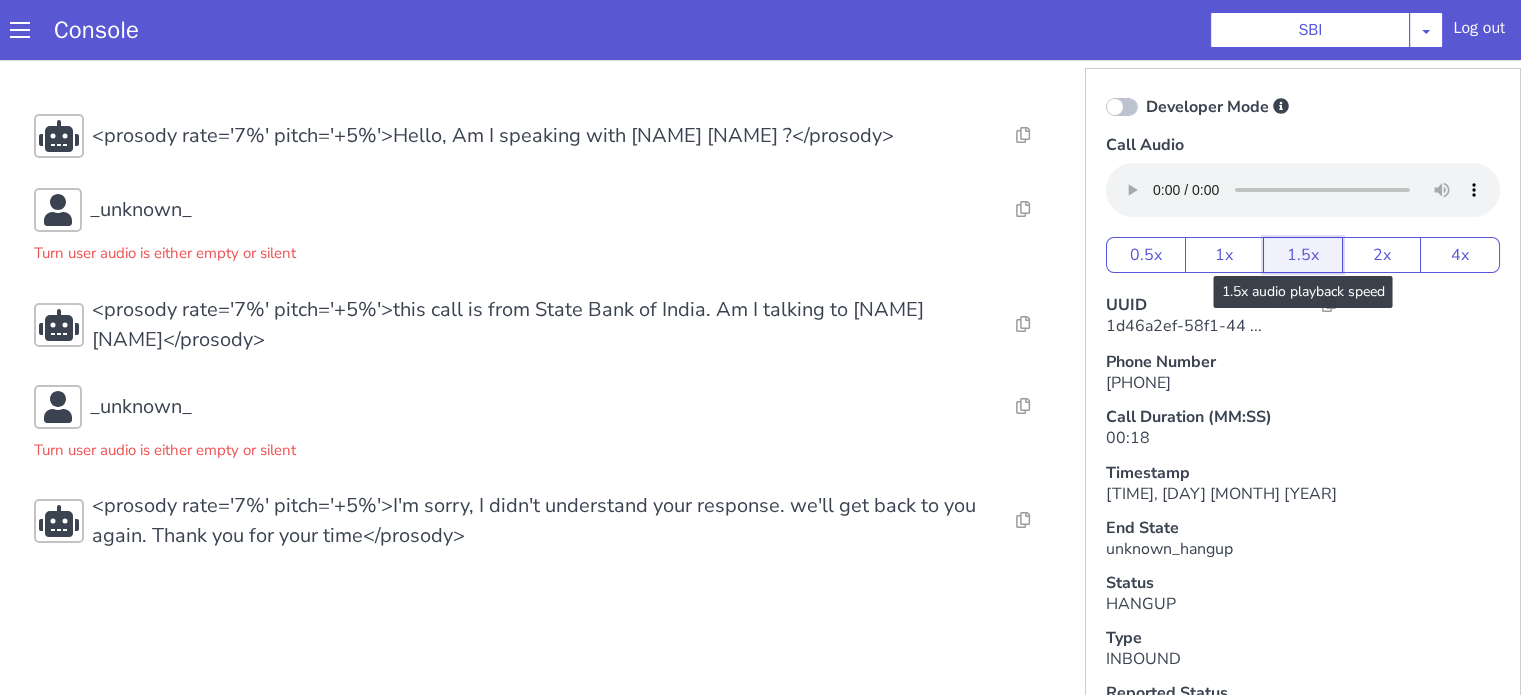 click on "1.5x" at bounding box center (1303, 255) 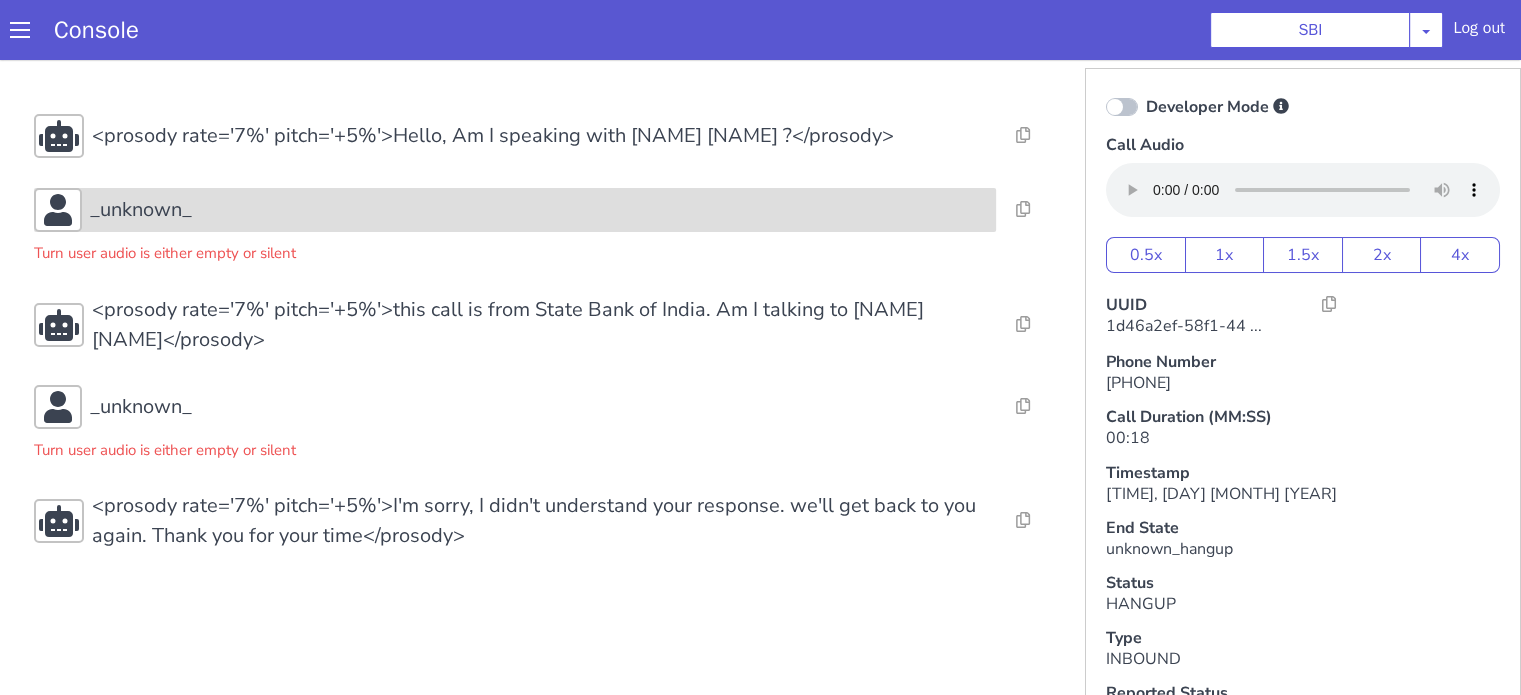 click on "_unknown_" at bounding box center (539, 210) 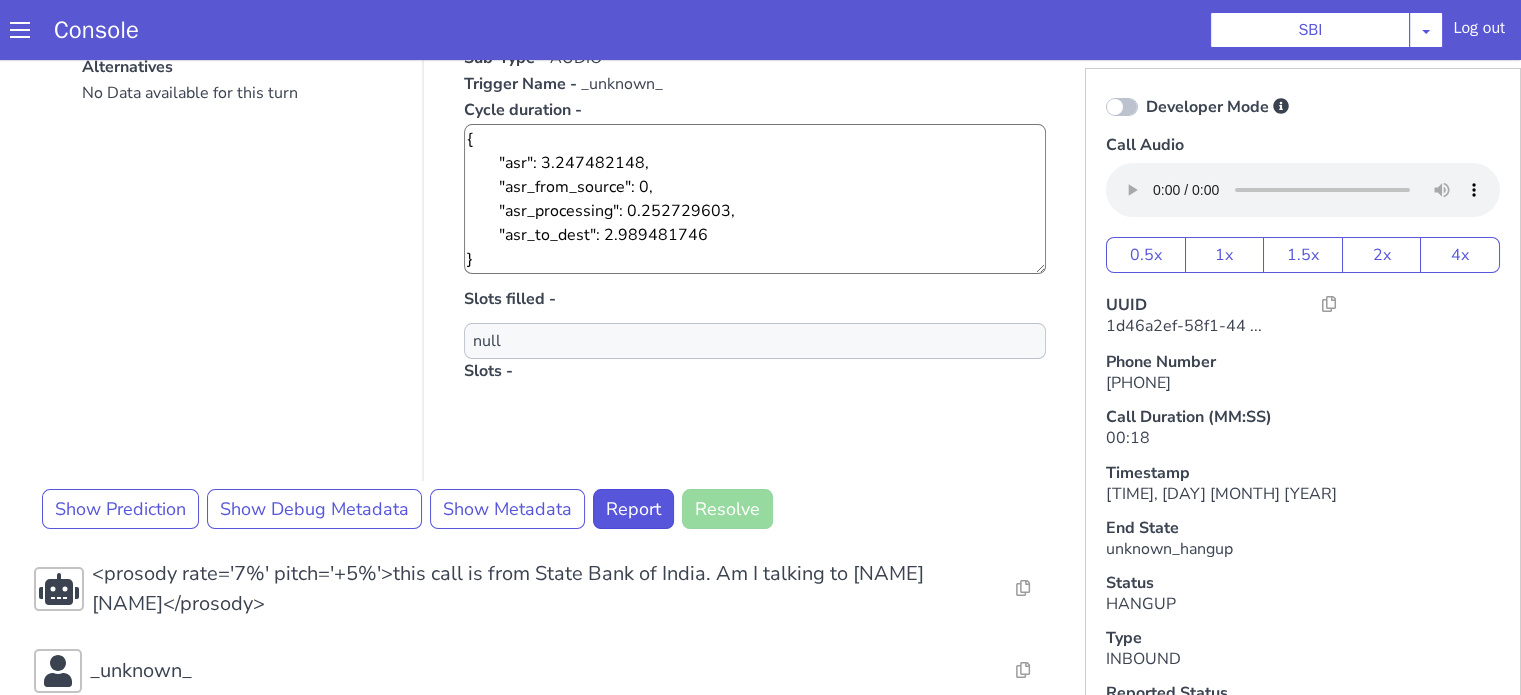 scroll, scrollTop: 454, scrollLeft: 0, axis: vertical 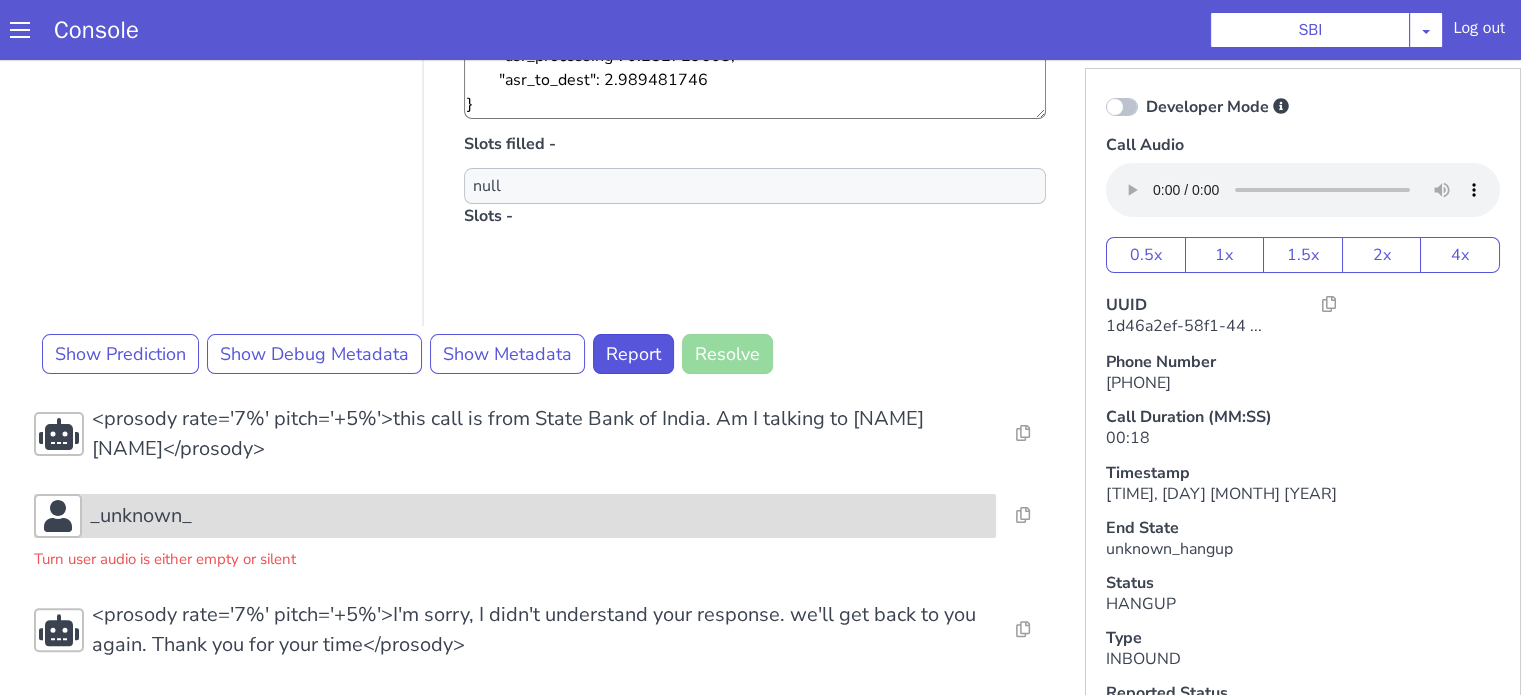 click on "_unknown_" at bounding box center [141, 516] 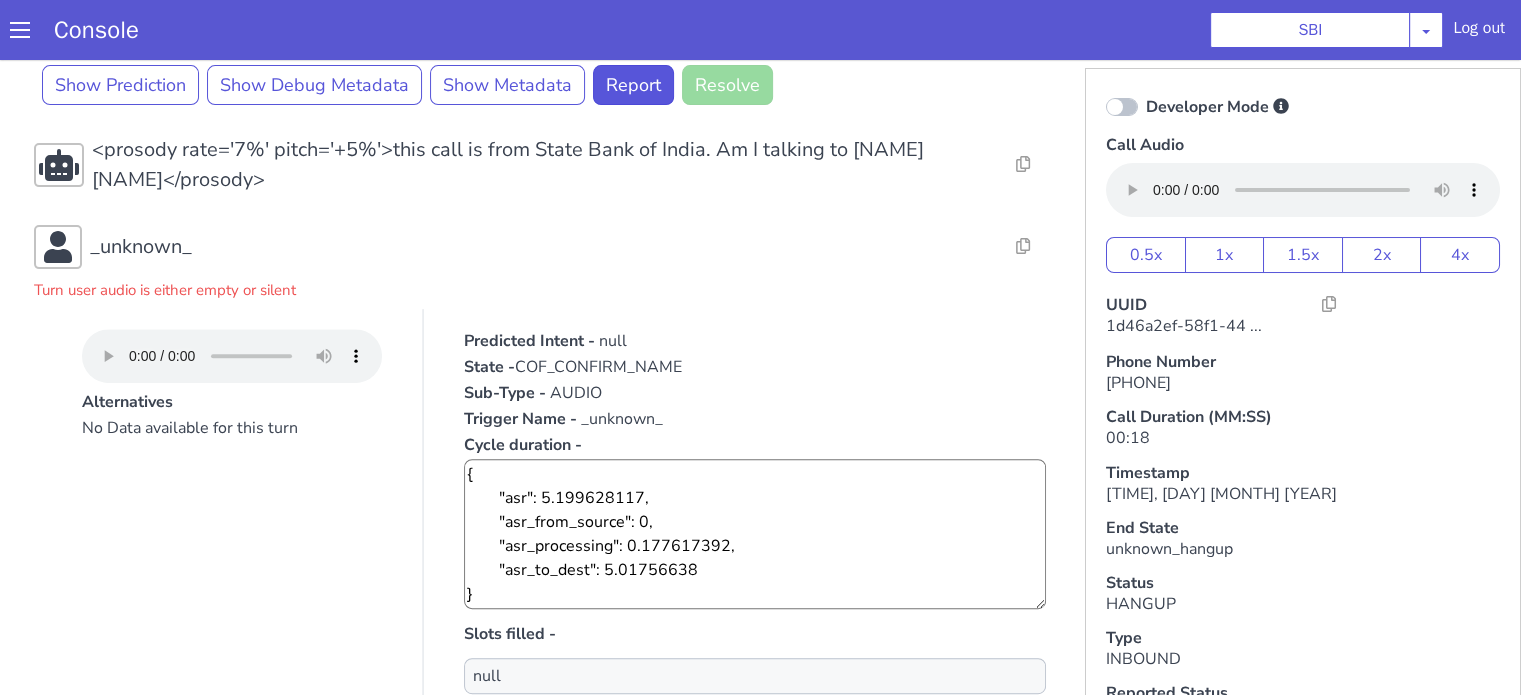 scroll, scrollTop: 854, scrollLeft: 0, axis: vertical 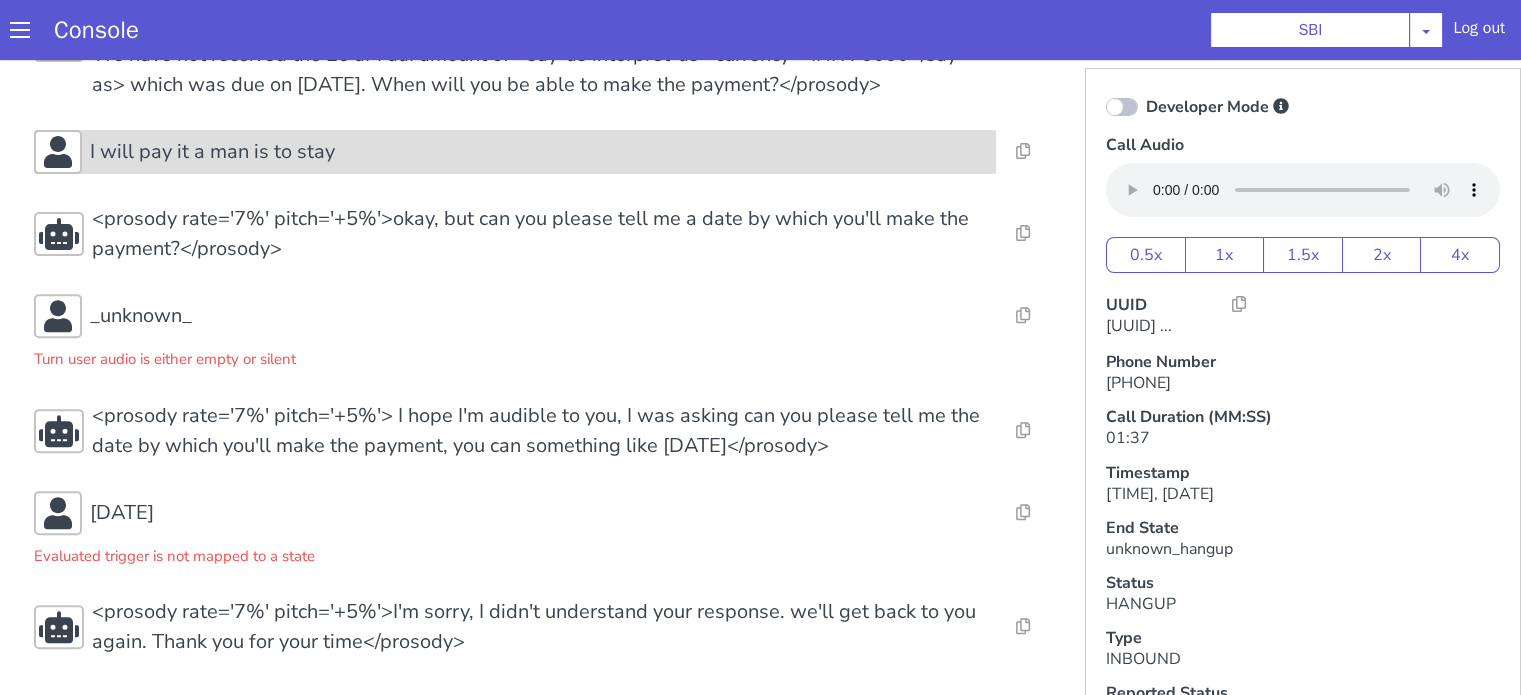 click on "I will pay it a man is to stay" at bounding box center [539, 152] 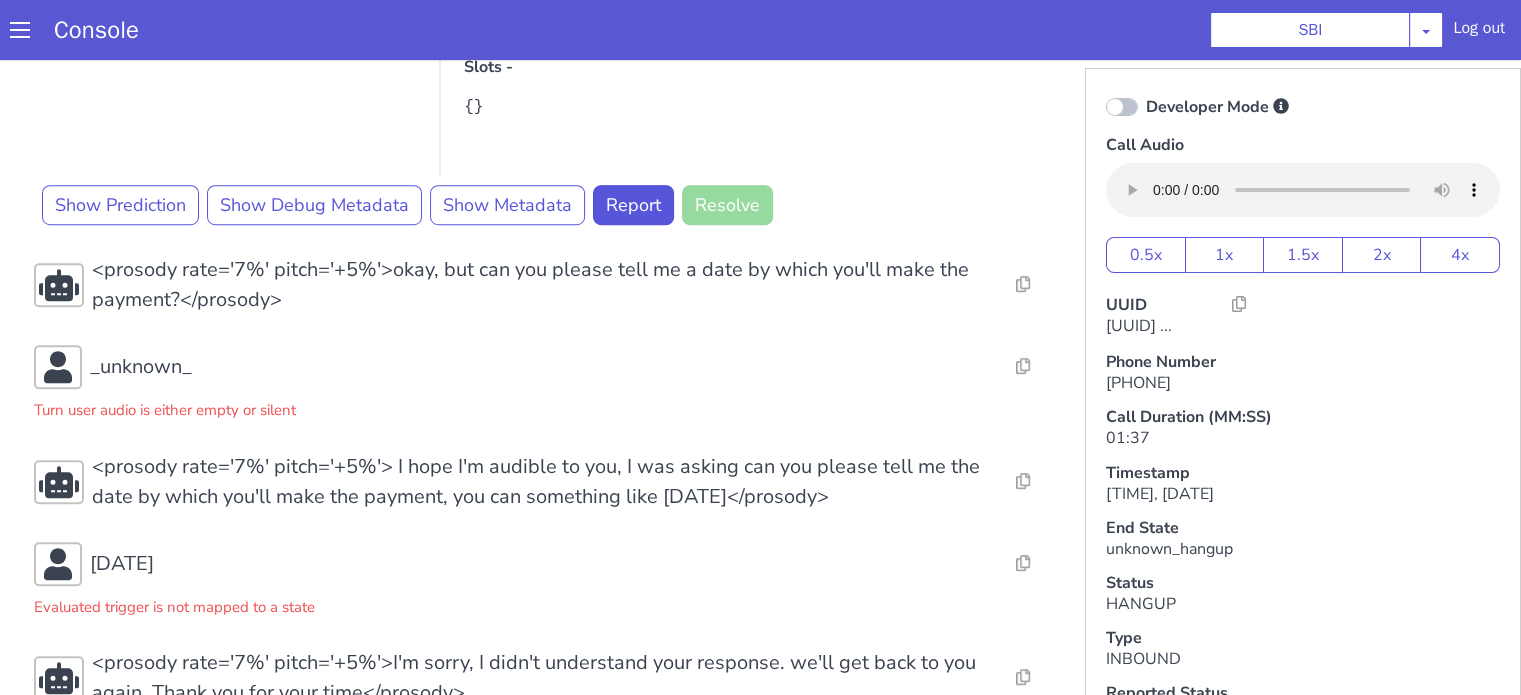 scroll, scrollTop: 1322, scrollLeft: 0, axis: vertical 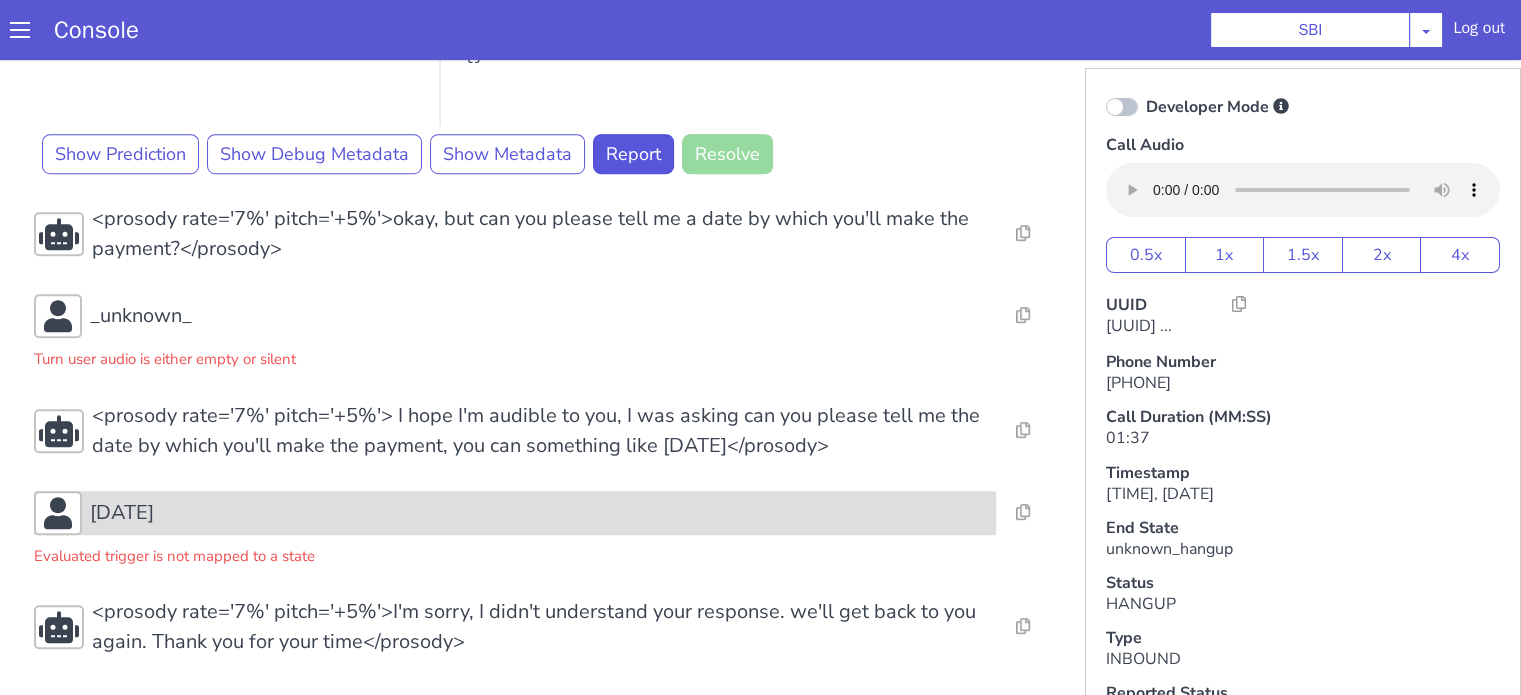 click on "14 14 July" at bounding box center [539, 513] 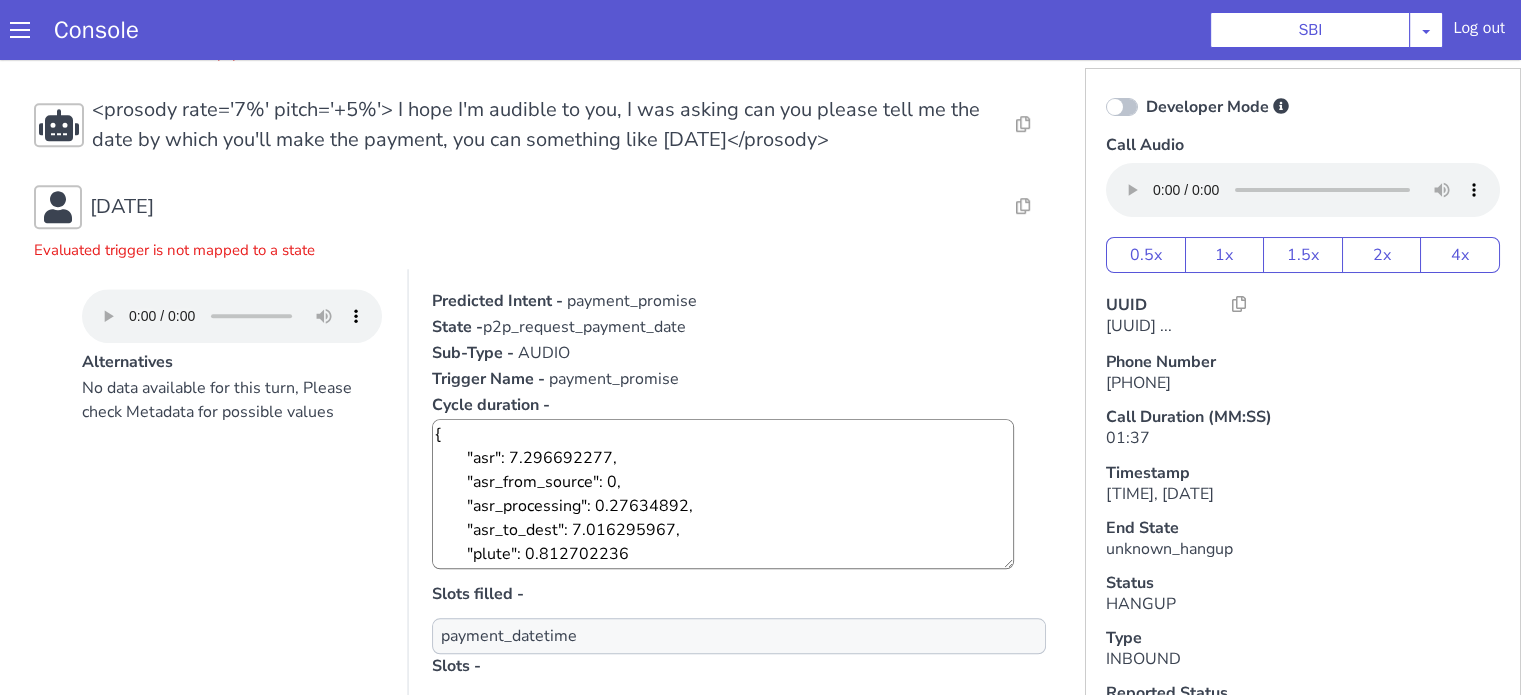 scroll, scrollTop: 1722, scrollLeft: 0, axis: vertical 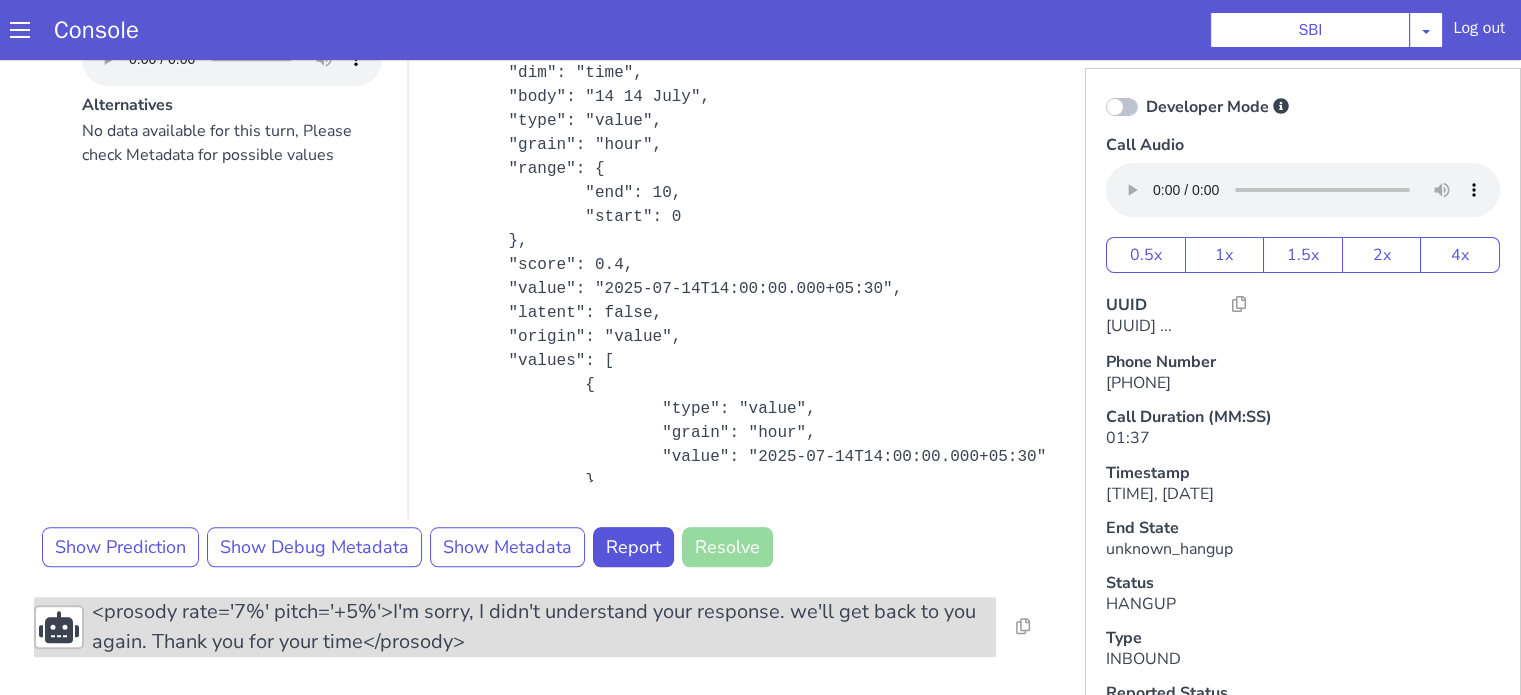 click on "<prosody rate='7%' pitch='+5%'>I'm sorry, I didn't understand your response. we'll get back to you again. Thank you for your time</prosody>" at bounding box center [544, 627] 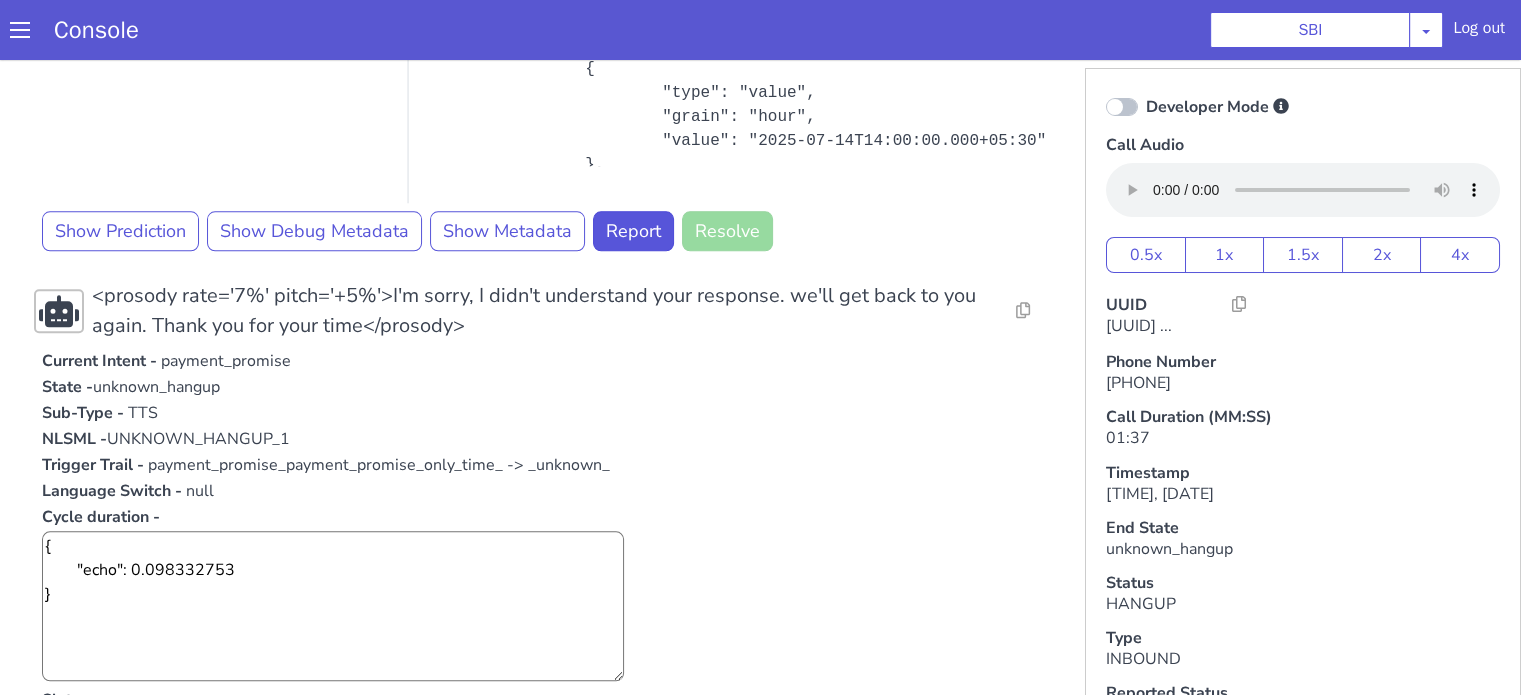 scroll, scrollTop: 2085, scrollLeft: 0, axis: vertical 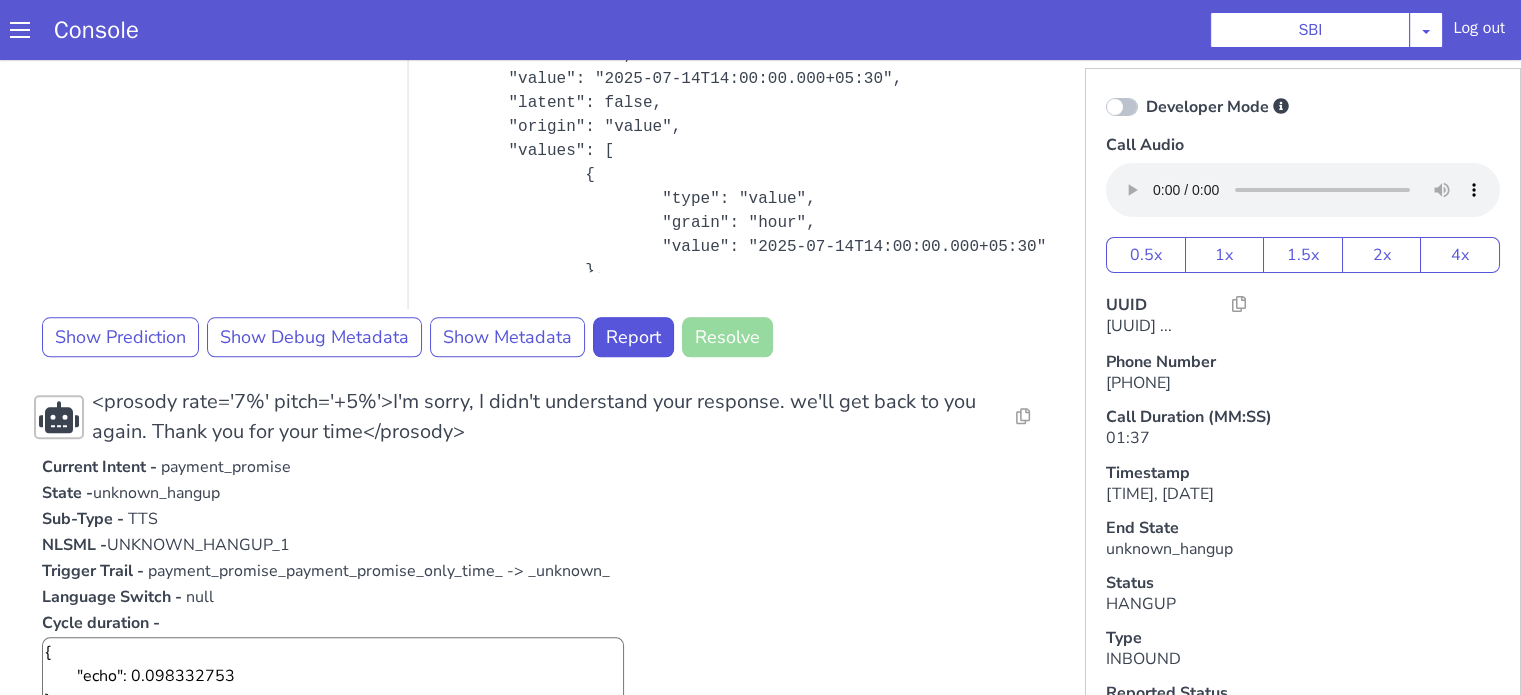 click on "<prosody rate='7%' pitch='+5%'>I'm sorry, I didn't understand your response. we'll get back to you again. Thank you for your time</prosody>" at bounding box center [544, 417] 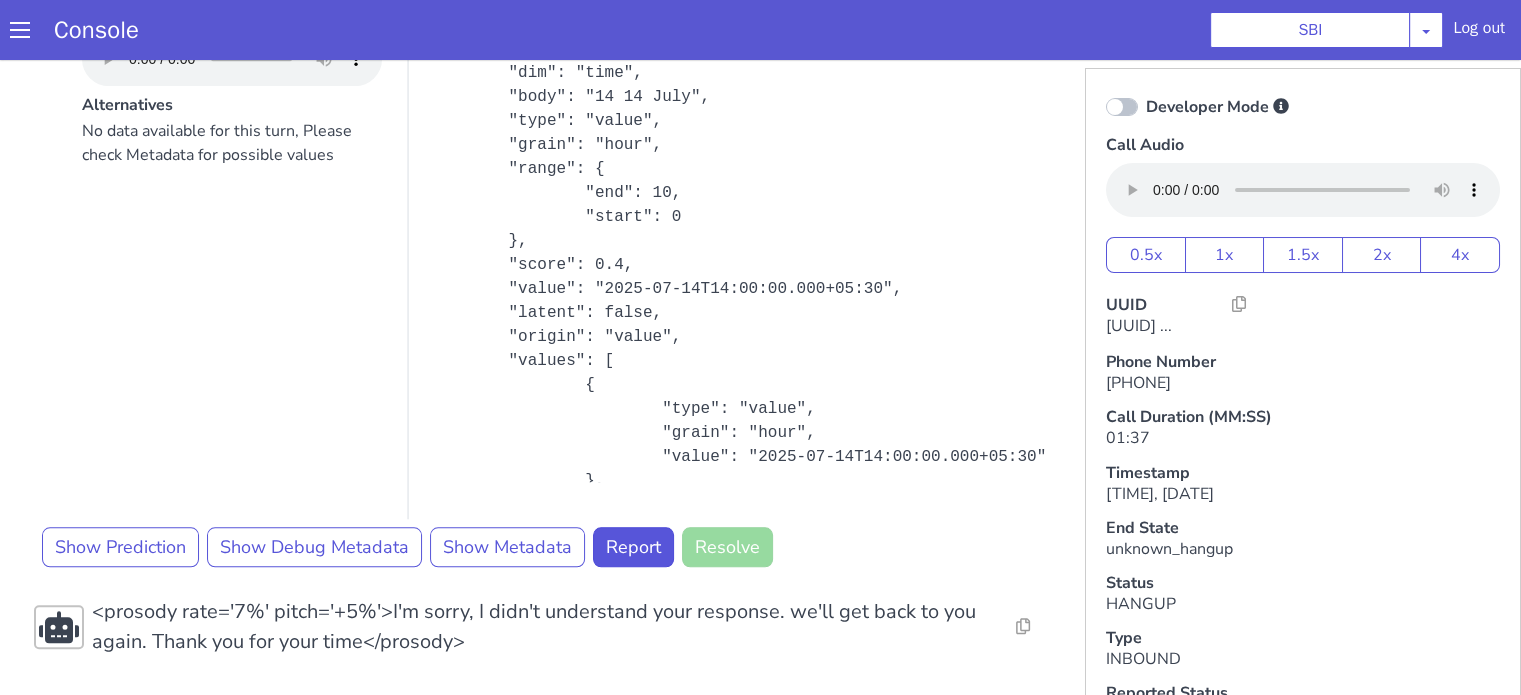 scroll, scrollTop: 1885, scrollLeft: 0, axis: vertical 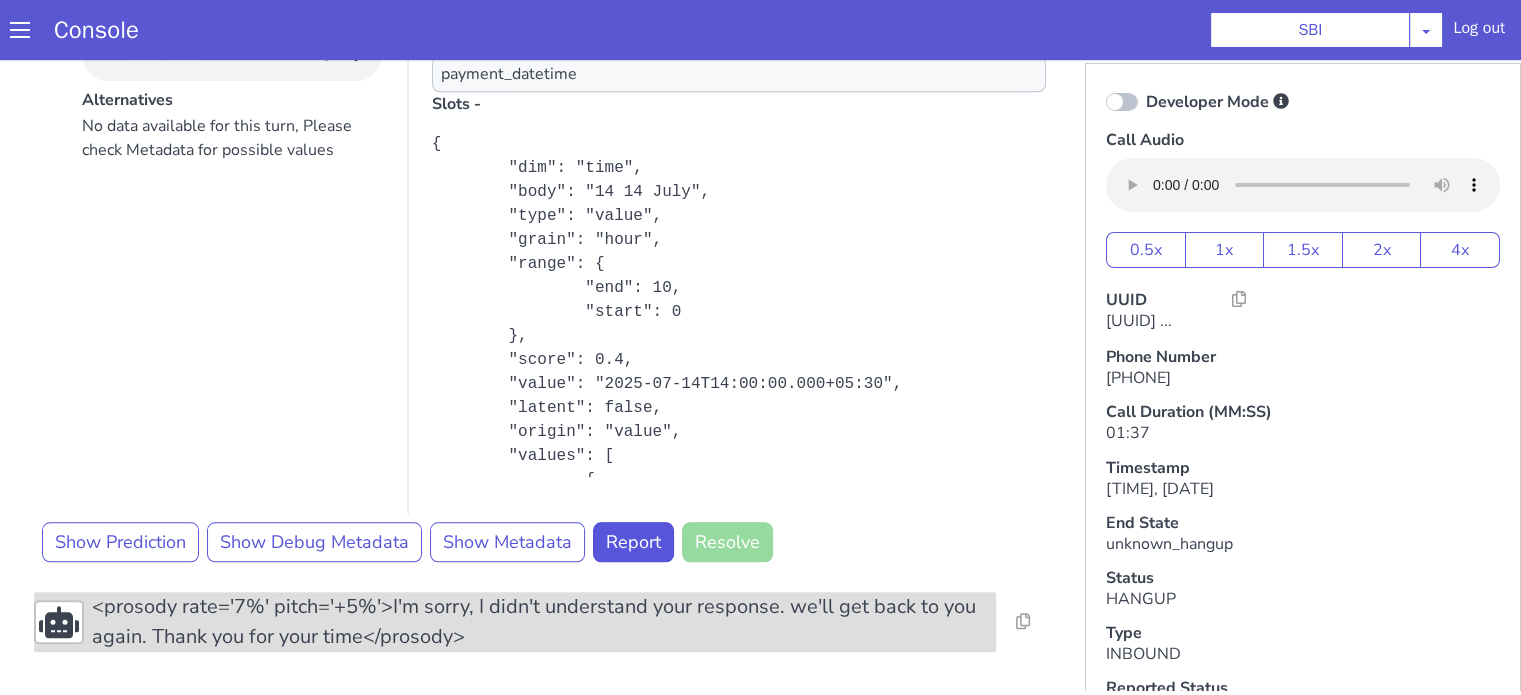 click on "<prosody rate='7%' pitch='+5%'>I'm sorry, I didn't understand your response. we'll get back to you again. Thank you for your time</prosody>" at bounding box center [544, 622] 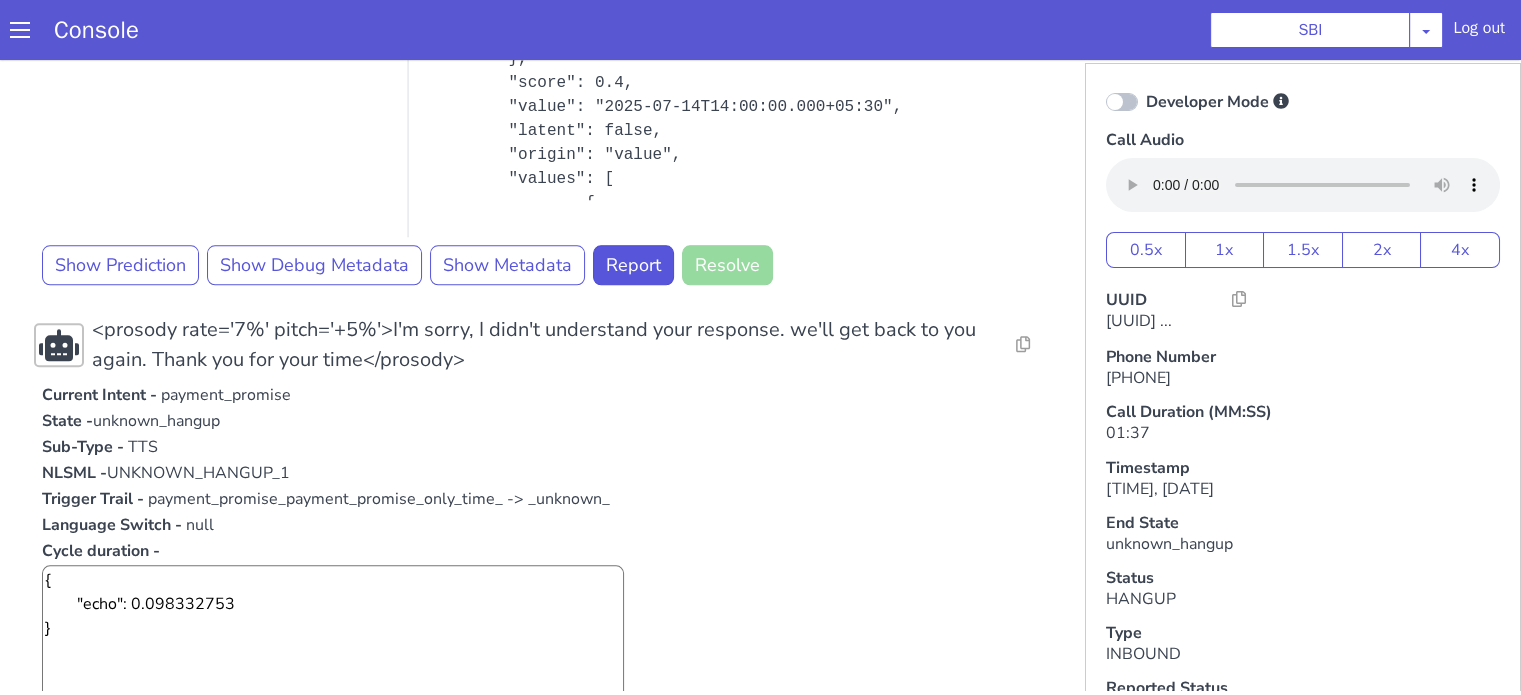 scroll, scrollTop: 2185, scrollLeft: 0, axis: vertical 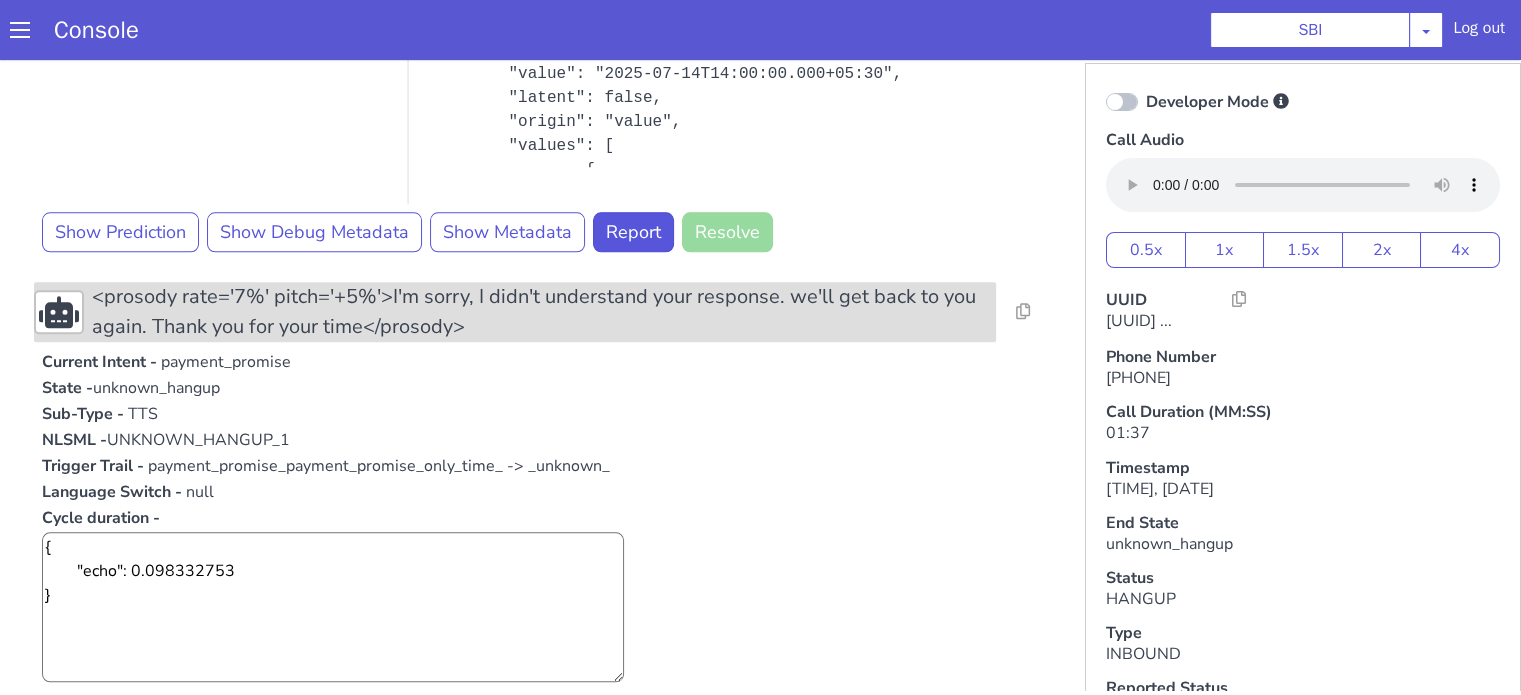 click on "<prosody rate='7%' pitch='+5%'>I'm sorry, I didn't understand your response. we'll get back to you again. Thank you for your time</prosody>" at bounding box center (544, 312) 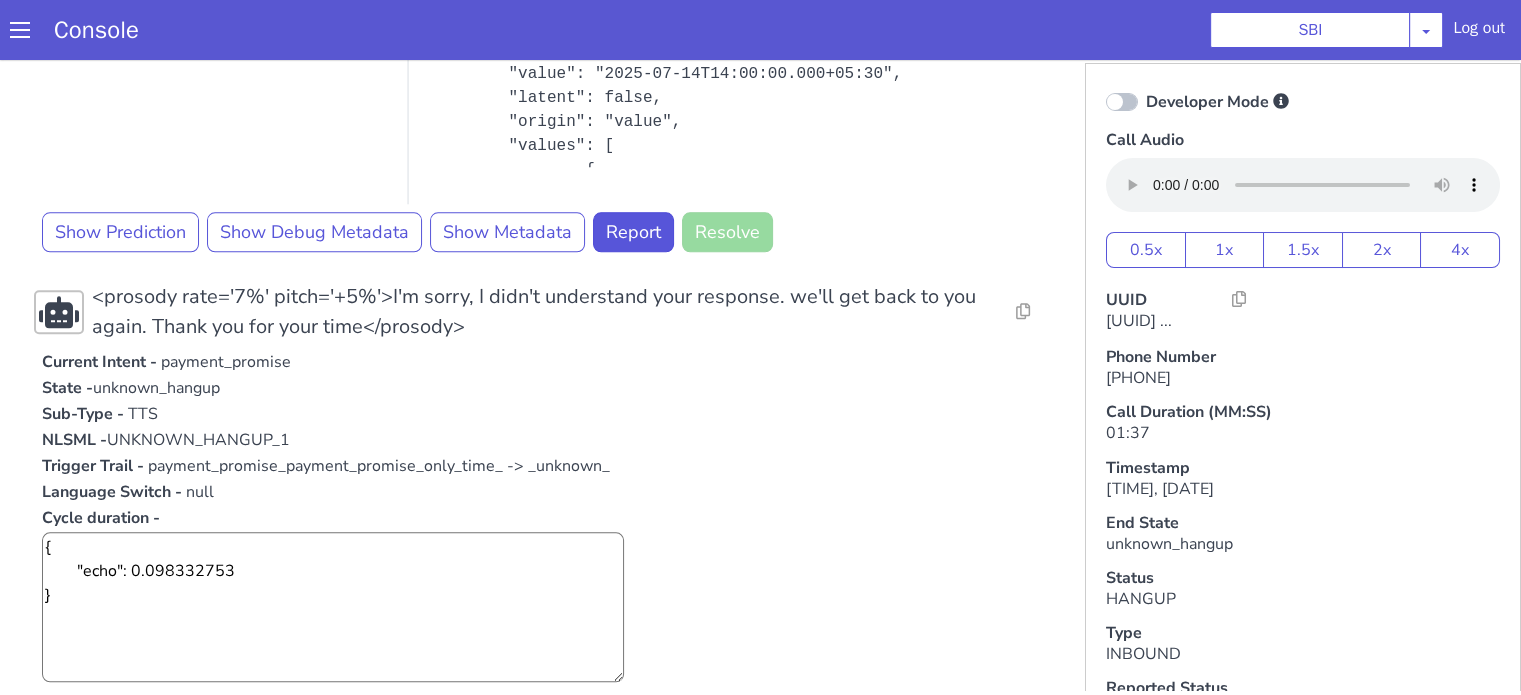 scroll, scrollTop: 1885, scrollLeft: 0, axis: vertical 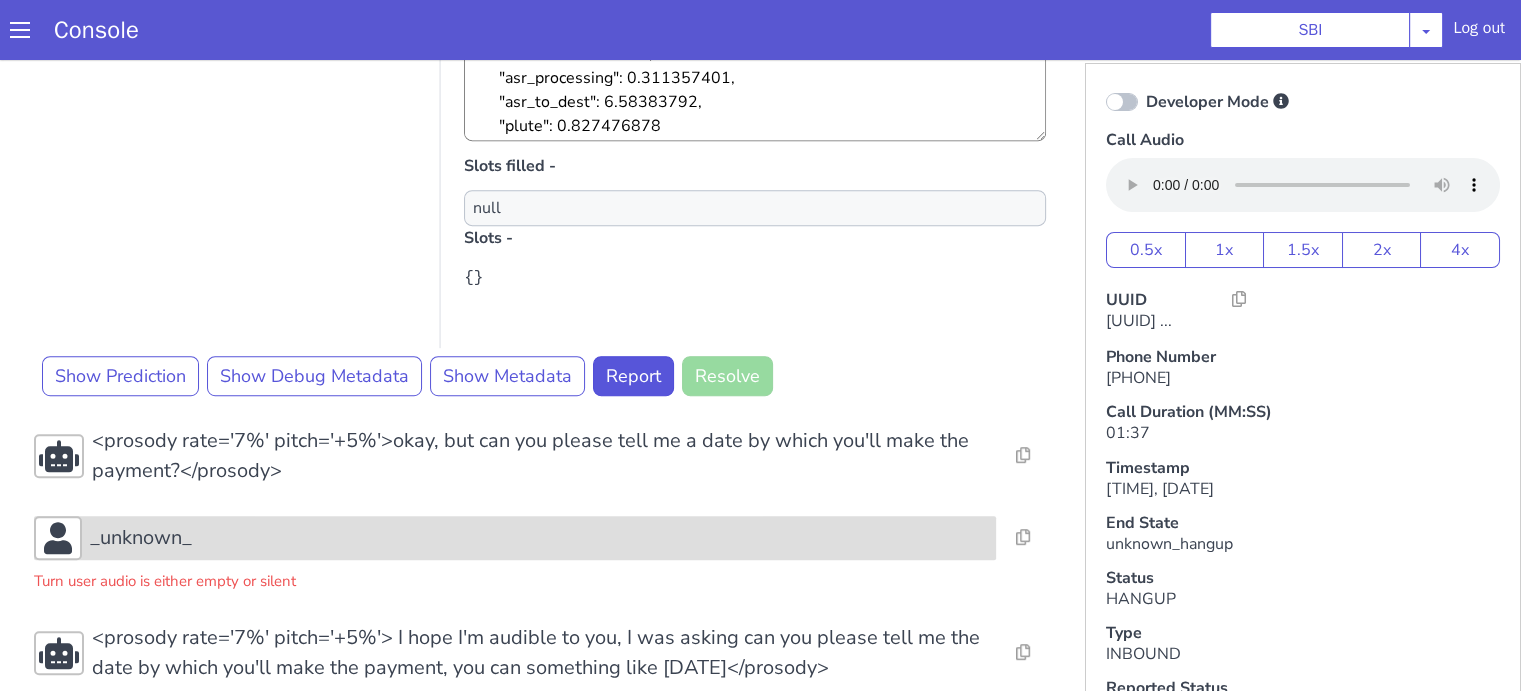 click on "_unknown_" at bounding box center (141, 538) 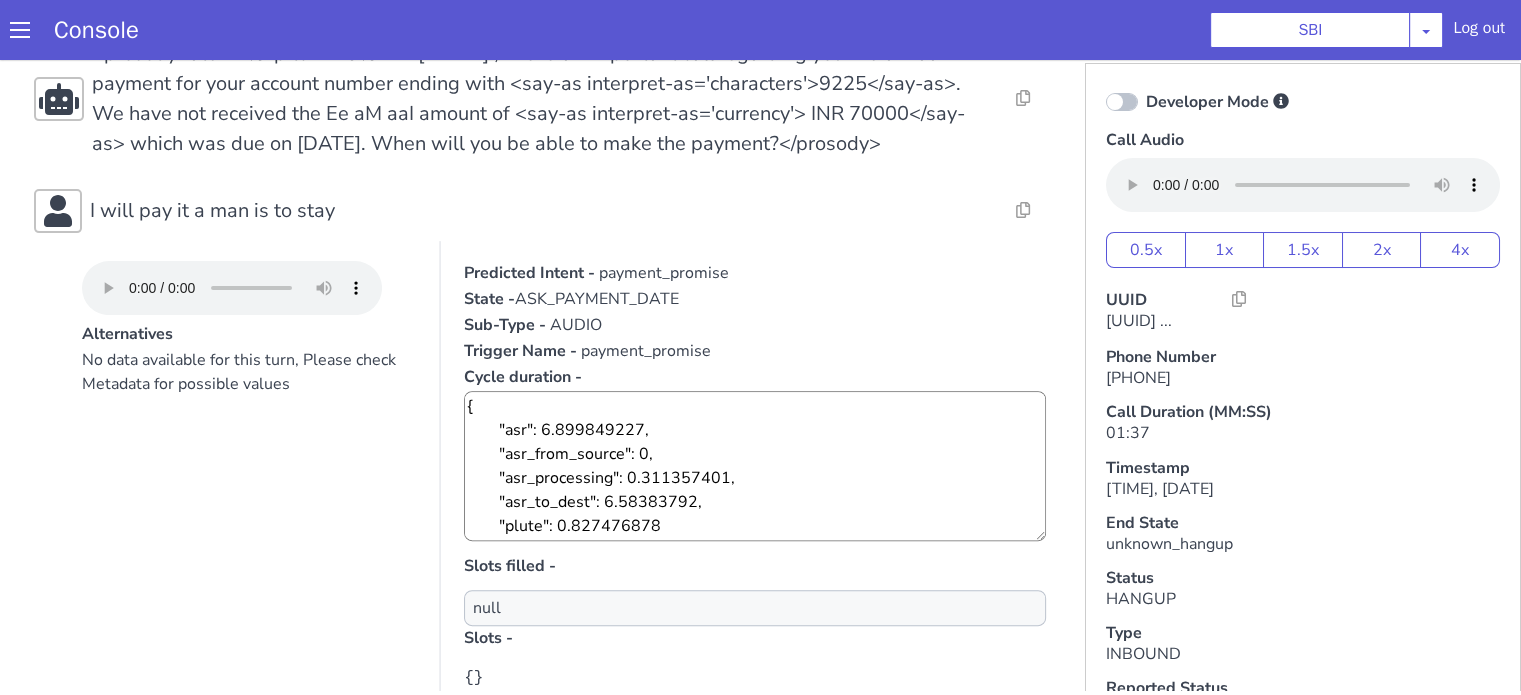 scroll, scrollTop: 1085, scrollLeft: 0, axis: vertical 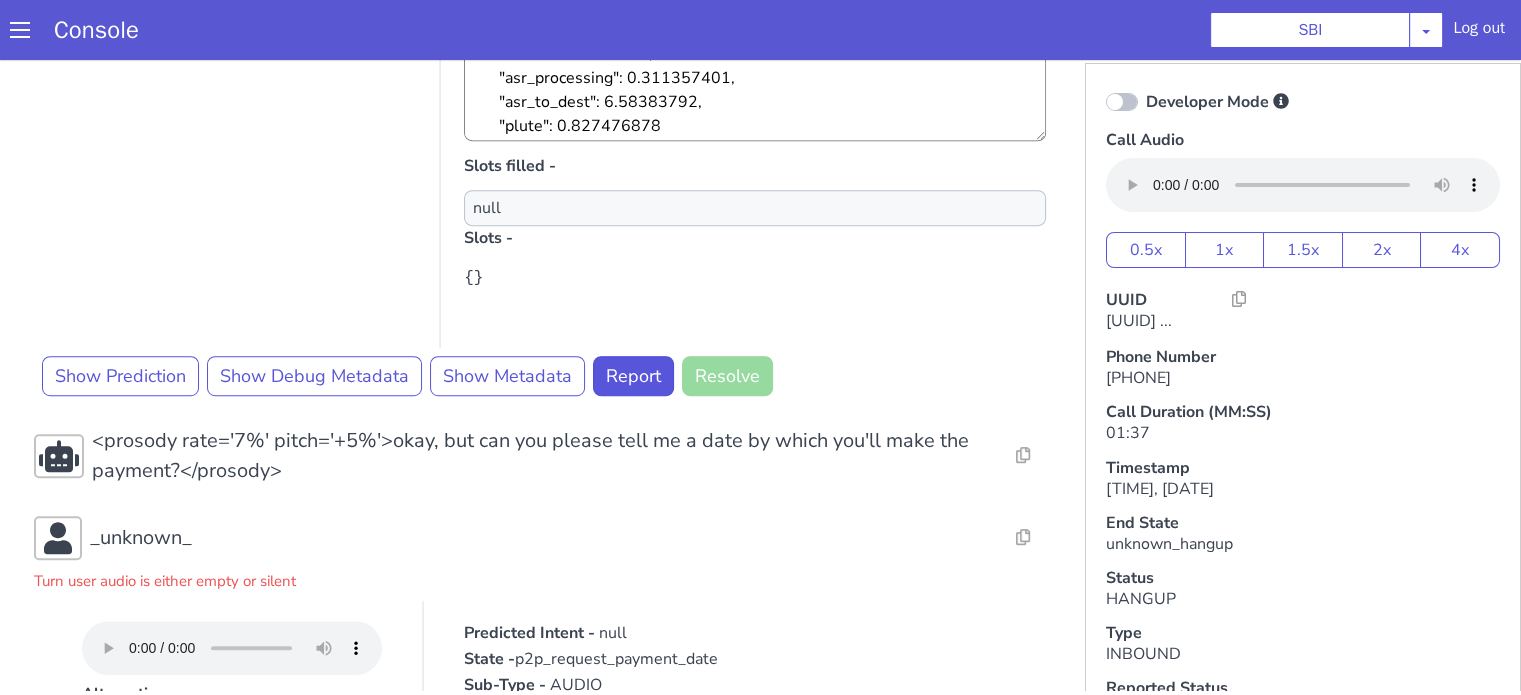 click on "Alternatives No data available for this turn, Please check Metadata for possible values Predicted Intent -   payment_promise State -  ASK_PAYMENT_DATE Sub-Type -   AUDIO Trigger Name -   payment_promise Cycle duration -  {
"asr": 6.899849227,
"asr_from_source": 0,
"asr_processing": 0.311357401,
"asr_to_dest": 6.58383792,
"plute": 0.827476878
} Slots filled - null Slots -   {}" at bounding box center (544, 94) 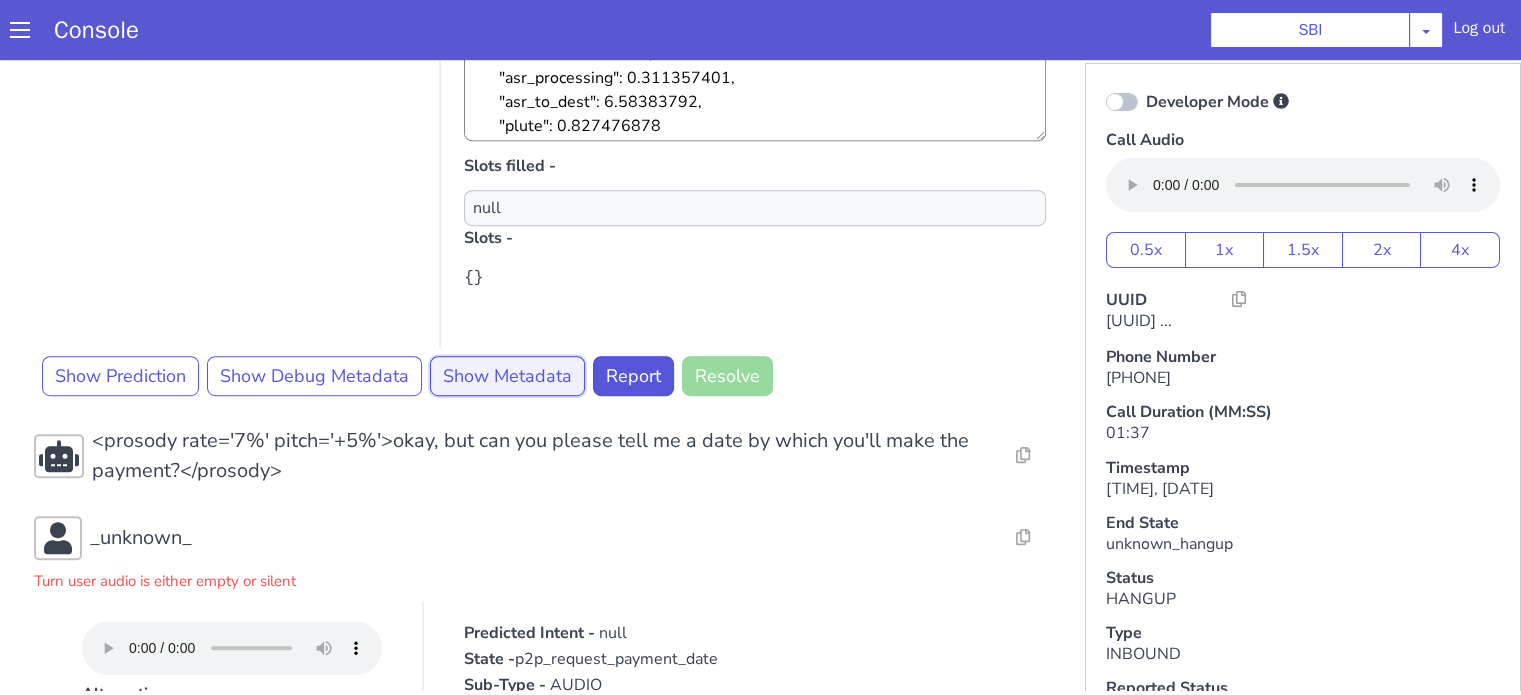 click on "Show Metadata" at bounding box center [507, 376] 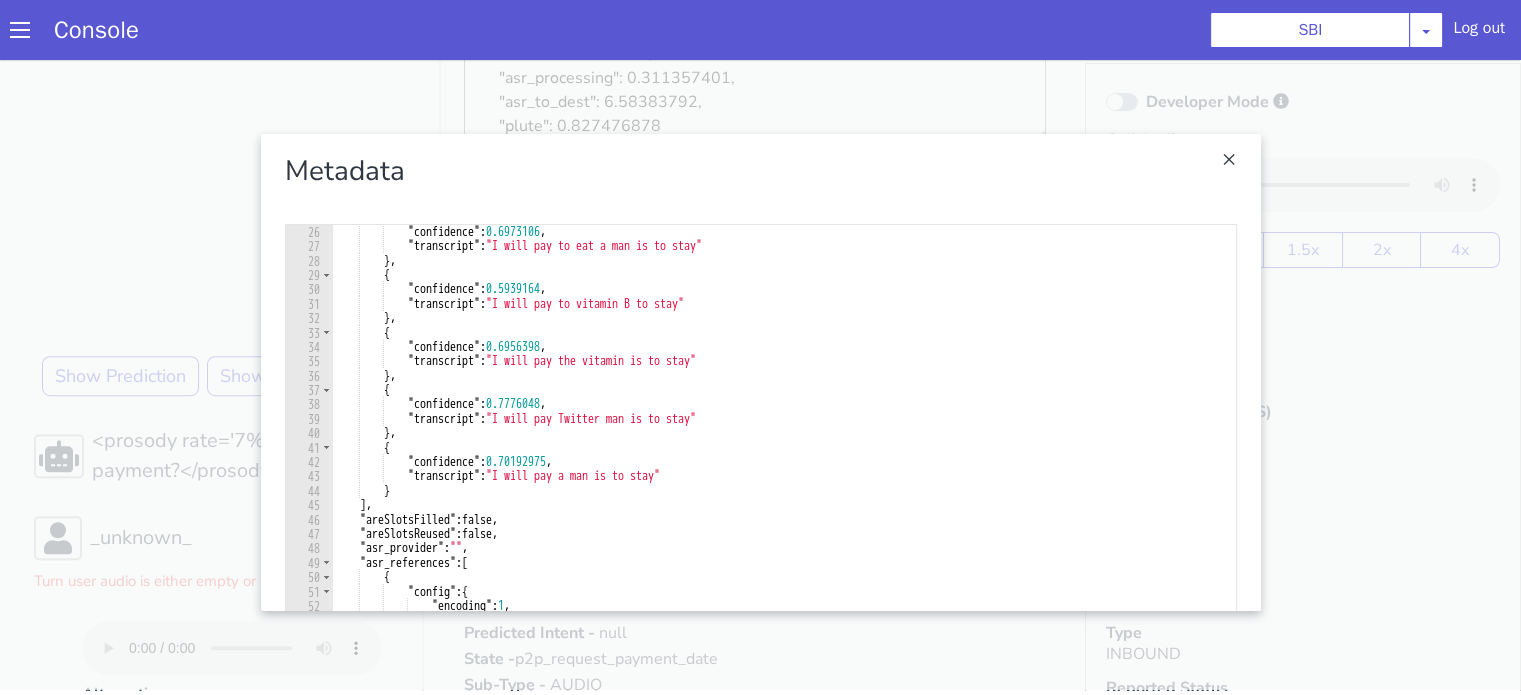 scroll, scrollTop: 360, scrollLeft: 0, axis: vertical 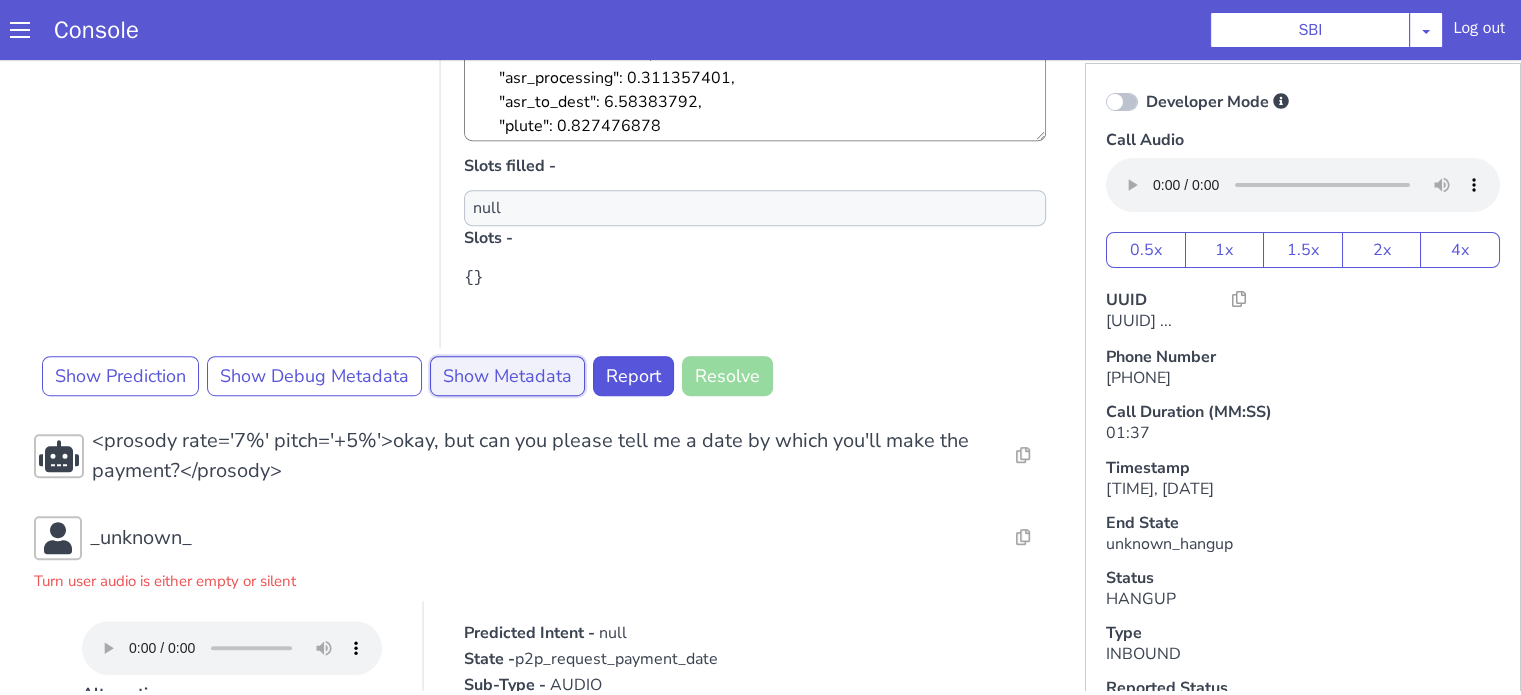 click on "Show Metadata" at bounding box center [507, 376] 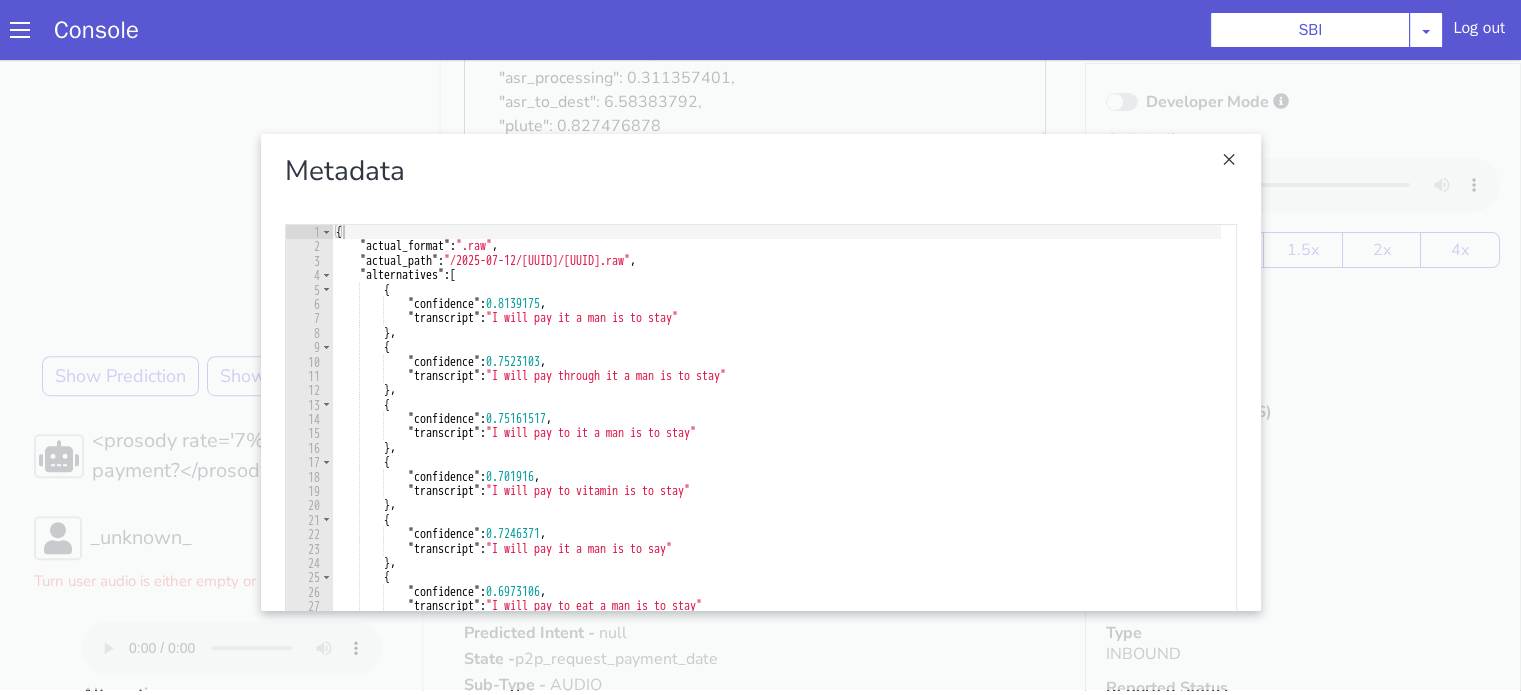 scroll, scrollTop: 0, scrollLeft: 0, axis: both 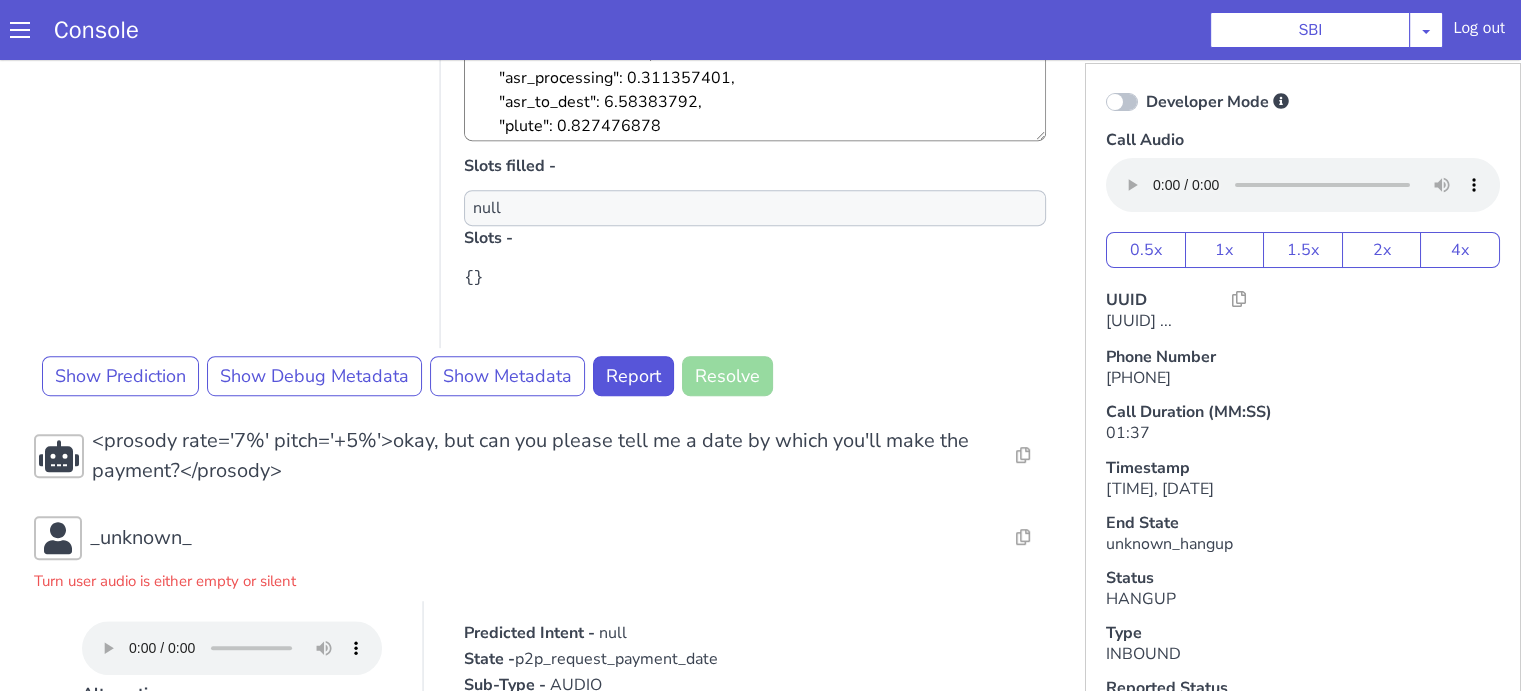 click on "No data available for this turn, Please check Metadata for possible values" at bounding box center [249, 148] 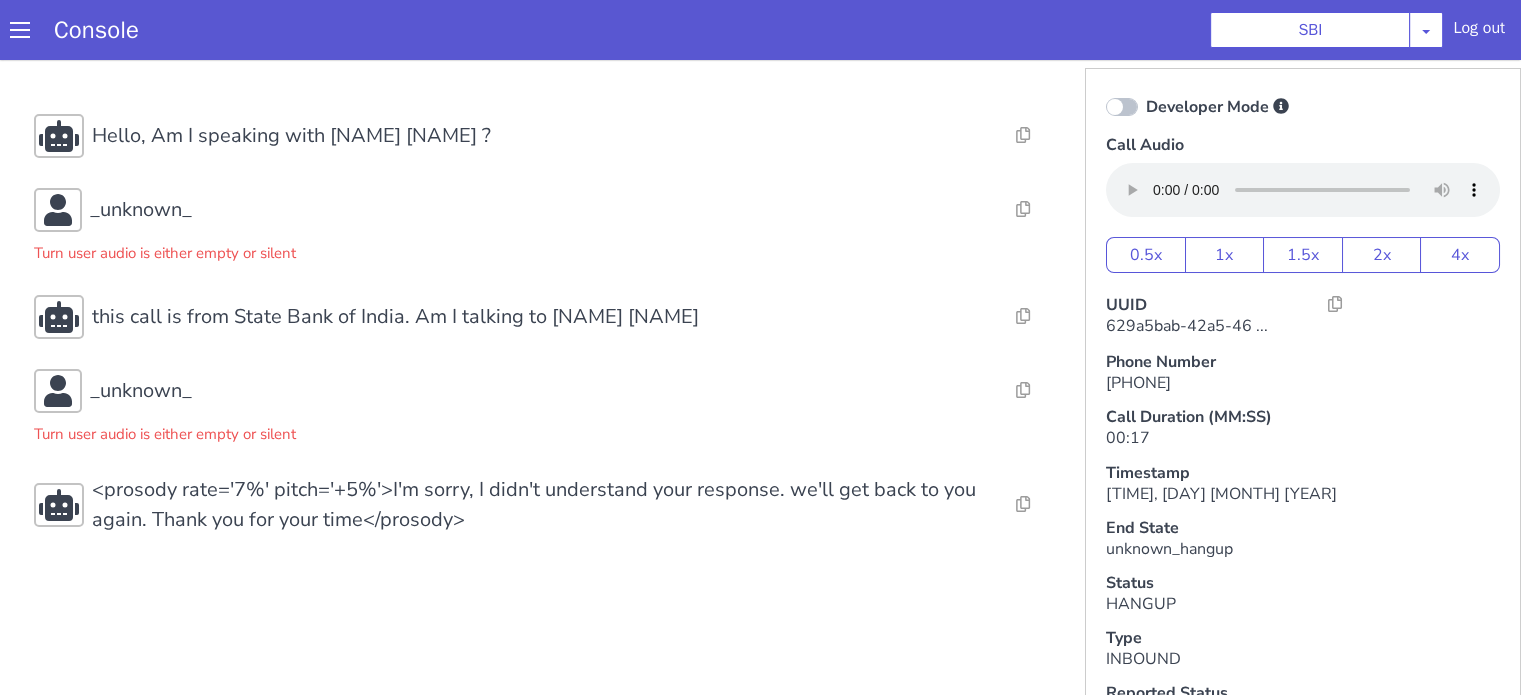 scroll, scrollTop: 0, scrollLeft: 0, axis: both 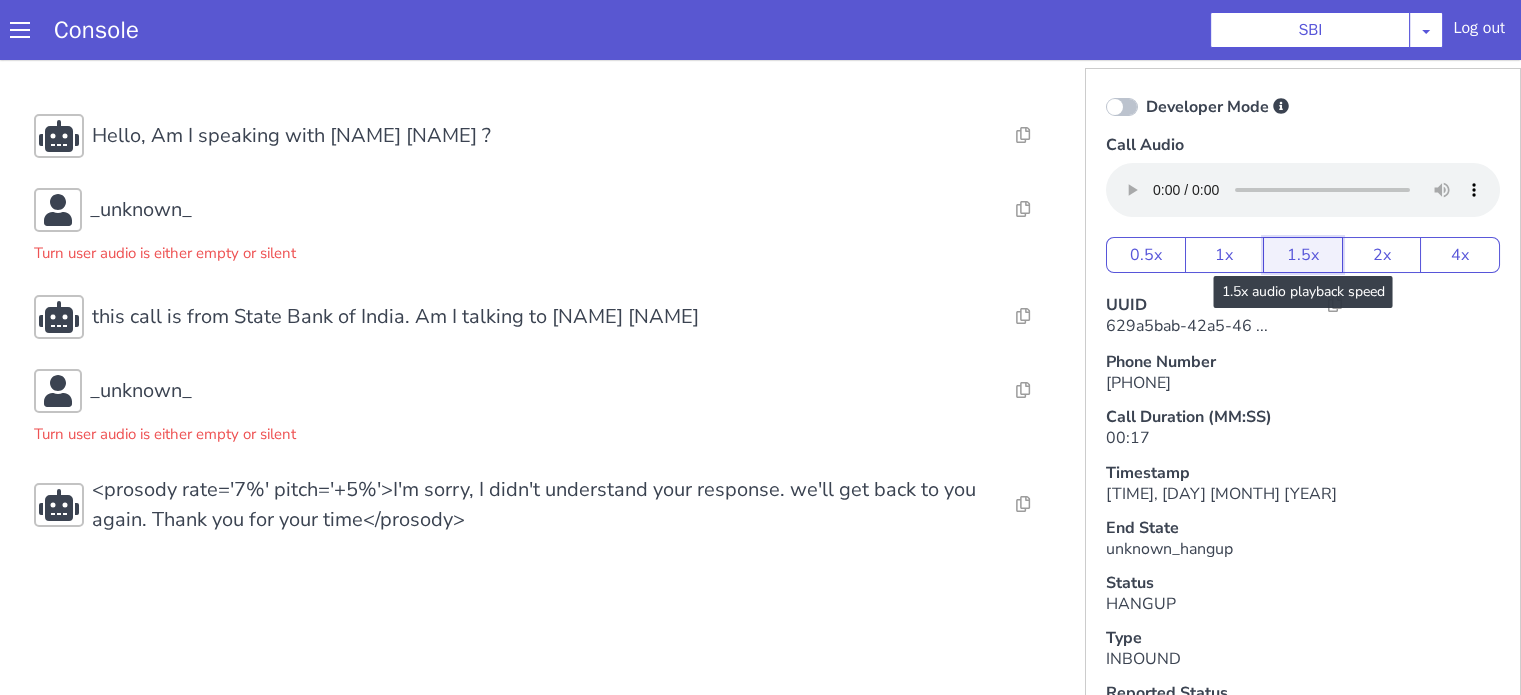 click on "1.5x" at bounding box center (1303, 255) 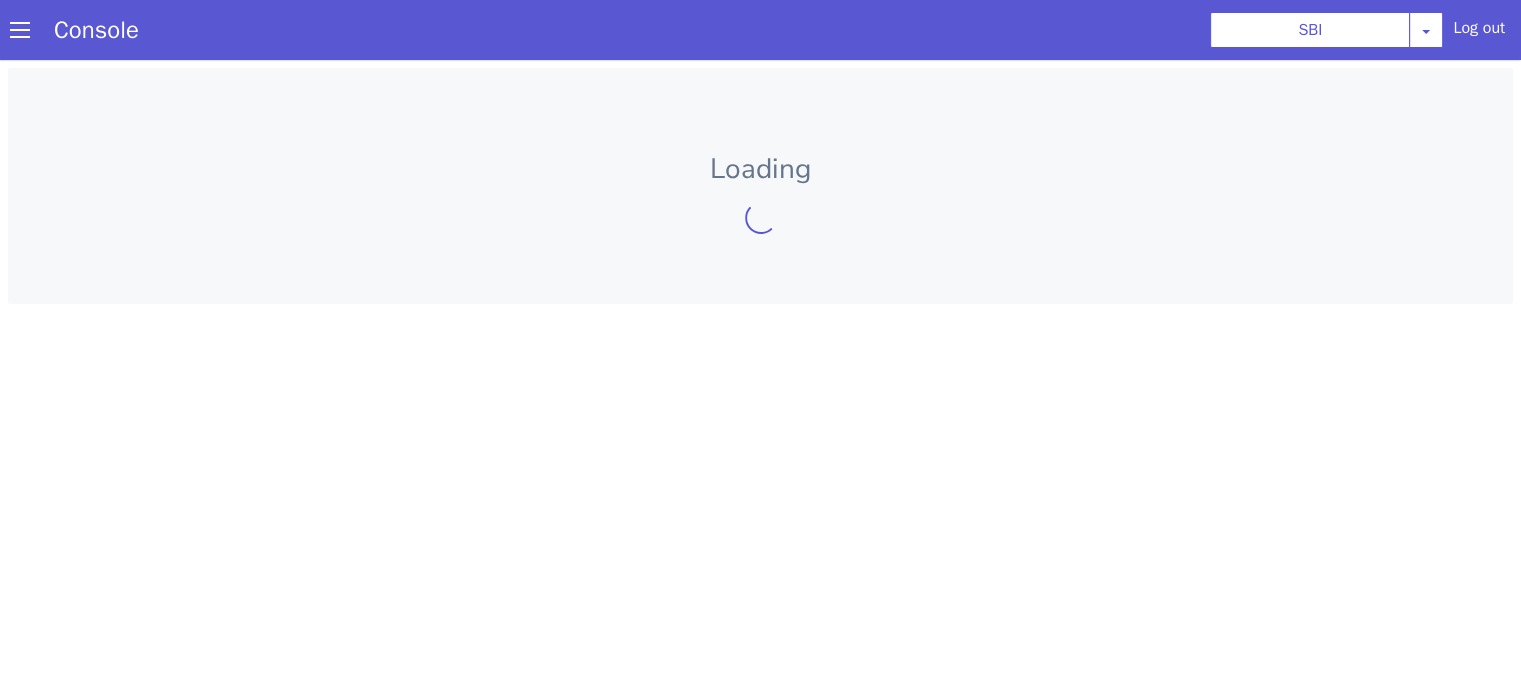 scroll, scrollTop: 0, scrollLeft: 0, axis: both 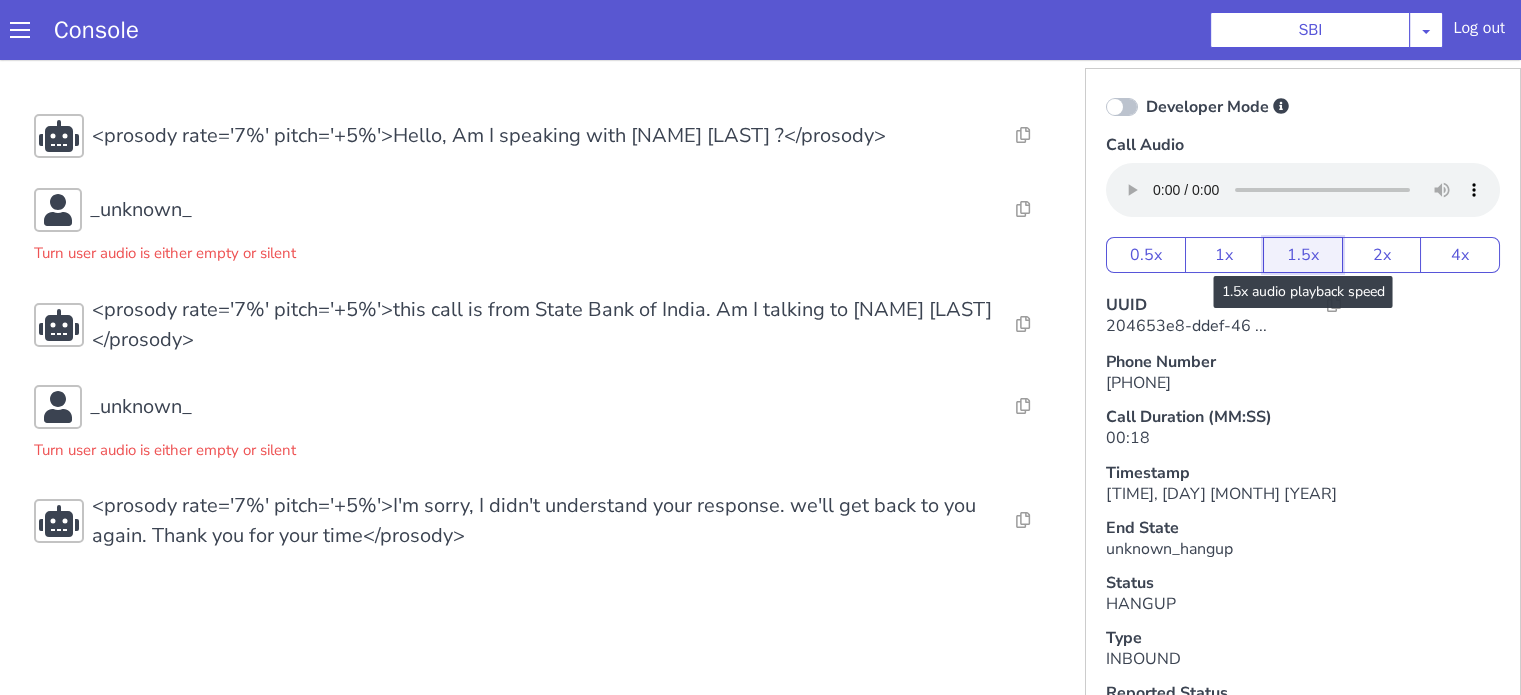 click on "1.5x" at bounding box center (1303, 255) 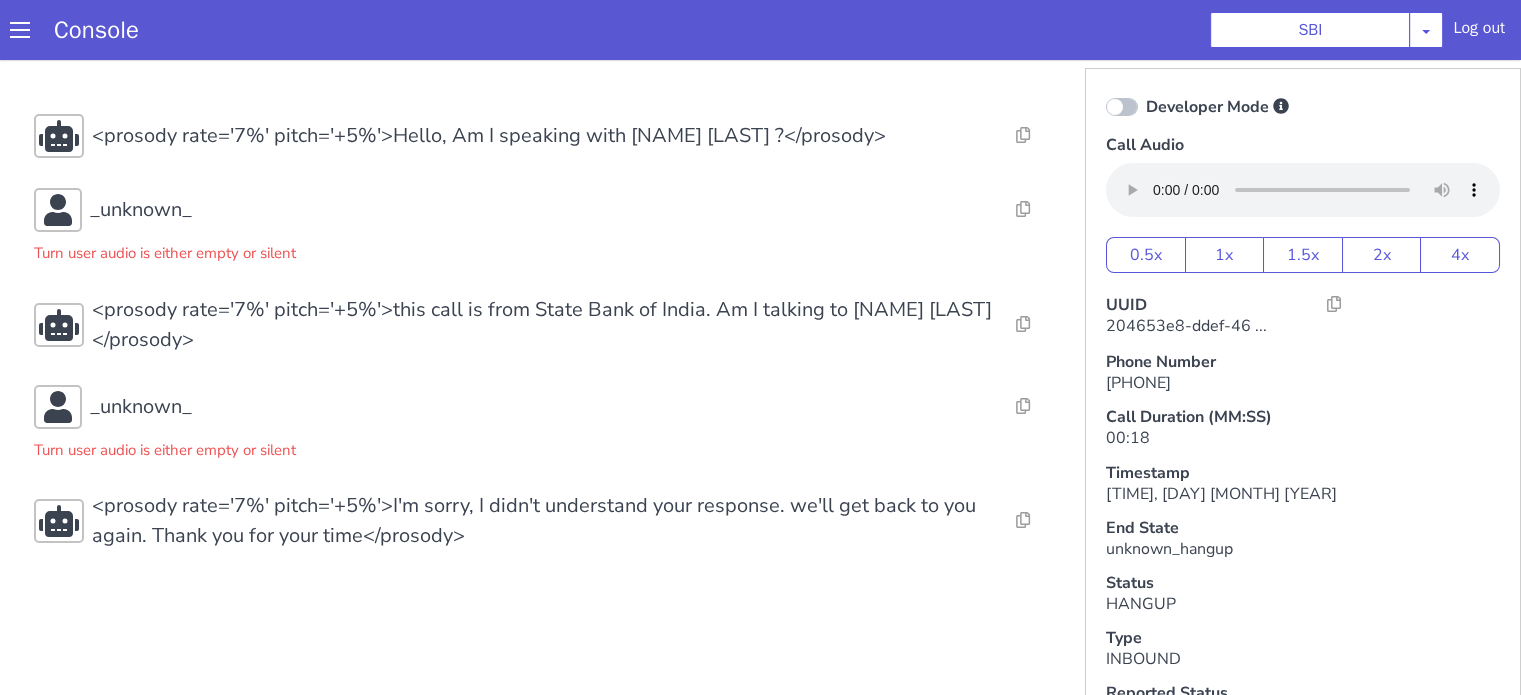 click on "Console SBI AO Smith Airtel DTH Pilot Airtel POC Alice Blue NT Aliceblue American Finance - US Apollo Apollo 24*7 Application - Collections Auto NPS feedback Avaya Devconnect Axis Axis AMC Axis Outbound BAGIC BALIC BALIC Old 2 Bajaj Autofinance Bajaj Fin Banking Demo Barbeque Nation Buy Now Pay Later Cars24 Cashe Central Bank of India Charles Tyrwhitt Cholamandalam Finance Consumer Durables Coverfox Covid19 Helpline Credgenics CreditMate DPDzero DUMMY Data collection Demo - Collections Dish TV ERCM Emeritus Eureka Forbes - LQ FFAM360 - US Familiarity Farming_Axis Finaccel Flipkart Flow Templates Fusion Microfinance Giorgos_TestBot Great Learning Grievance Bot HDB Finance HDFC HDFC Ergo HDFC Freedom CC HDFC Life Demo HDFC Securities Hathway Internet Hathway V2 Home Credit IBM IBM Banking Demo ICICI ICICI Bank Outbound ICICI Lombard Persistency ICICI Prudential ICICI securities ICICI_lombard IDFC First Bank IFFCO Tokio Insurance Iffco Tokio Indiamart Indigo IndusInd - Settlement IndusInd CC Insurance Jarvis" at bounding box center [760, 30] 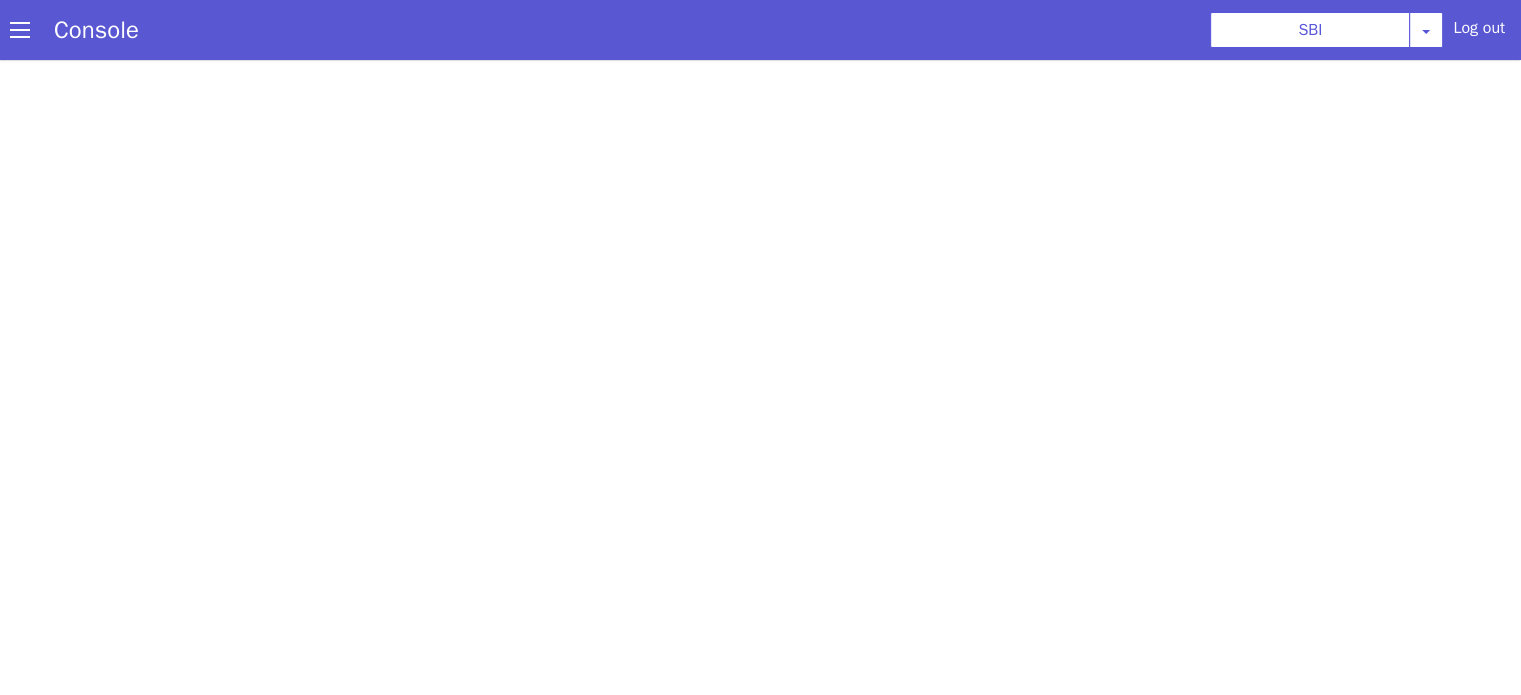 scroll, scrollTop: 0, scrollLeft: 0, axis: both 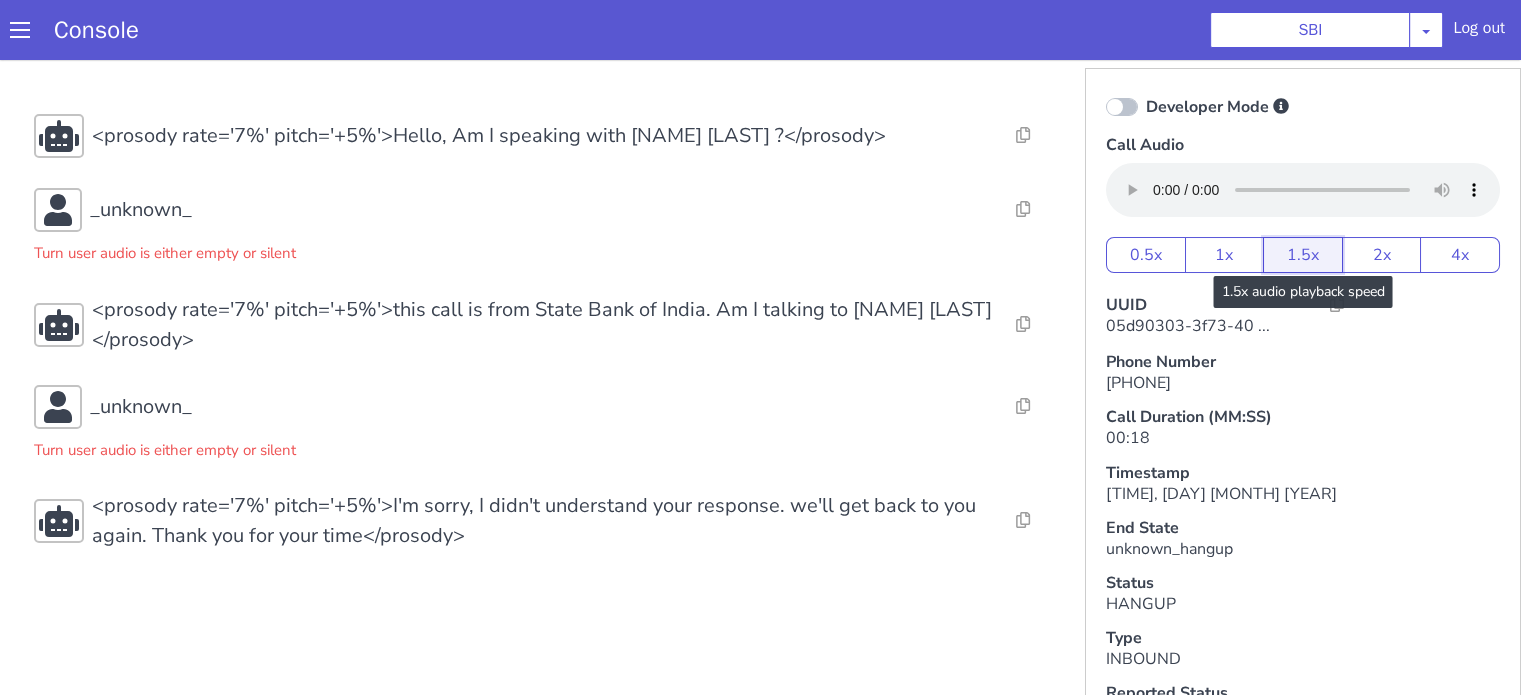 click on "1.5x" at bounding box center [1303, 255] 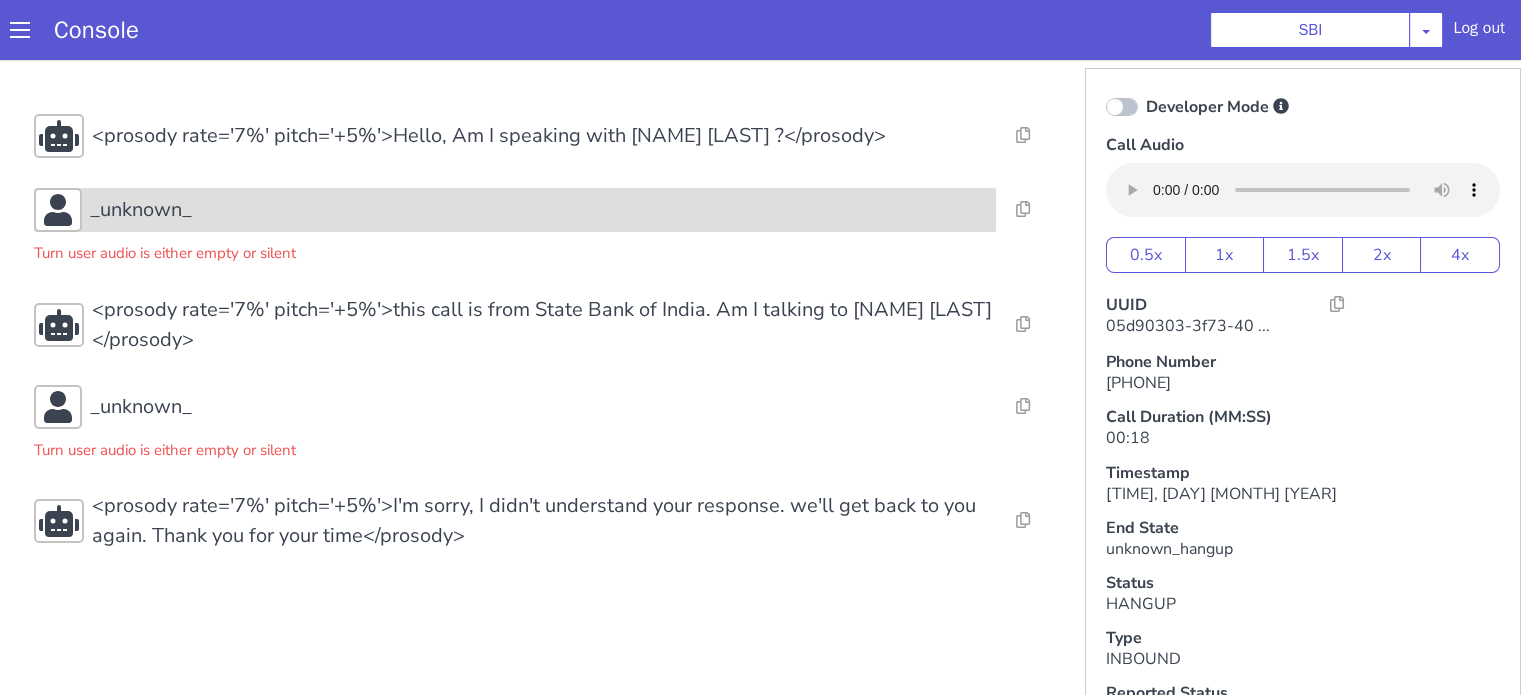 click on "_unknown_" at bounding box center [141, 210] 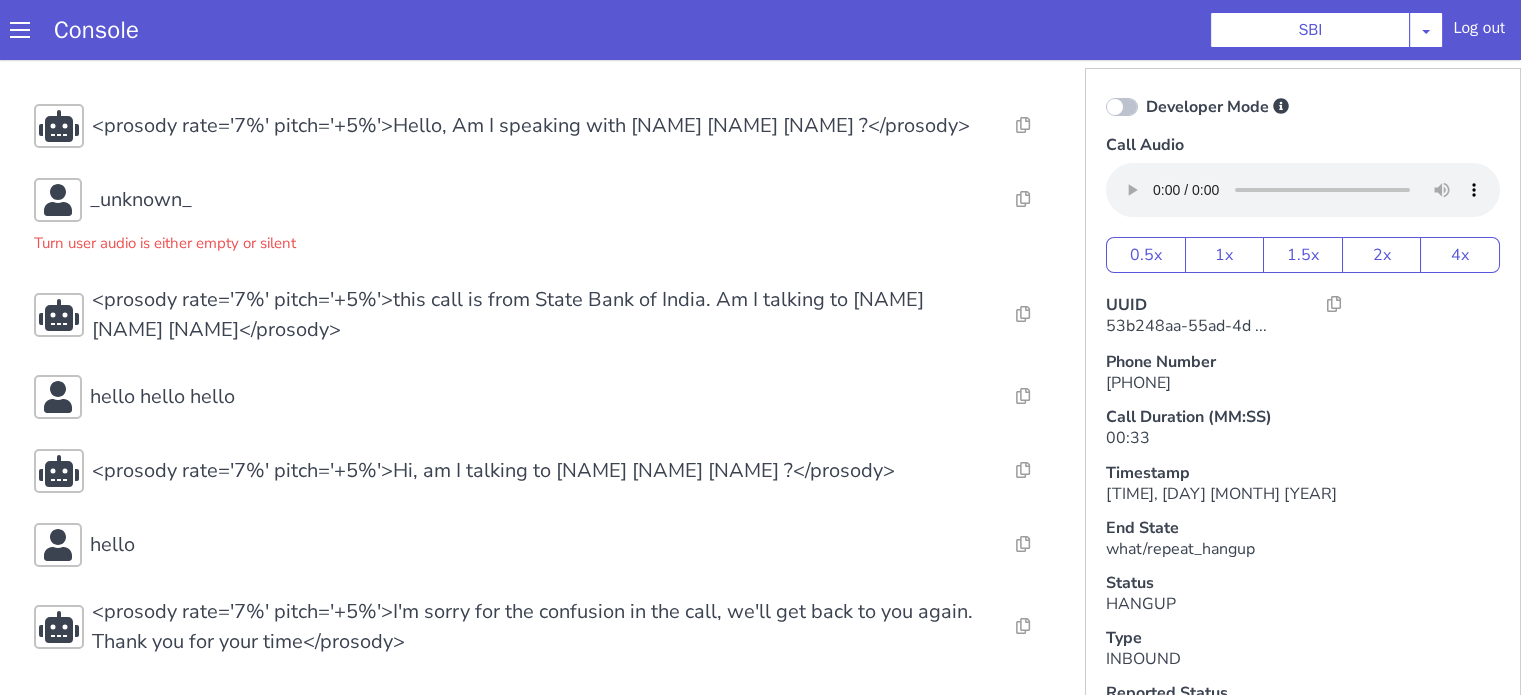 scroll, scrollTop: 22, scrollLeft: 0, axis: vertical 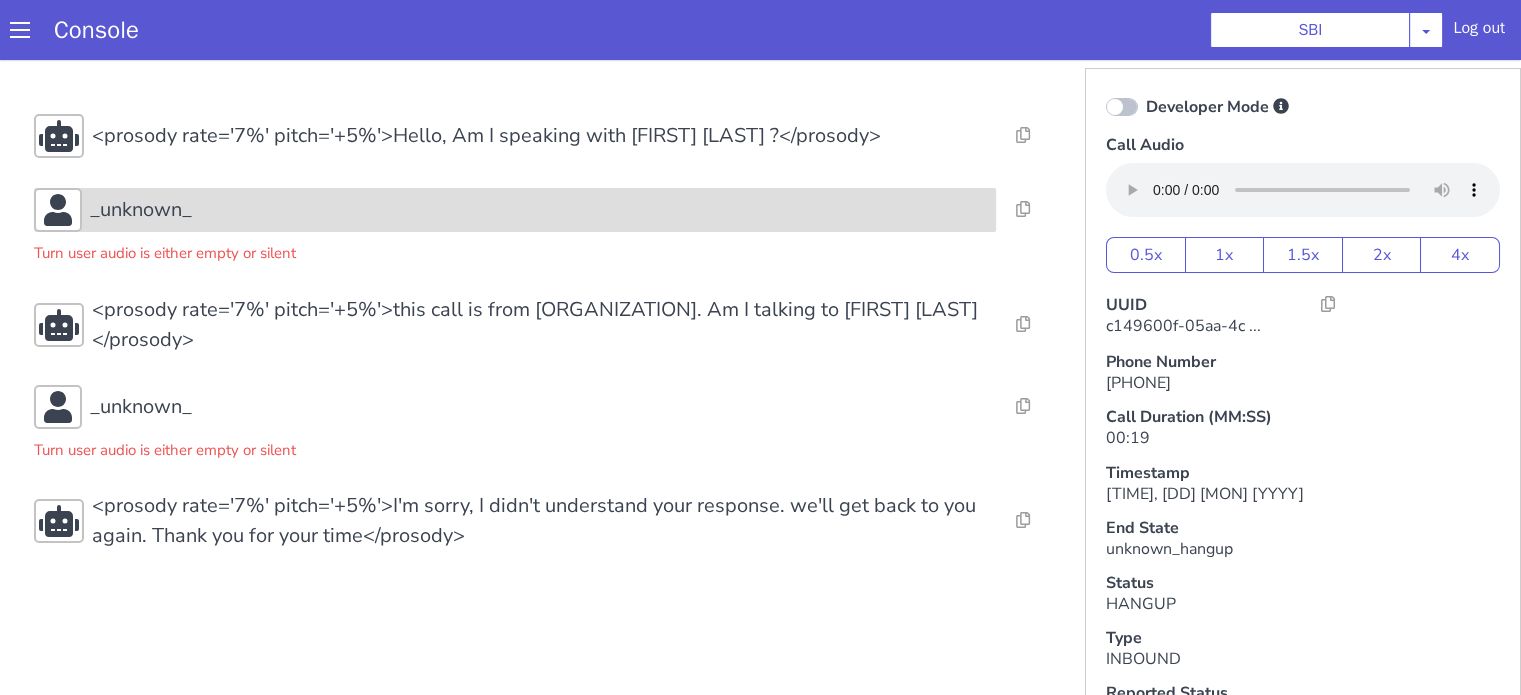 click on "_unknown_" at bounding box center [539, 210] 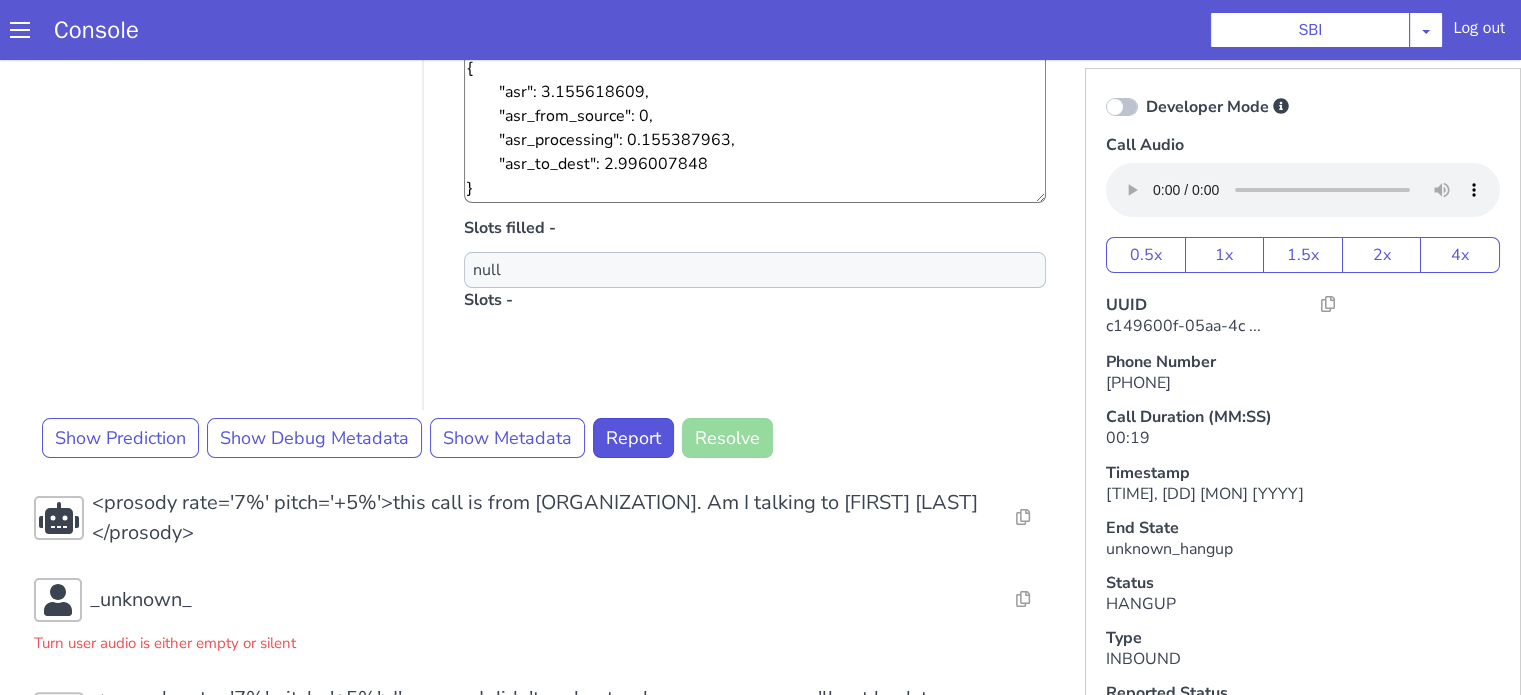 scroll, scrollTop: 454, scrollLeft: 0, axis: vertical 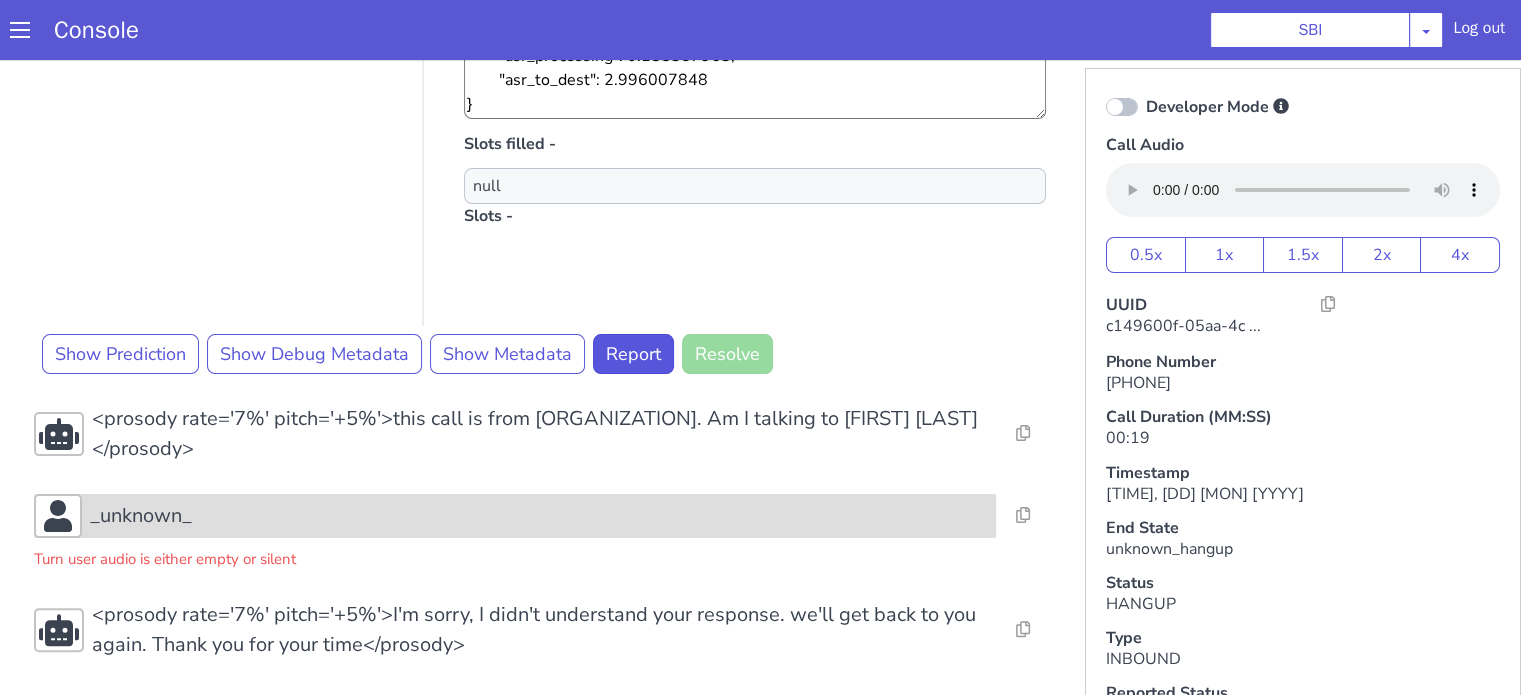 click on "_unknown_" at bounding box center (141, 516) 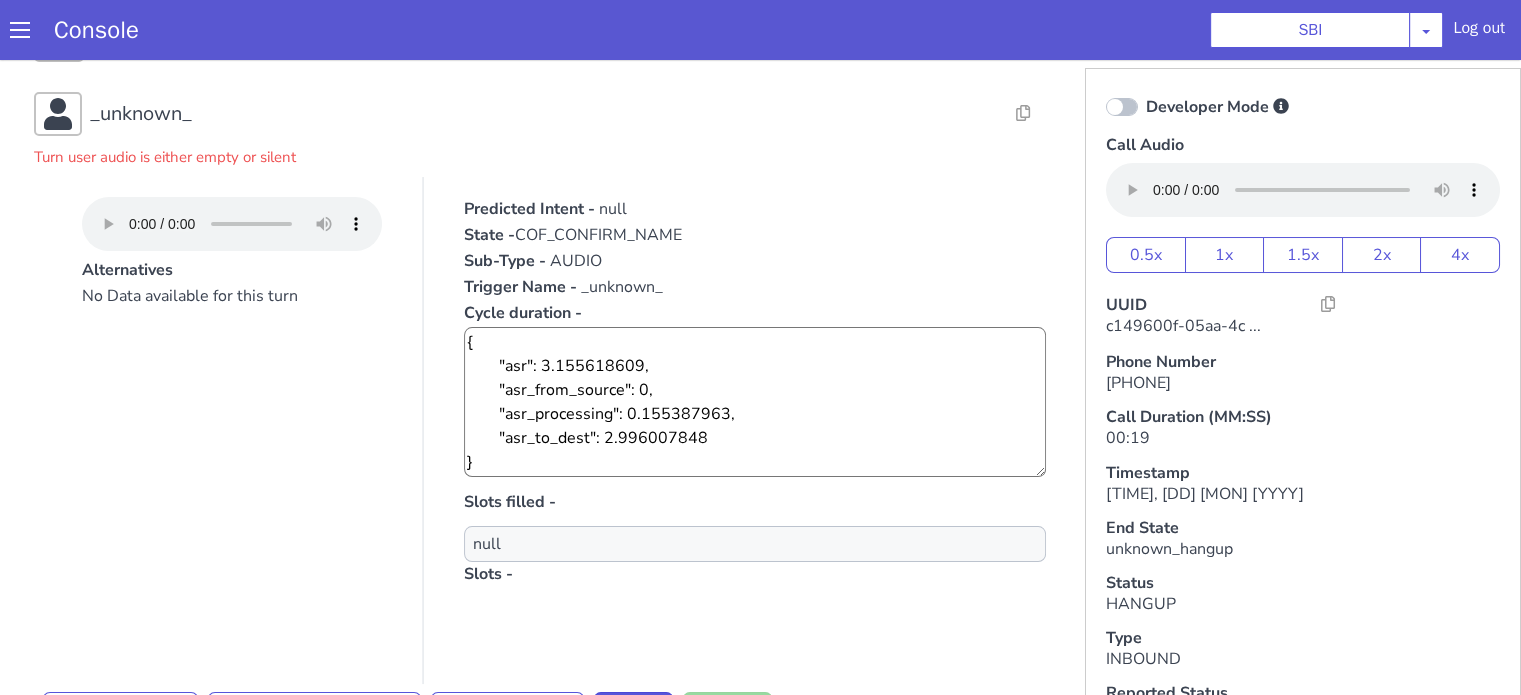 scroll, scrollTop: 54, scrollLeft: 0, axis: vertical 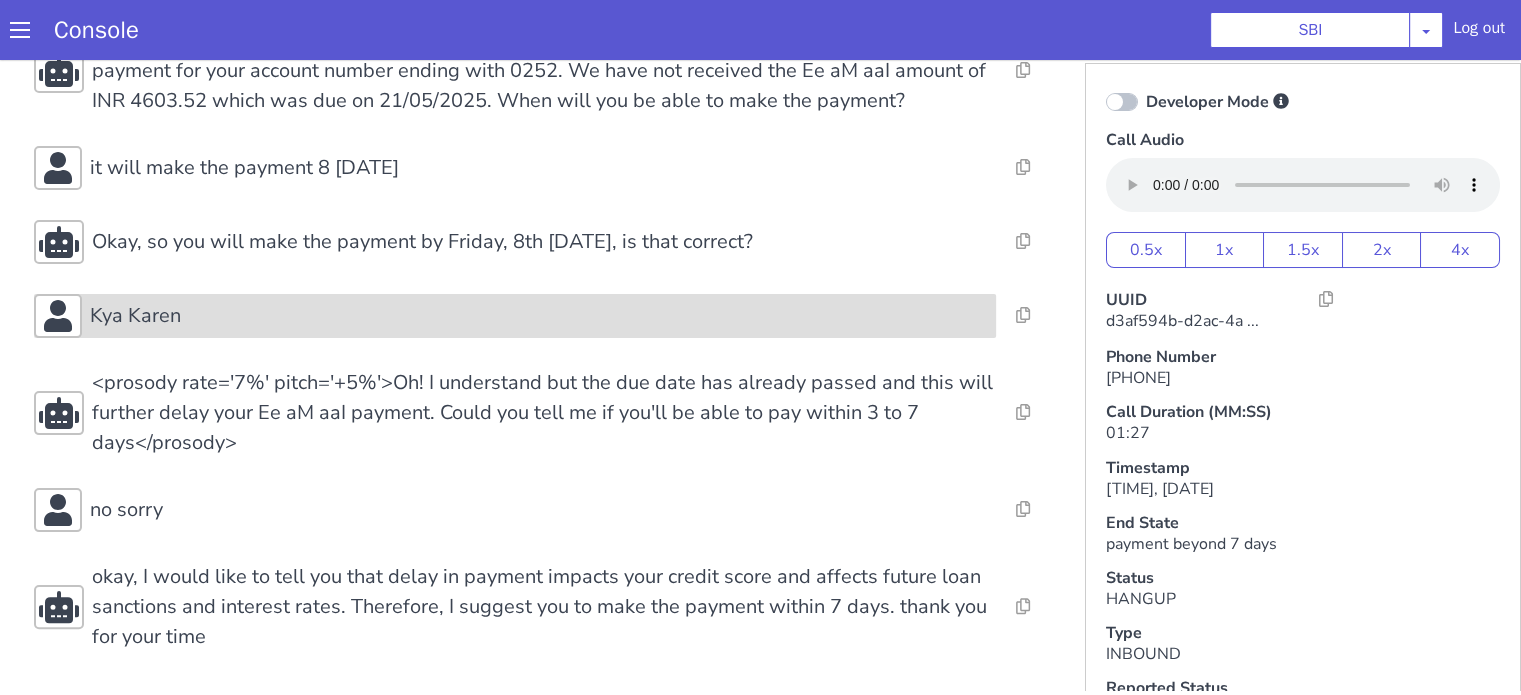 click on "Kya Karen" at bounding box center (539, 316) 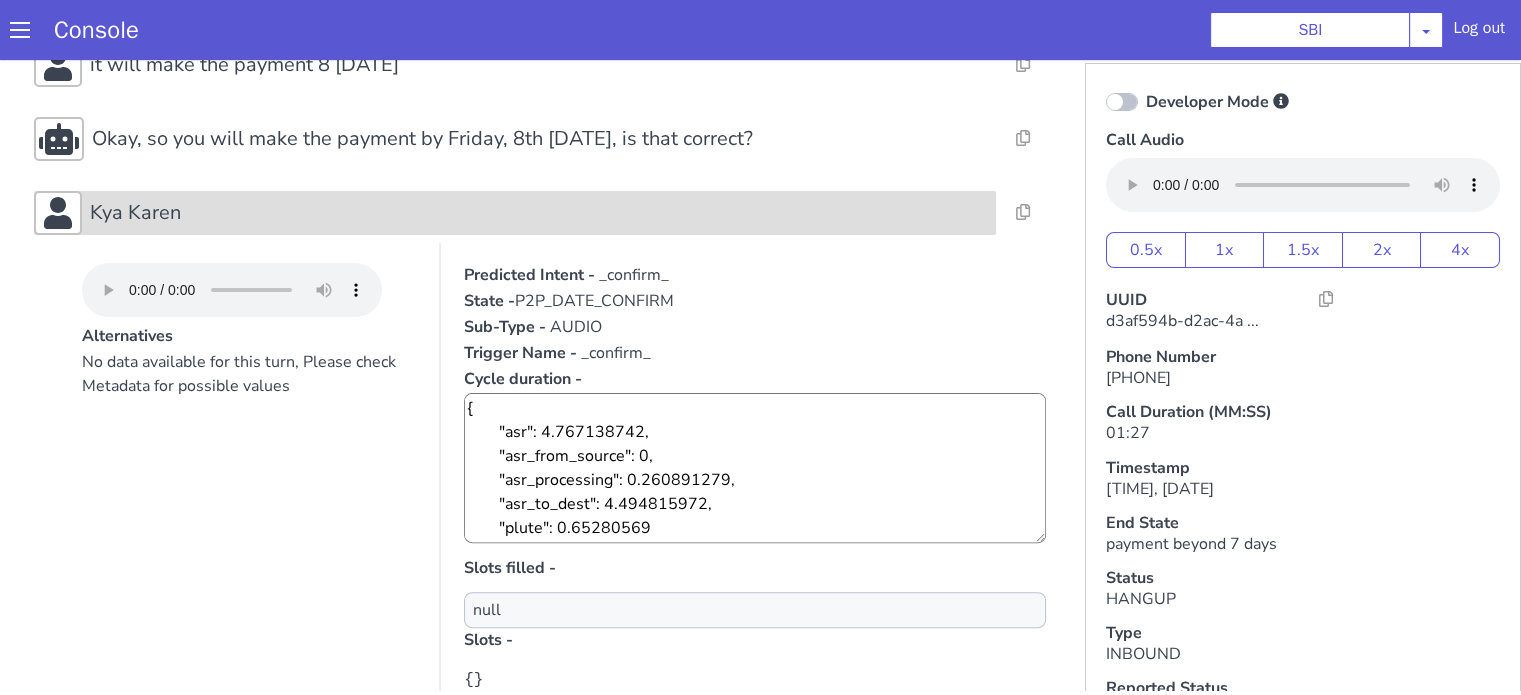 click on "Kya Karen" at bounding box center [539, 213] 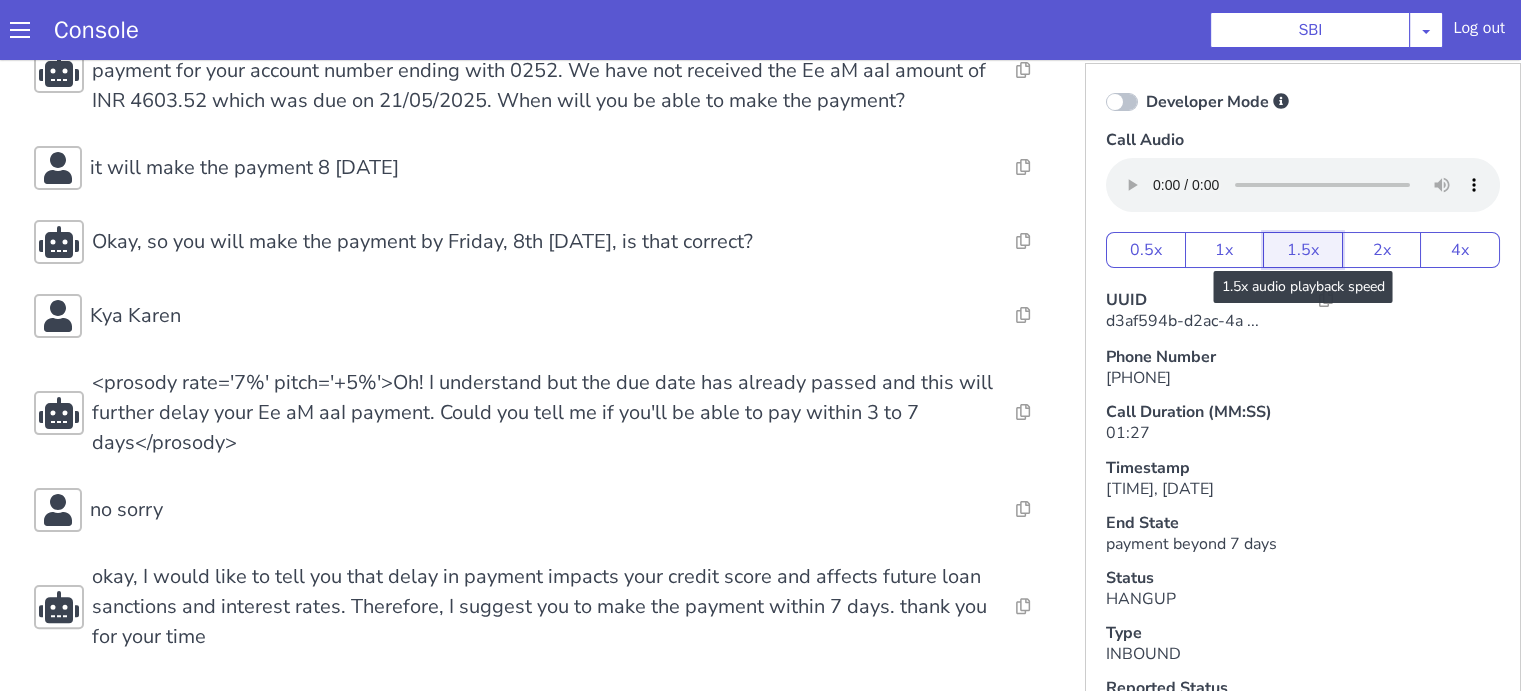click on "1.5x" at bounding box center (1303, 250) 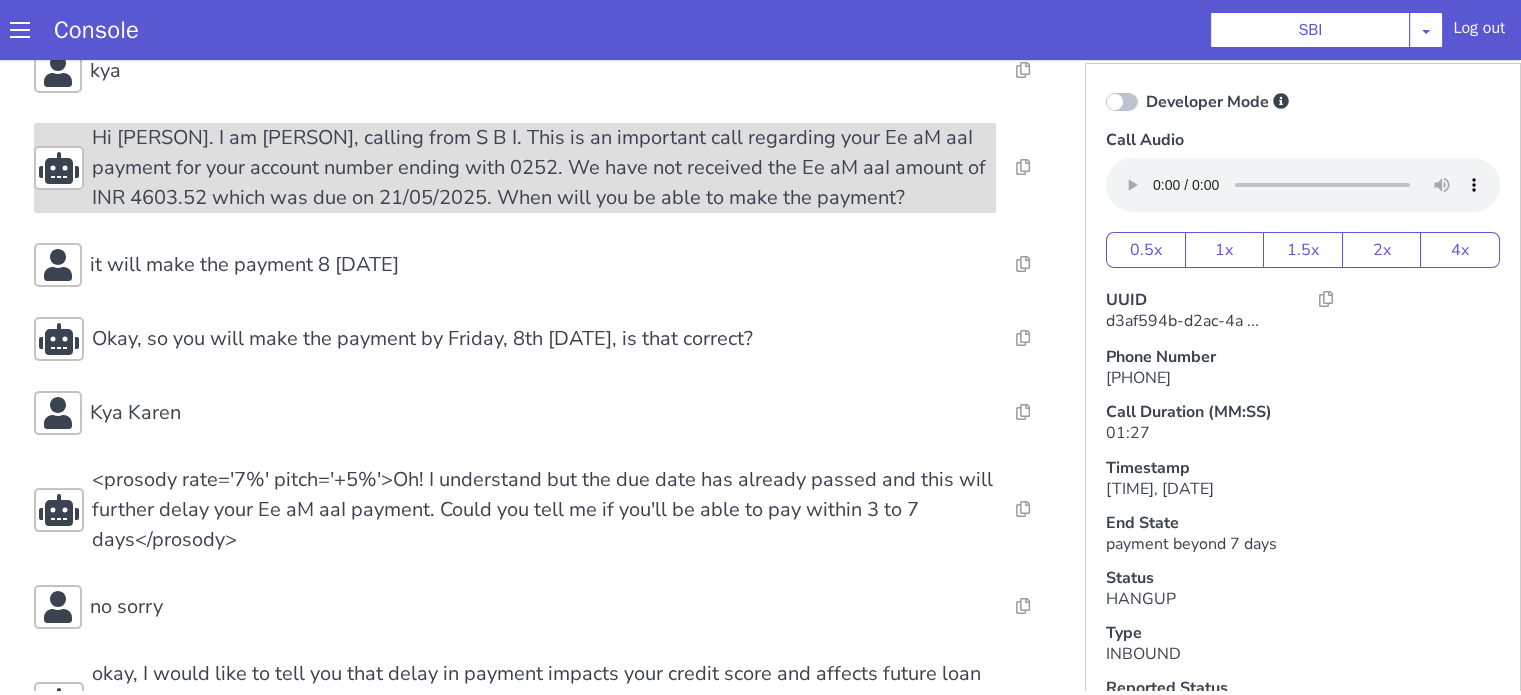 scroll, scrollTop: 215, scrollLeft: 0, axis: vertical 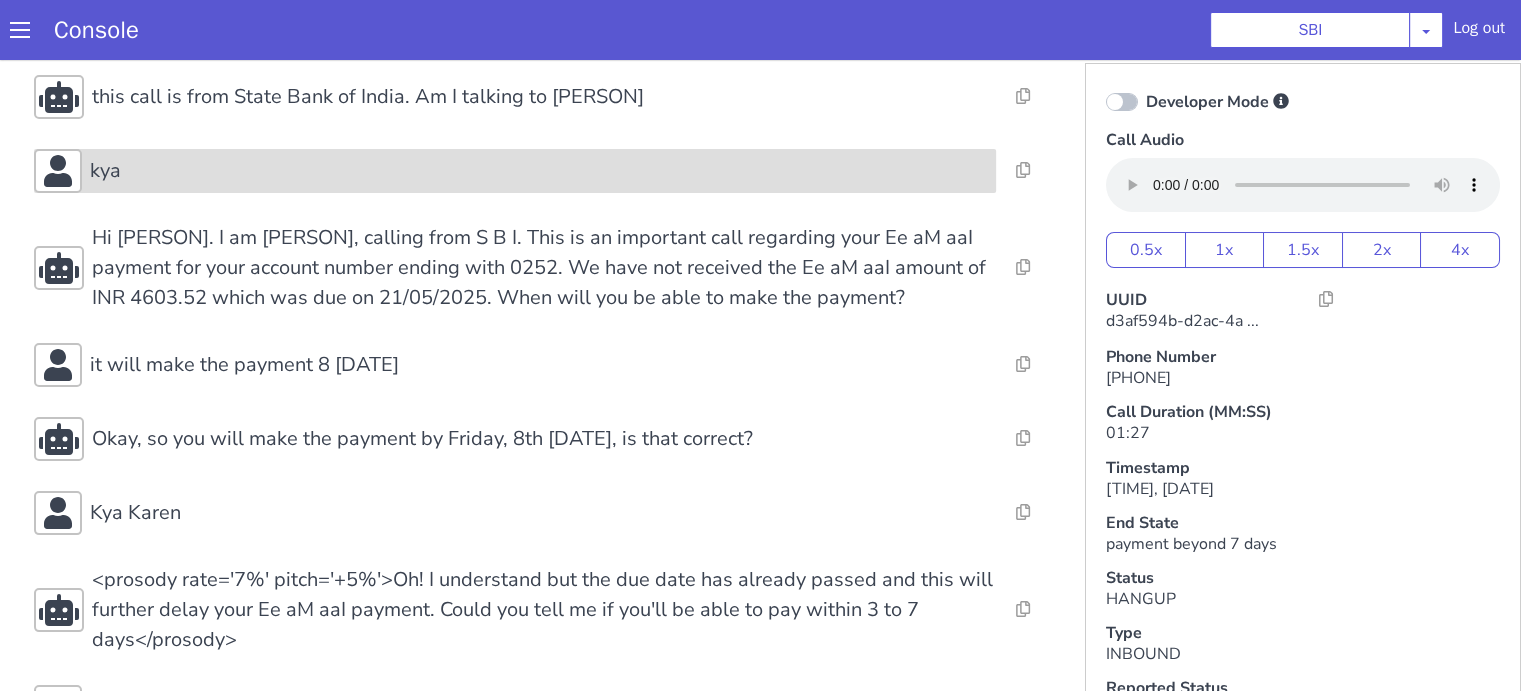drag, startPoint x: 311, startPoint y: 184, endPoint x: 325, endPoint y: 182, distance: 14.142136 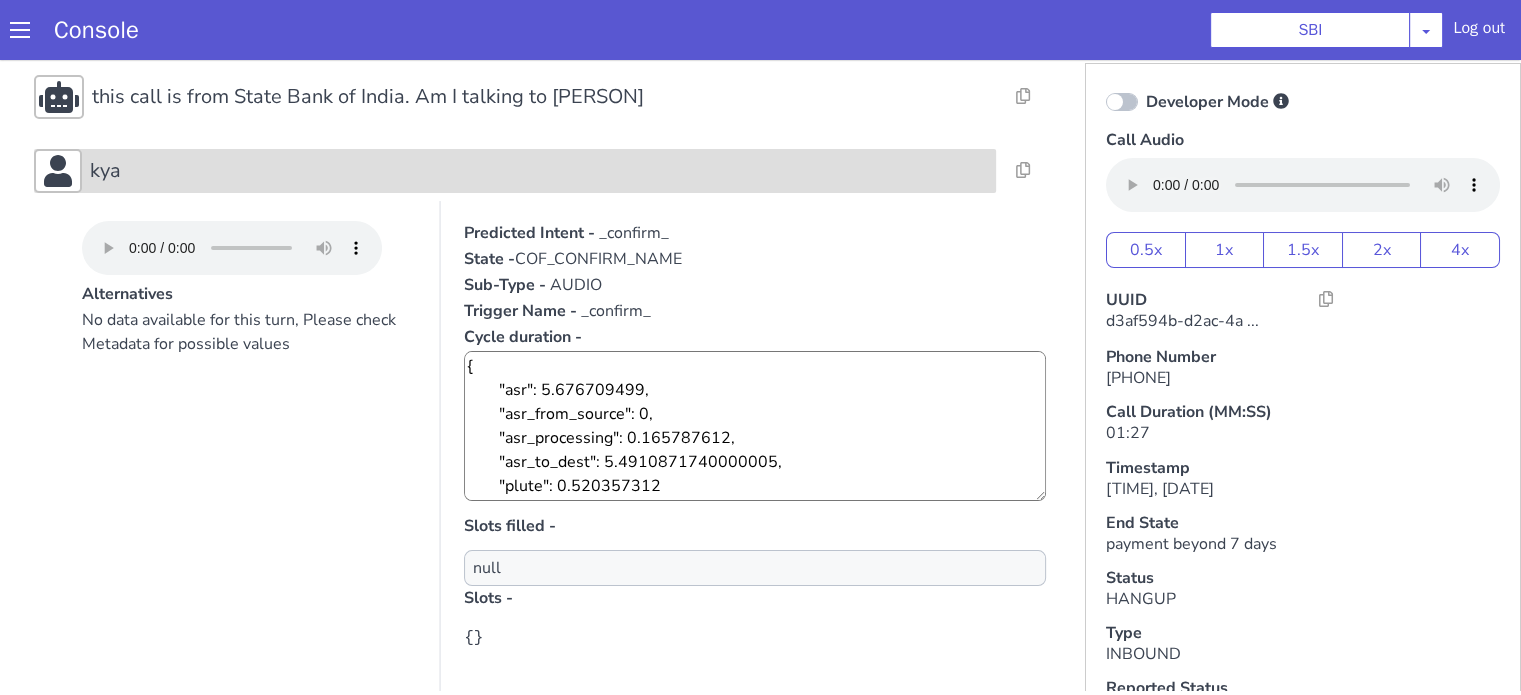 click on "kya" at bounding box center [539, 171] 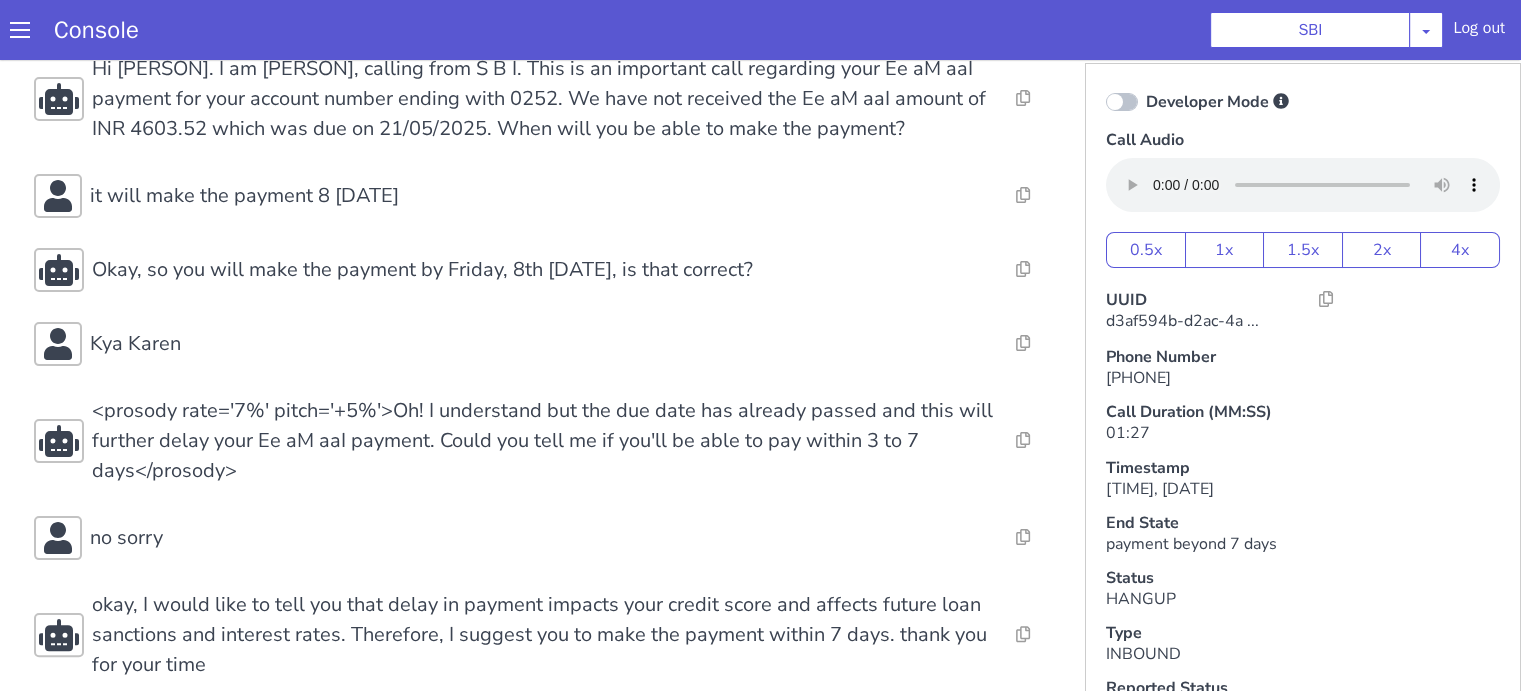 scroll, scrollTop: 415, scrollLeft: 0, axis: vertical 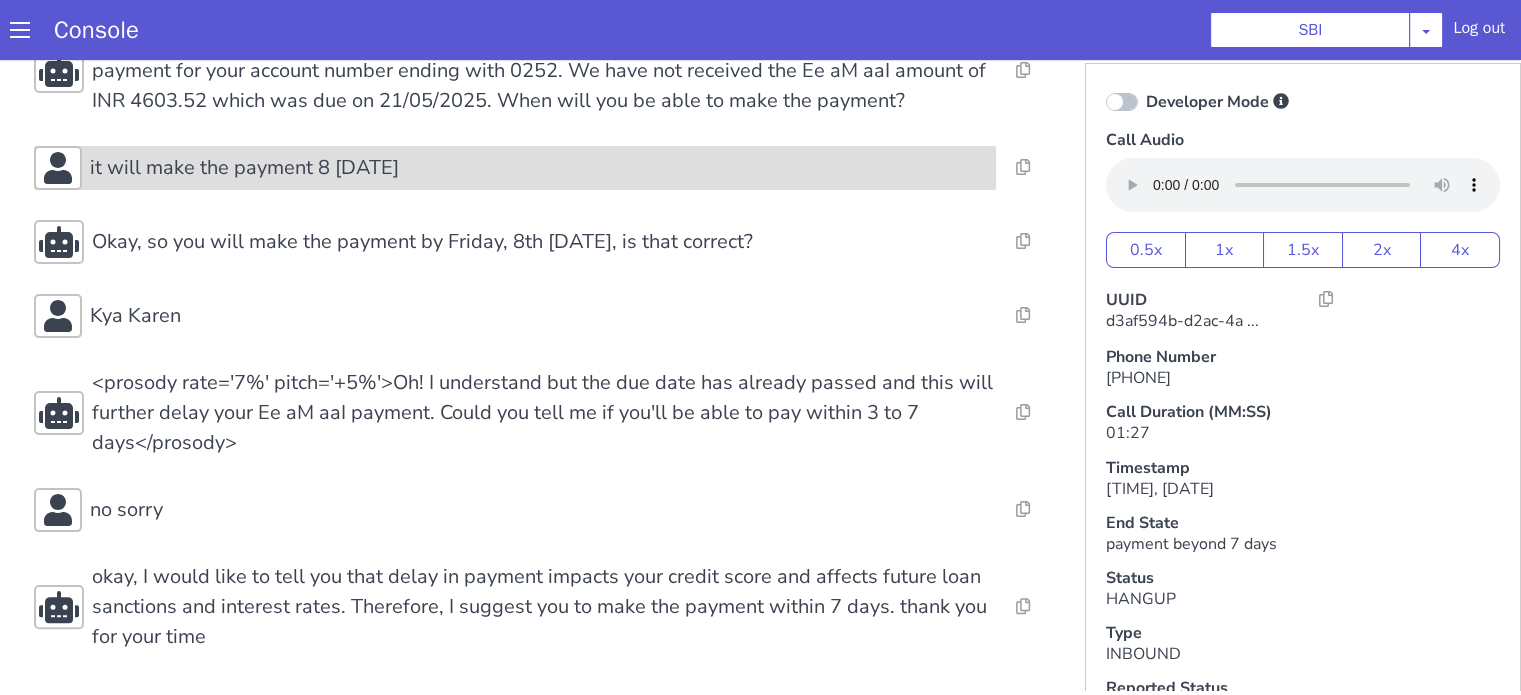 click on "it will make the payment 8 [DATE]" at bounding box center [244, 168] 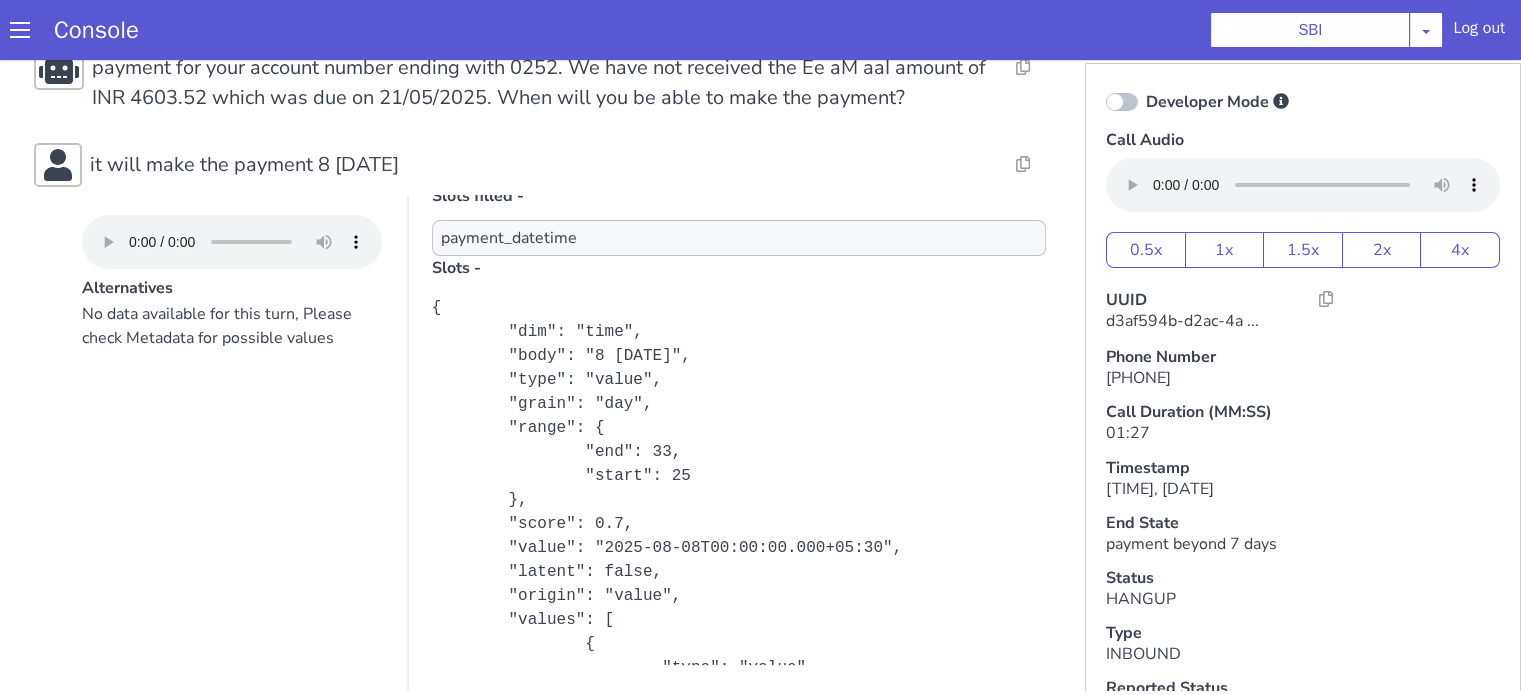 scroll, scrollTop: 500, scrollLeft: 0, axis: vertical 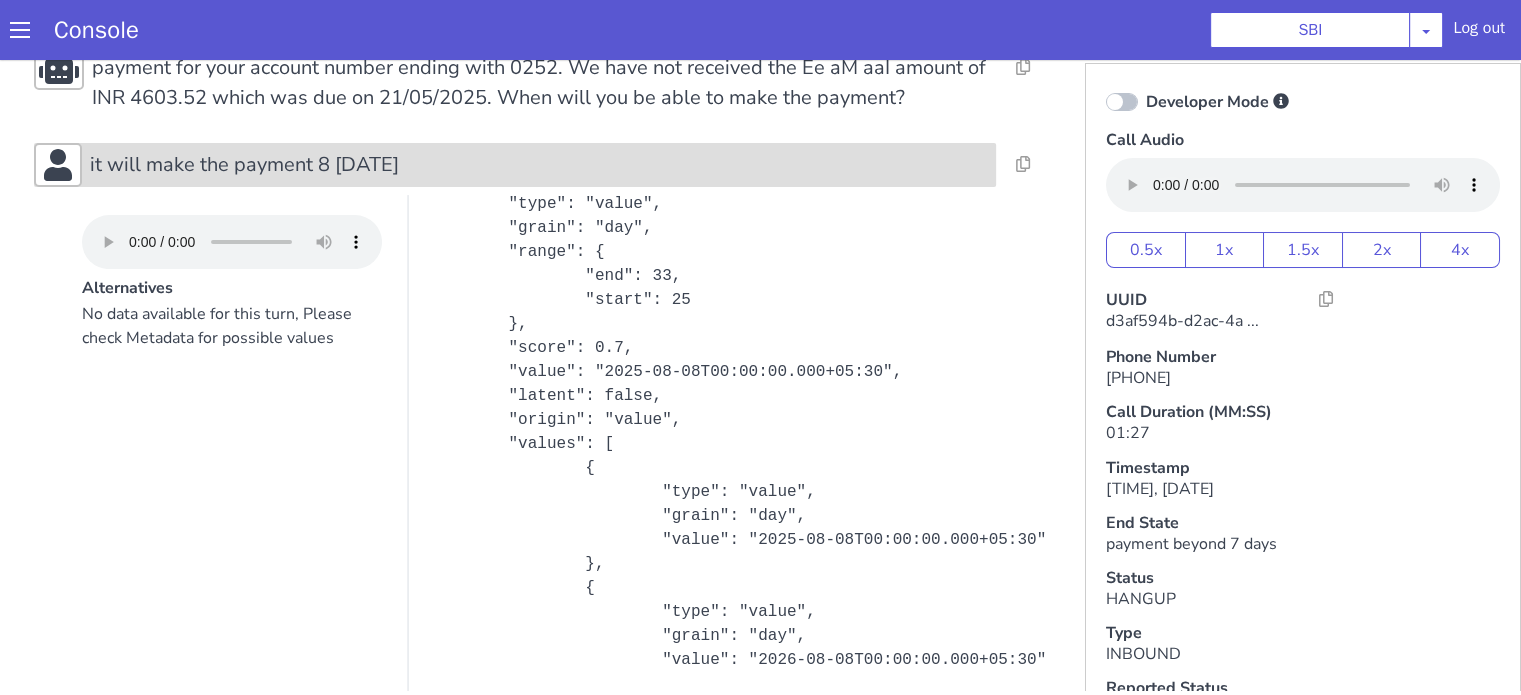 click on "it will make the payment 8 [DATE]" at bounding box center (539, 165) 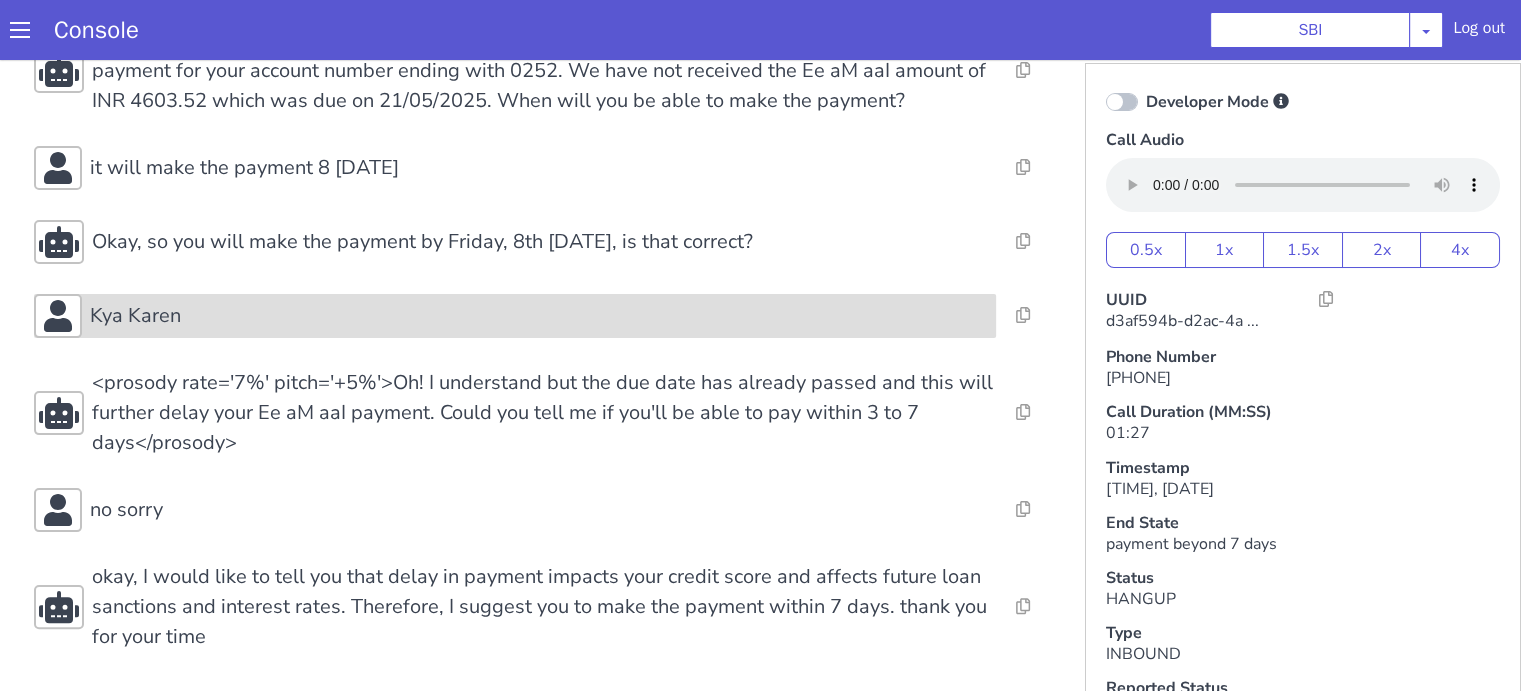 click on "Kya Karen" at bounding box center (539, 316) 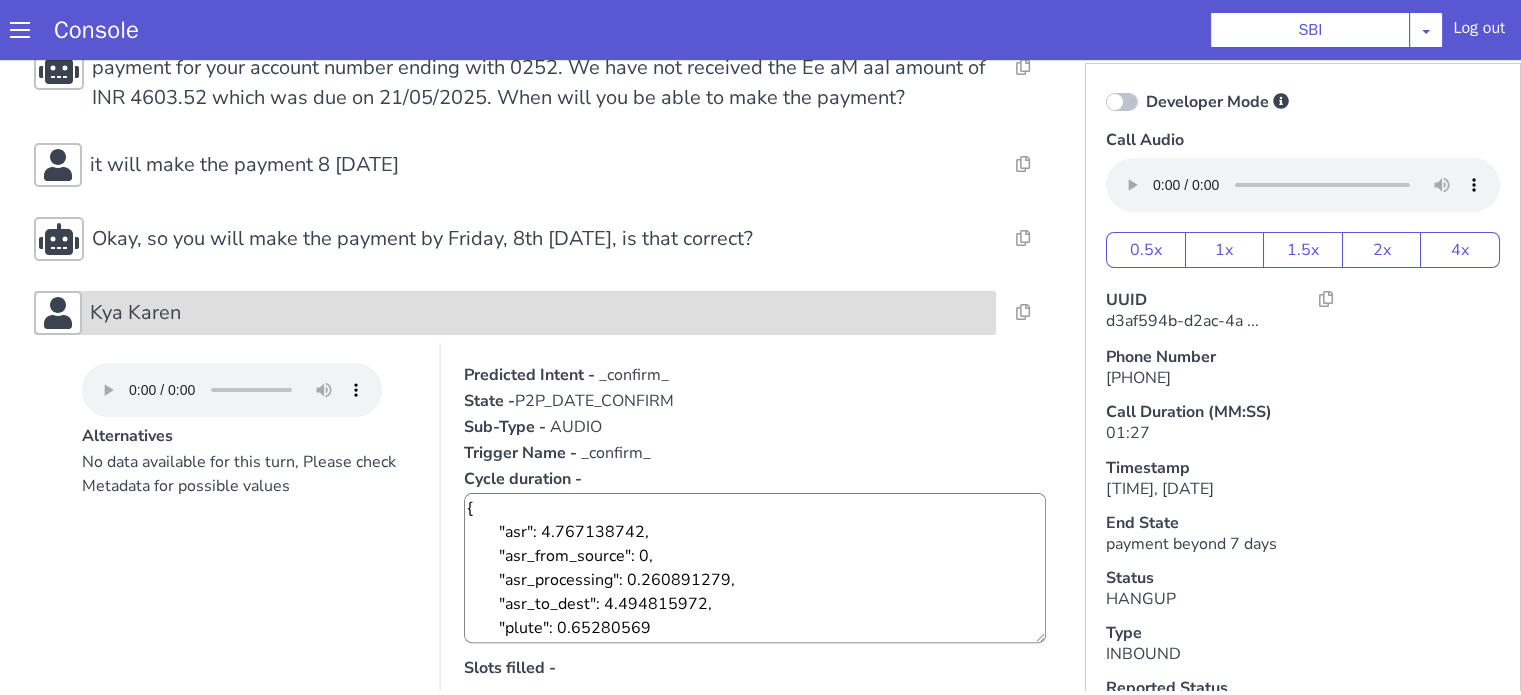 click on "Kya Karen" at bounding box center [539, 313] 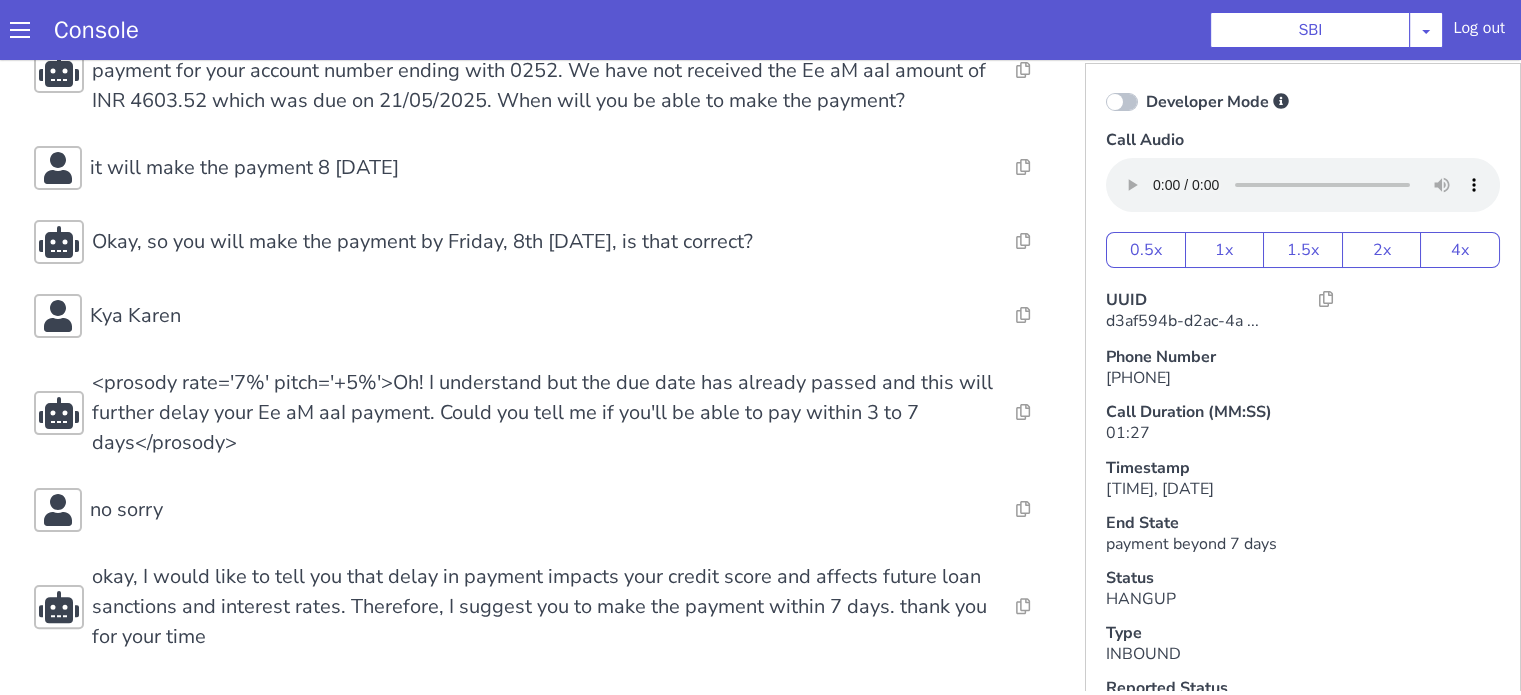 scroll, scrollTop: 515, scrollLeft: 0, axis: vertical 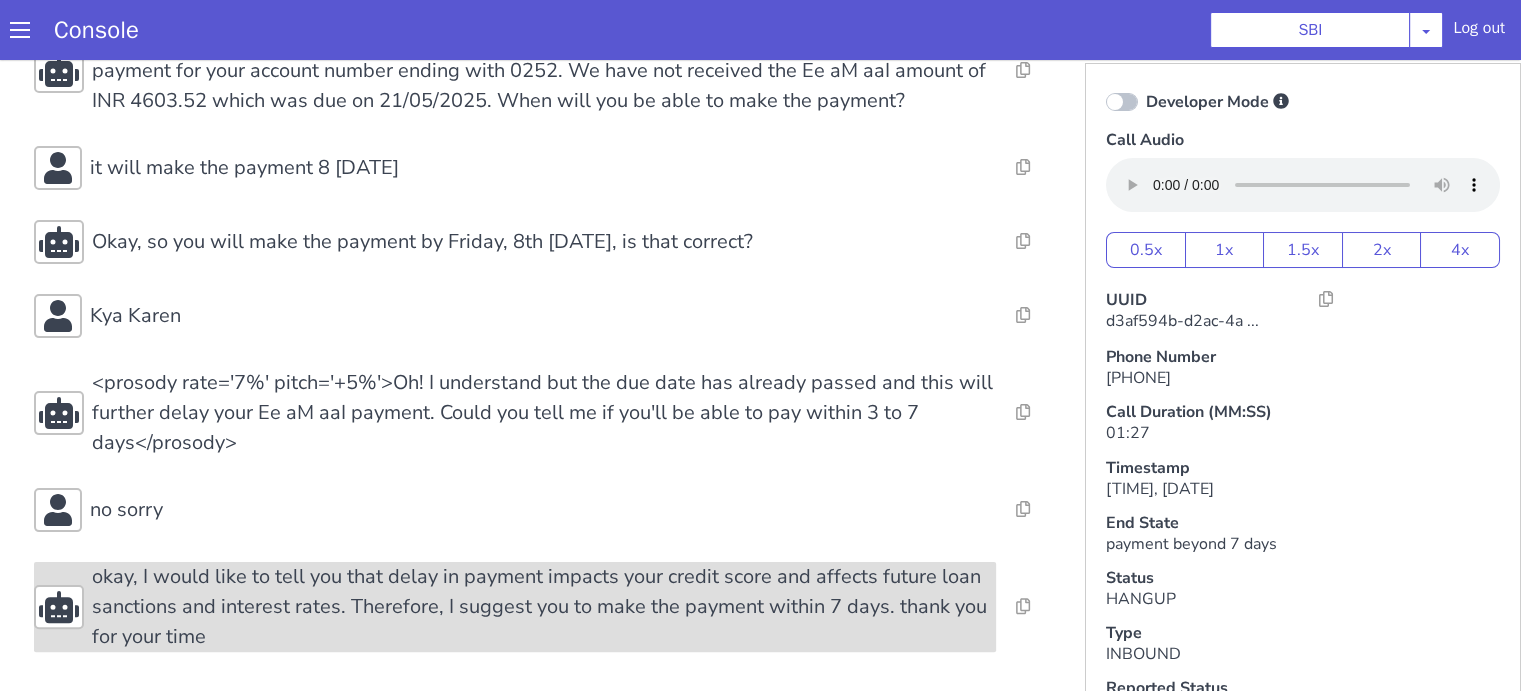 drag, startPoint x: 276, startPoint y: 486, endPoint x: 257, endPoint y: 565, distance: 81.25269 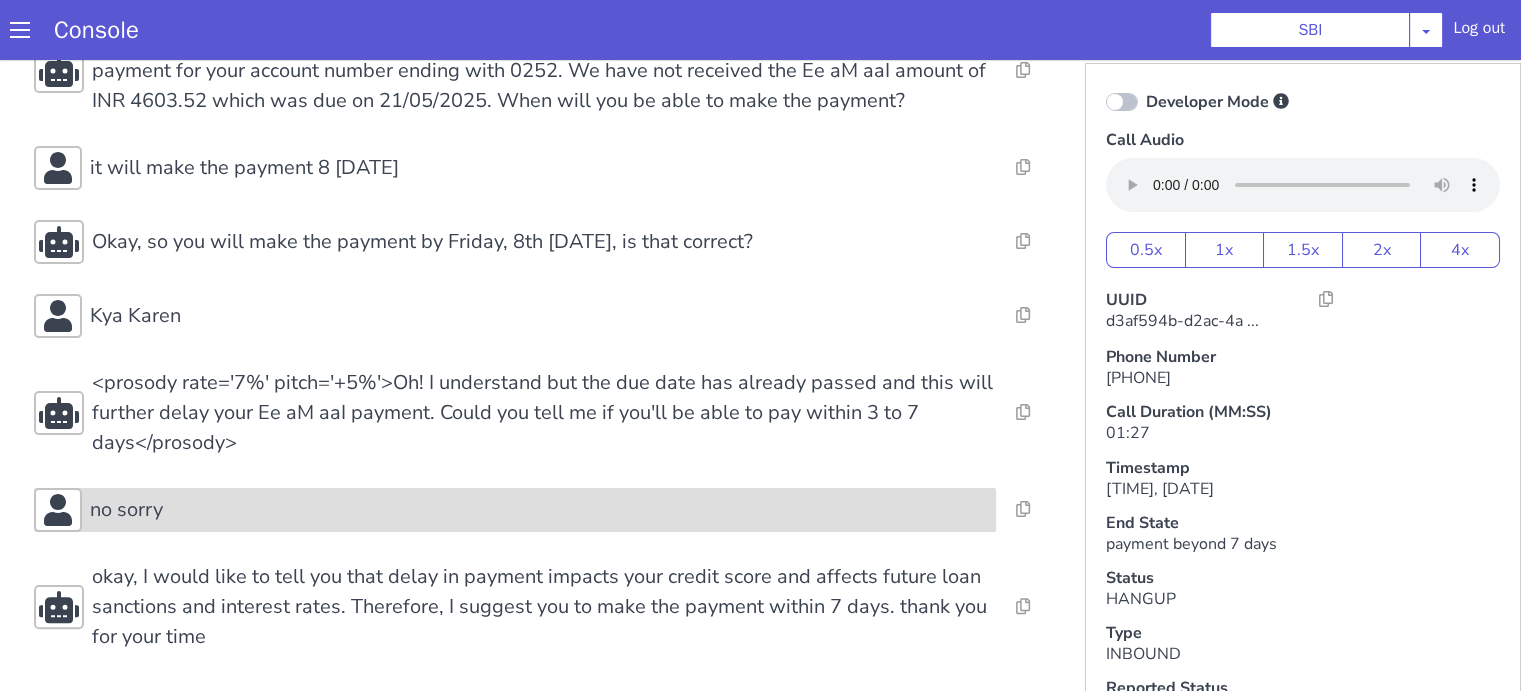 click on "Resolve Intent Error Entity Error Transcription Error Miscellaneous Submit Hello, Am I speaking with [PERSON] ? Resolve Intent Error Entity Error Transcription Error Miscellaneous Submit _unknown_ Turn user audio is either empty or silent Resolve Intent Error Entity Error Transcription Error Miscellaneous Submit this call is from State Bank of India. Am I talking to [PERSON] Resolve Intent Error Entity Error Transcription Error Miscellaneous Submit kya Resolve Intent Error Entity Error Transcription Error Miscellaneous Submit Resolve Intent Error Entity Error Transcription Error Miscellaneous Submit it will make the payment 8 [DATE] Resolve Intent Error Entity Error Transcription Error Miscellaneous Submit Resolve Intent Error Entity Error Transcription Error Miscellaneous Submit Resolve Intent Error Entity Error Transcription Error Miscellaneous Submit Resolve" at bounding box center (544, 174) 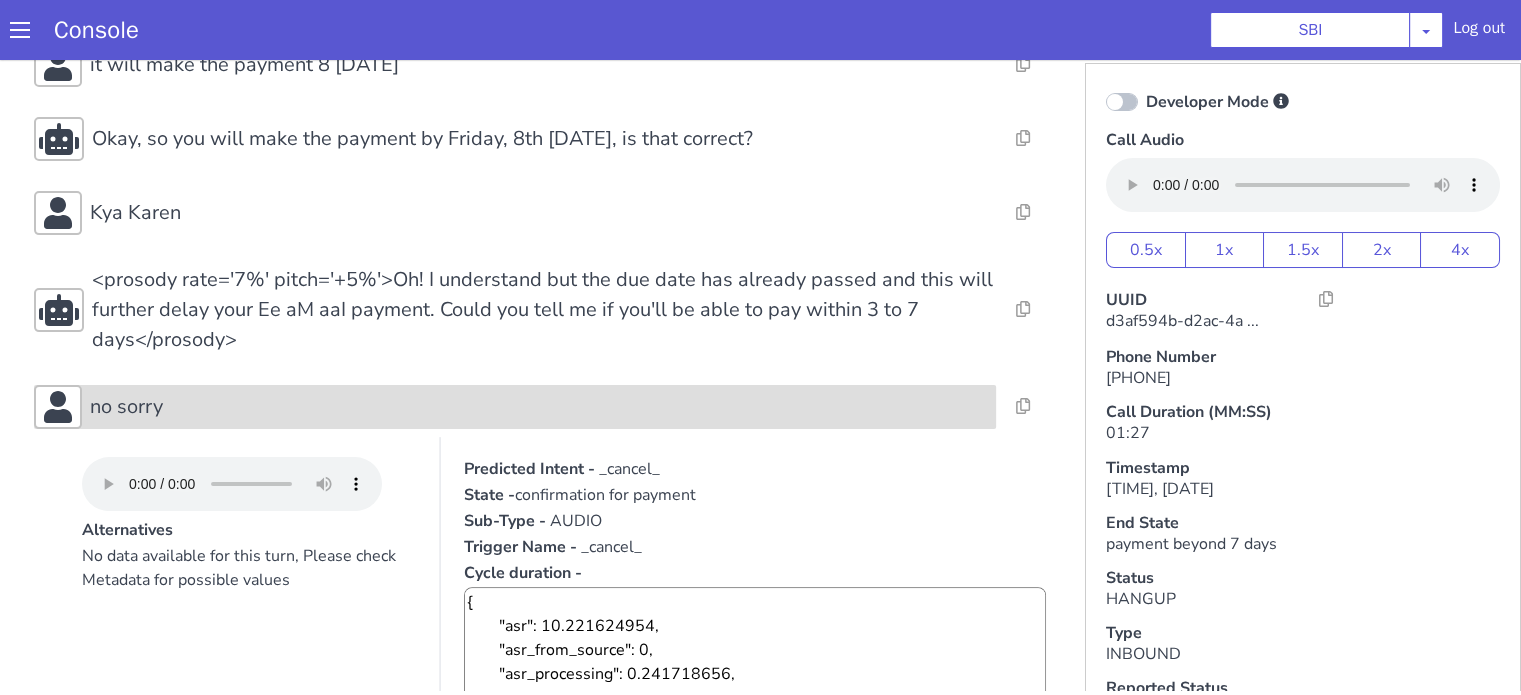 drag, startPoint x: 259, startPoint y: 513, endPoint x: 271, endPoint y: 490, distance: 25.942244 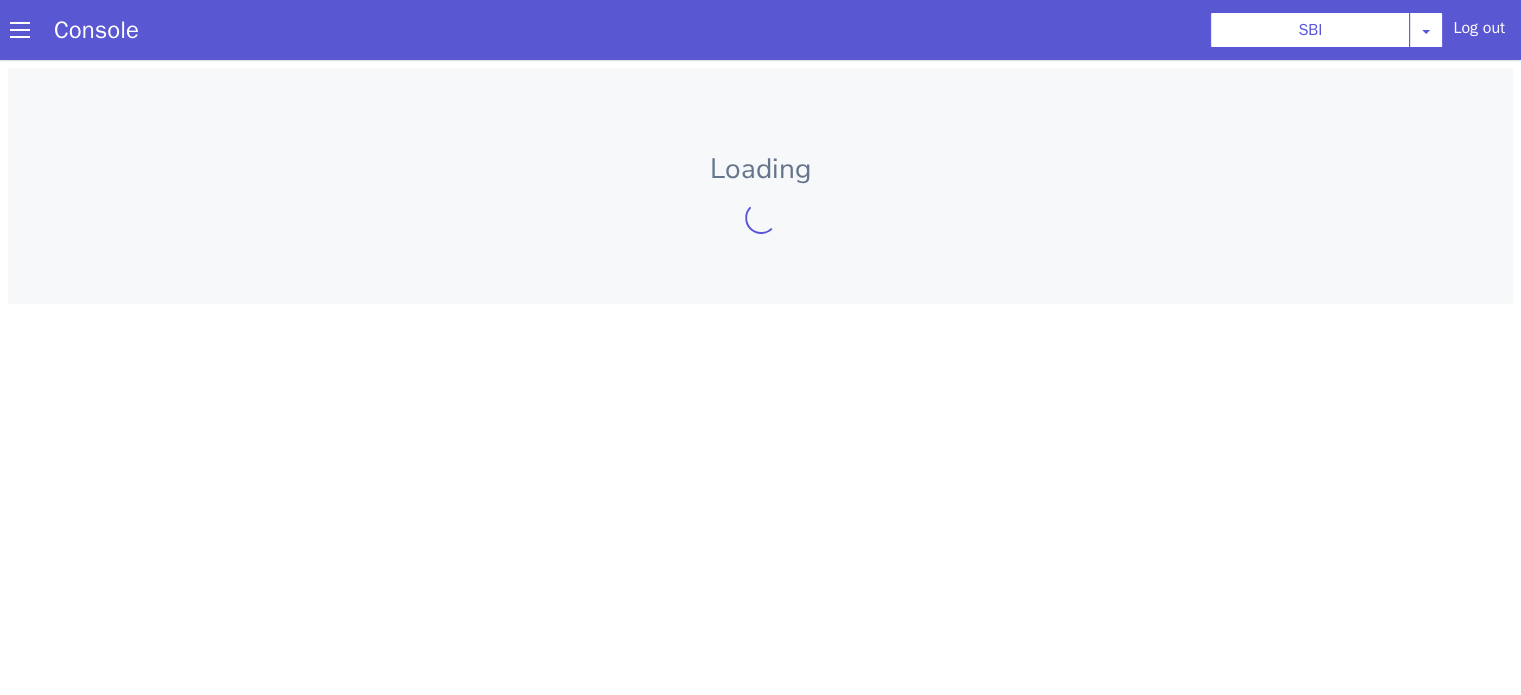 scroll, scrollTop: 0, scrollLeft: 0, axis: both 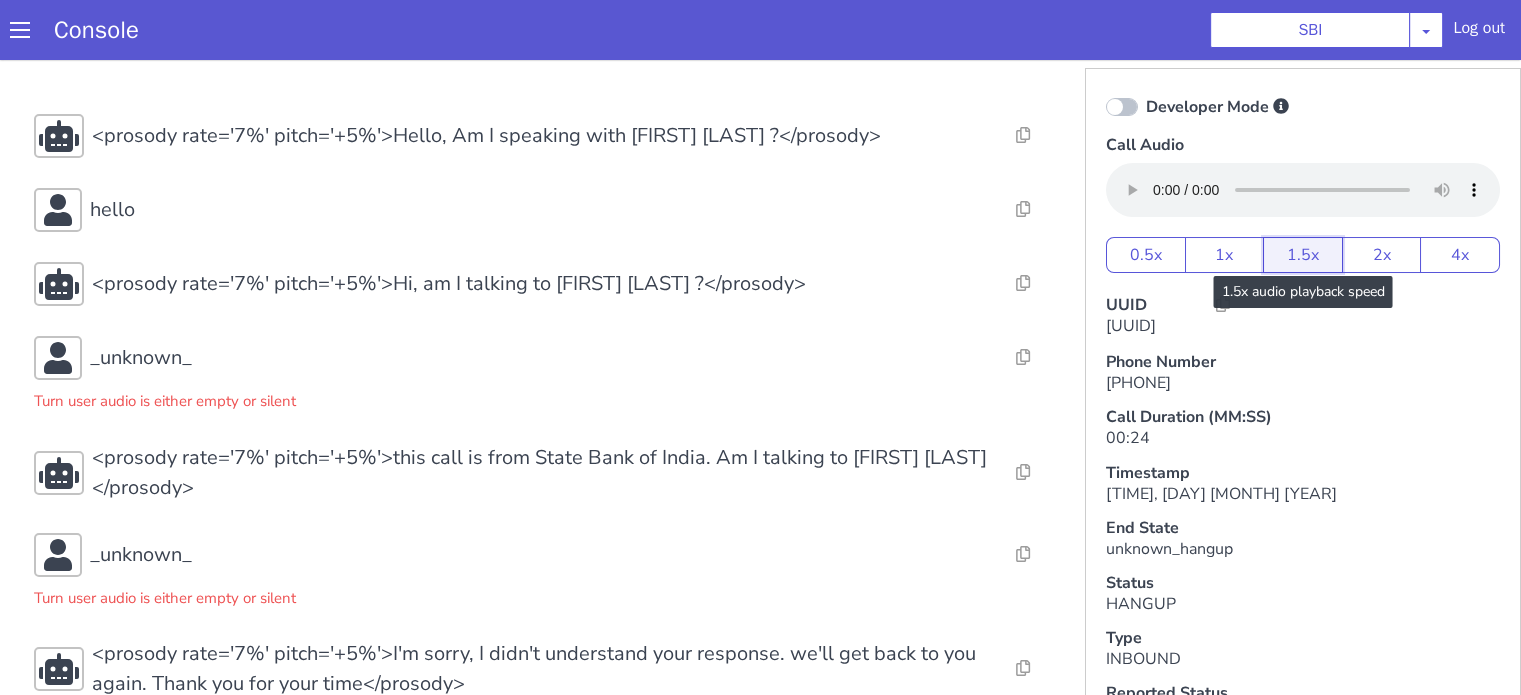 click on "1.5x" at bounding box center (1436, 25) 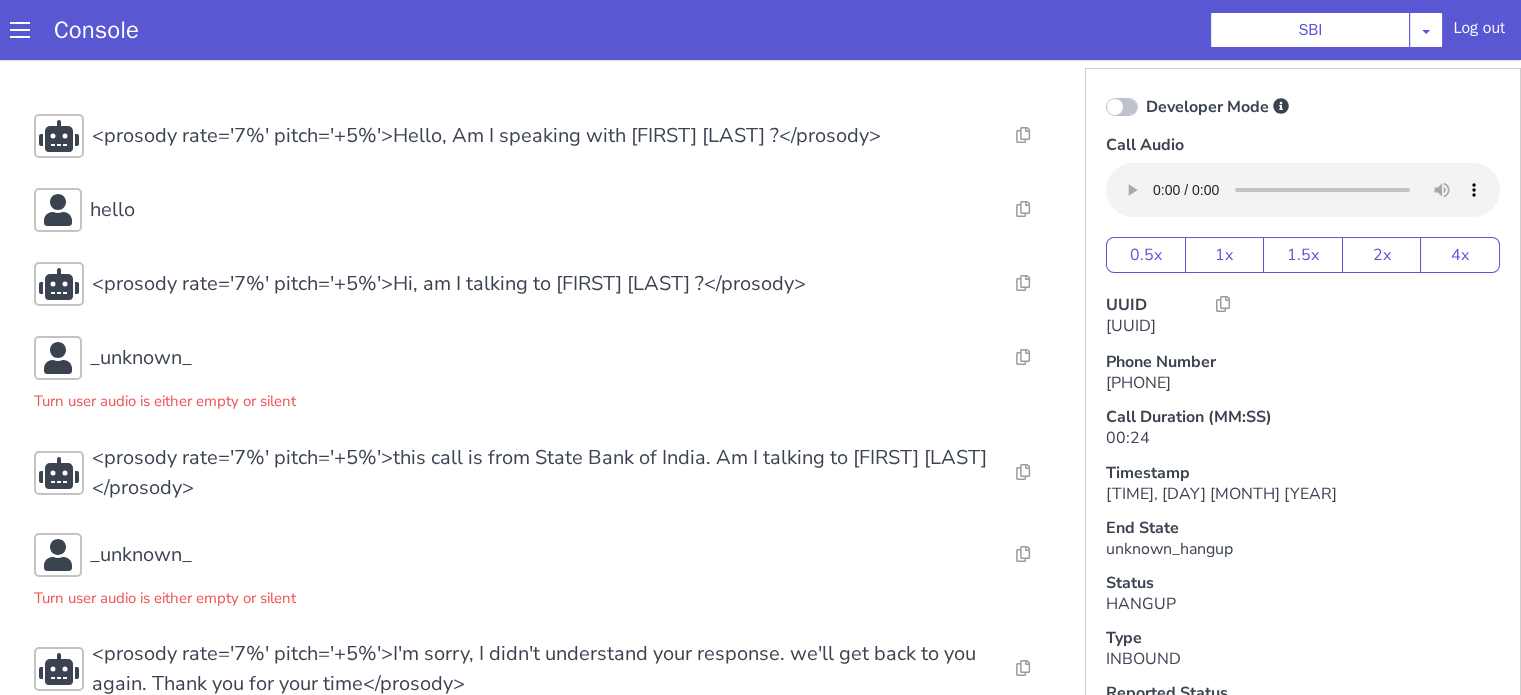 click on "Console SBI AO Smith Airtel DTH Pilot Airtel POC Alice Blue NT Aliceblue American Finance - US Apollo Apollo 24*7 Application - Collections Auto NPS feedback Avaya Devconnect Axis Axis AMC Axis Outbound BAGIC BALIC BALIC Old 2 Bajaj Autofinance Bajaj Fin Banking Demo Barbeque Nation Buy Now Pay Later Cars24 Cashe Central Bank of India Charles Tyrwhitt Cholamandalam Finance Consumer Durables Coverfox Covid19 Helpline Credgenics CreditMate DPDzero DUMMY Data collection Demo - Collections Dish TV ERCM Emeritus Eureka Forbes - LQ FFAM360 - US Familiarity Farming_Axis Finaccel Flipkart Flow Templates Fusion Microfinance Giorgos_TestBot Great Learning Grievance Bot HDB Finance HDFC HDFC Ergo HDFC Freedom CC HDFC Life Demo HDFC Securities Hathway Internet Hathway V2 Home Credit IBM IBM Banking Demo ICICI ICICI Bank Outbound ICICI Lombard Persistency ICICI Prudential ICICI securities ICICI_lombard IDFC First Bank IFFCO Tokio Insurance Iffco Tokio Indiamart Indigo IndusInd - Settlement IndusInd CC Insurance Jarvis" at bounding box center [760, 30] 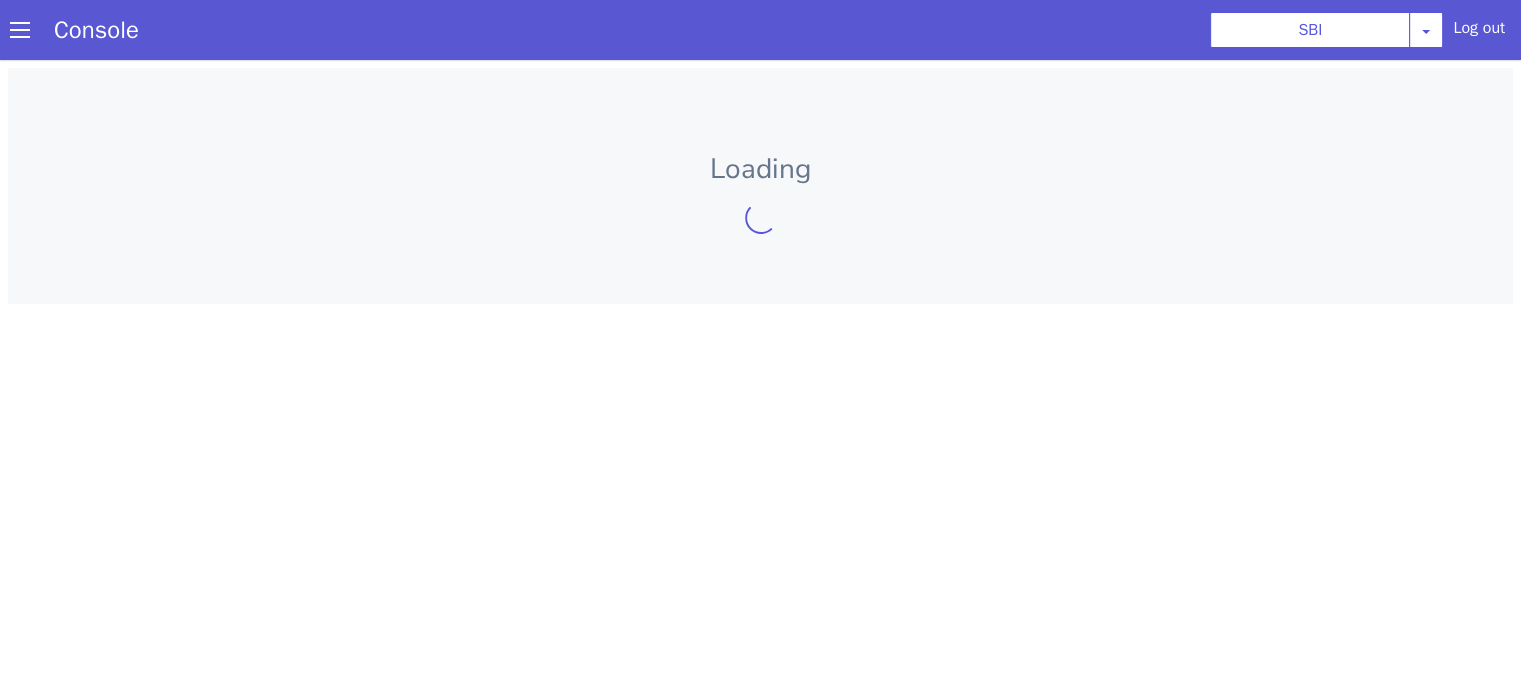 scroll, scrollTop: 0, scrollLeft: 0, axis: both 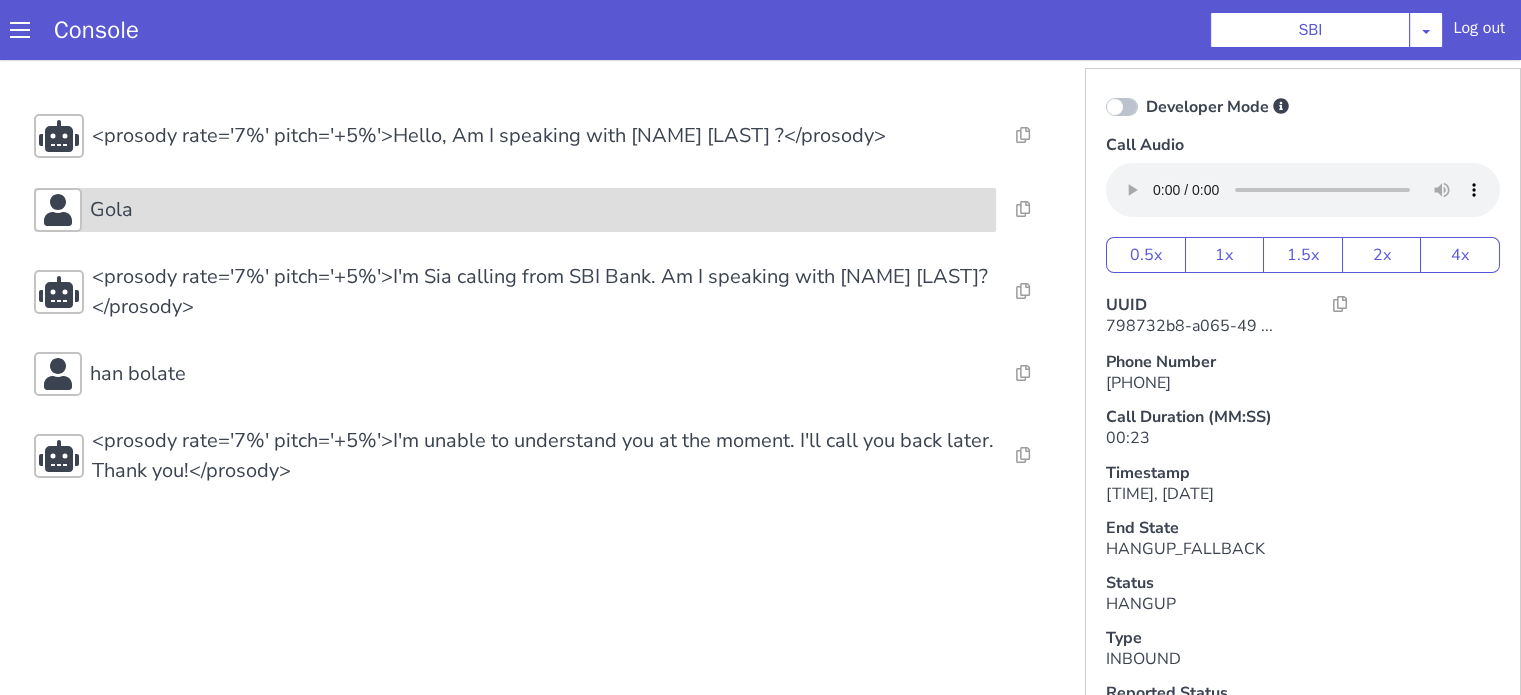 click on "Gola" at bounding box center [539, 210] 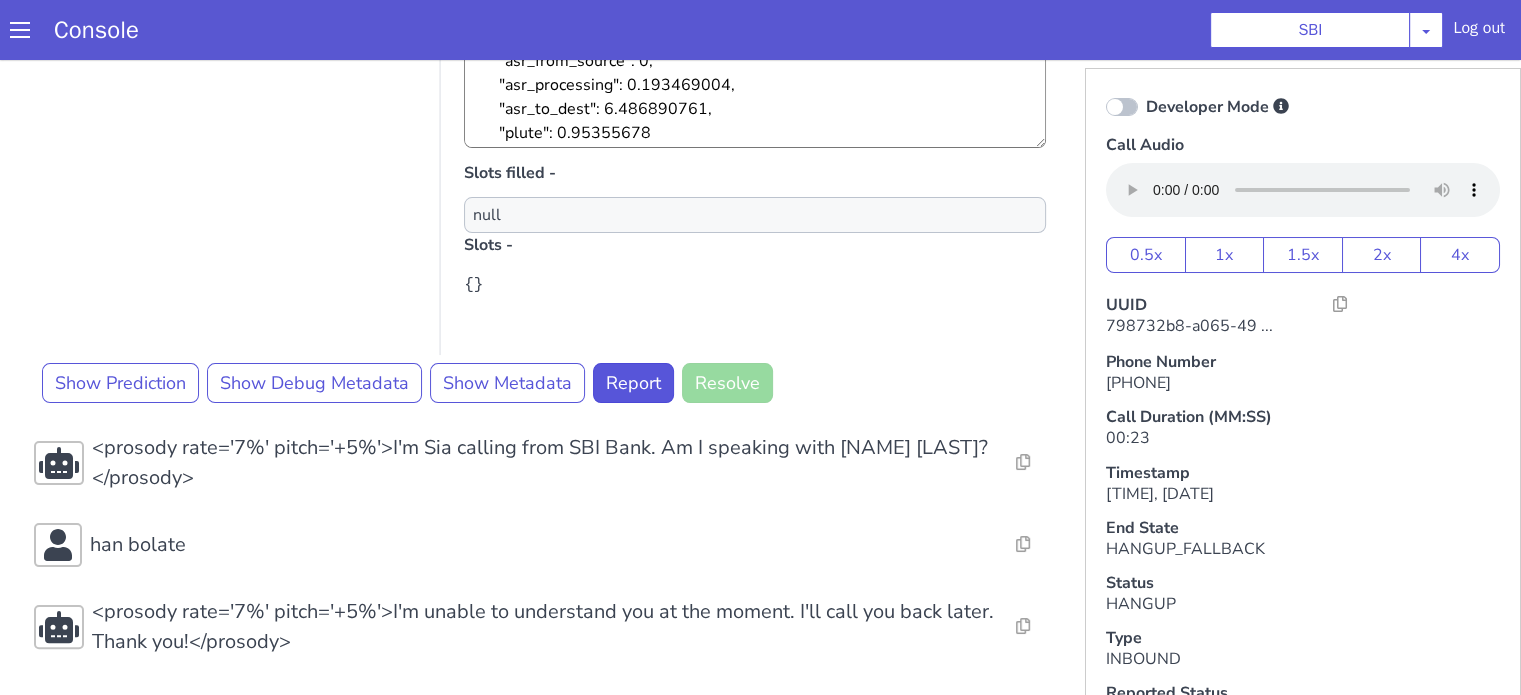 scroll, scrollTop: 406, scrollLeft: 0, axis: vertical 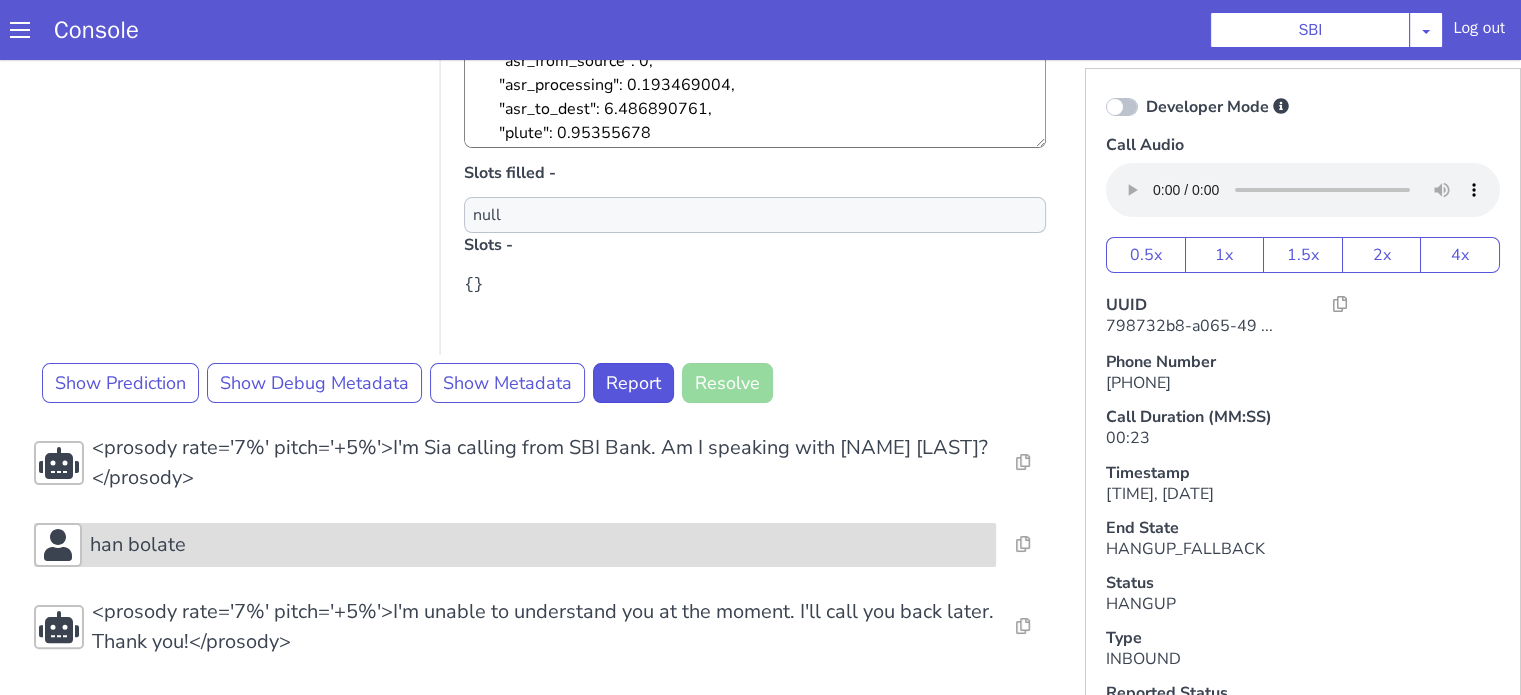 click on "han bolate" at bounding box center (539, 545) 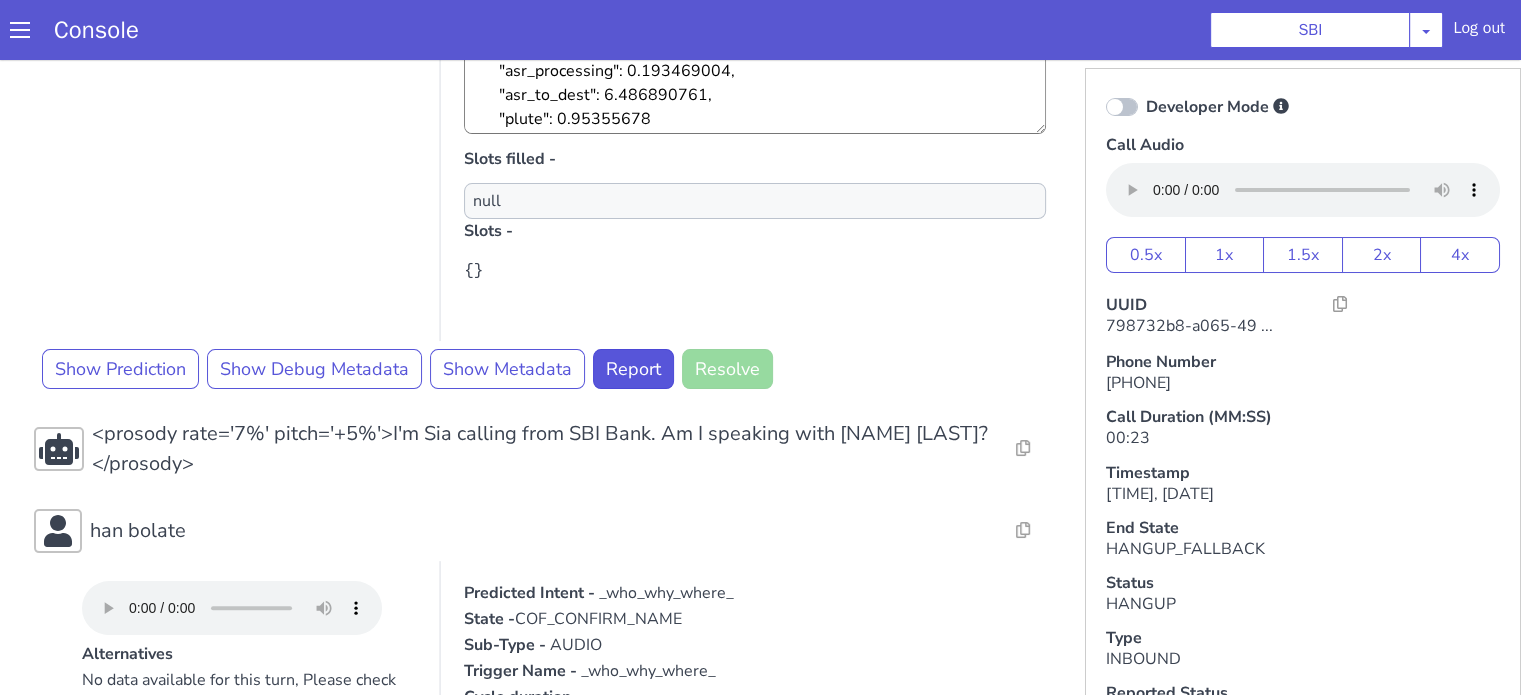 scroll, scrollTop: 606, scrollLeft: 0, axis: vertical 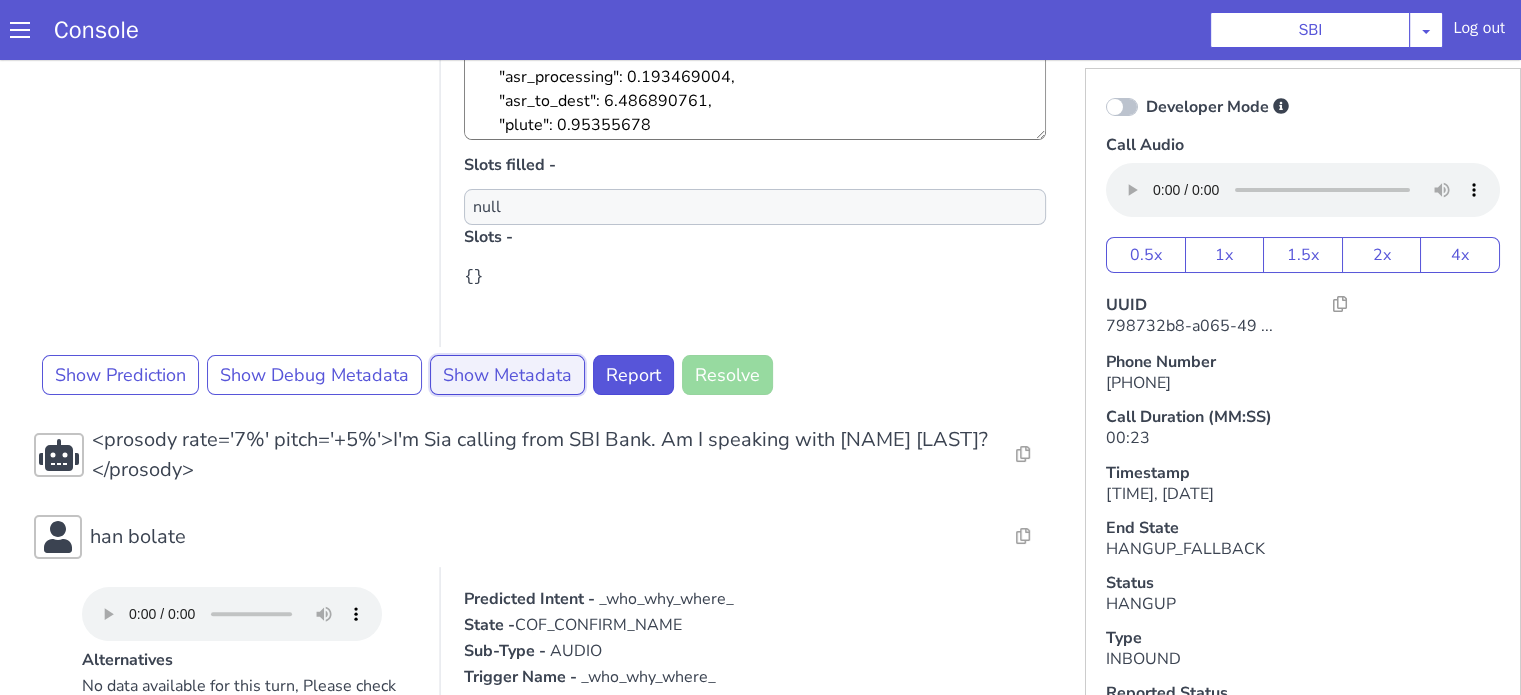 click on "Show Metadata" at bounding box center (507, 375) 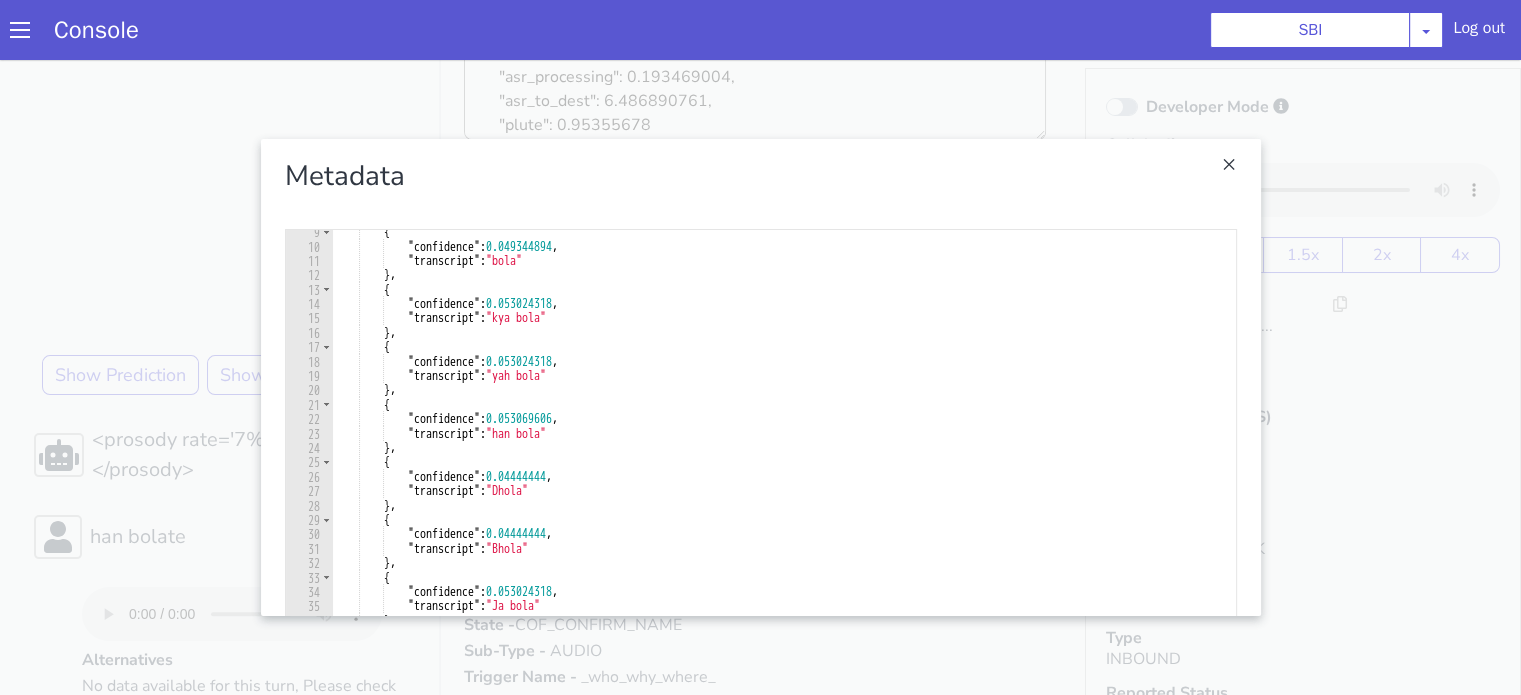 scroll, scrollTop: 120, scrollLeft: 0, axis: vertical 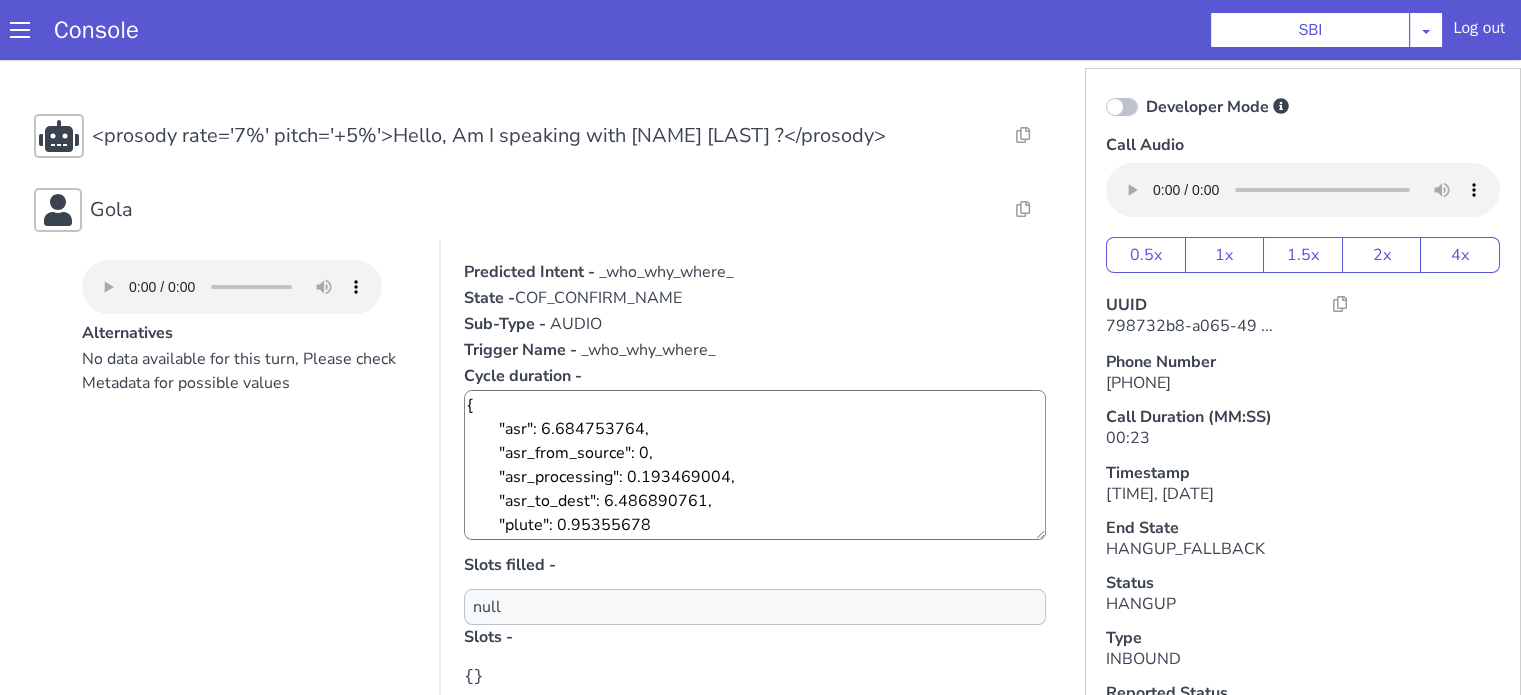 click on "_who_why_where_" at bounding box center (666, 272) 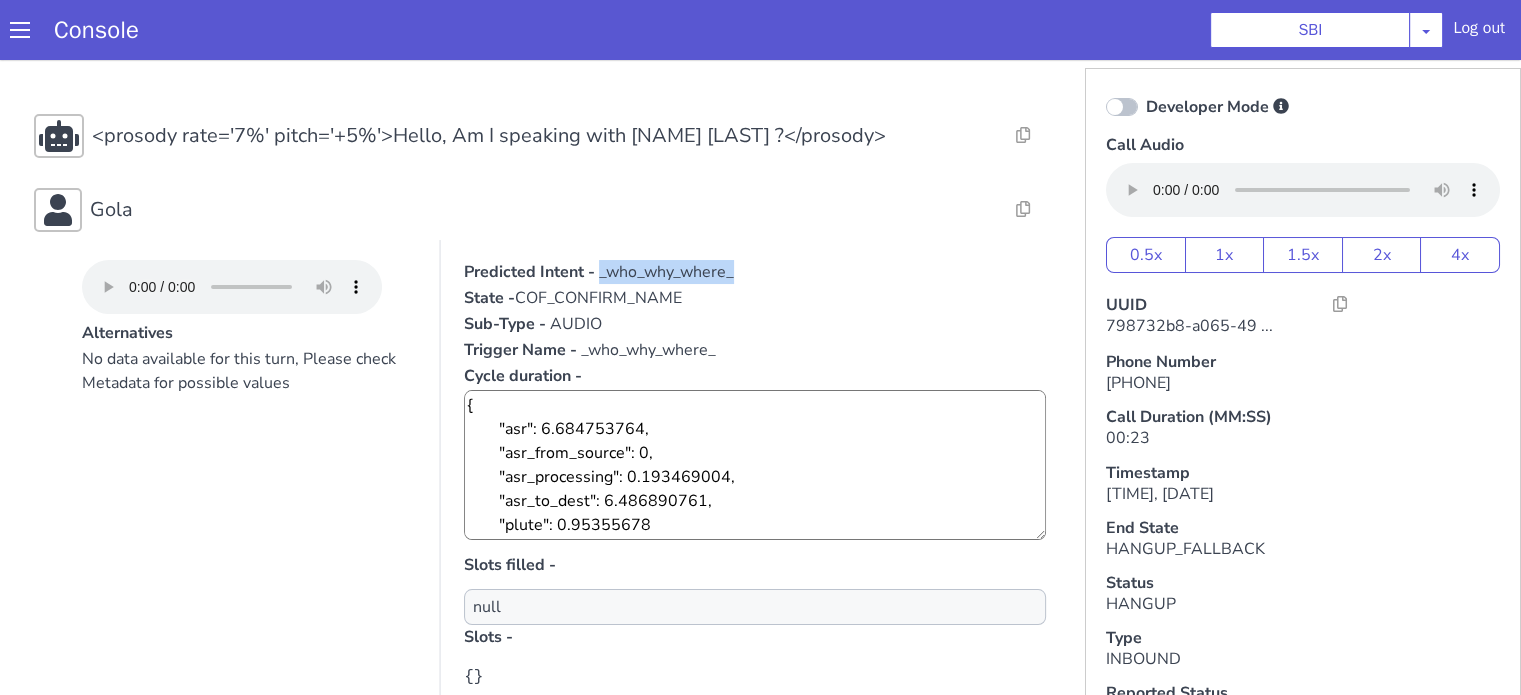 click on "_who_why_where_" at bounding box center [666, 272] 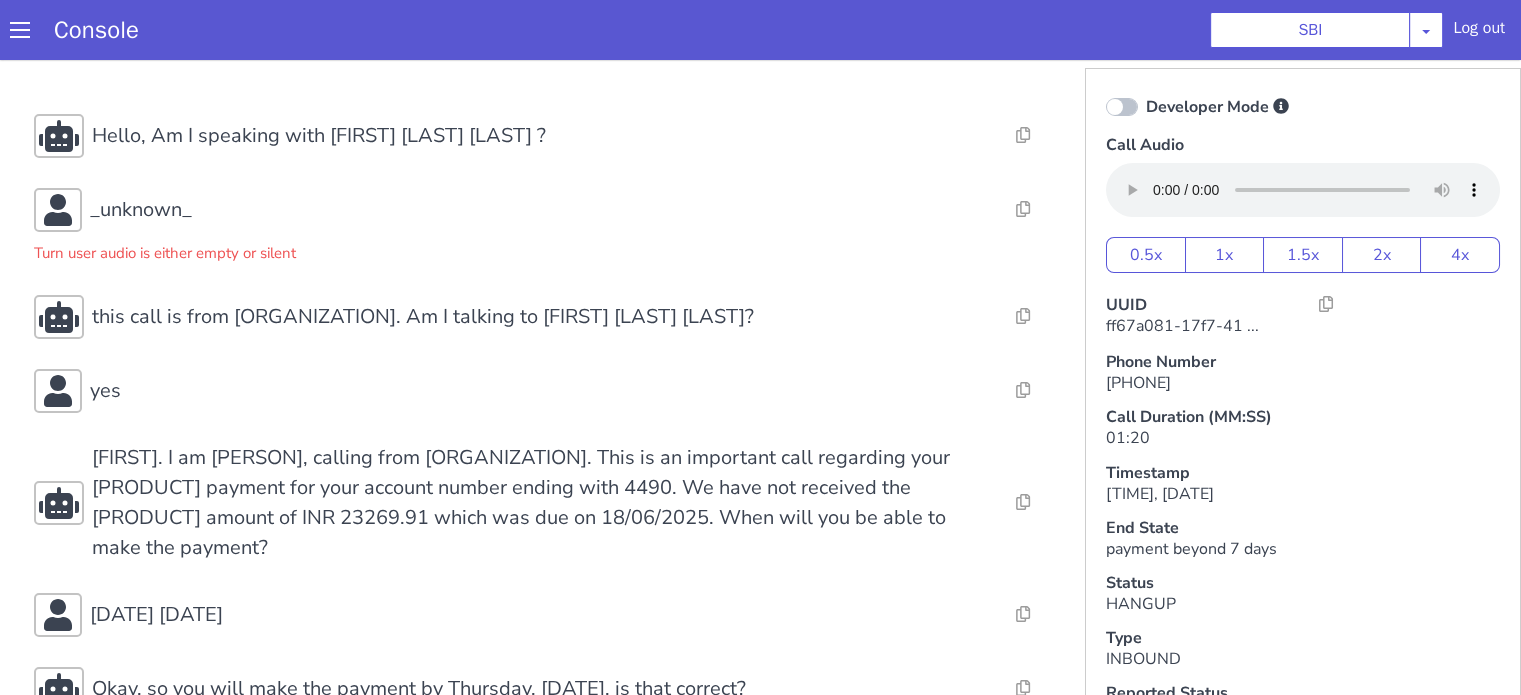scroll, scrollTop: 498, scrollLeft: 0, axis: vertical 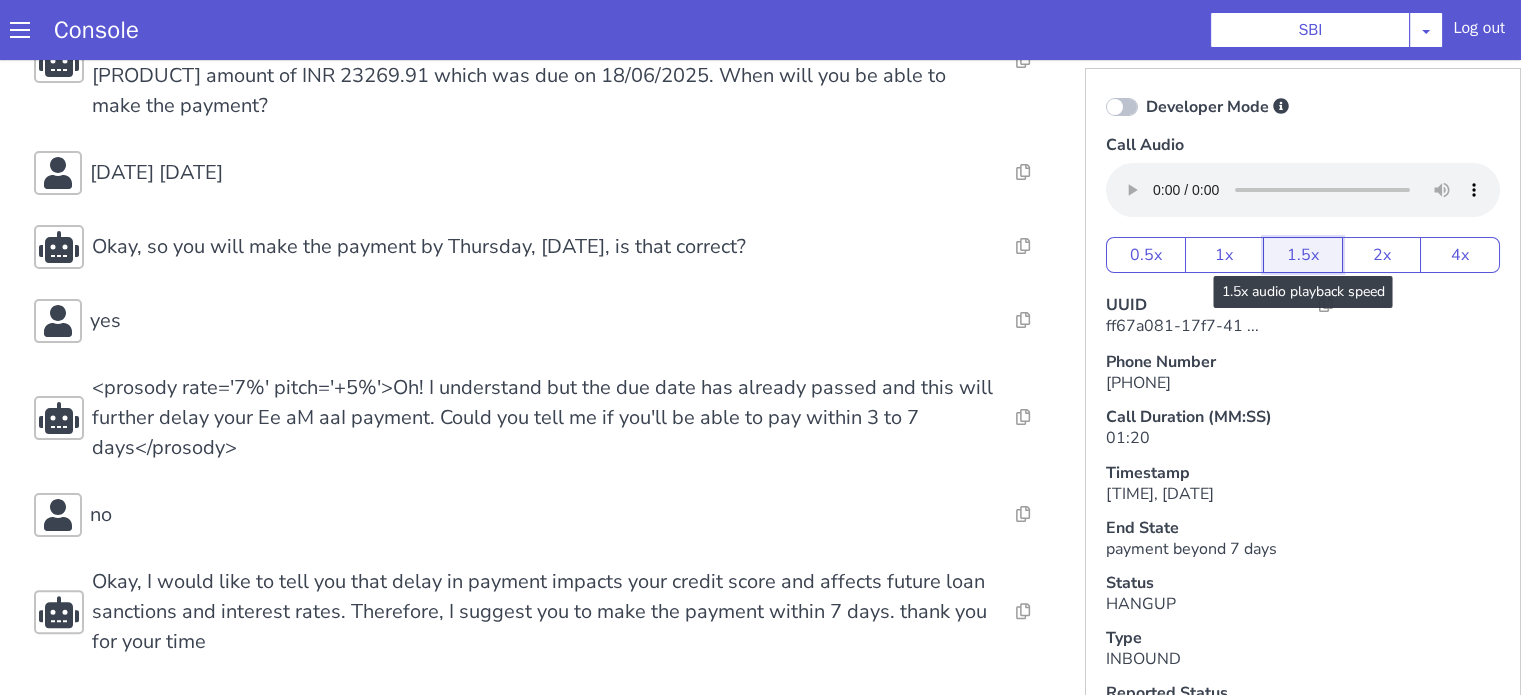 click on "1.5x" at bounding box center (1303, 255) 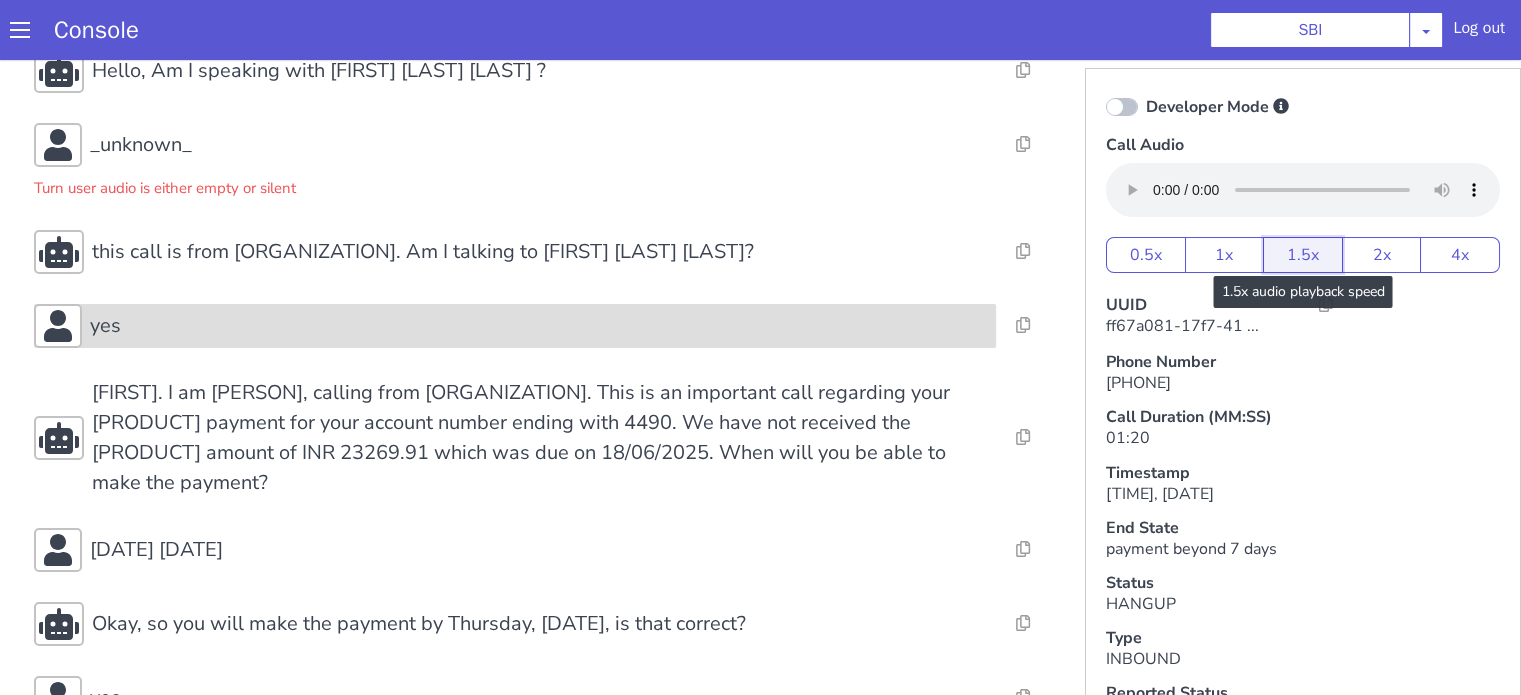 scroll, scrollTop: 100, scrollLeft: 0, axis: vertical 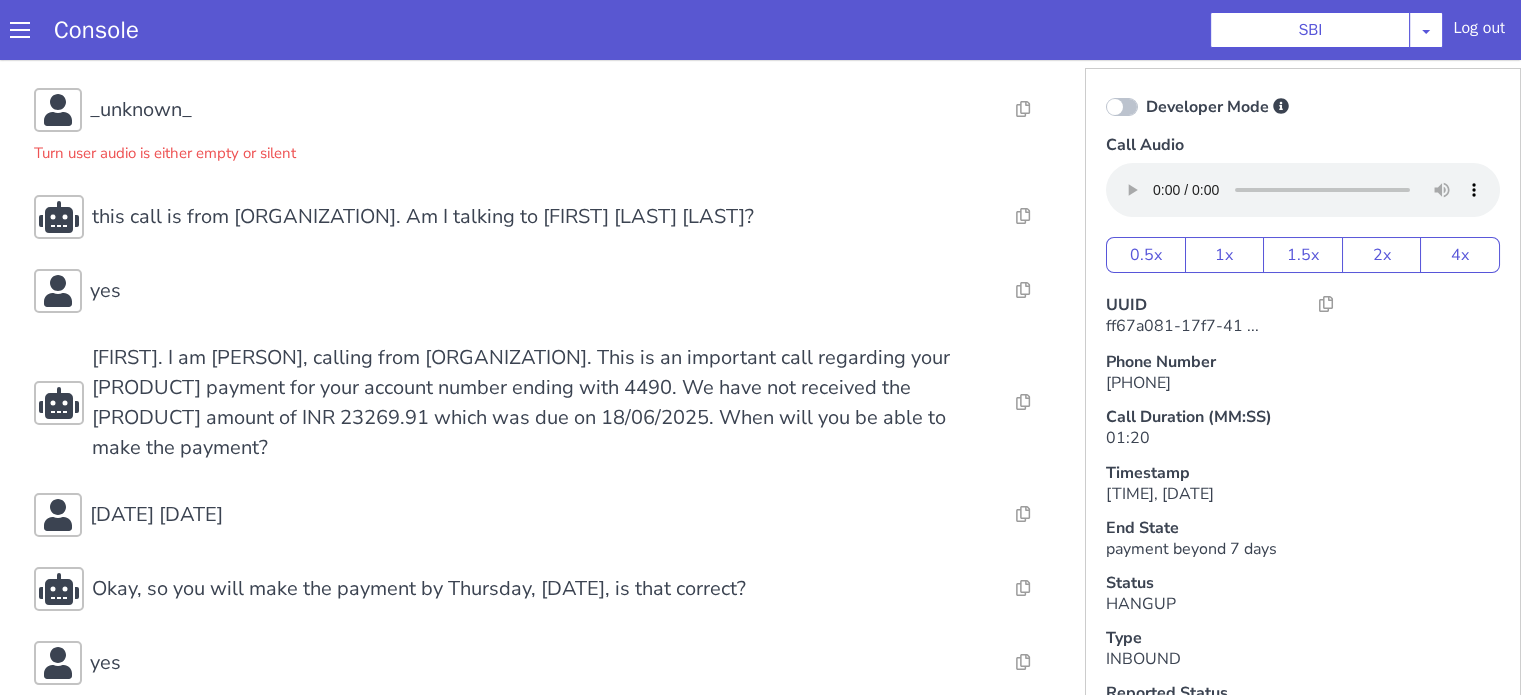 type 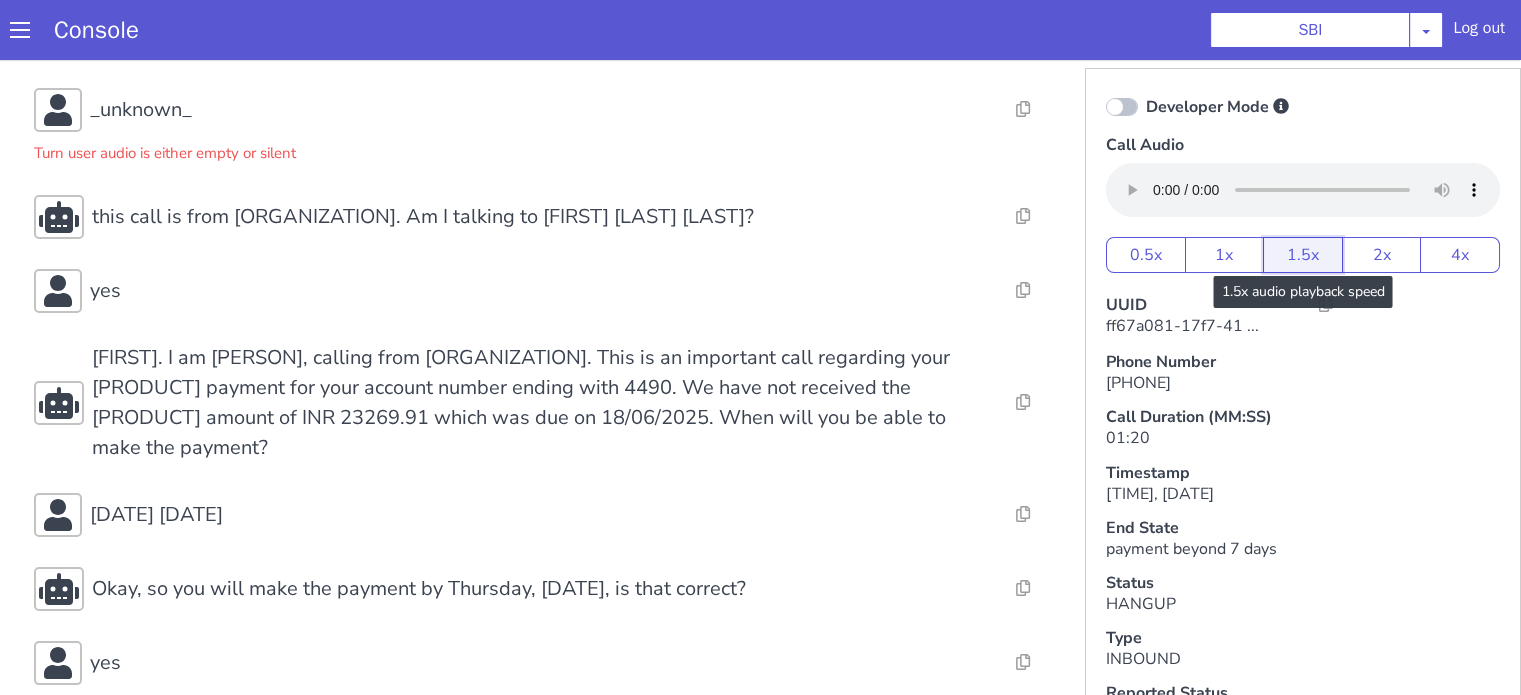 click on "1.5x" at bounding box center (1303, 255) 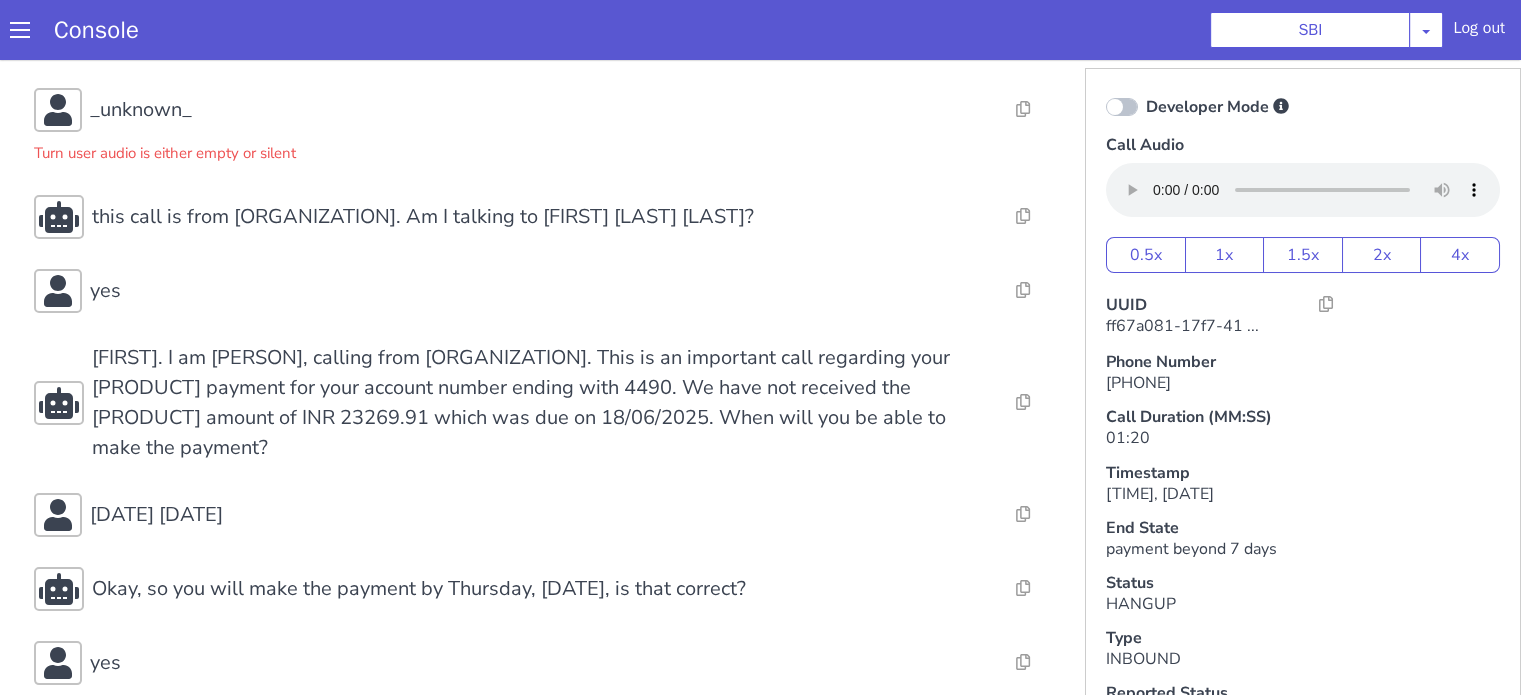 click on "Console SBI AO Smith Airtel DTH Pilot Airtel POC Alice Blue NT Aliceblue American Finance - US Apollo Apollo 24*7 Application - Collections Auto NPS feedback Avaya Devconnect Axis Axis AMC Axis Outbound BAGIC BALIC BALIC Old 2 Bajaj Autofinance Bajaj Fin Banking Demo Barbeque Nation Buy Now Pay Later Cars24 Cashe Central Bank of India Charles Tyrwhitt Cholamandalam Finance Consumer Durables Coverfox Covid19 Helpline Credgenics CreditMate DPDzero DUMMY Data collection Demo - Collections Dish TV ERCM Emeritus Eureka Forbes - LQ FFAM360 - US Familiarity Farming_Axis Finaccel Flipkart Flow Templates Fusion Microfinance Giorgos_TestBot Great Learning Grievance Bot HDB Finance HDFC HDFC Ergo HDFC Freedom CC HDFC Life Demo HDFC Securities Hathway Internet Hathway V2 Home Credit IBM IBM Banking Demo ICICI ICICI Bank Outbound ICICI Lombard Persistency ICICI Prudential ICICI securities ICICI_lombard IDFC First Bank IFFCO Tokio Insurance Iffco Tokio Indiamart Indigo IndusInd - Settlement IndusInd CC Insurance Jarvis" at bounding box center (760, 30) 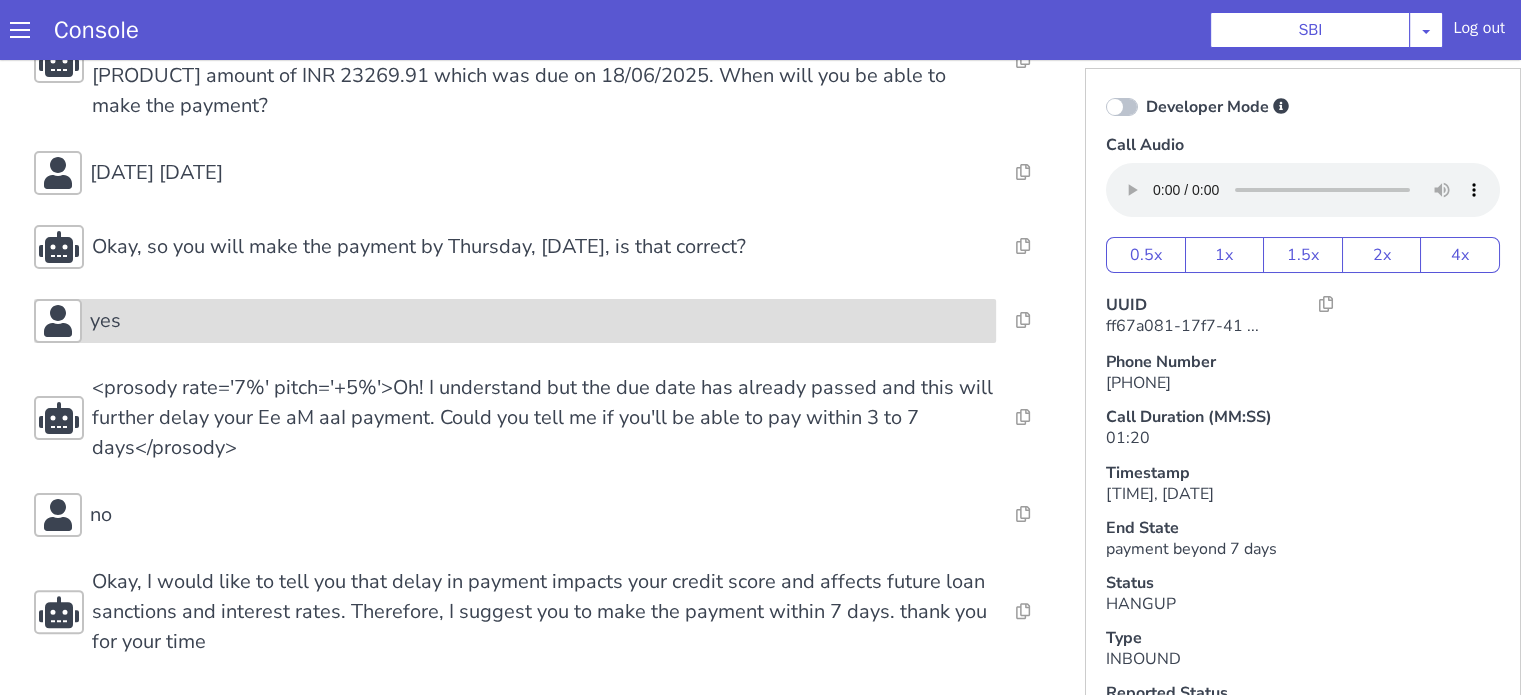 scroll, scrollTop: 5, scrollLeft: 0, axis: vertical 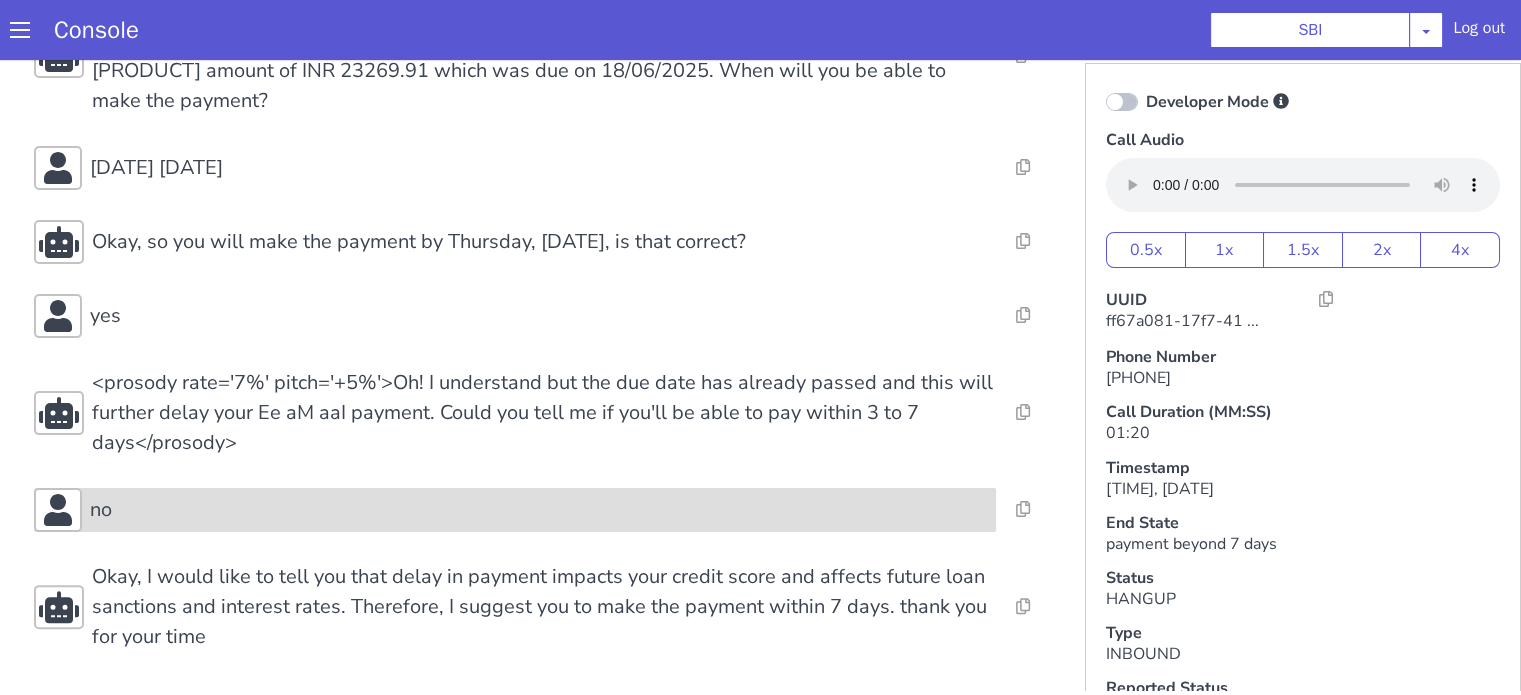 click on "no" at bounding box center [539, 510] 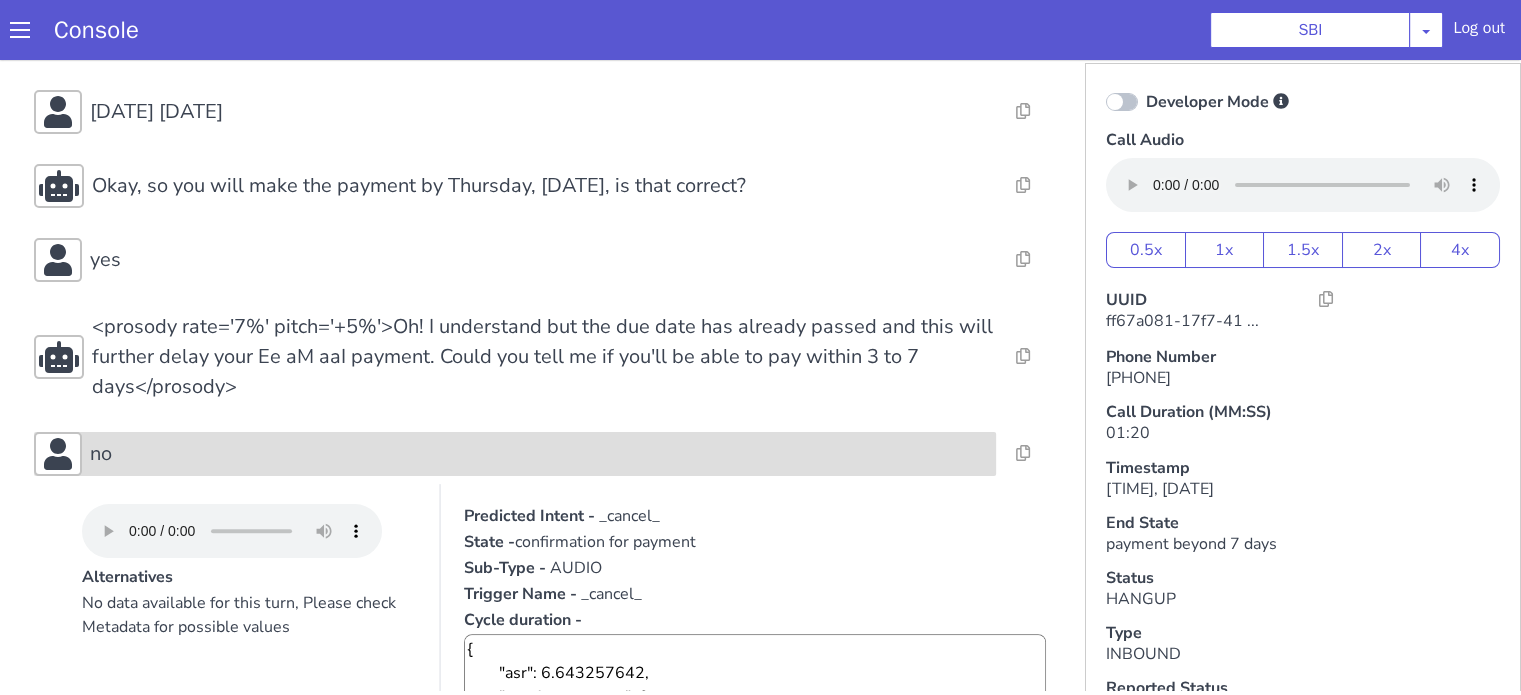 click on "no" at bounding box center (539, 454) 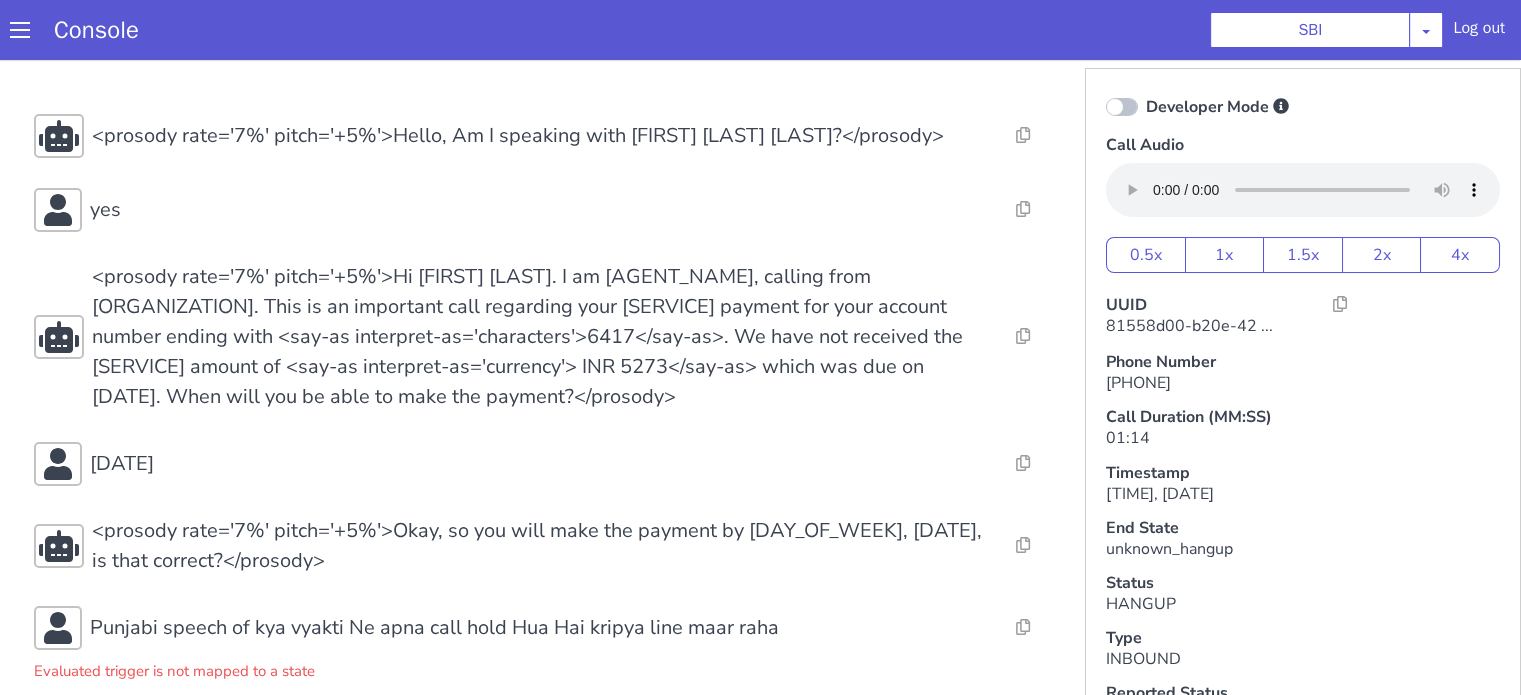 scroll, scrollTop: 308, scrollLeft: 0, axis: vertical 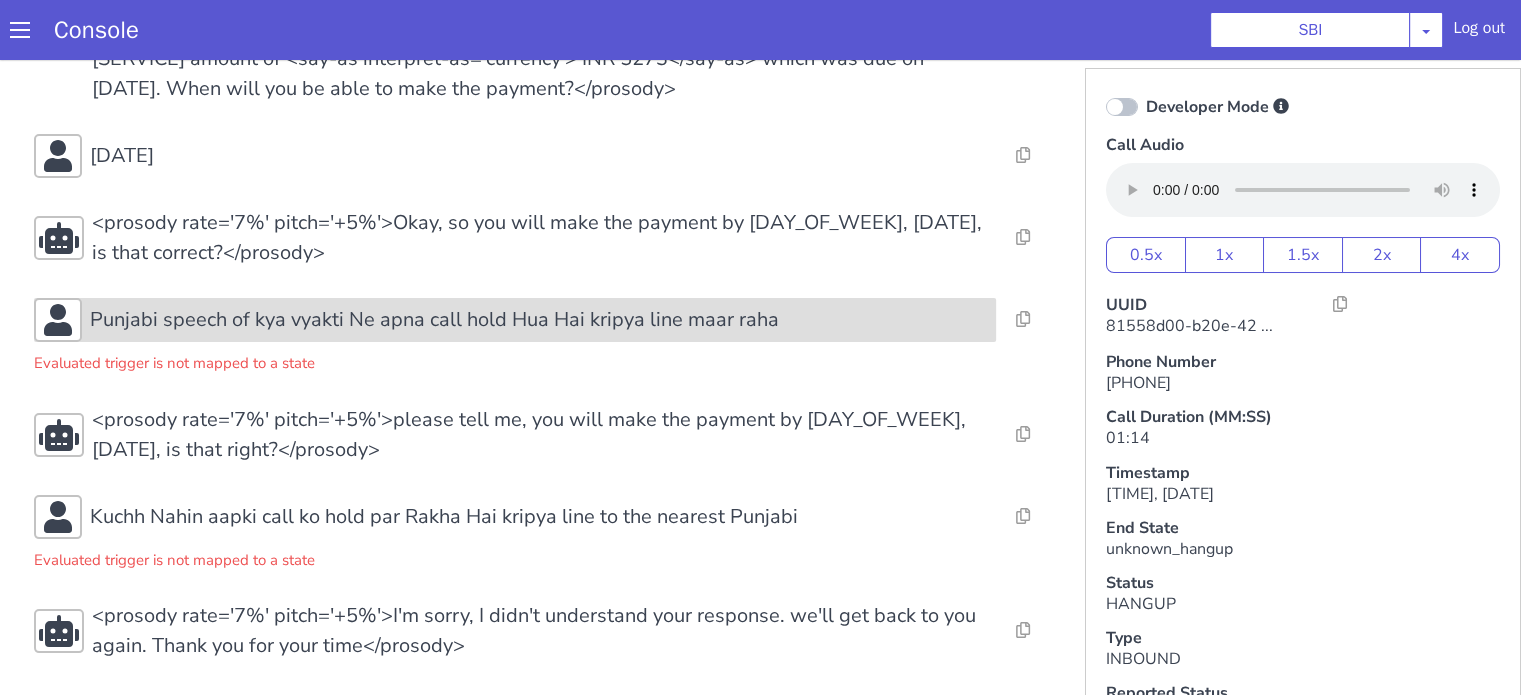 click on "Punjabi speech of kya vyakti Ne apna call hold Hua Hai kripya line maar raha" at bounding box center [434, 320] 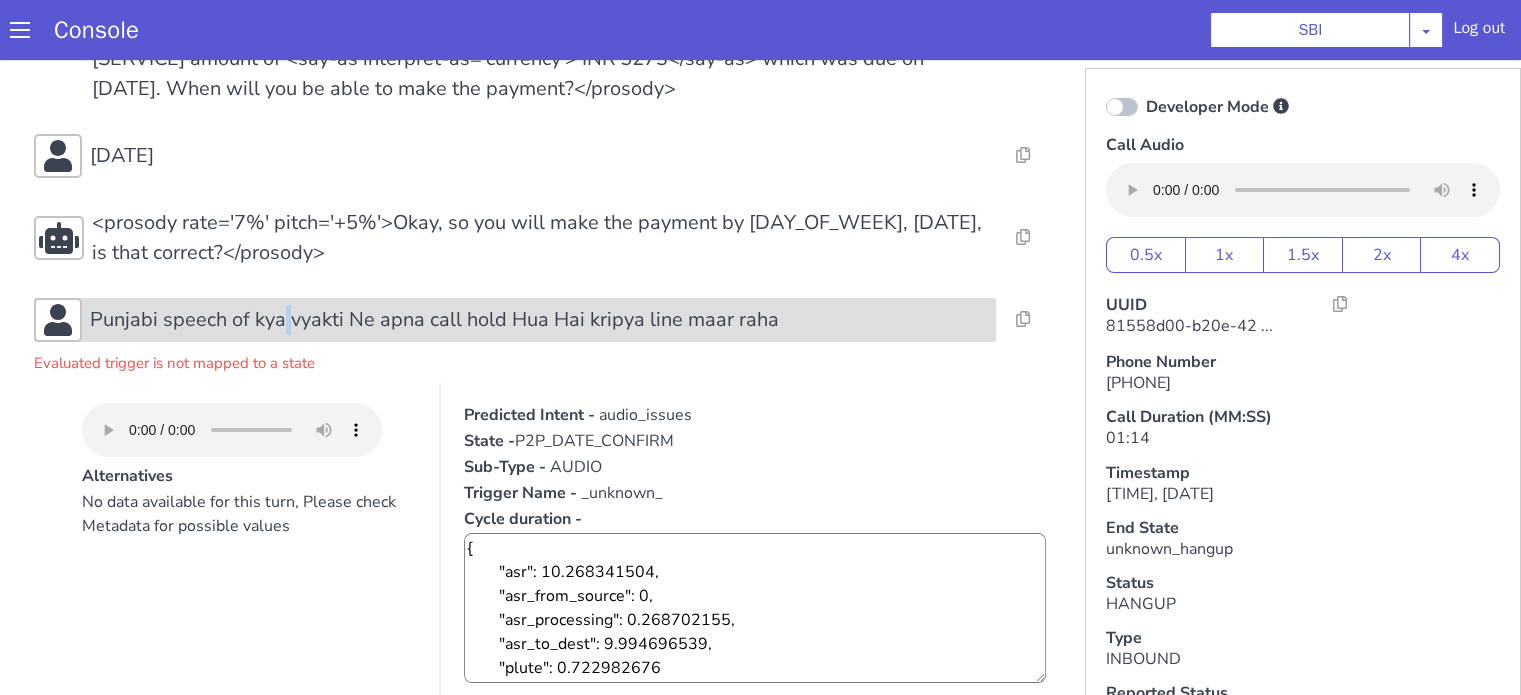 click on "Punjabi speech of kya vyakti Ne apna call hold Hua Hai kripya line maar raha" at bounding box center [434, 320] 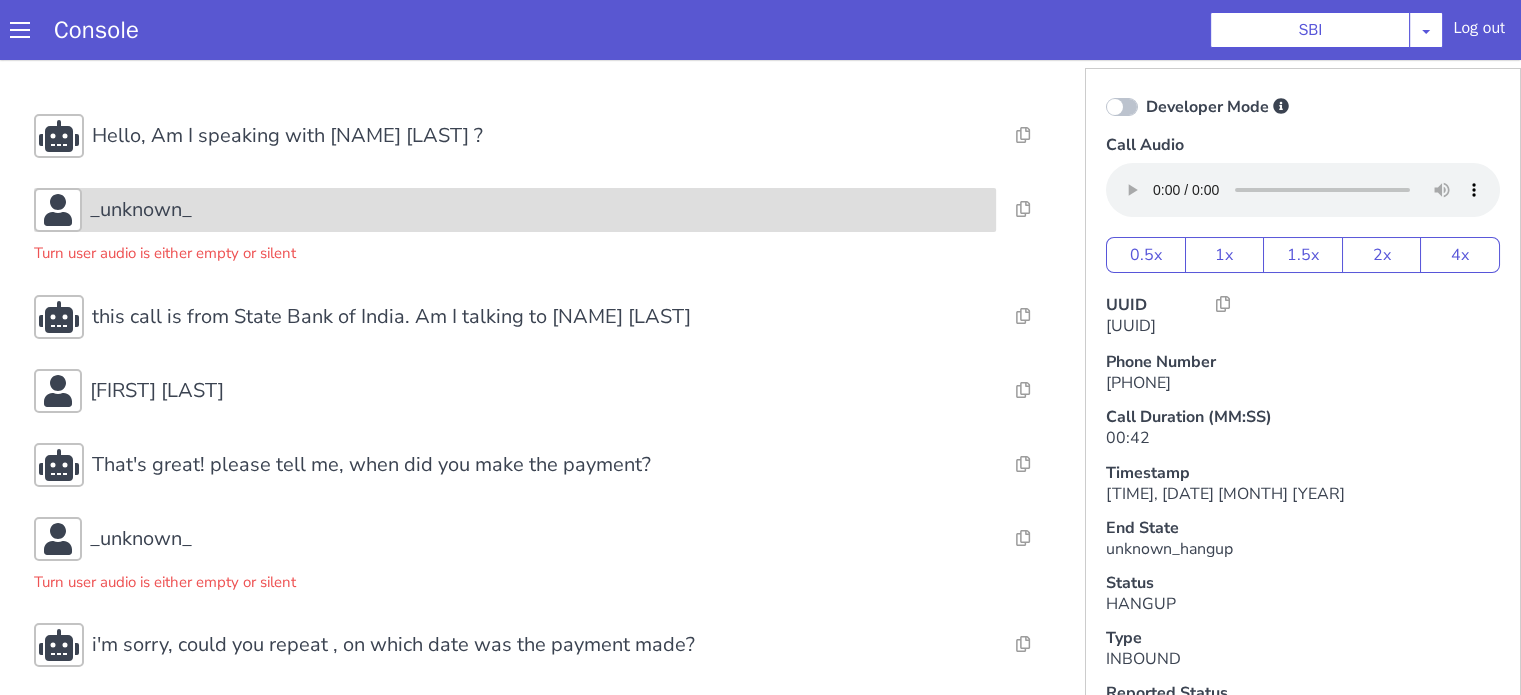 scroll, scrollTop: 250, scrollLeft: 0, axis: vertical 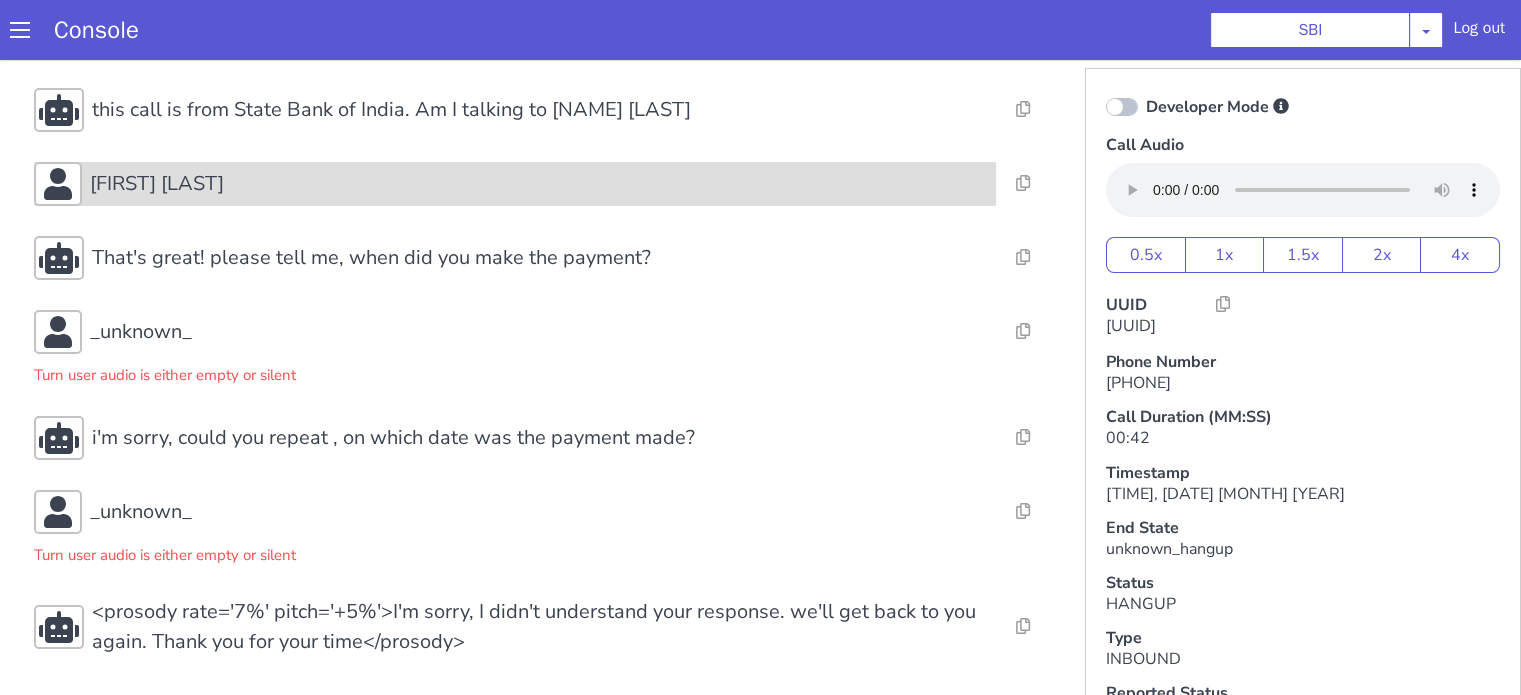 click on "[FIRST] [LAST]" at bounding box center (539, 184) 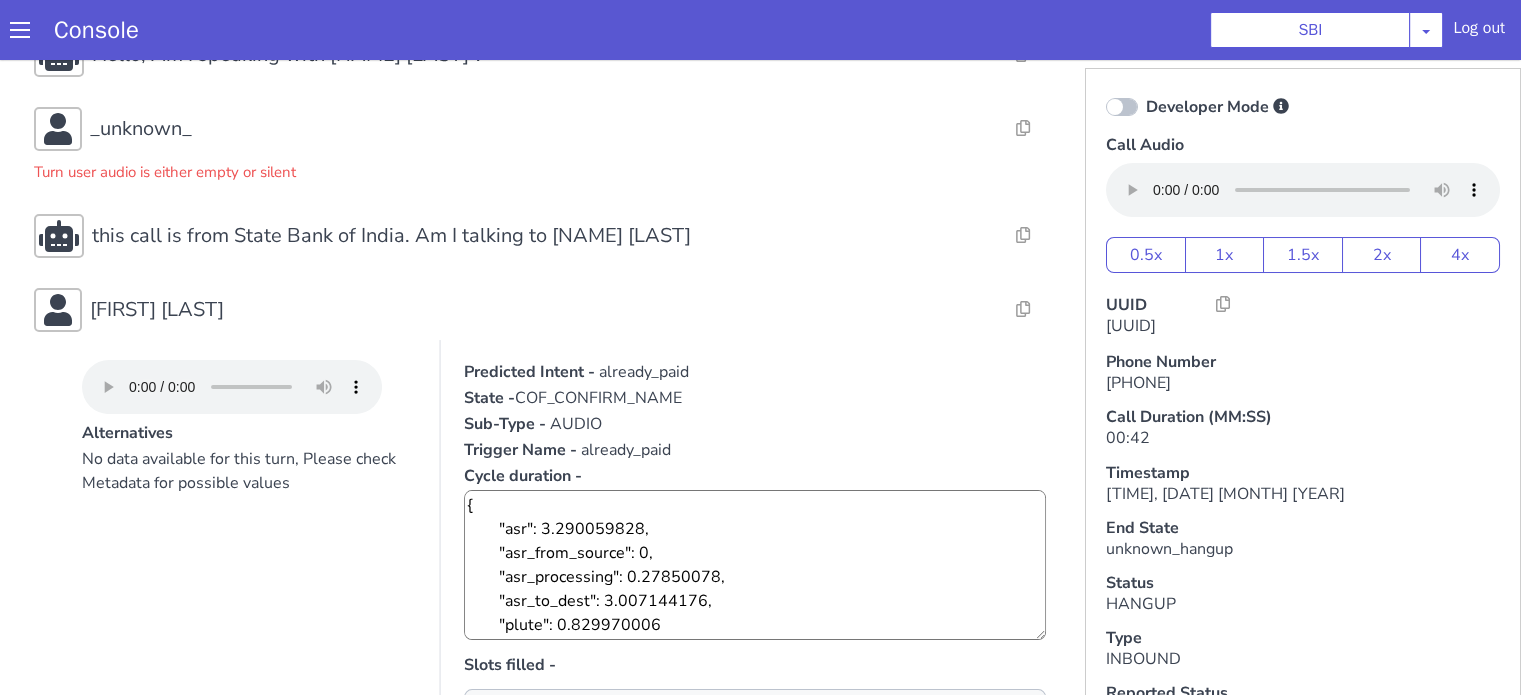 scroll, scrollTop: 0, scrollLeft: 0, axis: both 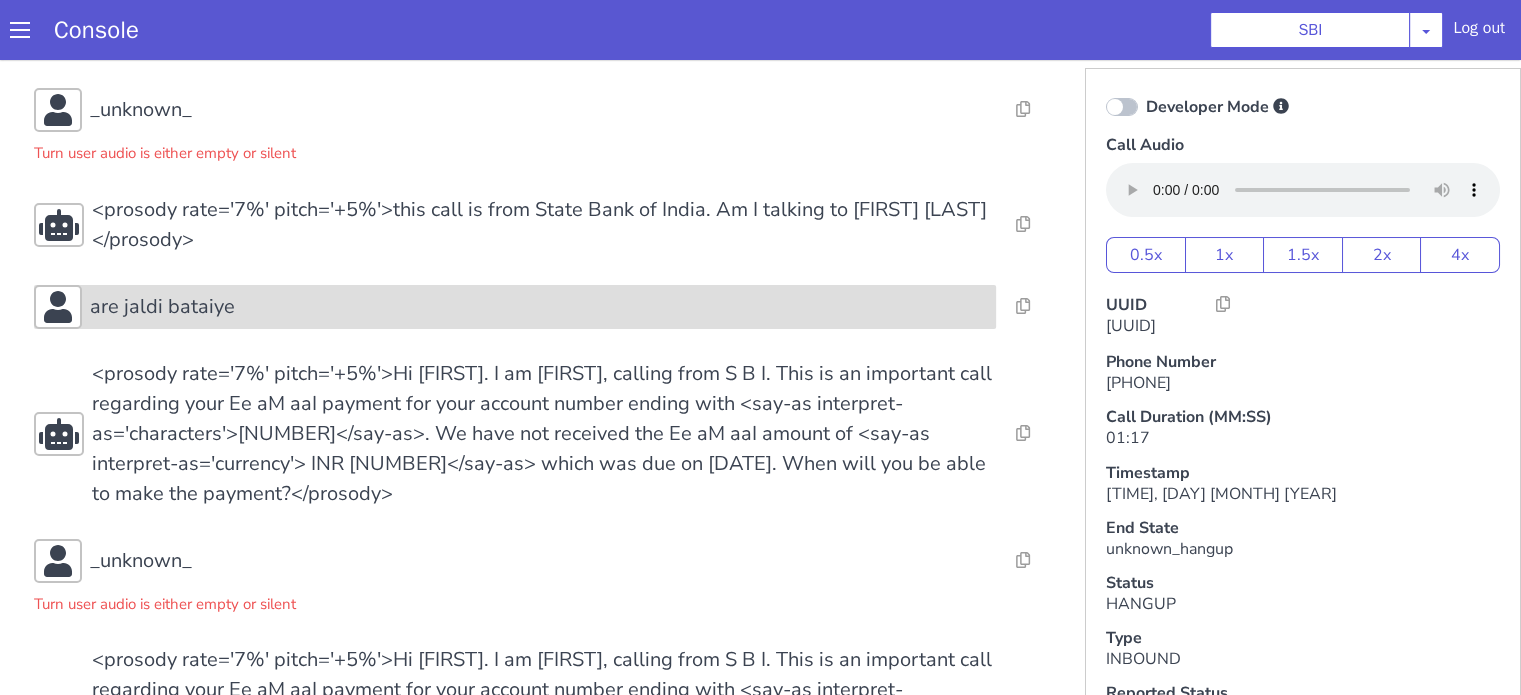 drag, startPoint x: 241, startPoint y: 300, endPoint x: 219, endPoint y: 319, distance: 29.068884 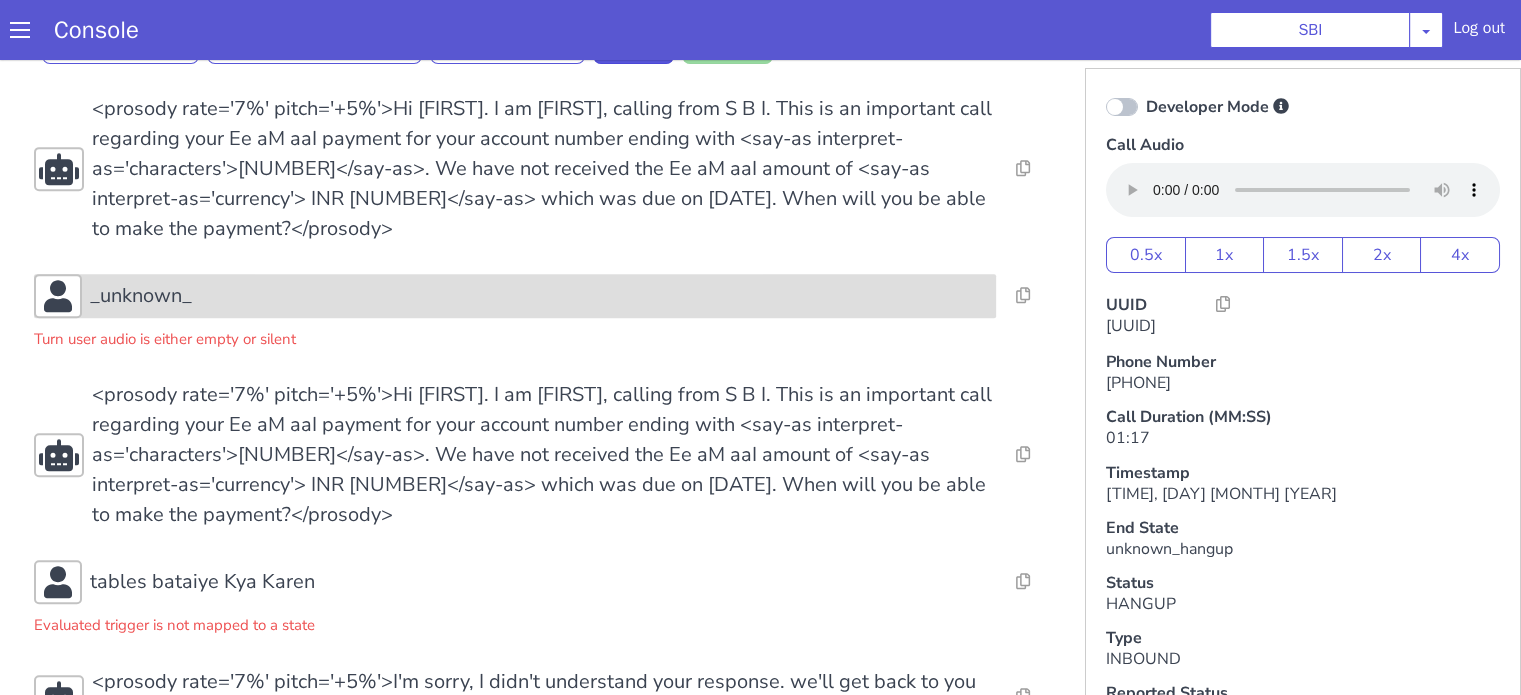 scroll, scrollTop: 963, scrollLeft: 0, axis: vertical 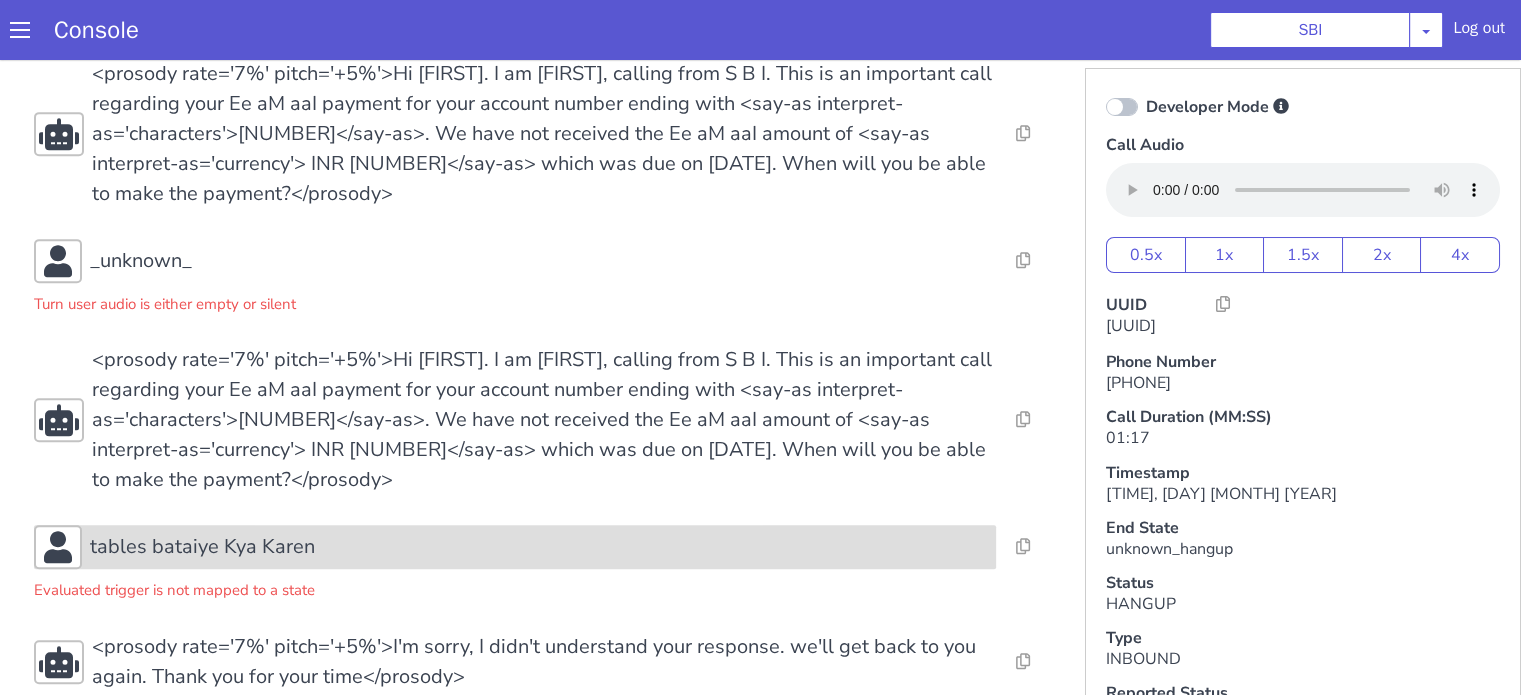 click on "tables bataiye Kya Karen" at bounding box center (515, 547) 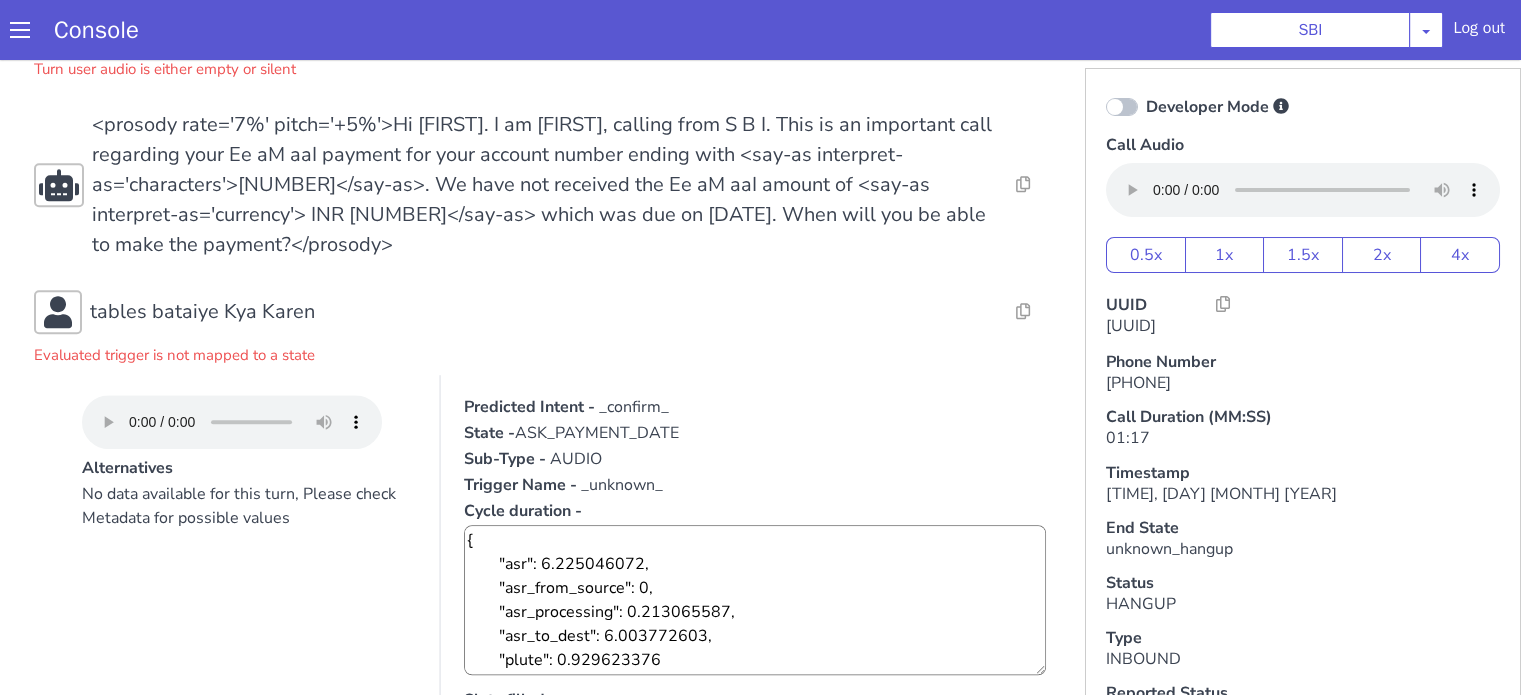 scroll, scrollTop: 1263, scrollLeft: 0, axis: vertical 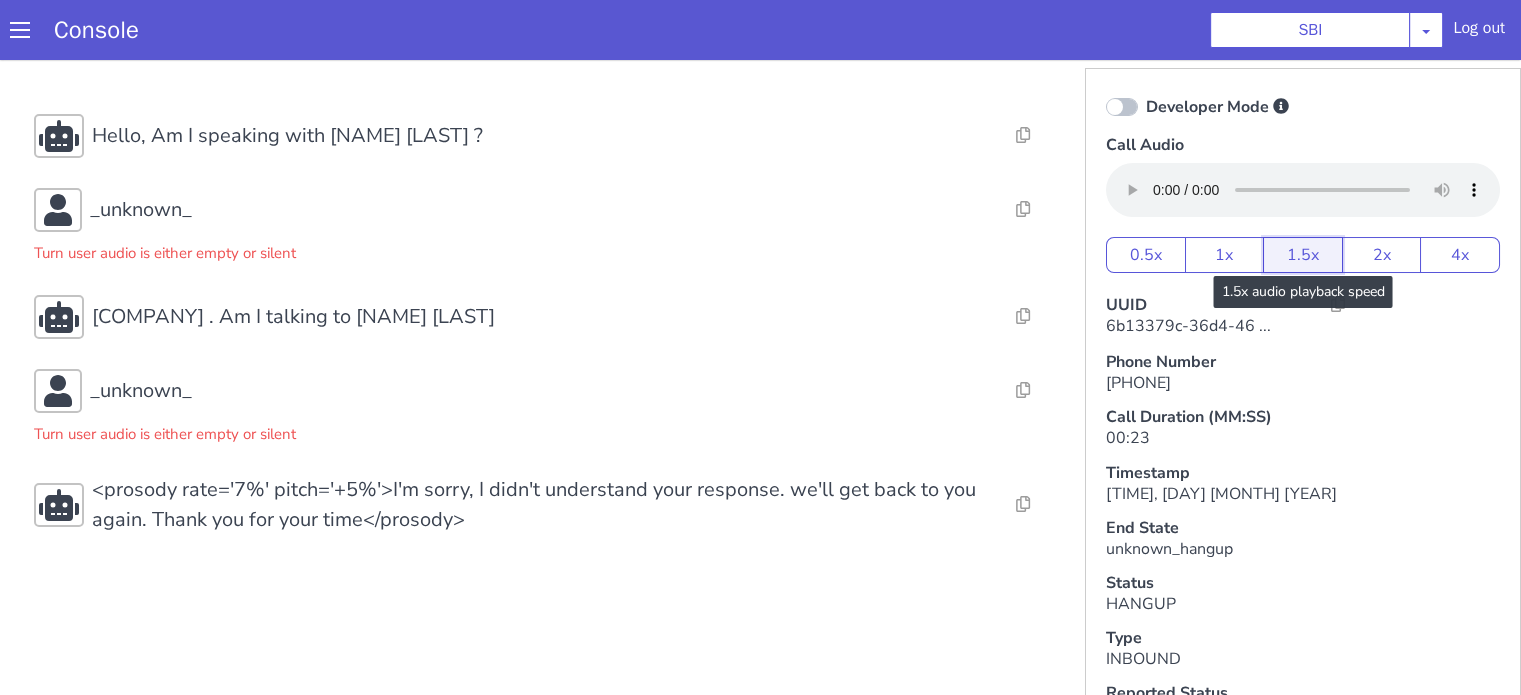 click on "1.5x" at bounding box center (1303, 255) 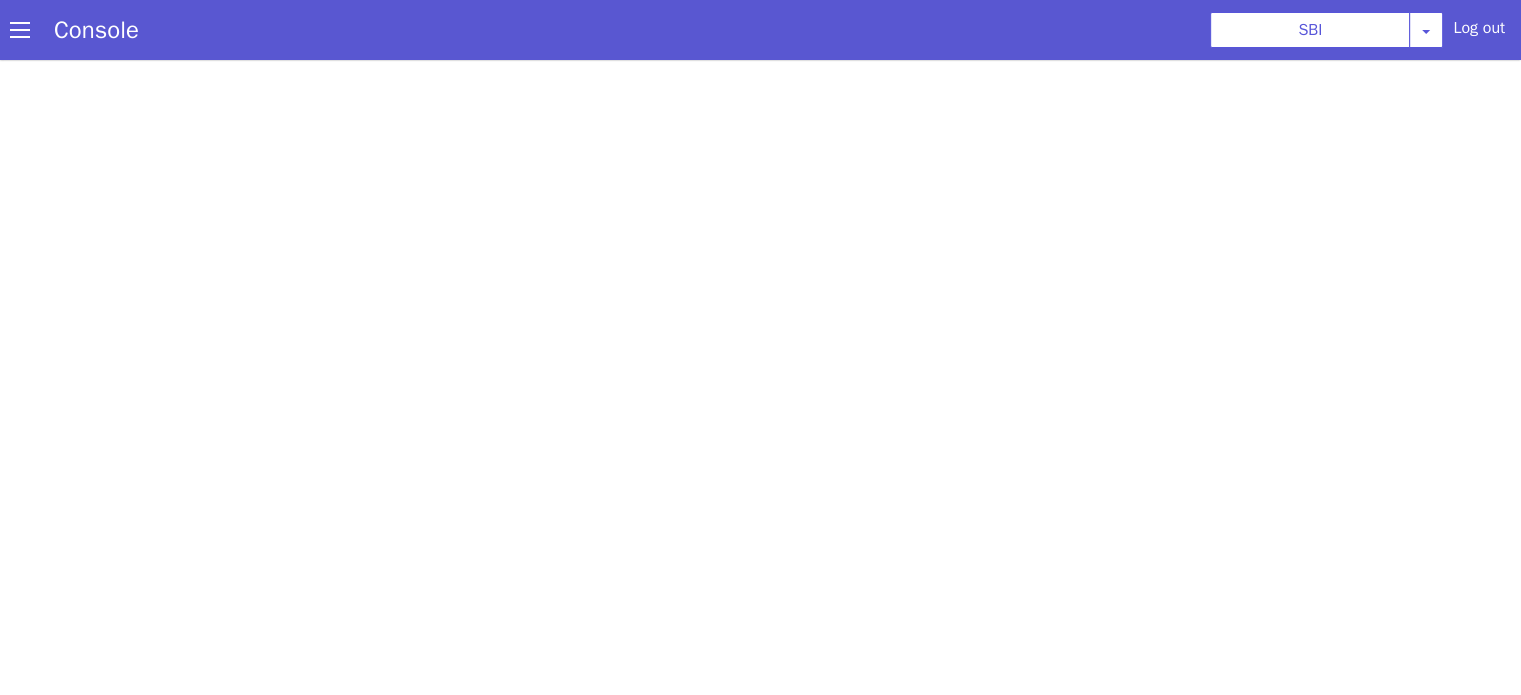 scroll, scrollTop: 0, scrollLeft: 0, axis: both 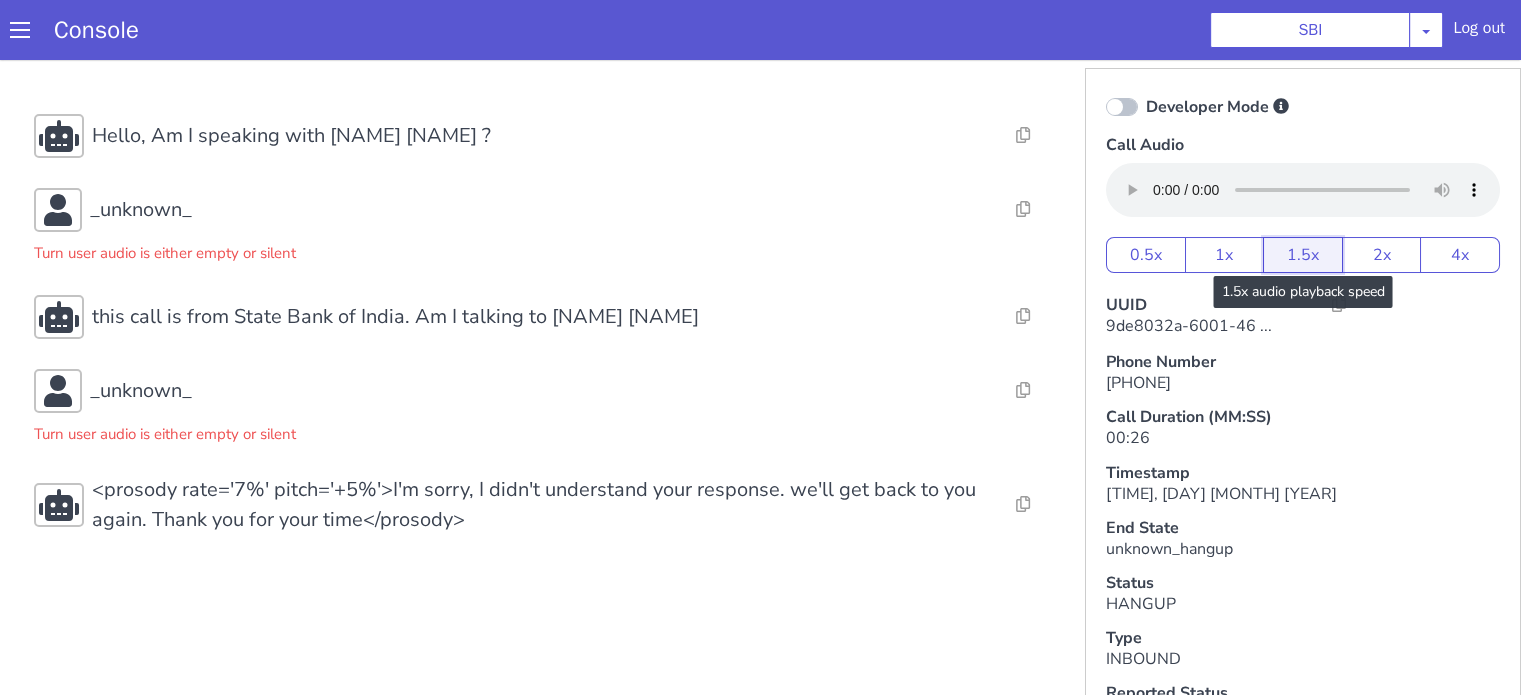 click on "1.5x" at bounding box center [1335, 180] 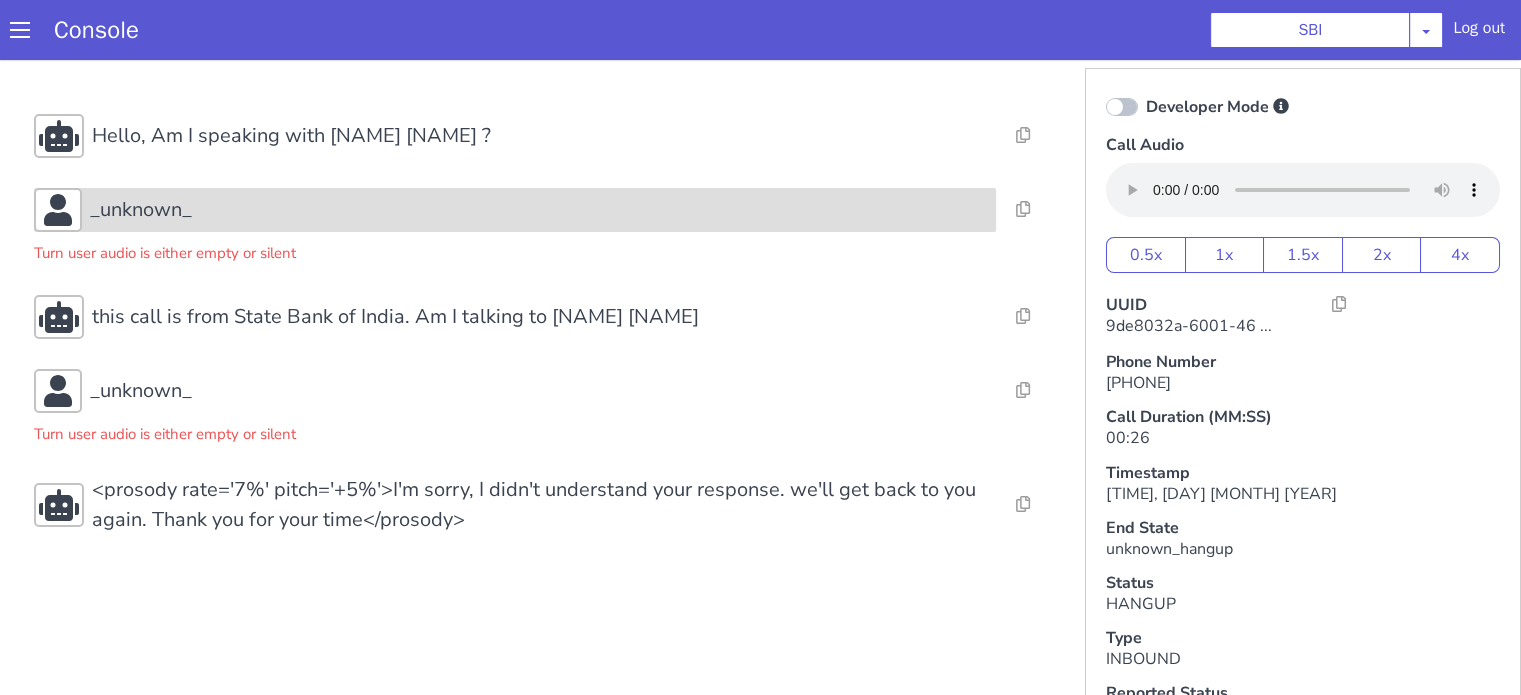 click on "_unknown_" at bounding box center [547, 189] 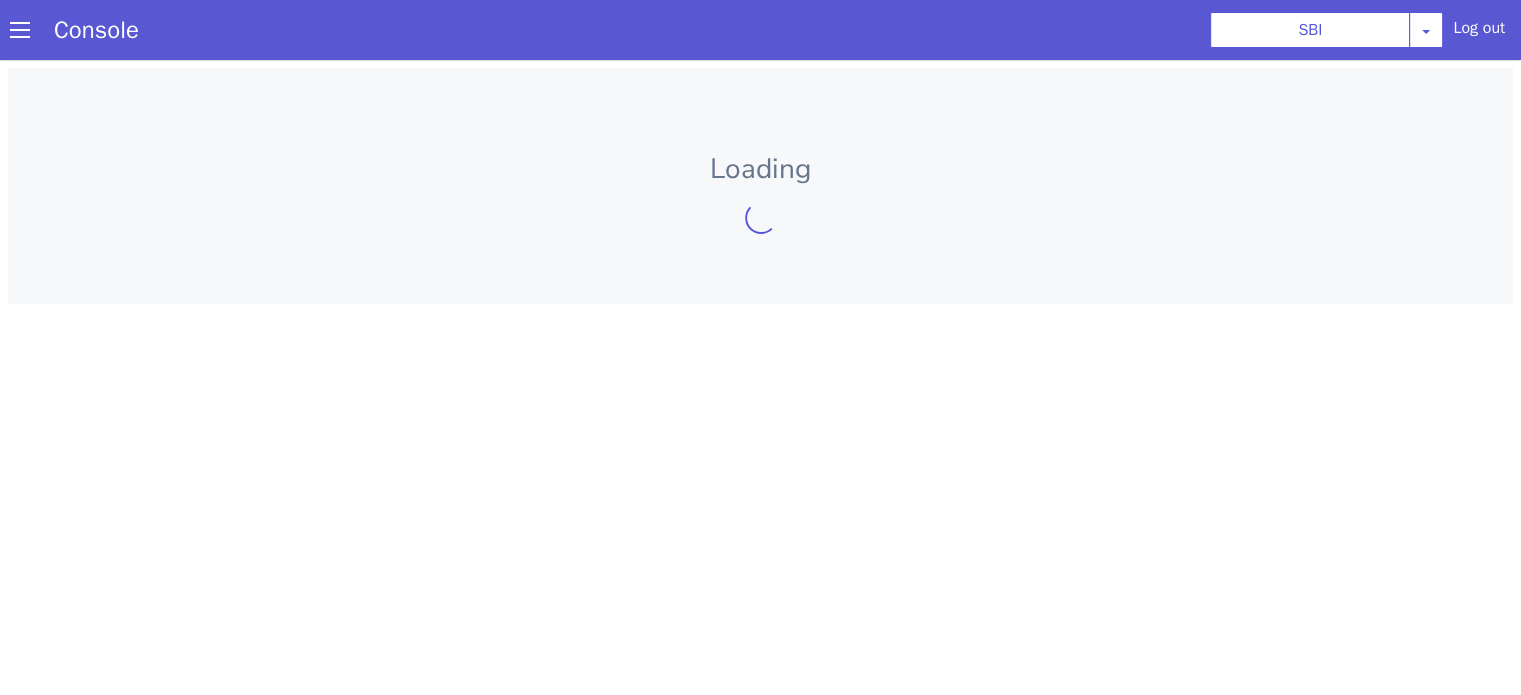 scroll, scrollTop: 0, scrollLeft: 0, axis: both 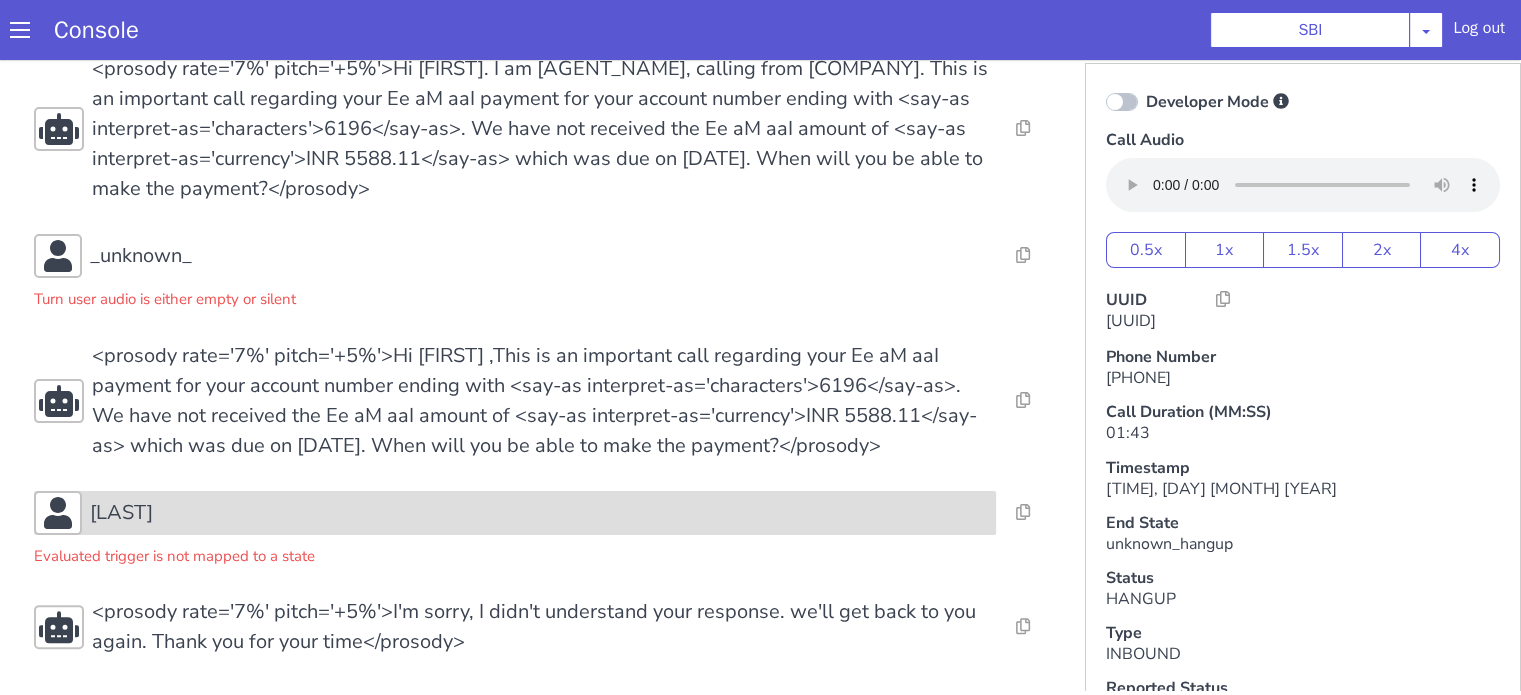 click on "[LAST]" at bounding box center [539, 513] 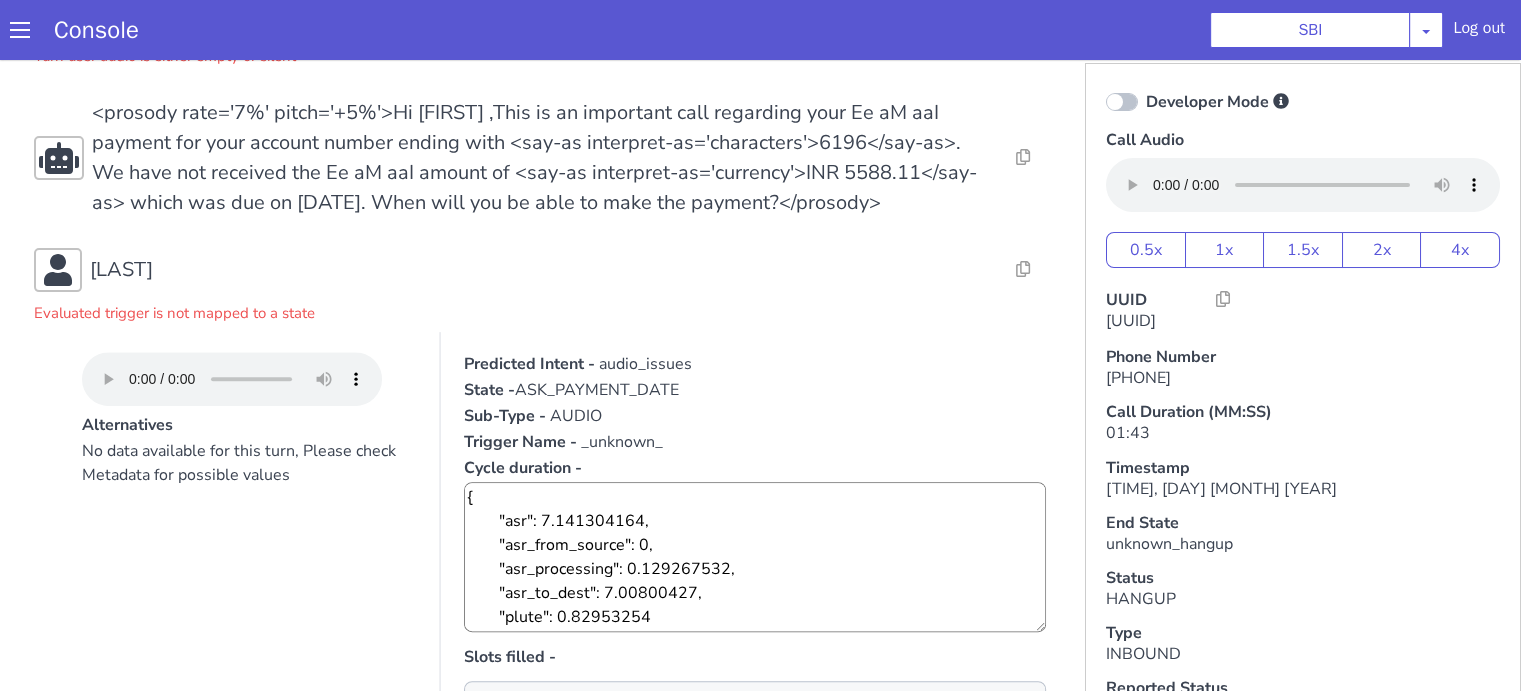 scroll, scrollTop: 857, scrollLeft: 0, axis: vertical 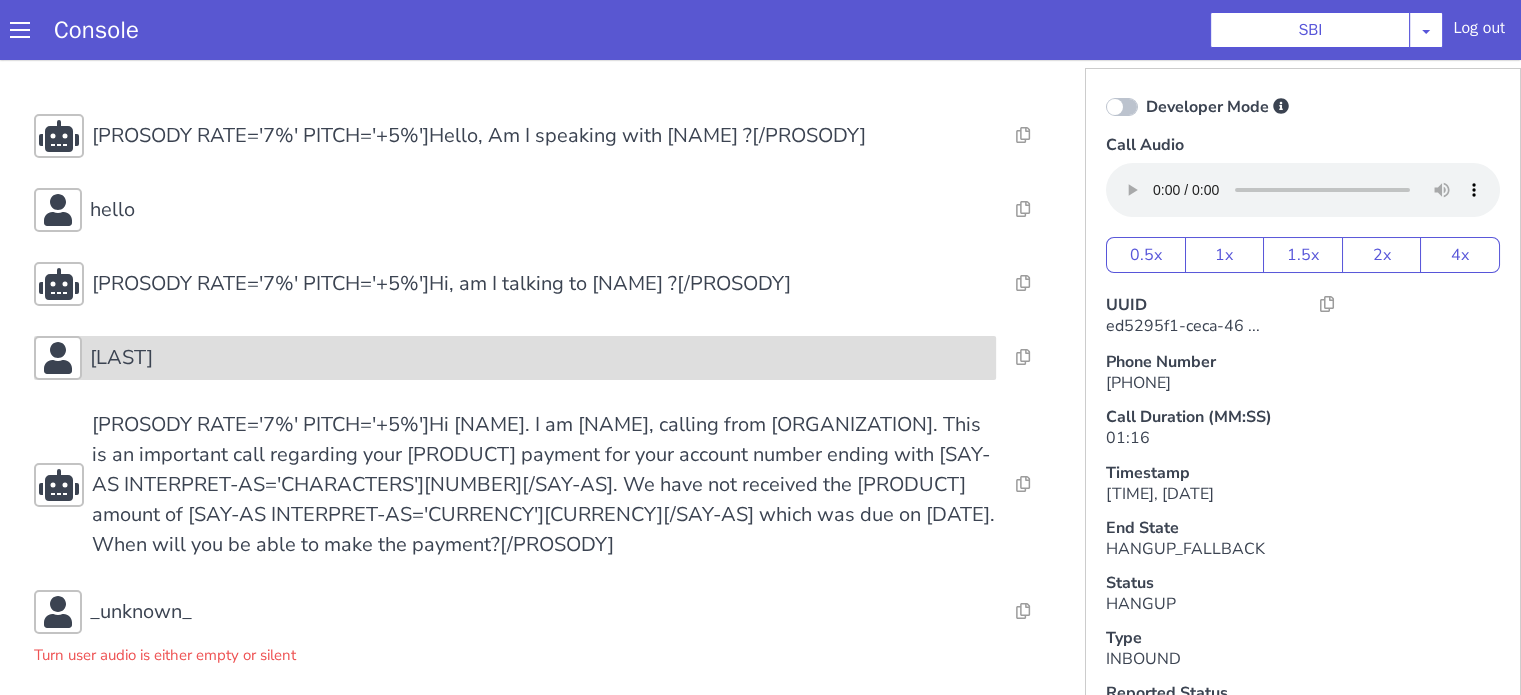 click on "[LAST]" at bounding box center [343, 36] 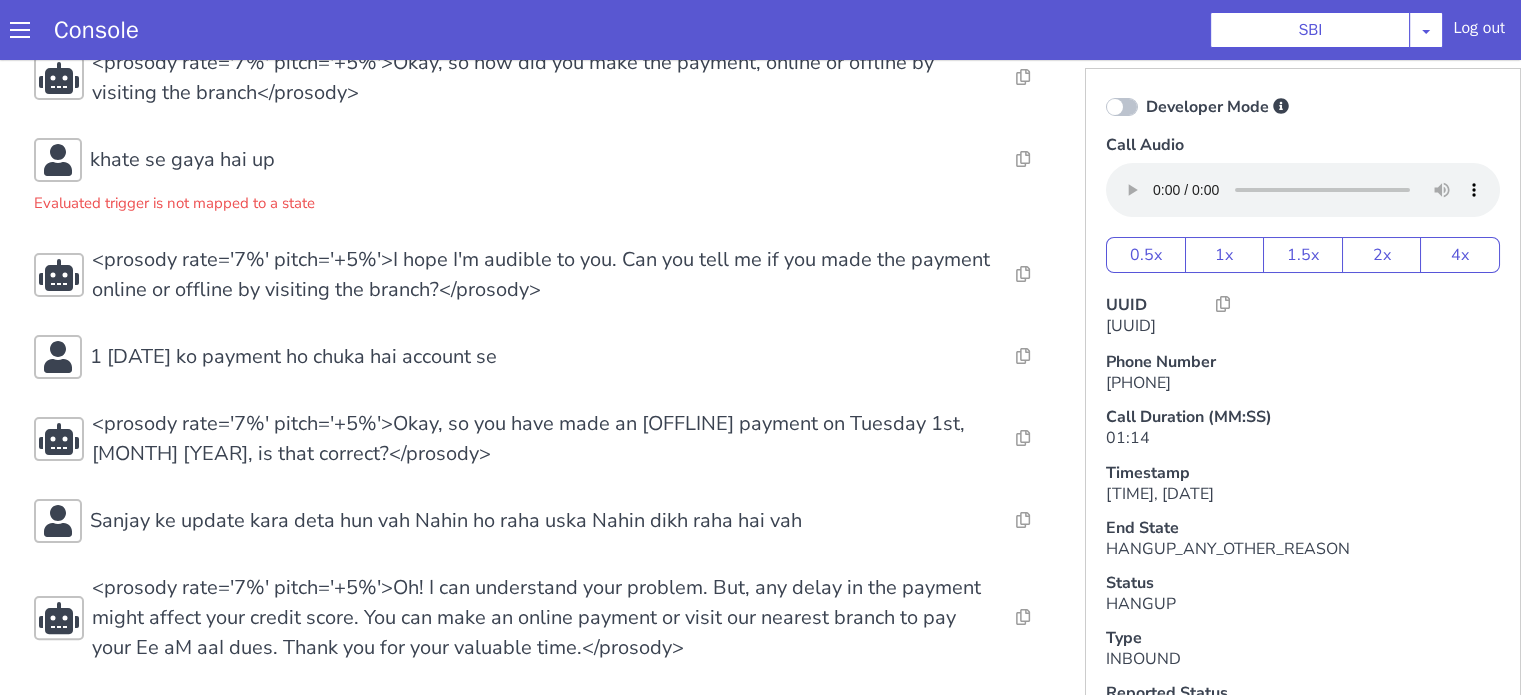 scroll, scrollTop: 0, scrollLeft: 0, axis: both 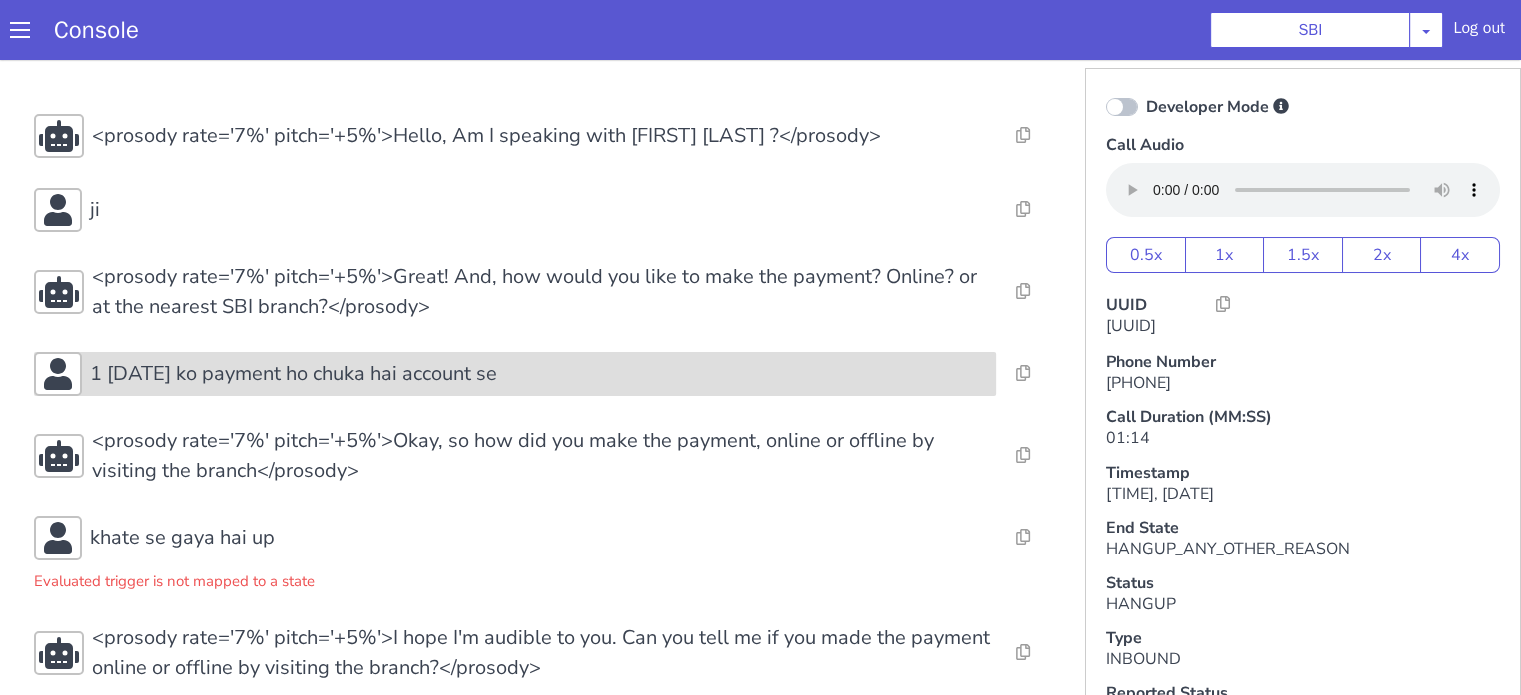 click on "1 tarikh ko payment ho chuka hai account se" at bounding box center [293, 374] 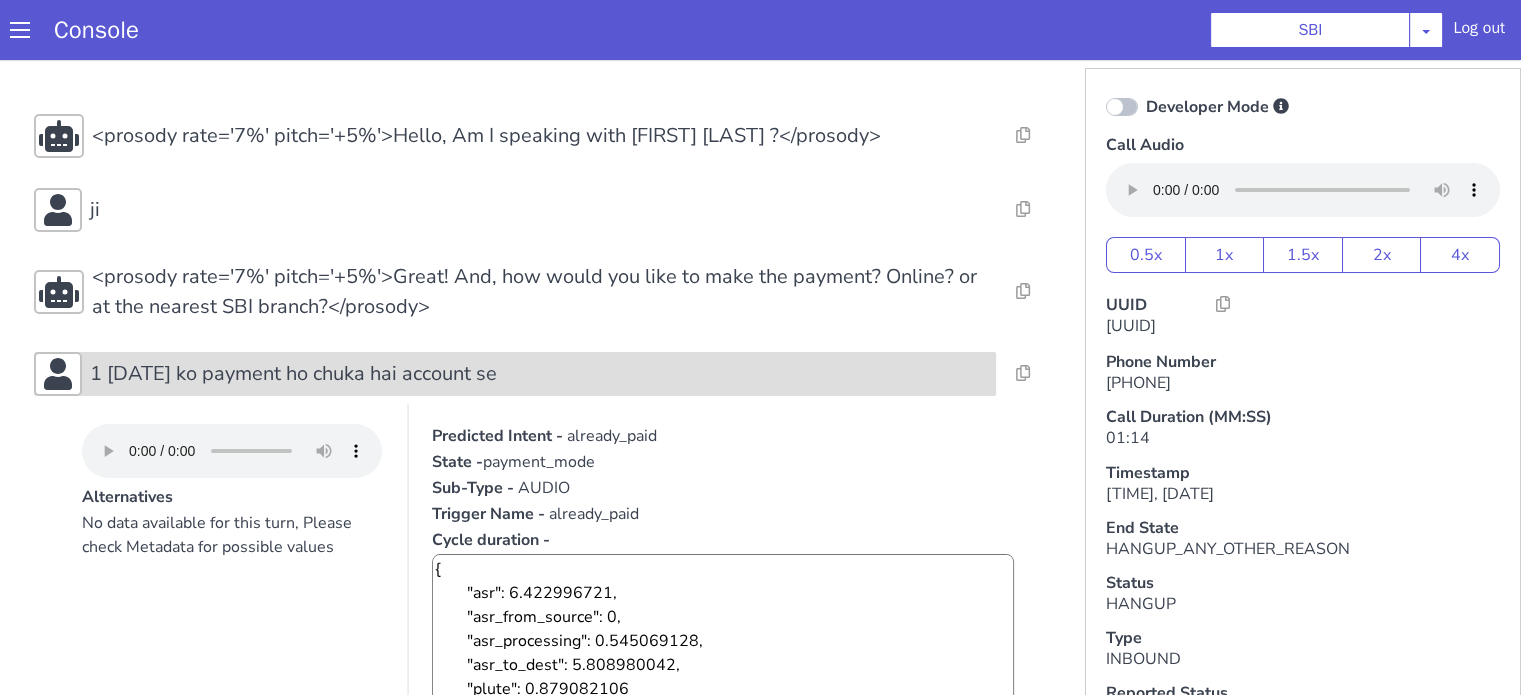 click on "1 tarikh ko payment ho chuka hai account se" at bounding box center [293, 374] 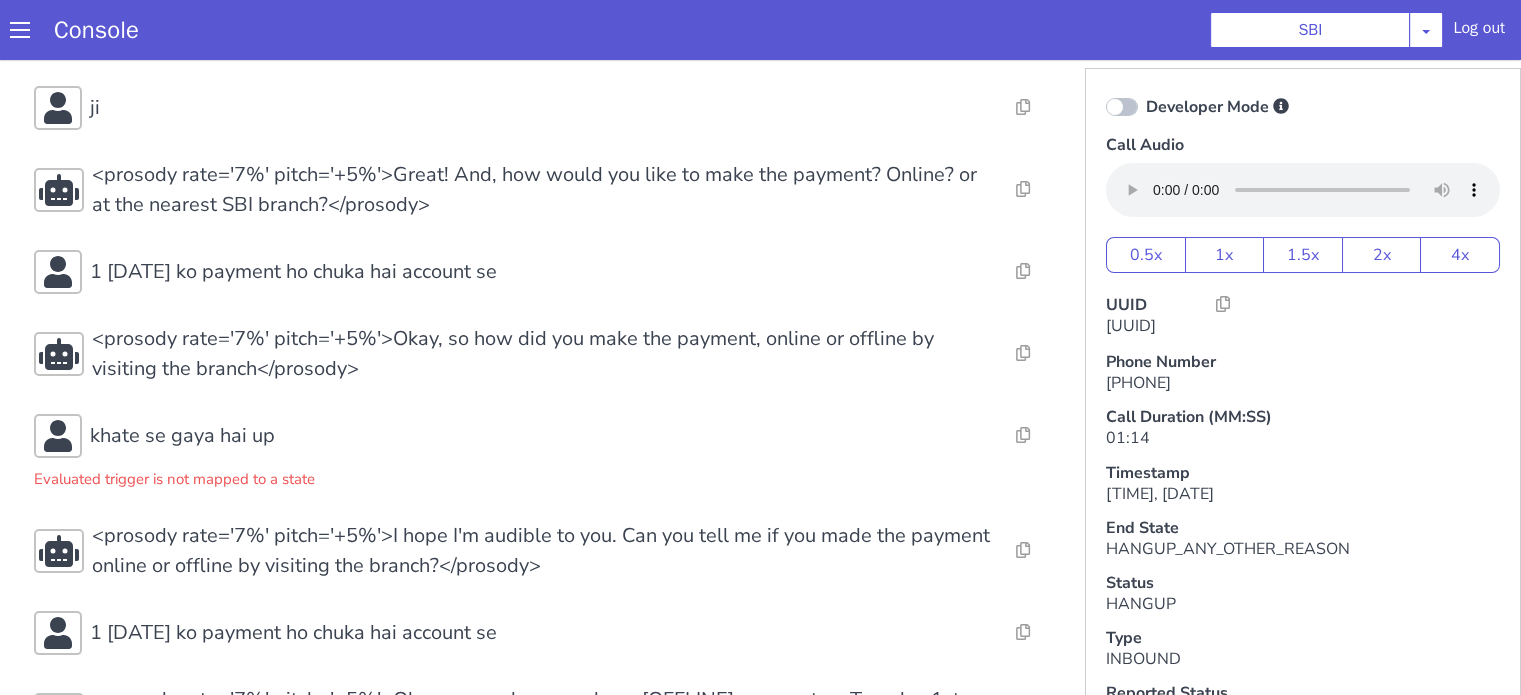 scroll, scrollTop: 200, scrollLeft: 0, axis: vertical 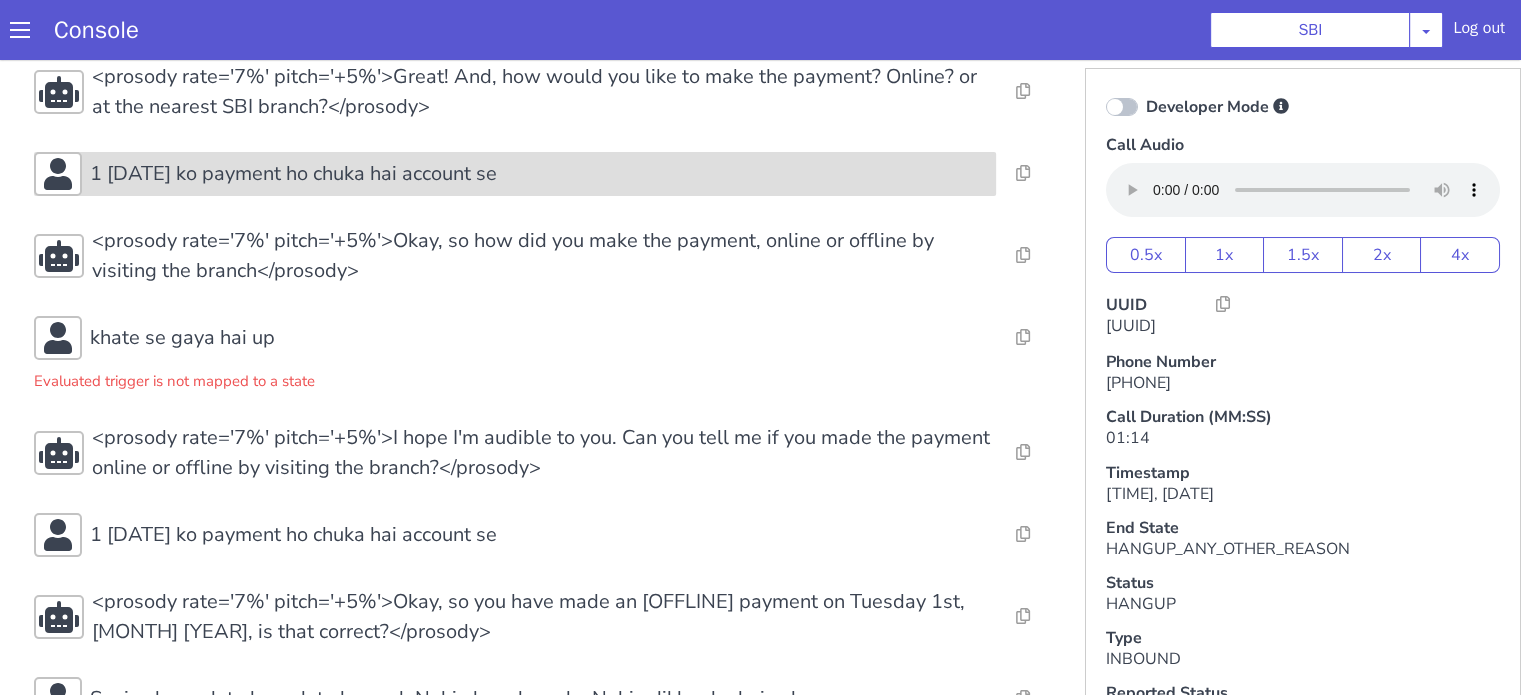 click on "1 tarikh ko payment ho chuka hai account se" at bounding box center (515, 174) 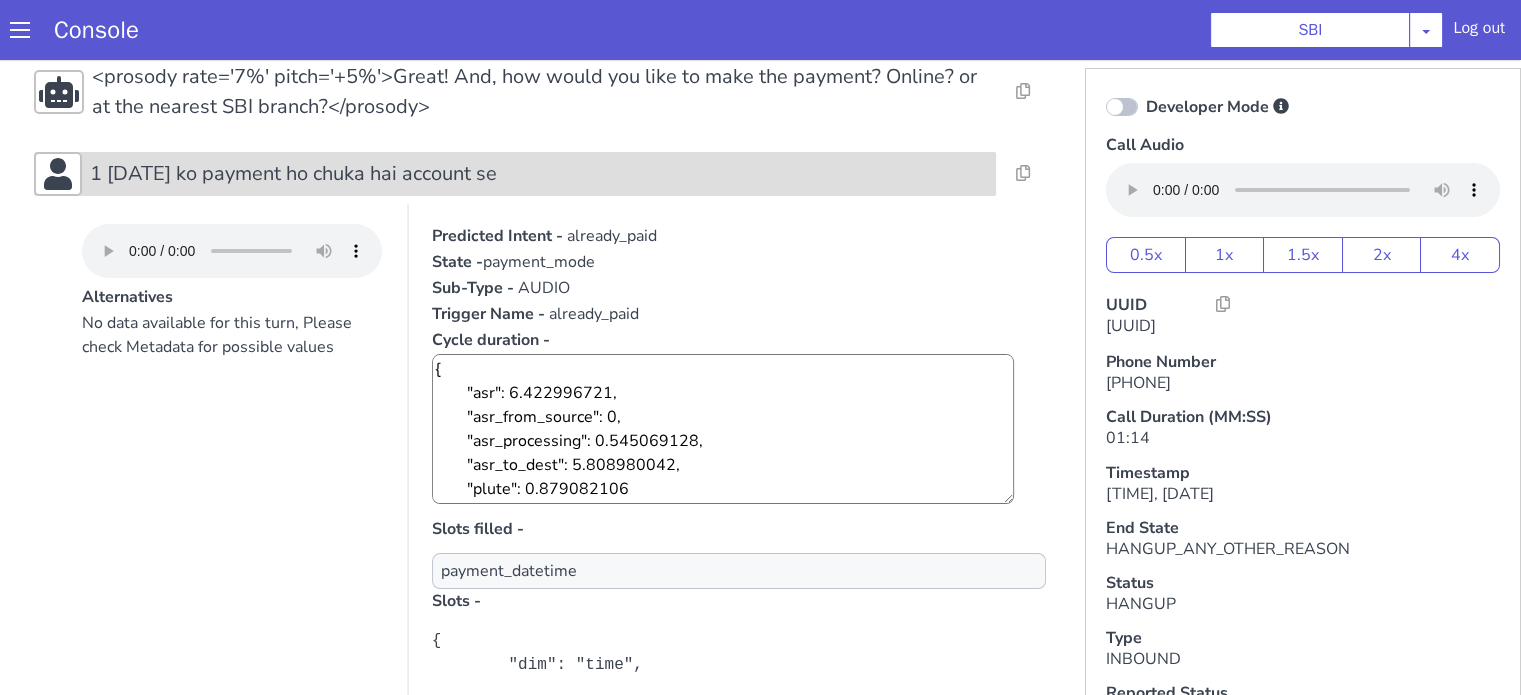 click on "1 tarikh ko payment ho chuka hai account se" at bounding box center [293, 174] 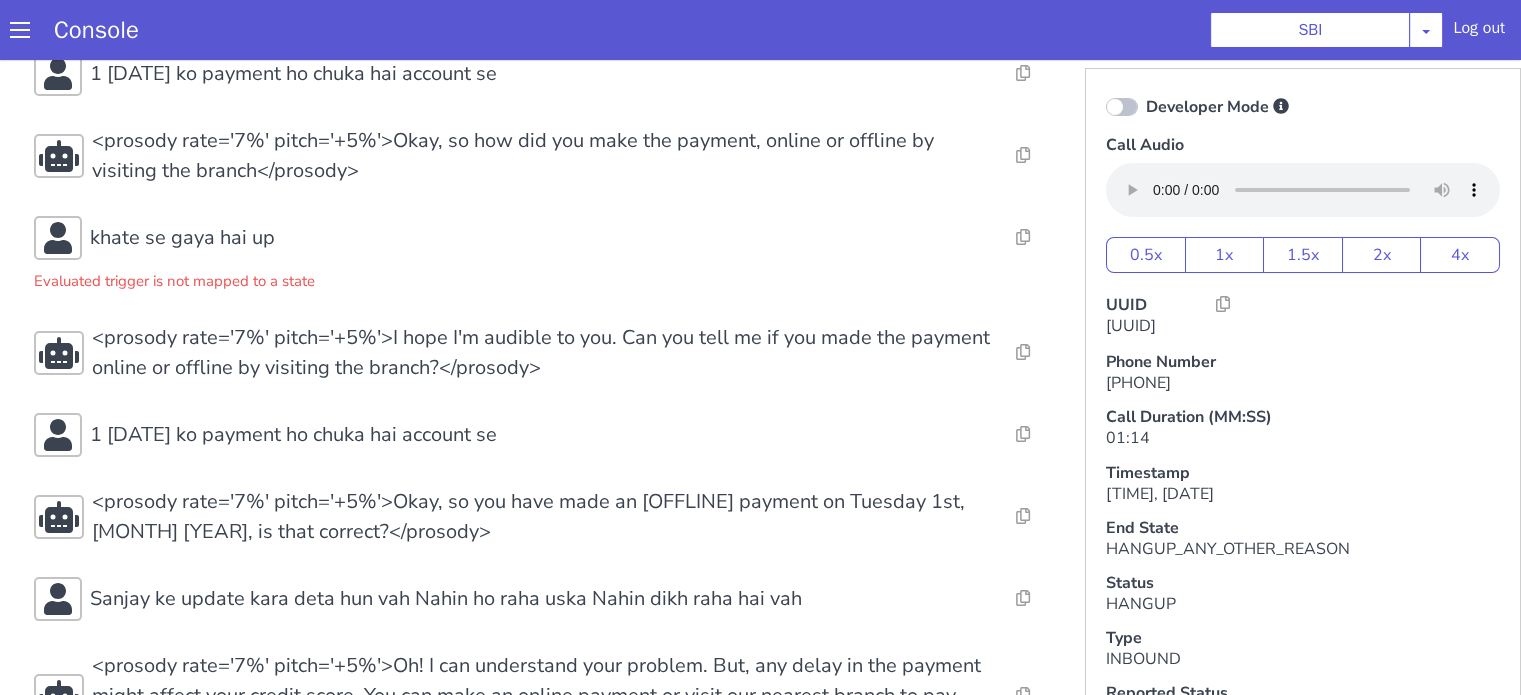 scroll, scrollTop: 378, scrollLeft: 0, axis: vertical 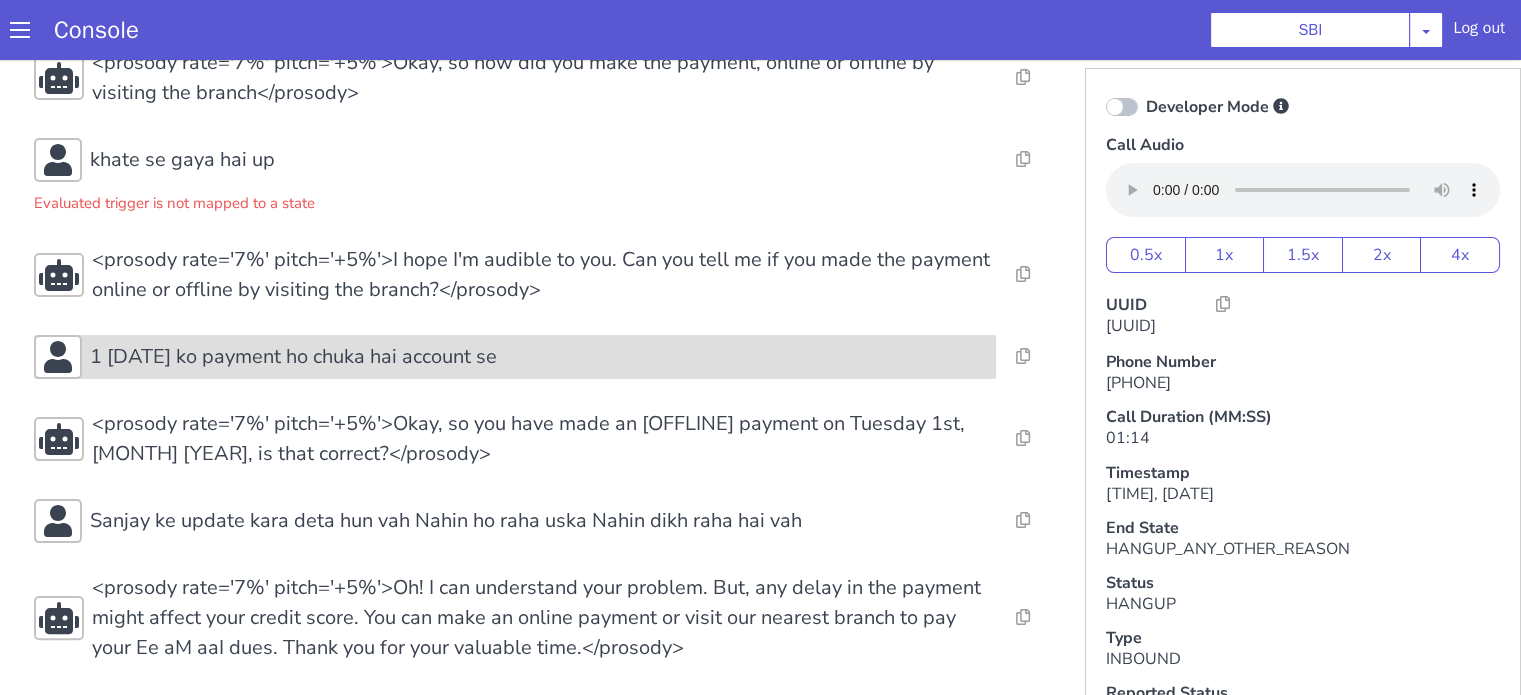 click on "main branch ho chuka khate mein se ek tarikh ko 1 July ko" at bounding box center [293, 357] 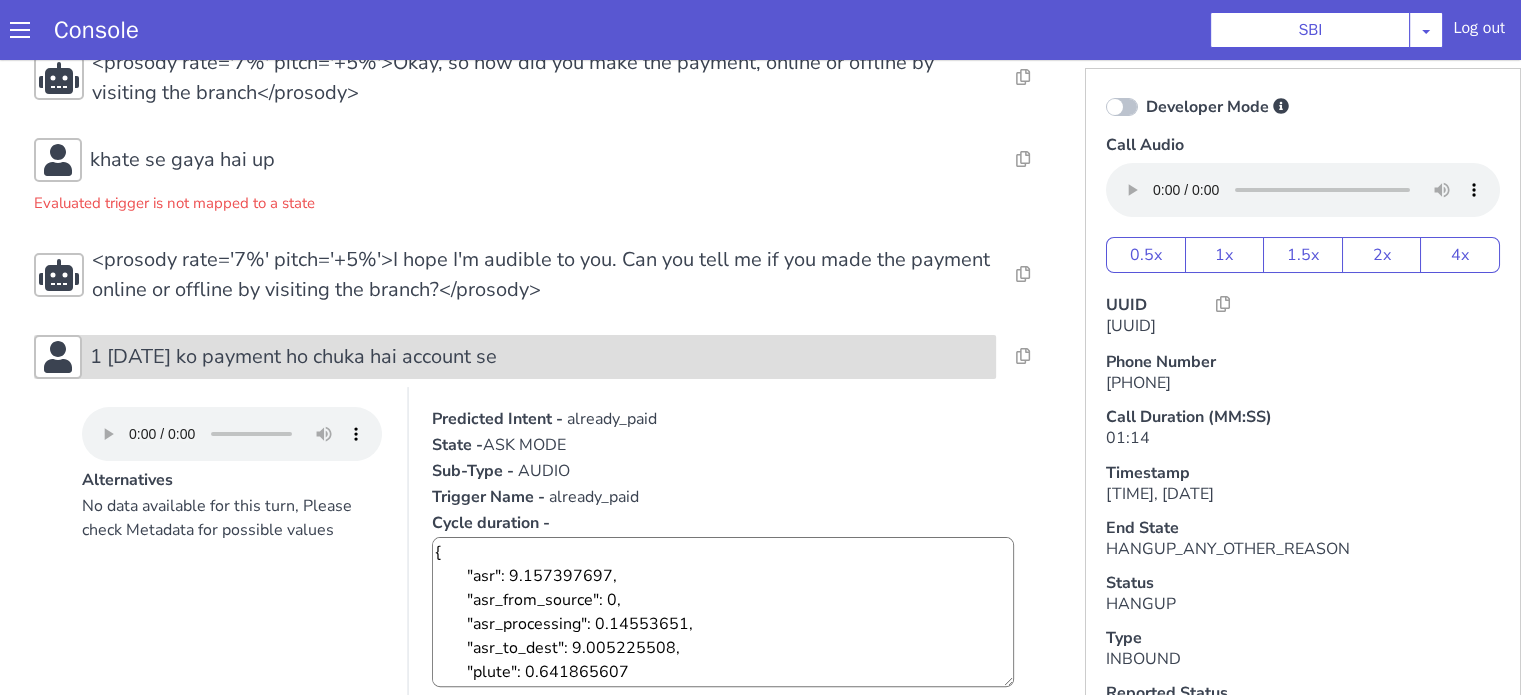 click on "main branch ho chuka khate mein se ek tarikh ko 1 July ko" at bounding box center (293, 357) 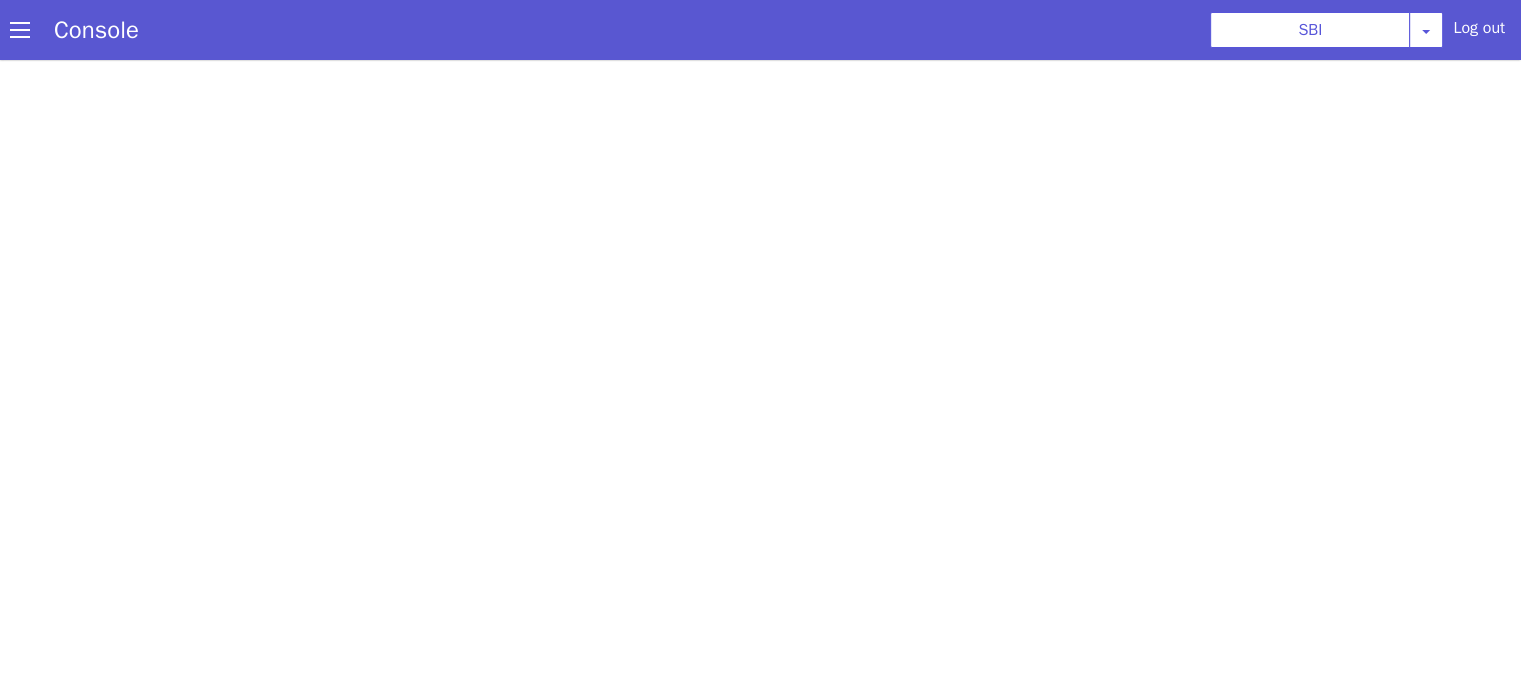 scroll, scrollTop: 0, scrollLeft: 0, axis: both 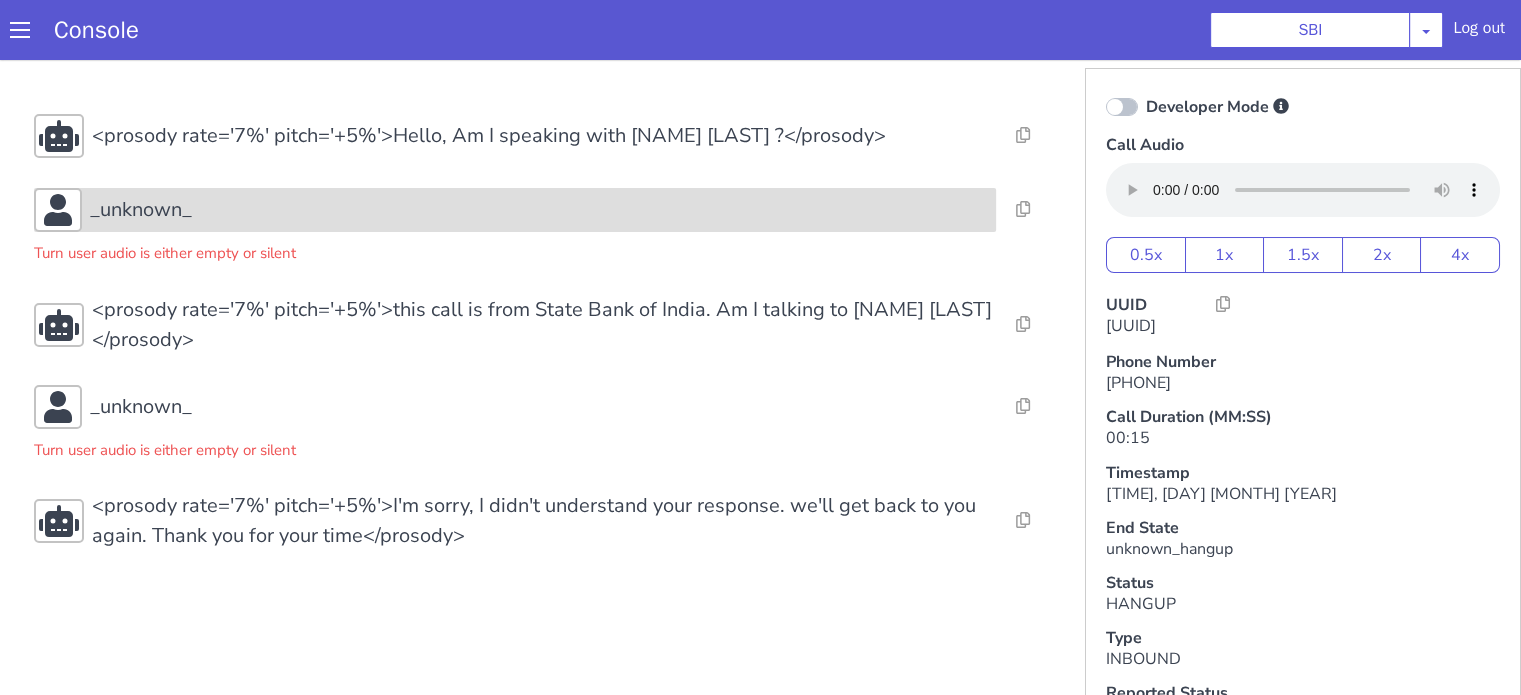 click on "_unknown_" at bounding box center (539, 210) 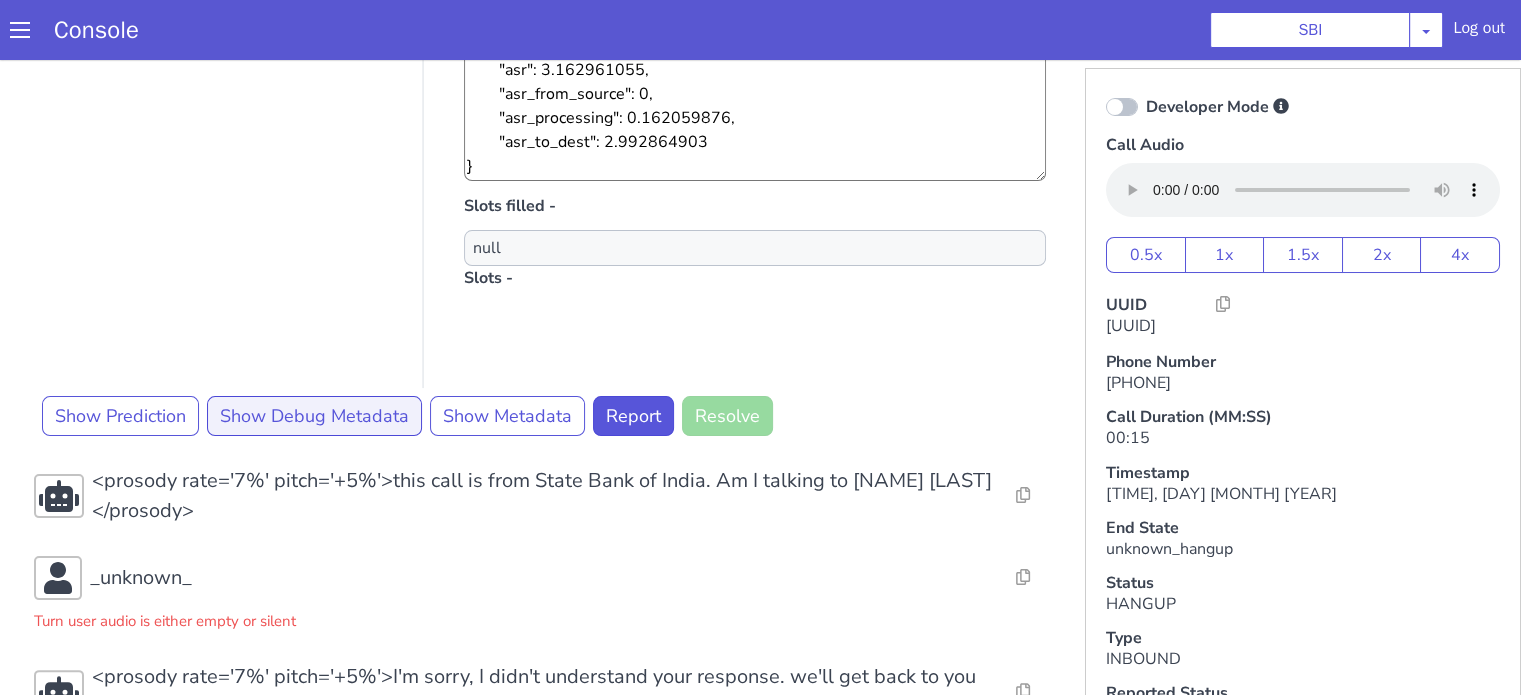 scroll, scrollTop: 454, scrollLeft: 0, axis: vertical 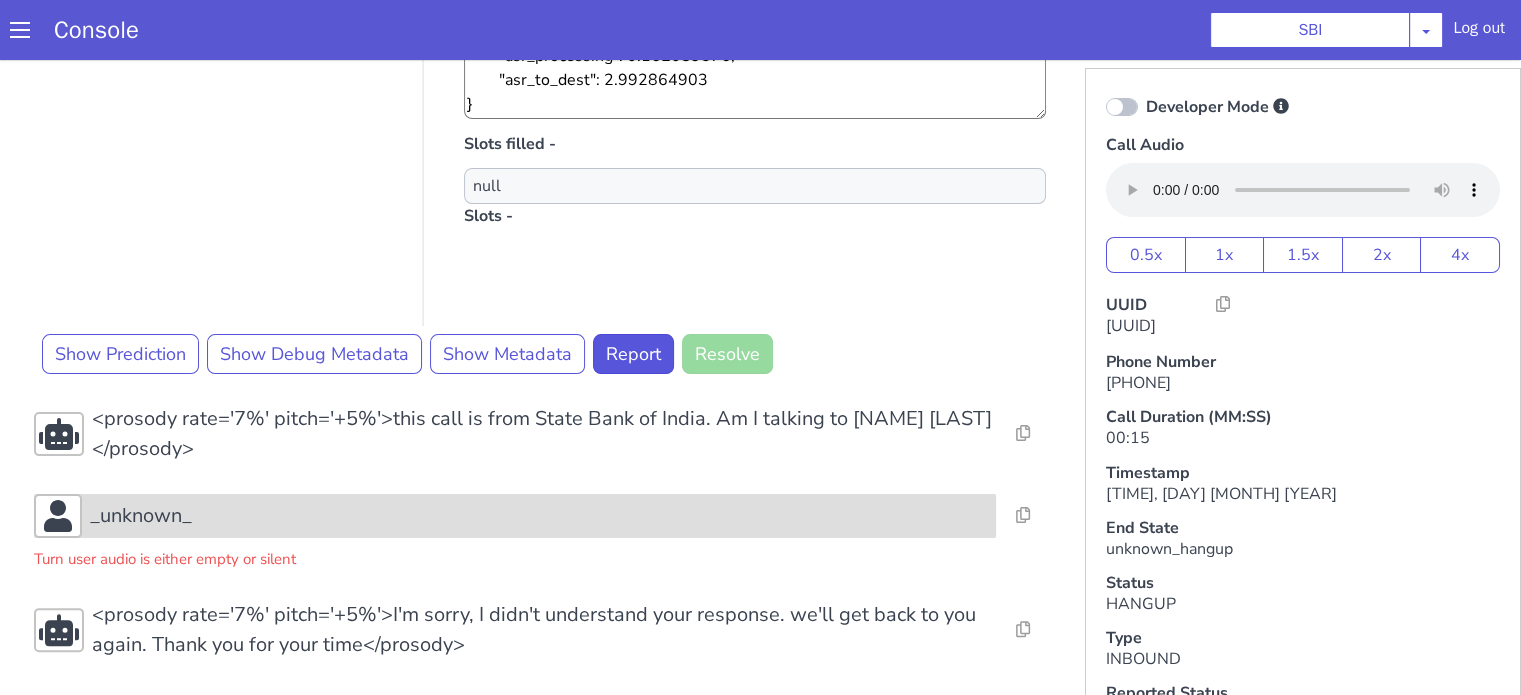 click on "_unknown_" at bounding box center [515, 516] 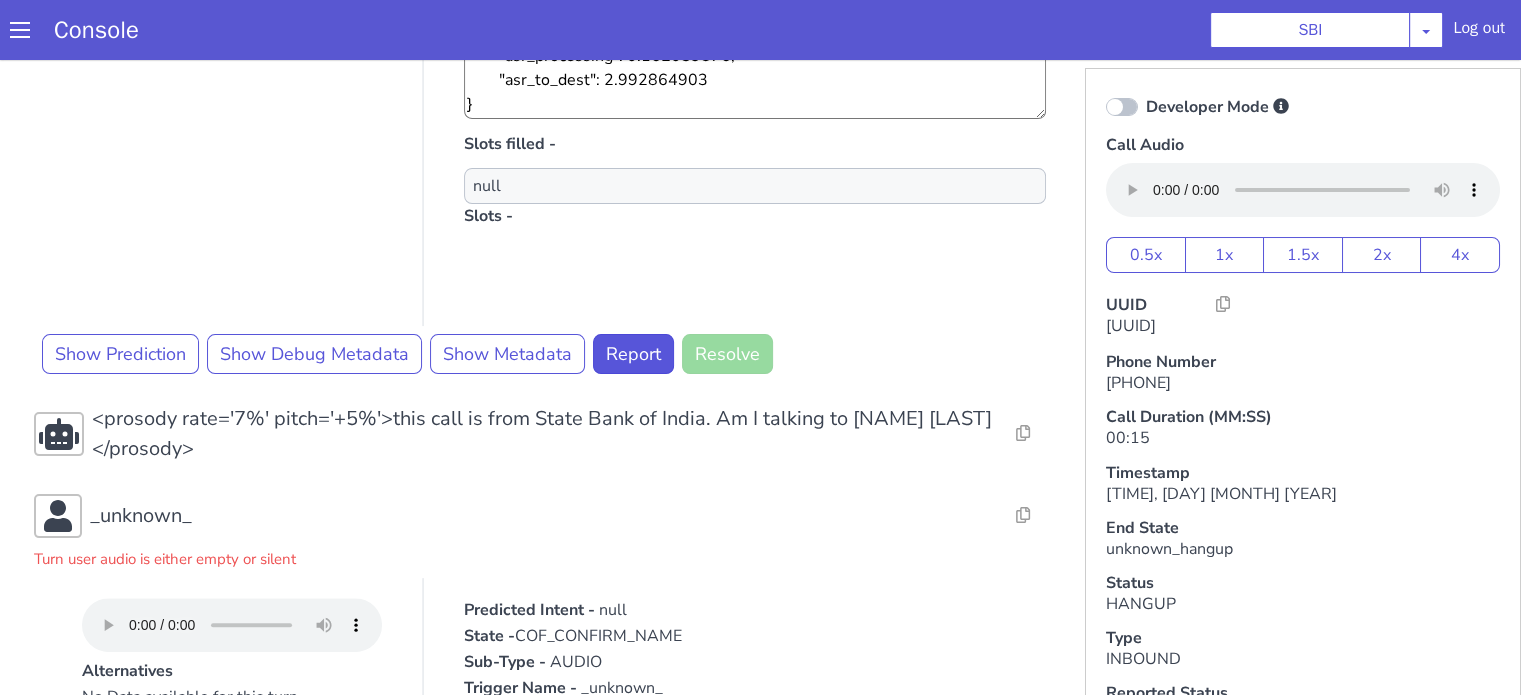 scroll, scrollTop: 0, scrollLeft: 0, axis: both 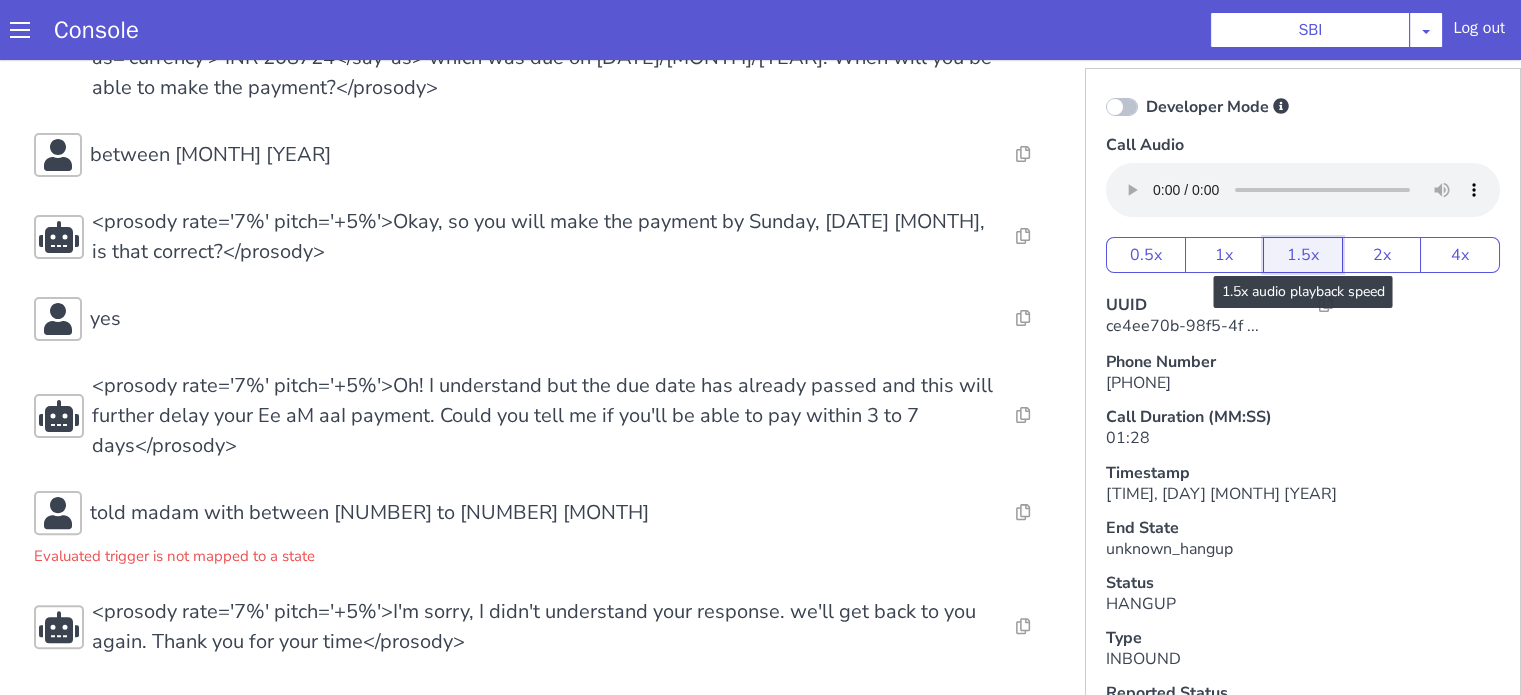 click on "1.5x" at bounding box center (1303, 255) 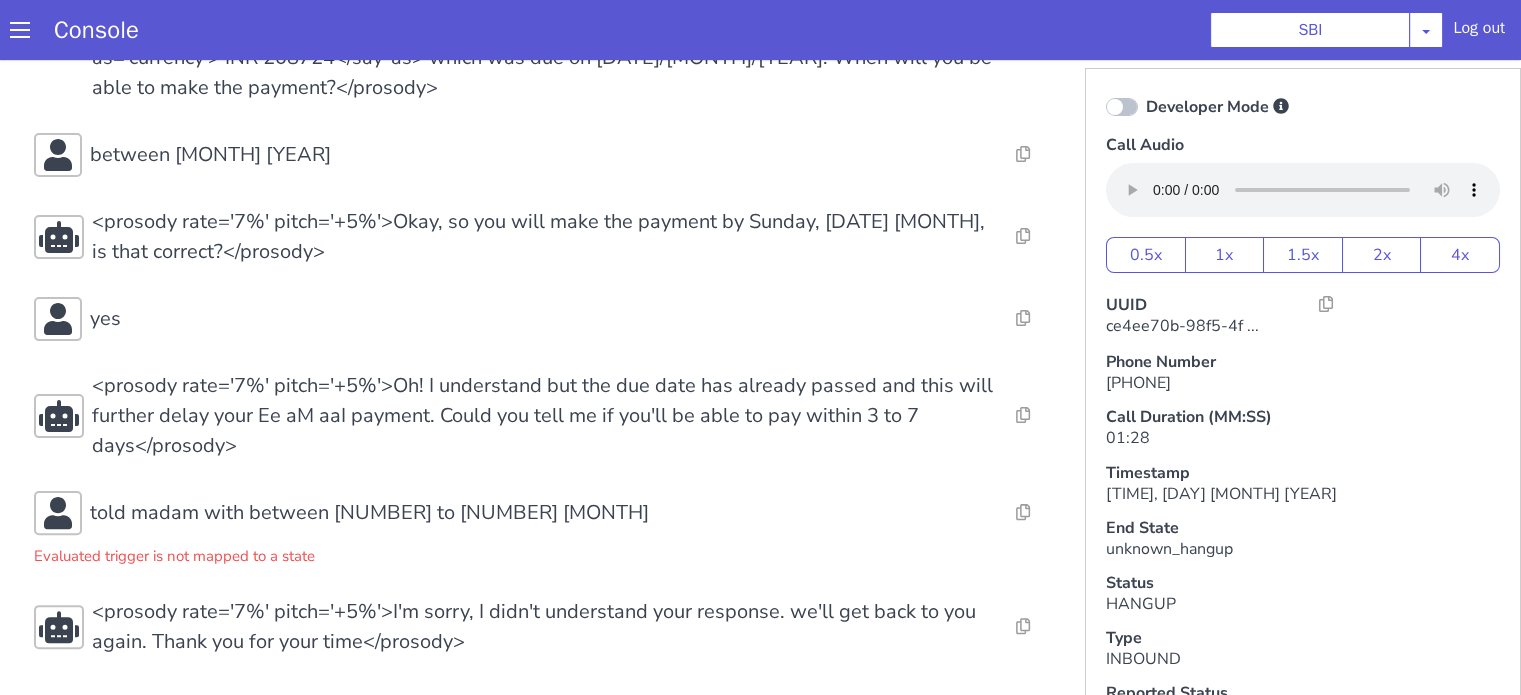 click on "Console SBI AO Smith Airtel DTH Pilot Airtel POC Alice Blue NT Aliceblue American Finance - US Apollo Apollo 24*7 Application - Collections Auto NPS feedback Avaya Devconnect Axis Axis AMC Axis Outbound BAGIC BALIC BALIC Old 2 Bajaj Autofinance Bajaj Fin Banking Demo Barbeque Nation Buy Now Pay Later Cars24 Cashe Central Bank of India Charles Tyrwhitt Cholamandalam Finance Consumer Durables Coverfox Covid19 Helpline Credgenics CreditMate DPDzero DUMMY Data collection Demo - Collections Dish TV ERCM Emeritus Eureka Forbes - LQ FFAM360 - US Familiarity Farming_Axis Finaccel Flipkart Flow Templates Fusion Microfinance Giorgos_TestBot Great Learning Grievance Bot HDB Finance HDFC HDFC Ergo HDFC Freedom CC HDFC Life Demo HDFC Securities Hathway Internet Hathway V2 Home Credit IBM IBM Banking Demo ICICI ICICI Bank Outbound ICICI Lombard Persistency ICICI Prudential ICICI securities ICICI_lombard IDFC First Bank IFFCO Tokio Insurance Iffco Tokio Indiamart Indigo IndusInd - Settlement IndusInd CC Insurance Jarvis" at bounding box center (760, 30) 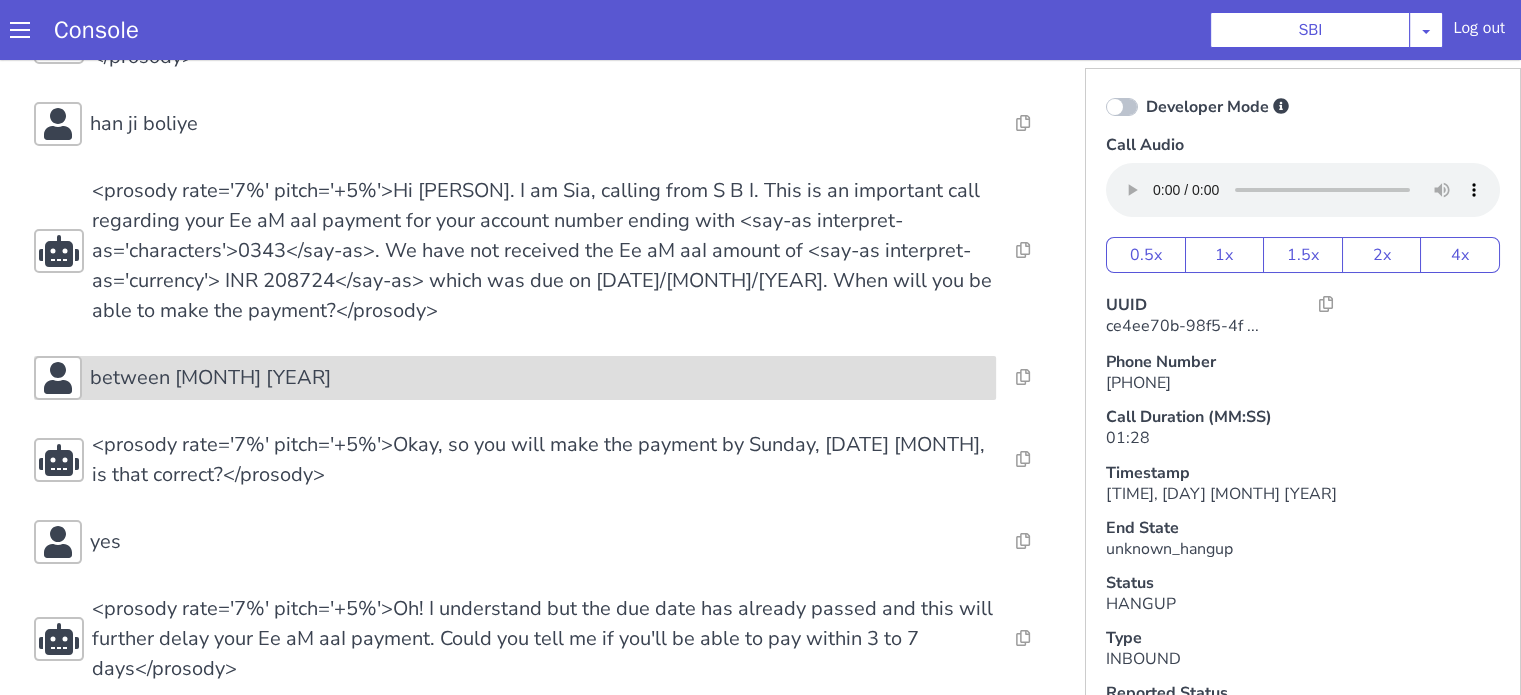 scroll, scrollTop: 317, scrollLeft: 0, axis: vertical 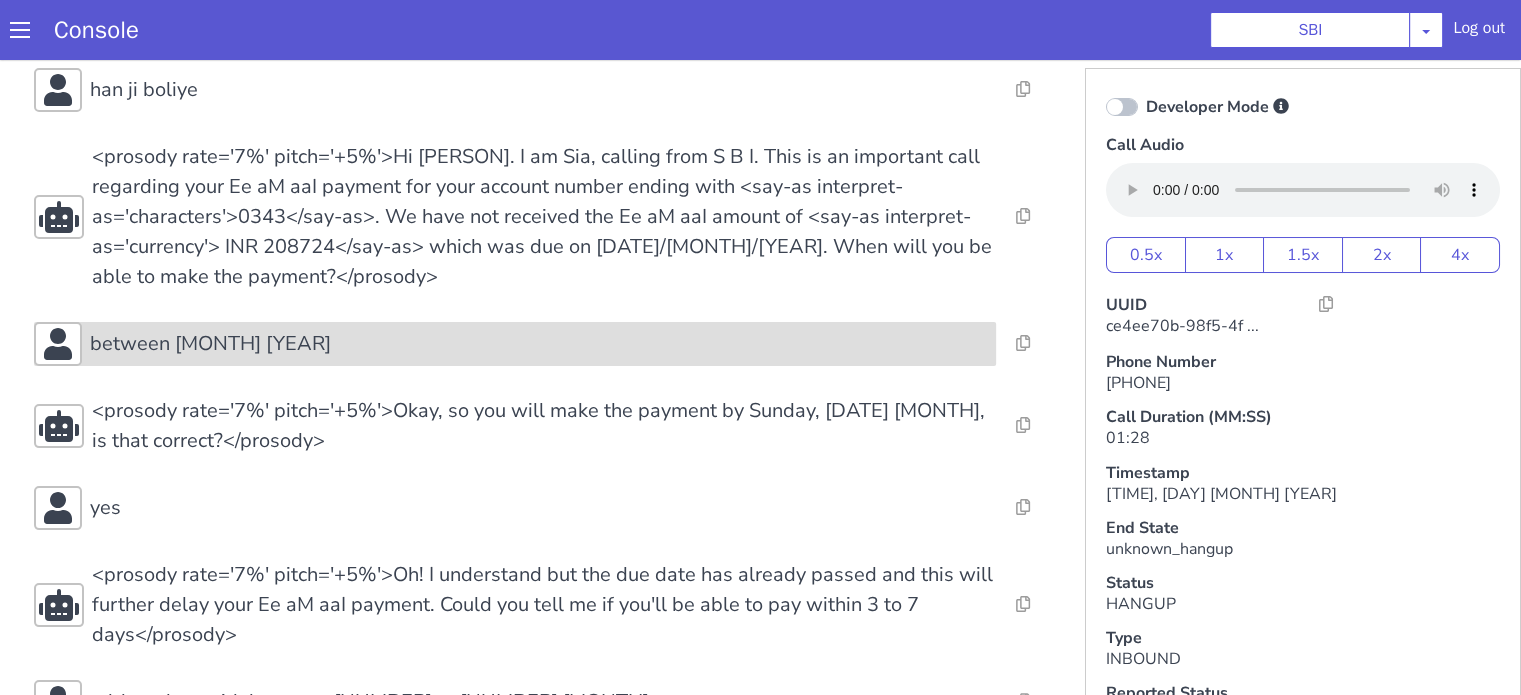 click on "between [MONTH] [YEAR]" at bounding box center [539, 344] 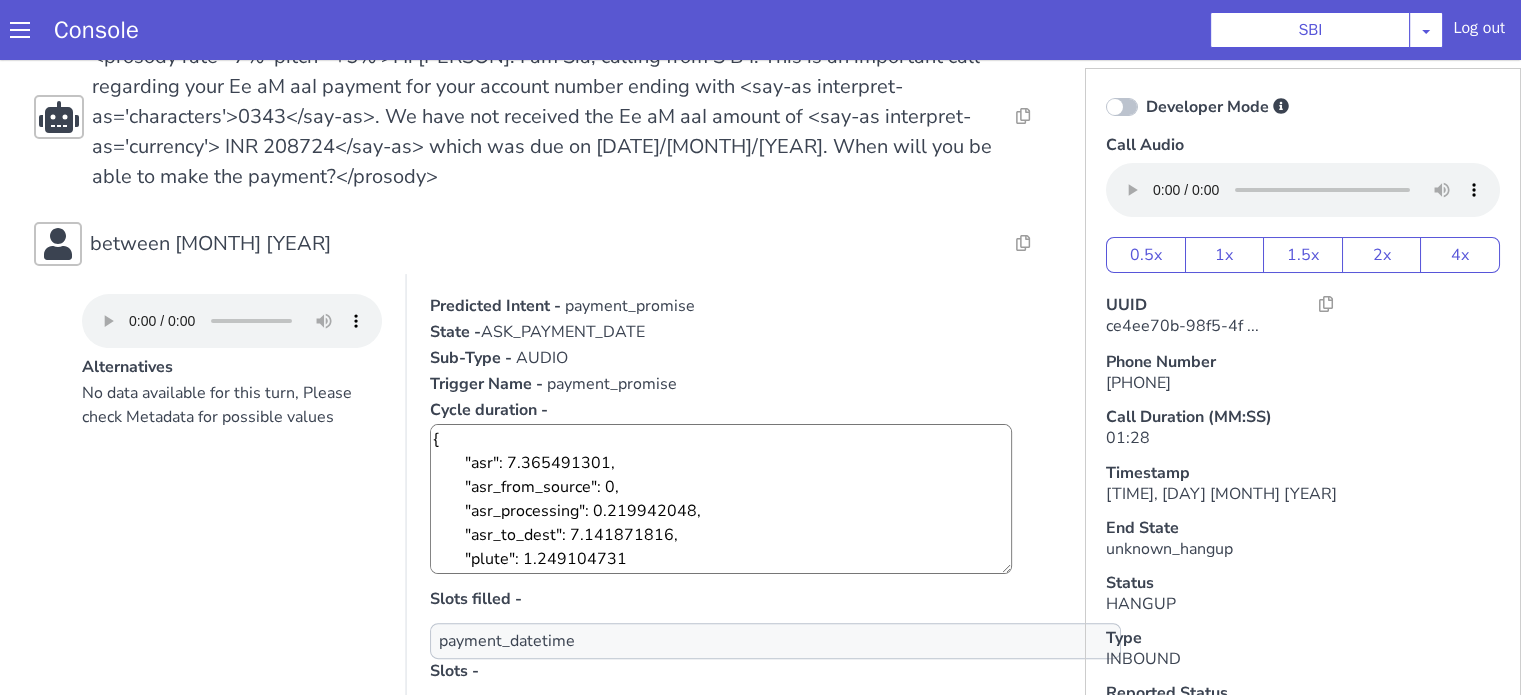 scroll, scrollTop: 517, scrollLeft: 0, axis: vertical 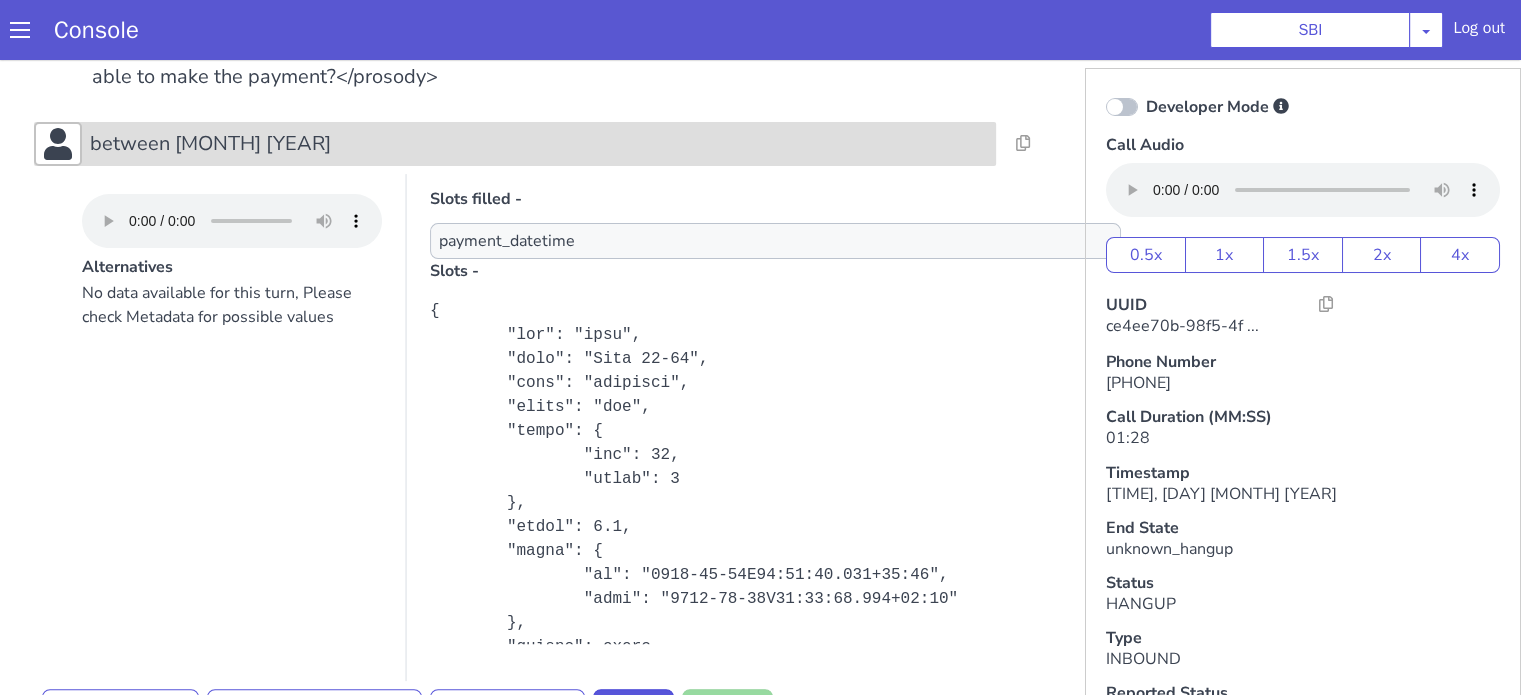 click on "between [MONTH] [YEAR]" at bounding box center [539, 144] 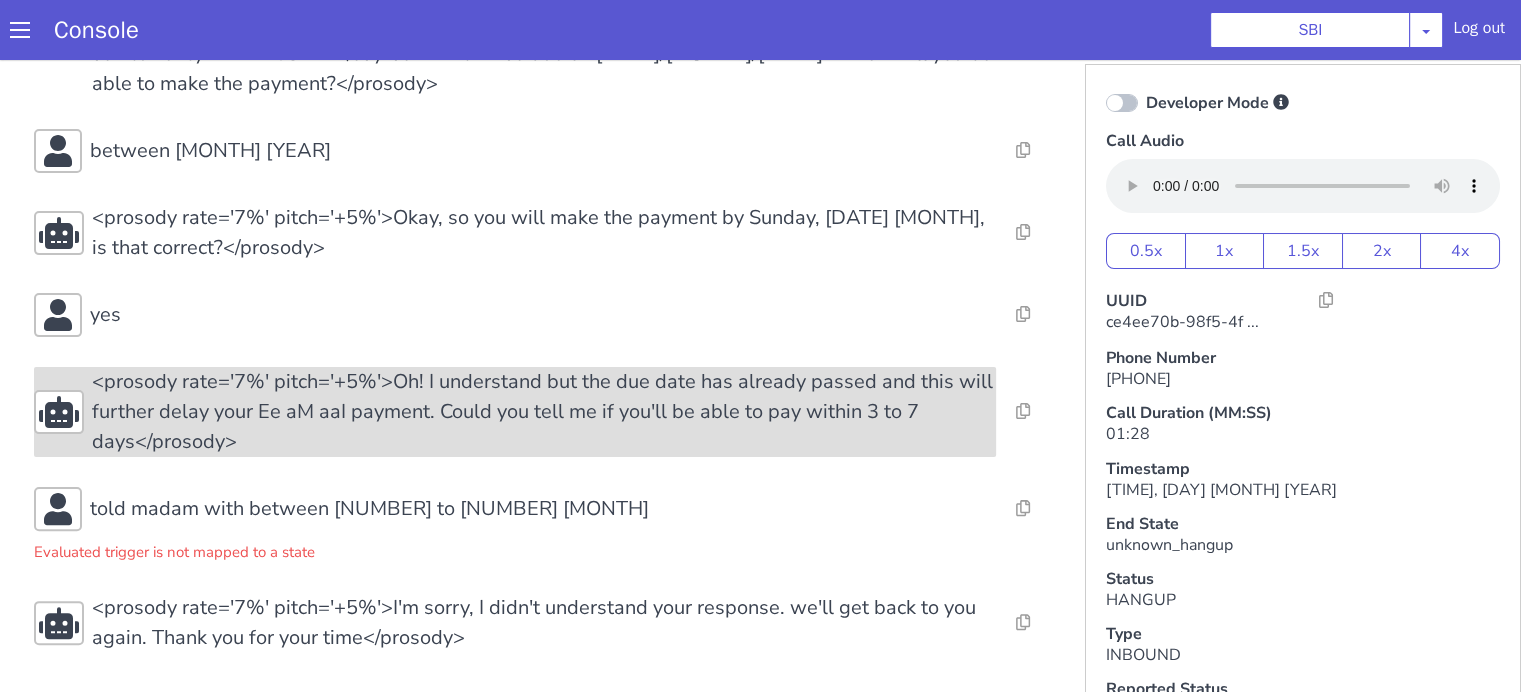 scroll, scrollTop: 5, scrollLeft: 0, axis: vertical 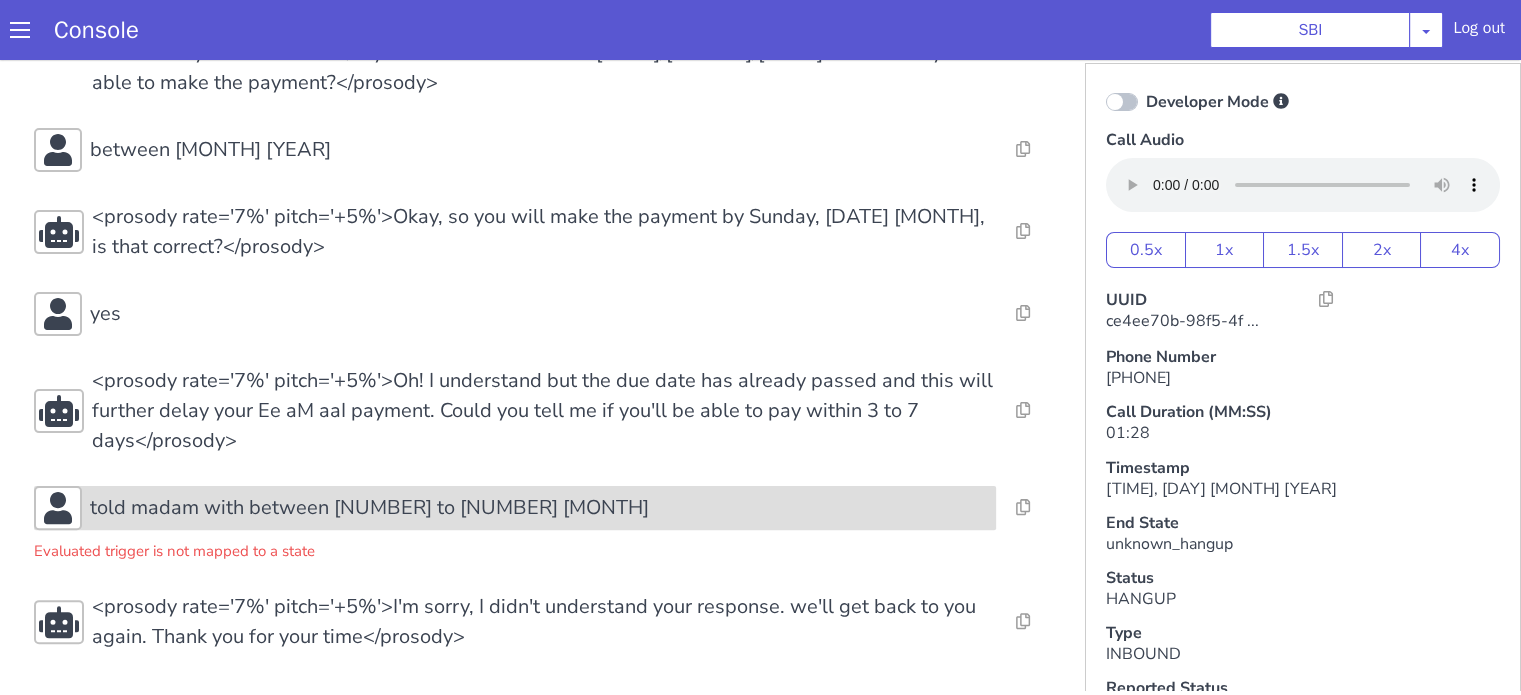 click on "told madam with between [NUMBER] to [NUMBER] [MONTH]" at bounding box center [369, 508] 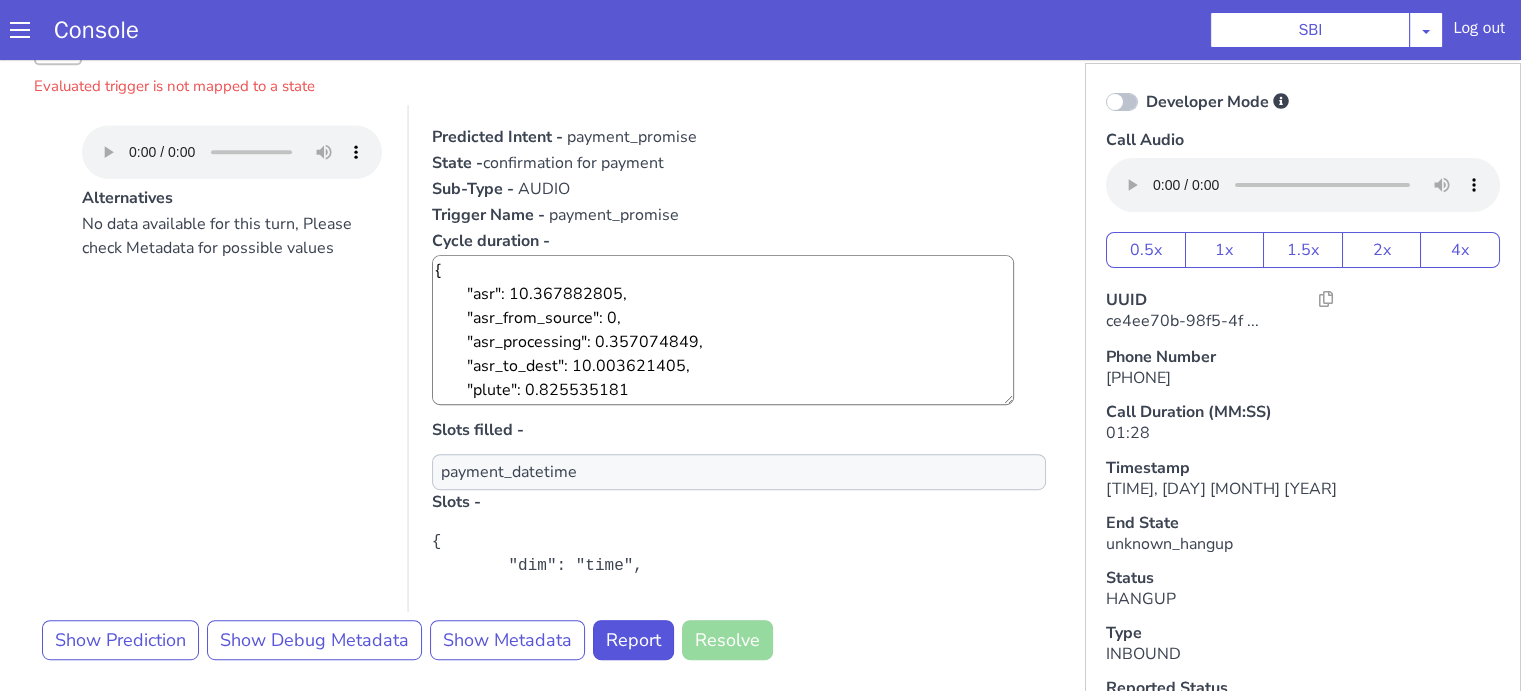 scroll, scrollTop: 1080, scrollLeft: 0, axis: vertical 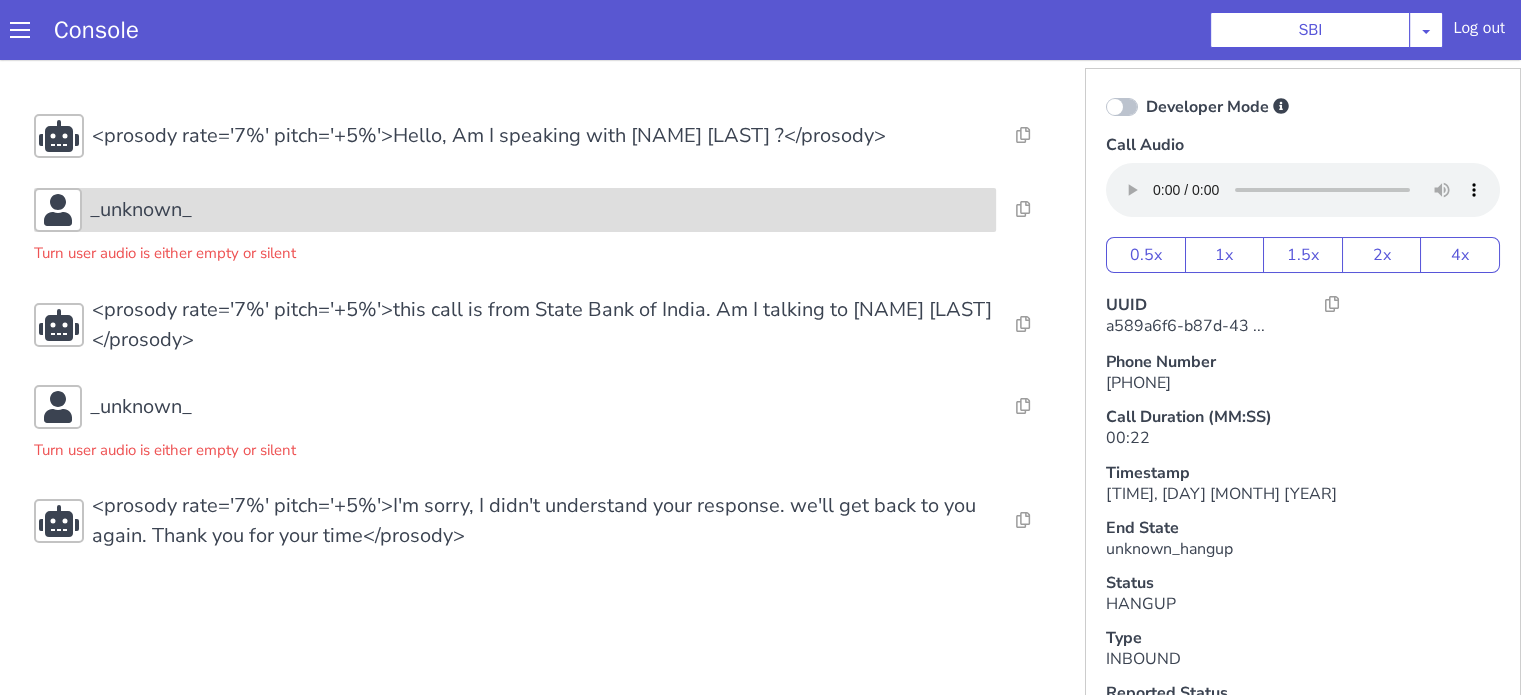 click on "_unknown_" at bounding box center [539, 210] 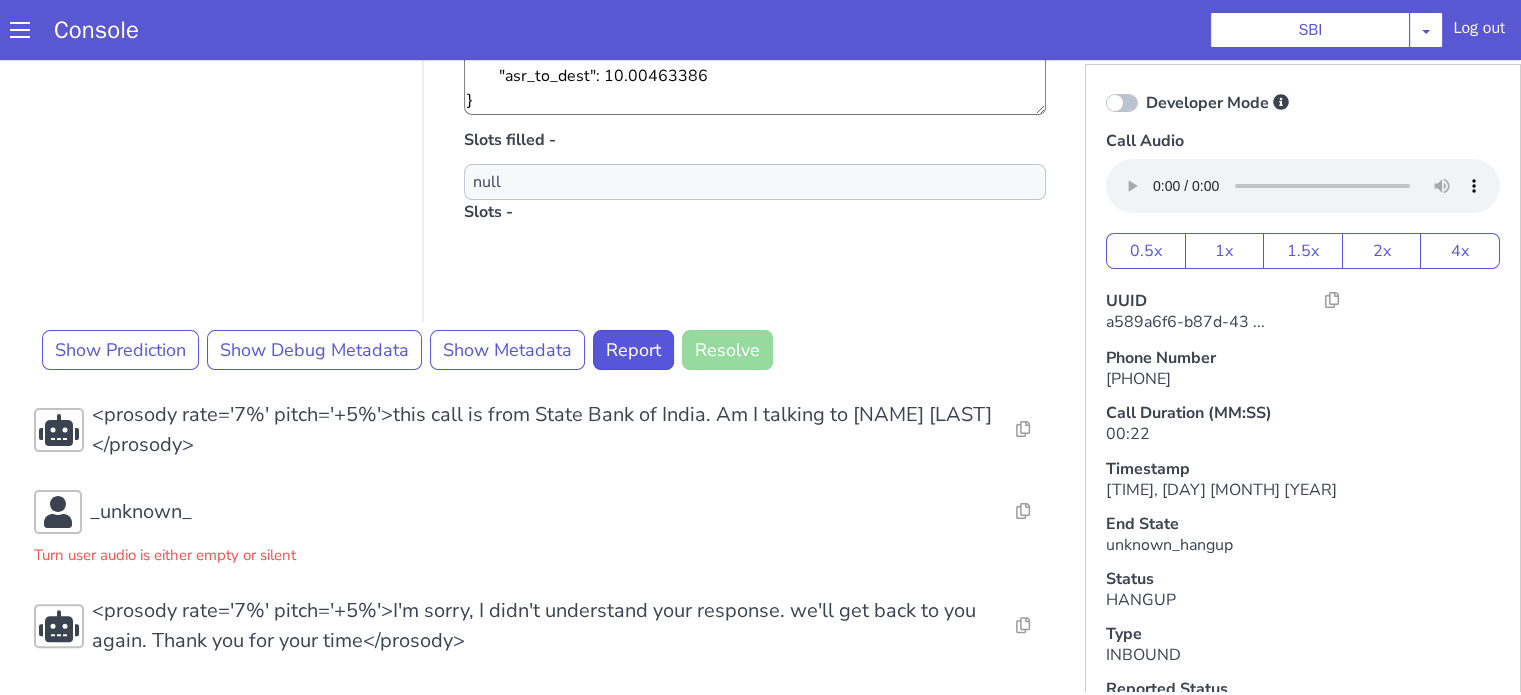 scroll, scrollTop: 5, scrollLeft: 0, axis: vertical 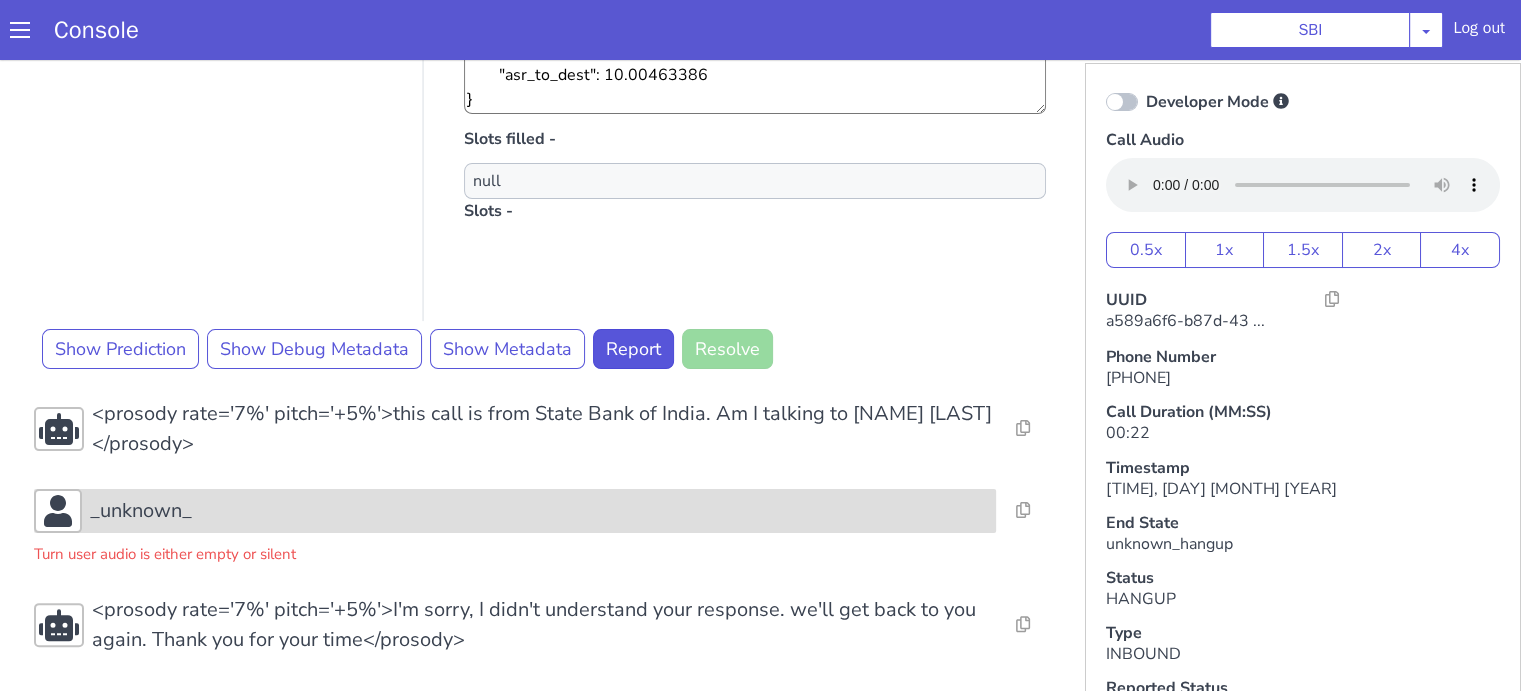 click on "_unknown_" at bounding box center [539, 511] 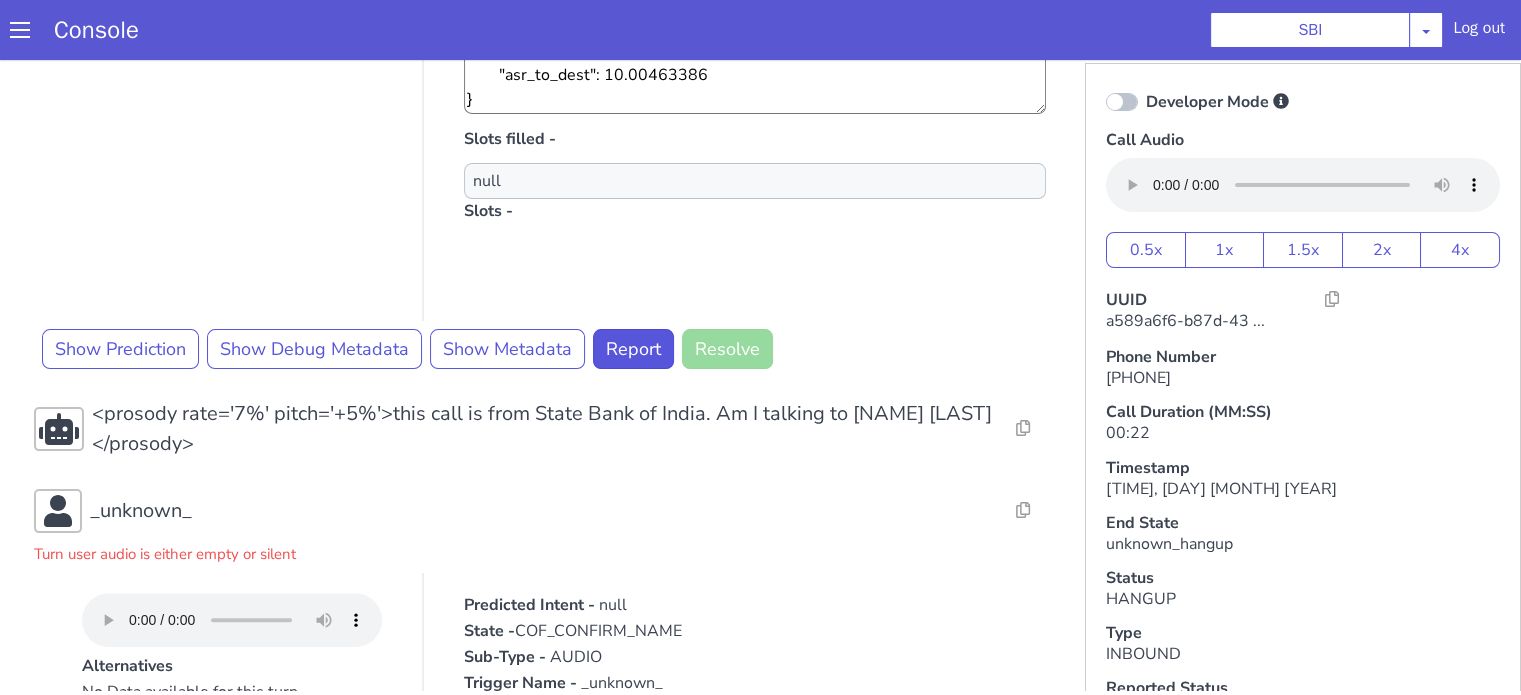 click on "Alternatives No Data available for this turn" at bounding box center [212, 826] 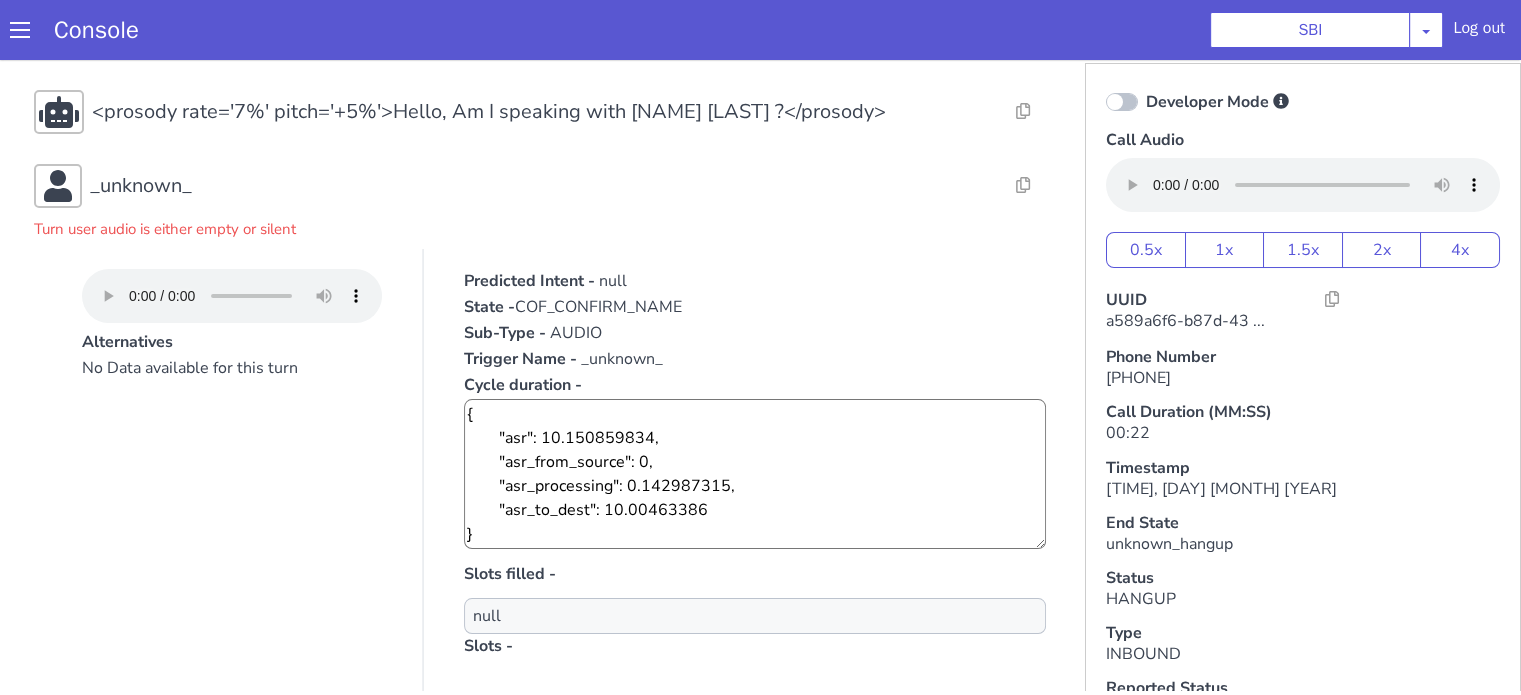 scroll, scrollTop: 0, scrollLeft: 0, axis: both 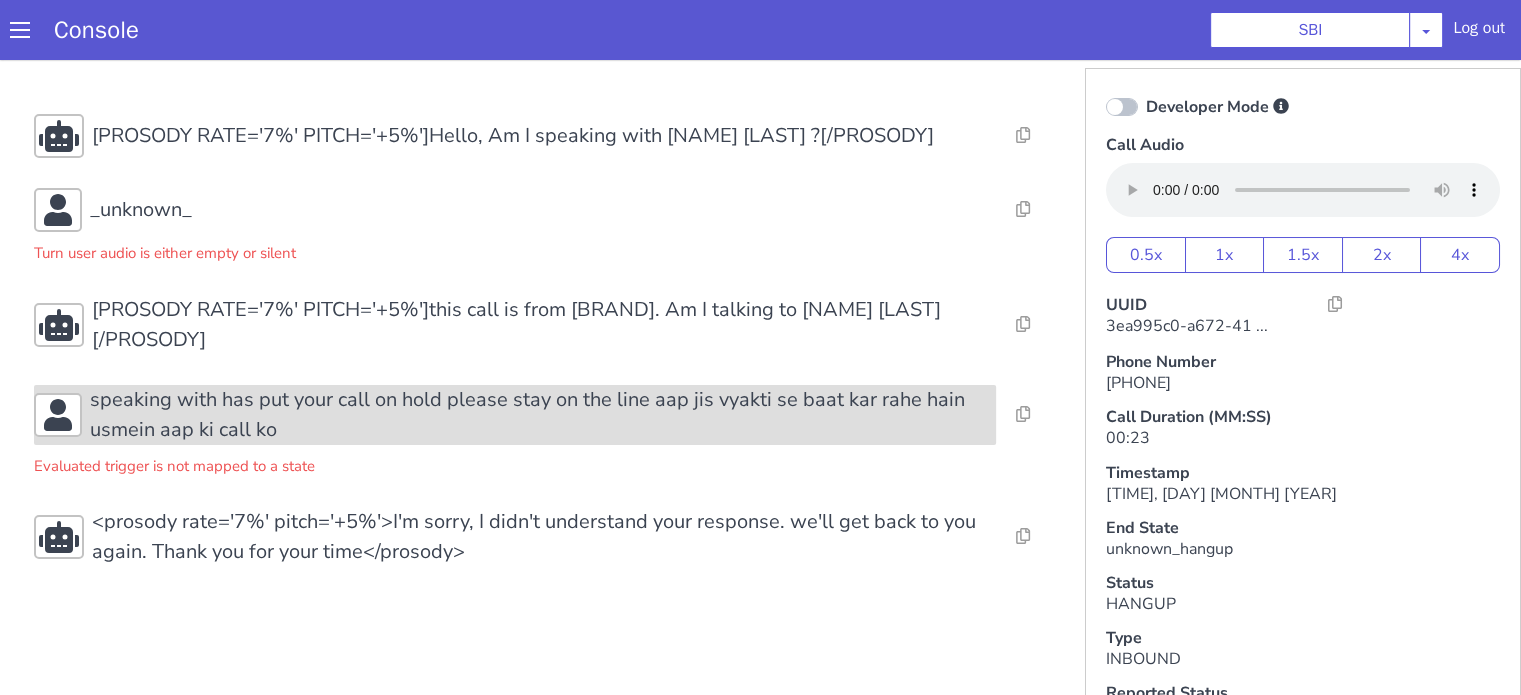 click on "speaking with has put your call on hold please stay on the line aap jis vyakti se baat kar rahe hain usmein aap ki call ko" at bounding box center (543, 415) 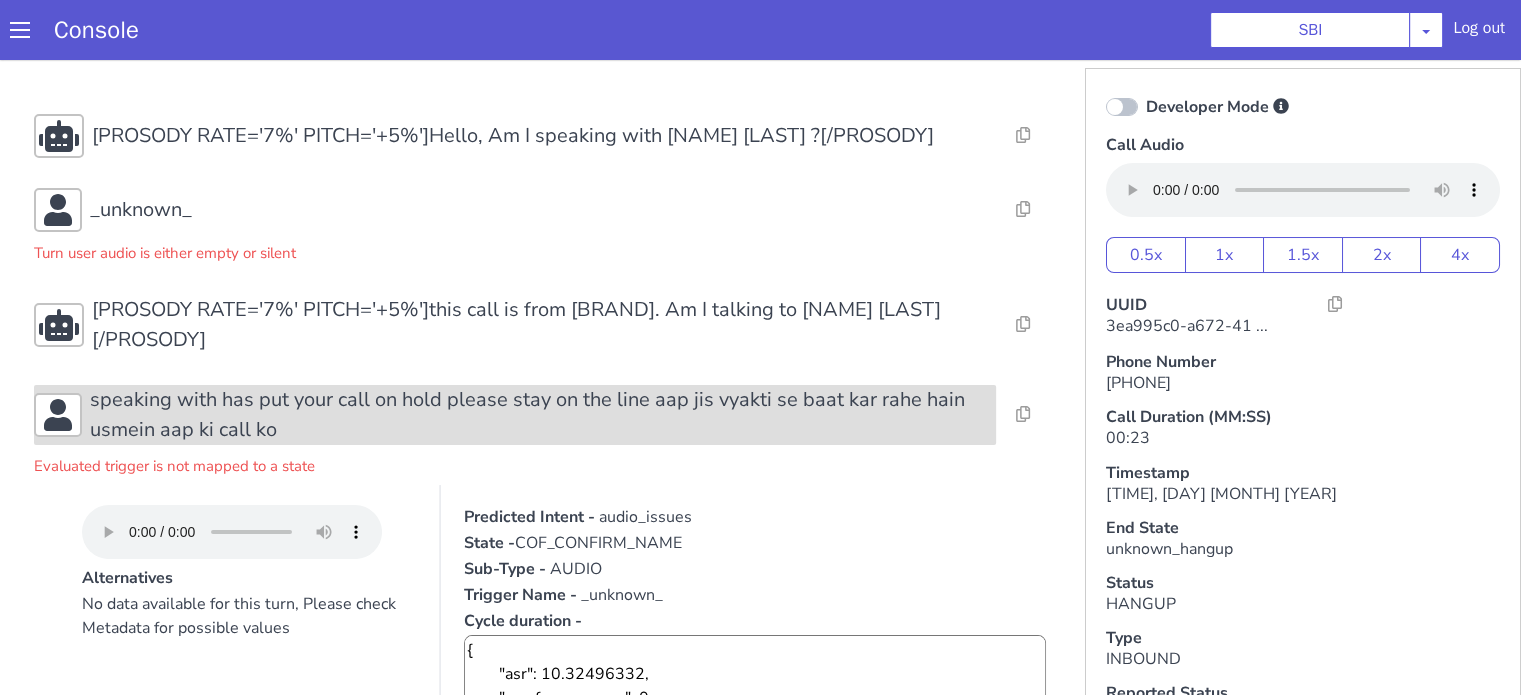 click on "speaking with has put your call on hold please stay on the line aap jis vyakti se baat kar rahe hain usmein aap ki call ko" at bounding box center [543, 415] 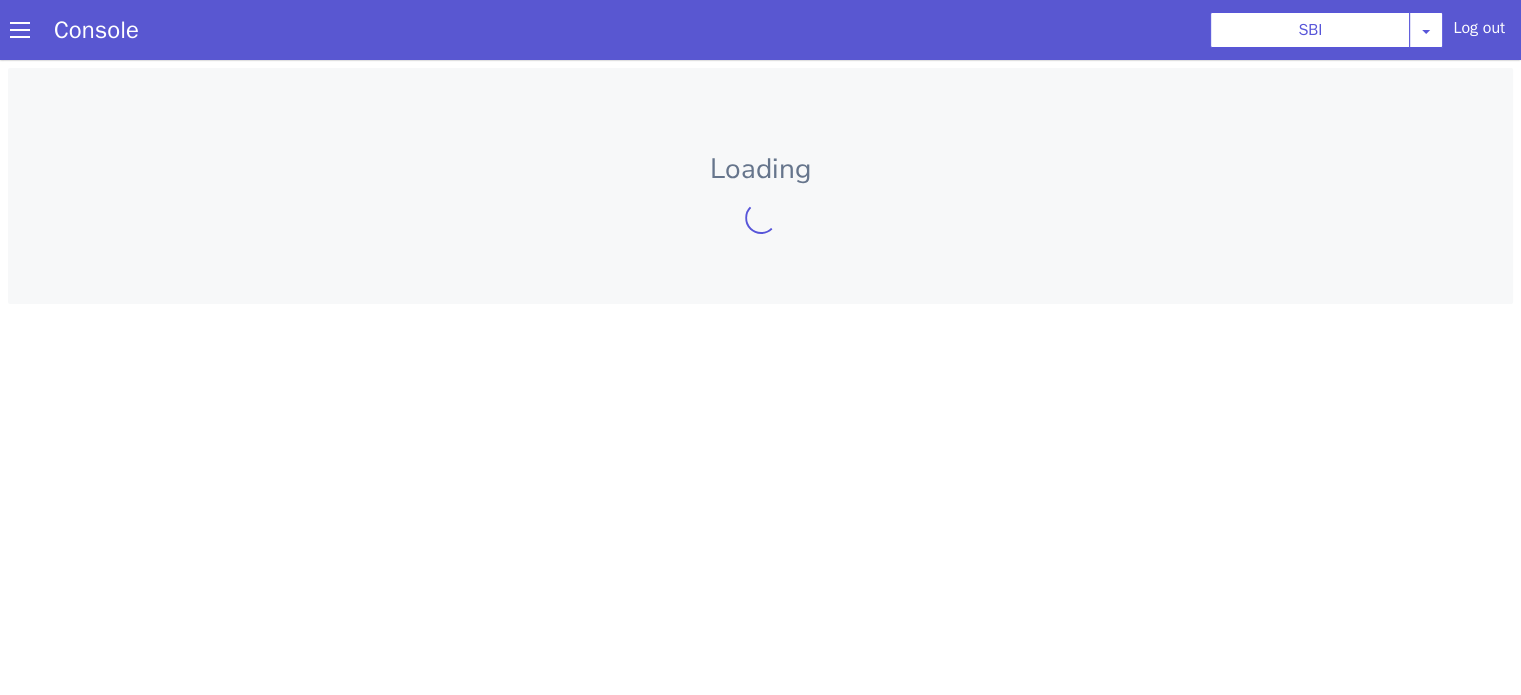 scroll, scrollTop: 0, scrollLeft: 0, axis: both 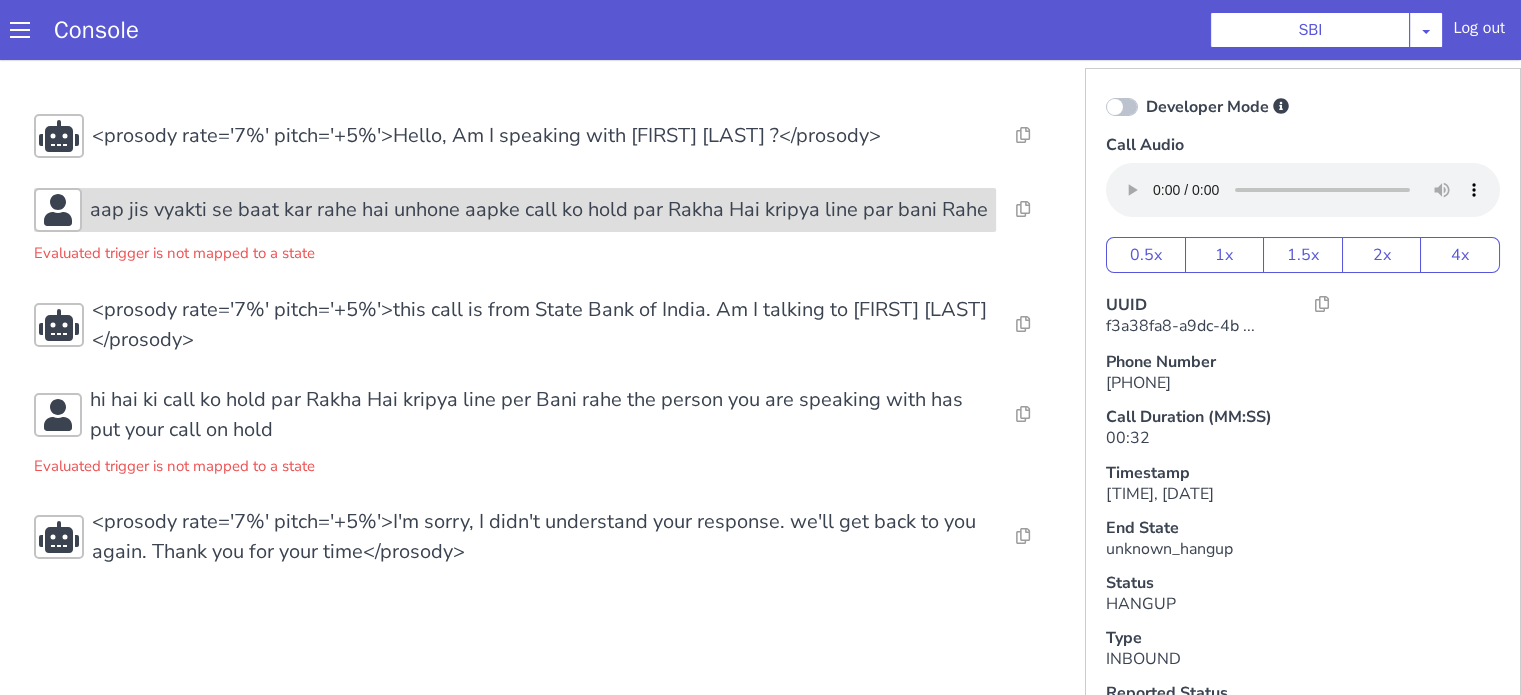 click on "aap jis vyakti se baat kar rahe hai unhone aapke call ko hold par Rakha Hai kripya line par bani Rahe" at bounding box center [539, 210] 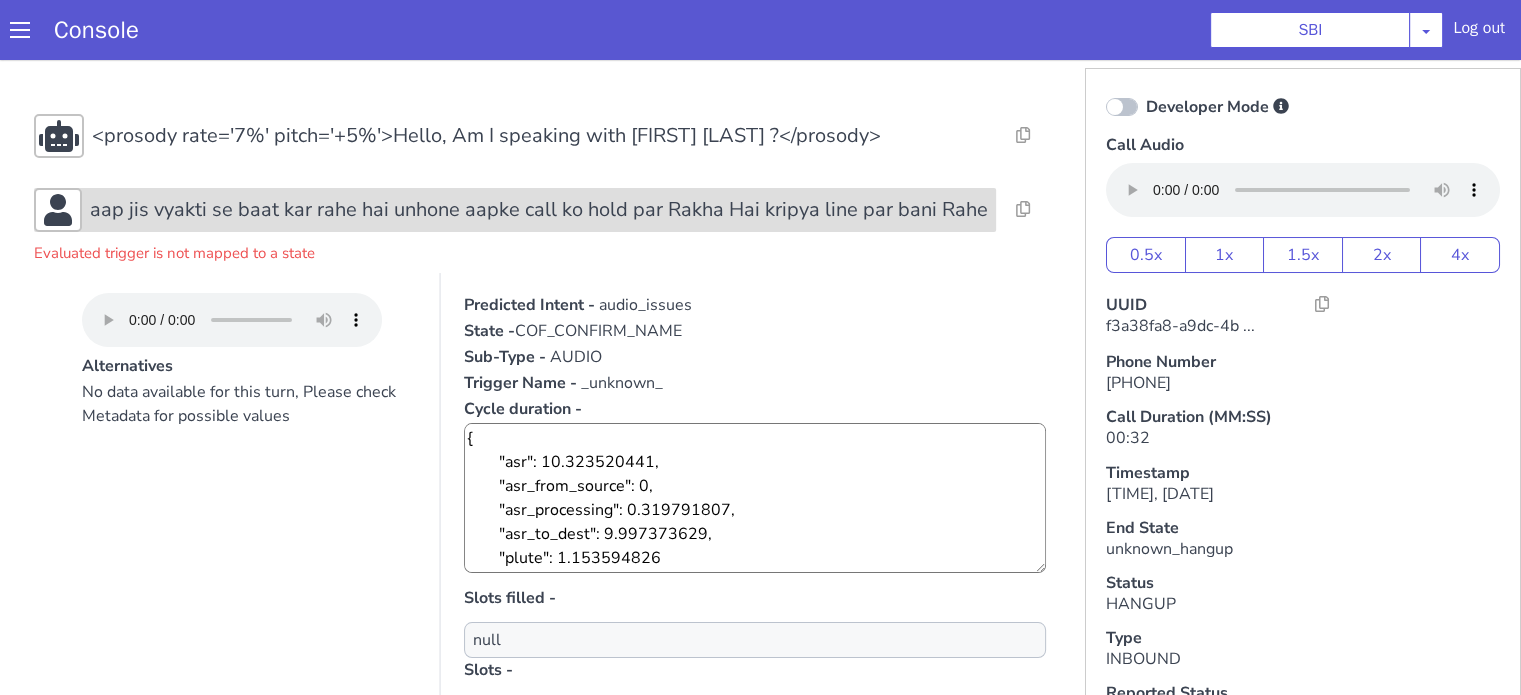 click on "aap jis vyakti se baat kar rahe hai unhone aapke call ko hold par Rakha Hai kripya line par bani Rahe" at bounding box center (539, 210) 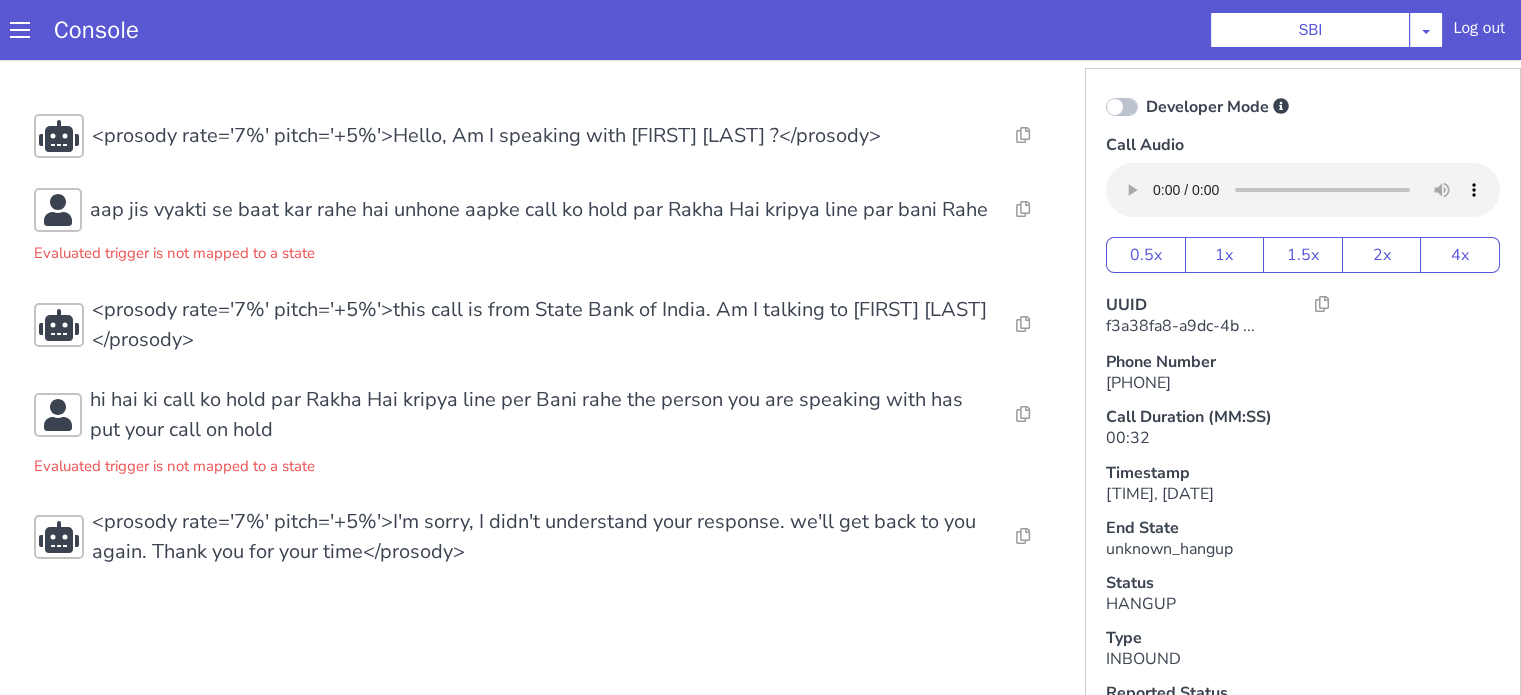 click on "Resolve  Intent Error  Entity Error  Transcription Error  Miscellaneous Submit <prosody rate='7%' pitch='+5%'>Hello, Am I speaking with Yogendra Kumar Chouhan ?</prosody> Resolve  Intent Error  Entity Error  Transcription Error  Miscellaneous Submit aap jis vyakti se baat kar rahe hai unhone aapke call ko hold par Rakha Hai kripya line par bani Rahe Evaluated trigger is not mapped to a state Resolve  Intent Error  Entity Error  Transcription Error  Miscellaneous Submit <prosody rate='7%' pitch='+5%'>this call is from State Bank of India. Am I talking to Yogendra Kumar Chouhan</prosody> Resolve  Intent Error  Entity Error  Transcription Error  Miscellaneous Submit hi hai ki call ko hold par Rakha Hai kripya line per Bani rahe the person you are speaking with has put your call on hold Evaluated trigger is not mapped to a state Resolve  Intent Error  Entity Error  Transcription Error  Miscellaneous Submit Resolve  Intent Error  Entity Error  Transcription Error  Miscellaneous Submit" at bounding box center [544, 340] 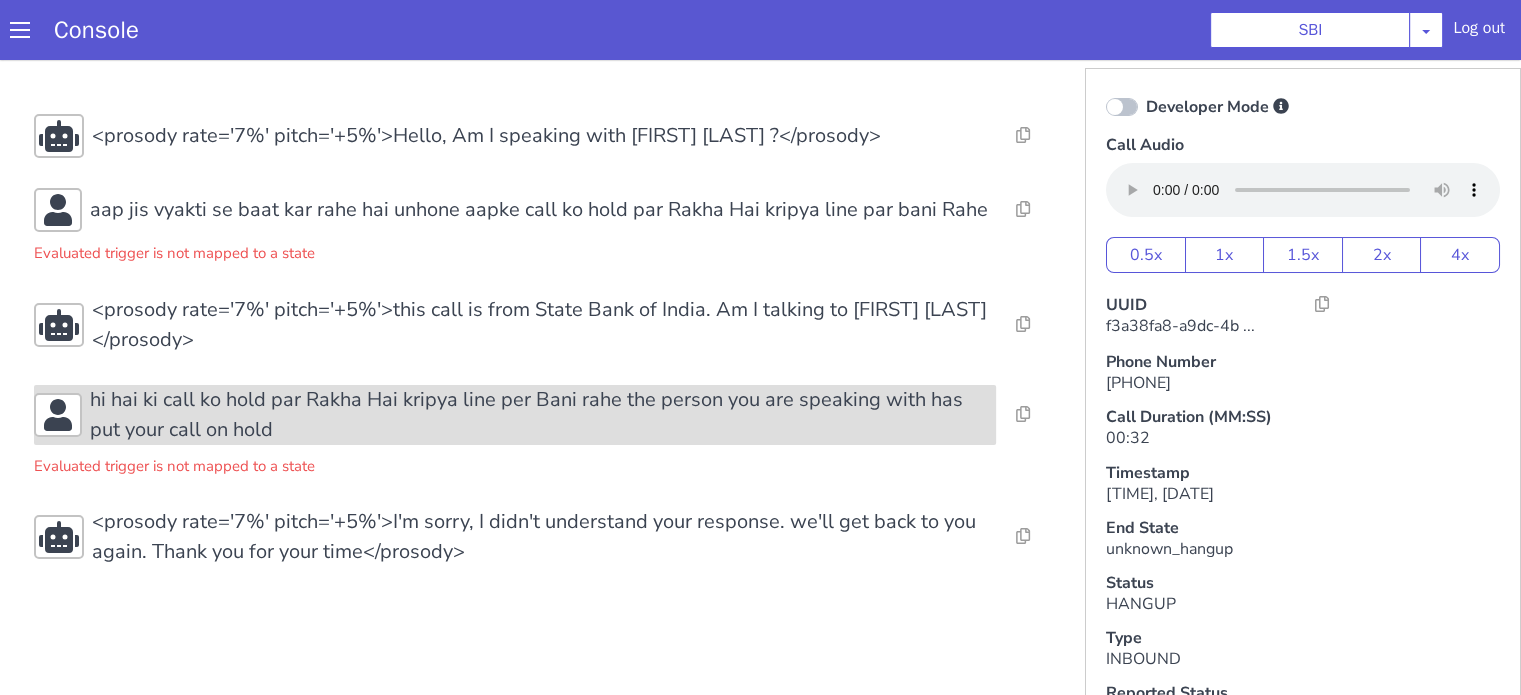 click on "hi hai ki call ko hold par Rakha Hai kripya line per Bani rahe the person you are speaking with has put your call on hold" at bounding box center [543, 415] 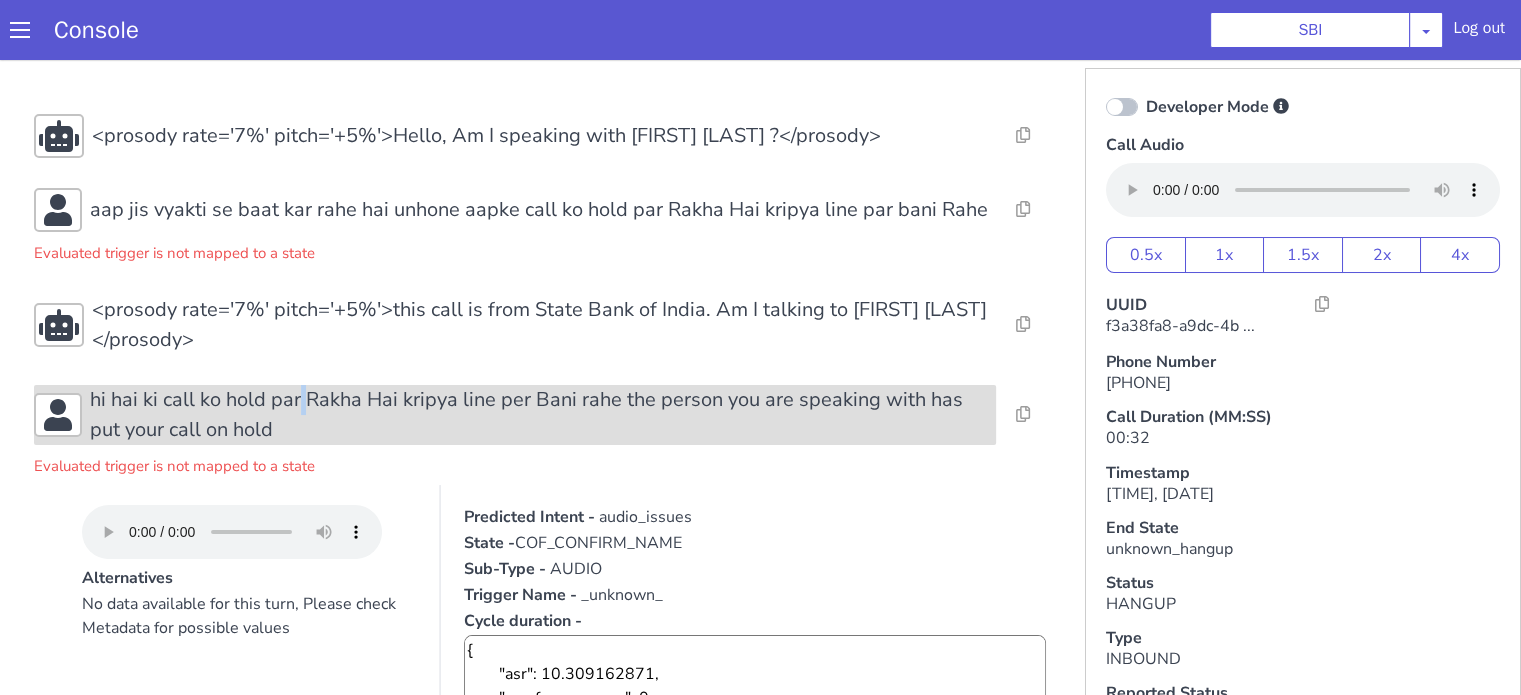 click on "hi hai ki call ko hold par Rakha Hai kripya line per Bani rahe the person you are speaking with has put your call on hold" at bounding box center [543, 415] 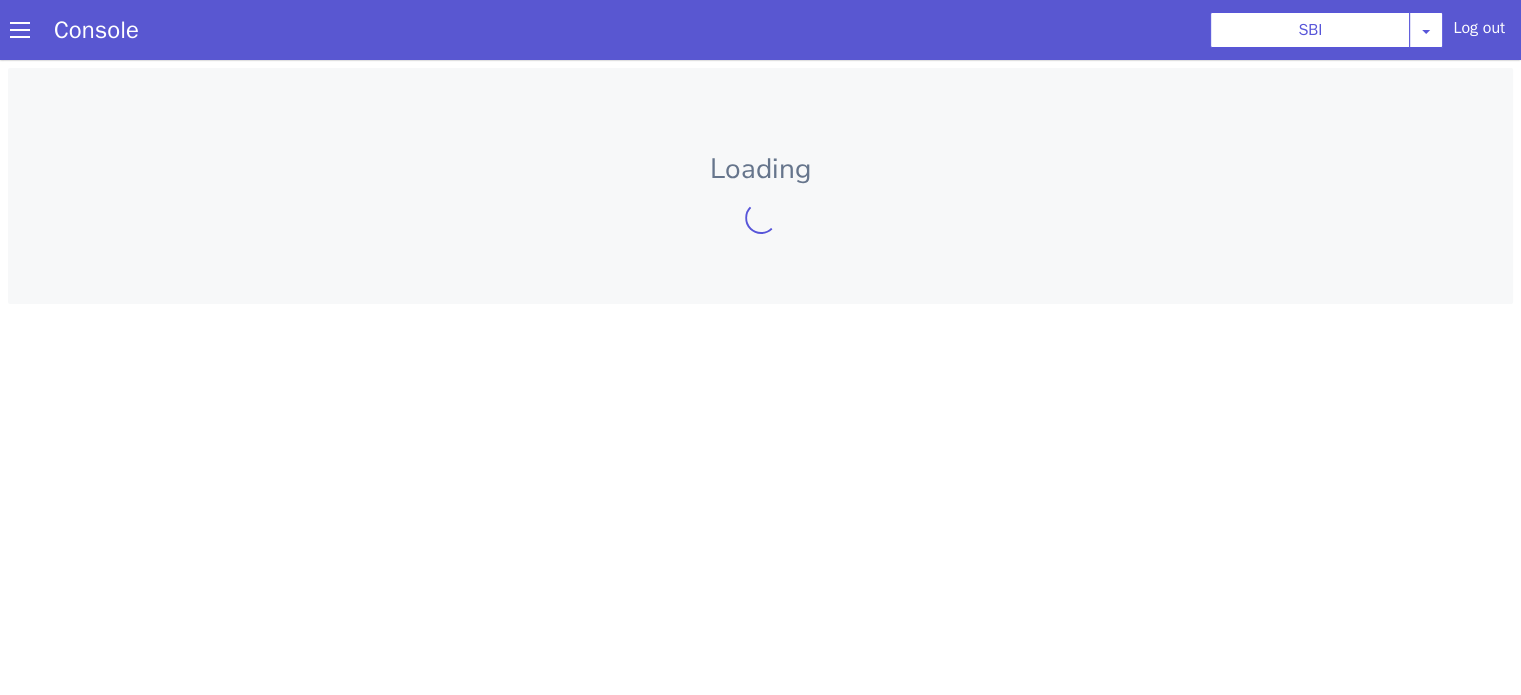 scroll, scrollTop: 0, scrollLeft: 0, axis: both 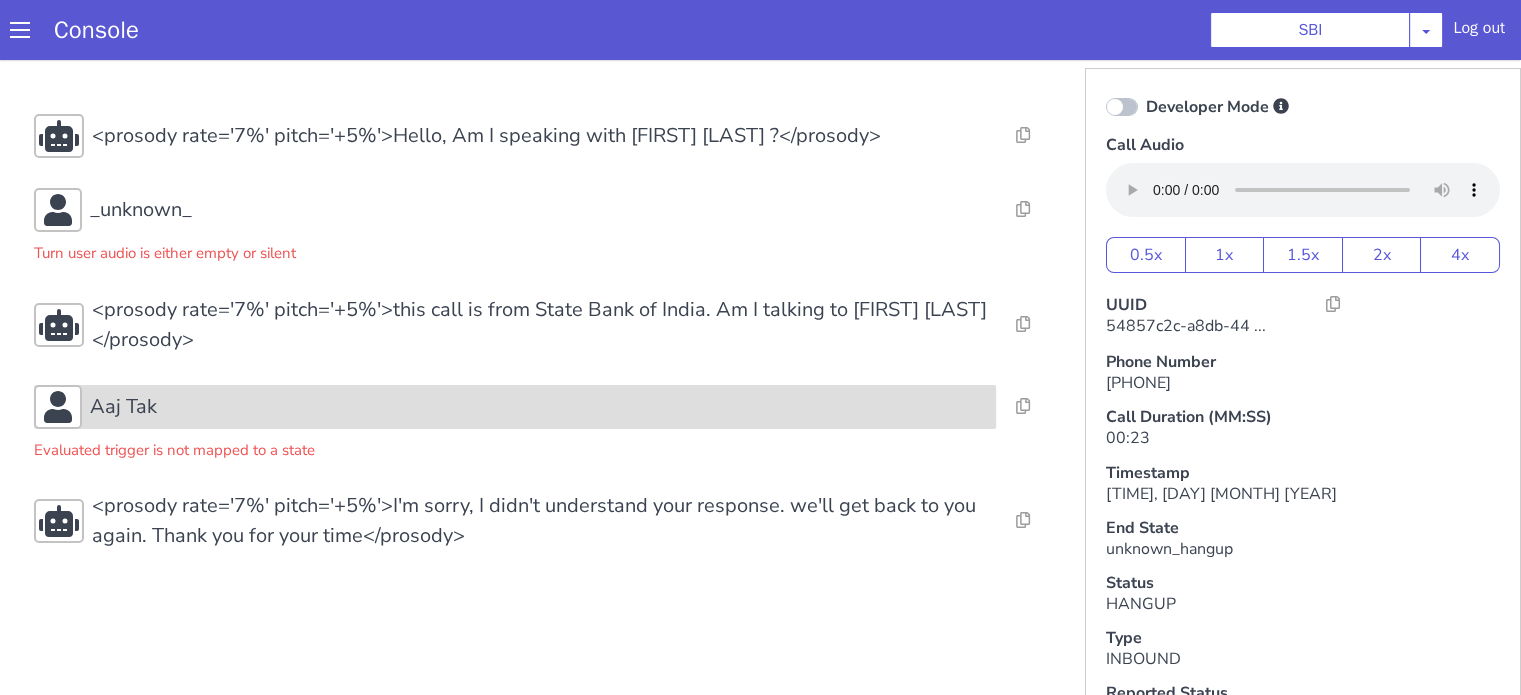 click on "Aaj Tak" at bounding box center (539, 407) 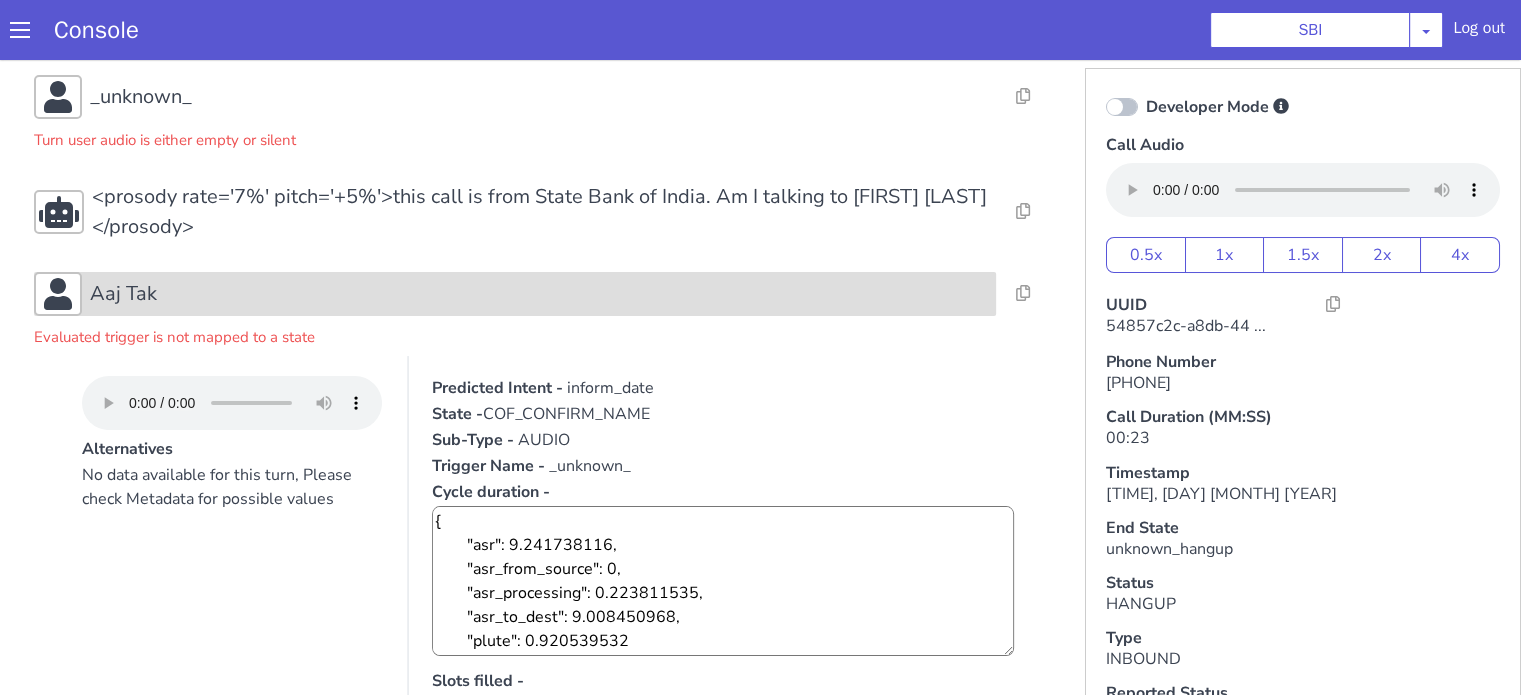 scroll, scrollTop: 200, scrollLeft: 0, axis: vertical 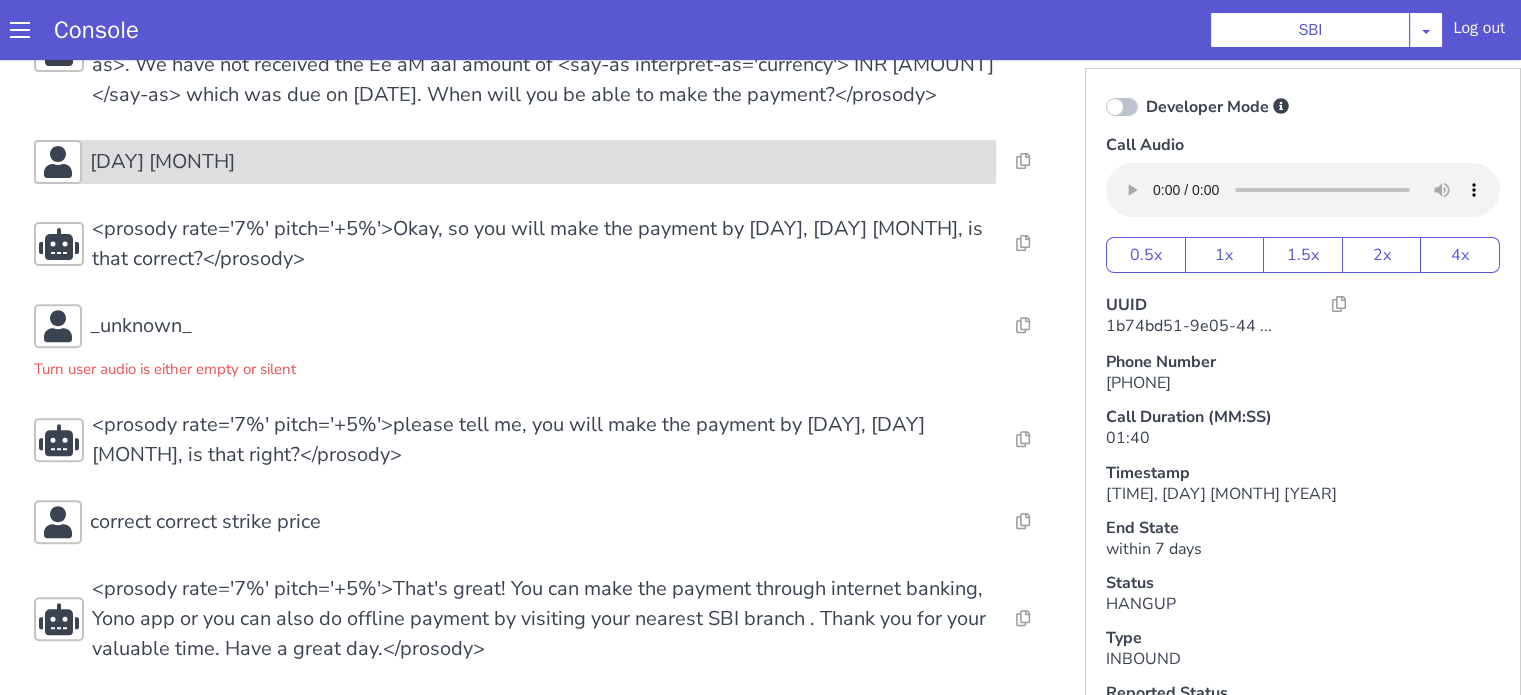 click on "17 July" at bounding box center (539, 162) 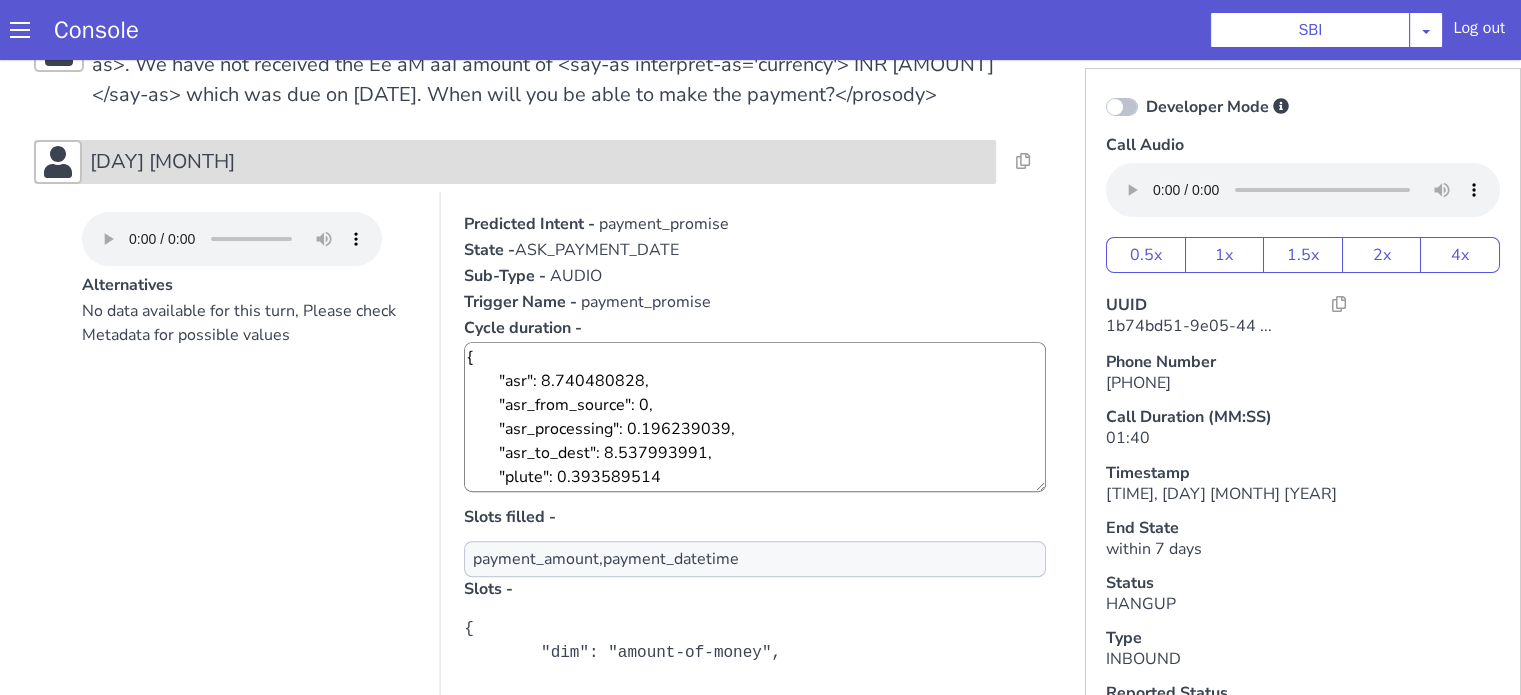 click on "17 July" at bounding box center (539, 162) 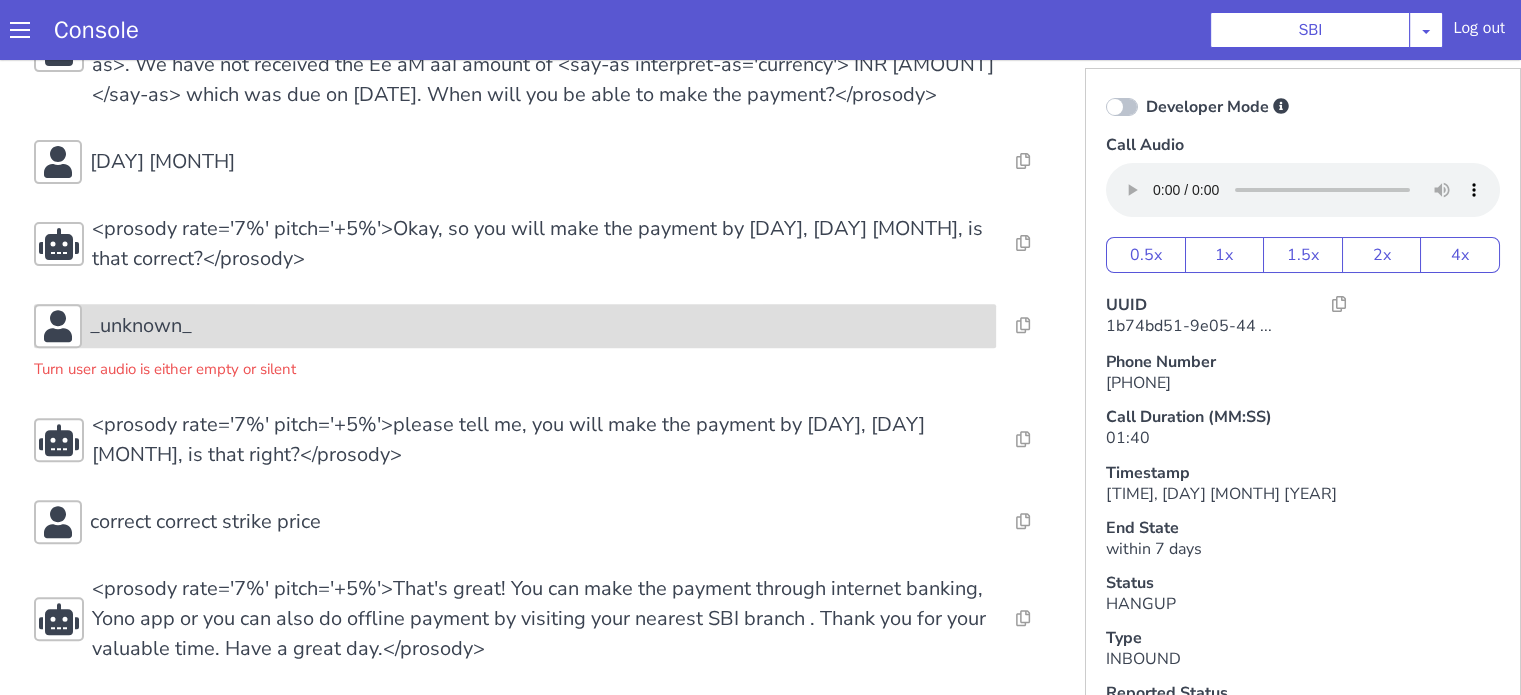 click on "_unknown_" at bounding box center [539, 326] 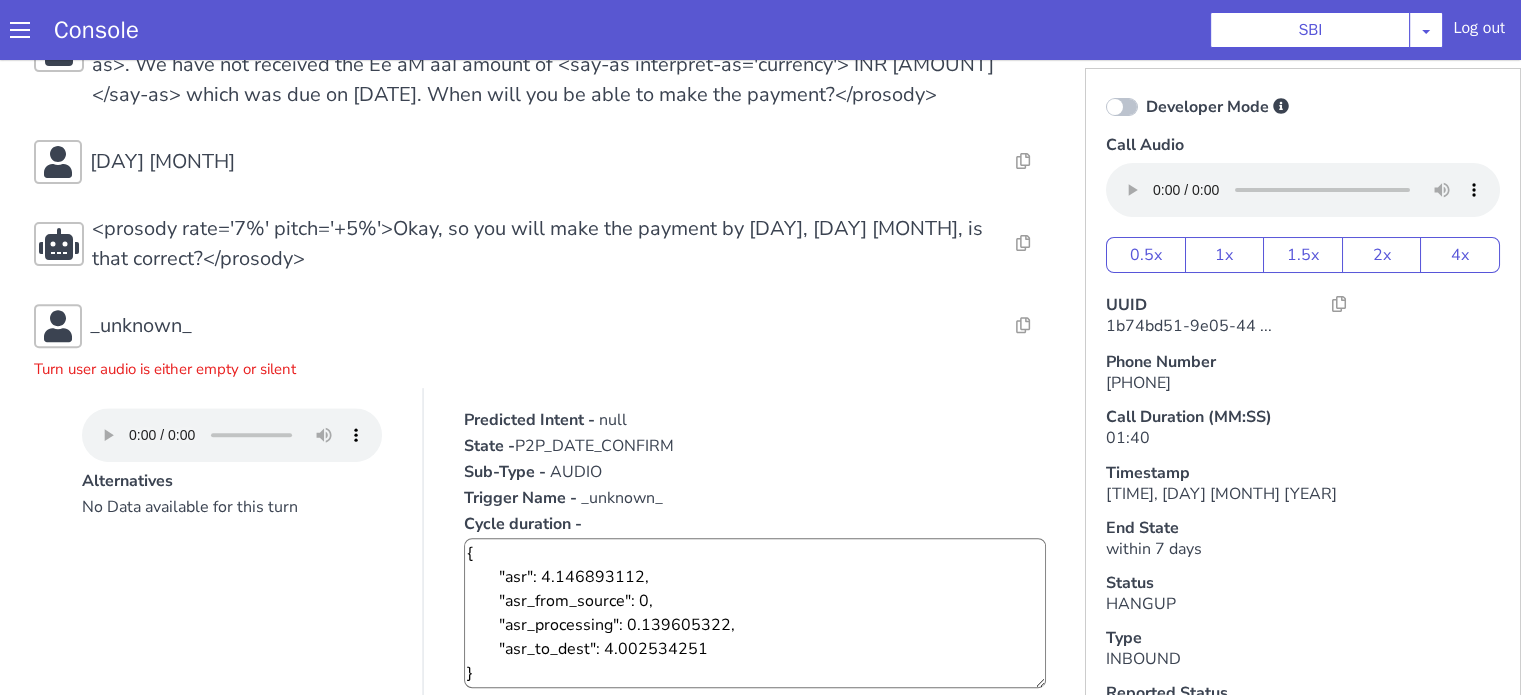 click on "Turn user audio is either empty or silent" at bounding box center (165, 364) 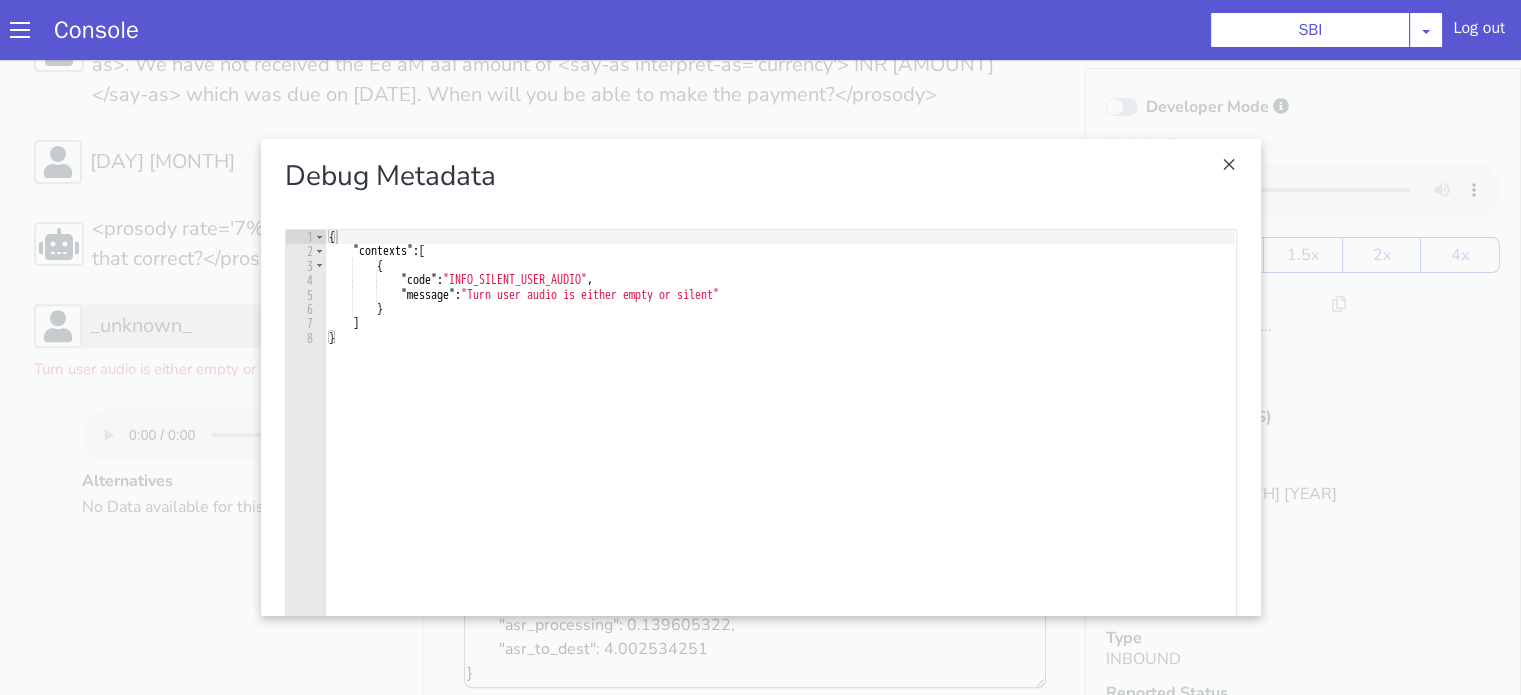 click at bounding box center (760, 377) 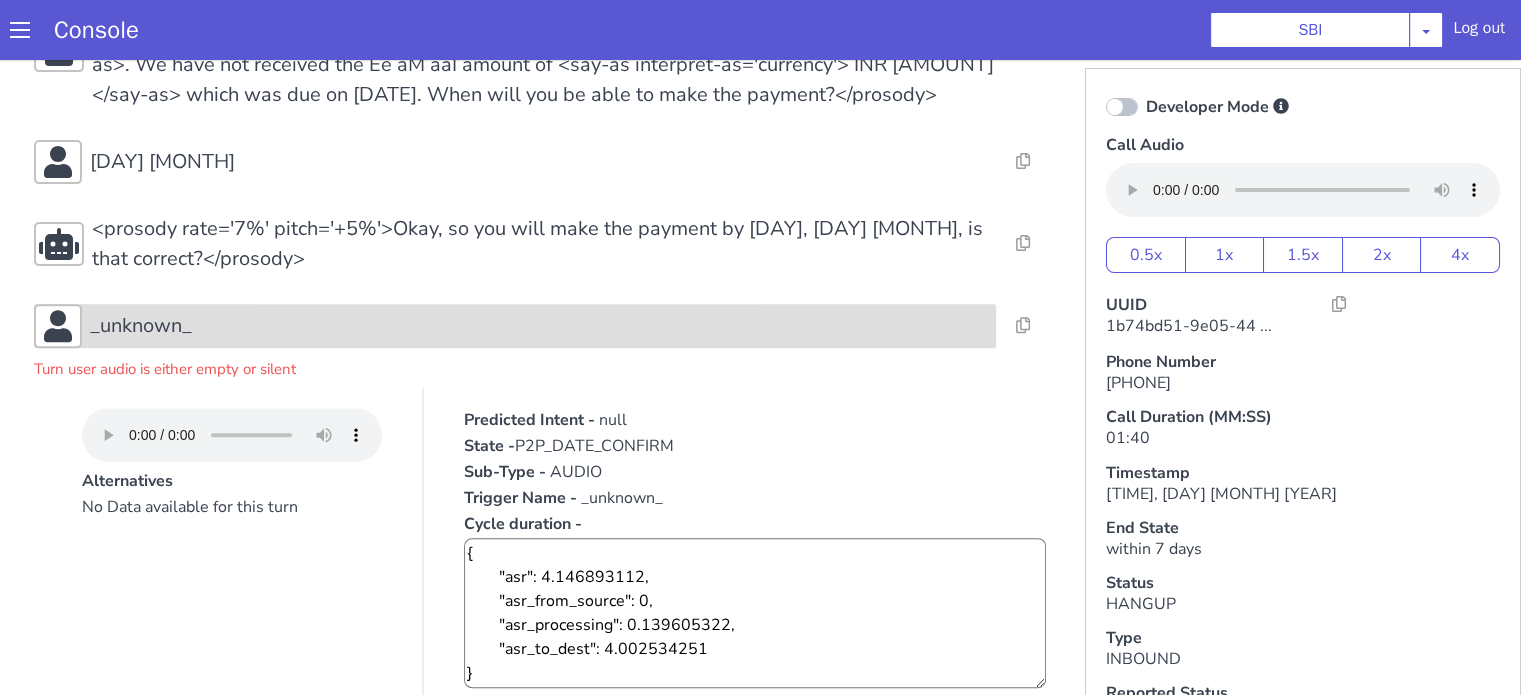 click on "_unknown_" at bounding box center [141, 326] 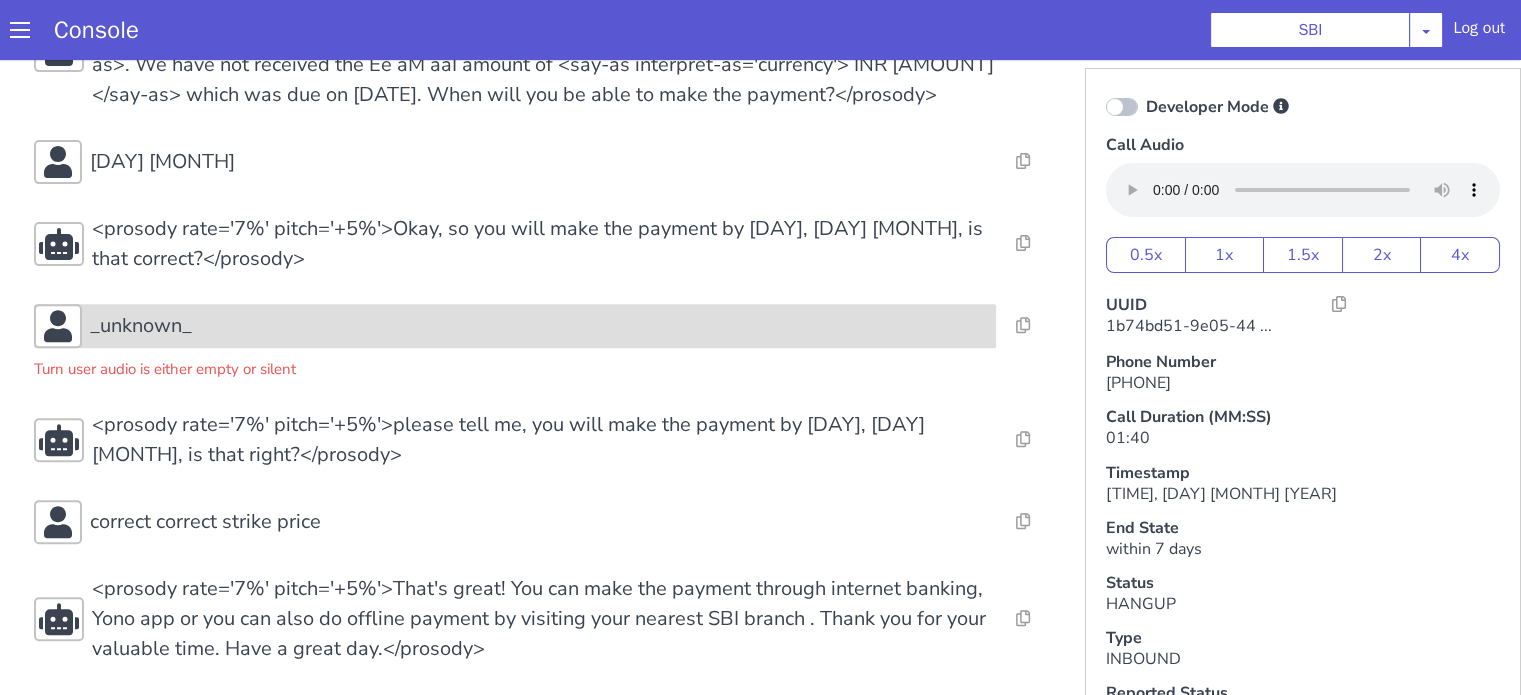 scroll, scrollTop: 5, scrollLeft: 0, axis: vertical 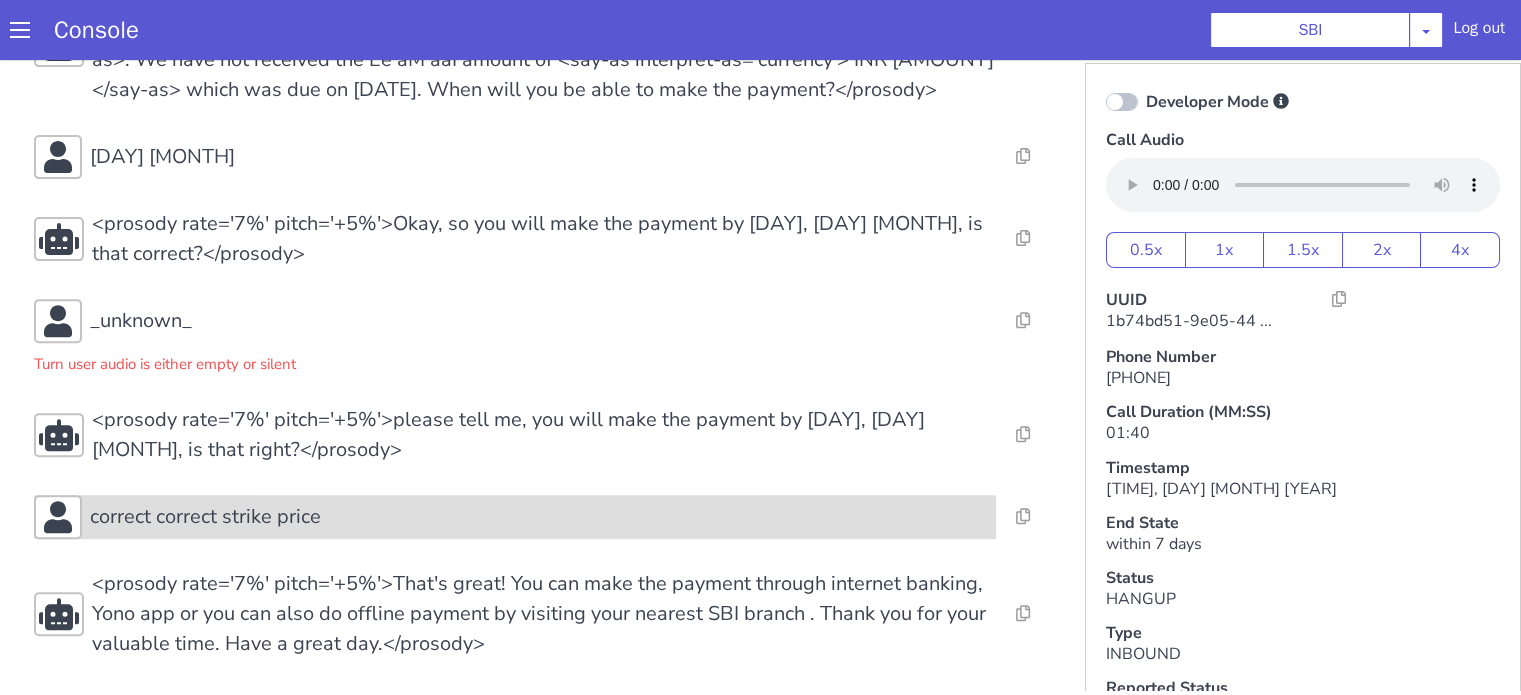 click on "correct correct strike price" at bounding box center [515, 517] 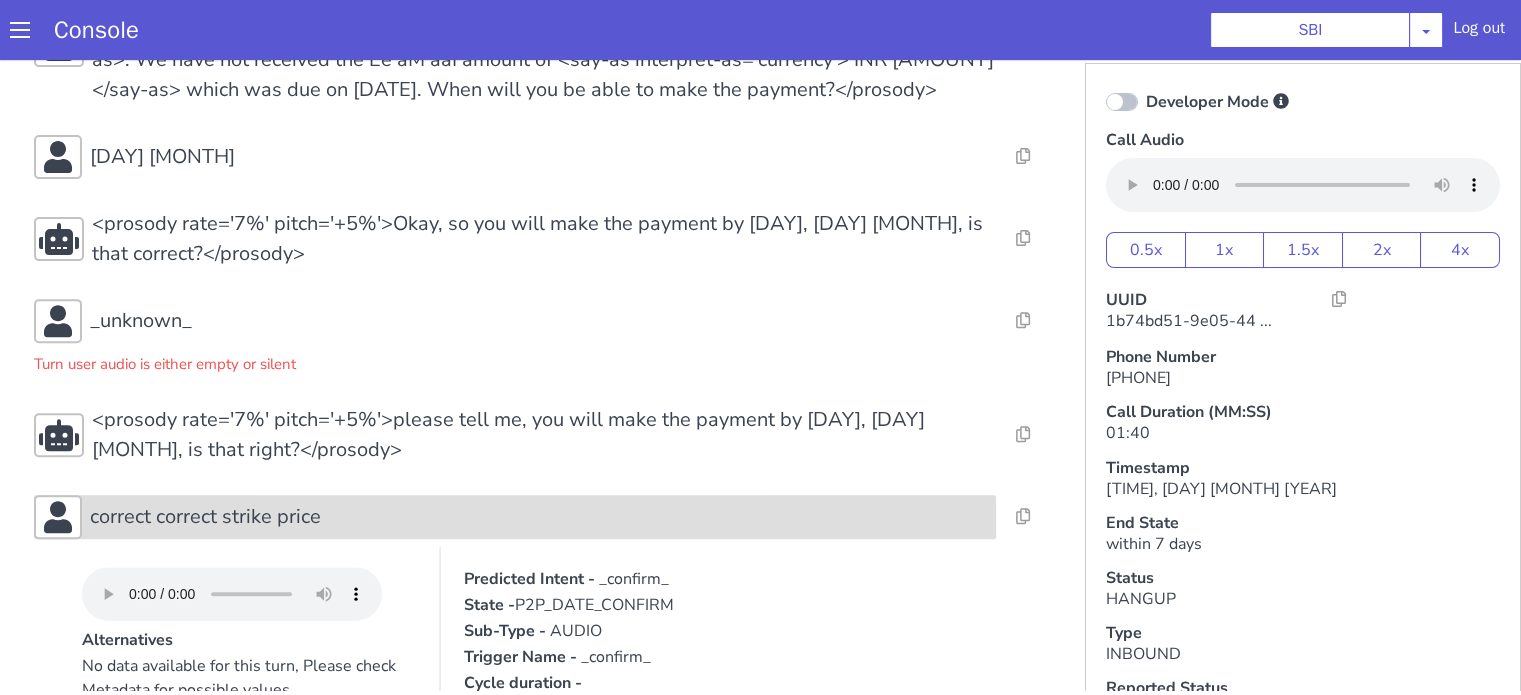 click on "correct correct strike price" at bounding box center [539, 517] 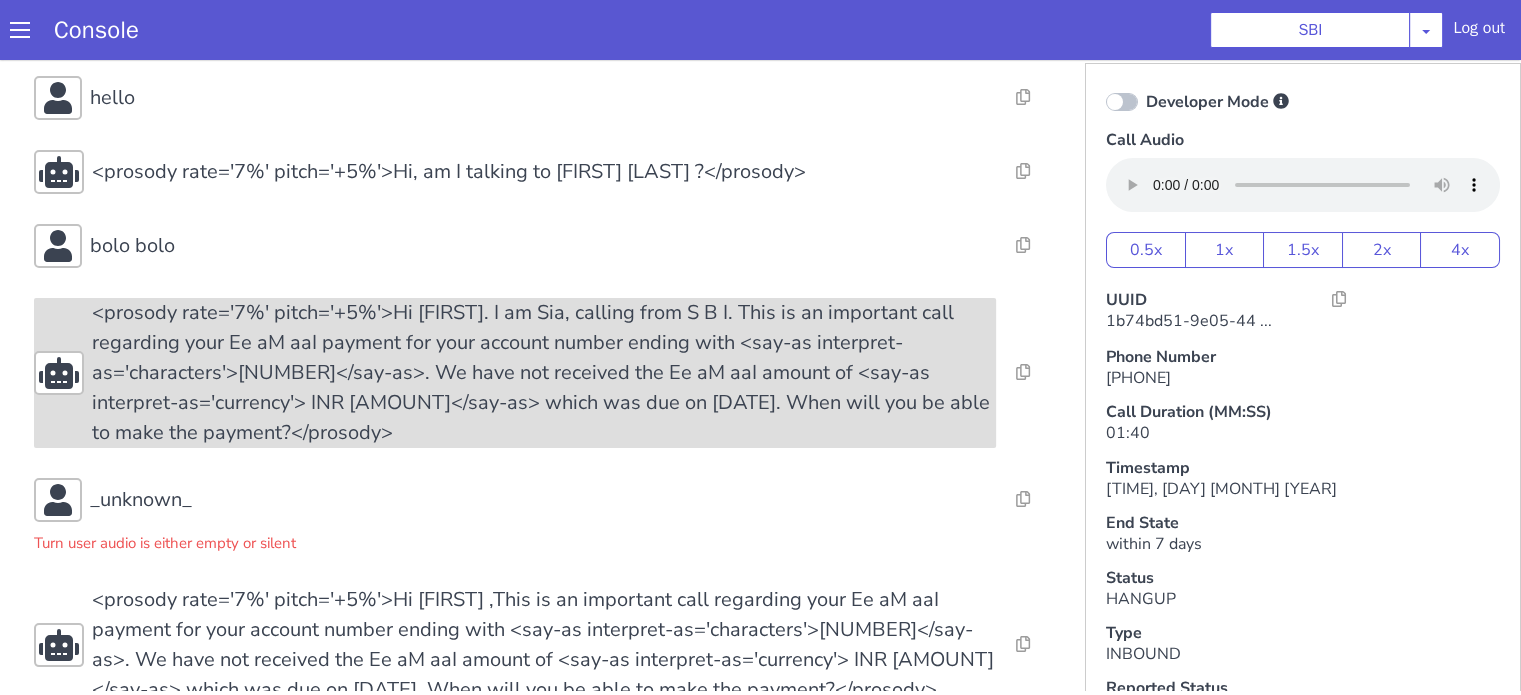 scroll, scrollTop: 0, scrollLeft: 0, axis: both 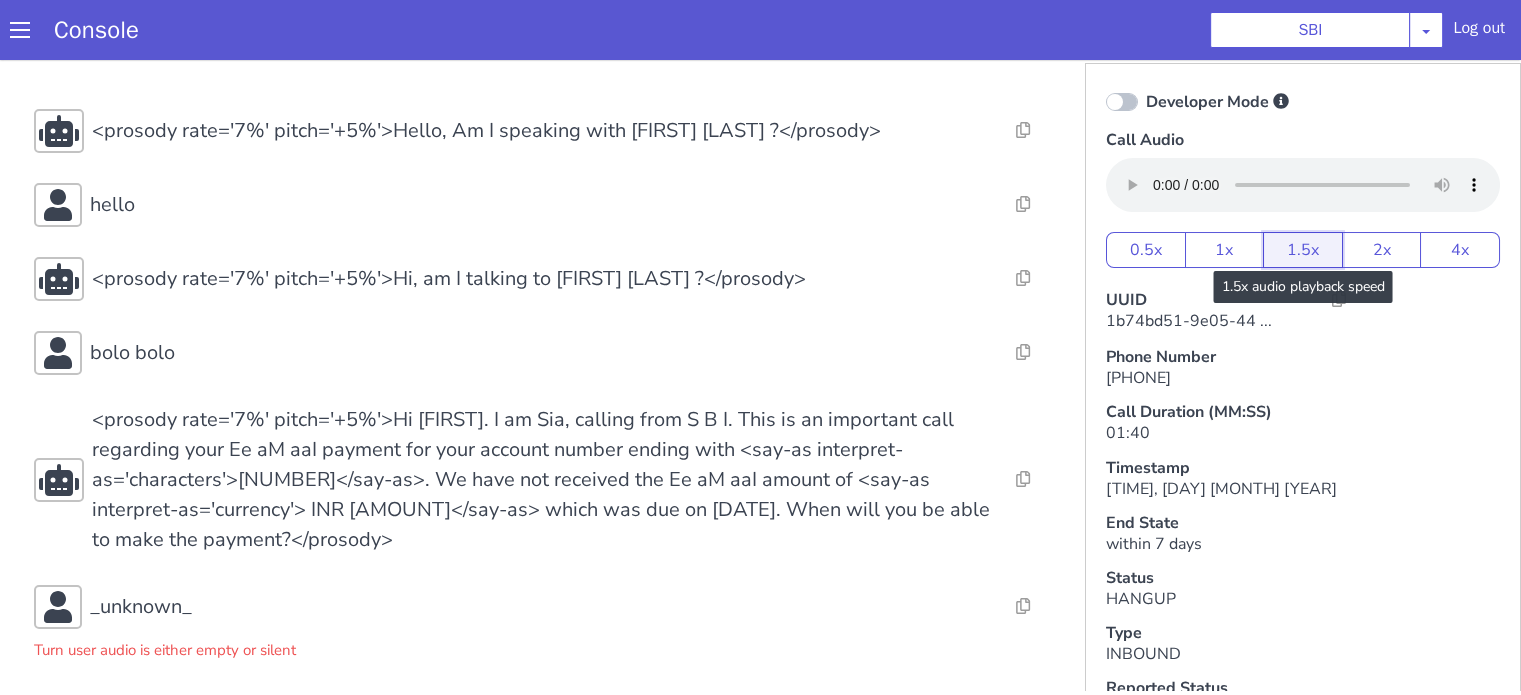 click on "1.5x" at bounding box center [1303, 250] 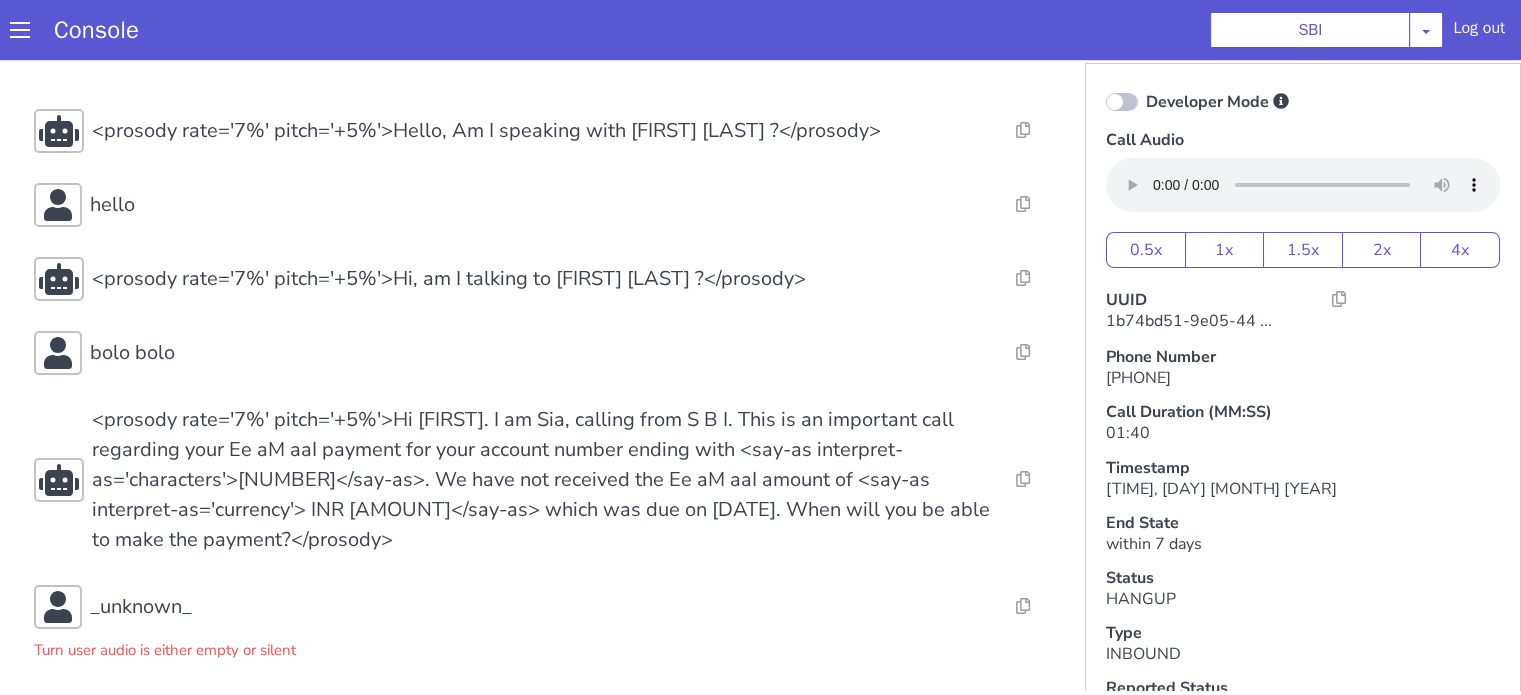 click on "Console SBI AO Smith Airtel DTH Pilot Airtel POC Alice Blue NT Aliceblue American Finance - US Apollo Apollo 24*7 Application - Collections Auto NPS feedback Avaya Devconnect Axis Axis AMC Axis Outbound BAGIC BALIC BALIC Old 2 Bajaj Autofinance Bajaj Fin Banking Demo Barbeque Nation Buy Now Pay Later Cars24 Cashe Central Bank of India Charles Tyrwhitt Cholamandalam Finance Consumer Durables Coverfox Covid19 Helpline Credgenics CreditMate DPDzero DUMMY Data collection Demo - Collections Dish TV ERCM Emeritus Eureka Forbes - LQ FFAM360 - US Familiarity Farming_Axis Finaccel Flipkart Flow Templates Fusion Microfinance Giorgos_TestBot Great Learning Grievance Bot HDB Finance HDFC HDFC Ergo HDFC Freedom CC HDFC Life Demo HDFC Securities Hathway Internet Hathway V2 Home Credit IBM IBM Banking Demo ICICI ICICI Bank Outbound ICICI Lombard Persistency ICICI Prudential ICICI securities ICICI_lombard IDFC First Bank IFFCO Tokio Insurance Iffco Tokio Indiamart Indigo IndusInd - Settlement IndusInd CC Insurance Jarvis" at bounding box center [760, 30] 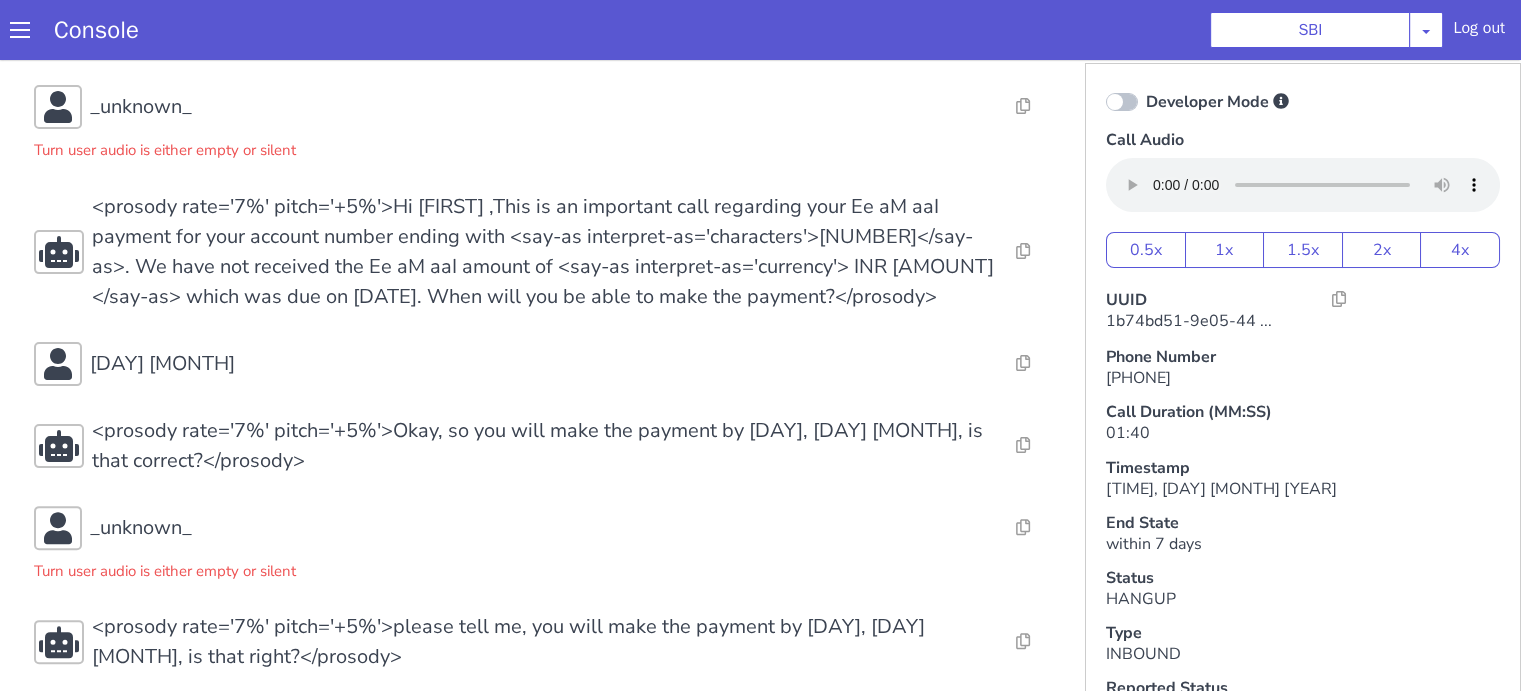 scroll, scrollTop: 700, scrollLeft: 0, axis: vertical 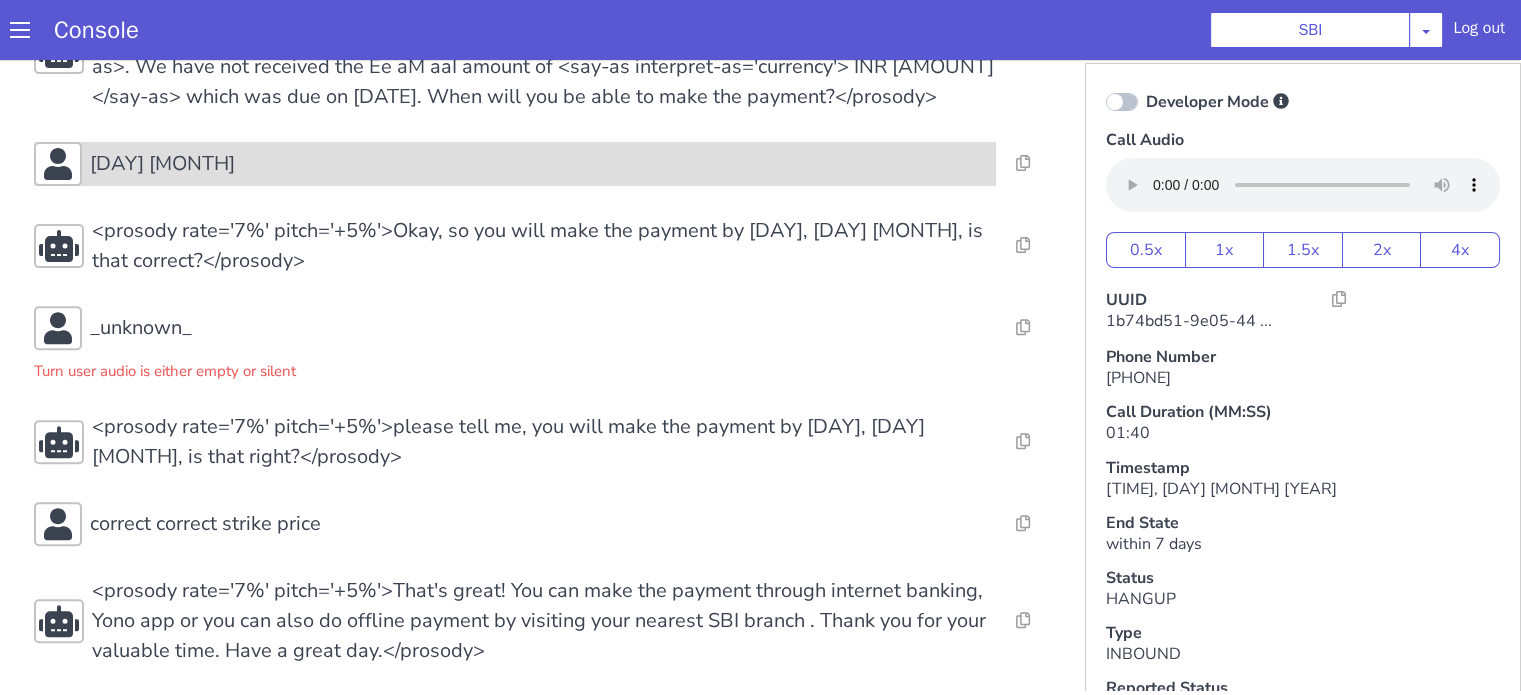 click on "17 July" at bounding box center (539, 164) 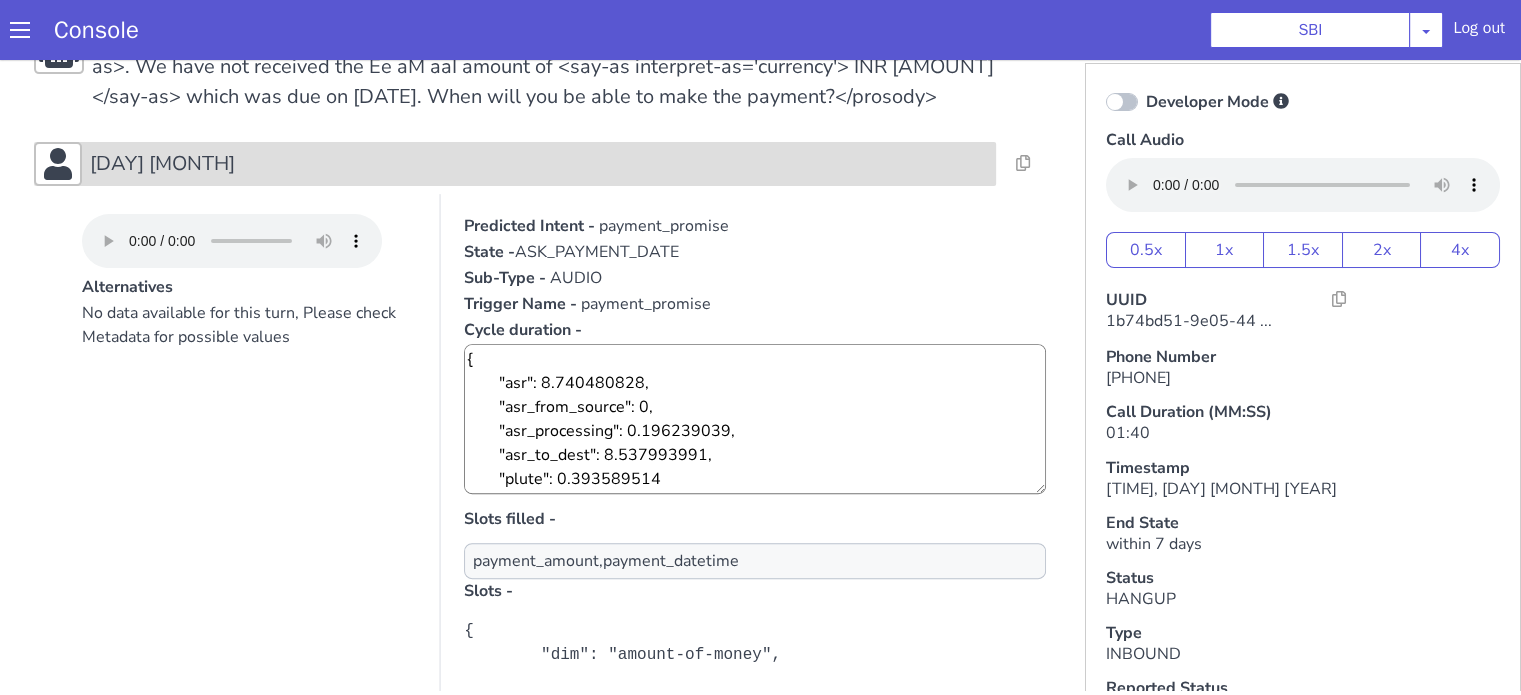 click on "17 July" at bounding box center [539, 164] 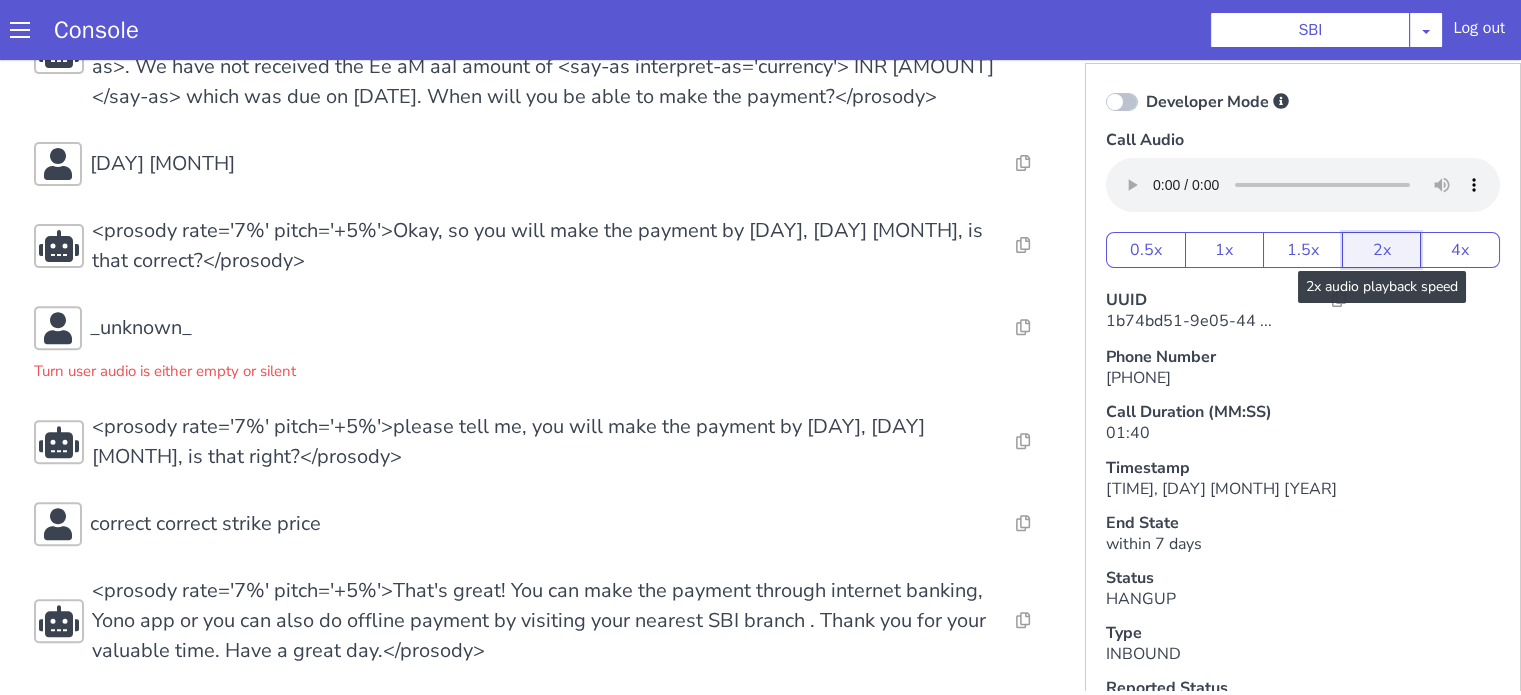 click on "2x" at bounding box center (1382, 250) 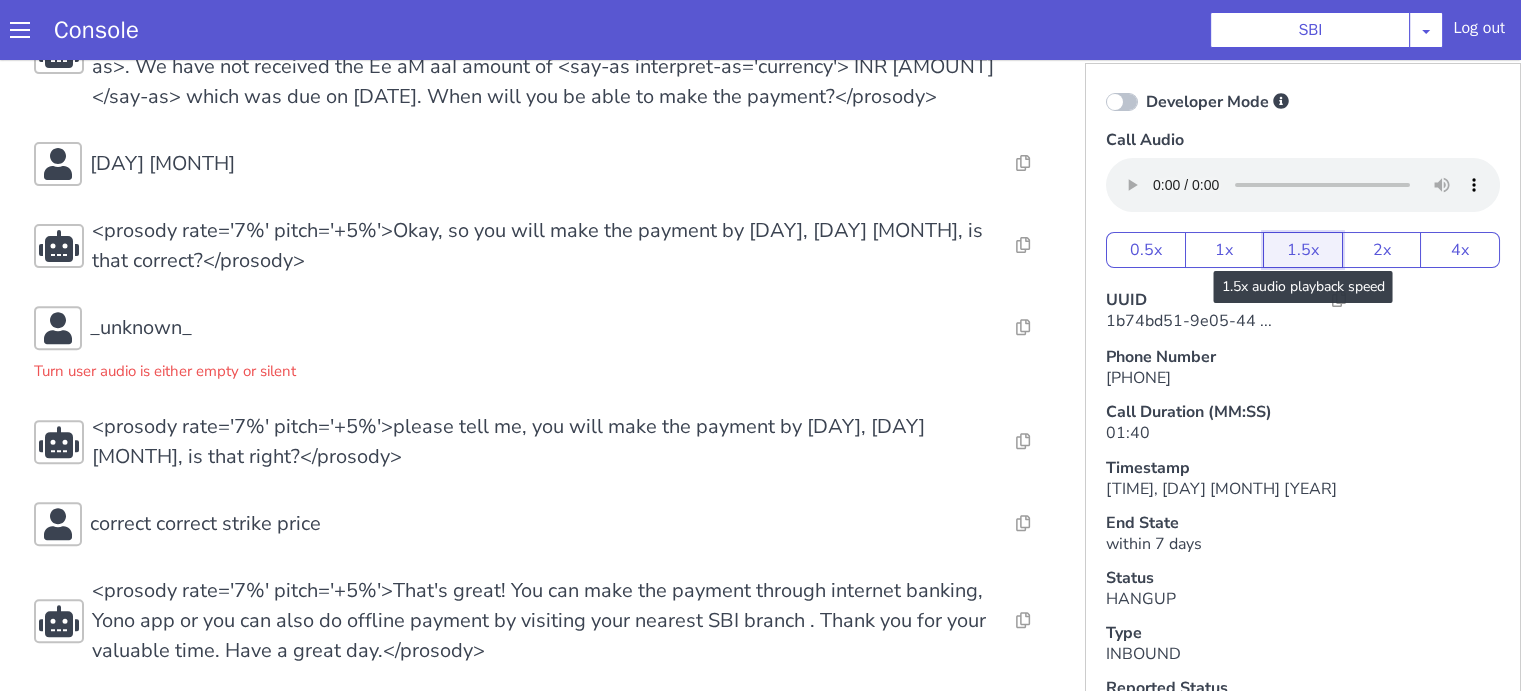 click on "1.5x" at bounding box center (1303, 250) 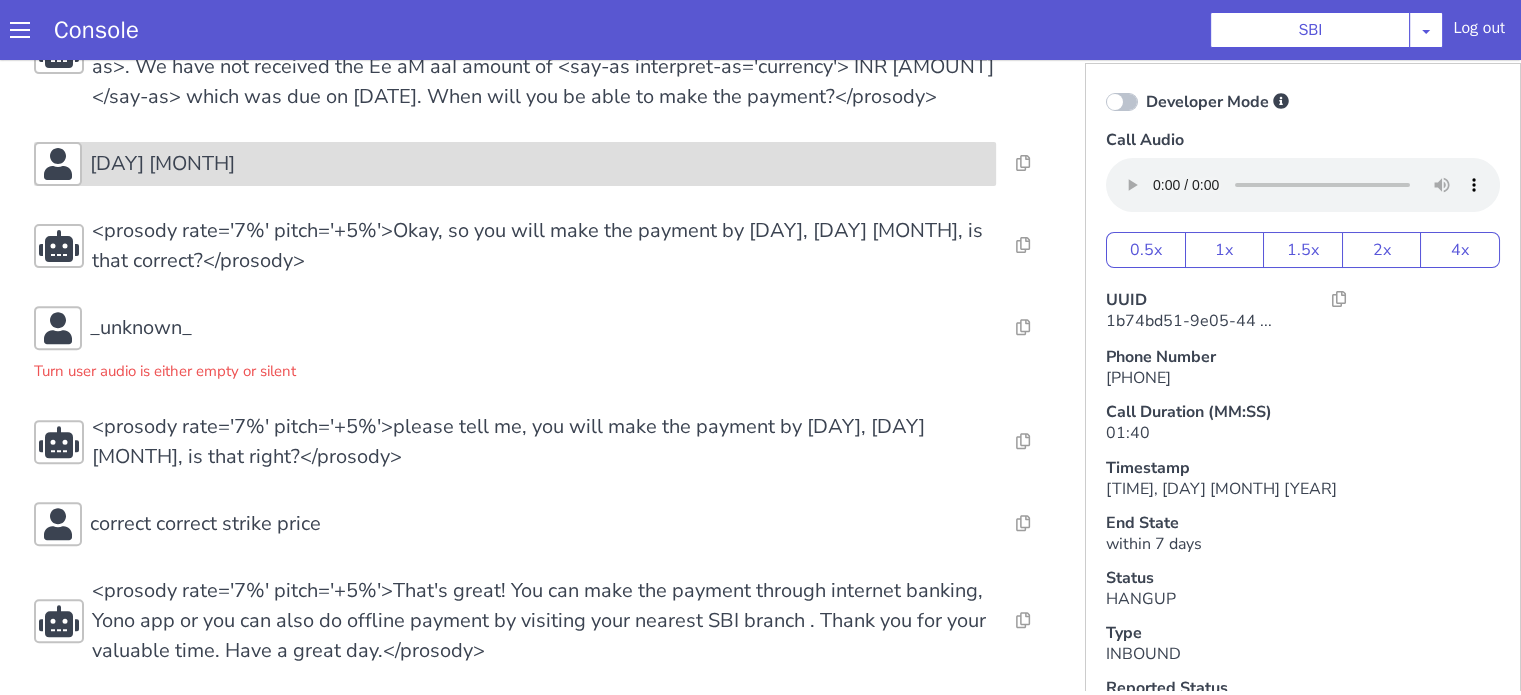 click on "17 July" at bounding box center [539, 164] 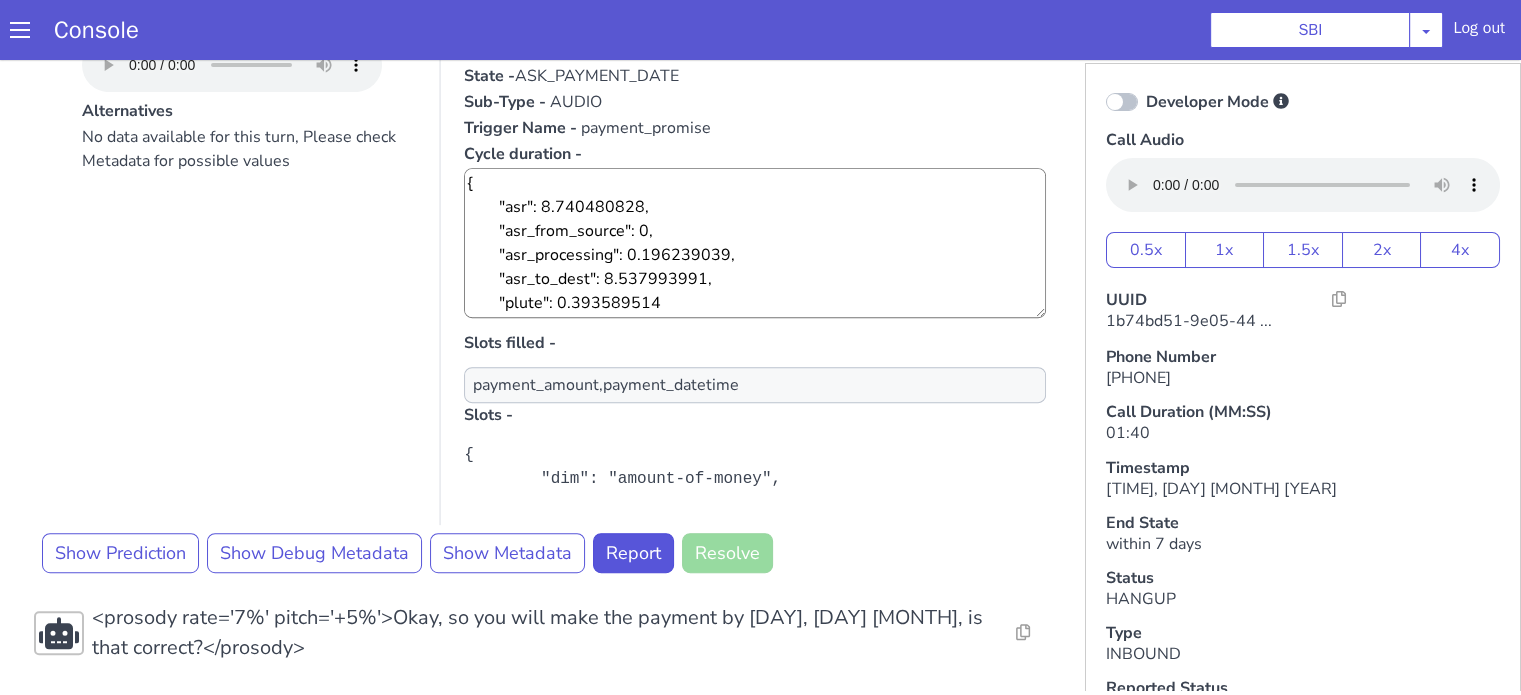 scroll, scrollTop: 1000, scrollLeft: 0, axis: vertical 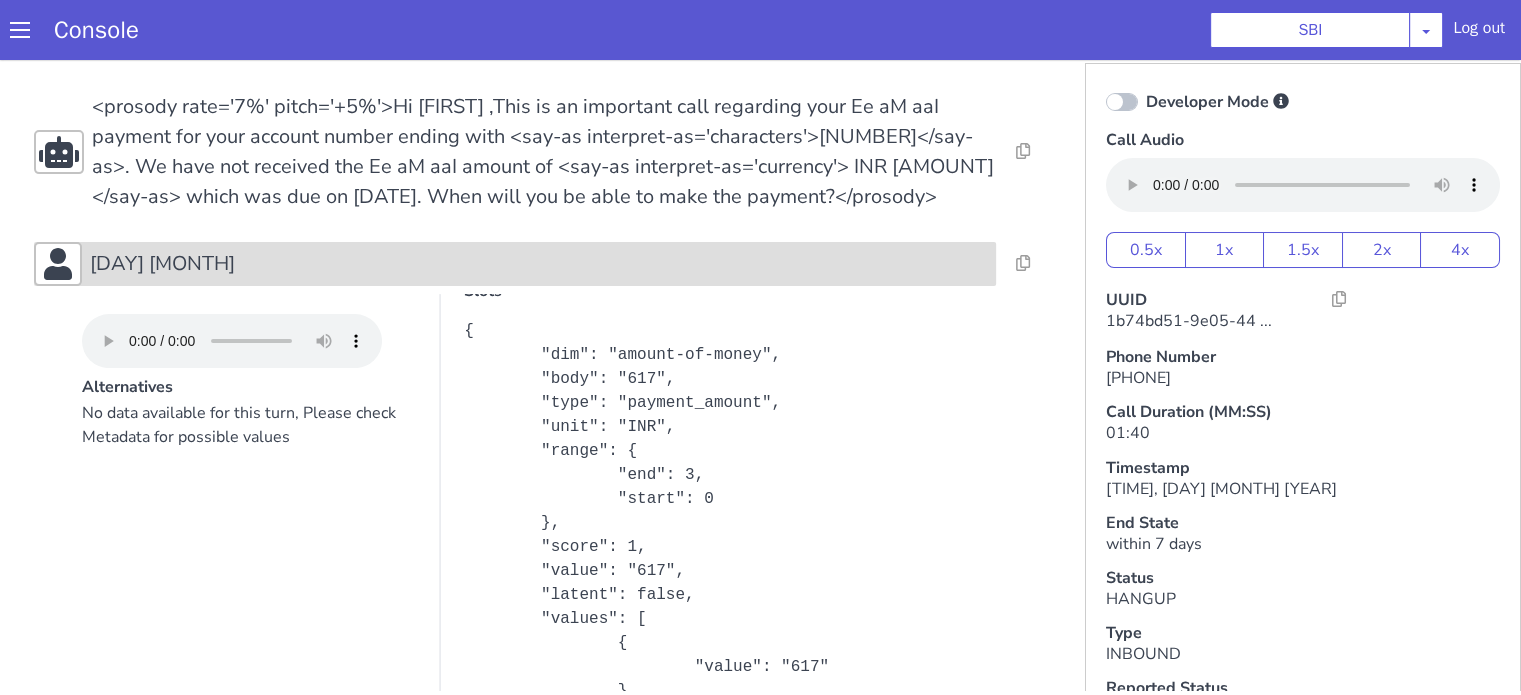 click on "17 July" at bounding box center (539, 264) 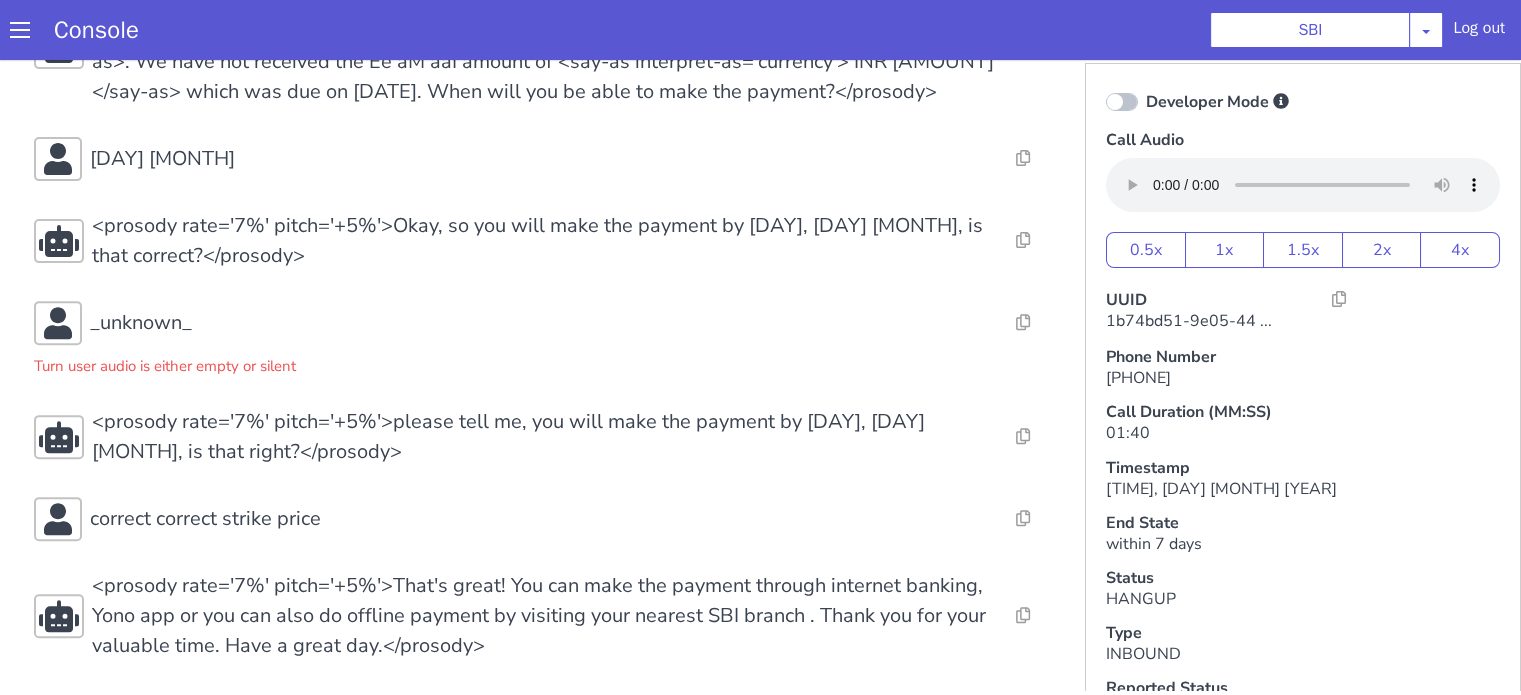 scroll, scrollTop: 707, scrollLeft: 0, axis: vertical 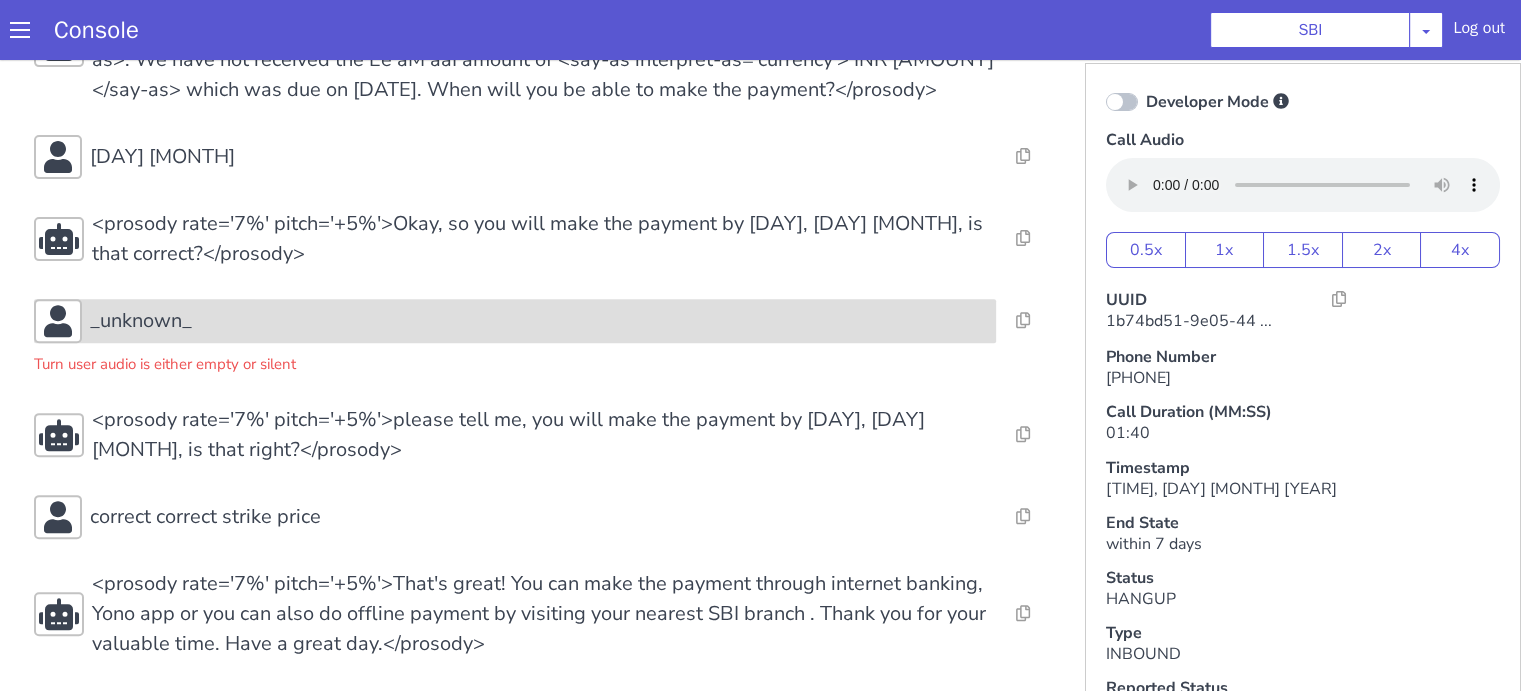 click on "_unknown_" at bounding box center (515, 321) 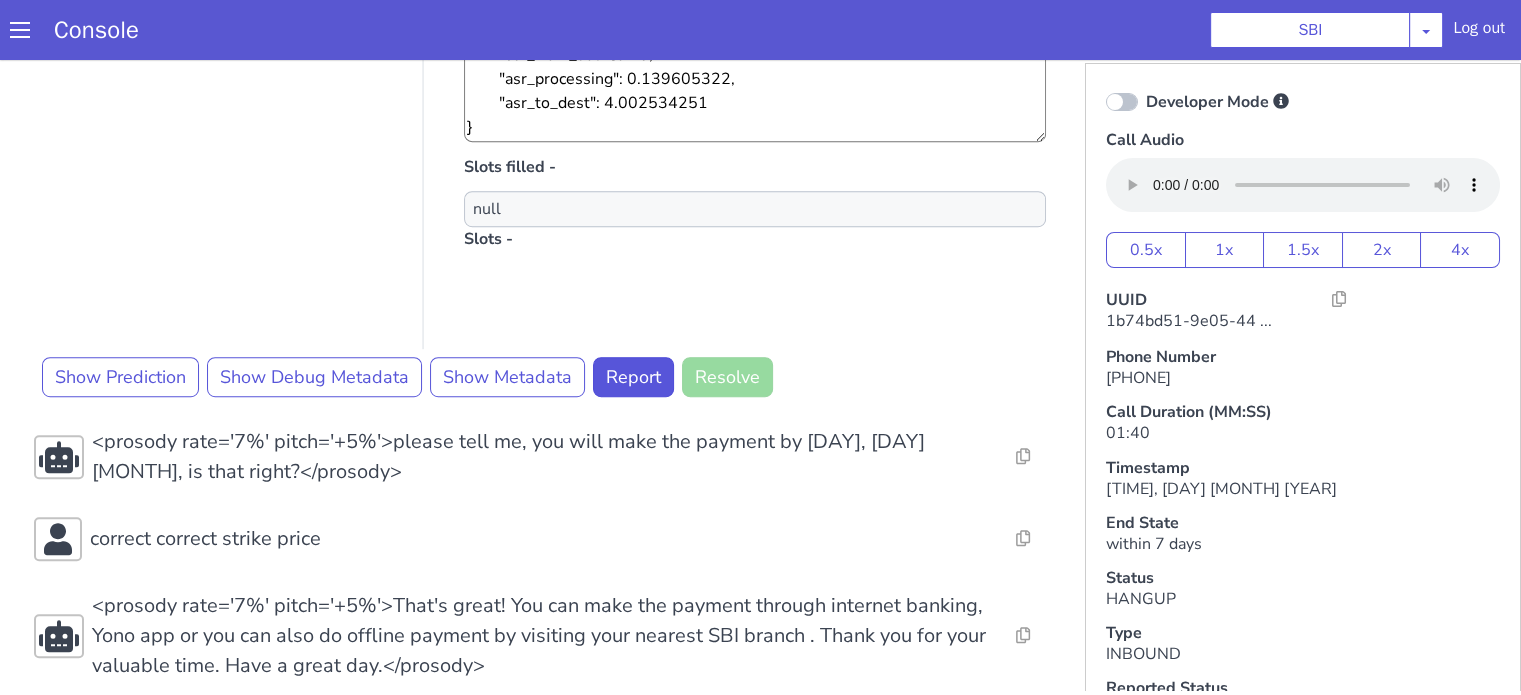 scroll, scrollTop: 1270, scrollLeft: 0, axis: vertical 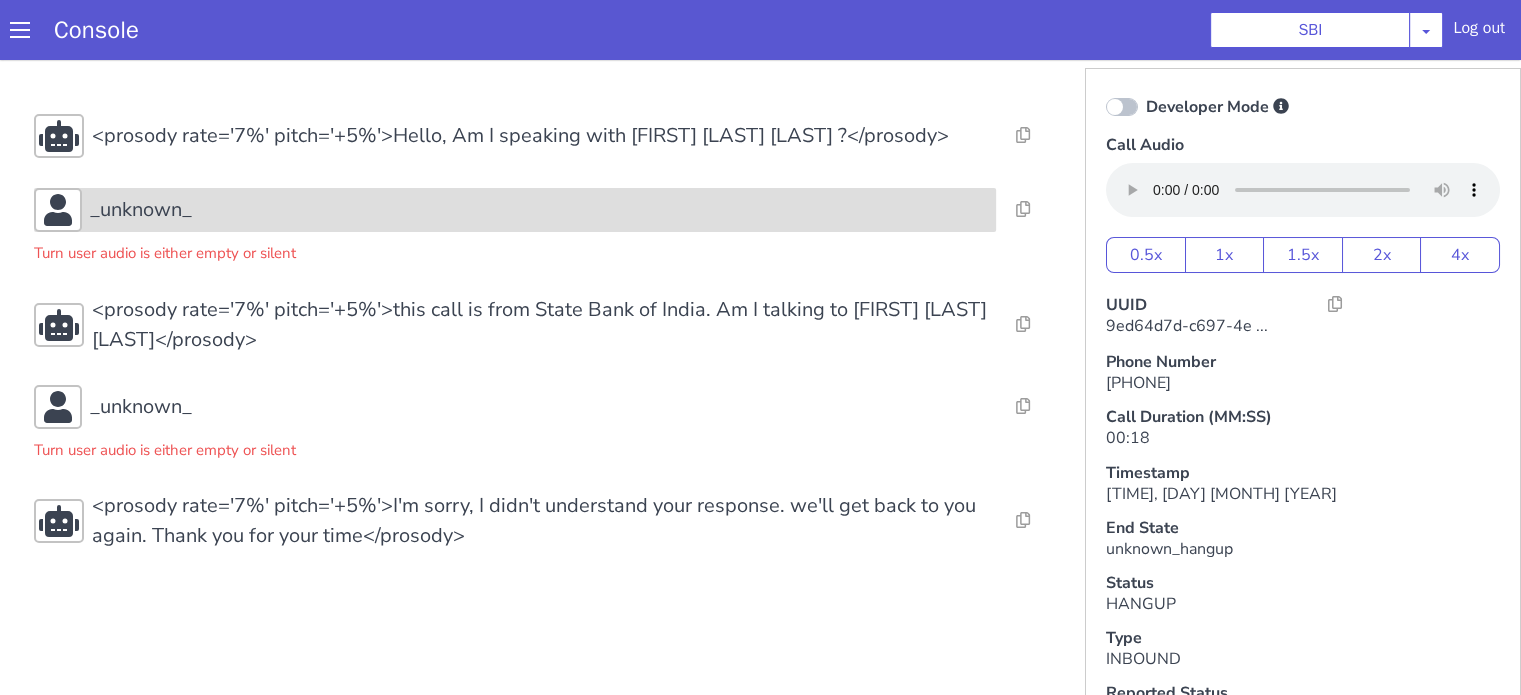 click on "_unknown_" at bounding box center [539, 210] 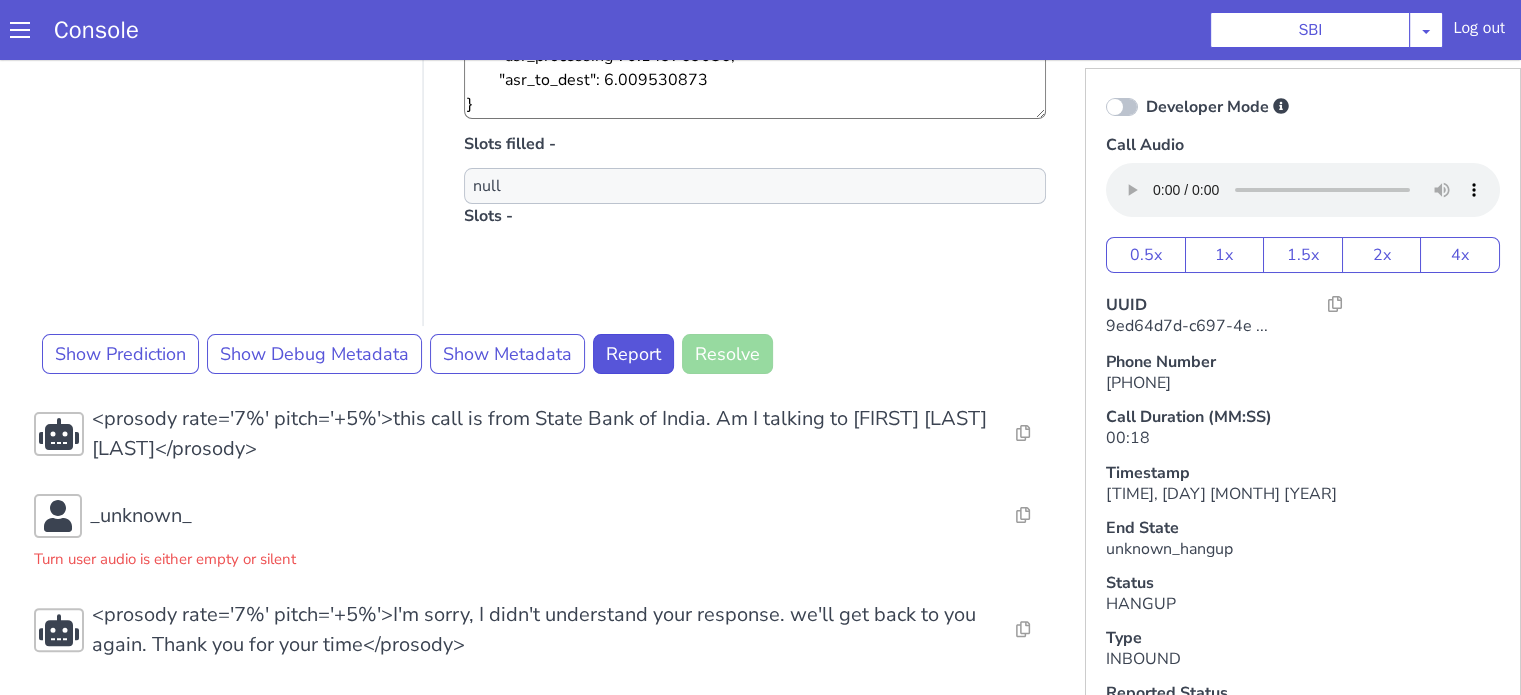 scroll, scrollTop: 5, scrollLeft: 0, axis: vertical 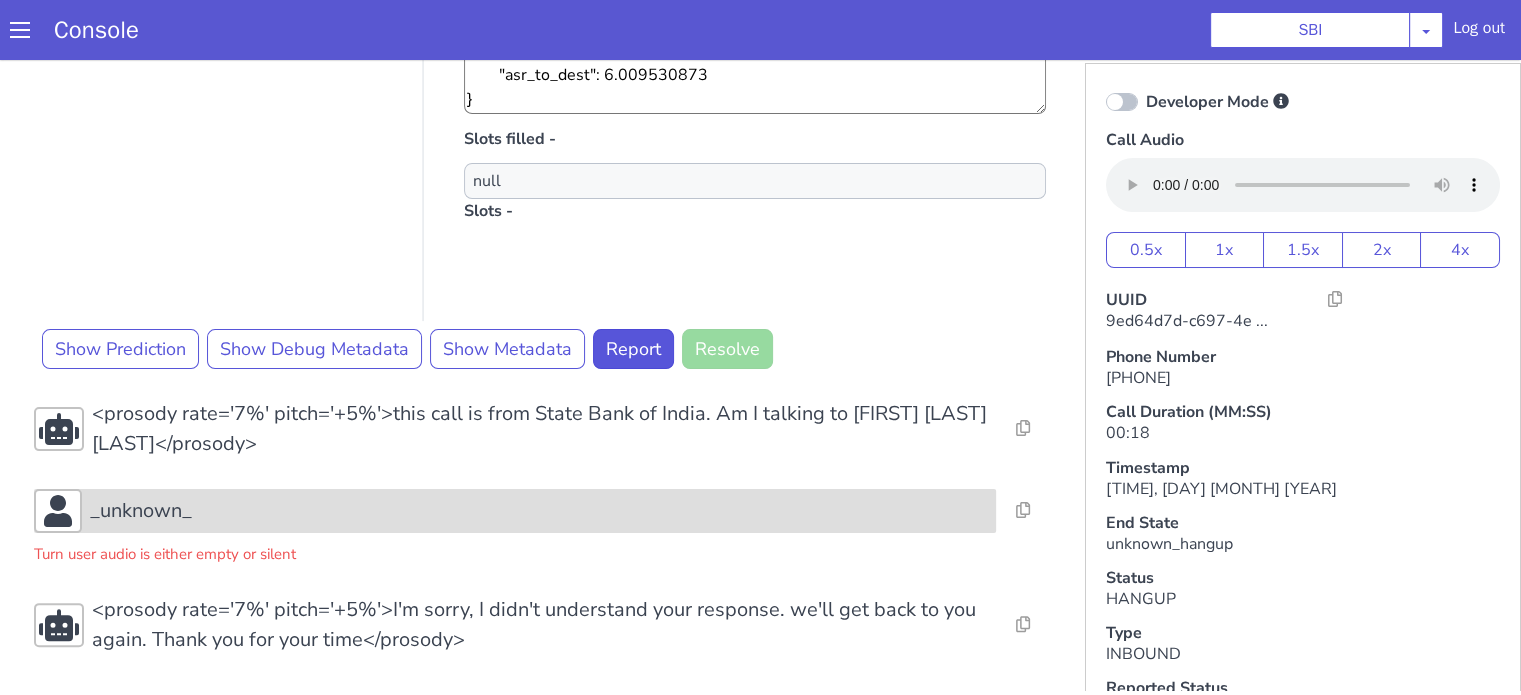 drag, startPoint x: 236, startPoint y: 525, endPoint x: 236, endPoint y: 511, distance: 14 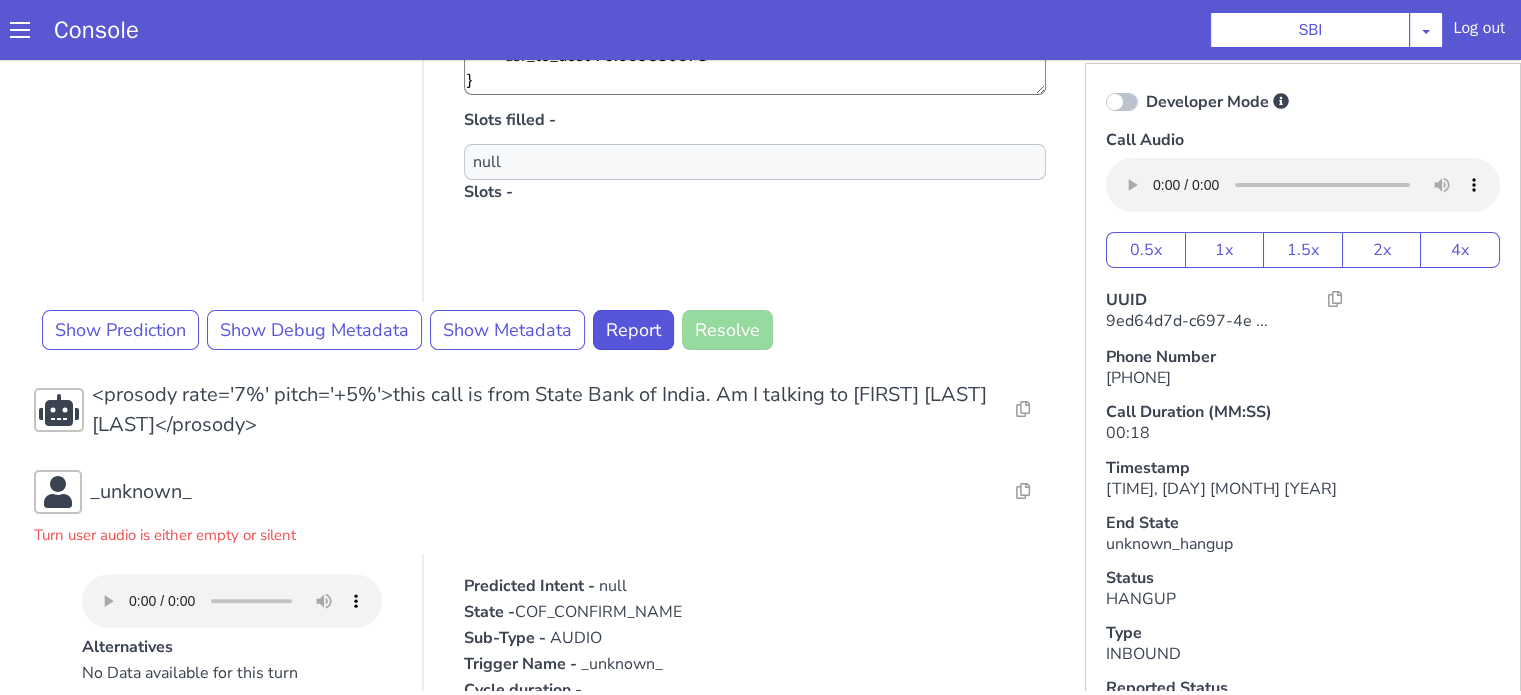 scroll, scrollTop: 754, scrollLeft: 0, axis: vertical 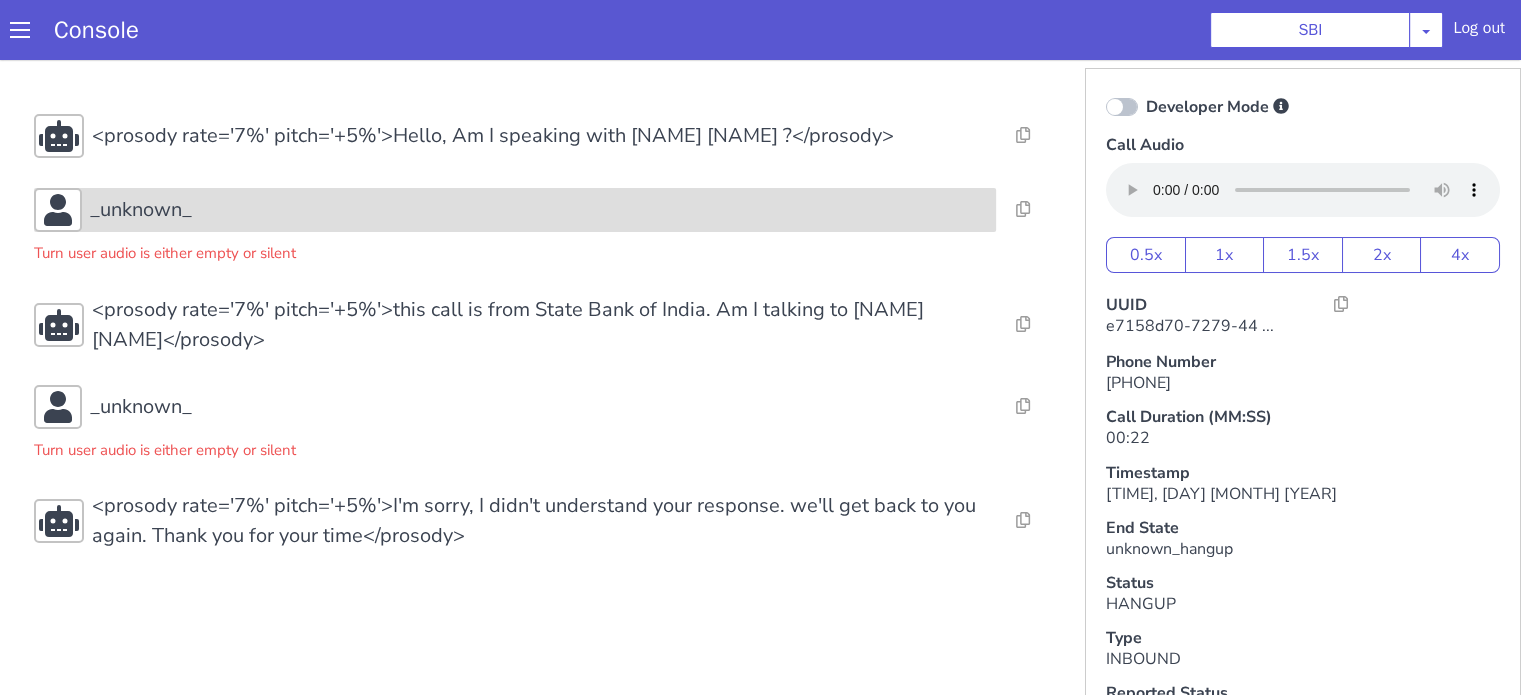 click on "_unknown_" at bounding box center [539, 210] 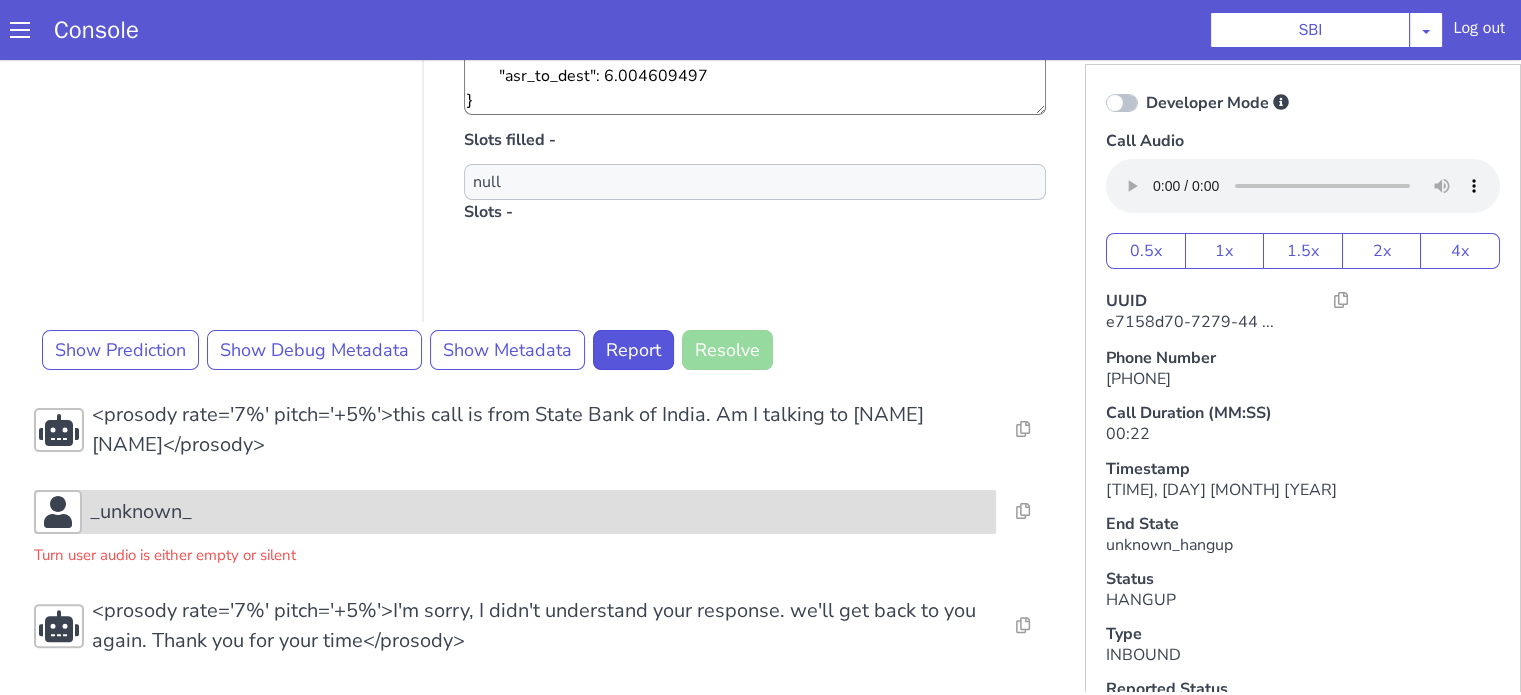 scroll, scrollTop: 5, scrollLeft: 0, axis: vertical 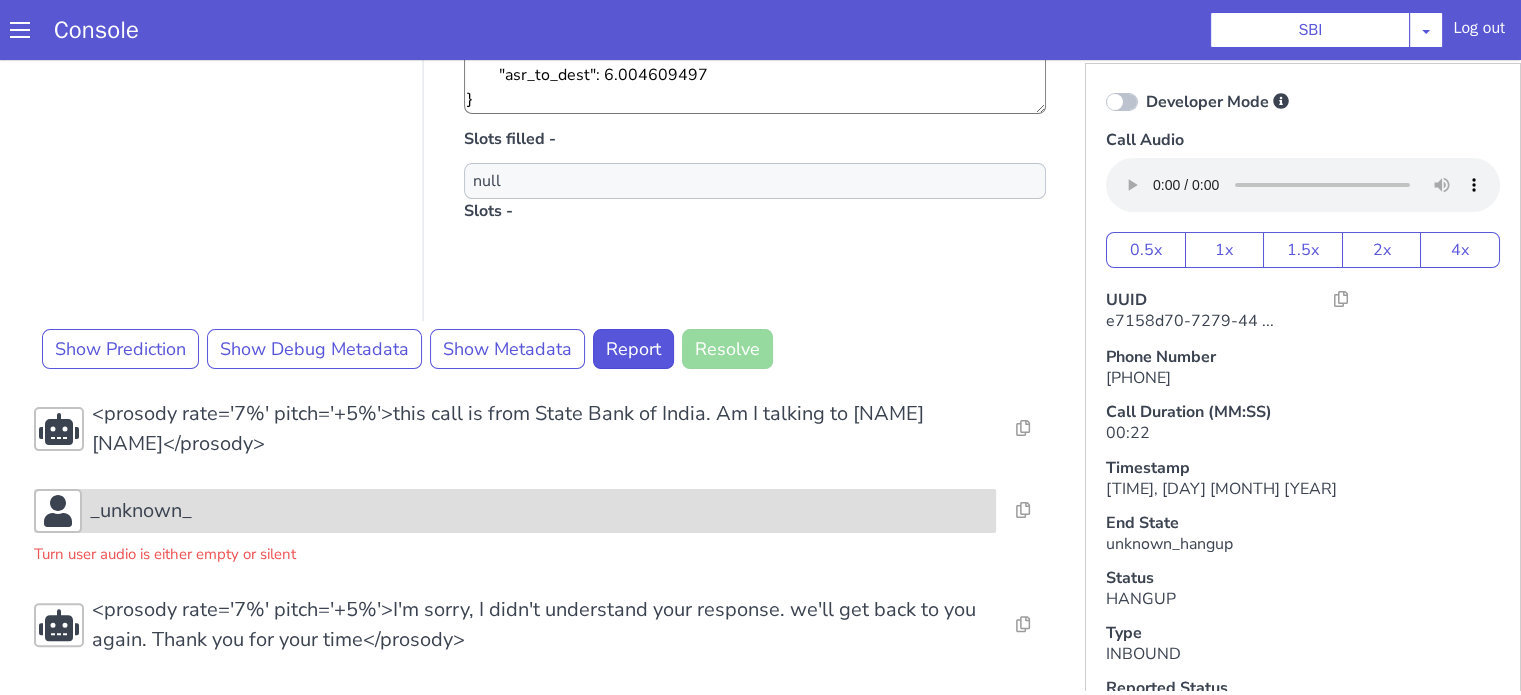 click on "_unknown_" at bounding box center [141, 511] 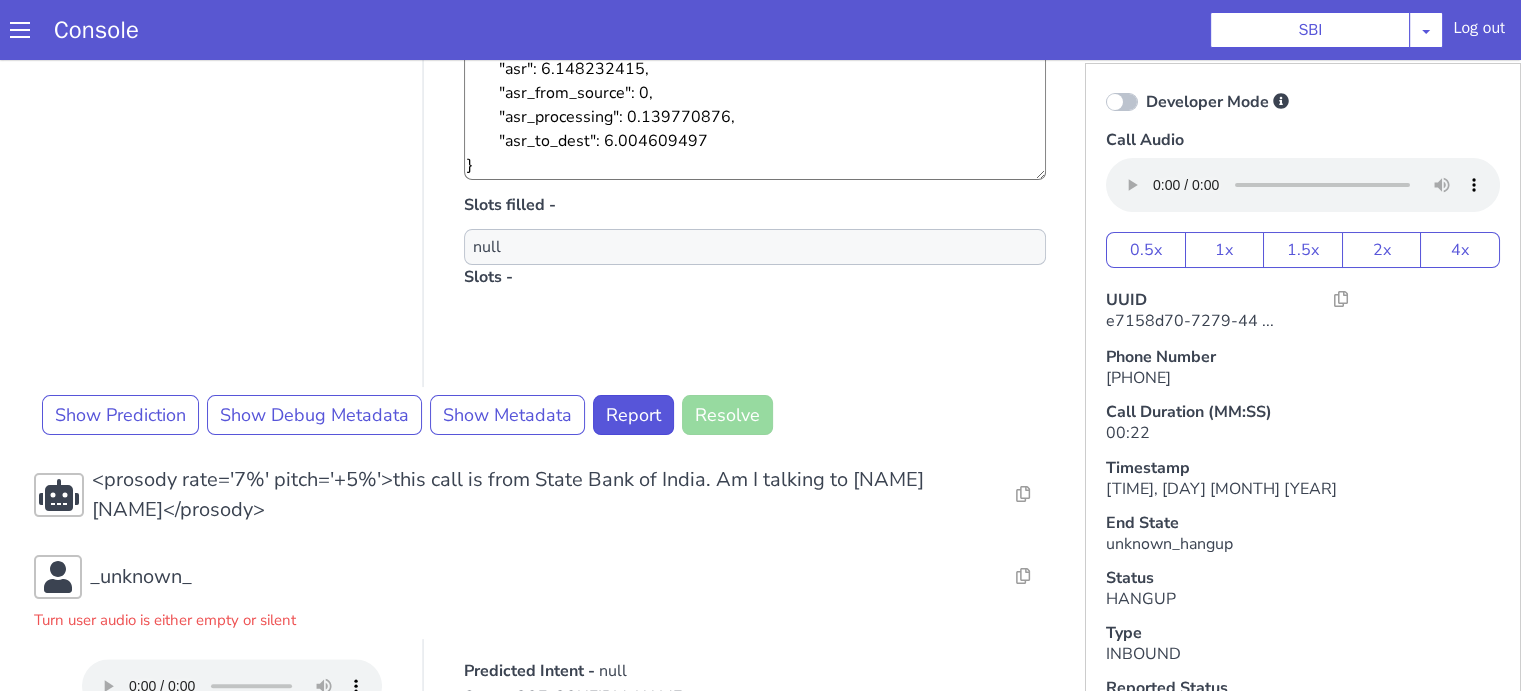 scroll, scrollTop: 354, scrollLeft: 0, axis: vertical 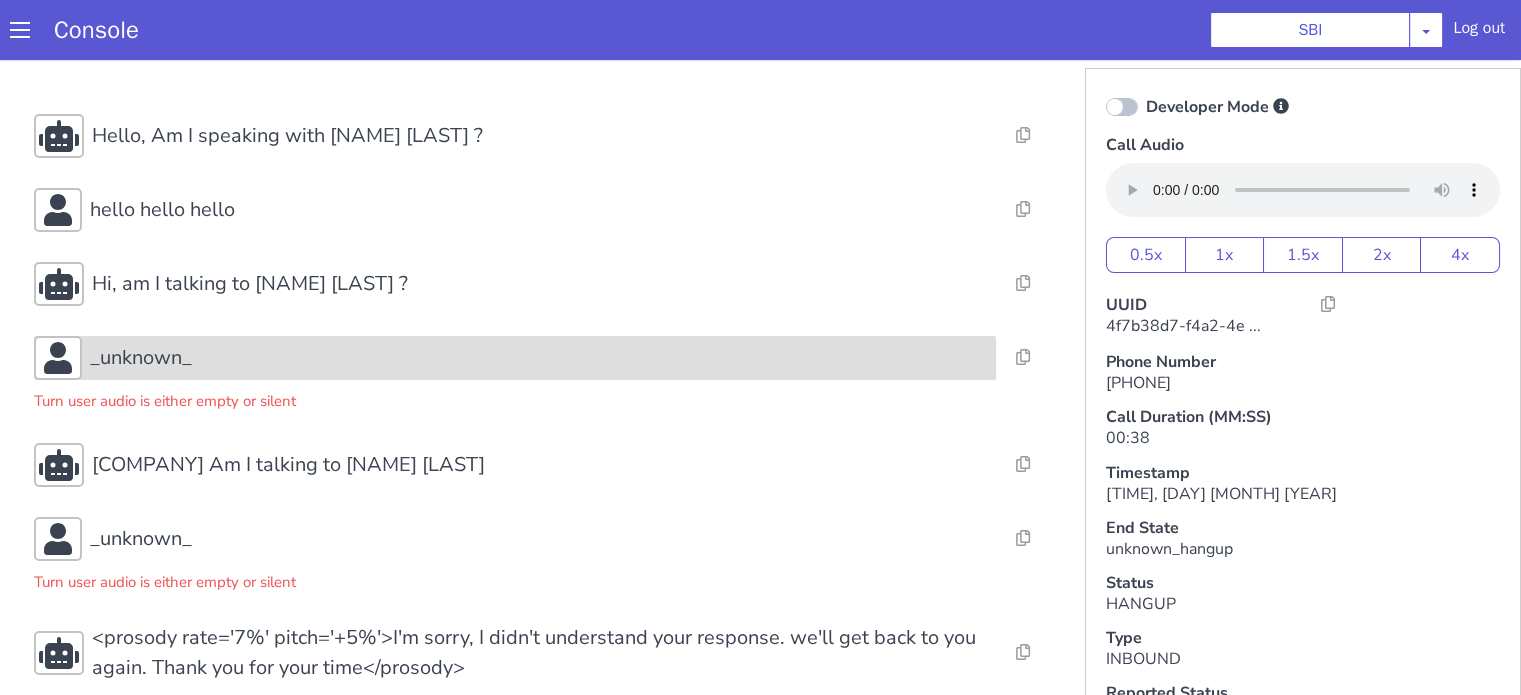 click on "_unknown_" at bounding box center (141, 358) 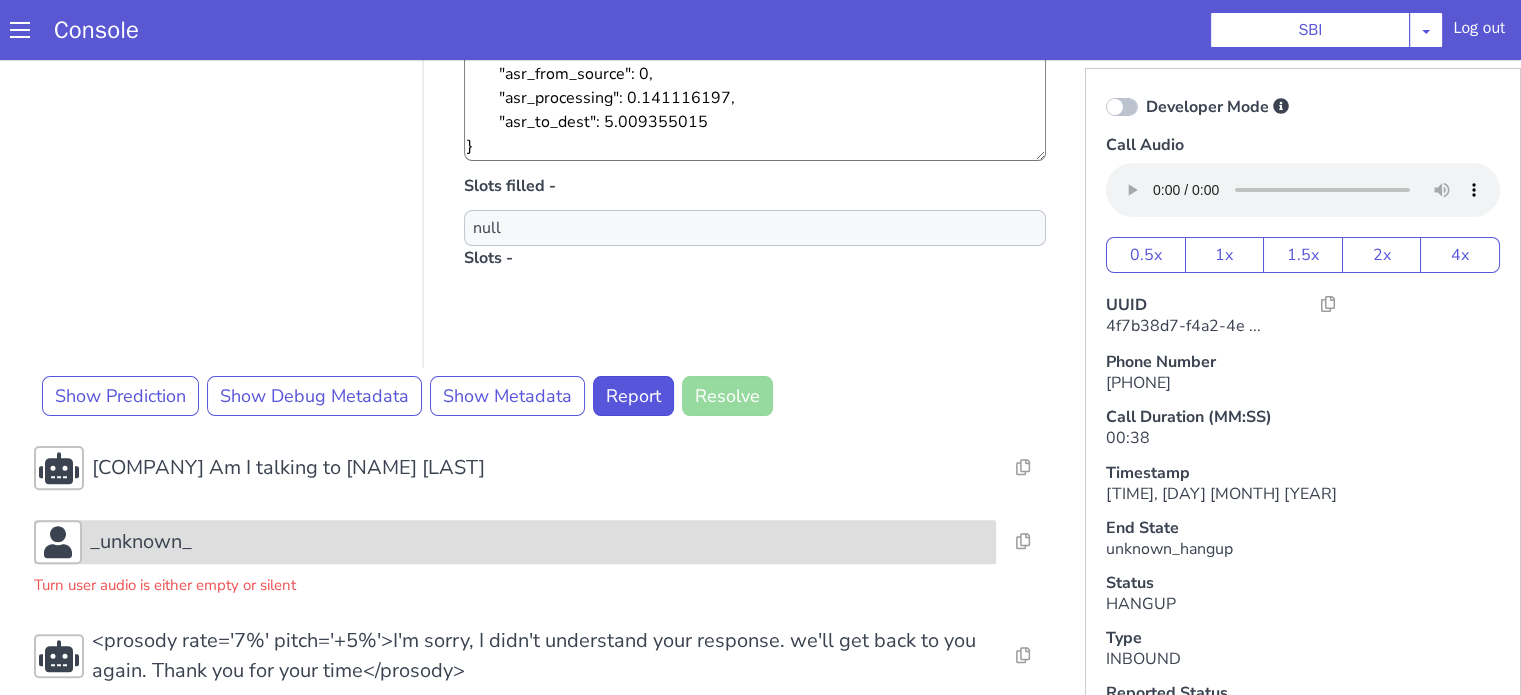 scroll, scrollTop: 600, scrollLeft: 0, axis: vertical 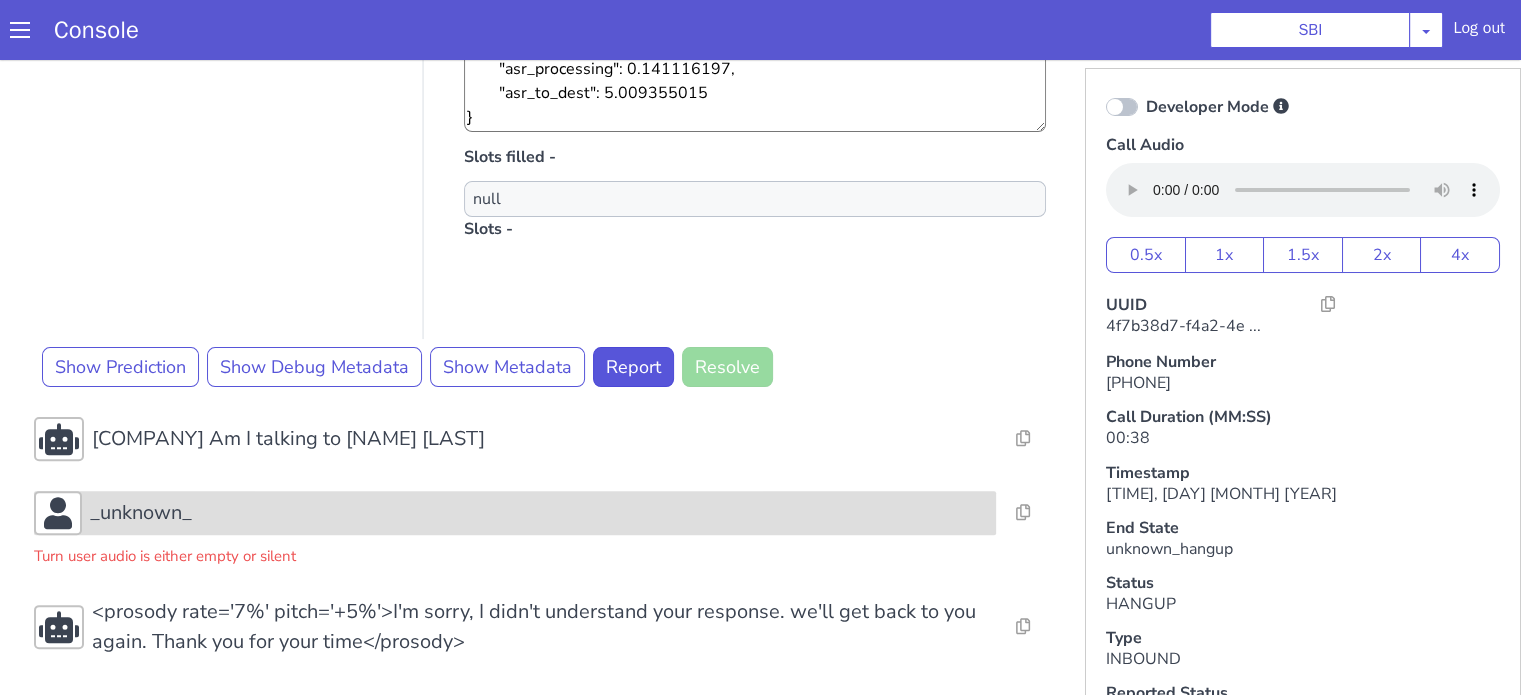 click on "_unknown_" at bounding box center (539, 513) 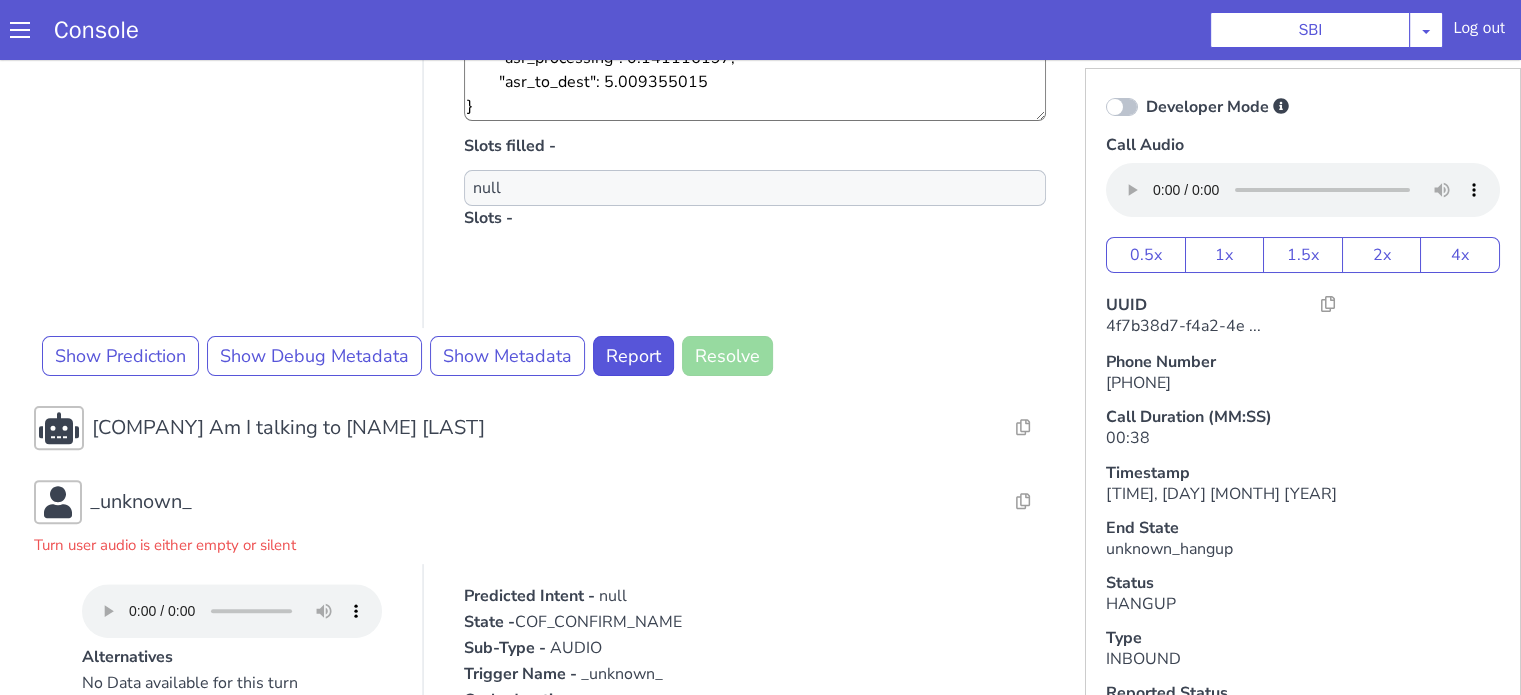 scroll, scrollTop: 200, scrollLeft: 0, axis: vertical 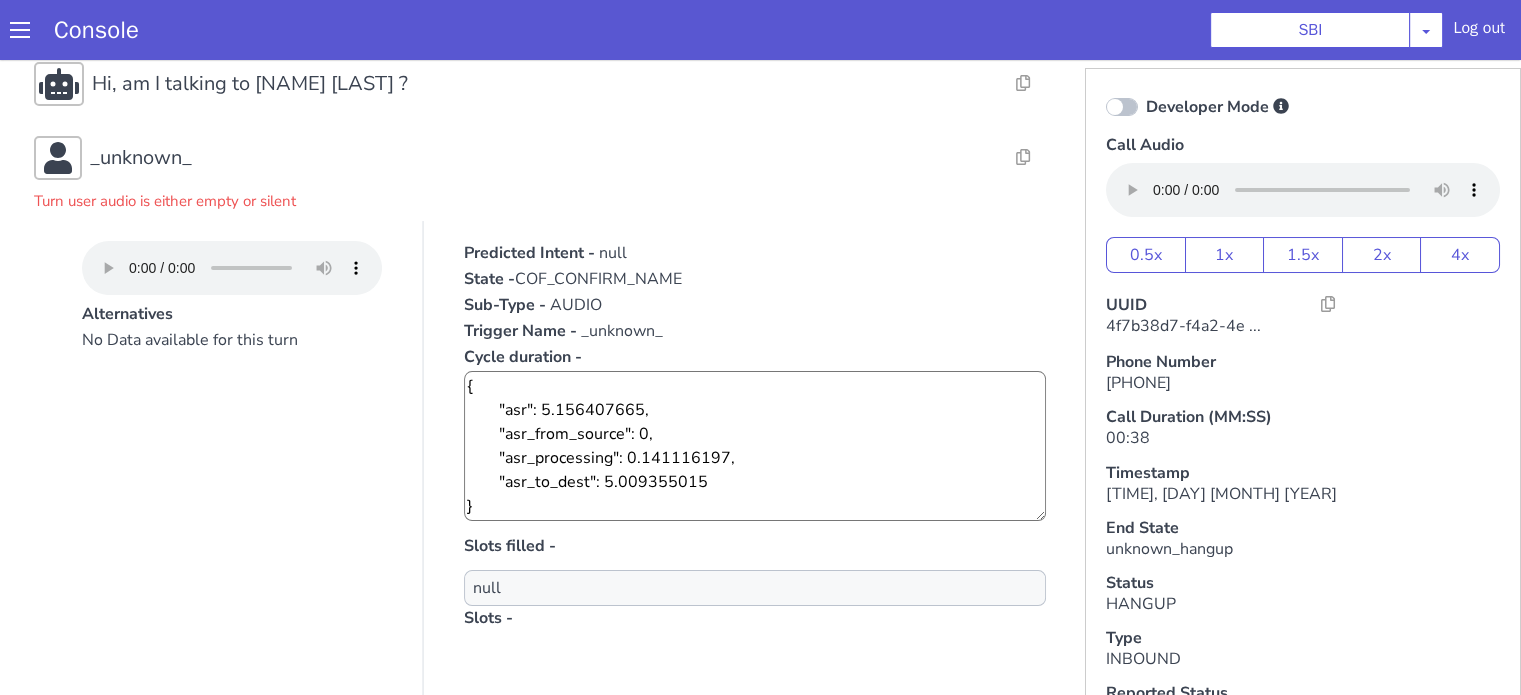 type 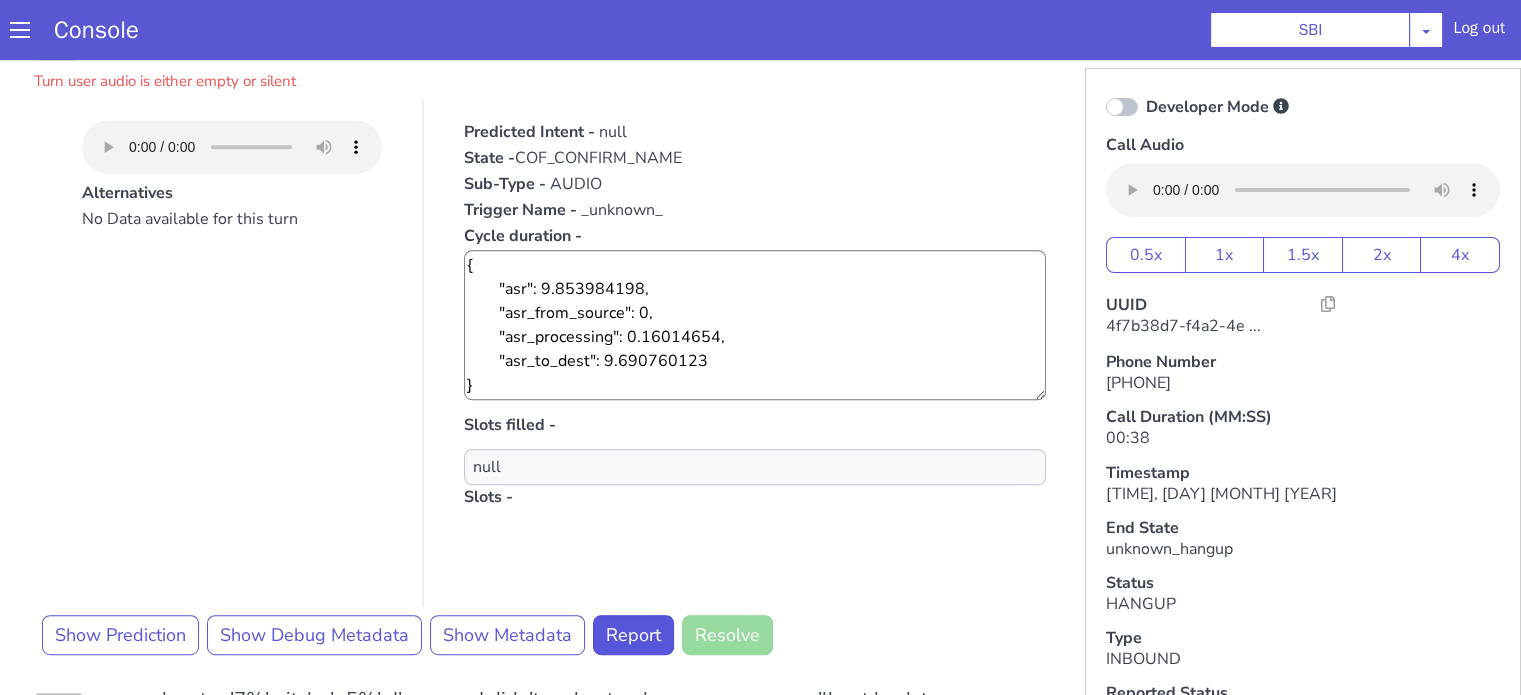 scroll, scrollTop: 864, scrollLeft: 0, axis: vertical 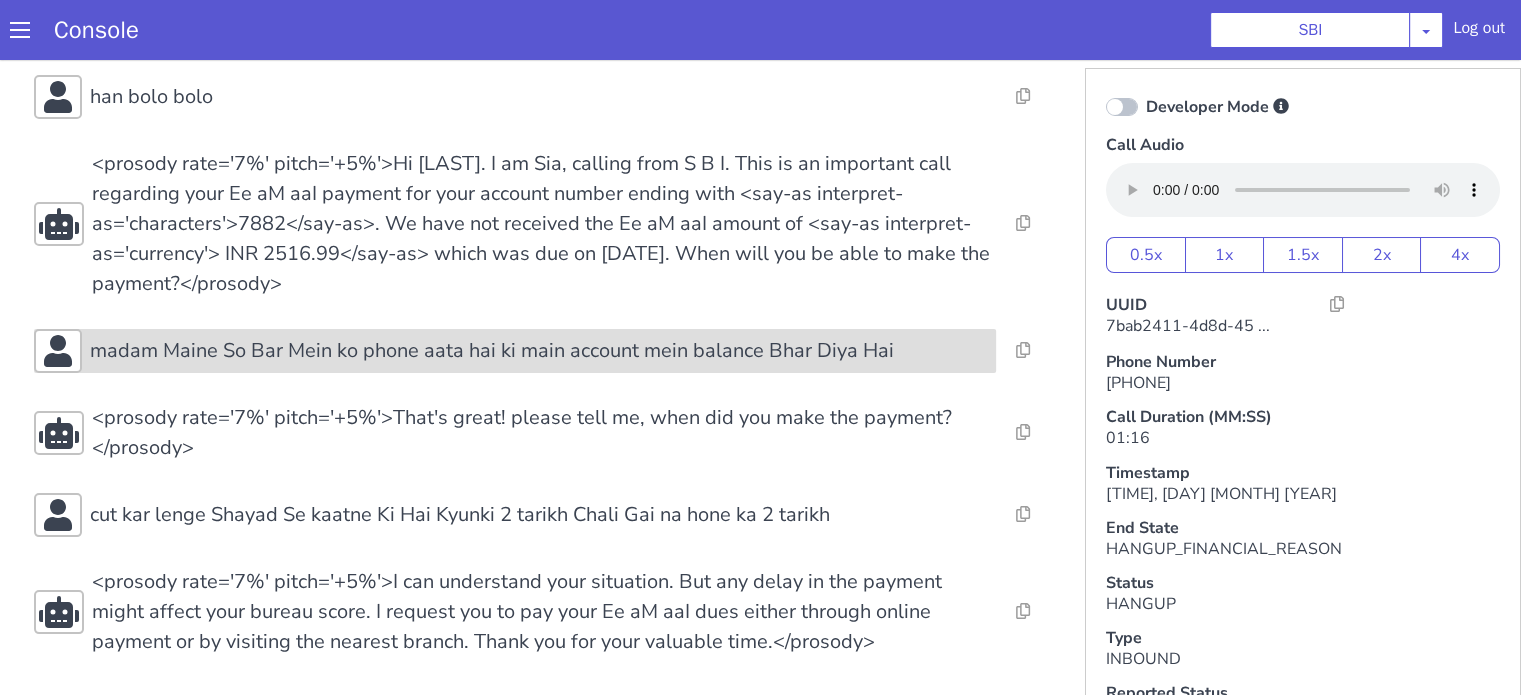 click on "madam Maine So Bar Mein ko phone aata hai ki main account mein balance Bhar Diya Hai" at bounding box center [492, 351] 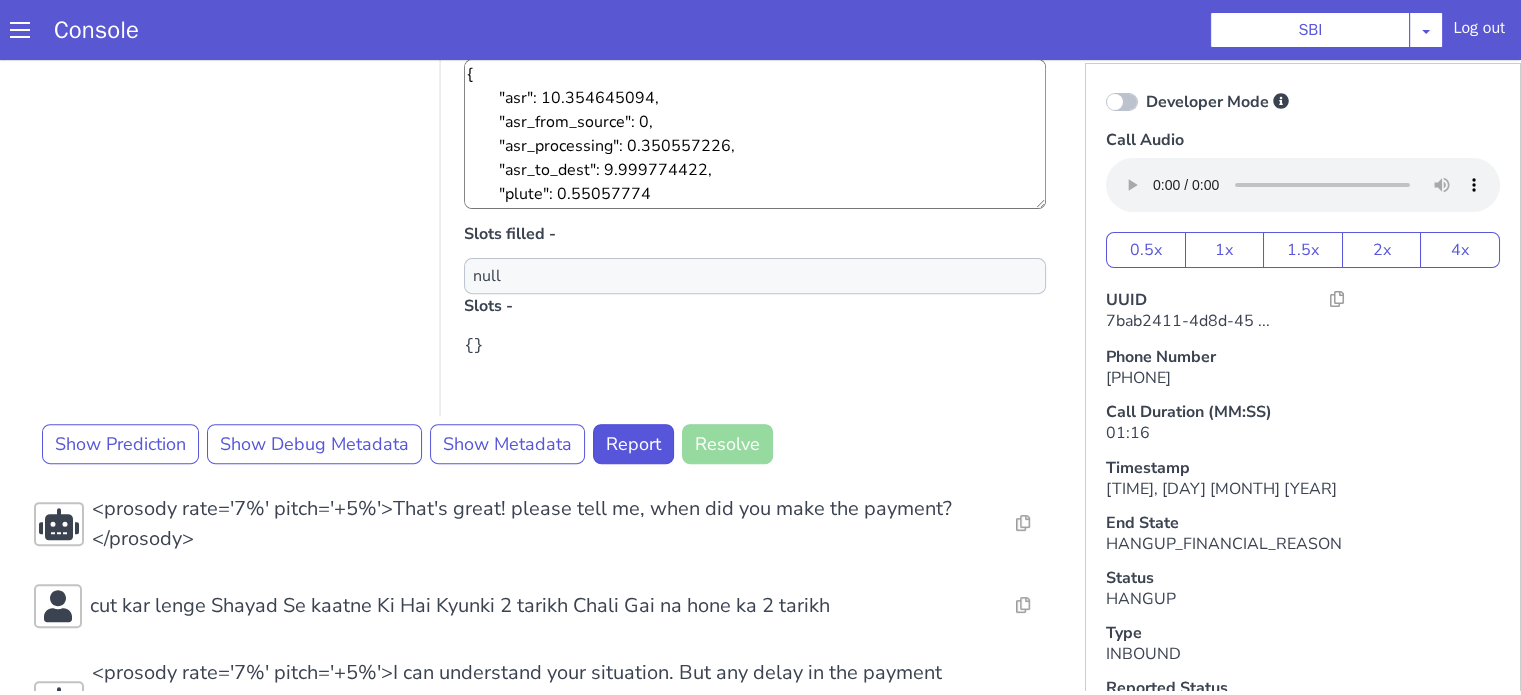 scroll, scrollTop: 652, scrollLeft: 0, axis: vertical 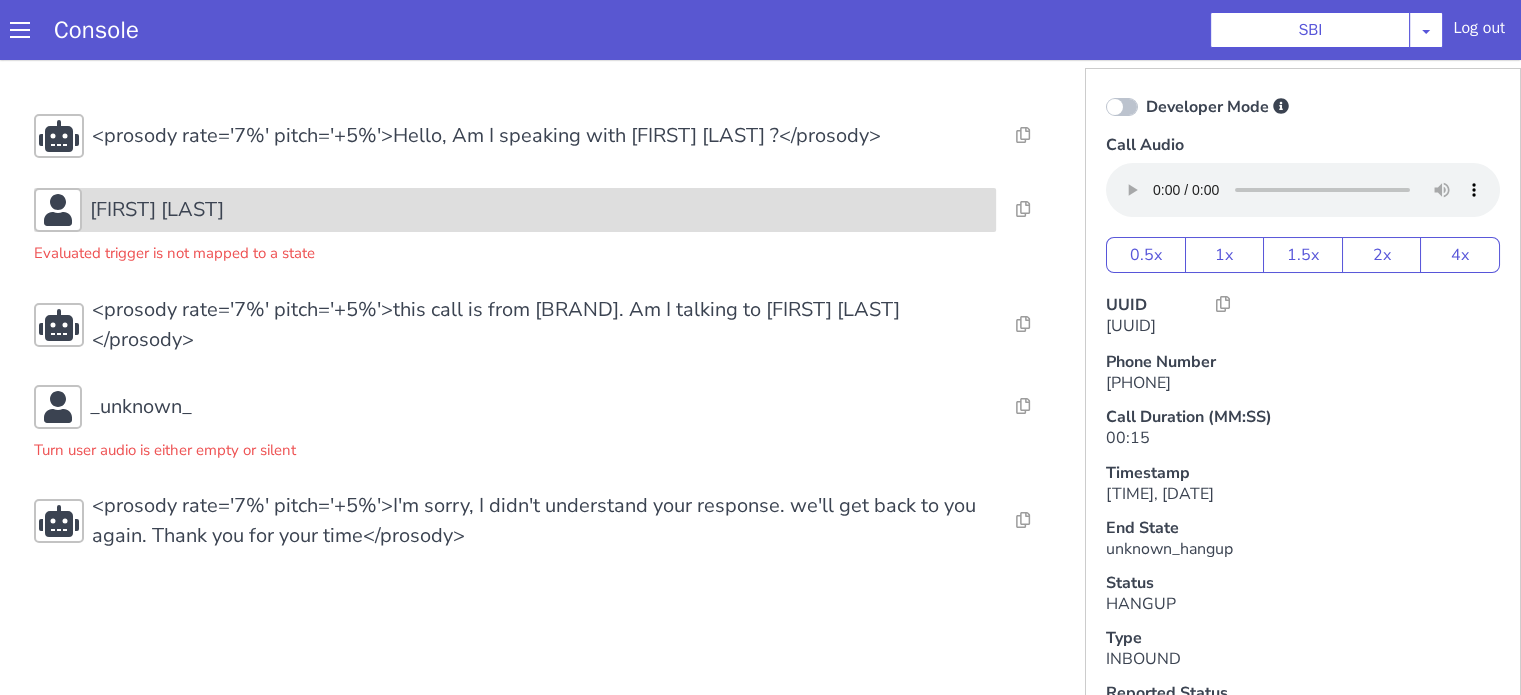 click on "[FIRST] [LAST]" at bounding box center (157, 210) 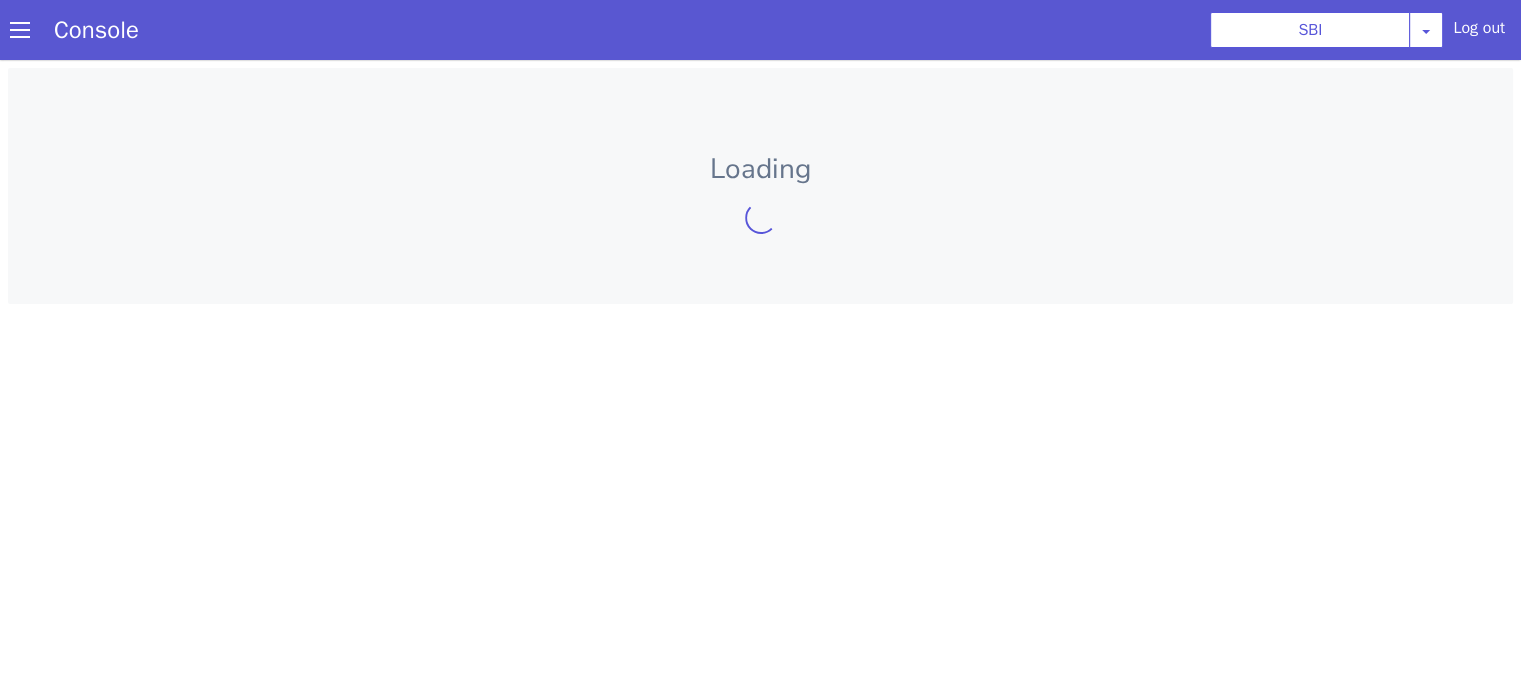 scroll, scrollTop: 0, scrollLeft: 0, axis: both 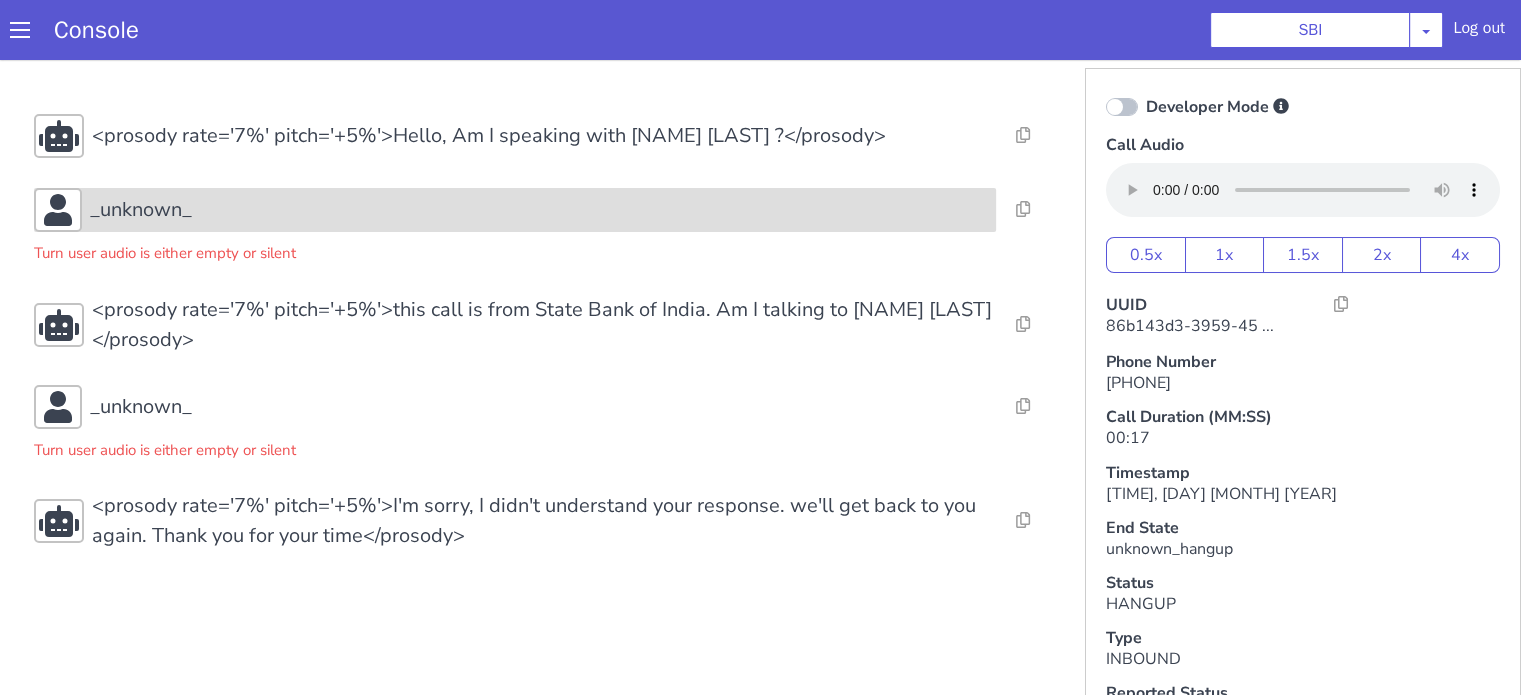click on "_unknown_" at bounding box center [539, 210] 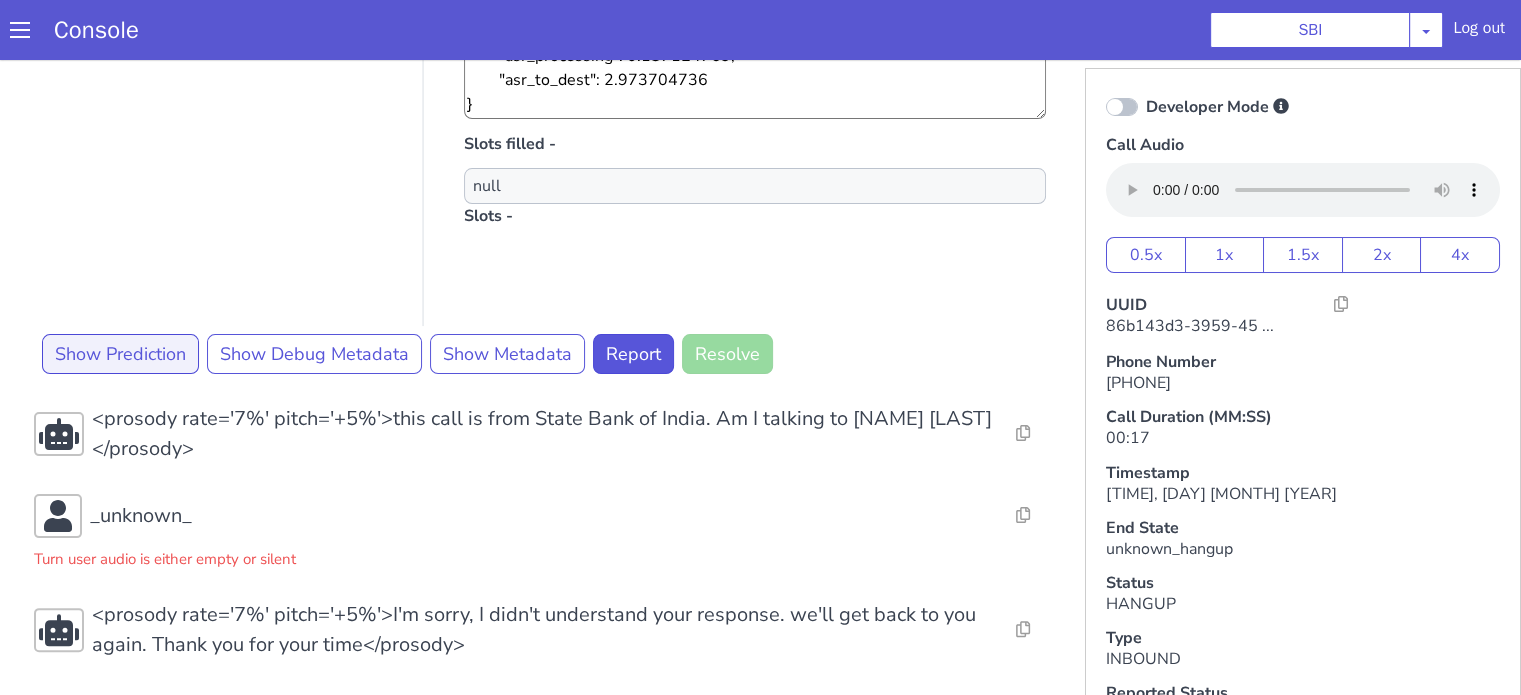scroll, scrollTop: 5, scrollLeft: 0, axis: vertical 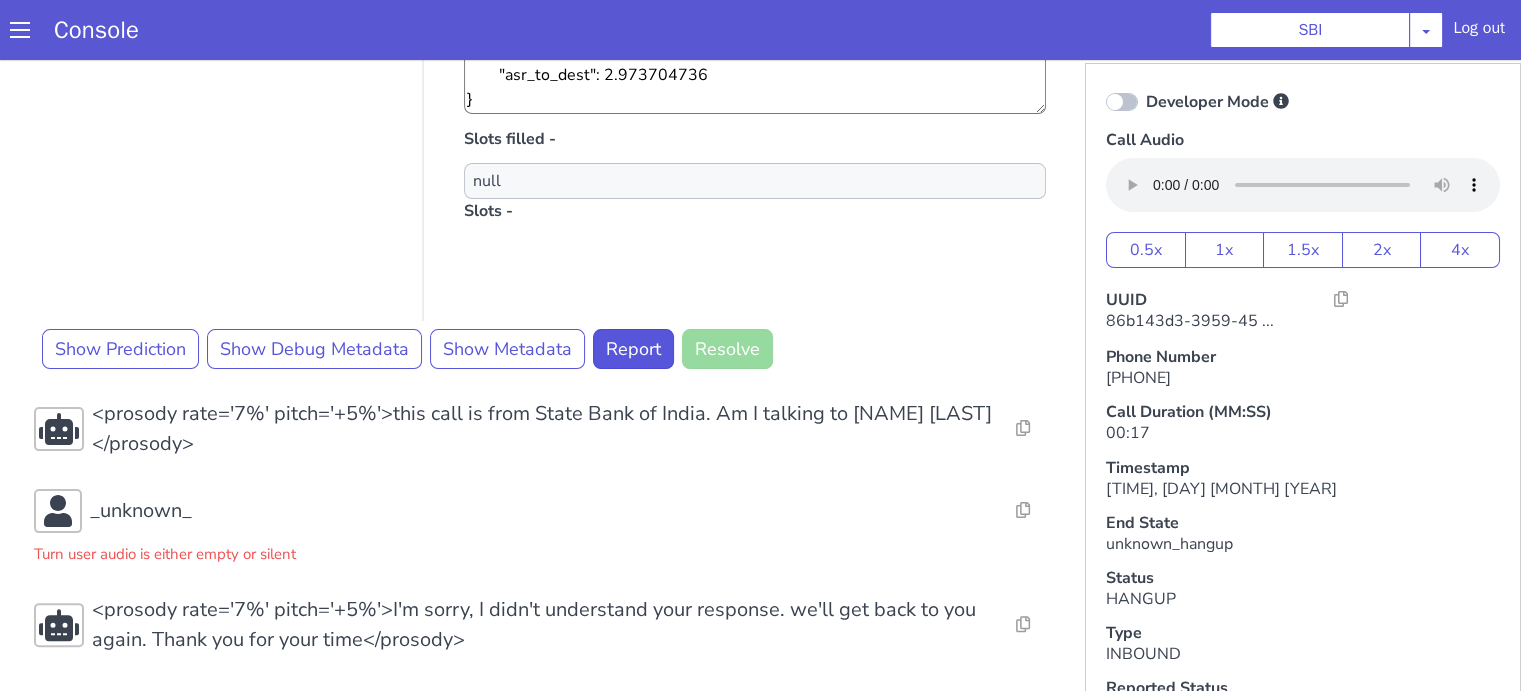 click on "Turn user audio is either empty or silent" at bounding box center [165, 549] 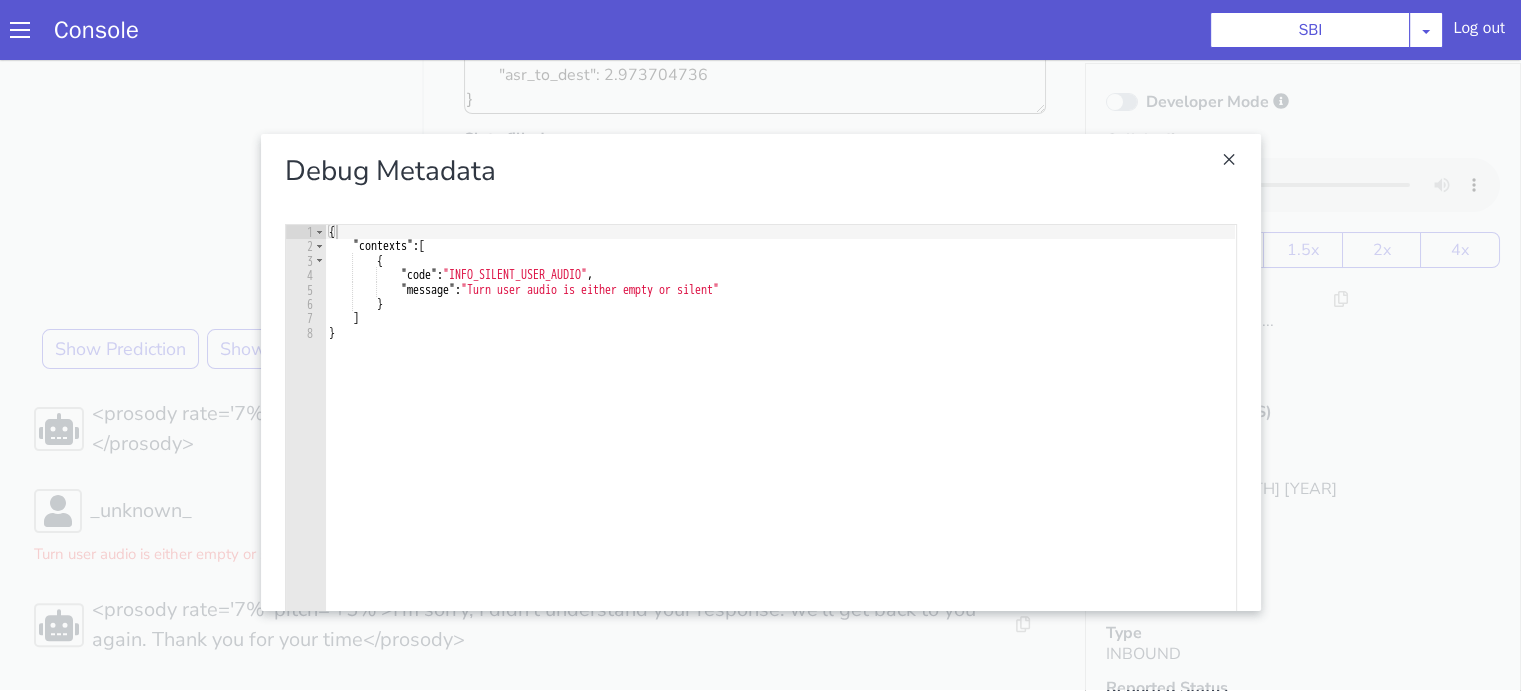 click at bounding box center (760, 372) 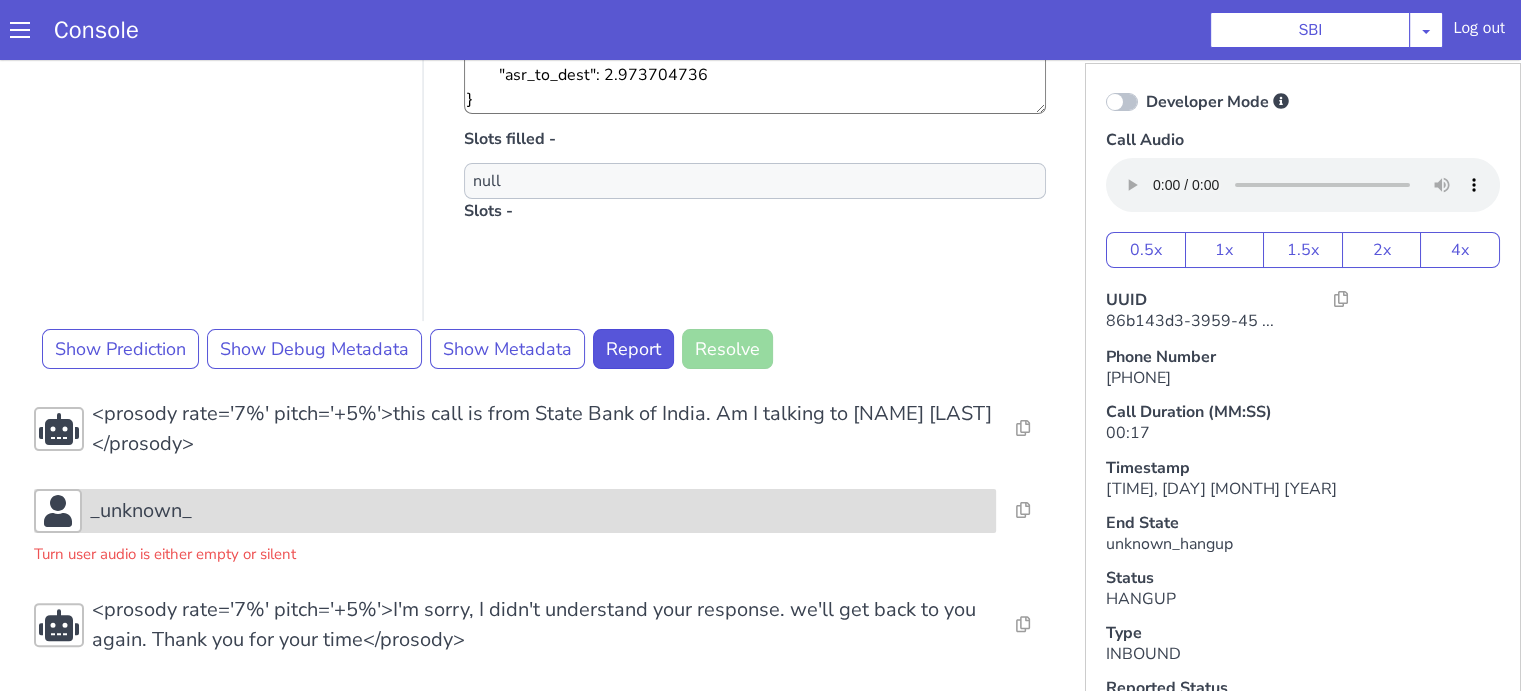 click on "_unknown_" at bounding box center [141, 511] 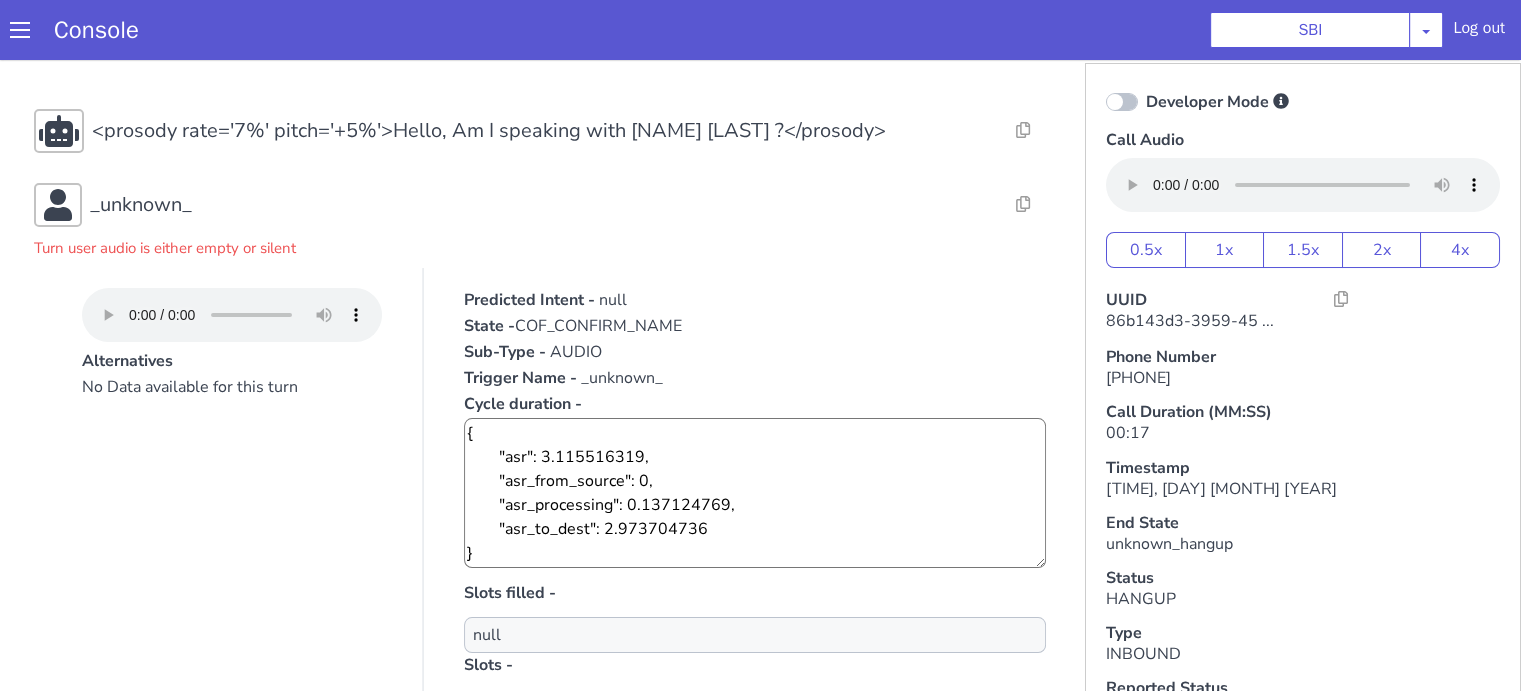 scroll, scrollTop: 0, scrollLeft: 0, axis: both 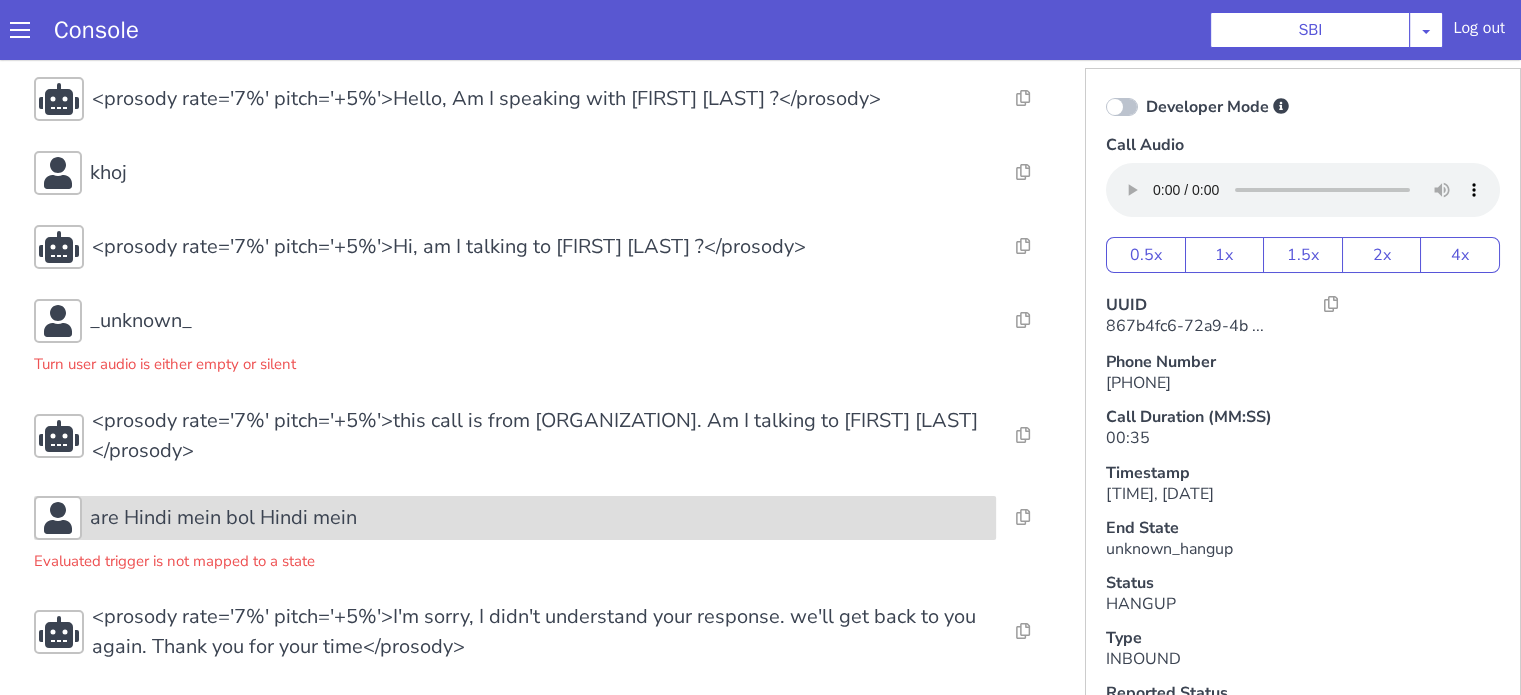 click on "are Hindi mein bol Hindi mein" at bounding box center [223, 518] 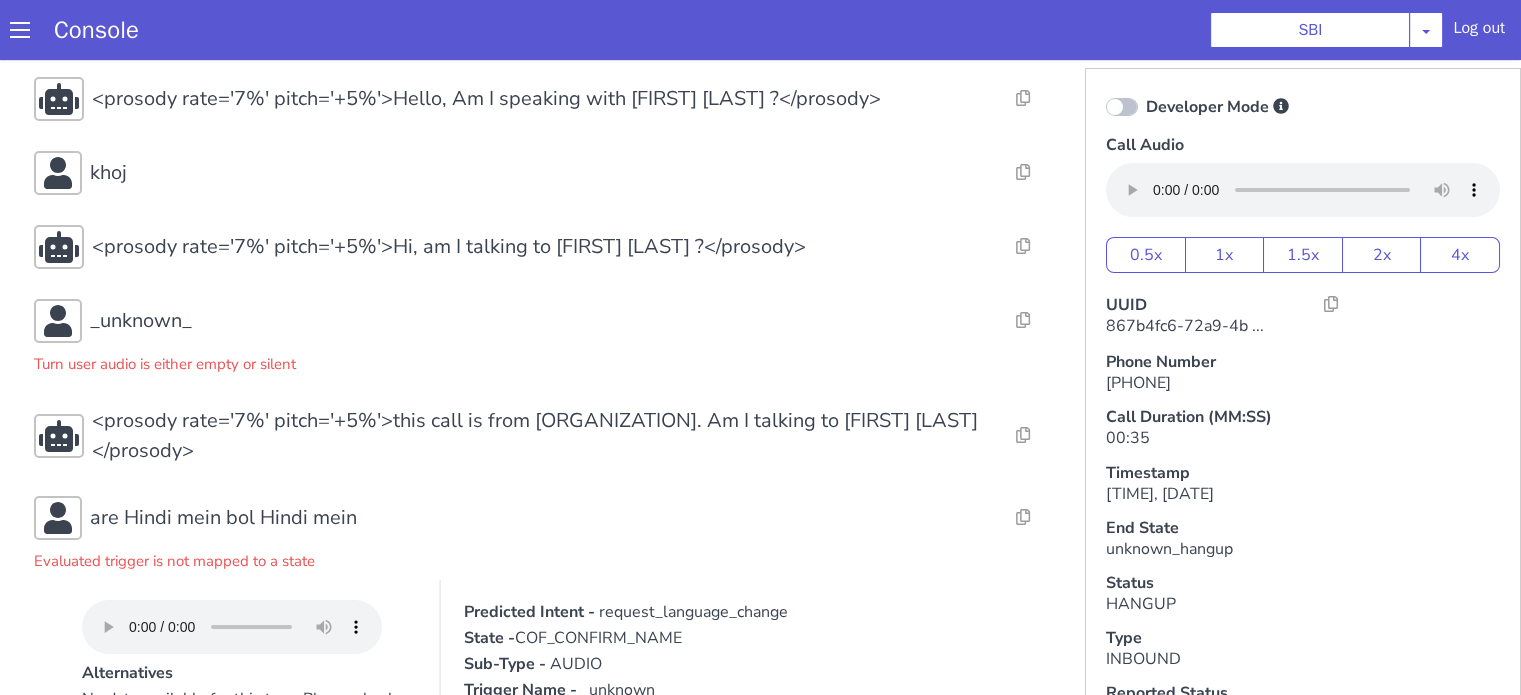click on "Resolve  Intent Error  Entity Error  Transcription Error  Miscellaneous Submit <prosody rate='7%' pitch='+5%'>Hello, Am I speaking with [FIRST] [LAST] ?</prosody> Resolve  Intent Error  Entity Error  Transcription Error  Miscellaneous Submit khoj Resolve  Intent Error  Entity Error  Transcription Error  Miscellaneous Submit <prosody rate='7%' pitch='+5%'>Hi, am I talking to [FIRST] [LAST]  ?</prosody> Resolve  Intent Error  Entity Error  Transcription Error  Miscellaneous Submit _unknown_ Turn user audio is either empty or silent Resolve  Intent Error  Entity Error  Transcription Error  Miscellaneous Submit <prosody rate='7%' pitch='+5%'>this call is from [ORGANIZATION]. Am I talking to [FIRST] [LAST]</prosody> Resolve  Intent Error  Entity Error  Transcription Error  Miscellaneous Submit are Hindi mein bol Hindi mein Evaluated trigger is not mapped to a state Alternatives No data available for this turn, Please check Metadata for possible values Predicted Intent -   State -    AUDIO" at bounding box center [544, 651] 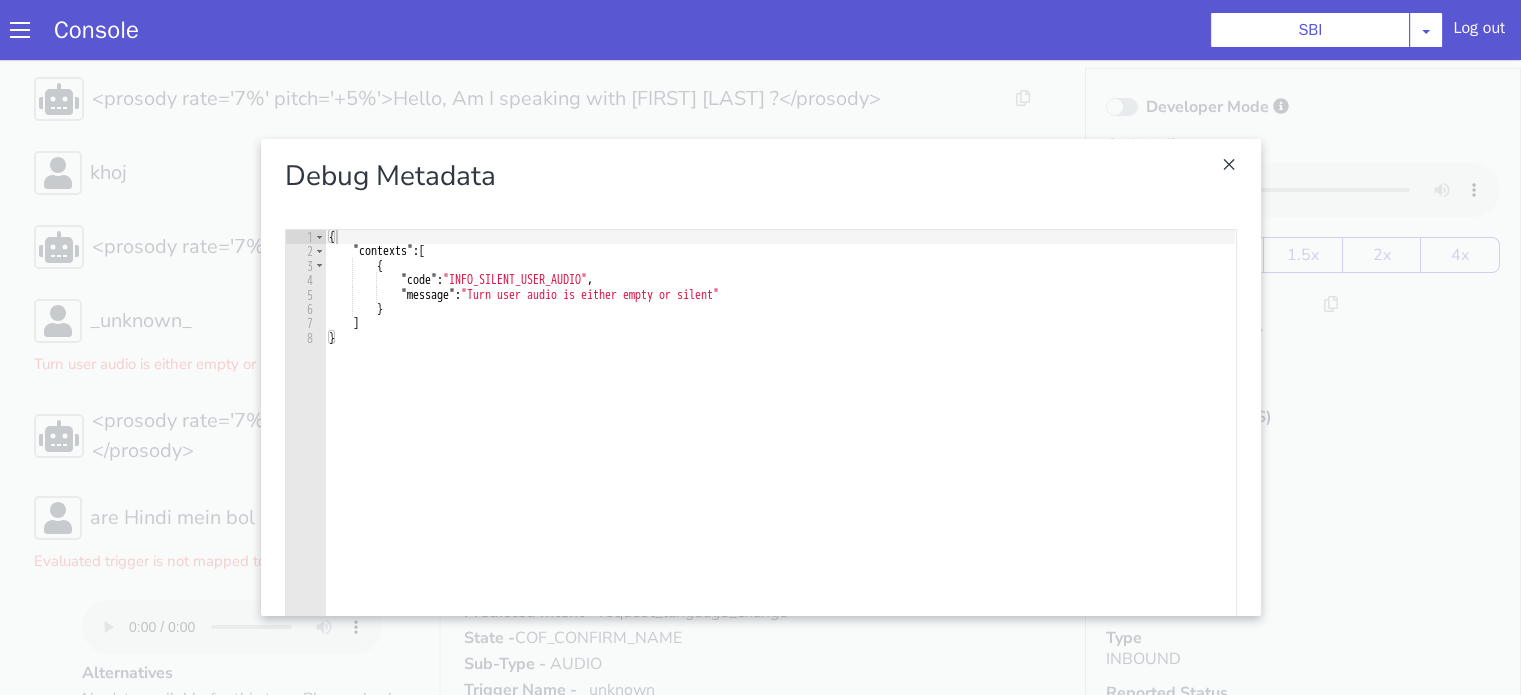 click at bounding box center [760, 377] 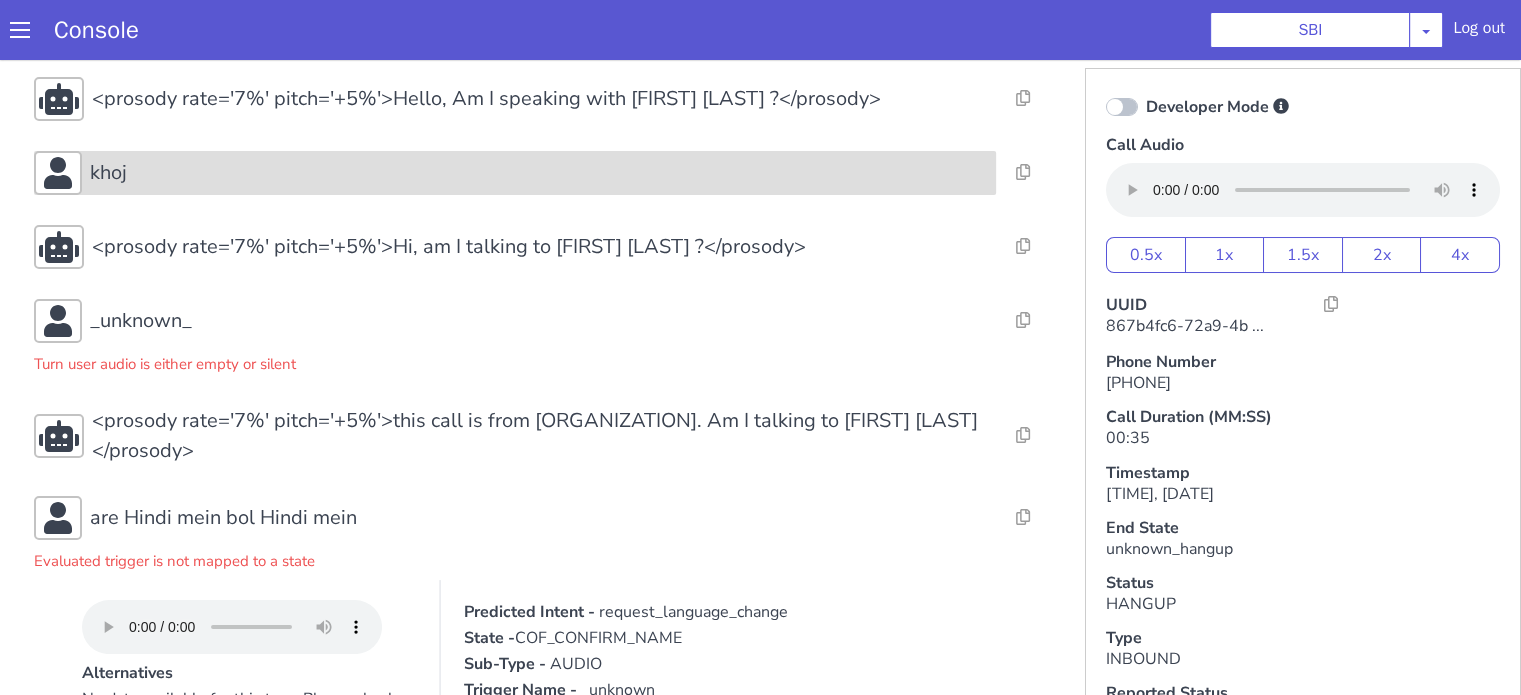 click on "khoj" at bounding box center (539, 173) 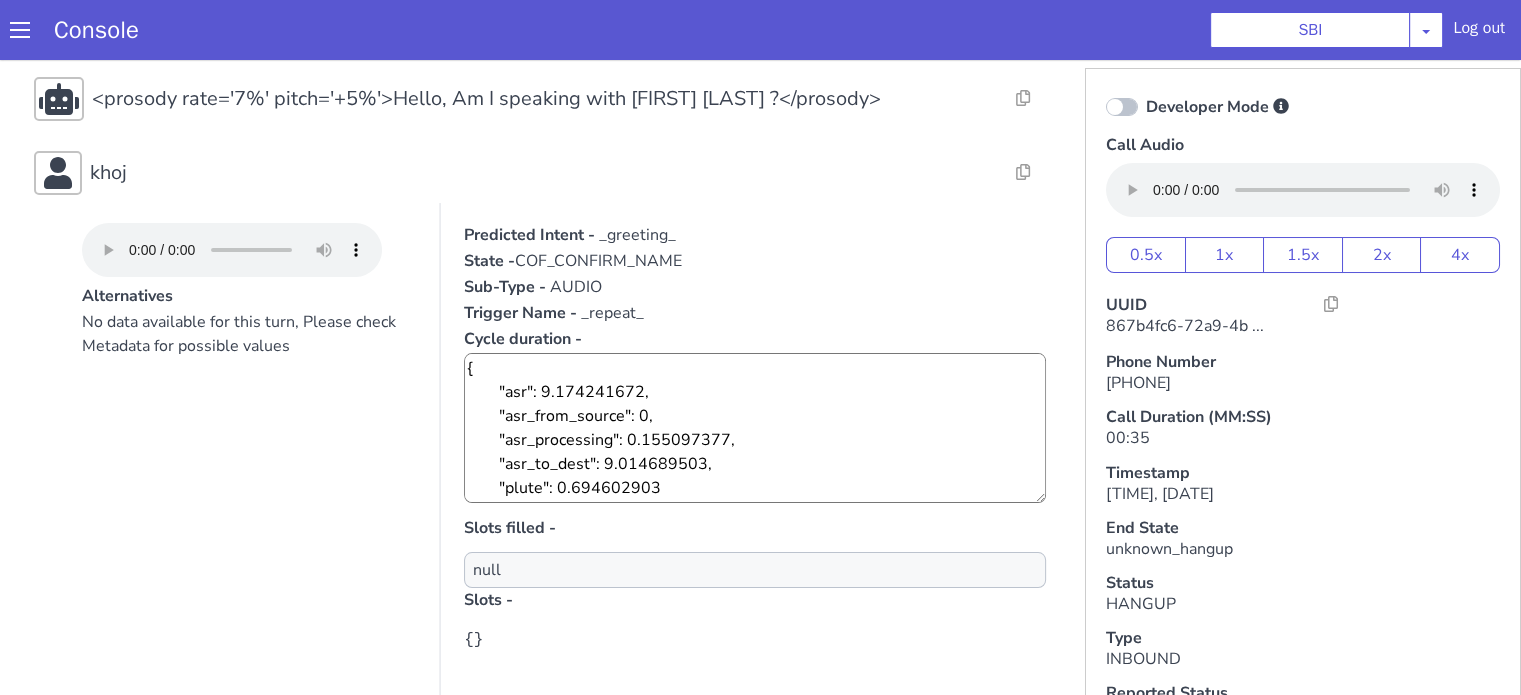 drag, startPoint x: 248, startPoint y: 483, endPoint x: 256, endPoint y: 473, distance: 12.806249 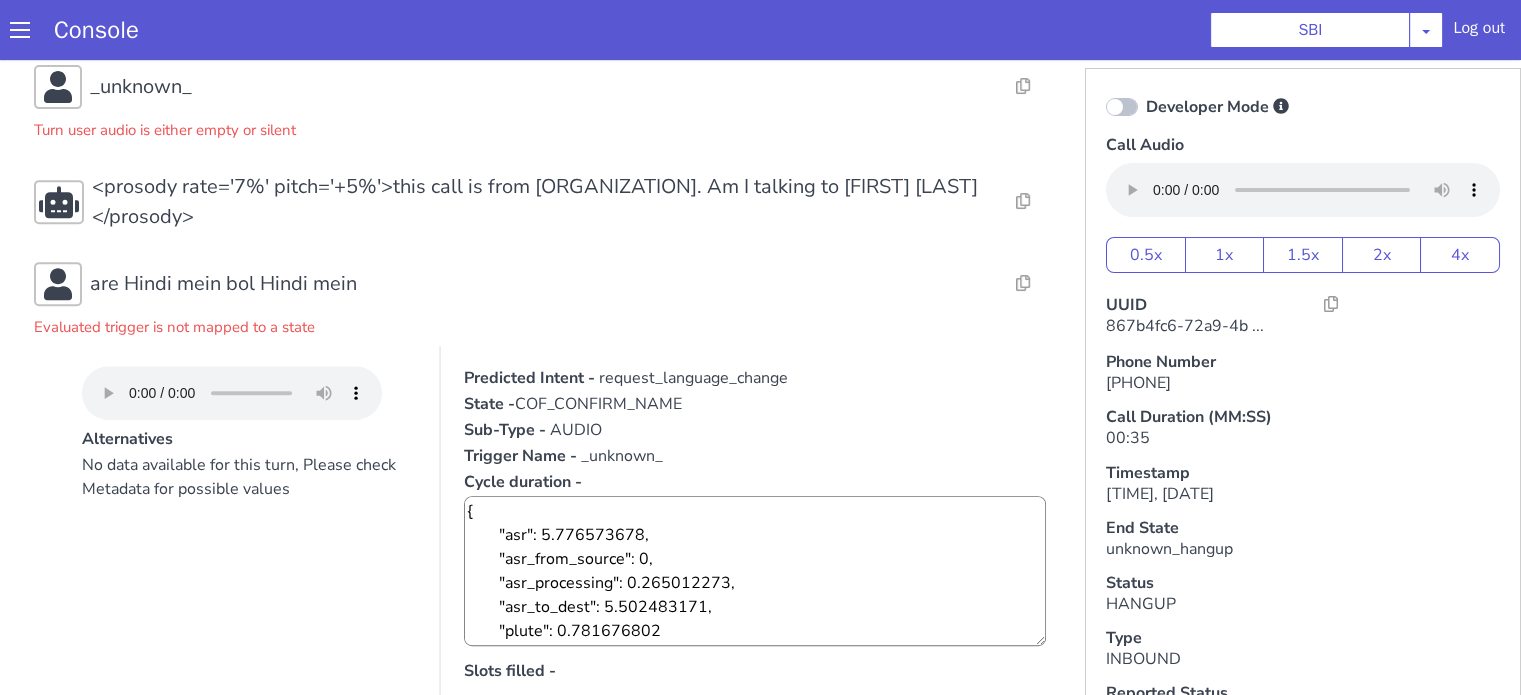 scroll, scrollTop: 937, scrollLeft: 0, axis: vertical 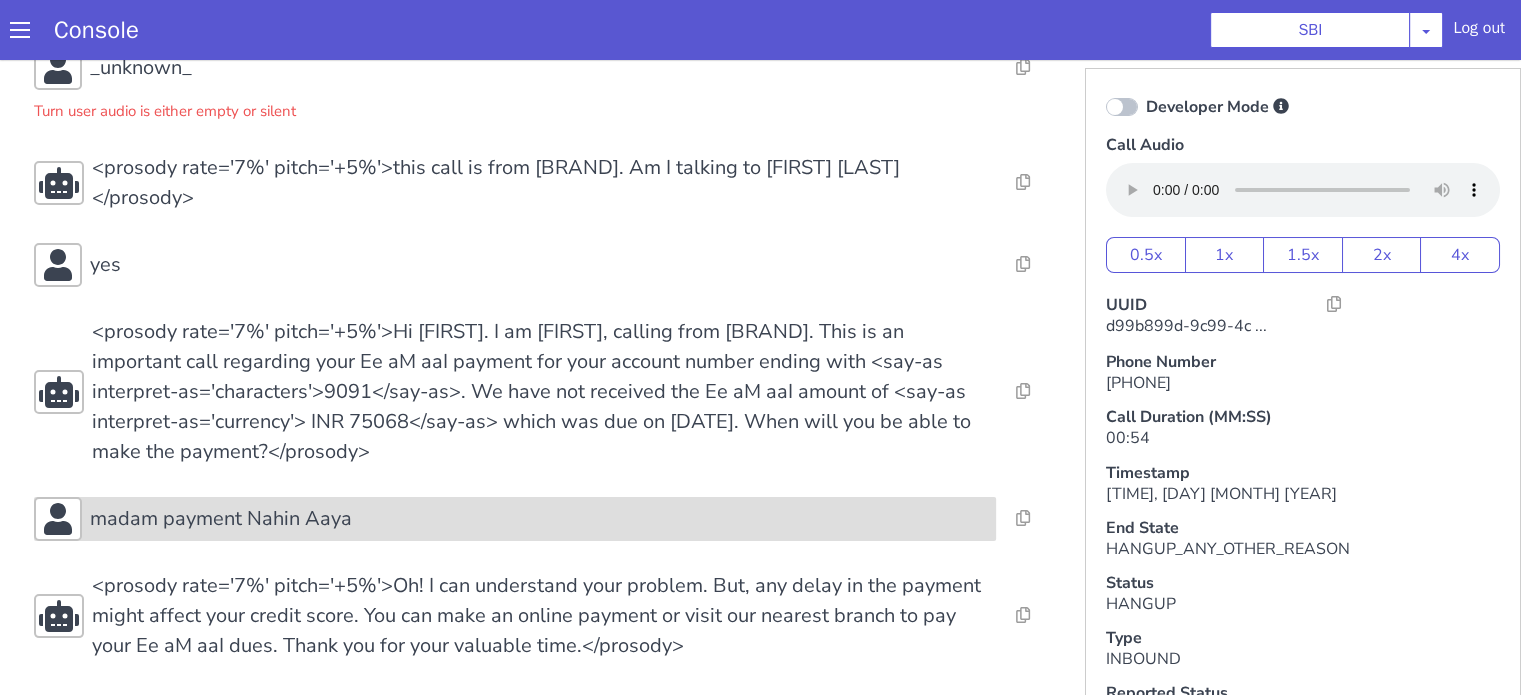 drag, startPoint x: 250, startPoint y: 507, endPoint x: 226, endPoint y: 535, distance: 36.878178 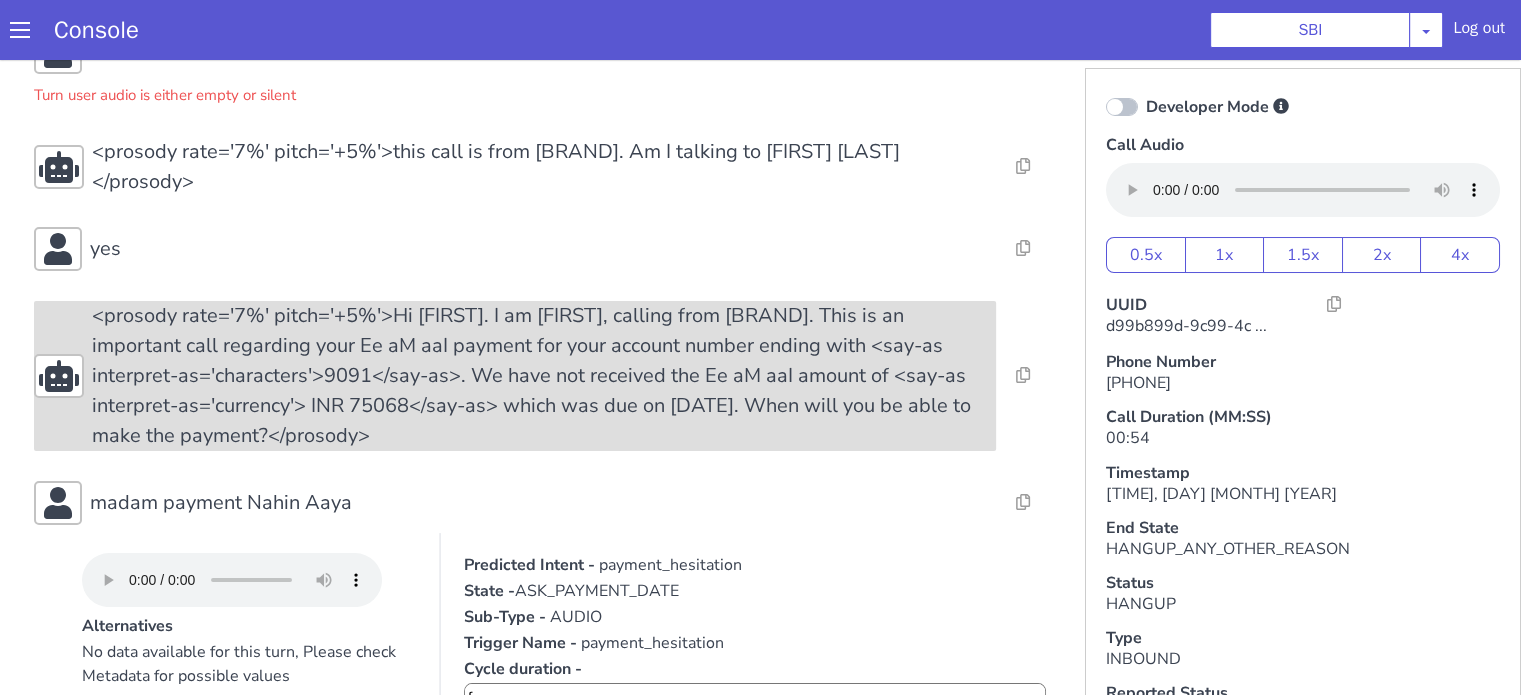 scroll, scrollTop: 342, scrollLeft: 0, axis: vertical 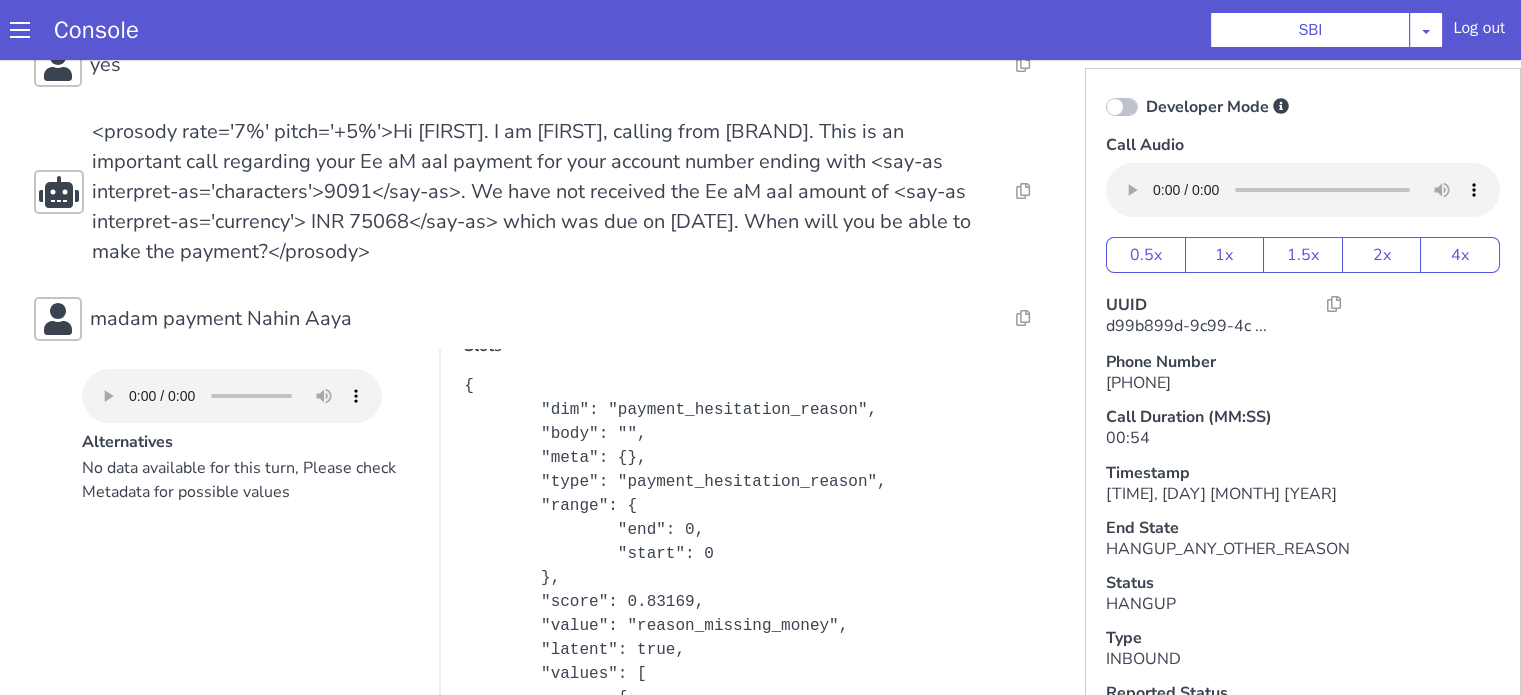 click on "madam payment Nahin Aaya" at bounding box center (221, 319) 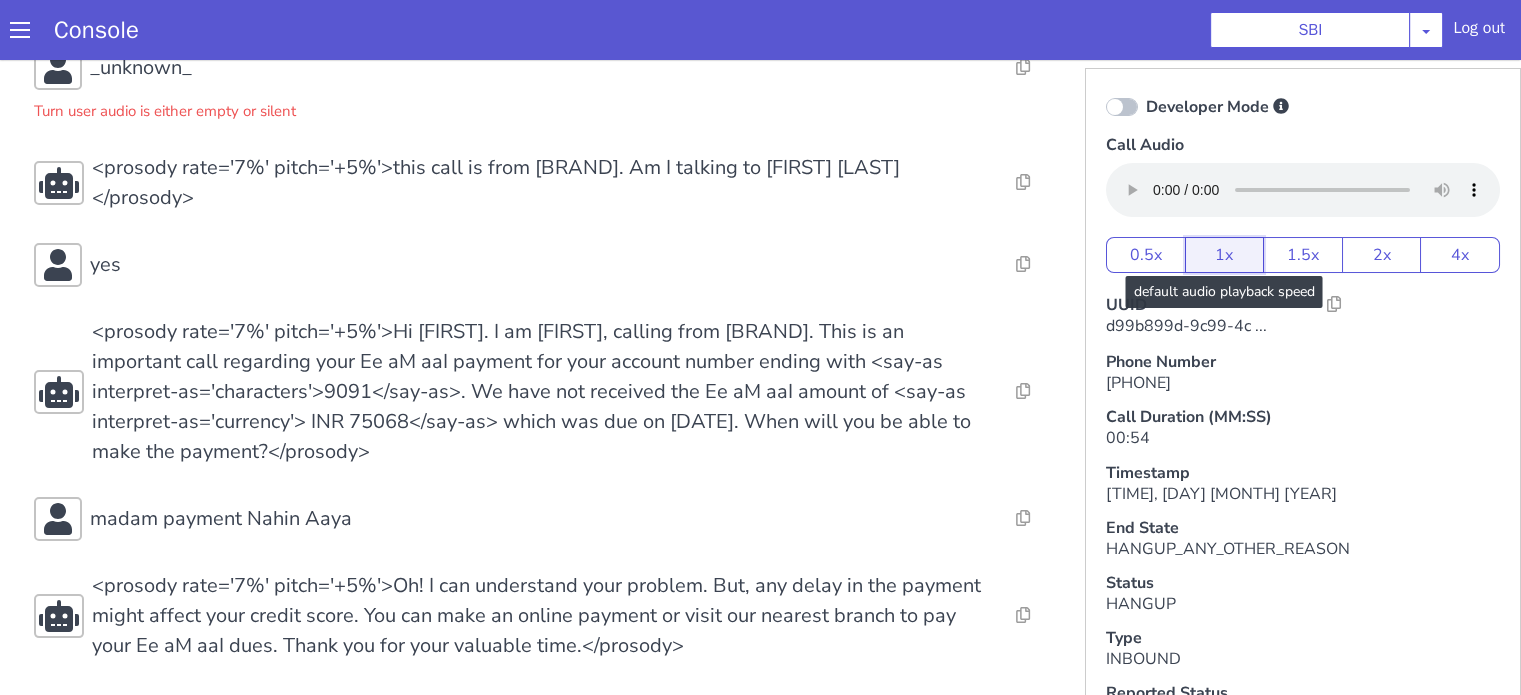 click on "1x" at bounding box center (1225, 255) 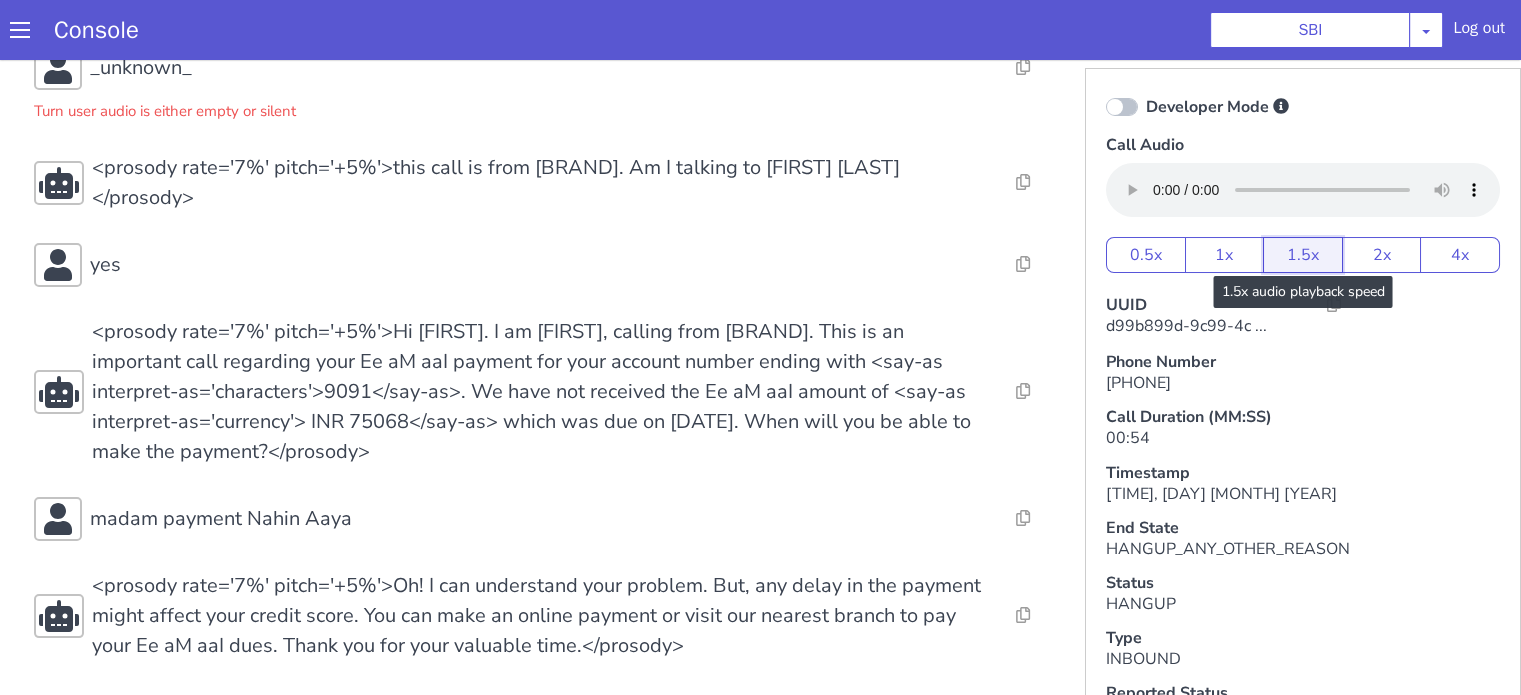 click on "1.5x" at bounding box center [1303, 255] 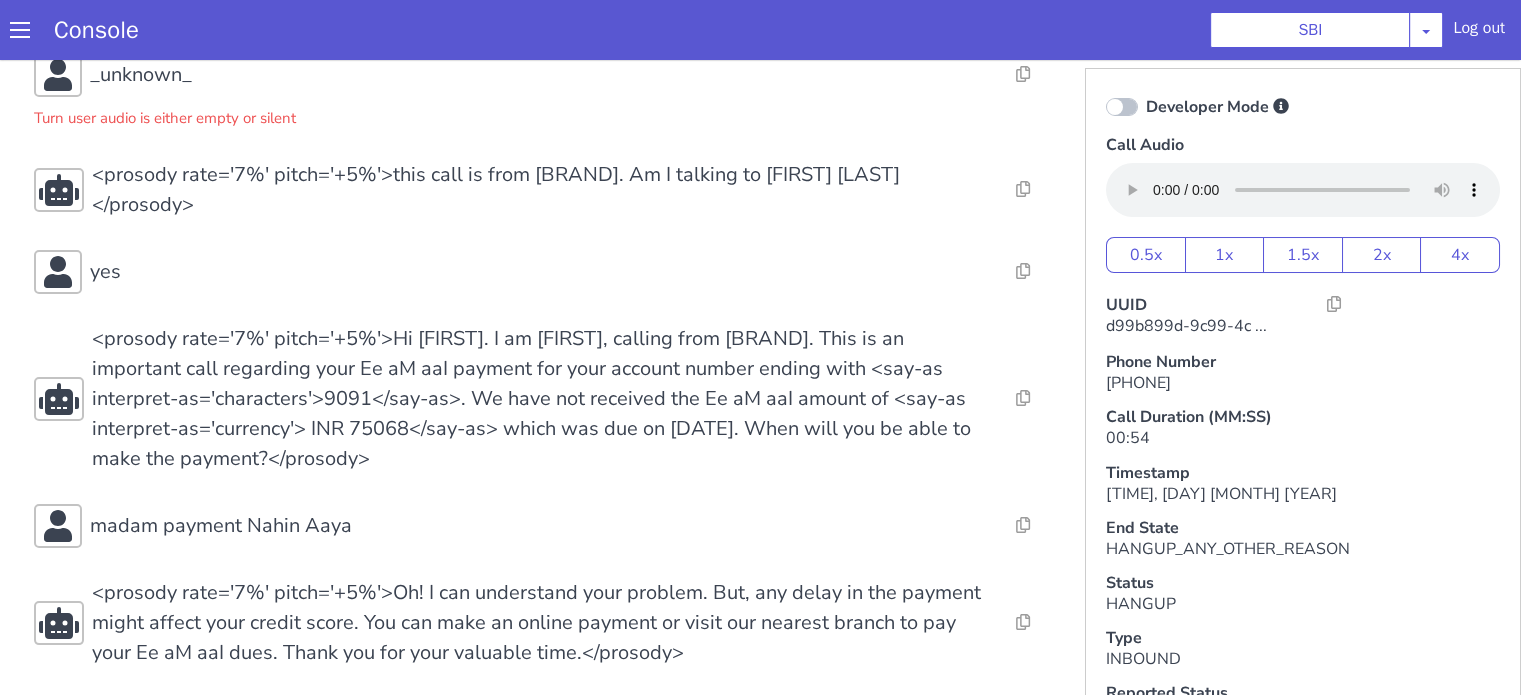 scroll, scrollTop: 142, scrollLeft: 0, axis: vertical 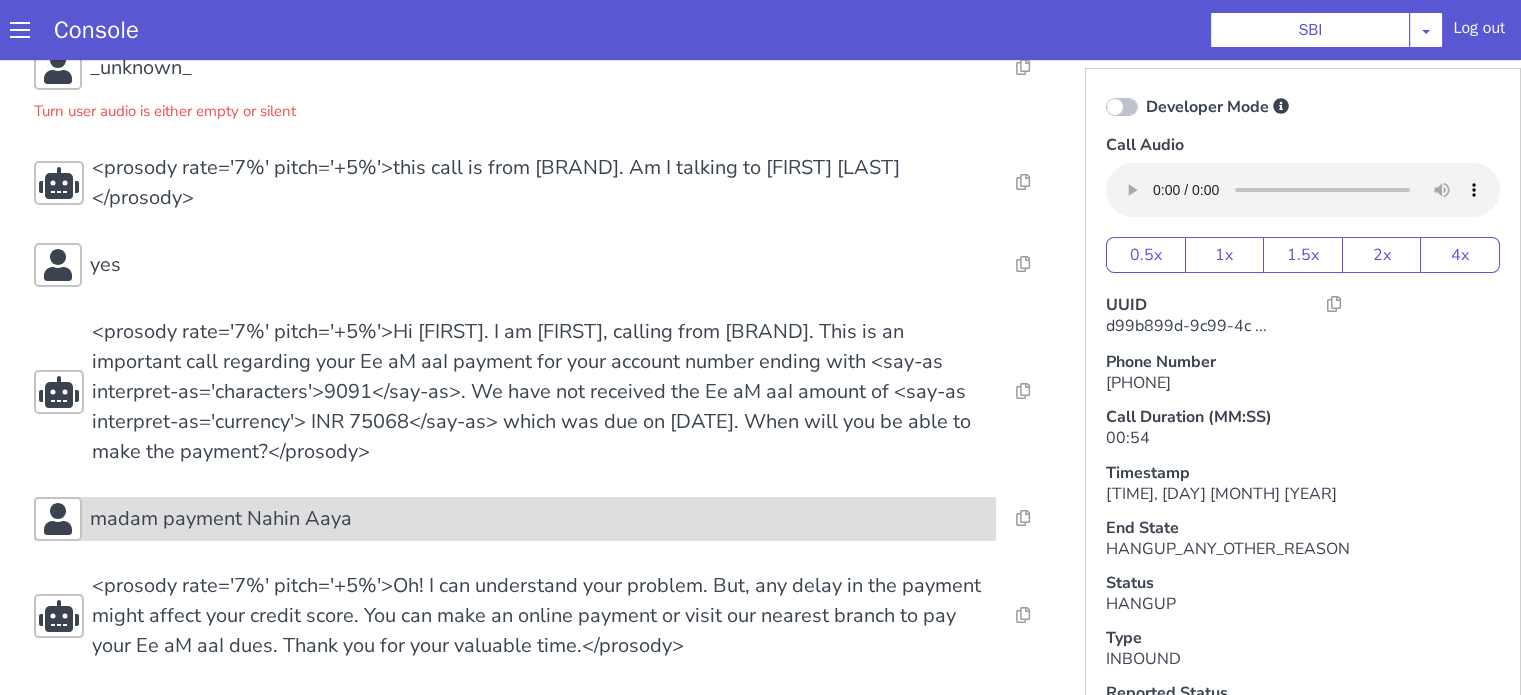 click on "madam payment Nahin Aaya" at bounding box center [515, 519] 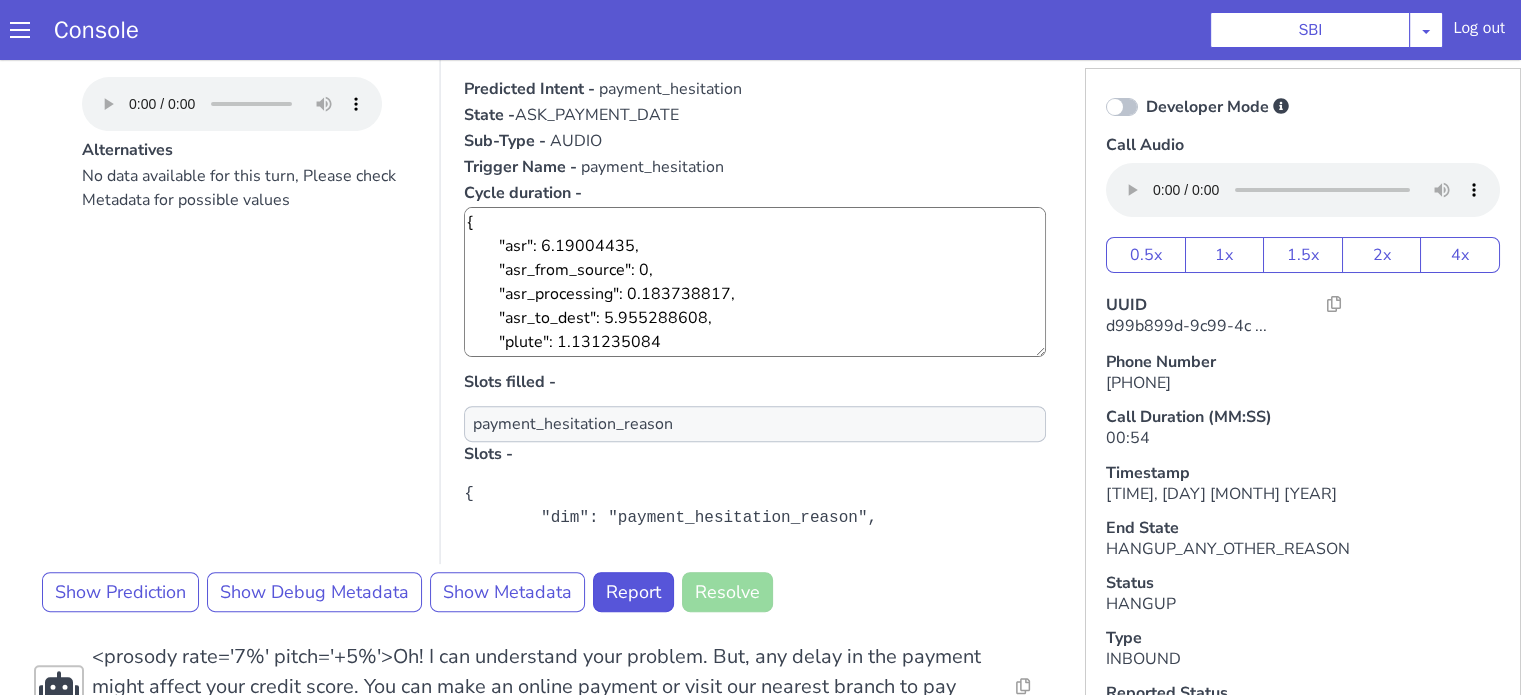 scroll, scrollTop: 705, scrollLeft: 0, axis: vertical 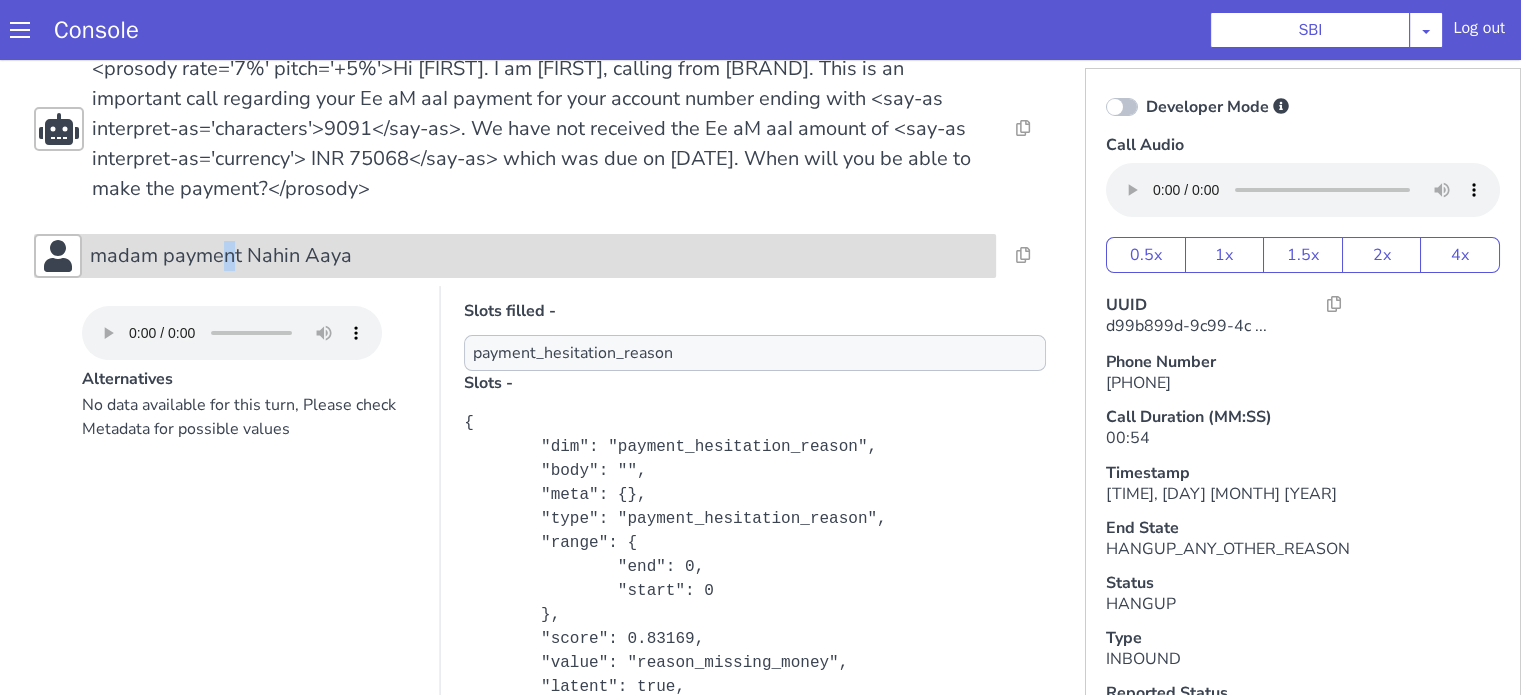 click on "madam payment Nahin Aaya" at bounding box center [221, 256] 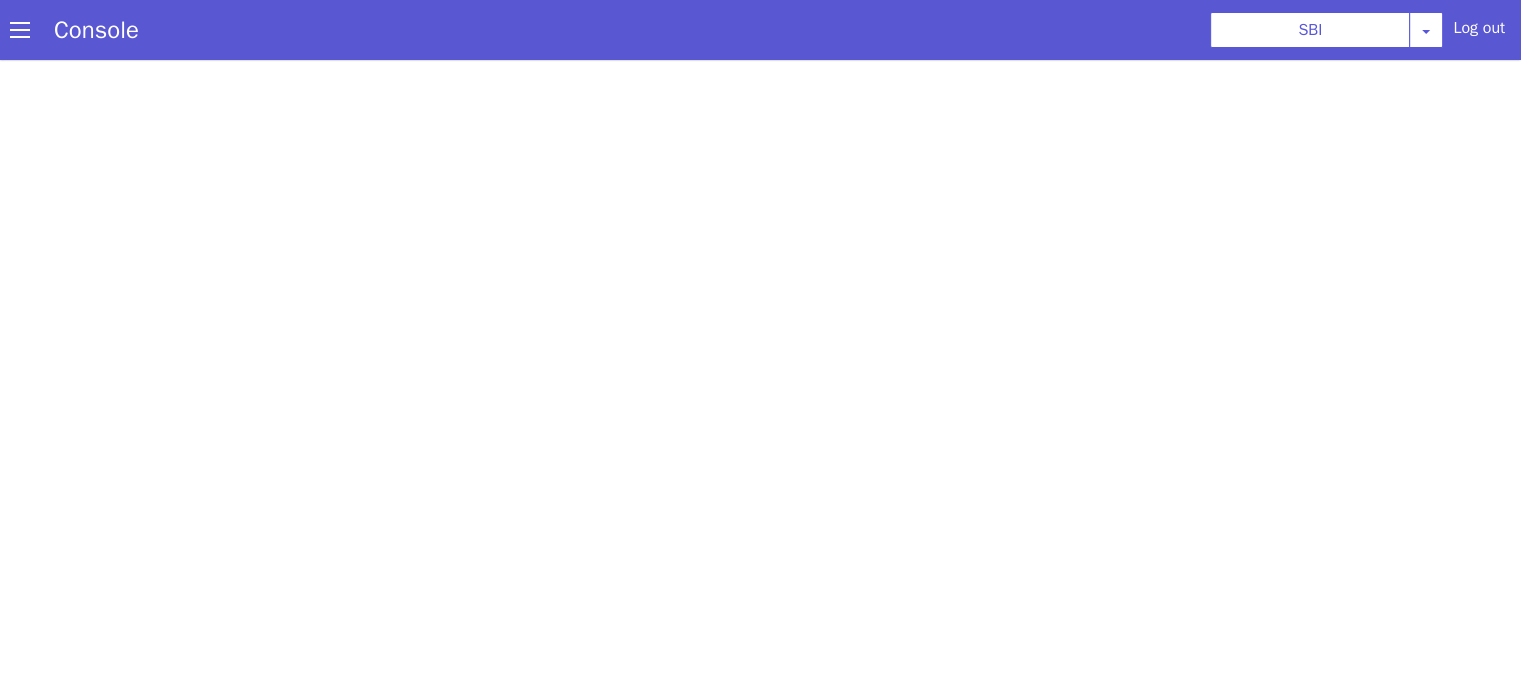 scroll, scrollTop: 0, scrollLeft: 0, axis: both 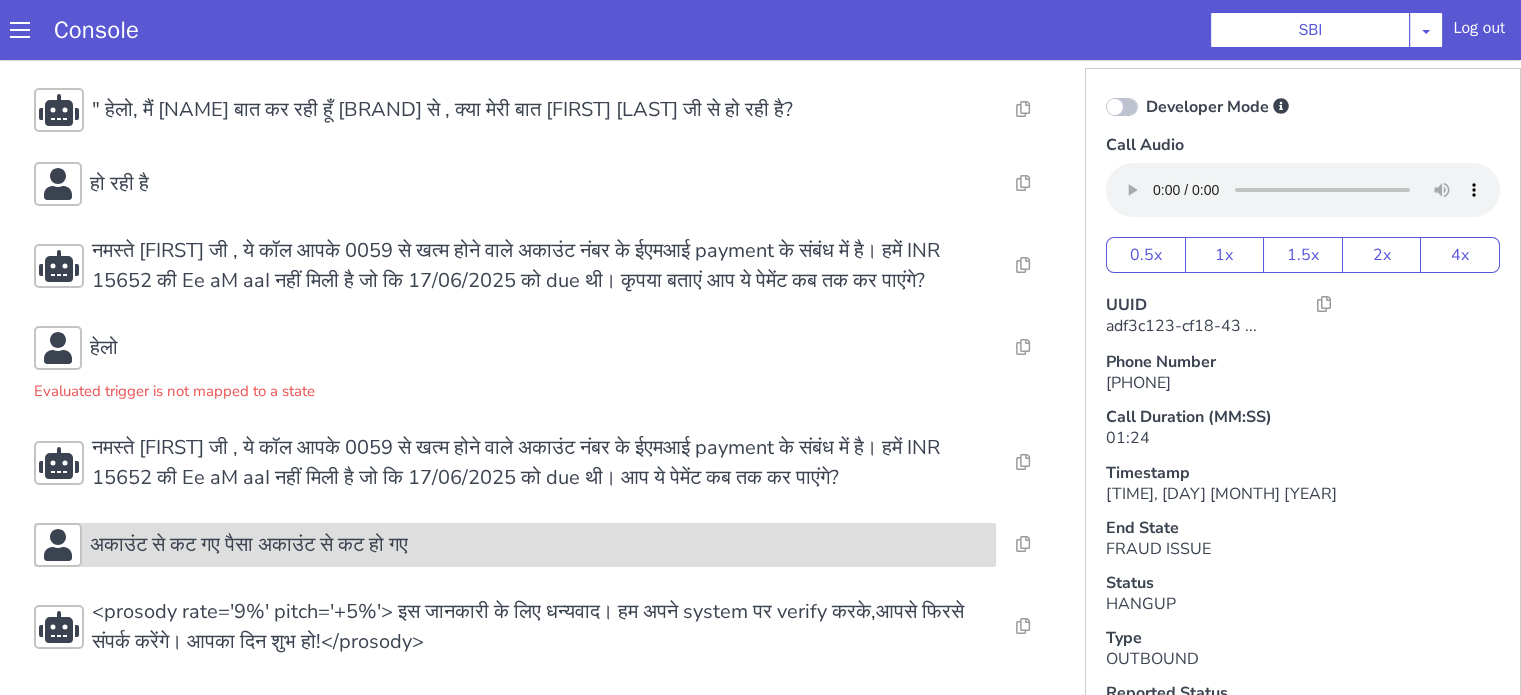 click on "अकाउंट से कट गए पैसा अकाउंट से कट हो गए" at bounding box center (539, 545) 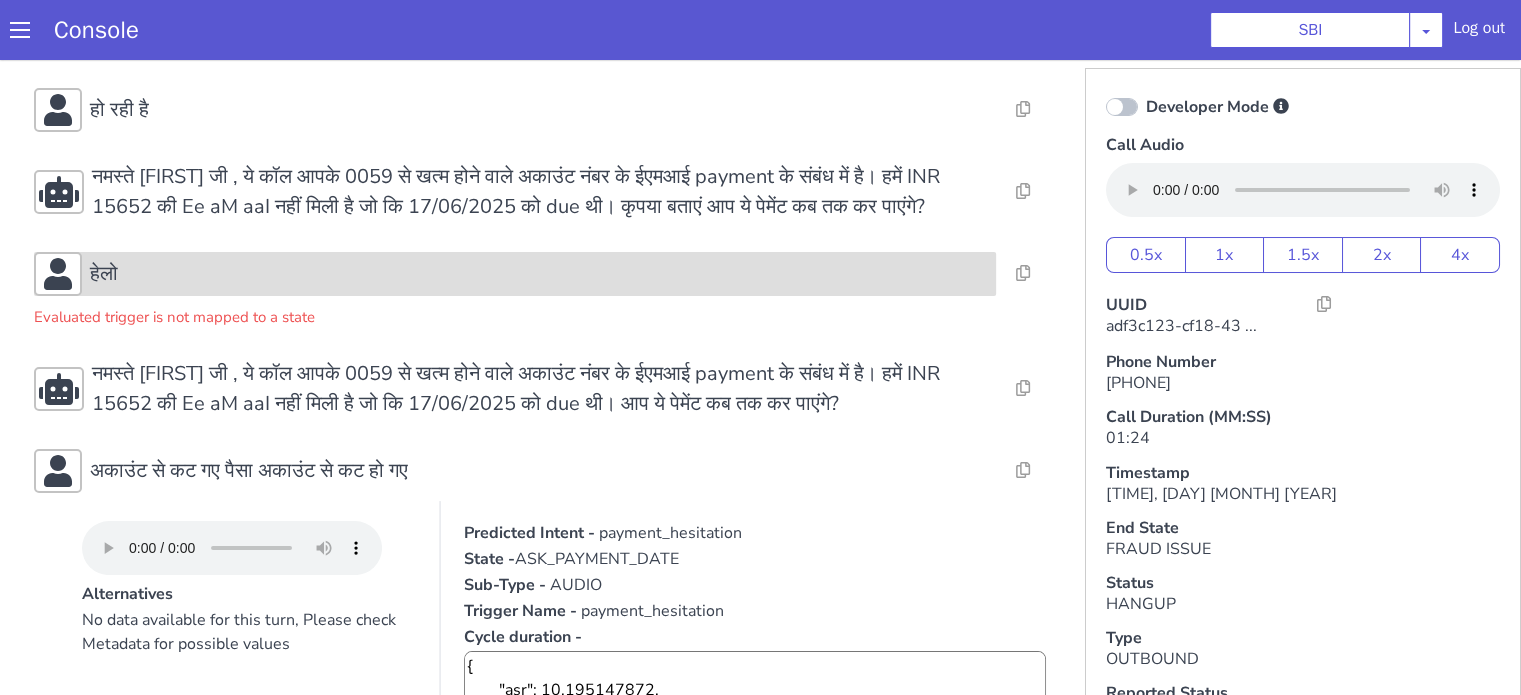 scroll, scrollTop: 200, scrollLeft: 0, axis: vertical 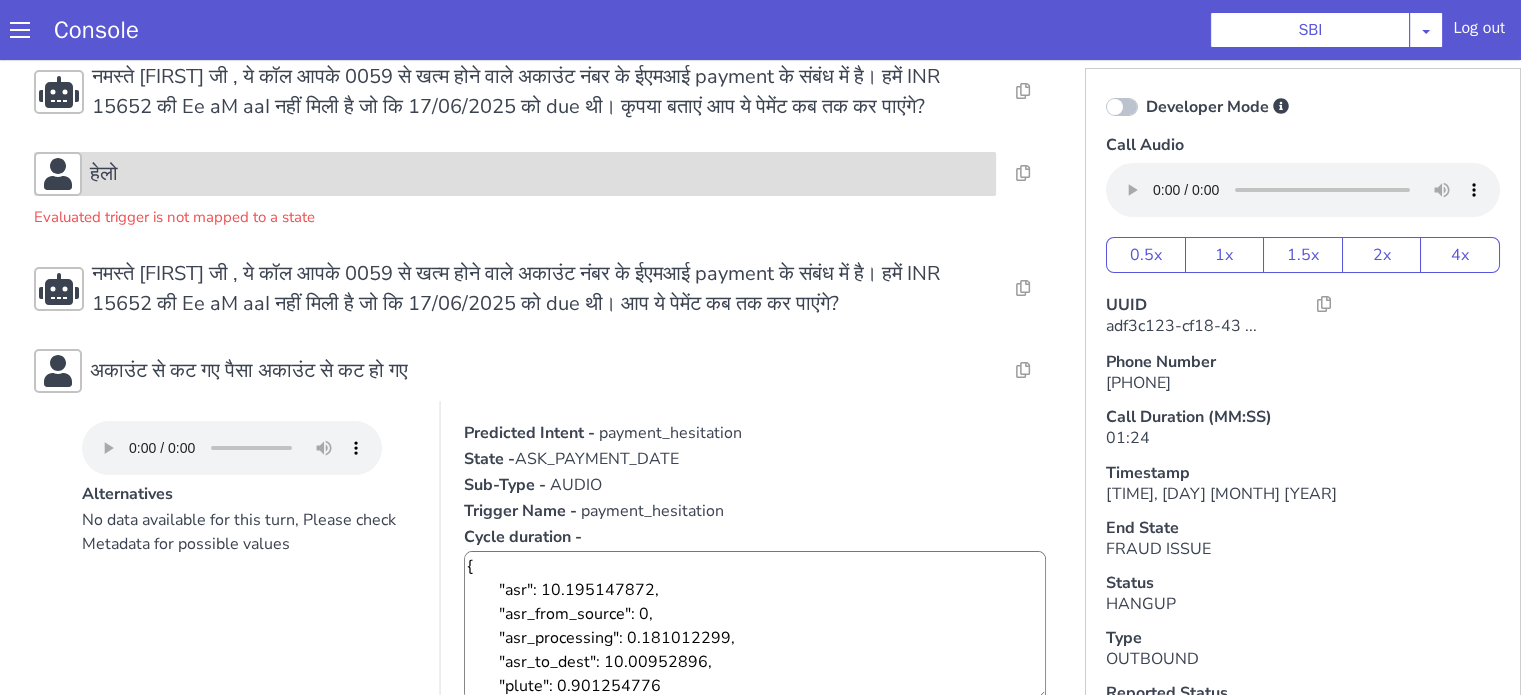 click on "हेलो" at bounding box center (539, 174) 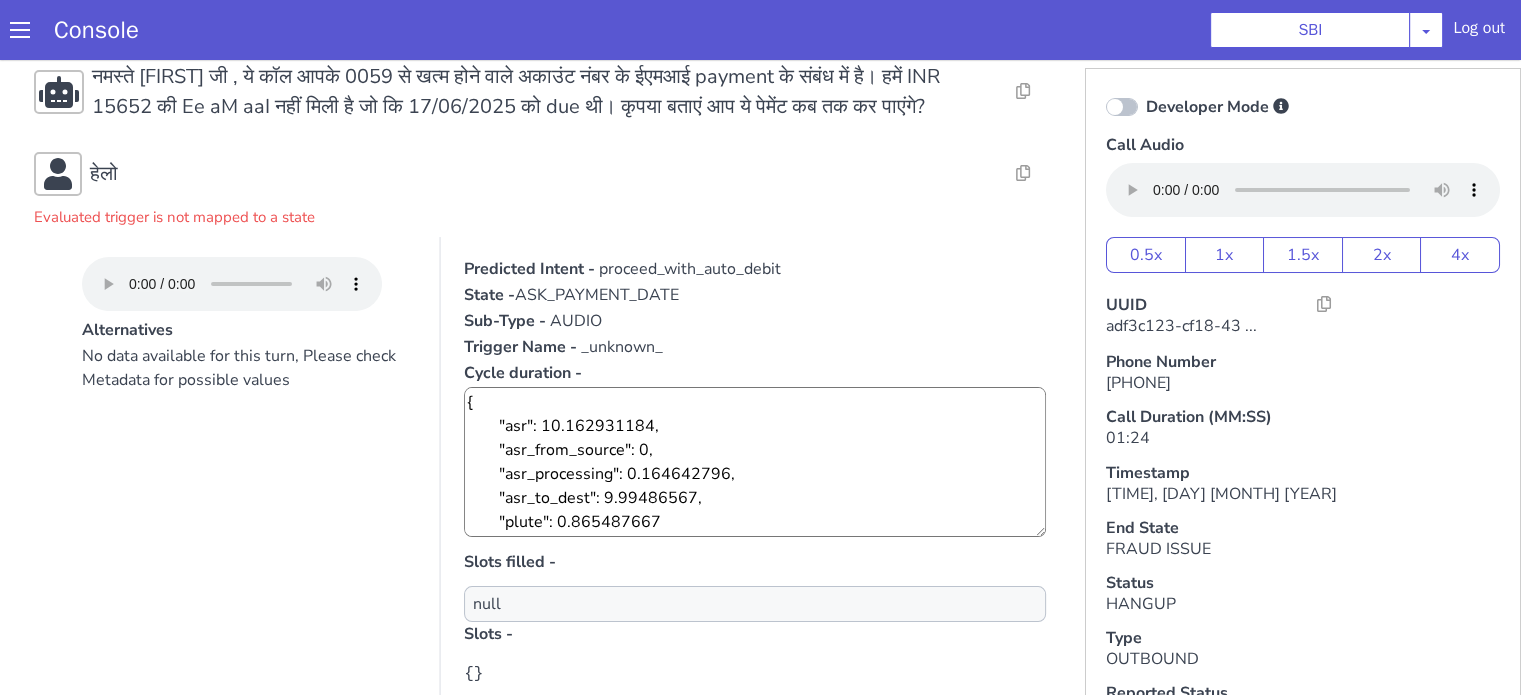 click on "No data available for this turn, Please check Metadata for possible values" at bounding box center (249, 544) 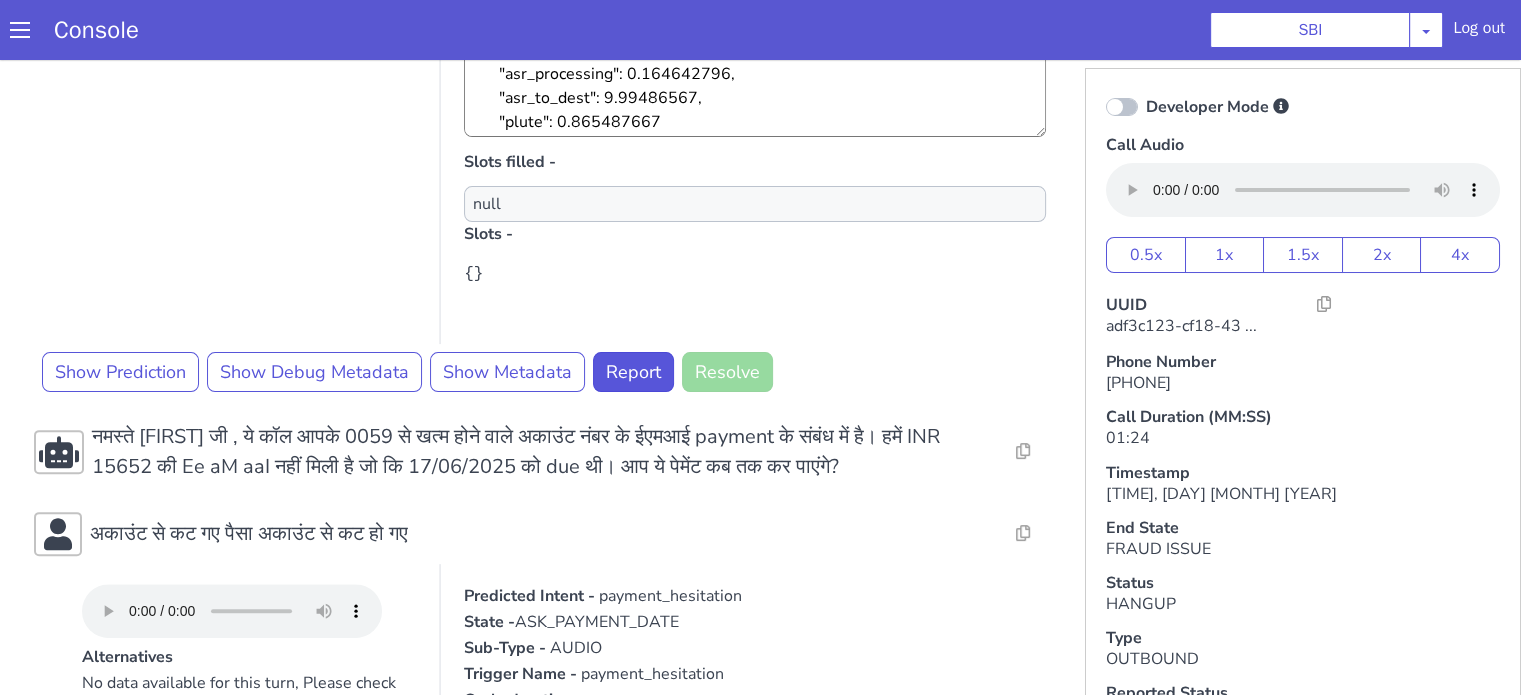 scroll, scrollTop: 900, scrollLeft: 0, axis: vertical 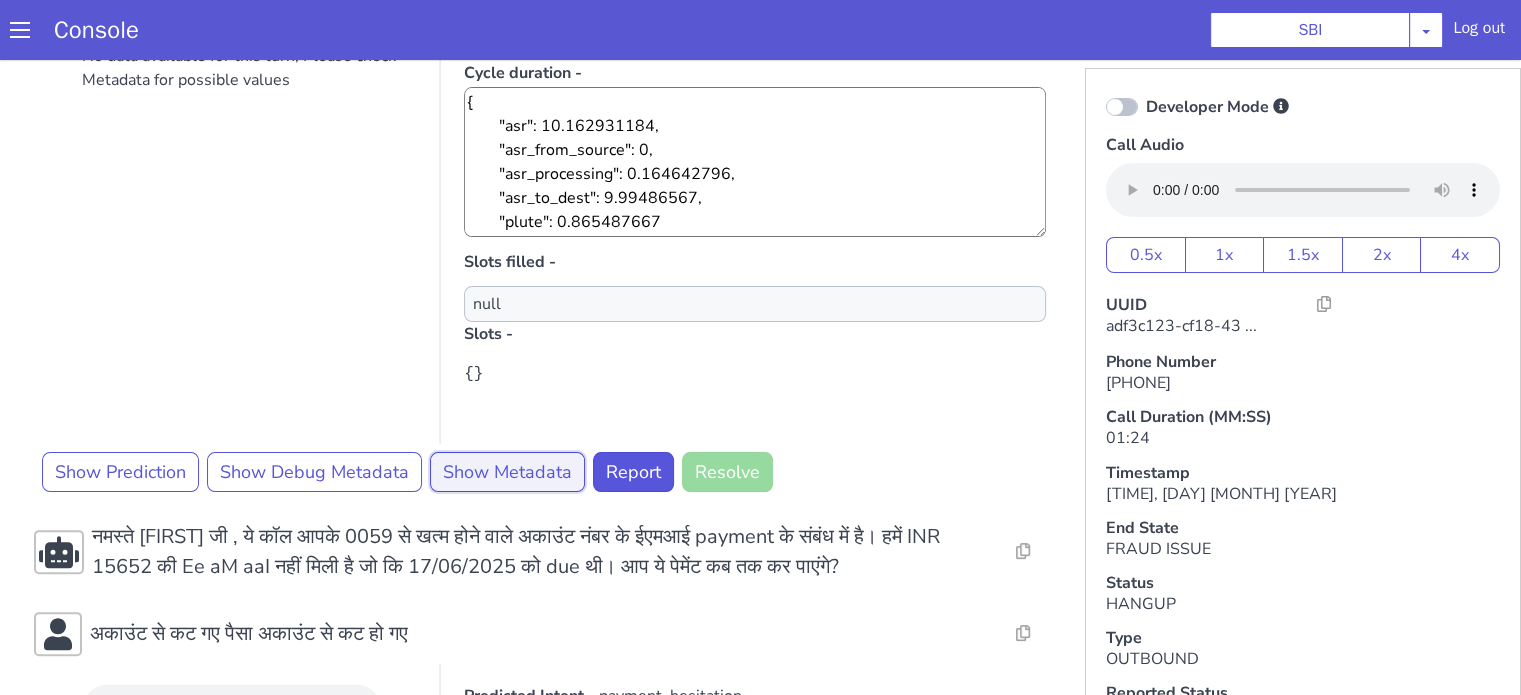 click on "Show Metadata" at bounding box center (507, 472) 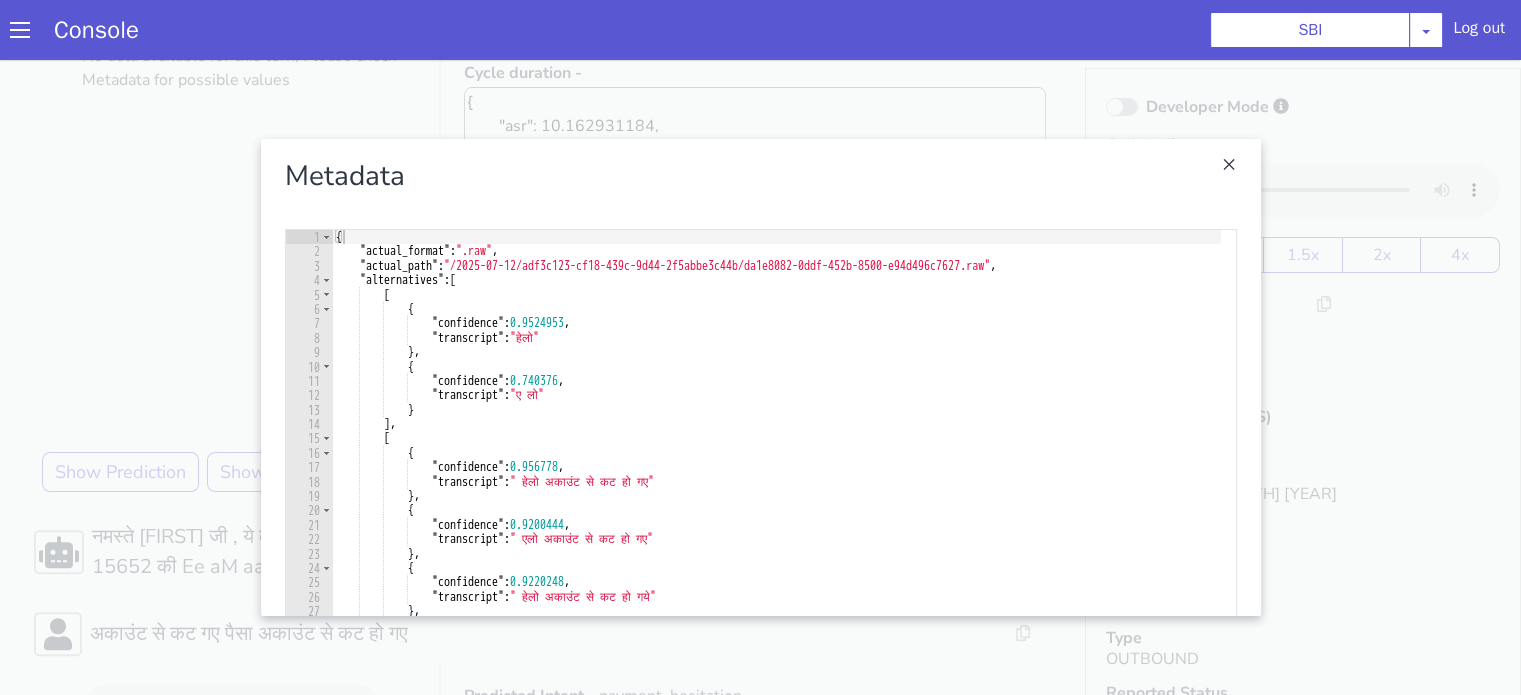 drag, startPoint x: 14, startPoint y: 367, endPoint x: 119, endPoint y: 366, distance: 105.00476 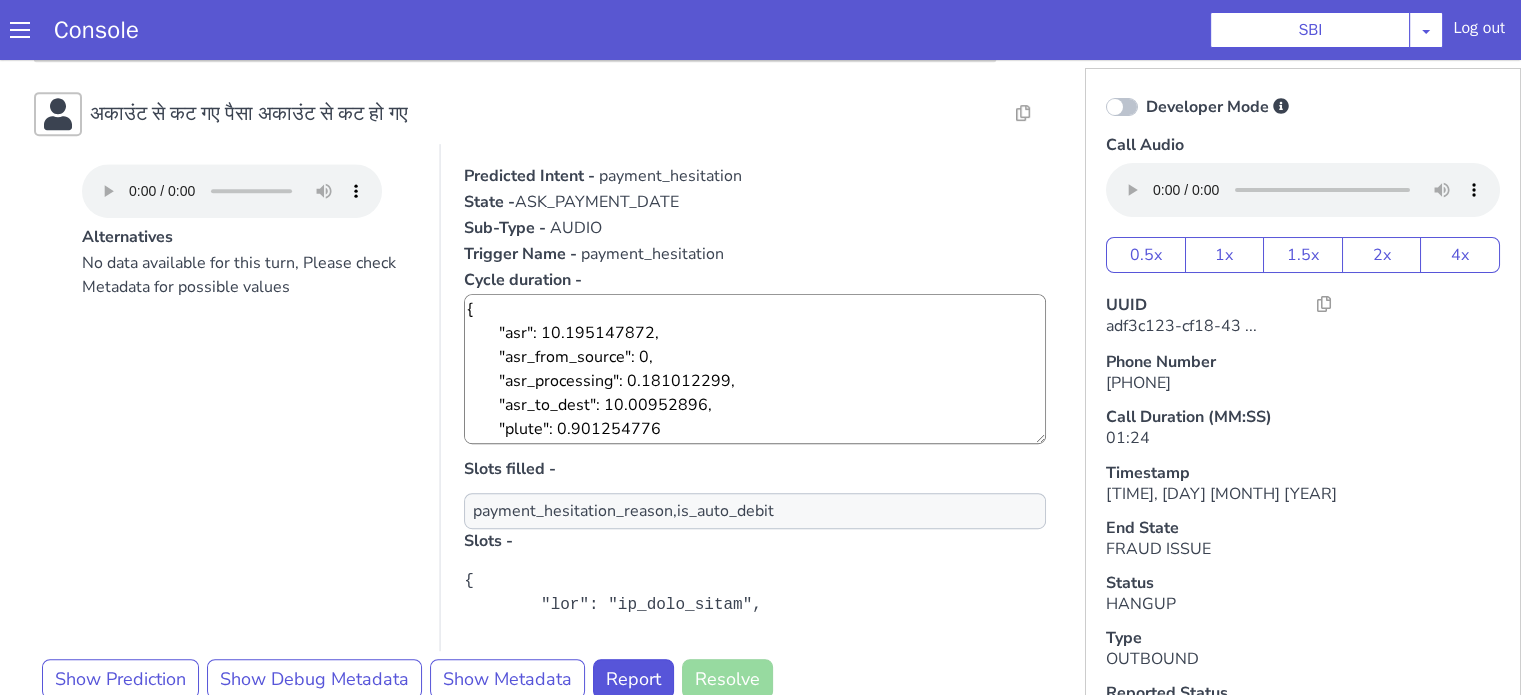 scroll, scrollTop: 1100, scrollLeft: 0, axis: vertical 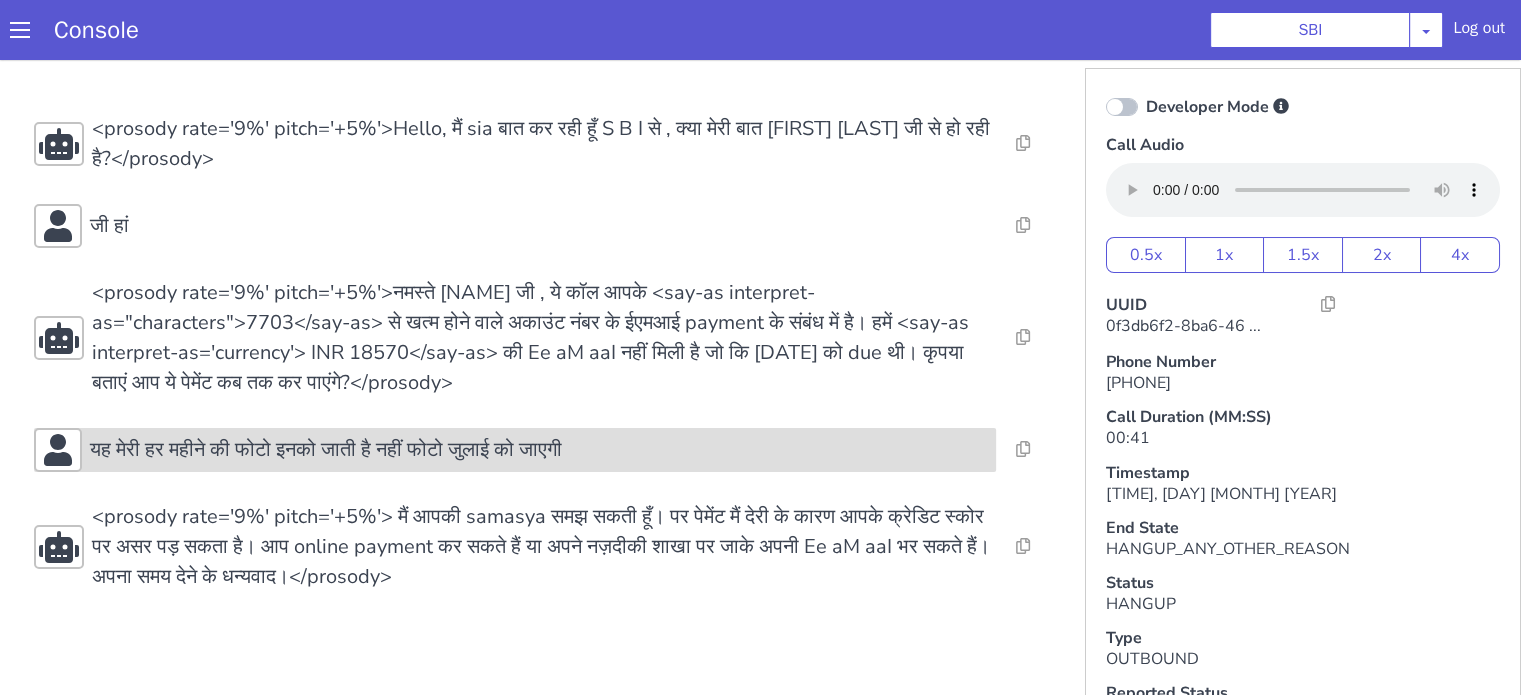 click on "यह मेरी हर महीने की फोटो इनको जाती है नहीं फोटो जुलाई को जाएगी" at bounding box center (548, 128) 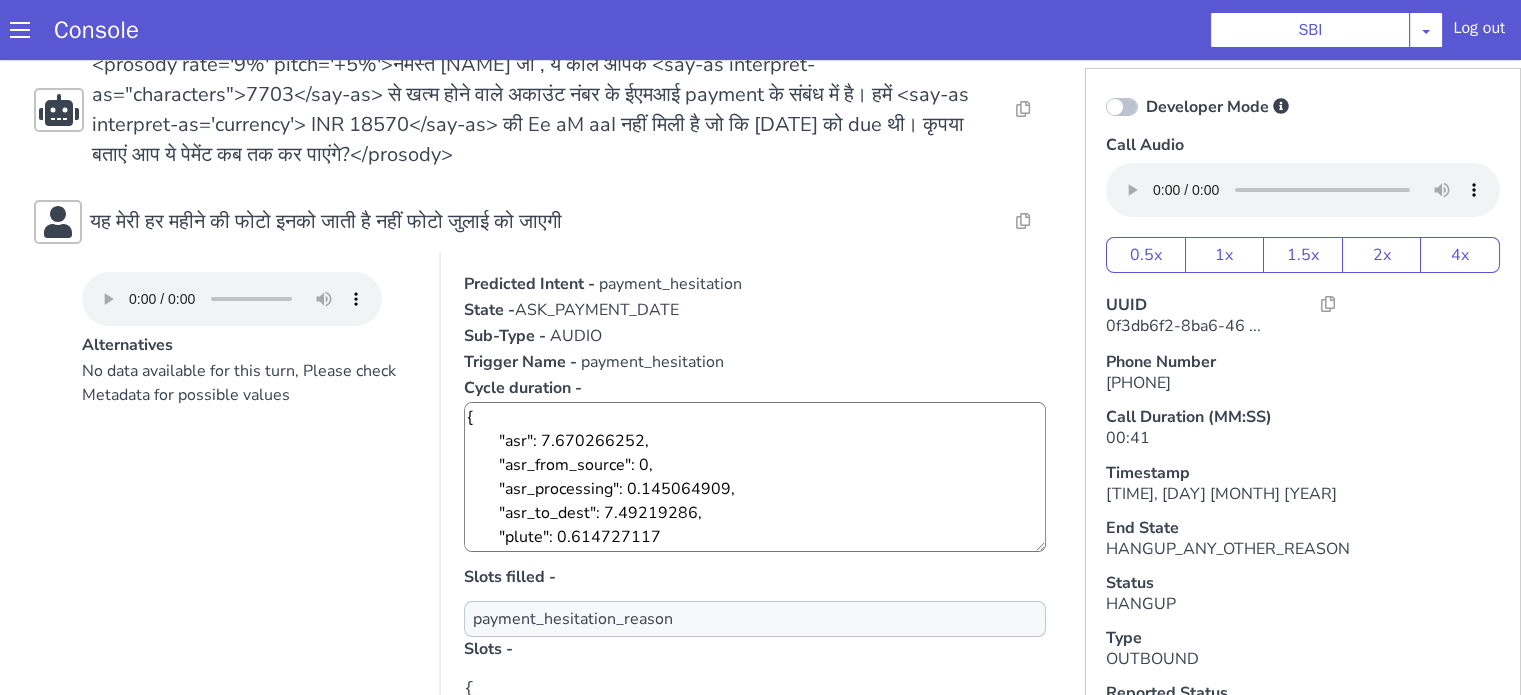 scroll, scrollTop: 300, scrollLeft: 0, axis: vertical 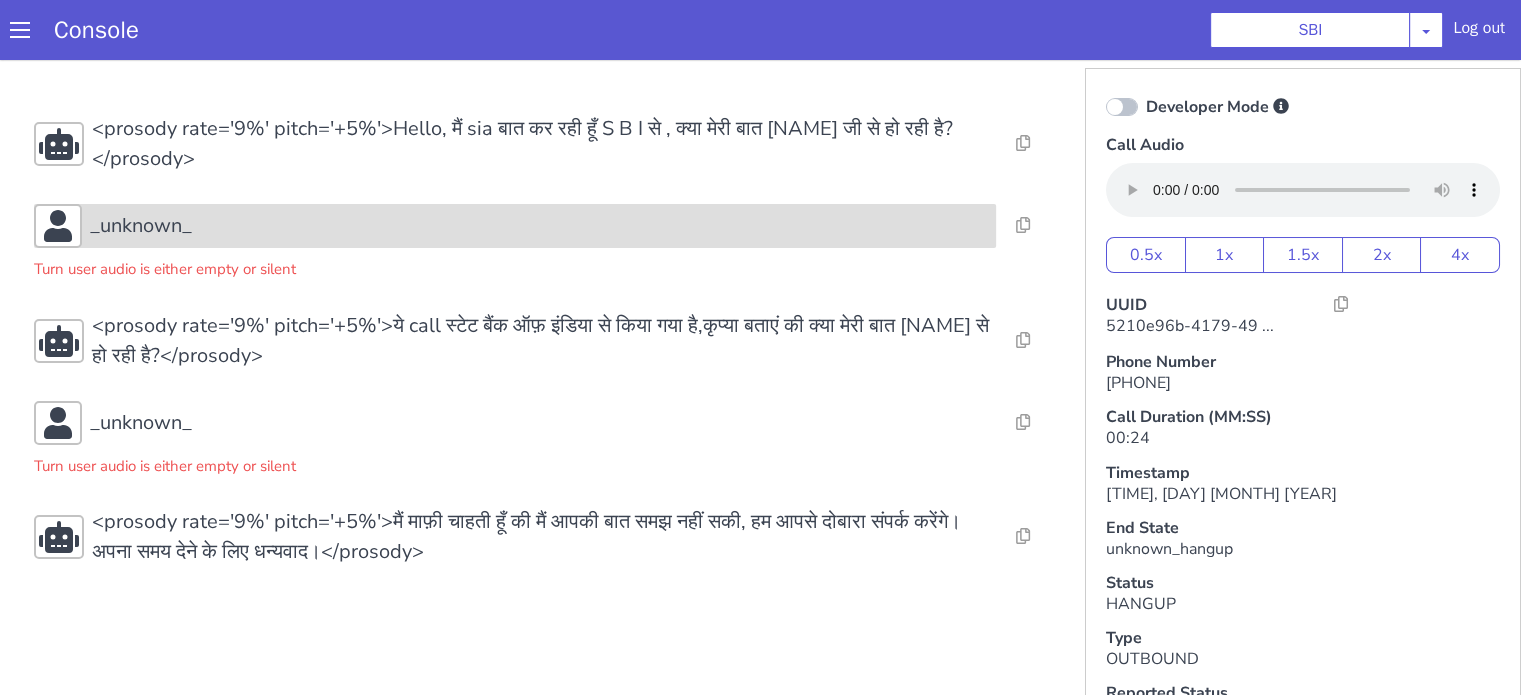 click on "_unknown_" at bounding box center [515, 226] 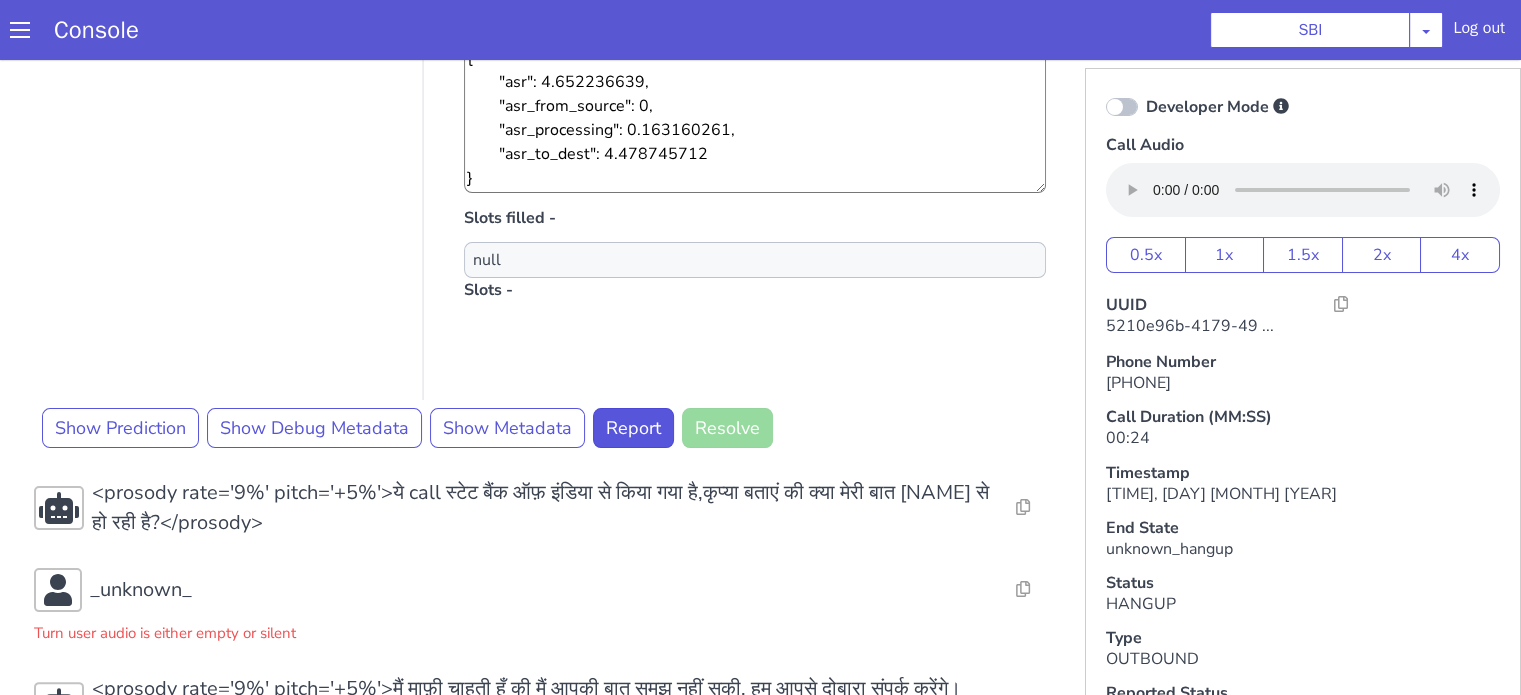 scroll, scrollTop: 471, scrollLeft: 0, axis: vertical 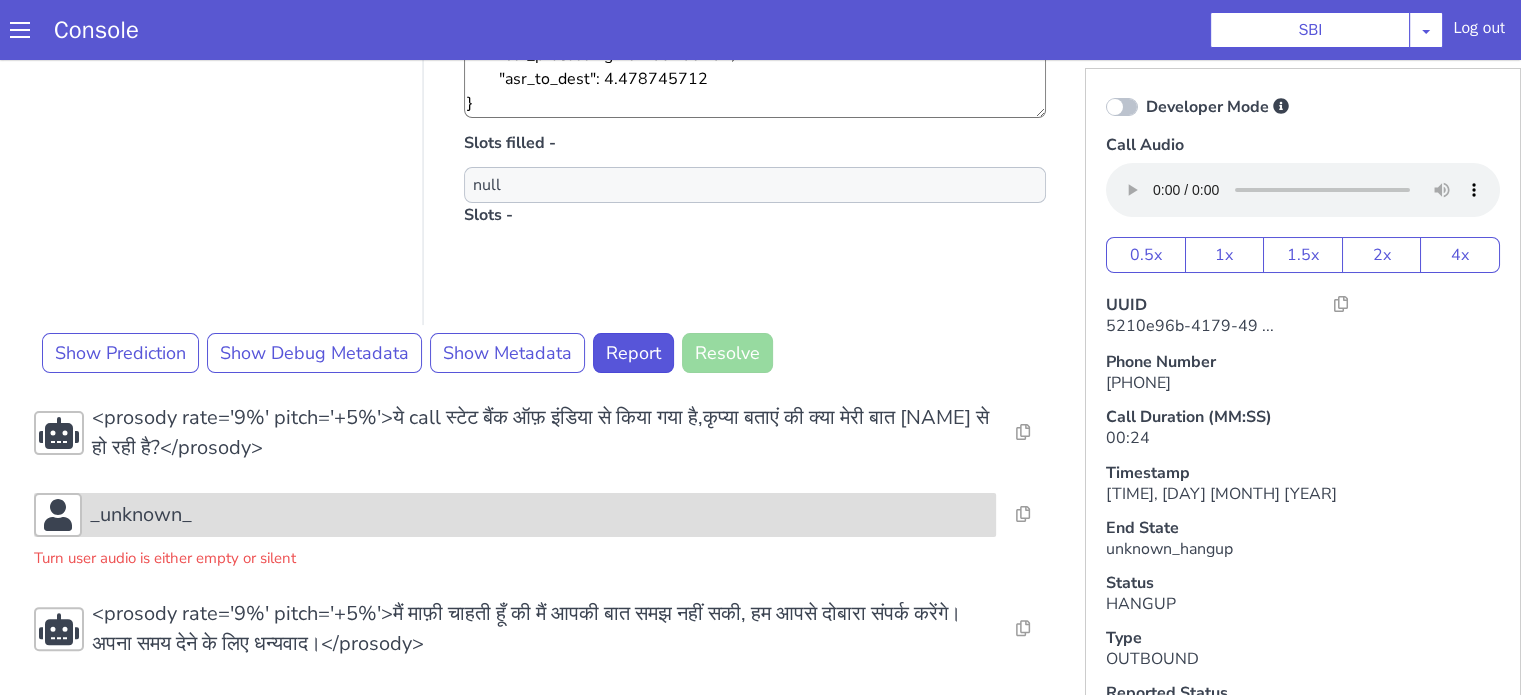 click on "_unknown_" at bounding box center [141, 515] 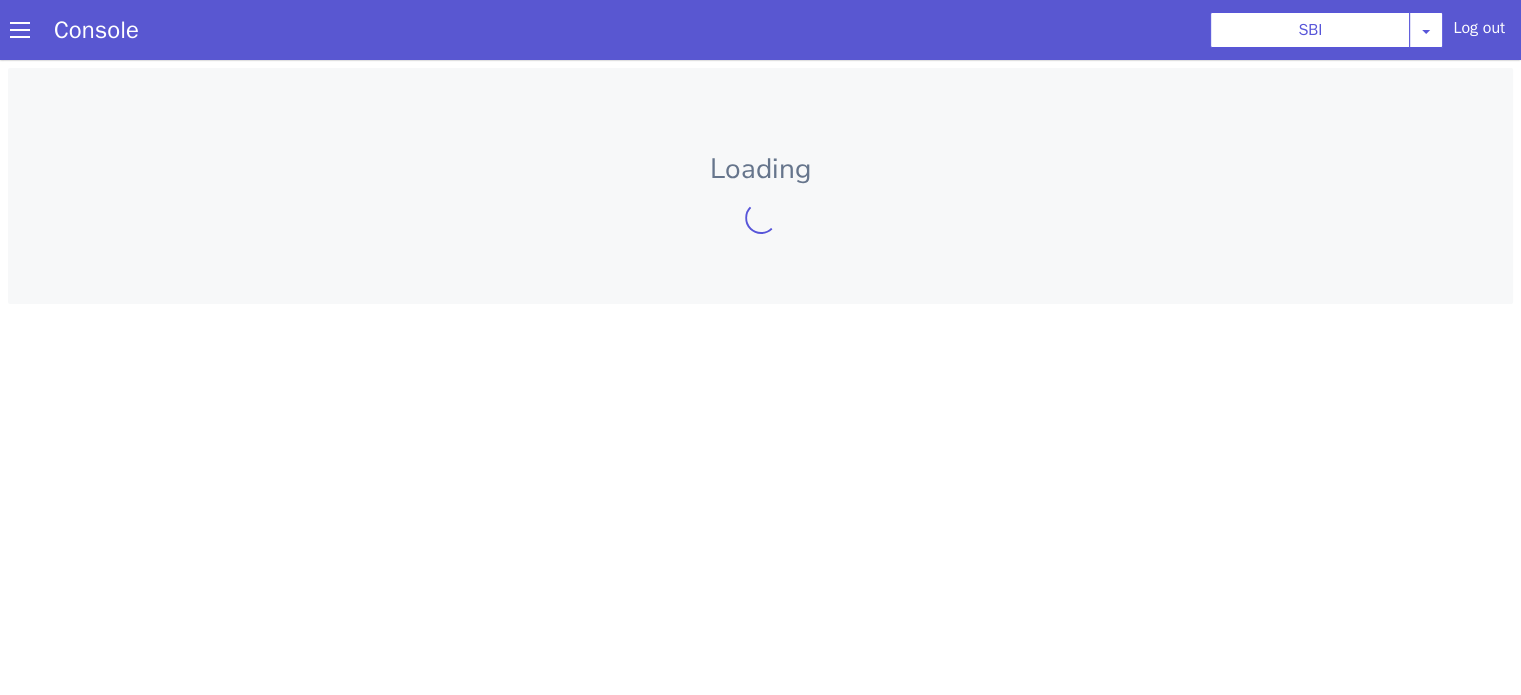 scroll, scrollTop: 0, scrollLeft: 0, axis: both 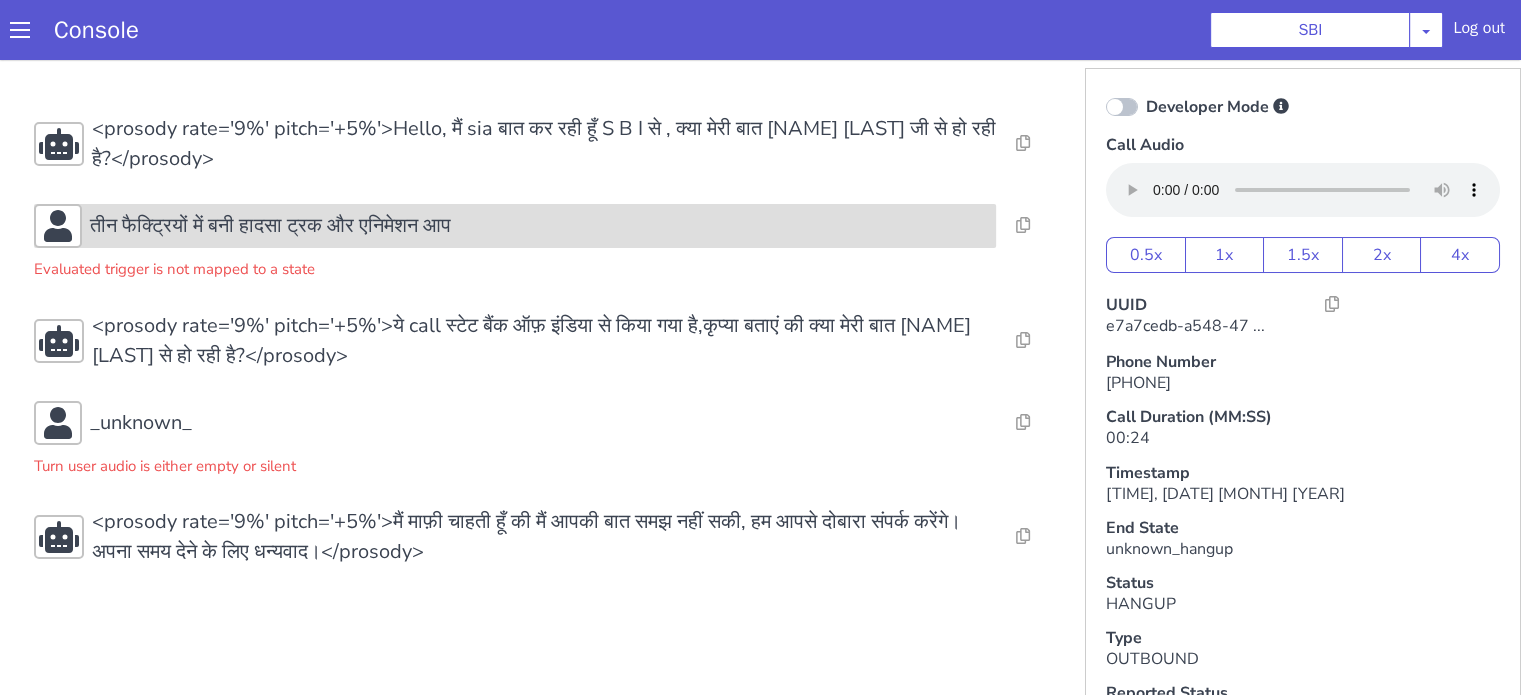 click on "तीन फैक्ट्रियों में बनी हादसा ट्रक और एनिमेशन आप" at bounding box center (539, 226) 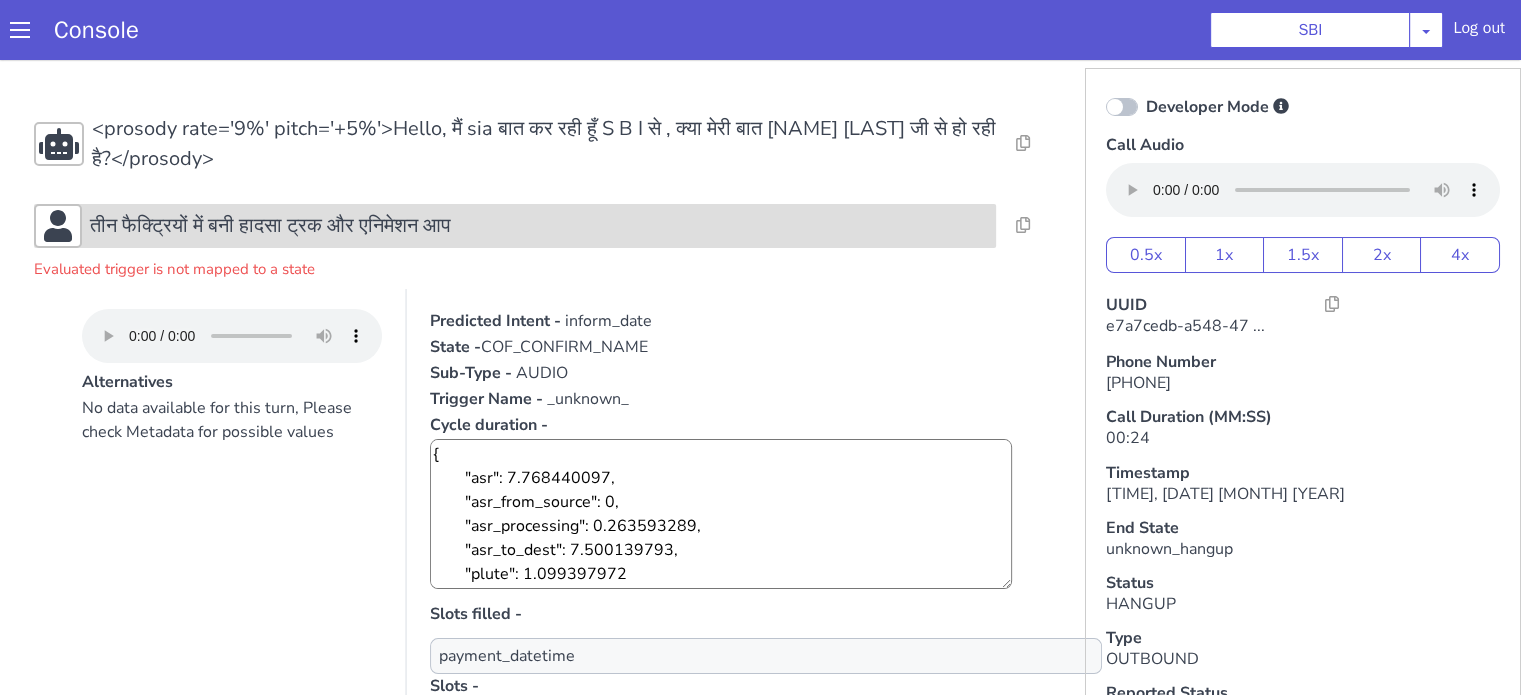 click on "तीन फैक्ट्रियों में बनी हादसा ट्रक और एनिमेशन आप" at bounding box center [539, 226] 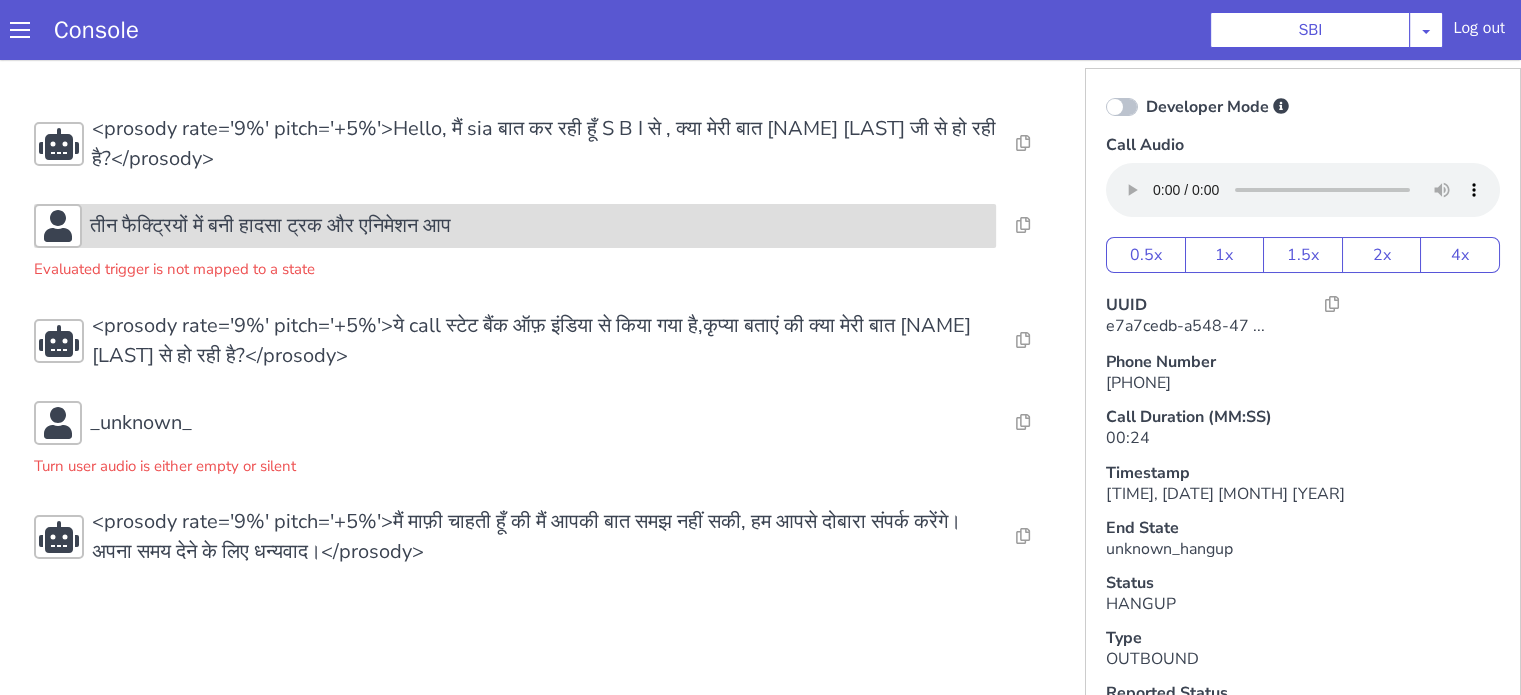 click on "तीन फैक्ट्रियों में बनी हादसा ट्रक और एनिमेशन आप" at bounding box center [539, 226] 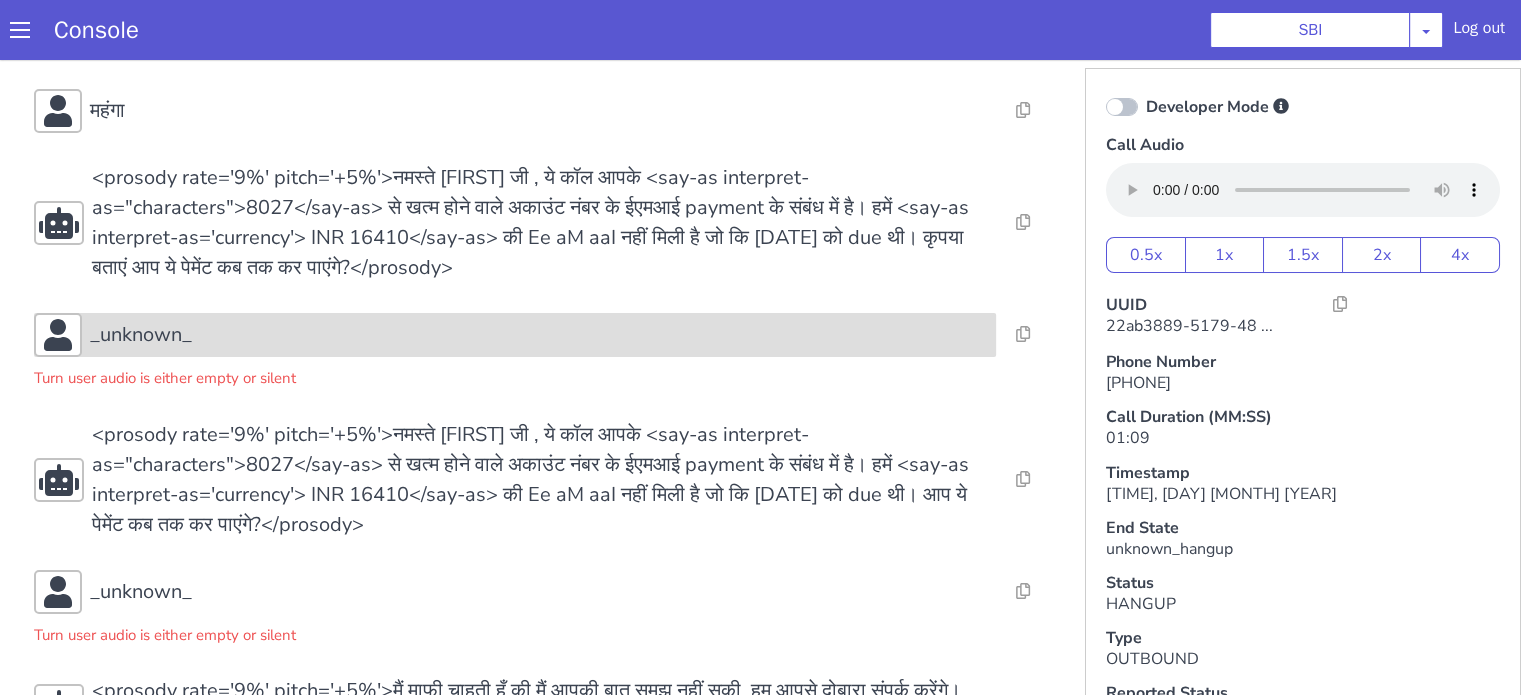 scroll, scrollTop: 191, scrollLeft: 0, axis: vertical 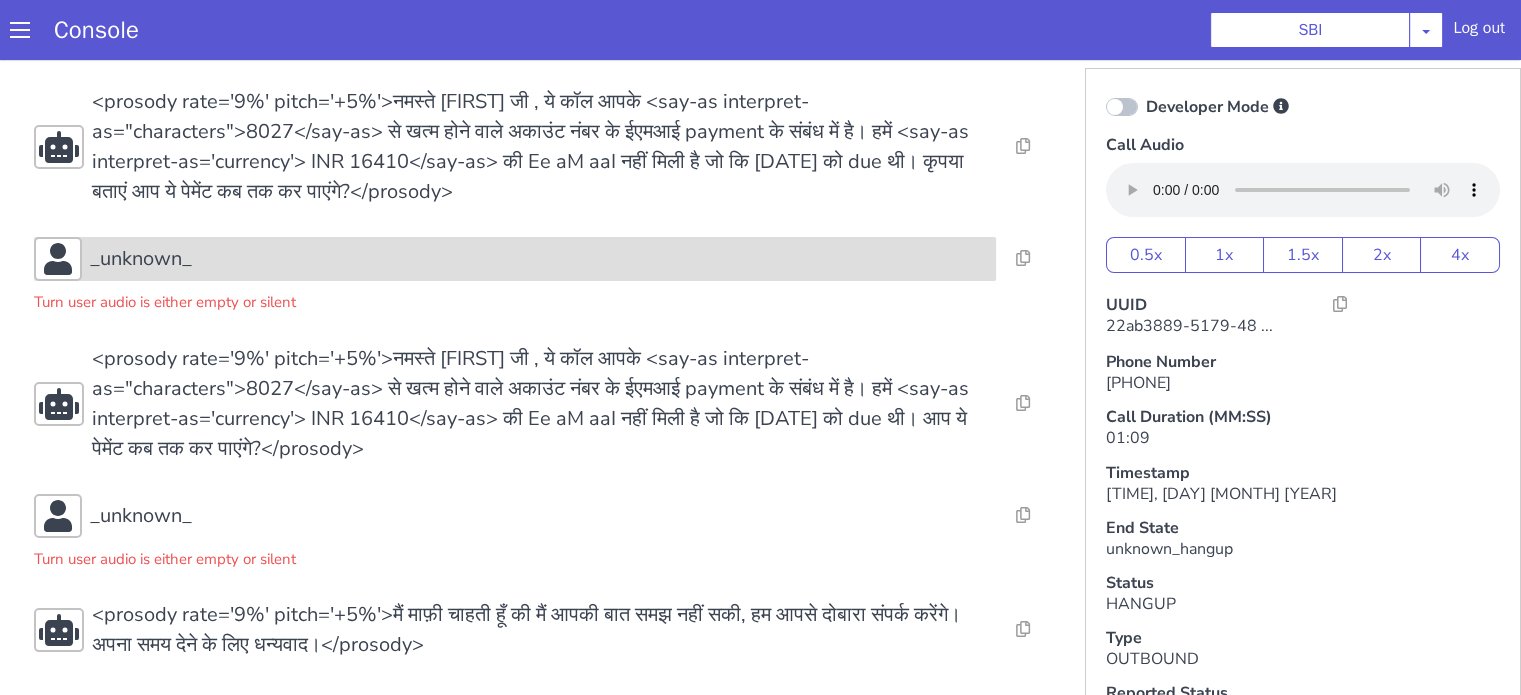 click on "_unknown_" at bounding box center [141, 259] 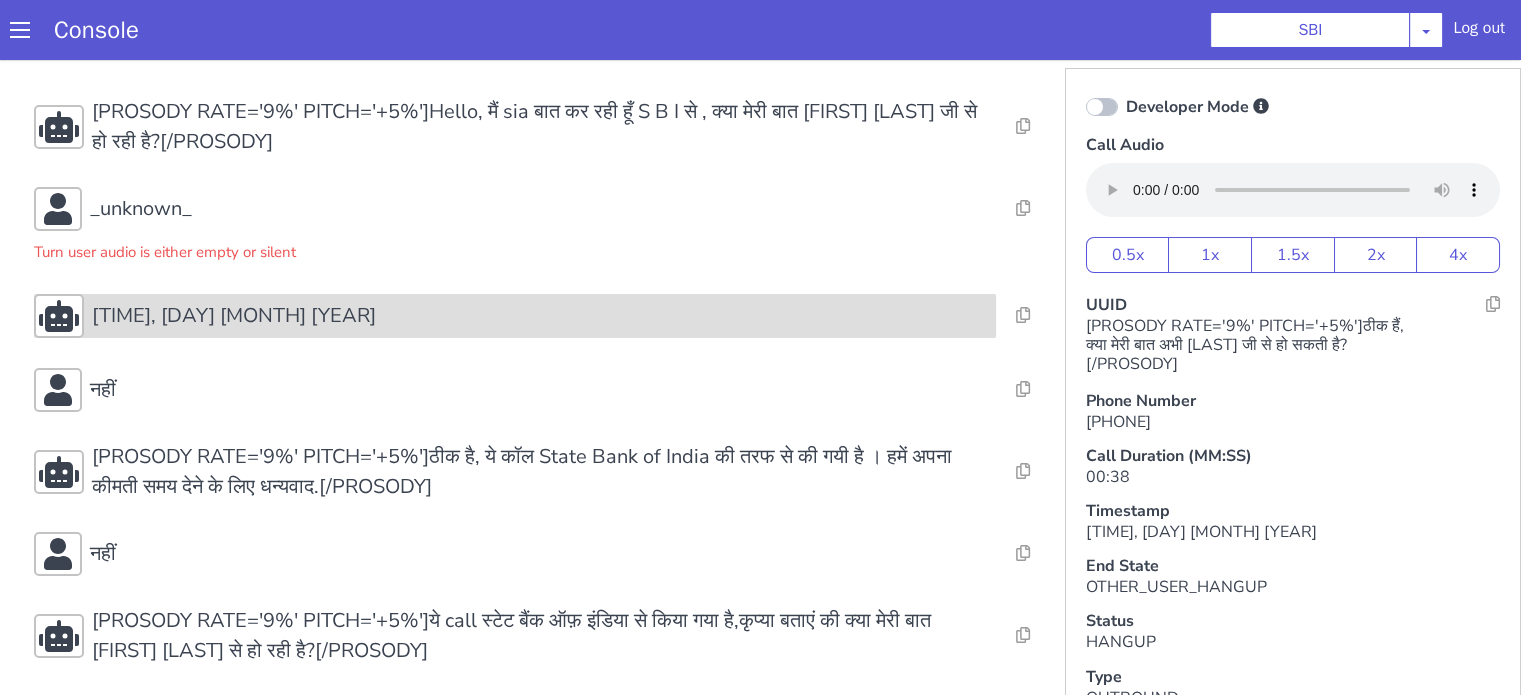 scroll, scrollTop: 22, scrollLeft: 0, axis: vertical 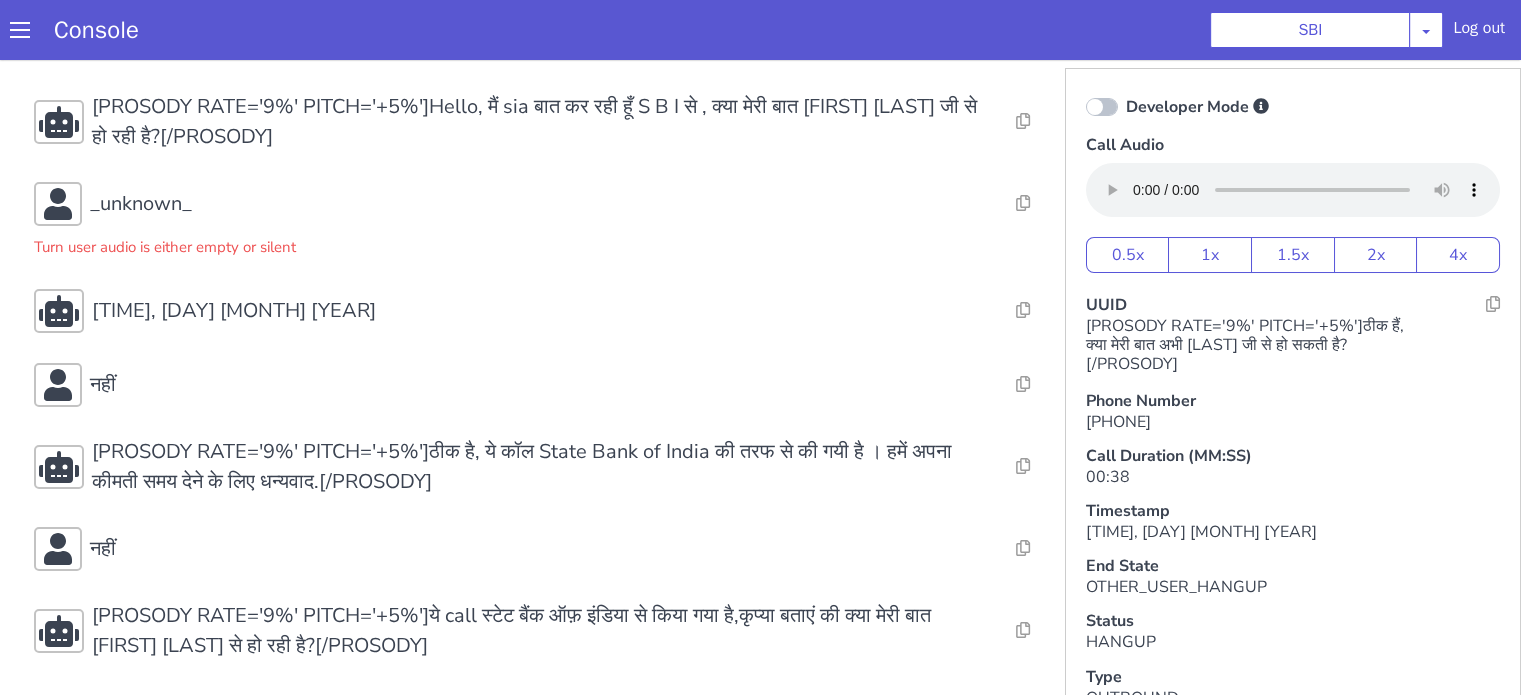 type 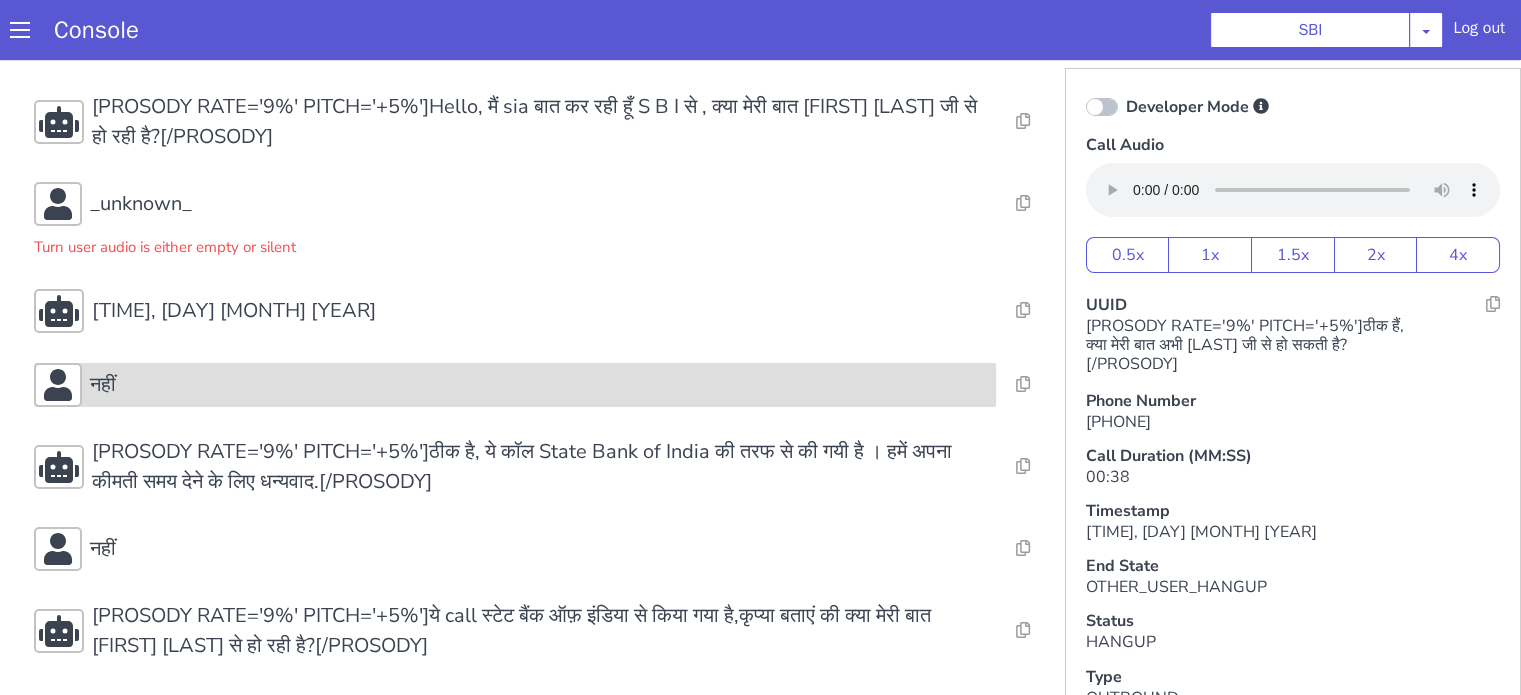 click on "नहीं" at bounding box center [539, 385] 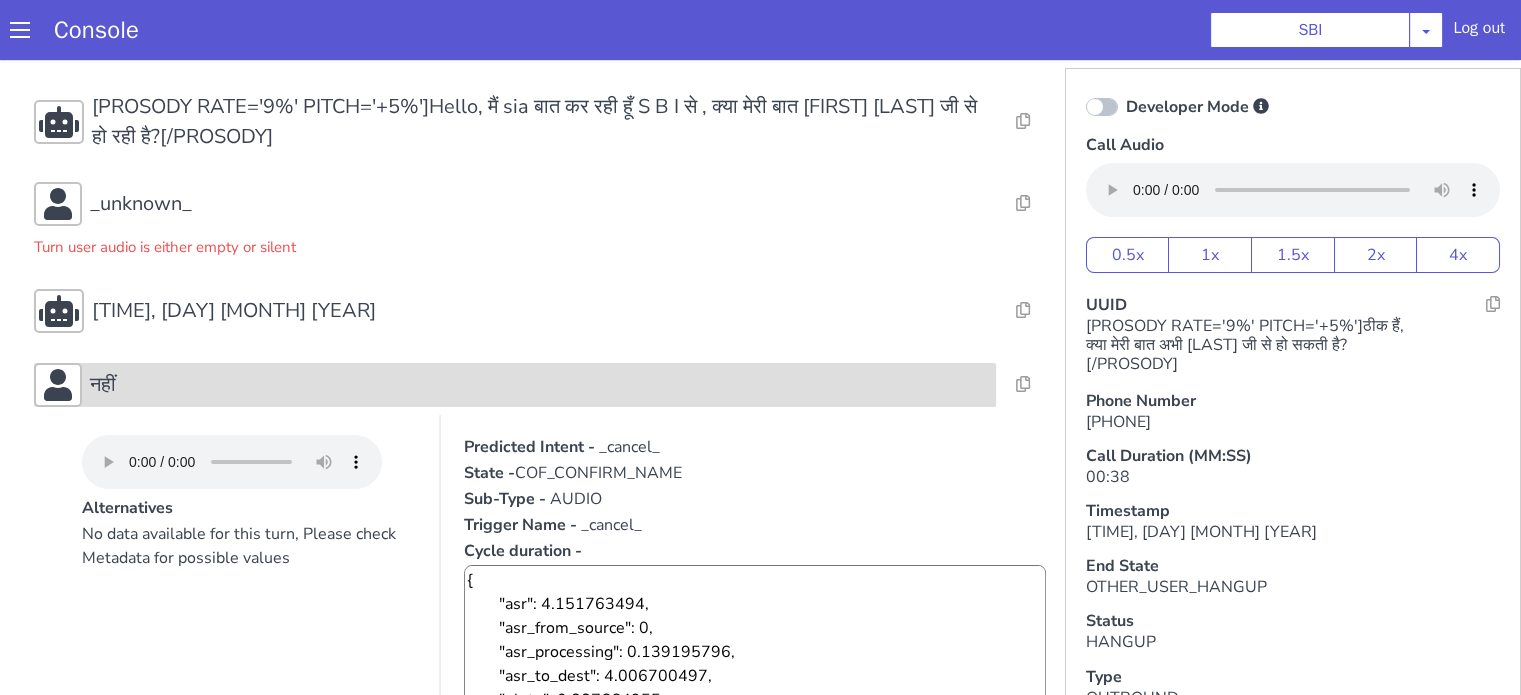 click on "नहीं" at bounding box center [539, 385] 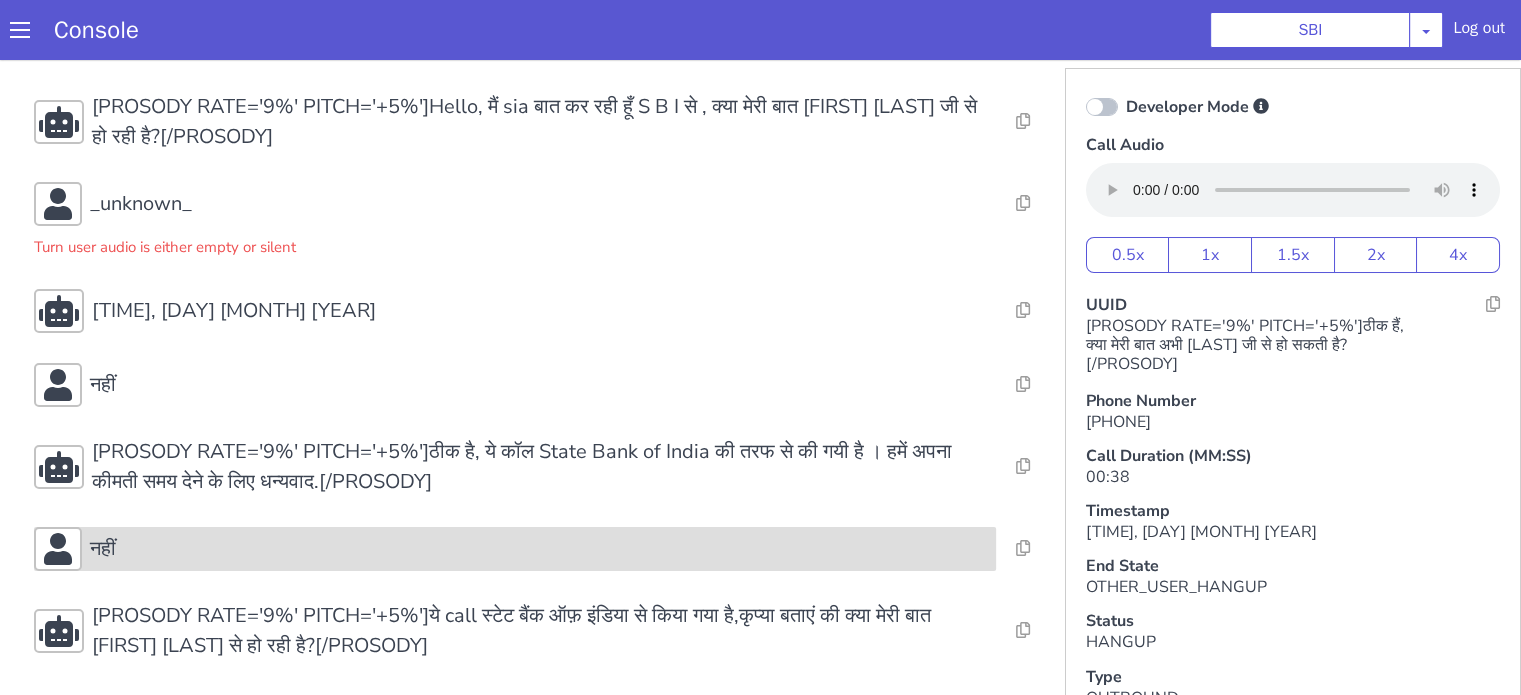 click on "नहीं" at bounding box center [539, 549] 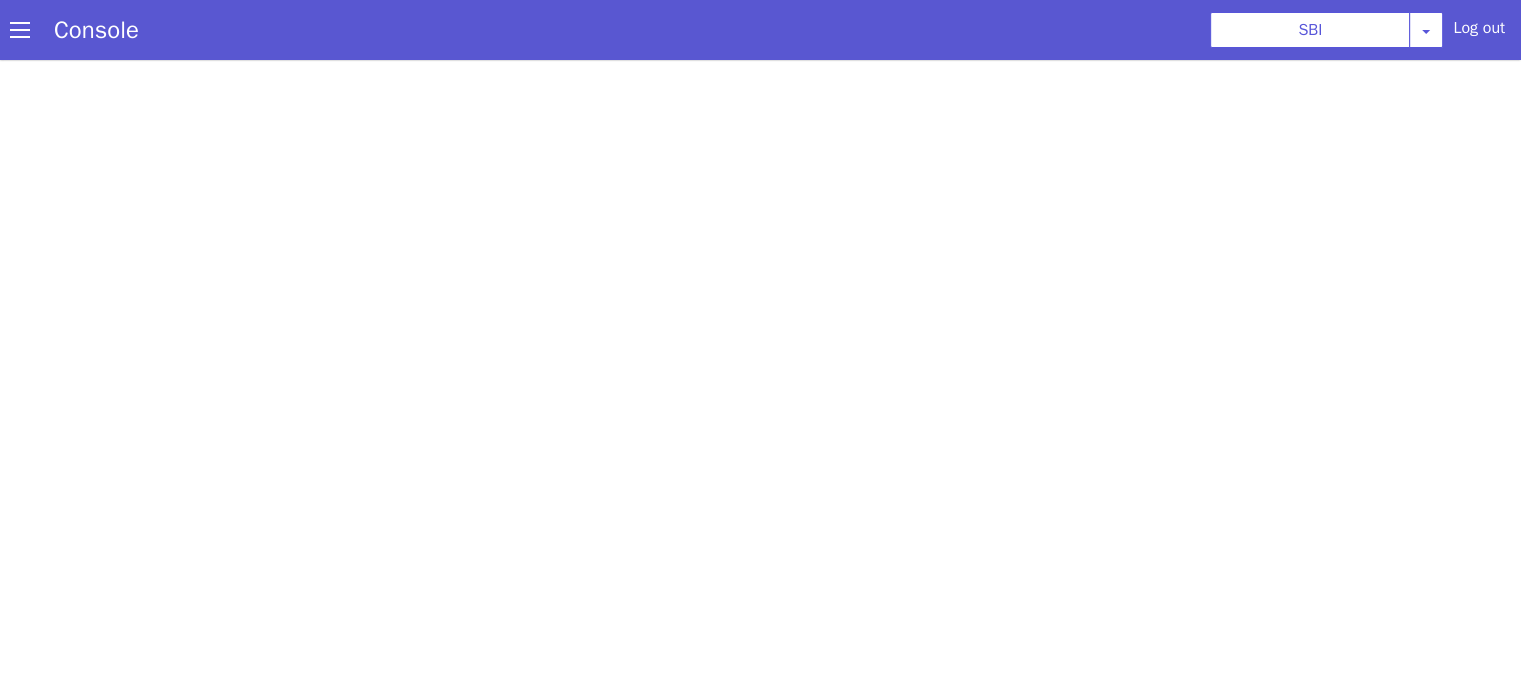 scroll, scrollTop: 0, scrollLeft: 0, axis: both 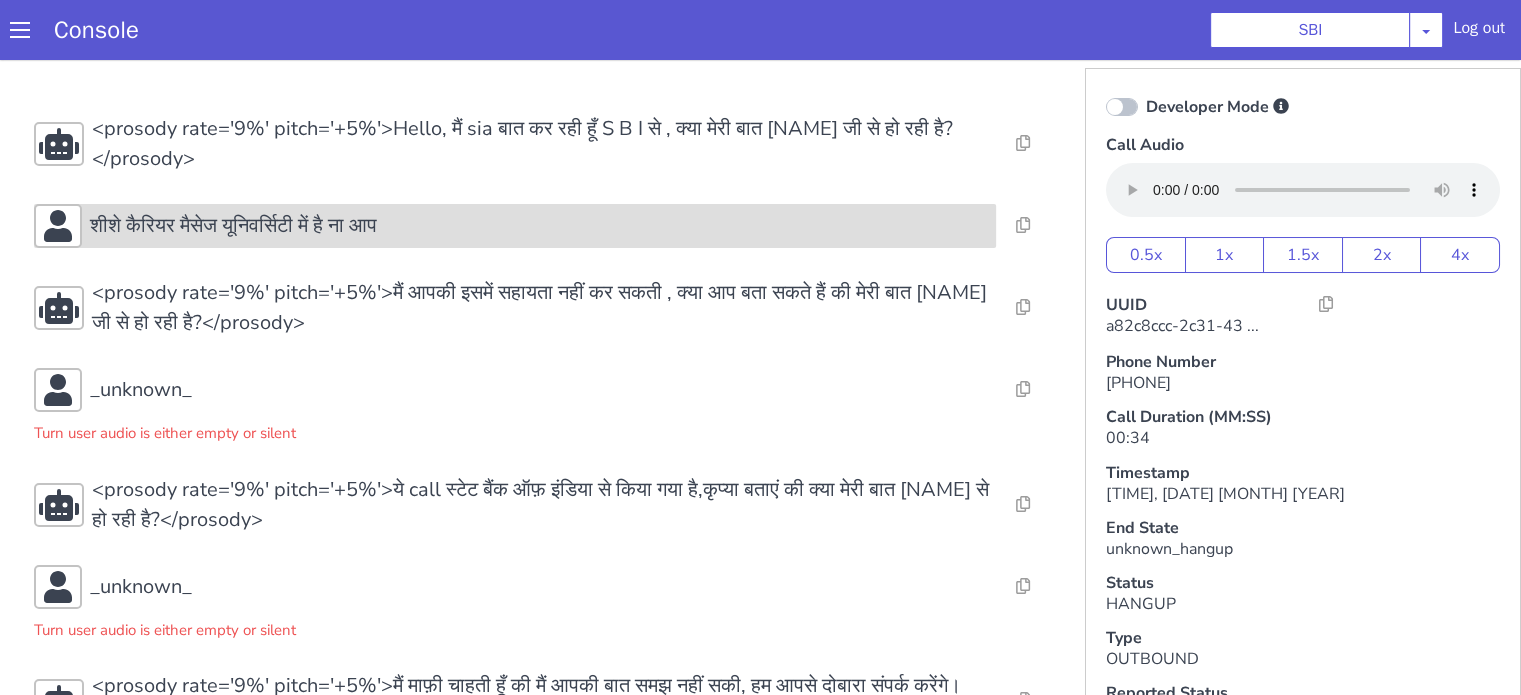 click on "शीशे कैरियर मैसेज यूनिवर्सिटी में है ना आप" at bounding box center (233, 226) 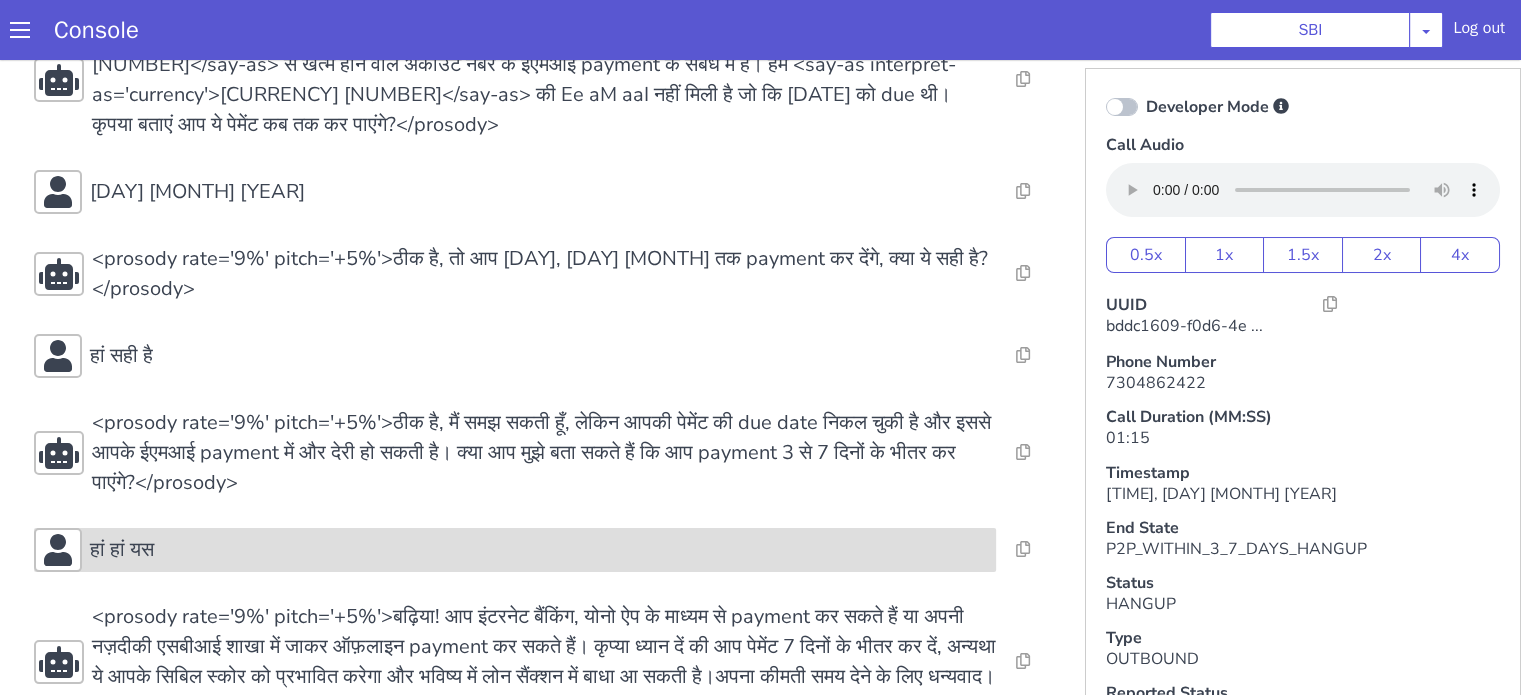 scroll, scrollTop: 320, scrollLeft: 0, axis: vertical 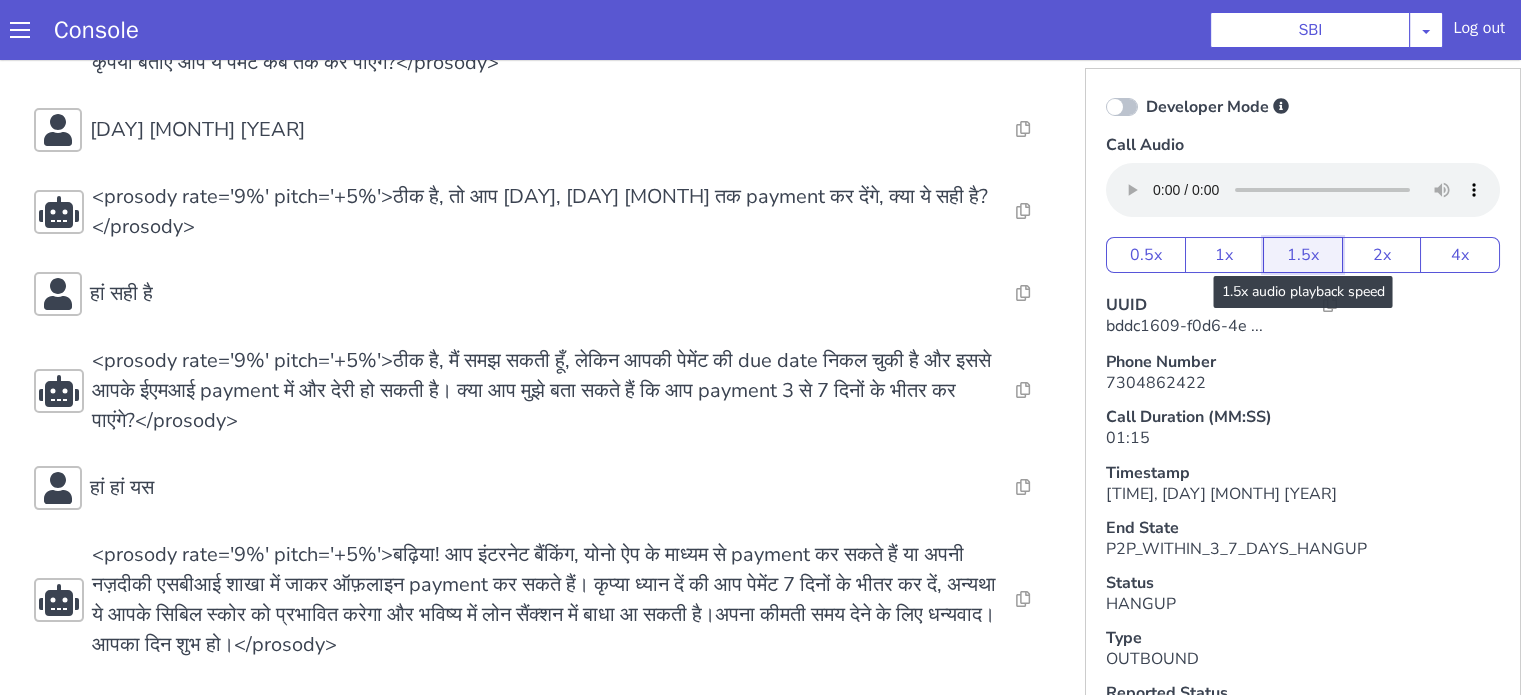 drag, startPoint x: 1271, startPoint y: 251, endPoint x: 1259, endPoint y: 246, distance: 13 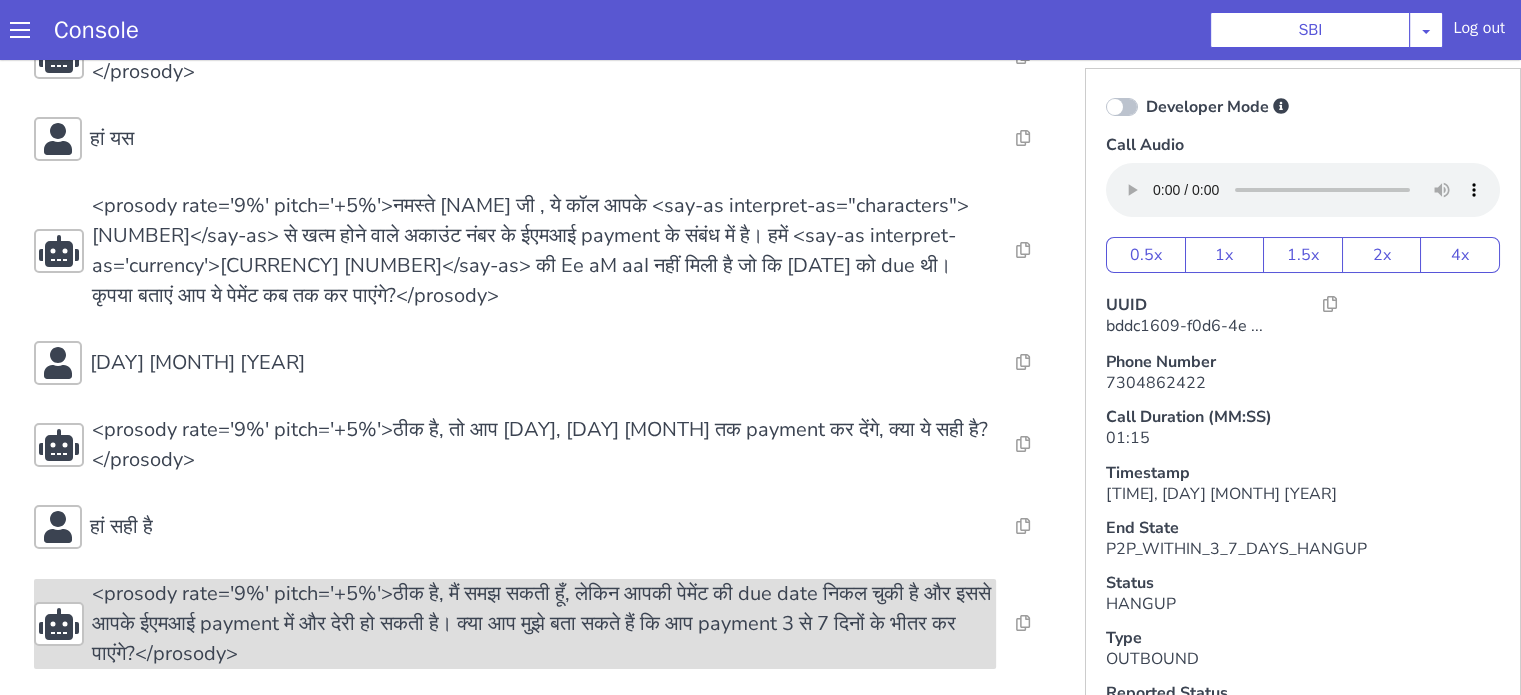 scroll, scrollTop: 0, scrollLeft: 0, axis: both 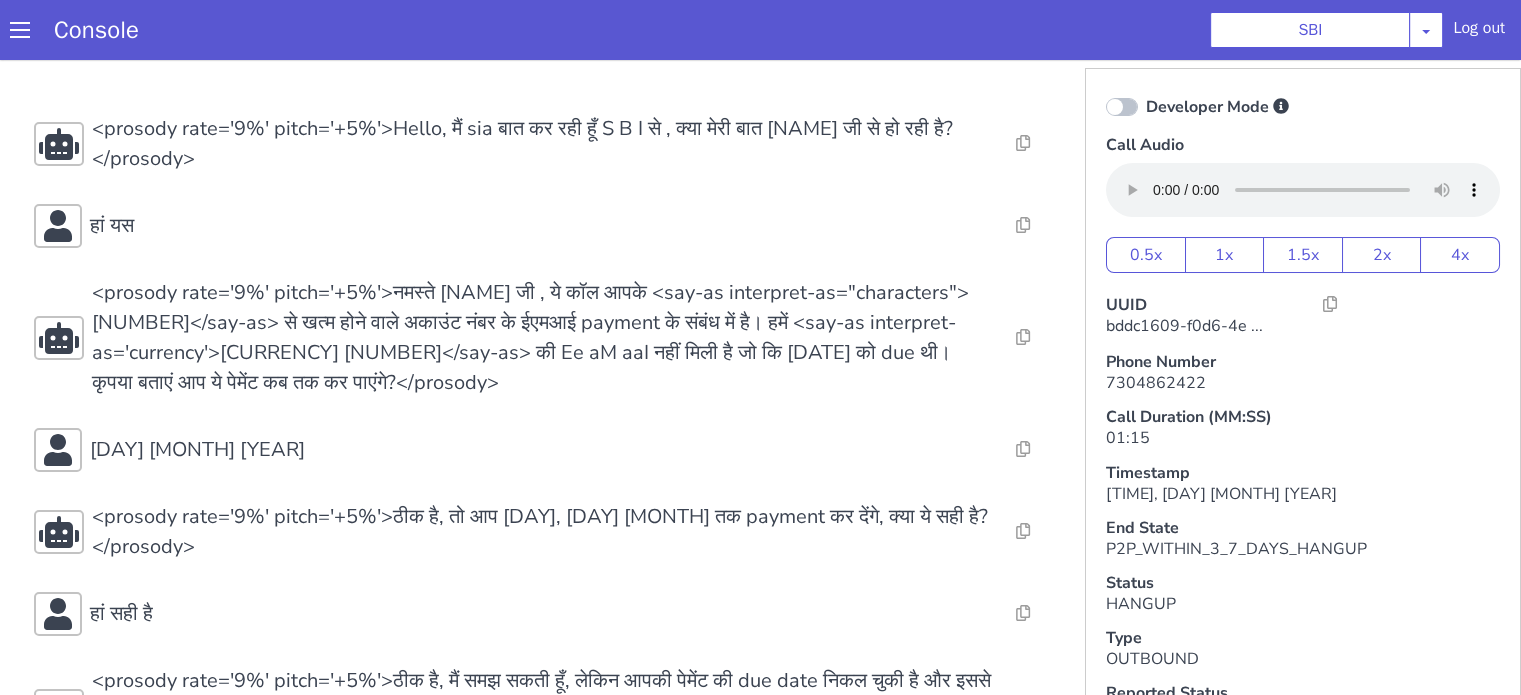 drag, startPoint x: 572, startPoint y: 51, endPoint x: 545, endPoint y: 7, distance: 51.62364 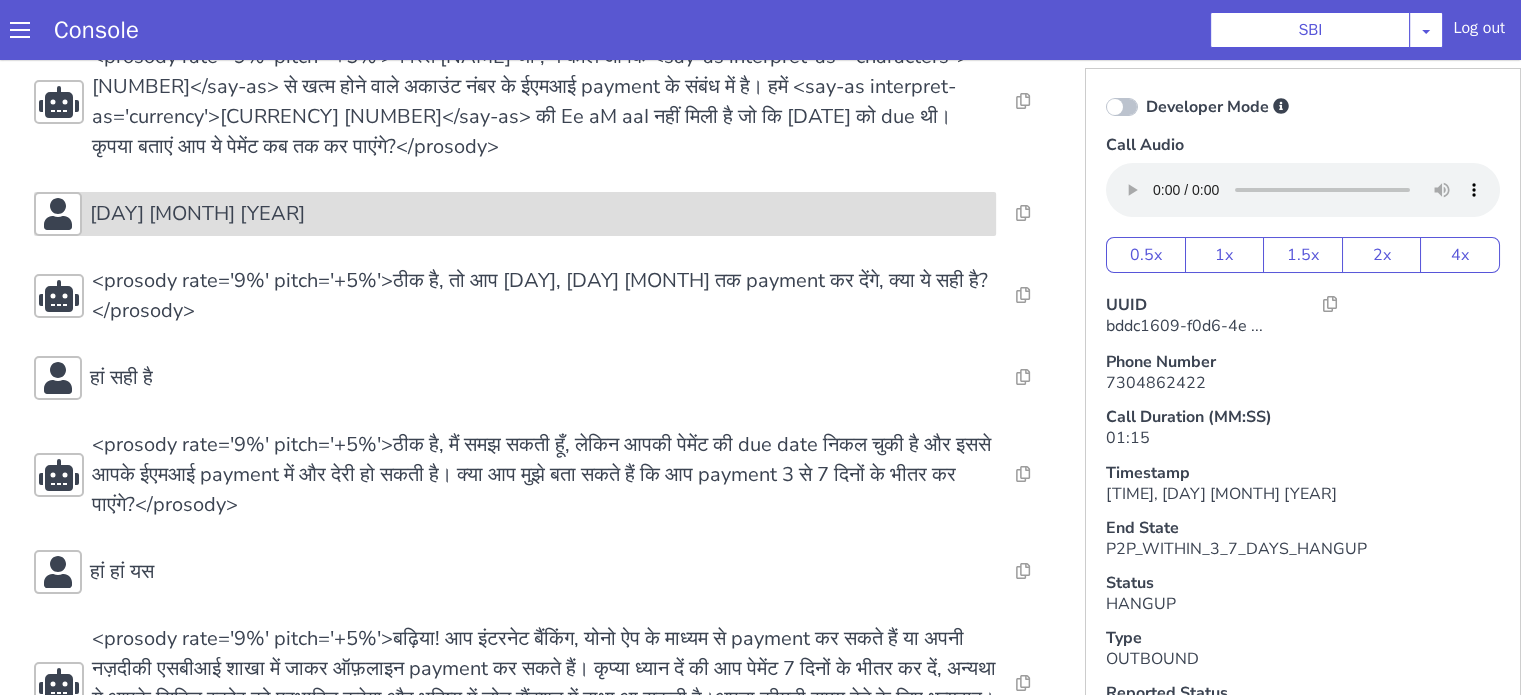 scroll, scrollTop: 320, scrollLeft: 0, axis: vertical 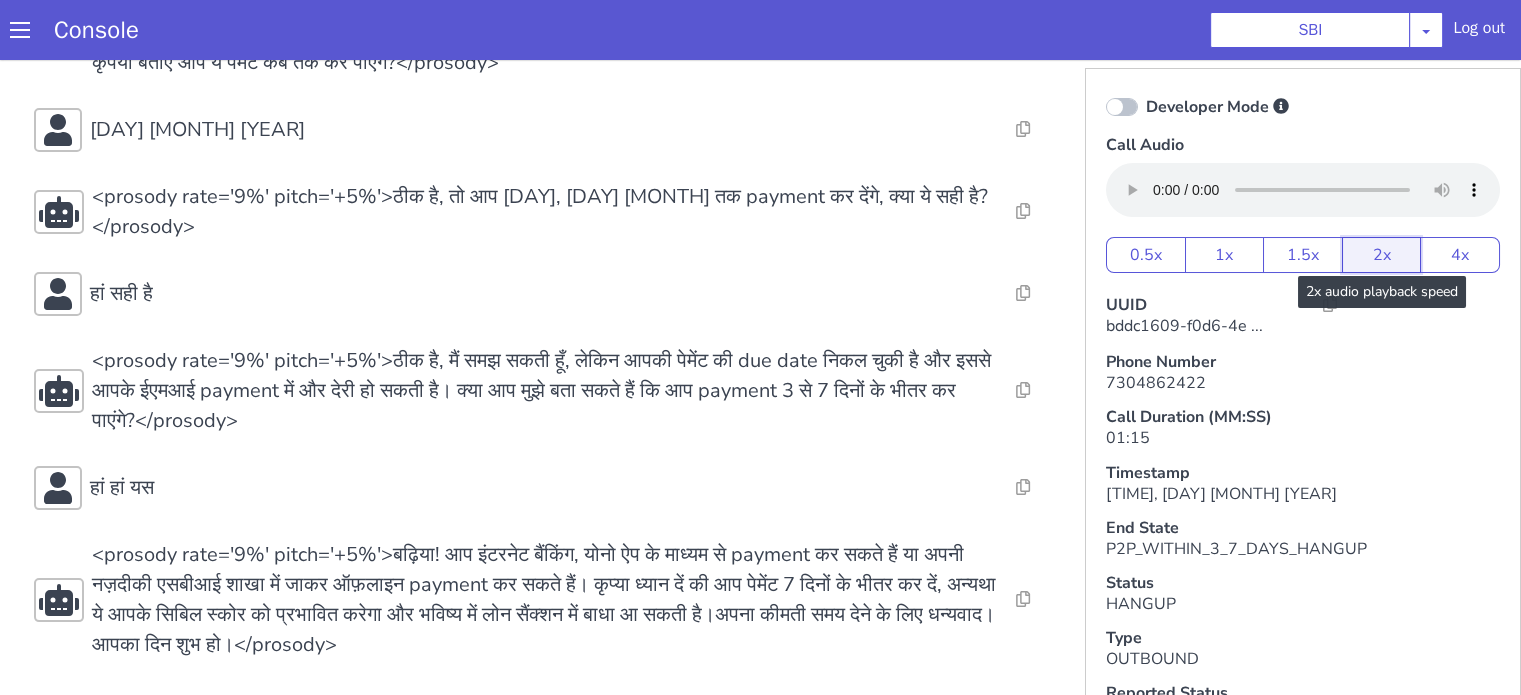 click on "2x" at bounding box center [1382, 255] 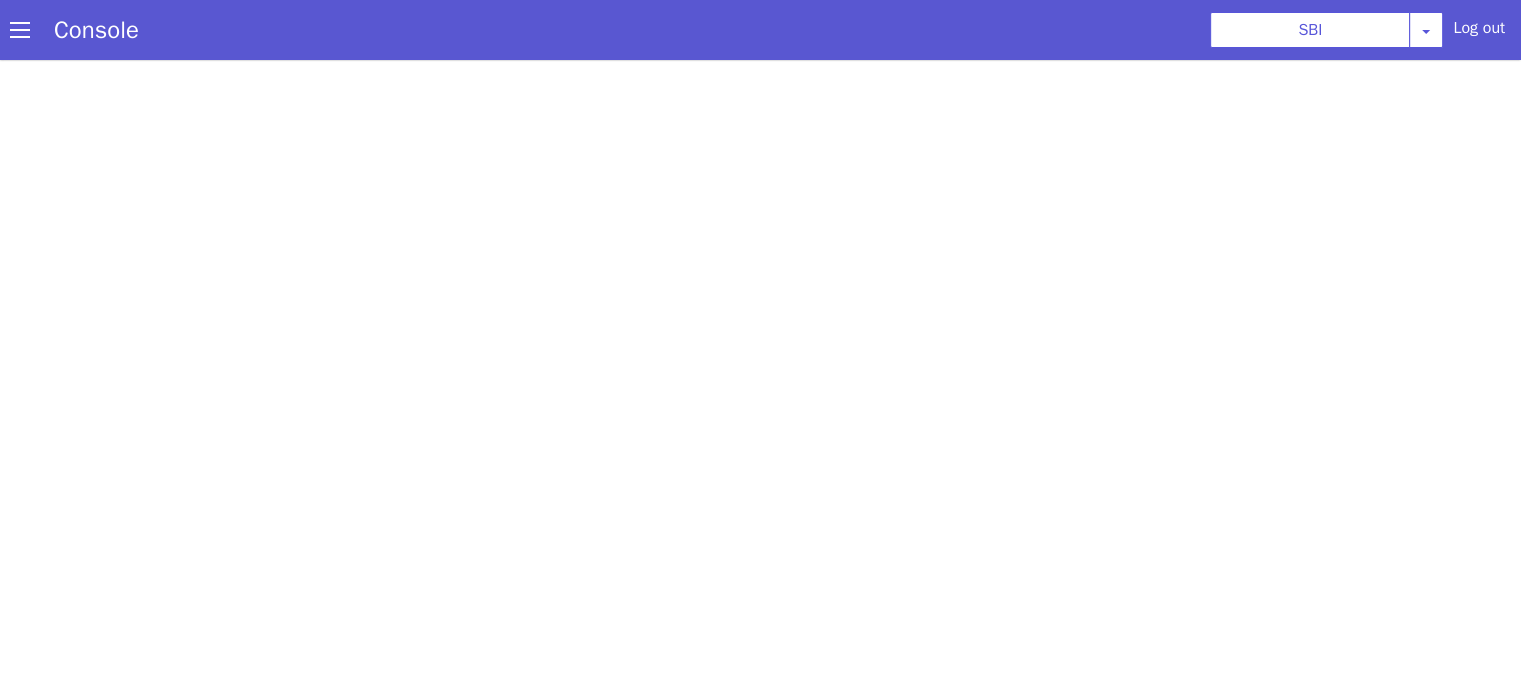 scroll, scrollTop: 0, scrollLeft: 0, axis: both 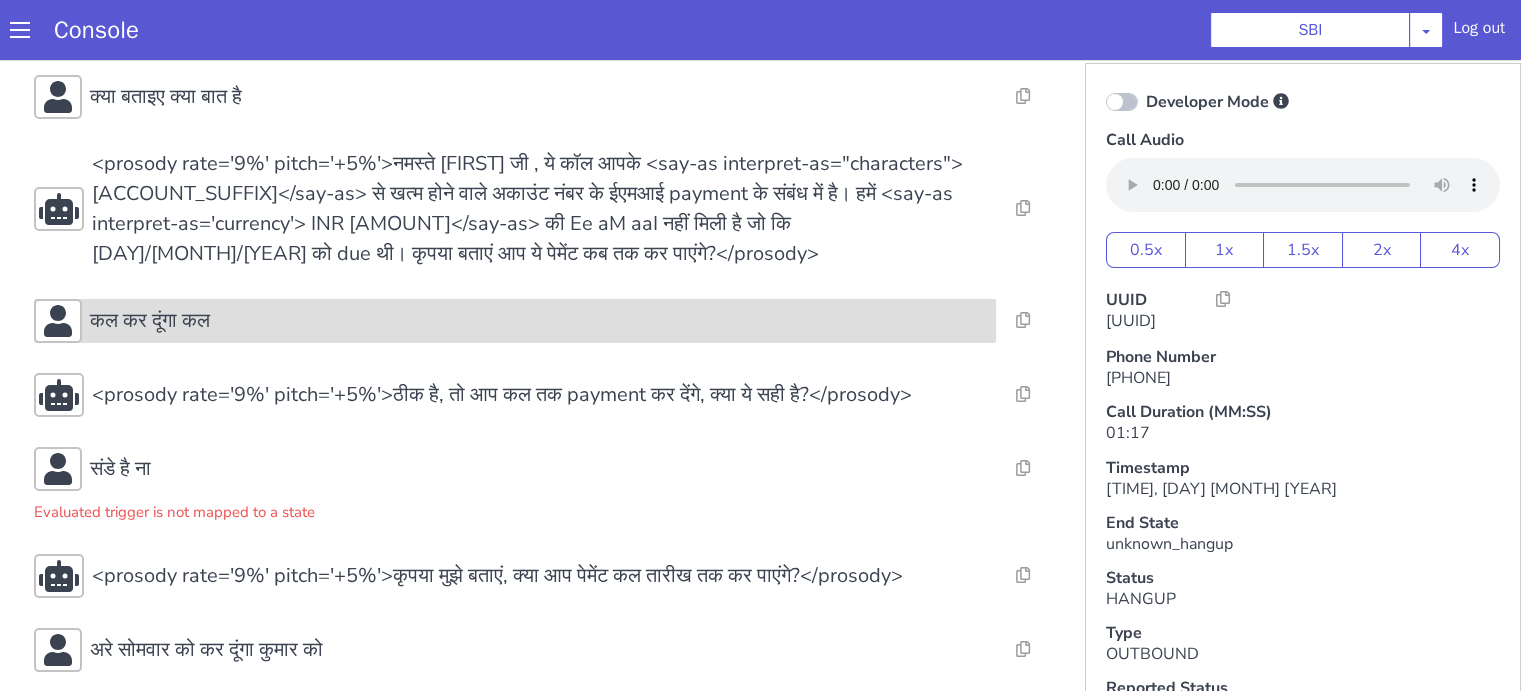 click on "कल कर दूंगा कल" at bounding box center (539, 321) 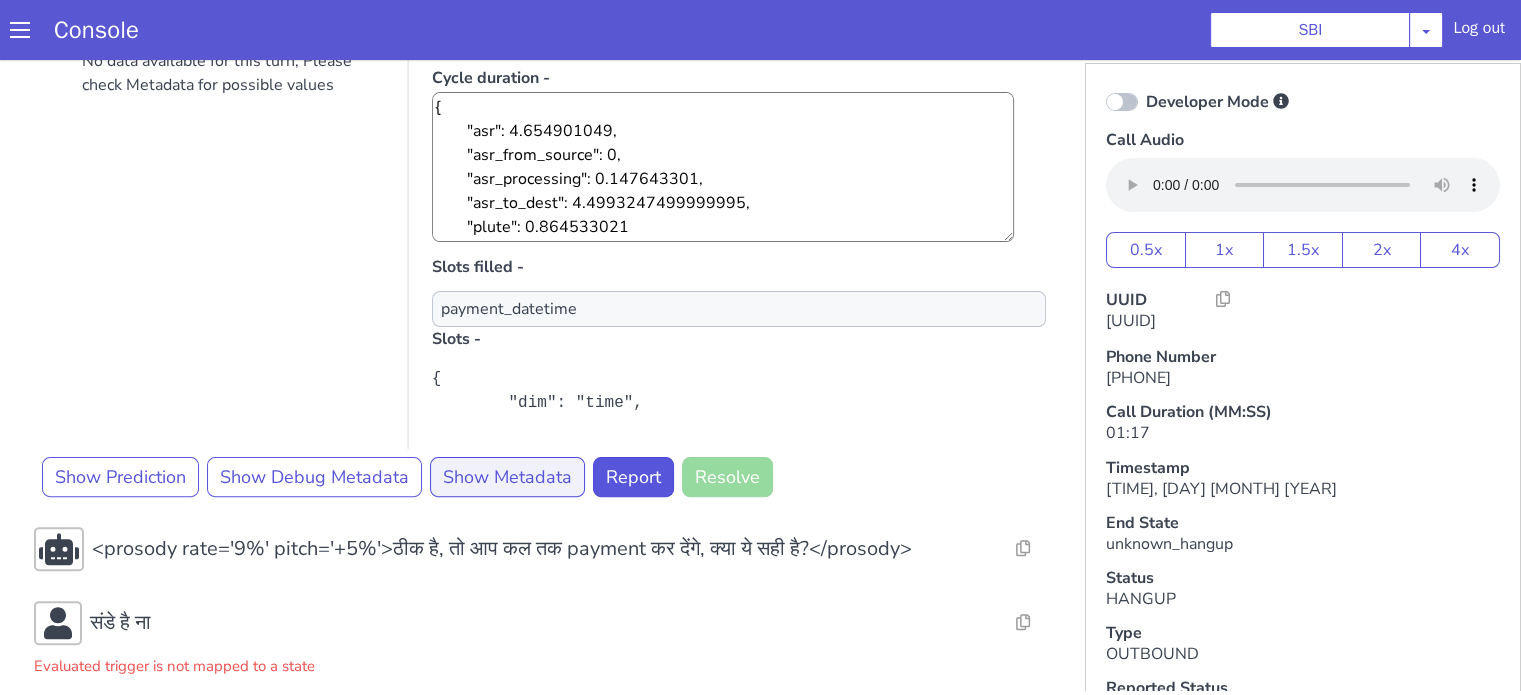 scroll, scrollTop: 624, scrollLeft: 0, axis: vertical 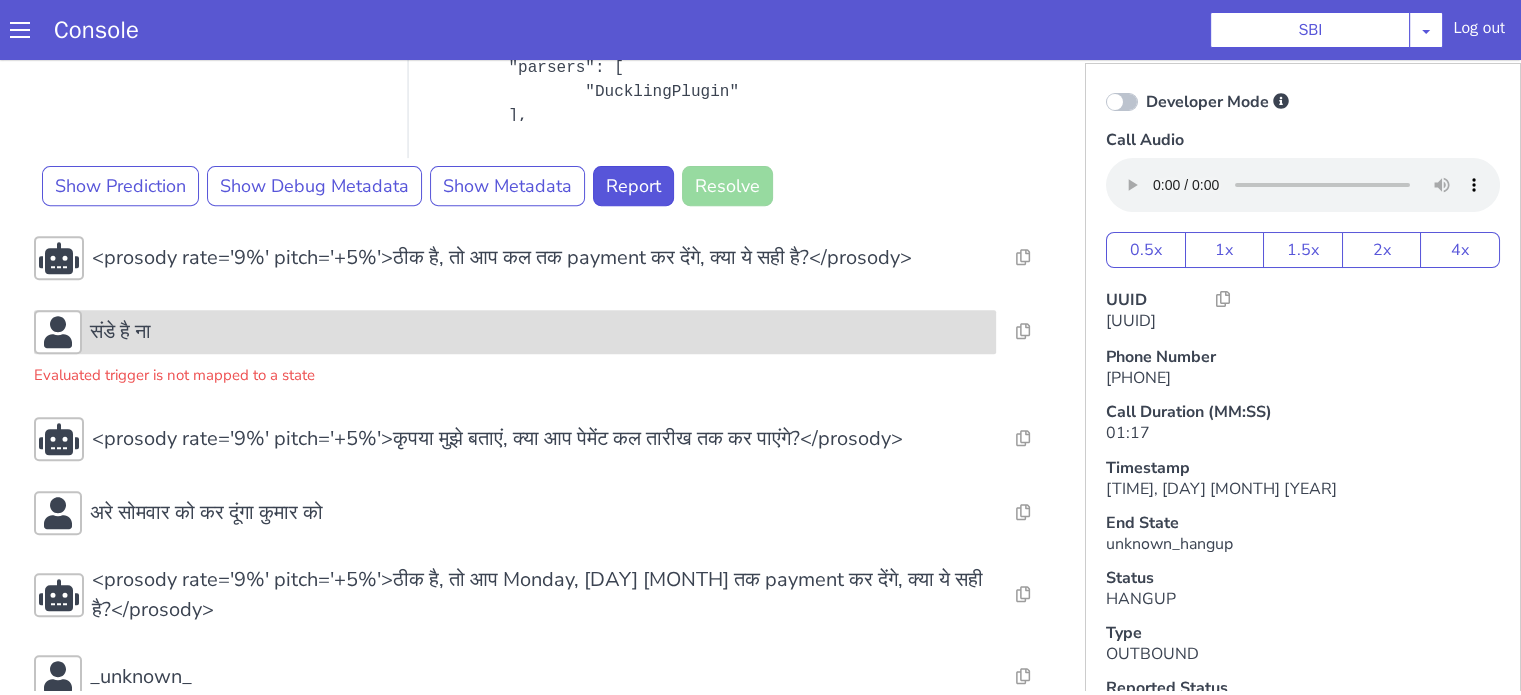 click on "संडे है ना" at bounding box center (539, 332) 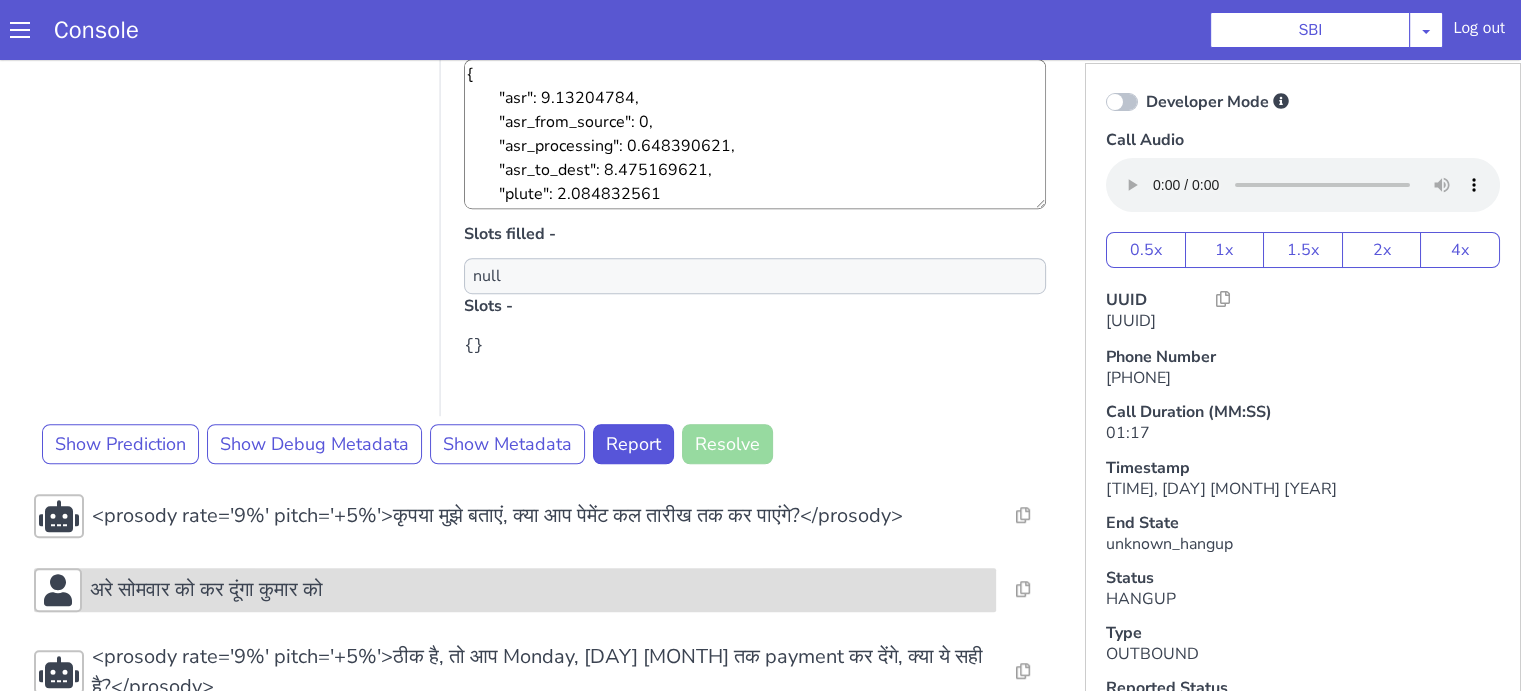 scroll, scrollTop: 1424, scrollLeft: 0, axis: vertical 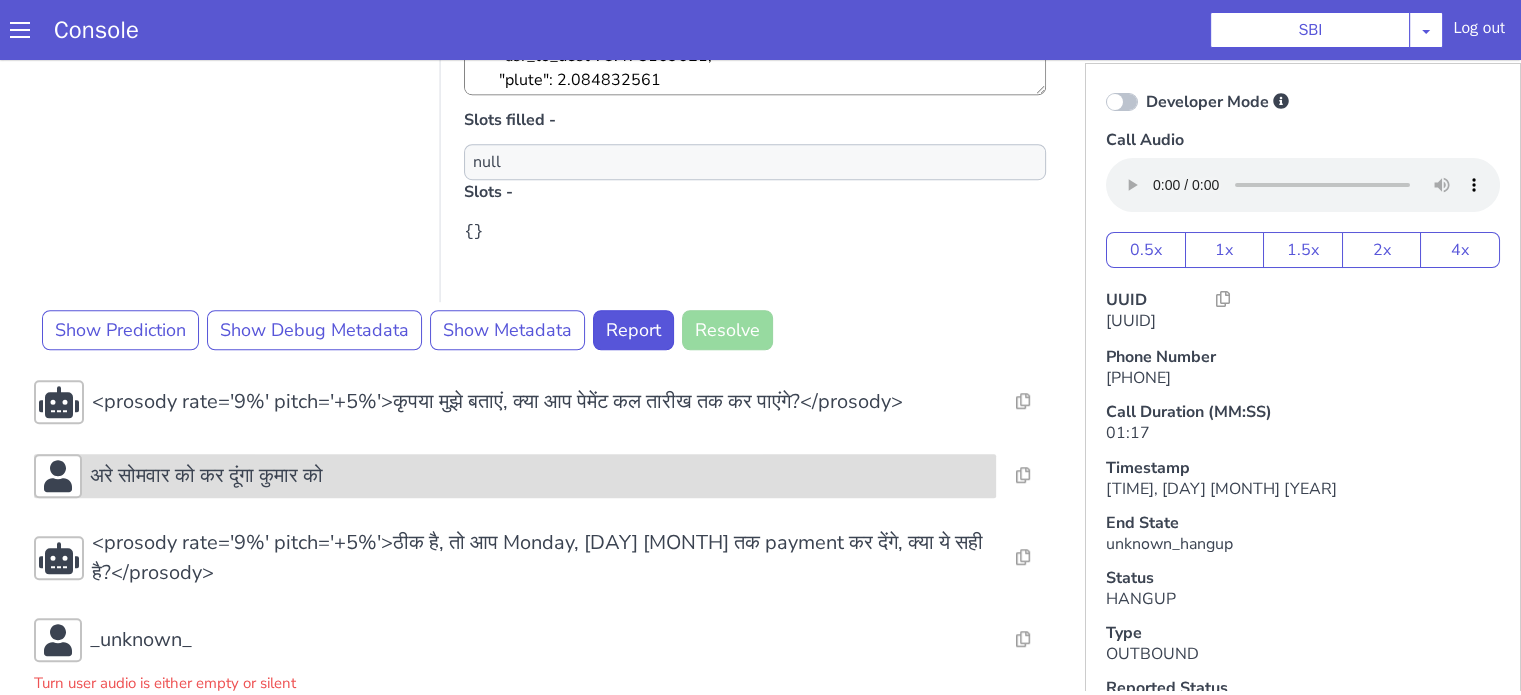 click on "अरे सोमवार को कर दूंगा कुमार को" at bounding box center [206, 476] 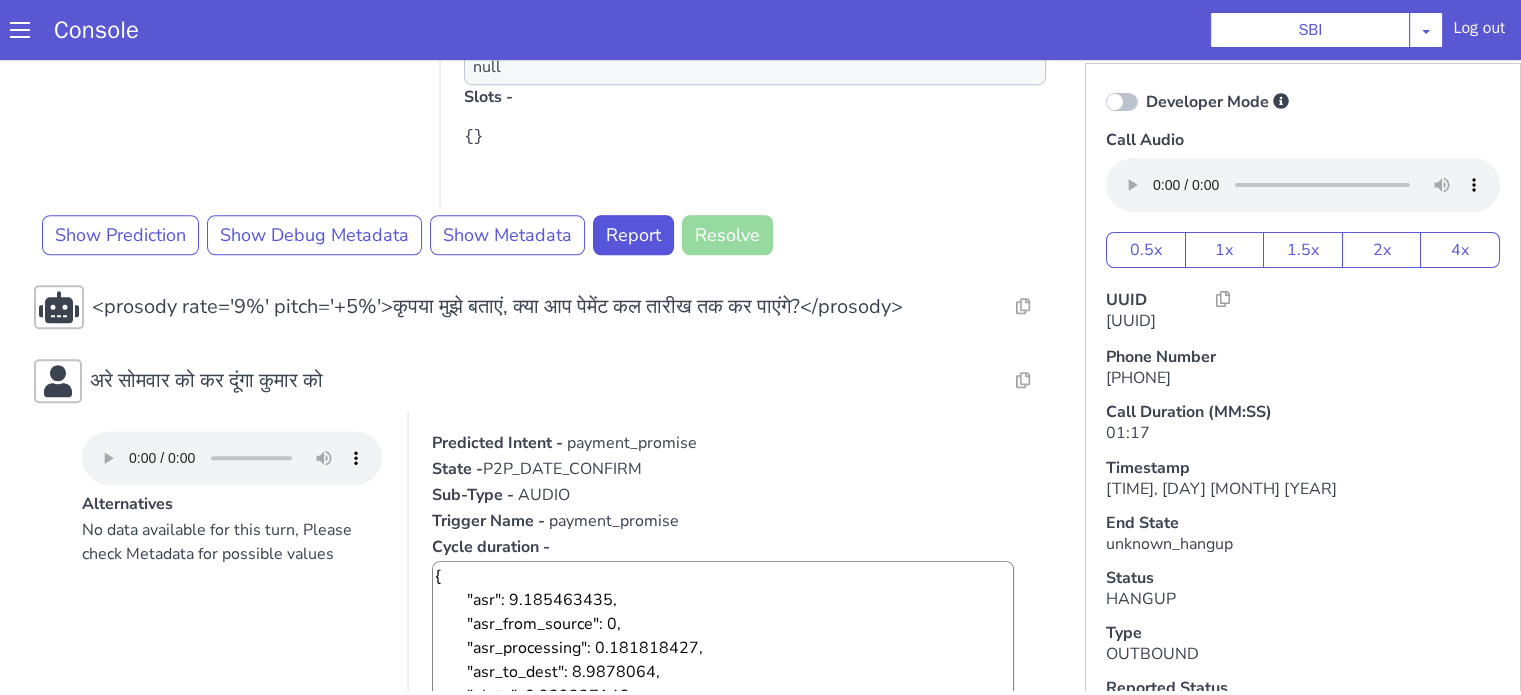 scroll, scrollTop: 1824, scrollLeft: 0, axis: vertical 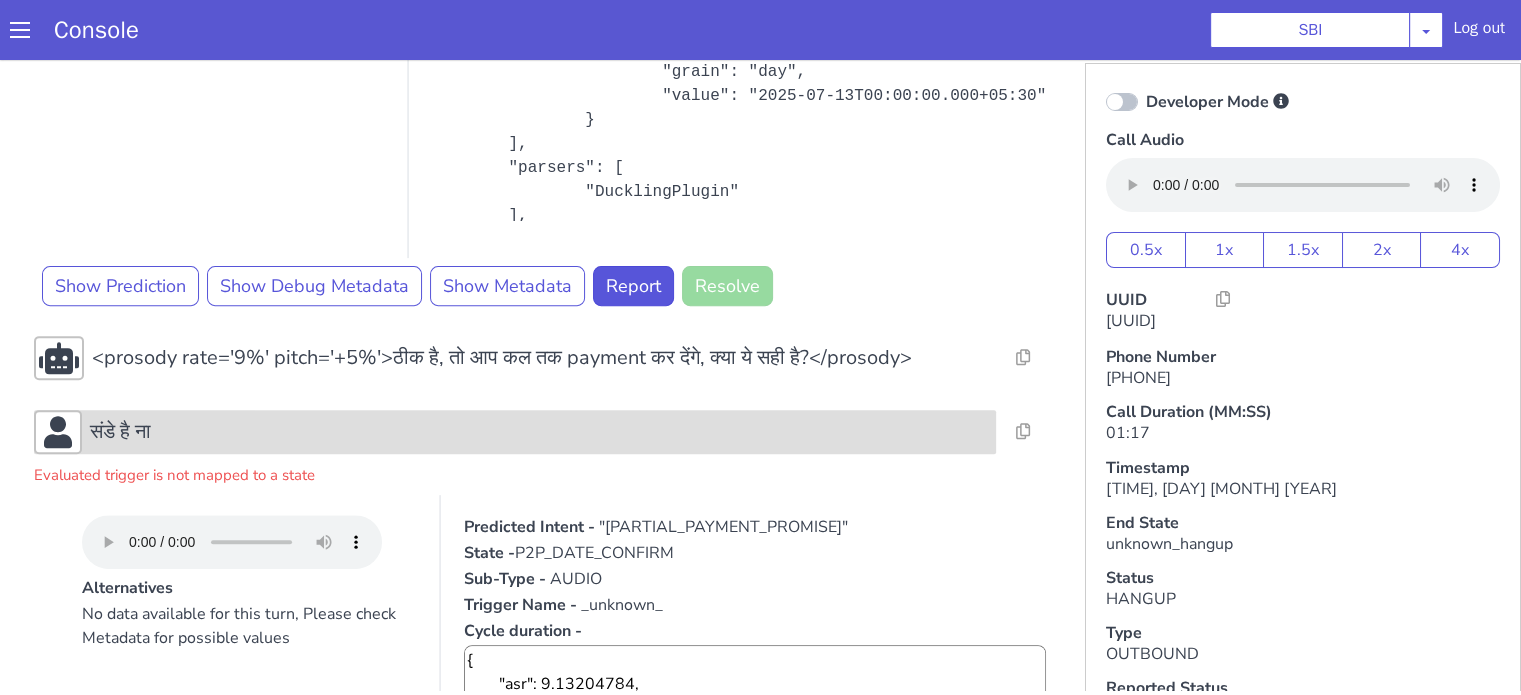 click on "संडे है ना" at bounding box center (539, 432) 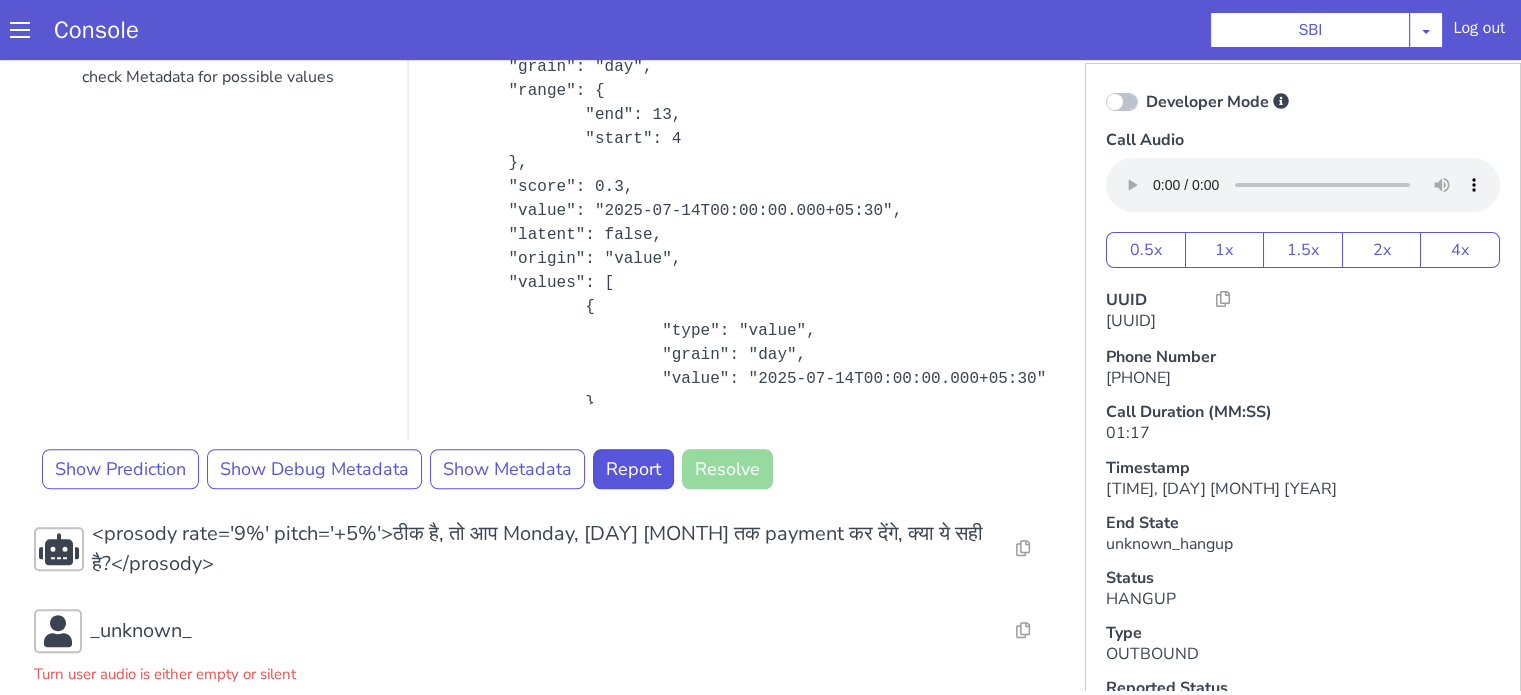 scroll, scrollTop: 1550, scrollLeft: 0, axis: vertical 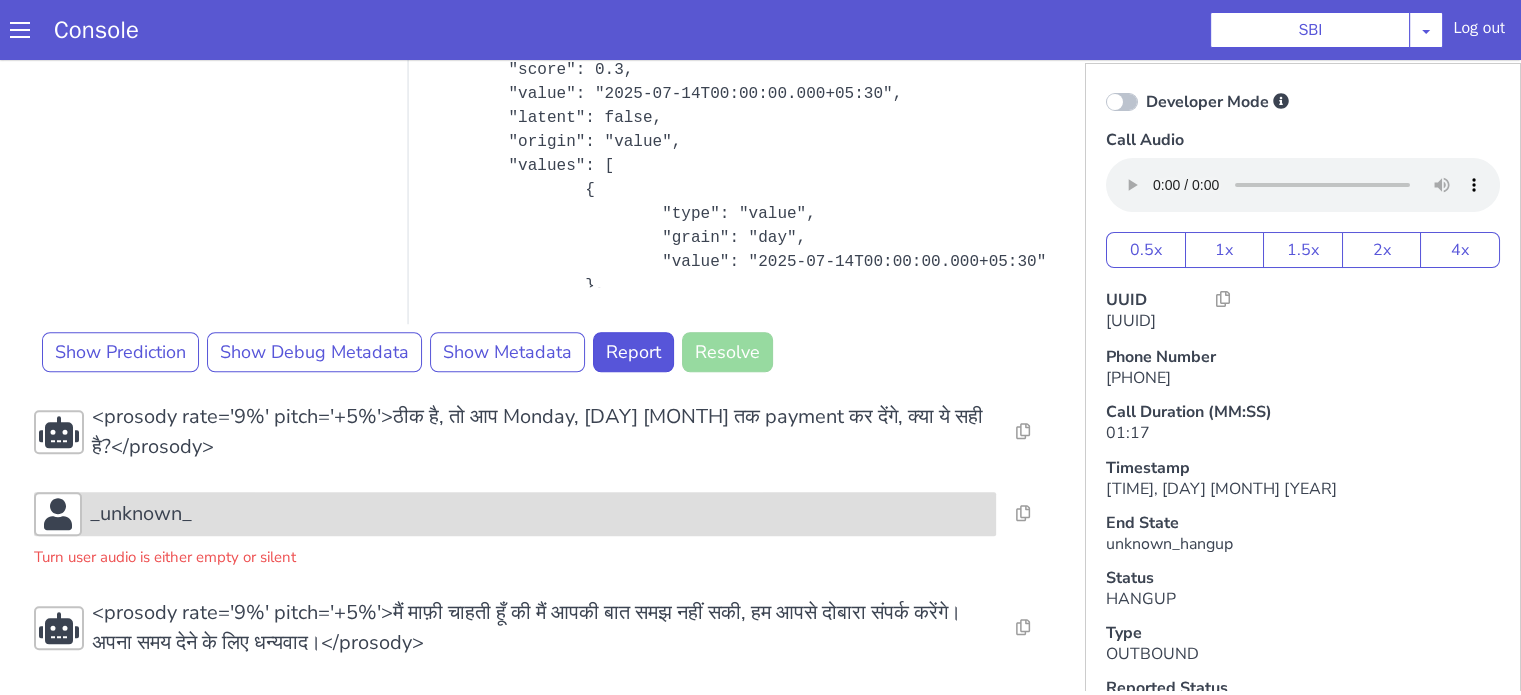 click on "_unknown_" at bounding box center (539, 514) 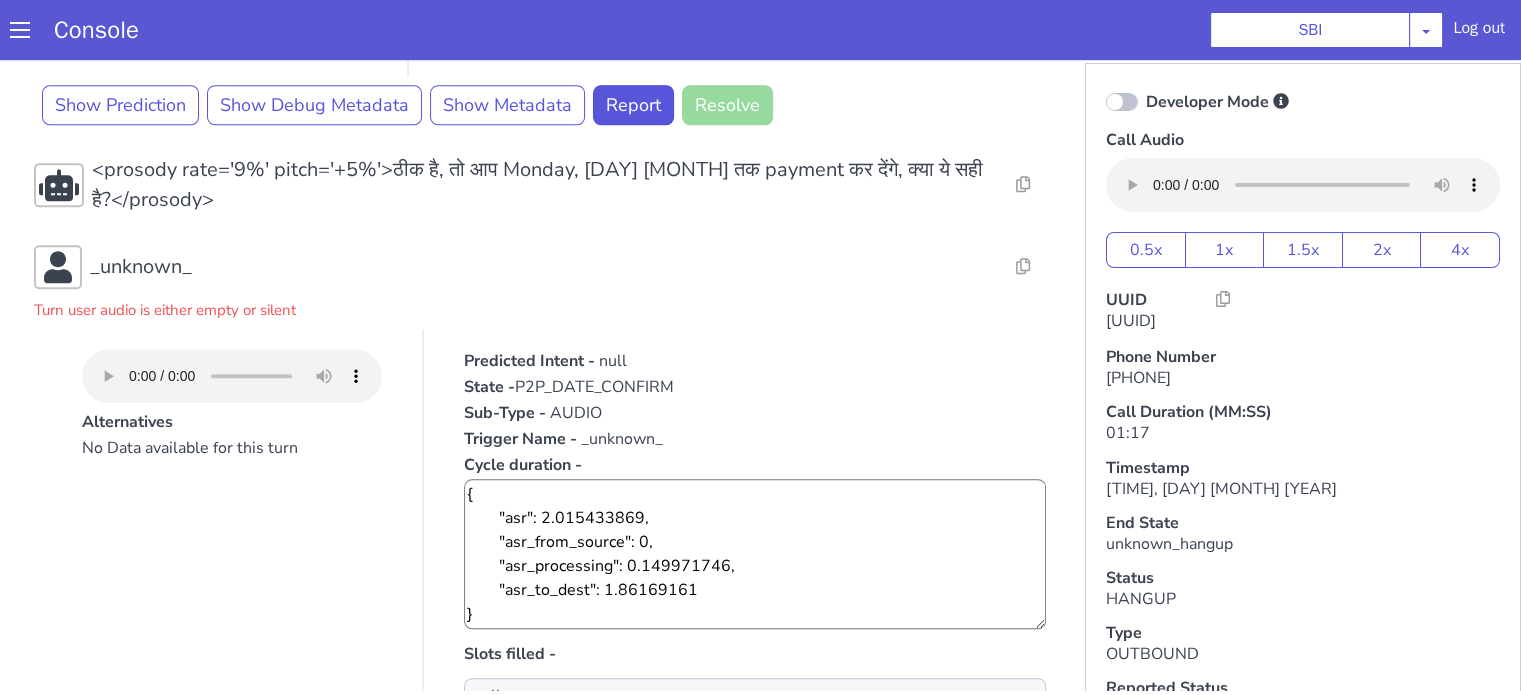 scroll, scrollTop: 1850, scrollLeft: 0, axis: vertical 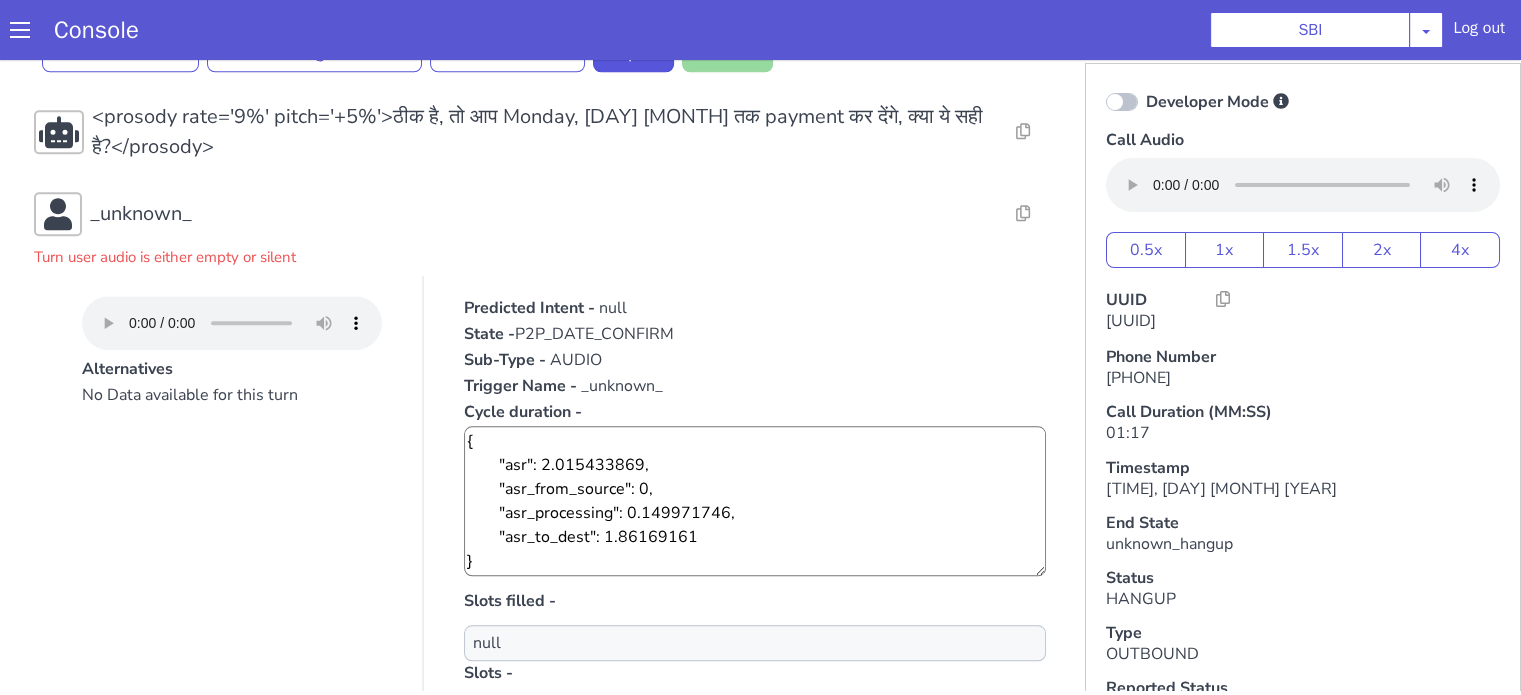 type 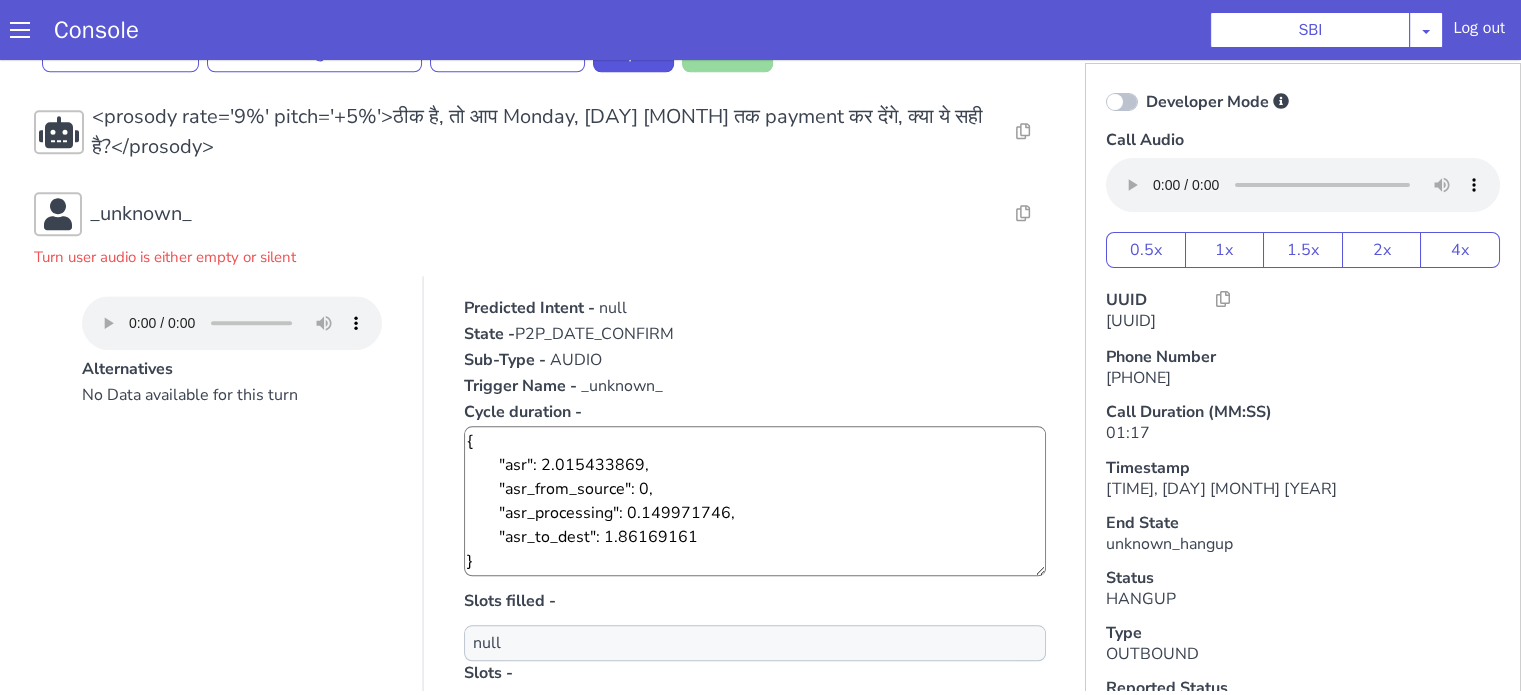 type 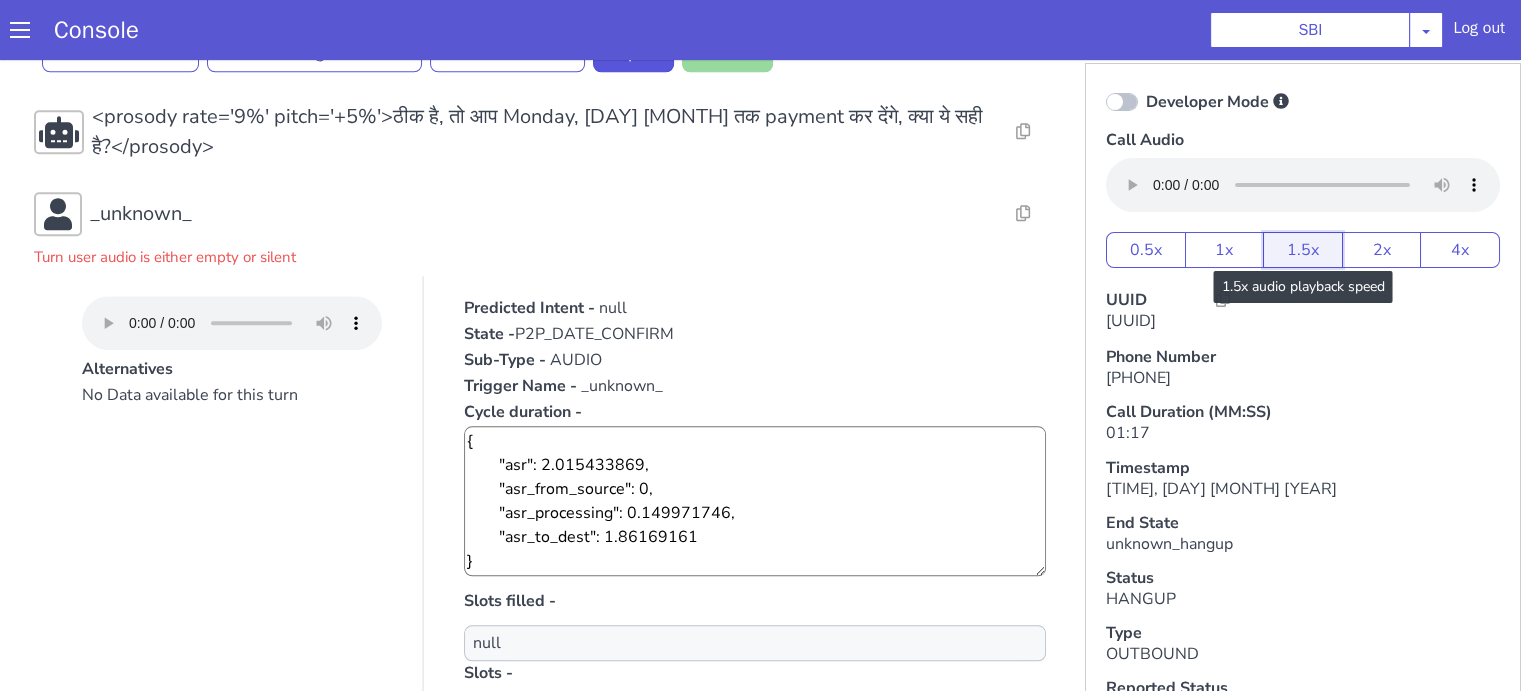 click on "1.5x" at bounding box center (1303, 250) 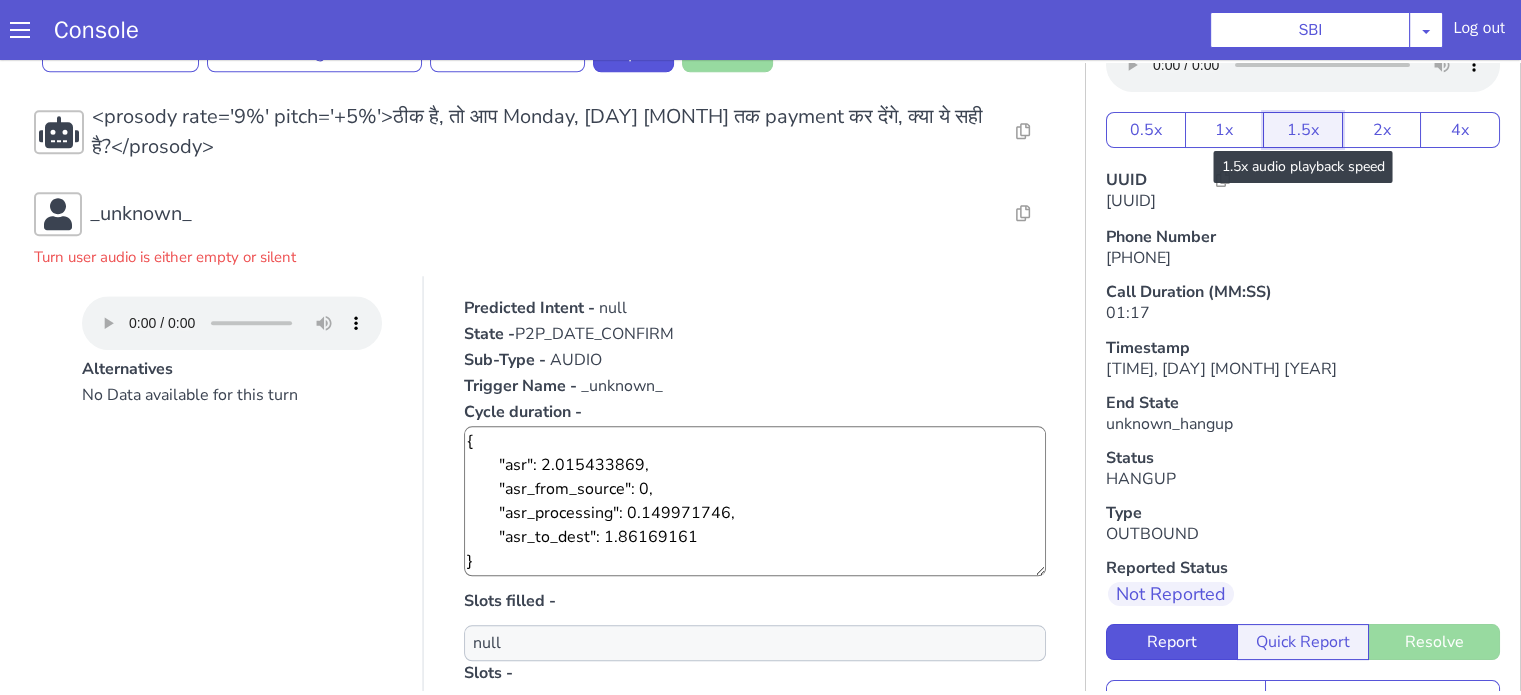 scroll, scrollTop: 174, scrollLeft: 0, axis: vertical 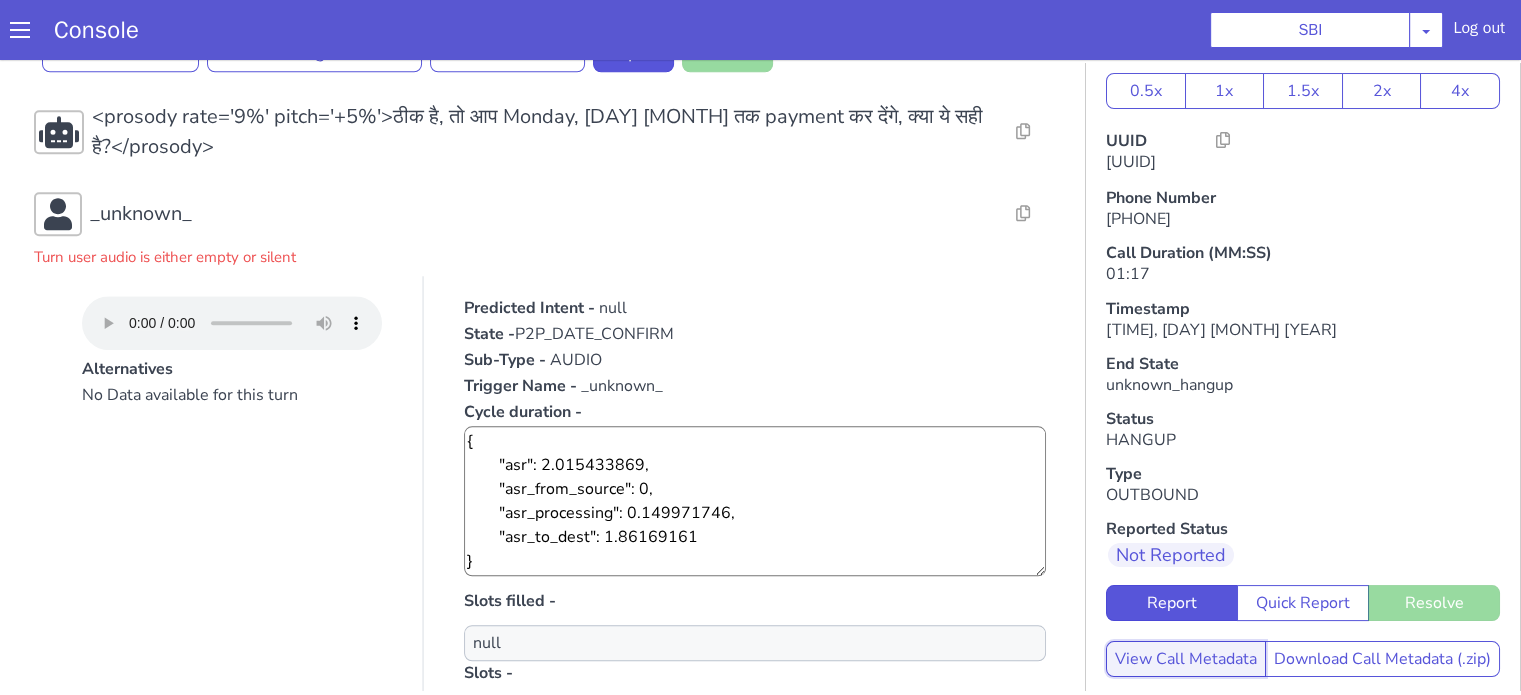 click on "View Call Metadata" at bounding box center (1186, 659) 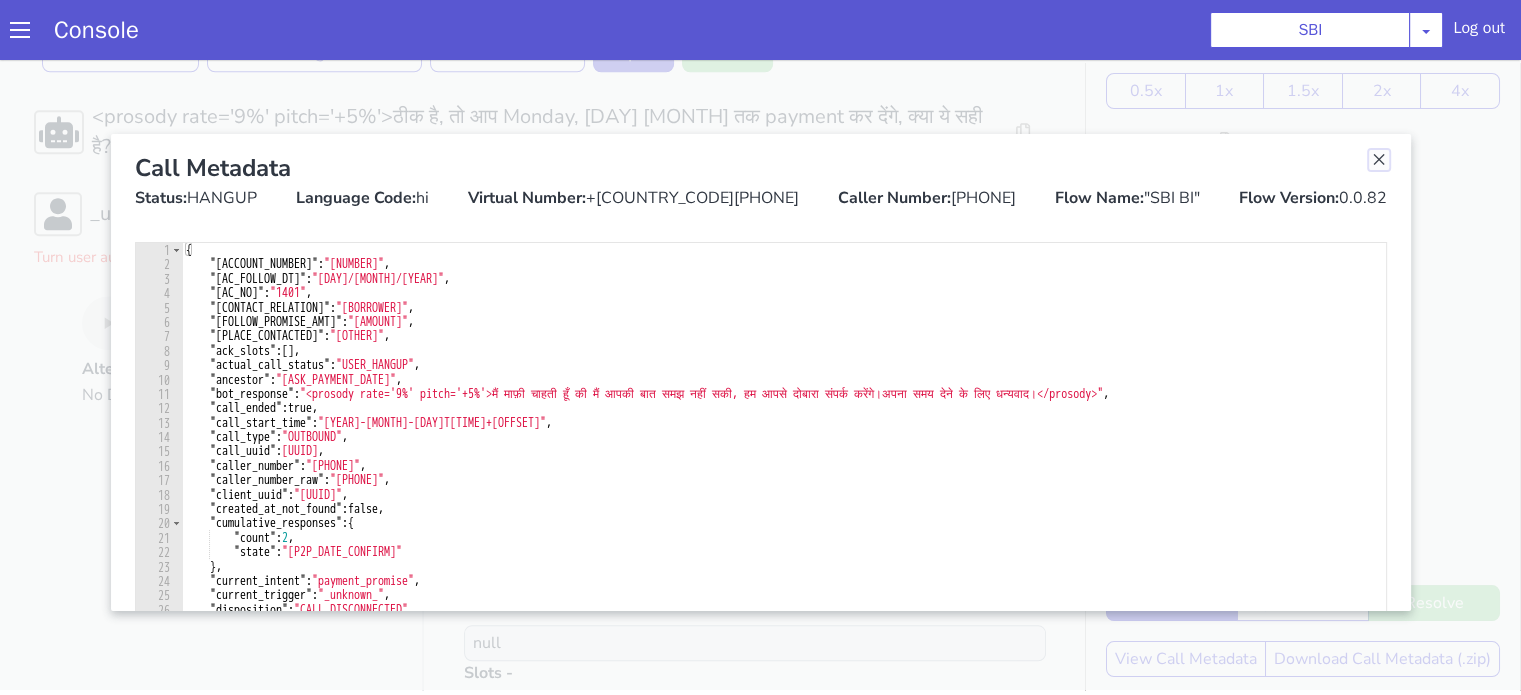 click at bounding box center (1379, 160) 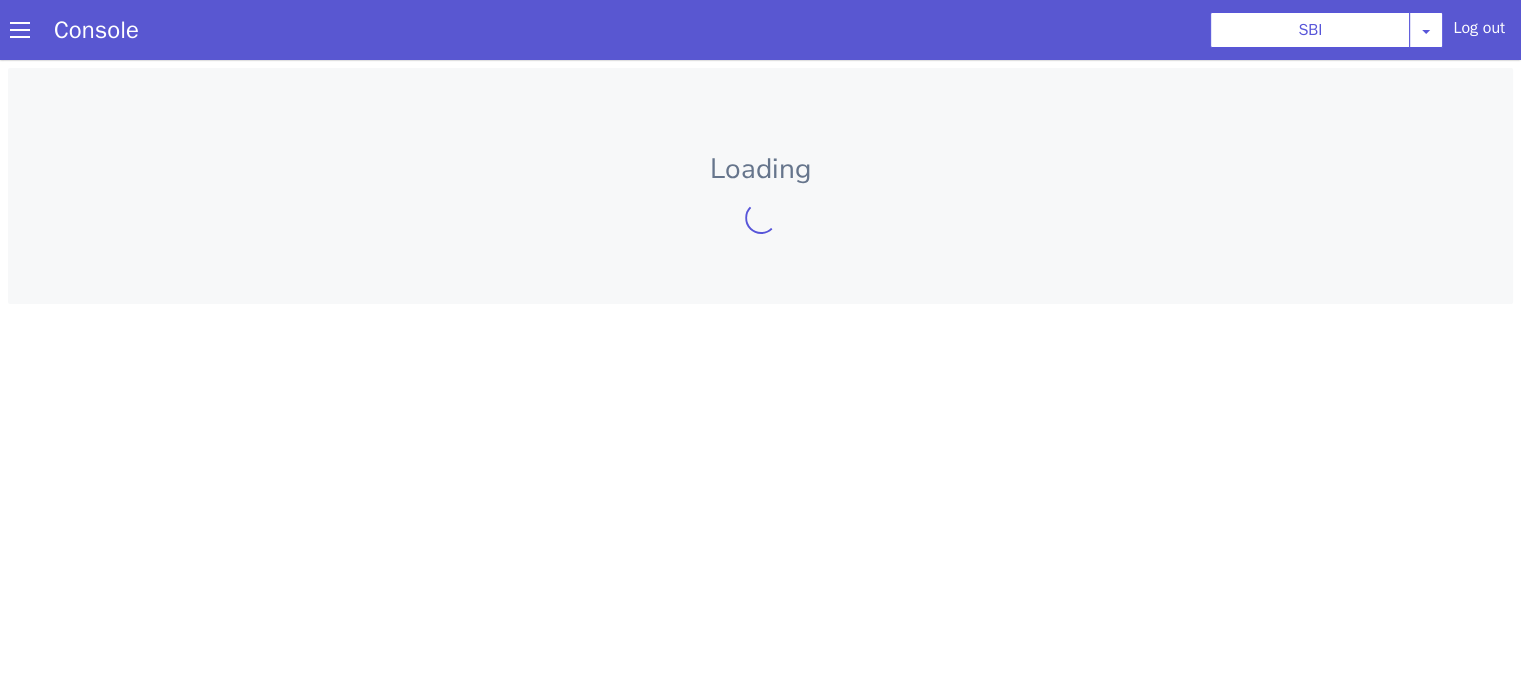 scroll, scrollTop: 0, scrollLeft: 0, axis: both 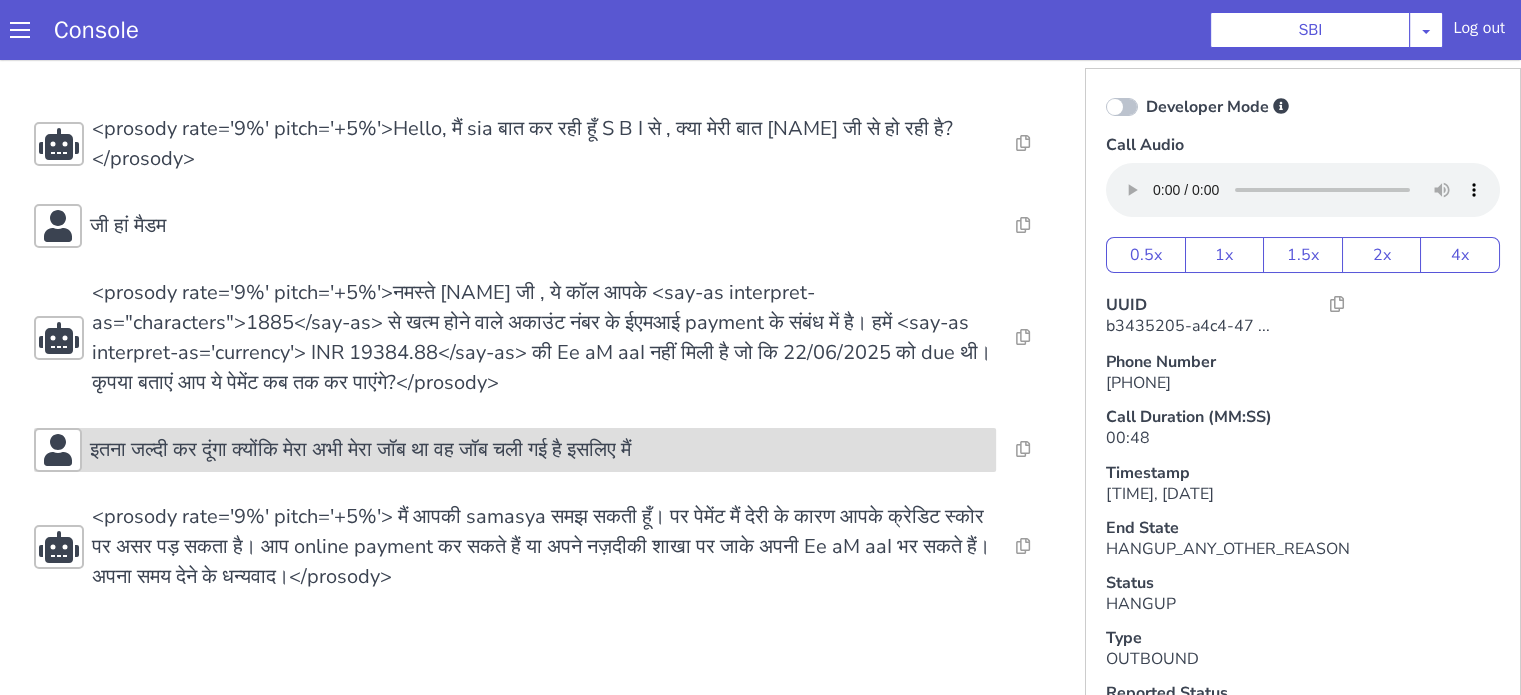 click on "इतना जल्दी कर दूंगा क्योंकि मेरा अभी मेरा जॉब था वह जॉब चली गई है इसलिए मैं" at bounding box center (515, 450) 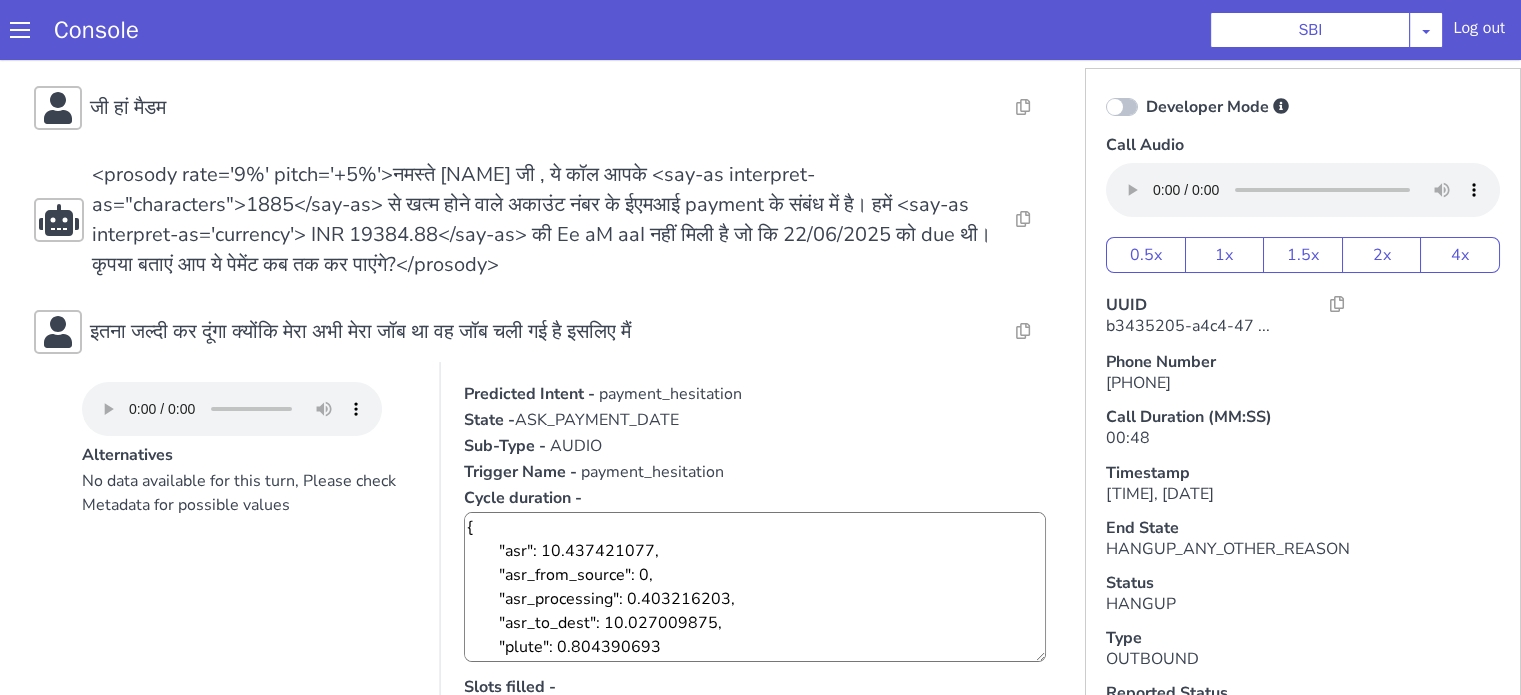 scroll, scrollTop: 300, scrollLeft: 0, axis: vertical 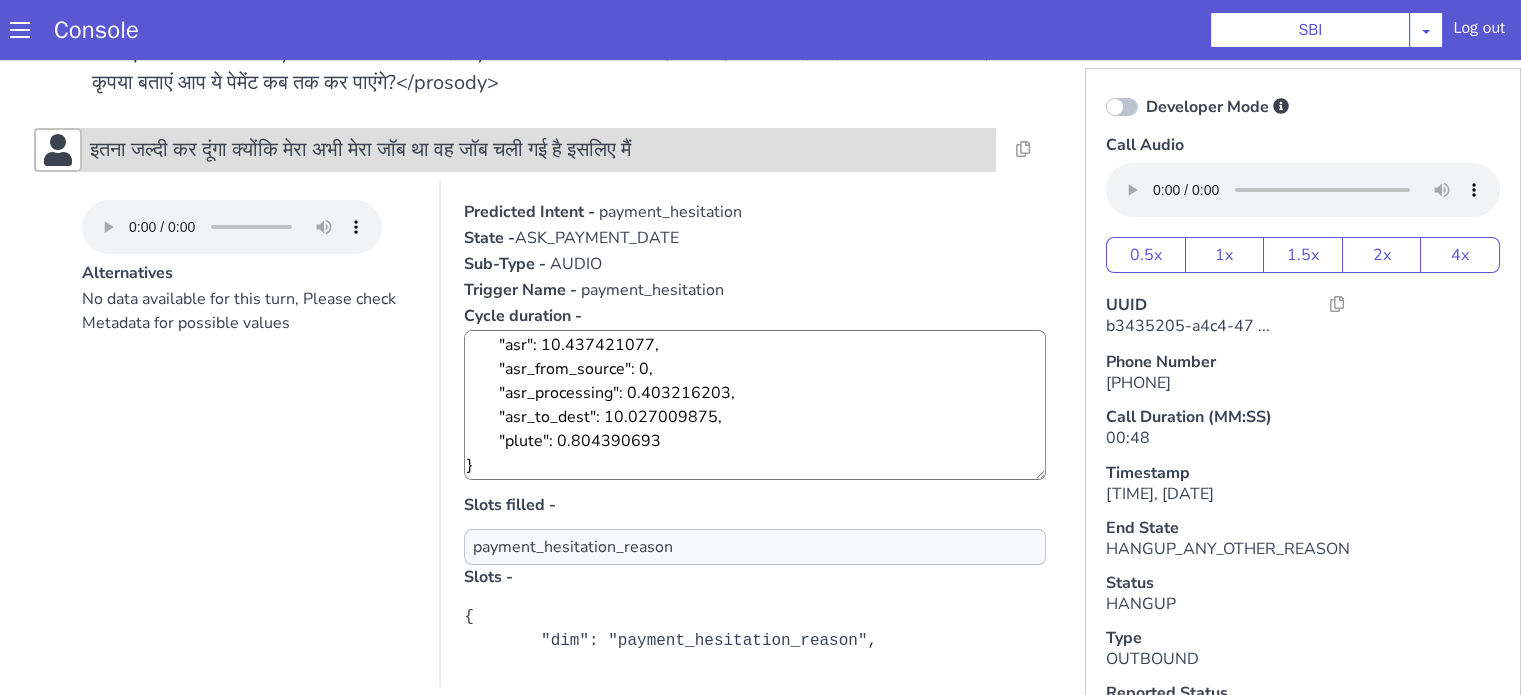 click on "इतना जल्दी कर दूंगा क्योंकि मेरा अभी मेरा जॉब था वह जॉब चली गई है इसलिए मैं" at bounding box center [360, 150] 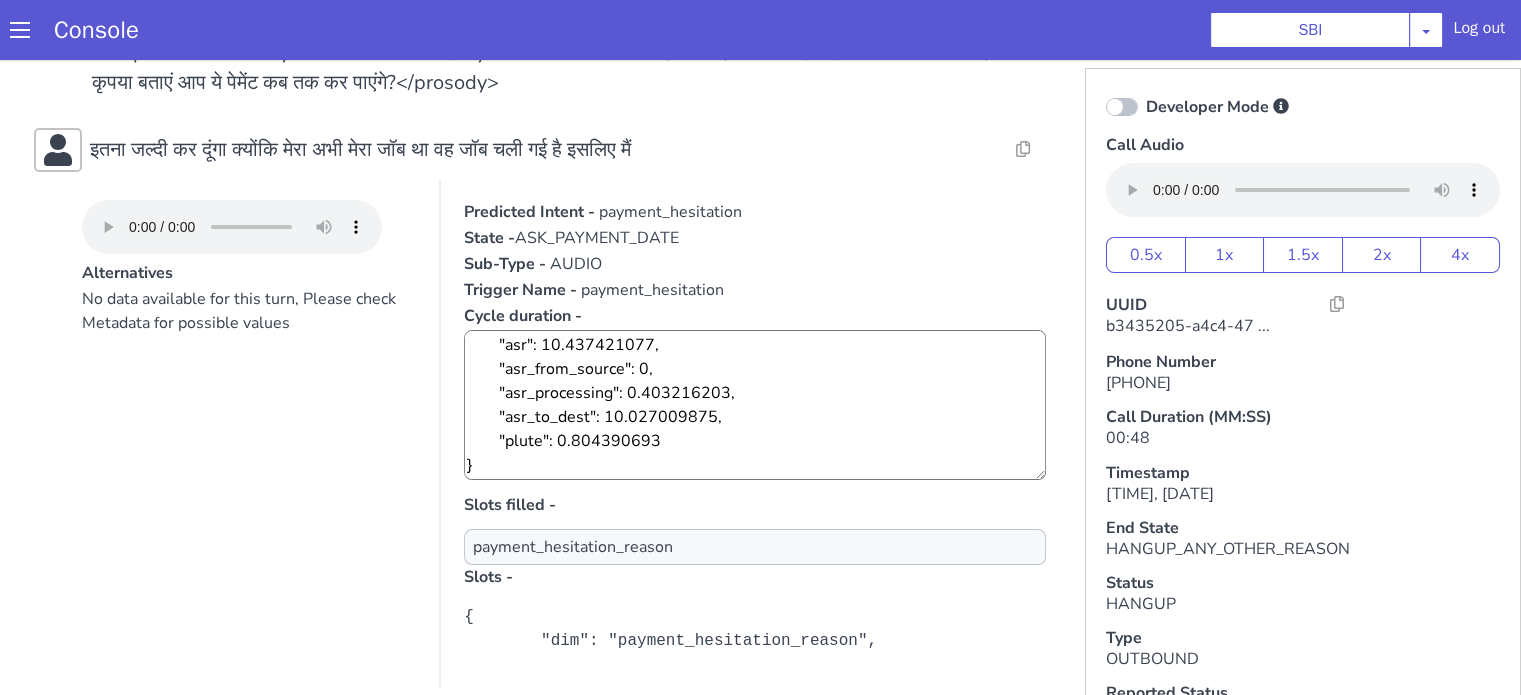 scroll, scrollTop: 8, scrollLeft: 0, axis: vertical 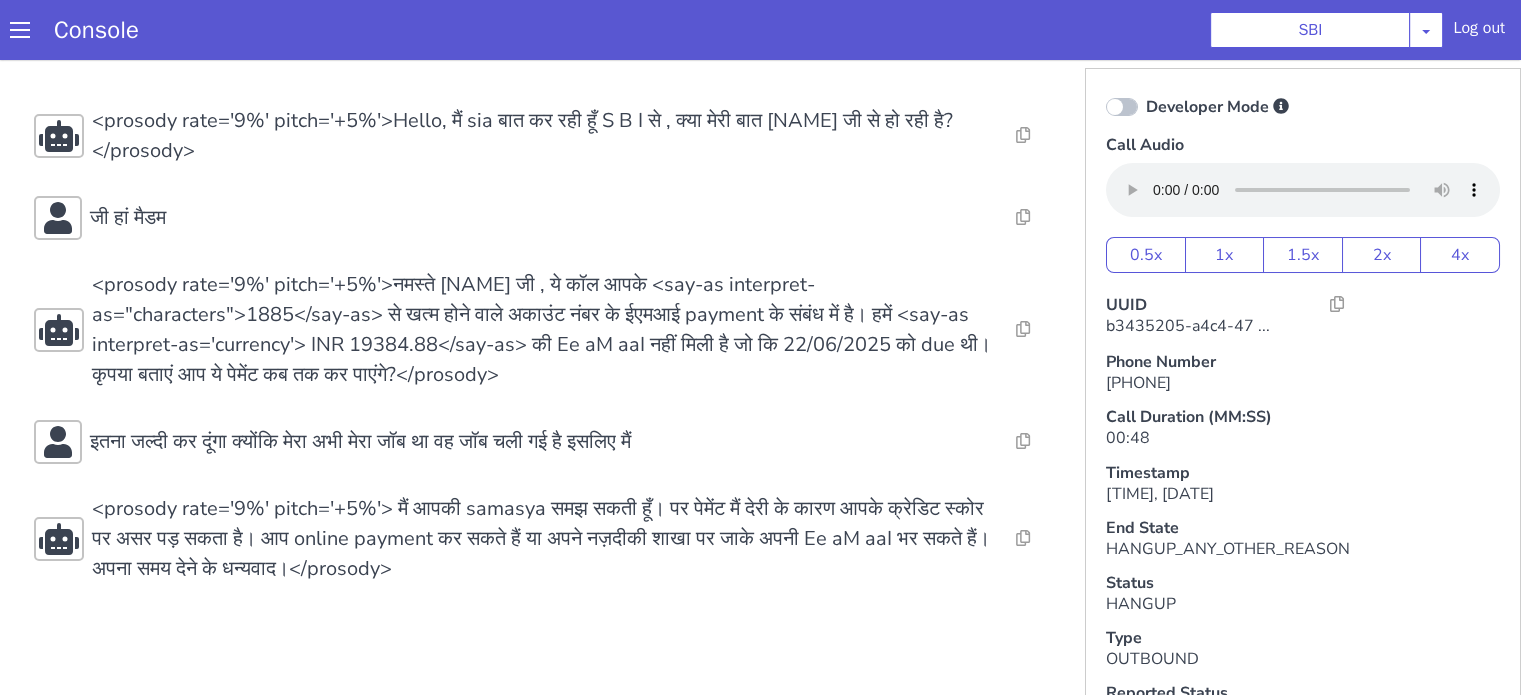 type 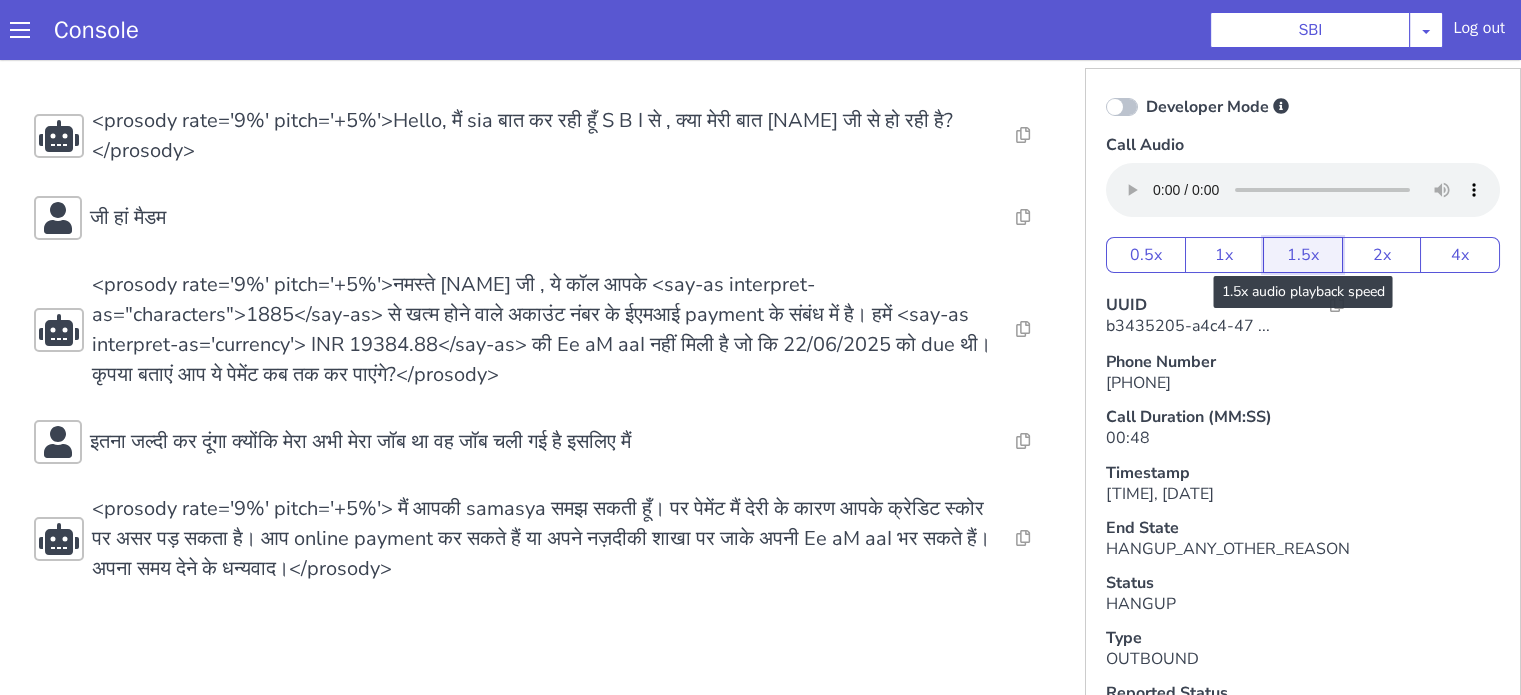 click on "1.5x" at bounding box center [1303, 255] 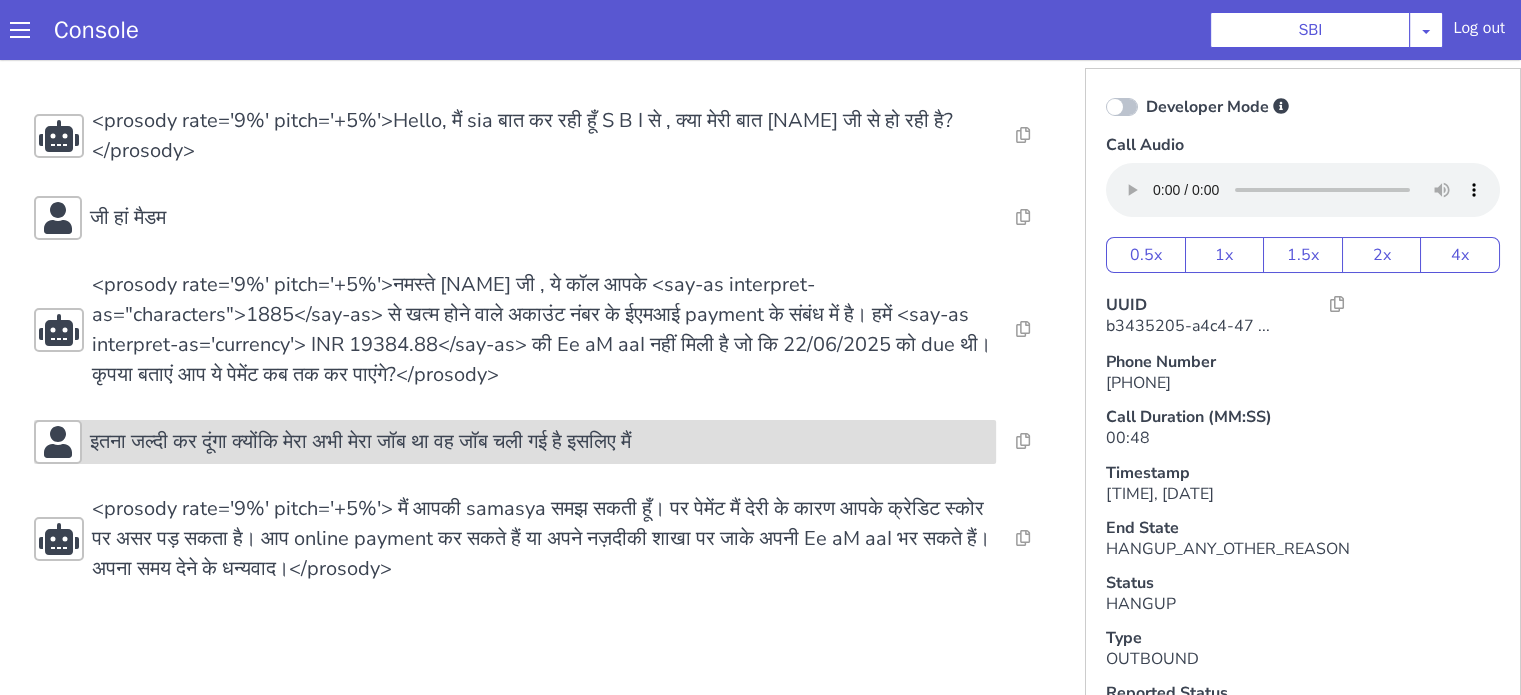 scroll, scrollTop: 5, scrollLeft: 0, axis: vertical 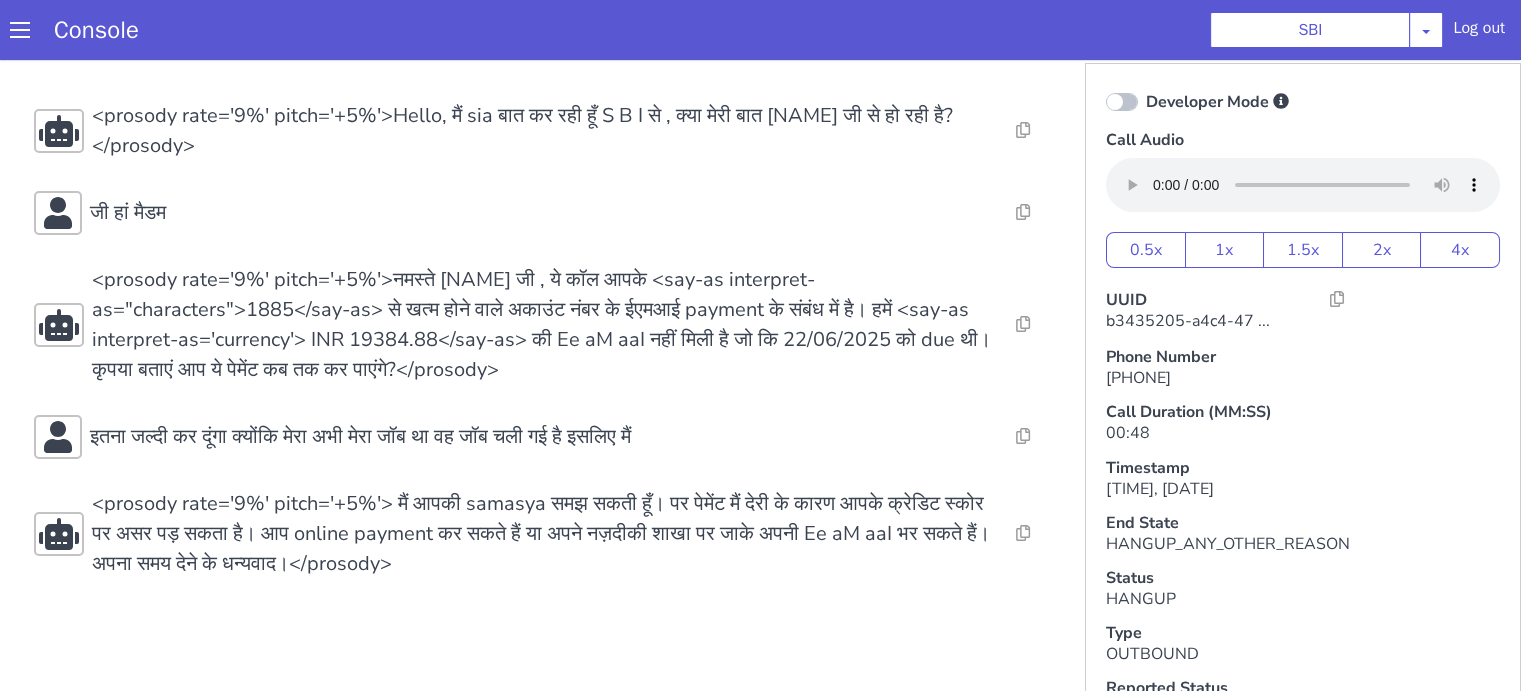 drag, startPoint x: 759, startPoint y: 591, endPoint x: 709, endPoint y: 602, distance: 51.1957 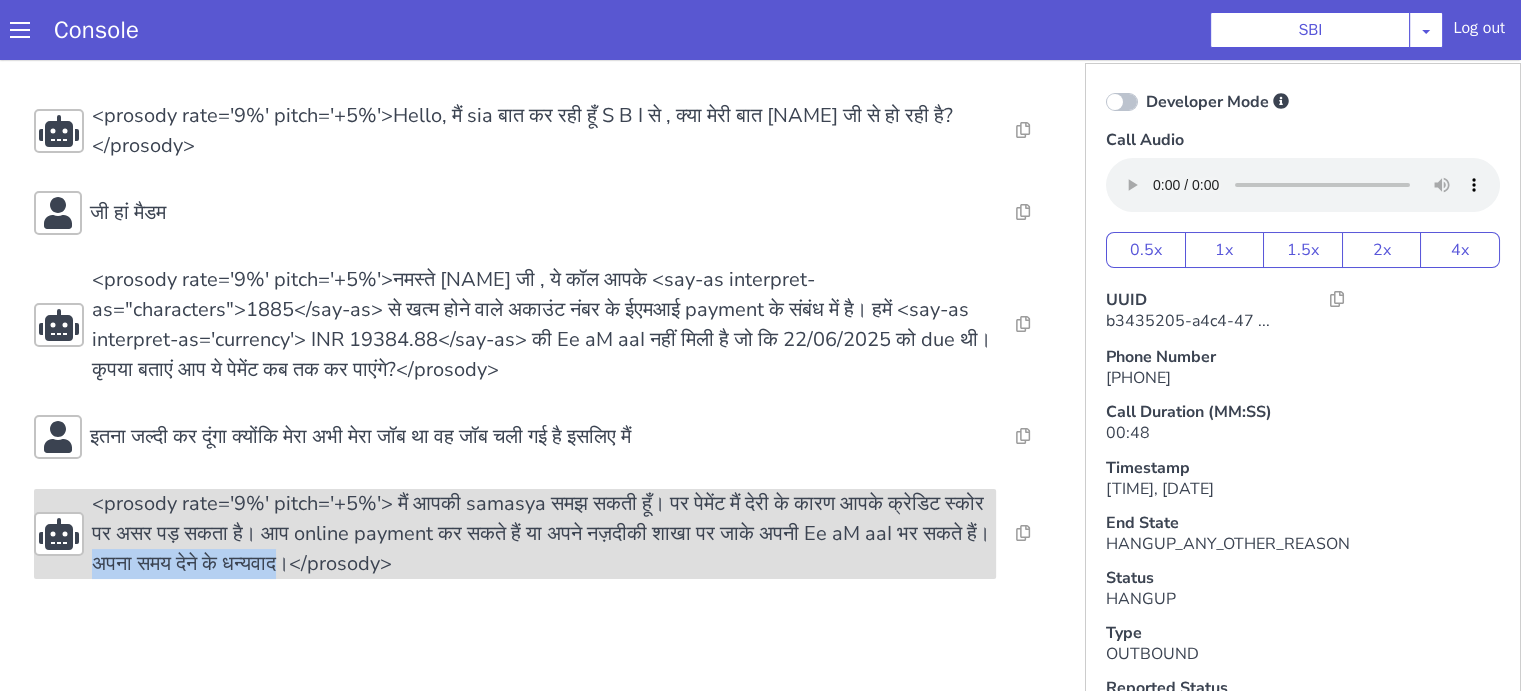 drag, startPoint x: 292, startPoint y: 563, endPoint x: 492, endPoint y: 570, distance: 200.12247 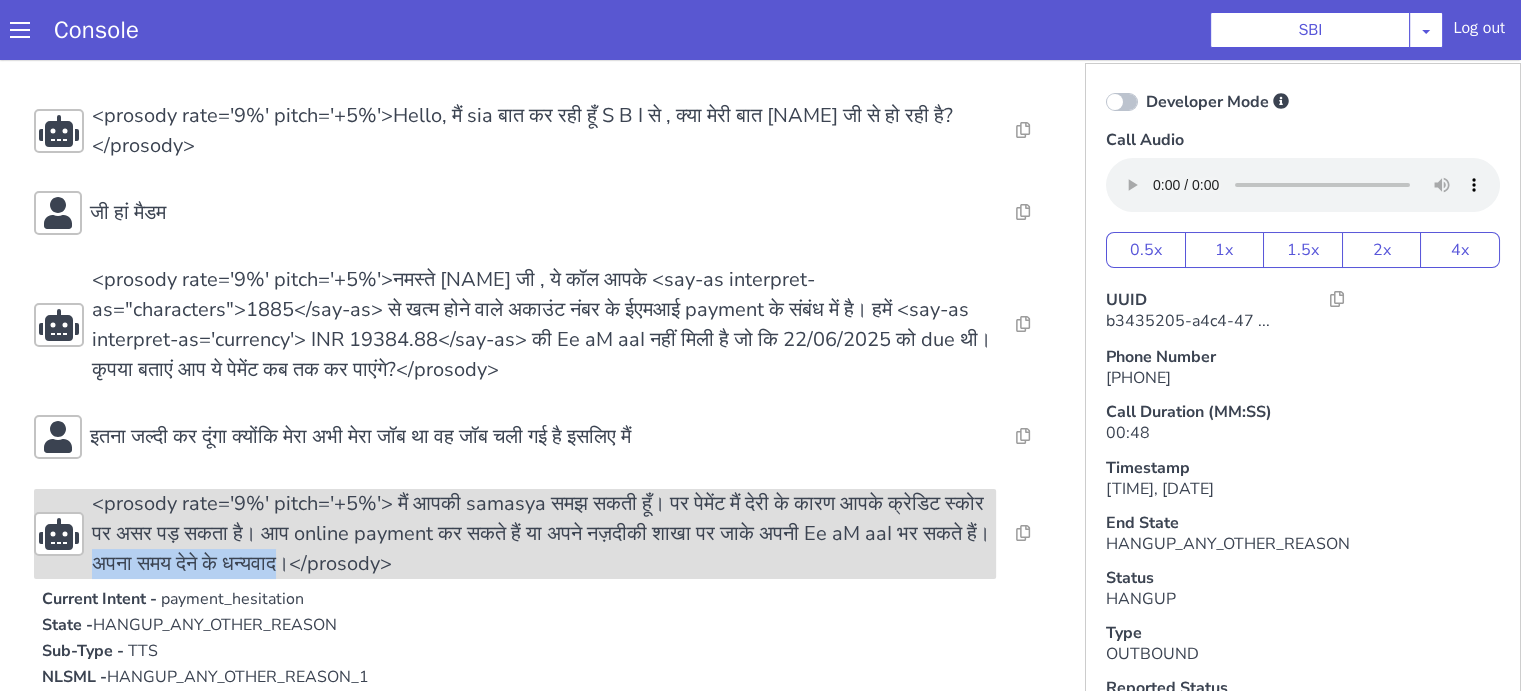 copy on "अपना समय देने के  धन्यवाद" 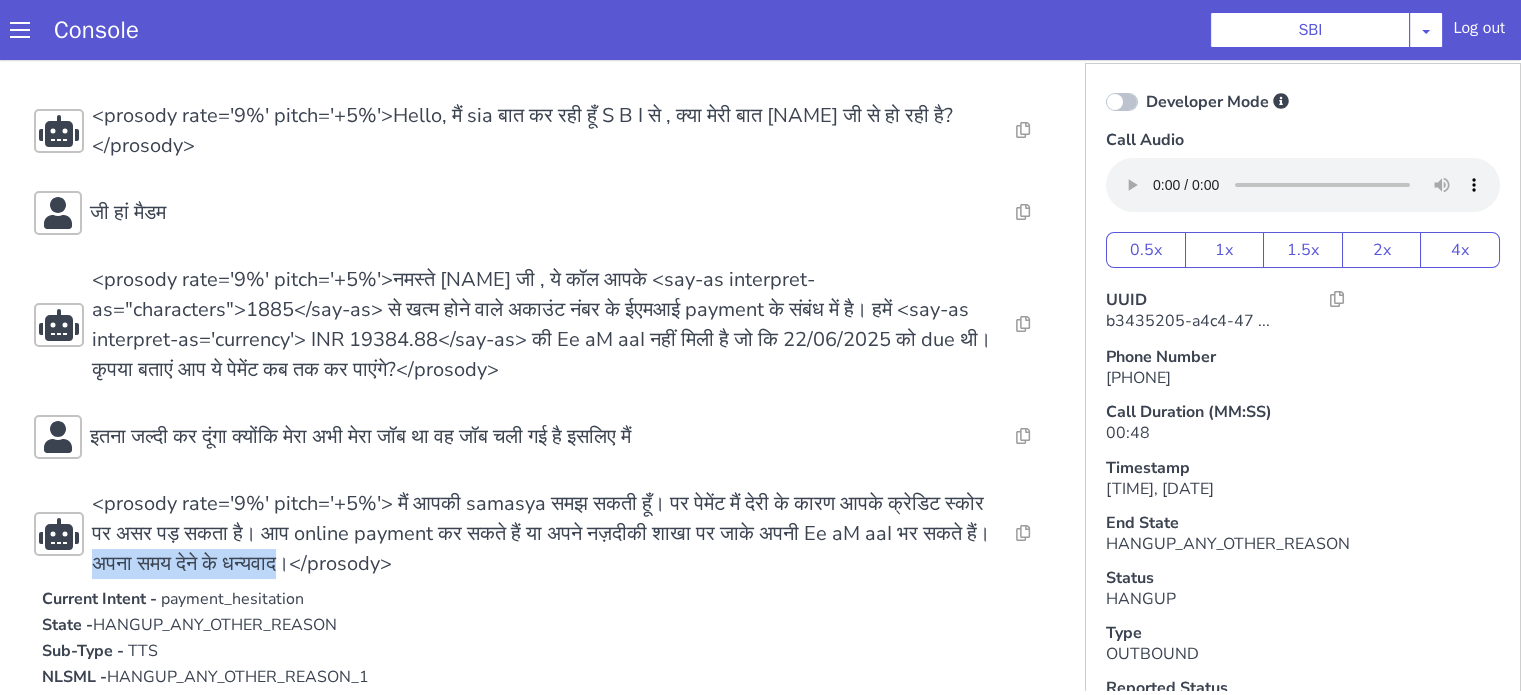 scroll, scrollTop: 0, scrollLeft: 0, axis: both 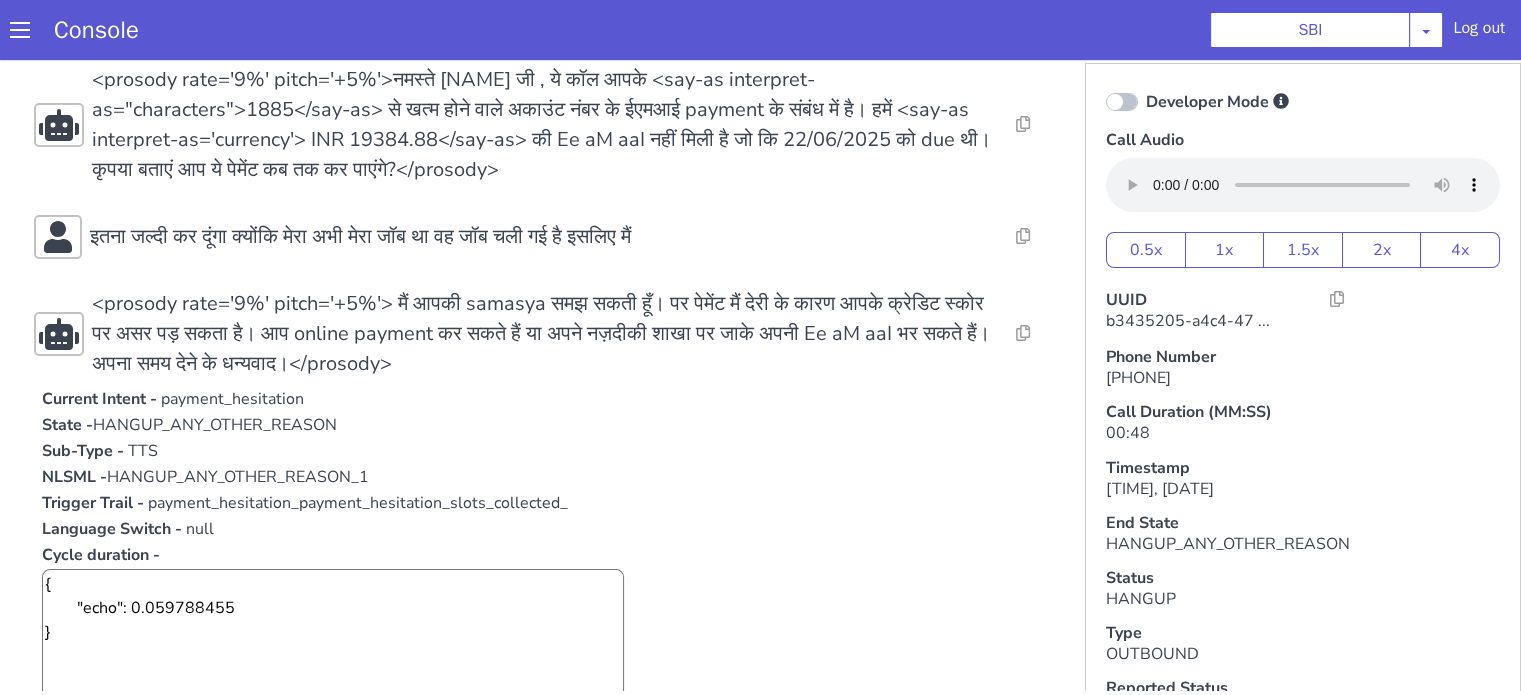 drag, startPoint x: 640, startPoint y: 386, endPoint x: 611, endPoint y: 394, distance: 30.083218 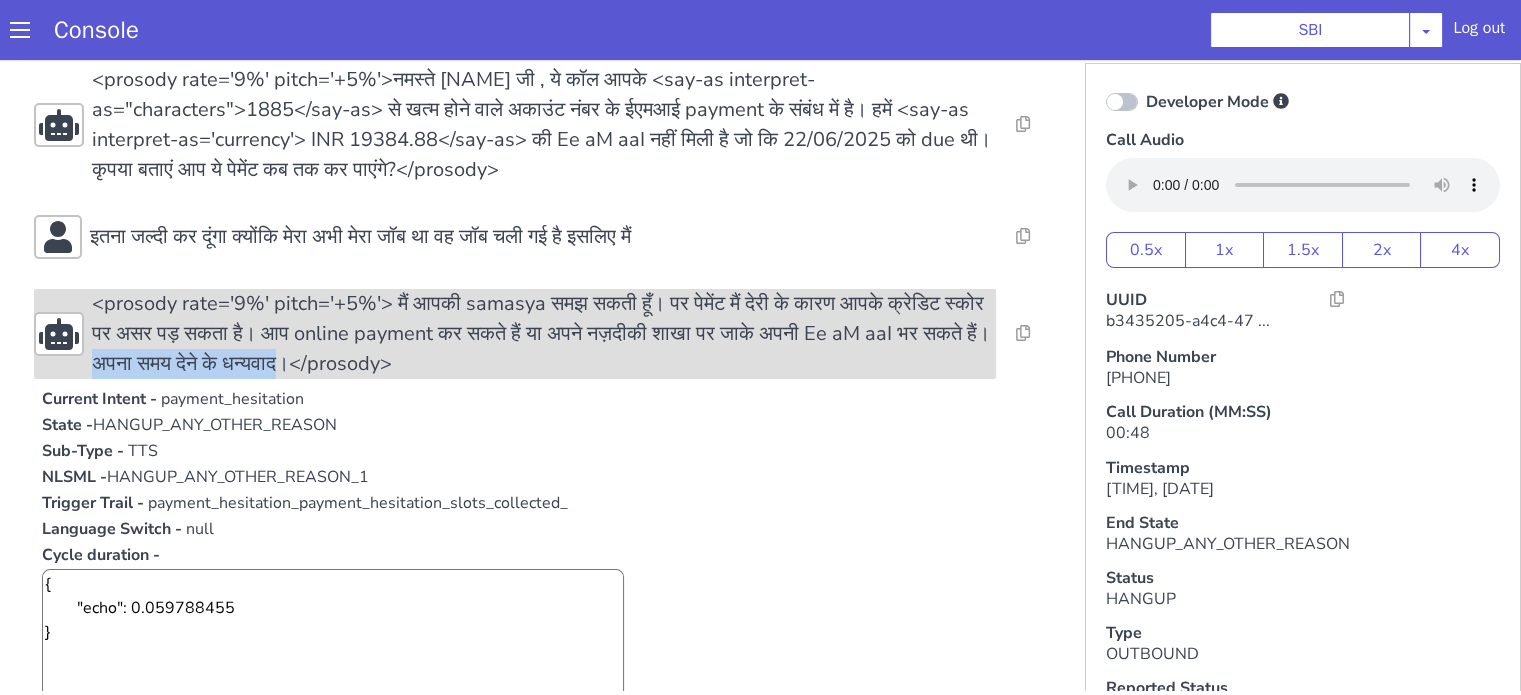 drag, startPoint x: 286, startPoint y: 358, endPoint x: 496, endPoint y: 370, distance: 210.34258 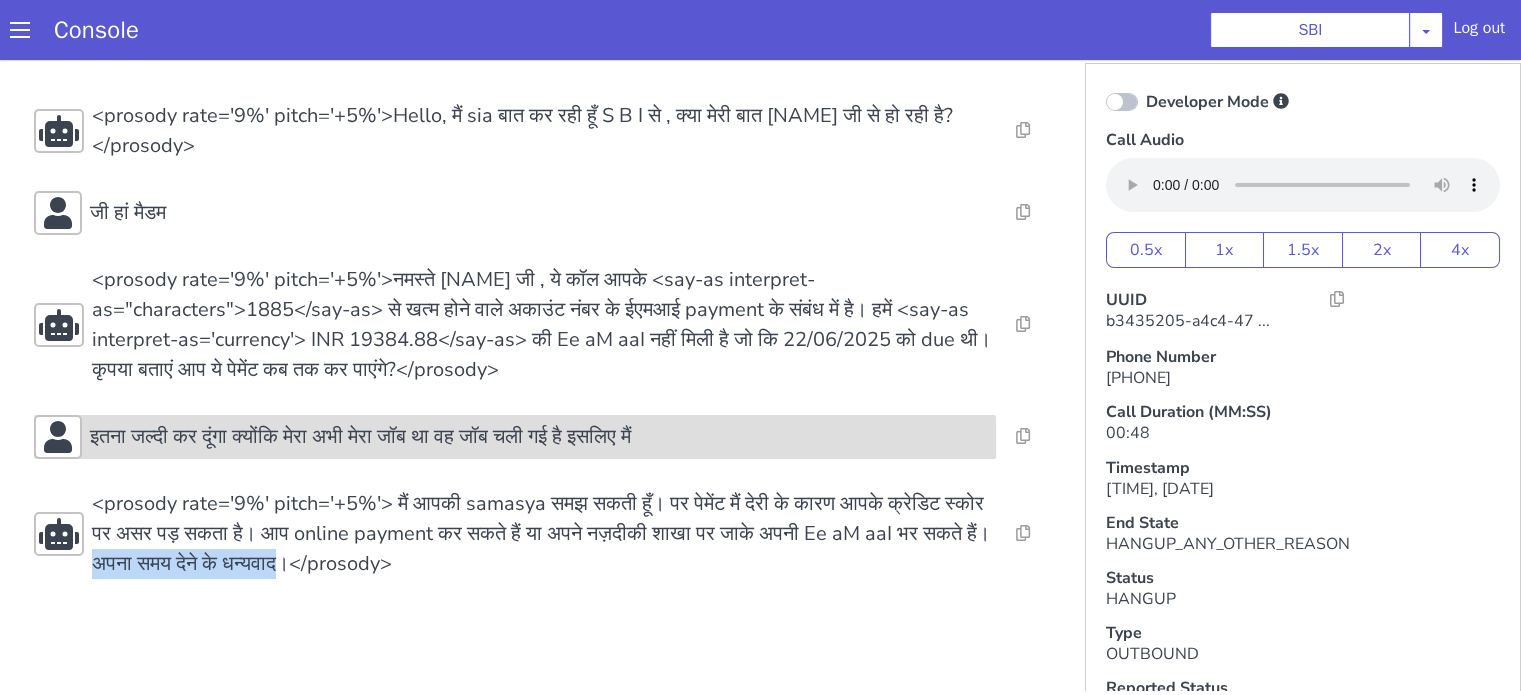 scroll, scrollTop: 8, scrollLeft: 0, axis: vertical 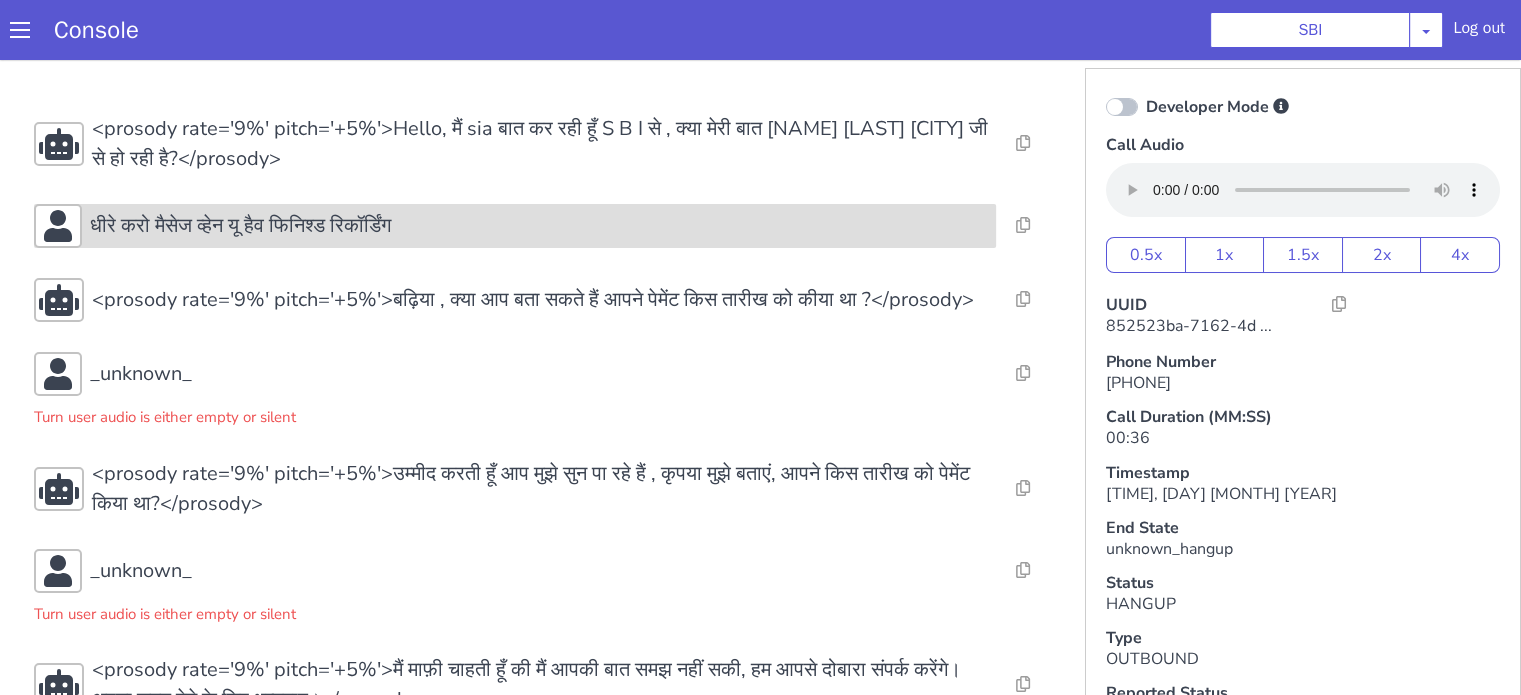 click on "धीरे करो मैसेज व्हेन यू हैव फिनिश्ड रिकॉर्डिंग" at bounding box center [515, 226] 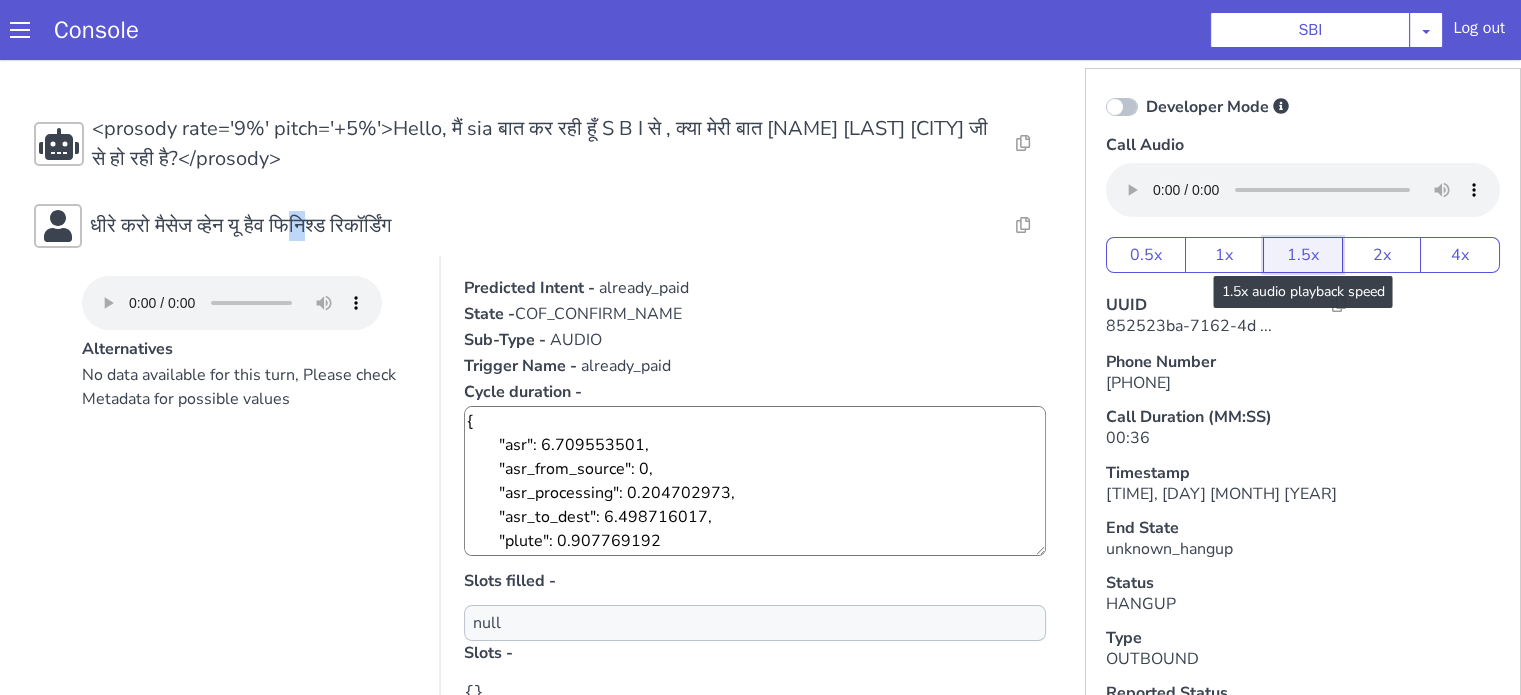 click on "1.5x" at bounding box center [1303, 255] 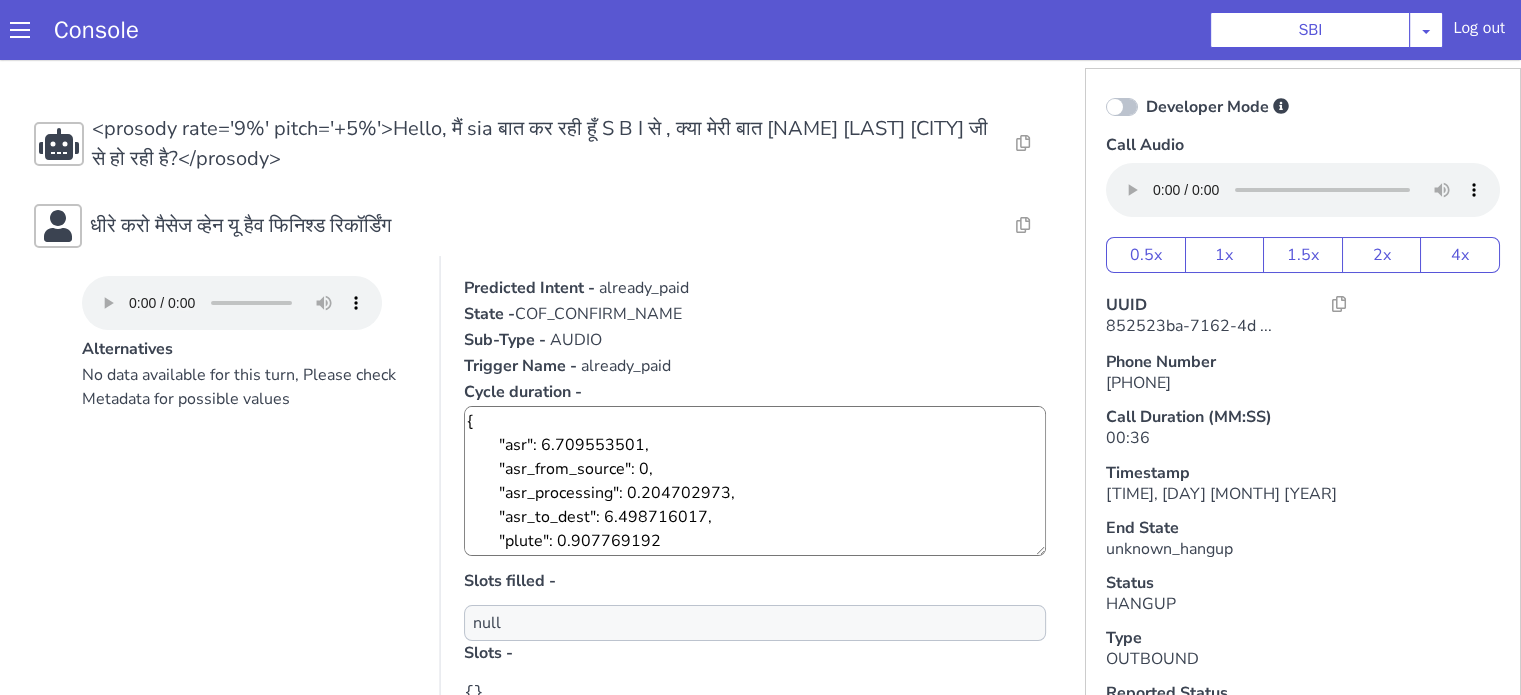 click on "already_paid" at bounding box center [644, 288] 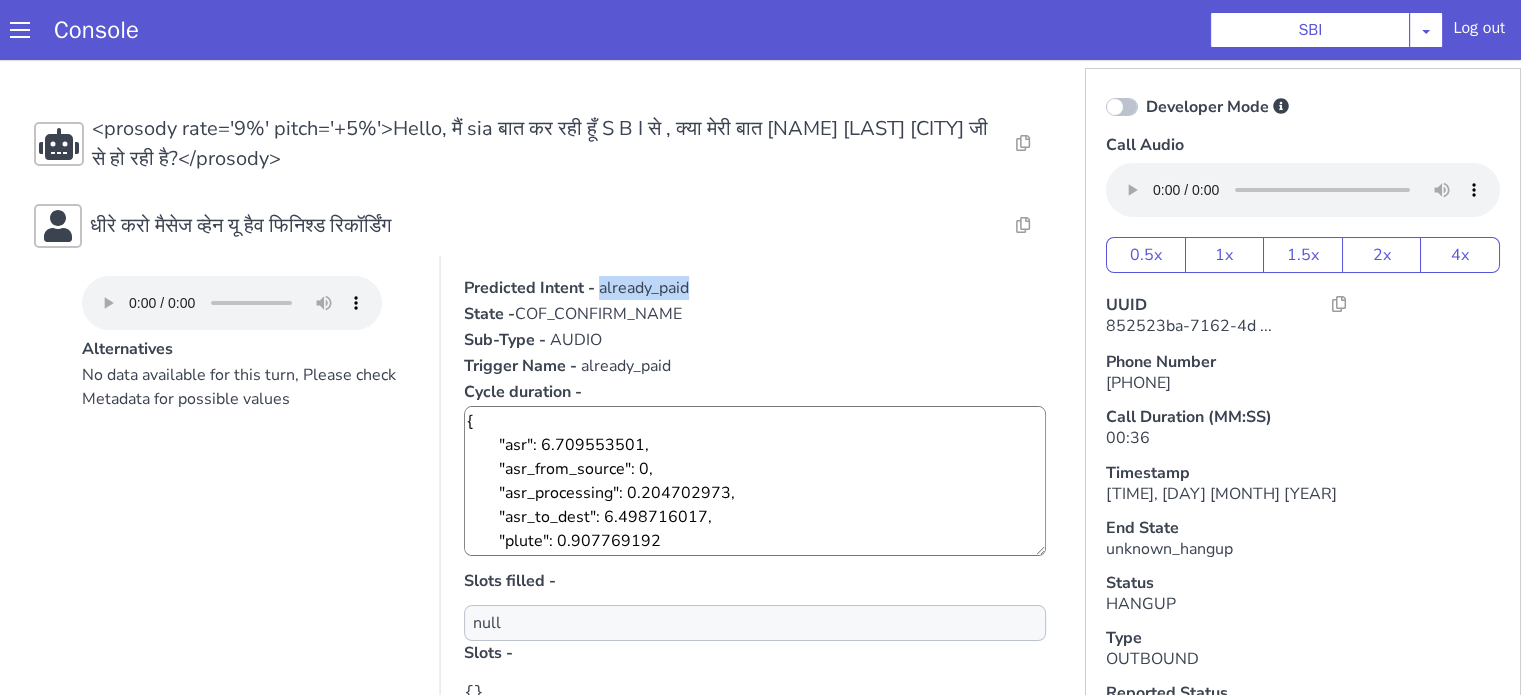 click on "already_paid" at bounding box center [644, 288] 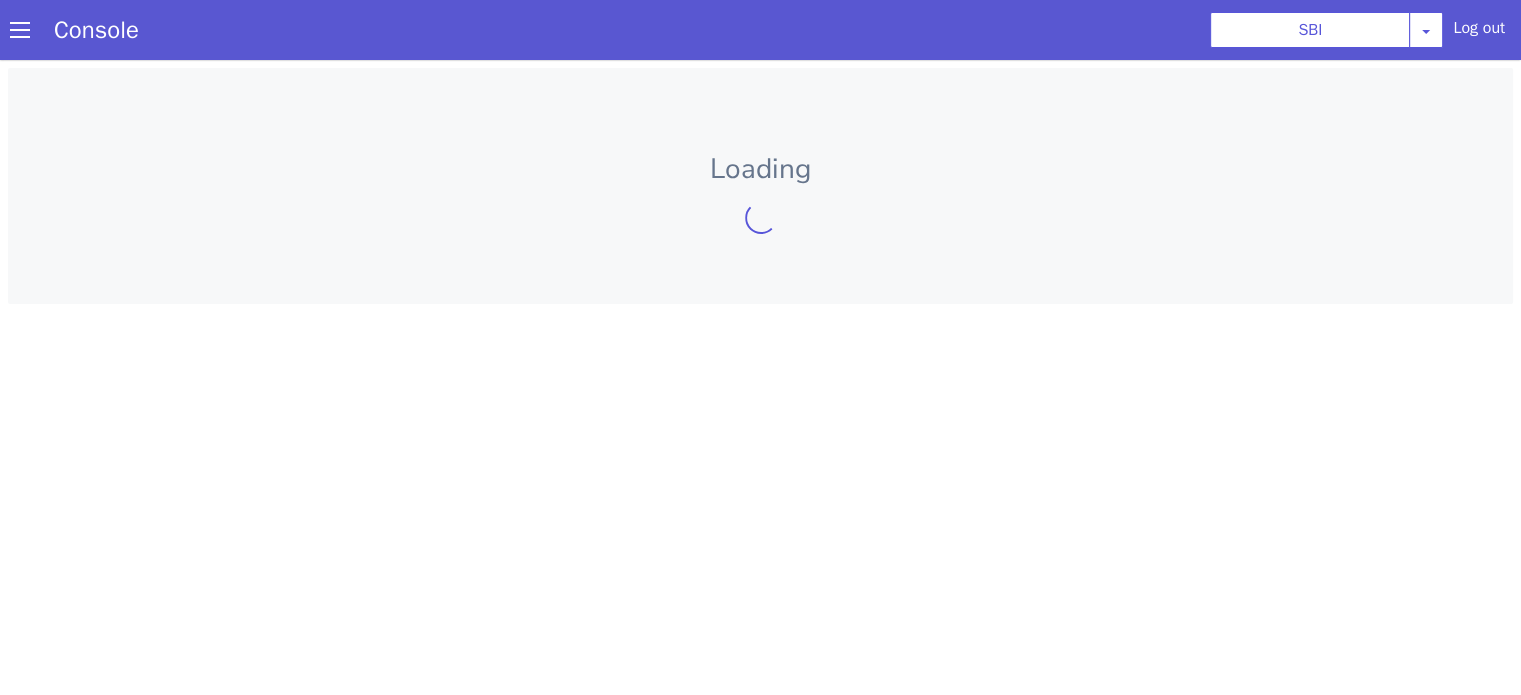 scroll, scrollTop: 0, scrollLeft: 0, axis: both 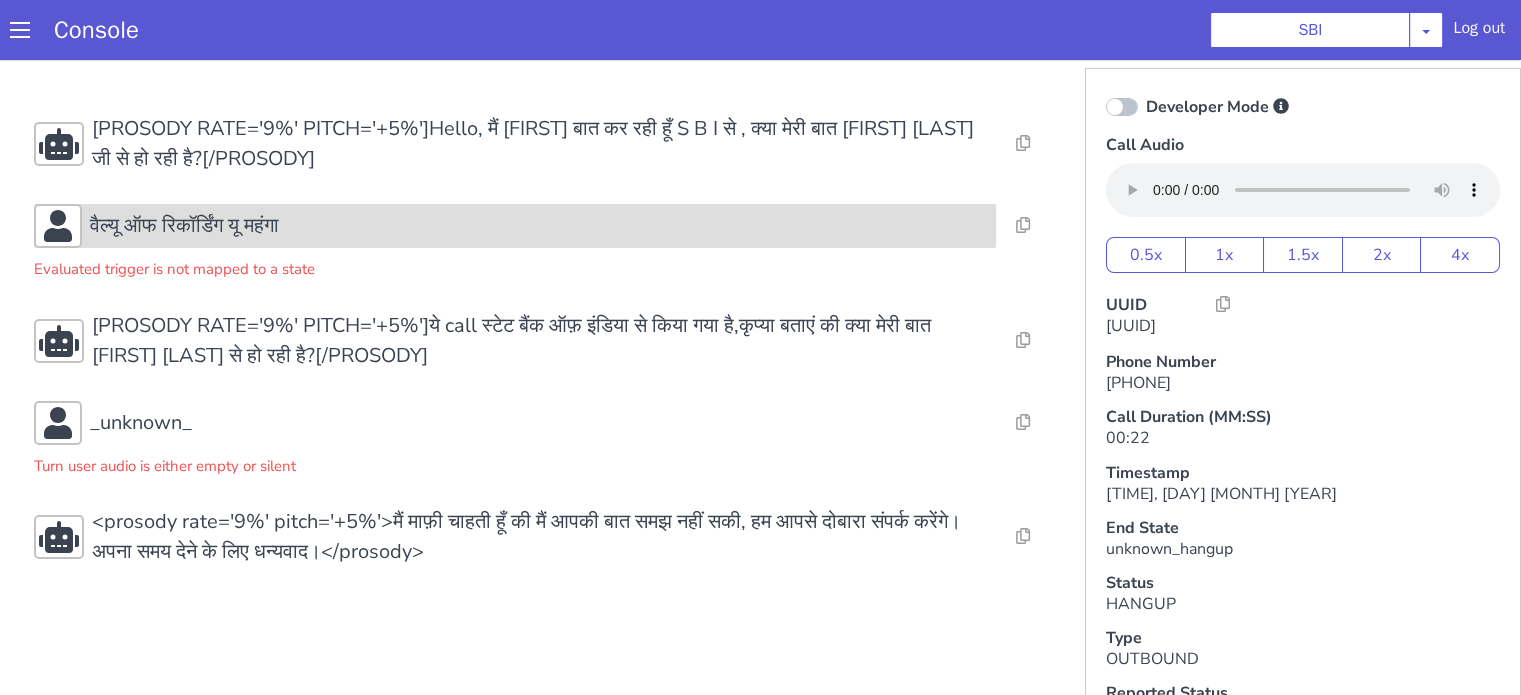 click on "वैल्यू ऑफ रिकॉर्डिंग यू महंगा" at bounding box center (184, 226) 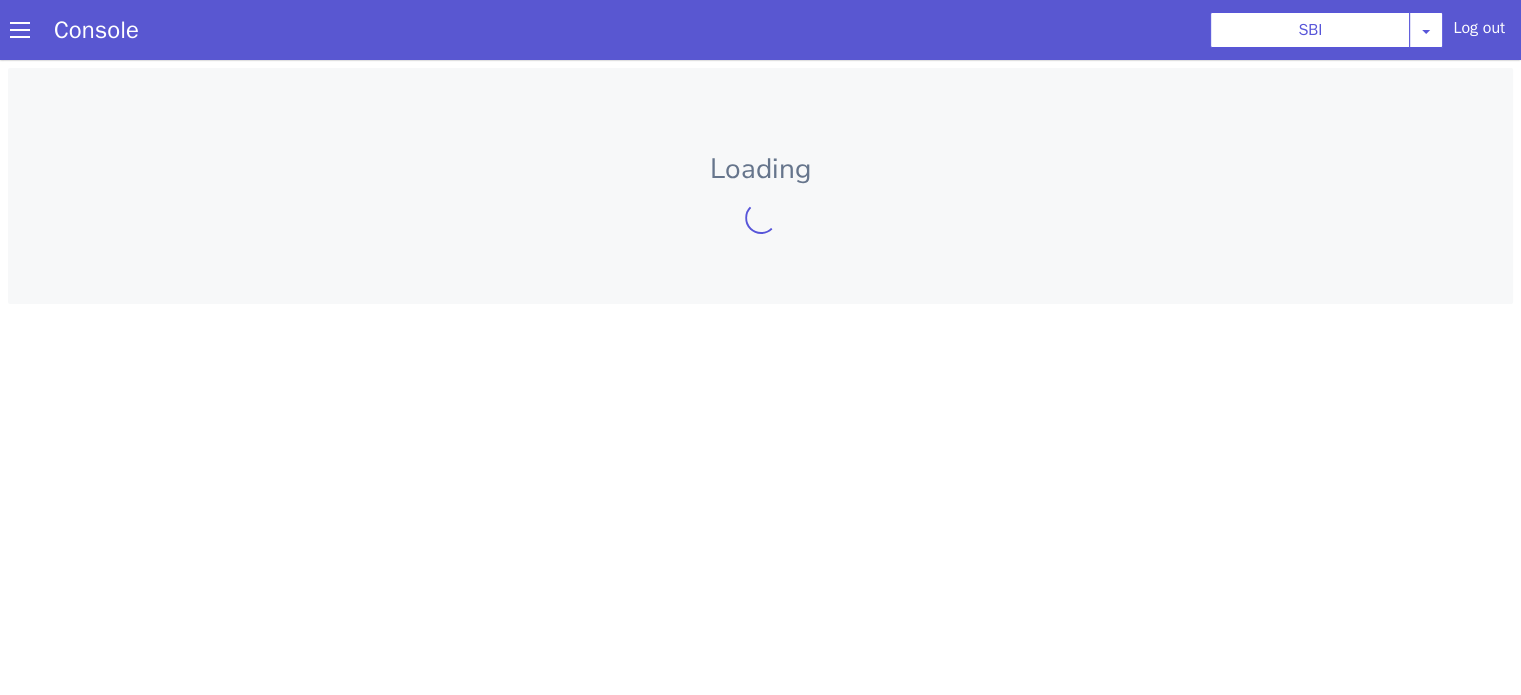 scroll, scrollTop: 0, scrollLeft: 0, axis: both 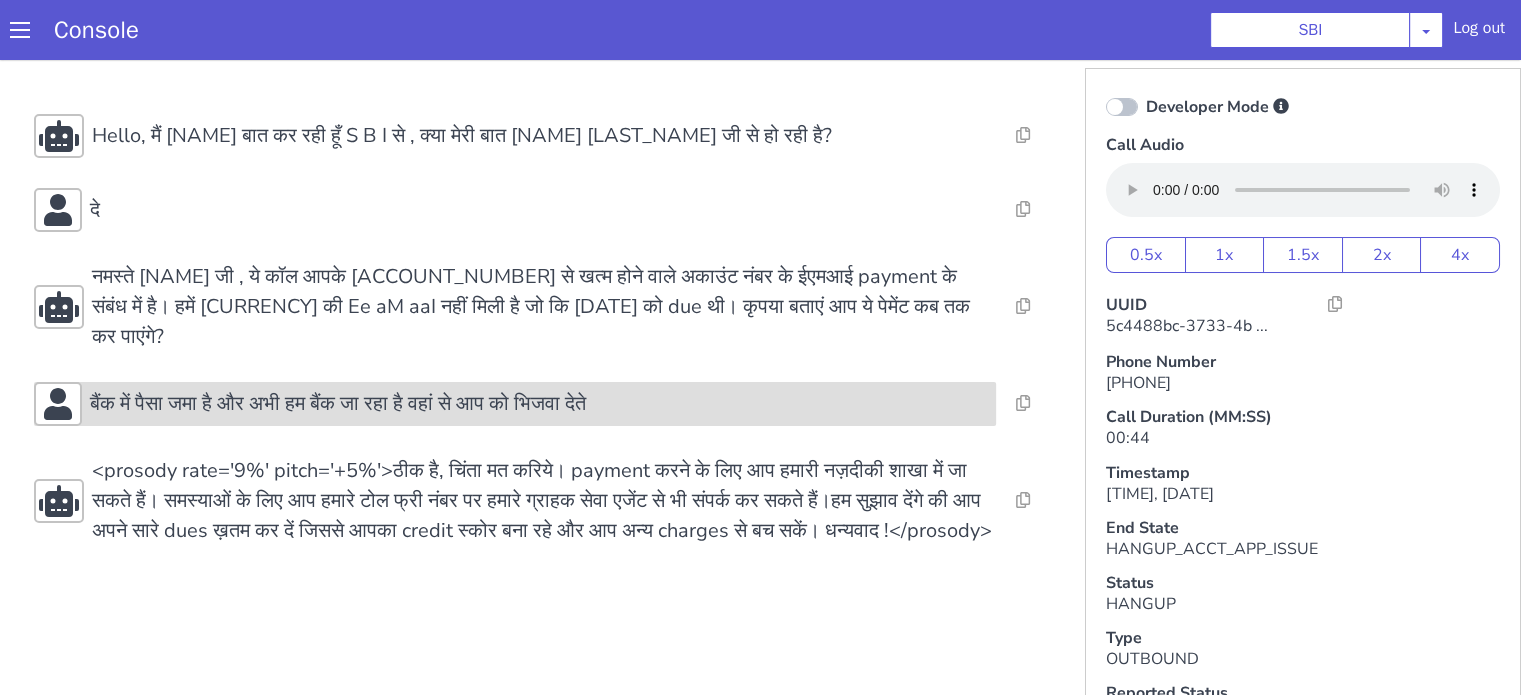 click on "बैंक में पैसा जमा है और अभी हम बैंक जा रहा है वहां से आप को भिजवा देते" at bounding box center [338, 404] 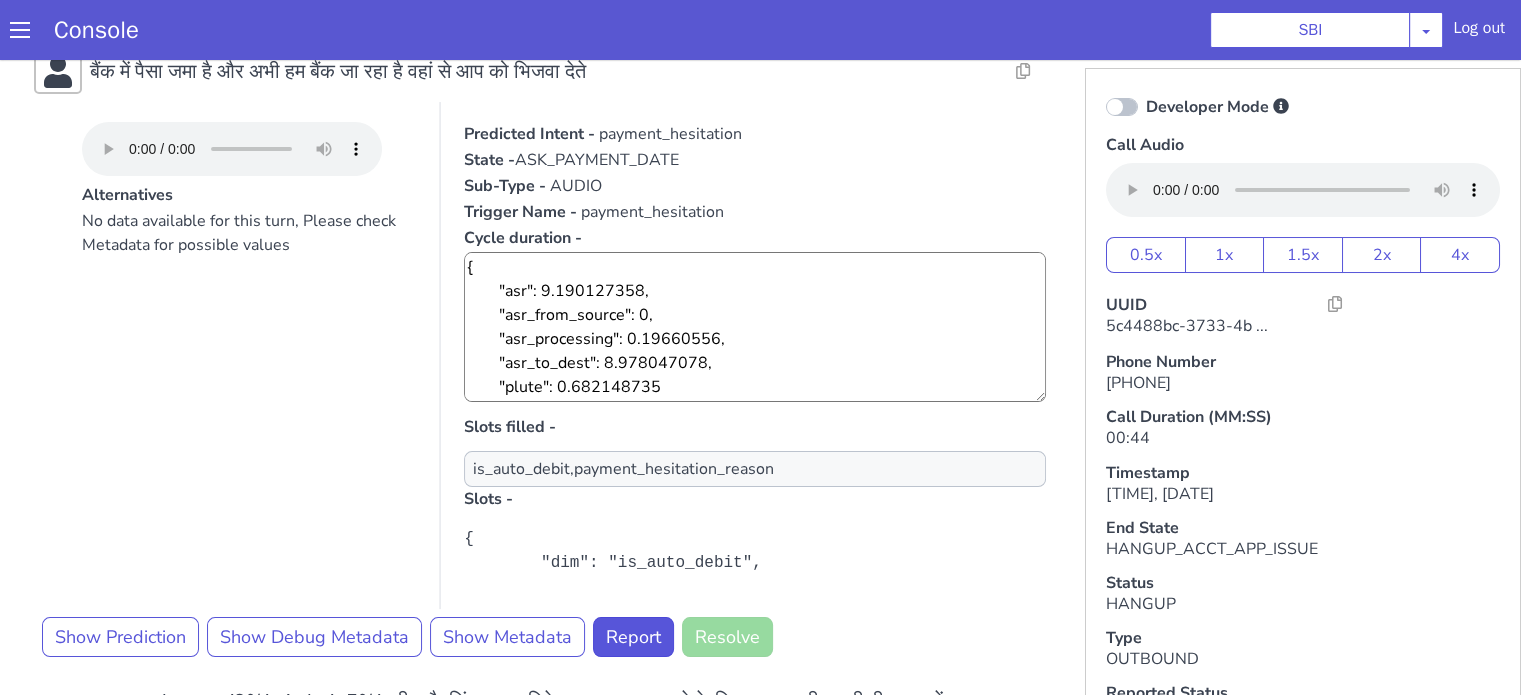 scroll, scrollTop: 300, scrollLeft: 0, axis: vertical 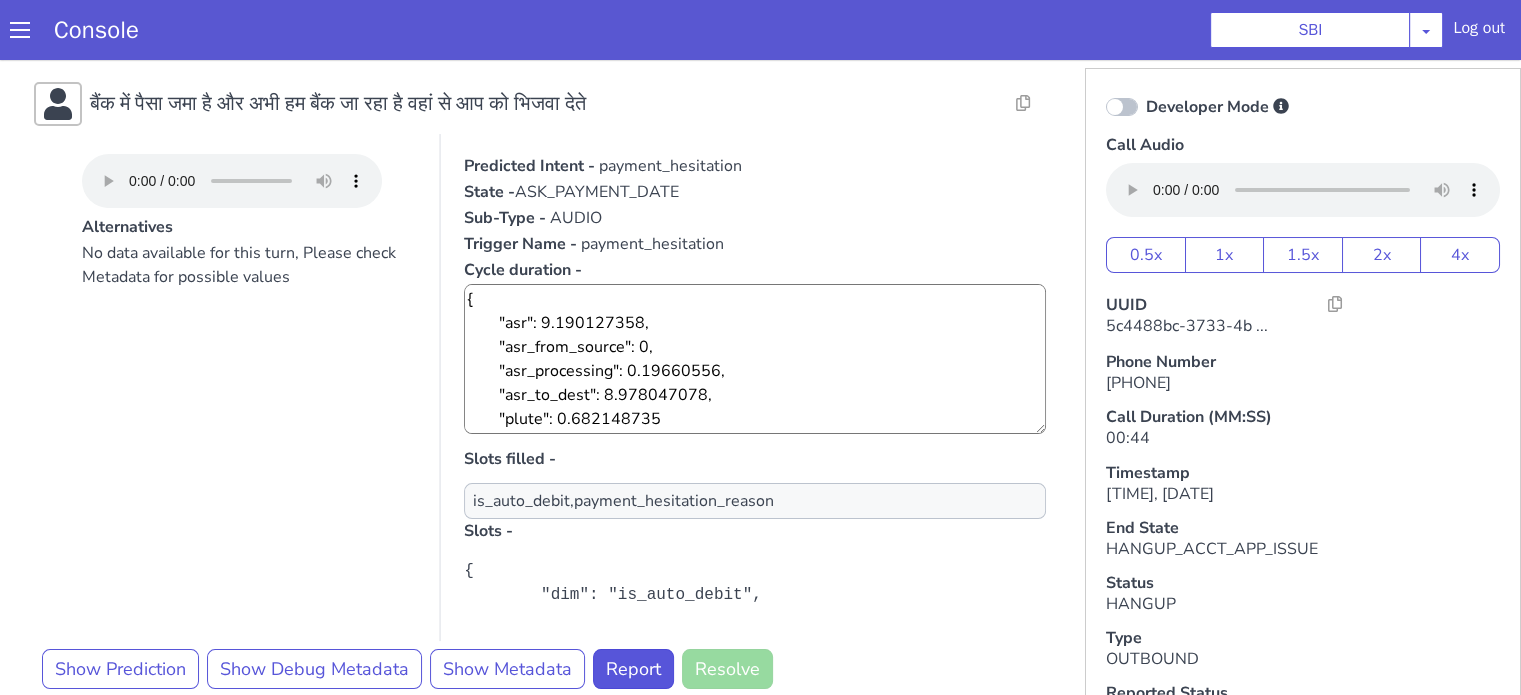 drag, startPoint x: 67, startPoint y: 221, endPoint x: 91, endPoint y: 219, distance: 24.083189 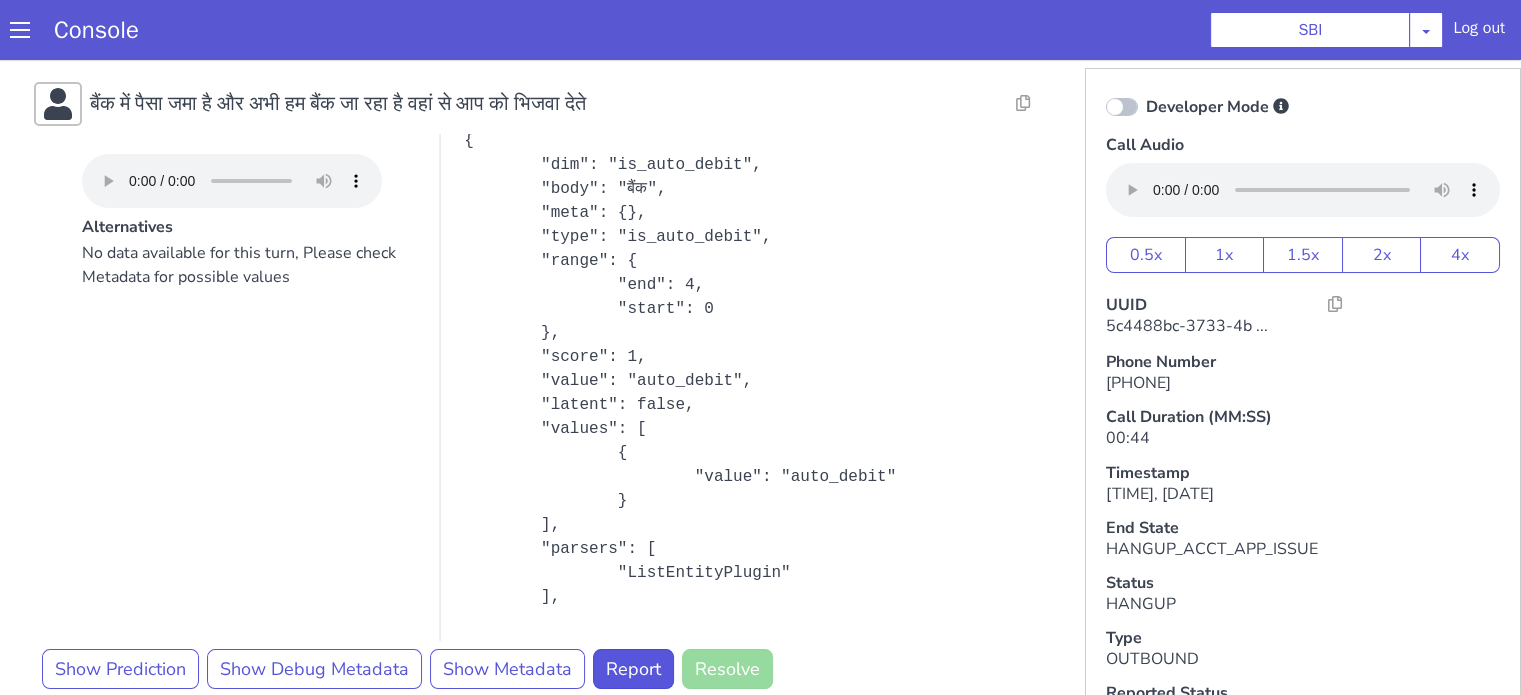 scroll, scrollTop: 500, scrollLeft: 0, axis: vertical 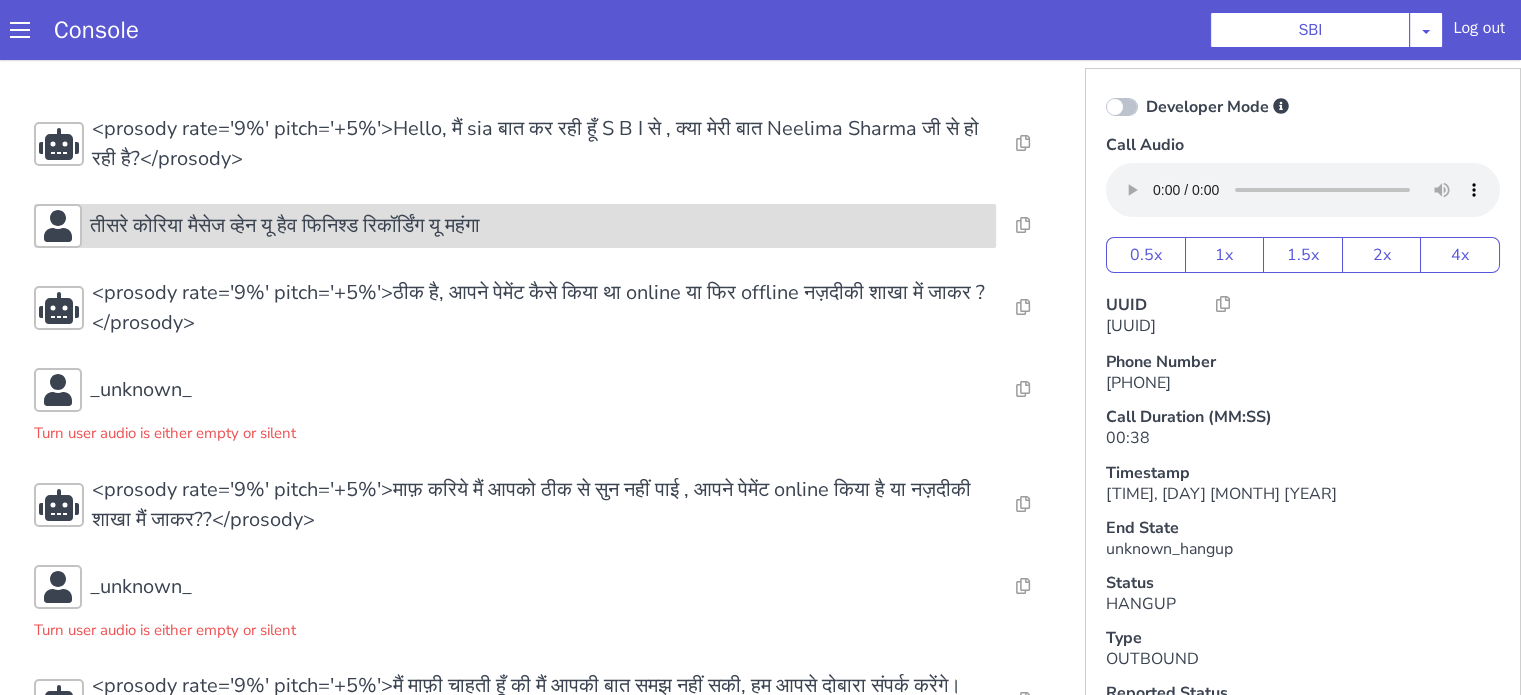 click on "तीसरे कोरिया मैसेज व्हेन यू हैव फिनिश्ड रिकॉर्डिंग यू महंगा" at bounding box center (285, 226) 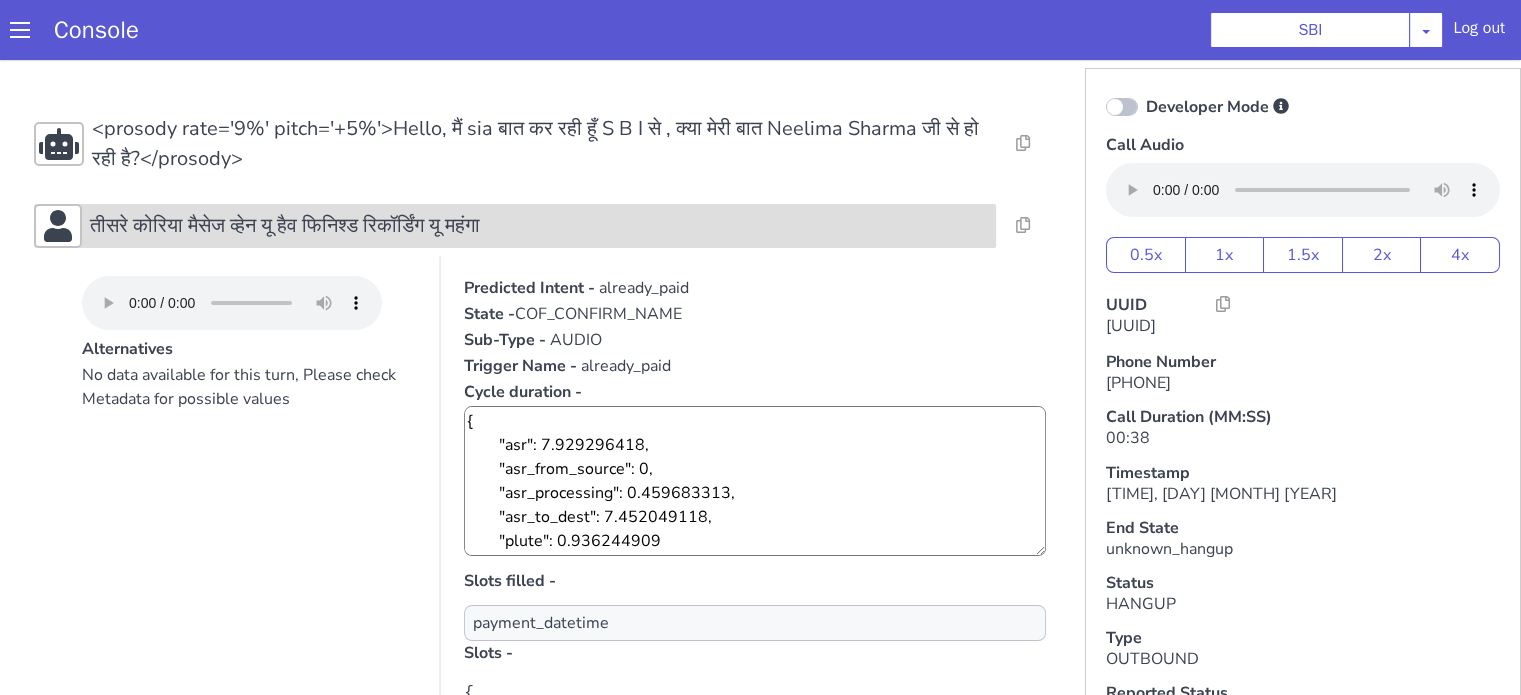 click on "तीसरे कोरिया मैसेज व्हेन यू हैव फिनिश्ड रिकॉर्डिंग यू महंगा" at bounding box center (285, 226) 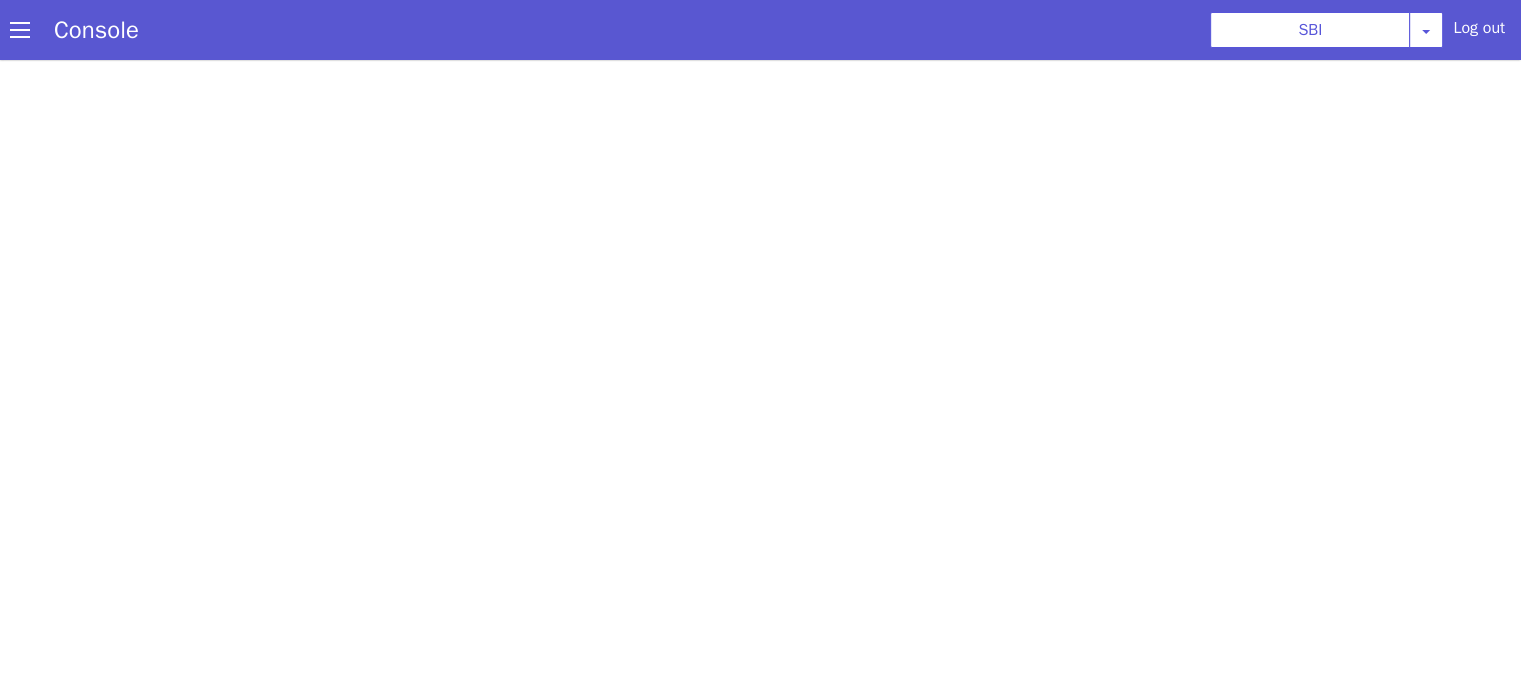 scroll, scrollTop: 0, scrollLeft: 0, axis: both 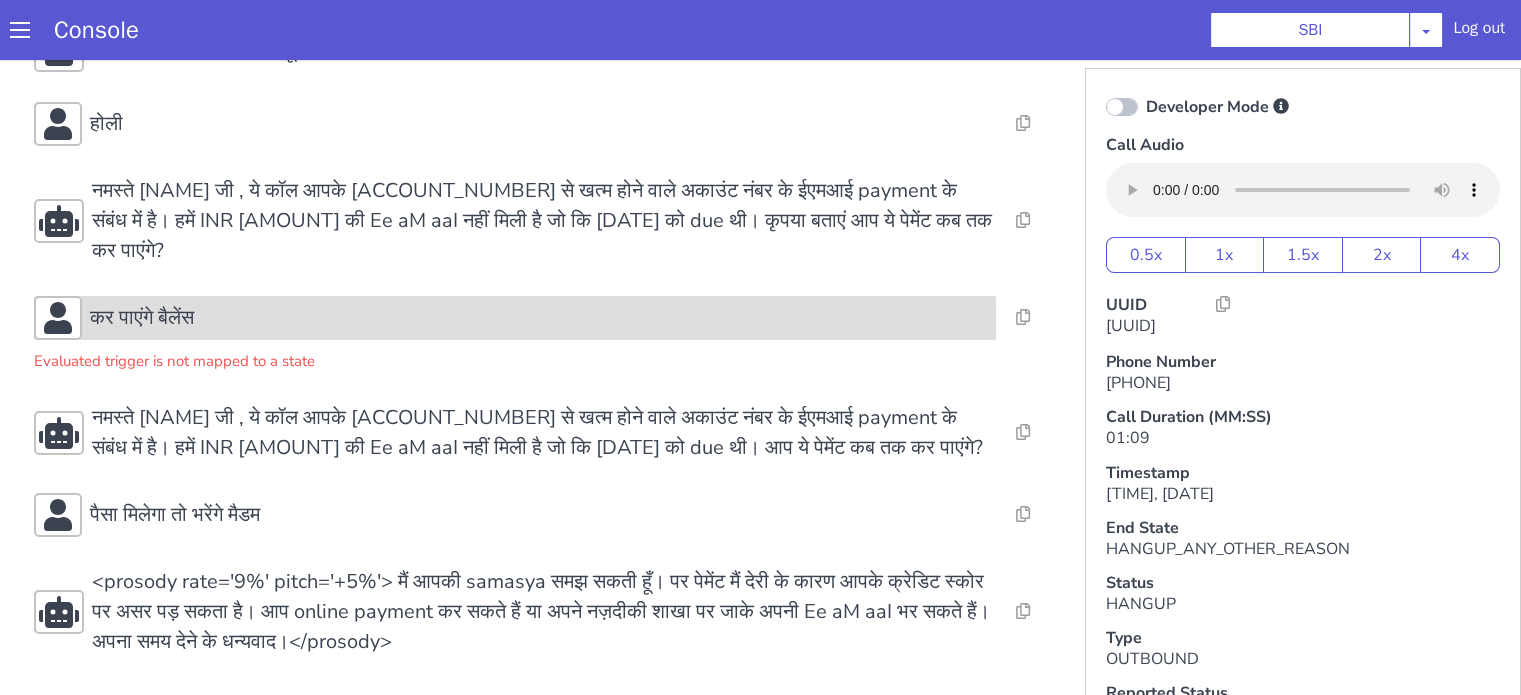 drag, startPoint x: 333, startPoint y: 263, endPoint x: 203, endPoint y: 300, distance: 135.16287 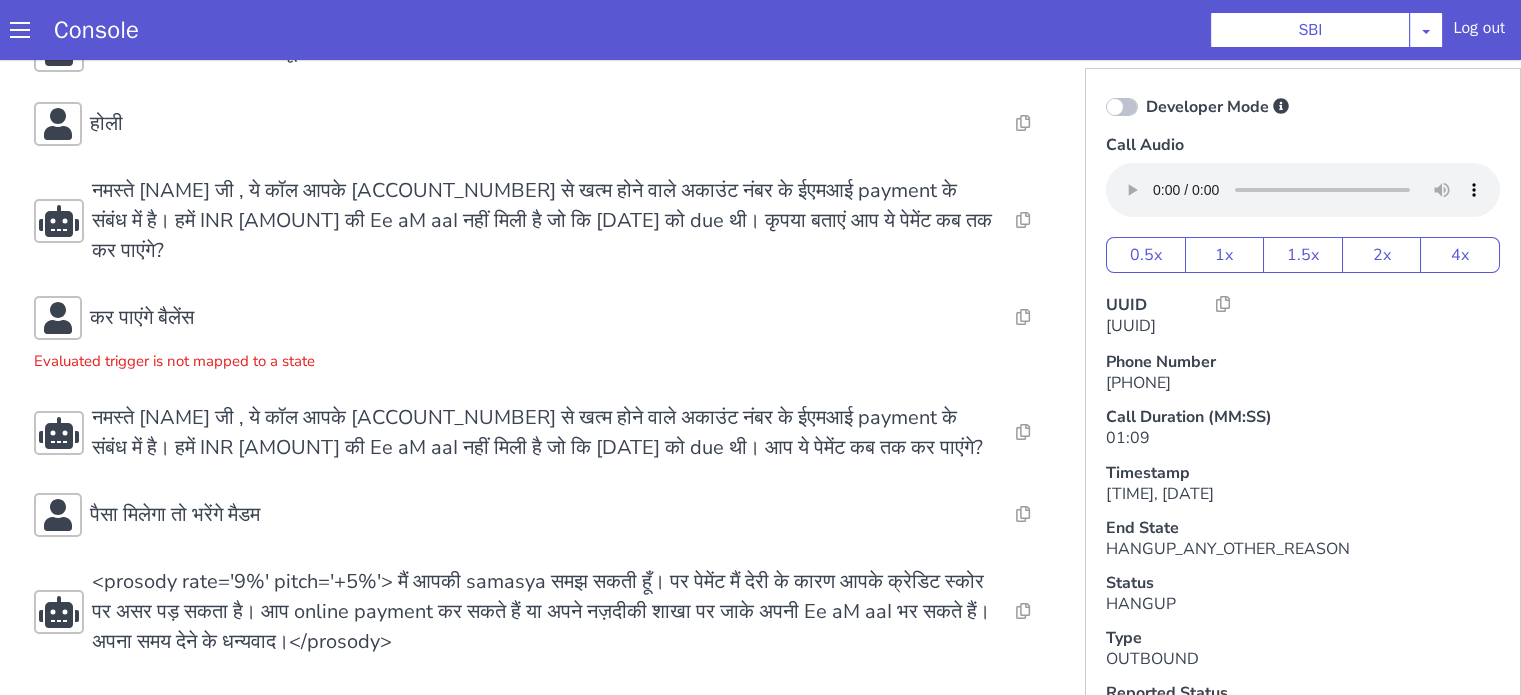 click on "कर पाएंगे बैलेंस" at bounding box center (539, 318) 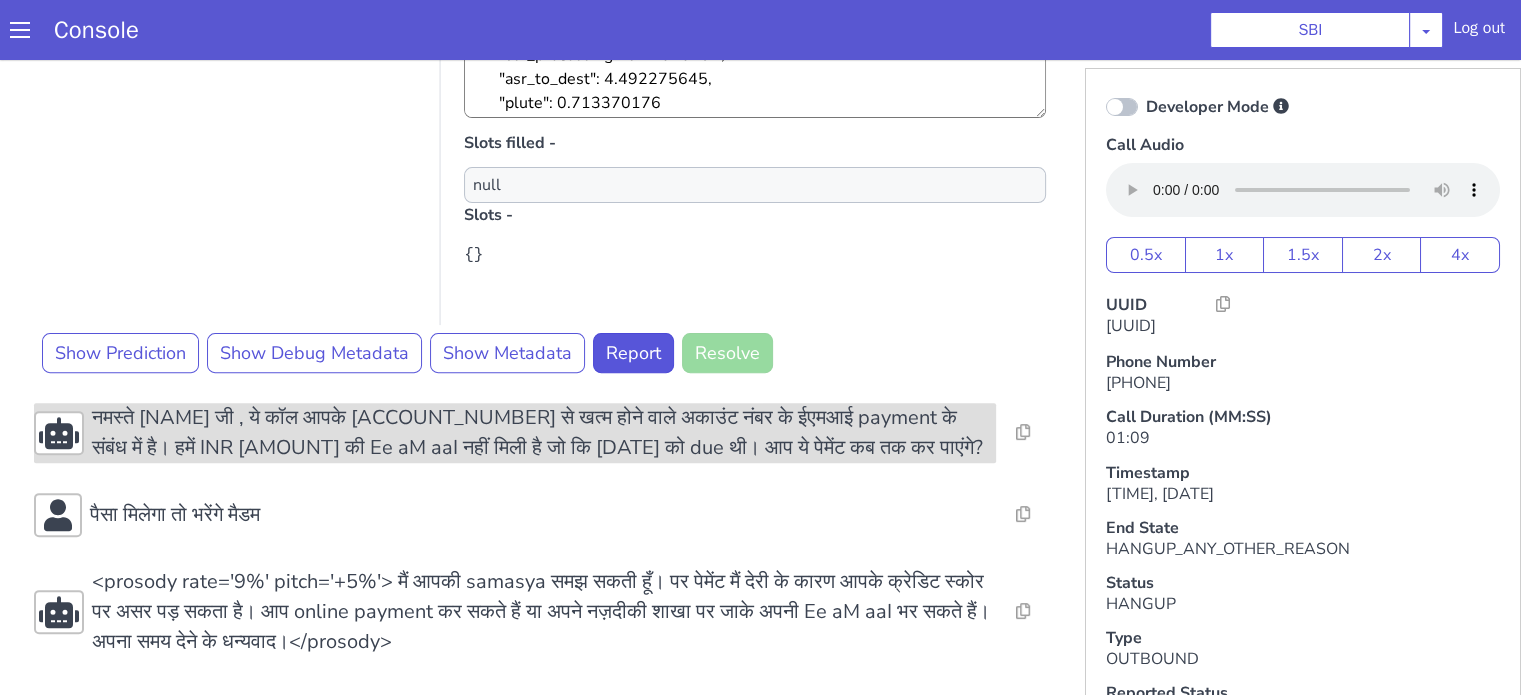 scroll, scrollTop: 5, scrollLeft: 0, axis: vertical 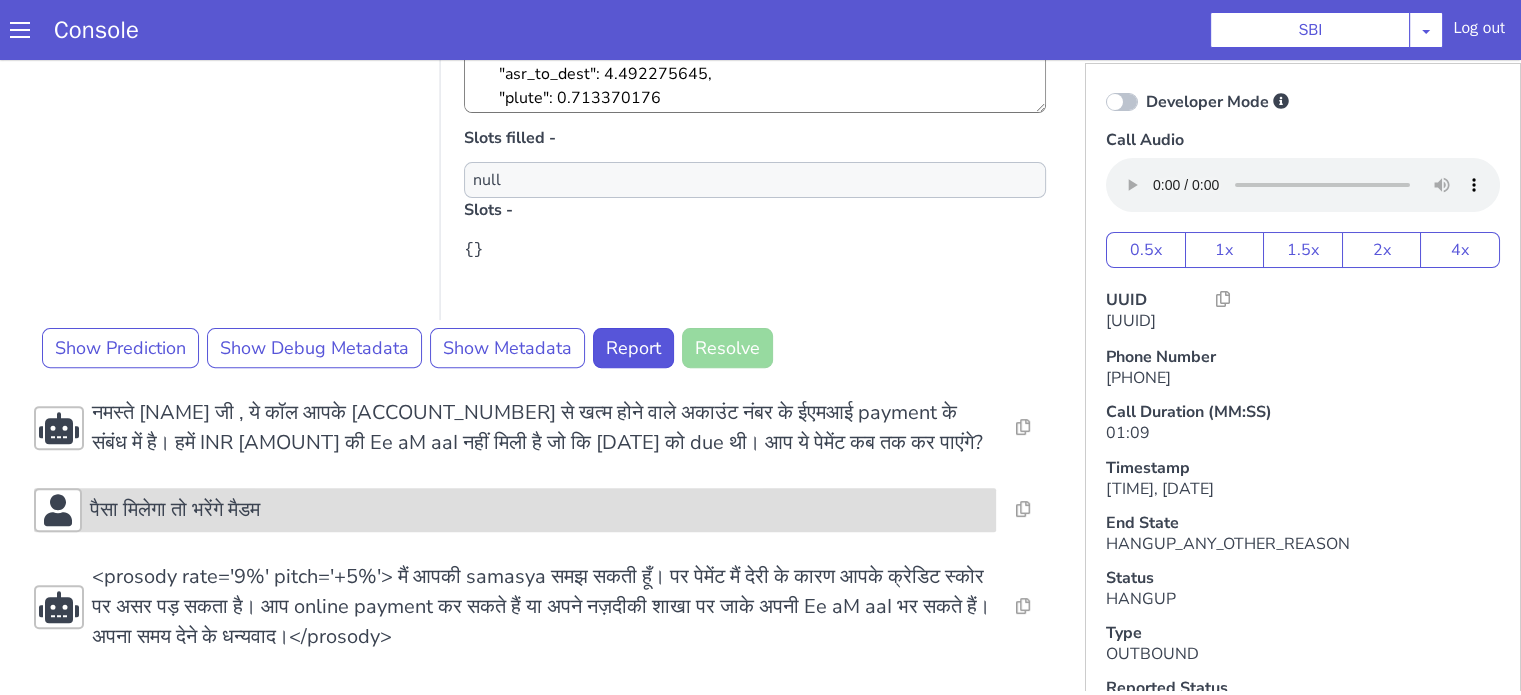 drag, startPoint x: 289, startPoint y: 505, endPoint x: 287, endPoint y: 495, distance: 10.198039 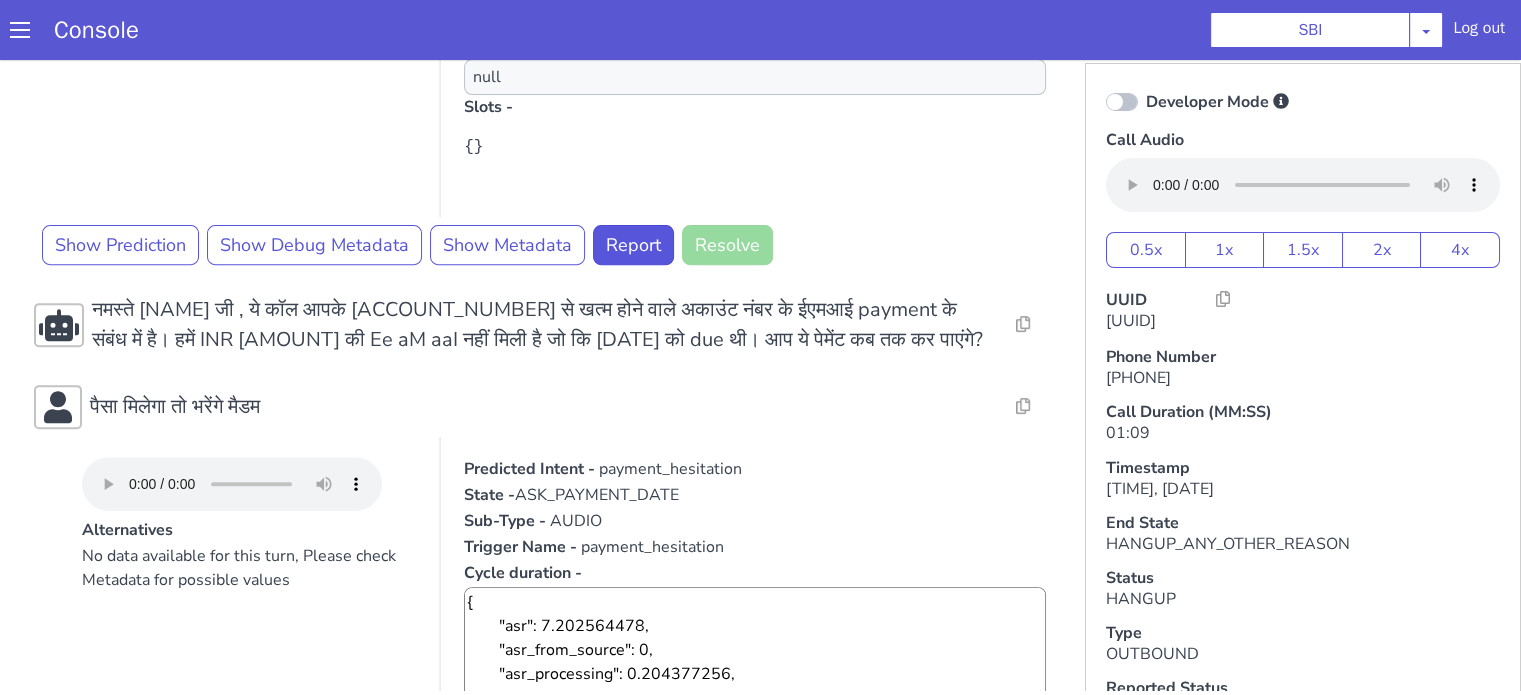 scroll, scrollTop: 1252, scrollLeft: 0, axis: vertical 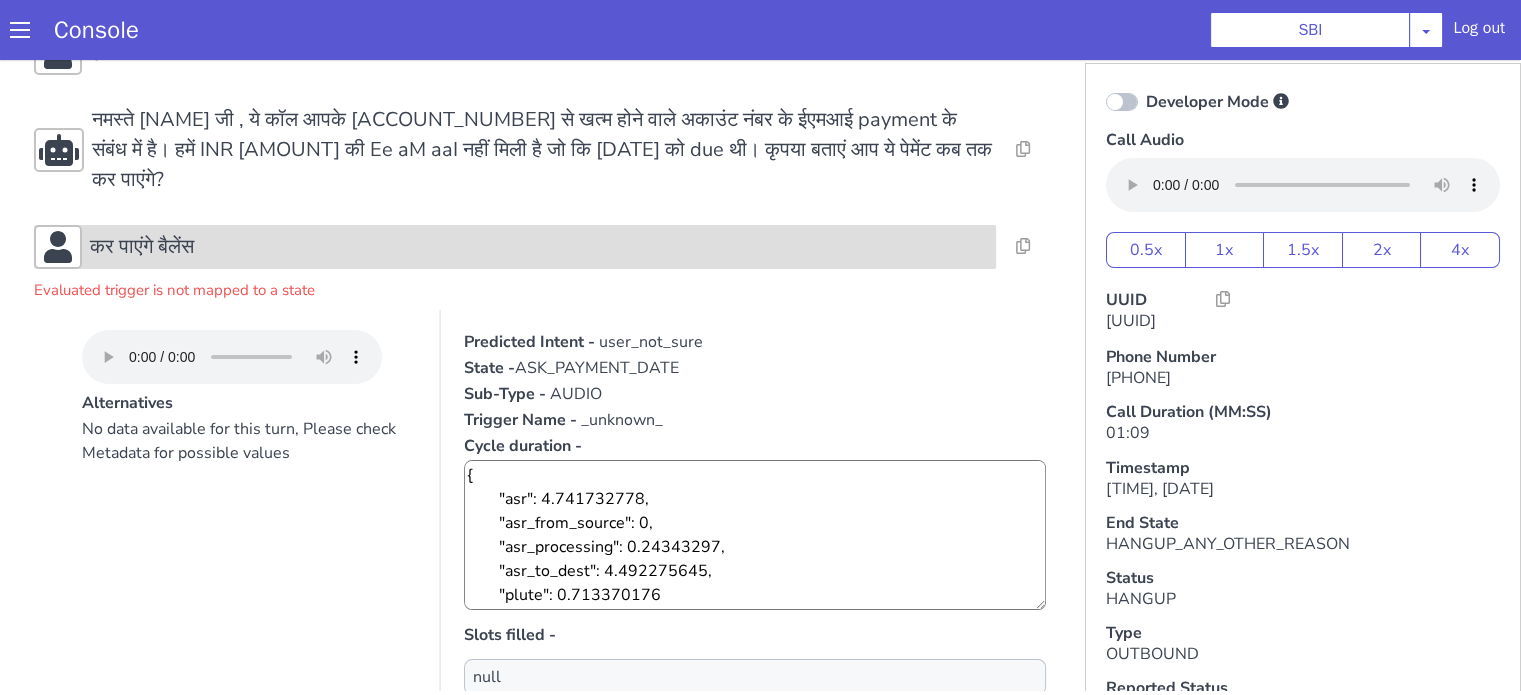 click on "कर पाएंगे बैलेंस" at bounding box center (539, 247) 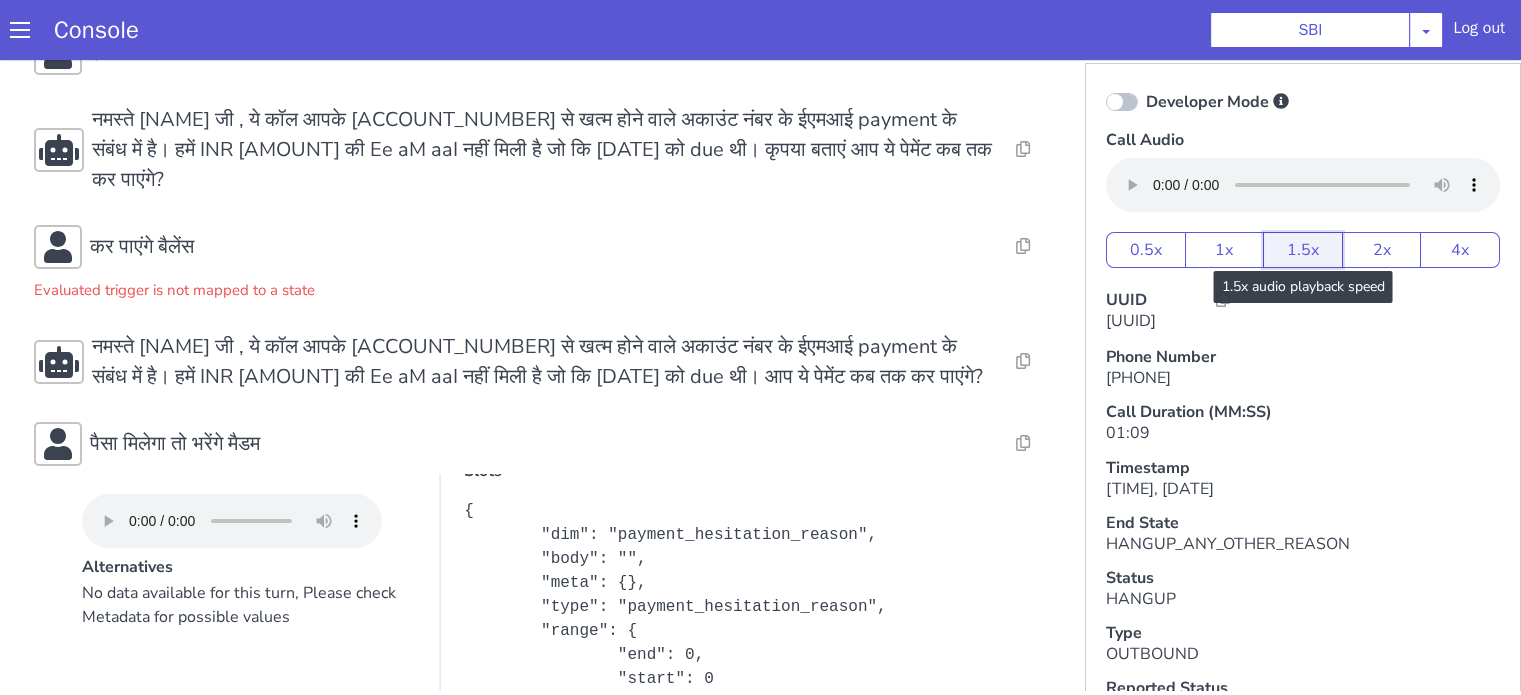 click on "1.5x" at bounding box center [1303, 250] 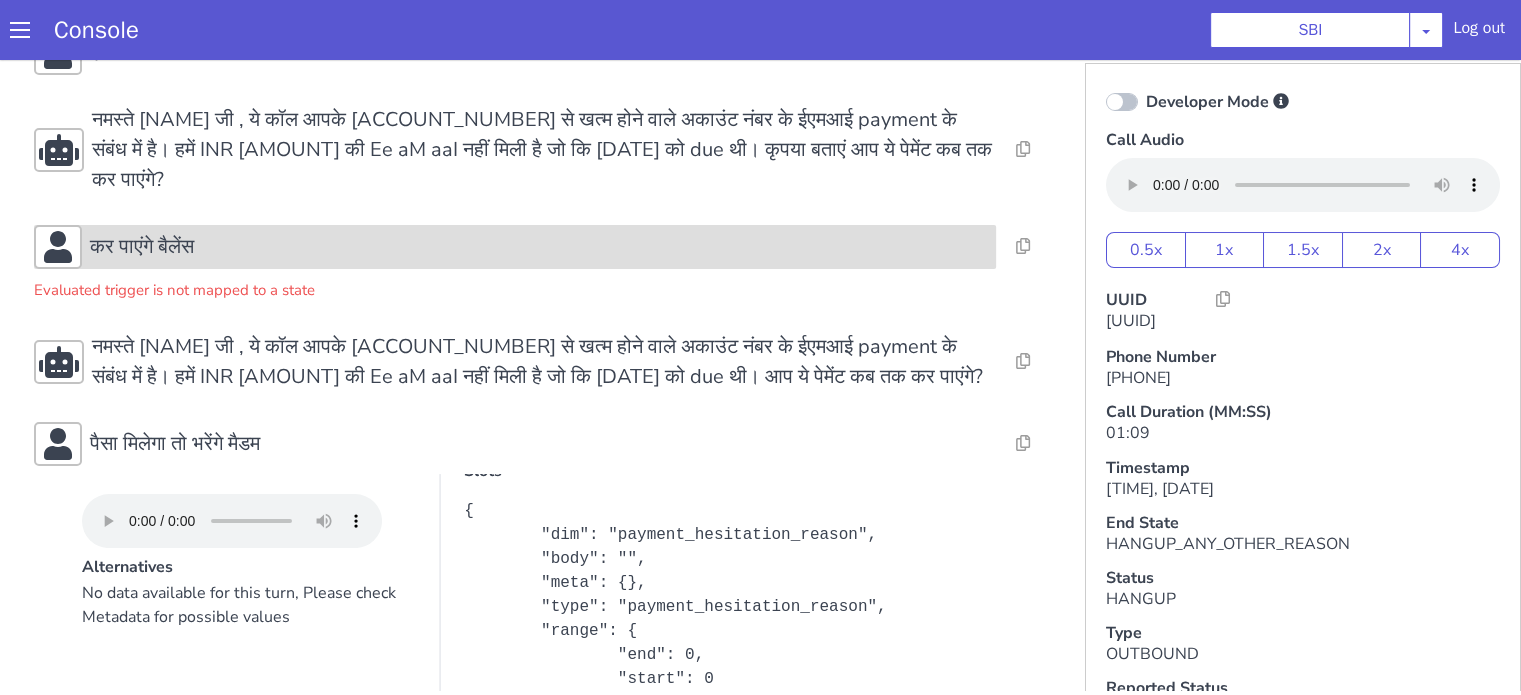 click on "कर पाएंगे बैलेंस" at bounding box center [539, 247] 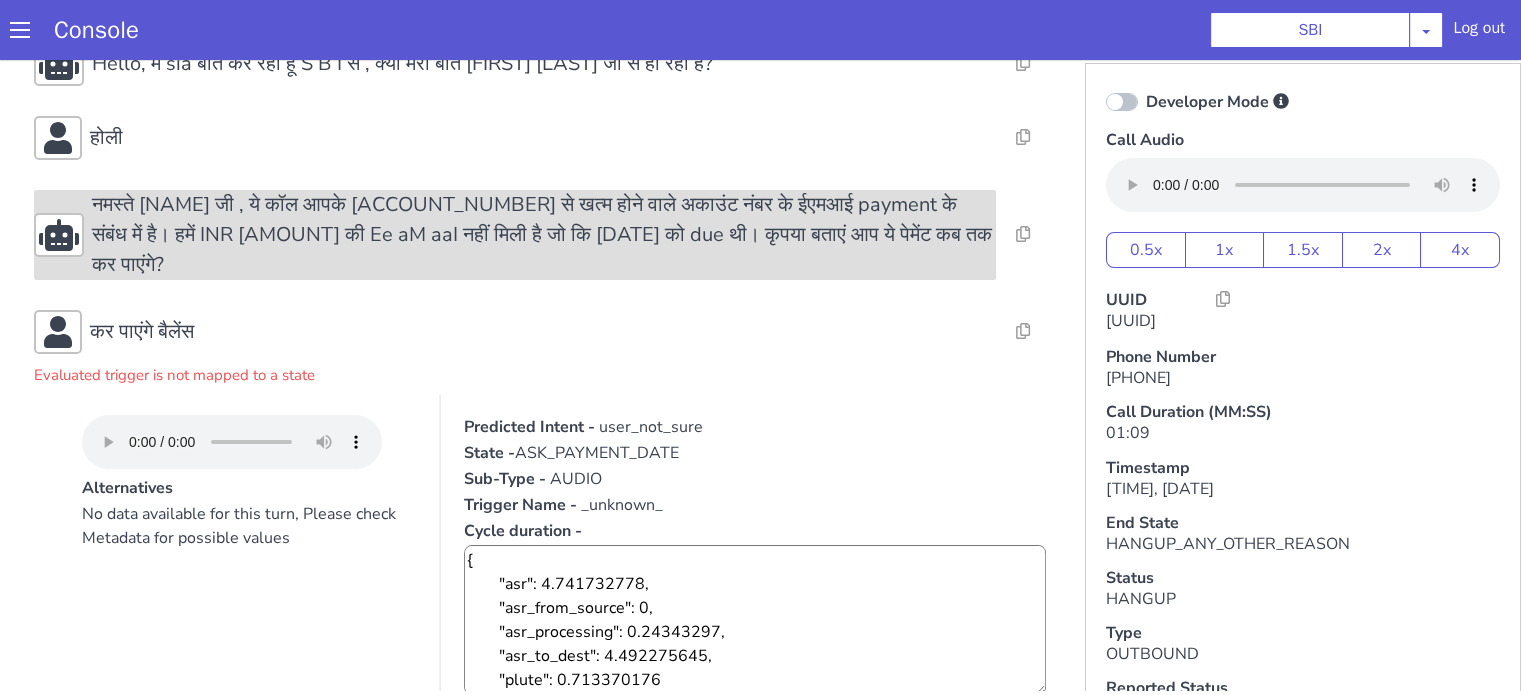 scroll, scrollTop: 0, scrollLeft: 0, axis: both 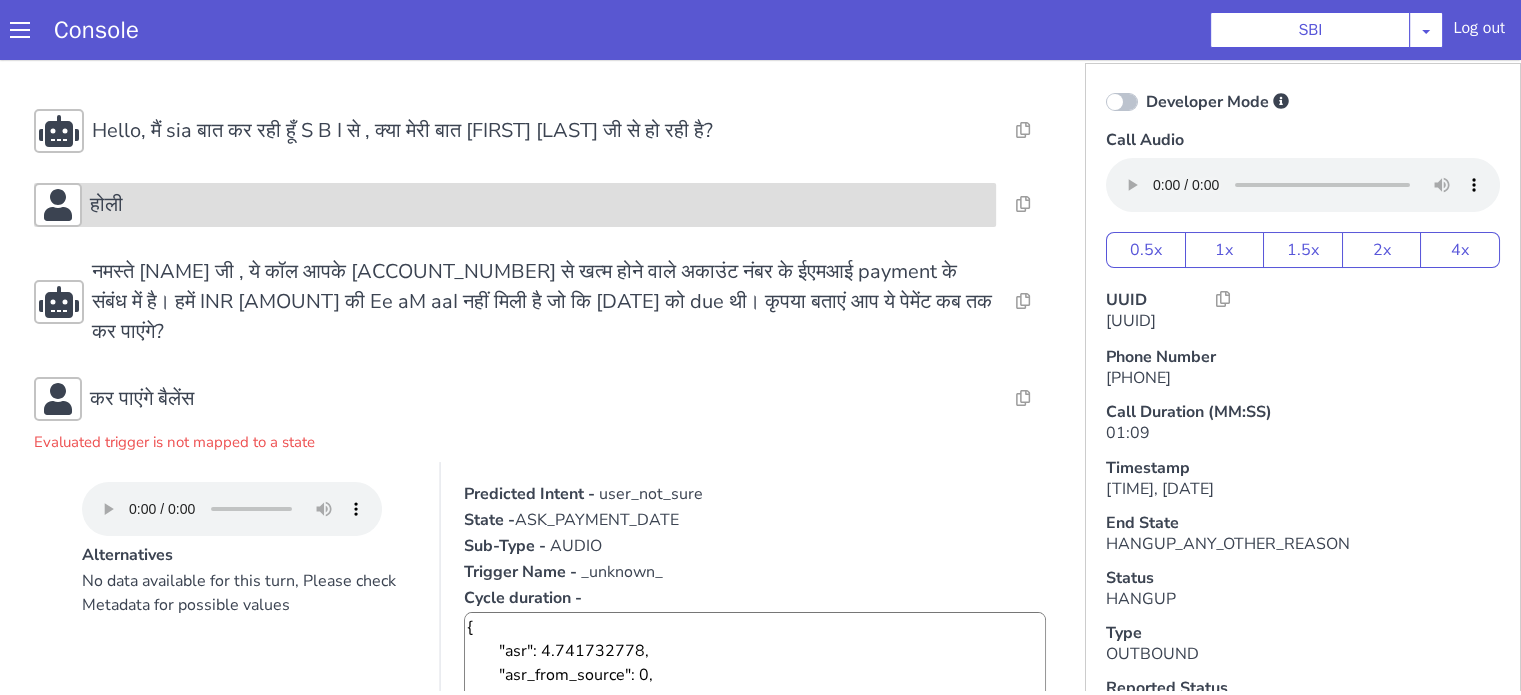 click on "होली" at bounding box center (106, 205) 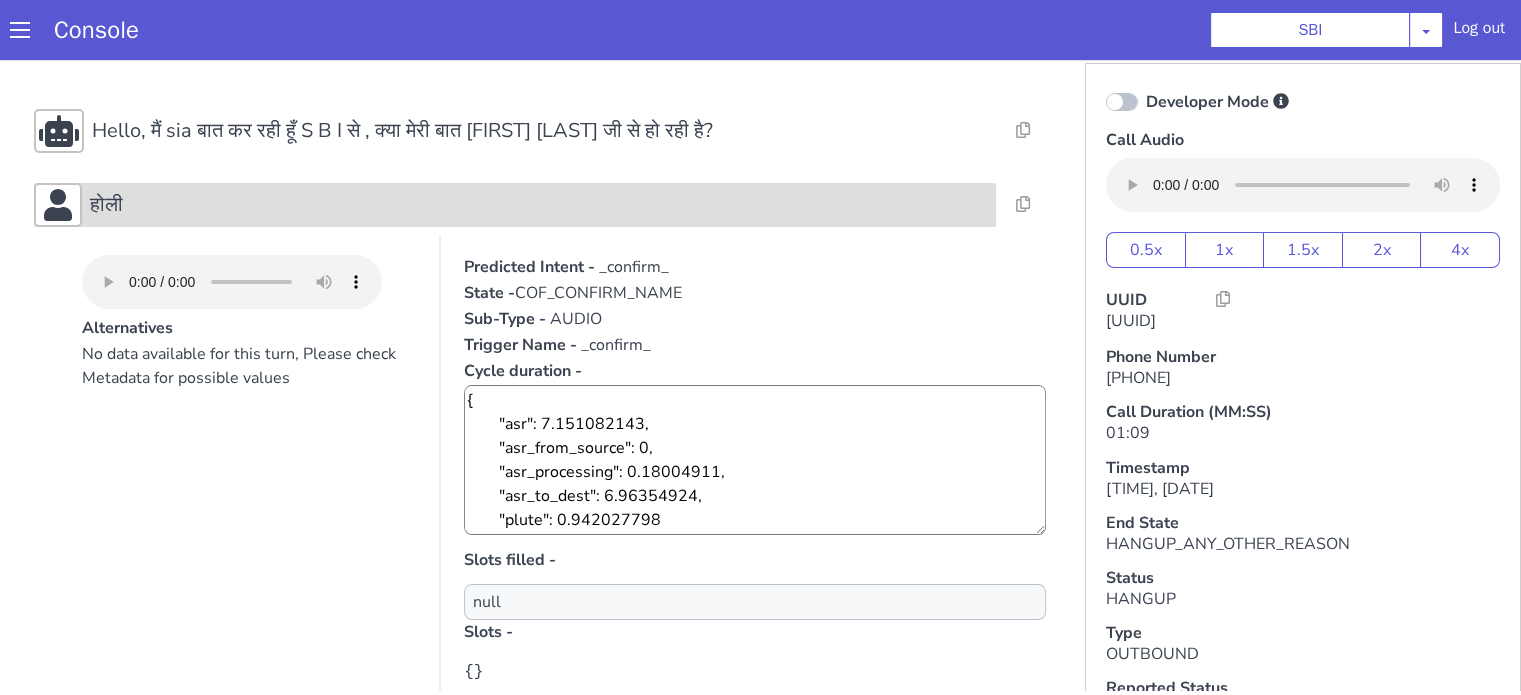 click on "होली" at bounding box center [539, 205] 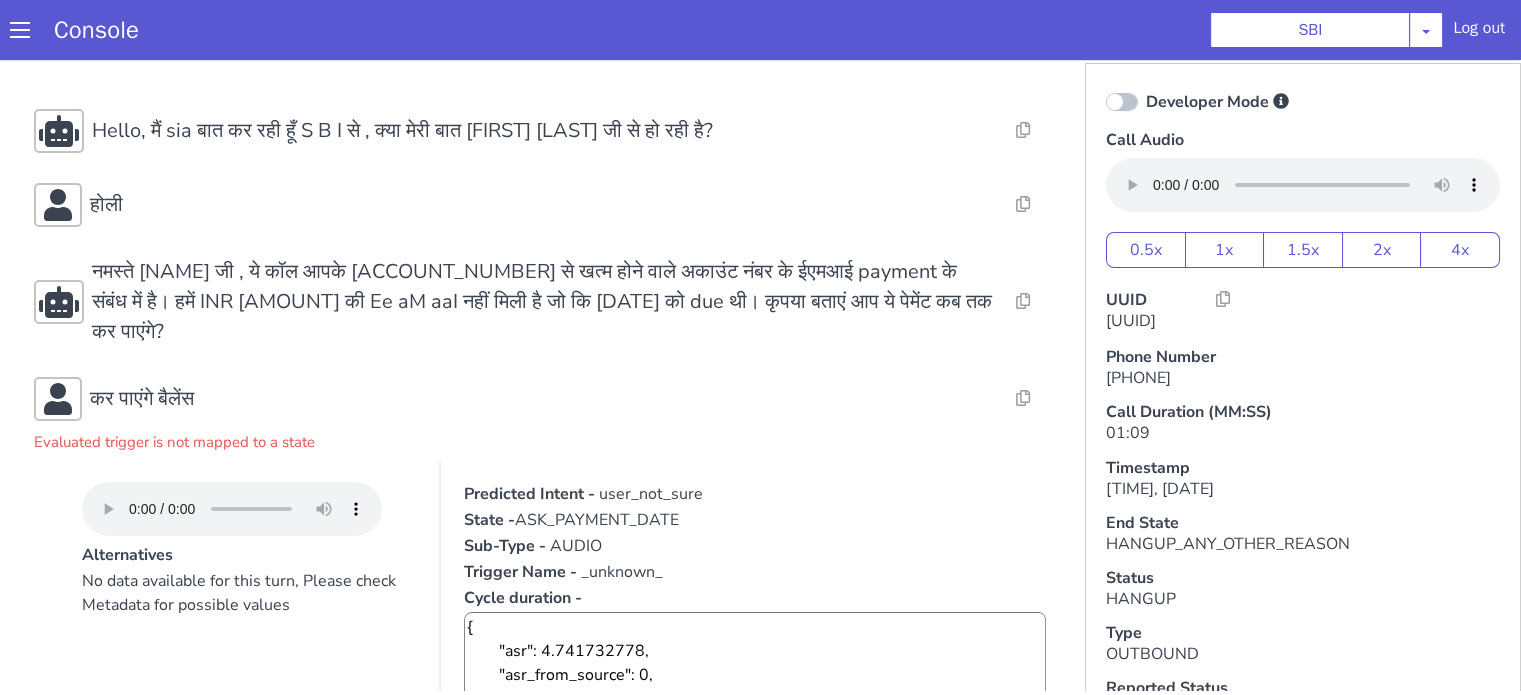 scroll, scrollTop: 200, scrollLeft: 0, axis: vertical 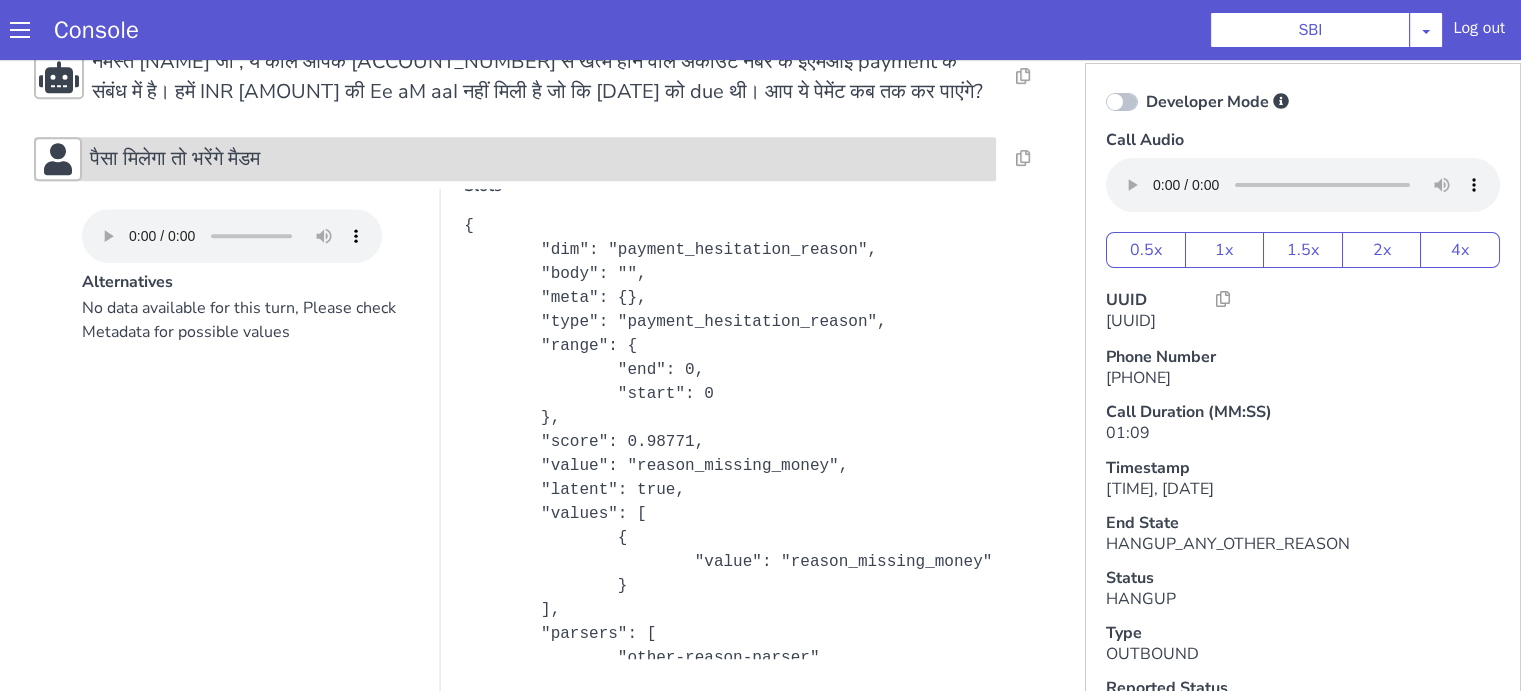 click on "पैसा मिलेगा तो भरेंगे मैडम" at bounding box center [175, 159] 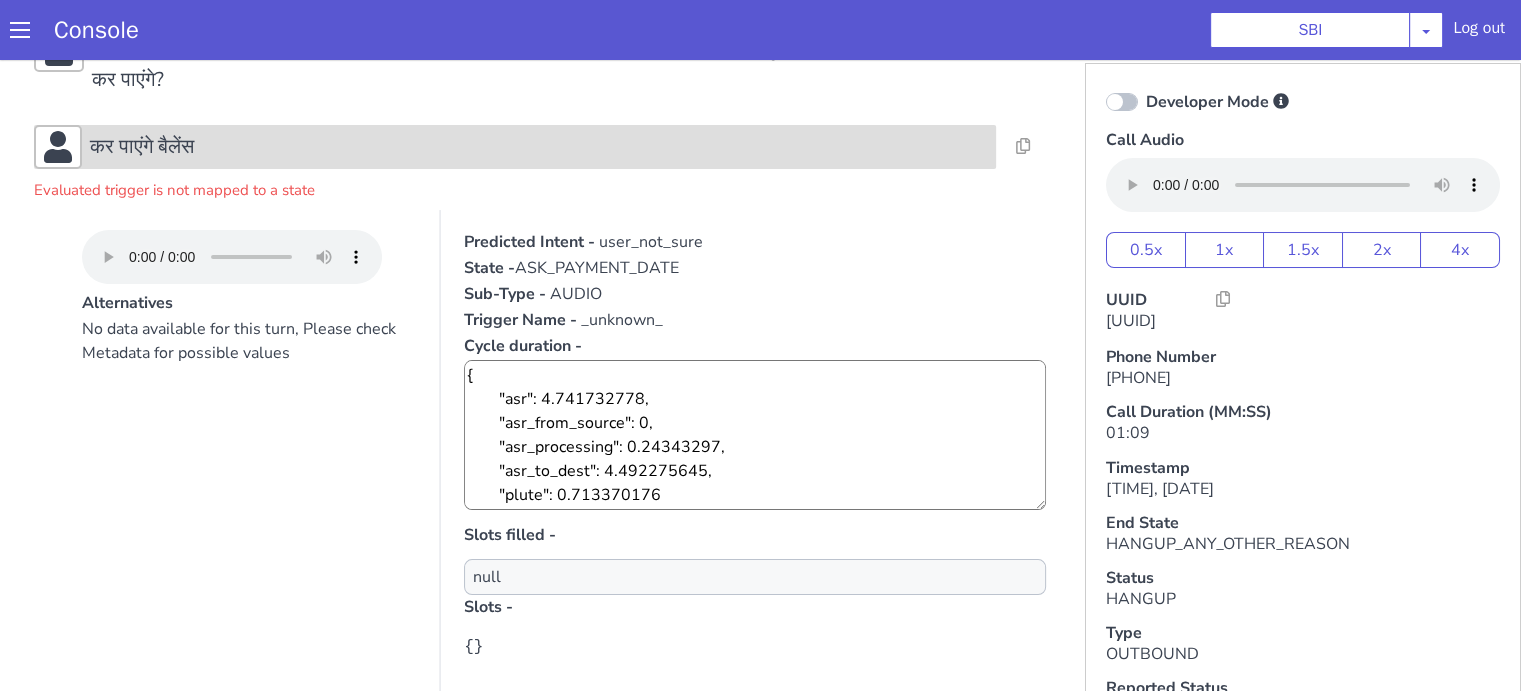 click on "कर पाएंगे बैलेंस" at bounding box center [515, 147] 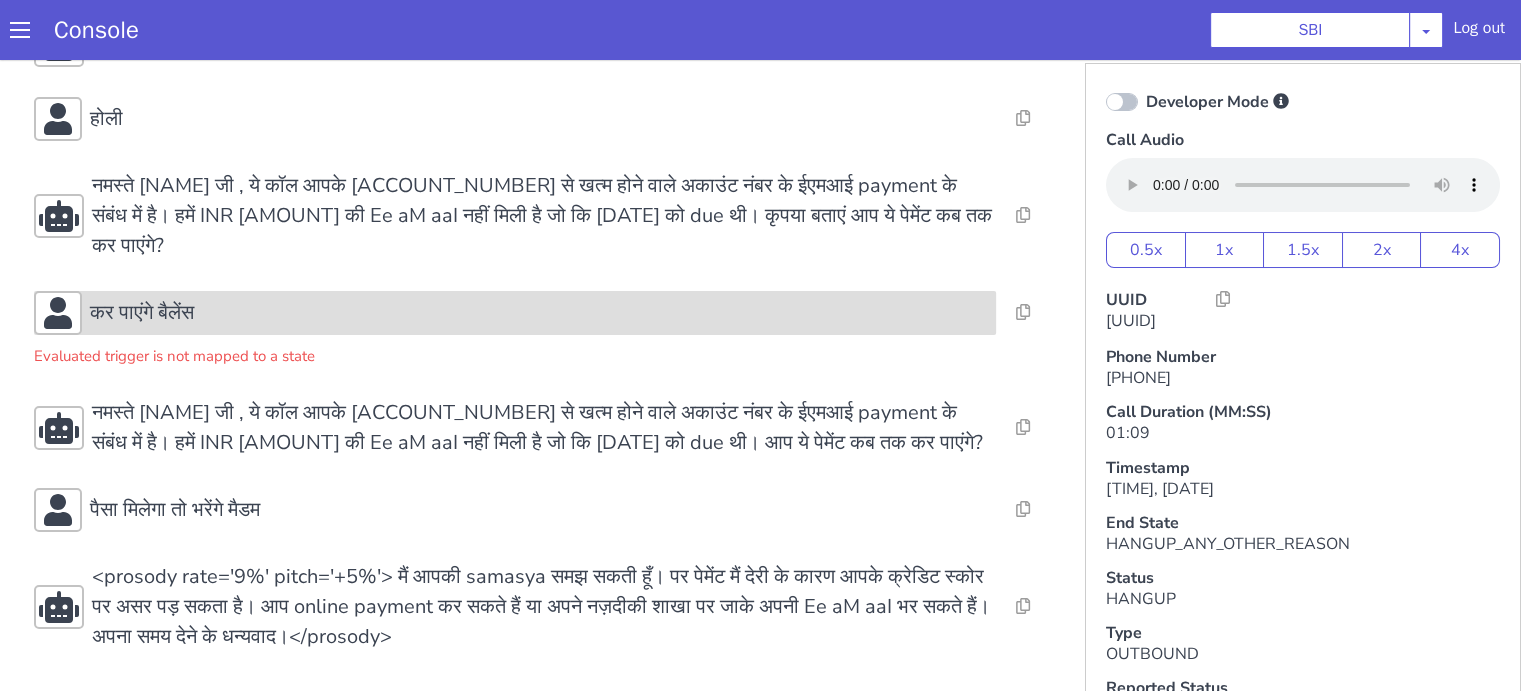 scroll, scrollTop: 188, scrollLeft: 0, axis: vertical 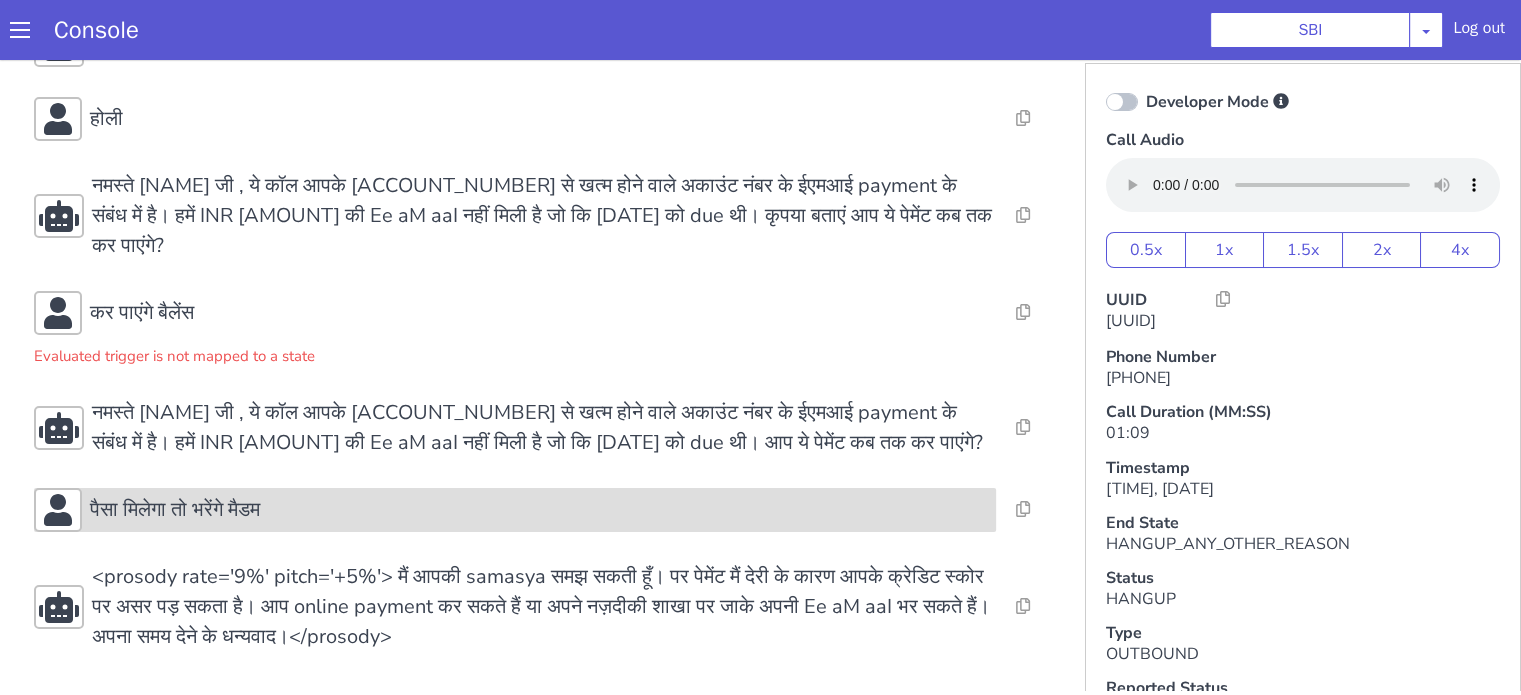 click on "पैसा मिलेगा तो भरेंगे मैडम" at bounding box center (539, 510) 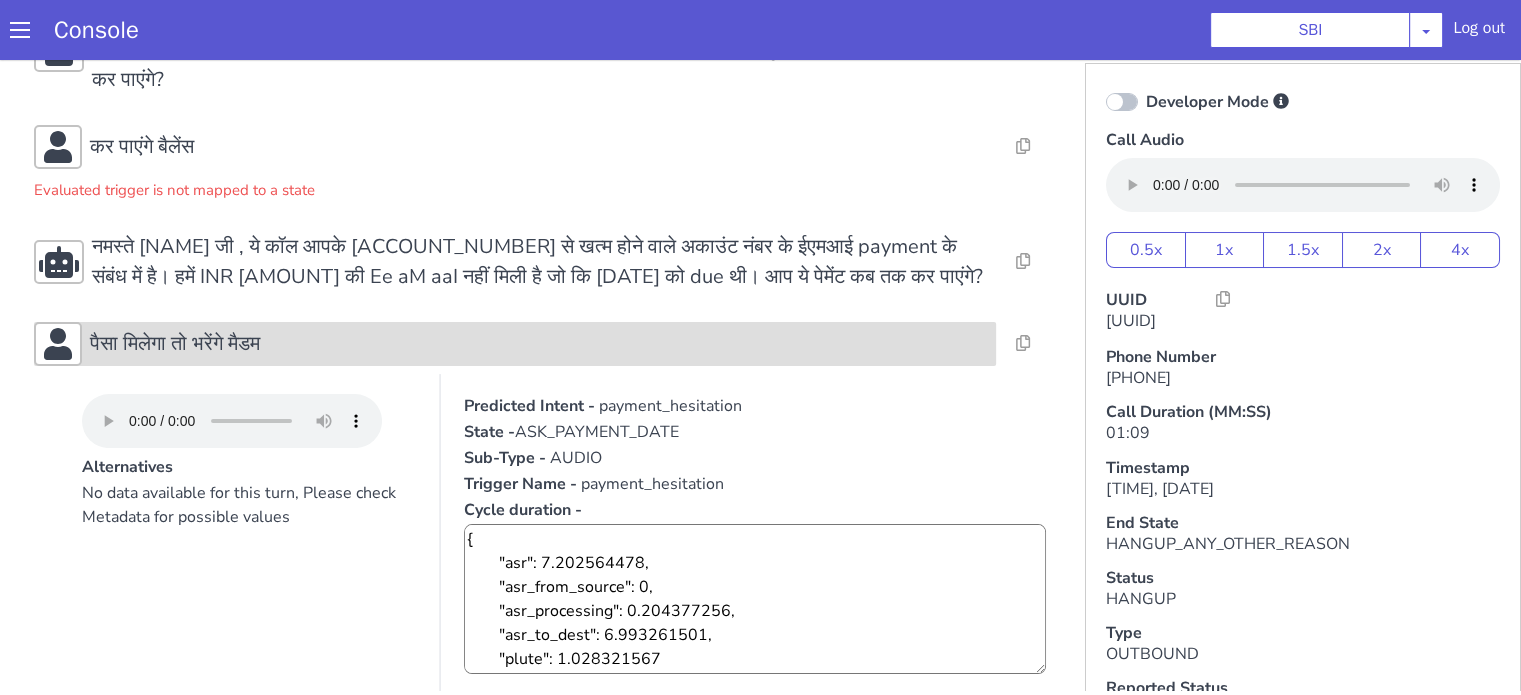 click on "पैसा मिलेगा तो भरेंगे मैडम" at bounding box center (539, 344) 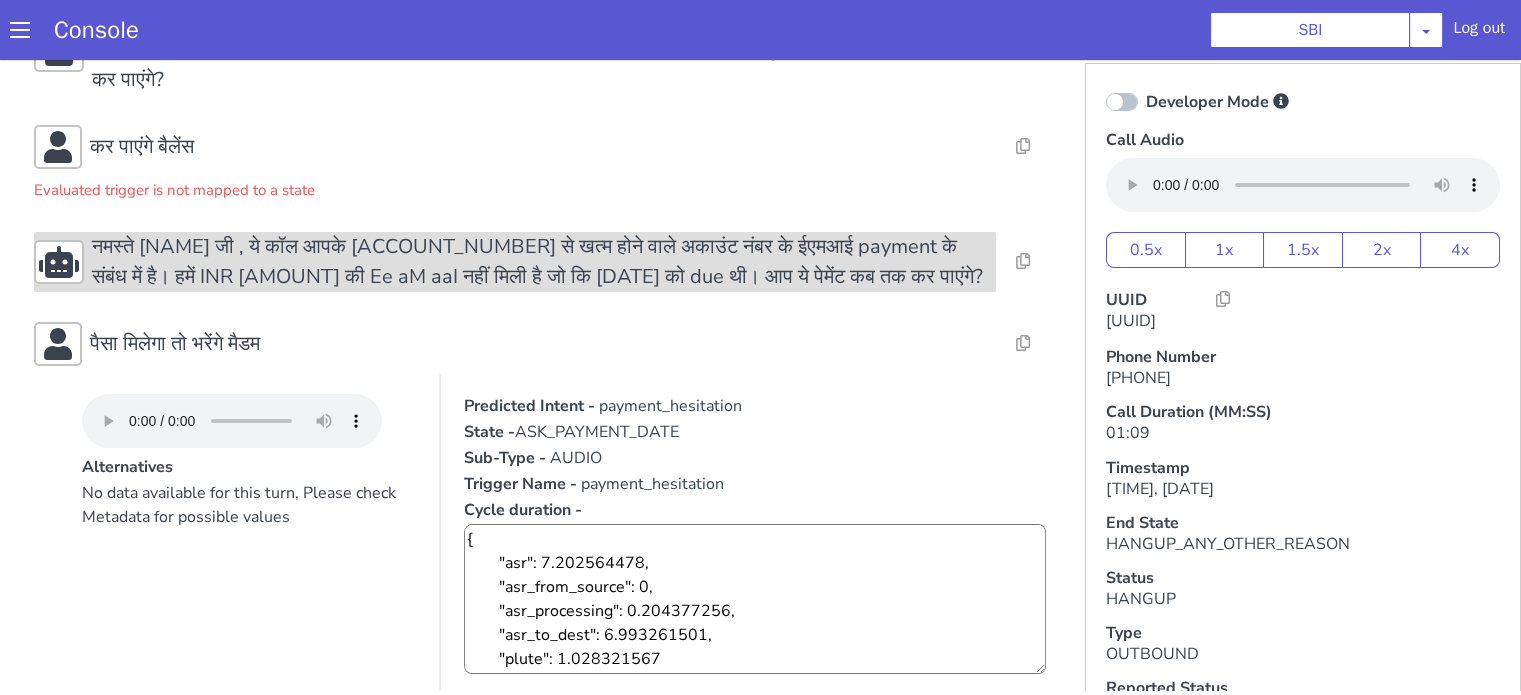 scroll, scrollTop: 188, scrollLeft: 0, axis: vertical 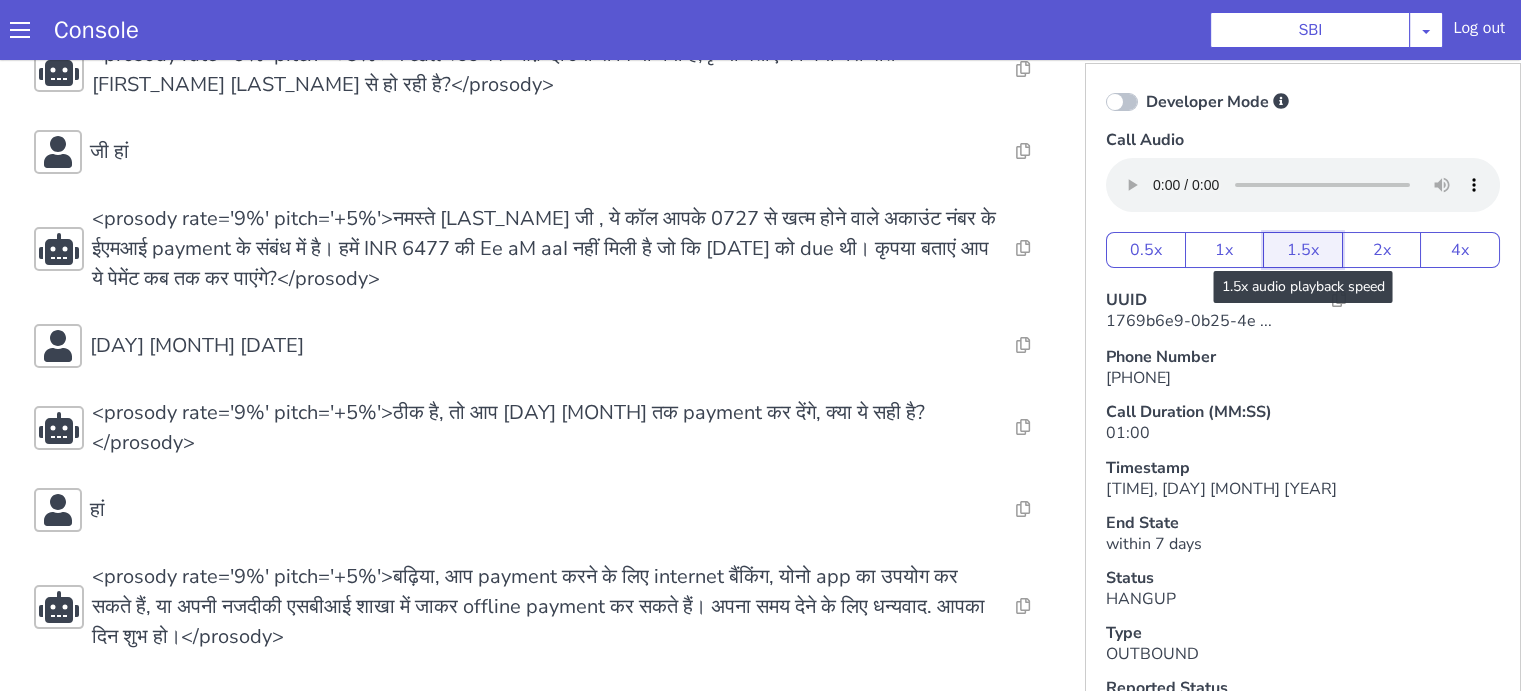 click on "1.5x" at bounding box center [1303, 250] 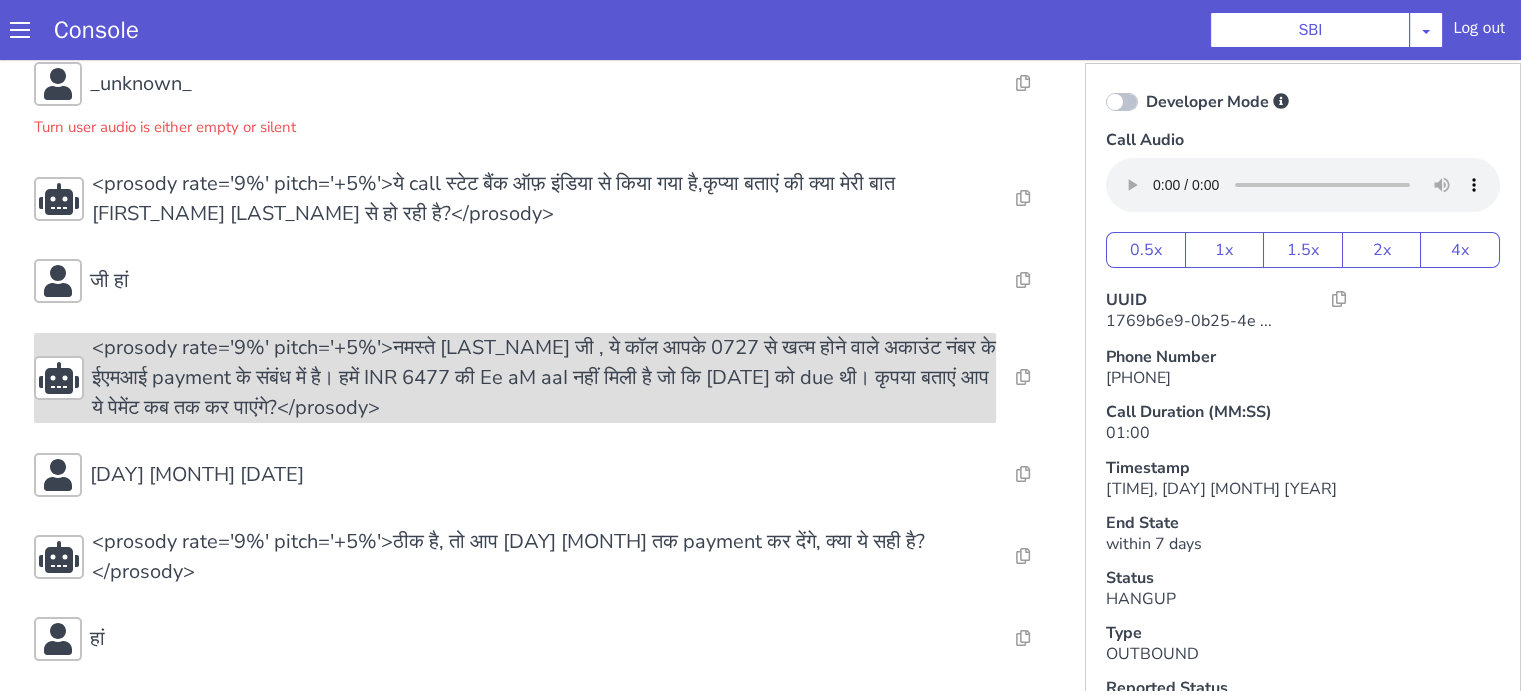 scroll, scrollTop: 0, scrollLeft: 0, axis: both 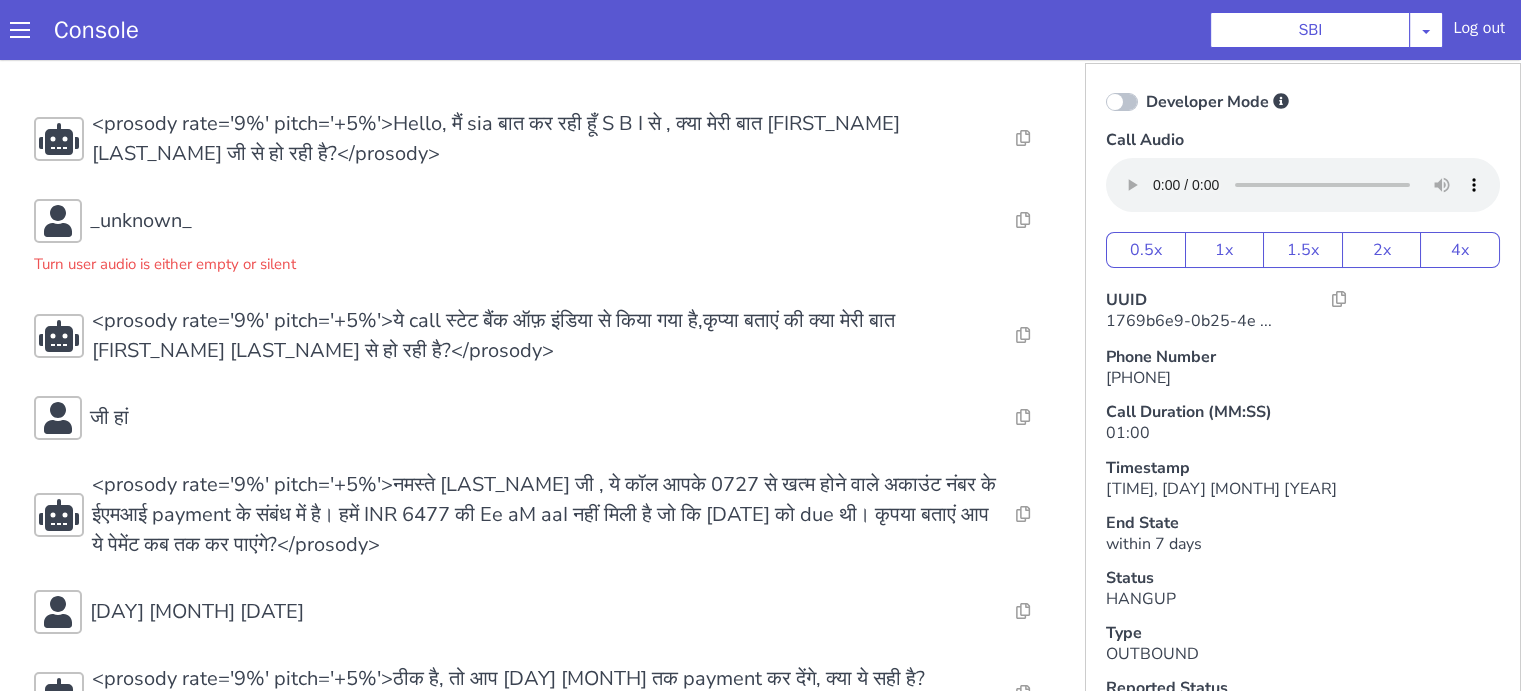 click on "Console SBI AO Smith Airtel DTH Pilot Airtel POC Alice Blue NT Aliceblue American Finance - US Apollo Apollo 24*7 Application - Collections Auto NPS feedback Avaya Devconnect Axis Axis AMC Axis Outbound BAGIC BALIC BALIC Old 2 Bajaj Autofinance Bajaj Fin Banking Demo Barbeque Nation Buy Now Pay Later Cars24 Cashe Central Bank of India Charles Tyrwhitt Cholamandalam Finance Consumer Durables Coverfox Covid19 Helpline Credgenics CreditMate DPDzero DUMMY Data collection Demo - Collections Dish TV ERCM Emeritus Eureka Forbes - LQ FFAM360 - US Familiarity Farming_Axis Finaccel Flipkart Flow Templates Fusion Microfinance Giorgos_TestBot Great Learning Grievance Bot HDB Finance HDFC HDFC Ergo HDFC Freedom CC HDFC Life Demo HDFC Securities Hathway Internet Hathway V2 Home Credit IBM IBM Banking Demo ICICI ICICI Bank Outbound ICICI Lombard Persistency ICICI Prudential ICICI securities ICICI_lombard IDFC First Bank IFFCO Tokio Insurance Iffco Tokio Indiamart Indigo IndusInd - Settlement IndusInd CC Insurance Jarvis" at bounding box center [760, 30] 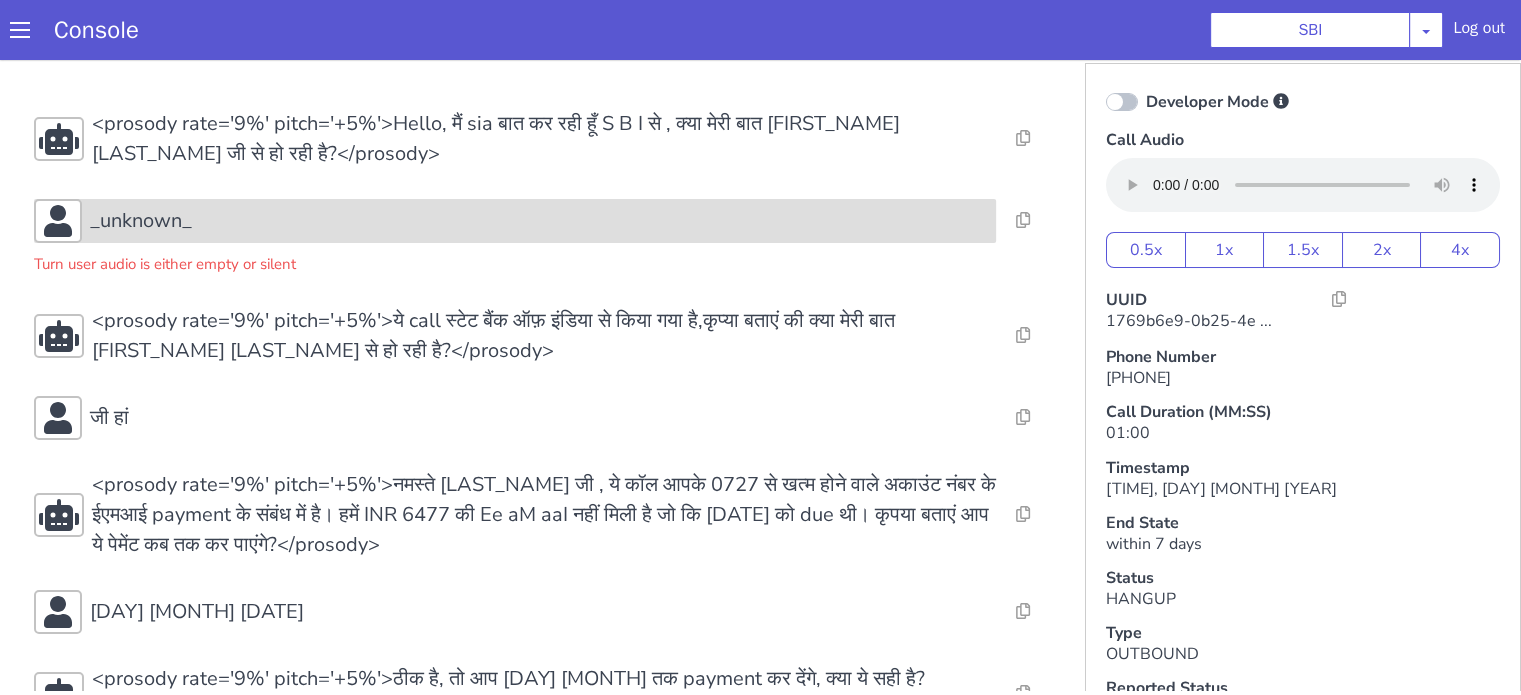 click on "_unknown_" at bounding box center [539, 221] 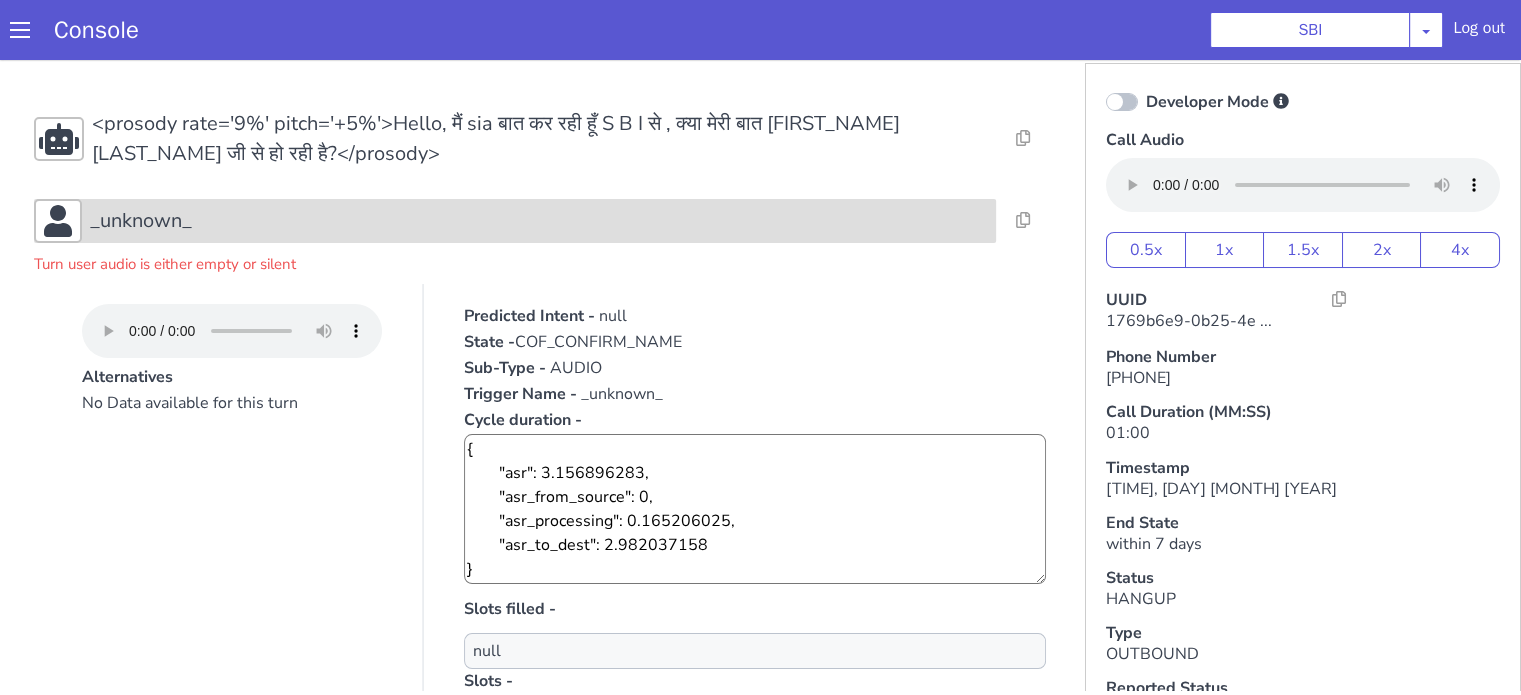 click on "_unknown_" at bounding box center (539, 221) 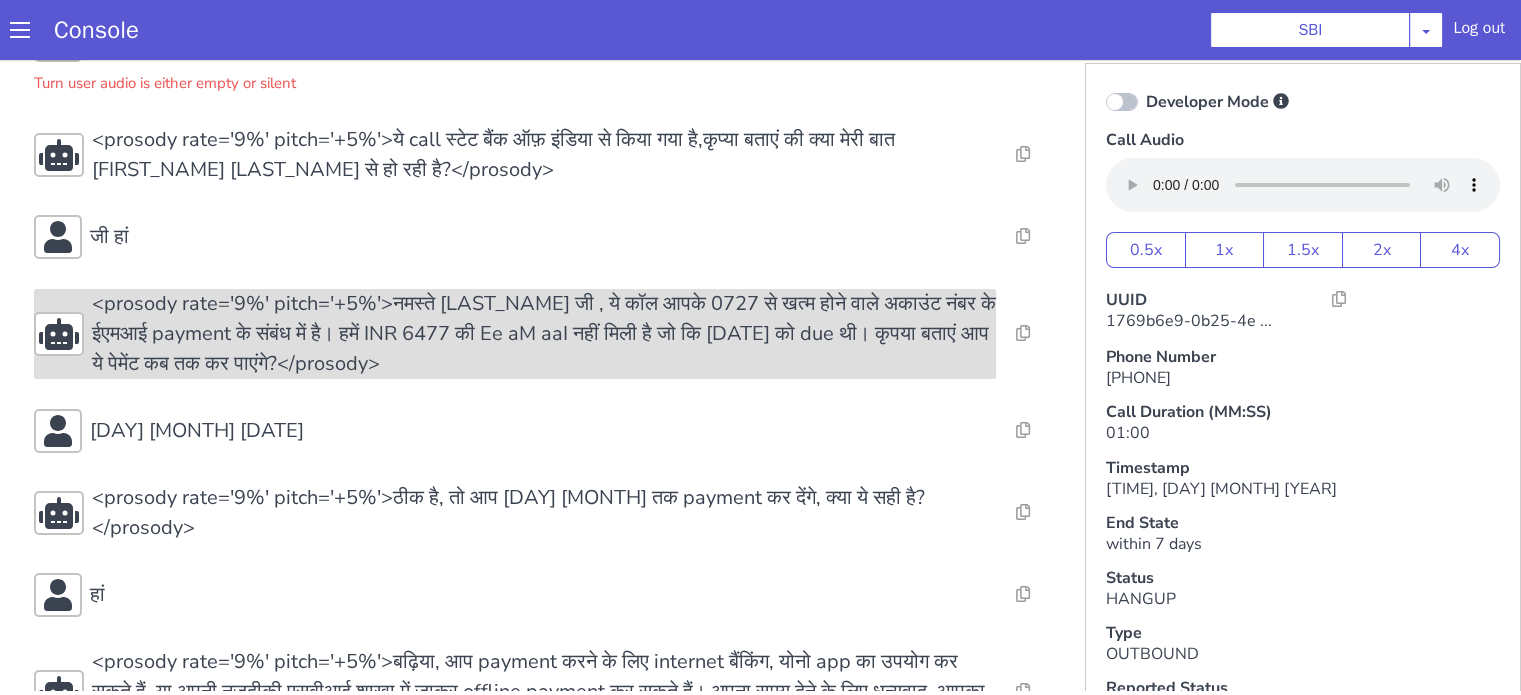 scroll, scrollTop: 292, scrollLeft: 0, axis: vertical 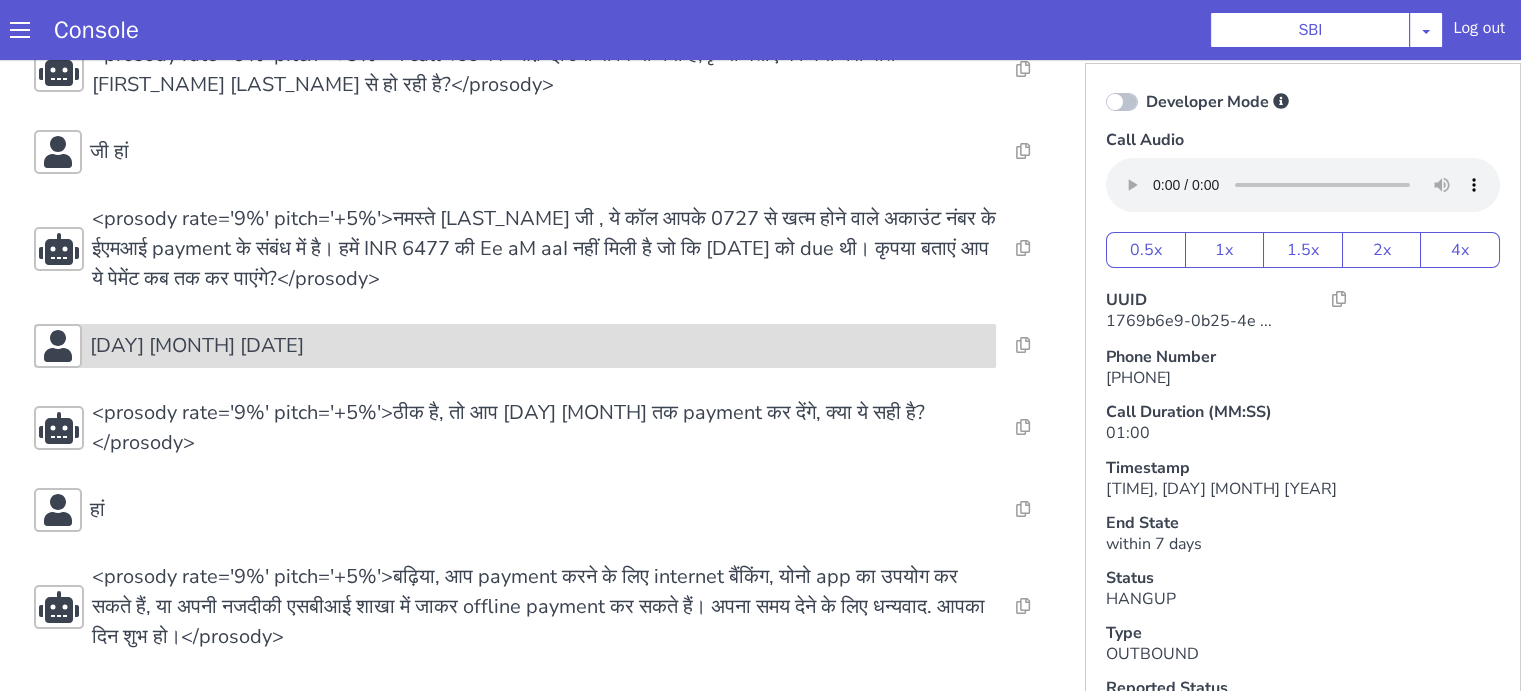 click on "[DAY] [MONTH] [DATE]" at bounding box center [515, 346] 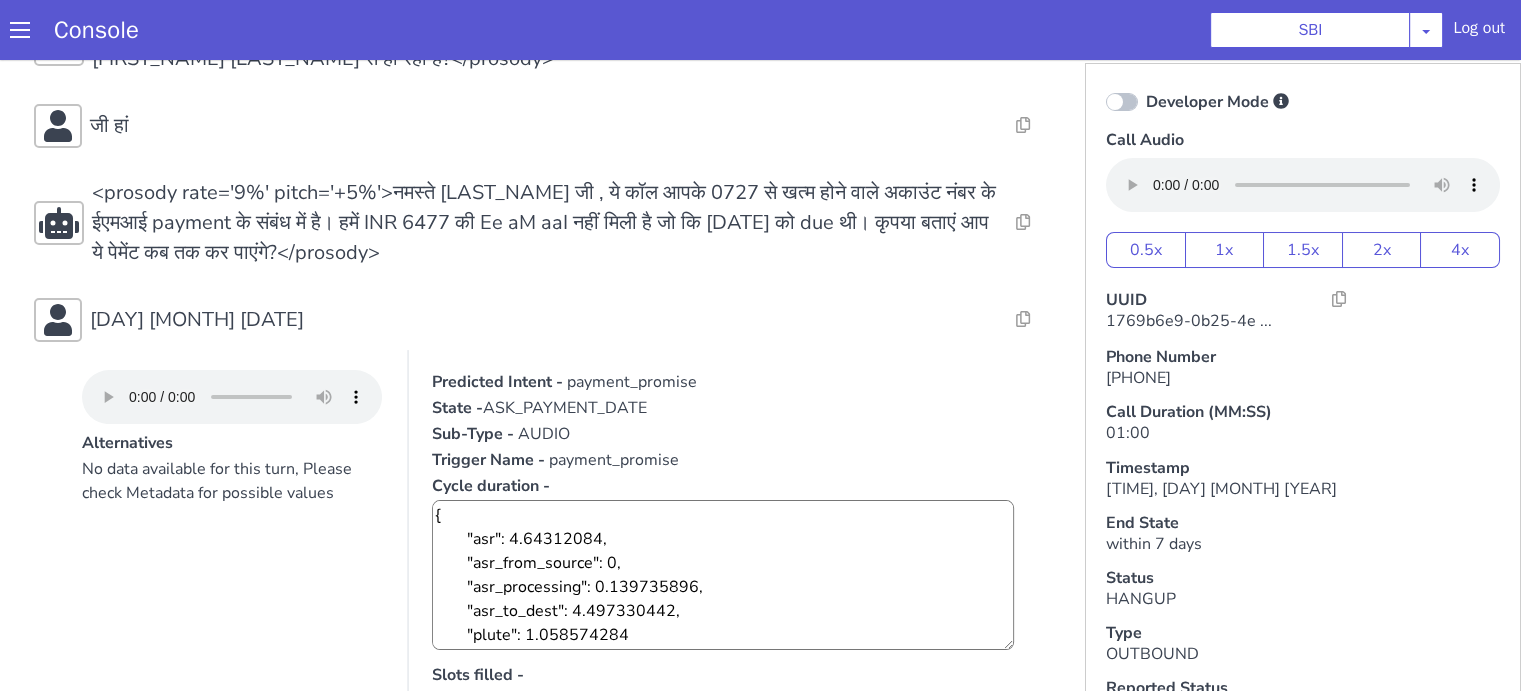 scroll, scrollTop: 592, scrollLeft: 0, axis: vertical 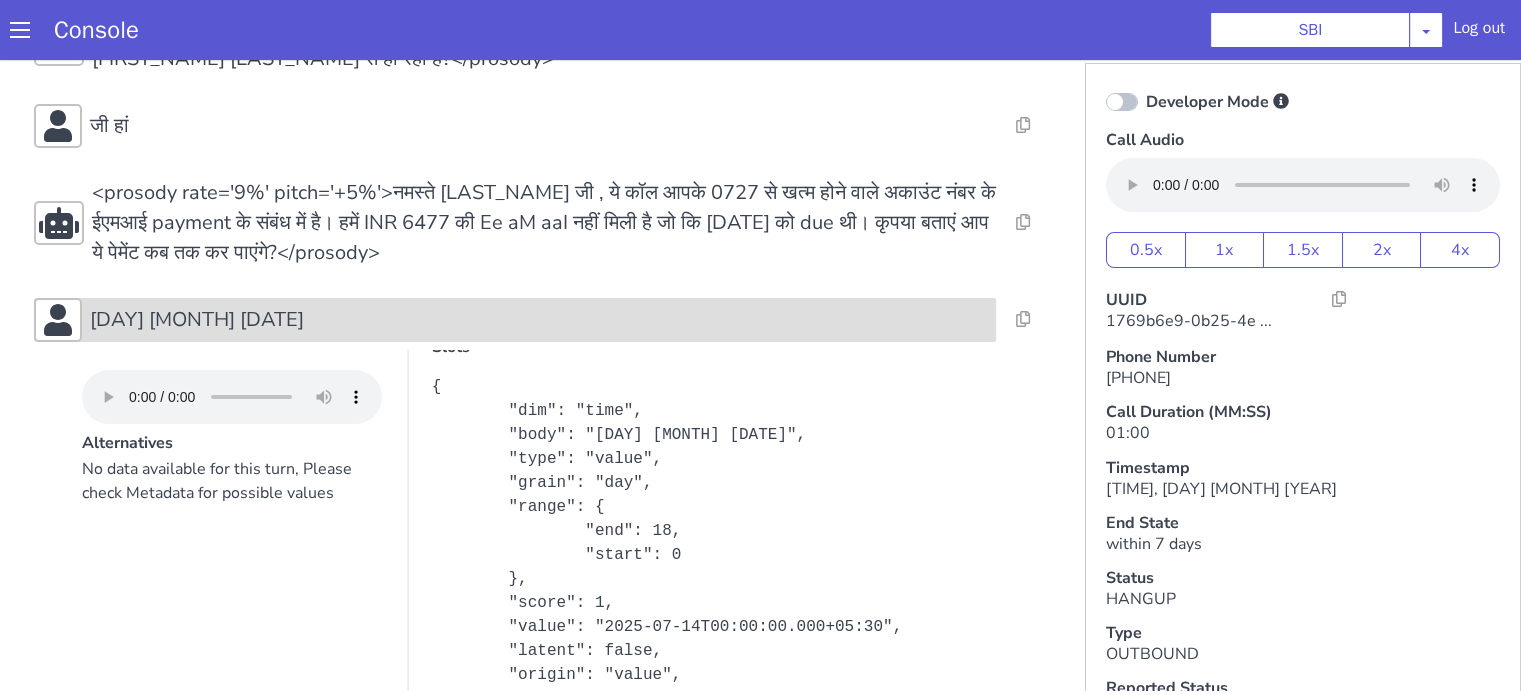 click on "[DAY] [MONTH] [DATE]" at bounding box center (539, 320) 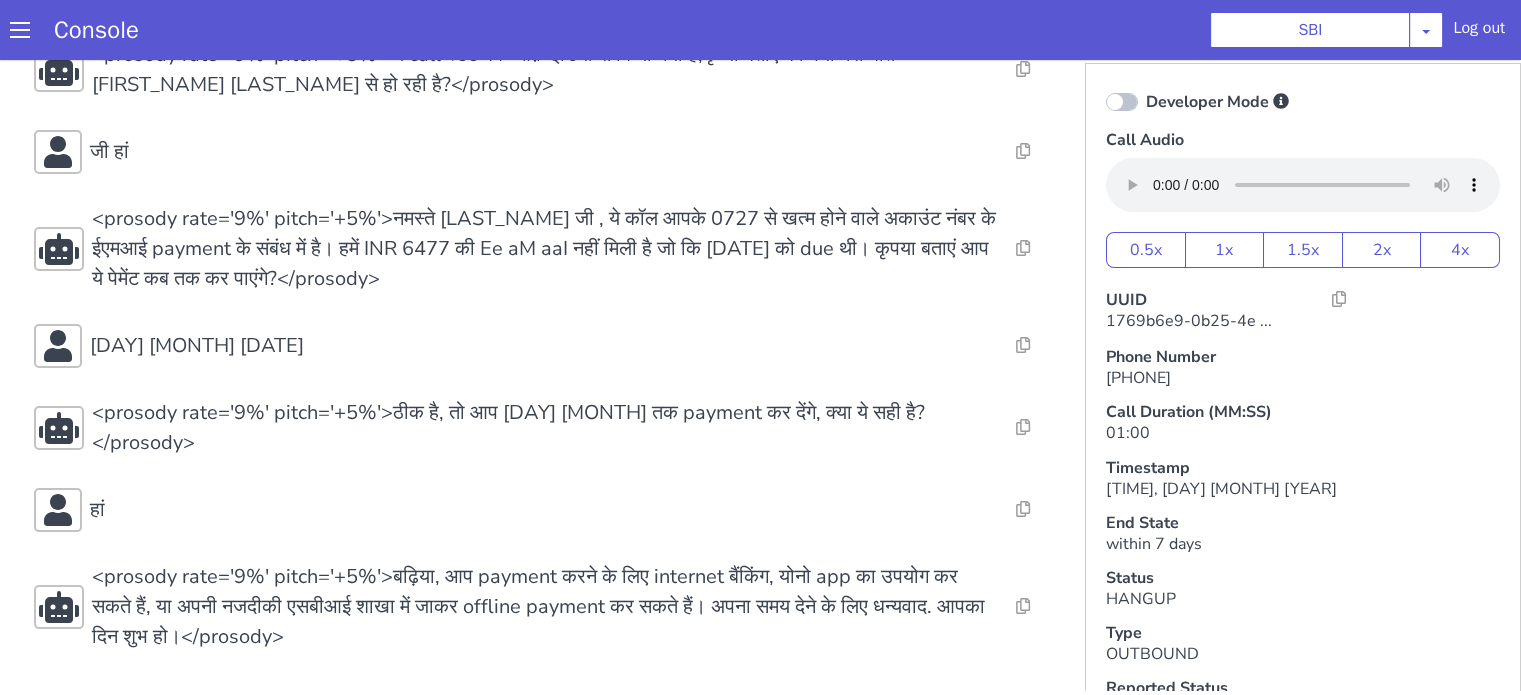 click on "Console SBI AO Smith Airtel DTH Pilot Airtel POC Alice Blue NT Aliceblue American Finance - US Apollo Apollo 24*7 Application - Collections Auto NPS feedback Avaya Devconnect Axis Axis AMC Axis Outbound BAGIC BALIC BALIC Old 2 Bajaj Autofinance Bajaj Fin Banking Demo Barbeque Nation Buy Now Pay Later Cars24 Cashe Central Bank of India Charles Tyrwhitt Cholamandalam Finance Consumer Durables Coverfox Covid19 Helpline Credgenics CreditMate DPDzero DUMMY Data collection Demo - Collections Dish TV ERCM Emeritus Eureka Forbes - LQ FFAM360 - US Familiarity Farming_Axis Finaccel Flipkart Flow Templates Fusion Microfinance Giorgos_TestBot Great Learning Grievance Bot HDB Finance HDFC HDFC Ergo HDFC Freedom CC HDFC Life Demo HDFC Securities Hathway Internet Hathway V2 Home Credit IBM IBM Banking Demo ICICI ICICI Bank Outbound ICICI Lombard Persistency ICICI Prudential ICICI securities ICICI_lombard IDFC First Bank IFFCO Tokio Insurance Iffco Tokio Indiamart Indigo IndusInd - Settlement IndusInd CC Insurance Jarvis" at bounding box center [760, 30] 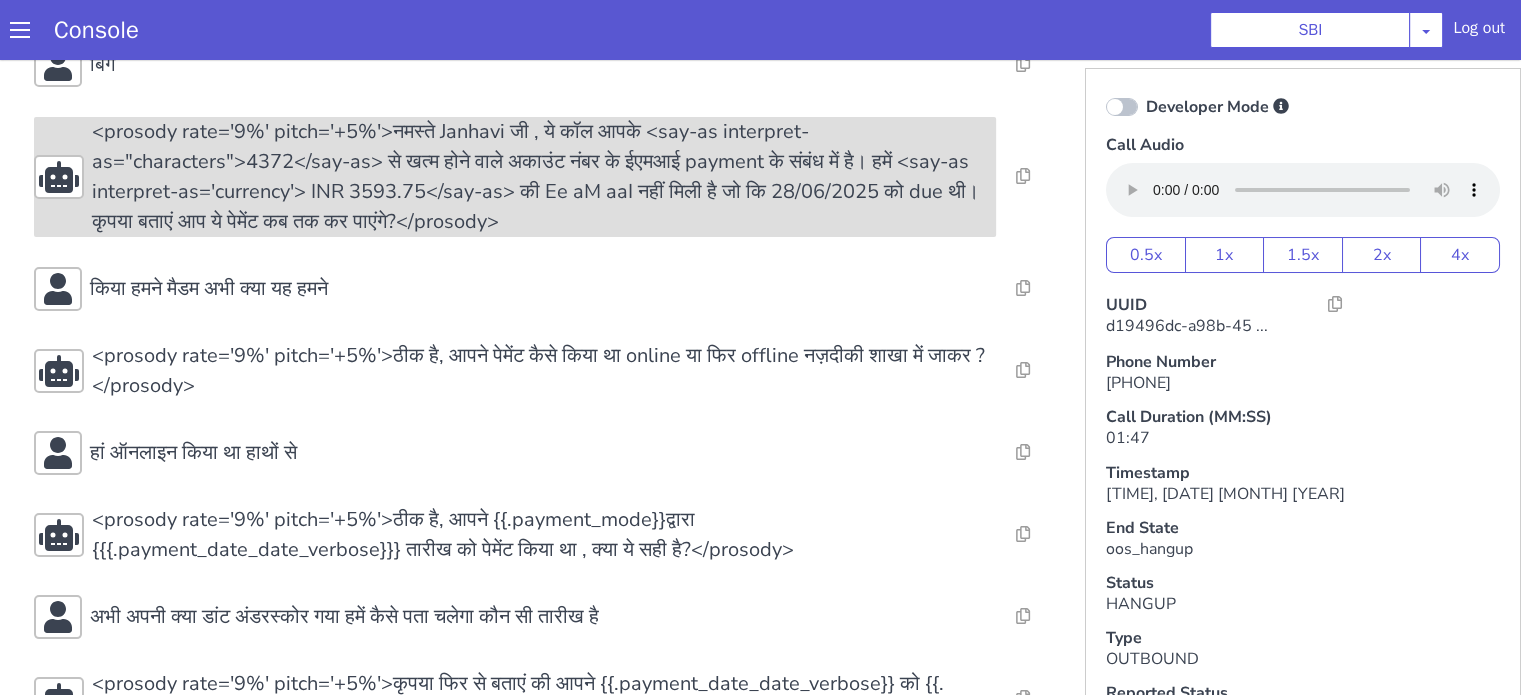 scroll, scrollTop: 92, scrollLeft: 0, axis: vertical 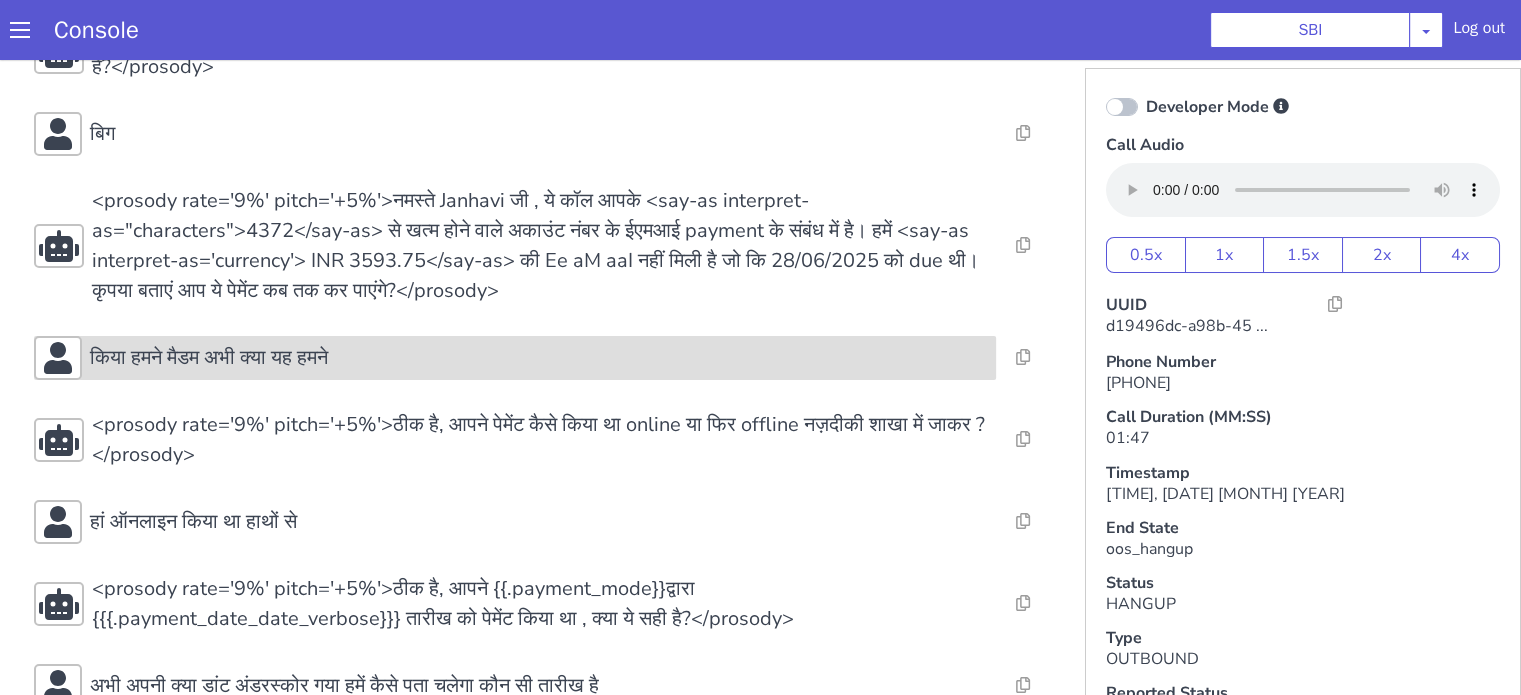 click on "किया हमने मैडम अभी क्या यह हमने" at bounding box center [539, 358] 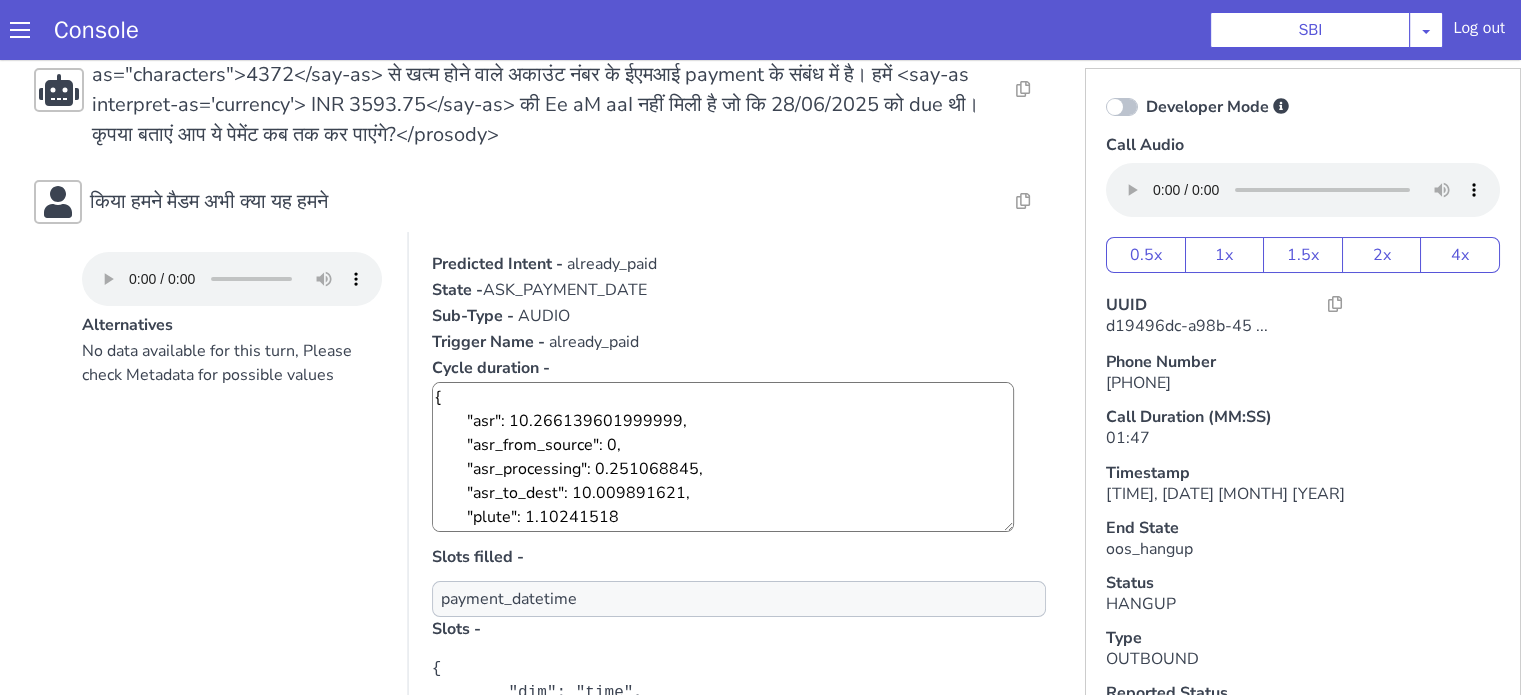 scroll, scrollTop: 192, scrollLeft: 0, axis: vertical 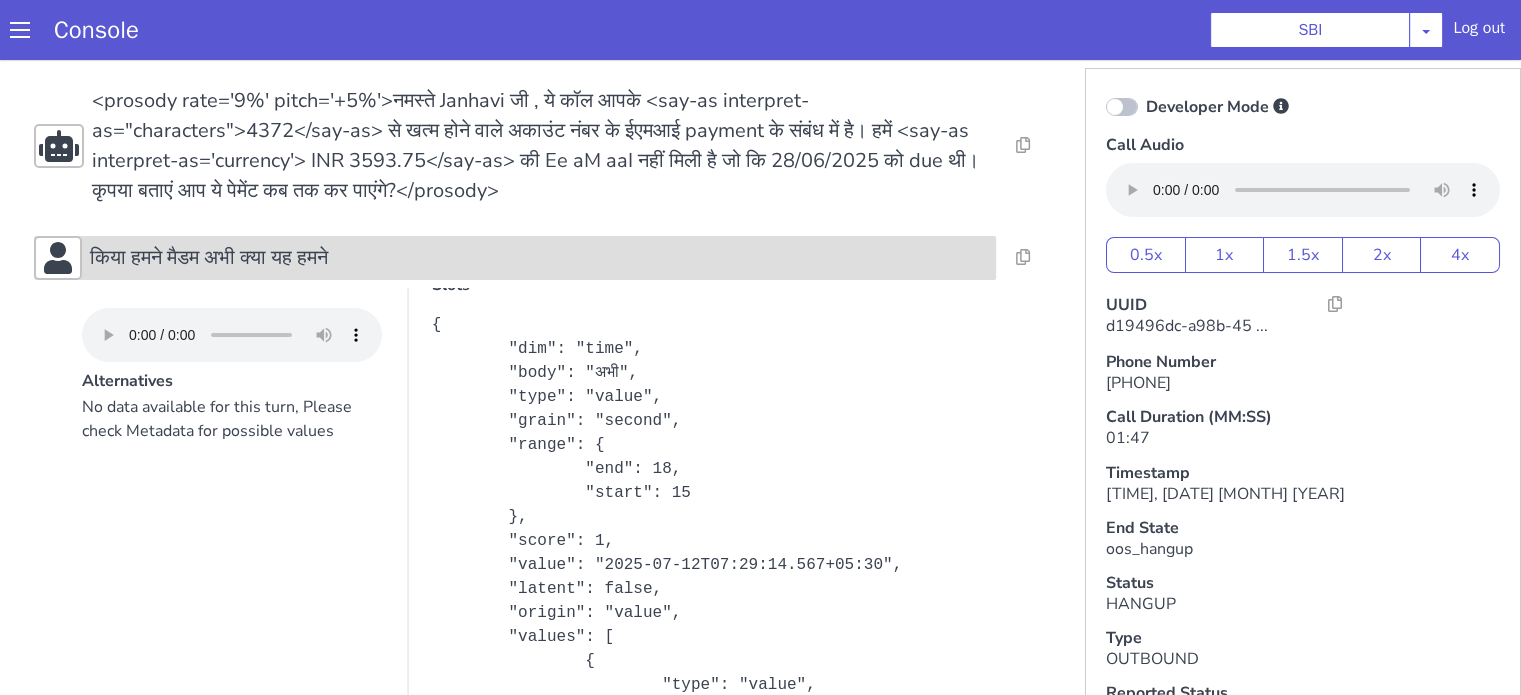 click on "किया हमने मैडम अभी क्या यह हमने" at bounding box center [209, 258] 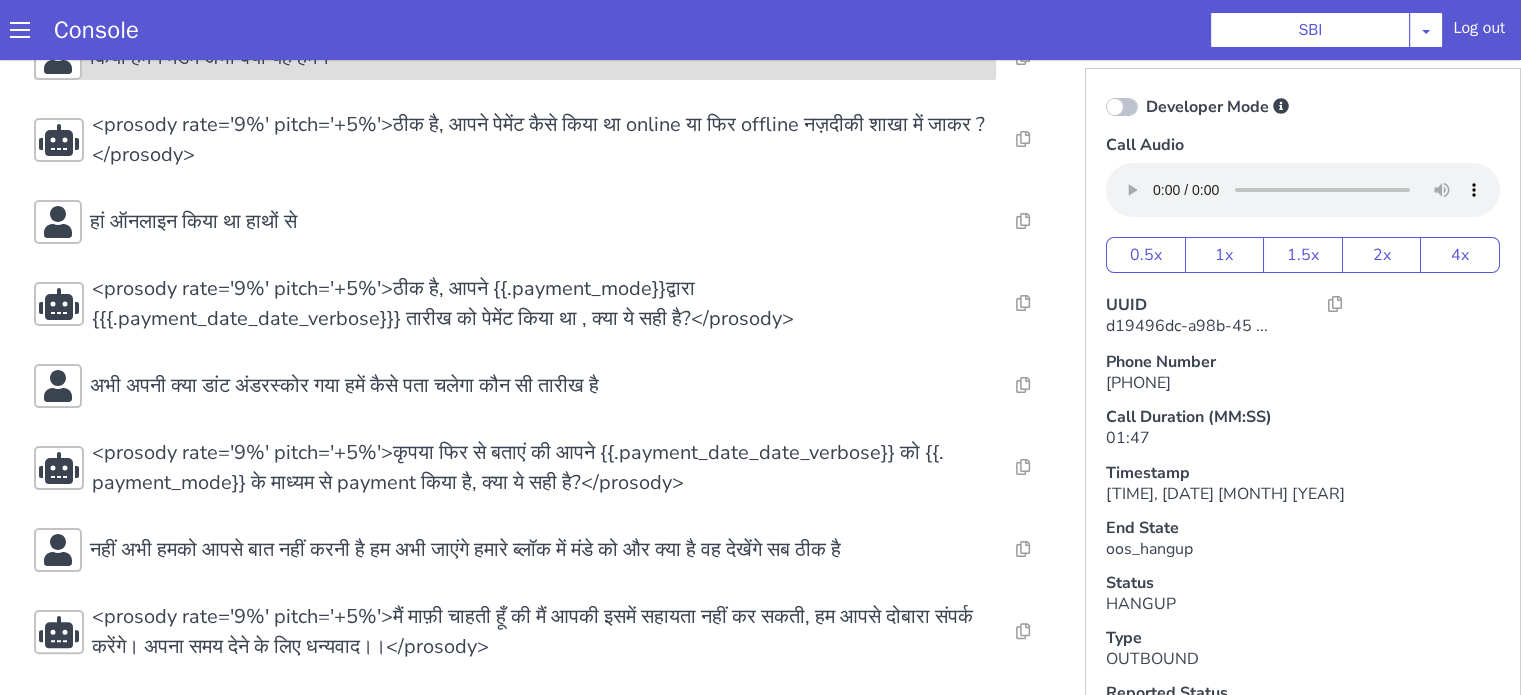 scroll, scrollTop: 92, scrollLeft: 0, axis: vertical 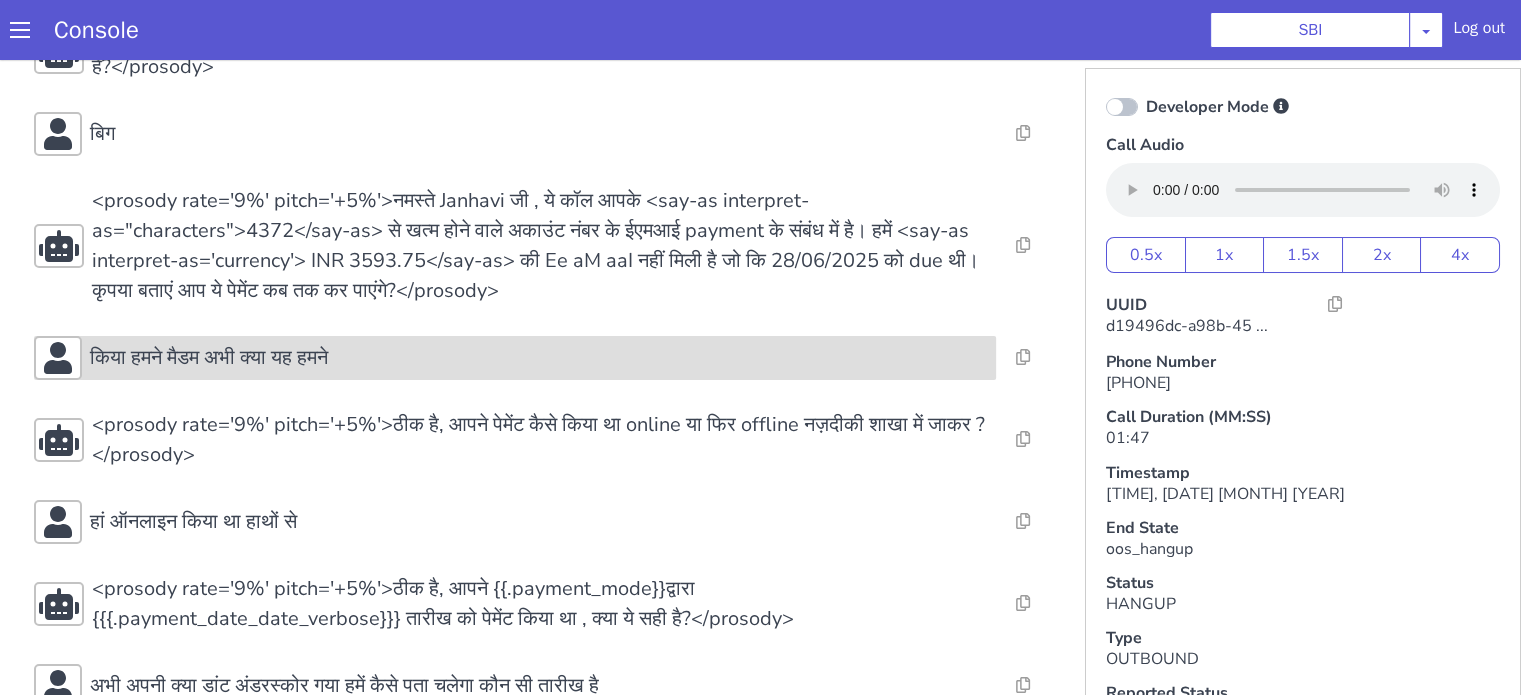 click on "किया हमने मैडम अभी क्या यह हमने" at bounding box center (209, 358) 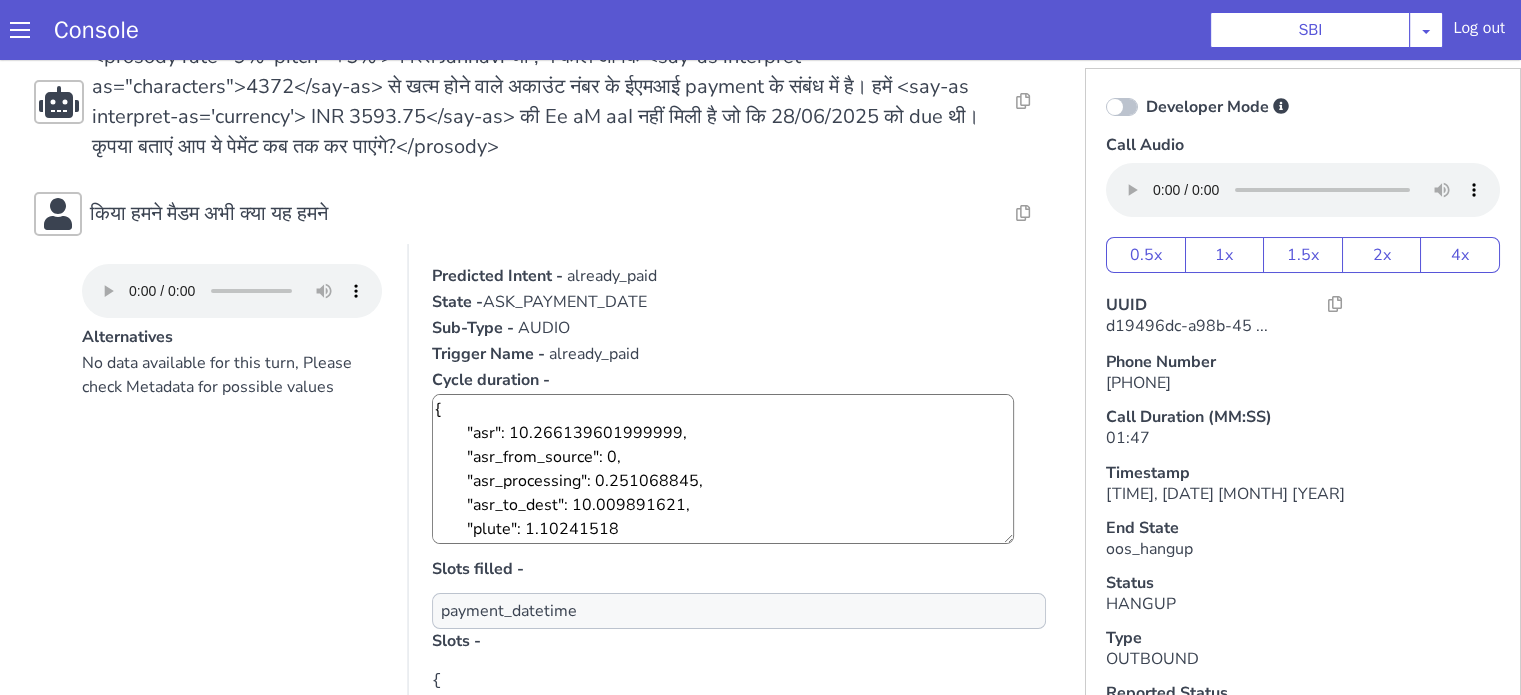 scroll, scrollTop: 292, scrollLeft: 0, axis: vertical 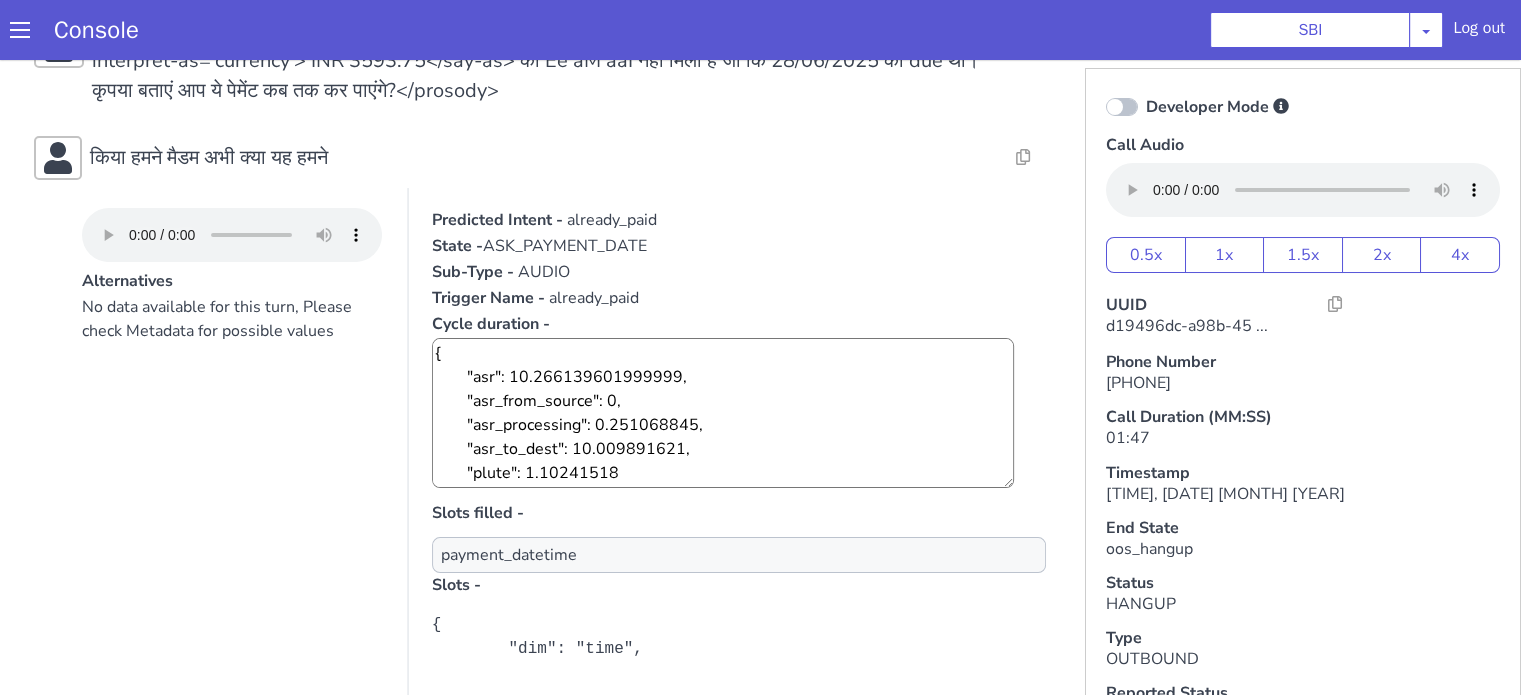 type 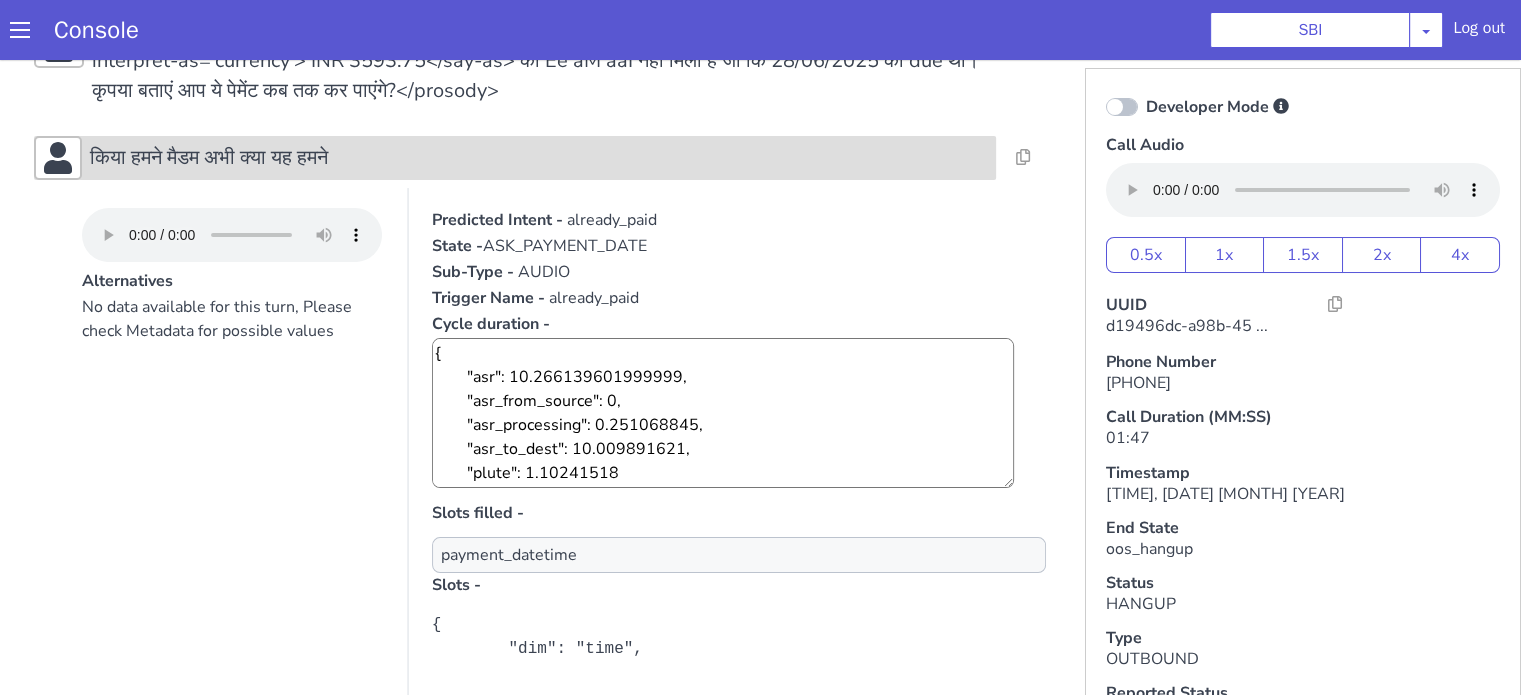 click on "किया हमने मैडम अभी क्या यह हमने" at bounding box center (539, 158) 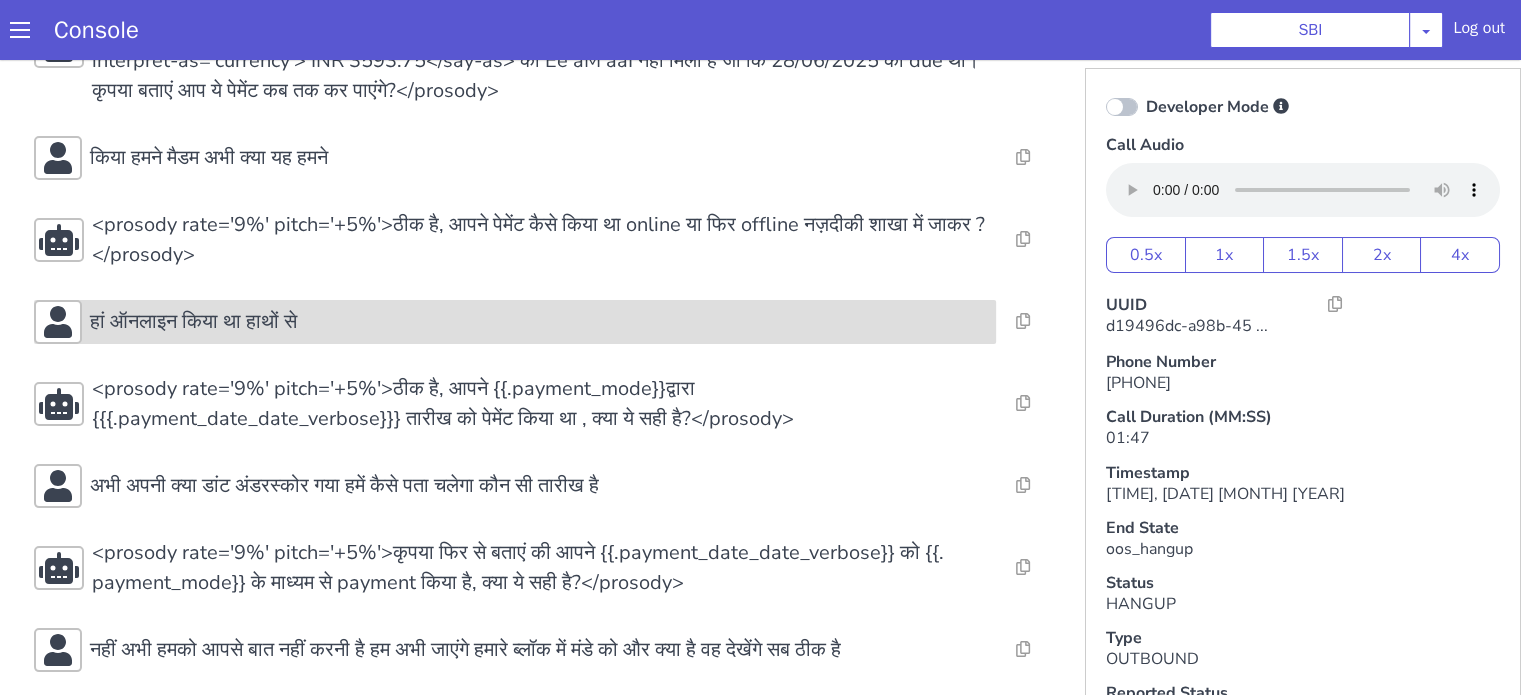 click on "हां ऑनलाइन किया था हाथों से" at bounding box center (193, 322) 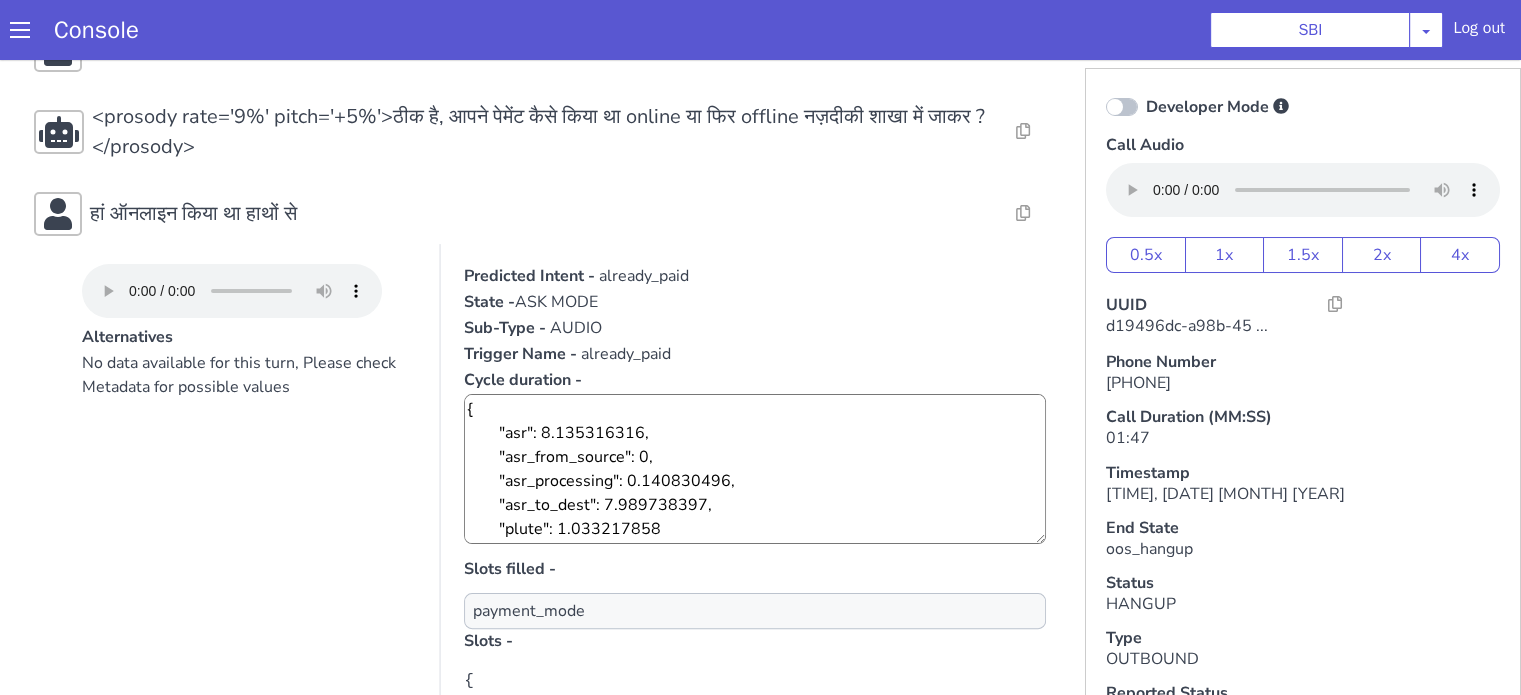 scroll, scrollTop: 492, scrollLeft: 0, axis: vertical 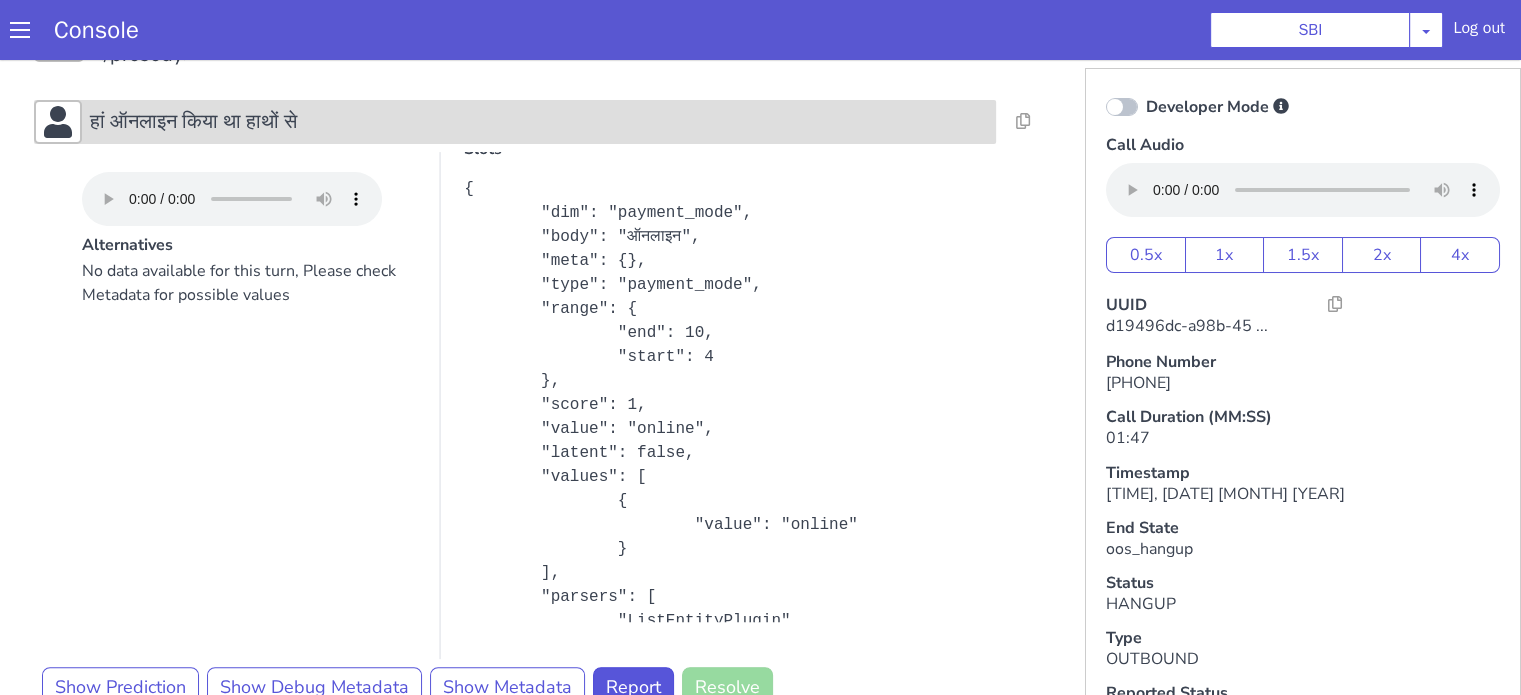click on "हां ऑनलाइन किया था हाथों से" at bounding box center (539, 122) 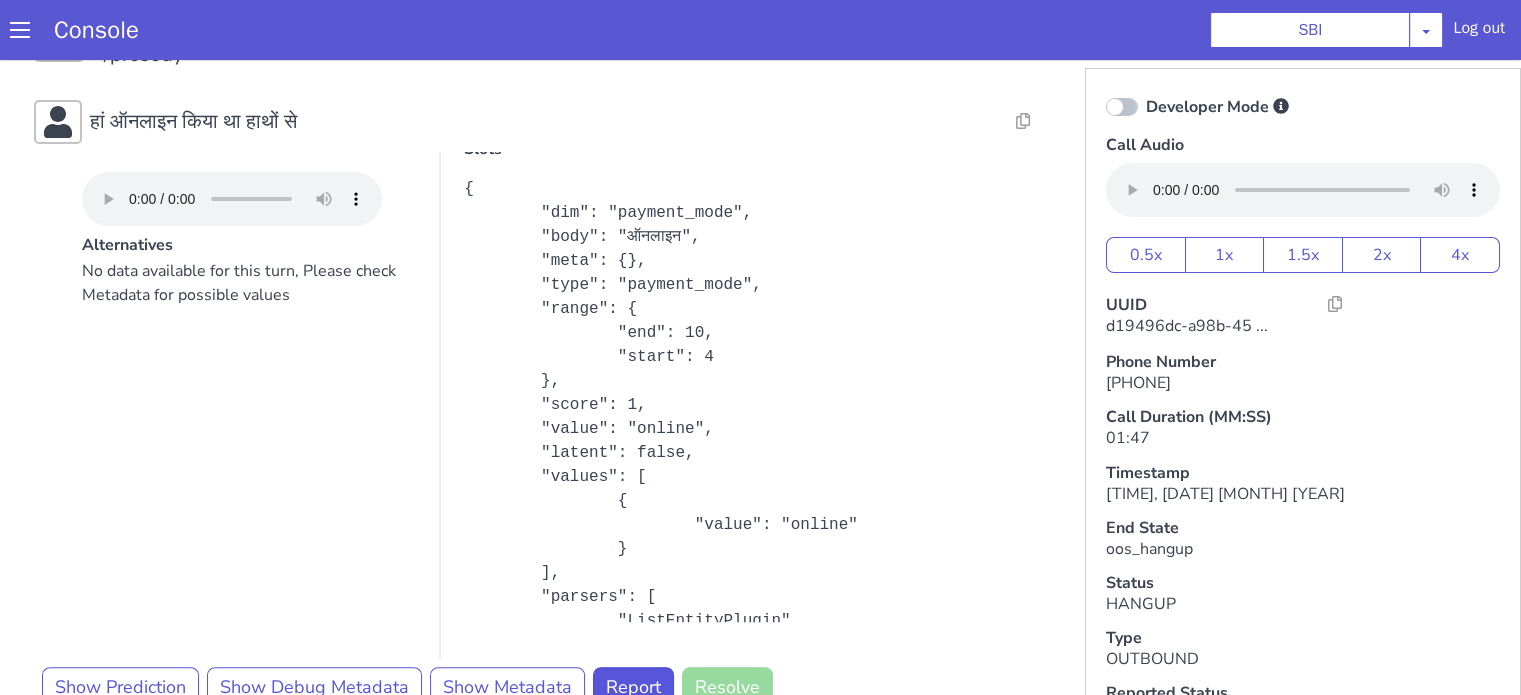 scroll, scrollTop: 392, scrollLeft: 0, axis: vertical 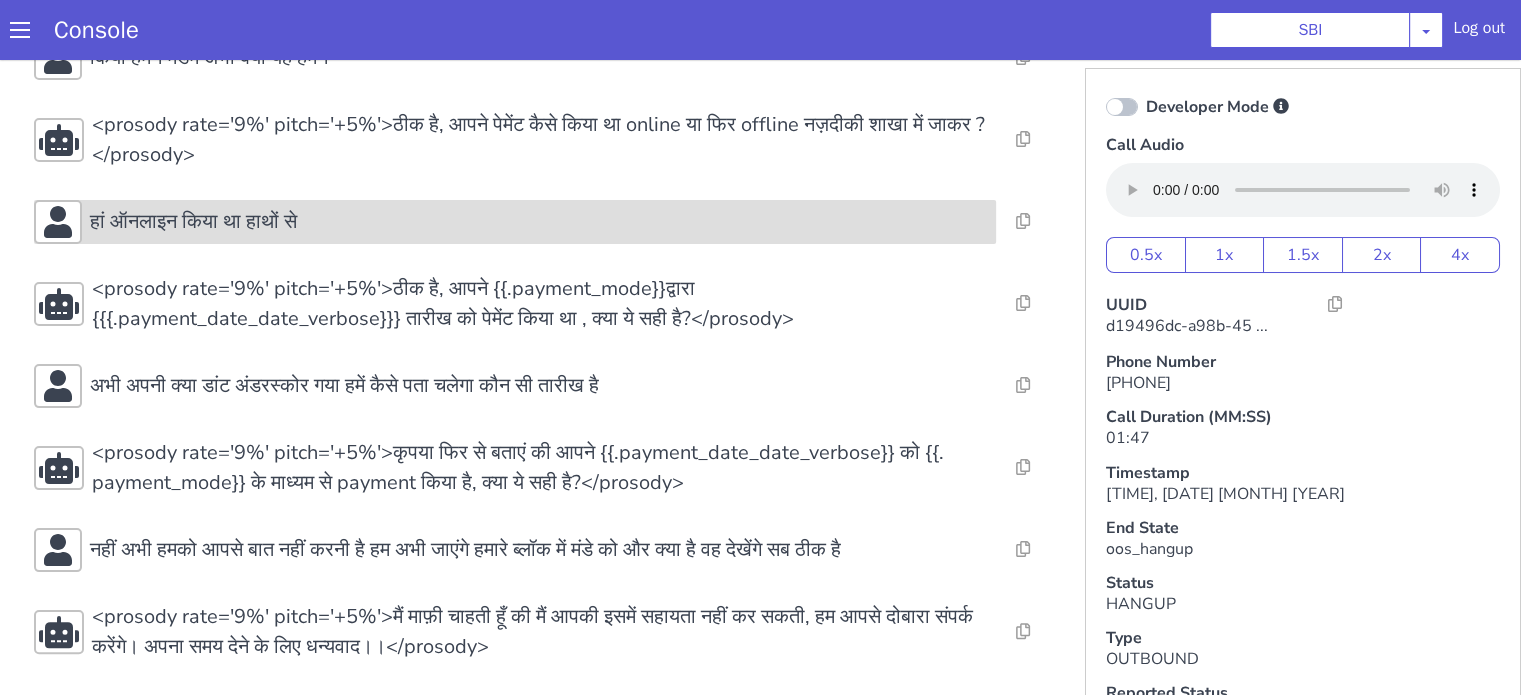 click on "हां ऑनलाइन किया था हाथों से" at bounding box center (515, 222) 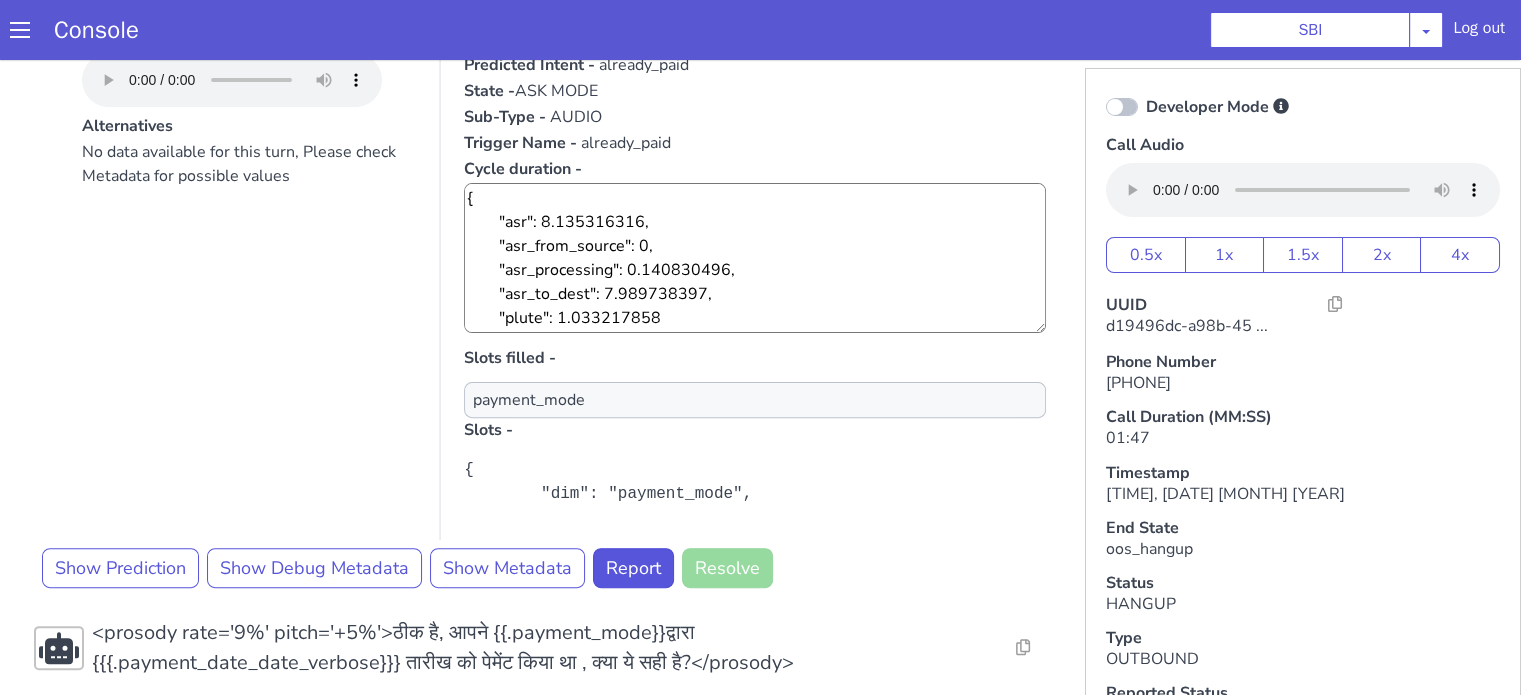 scroll, scrollTop: 792, scrollLeft: 0, axis: vertical 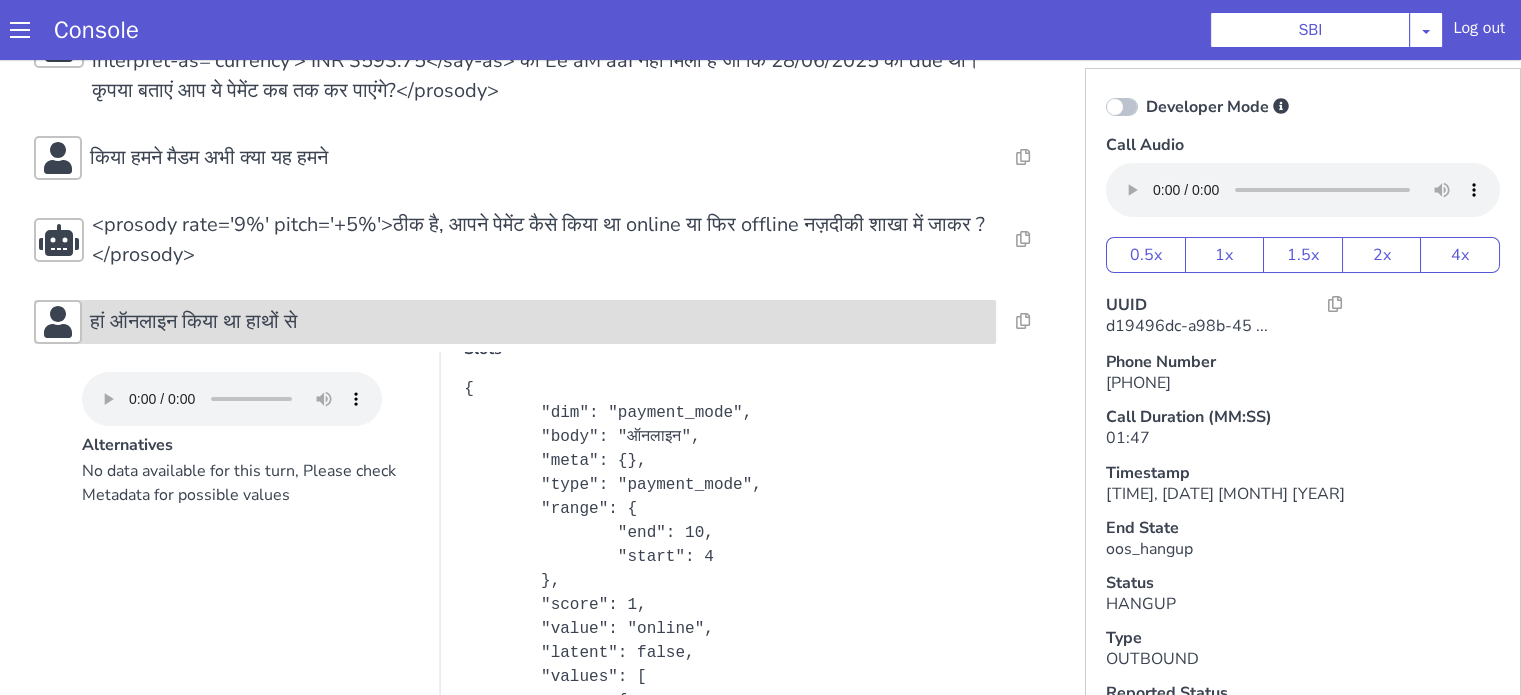 click on "हां ऑनलाइन किया था हाथों से" at bounding box center (515, 322) 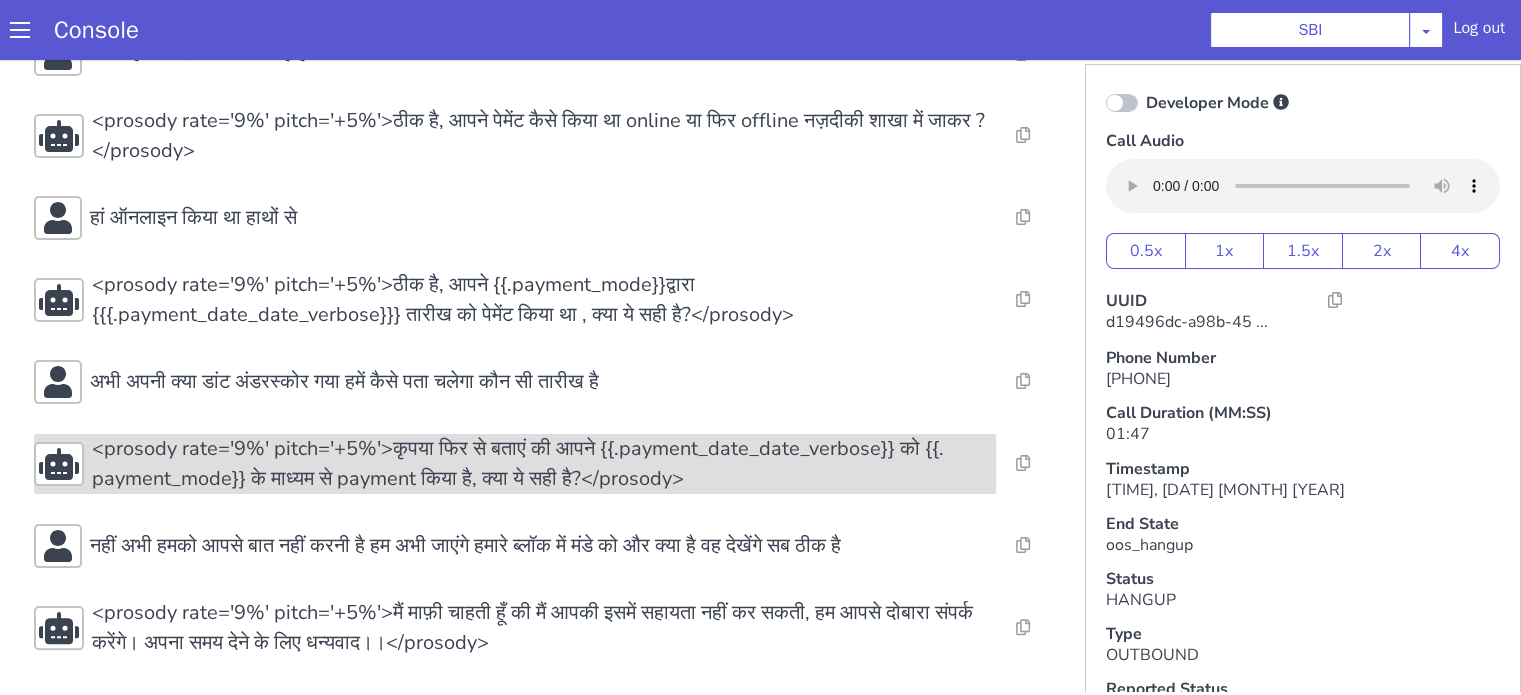 scroll, scrollTop: 5, scrollLeft: 0, axis: vertical 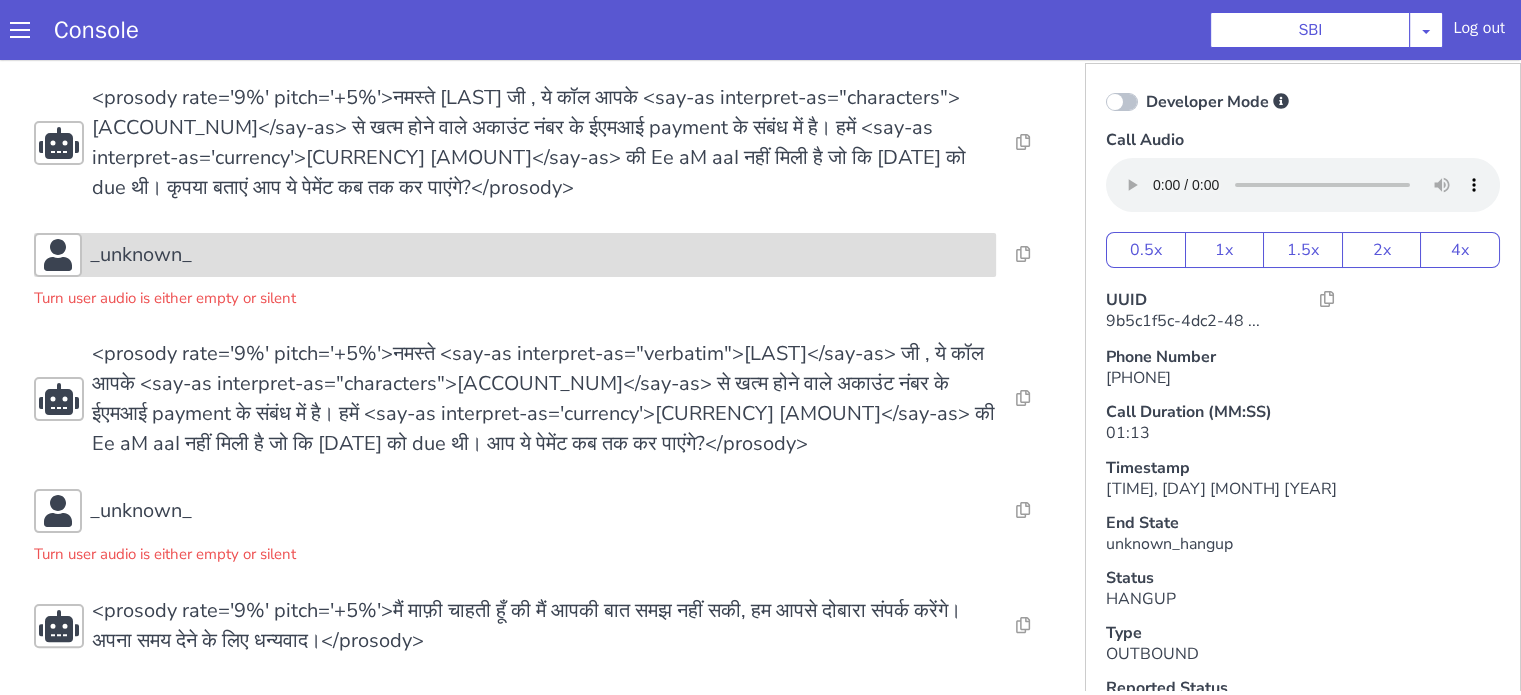 click on "_unknown_" at bounding box center [539, 255] 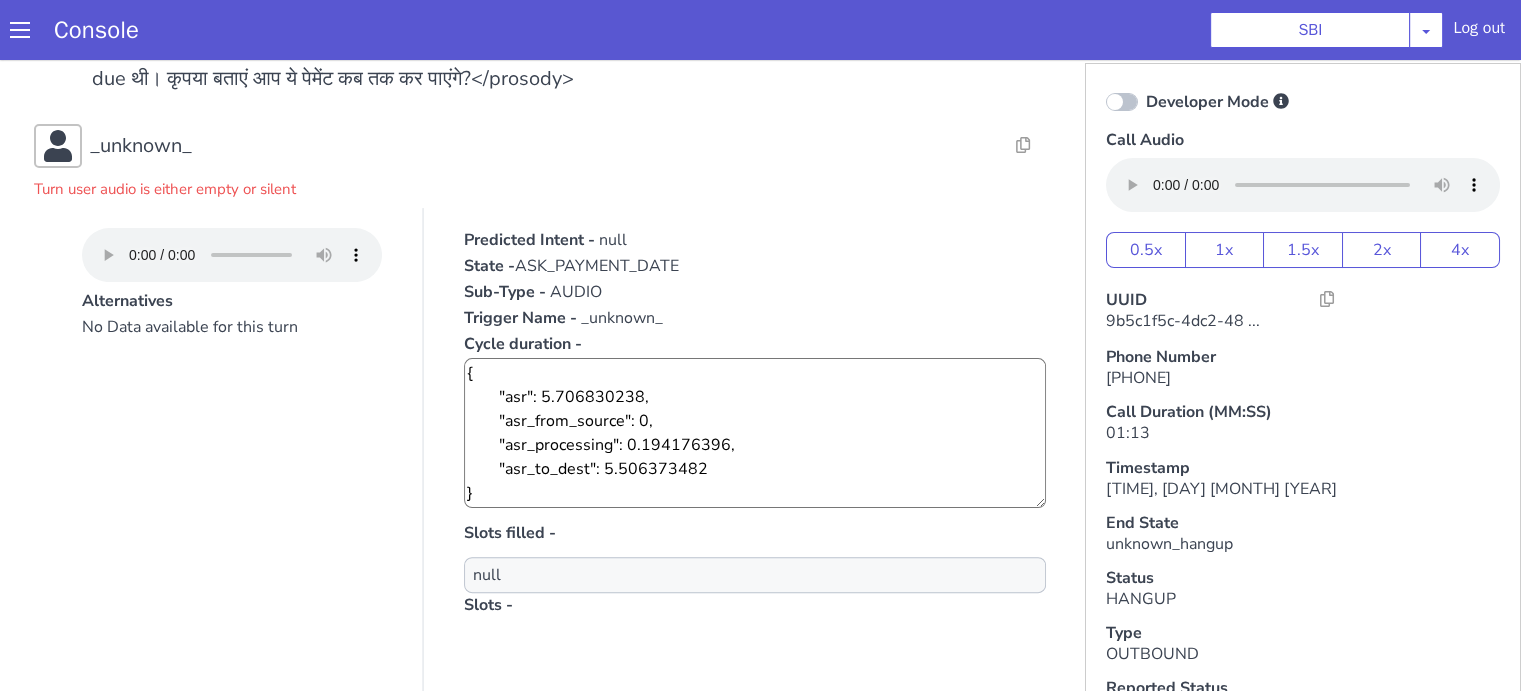 scroll, scrollTop: 950, scrollLeft: 0, axis: vertical 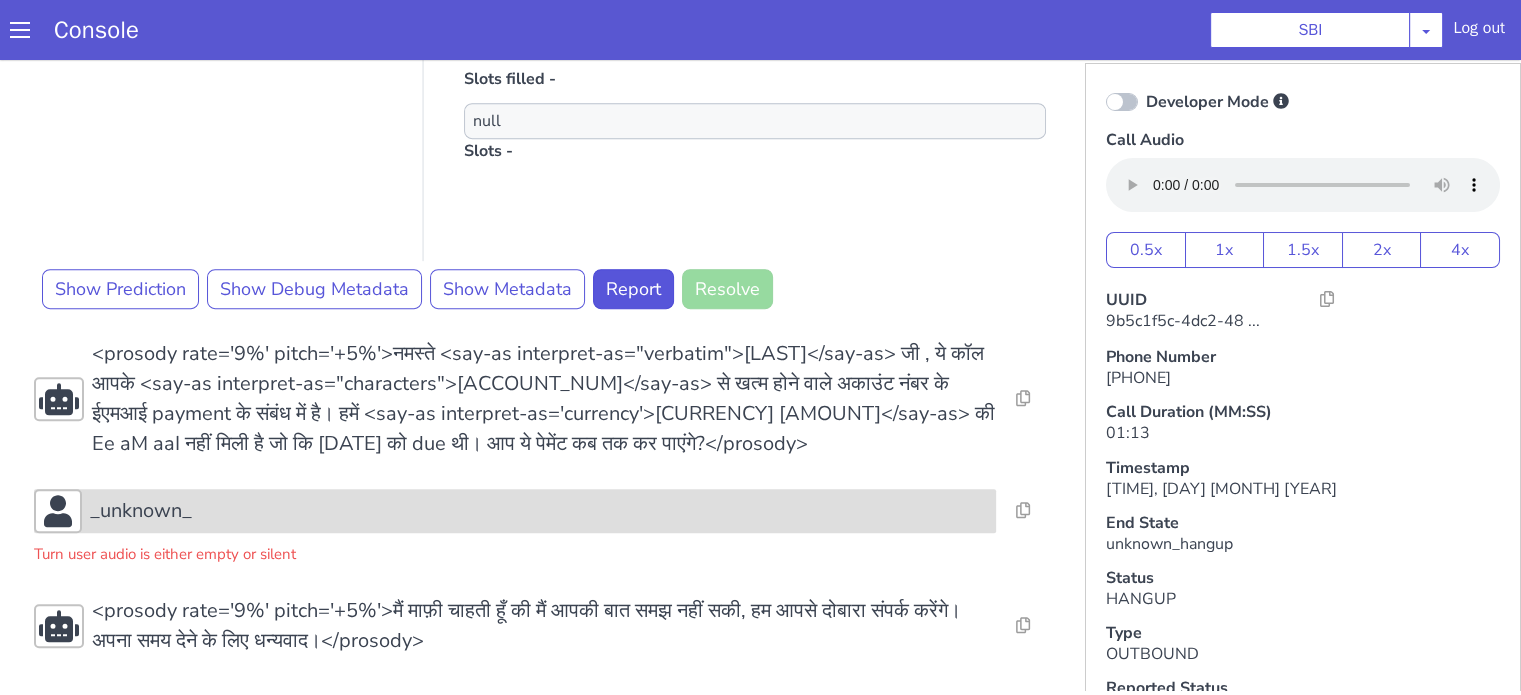 click on "_unknown_" at bounding box center [141, 511] 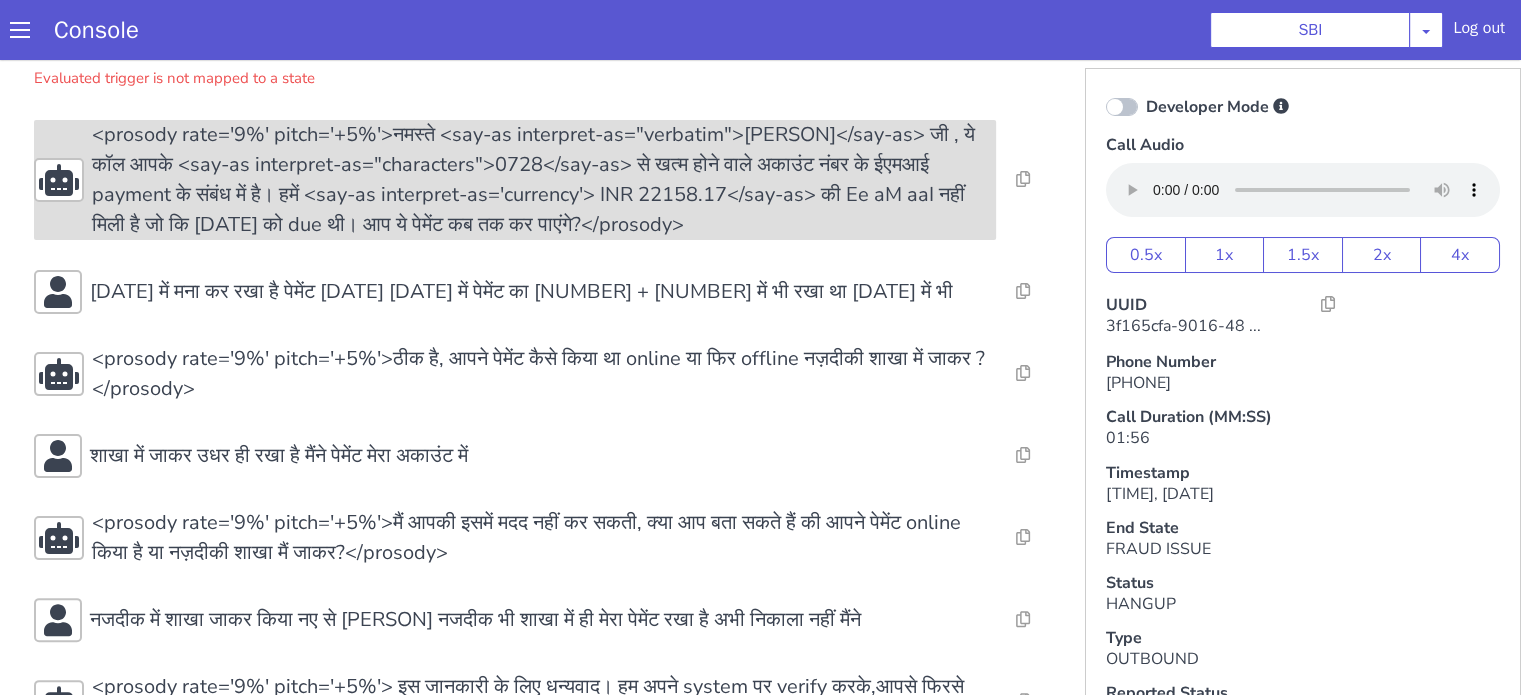 scroll, scrollTop: 485, scrollLeft: 0, axis: vertical 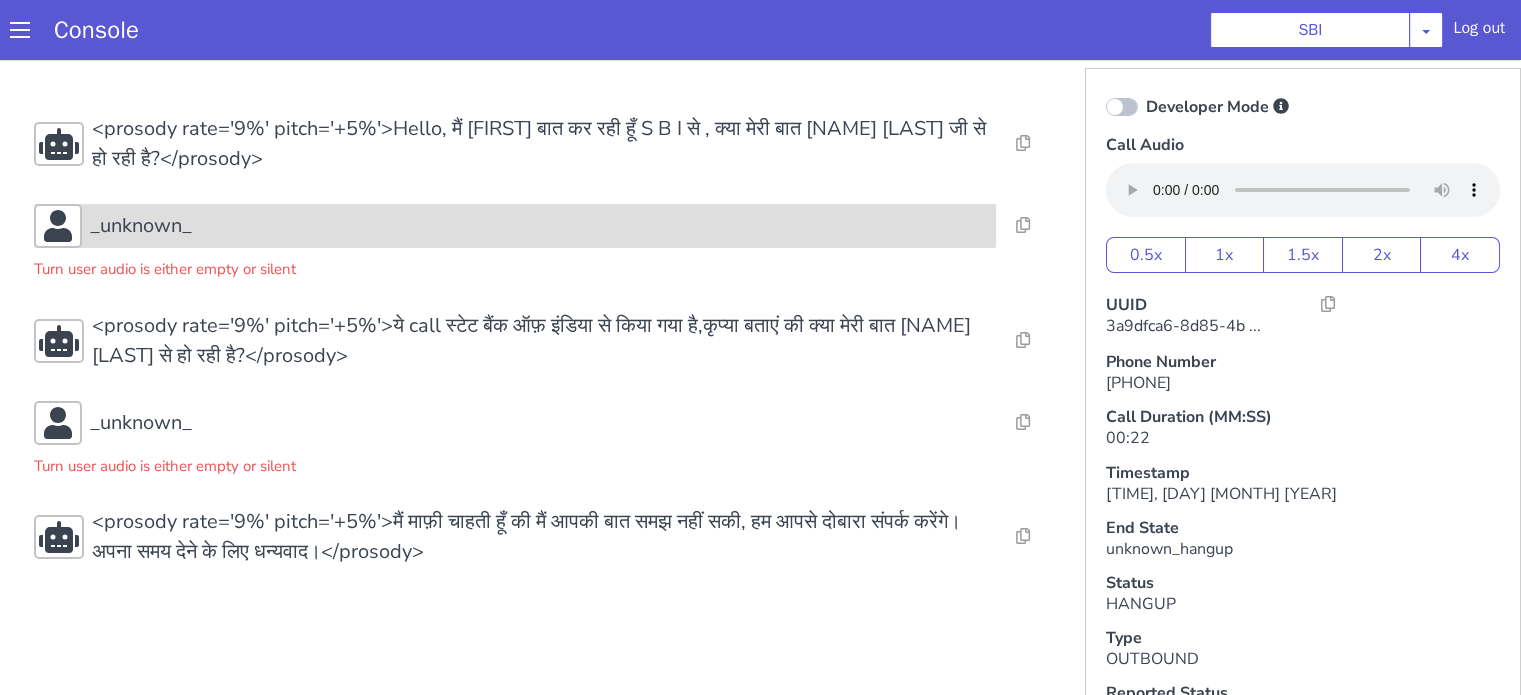 click on "_unknown_" at bounding box center [141, 226] 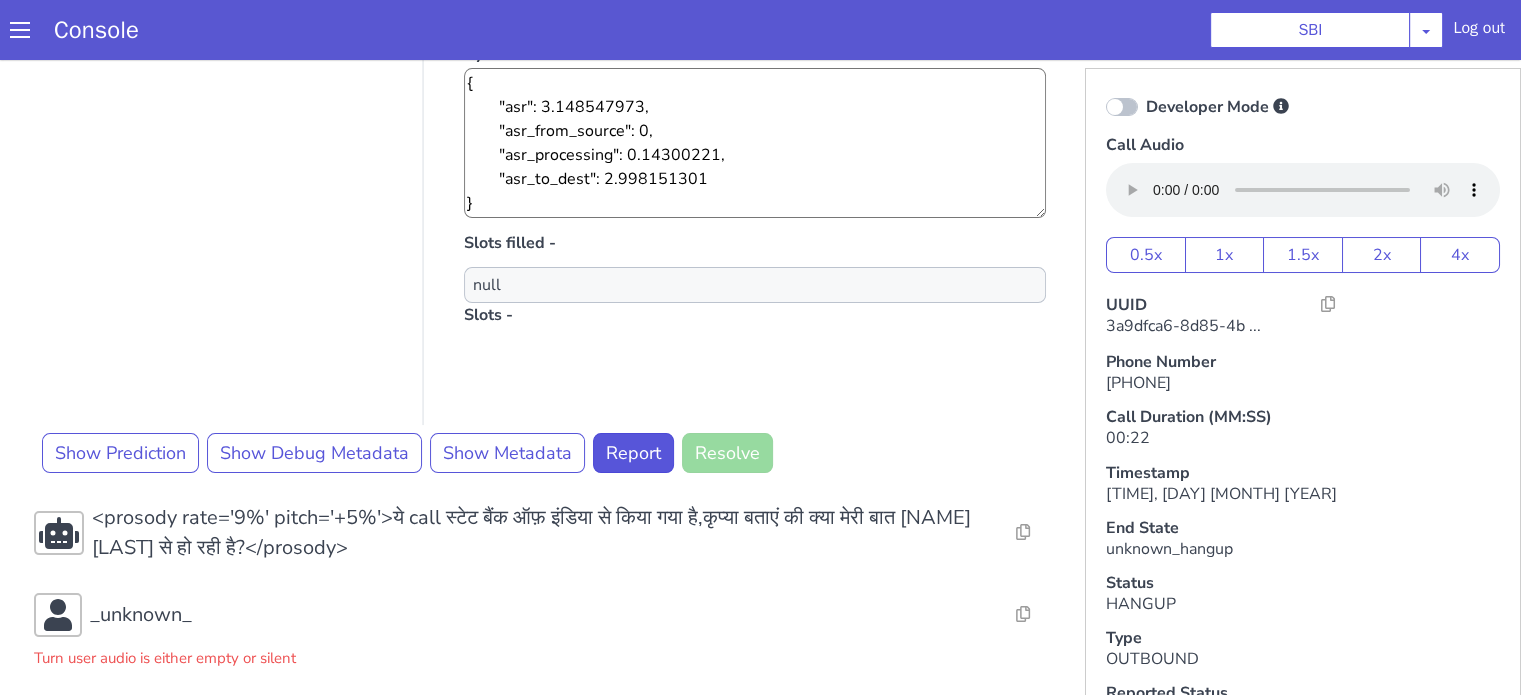 scroll, scrollTop: 471, scrollLeft: 0, axis: vertical 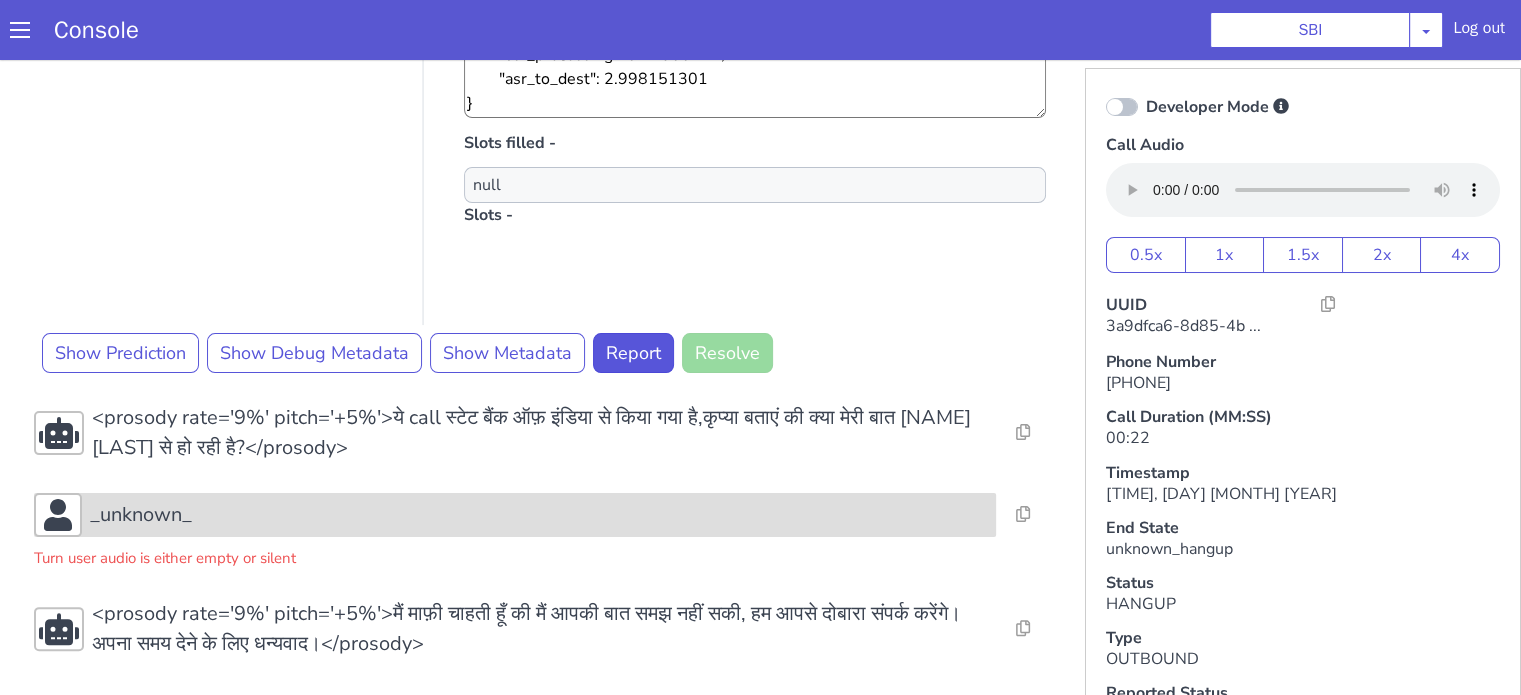 click on "_unknown_" at bounding box center (141, 515) 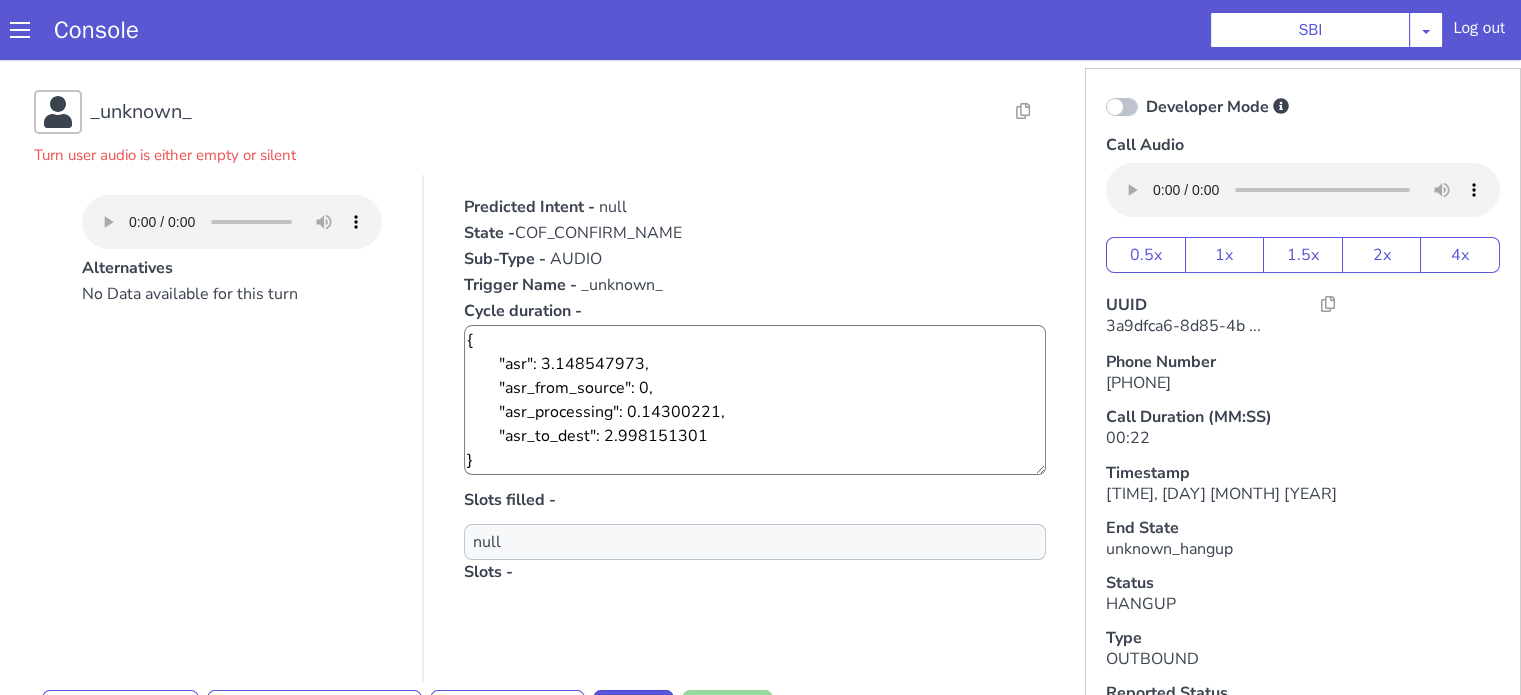 scroll, scrollTop: 0, scrollLeft: 0, axis: both 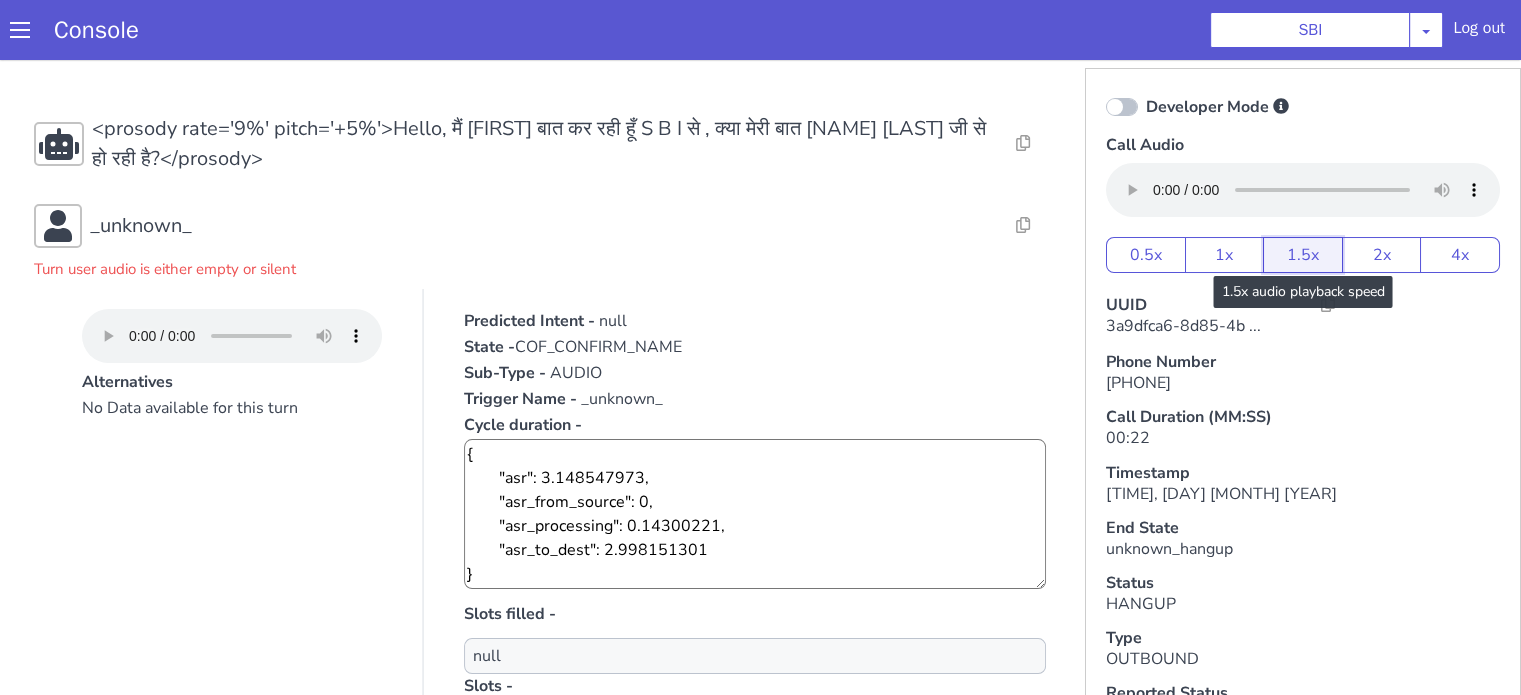 click on "1.5x" at bounding box center [1303, 255] 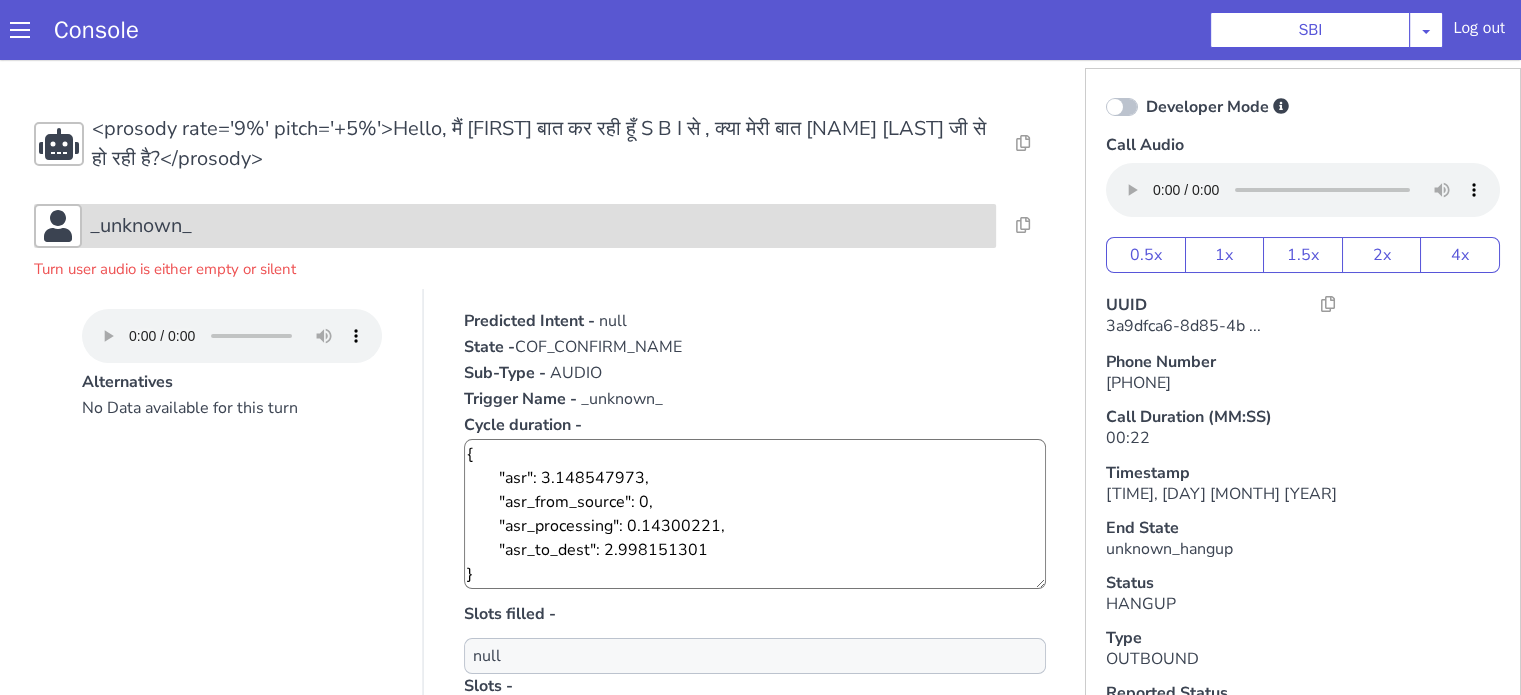 click on "_unknown_" at bounding box center [515, 226] 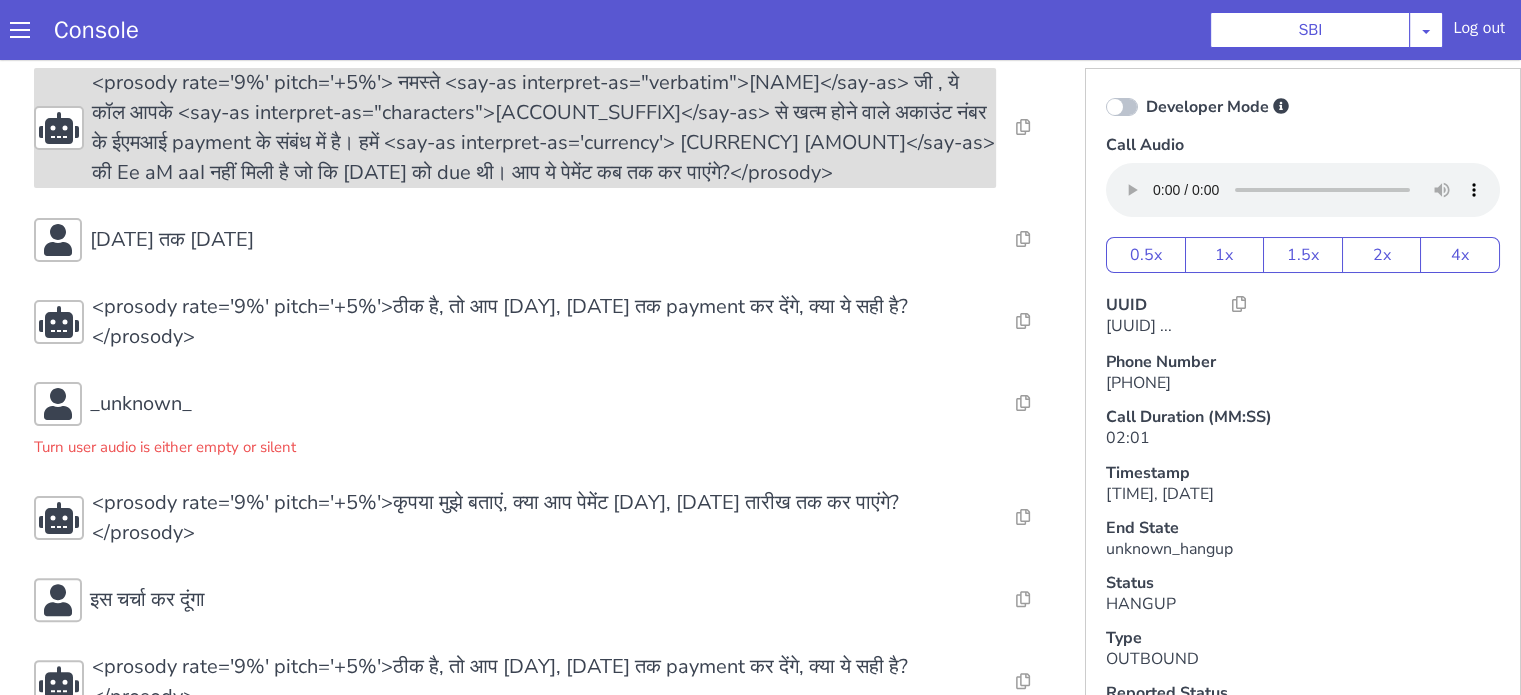 scroll, scrollTop: 313, scrollLeft: 0, axis: vertical 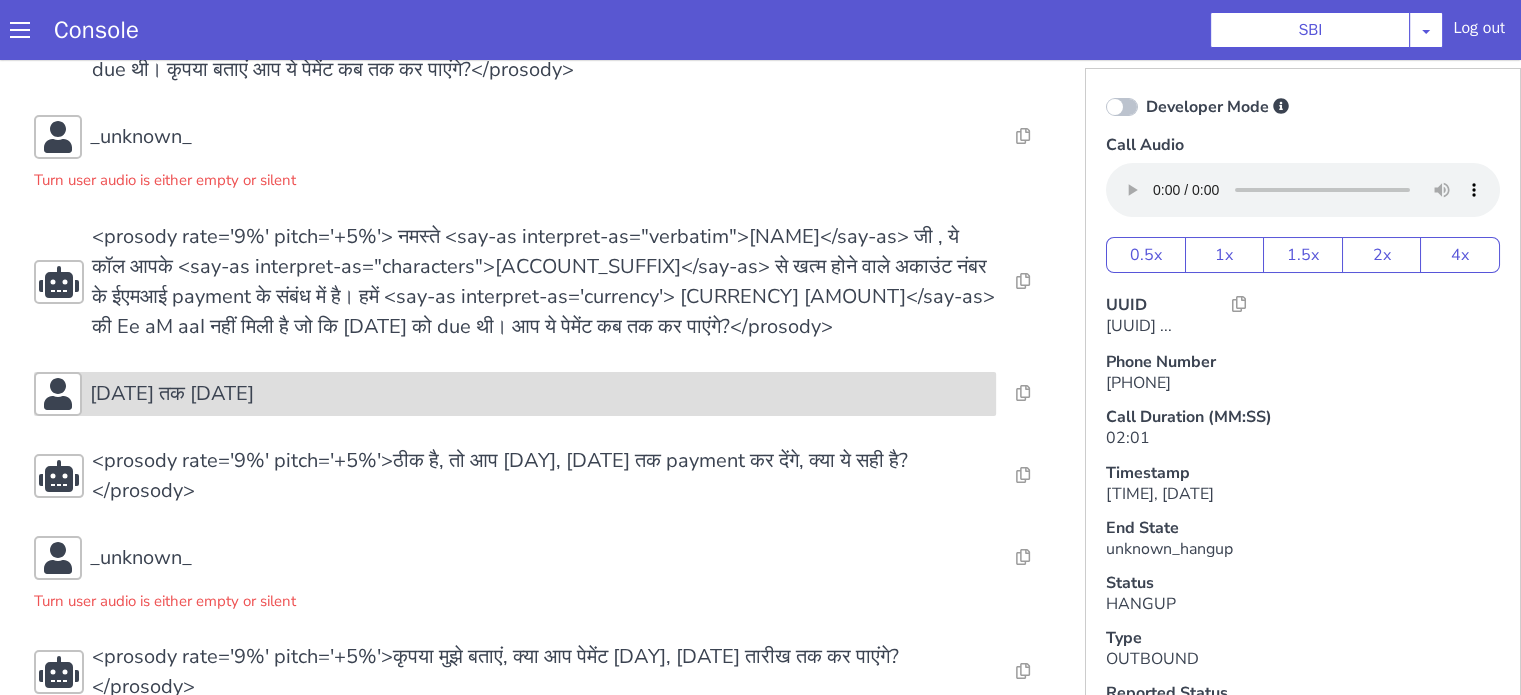 click on "[DATE] तक [DATE]" at bounding box center [172, 394] 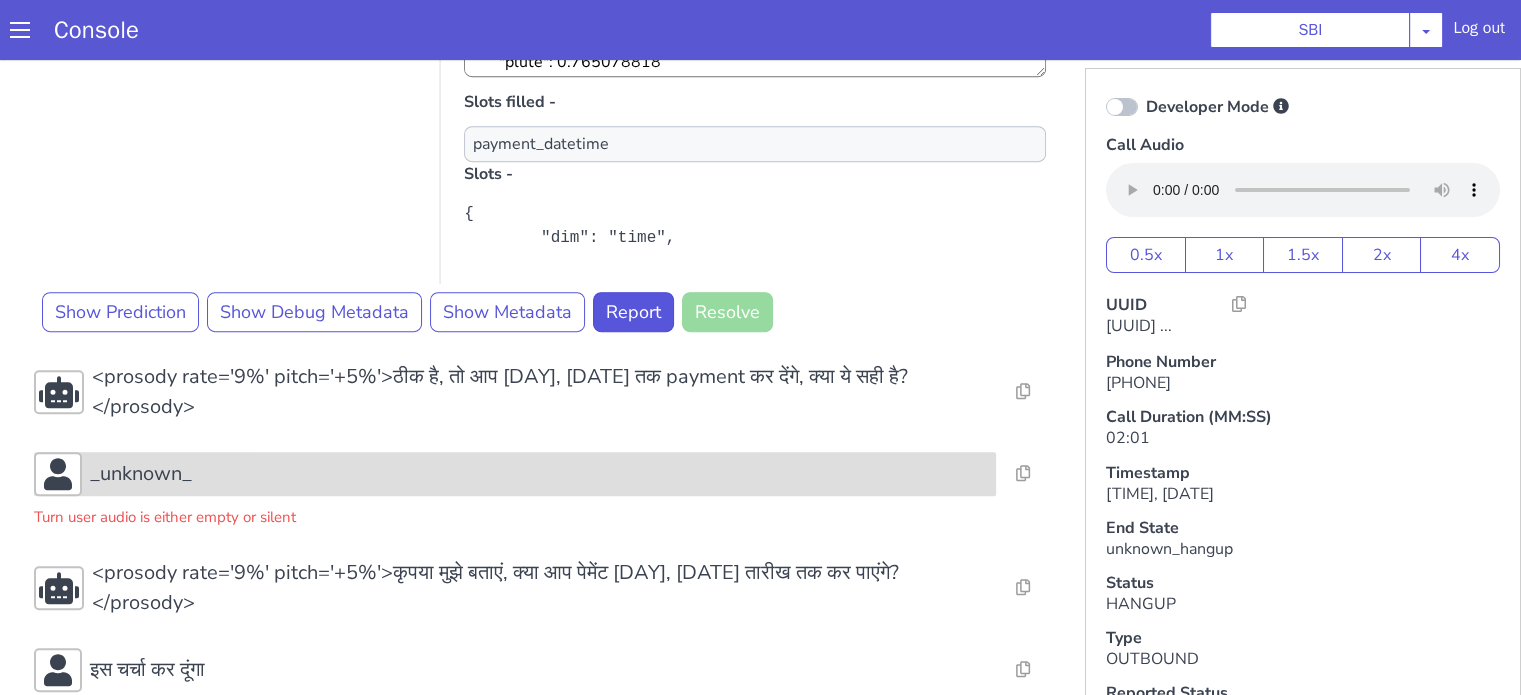 scroll, scrollTop: 1076, scrollLeft: 0, axis: vertical 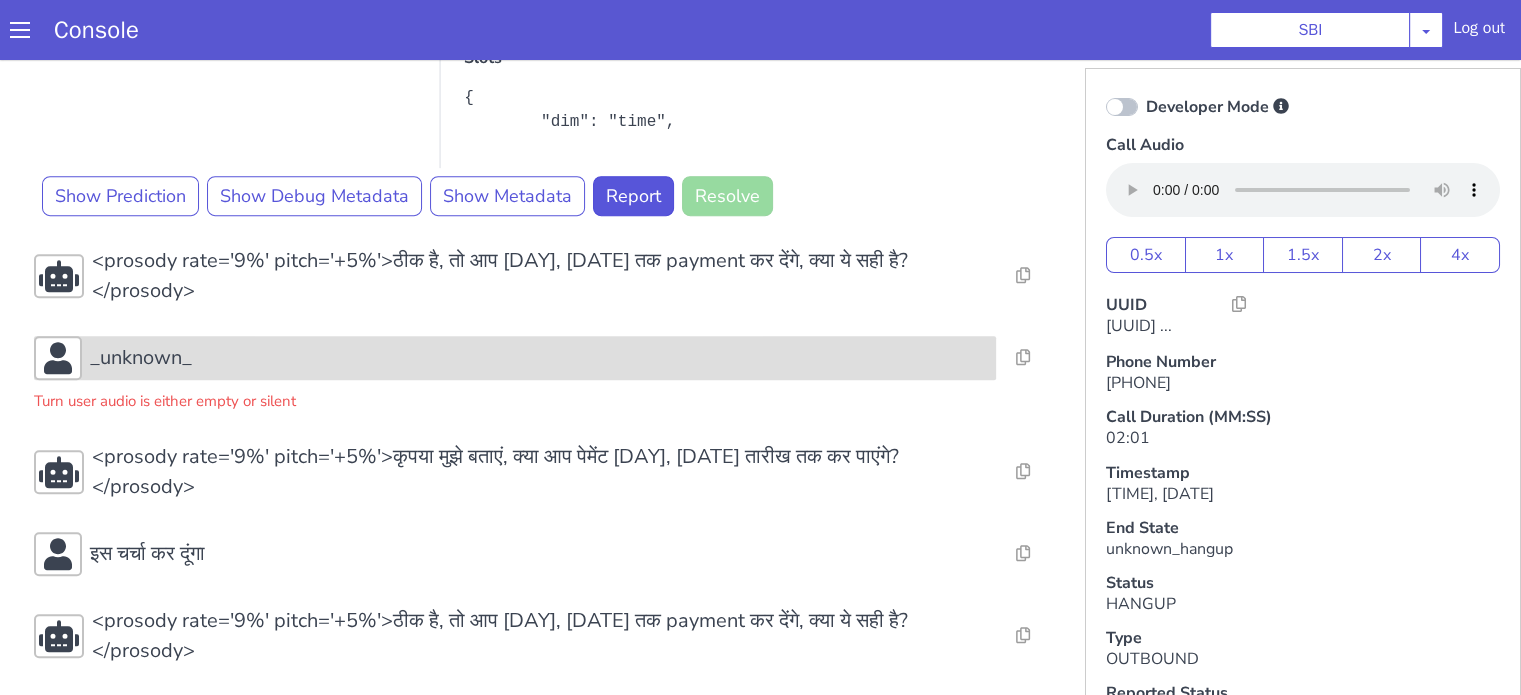 click on "_unknown_" at bounding box center (539, 358) 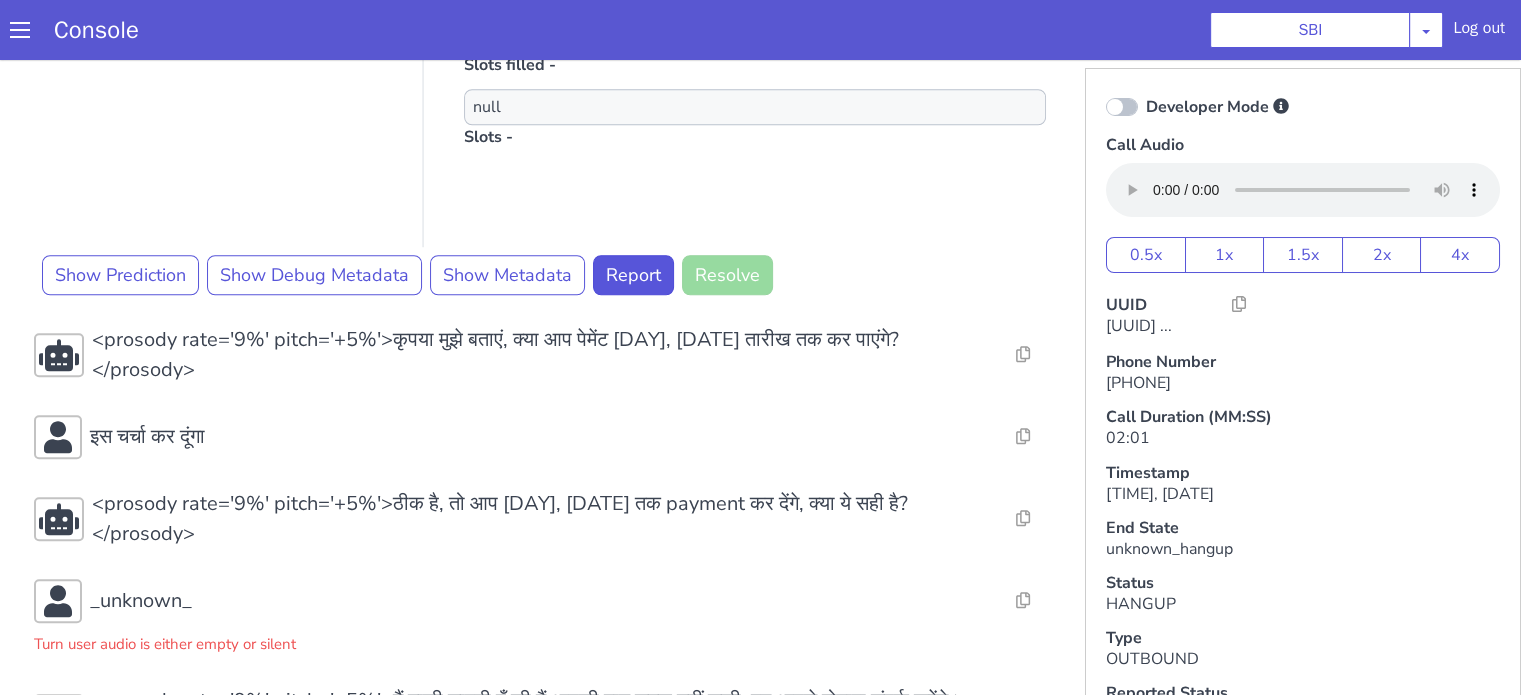 scroll, scrollTop: 1840, scrollLeft: 0, axis: vertical 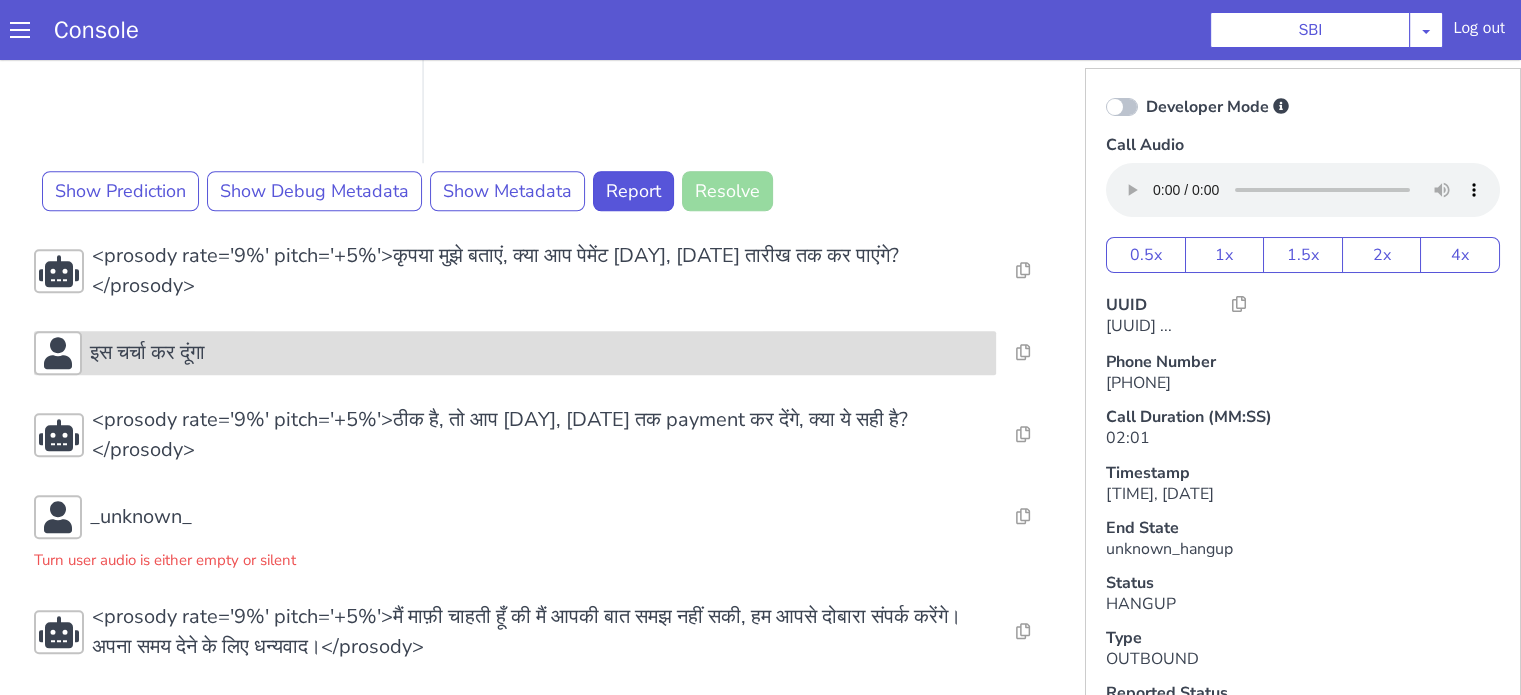 click on "इस चर्चा कर दूंगा" at bounding box center [539, 353] 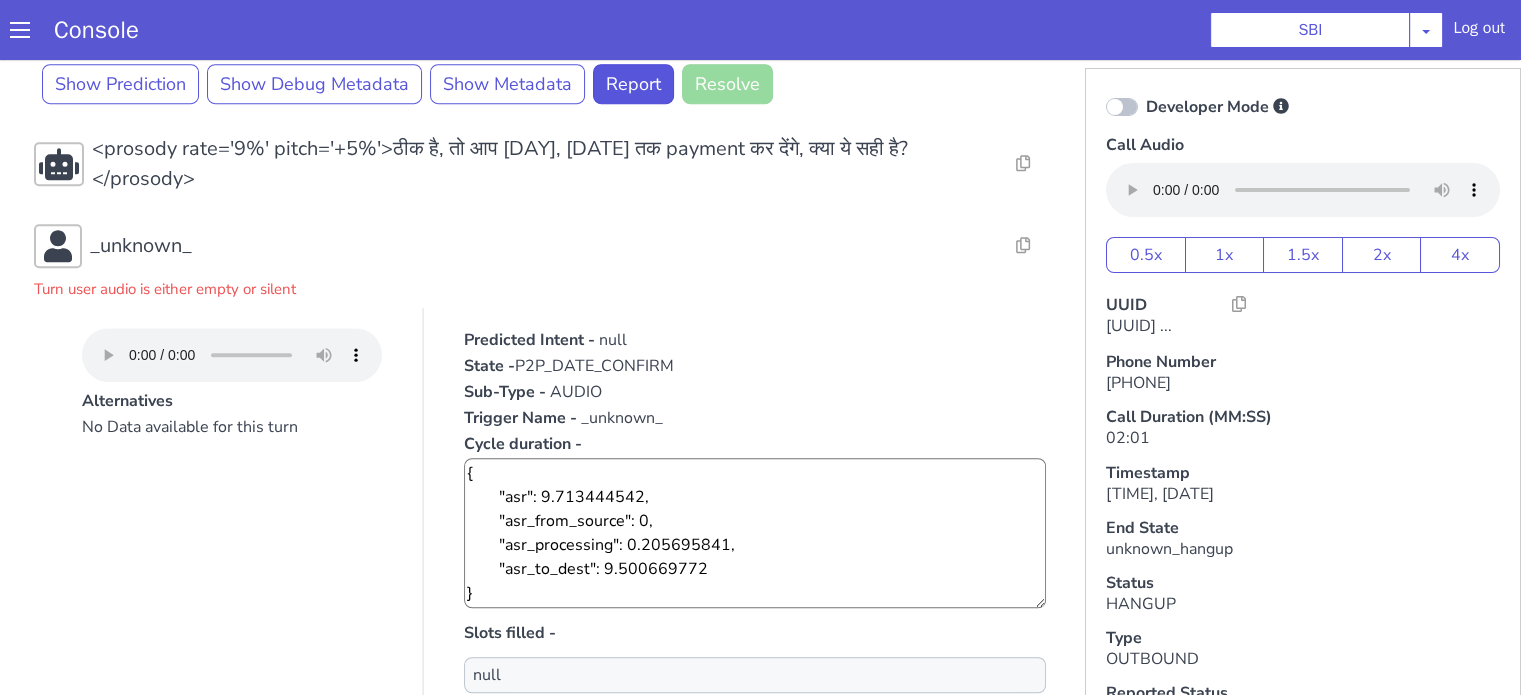 scroll, scrollTop: 1140, scrollLeft: 0, axis: vertical 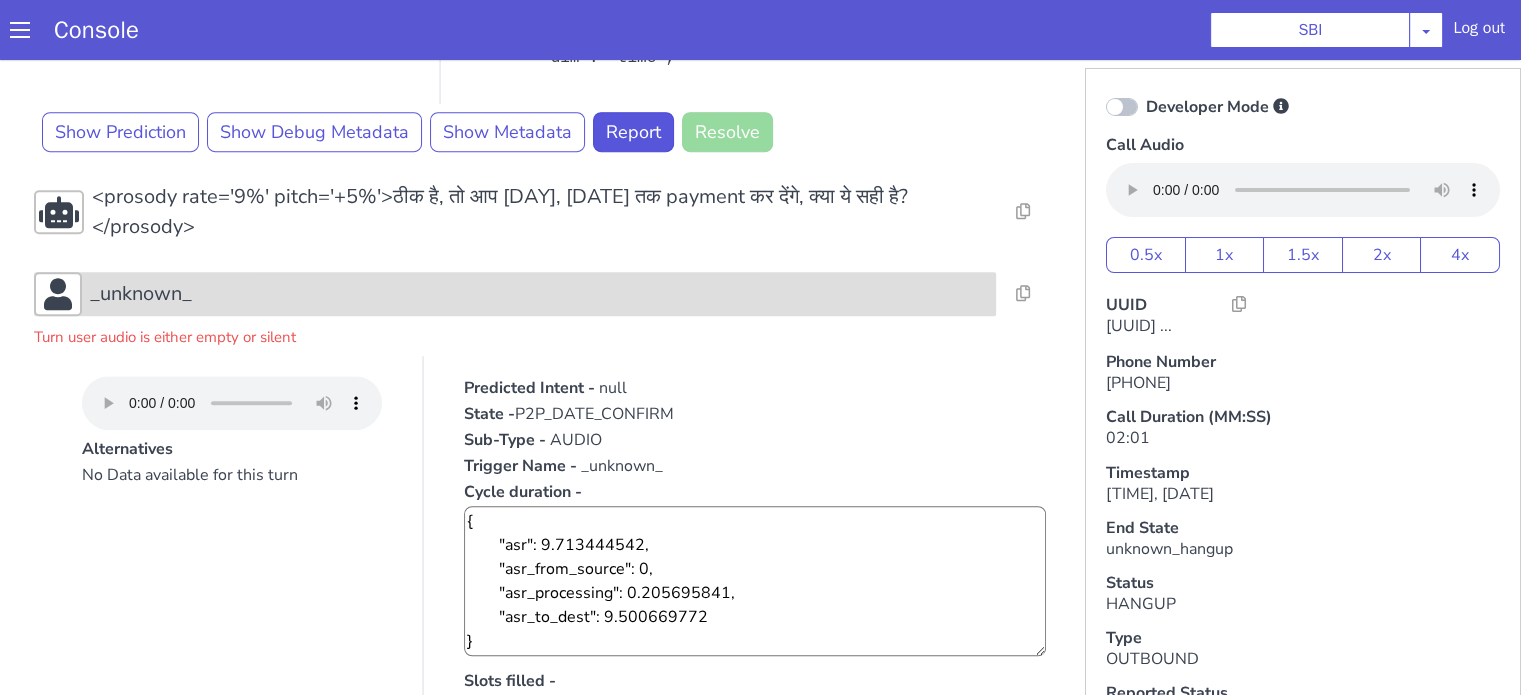 click on "_unknown_" at bounding box center (539, 294) 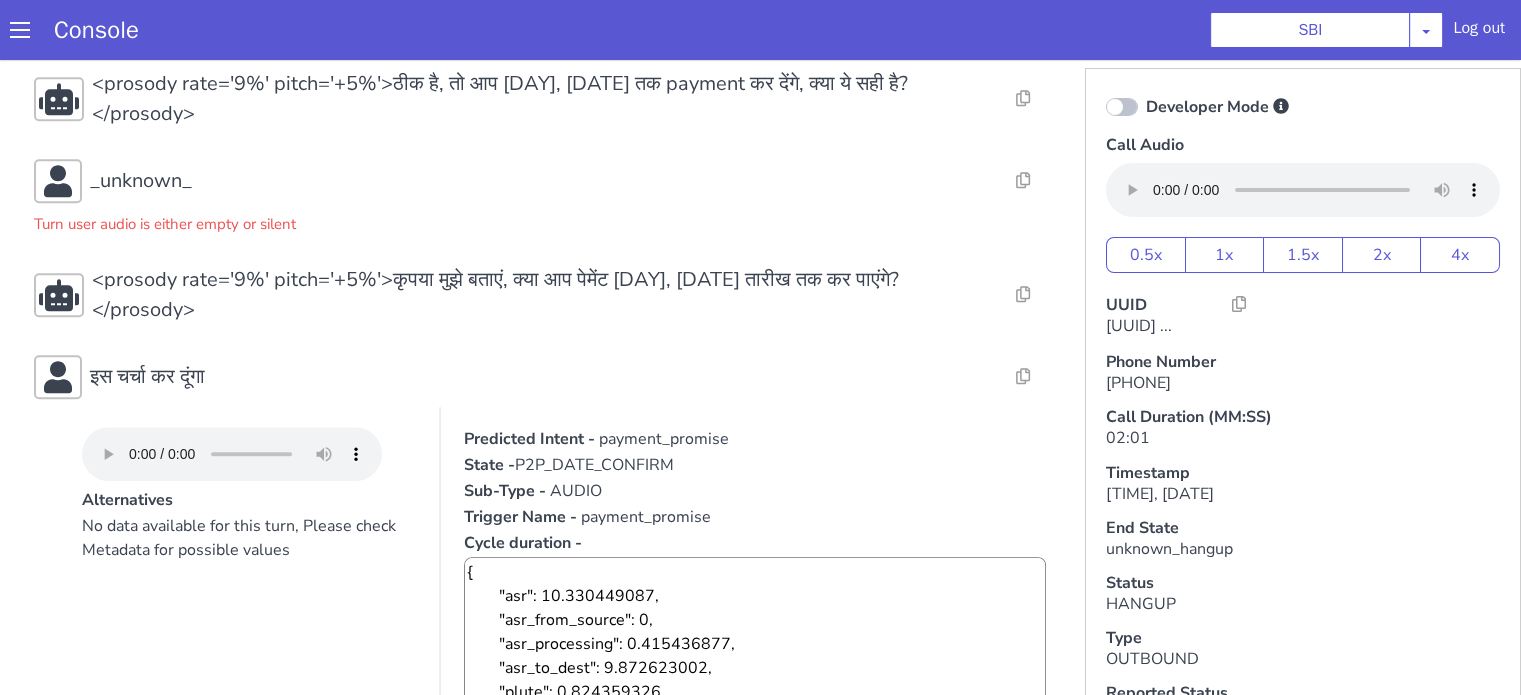 scroll, scrollTop: 1340, scrollLeft: 0, axis: vertical 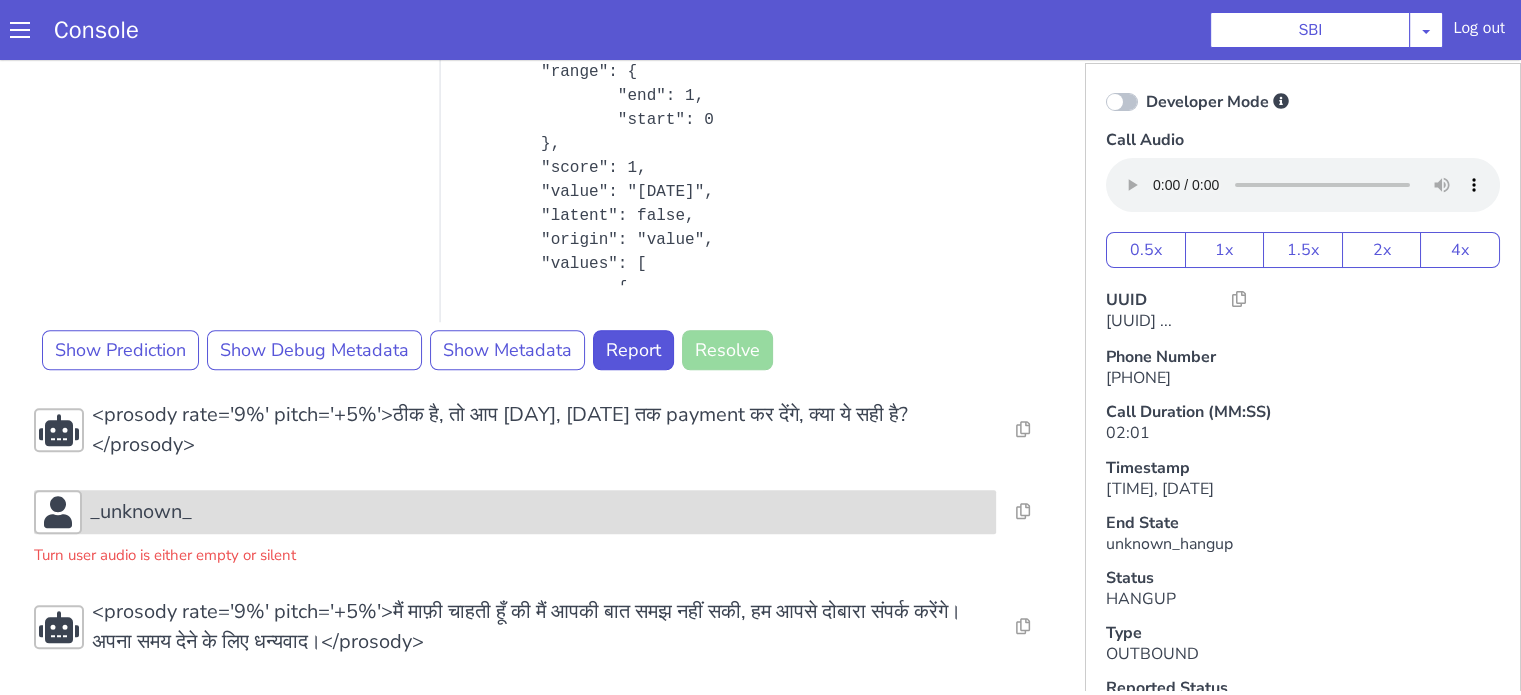 click on "_unknown_" at bounding box center [141, 512] 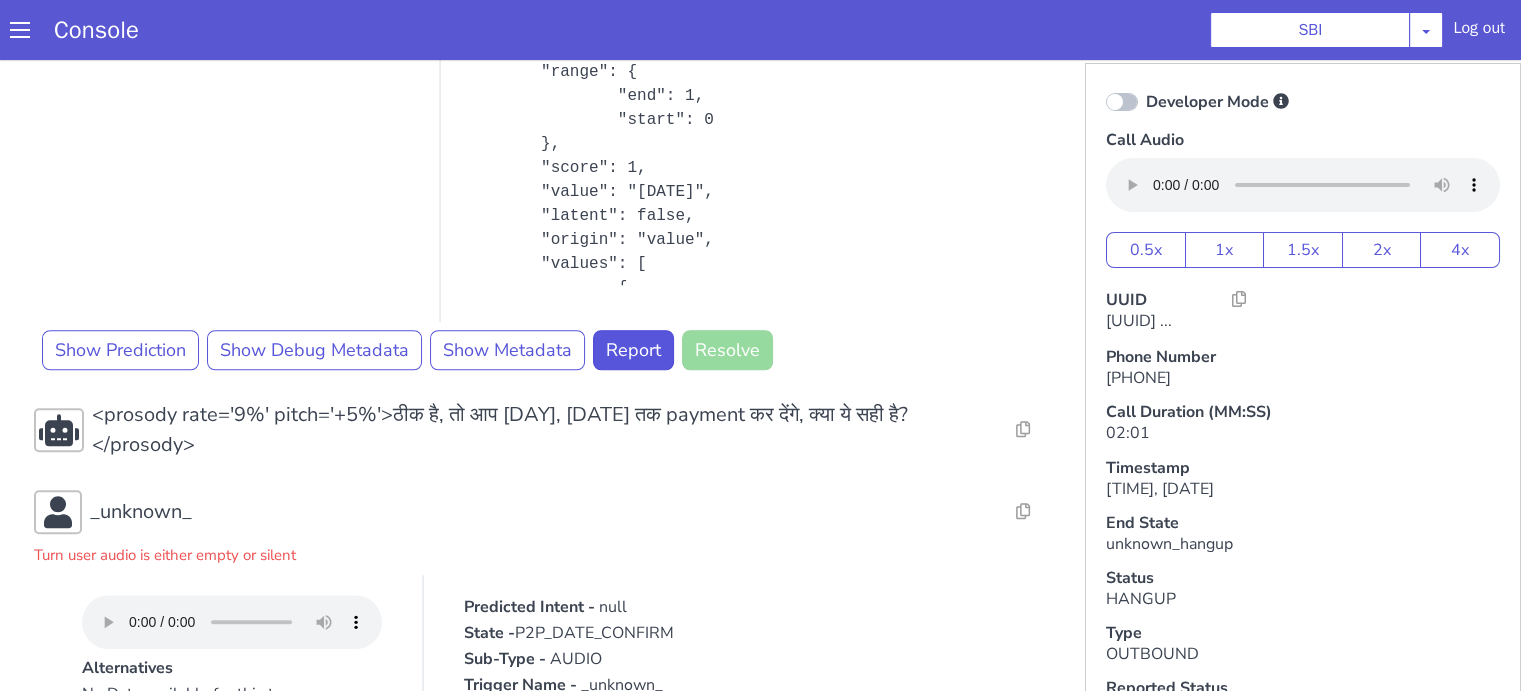 type 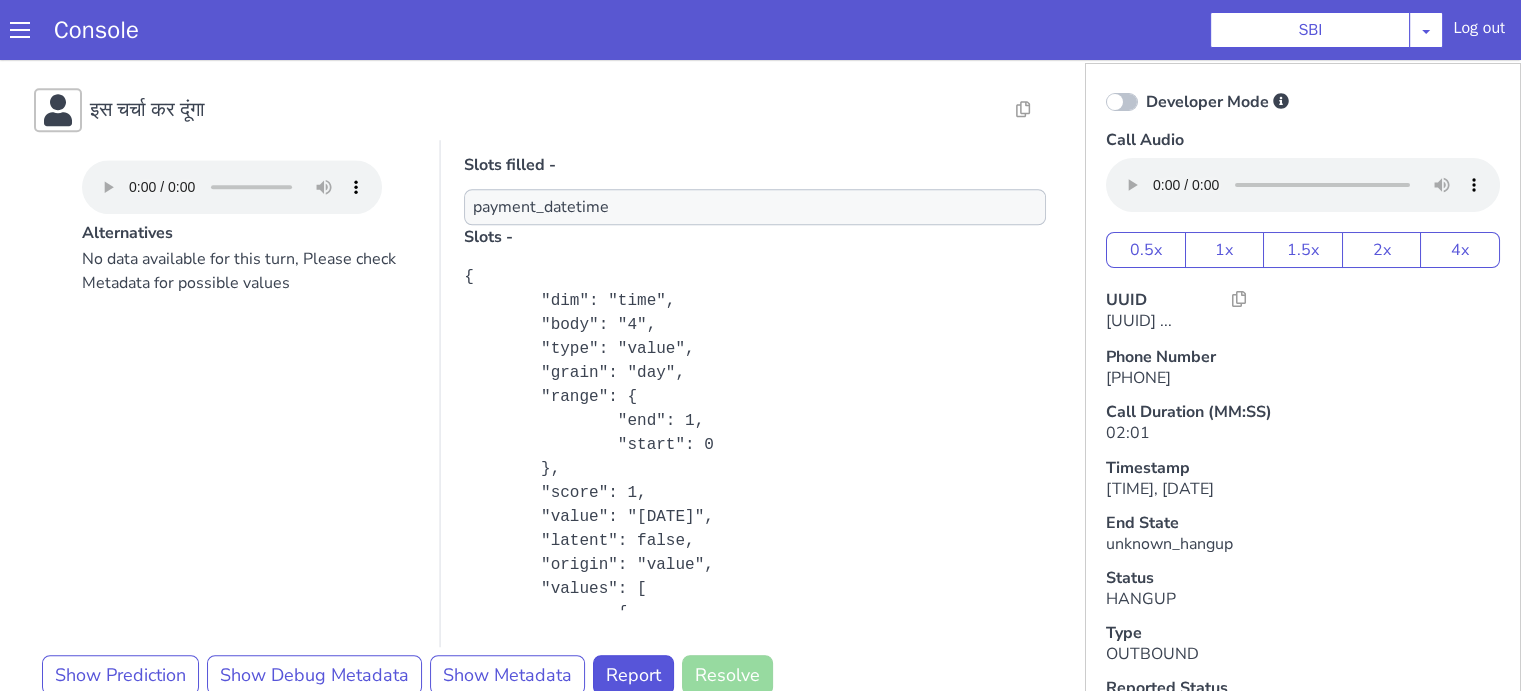 scroll, scrollTop: 1440, scrollLeft: 0, axis: vertical 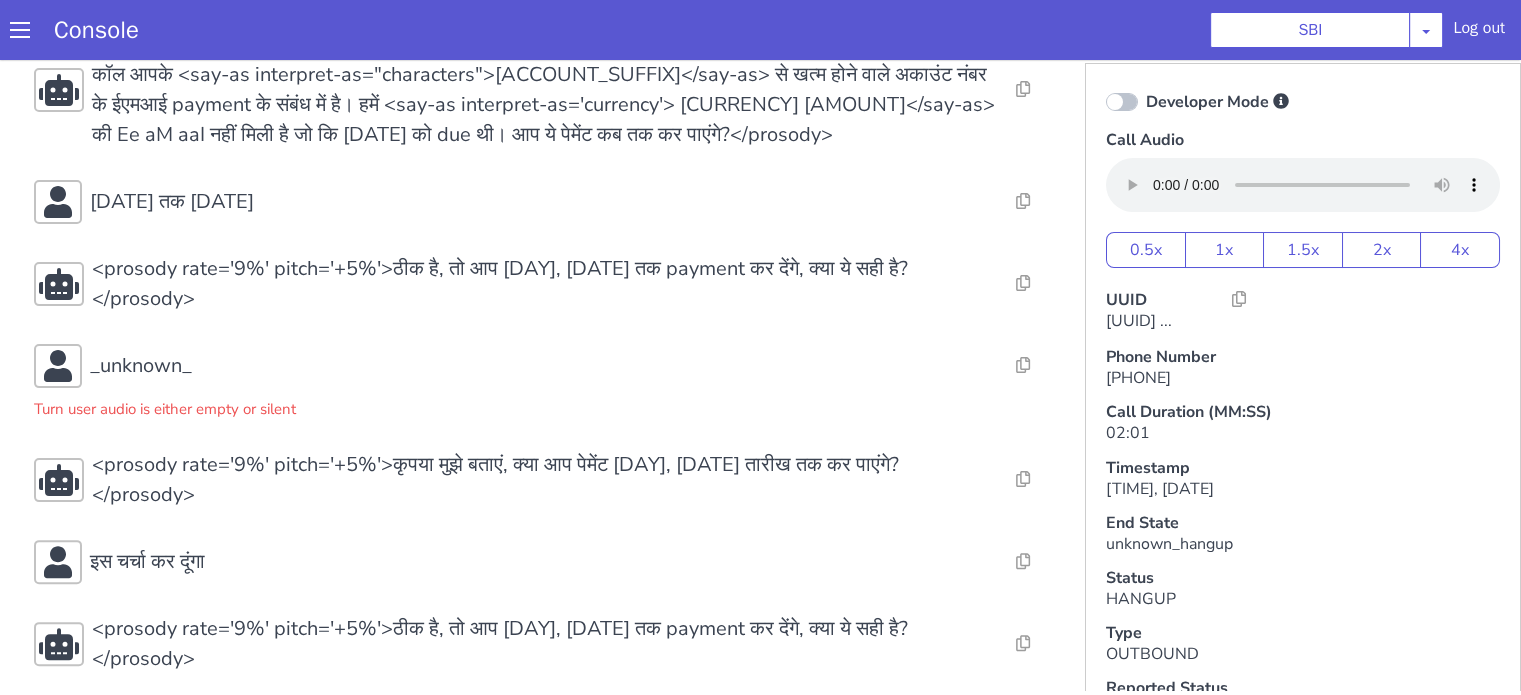 click on "Console SBI AO Smith Airtel DTH Pilot Airtel POC Alice Blue NT Aliceblue American Finance - US Apollo Apollo 24*7 Application - Collections Auto NPS feedback Avaya Devconnect Axis Axis AMC Axis Outbound BAGIC BALIC BALIC Old 2 Bajaj Autofinance Bajaj Fin Banking Demo Barbeque Nation Buy Now Pay Later Cars24 Cashe Central Bank of India Charles Tyrwhitt Cholamandalam Finance Consumer Durables Coverfox Covid19 Helpline Credgenics CreditMate DPDzero DUMMY Data collection Demo - Collections Dish TV ERCM Emeritus Eureka Forbes - LQ FFAM360 - US Familiarity Farming_Axis Finaccel Flipkart Flow Templates Fusion Microfinance Giorgos_TestBot Great Learning Grievance Bot HDB Finance HDFC HDFC Ergo HDFC Freedom CC HDFC Life Demo HDFC Securities Hathway Internet Hathway V2 Home Credit IBM IBM Banking Demo ICICI ICICI Bank Outbound ICICI Lombard Persistency ICICI Prudential ICICI securities ICICI_lombard IDFC First Bank IFFCO Tokio Insurance Iffco Tokio Indiamart Indigo IndusInd - Settlement IndusInd CC Insurance Jarvis" at bounding box center [760, 30] 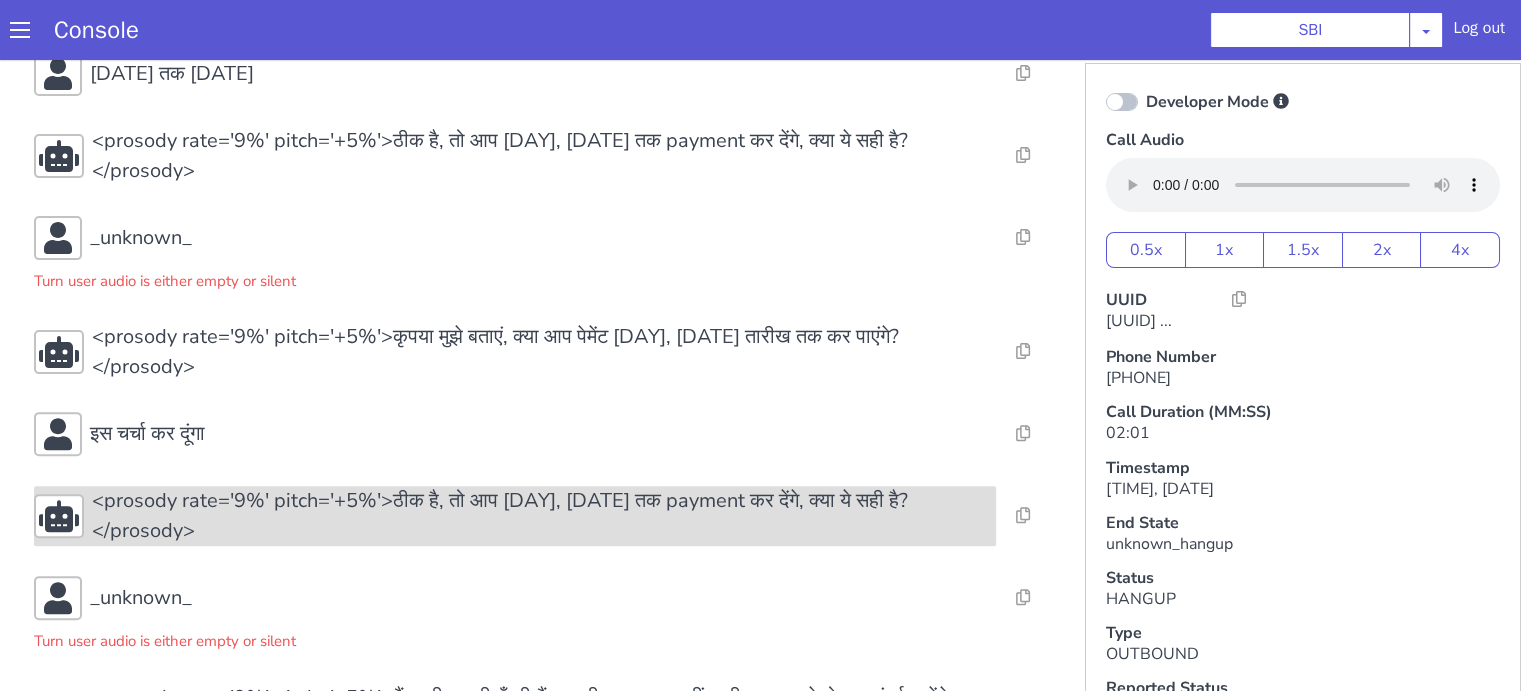 scroll, scrollTop: 713, scrollLeft: 0, axis: vertical 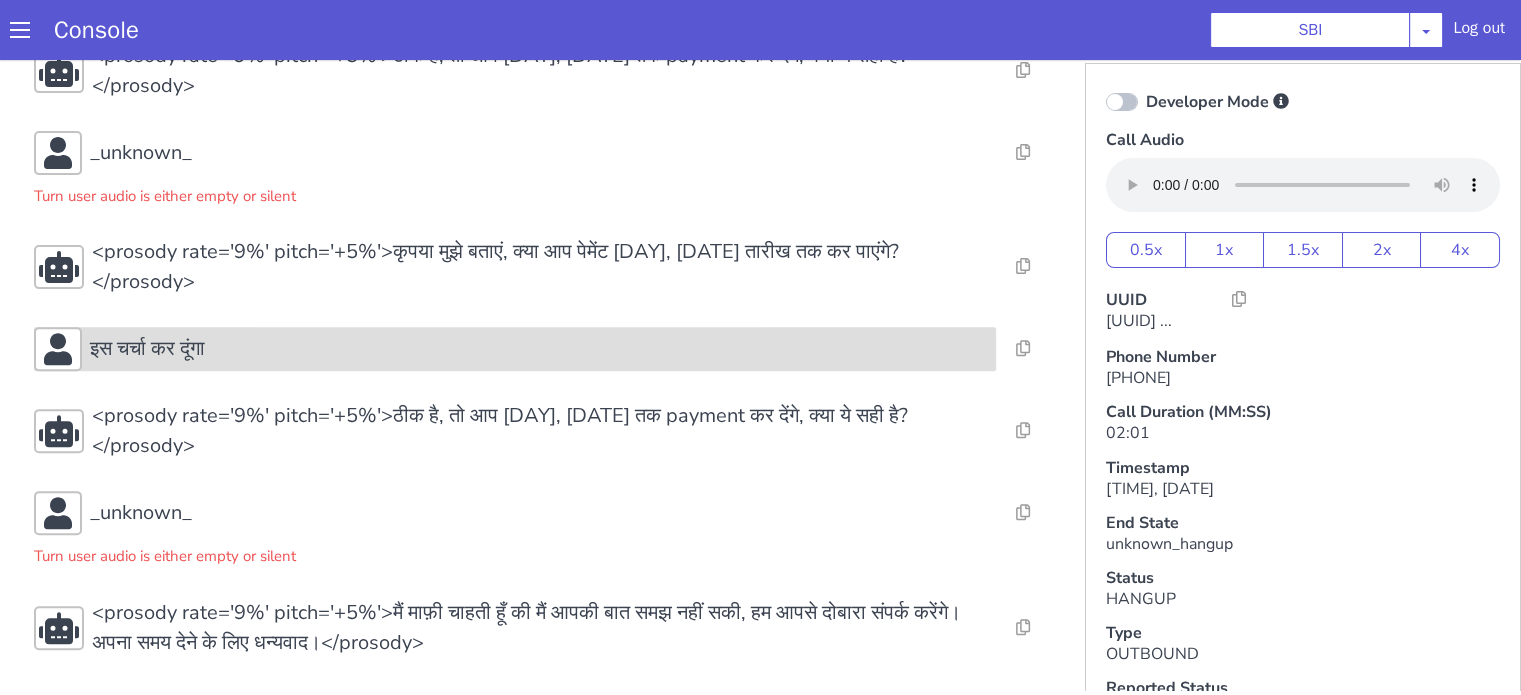 click on "इस चर्चा कर दूंगा" at bounding box center (539, 349) 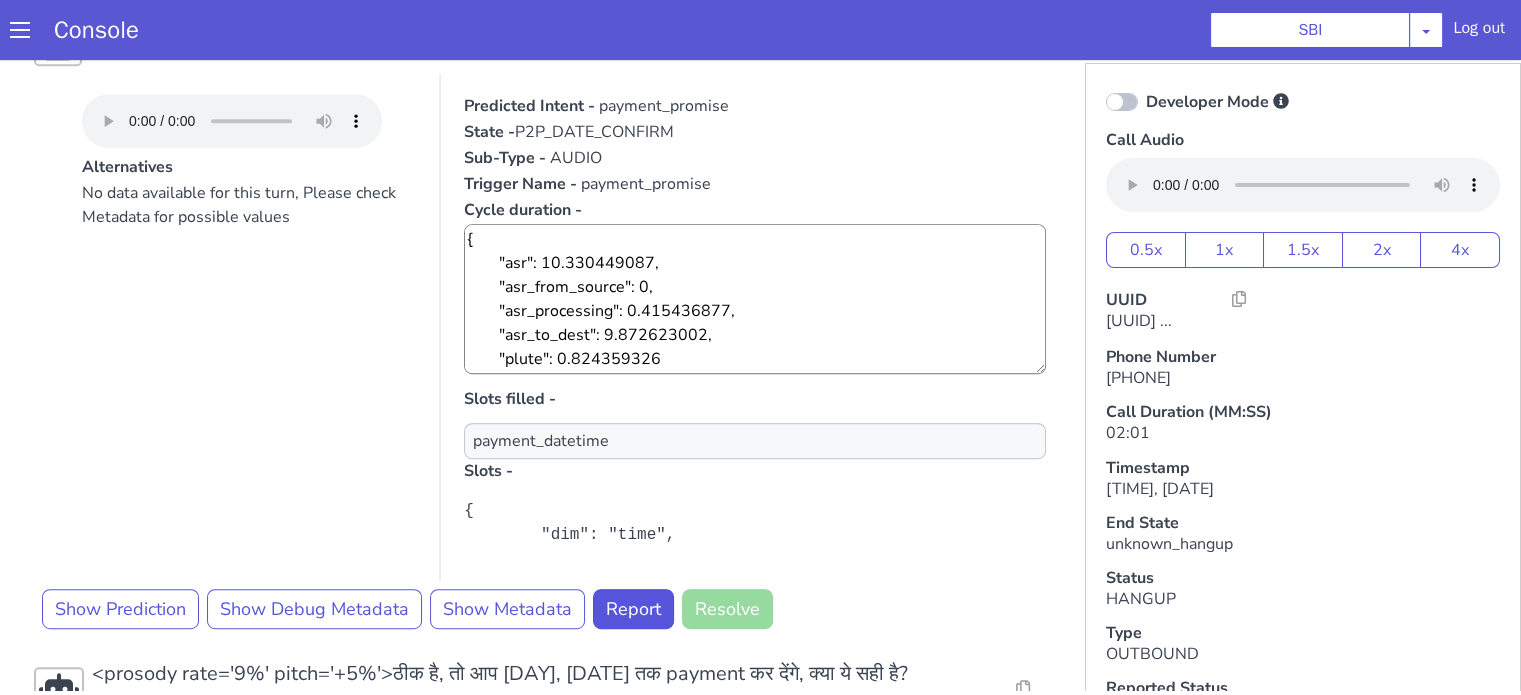 scroll, scrollTop: 1113, scrollLeft: 0, axis: vertical 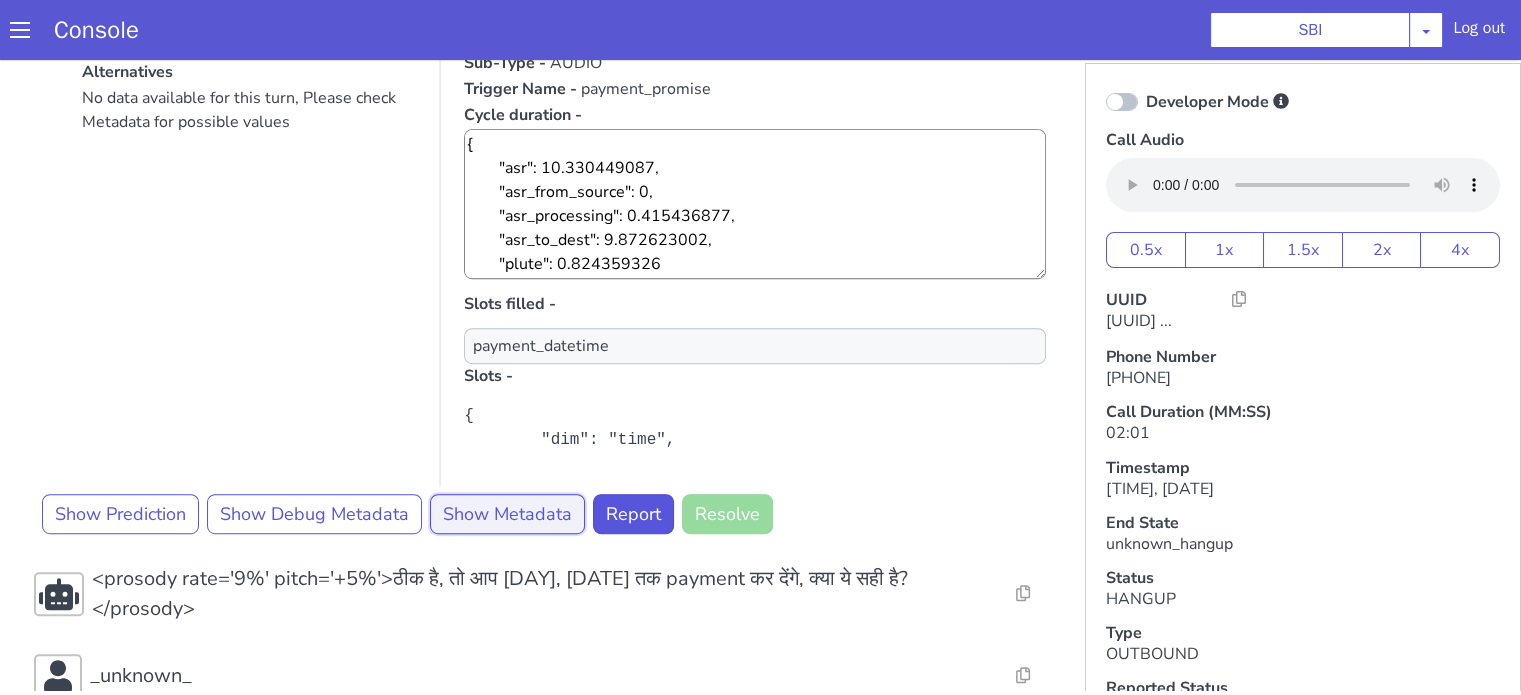 click on "Show Metadata" at bounding box center (507, 514) 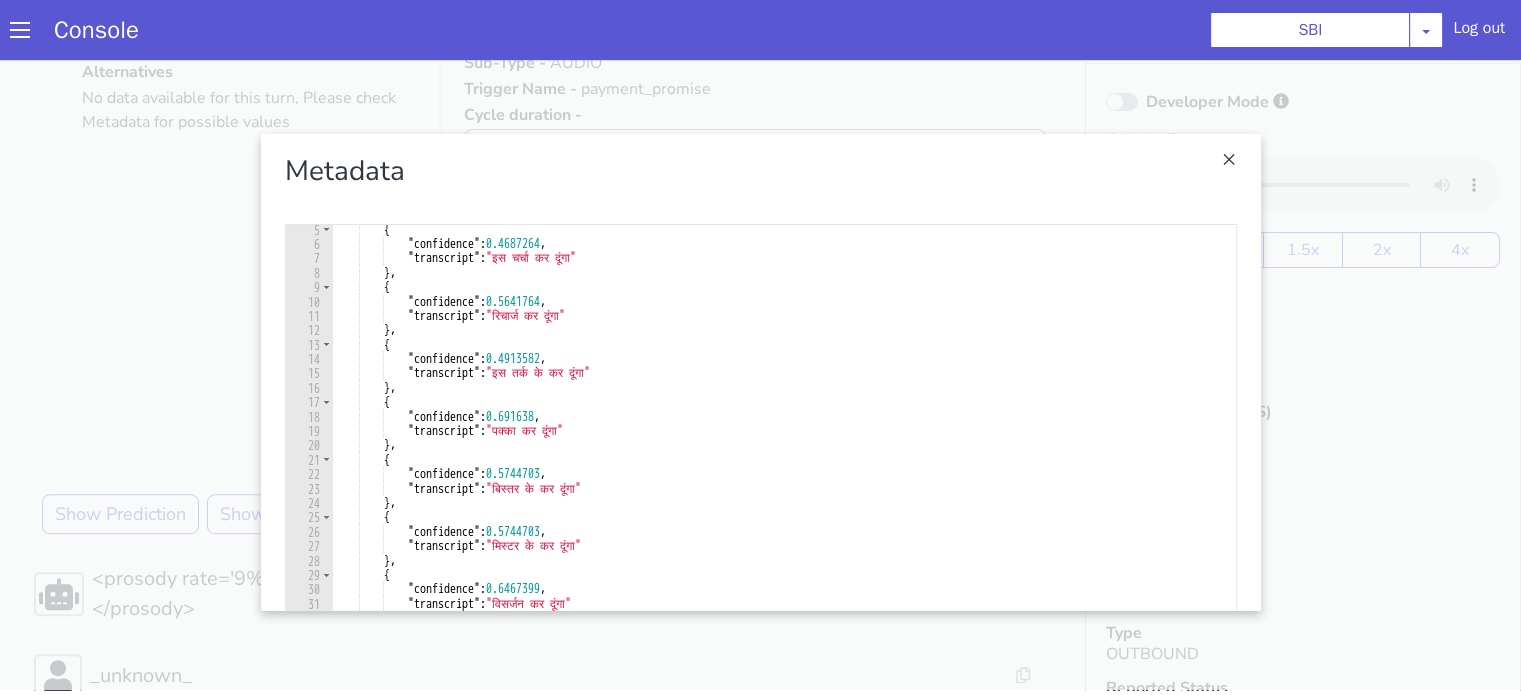 scroll, scrollTop: 0, scrollLeft: 0, axis: both 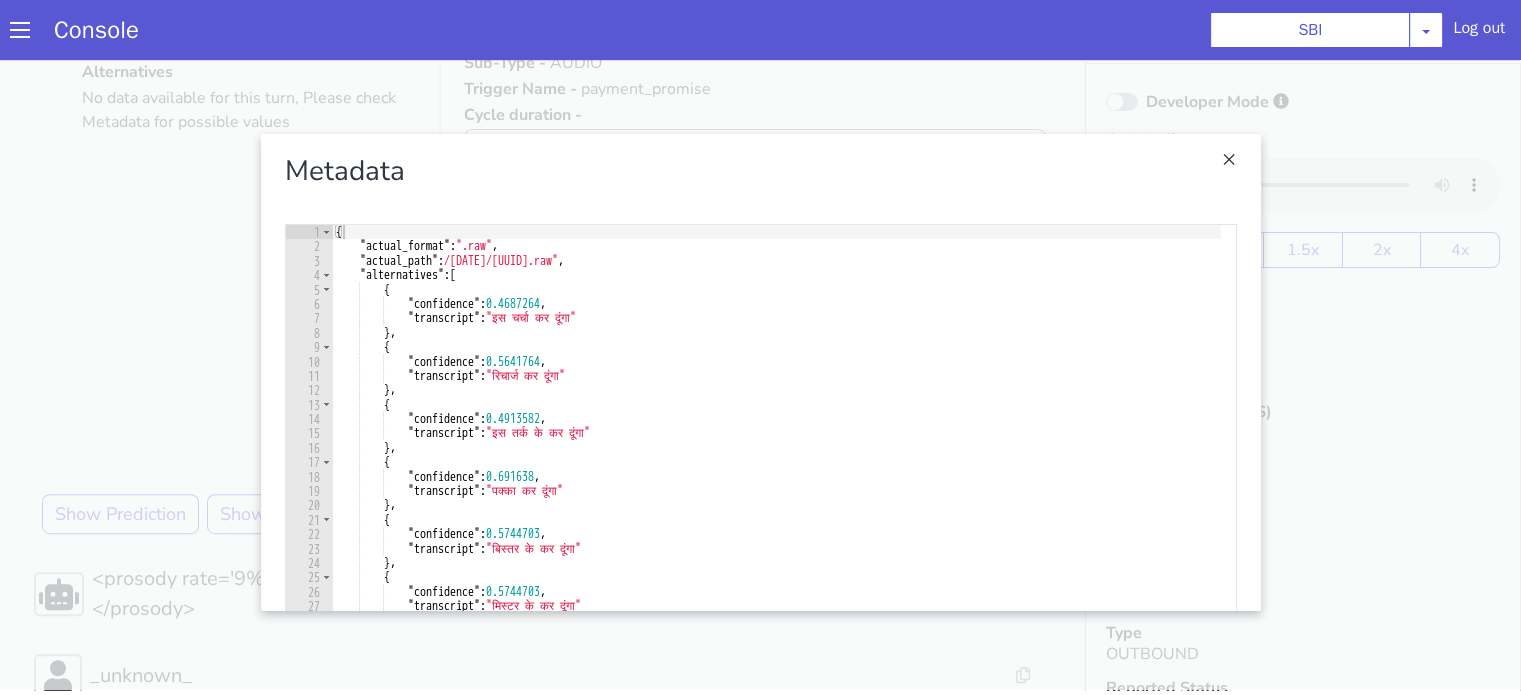 click at bounding box center (760, 372) 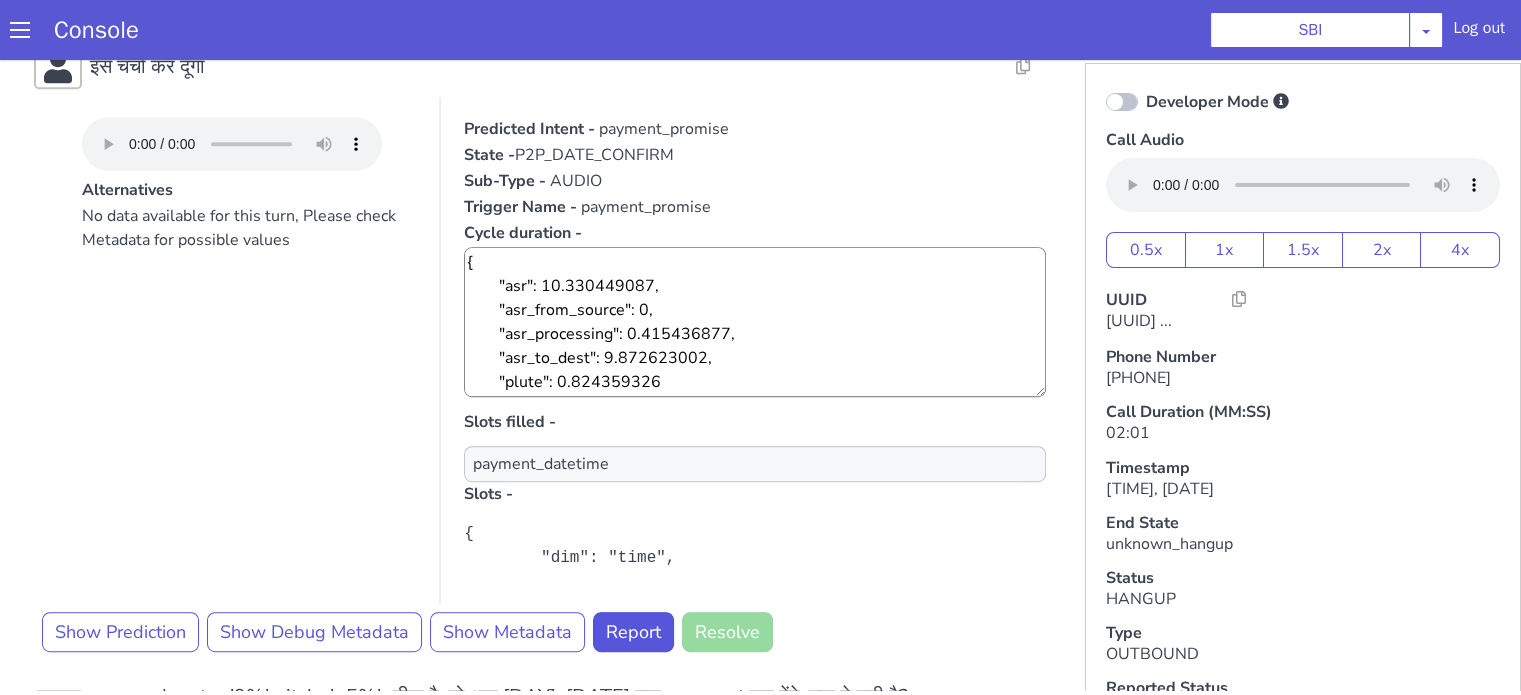 scroll, scrollTop: 713, scrollLeft: 0, axis: vertical 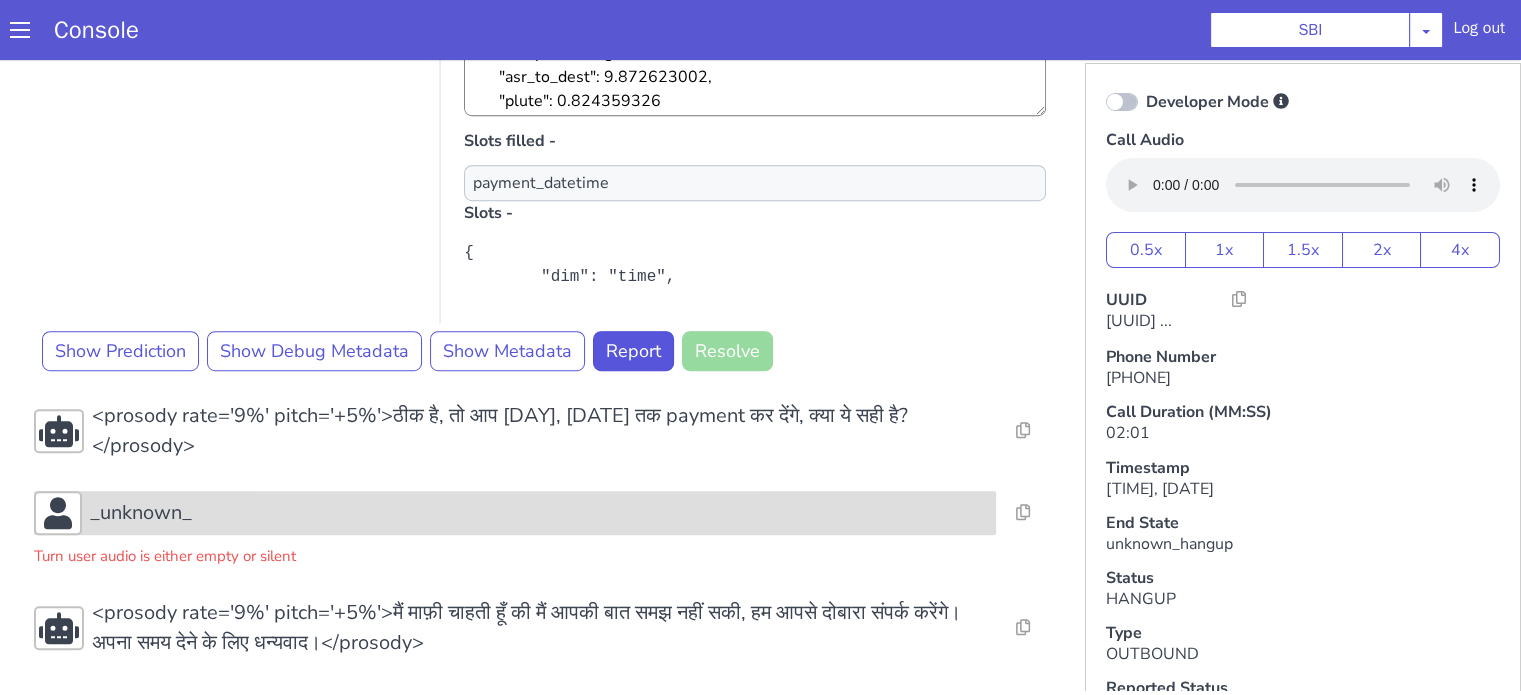 click on "_unknown_" at bounding box center [515, 513] 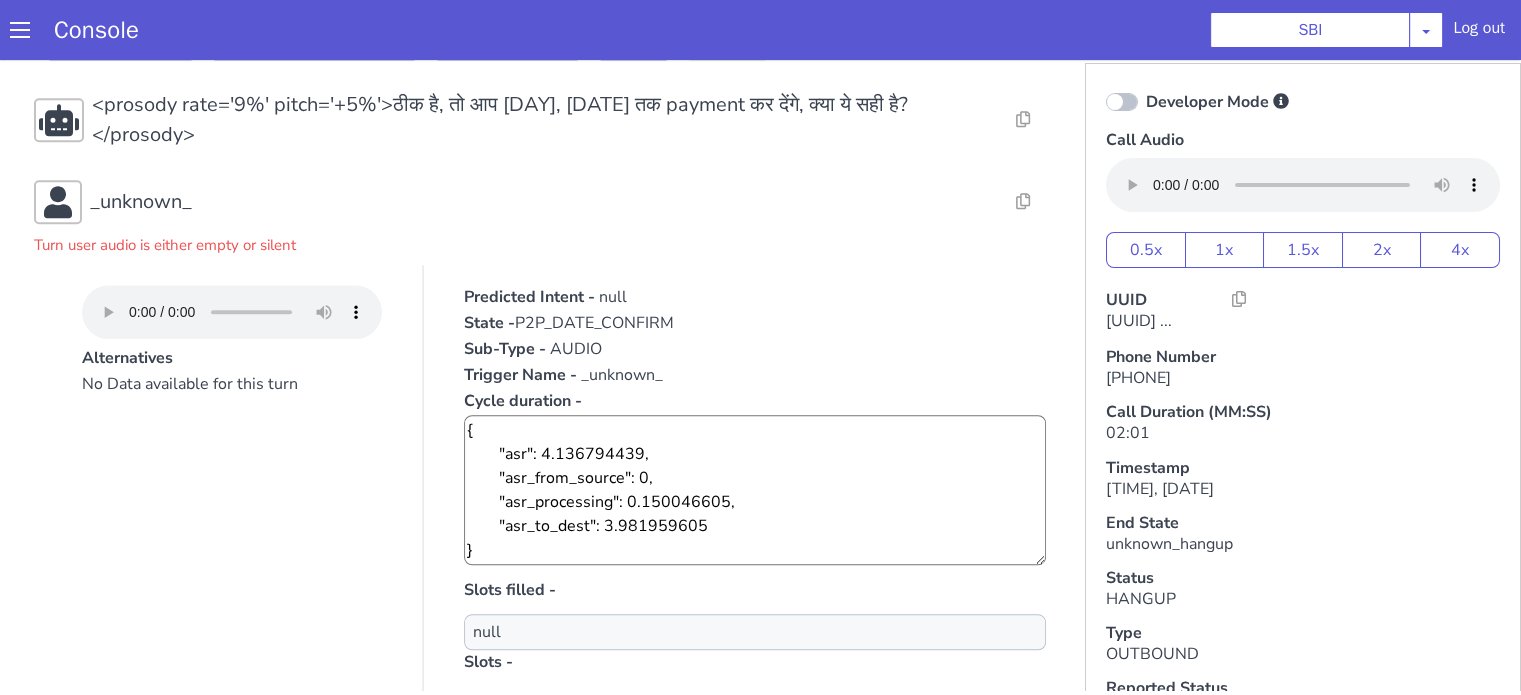 scroll, scrollTop: 1676, scrollLeft: 0, axis: vertical 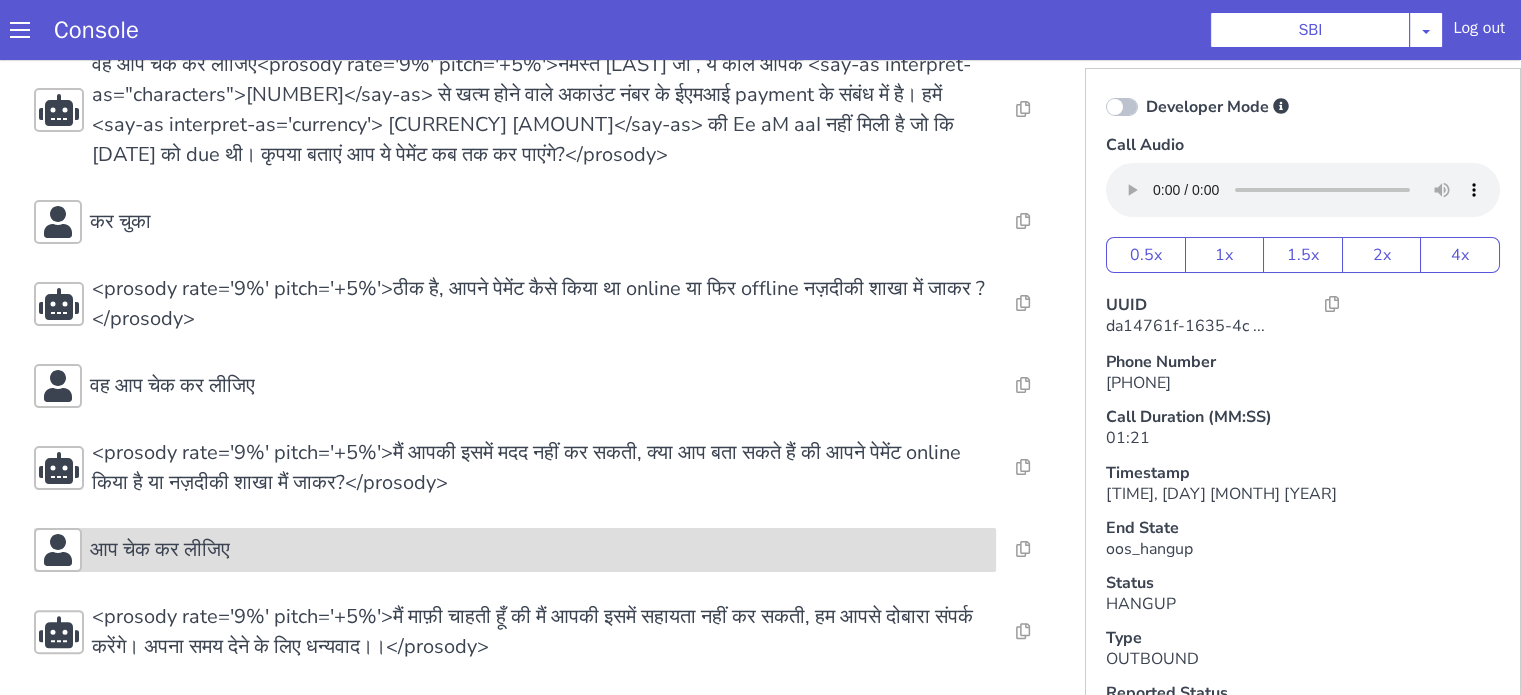 click on "आप चेक कर लीजिए" at bounding box center [515, 550] 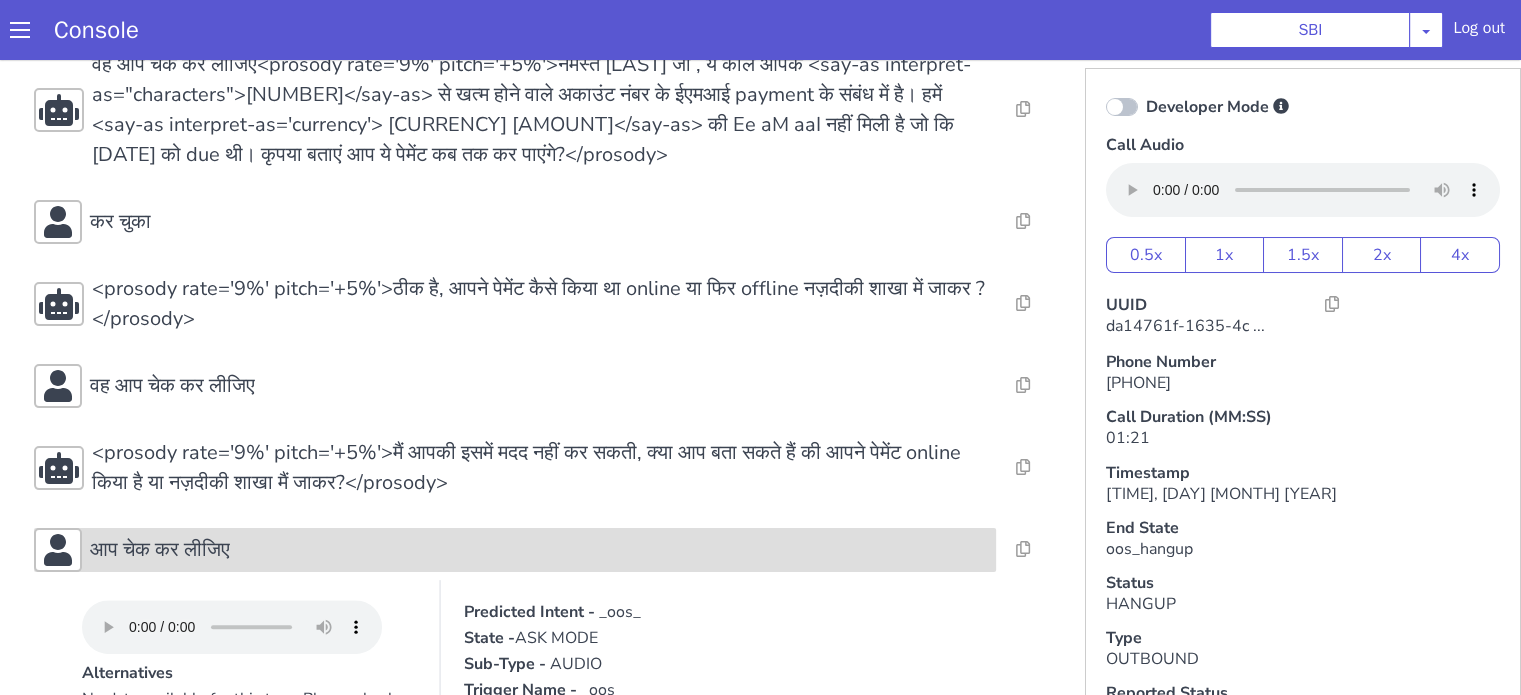 click on "आप चेक कर लीजिए" at bounding box center (160, 550) 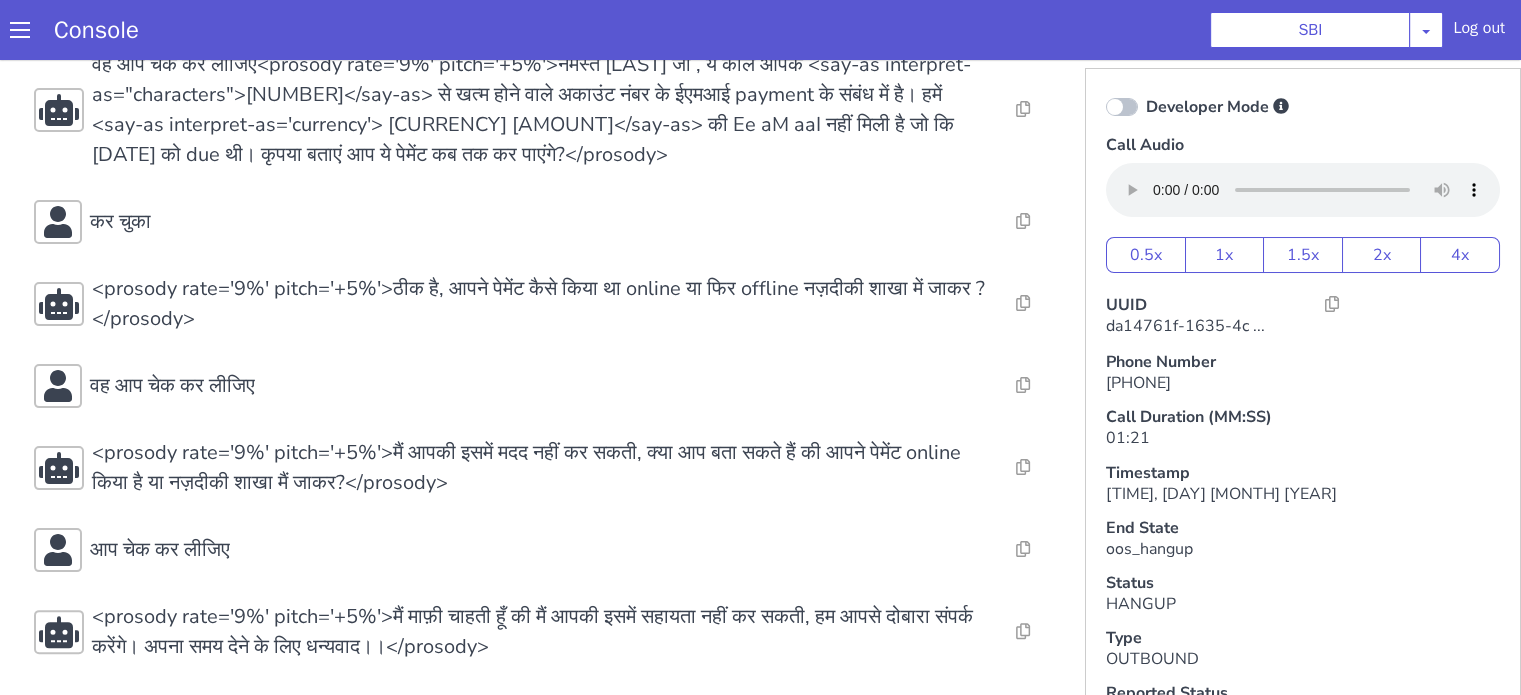 click on "Resolve  Intent Error  Entity Error  Transcription Error  Miscellaneous Submit <prosody rate='9%' pitch='+5%'>Hello, मैं sia बात कर रही हूँ S B I से , क्या मेरी बात [FIRST] [LAST] जी से हो रही है?</prosody> Resolve  Intent Error  Entity Error  Transcription Error  Miscellaneous Submit चटका मटका Evaluated trigger is not mapped to a state Resolve  Intent Error  Entity Error  Transcription Error  Miscellaneous Submit <prosody rate='9%' pitch='+5%'>ये call स्टेट बैंक ऑफ़ इंडिया से किया गया है,कृप्या बताएं की क्या मेरी बात [FIRST] [LAST]   से हो रही है?</prosody> Resolve  Intent Error  Entity Error  Submit Submit" at bounding box center [544, 175] 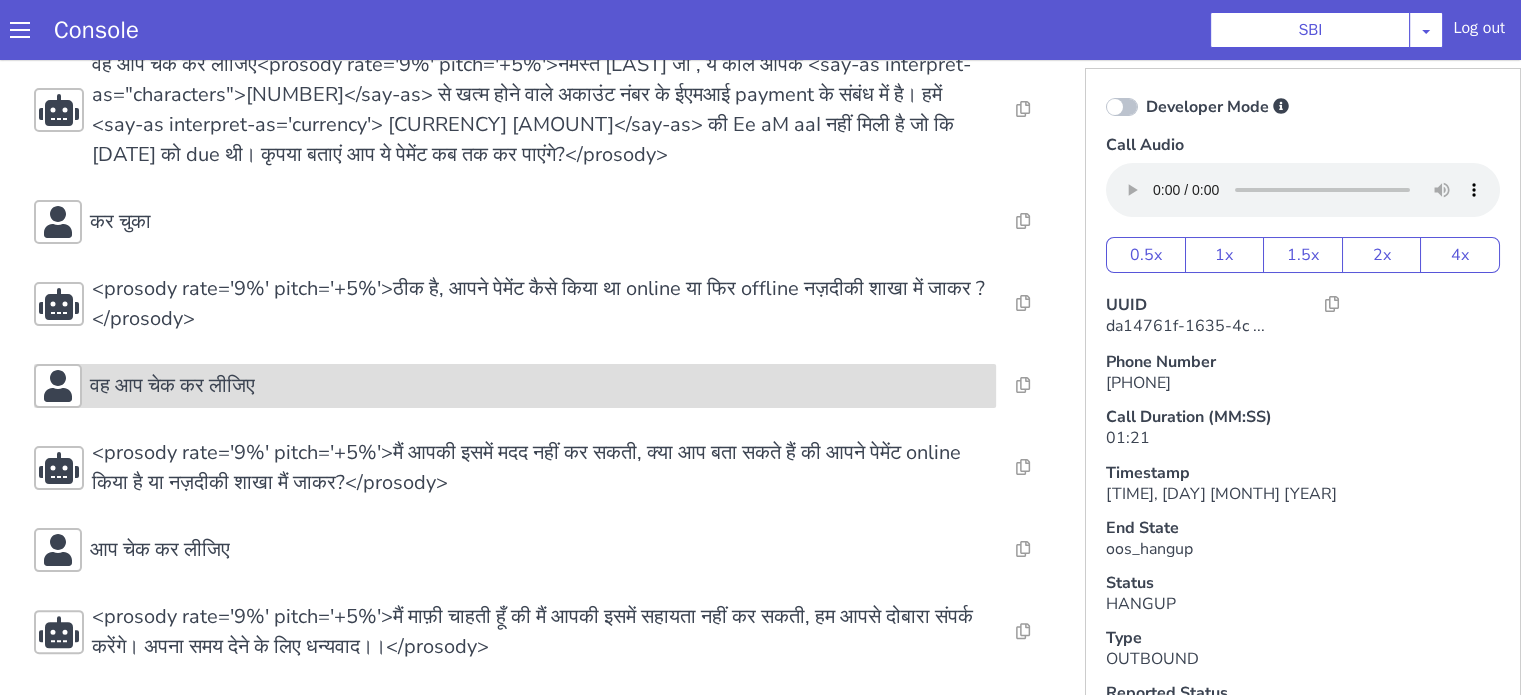 click on "वह आप चेक कर लीजिए" at bounding box center [515, 386] 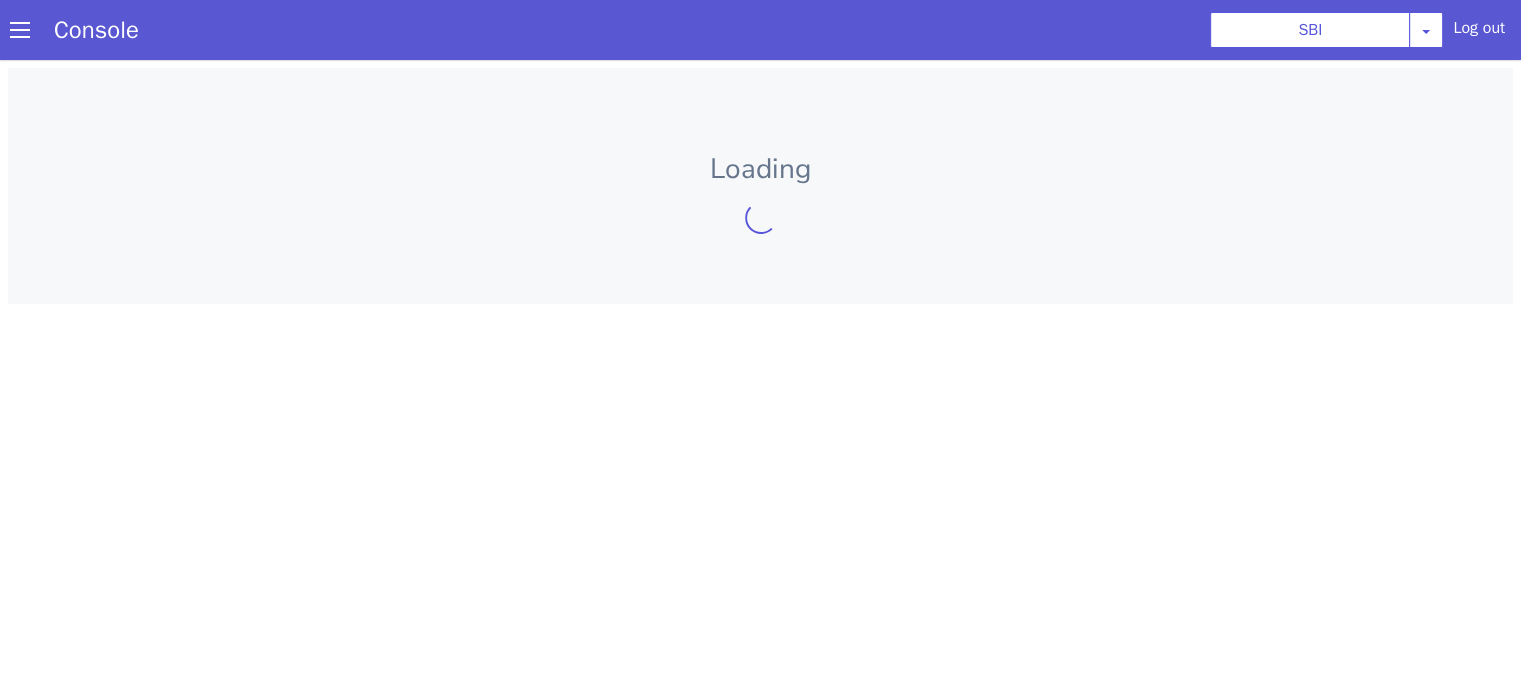 scroll, scrollTop: 0, scrollLeft: 0, axis: both 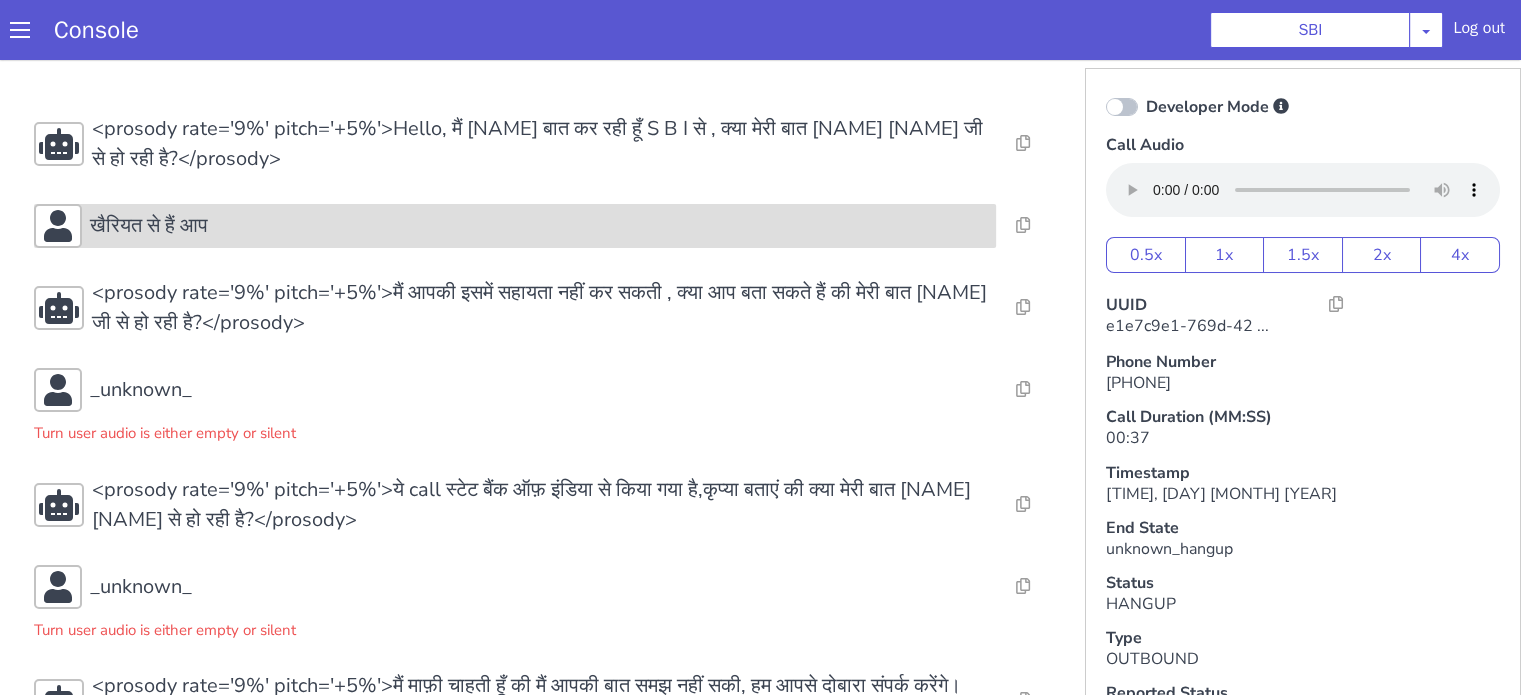 click on "खैरियत से हैं आप" at bounding box center [149, 226] 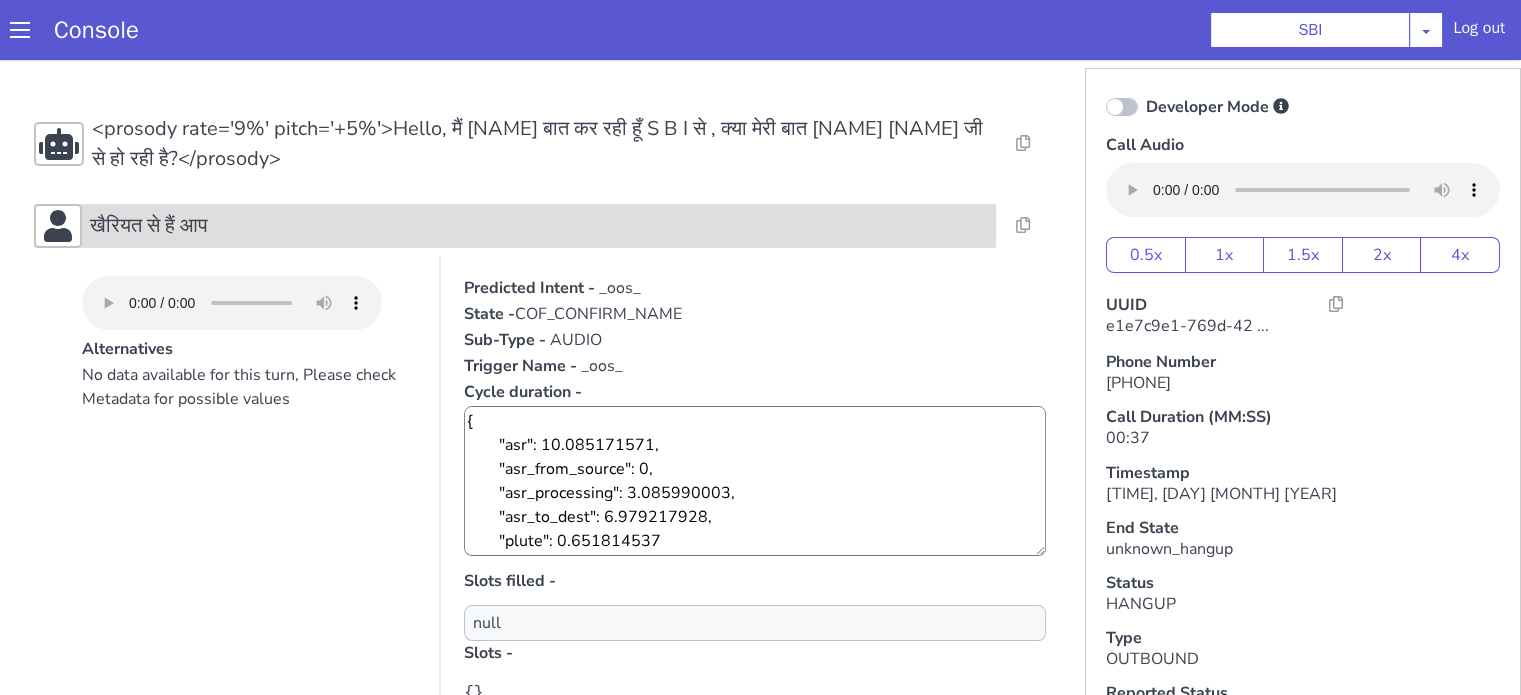 click on "खैरियत से हैं आप" at bounding box center (149, 226) 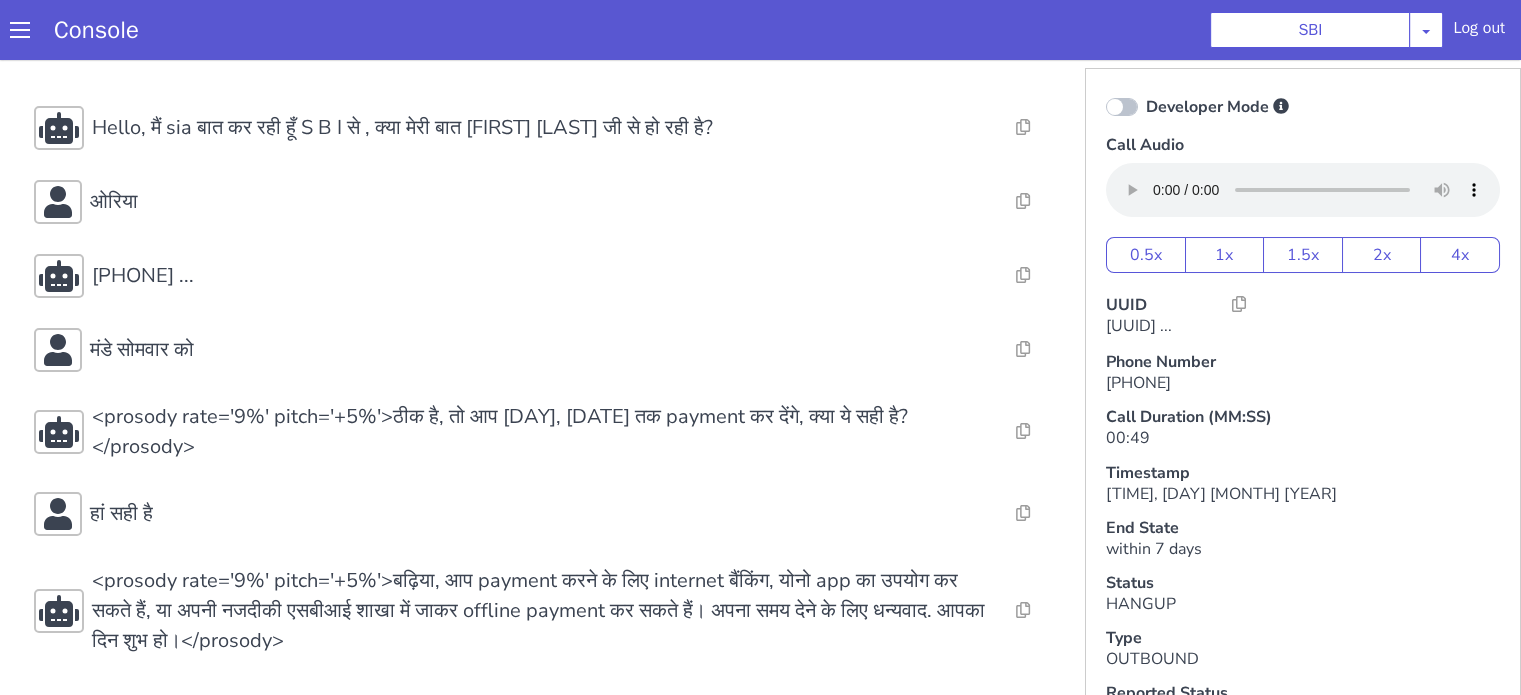 scroll, scrollTop: 96, scrollLeft: 0, axis: vertical 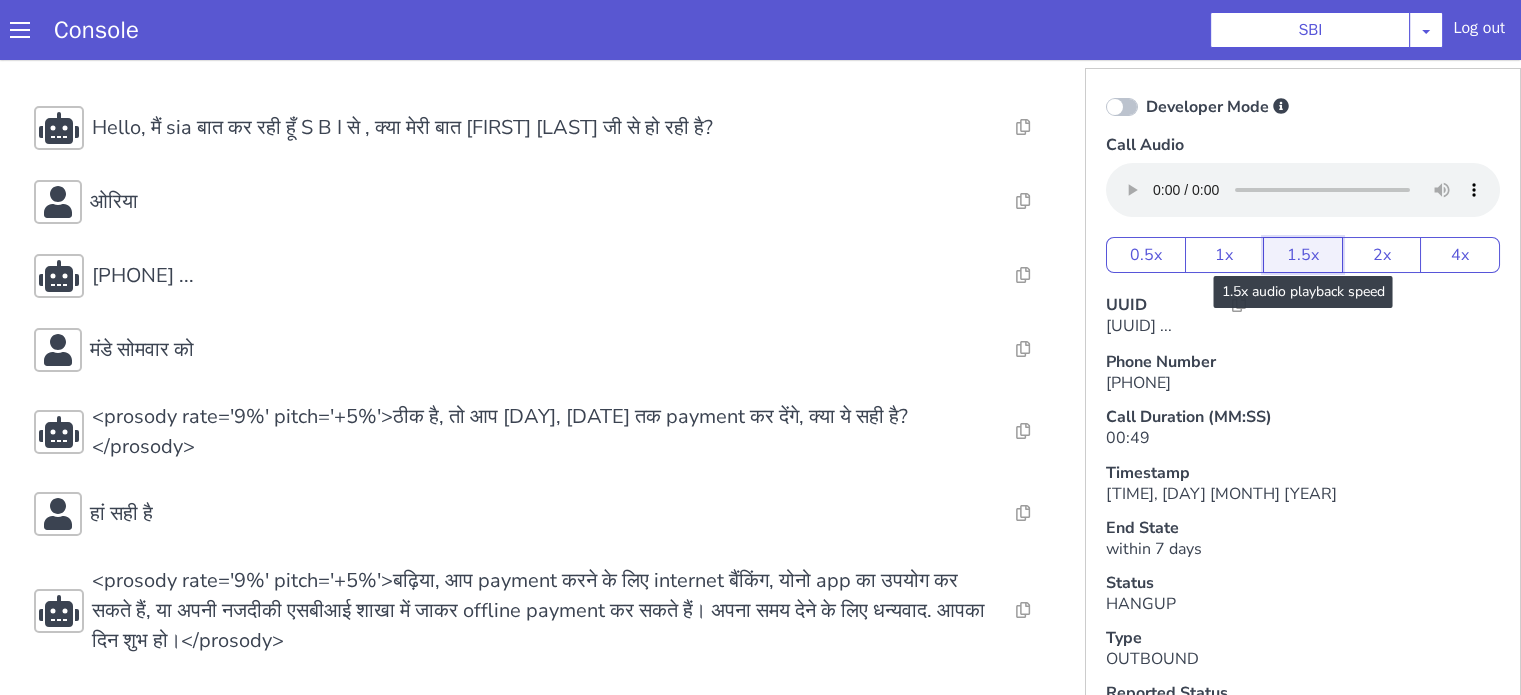 drag, startPoint x: 1267, startPoint y: 243, endPoint x: 1259, endPoint y: 231, distance: 14.422205 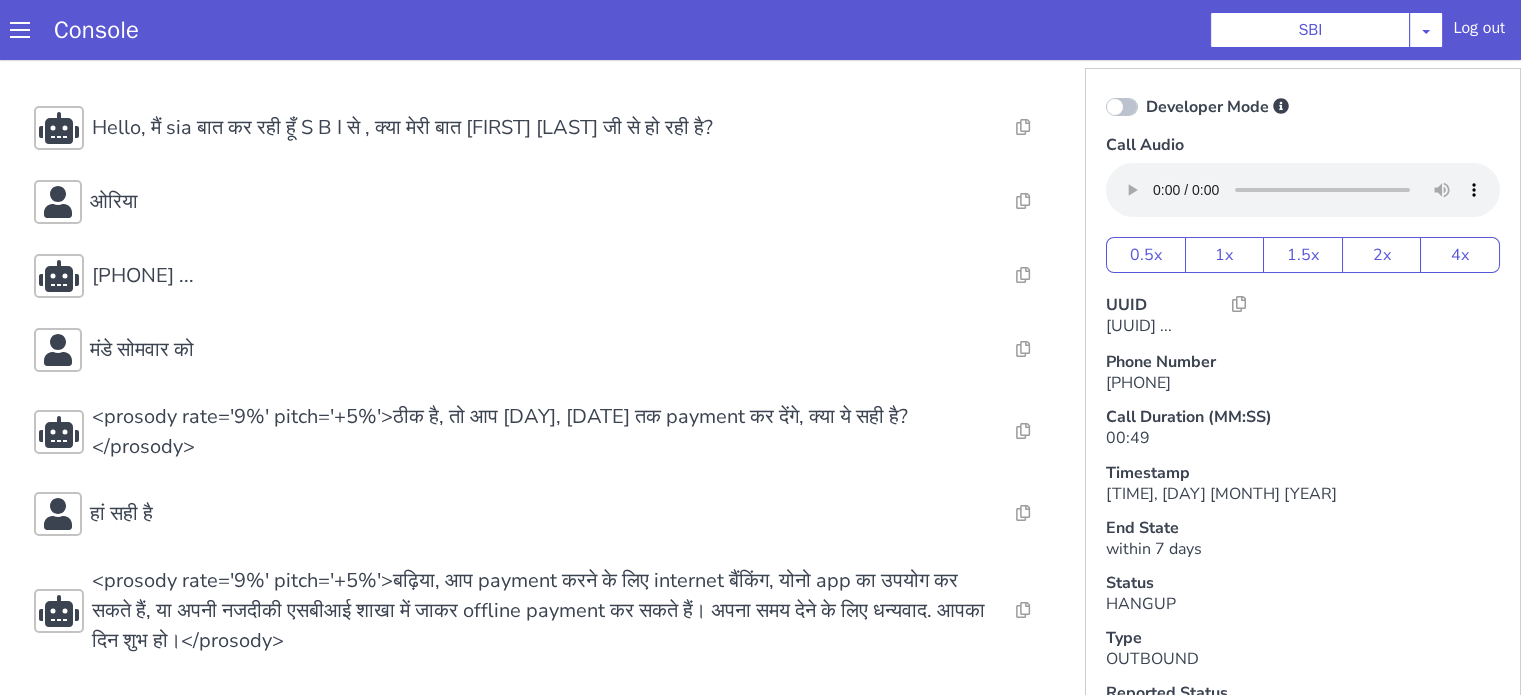 click on "Console SBI AO Smith Airtel DTH Pilot Airtel POC Alice Blue NT Aliceblue American Finance - US Apollo Apollo 24*7 Application - Collections Auto NPS feedback Avaya Devconnect Axis Axis AMC Axis Outbound BAGIC BALIC BALIC Old 2 Bajaj Autofinance Bajaj Fin Banking Demo Barbeque Nation Buy Now Pay Later Cars24 Cashe Central Bank of India Charles Tyrwhitt Cholamandalam Finance Consumer Durables Coverfox Covid19 Helpline Credgenics CreditMate DPDzero DUMMY Data collection Demo - Collections Dish TV ERCM Emeritus Eureka Forbes - LQ FFAM360 - US Familiarity Farming_Axis Finaccel Flipkart Flow Templates Fusion Microfinance Giorgos_TestBot Great Learning Grievance Bot HDB Finance HDFC HDFC Ergo HDFC Freedom CC HDFC Life Demo HDFC Securities Hathway Internet Hathway V2 Home Credit IBM IBM Banking Demo ICICI ICICI Bank Outbound ICICI Lombard Persistency ICICI Prudential ICICI securities ICICI_lombard IDFC First Bank IFFCO Tokio Insurance Iffco Tokio Indiamart Indigo IndusInd - Settlement IndusInd CC Insurance Jarvis" at bounding box center [760, 30] 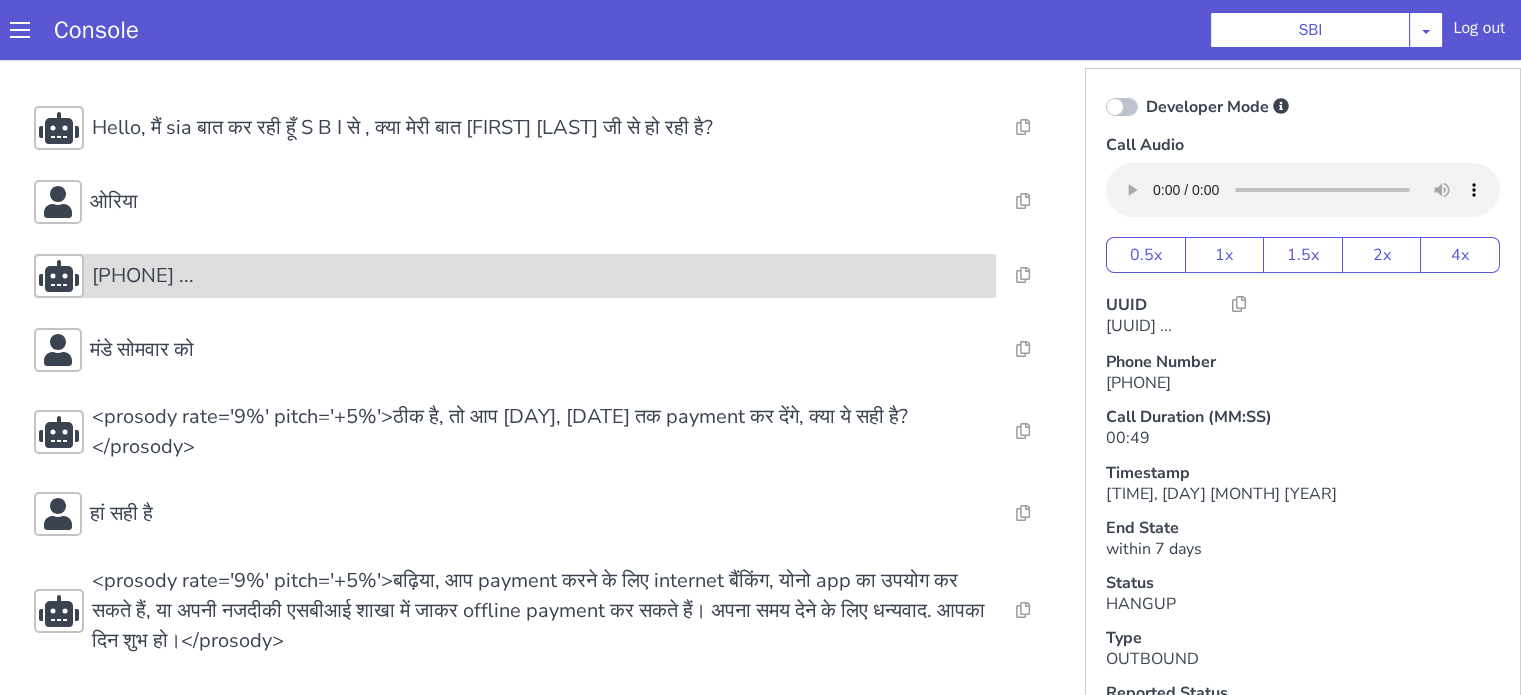 scroll, scrollTop: 0, scrollLeft: 0, axis: both 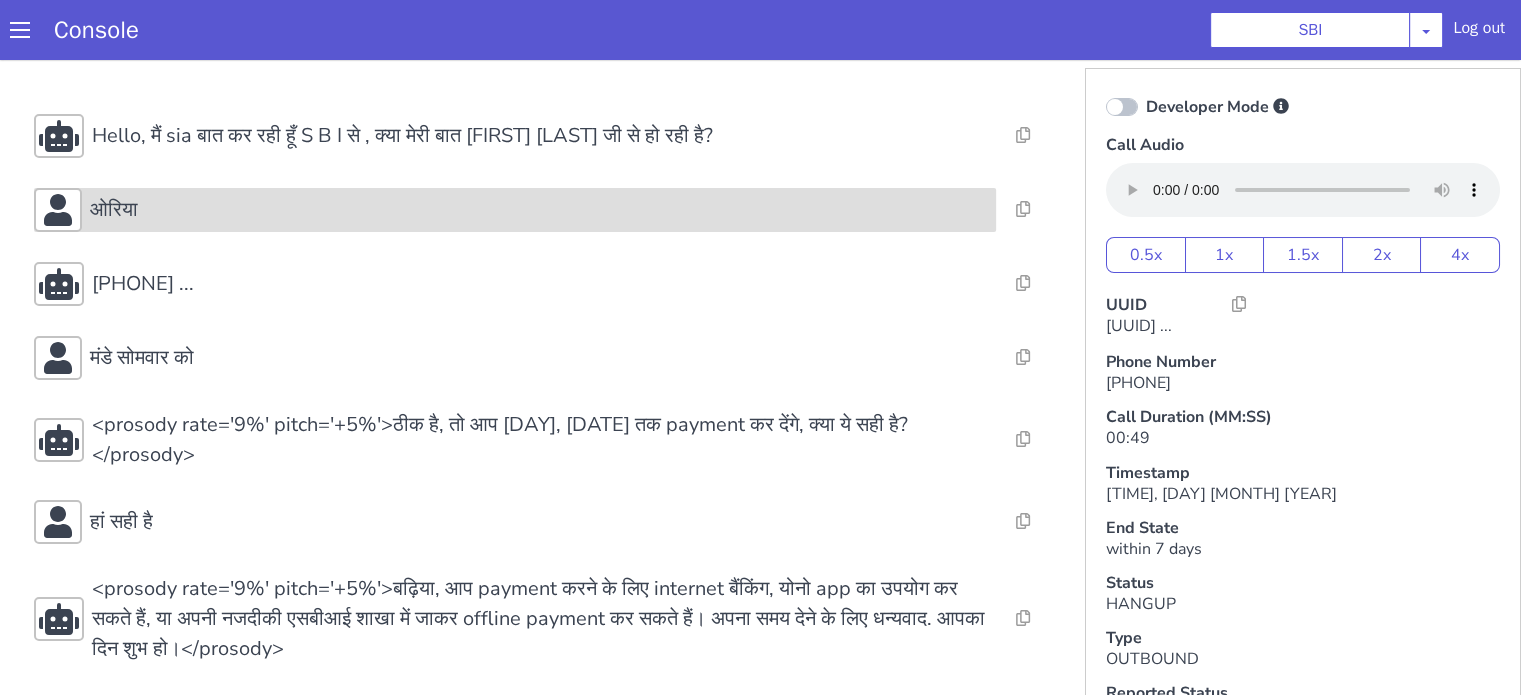 click on "ओरिया" at bounding box center (539, 210) 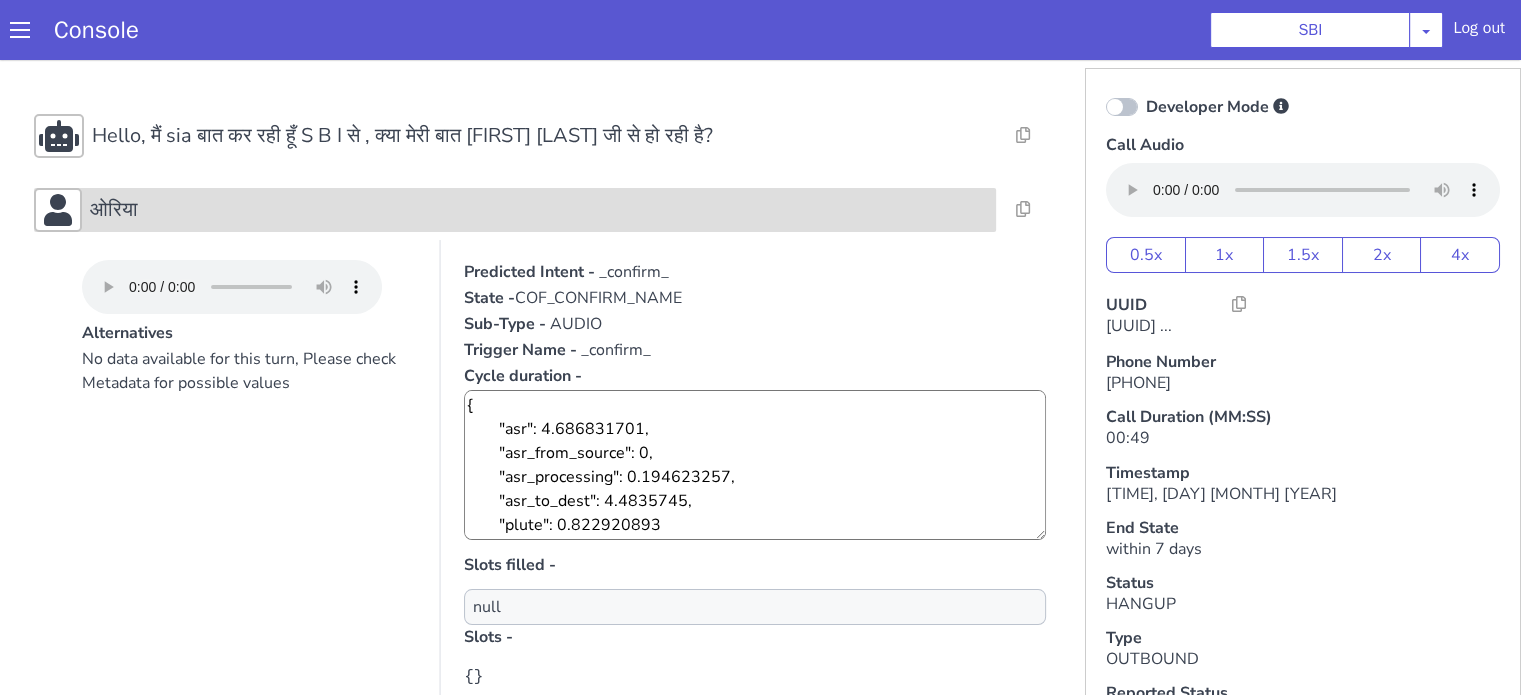 click on "ओरिया" at bounding box center [539, 210] 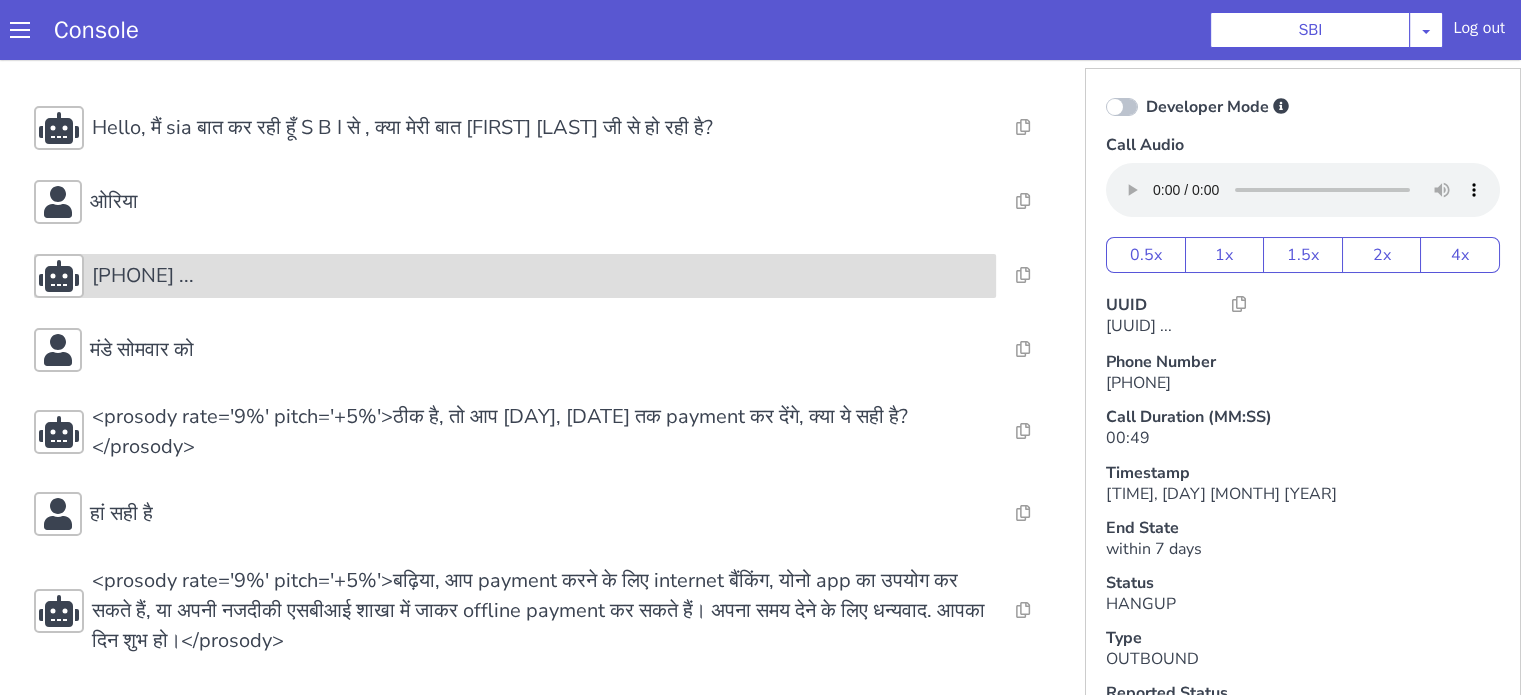 scroll, scrollTop: 96, scrollLeft: 0, axis: vertical 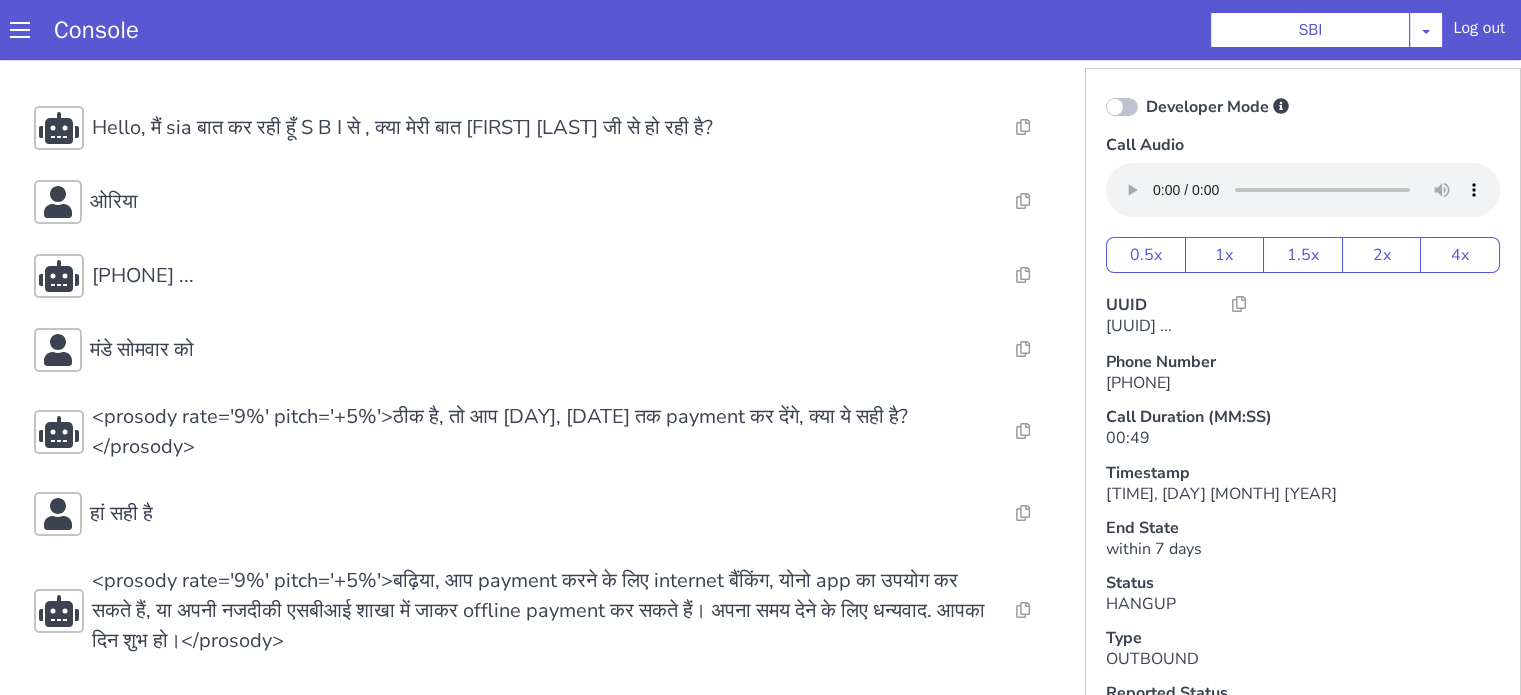 click on "Console SBI AO Smith Airtel DTH Pilot Airtel POC Alice Blue NT Aliceblue American Finance - US Apollo Apollo 24*7 Application - Collections Auto NPS feedback Avaya Devconnect Axis Axis AMC Axis Outbound BAGIC BALIC BALIC Old 2 Bajaj Autofinance Bajaj Fin Banking Demo Barbeque Nation Buy Now Pay Later Cars24 Cashe Central Bank of India Charles Tyrwhitt Cholamandalam Finance Consumer Durables Coverfox Covid19 Helpline Credgenics CreditMate DPDzero DUMMY Data collection Demo - Collections Dish TV ERCM Emeritus Eureka Forbes - LQ FFAM360 - US Familiarity Farming_Axis Finaccel Flipkart Flow Templates Fusion Microfinance Giorgos_TestBot Great Learning Grievance Bot HDB Finance HDFC HDFC Ergo HDFC Freedom CC HDFC Life Demo HDFC Securities Hathway Internet Hathway V2 Home Credit IBM IBM Banking Demo ICICI ICICI Bank Outbound ICICI Lombard Persistency ICICI Prudential ICICI securities ICICI_lombard IDFC First Bank IFFCO Tokio Insurance Iffco Tokio Indiamart Indigo IndusInd - Settlement IndusInd CC Insurance Jarvis" at bounding box center [760, 30] 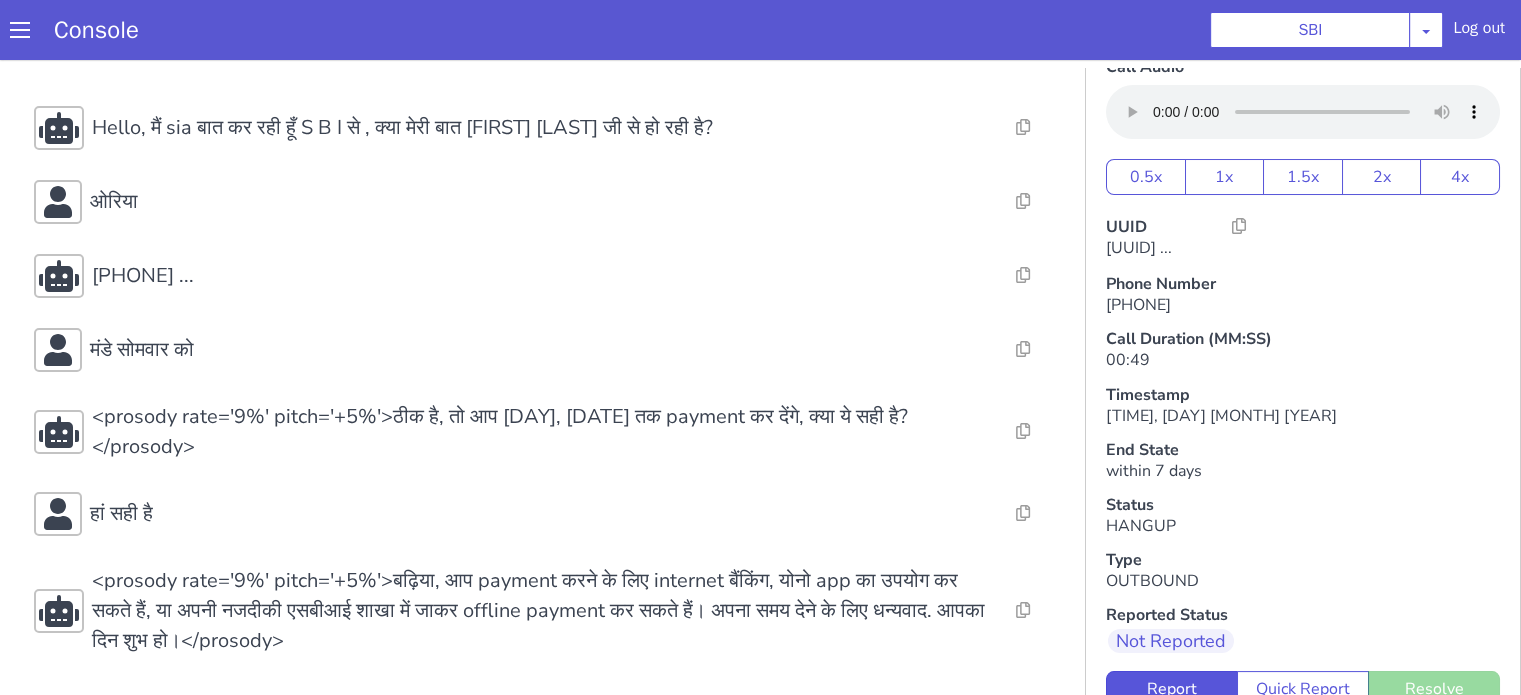 scroll, scrollTop: 174, scrollLeft: 0, axis: vertical 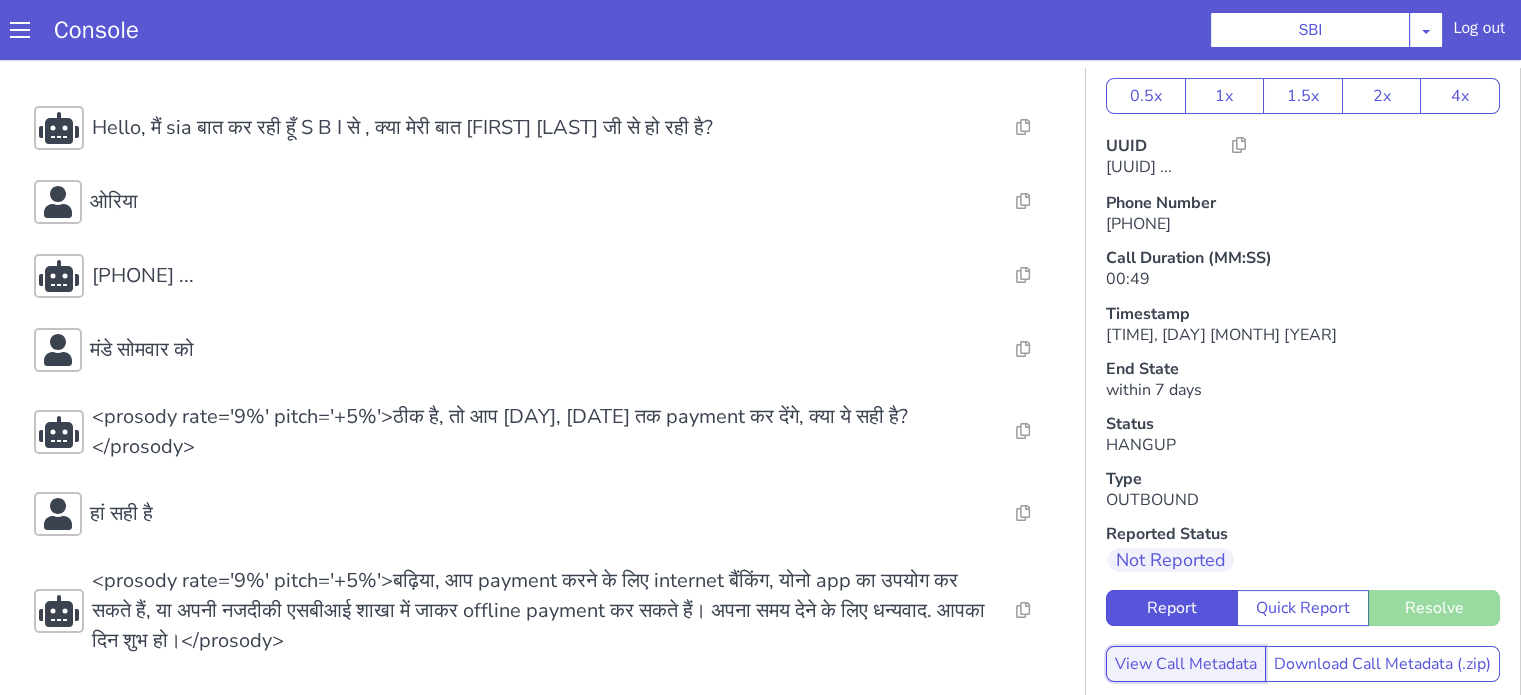 click on "View Call Metadata" at bounding box center [1186, 664] 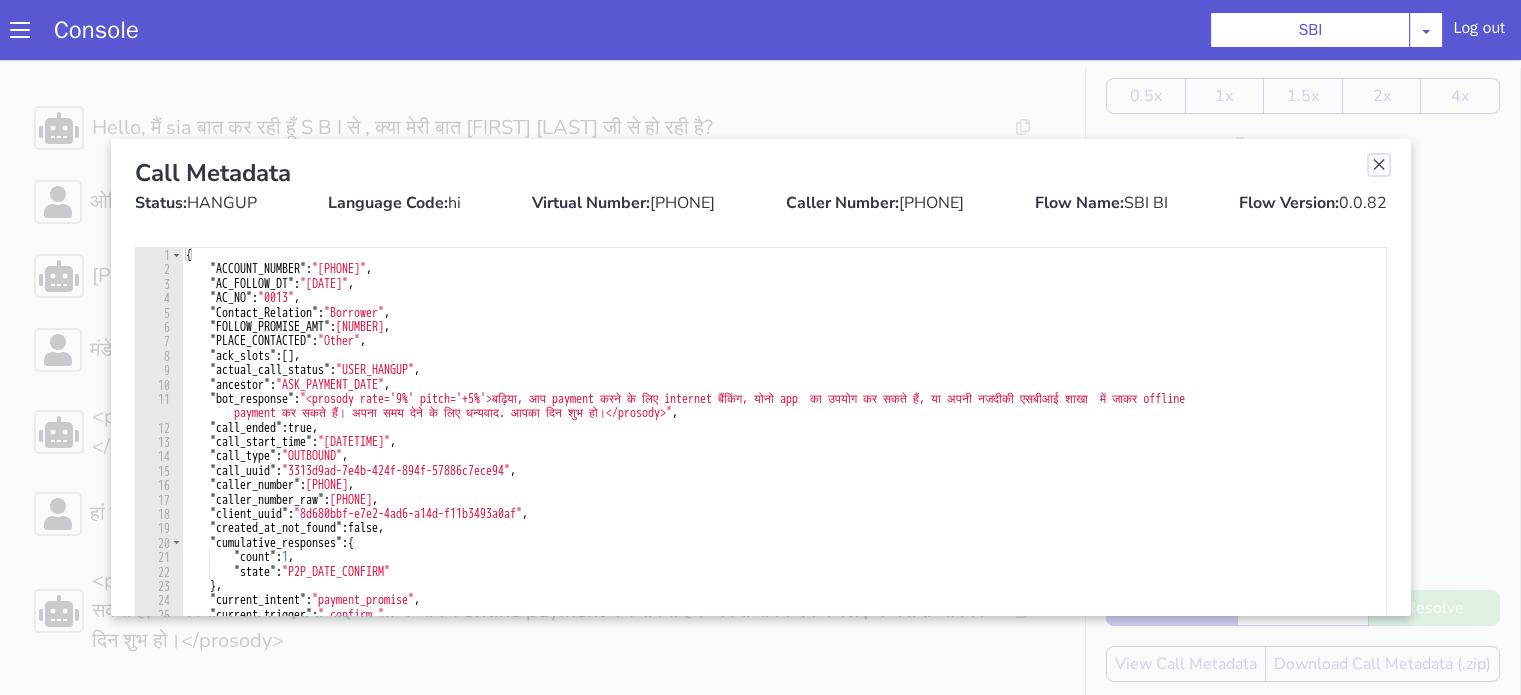 click at bounding box center (1379, 165) 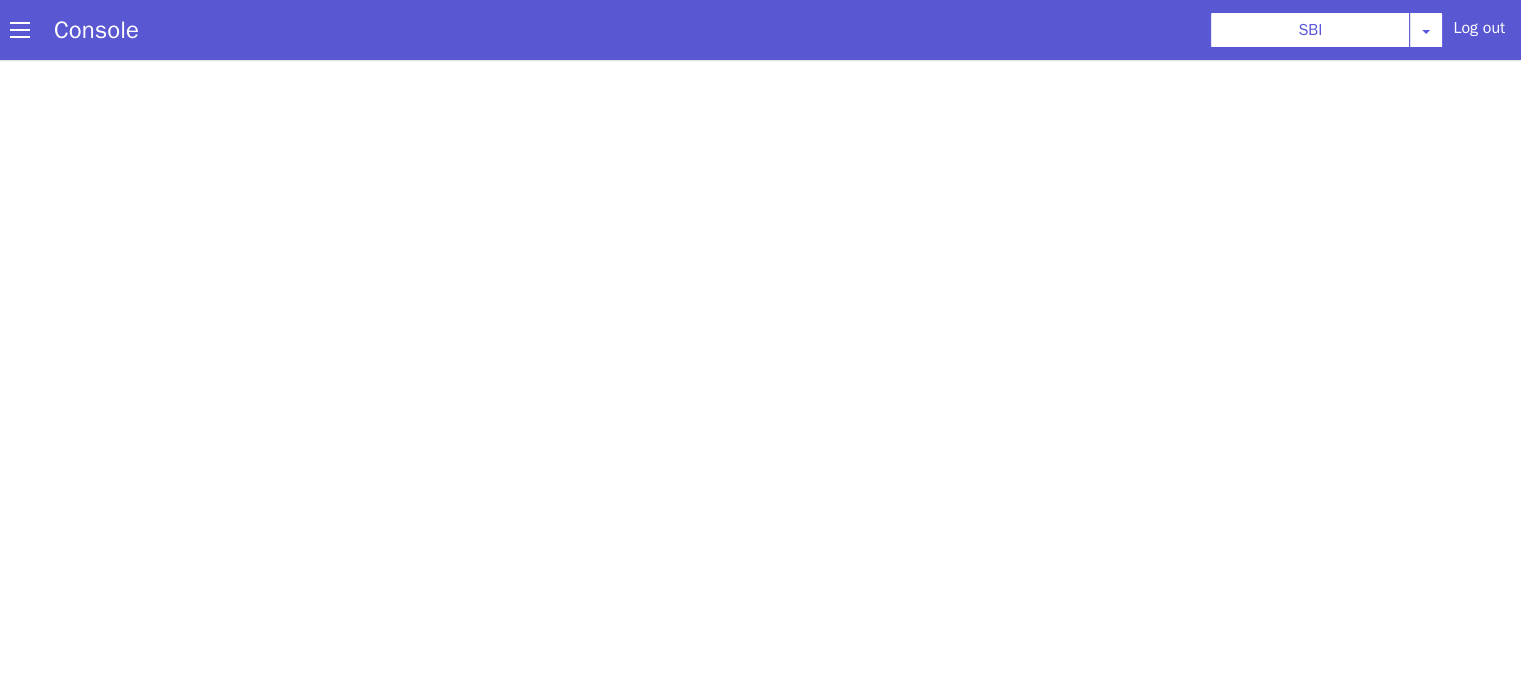 scroll, scrollTop: 0, scrollLeft: 0, axis: both 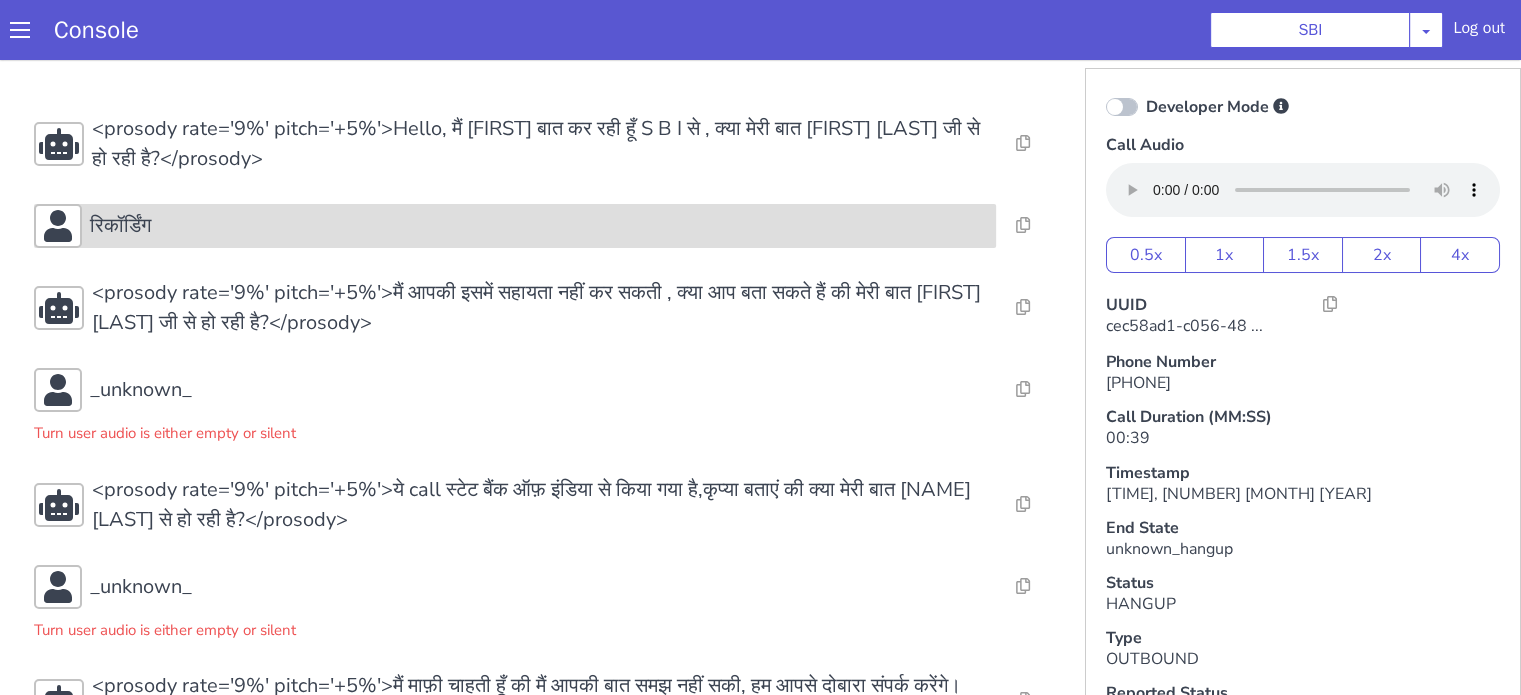 click on "रिकॉर्डिंग" at bounding box center (539, 226) 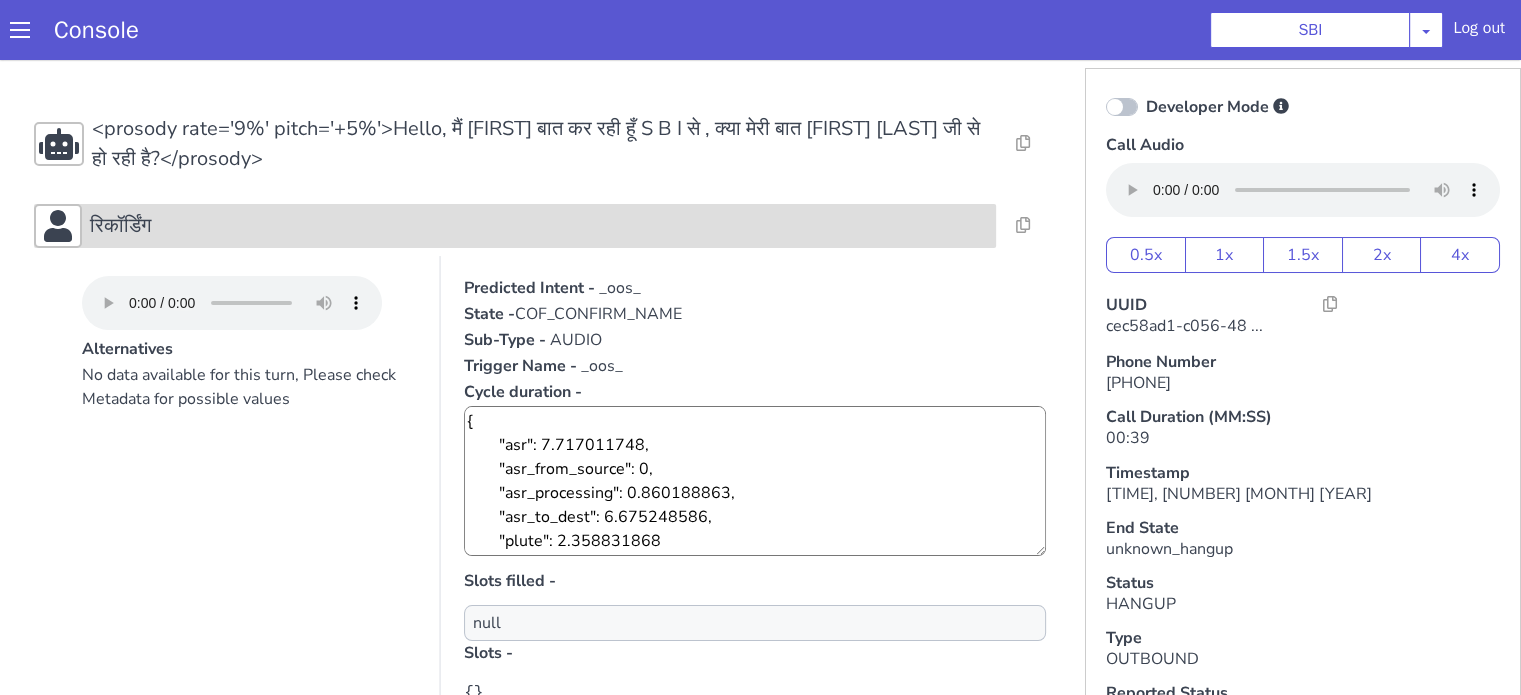 click on "रिकॉर्डिंग" at bounding box center (539, 226) 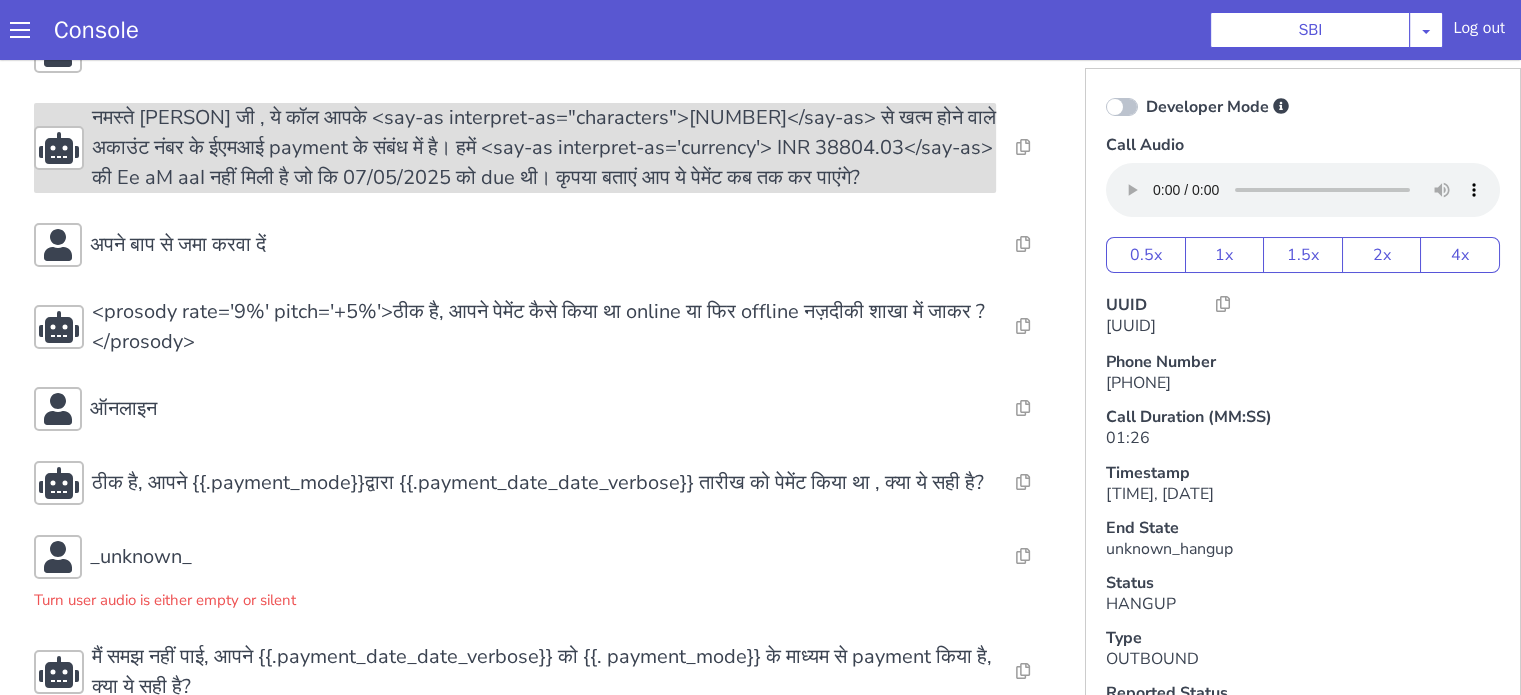 scroll, scrollTop: 300, scrollLeft: 0, axis: vertical 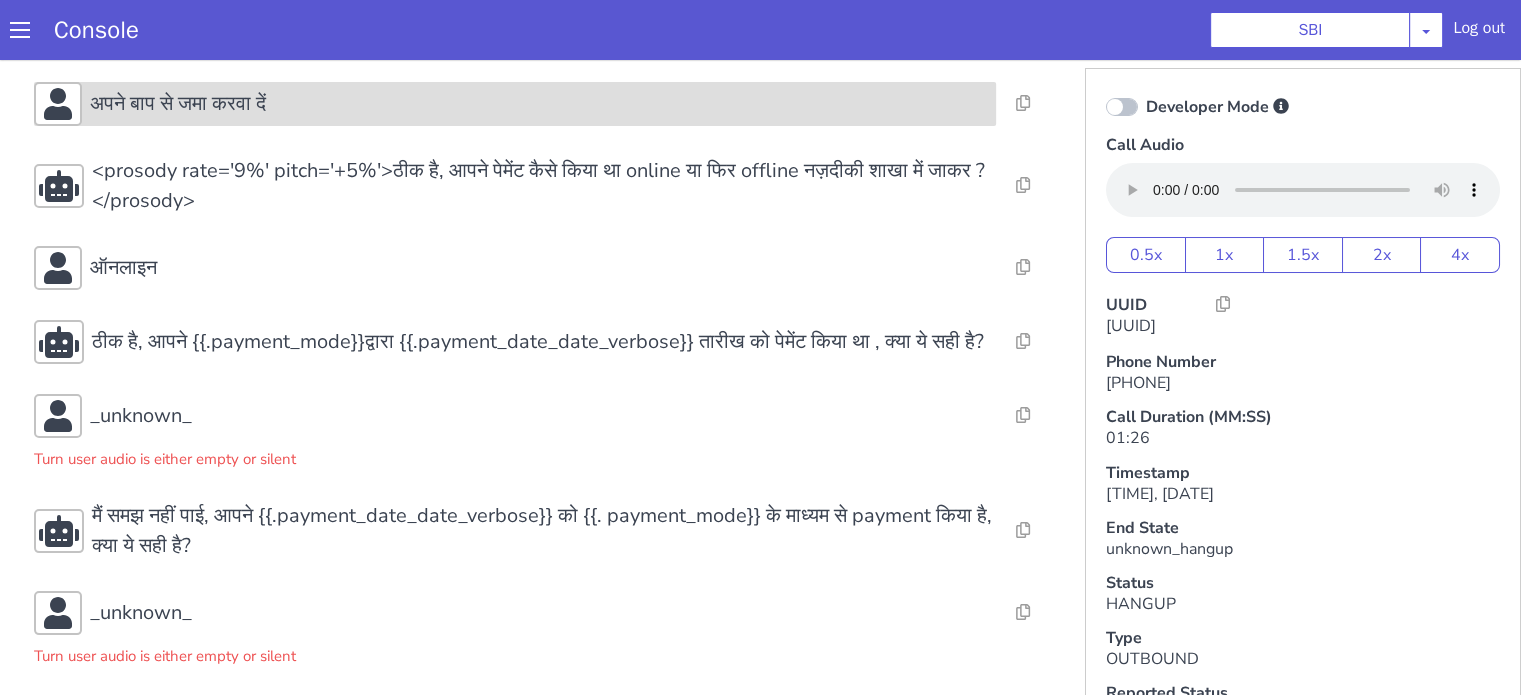 click on "अपने बाप से जमा करवा दें" at bounding box center (178, 104) 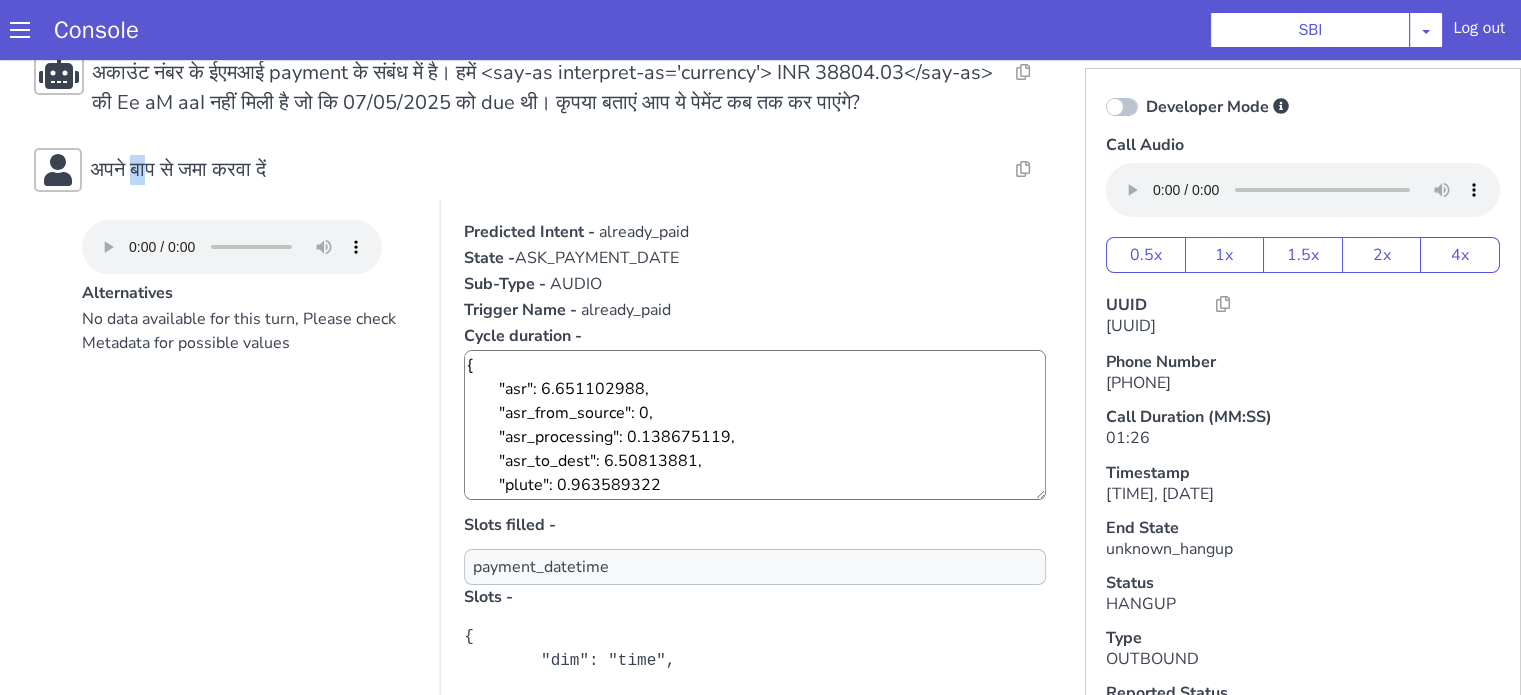 scroll, scrollTop: 200, scrollLeft: 0, axis: vertical 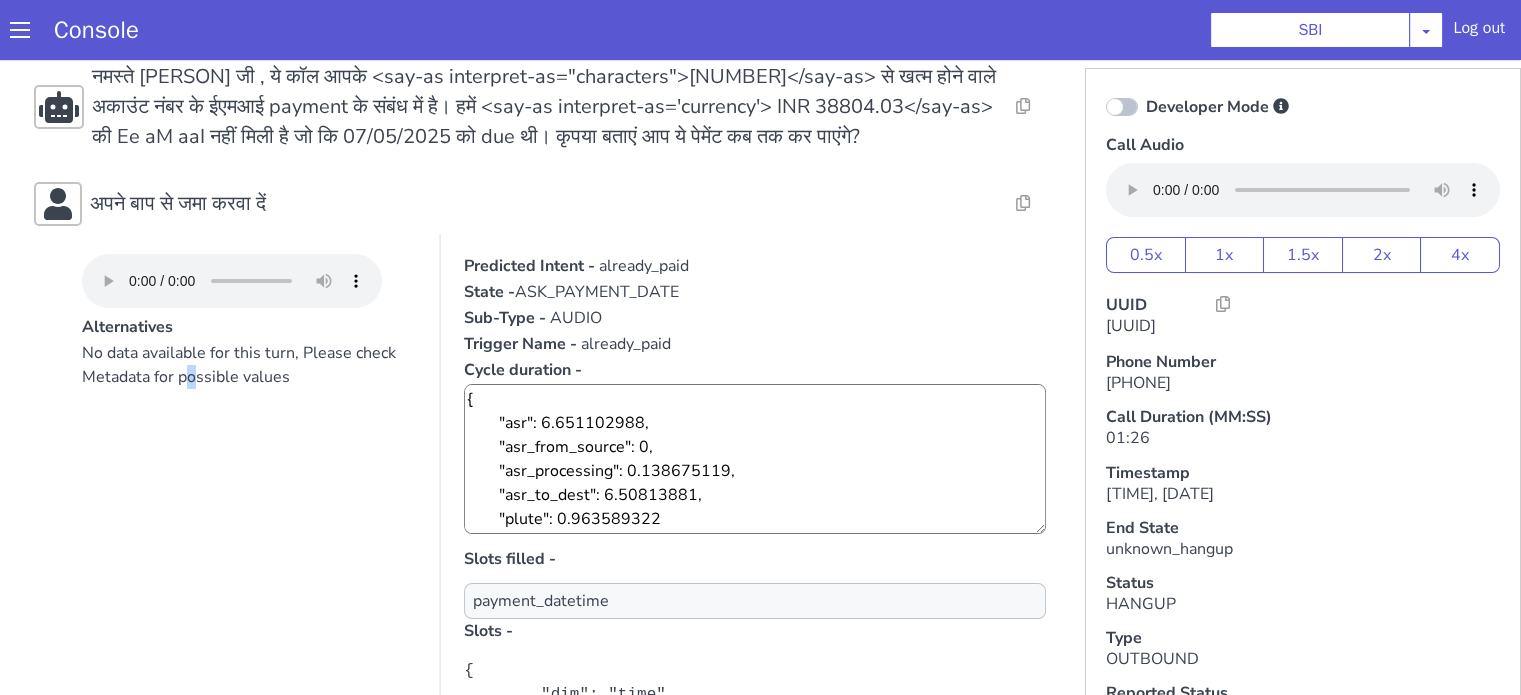 click on "No data available for this turn, Please check Metadata for possible values" at bounding box center (249, 541) 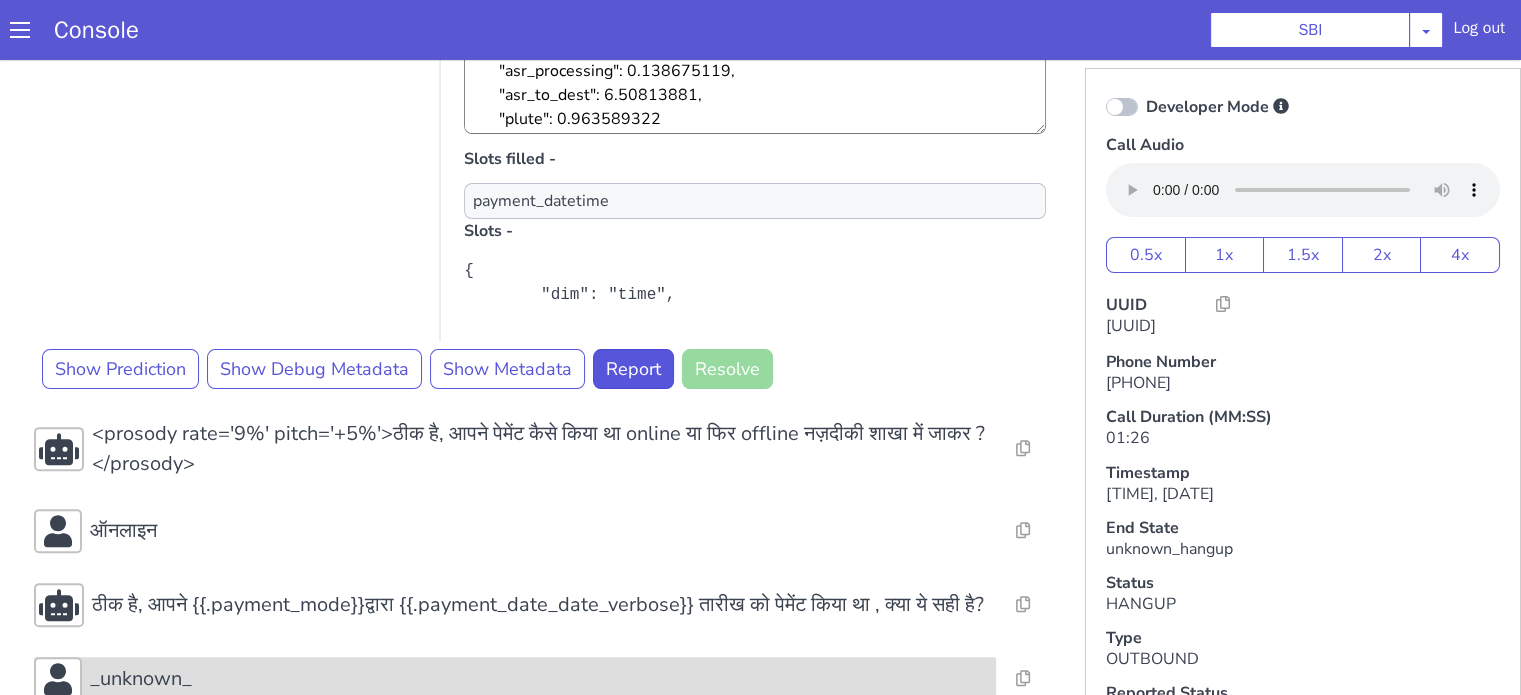 scroll, scrollTop: 1020, scrollLeft: 0, axis: vertical 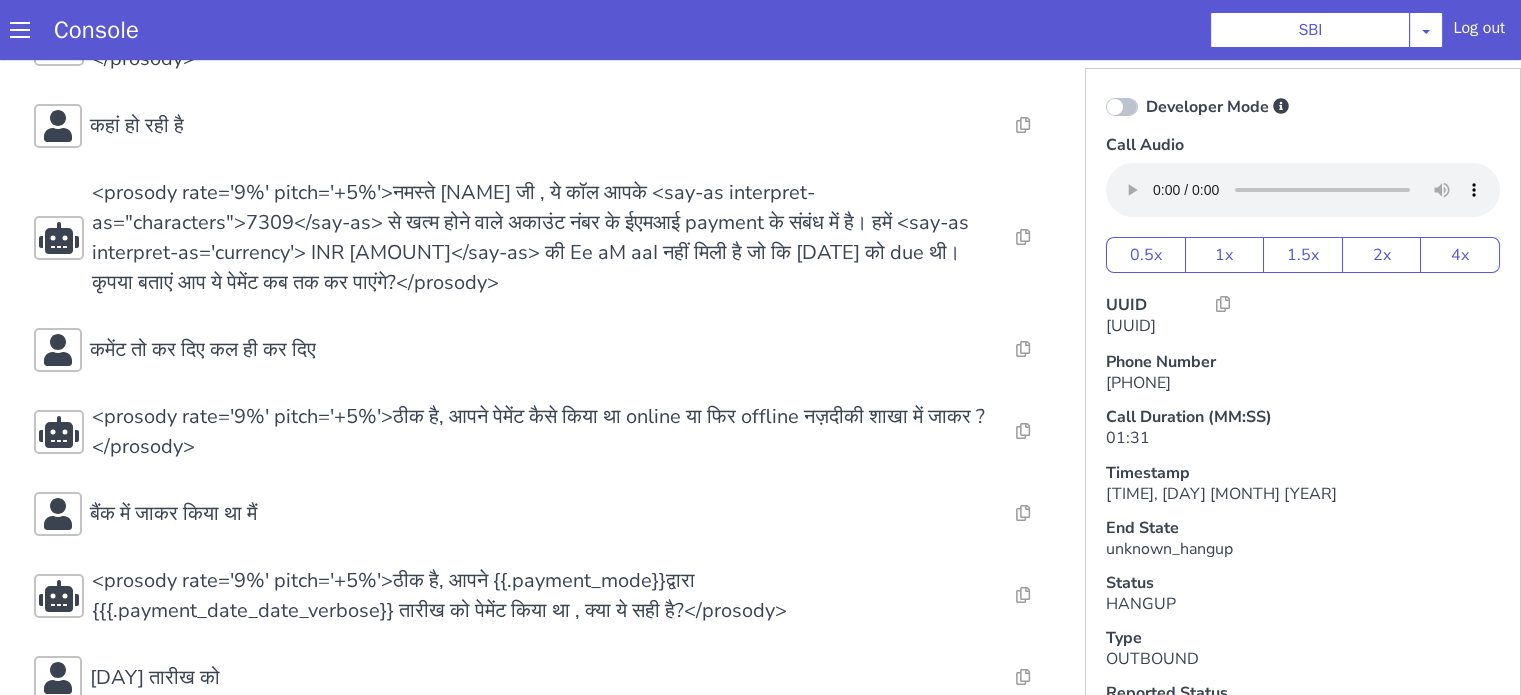 click on "Action Name:  validate_already_paid
Resolve  Intent Error  Entity Error  Transcription Error  Miscellaneous Submit <prosody rate='9%' pitch='+5%'>Hello, मैं sia बात कर रही हूँ S B I से , क्या मेरी बात [NAME] जी से हो रही है?</prosody> Resolve  Intent Error  Entity Error  Transcription Error  Miscellaneous Submit कहां हो रही है Resolve  Intent Error  Entity Error  Transcription Error  Miscellaneous Submit Resolve  Intent Error  Entity Error  Transcription Error  Miscellaneous Submit कमेंट तो कर दिए कल ही कर दिए Resolve  Intent Error  Entity Error  Transcription Error  Miscellaneous Submit Resolve  Intent Error  Entity Error  Transcription Error  Miscellaneous Submit <prosody rate='9%' pitch='+5%'>ठीक है, आपने पेमेंट कैसे किया था online या फिर offline नज़दीकी शाखा में जाकर ?</prosody> Resolve" at bounding box center [544, 516] 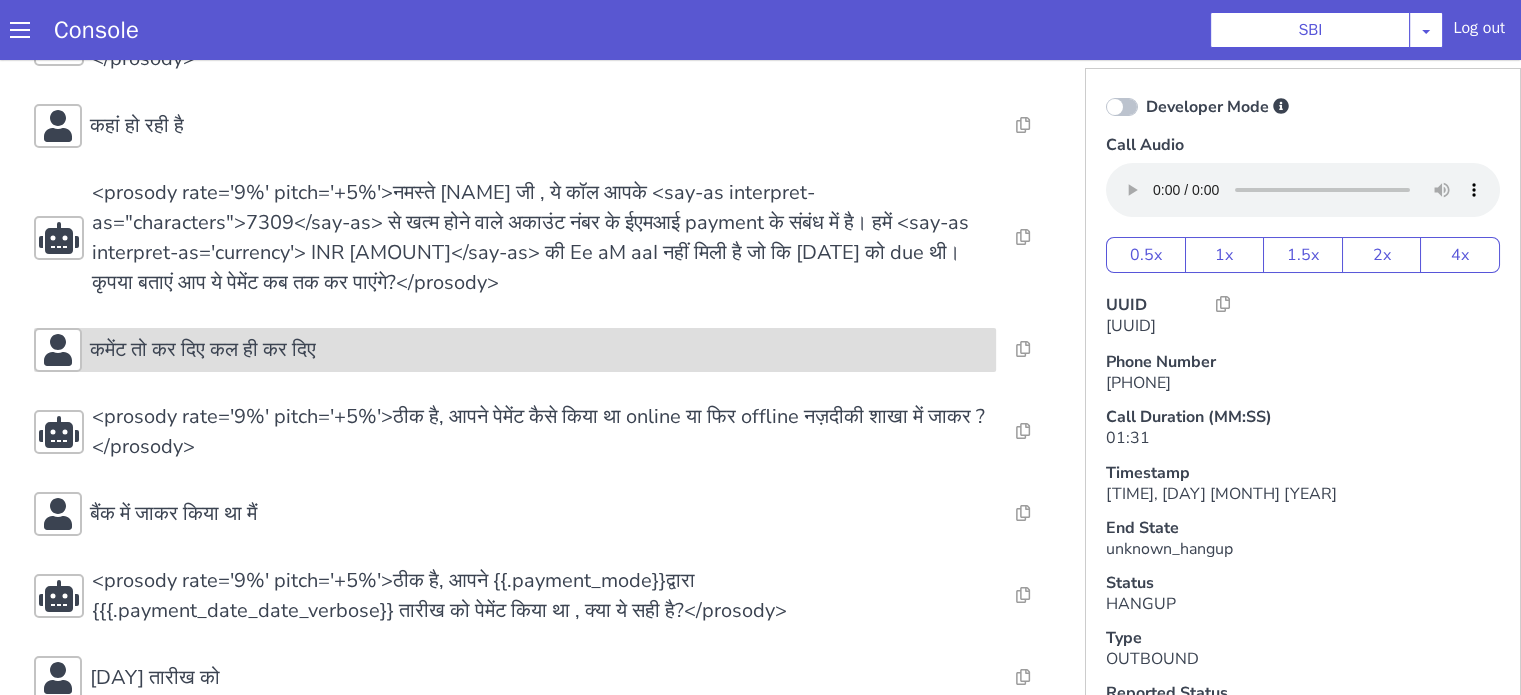 click on "कमेंट तो कर दिए कल ही कर दिए" at bounding box center (203, 350) 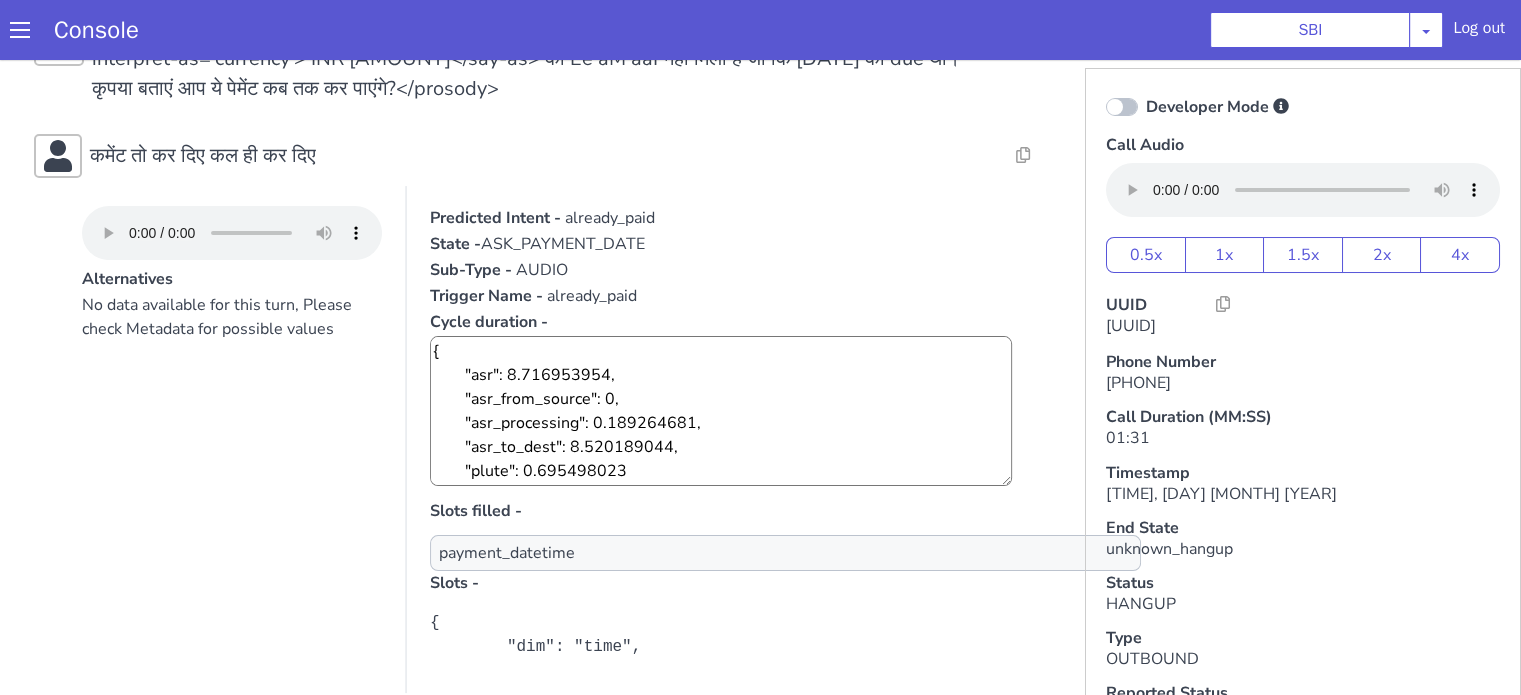scroll, scrollTop: 400, scrollLeft: 0, axis: vertical 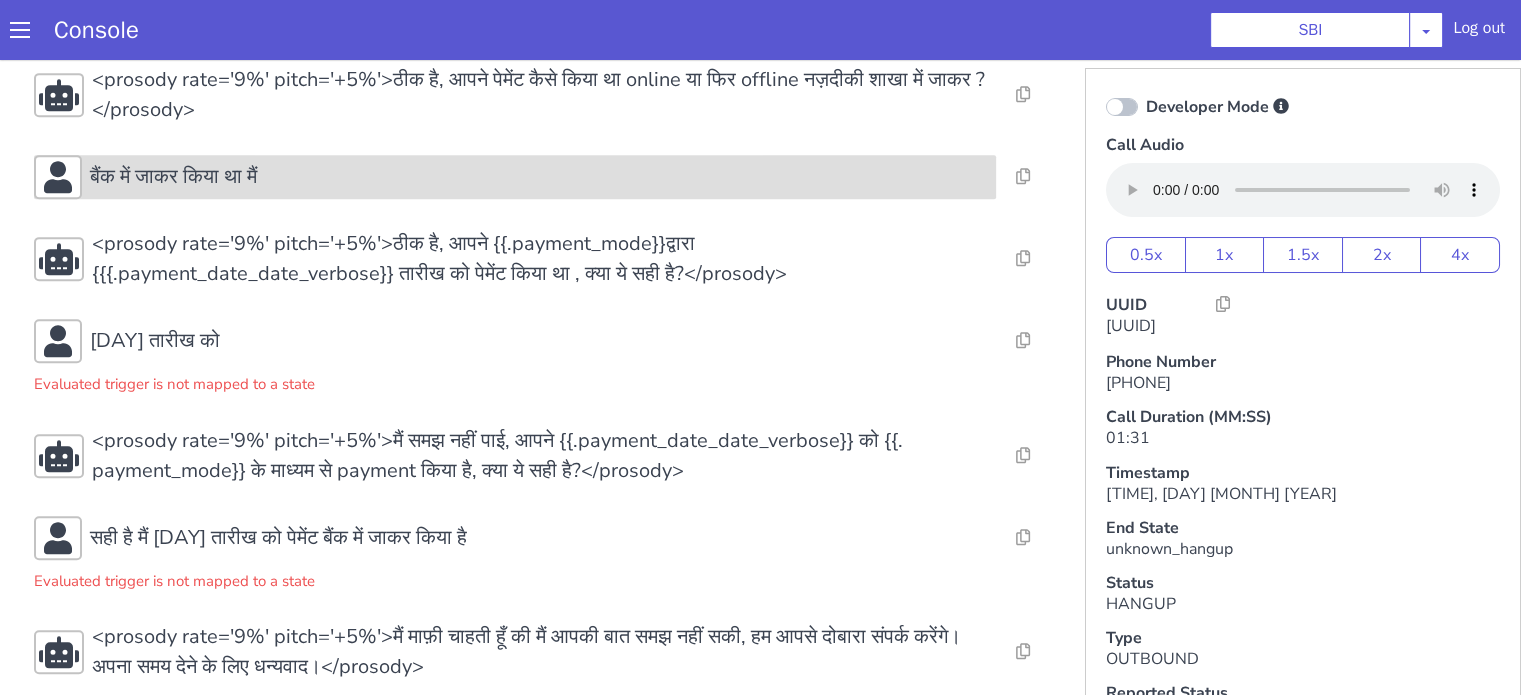 click on "बैंक में जाकर किया था मैं" at bounding box center (515, 177) 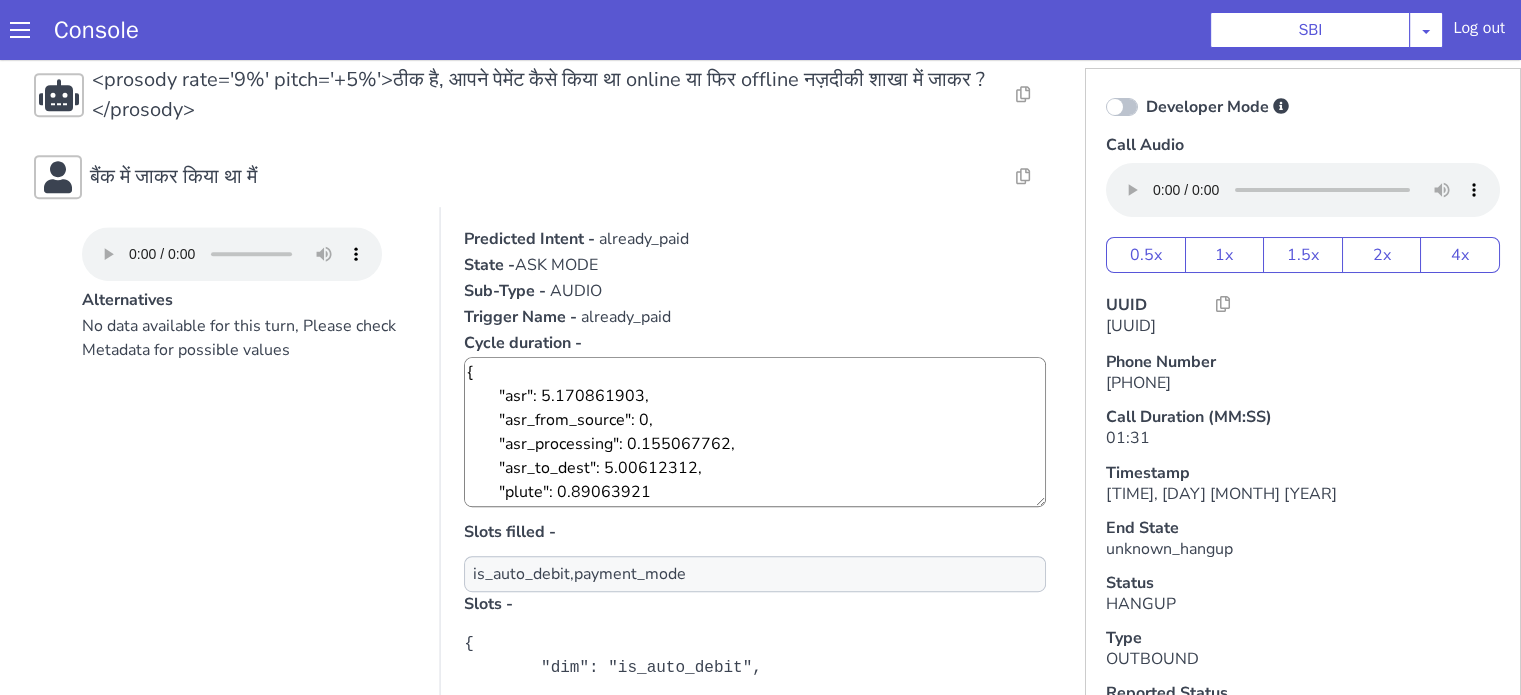 scroll, scrollTop: 1100, scrollLeft: 0, axis: vertical 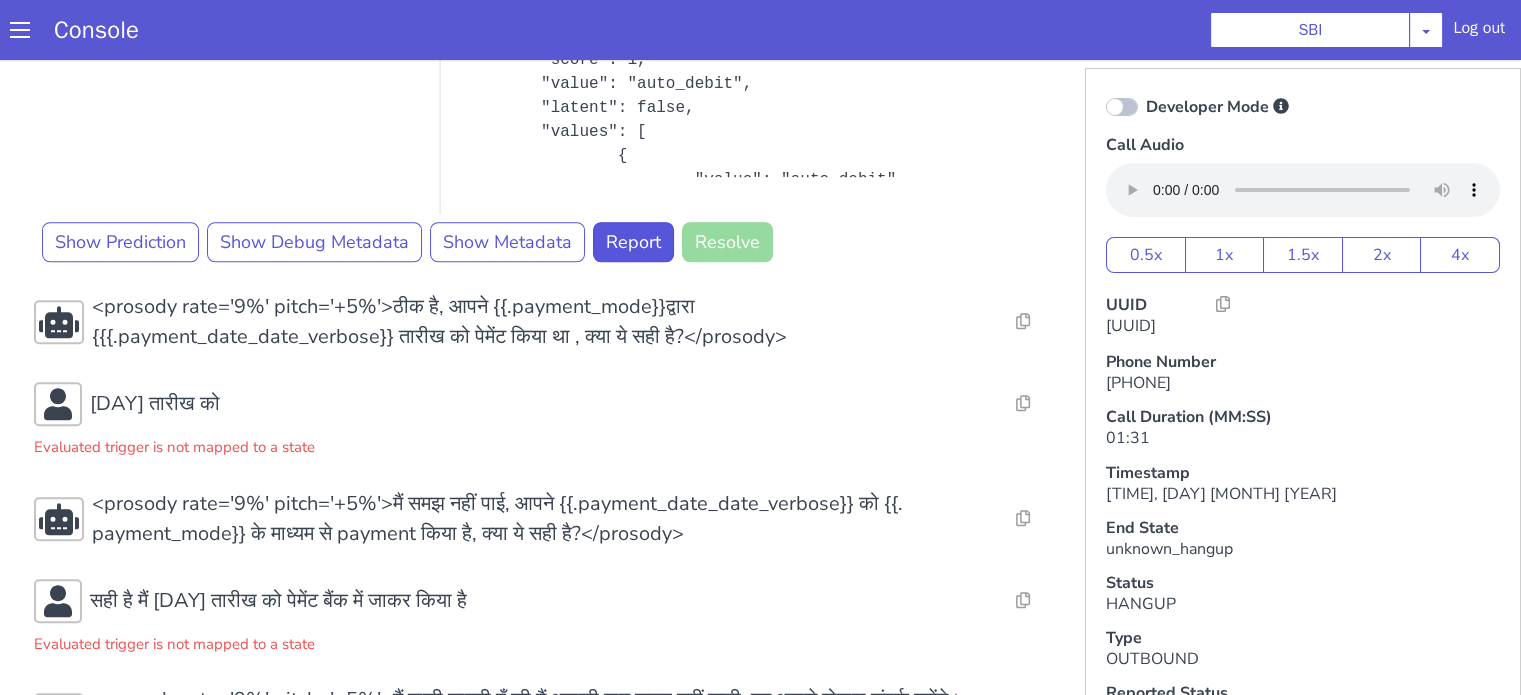 click at bounding box center (1122, 107) 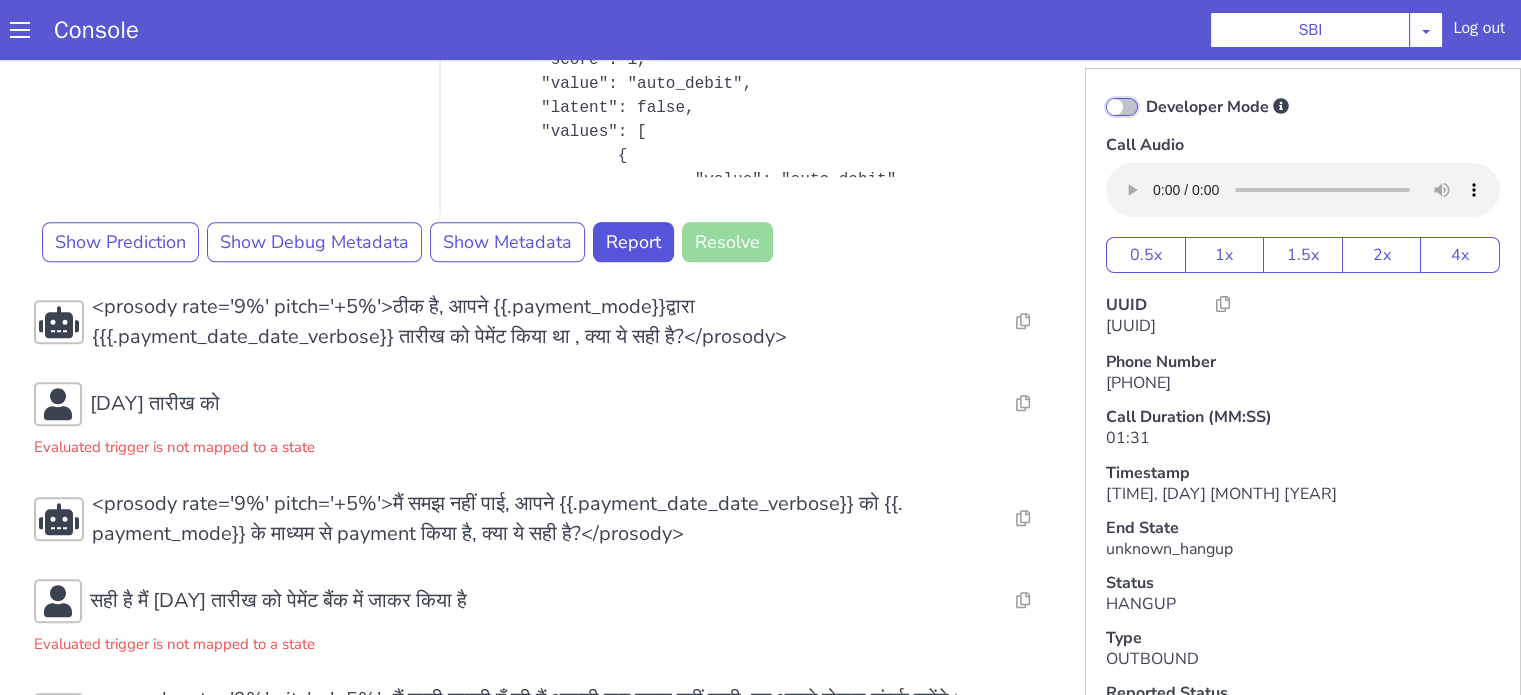 click on "Developer Mode" at bounding box center (1145, 94) 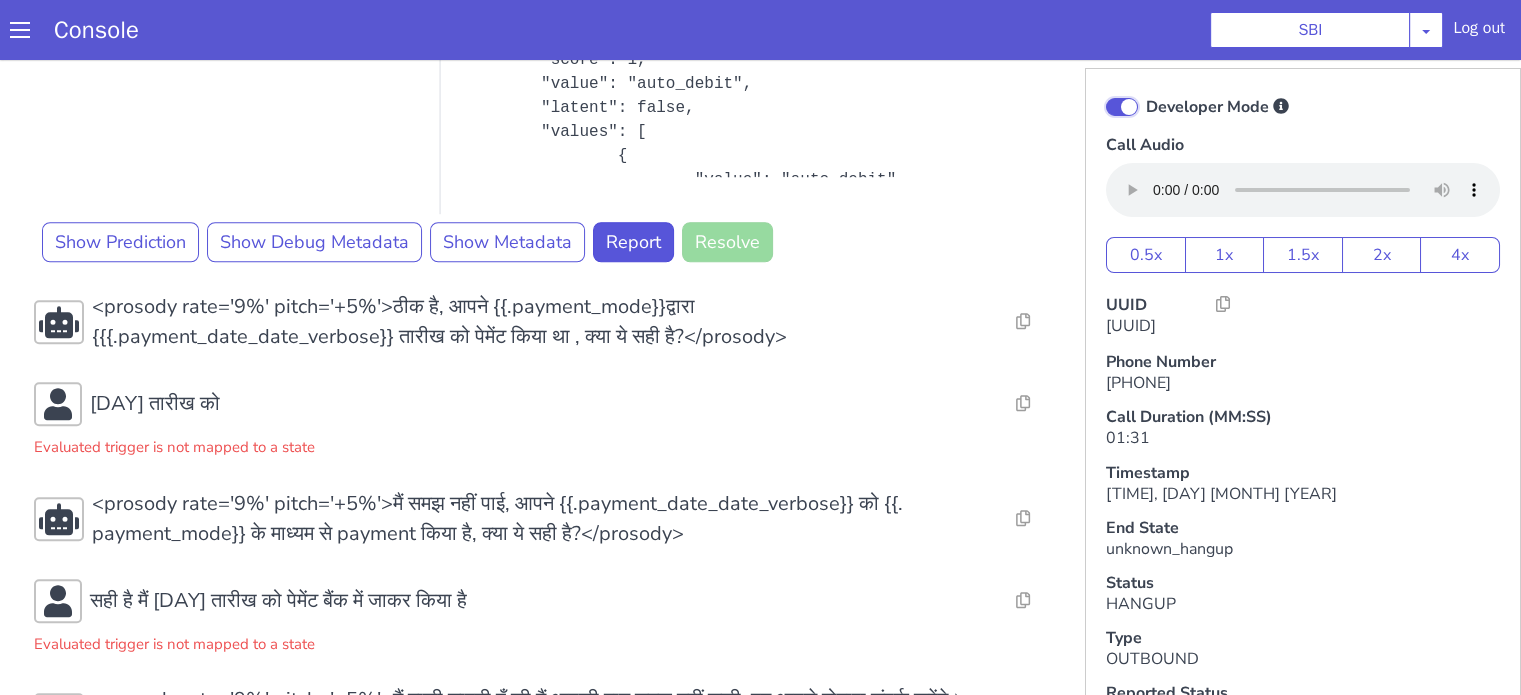 scroll, scrollTop: 1646, scrollLeft: 0, axis: vertical 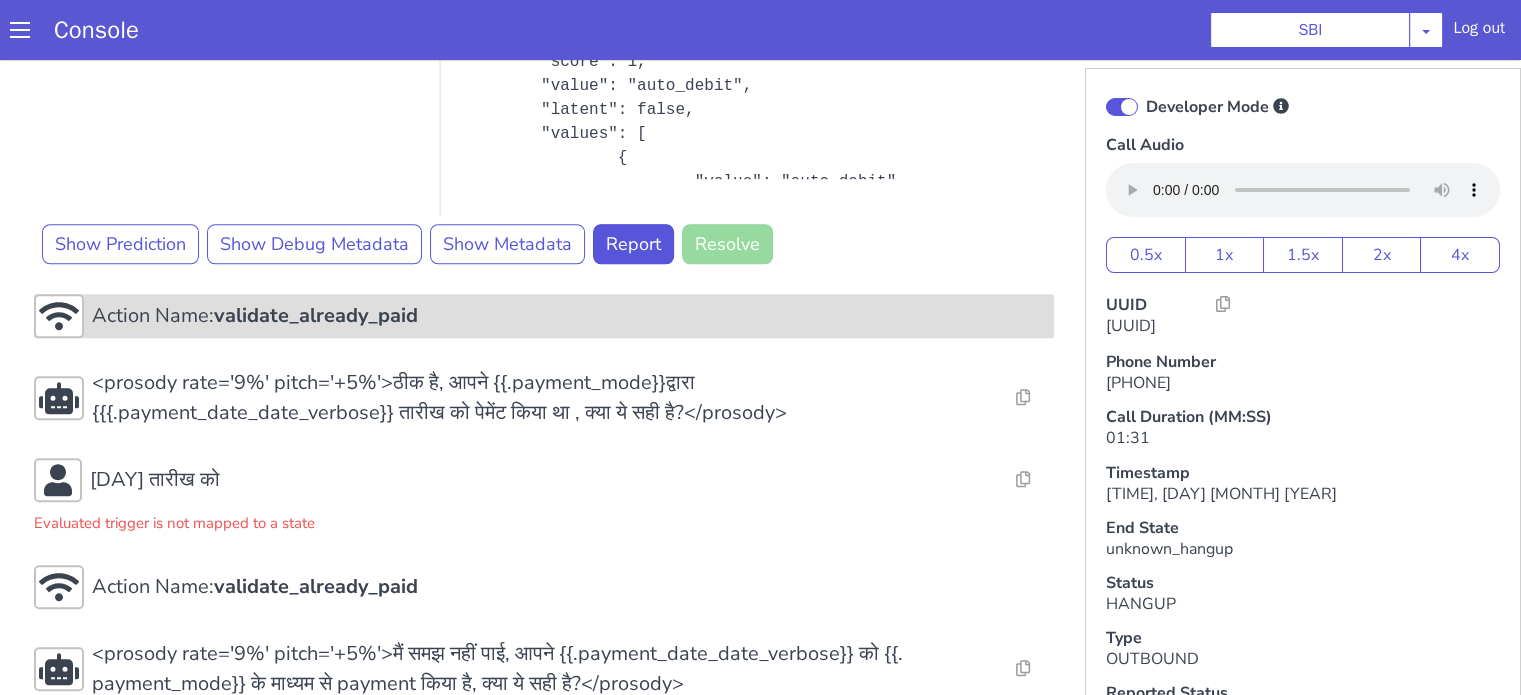 click on "Action Name:  validate_already_paid" at bounding box center (569, 316) 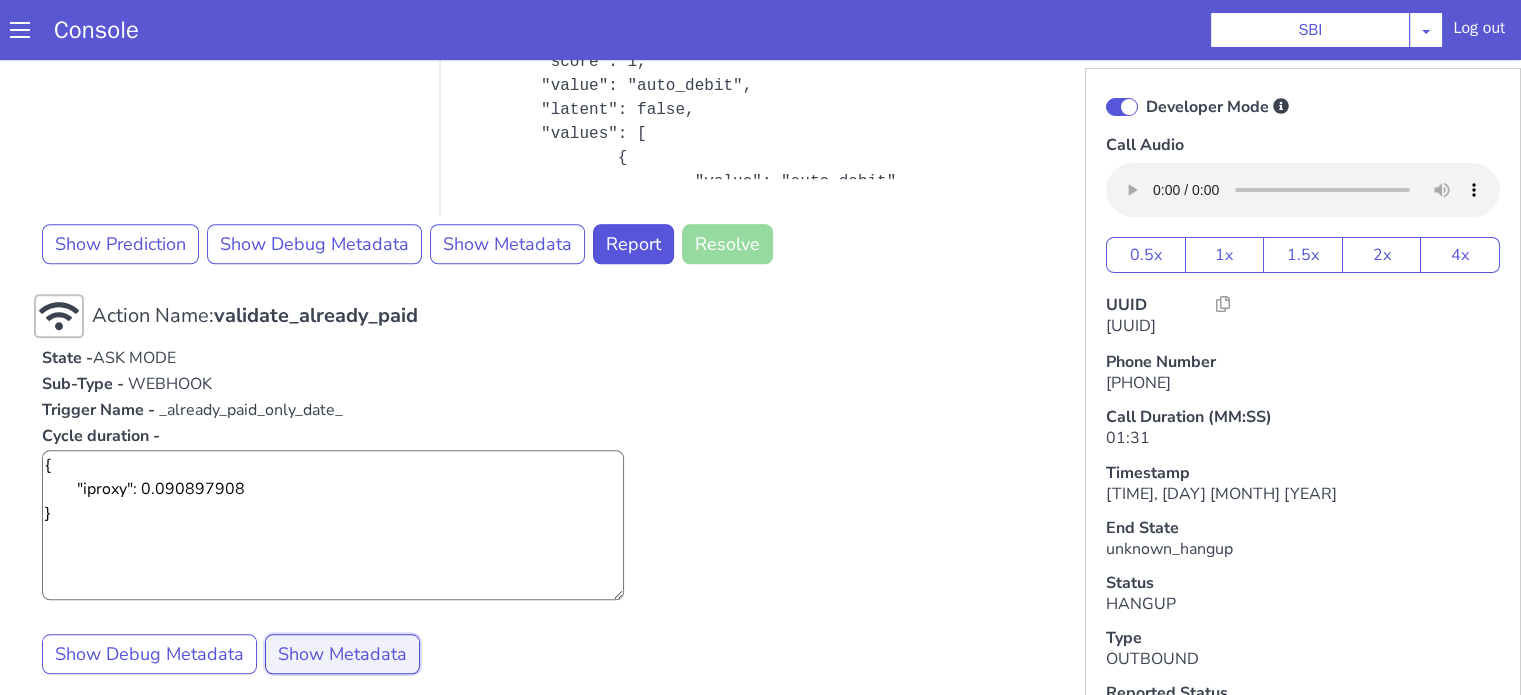 click on "Show Metadata" at bounding box center (342, 654) 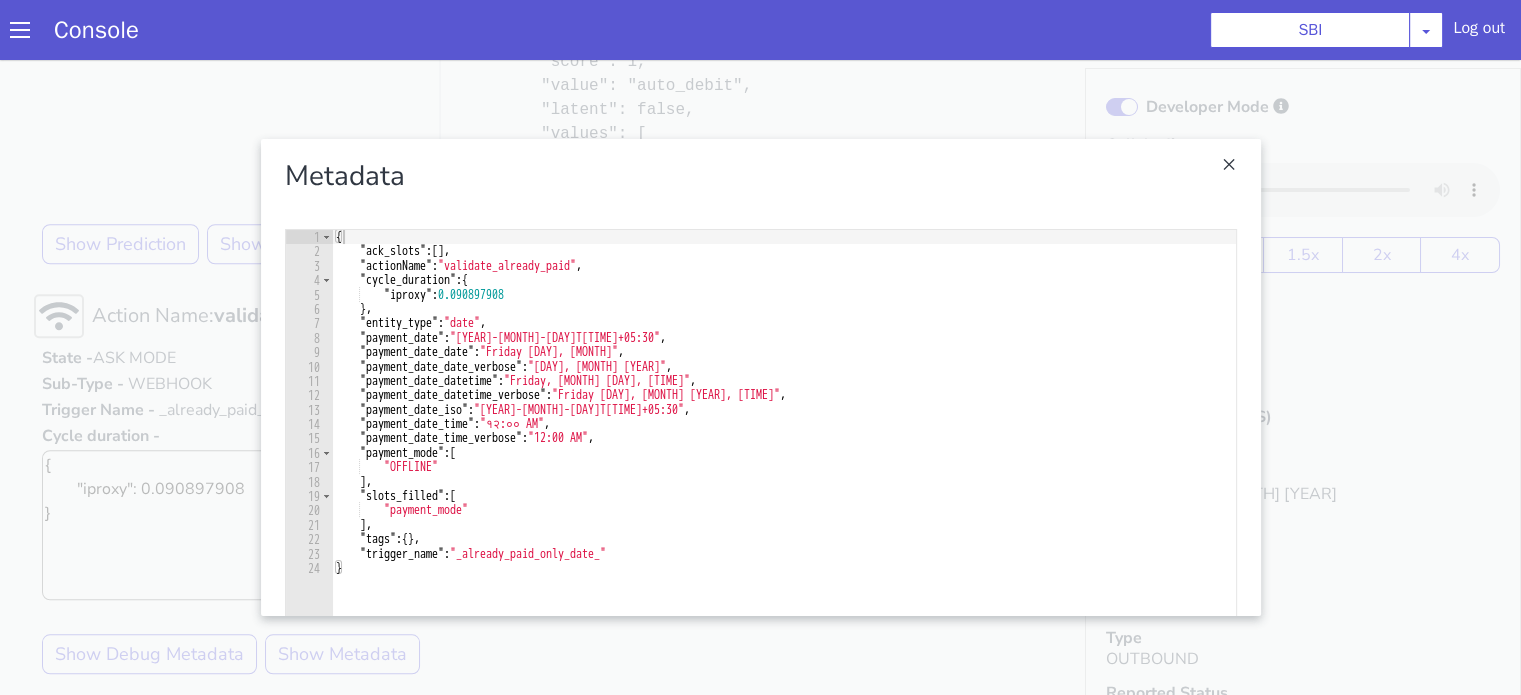 click at bounding box center (760, 377) 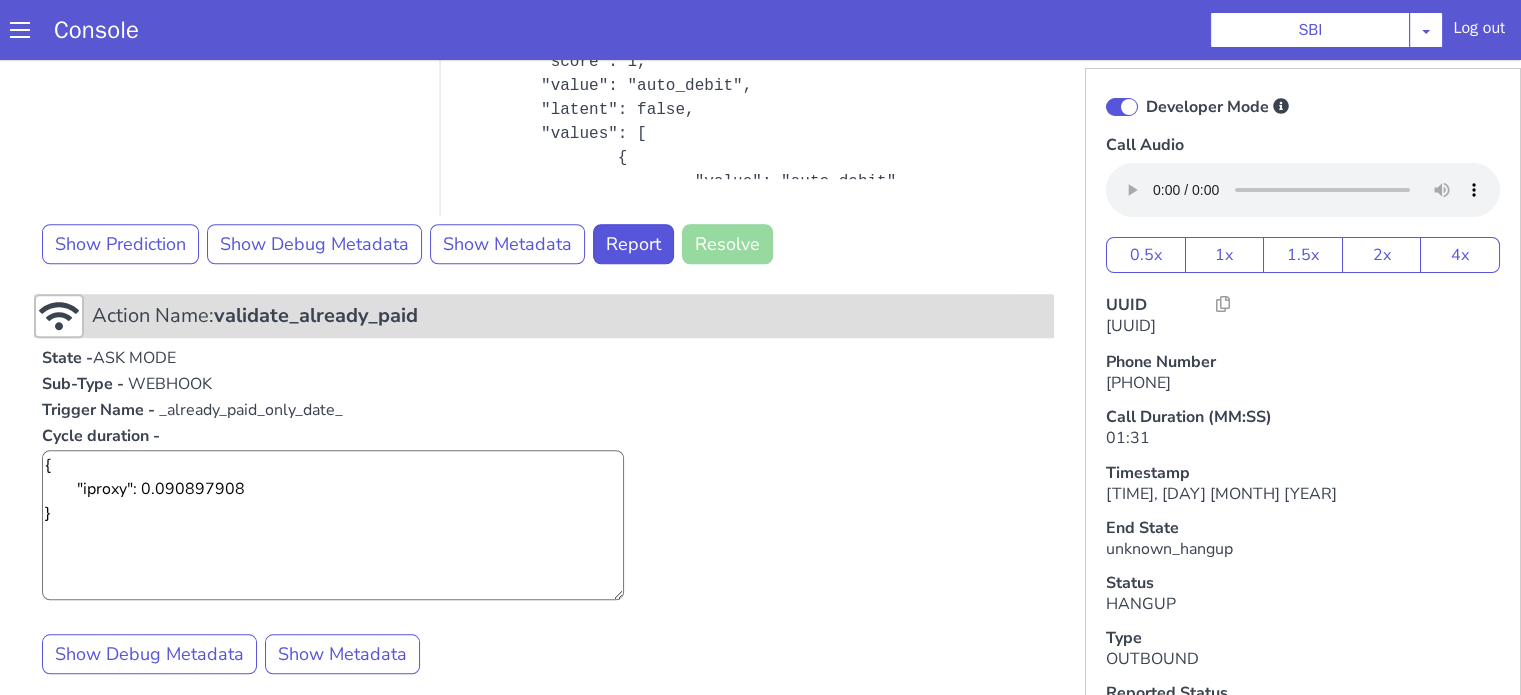 drag, startPoint x: 326, startPoint y: 299, endPoint x: 348, endPoint y: 299, distance: 22 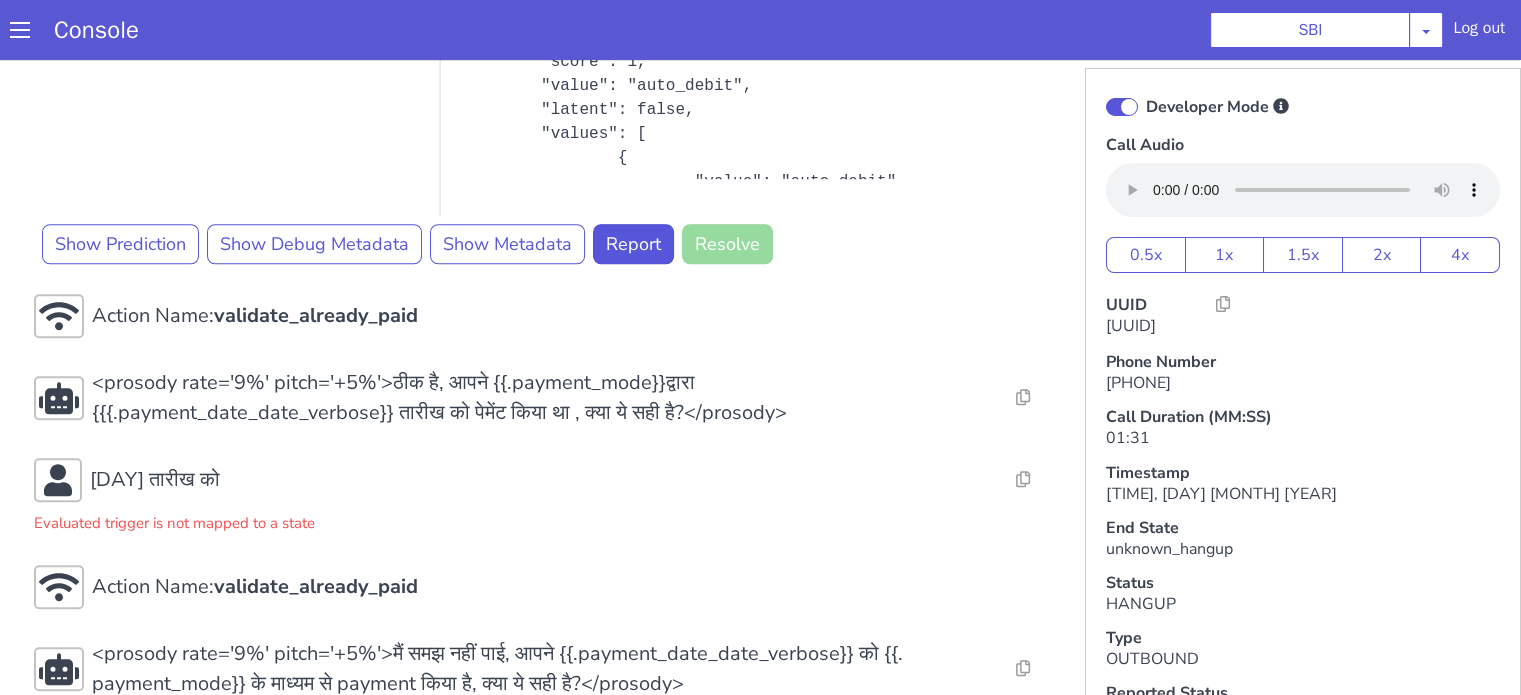 click at bounding box center [1122, 107] 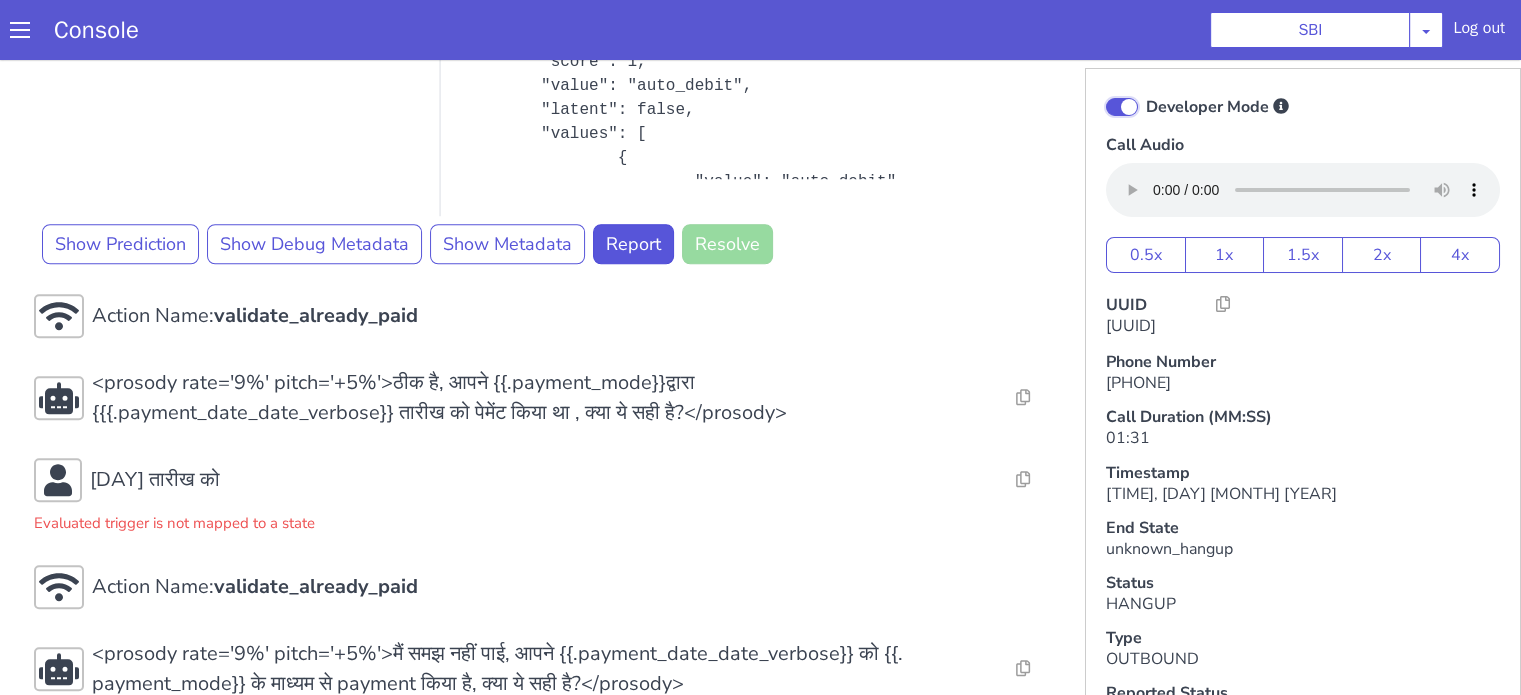 click on "Developer Mode" at bounding box center [1145, 94] 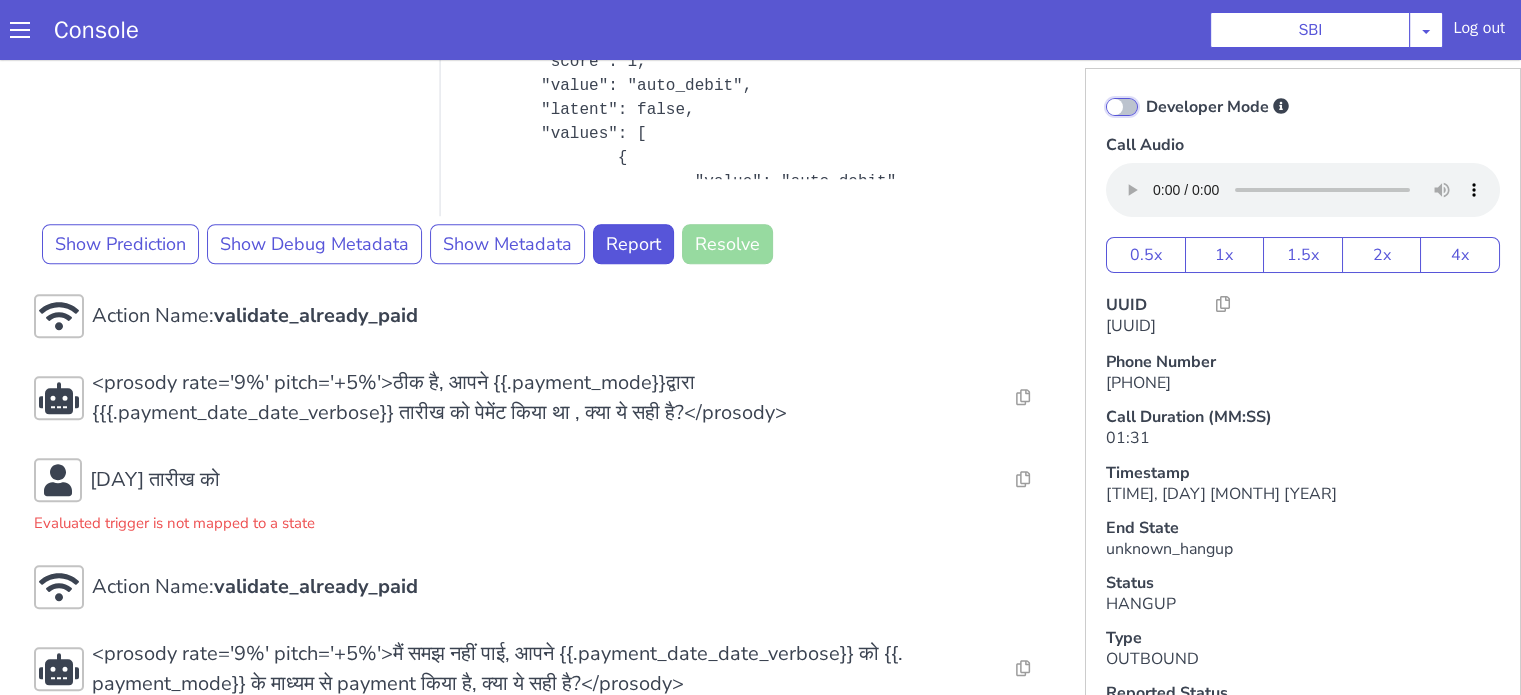 checkbox on "false" 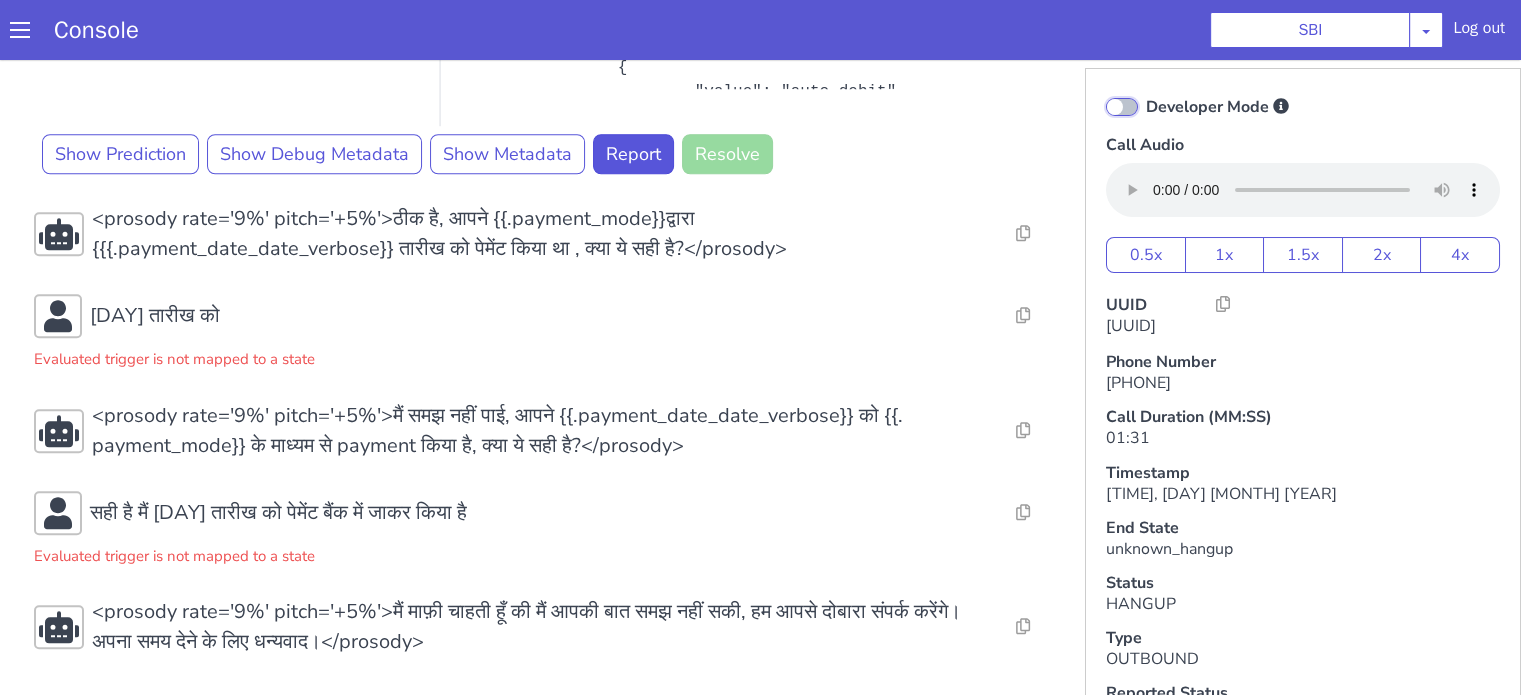 scroll, scrollTop: 1500, scrollLeft: 0, axis: vertical 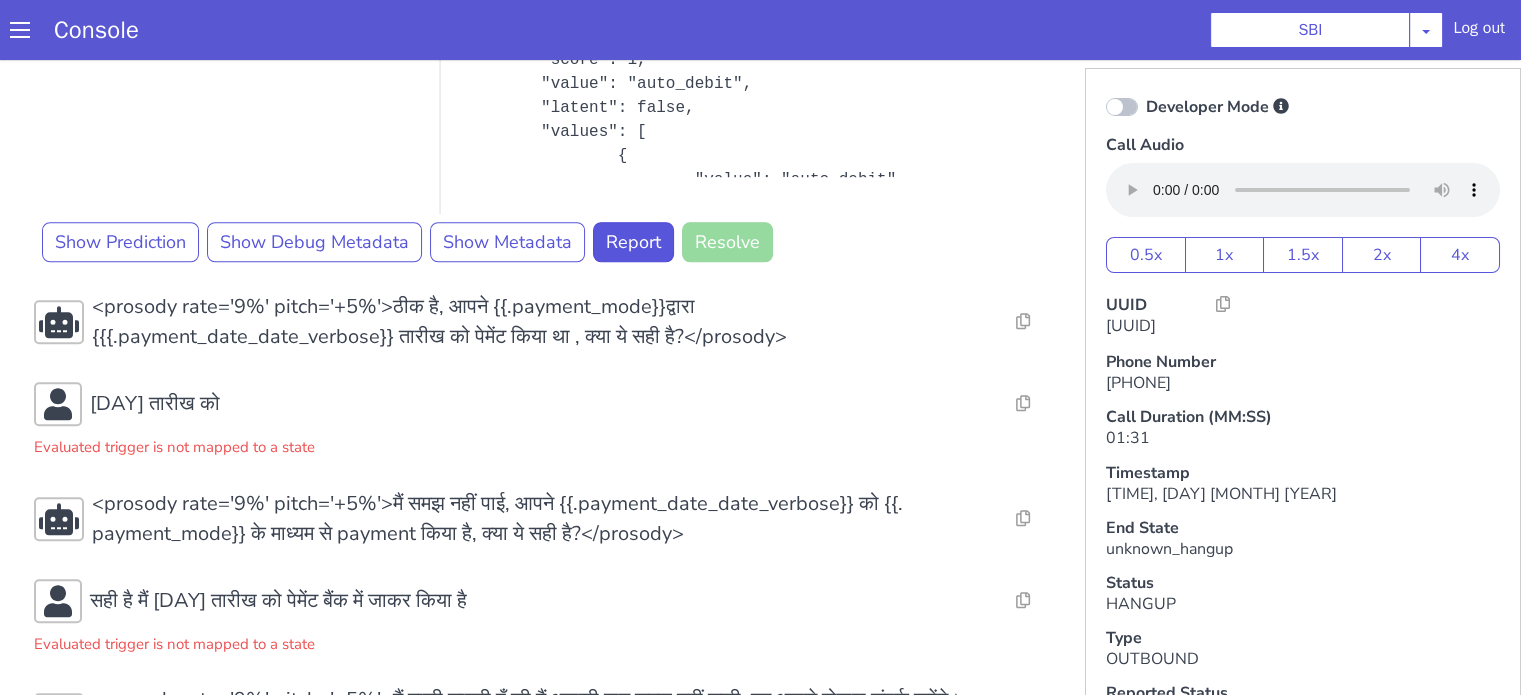 click on "No data available for this turn, Please check Metadata for possible values" at bounding box center (249, 14) 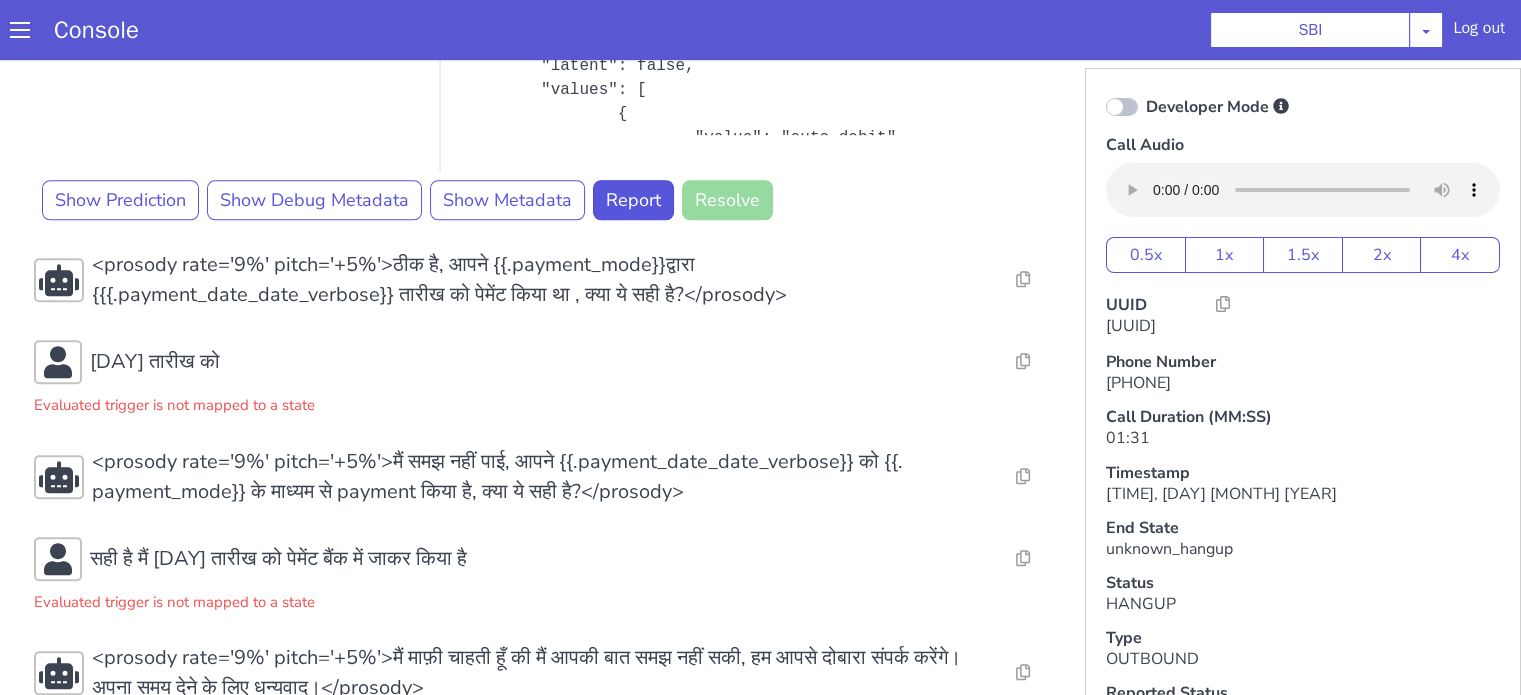 scroll, scrollTop: 1584, scrollLeft: 0, axis: vertical 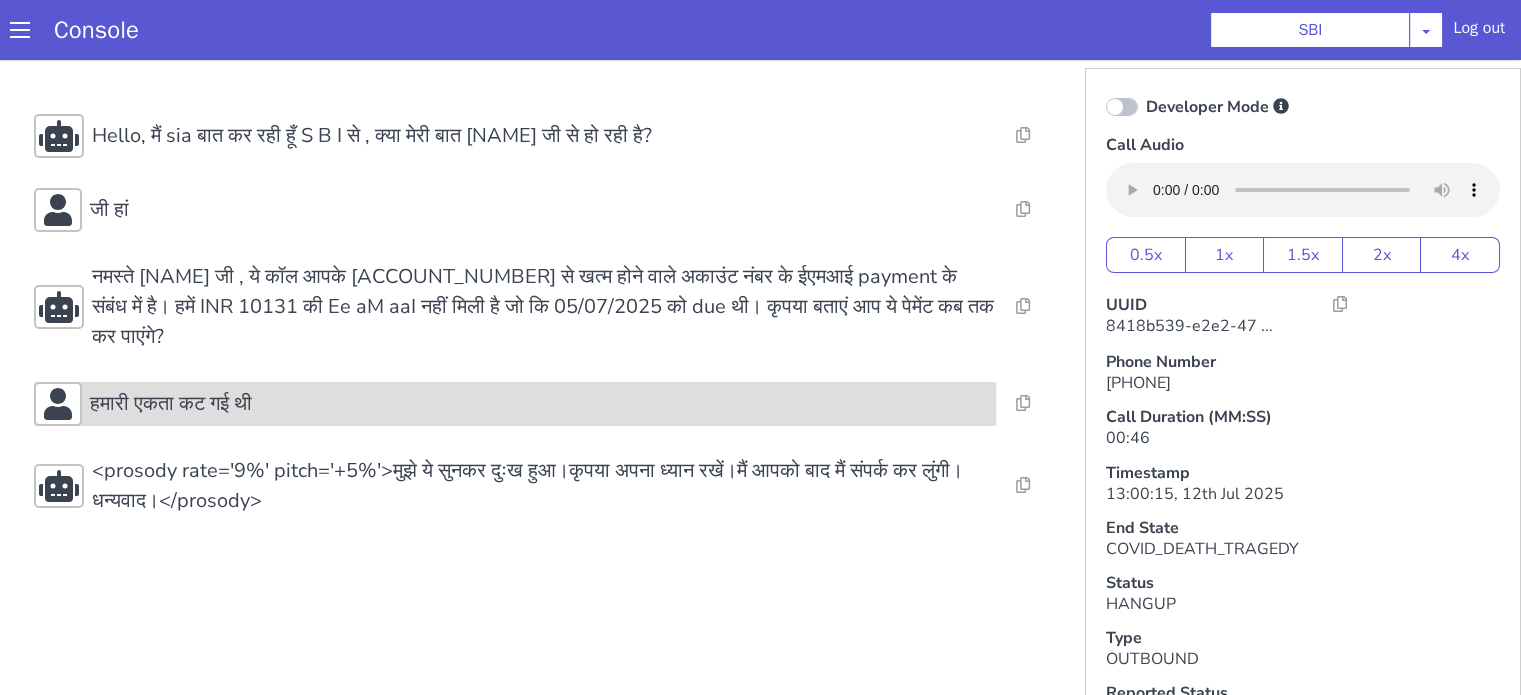 click on "हमारी एकता कट गई थी" at bounding box center [539, 404] 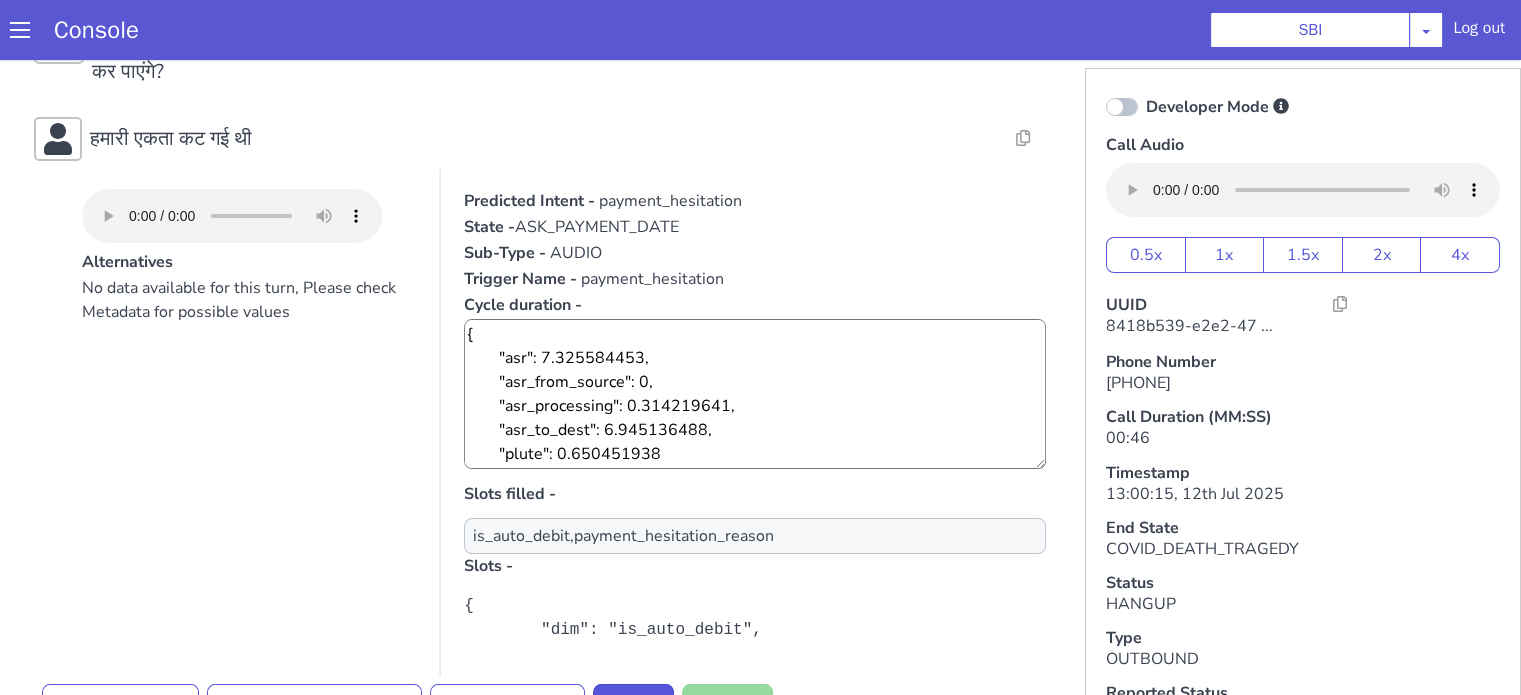 scroll, scrollTop: 300, scrollLeft: 0, axis: vertical 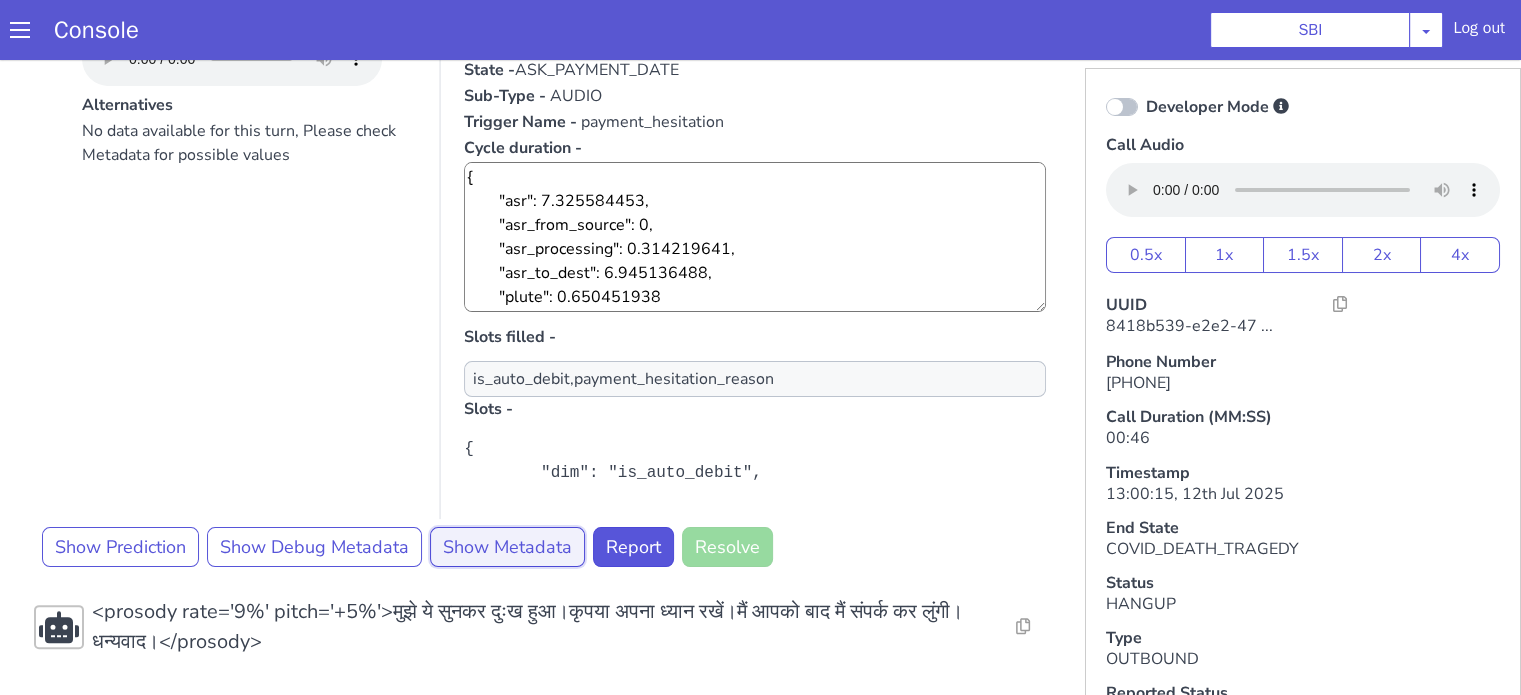 click on "Show Metadata" at bounding box center (507, 547) 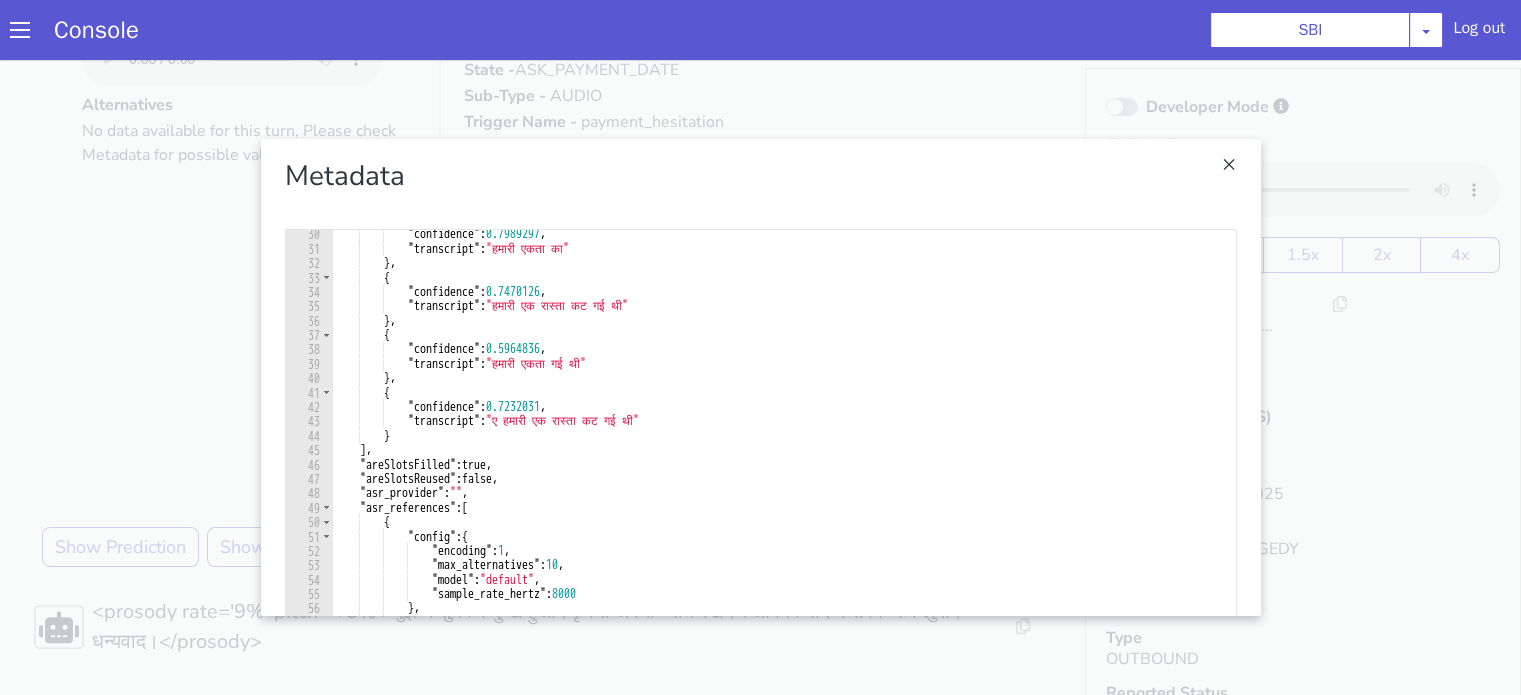 scroll, scrollTop: 420, scrollLeft: 0, axis: vertical 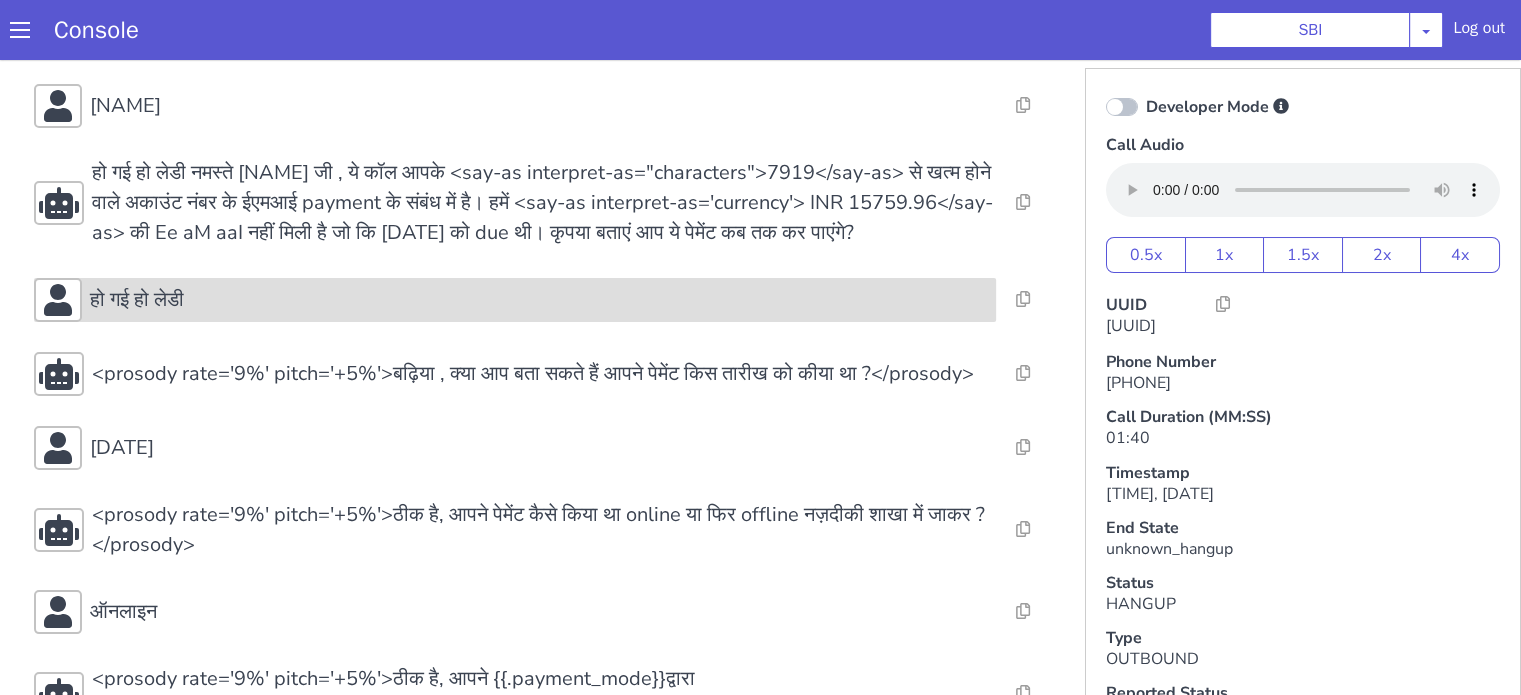 click on "हो गई हो लेडी" at bounding box center (539, 300) 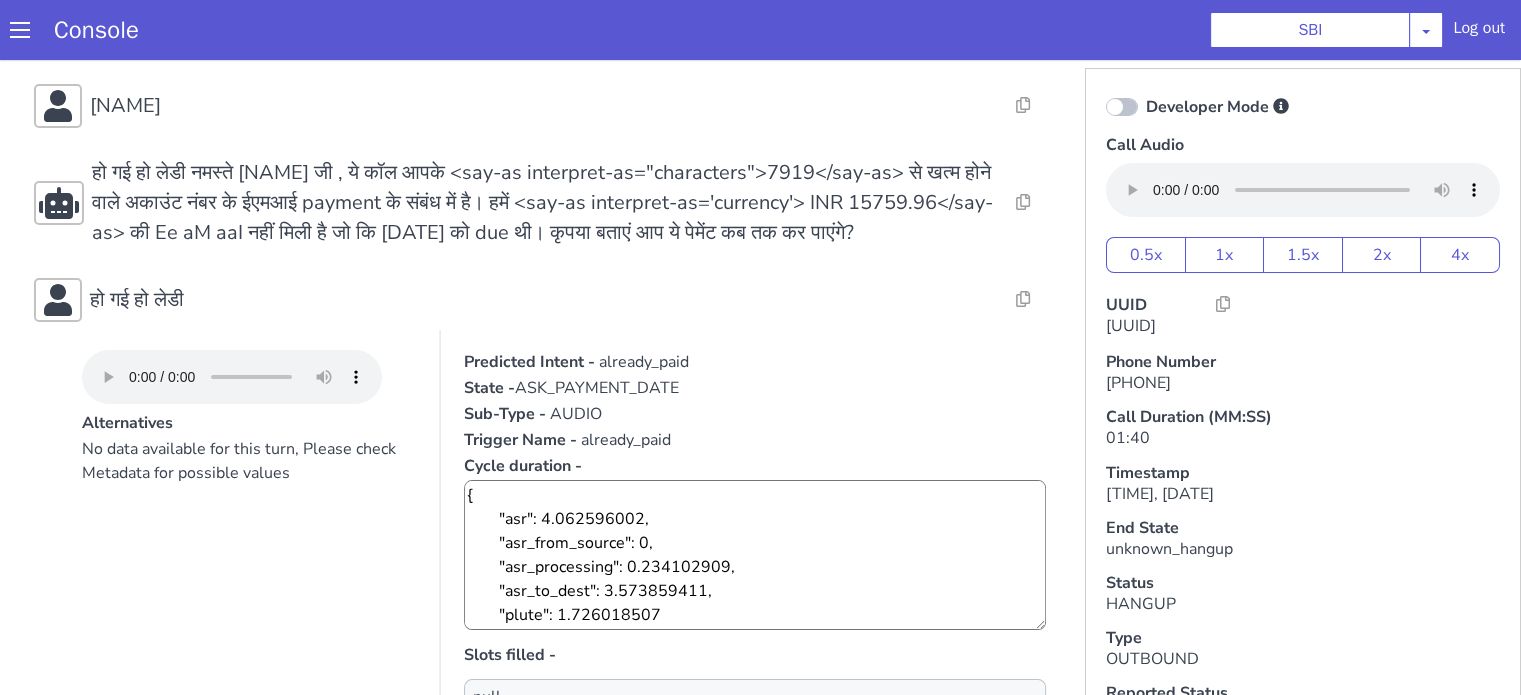 click on "Alternatives No data available for this turn, Please check Metadata for possible values" at bounding box center [229, 583] 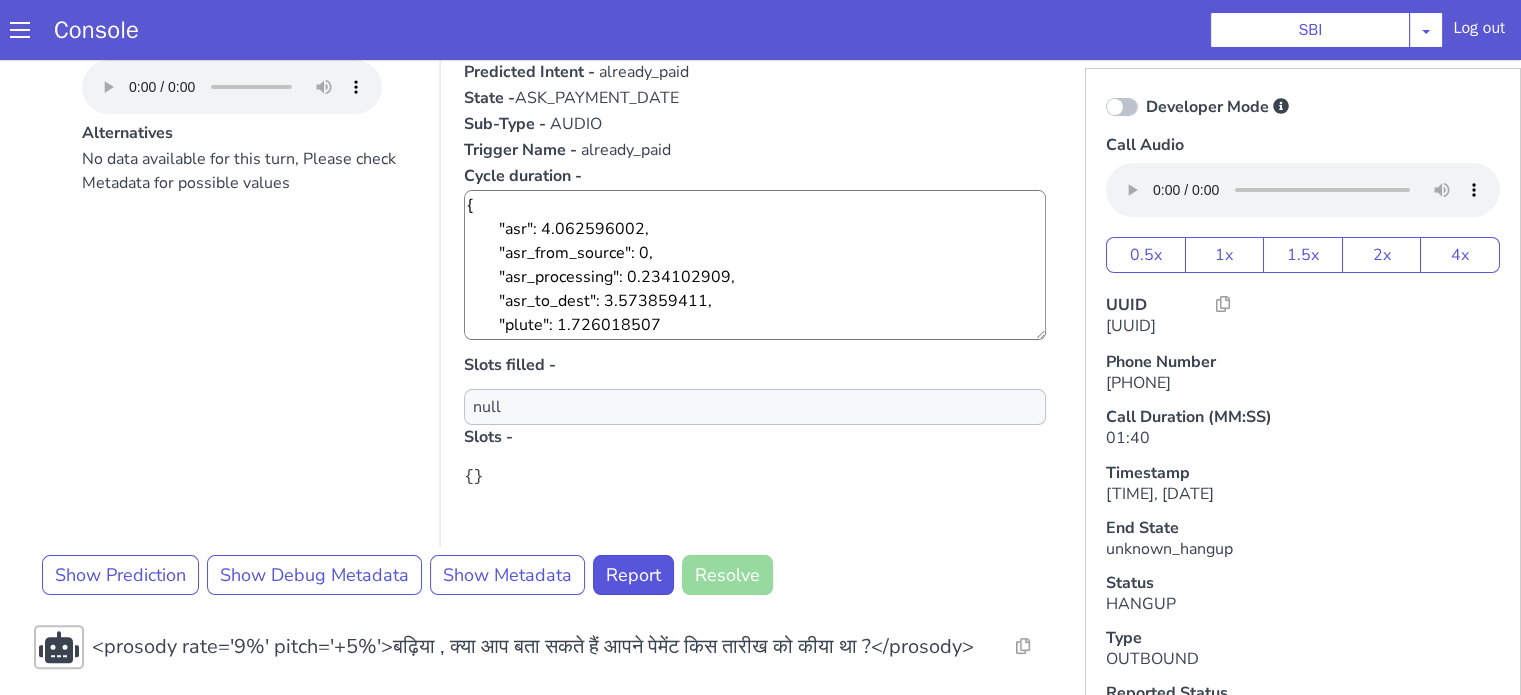 scroll, scrollTop: 276, scrollLeft: 0, axis: vertical 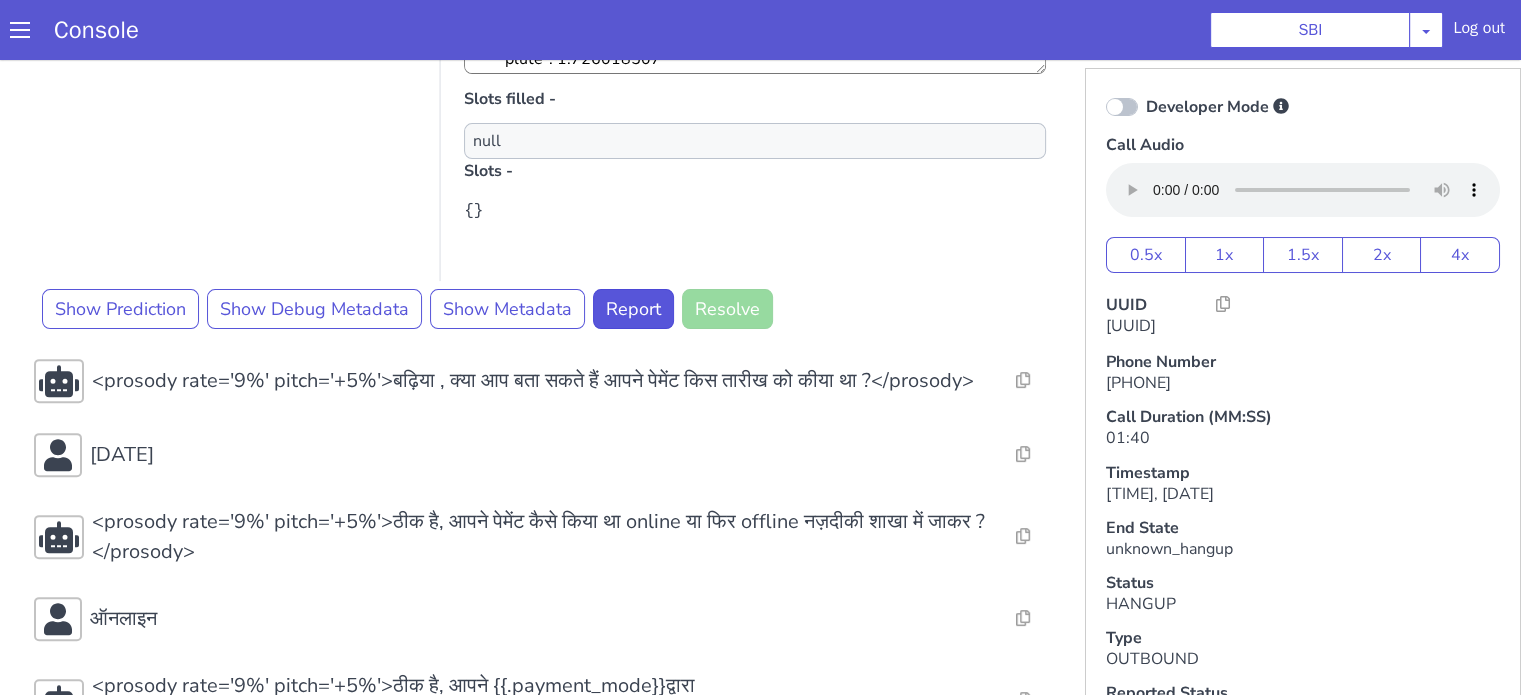 drag, startPoint x: 214, startPoint y: 487, endPoint x: 215, endPoint y: 470, distance: 17.029387 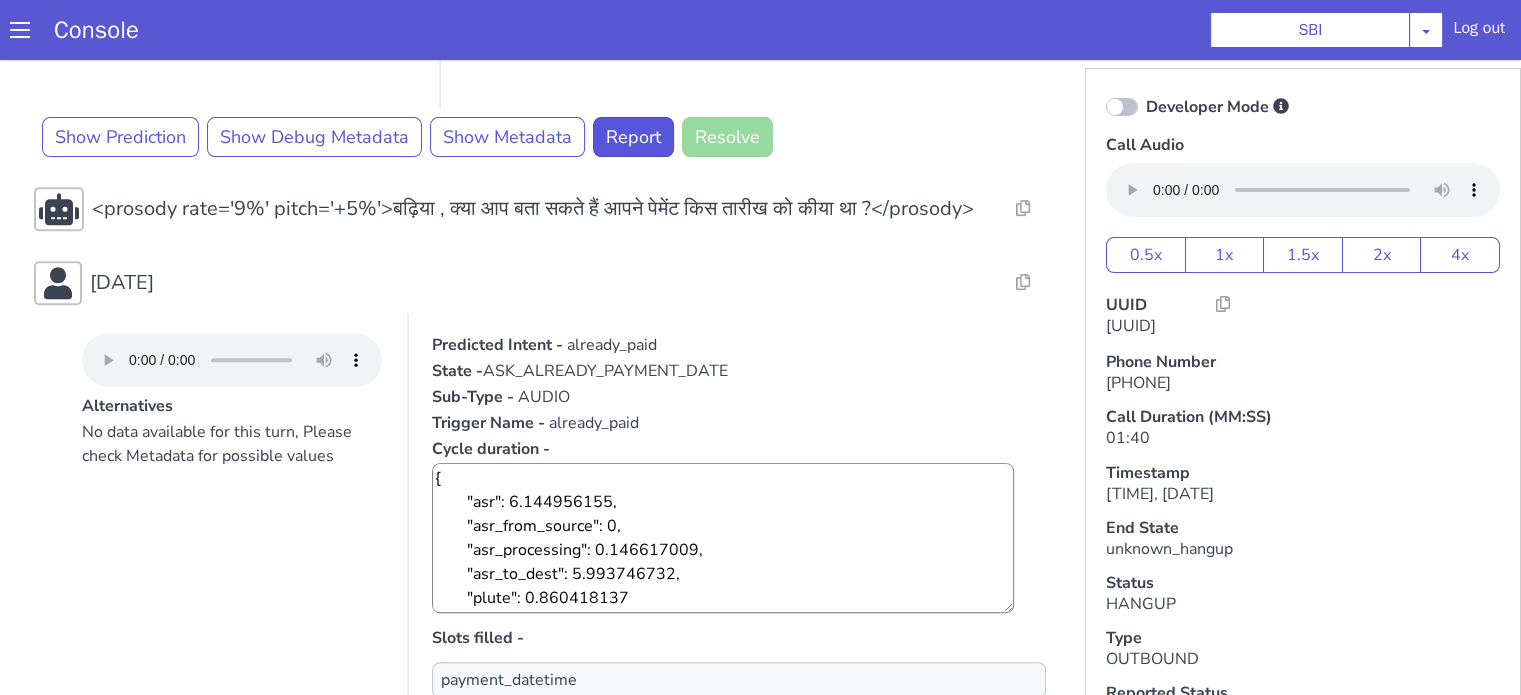 scroll, scrollTop: 976, scrollLeft: 0, axis: vertical 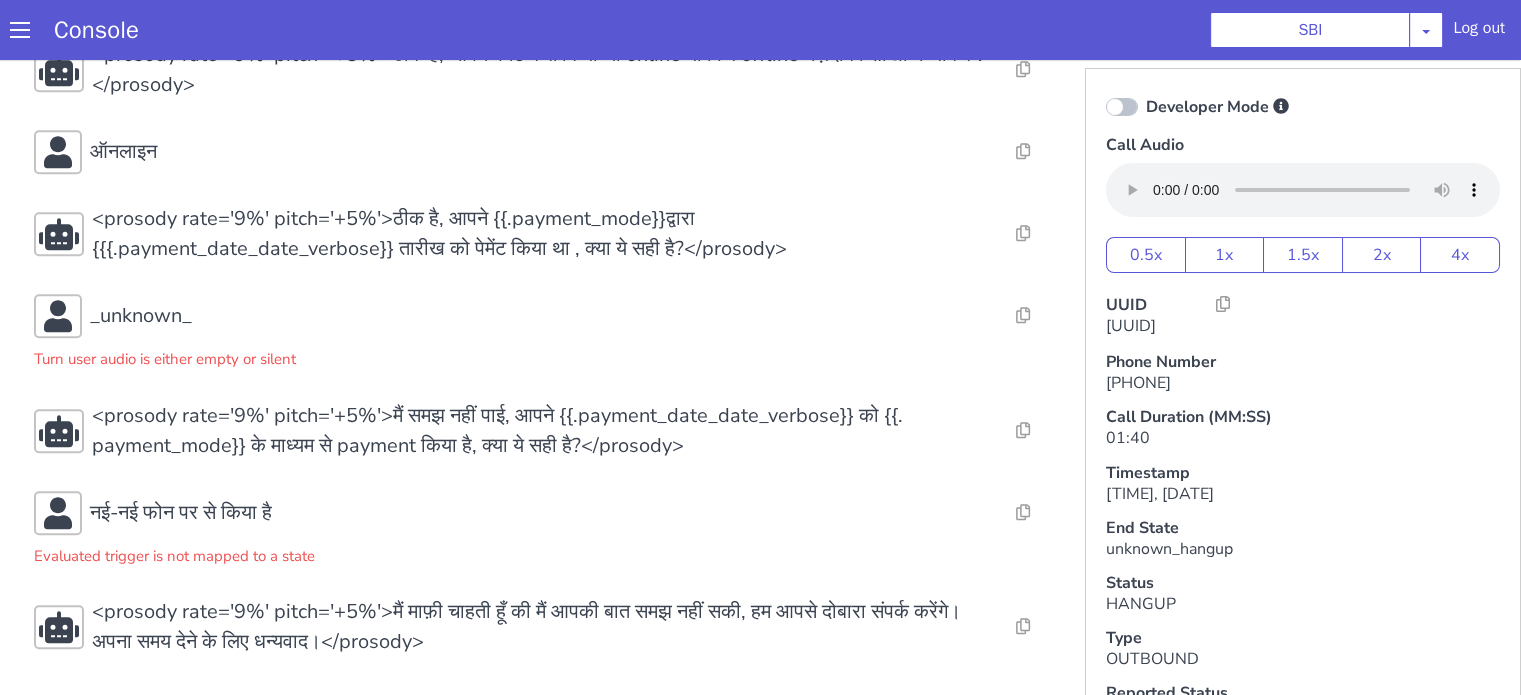 click on "Resolve  Intent Error  Entity Error  Transcription Error  Miscellaneous Submit <prosody rate='9%' pitch='+5%'>Hello, मैं sia बात कर रही हूँ S B I से , क्या मेरी बात Hitesh Dutt Sharma जी से हो रही है?</prosody> Resolve  Intent Error  Entity Error  Transcription Error  Miscellaneous Submit यशवंत Resolve  Intent Error  Entity Error  Transcription Error  Miscellaneous Submit Resolve  Intent Error  Entity Error  Transcription Error  Miscellaneous Submit हो गई हो लेडी Alternatives No data available for this turn, Please check Metadata for possible values Predicted Intent -   already_paid State -  ASK_PAYMENT_DATE Sub-Type -   AUDIO Trigger Name -   already_paid Cycle duration -  {
"asr": 4.062596002,
"asr_from_source": 0,
"asr_processing": 0.234102909,
"asr_to_dest": 3.573859411,
"plute": 1.726018507
} Slots filled - null Slots -   {} Show Prediction Show Debug Metadata Show Metadata Report Resolve Submit" at bounding box center (544, -468) 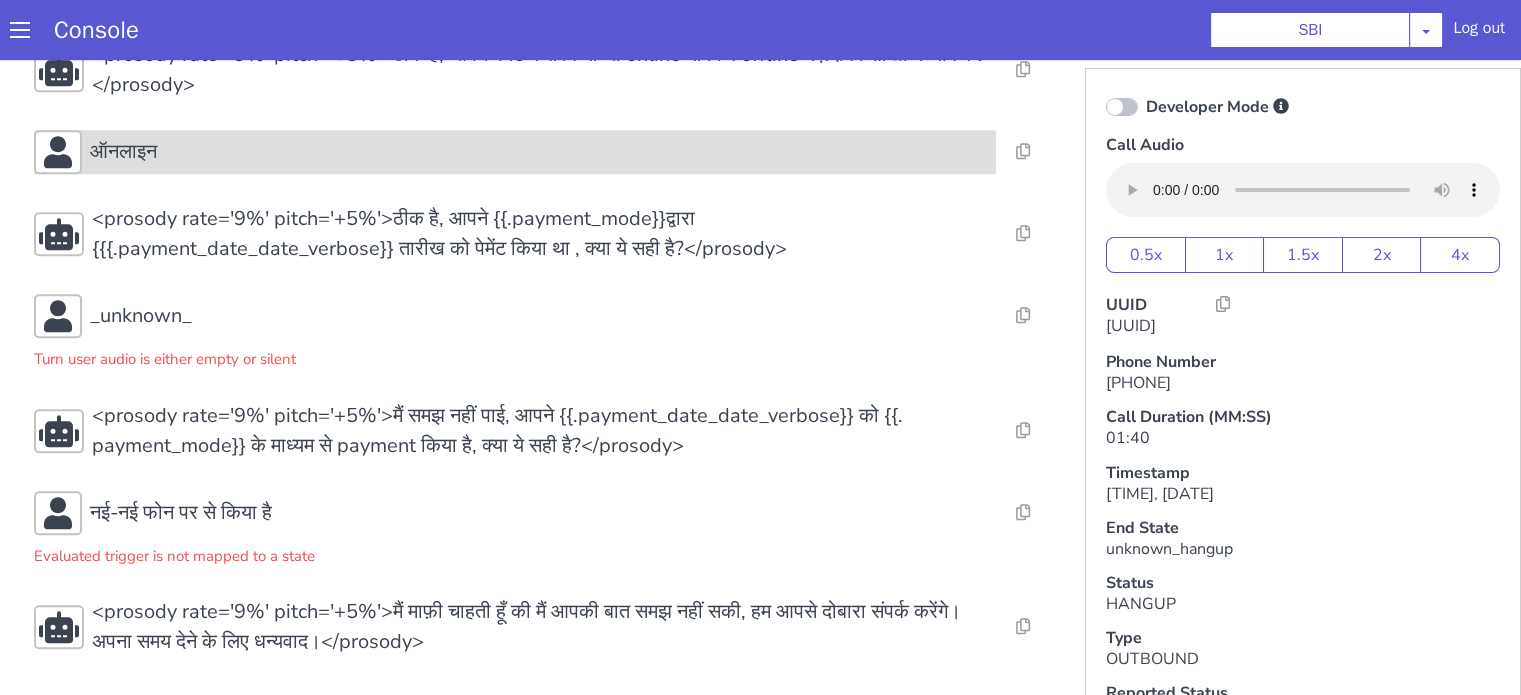 click on "ऑनलाइन" at bounding box center [123, 152] 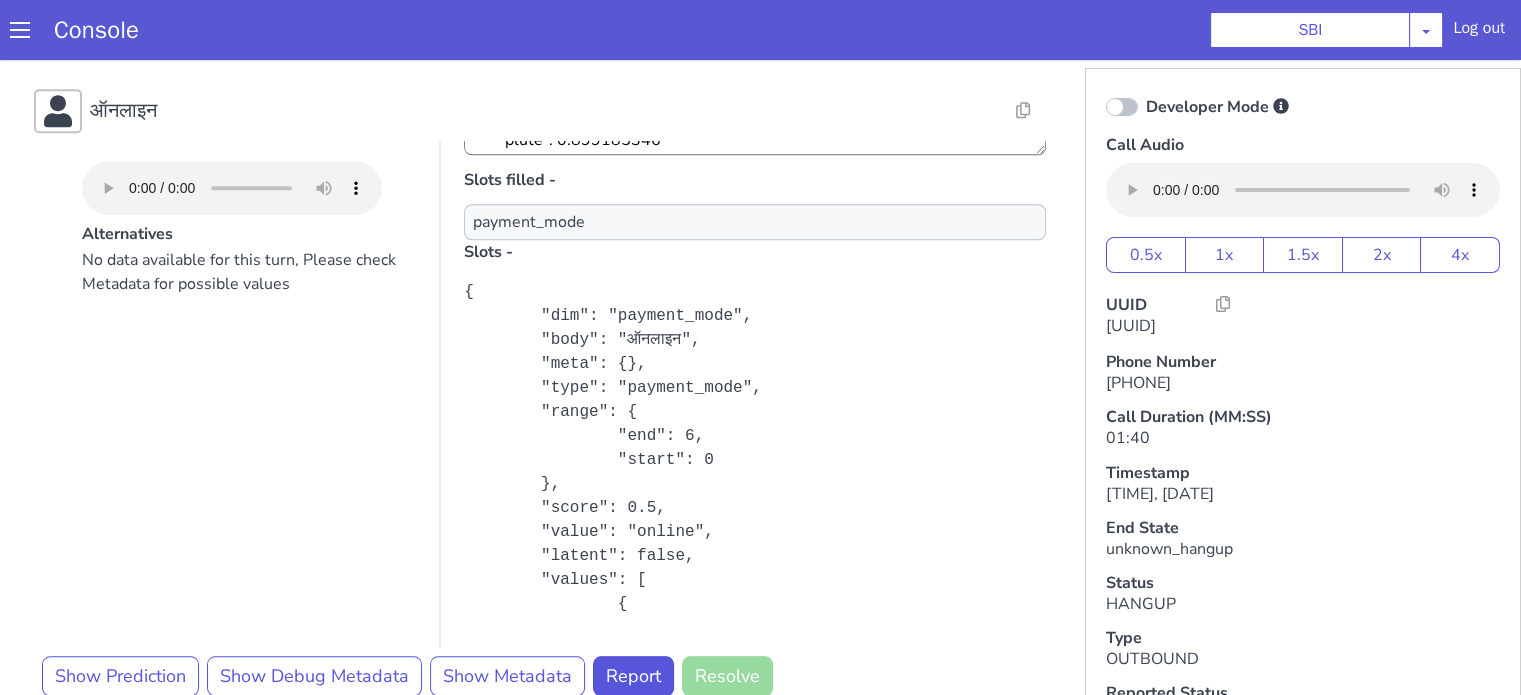 scroll, scrollTop: 500, scrollLeft: 0, axis: vertical 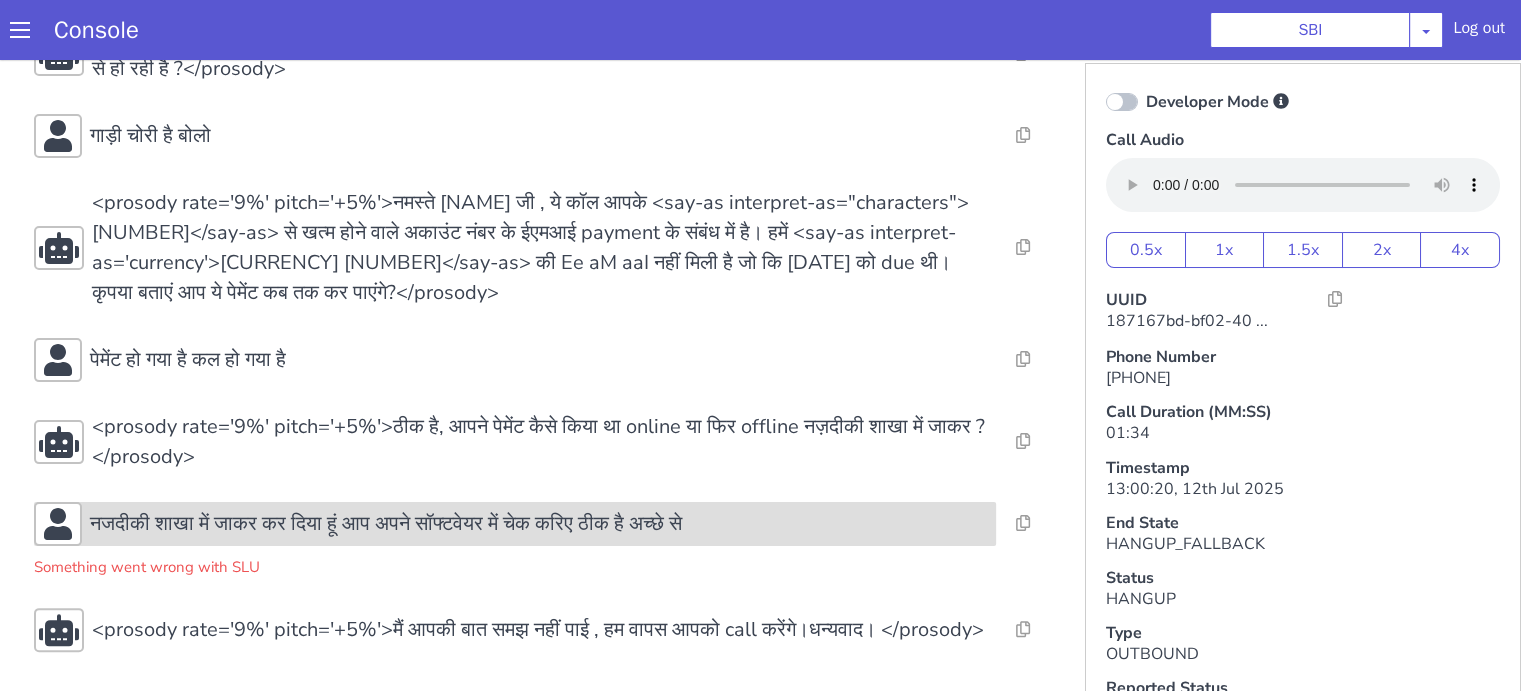 click on "नजदीकी शाखा में जाकर कर दिया हूं आप अपने सॉफ्टवेयर में चेक करिए ठीक है अच्छे से" at bounding box center (386, 524) 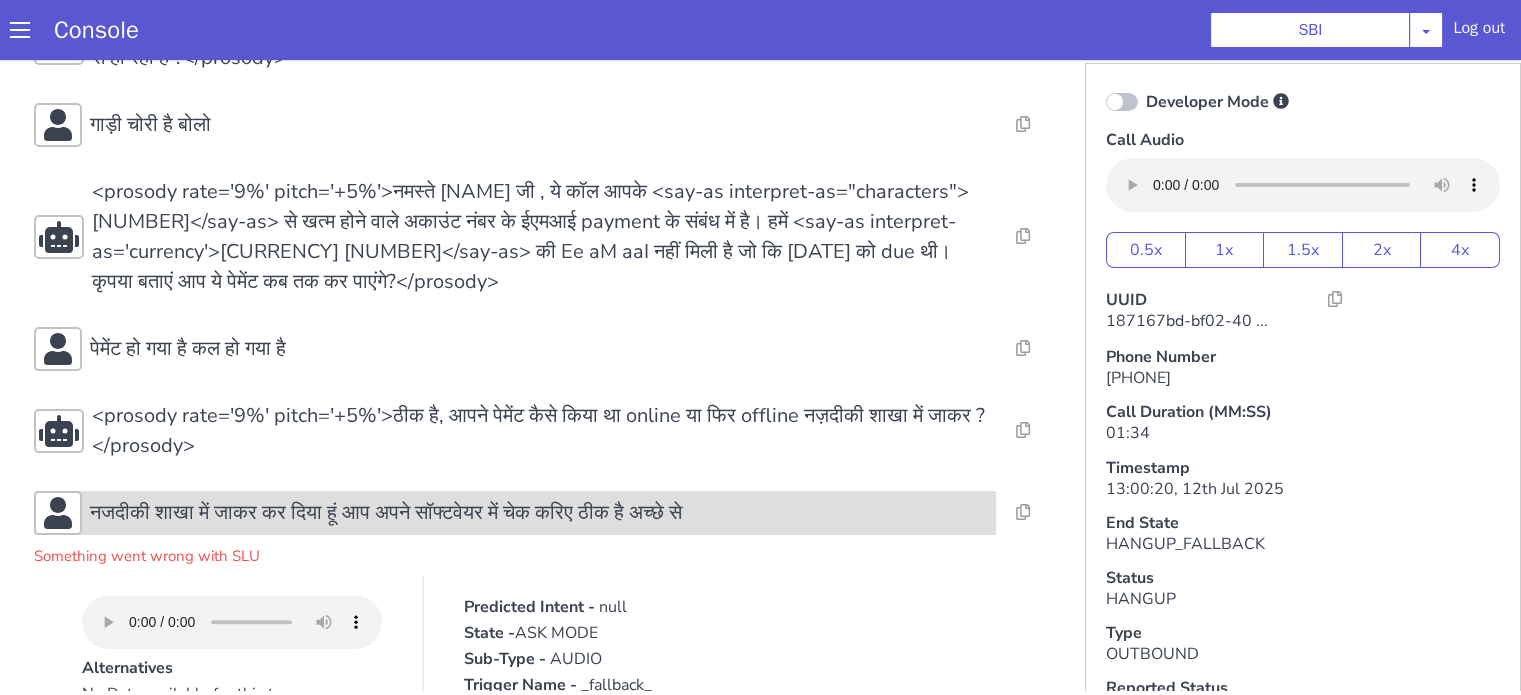click on "नजदीकी शाखा में जाकर कर दिया हूं आप अपने सॉफ्टवेयर में चेक करिए ठीक है अच्छे से" at bounding box center (386, 513) 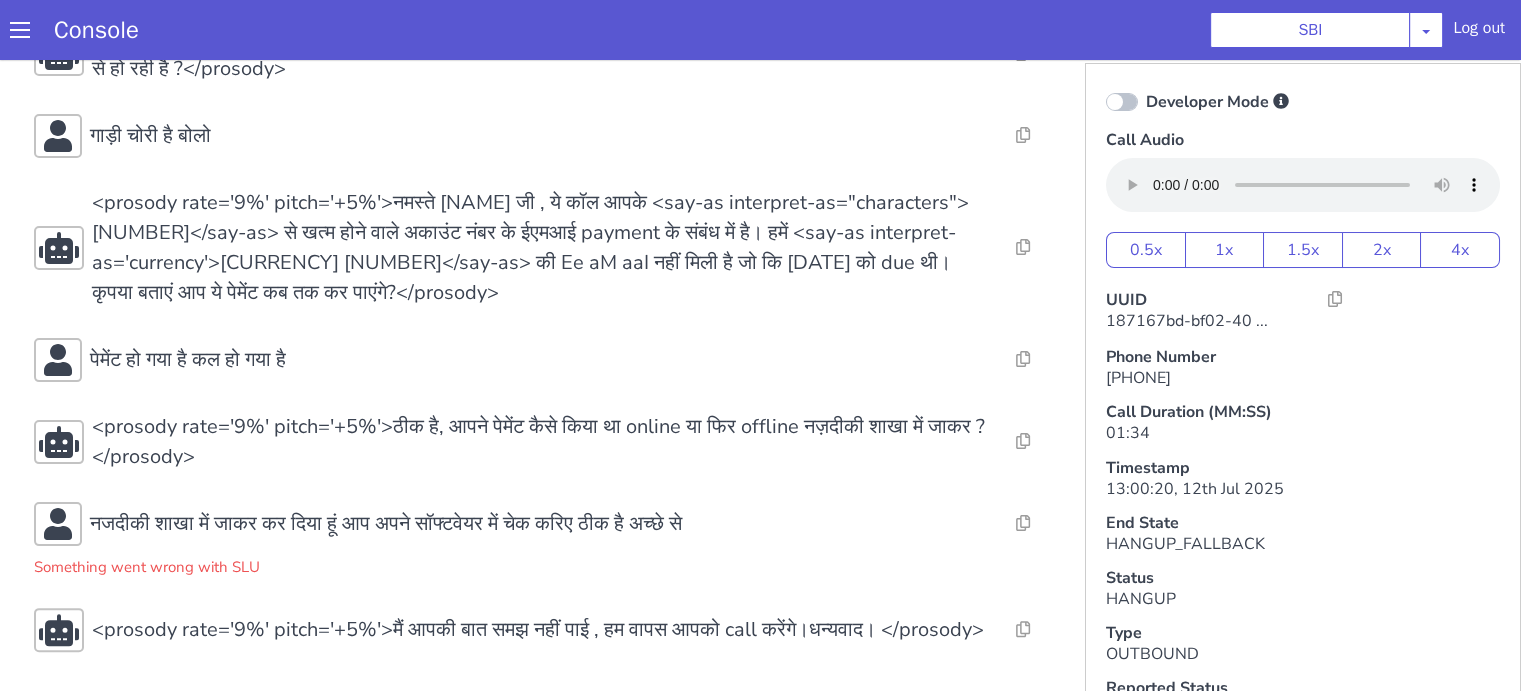 type 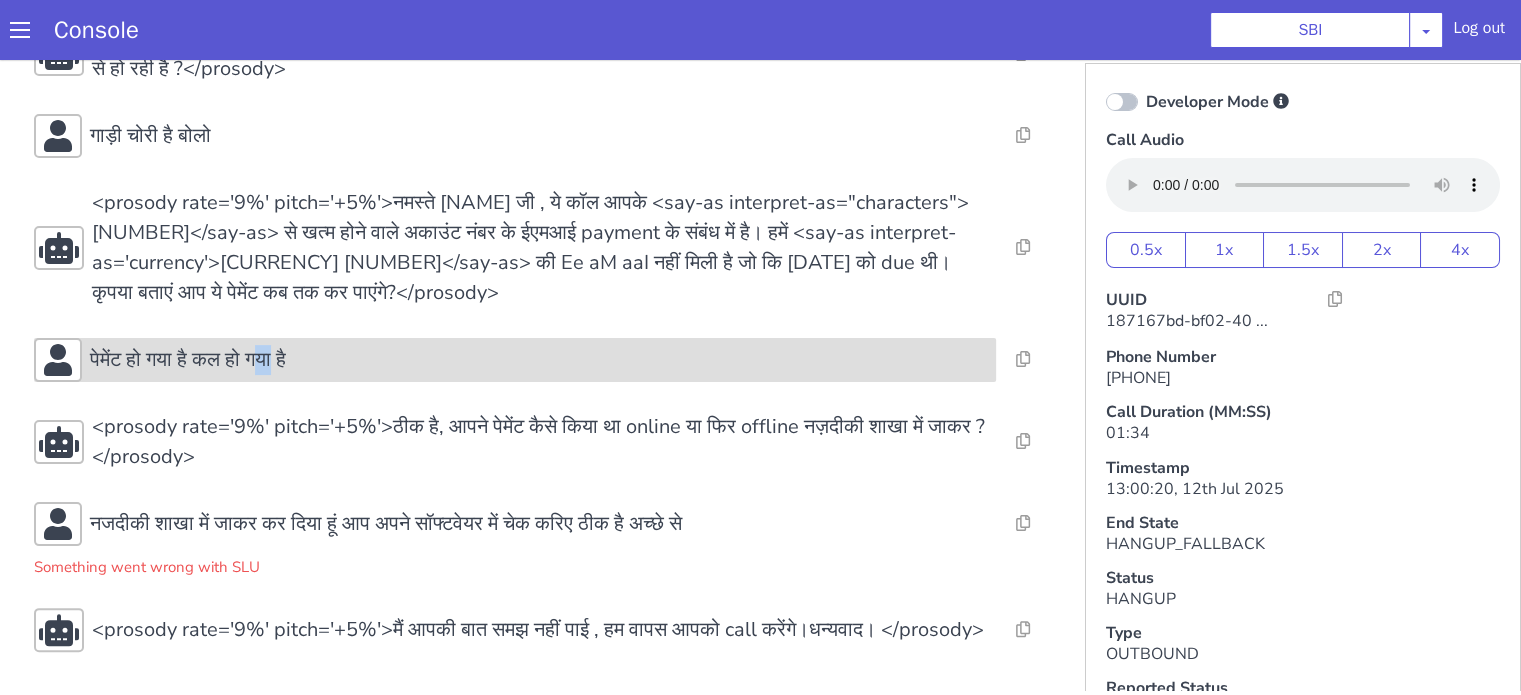 click on "पेमेंट हो गया है कल हो गया है" at bounding box center [188, 360] 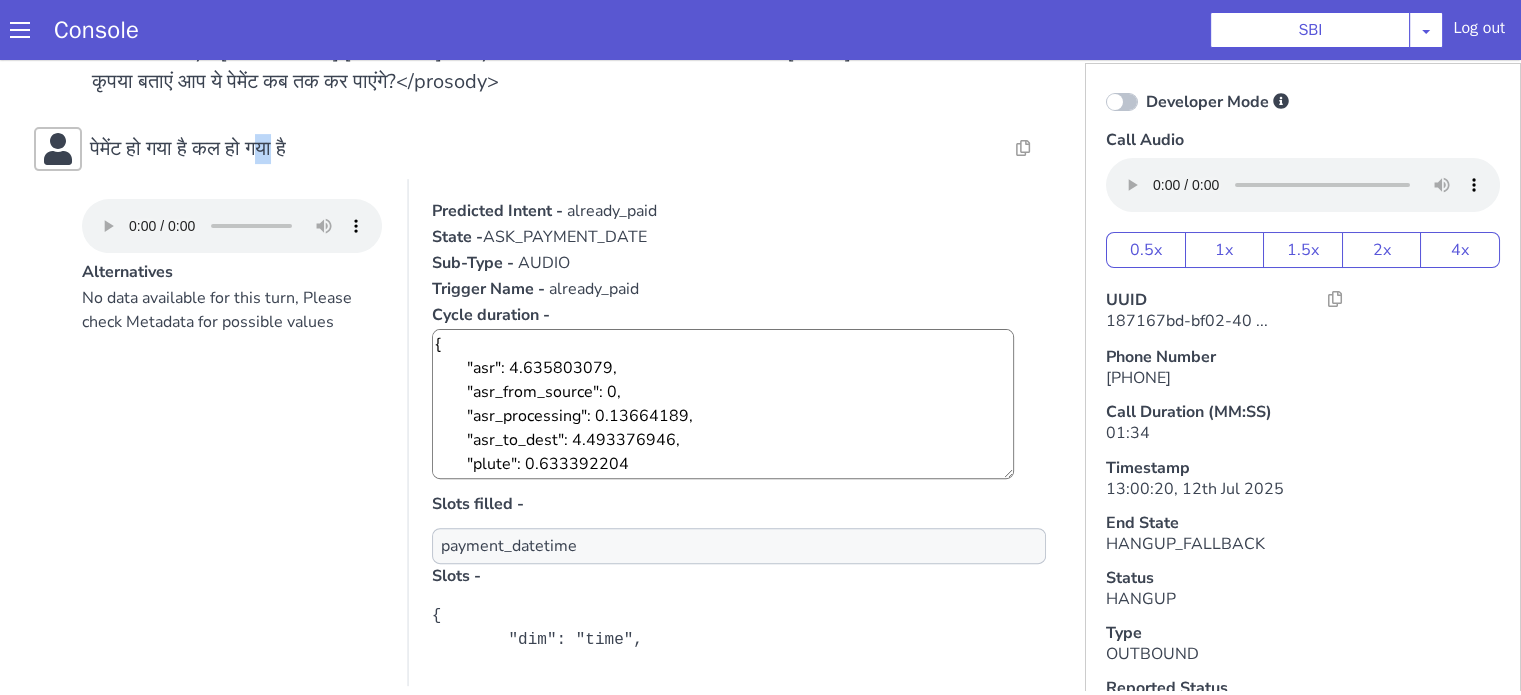 scroll, scrollTop: 857, scrollLeft: 0, axis: vertical 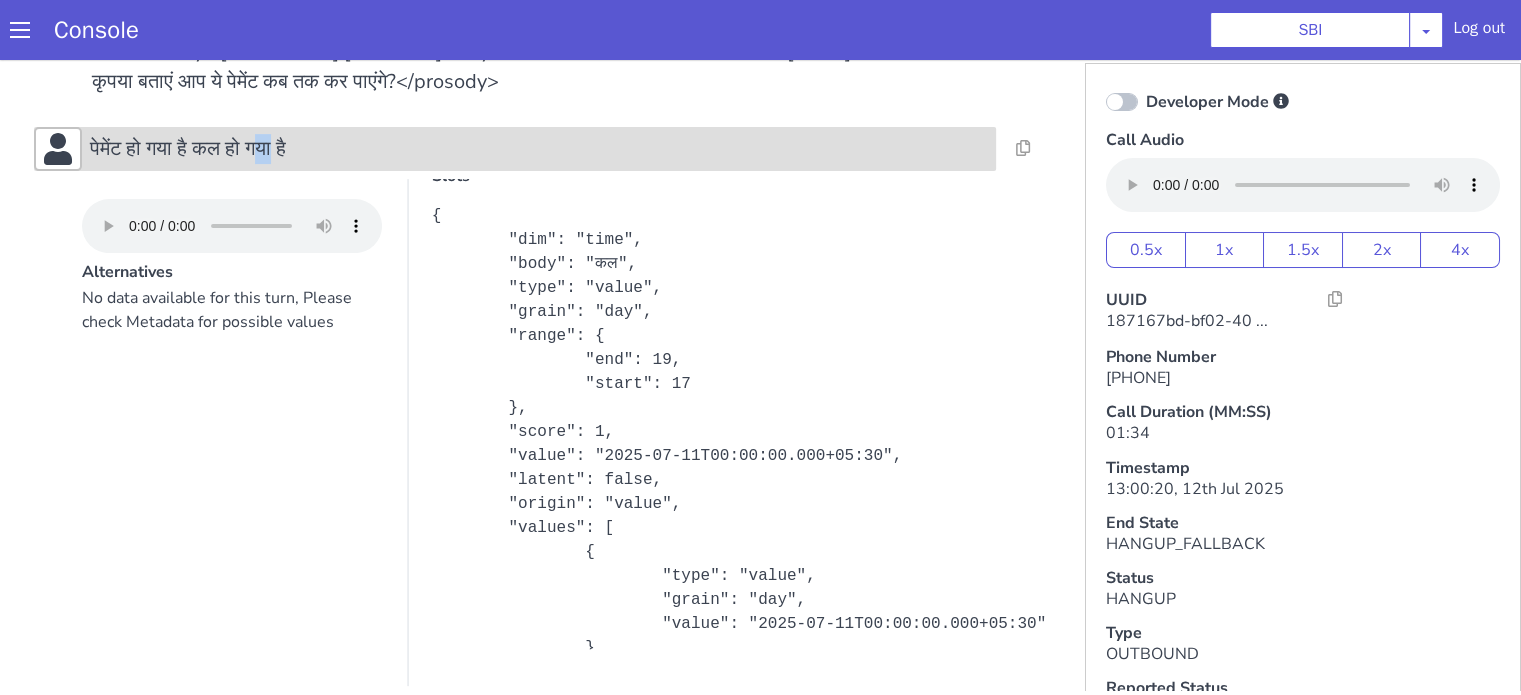 click on "पेमेंट हो गया है कल हो गया है" at bounding box center (188, 149) 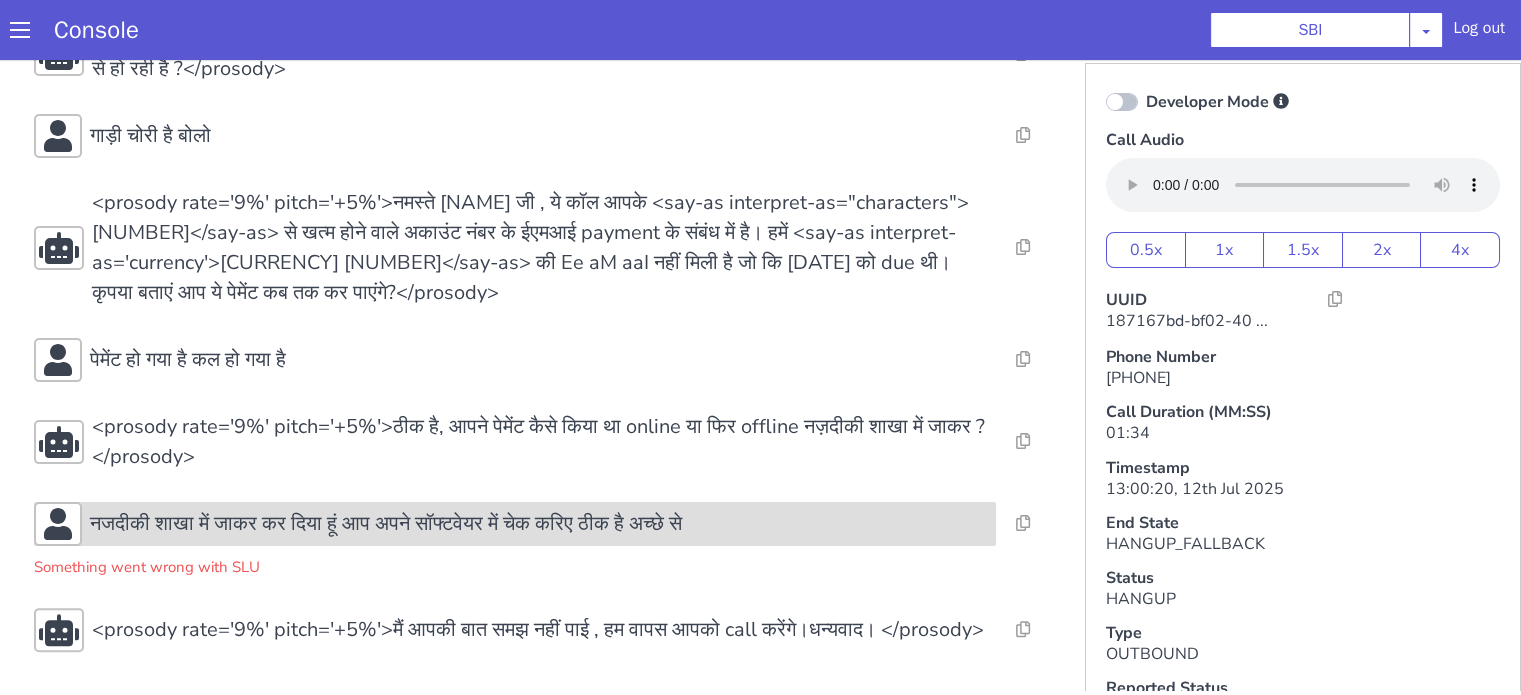 click on "नजदीकी शाखा में जाकर कर दिया हूं आप अपने सॉफ्टवेयर में चेक करिए ठीक है अच्छे से" at bounding box center (515, 524) 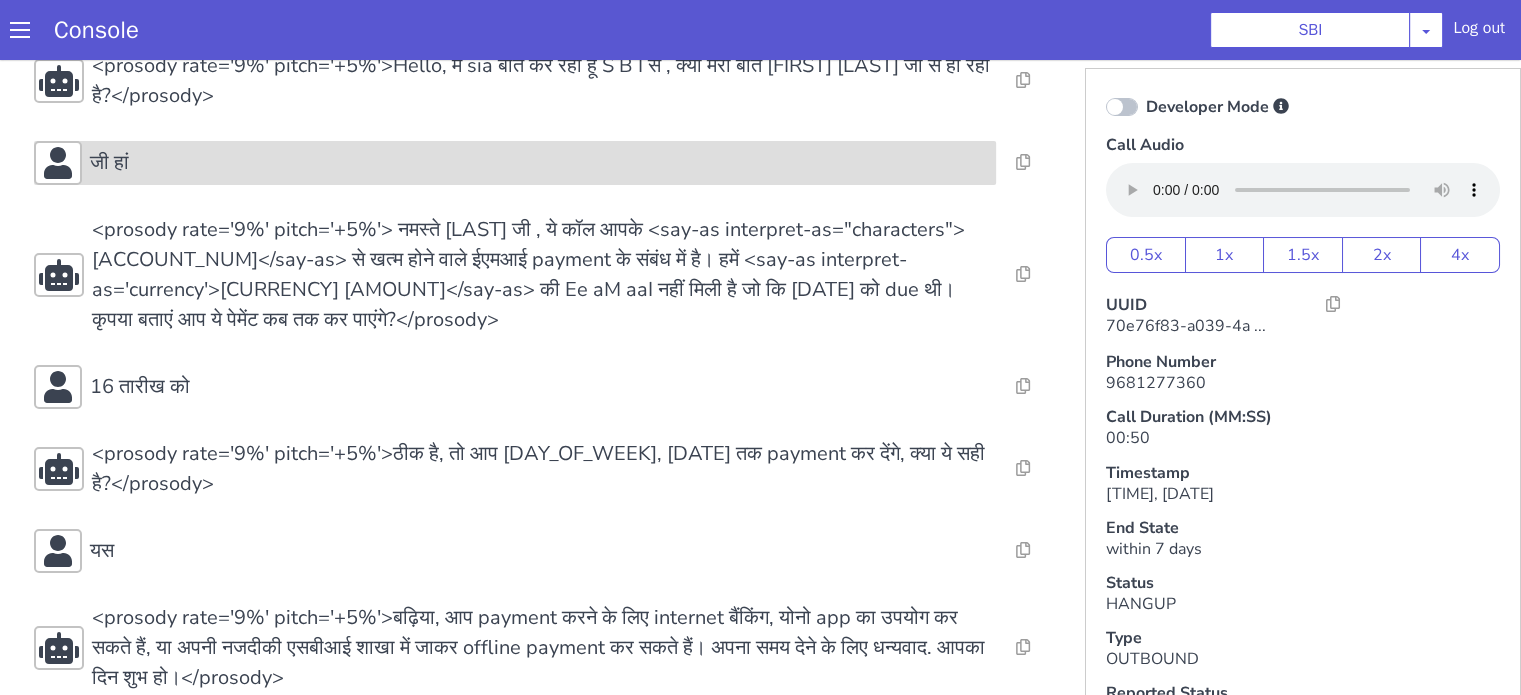 scroll, scrollTop: 96, scrollLeft: 0, axis: vertical 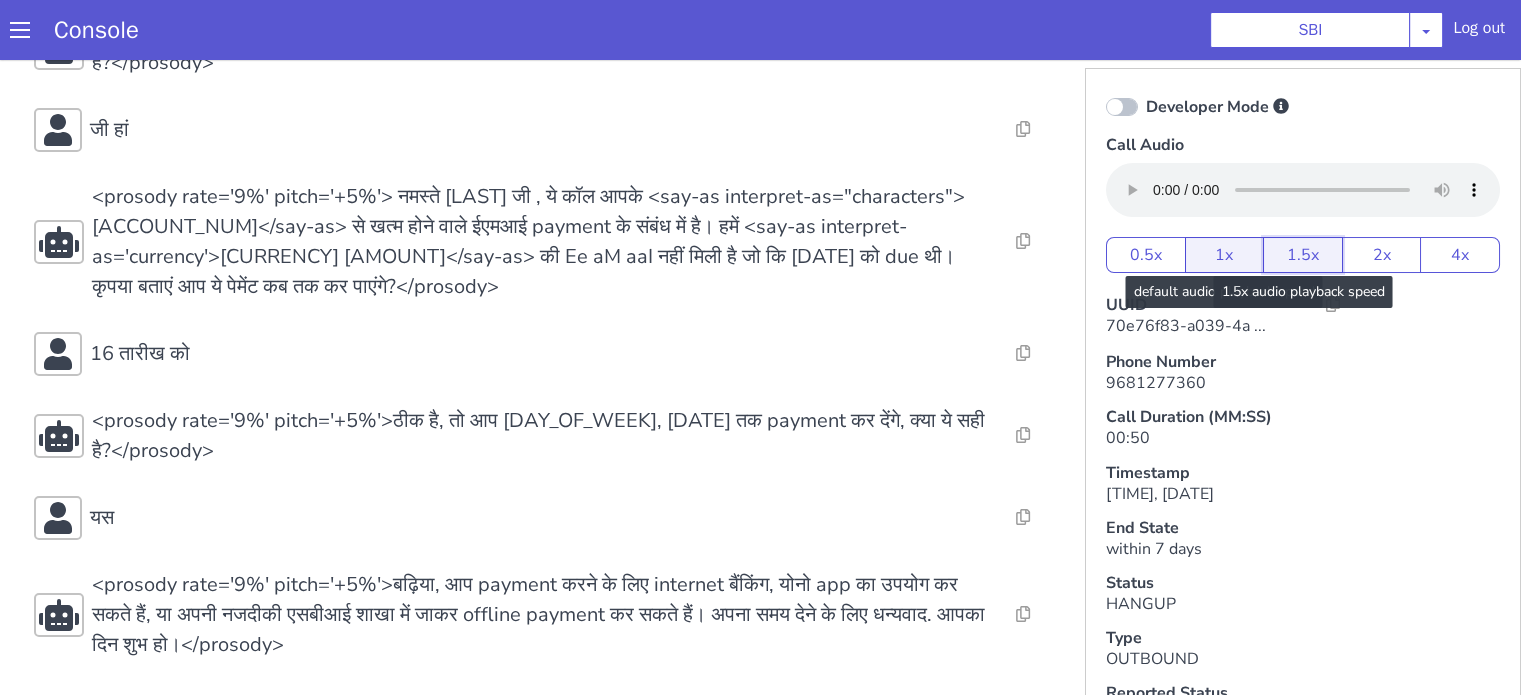 drag, startPoint x: 1291, startPoint y: 254, endPoint x: 1164, endPoint y: 271, distance: 128.13274 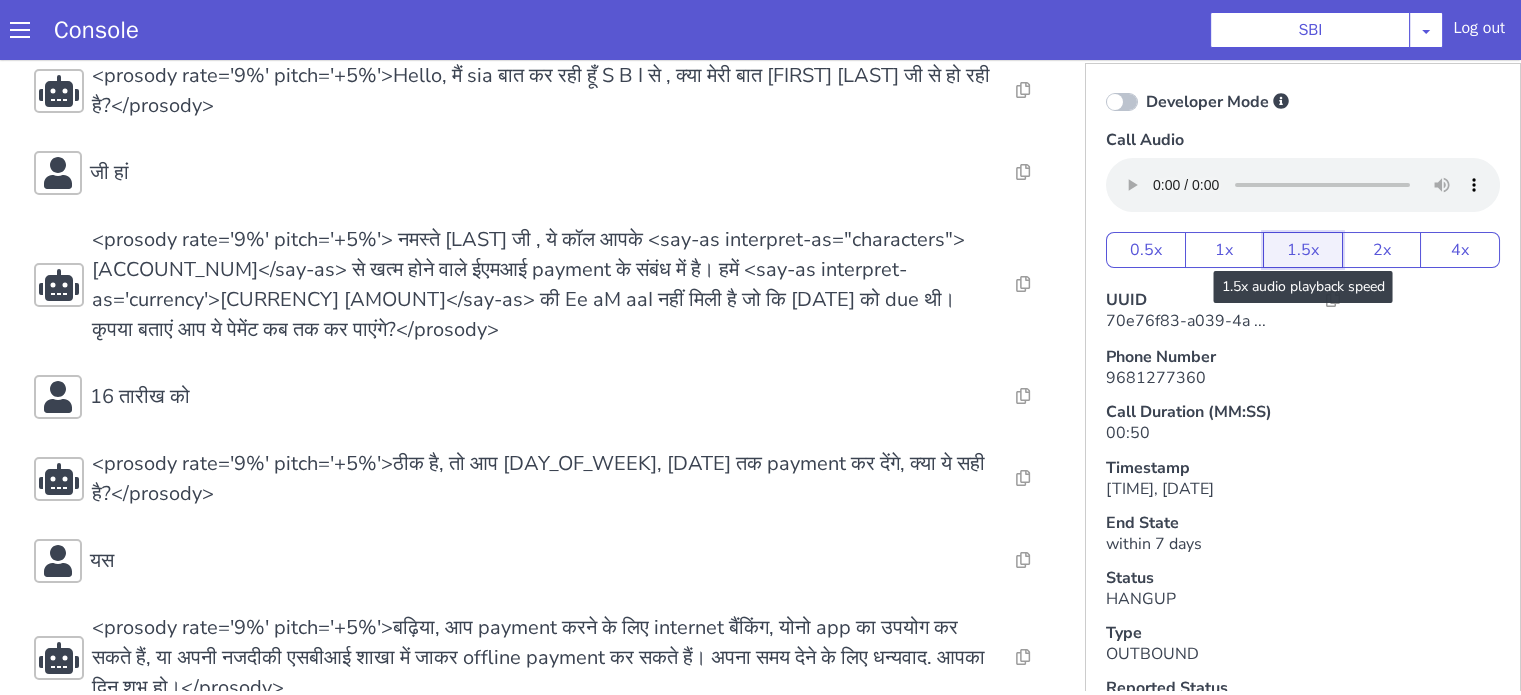scroll, scrollTop: 96, scrollLeft: 0, axis: vertical 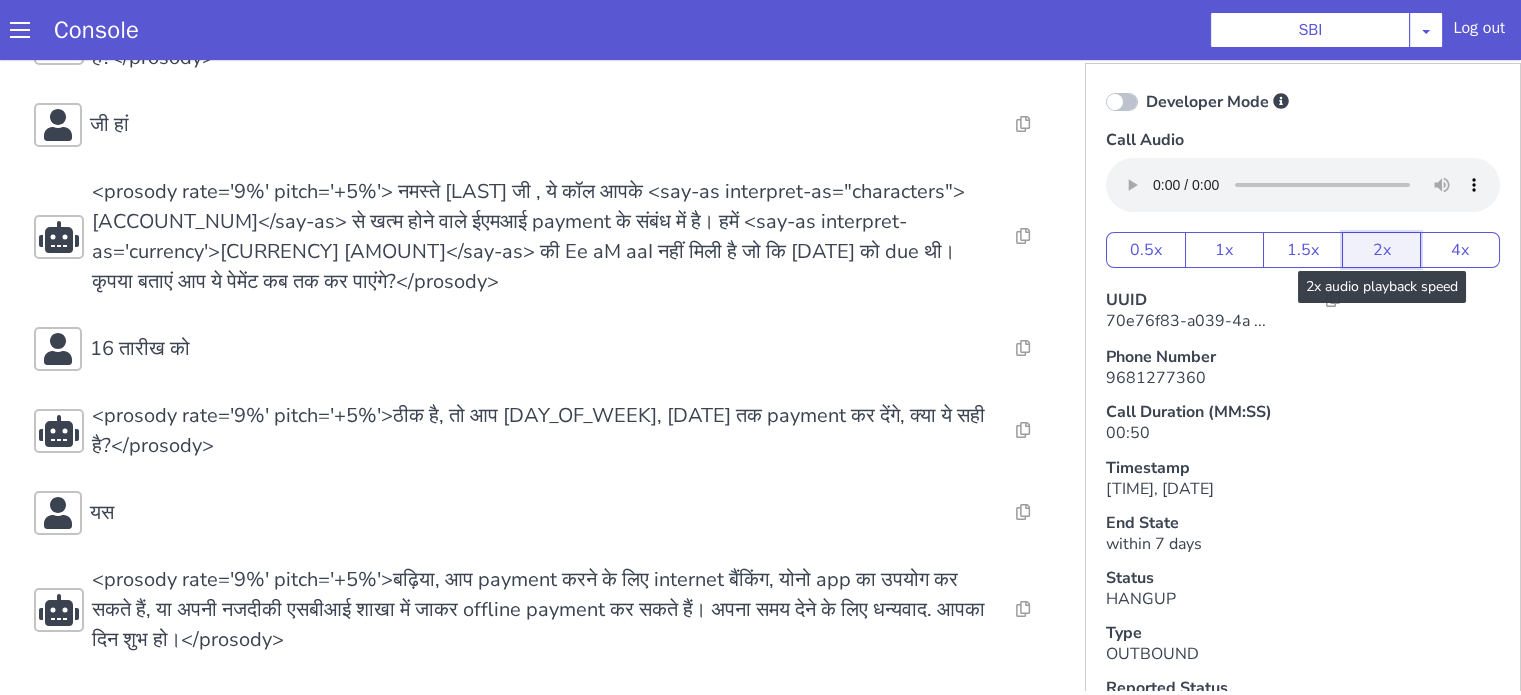 click on "2x" at bounding box center [1382, 250] 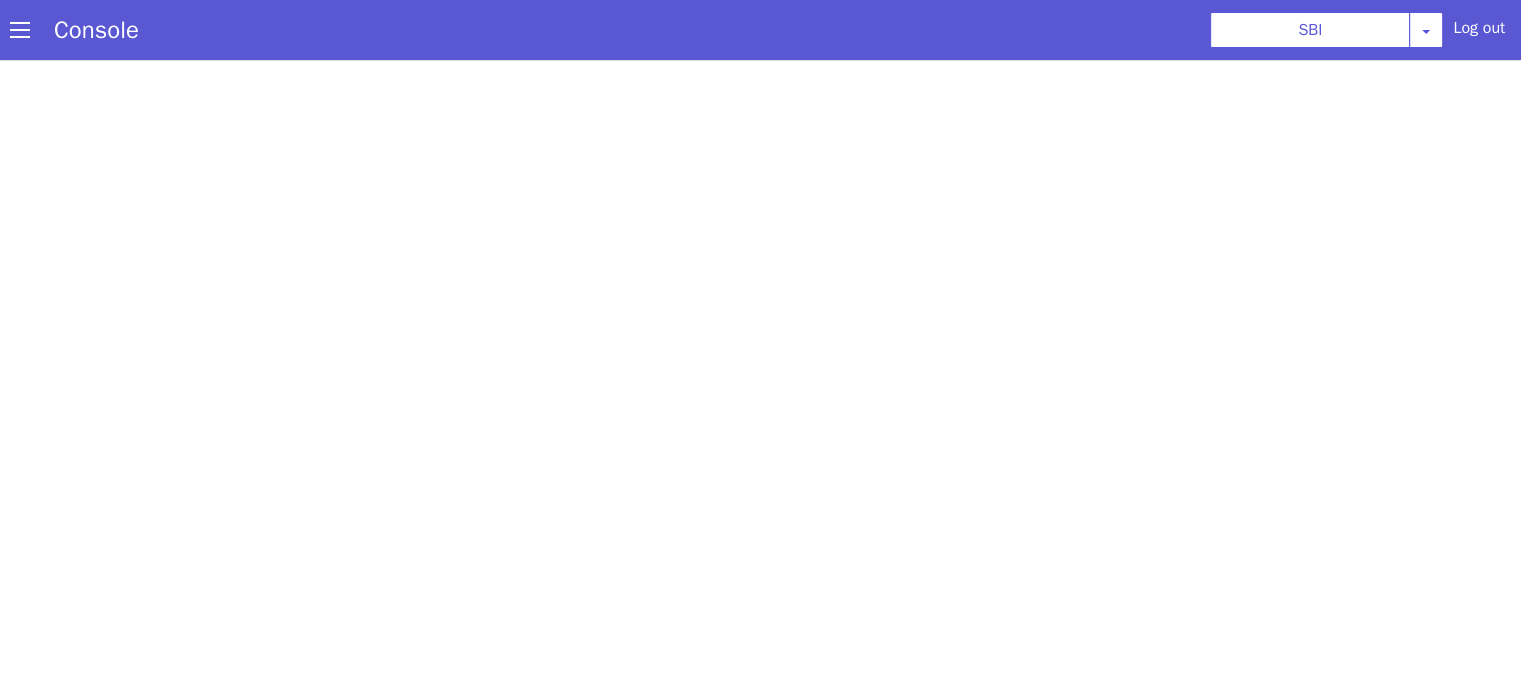 scroll, scrollTop: 0, scrollLeft: 0, axis: both 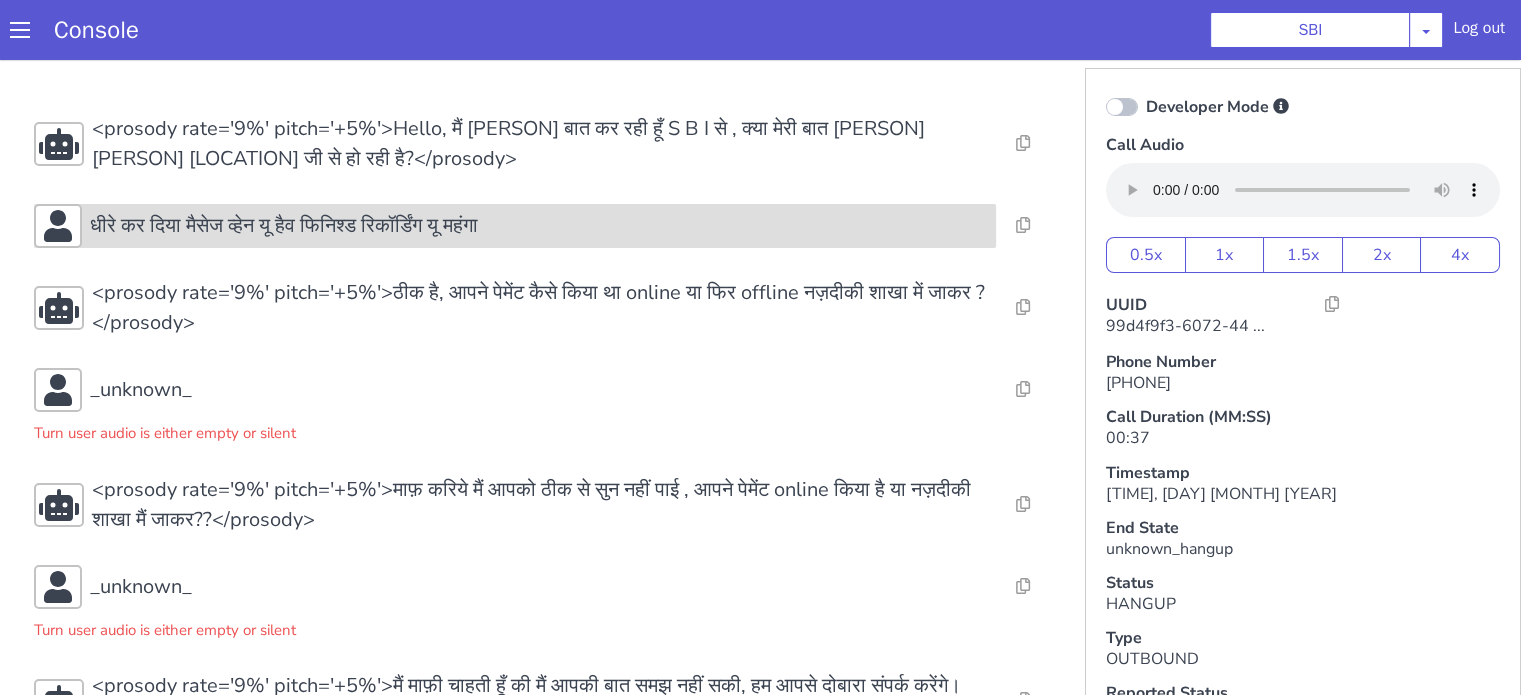 click on "धीरे कर दिया मैसेज व्हेन यू हैव फिनिश्ड रिकॉर्डिंग यू महंगा" at bounding box center [284, 226] 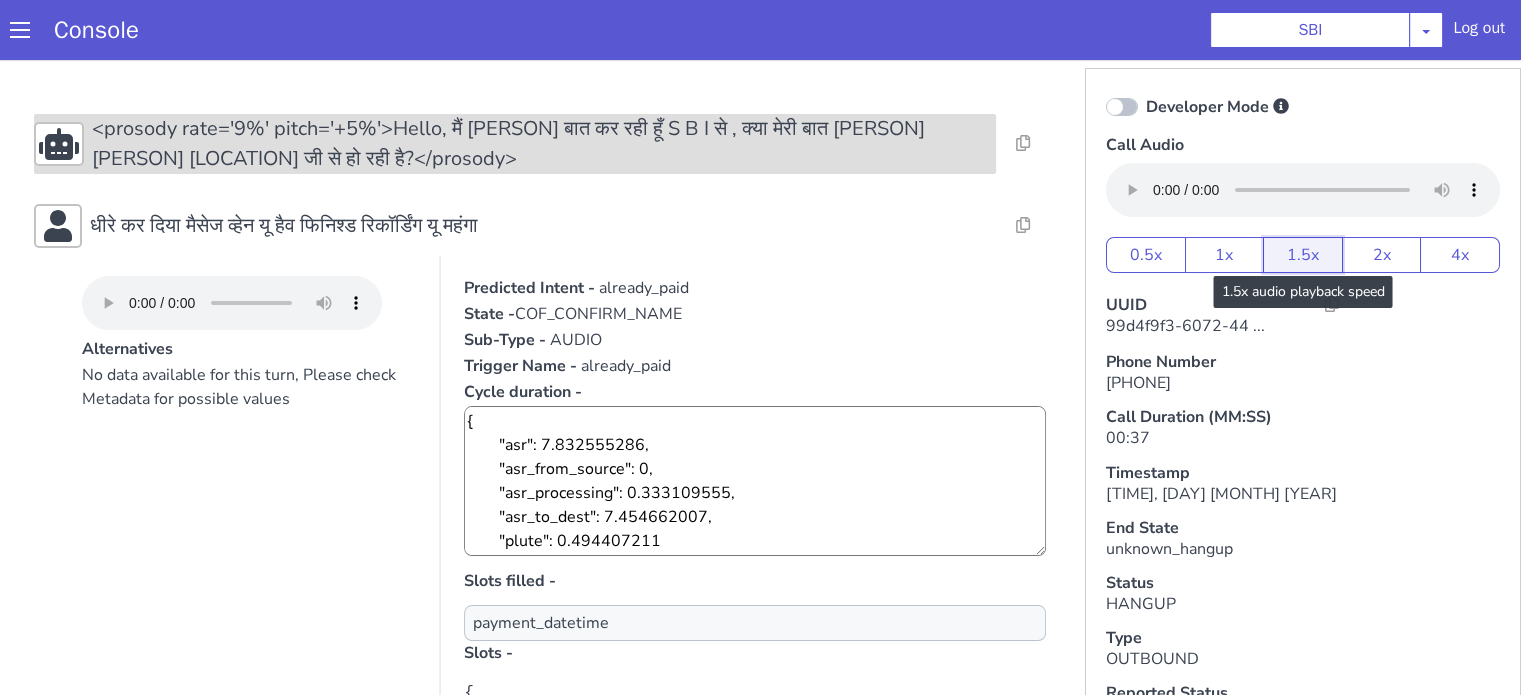 drag, startPoint x: 1280, startPoint y: 252, endPoint x: 941, endPoint y: 115, distance: 365.63644 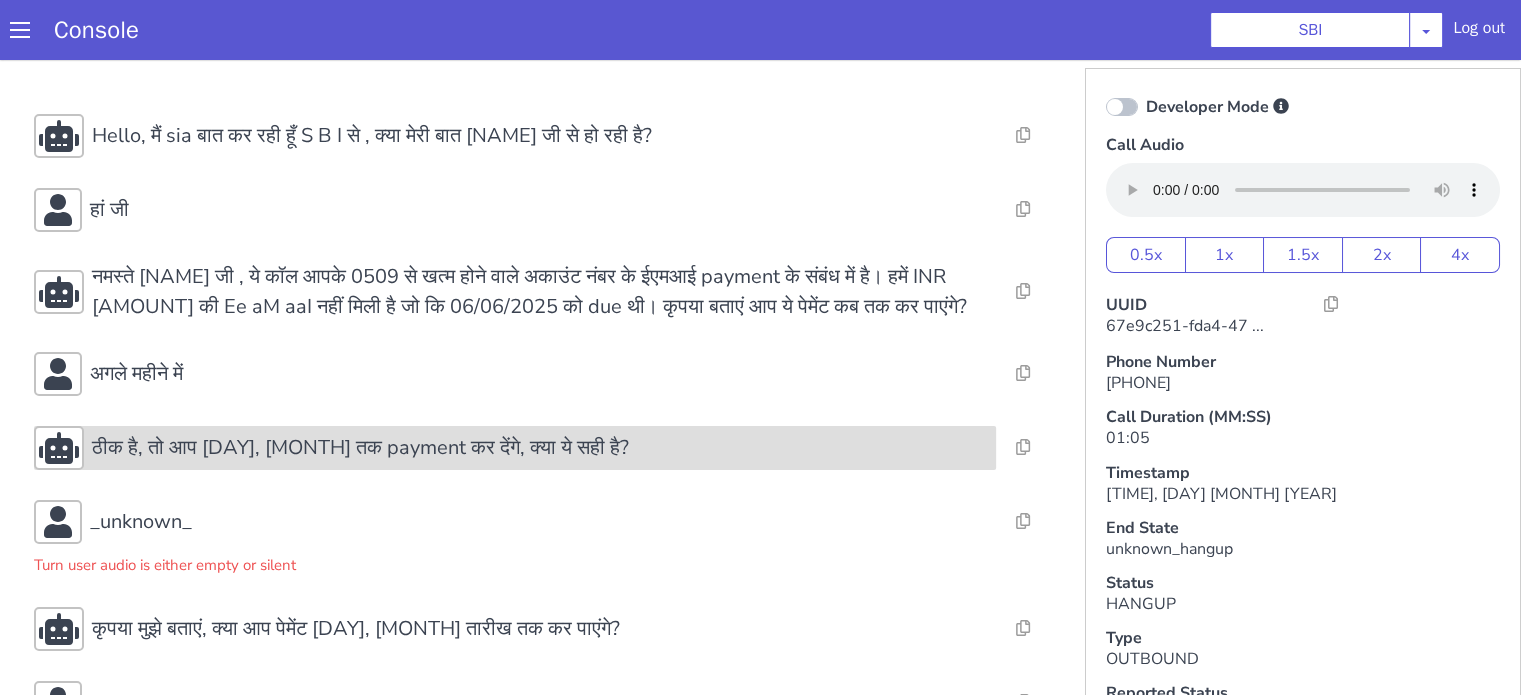 scroll, scrollTop: 294, scrollLeft: 0, axis: vertical 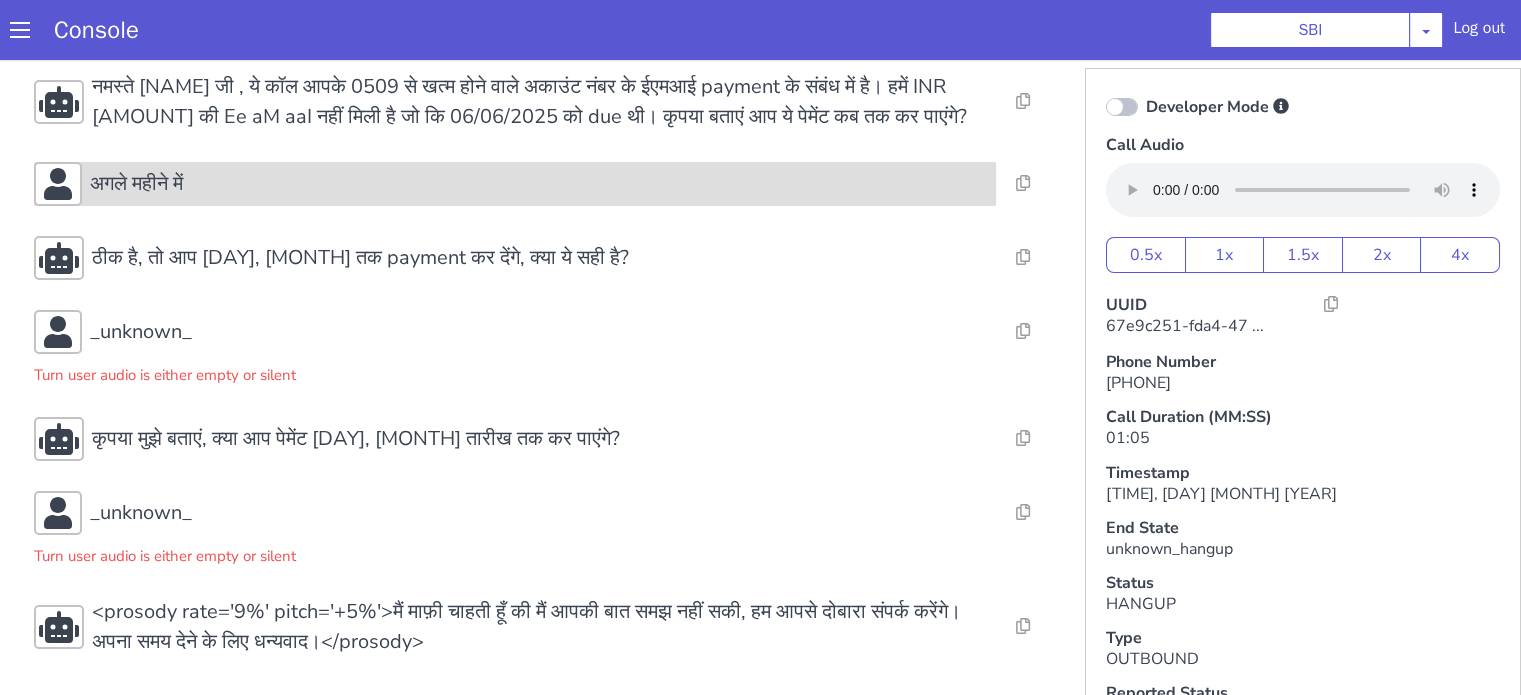 click on "अगले महीने में" at bounding box center [539, 184] 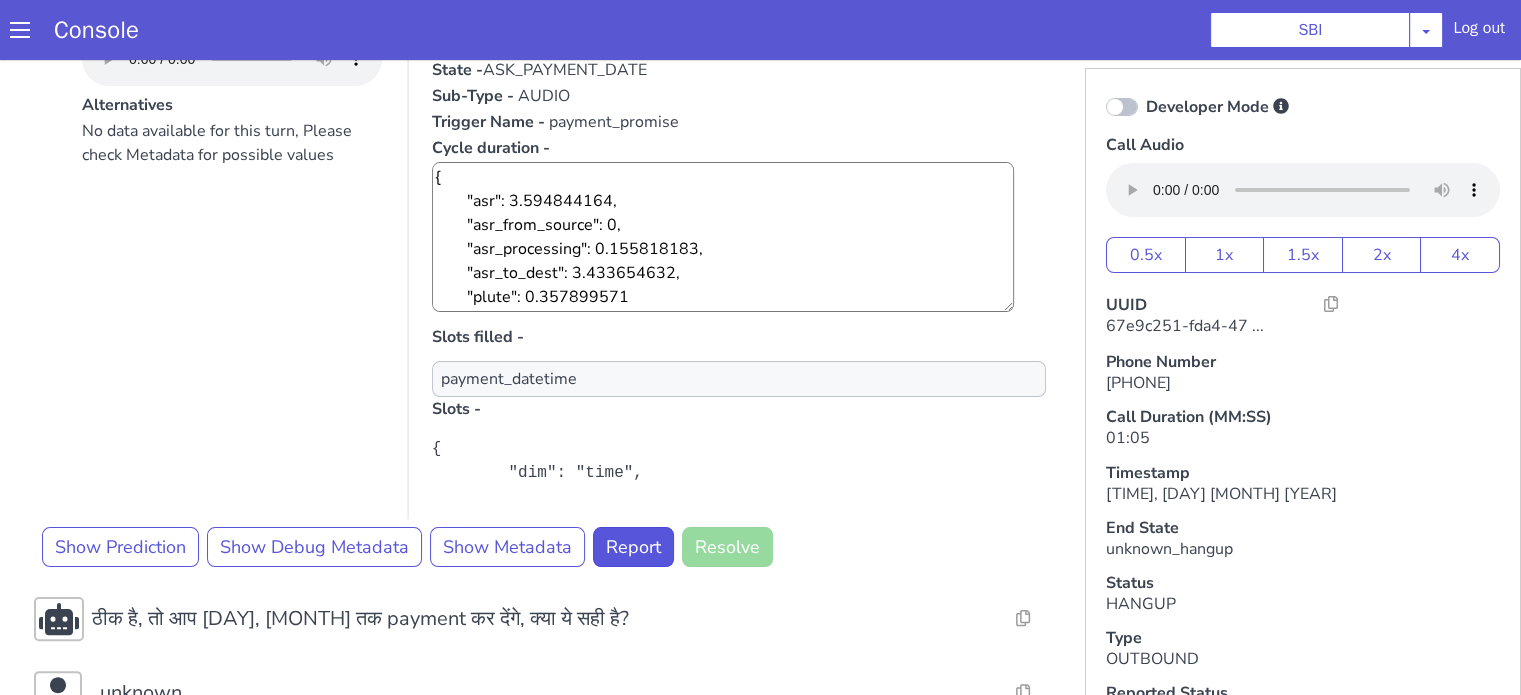 scroll, scrollTop: 494, scrollLeft: 0, axis: vertical 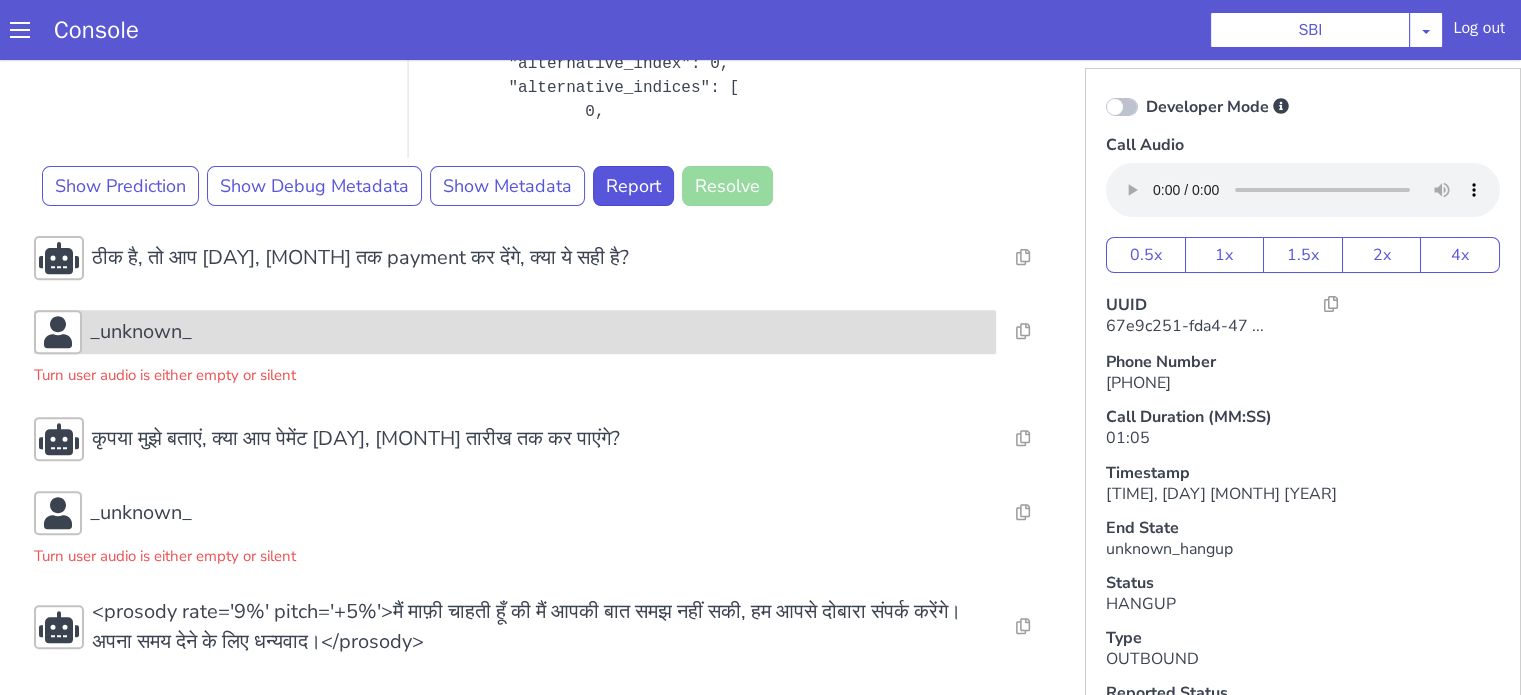 click on "_unknown_" at bounding box center (141, 332) 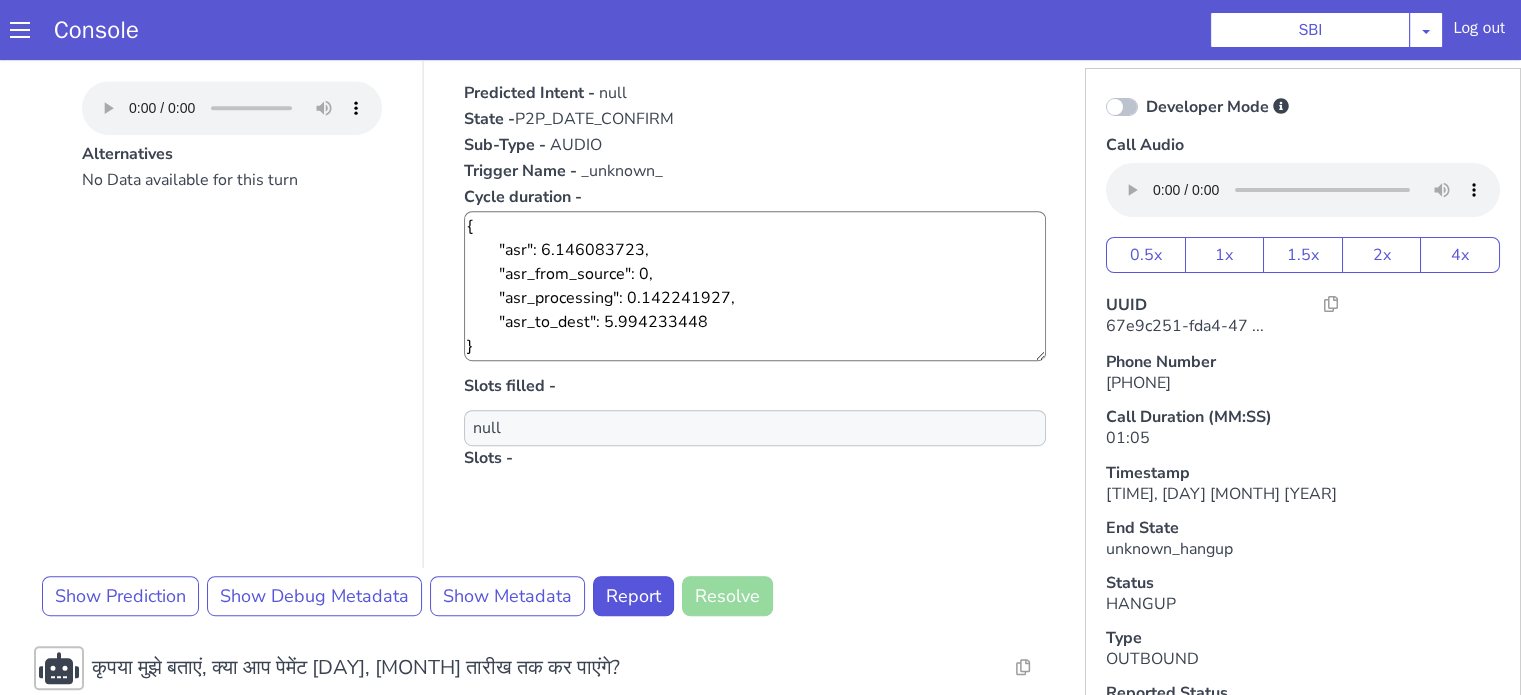 scroll, scrollTop: 1357, scrollLeft: 0, axis: vertical 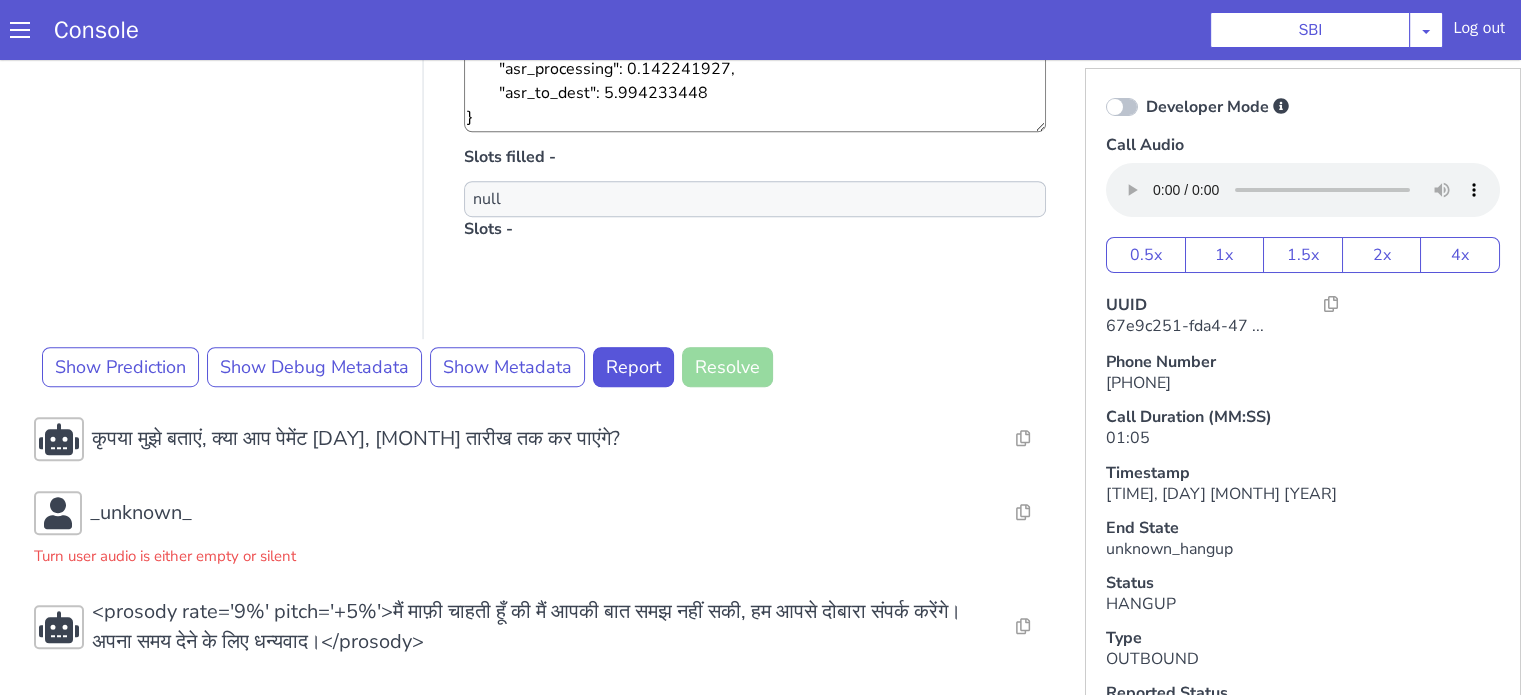 click on "No Data available for this turn" at bounding box center [232, 139] 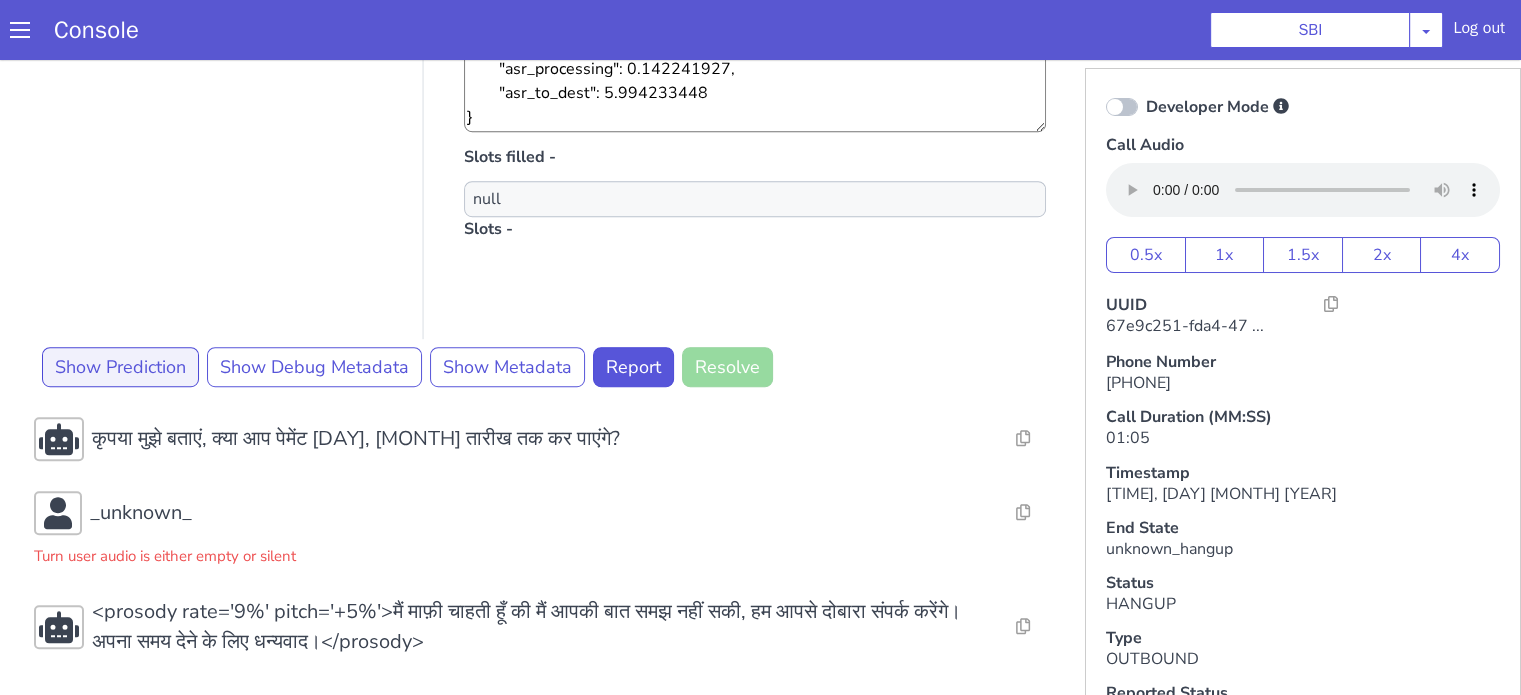 scroll, scrollTop: 1420, scrollLeft: 0, axis: vertical 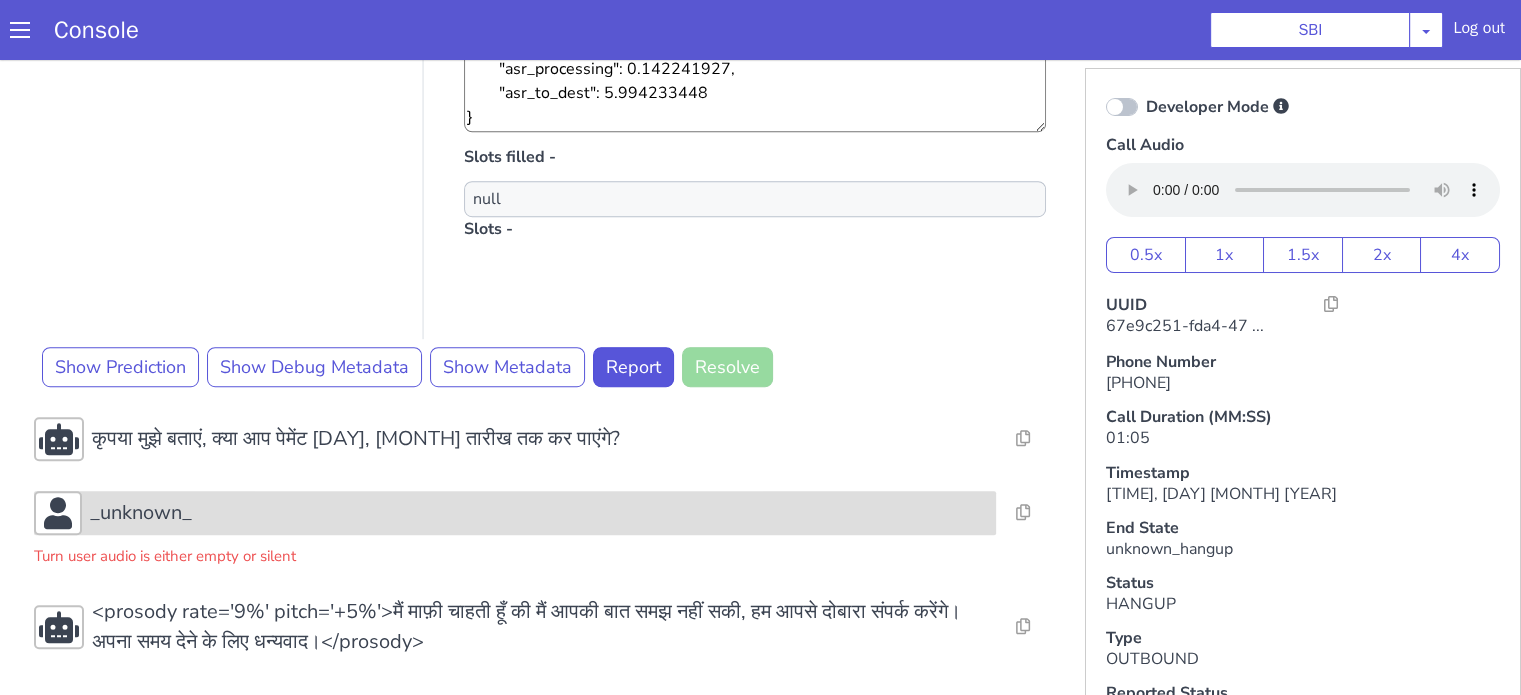drag, startPoint x: 172, startPoint y: 524, endPoint x: 161, endPoint y: 527, distance: 11.401754 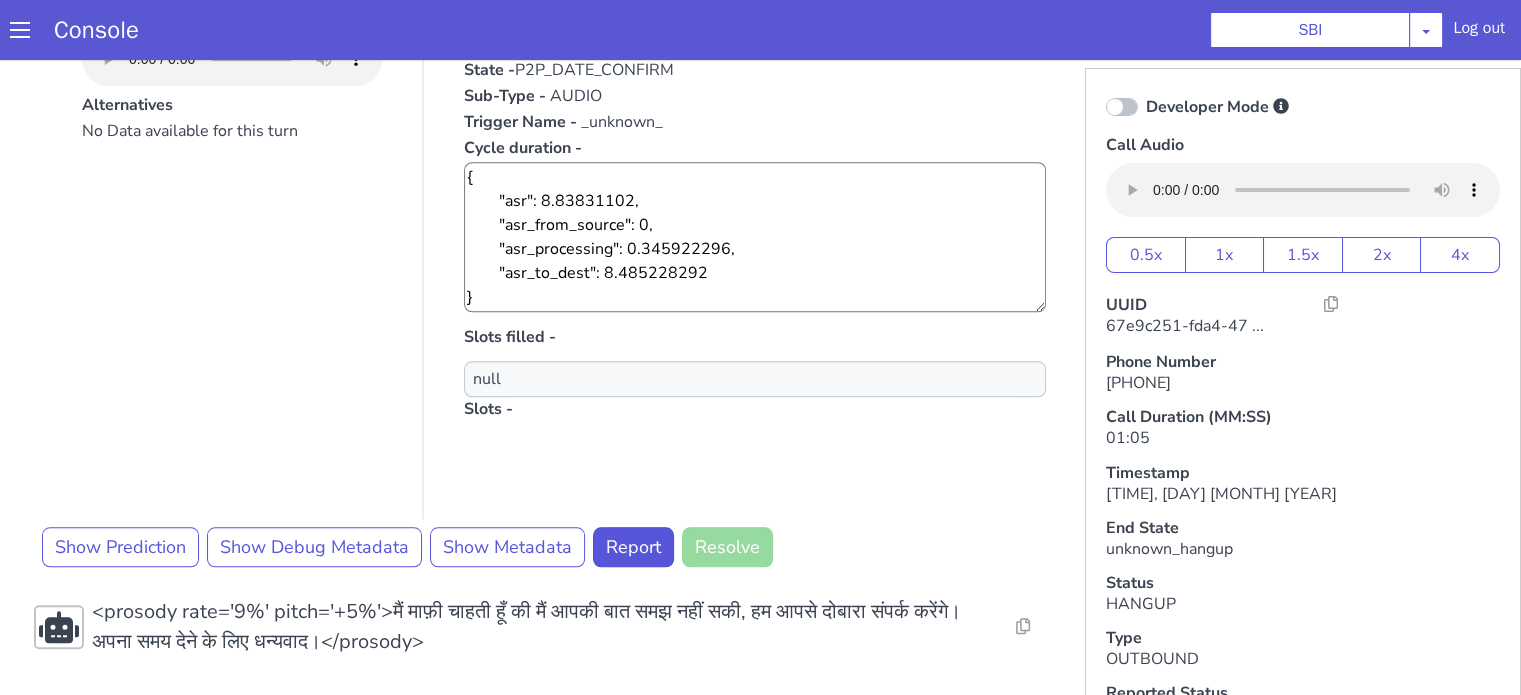 scroll, scrollTop: 1820, scrollLeft: 0, axis: vertical 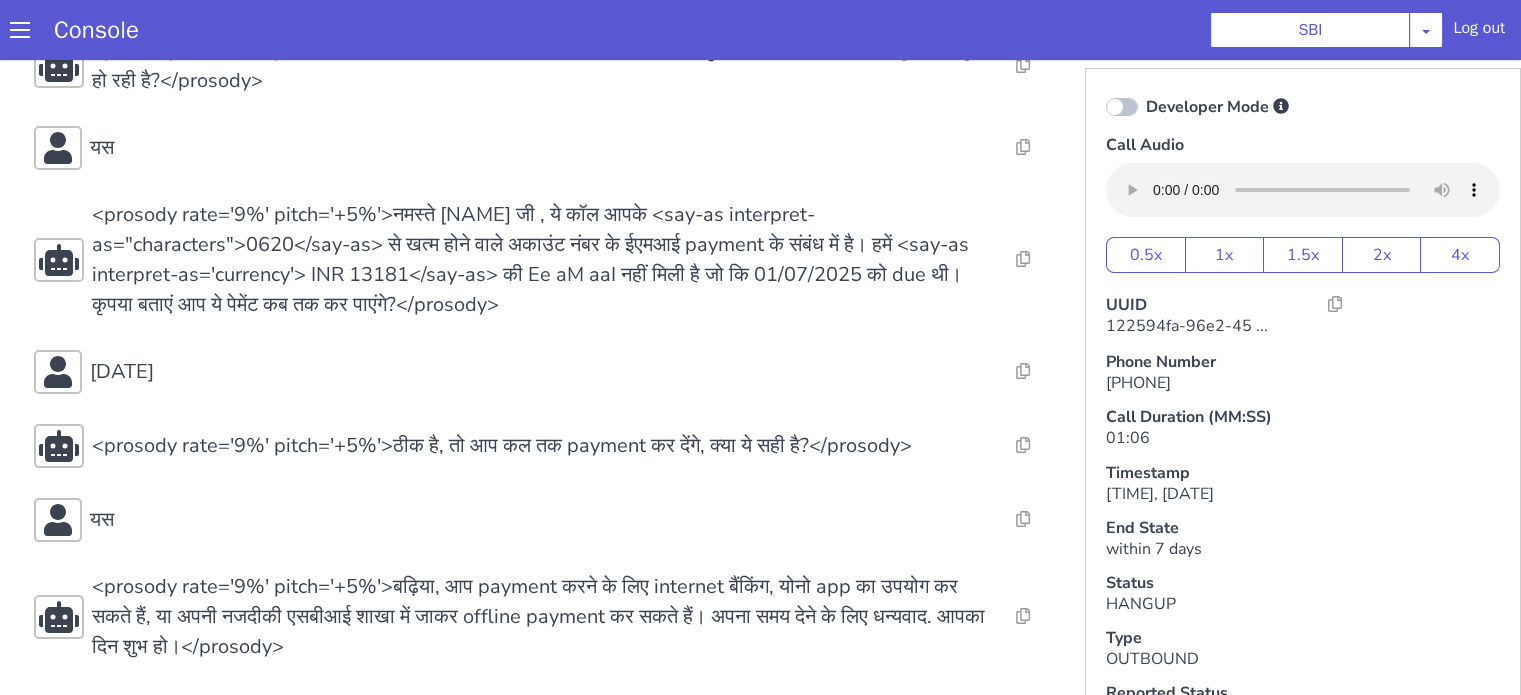 type 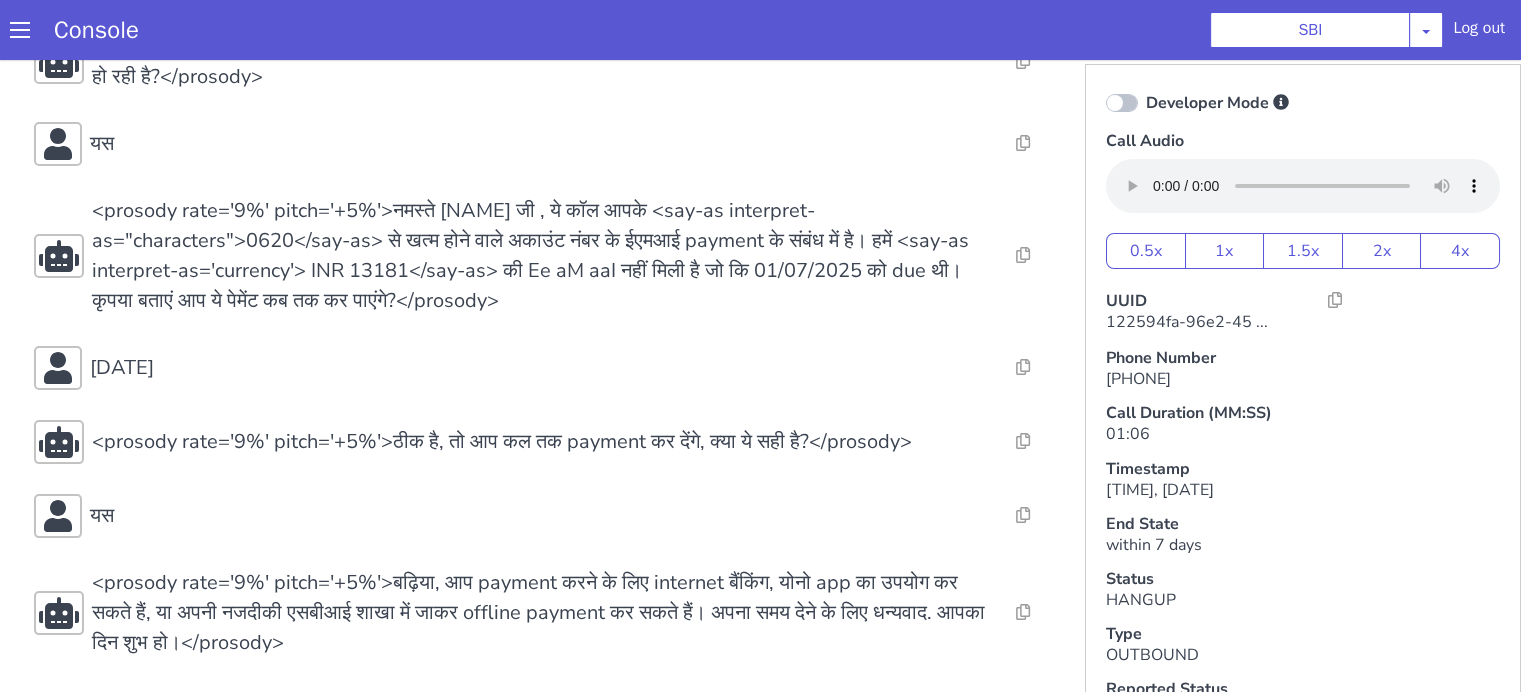 scroll, scrollTop: 5, scrollLeft: 0, axis: vertical 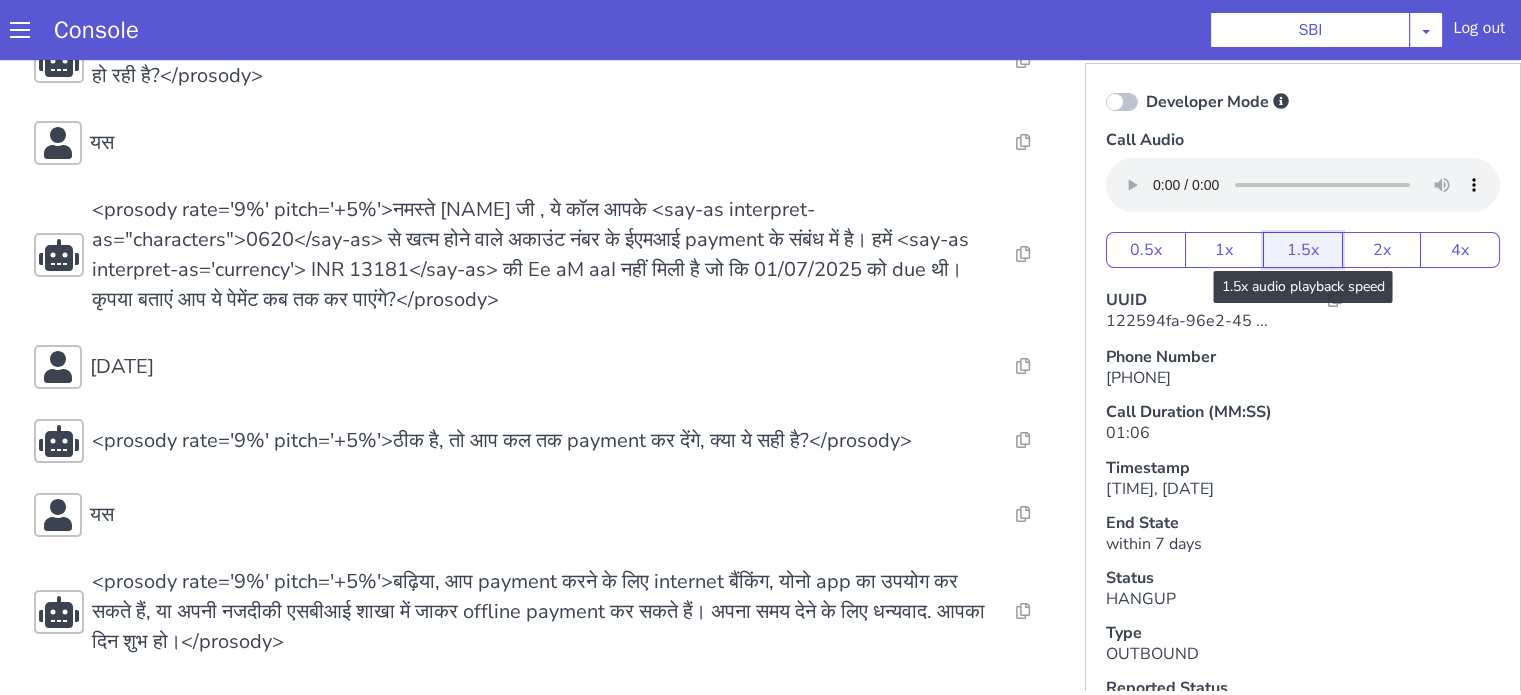 click on "1.5x" at bounding box center [1303, 250] 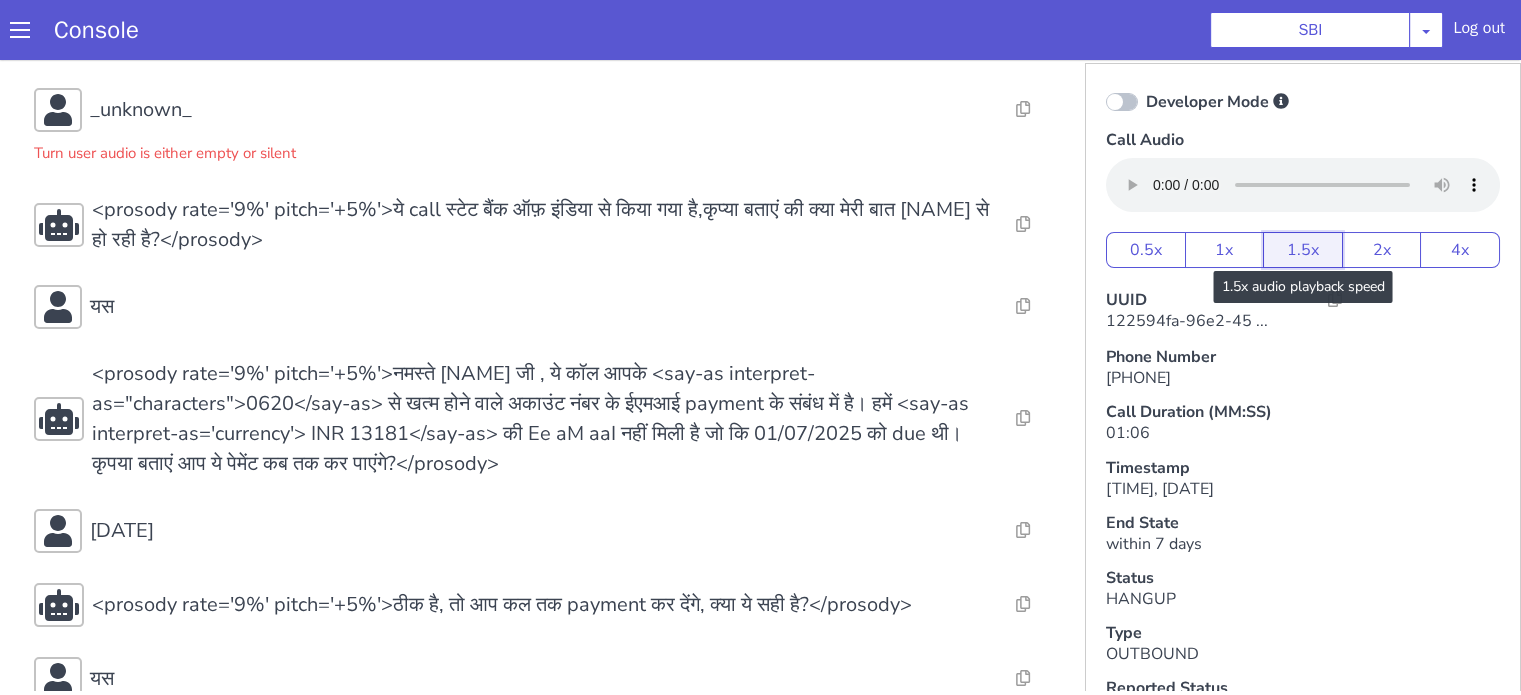 scroll, scrollTop: 0, scrollLeft: 0, axis: both 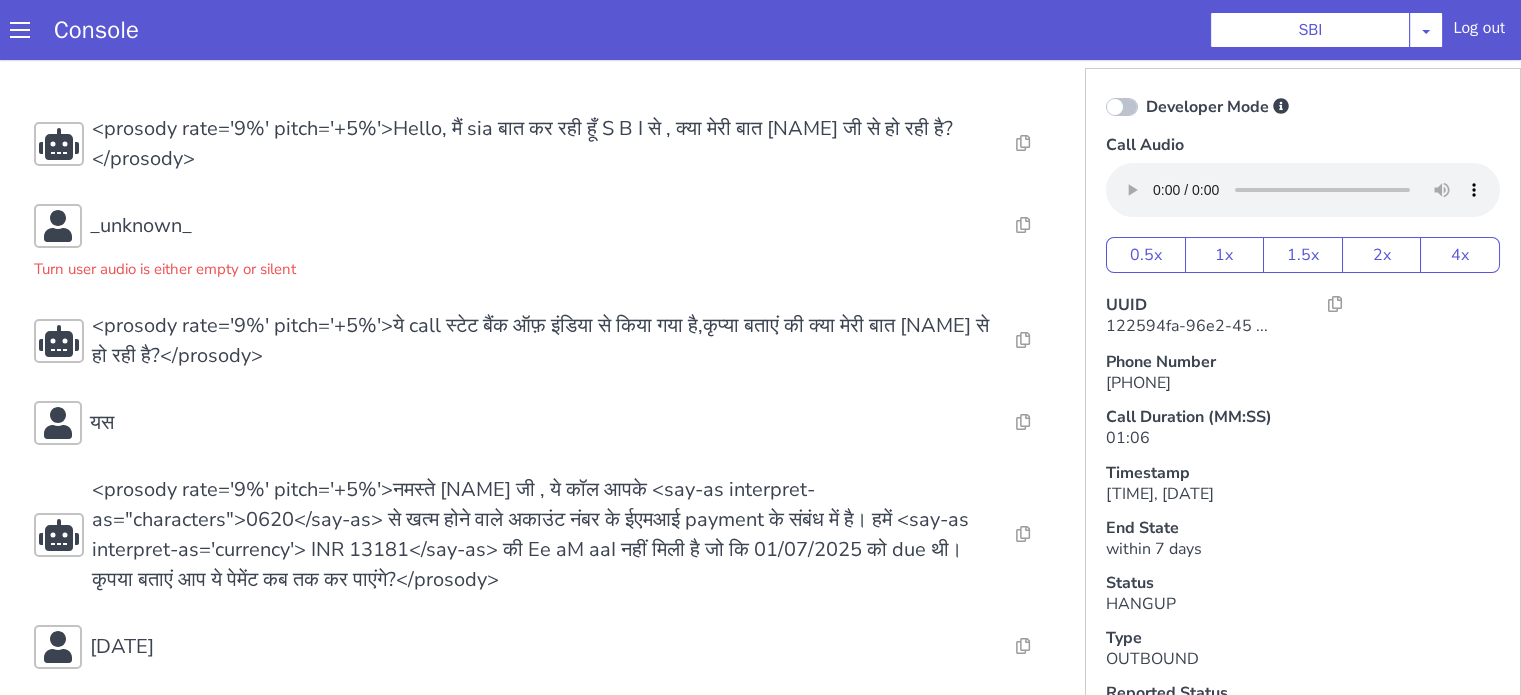 click on "Console SBI AO Smith Airtel DTH Pilot Airtel POC Alice Blue NT Aliceblue American Finance - US Apollo Apollo 24*7 Application - Collections Auto NPS feedback Avaya Devconnect Axis Axis AMC Axis Outbound BAGIC BALIC BALIC Old 2 Bajaj Autofinance Bajaj Fin Banking Demo Barbeque Nation Buy Now Pay Later Cars24 Cashe Central Bank of India Charles Tyrwhitt Cholamandalam Finance Consumer Durables Coverfox Covid19 Helpline Credgenics CreditMate DPDzero DUMMY Data collection Demo - Collections Dish TV ERCM Emeritus Eureka Forbes - LQ FFAM360 - US Familiarity Farming_Axis Finaccel Flipkart Flow Templates Fusion Microfinance Giorgos_TestBot Great Learning Grievance Bot HDB Finance HDFC HDFC Ergo HDFC Freedom CC HDFC Life Demo HDFC Securities Hathway Internet Hathway V2 Home Credit IBM IBM Banking Demo ICICI ICICI Bank Outbound ICICI Lombard Persistency ICICI Prudential ICICI securities ICICI_lombard IDFC First Bank IFFCO Tokio Insurance Iffco Tokio Indiamart Indigo IndusInd - Settlement IndusInd CC Insurance Jarvis" at bounding box center (760, 30) 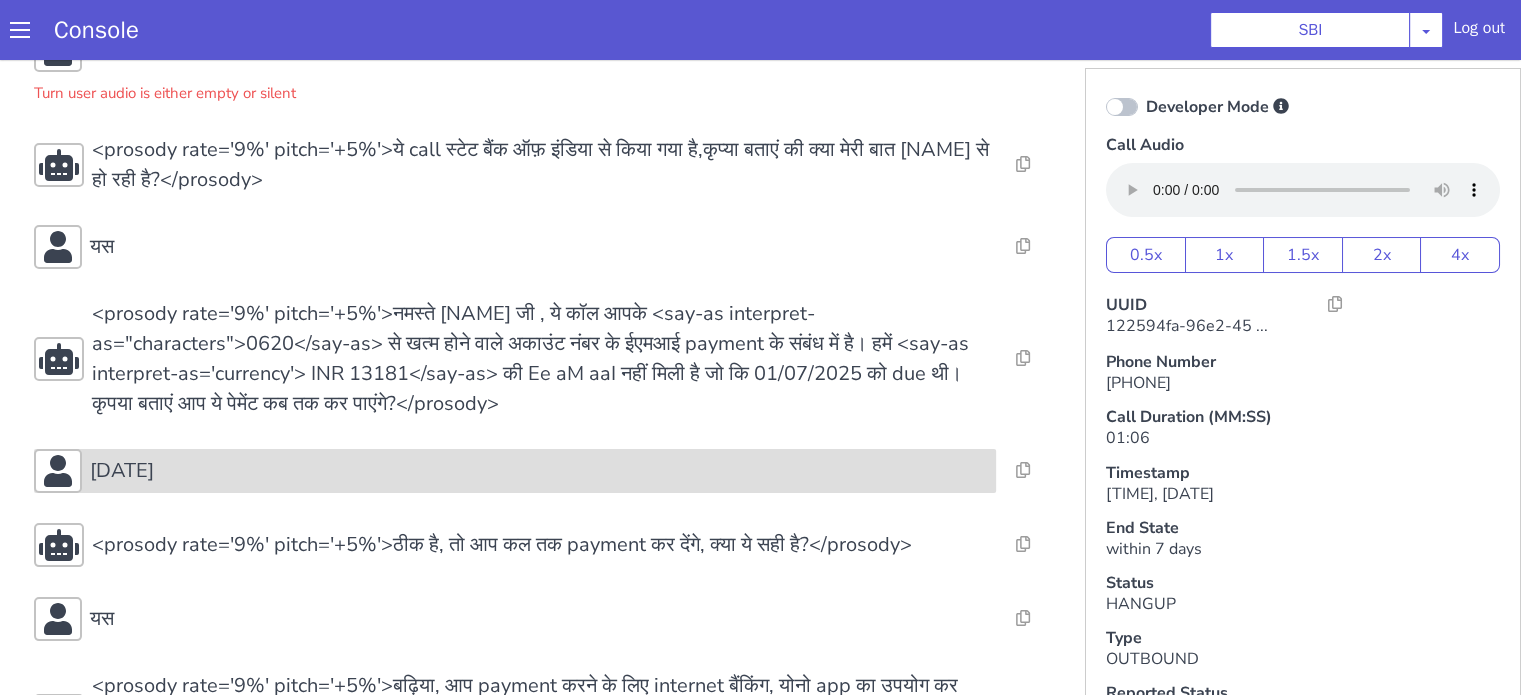 scroll, scrollTop: 275, scrollLeft: 0, axis: vertical 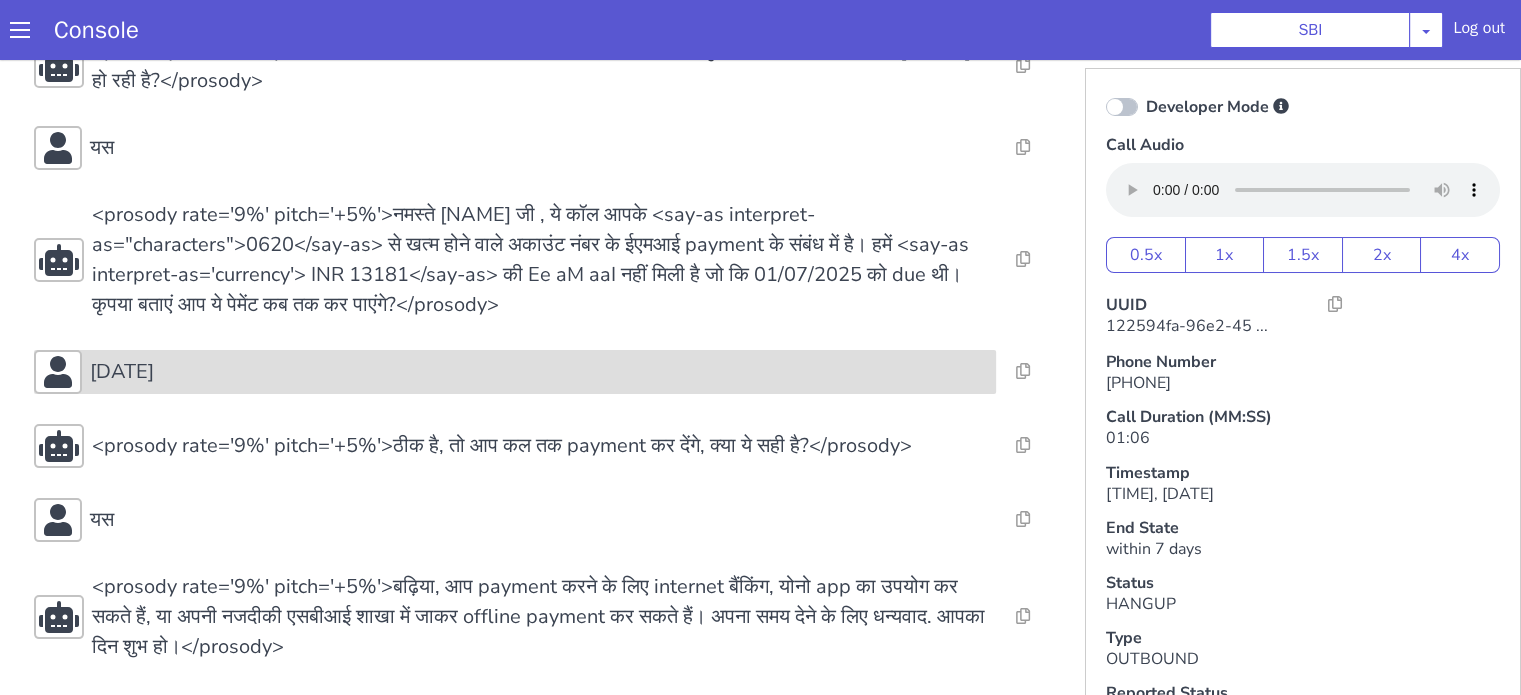 drag, startPoint x: 253, startPoint y: 371, endPoint x: 241, endPoint y: 386, distance: 19.209373 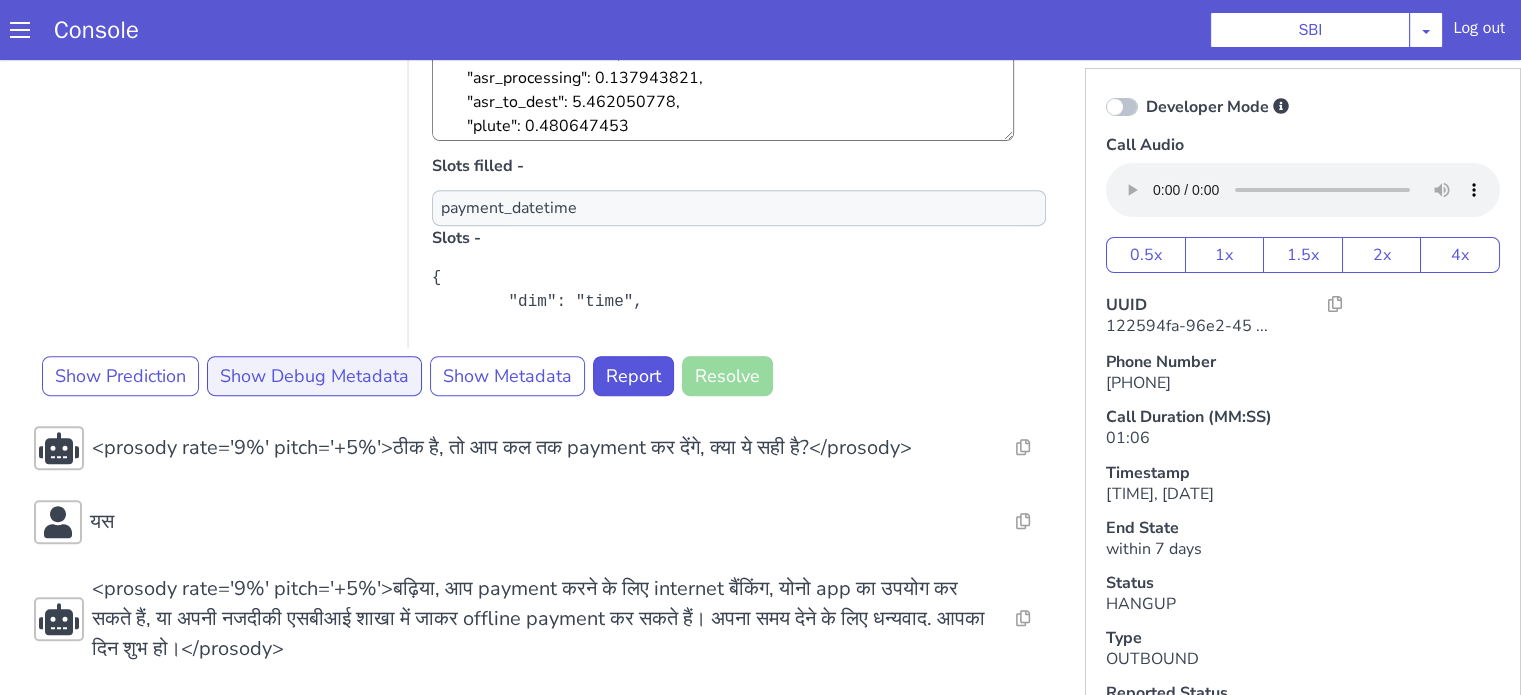 scroll, scrollTop: 638, scrollLeft: 0, axis: vertical 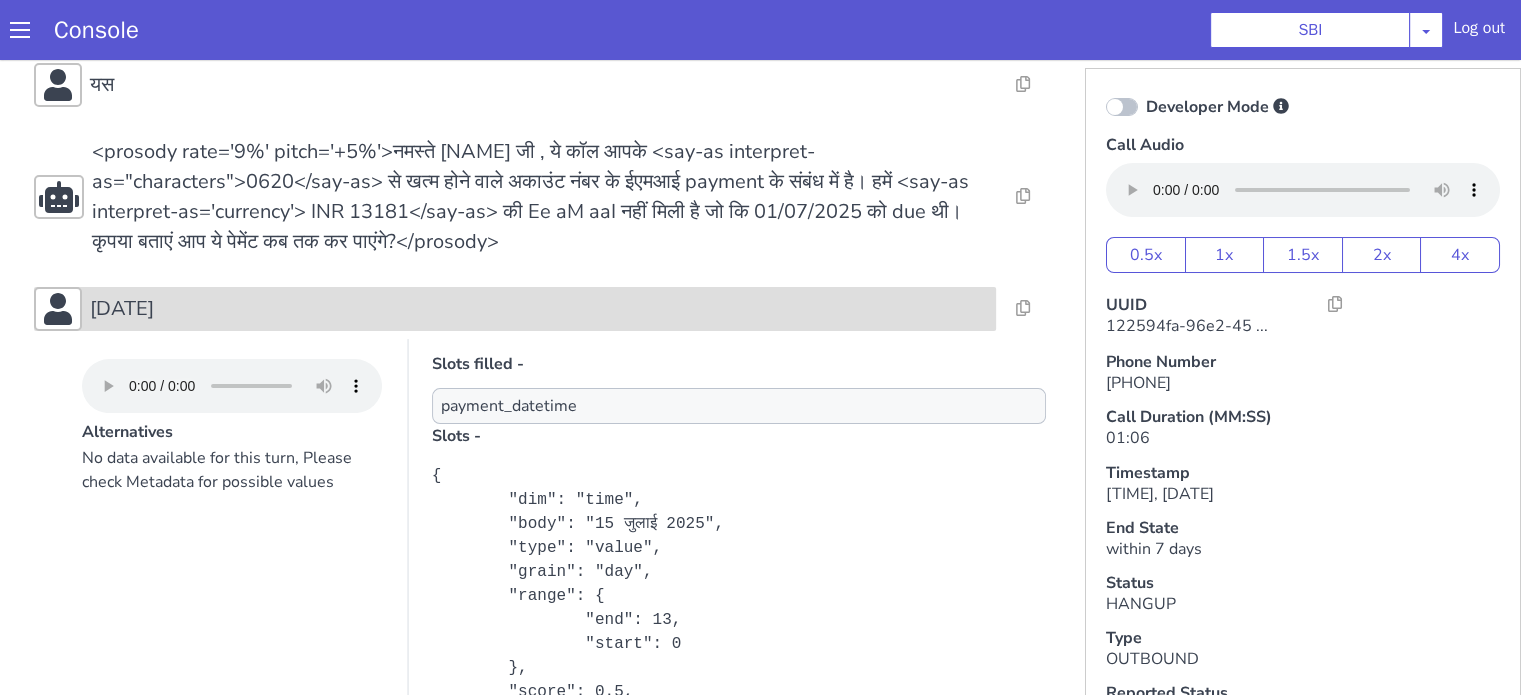 click on "15 जुलाई 2025" at bounding box center [539, 309] 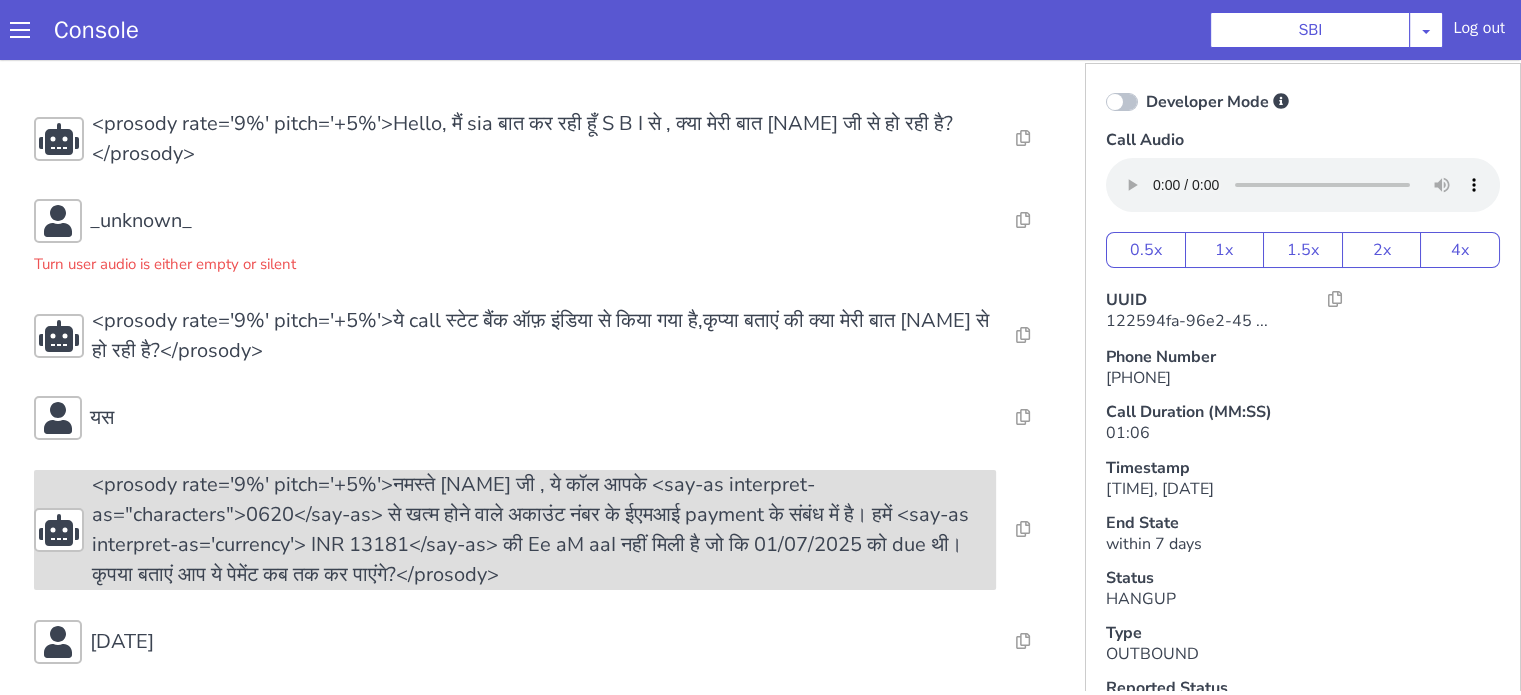 scroll, scrollTop: 275, scrollLeft: 0, axis: vertical 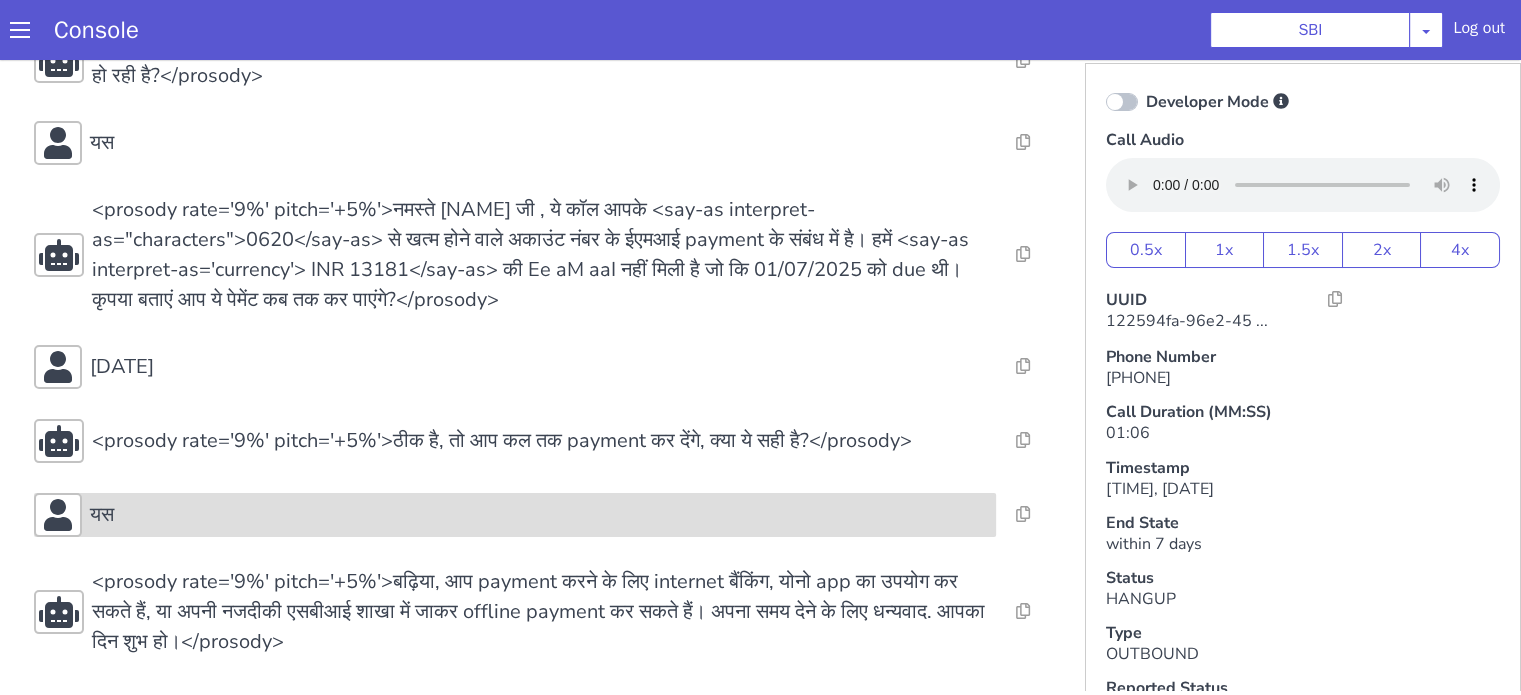 click on "यस" at bounding box center (539, 515) 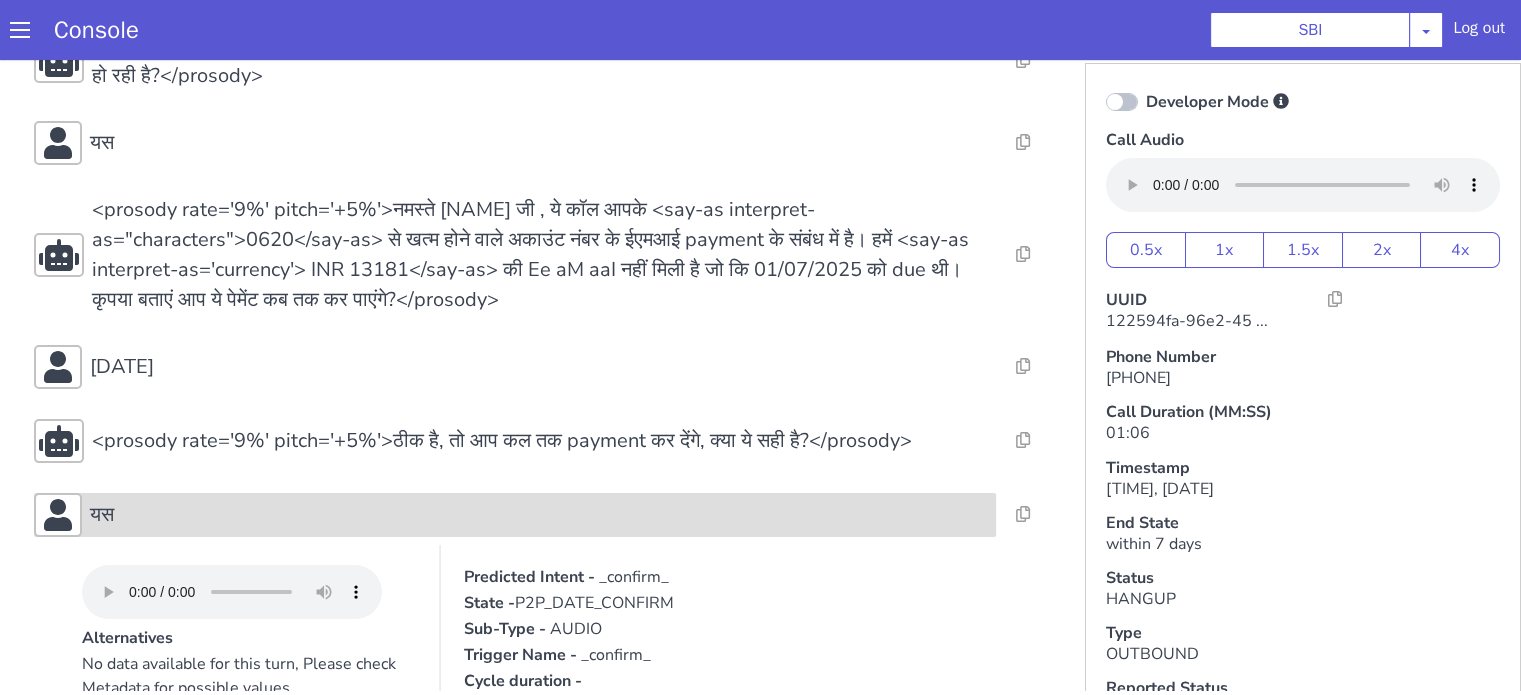 click on "यस" at bounding box center (539, 515) 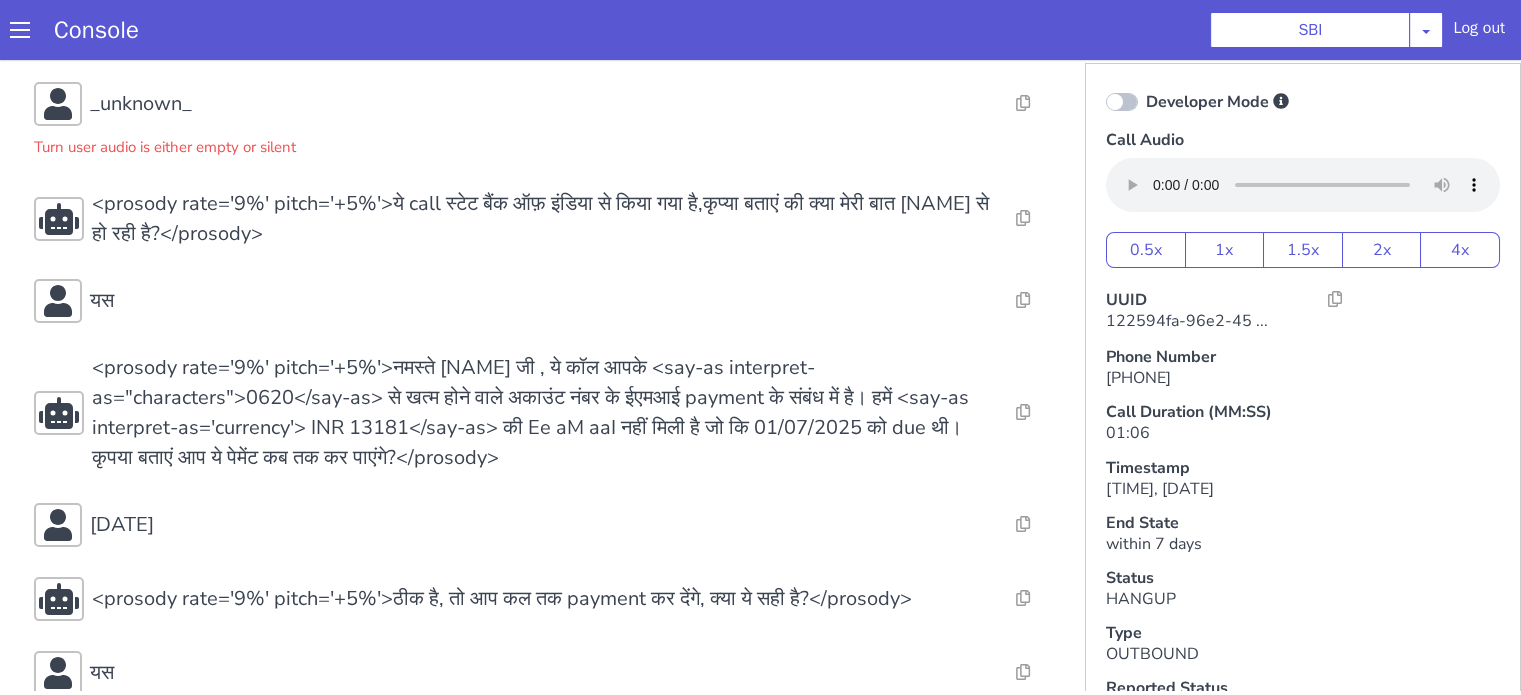 scroll, scrollTop: 0, scrollLeft: 0, axis: both 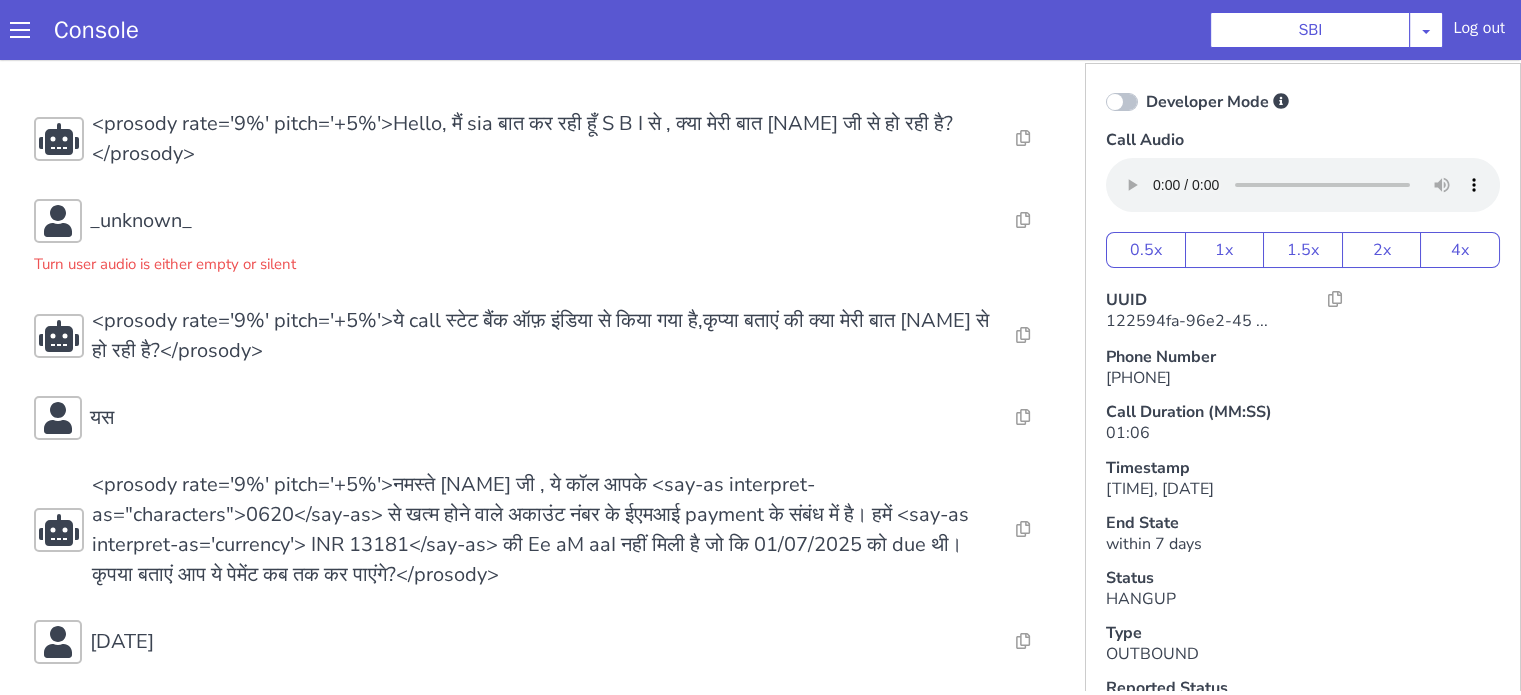 click on "Resolve  Intent Error  Entity Error  Transcription Error  Miscellaneous Submit <prosody rate='9%' pitch='+5%'>Hello, मैं sia बात कर रही हूँ S B I से , क्या मेरी बात Shyamrao Gotu Rathod जी से हो रही है?</prosody> Resolve  Intent Error  Entity Error  Transcription Error  Miscellaneous Submit _unknown_ Turn user audio is either empty or silent Resolve  Intent Error  Entity Error  Transcription Error  Miscellaneous Submit <prosody rate='9%' pitch='+5%'>ये call स्टेट बैंक ऑफ़ इंडिया से किया गया है,कृप्या बताएं की क्या मेरी बात Shyamrao Gotu Rathod   से हो रही है?</prosody> Resolve  Intent Error  Entity Error  Transcription Error  Miscellaneous Submit यस Resolve  Intent Error  Entity Error  Transcription Error  Miscellaneous Submit Resolve  Intent Error  Entity Error  Transcription Error  Miscellaneous Submit" at bounding box center (544, 520) 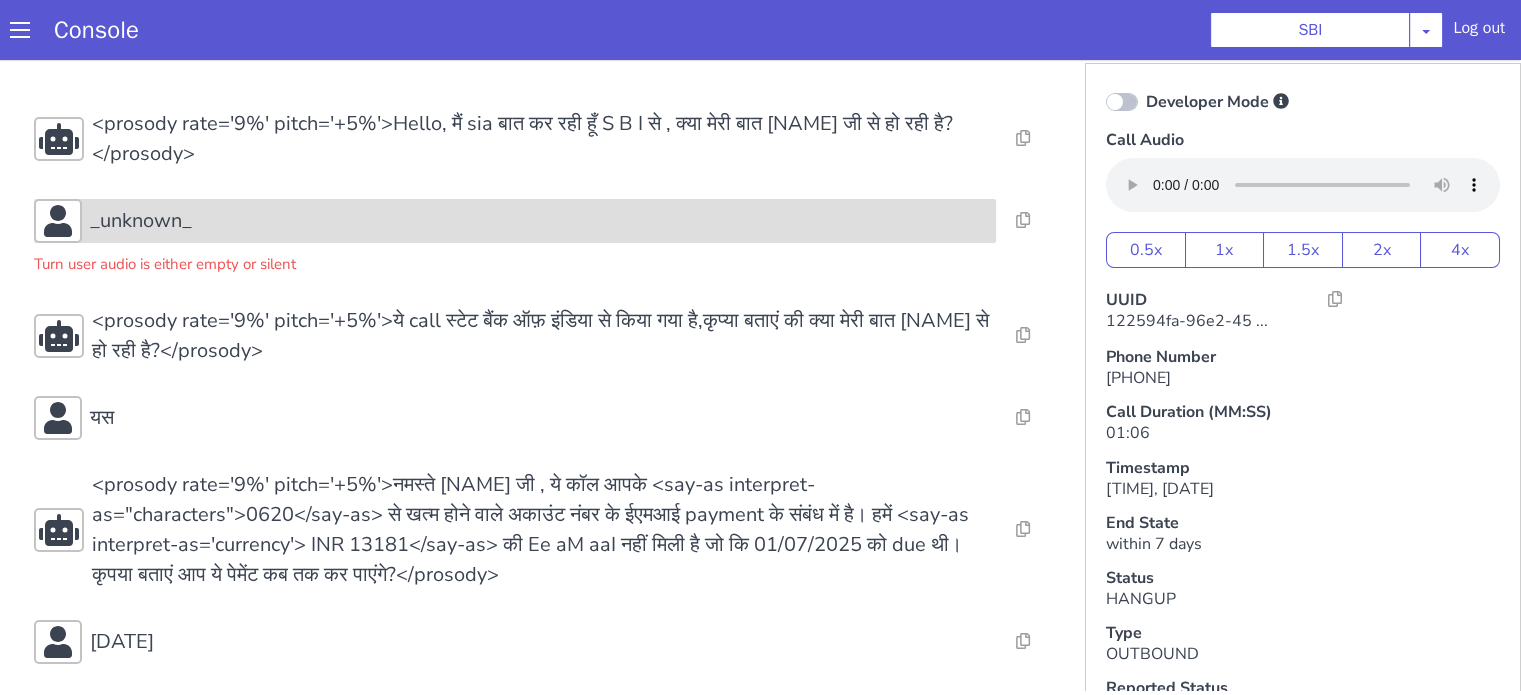 click on "_unknown_" at bounding box center [141, 221] 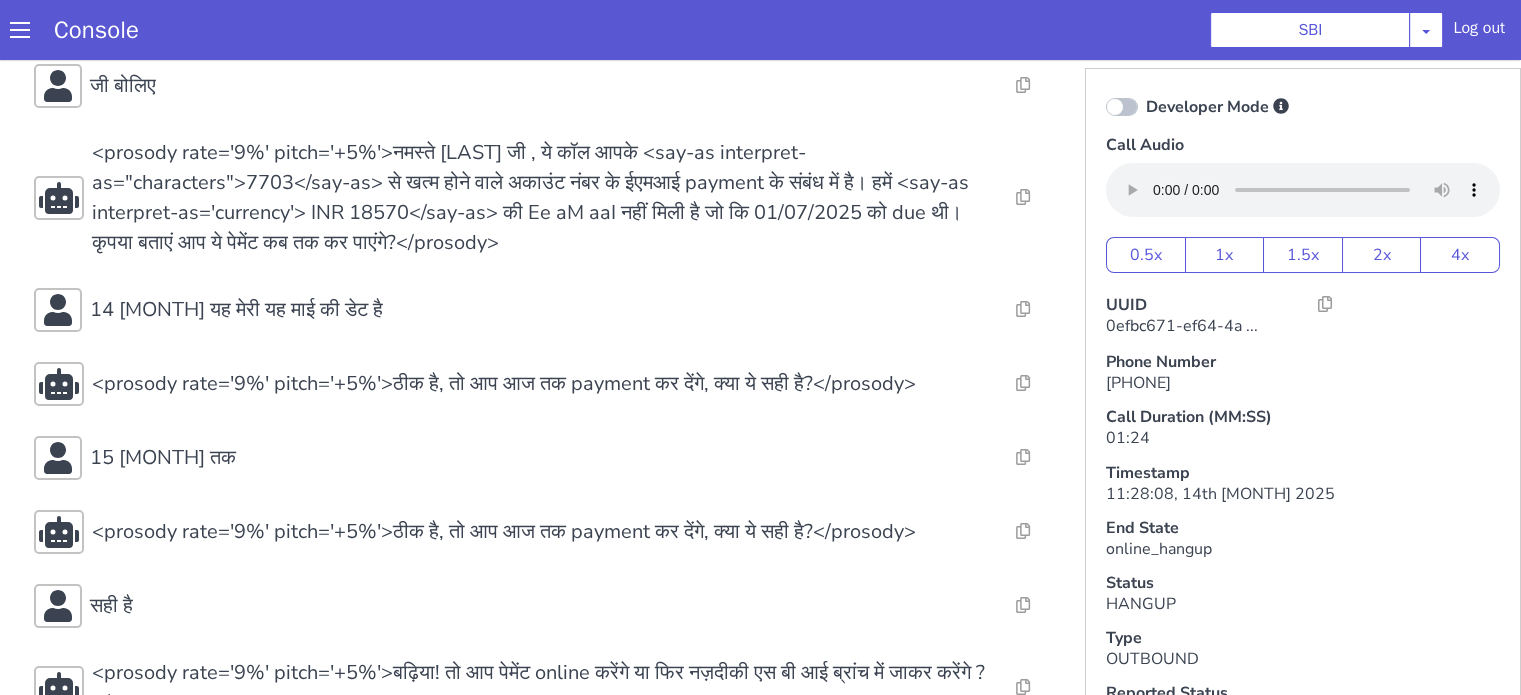 scroll, scrollTop: 200, scrollLeft: 0, axis: vertical 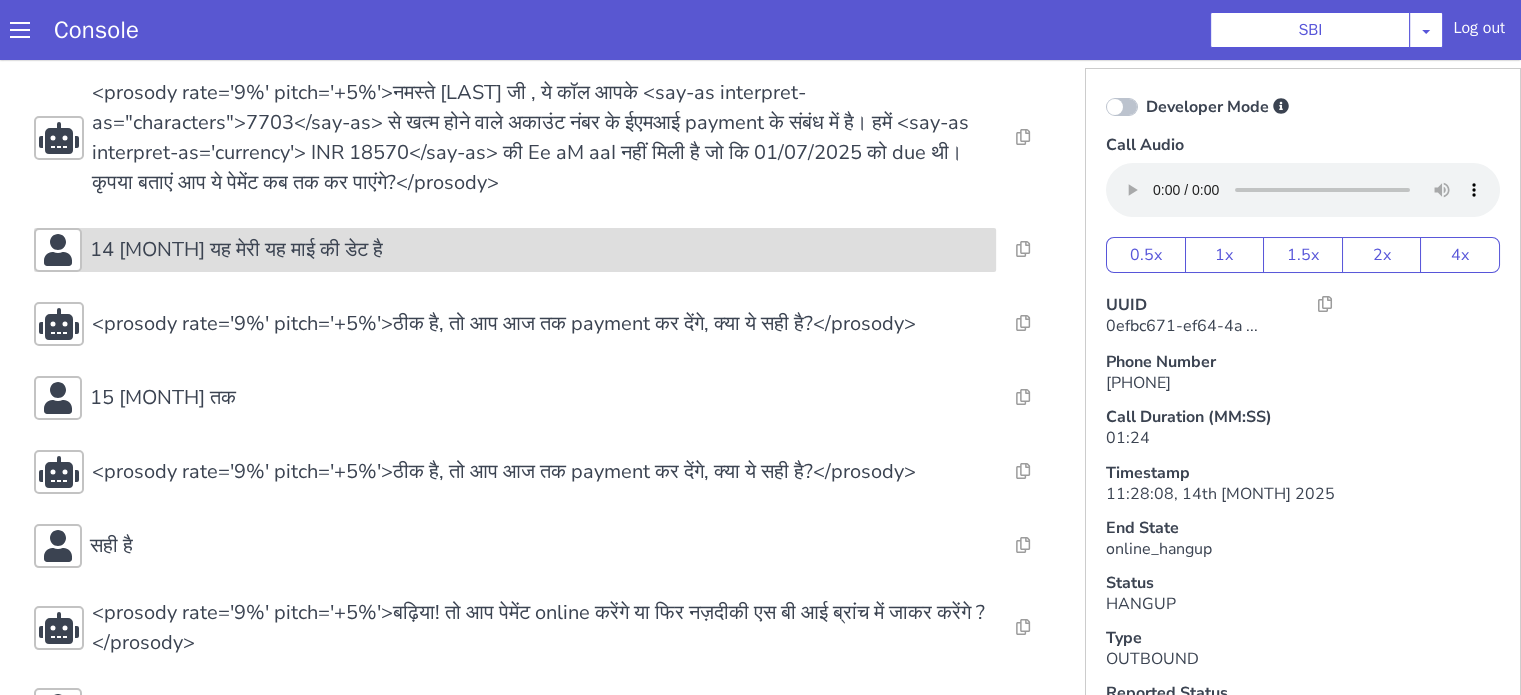 click on "14 [MONTH] यह मेरी यह माई की डेट है" at bounding box center (236, 250) 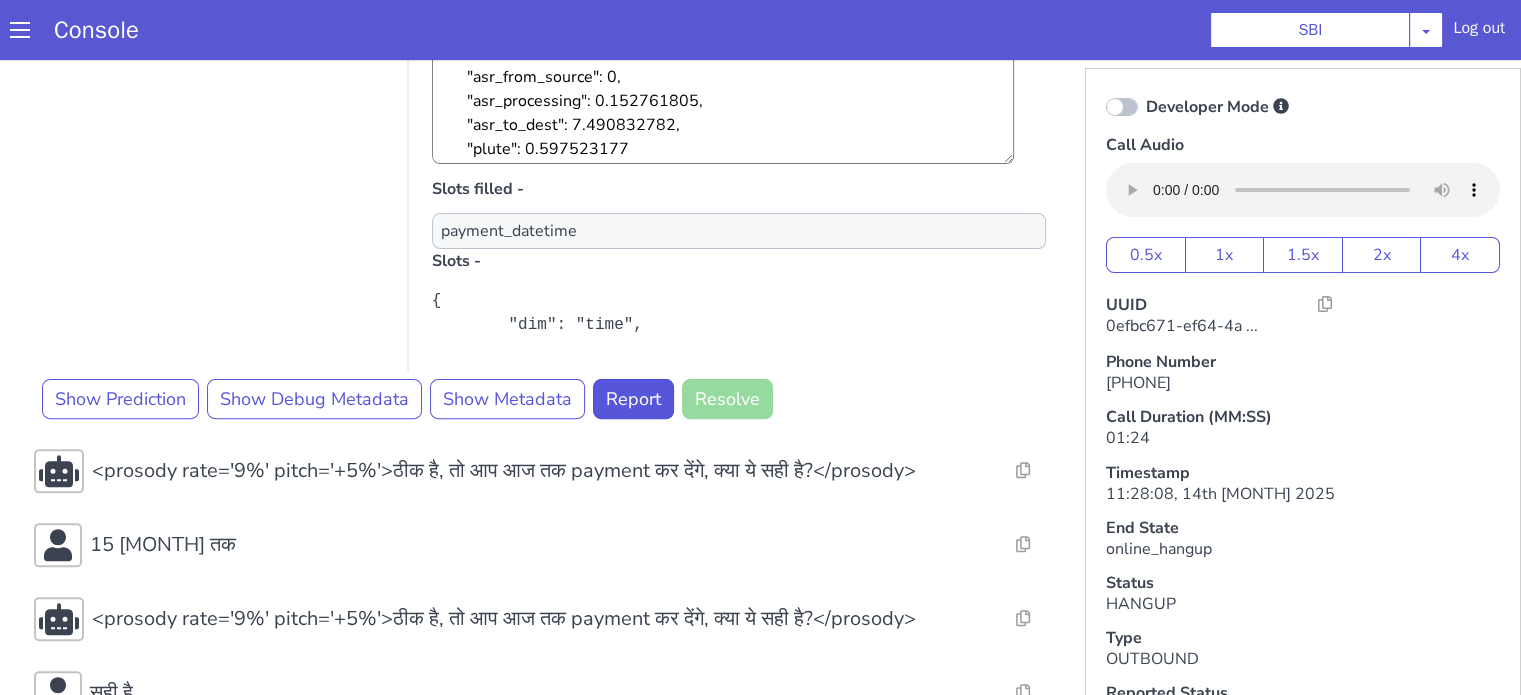scroll, scrollTop: 500, scrollLeft: 0, axis: vertical 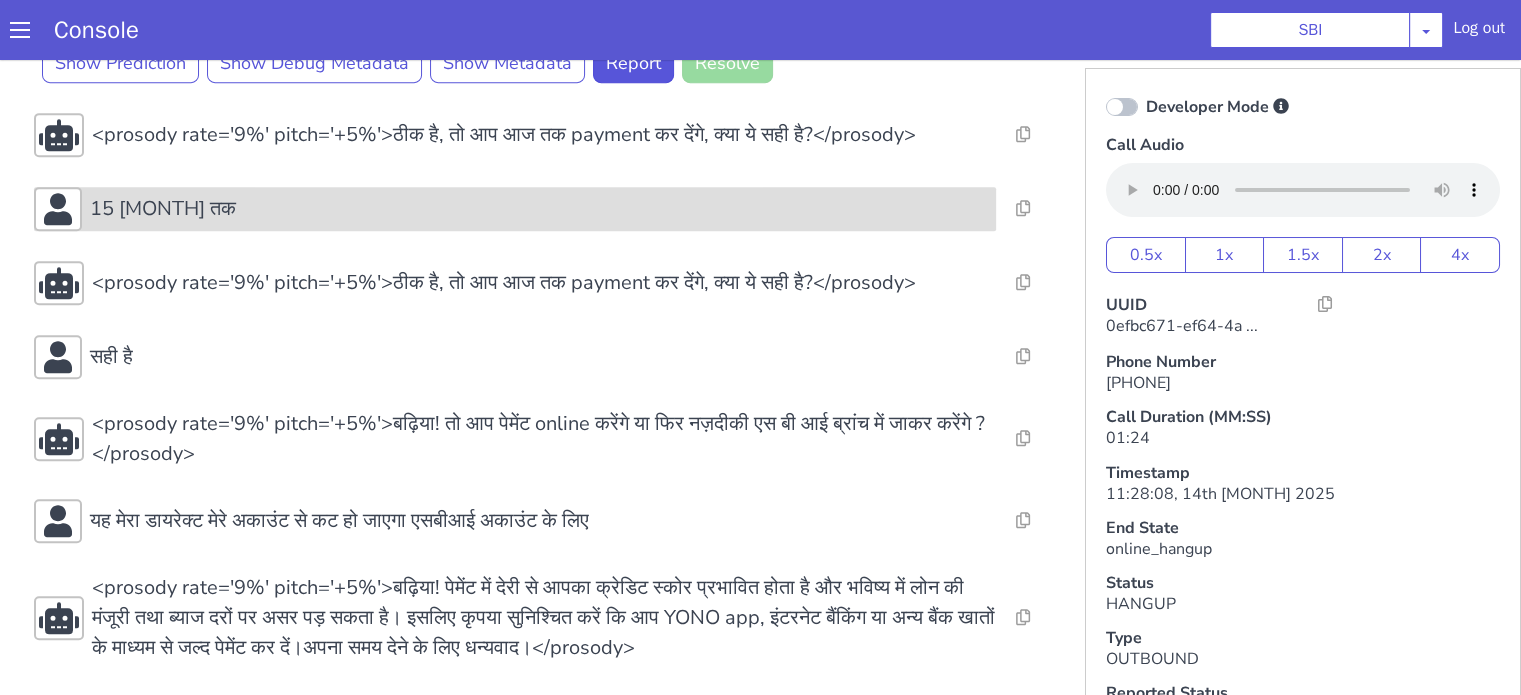 click on "15 [MONTH] तक" at bounding box center (539, 209) 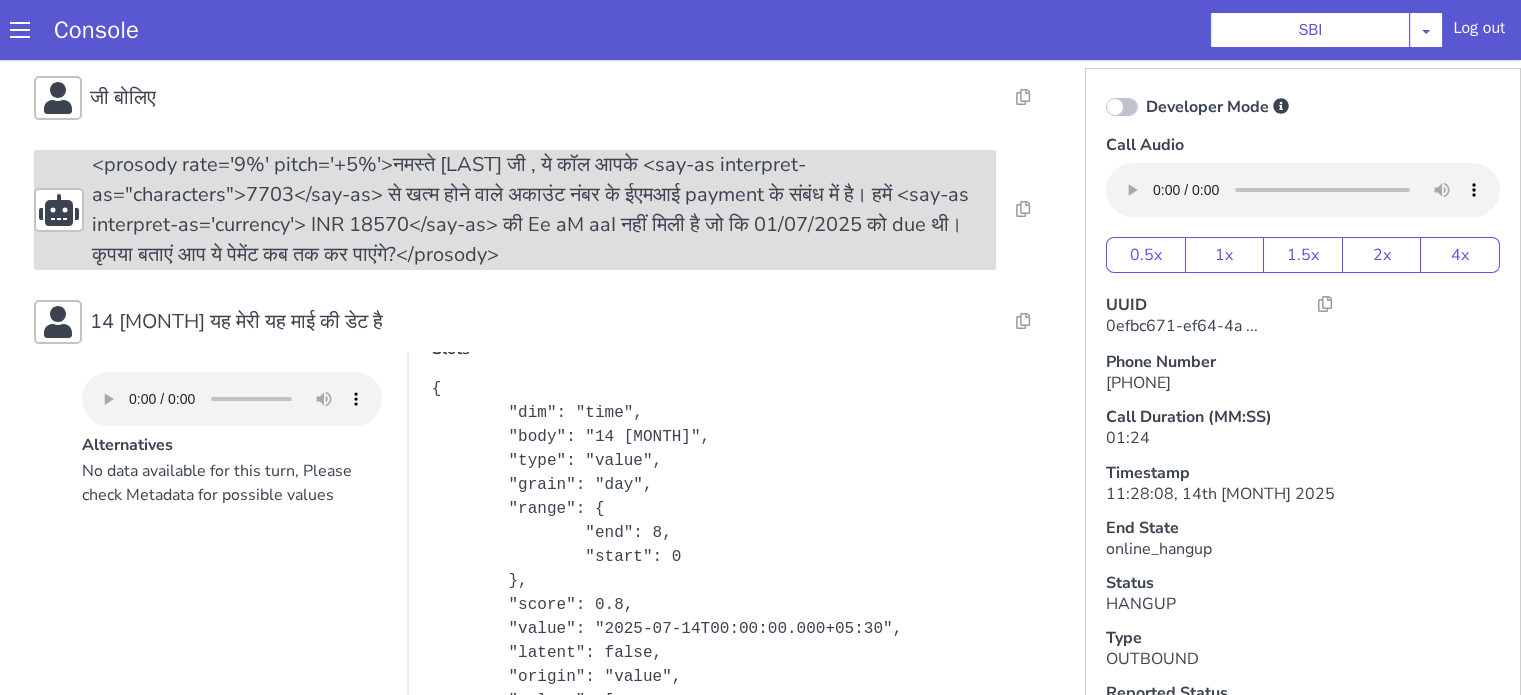 scroll, scrollTop: 0, scrollLeft: 0, axis: both 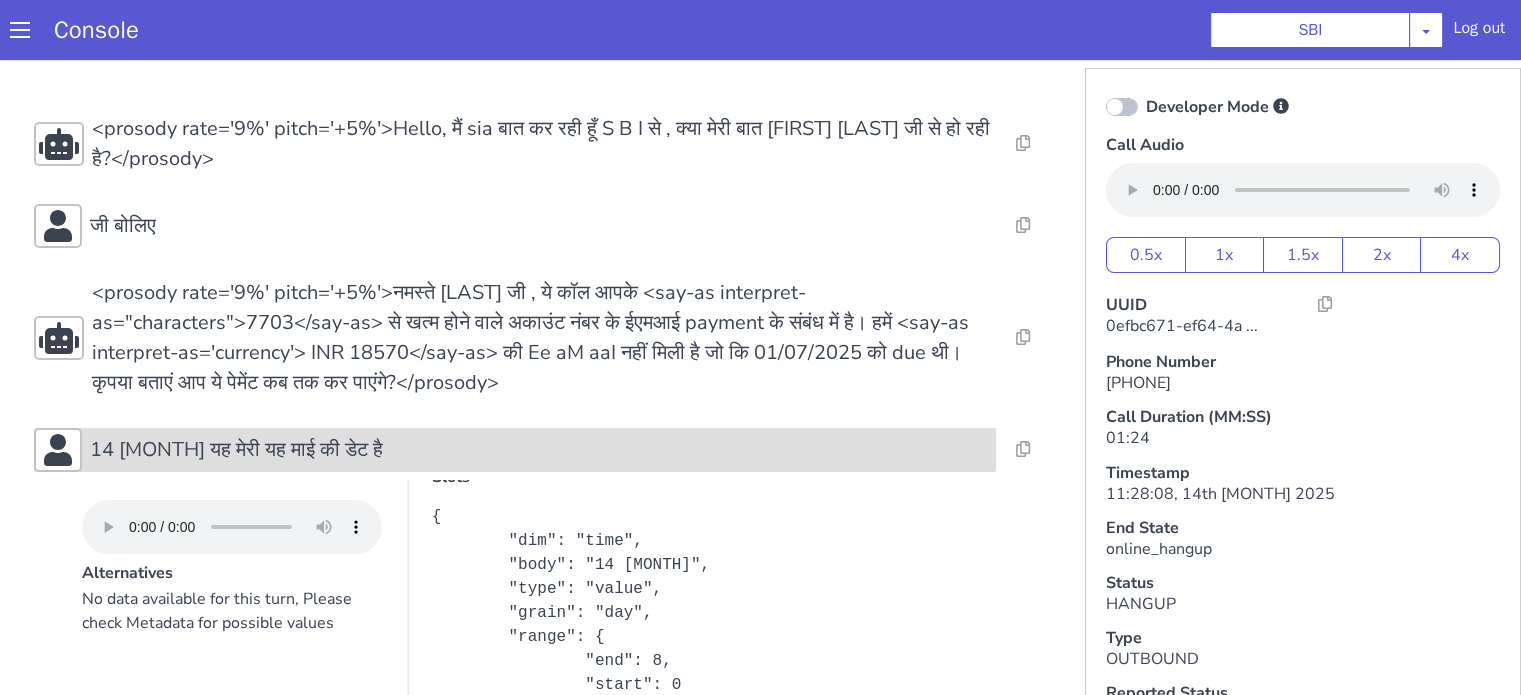 click on "14 [MONTH] यह मेरी यह माई की डेट है" at bounding box center (236, 450) 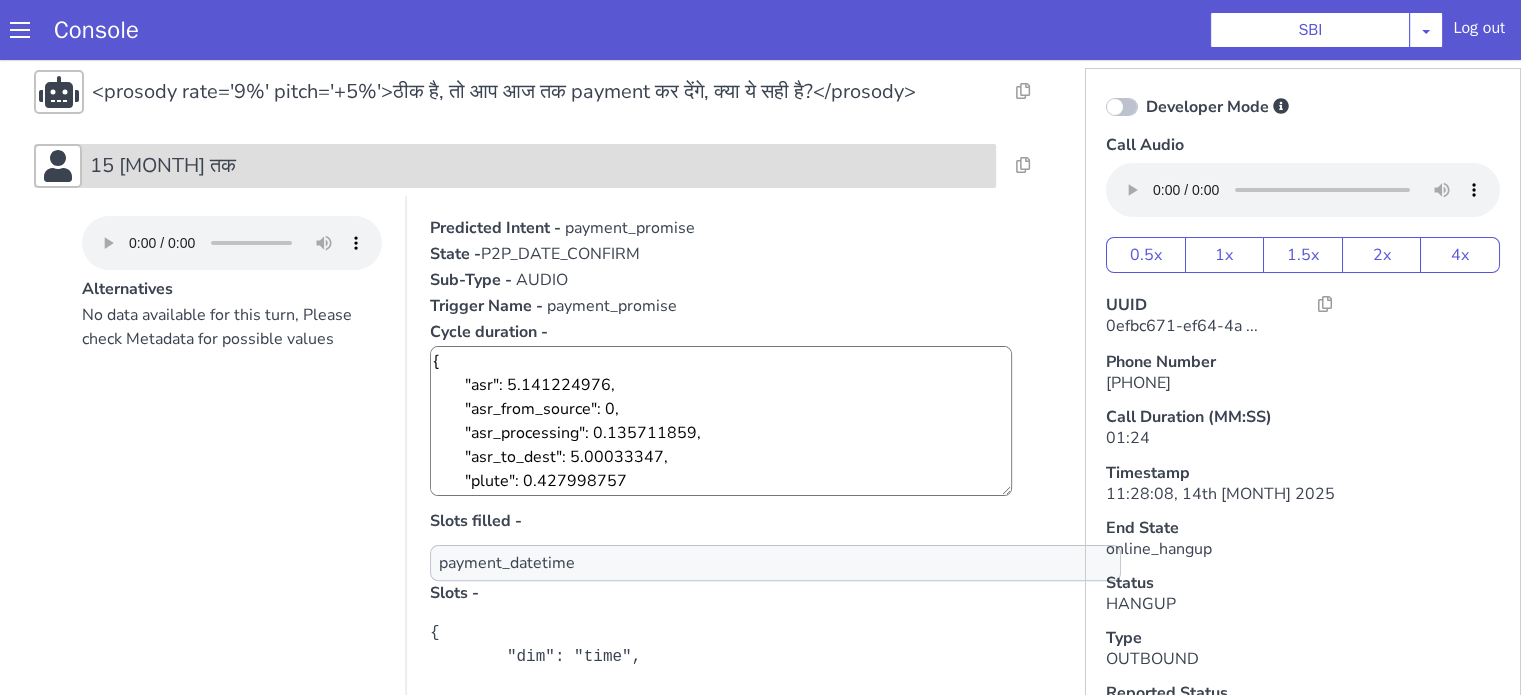 scroll, scrollTop: 500, scrollLeft: 0, axis: vertical 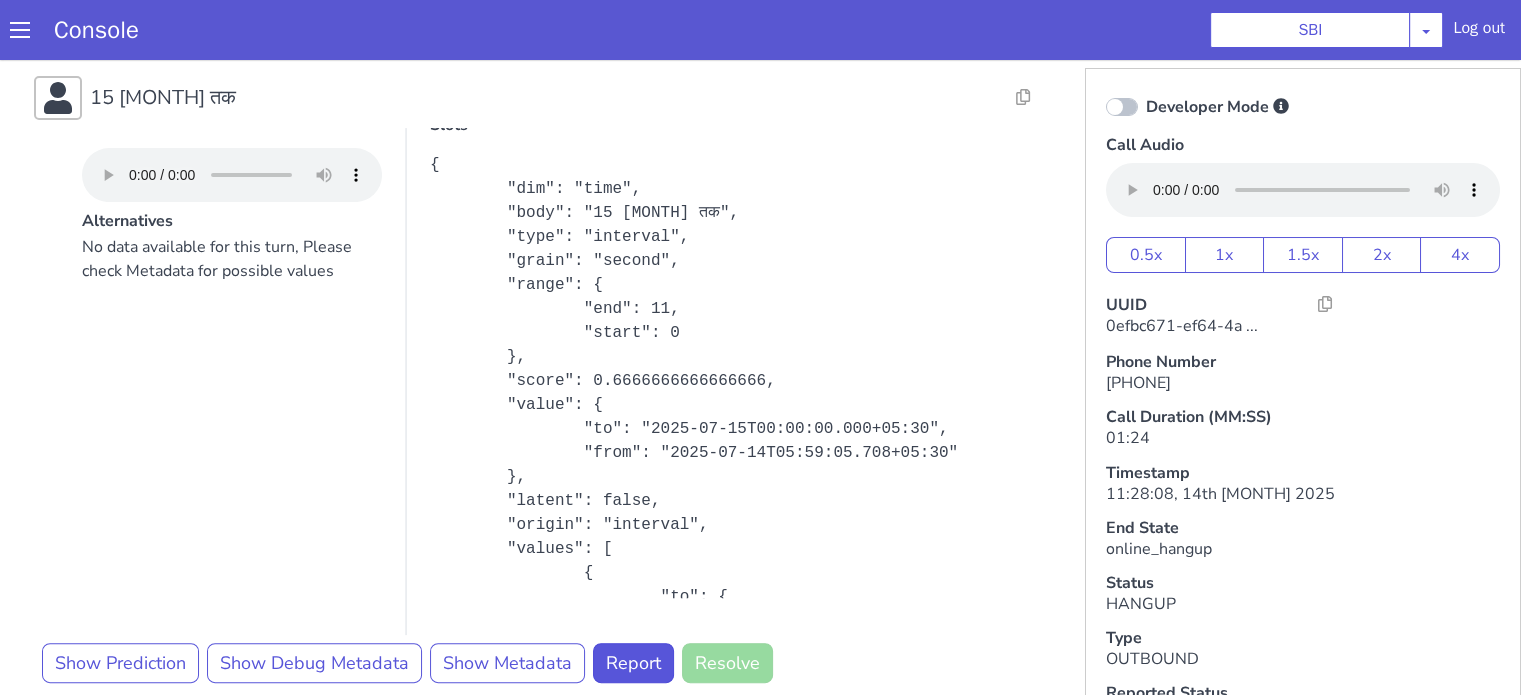 type 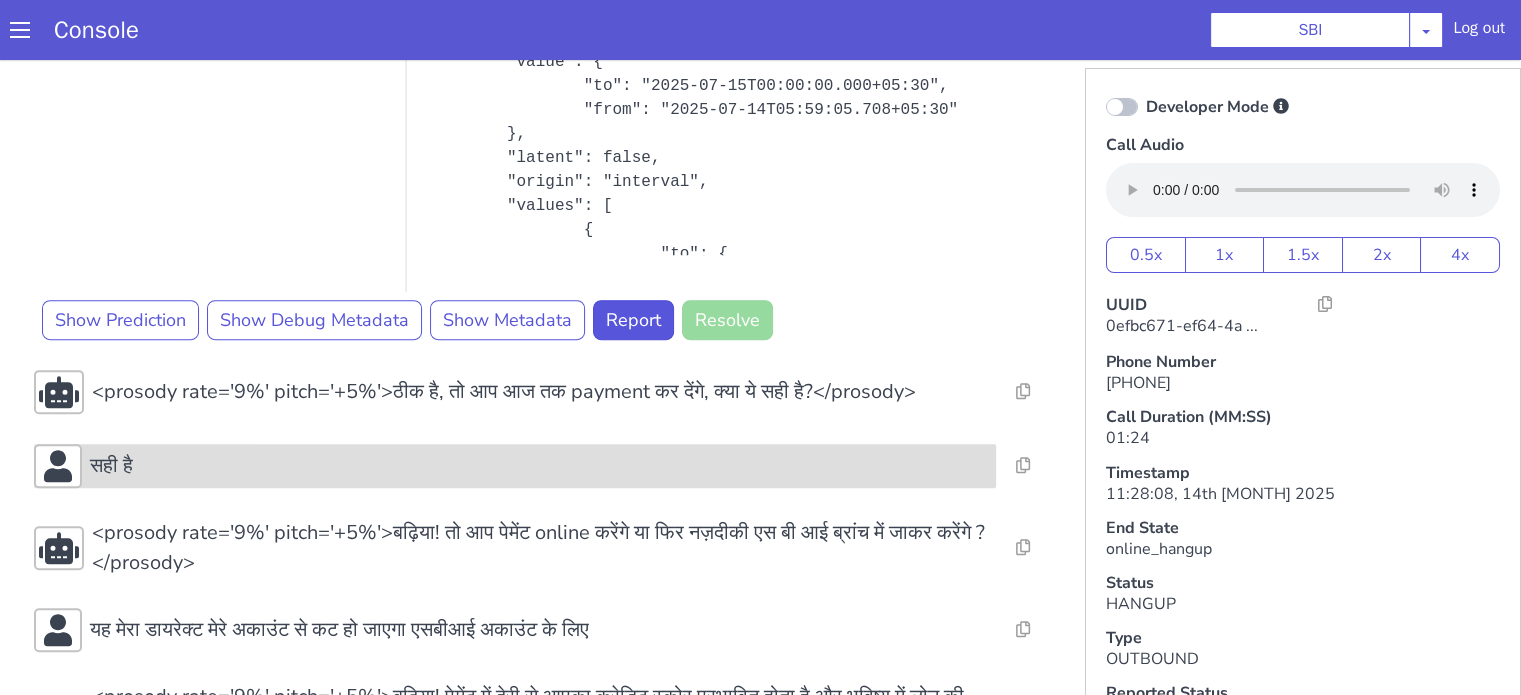 scroll, scrollTop: 952, scrollLeft: 0, axis: vertical 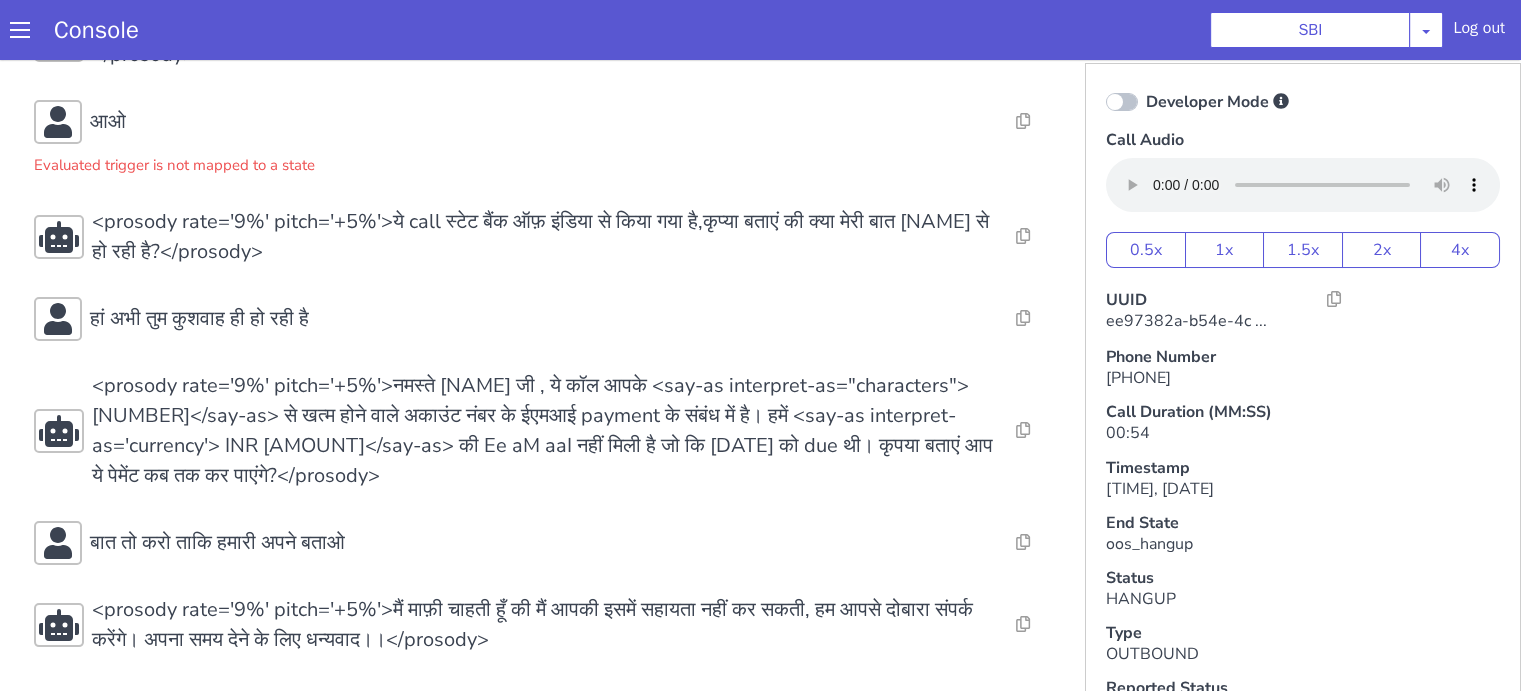 click on "Resolve  Intent Error  Entity Error  Transcription Error  Miscellaneous Submit <prosody rate='9%' pitch='+5%'>Hello, मैं sia बात कर रही हूँ S B I से , क्या मेरी बात [NAME] जी से हो रही है?</prosody> Resolve  Intent Error  Entity Error  Transcription Error  Miscellaneous Submit आओ Evaluated trigger is not mapped to a state Resolve  Intent Error  Entity Error  Transcription Error  Miscellaneous Submit <prosody rate='9%' pitch='+5%'>ये call स्टेट बैंक ऑफ़ इंडिया से किया गया है,कृप्या बताएं की क्या मेरी बात [NAME]   से हो रही है?</prosody> Resolve  Intent Error  Entity Error  Transcription Error  Miscellaneous Submit हां अभी तुम कुशवाह ही हो रही है Resolve  Intent Error  Entity Error  Transcription Error  Miscellaneous Submit Resolve  Intent Error" at bounding box center [544, 332] 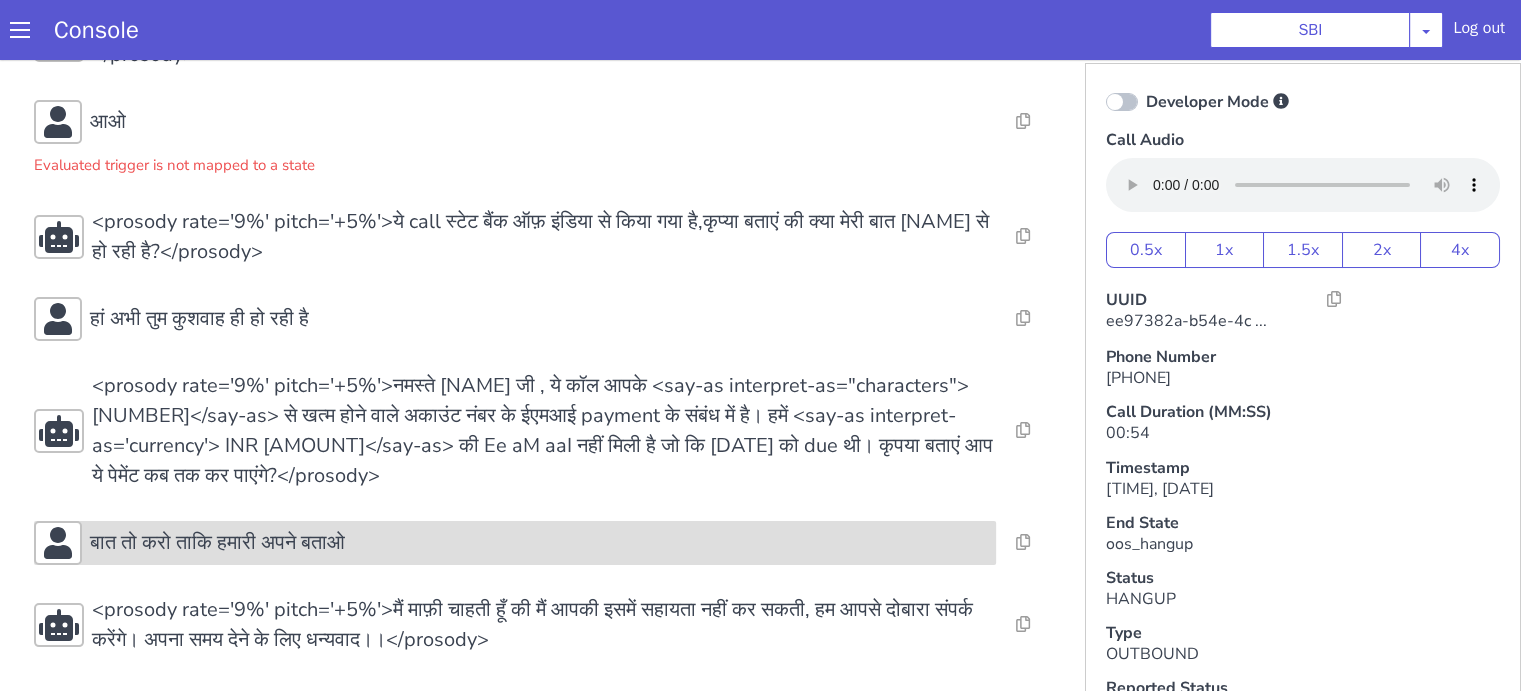 click on "बात तो करो ताकि हमारी अपने बताओ" at bounding box center [217, 543] 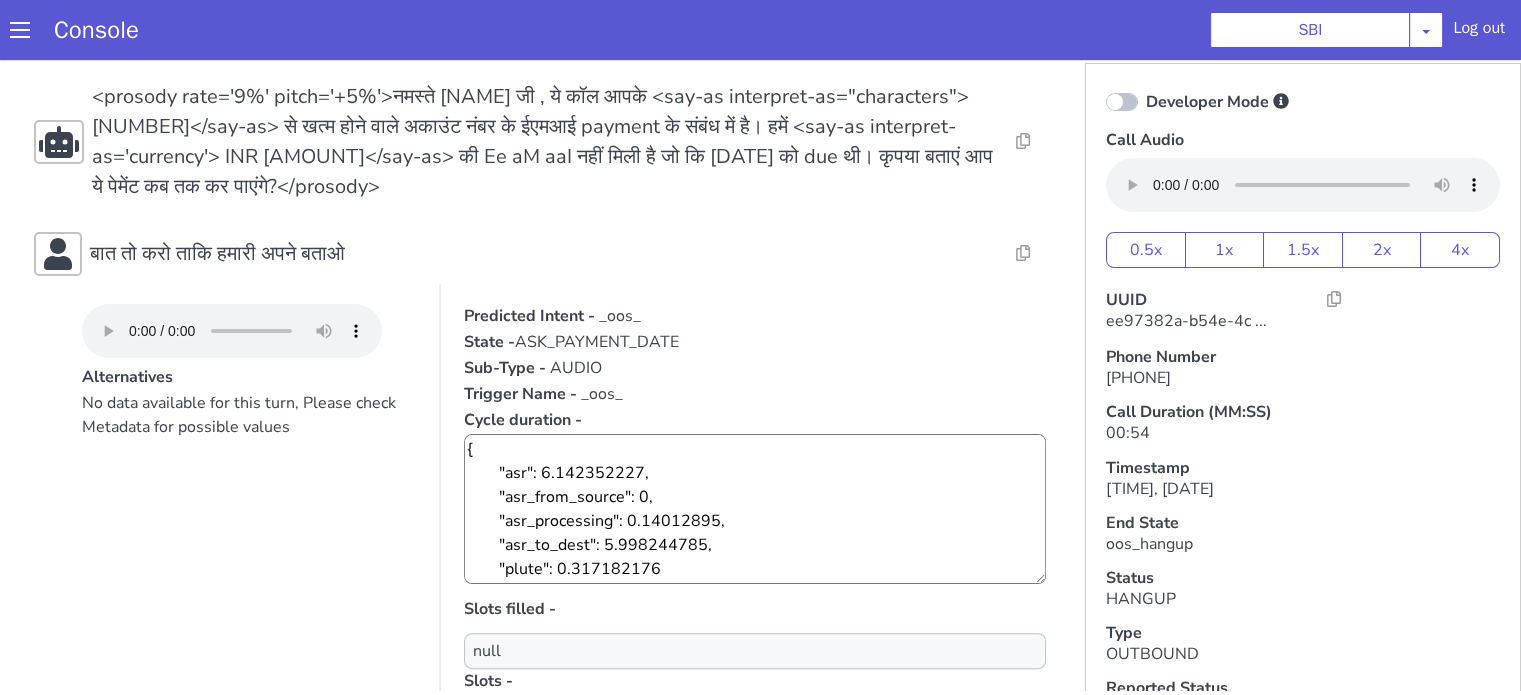 scroll, scrollTop: 499, scrollLeft: 0, axis: vertical 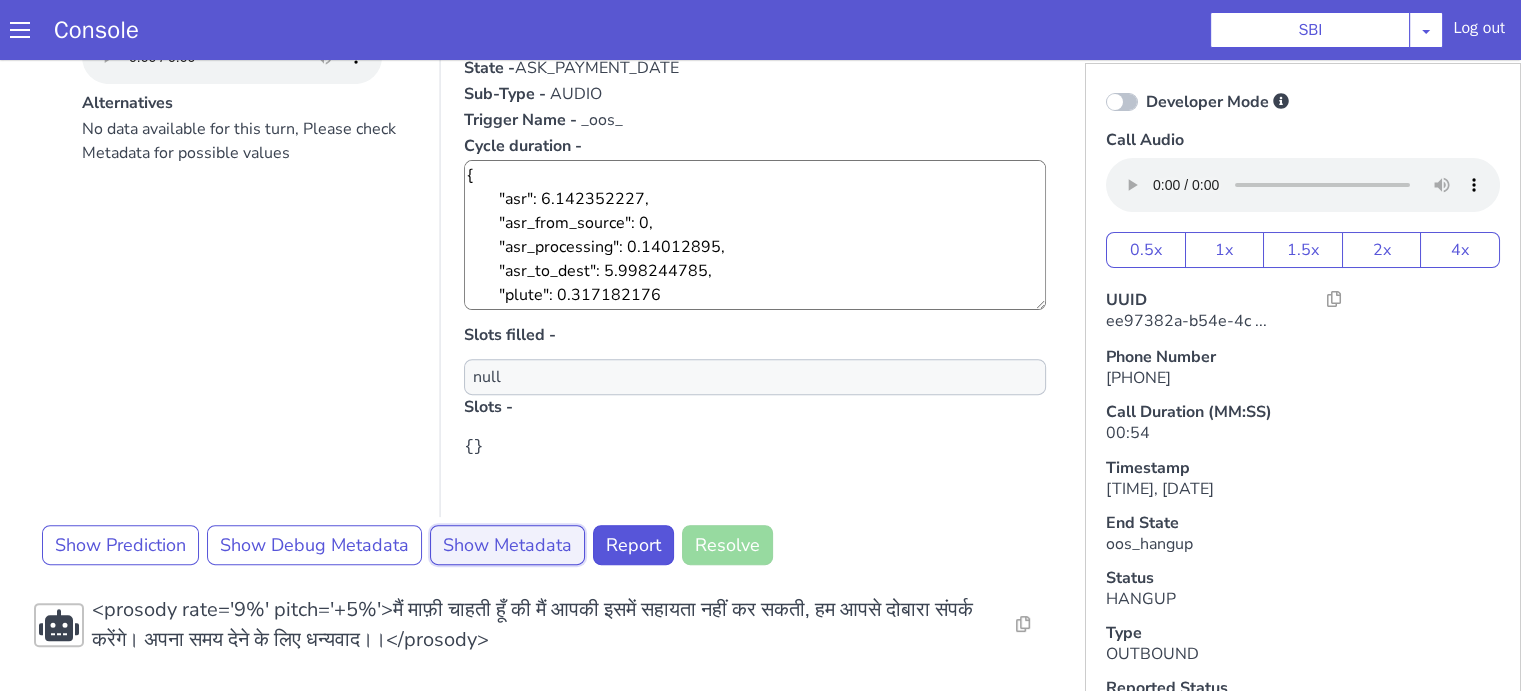 drag, startPoint x: 523, startPoint y: 542, endPoint x: 512, endPoint y: 538, distance: 11.7046995 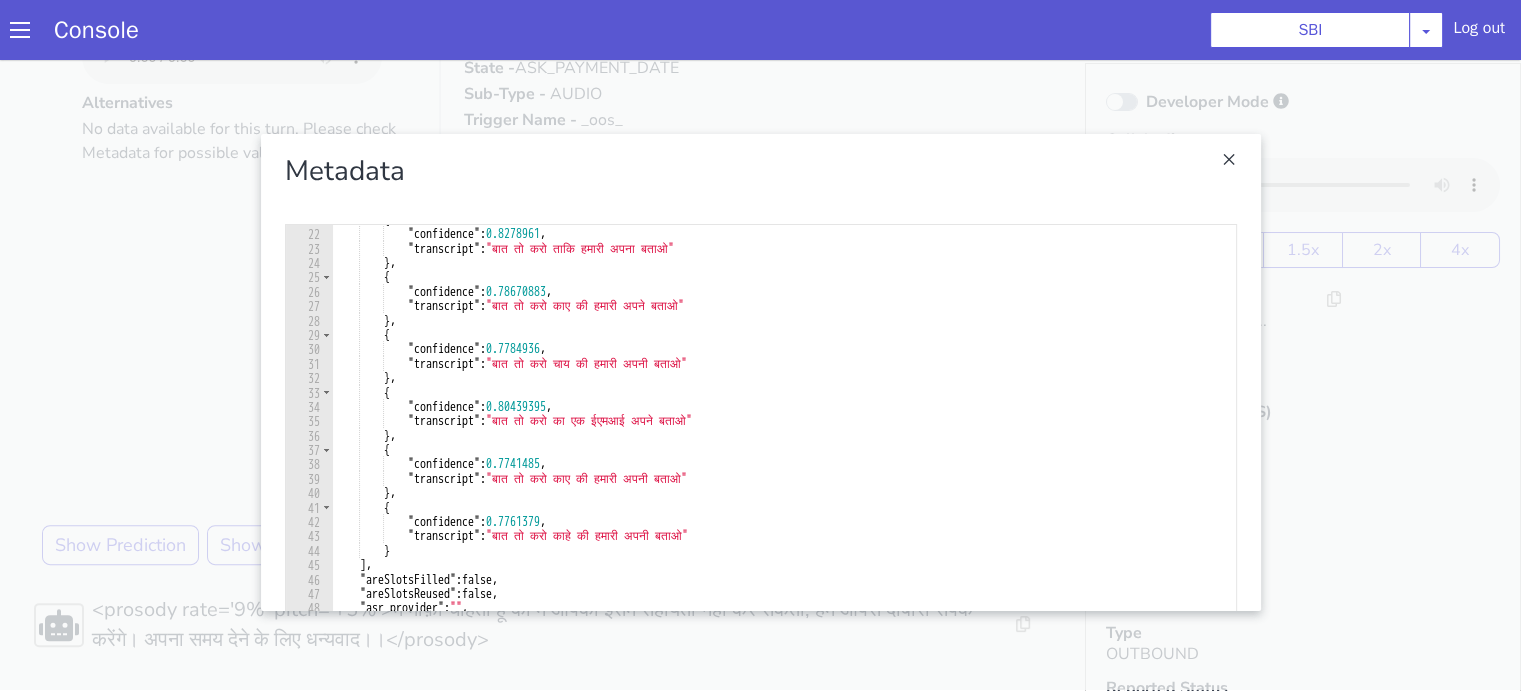 scroll, scrollTop: 300, scrollLeft: 0, axis: vertical 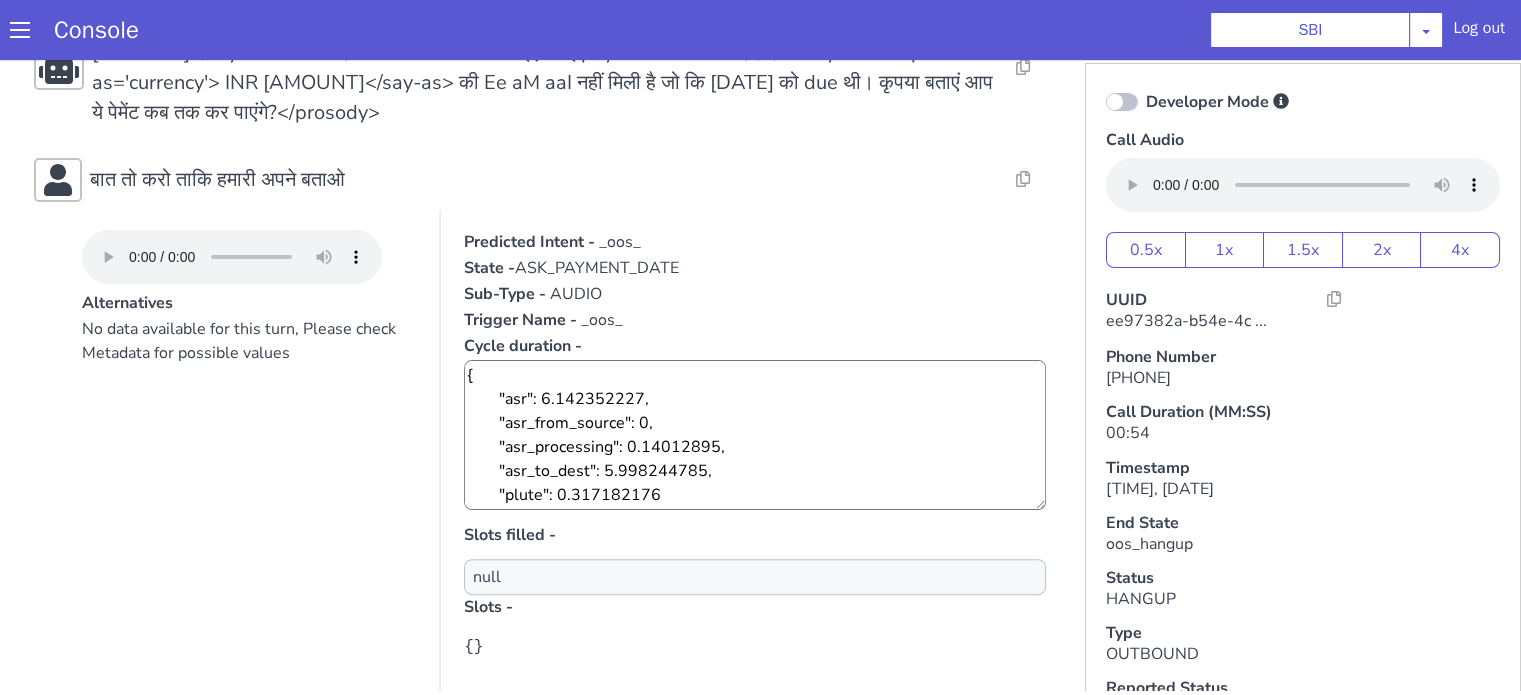 click on "No data available for this turn, Please check Metadata for possible values" at bounding box center (249, 517) 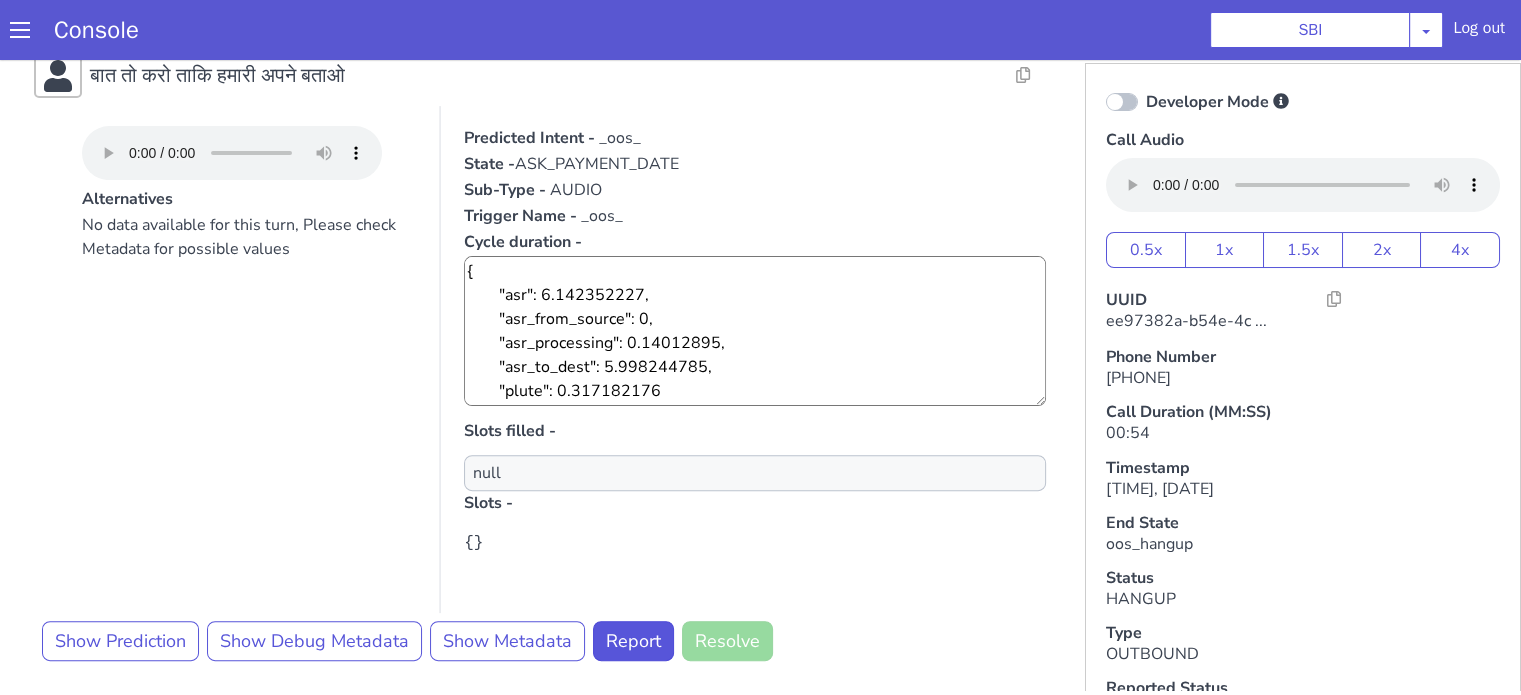 scroll, scrollTop: 662, scrollLeft: 0, axis: vertical 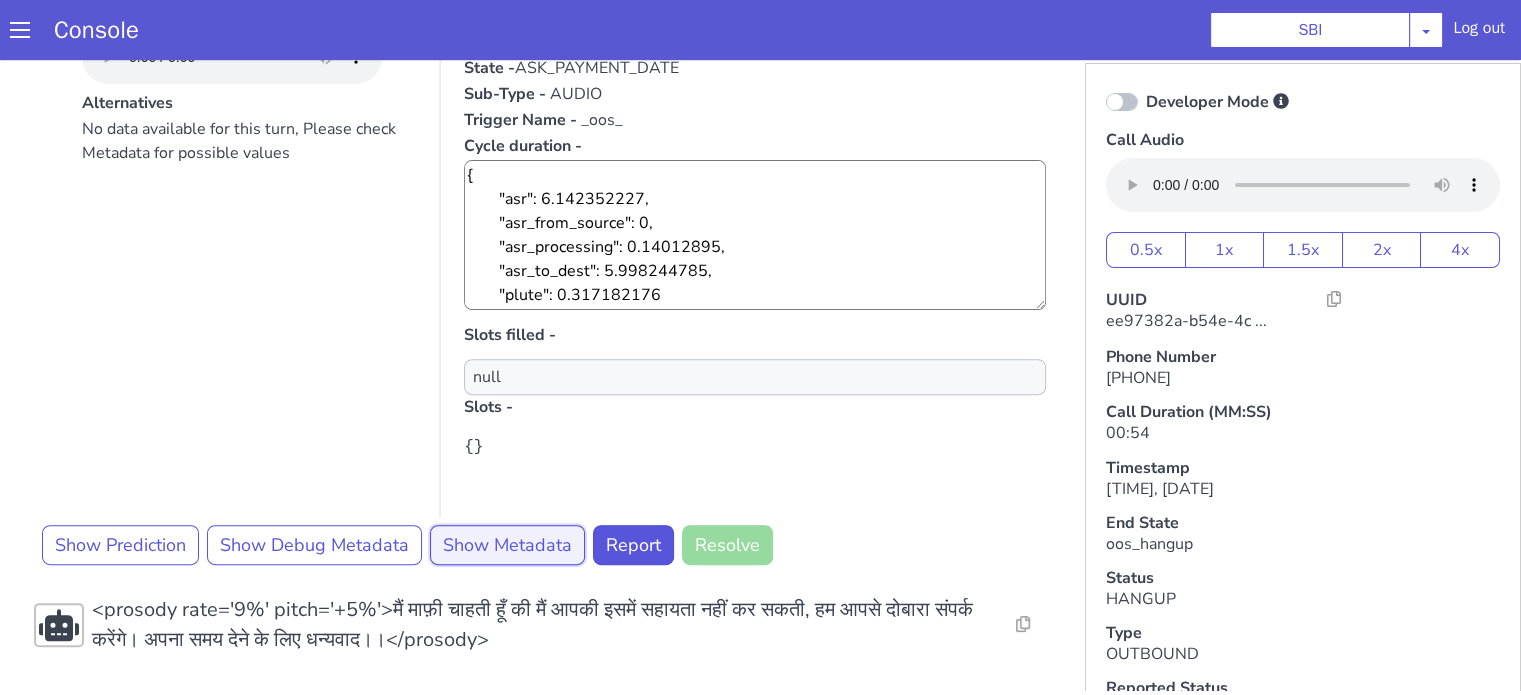 click on "Show Metadata" at bounding box center (507, 545) 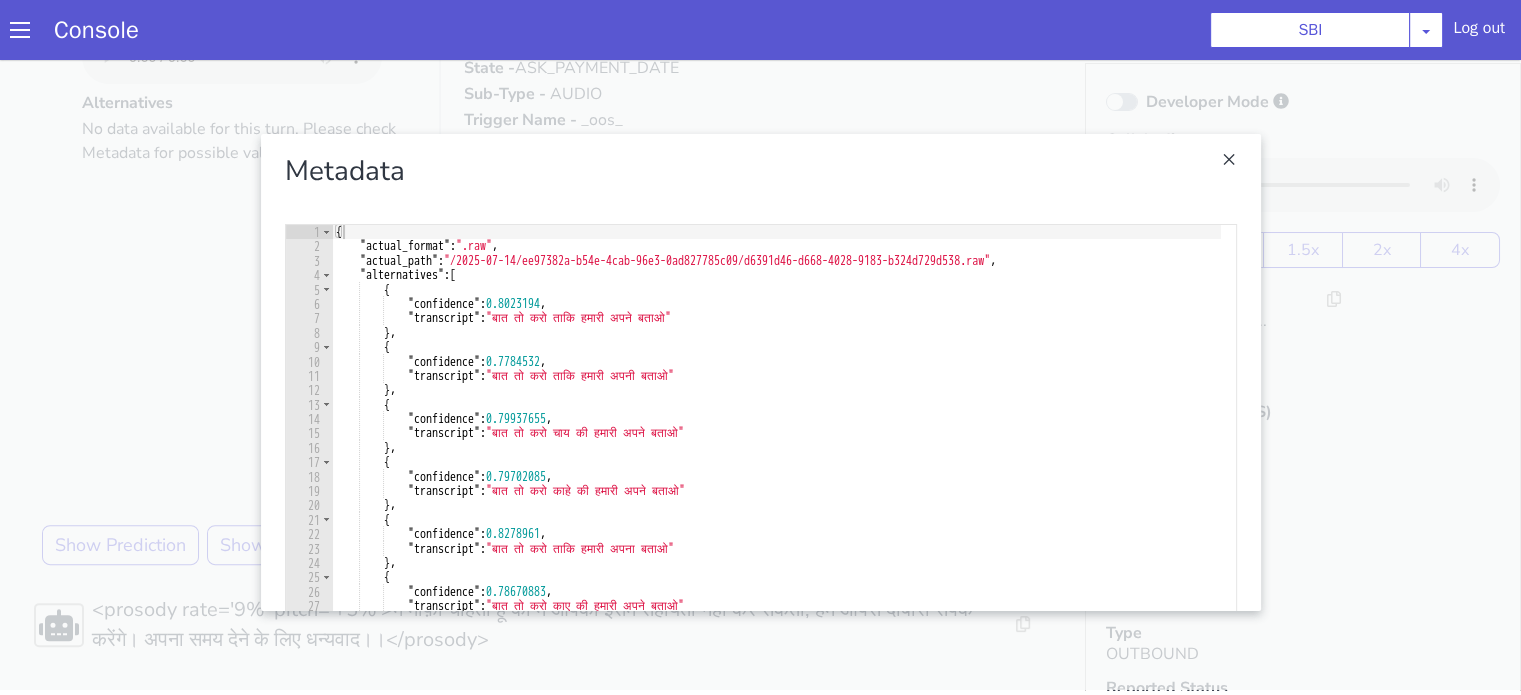 scroll, scrollTop: 0, scrollLeft: 0, axis: both 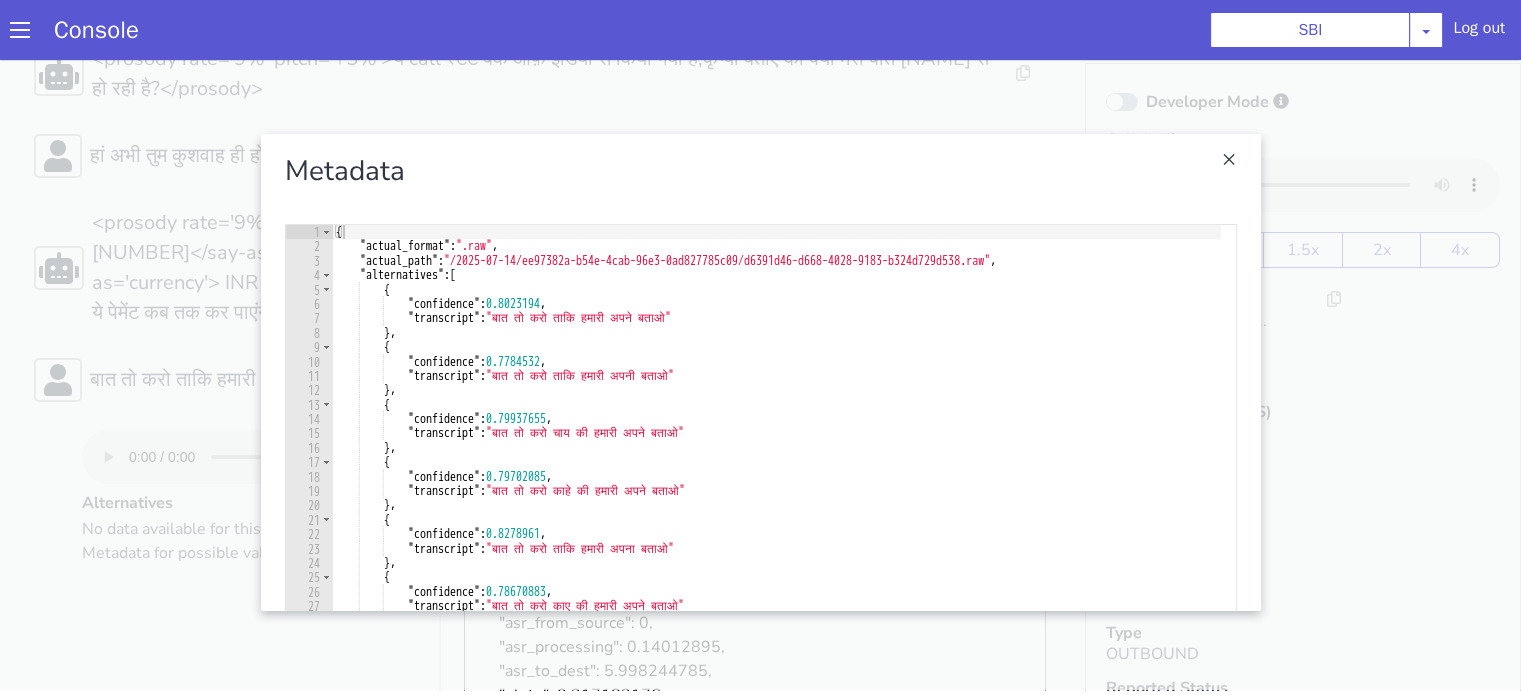 click at bounding box center (760, 372) 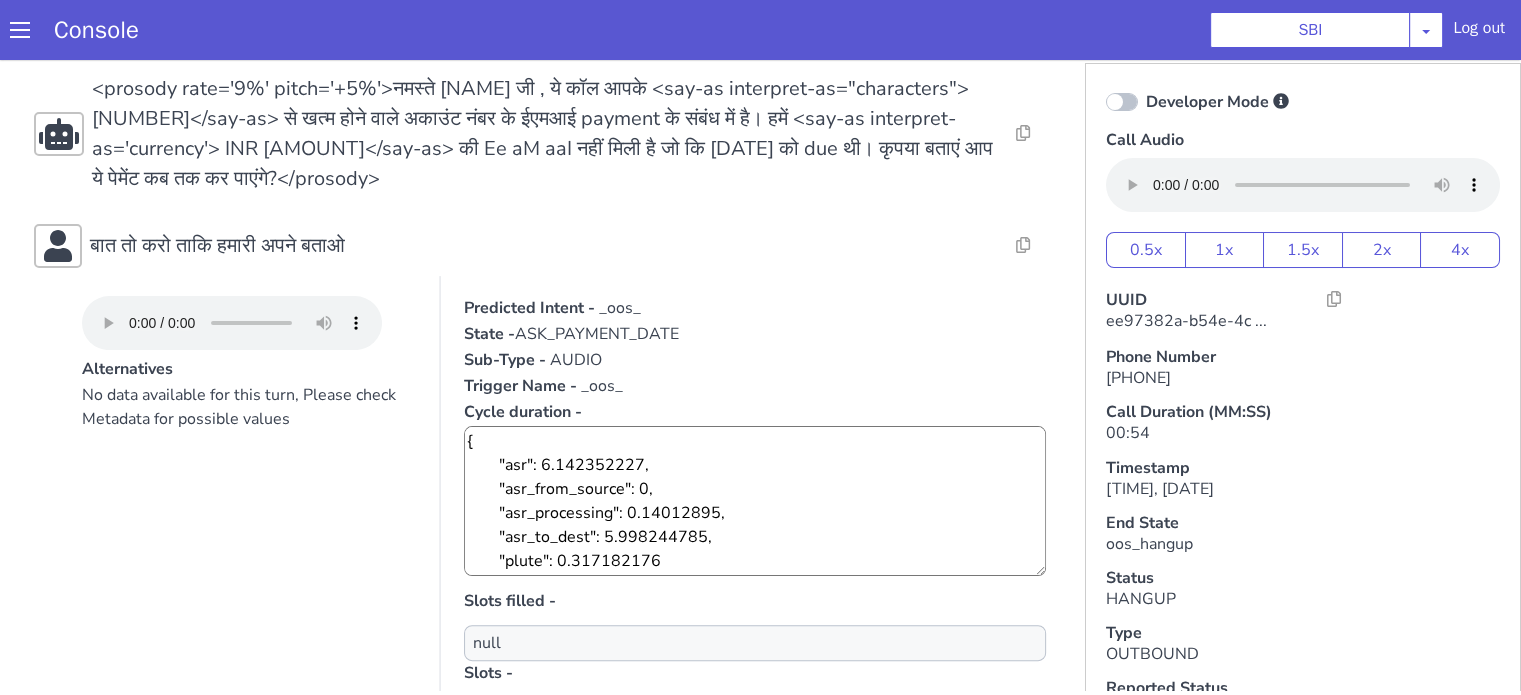scroll, scrollTop: 562, scrollLeft: 0, axis: vertical 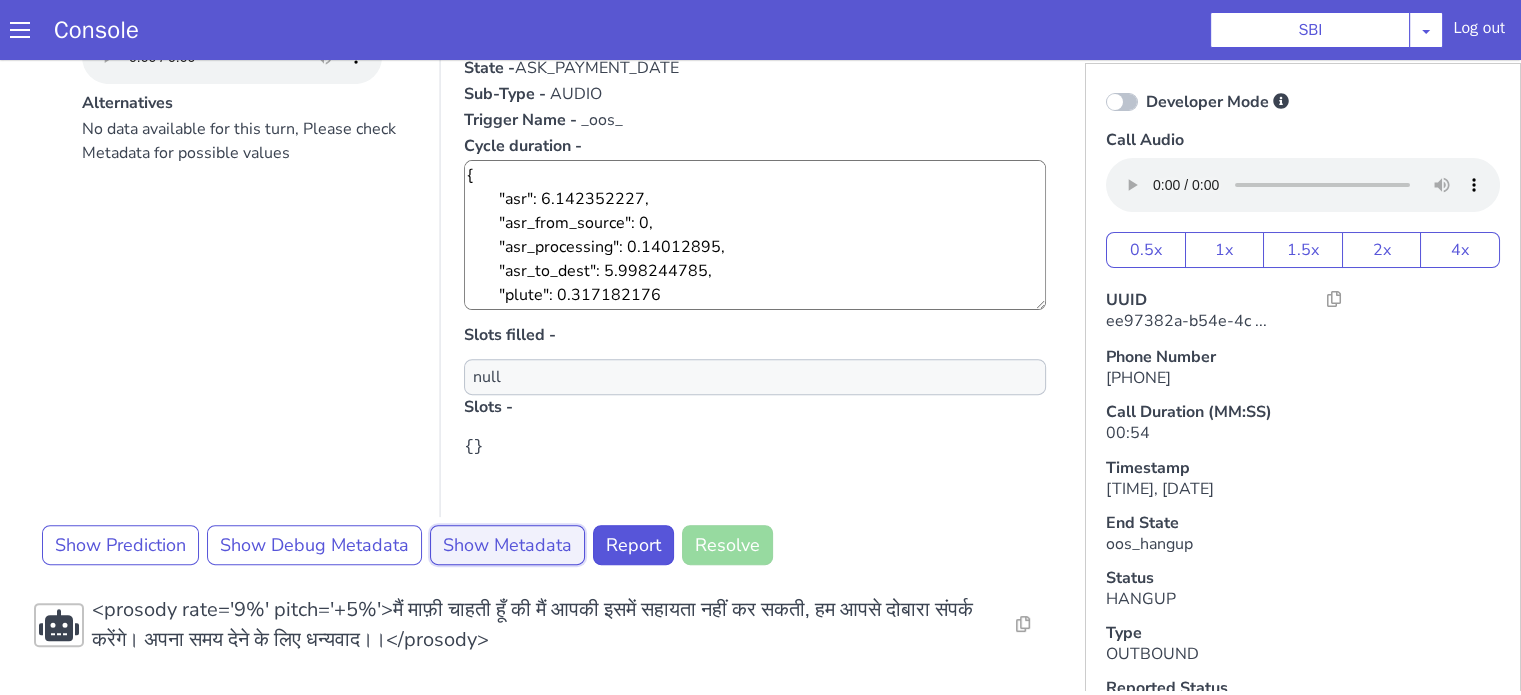 click on "Show Metadata" at bounding box center [507, 545] 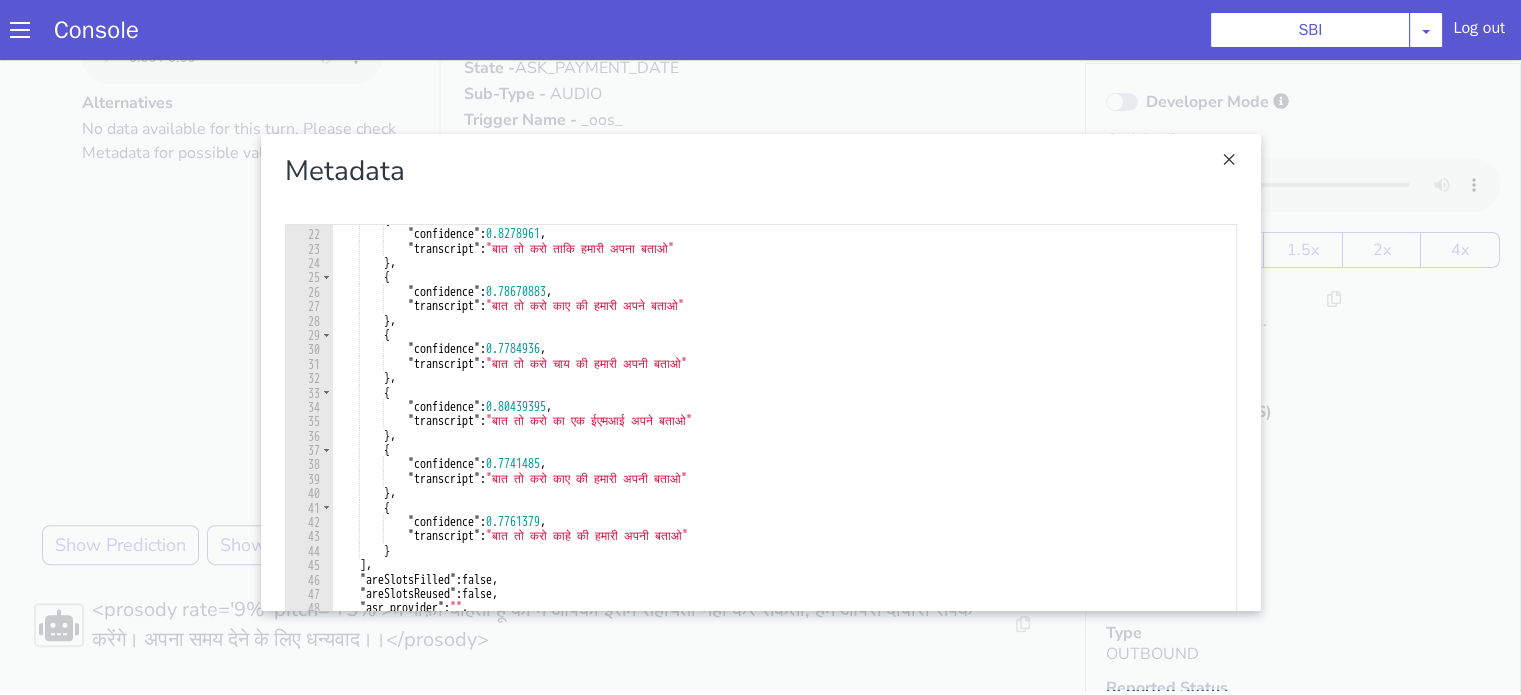 scroll, scrollTop: 420, scrollLeft: 0, axis: vertical 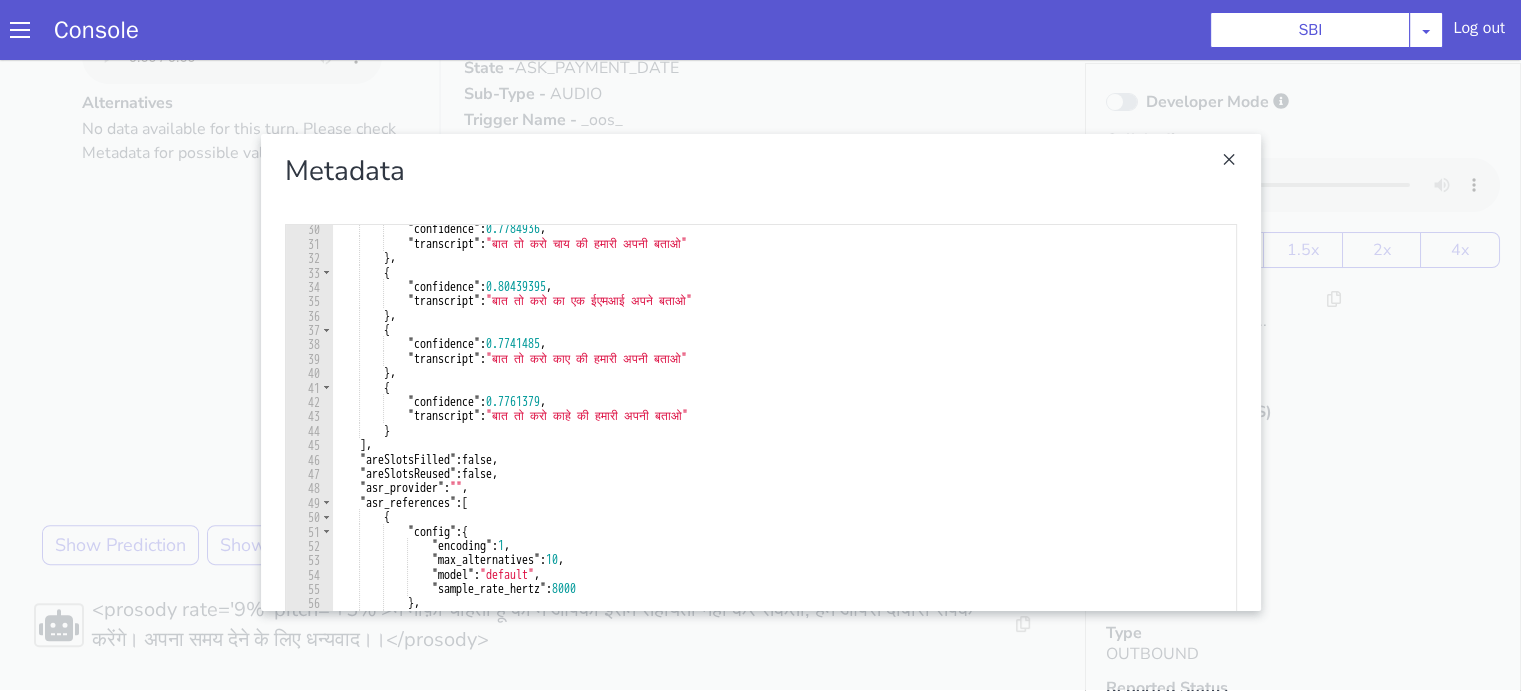 click at bounding box center [760, 372] 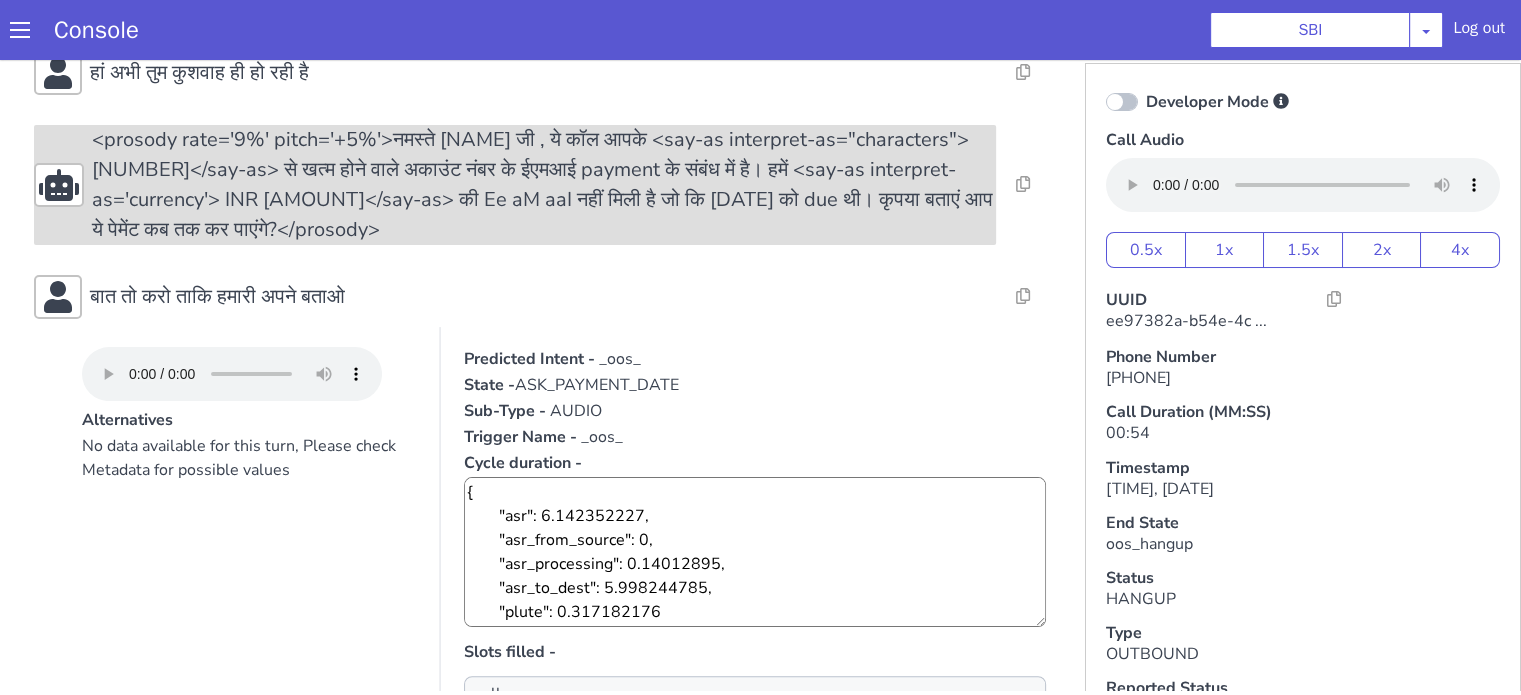 scroll, scrollTop: 462, scrollLeft: 0, axis: vertical 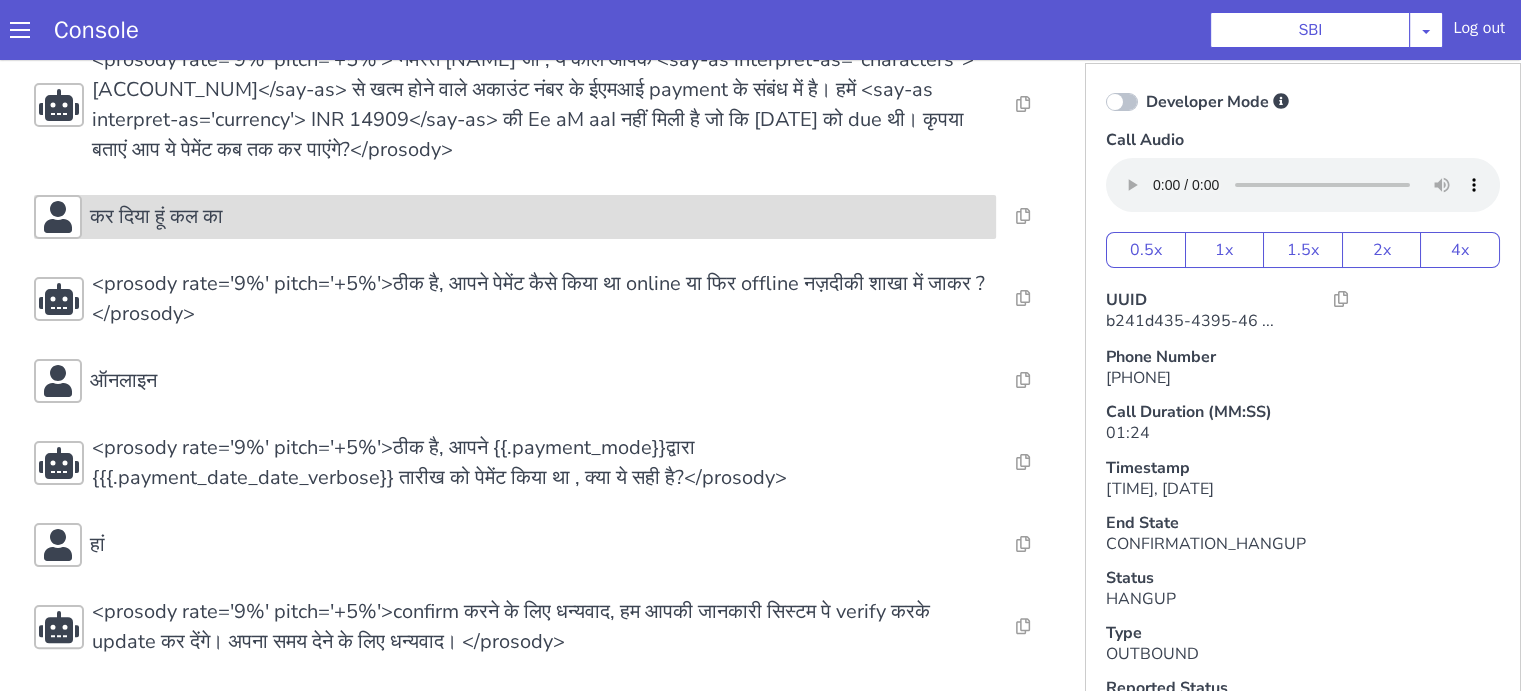 click on "कर दिया हूं कल का" at bounding box center (1419, -295) 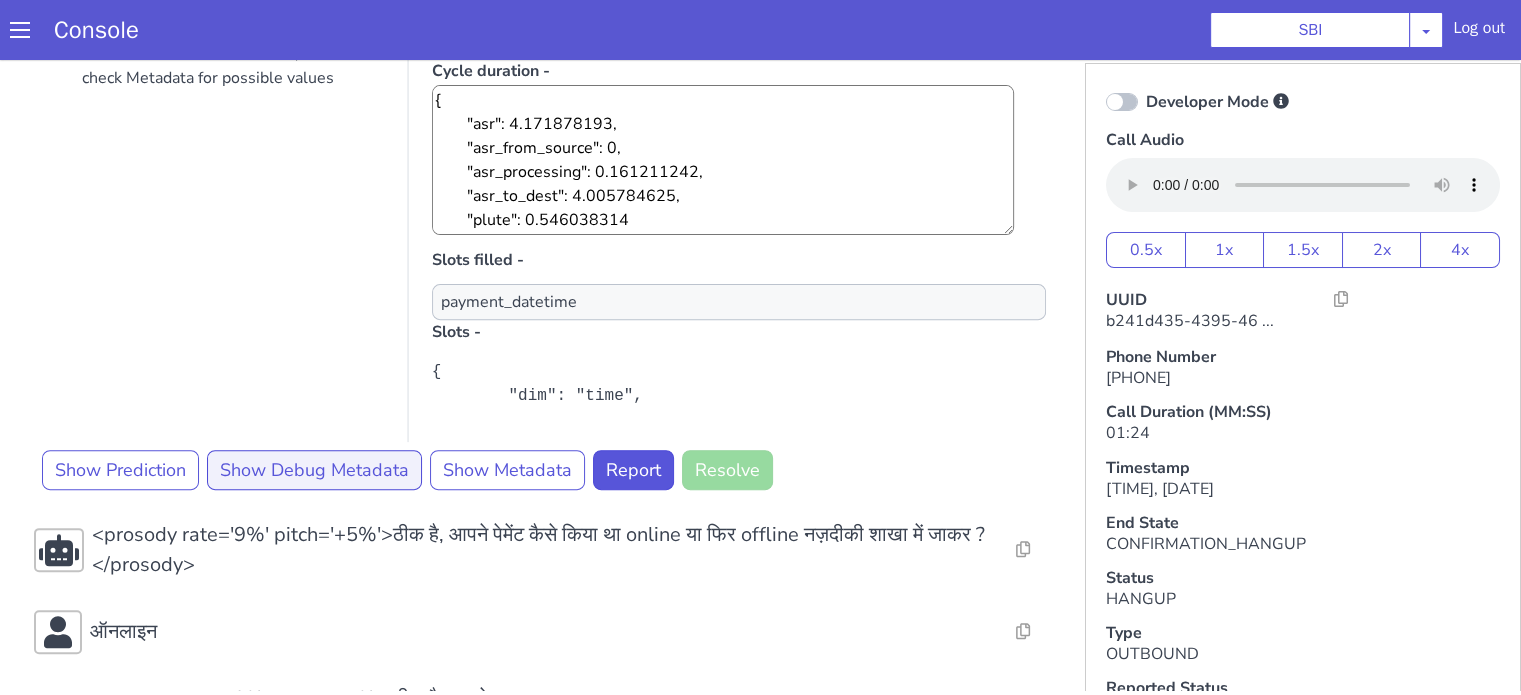 scroll, scrollTop: 792, scrollLeft: 0, axis: vertical 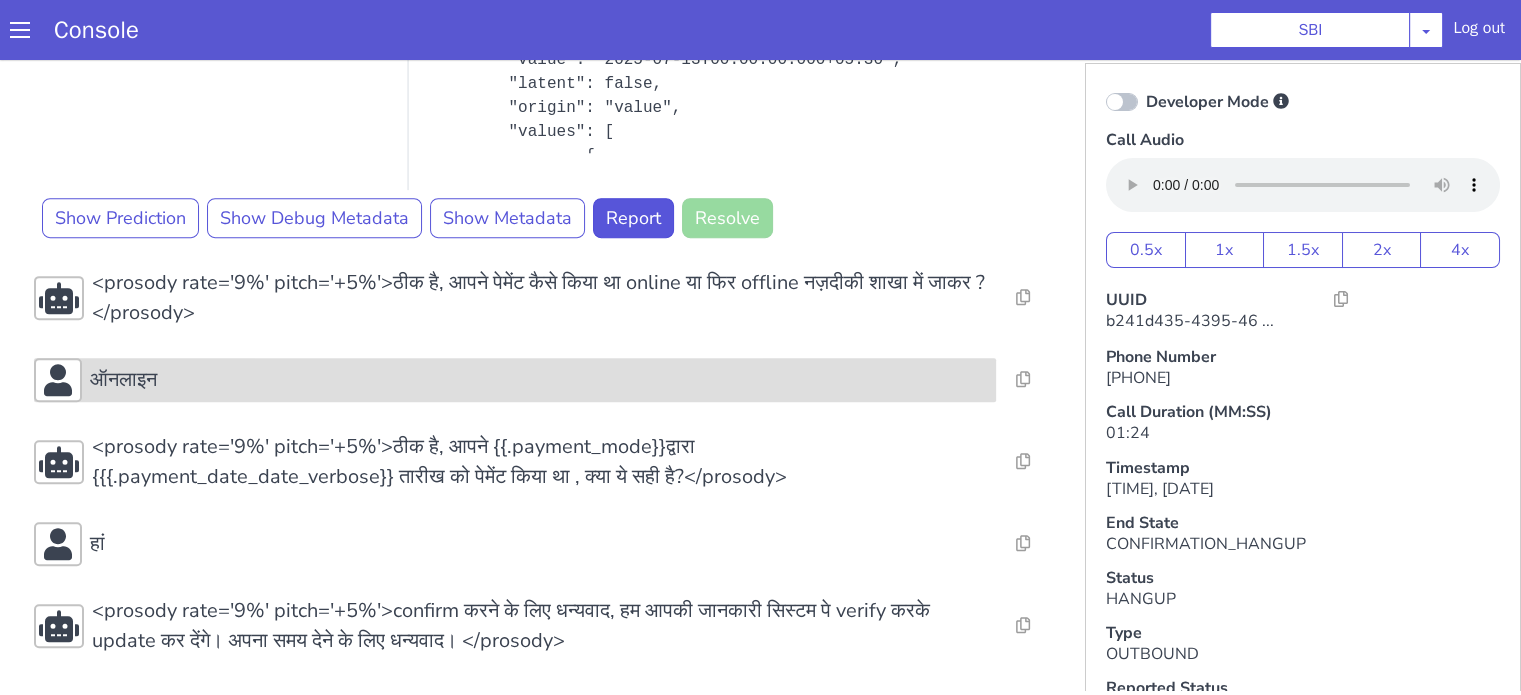 click on "ऑनलाइन" at bounding box center [959, -71] 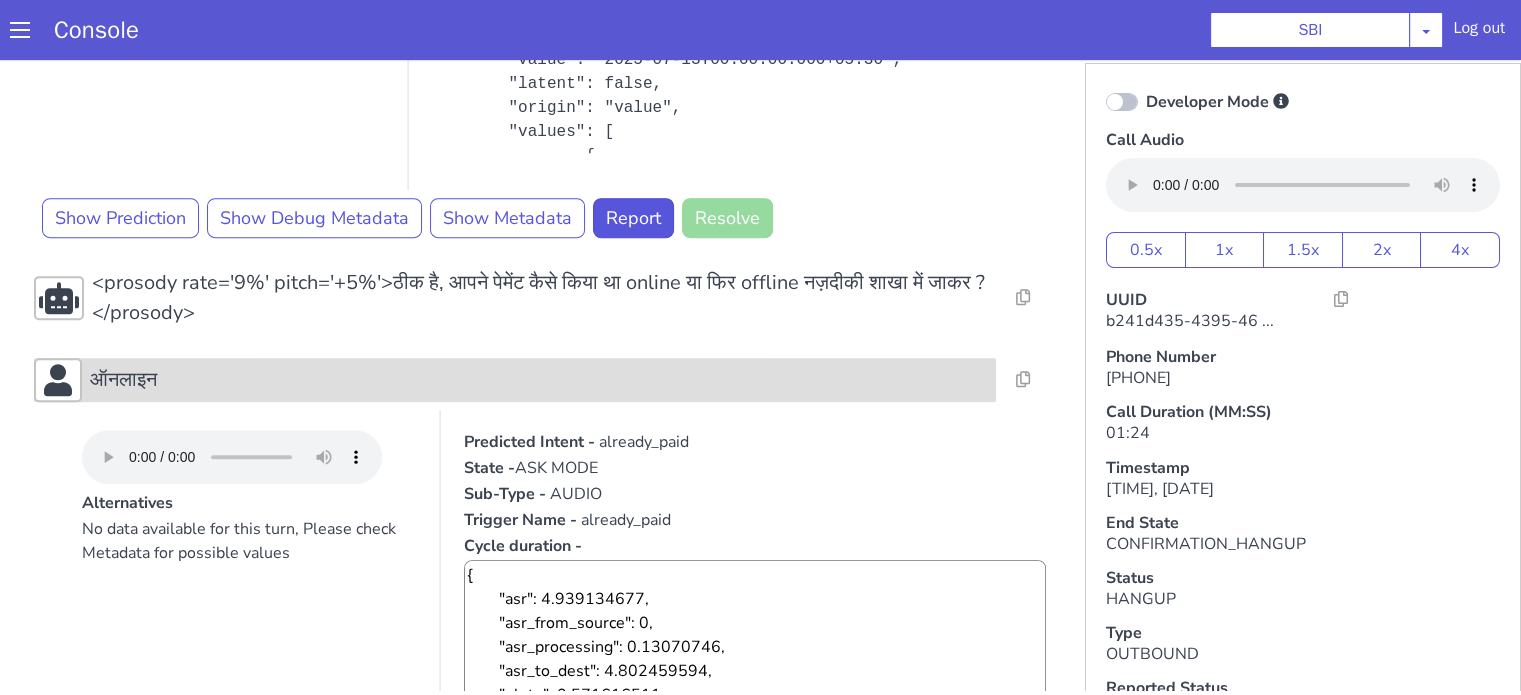 click on "ऑनलाइन" at bounding box center (713, 104) 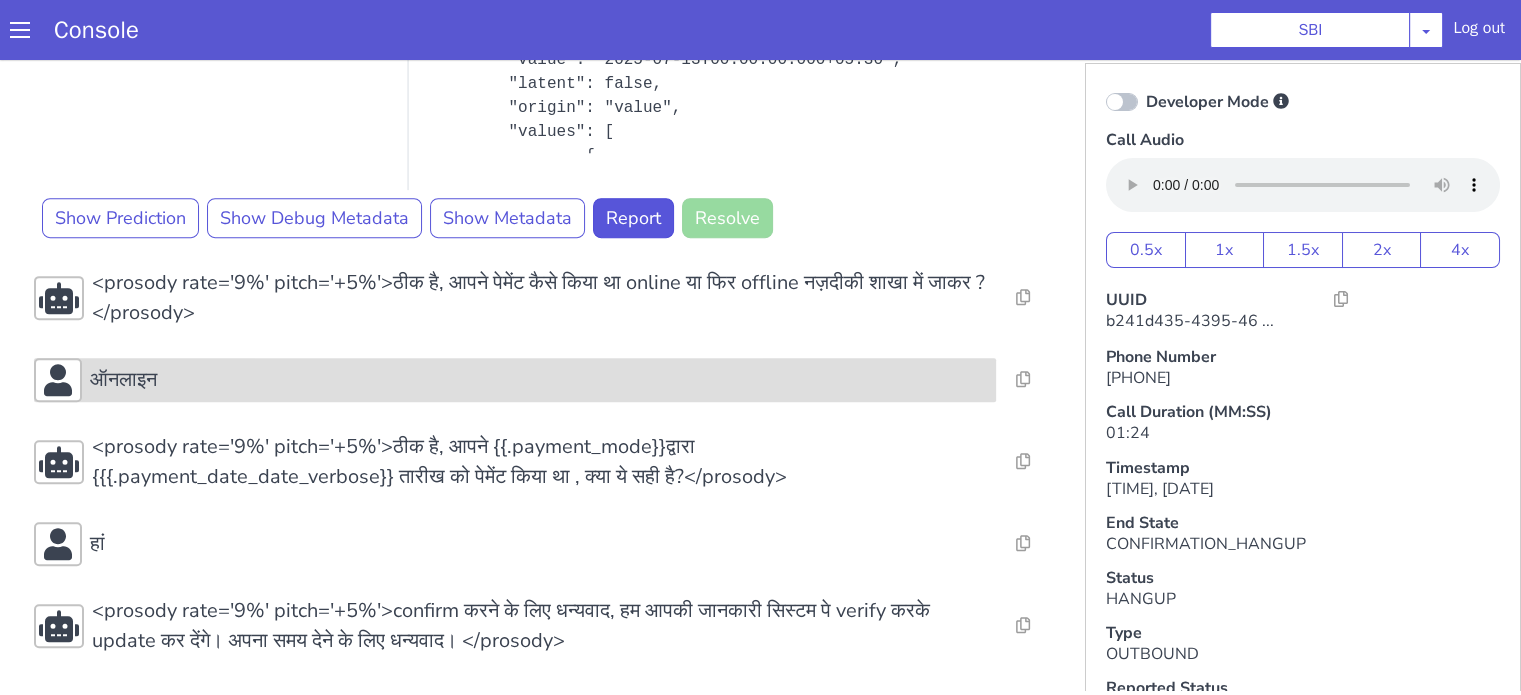 click on "ऑनलाइन" at bounding box center (713, 104) 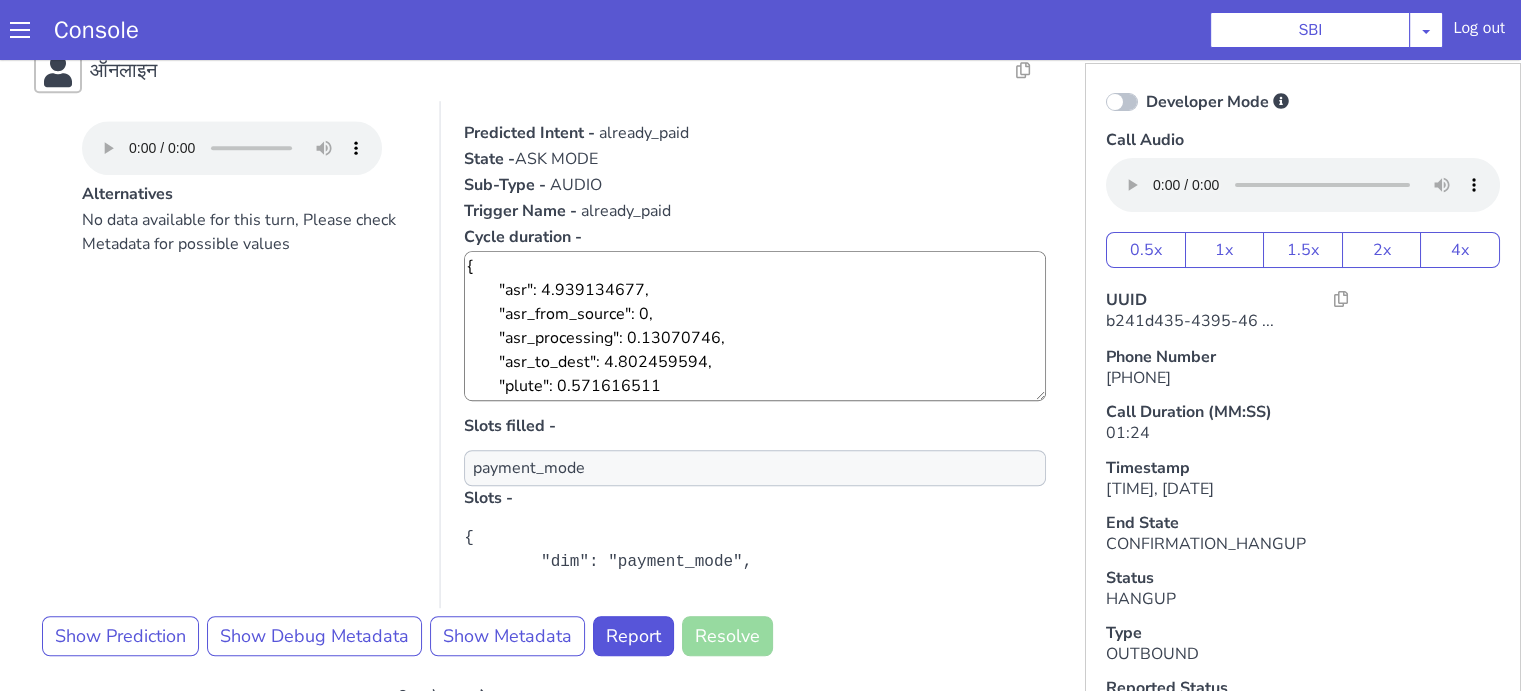 scroll, scrollTop: 1356, scrollLeft: 0, axis: vertical 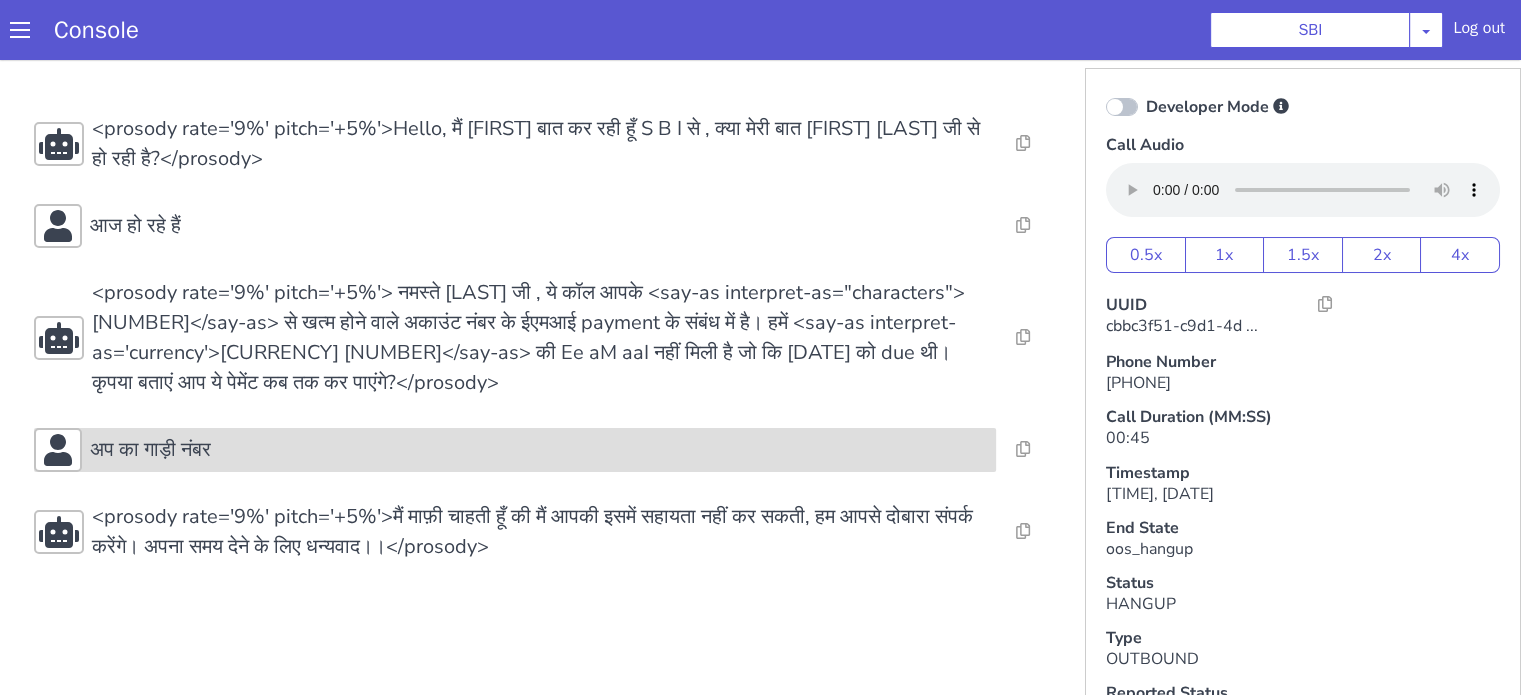 click on "अप का गाड़ी नंबर" at bounding box center (539, 450) 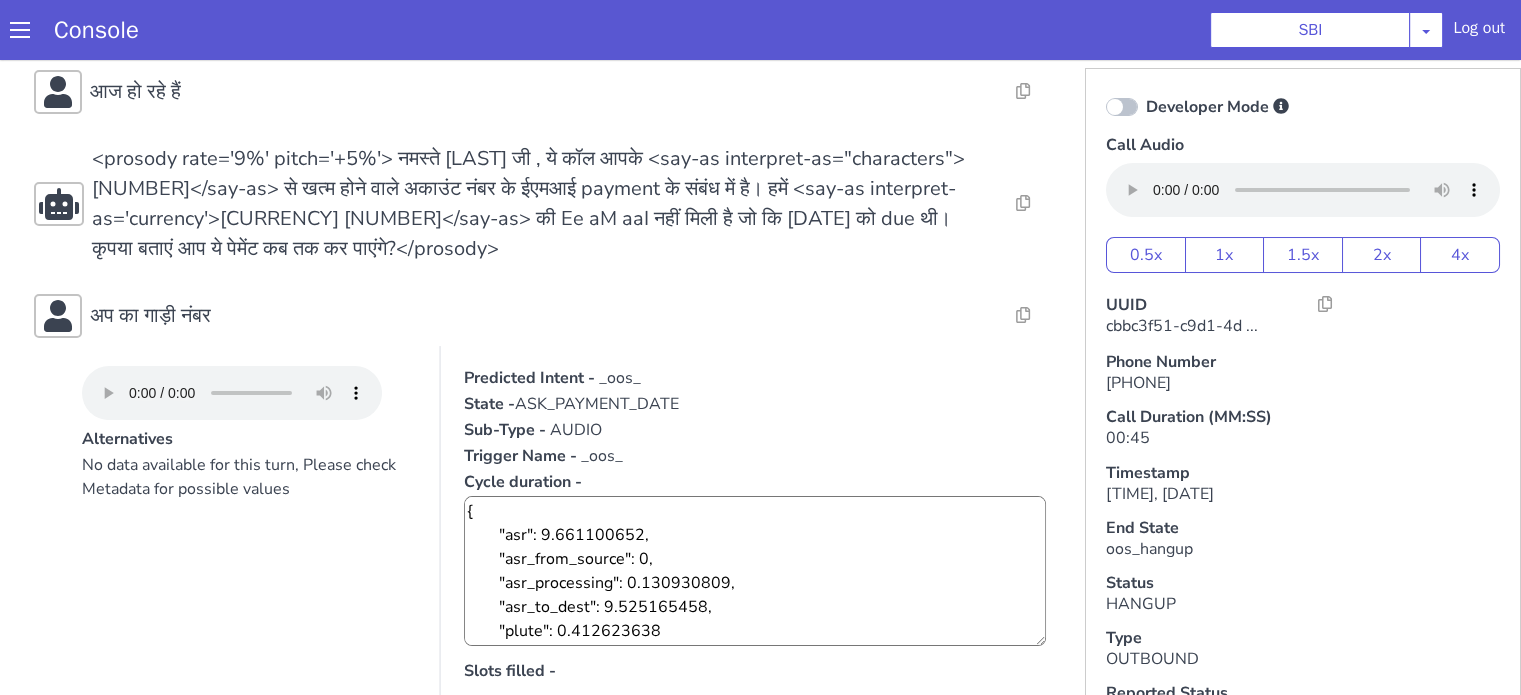 scroll, scrollTop: 300, scrollLeft: 0, axis: vertical 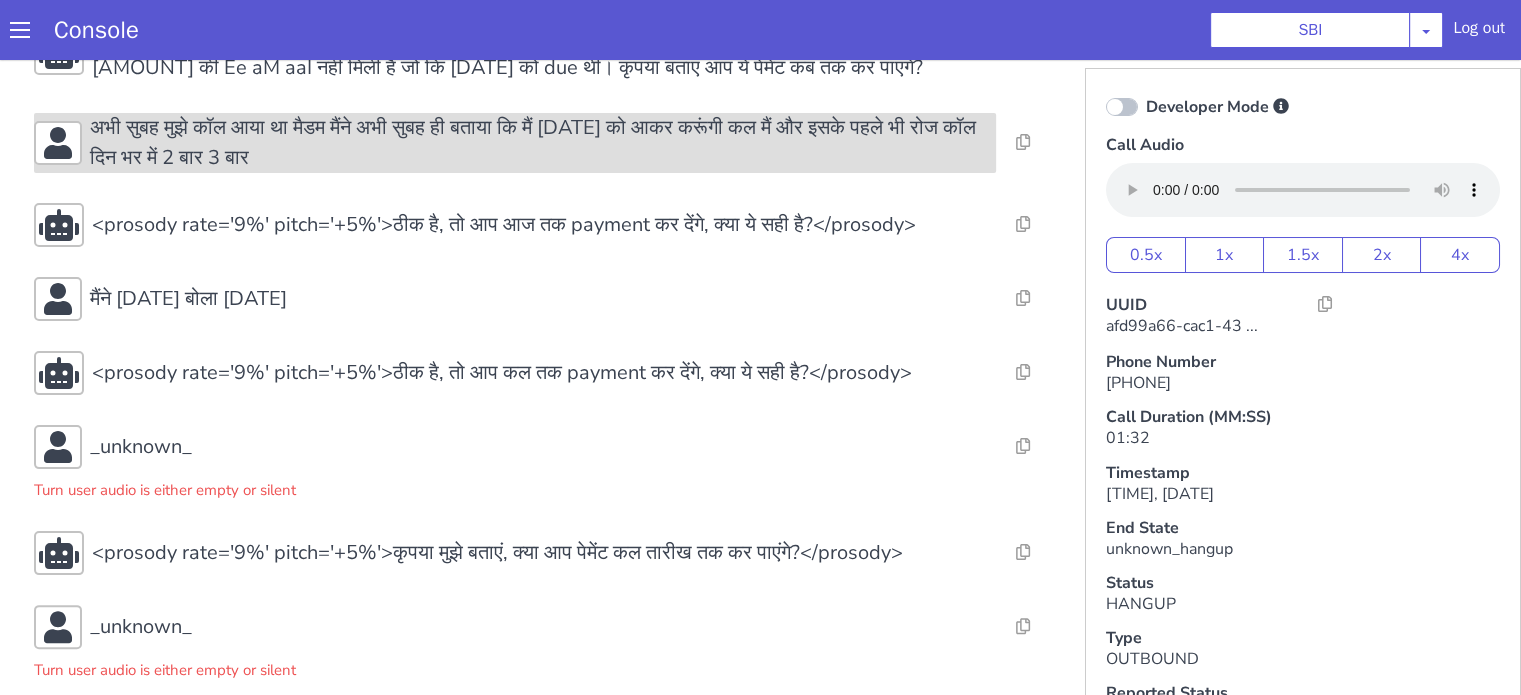 click on "अभी सुबह मुझे कॉल आया था मैडम मैंने अभी सुबह ही बताया कि मैं [DATE] को आकर करूंगी कल मैं और इसके पहले भी रोज कॉल दिन भर में 2 बार 3 बार" at bounding box center [543, 143] 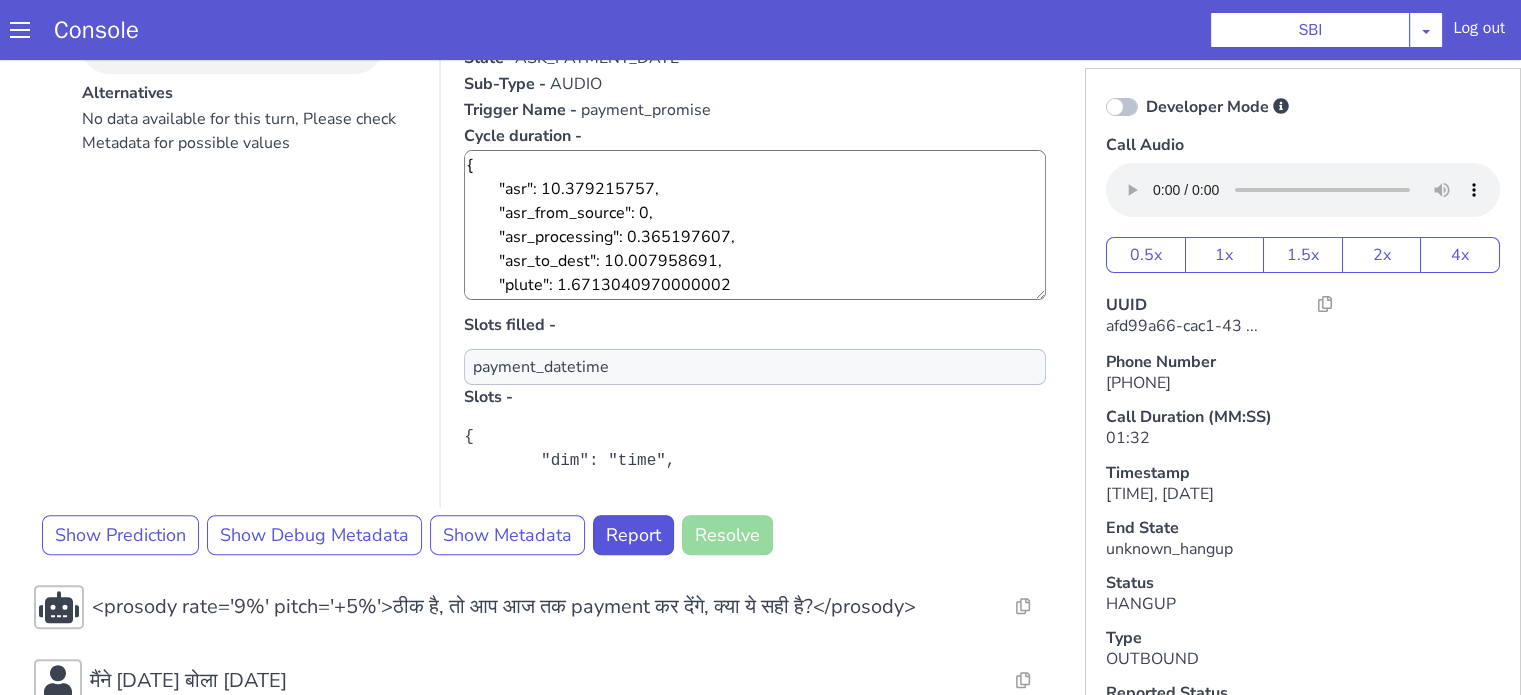 scroll, scrollTop: 720, scrollLeft: 0, axis: vertical 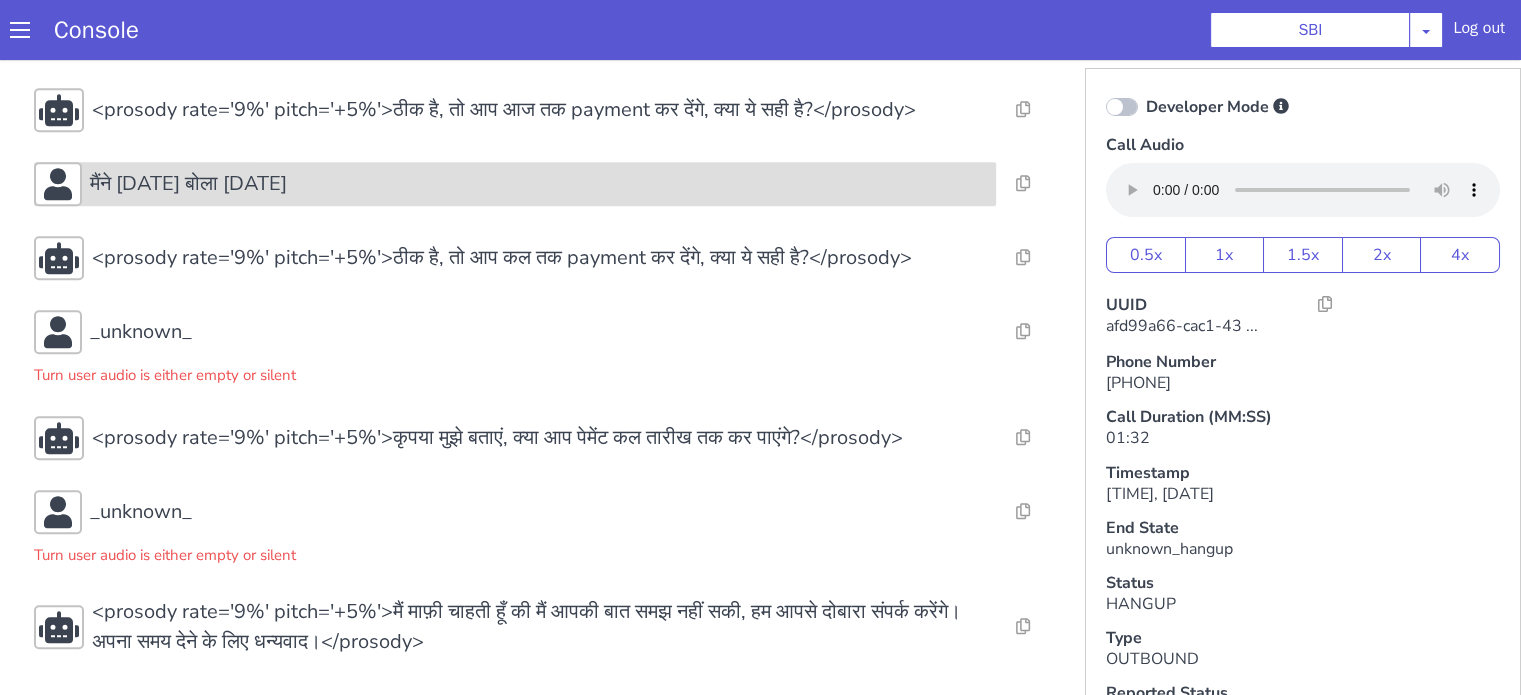 click on "मैंने 15 तारीख बोला 15" at bounding box center (515, 184) 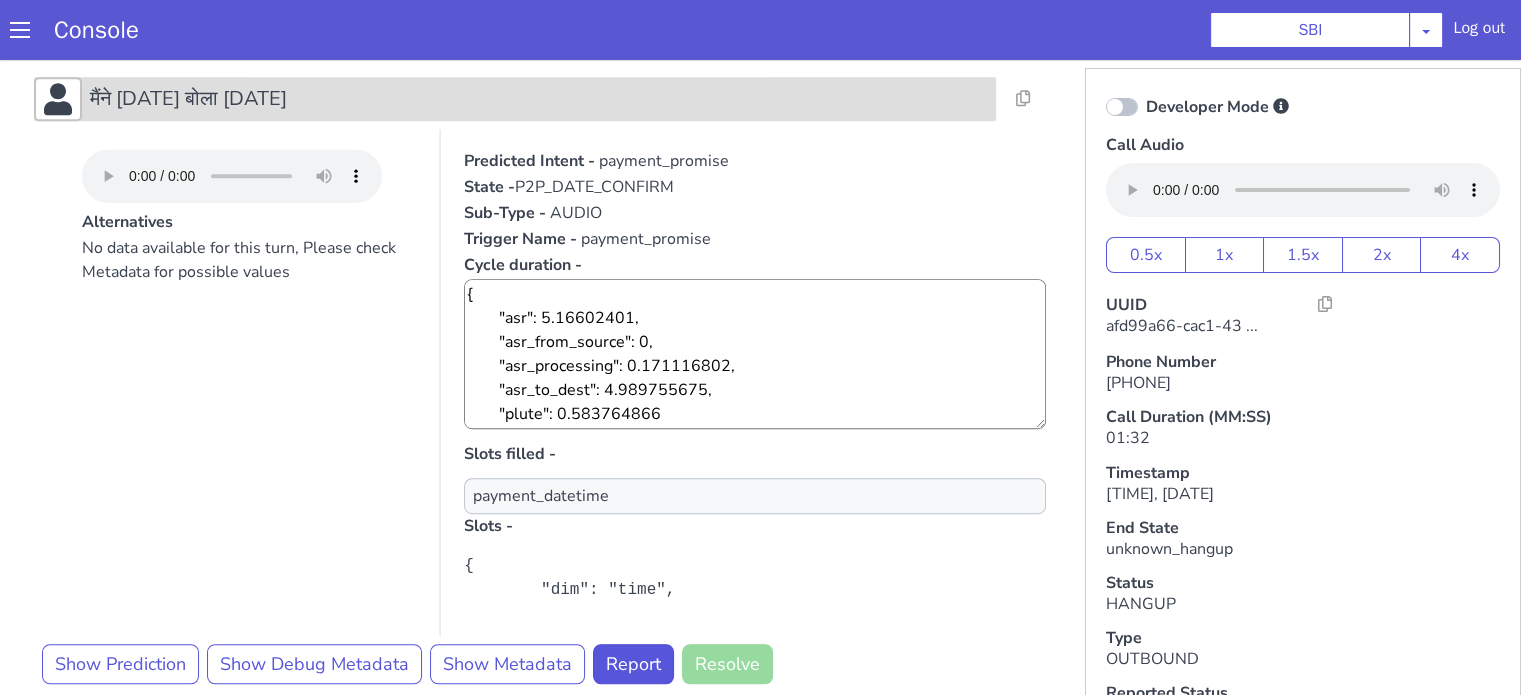 click on "मैंने 15 तारीख बोला 15" at bounding box center [515, 99] 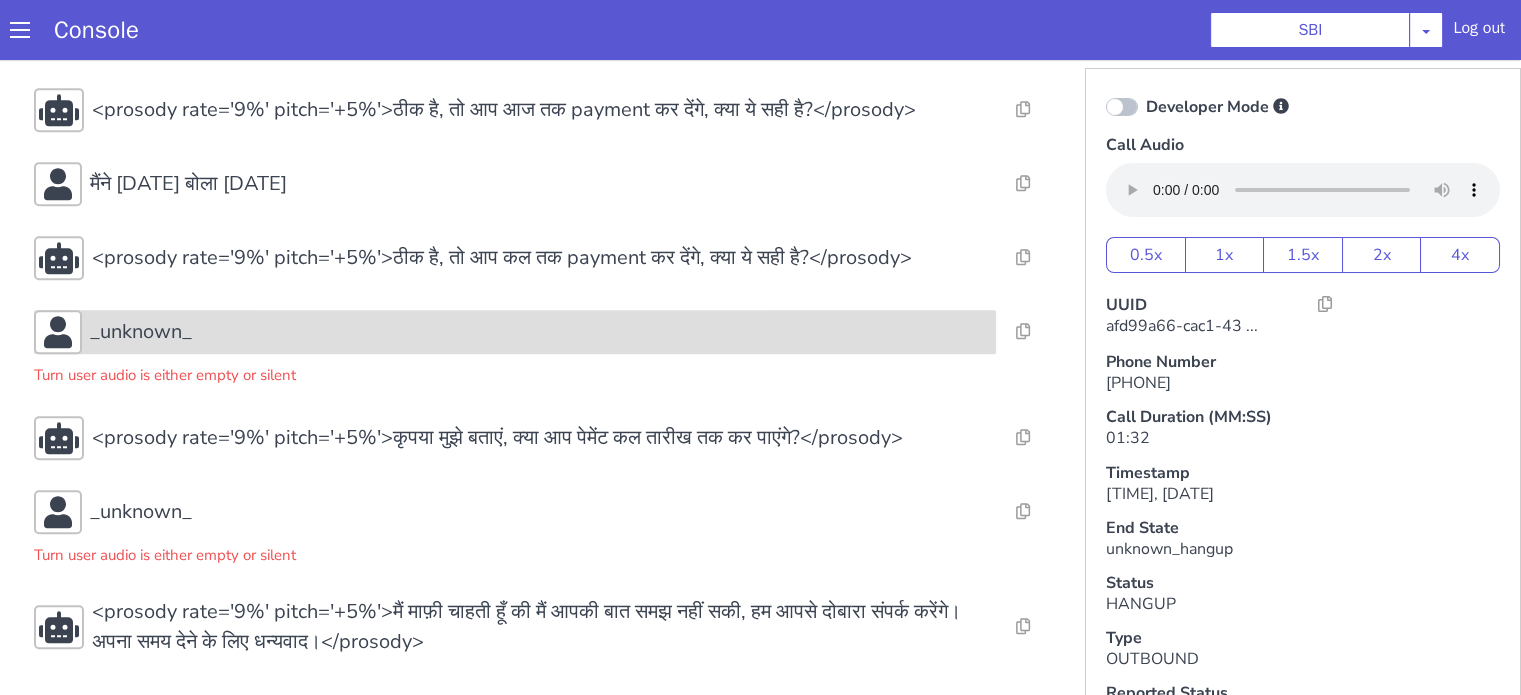 click on "_unknown_" at bounding box center (141, 332) 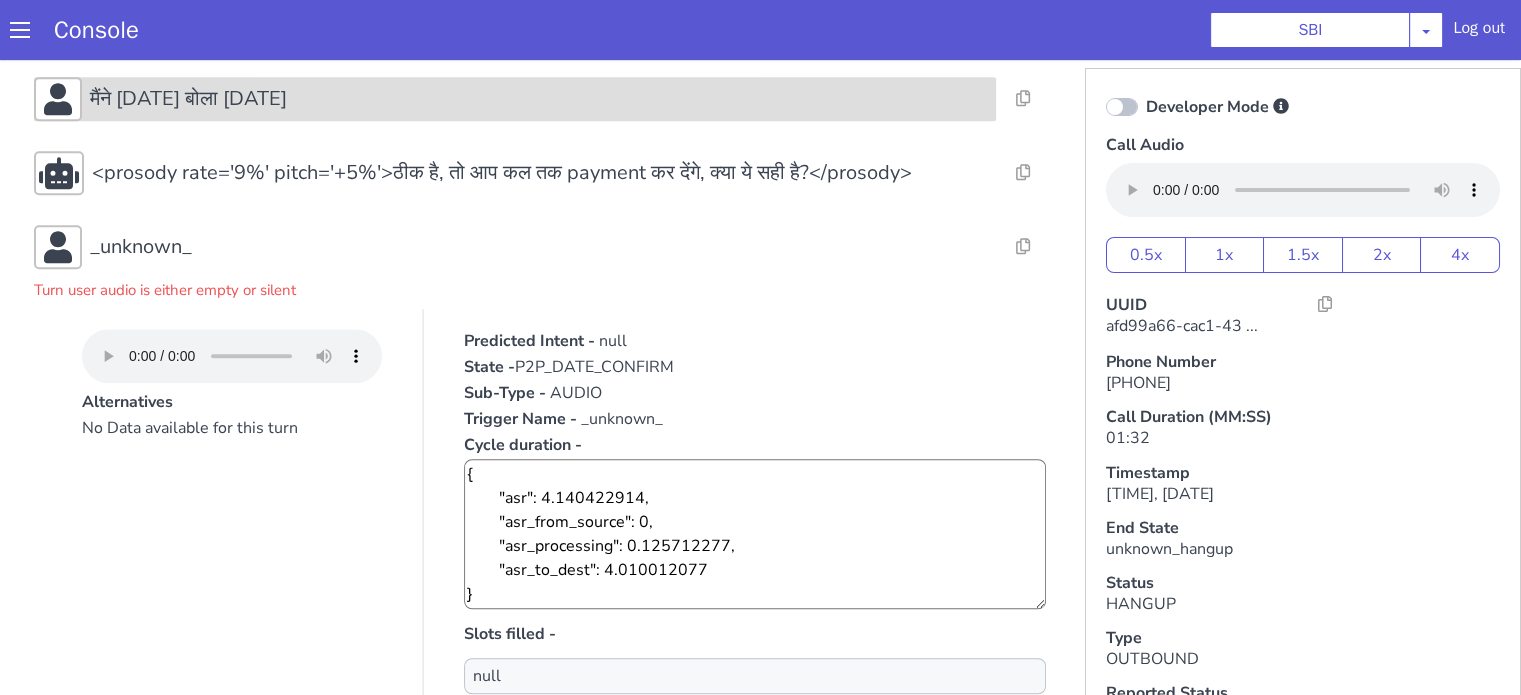 click on "मैंने 15 तारीख बोला 15" at bounding box center (188, 99) 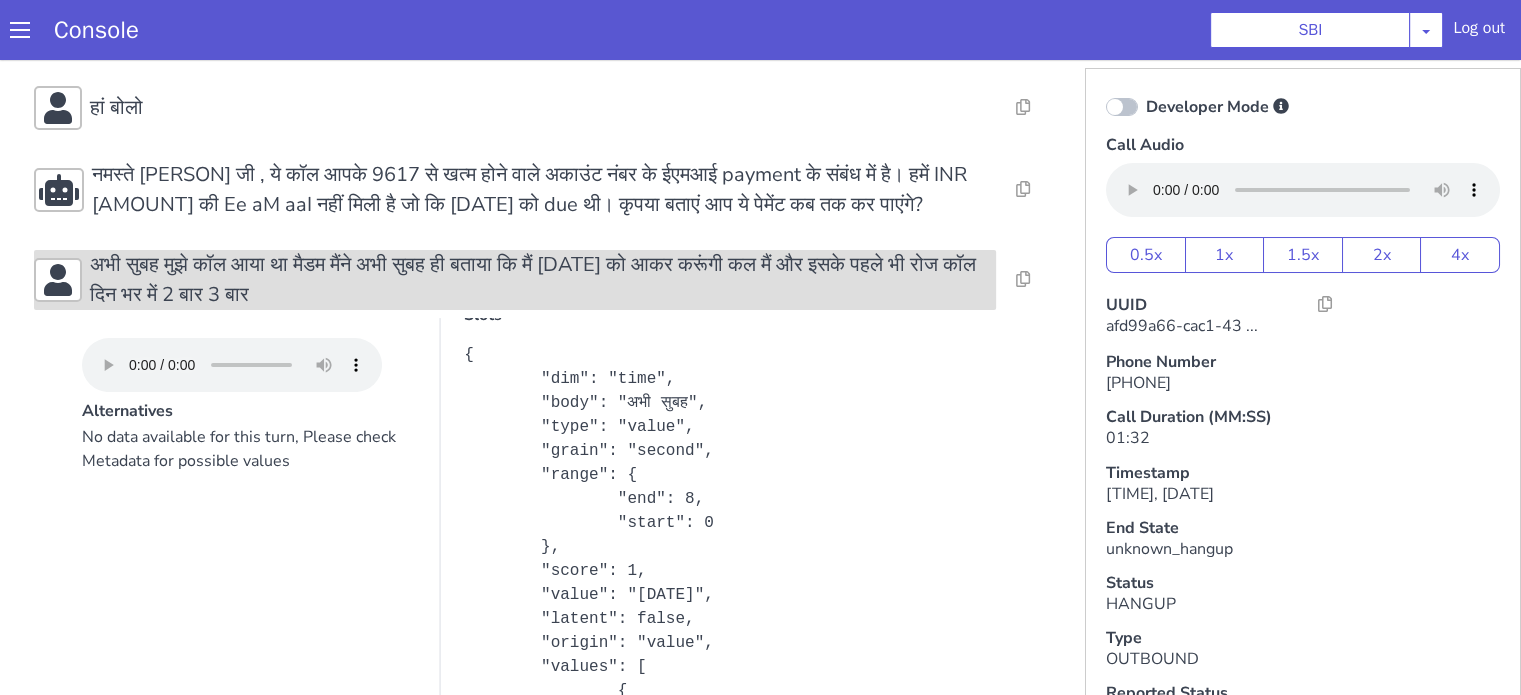 click on "अभी सुबह मुझे कॉल आया था मैडम मैंने अभी सुबह ही बताया कि मैं 15 तारीख को आकर करूंगी कल मैं और इसके पहले भी रोज कॉल दिन भर में 2 बार 3 बार" at bounding box center [543, 280] 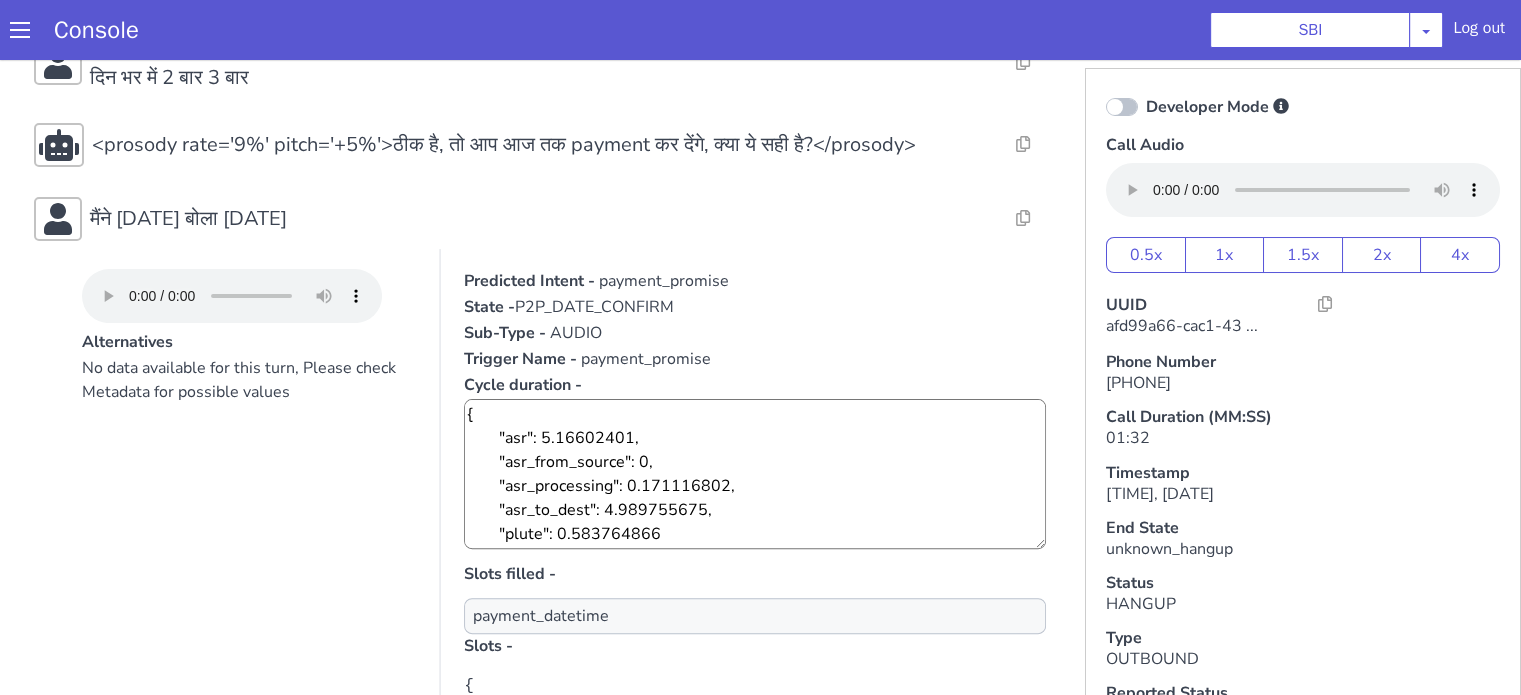 scroll, scrollTop: 783, scrollLeft: 0, axis: vertical 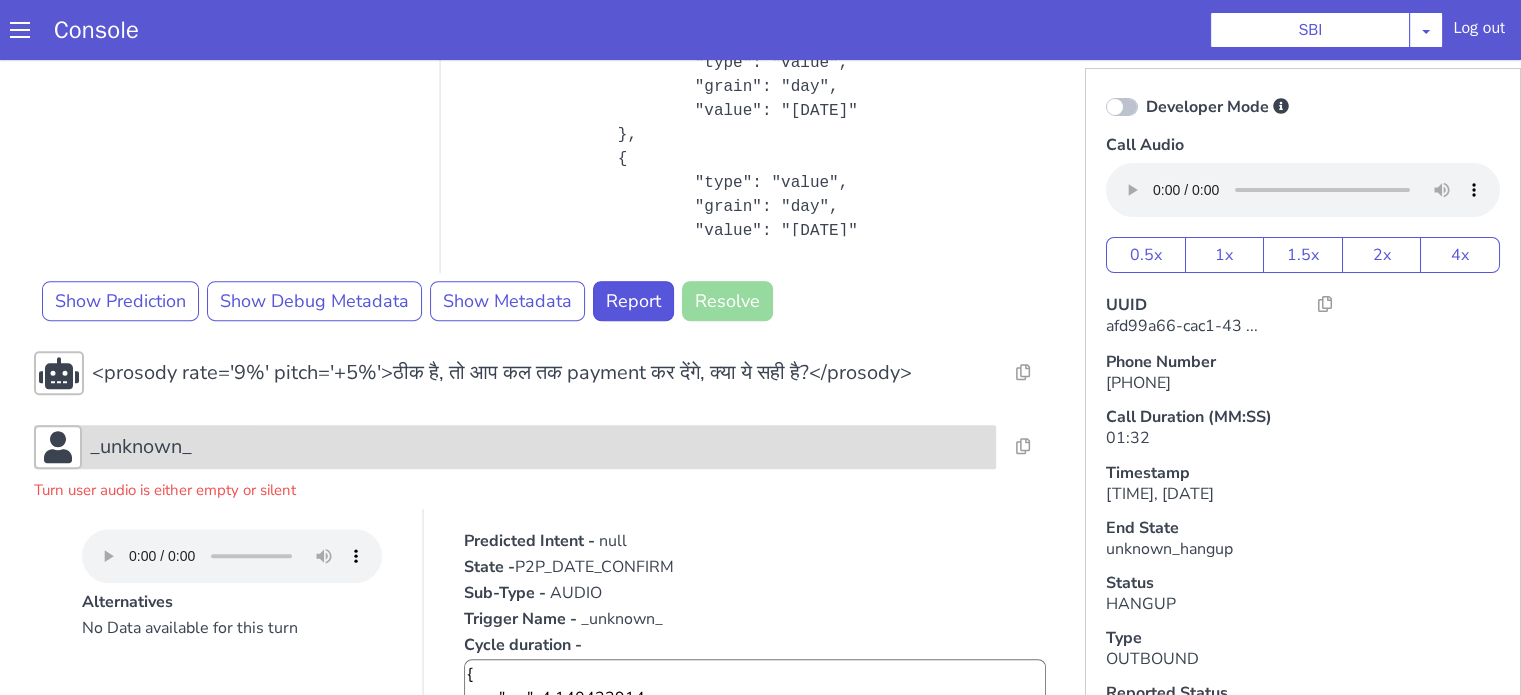 click on "_unknown_" at bounding box center [539, 447] 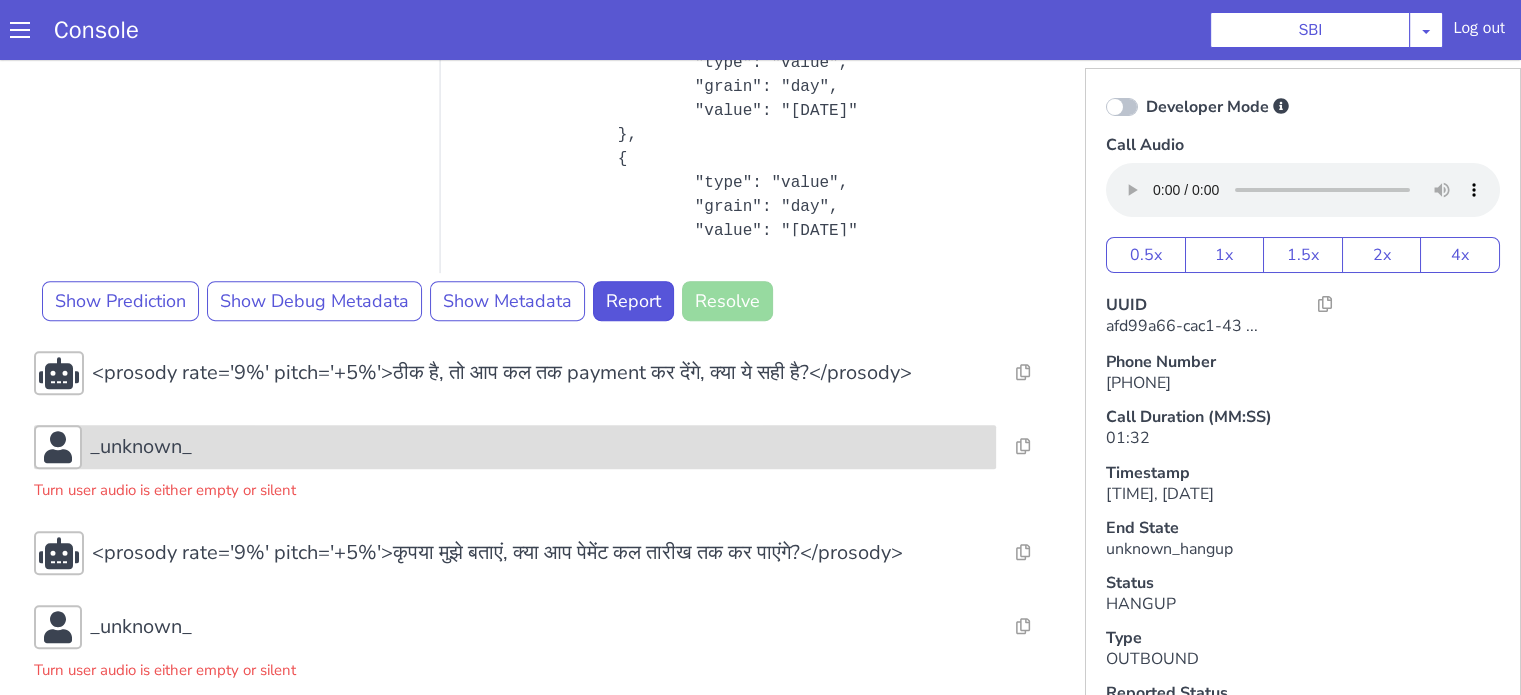 drag, startPoint x: 200, startPoint y: 528, endPoint x: 172, endPoint y: 548, distance: 34.4093 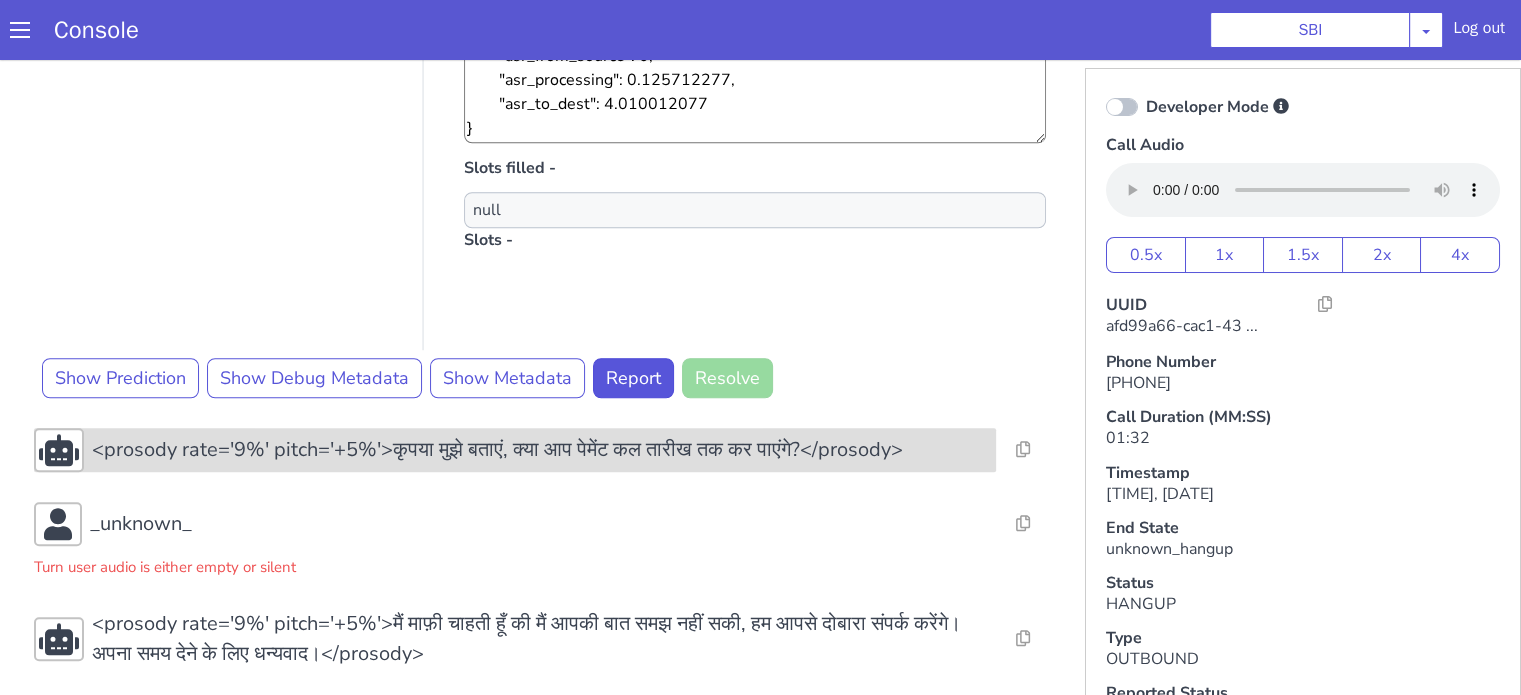 scroll, scrollTop: 1746, scrollLeft: 0, axis: vertical 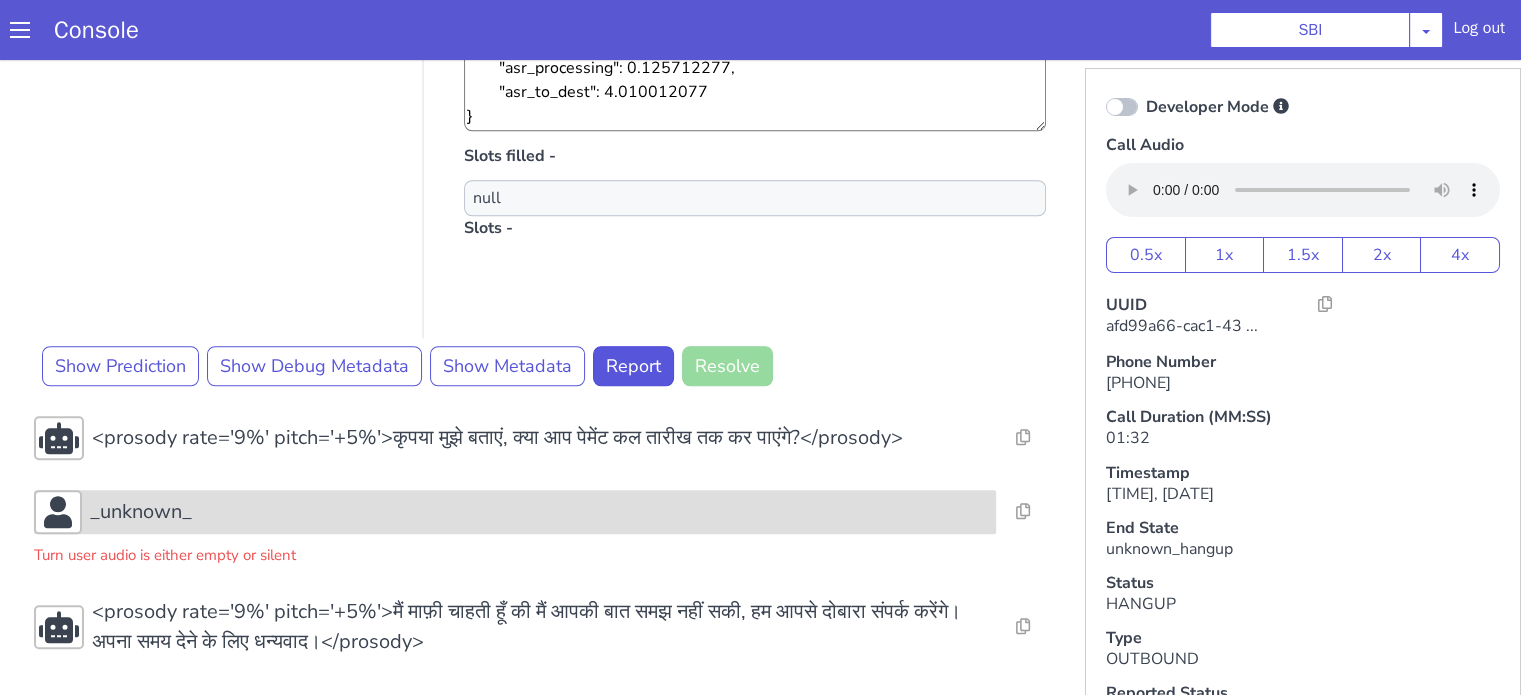 click on "_unknown_" at bounding box center [515, 512] 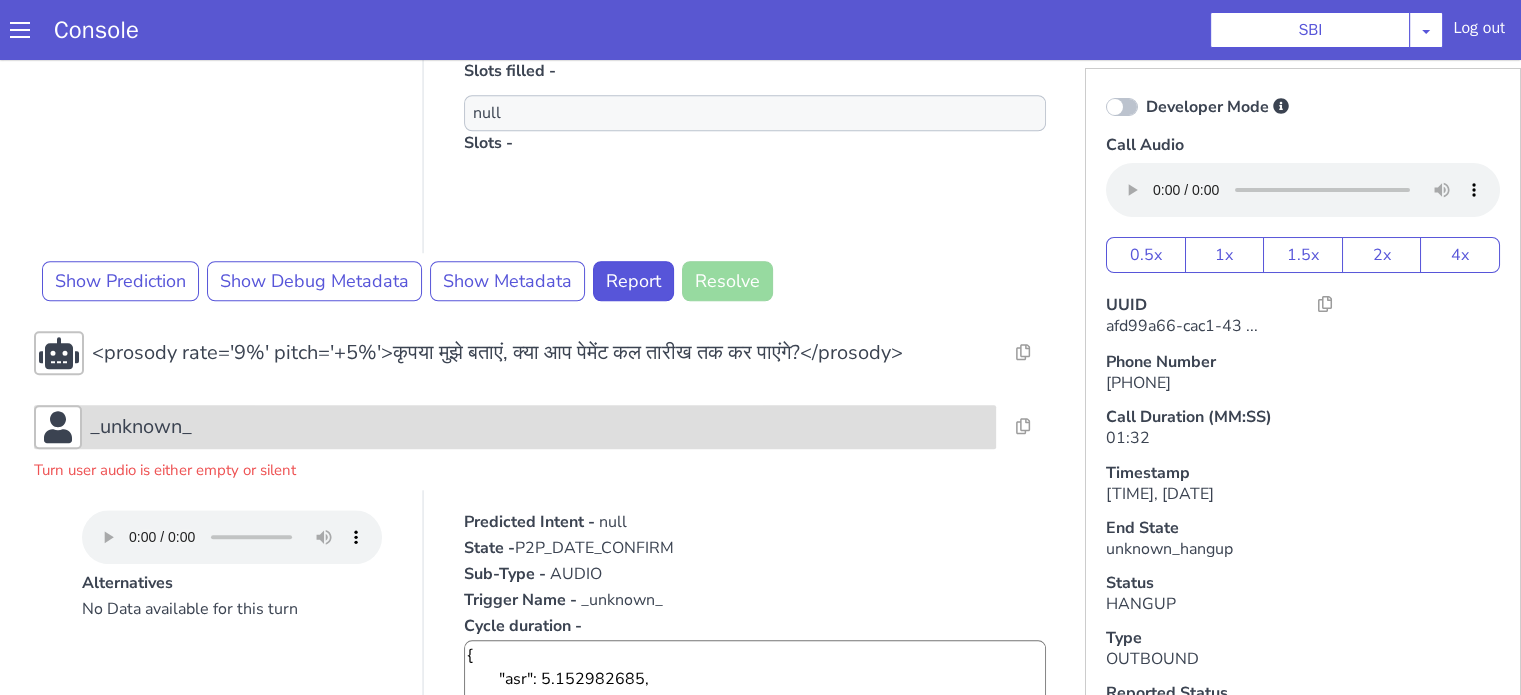 click on "_unknown_" at bounding box center [539, 427] 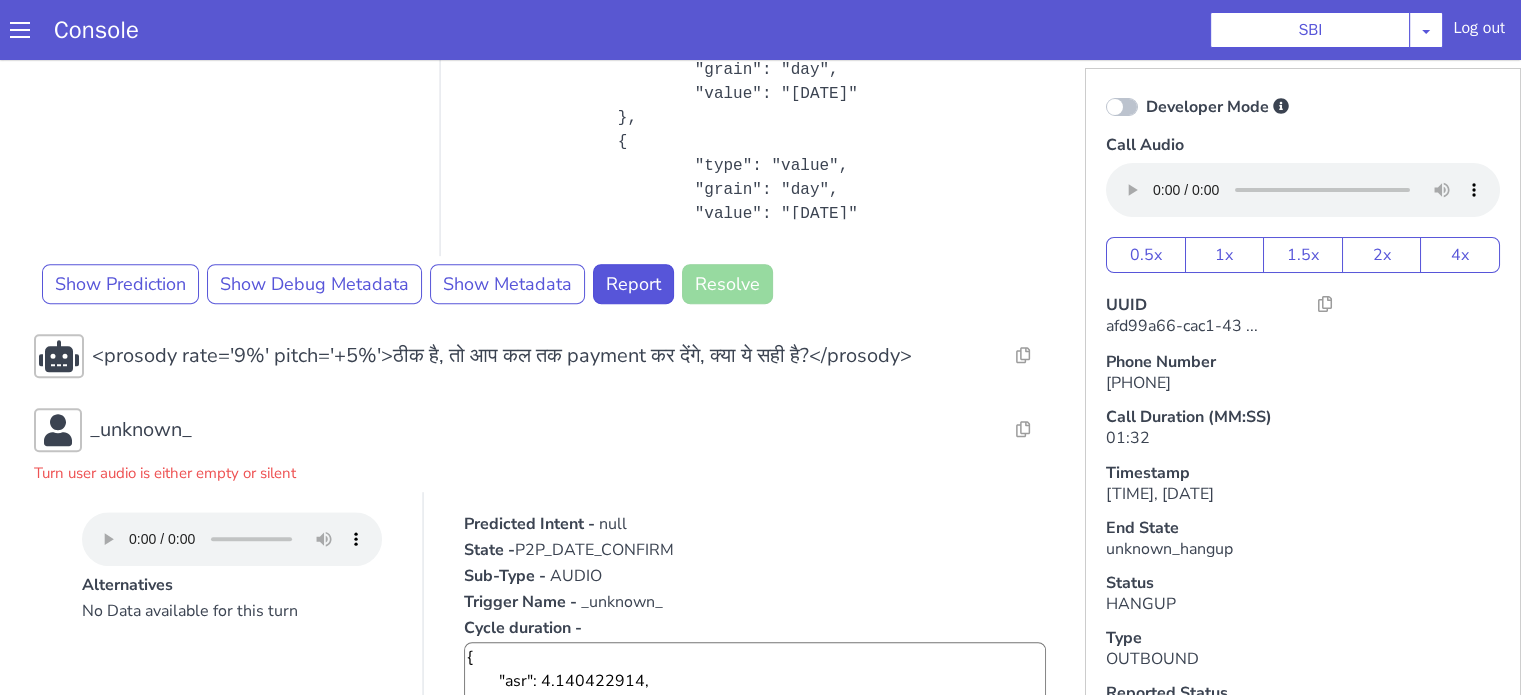 scroll, scrollTop: 1300, scrollLeft: 0, axis: vertical 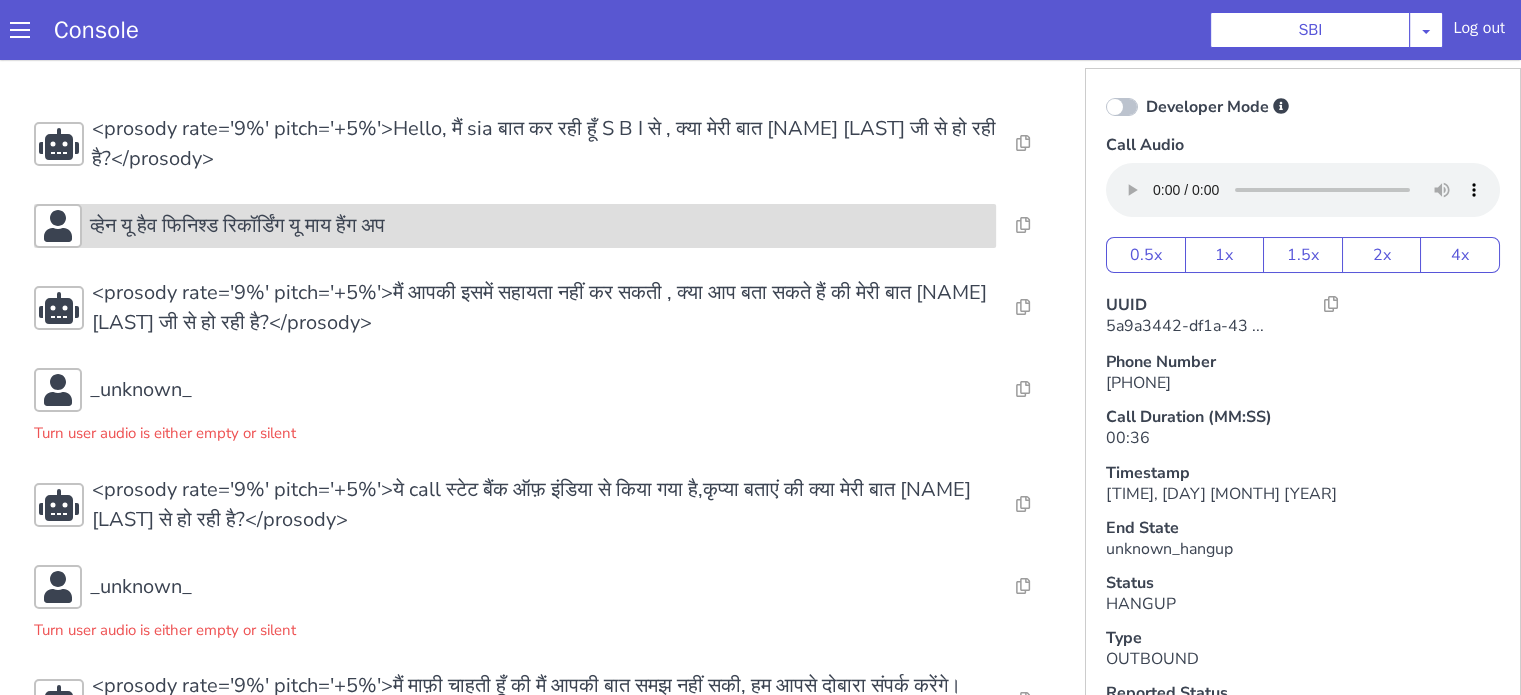click on "व्हेन यू हैव फिनिश्ड रिकॉर्डिंग यू माय हैंग अप" at bounding box center [547, 205] 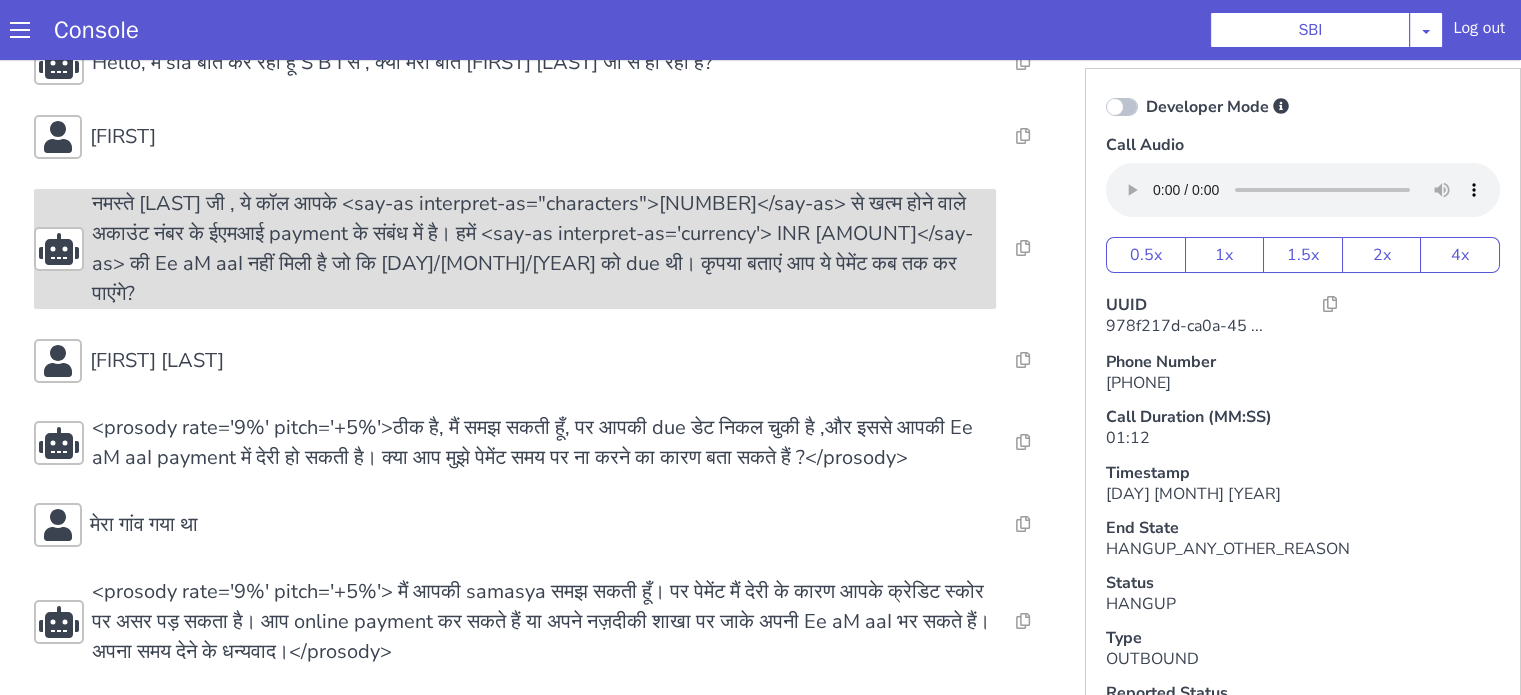 scroll, scrollTop: 126, scrollLeft: 0, axis: vertical 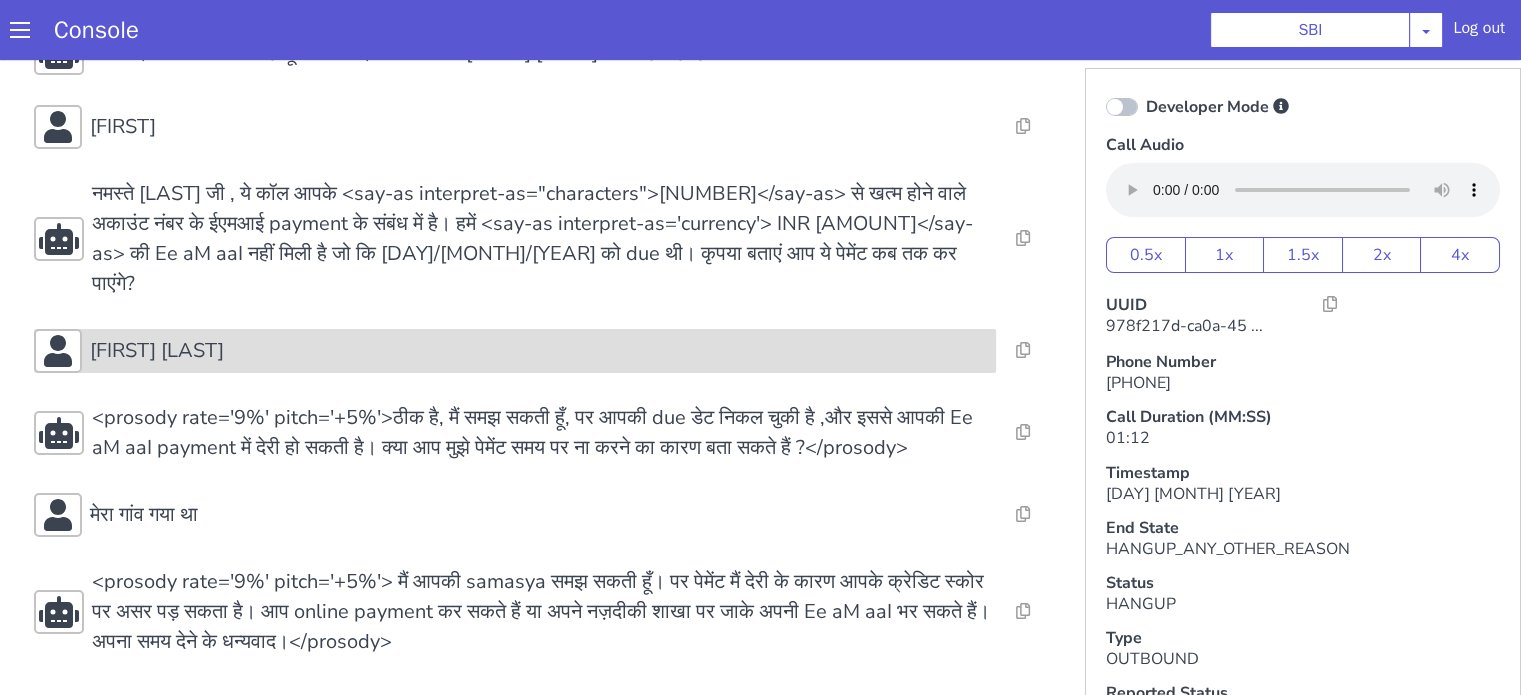 drag, startPoint x: 176, startPoint y: 324, endPoint x: 158, endPoint y: 341, distance: 24.758837 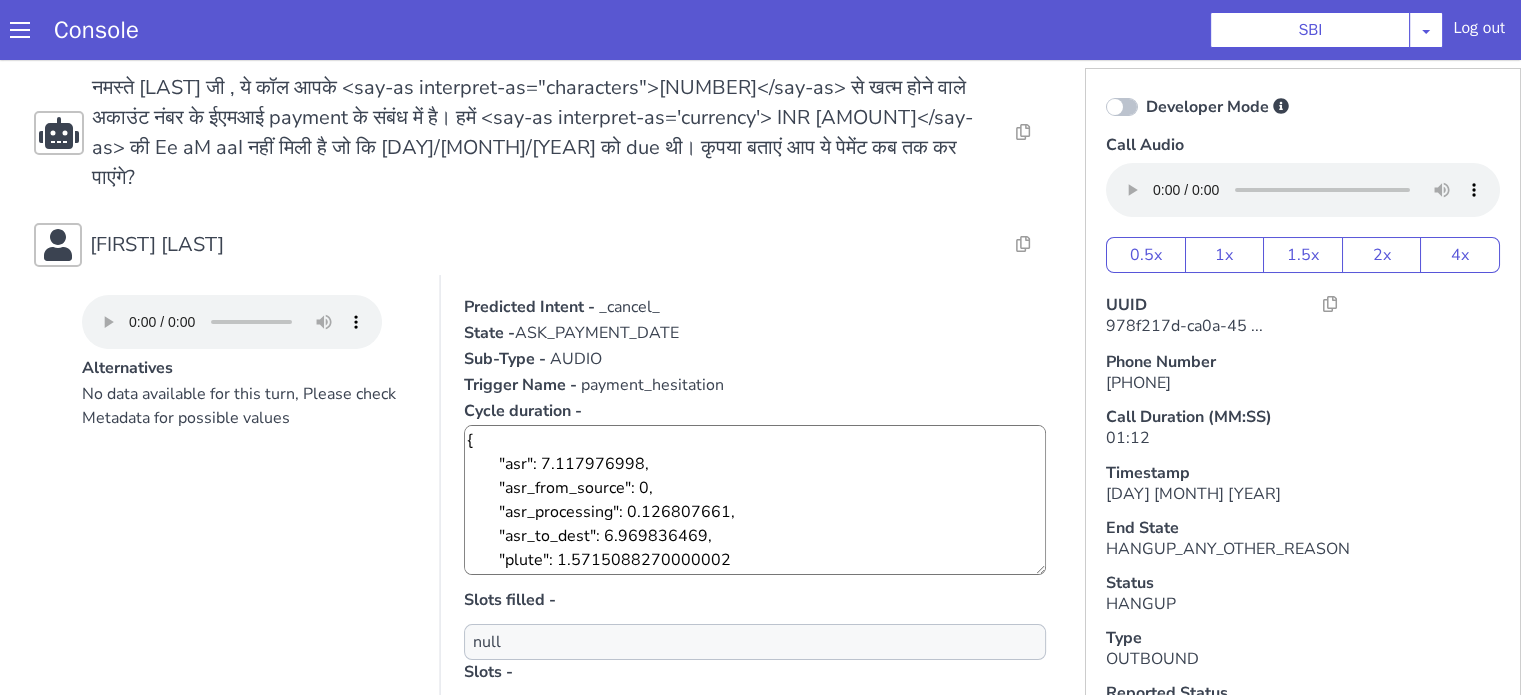 scroll, scrollTop: 689, scrollLeft: 0, axis: vertical 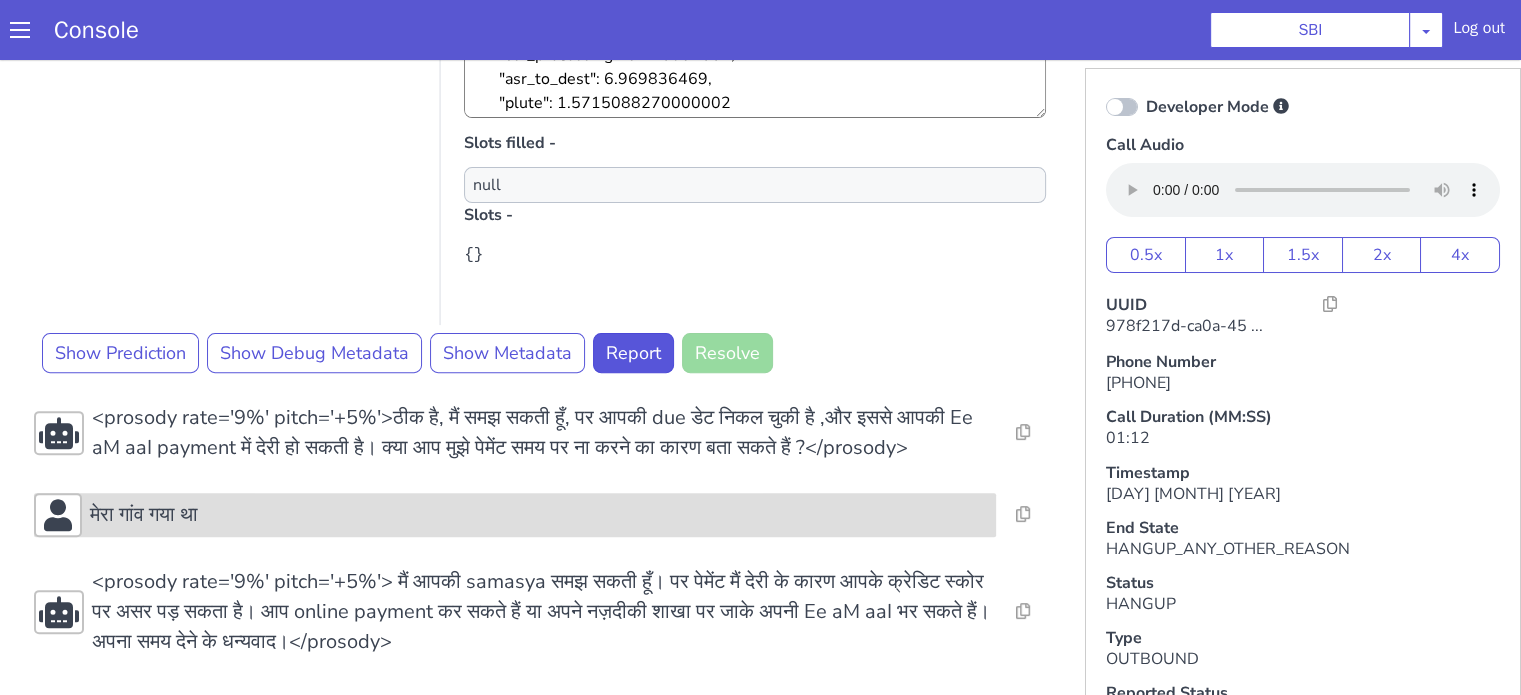 click on "मेरा गांव गया था" at bounding box center [144, 515] 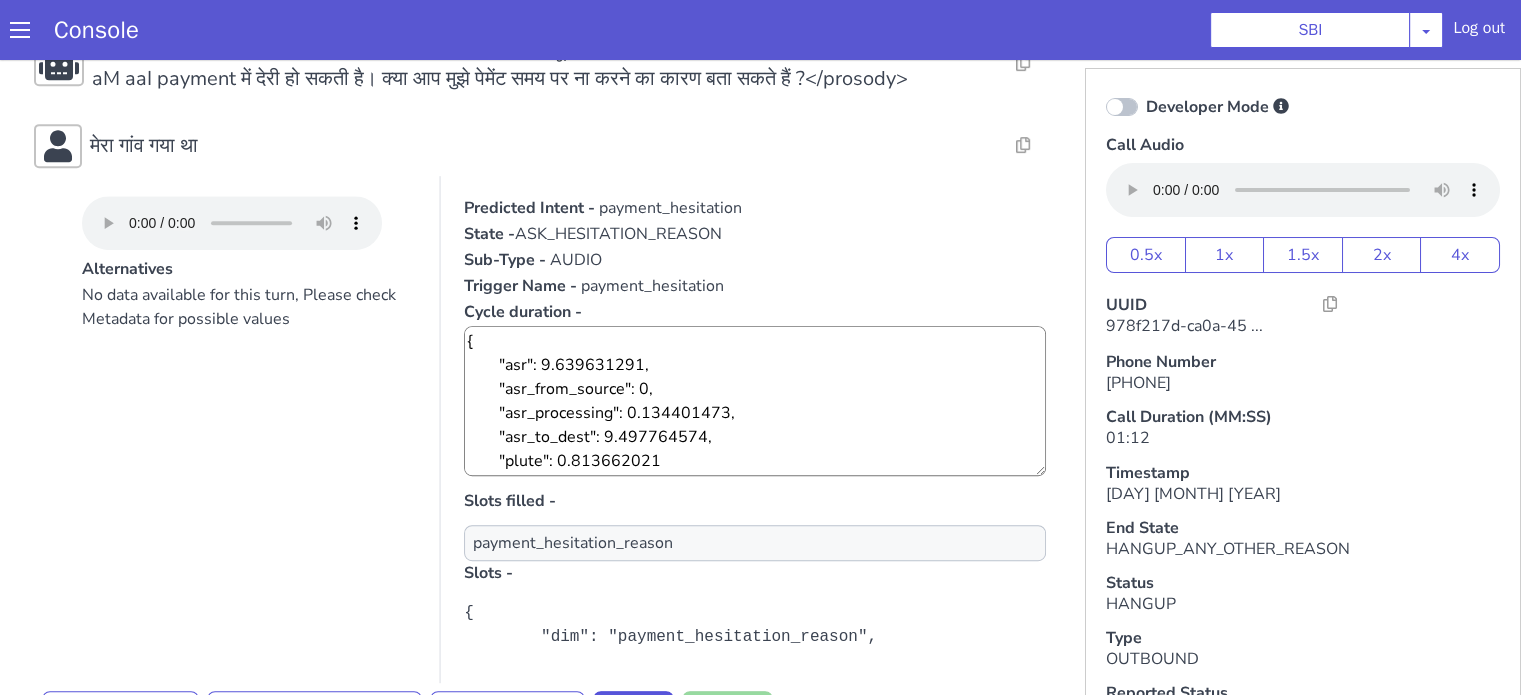 scroll, scrollTop: 1189, scrollLeft: 0, axis: vertical 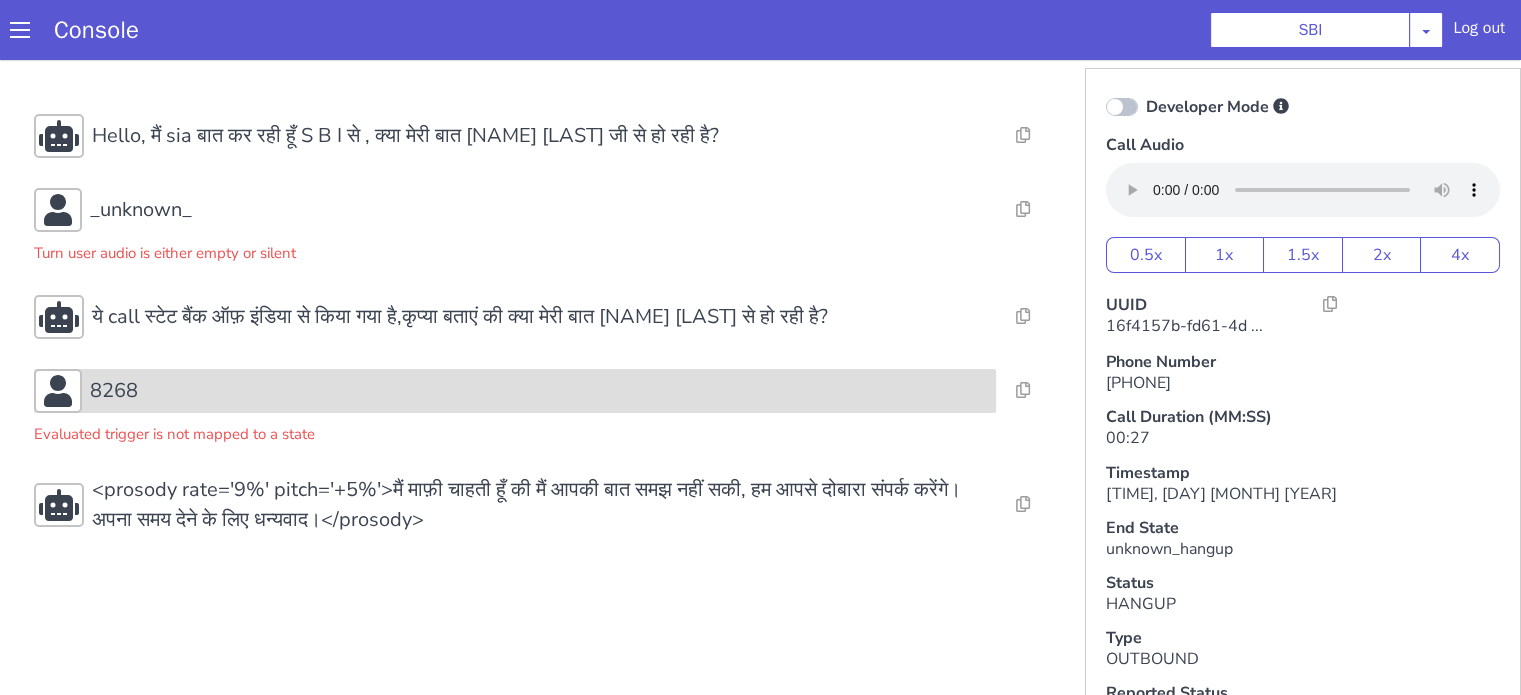 click on "8268" at bounding box center [673, 161] 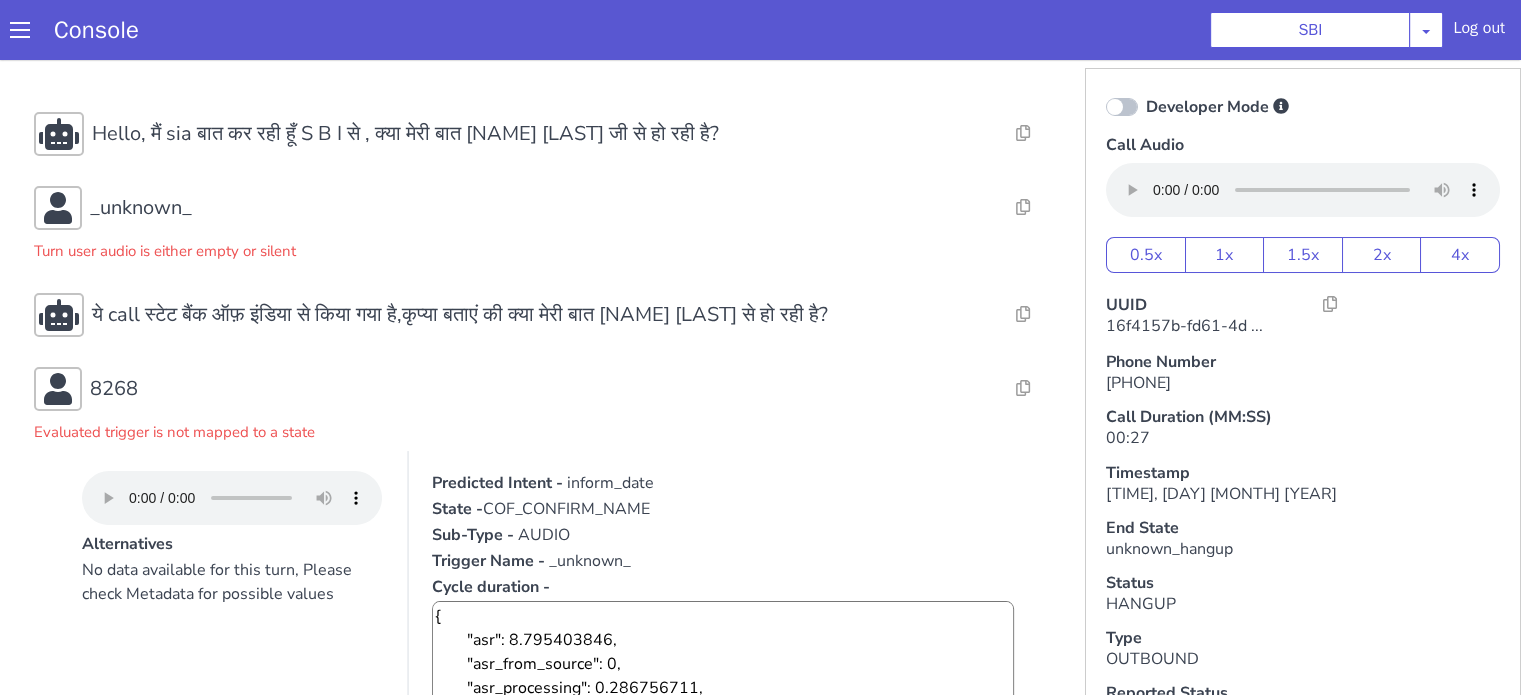 scroll, scrollTop: 0, scrollLeft: 0, axis: both 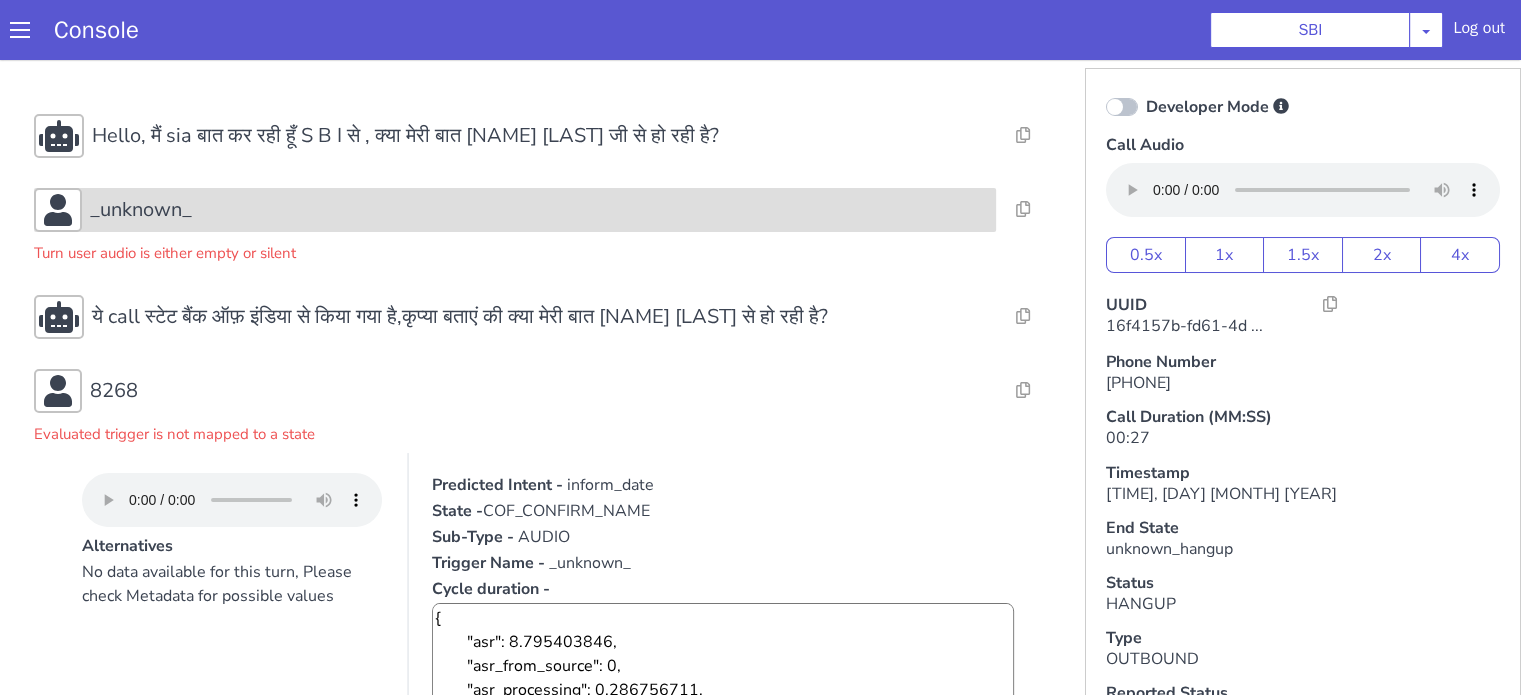 click on "_unknown_" at bounding box center [1841, -108] 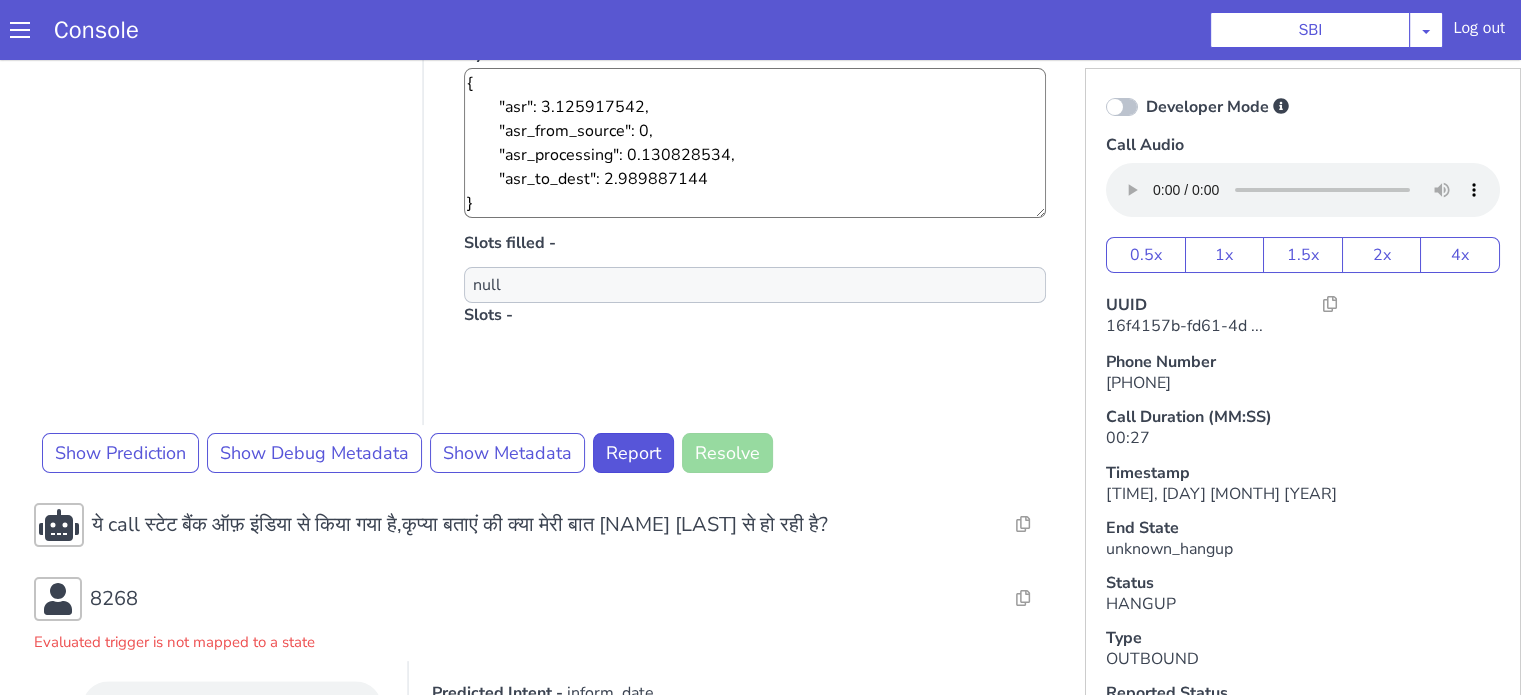 scroll, scrollTop: 200, scrollLeft: 0, axis: vertical 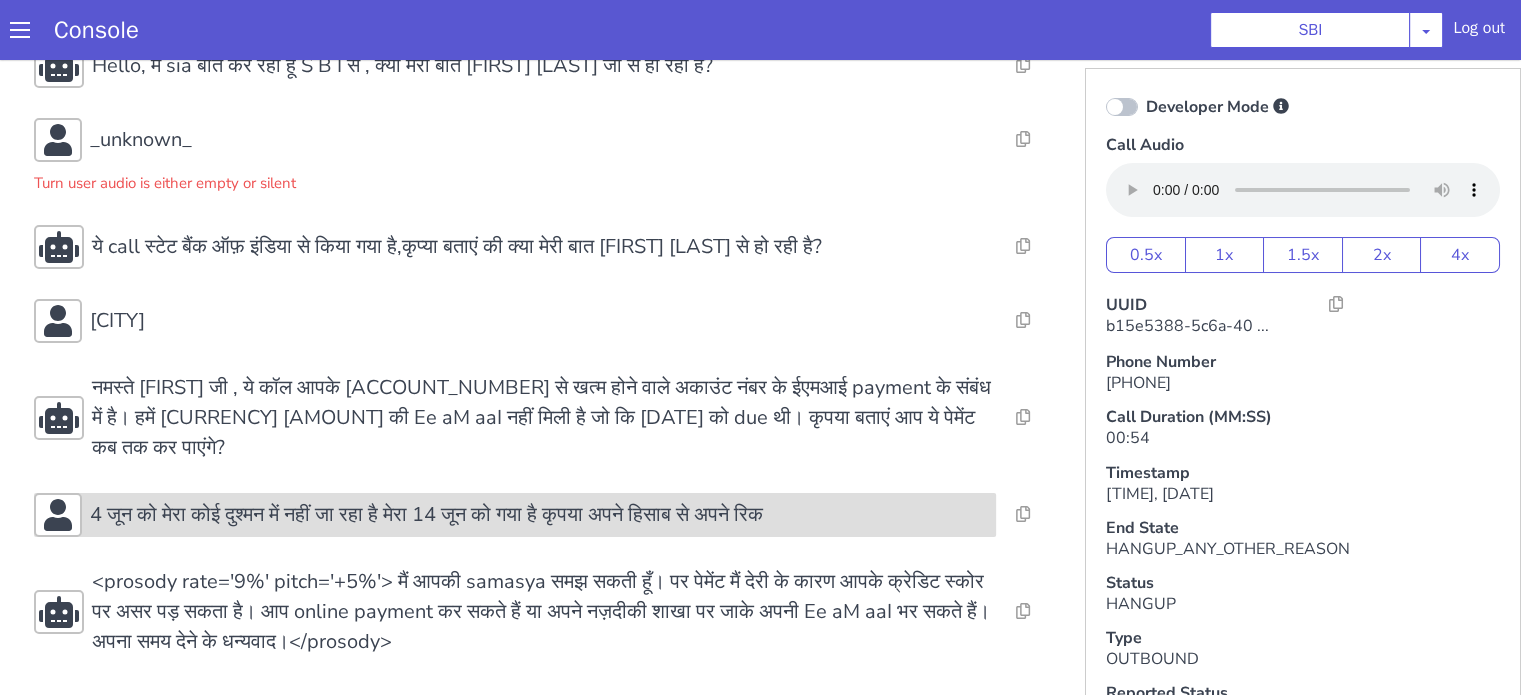click on "4 जून को मेरा कोई दुश्मन में नहीं जा रहा है मेरा 14 जून को गया है कृपया अपने हिसाब से अपने रिक" at bounding box center (426, 515) 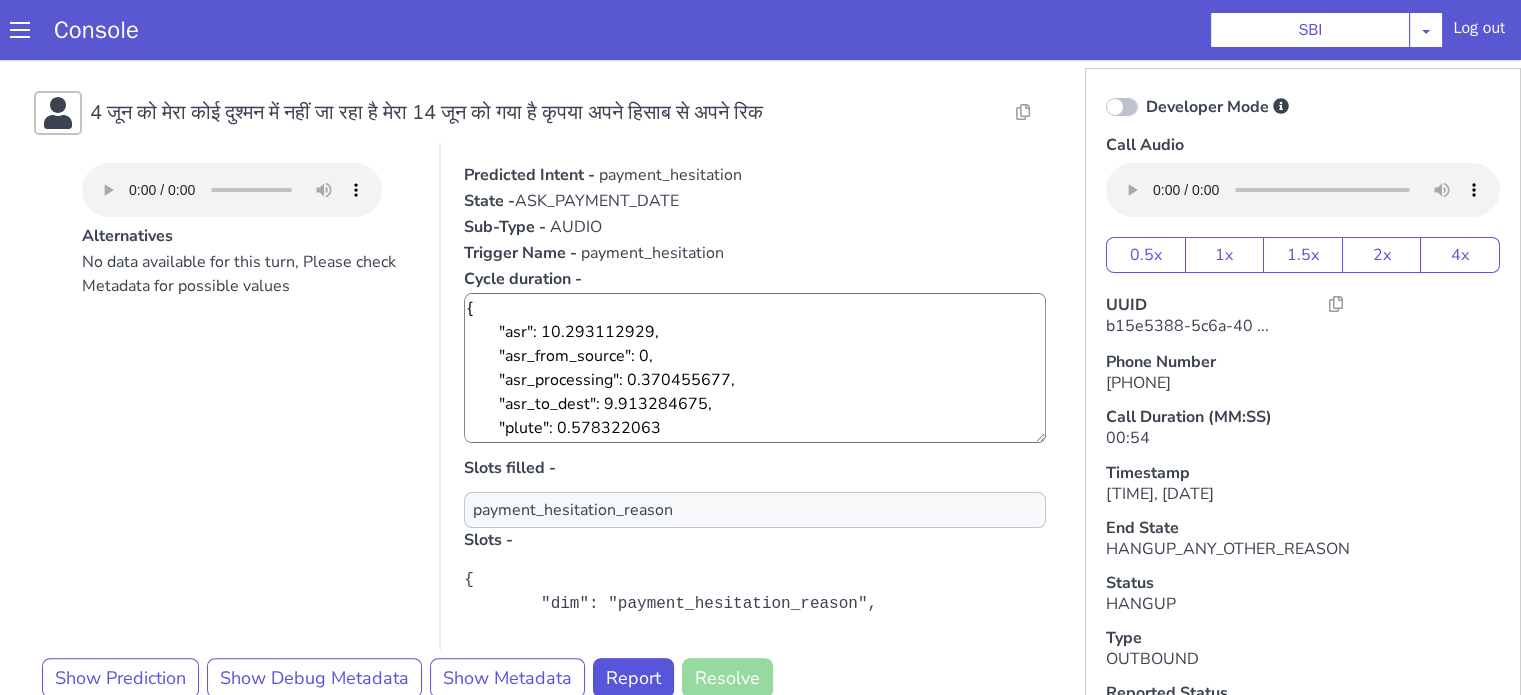 scroll, scrollTop: 528, scrollLeft: 0, axis: vertical 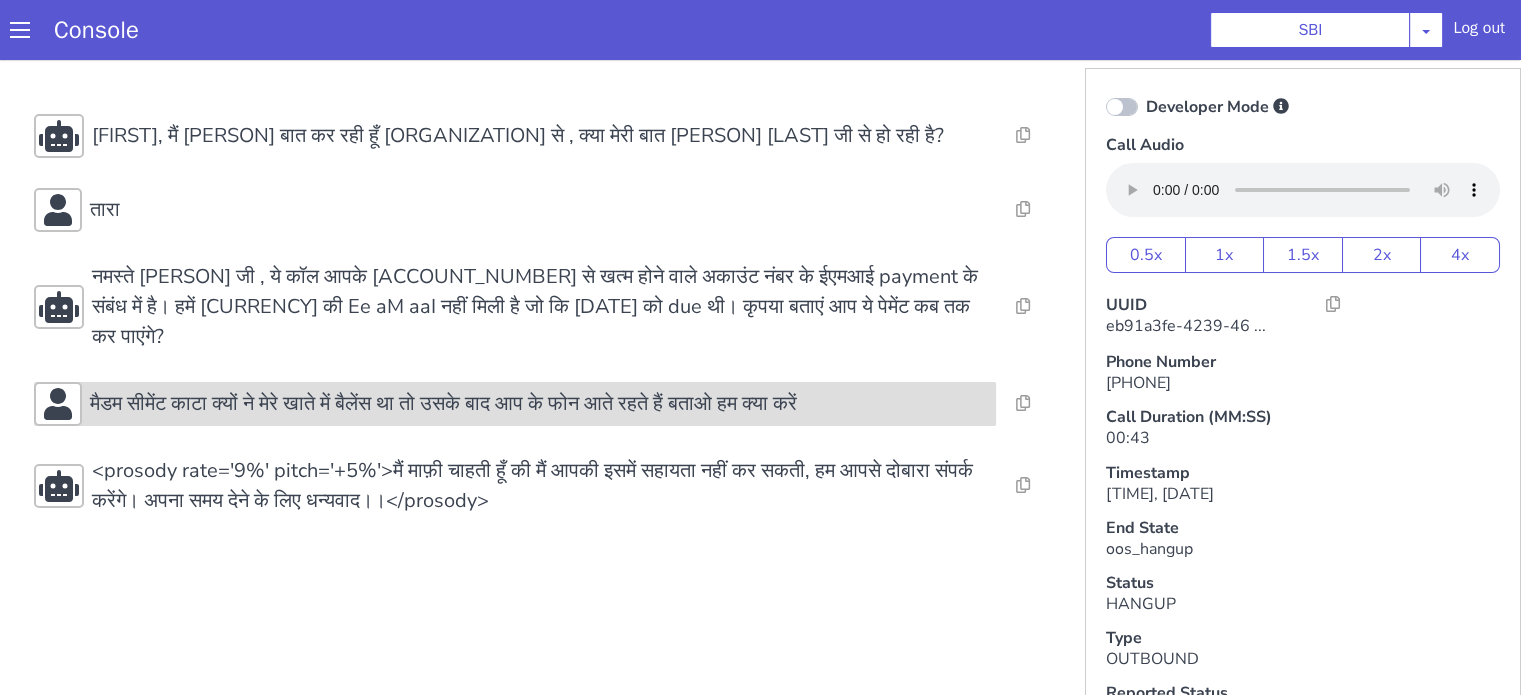 click on "मैडम सीमेंट काटा क्यों ने मेरे खाते में बैलेंस था तो उसके बाद आप के फोन आते रहते हैं बताओ हम क्या करें" at bounding box center [443, 404] 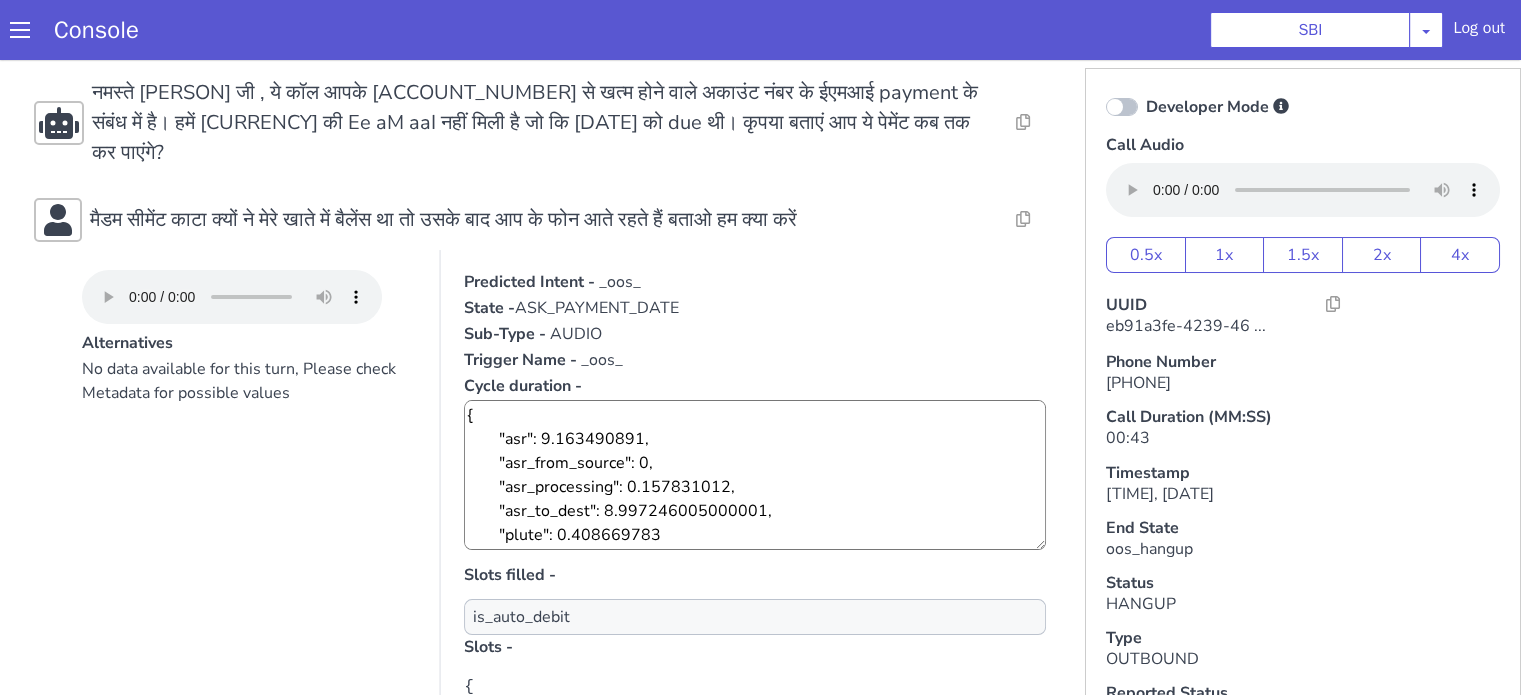 scroll, scrollTop: 300, scrollLeft: 0, axis: vertical 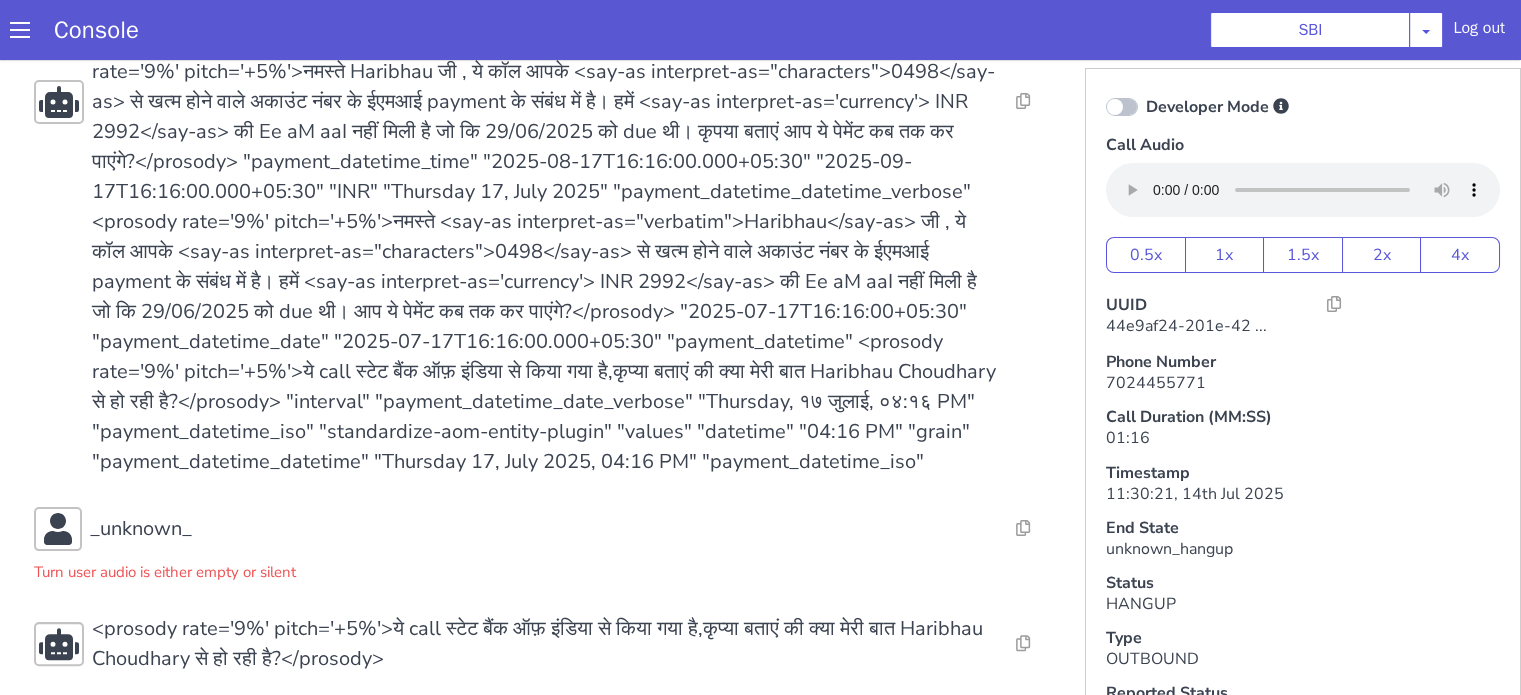 click on "यह 1616 17 तारीख के कर देंगे" at bounding box center [539, 950] 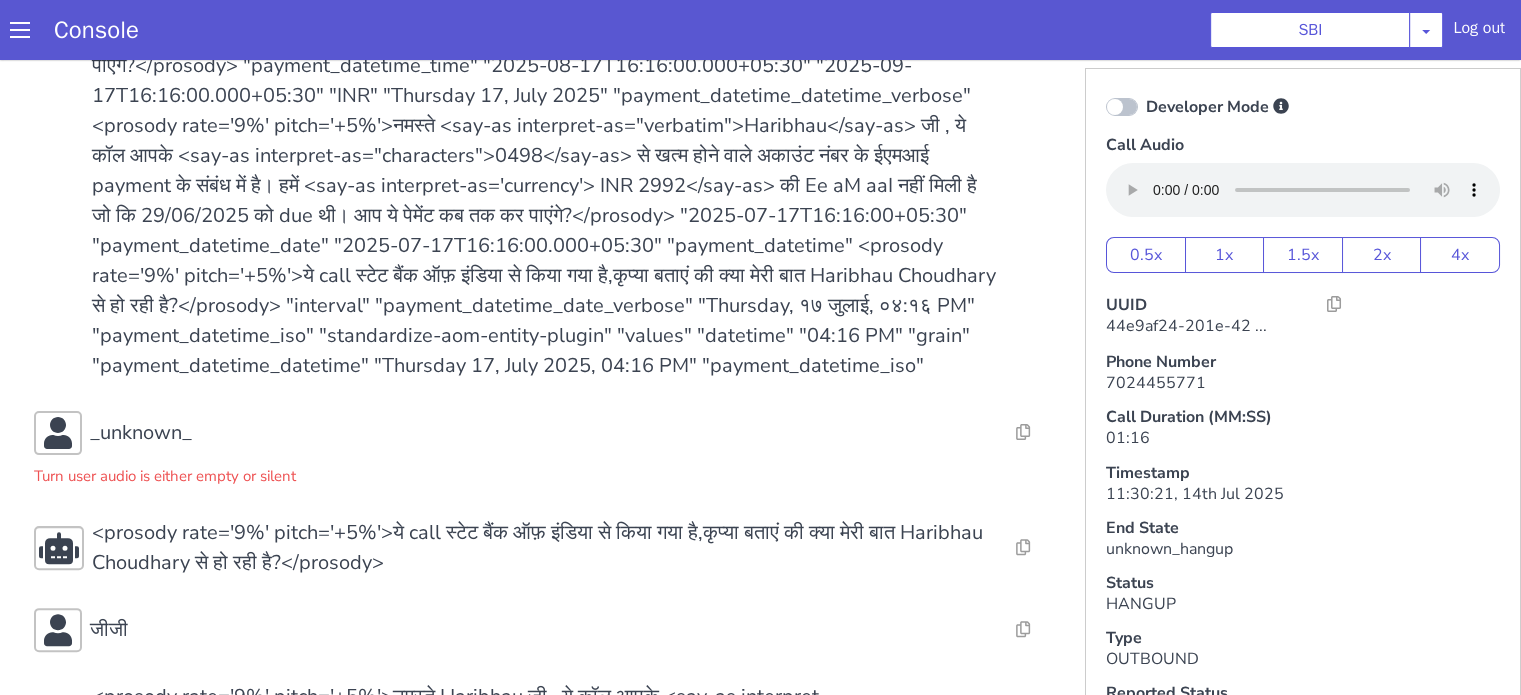 scroll, scrollTop: 587, scrollLeft: 0, axis: vertical 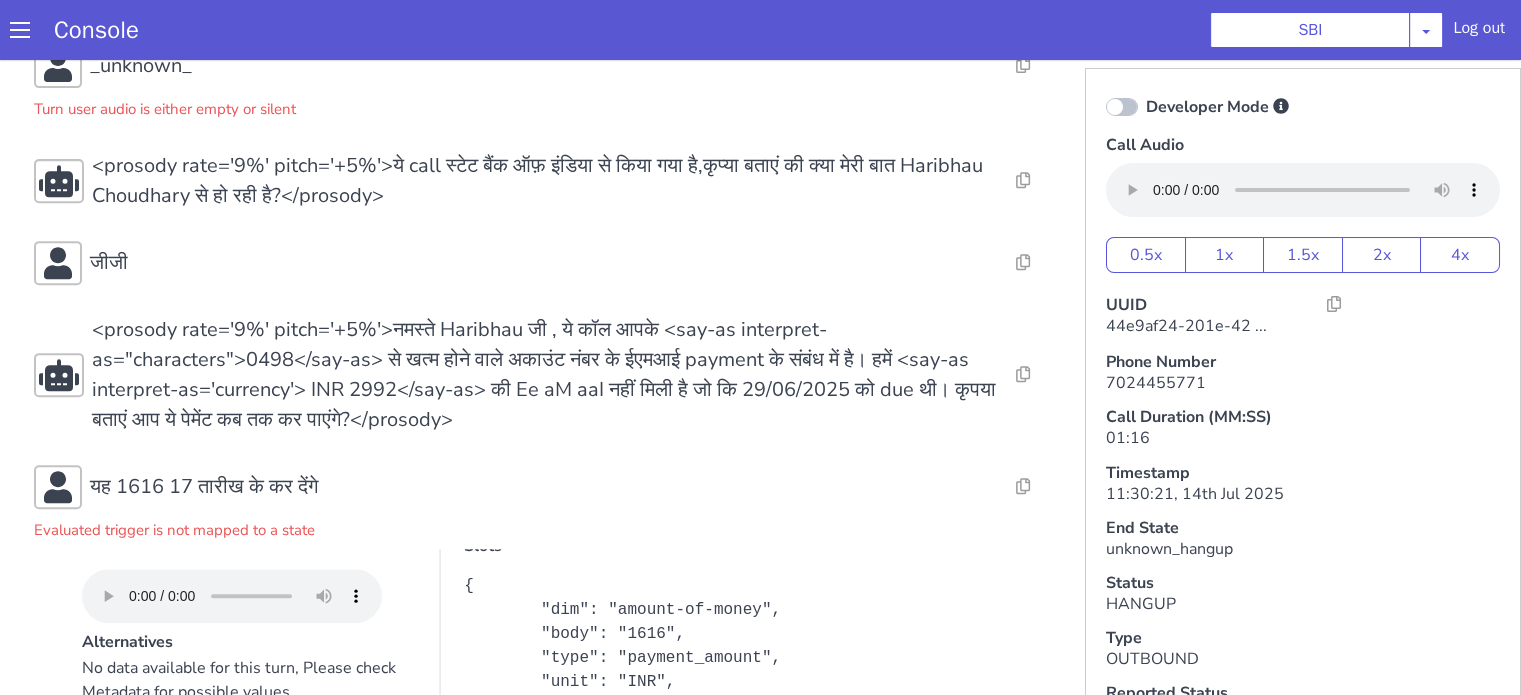 click on "Show Prediction" at bounding box center [120, 1084] 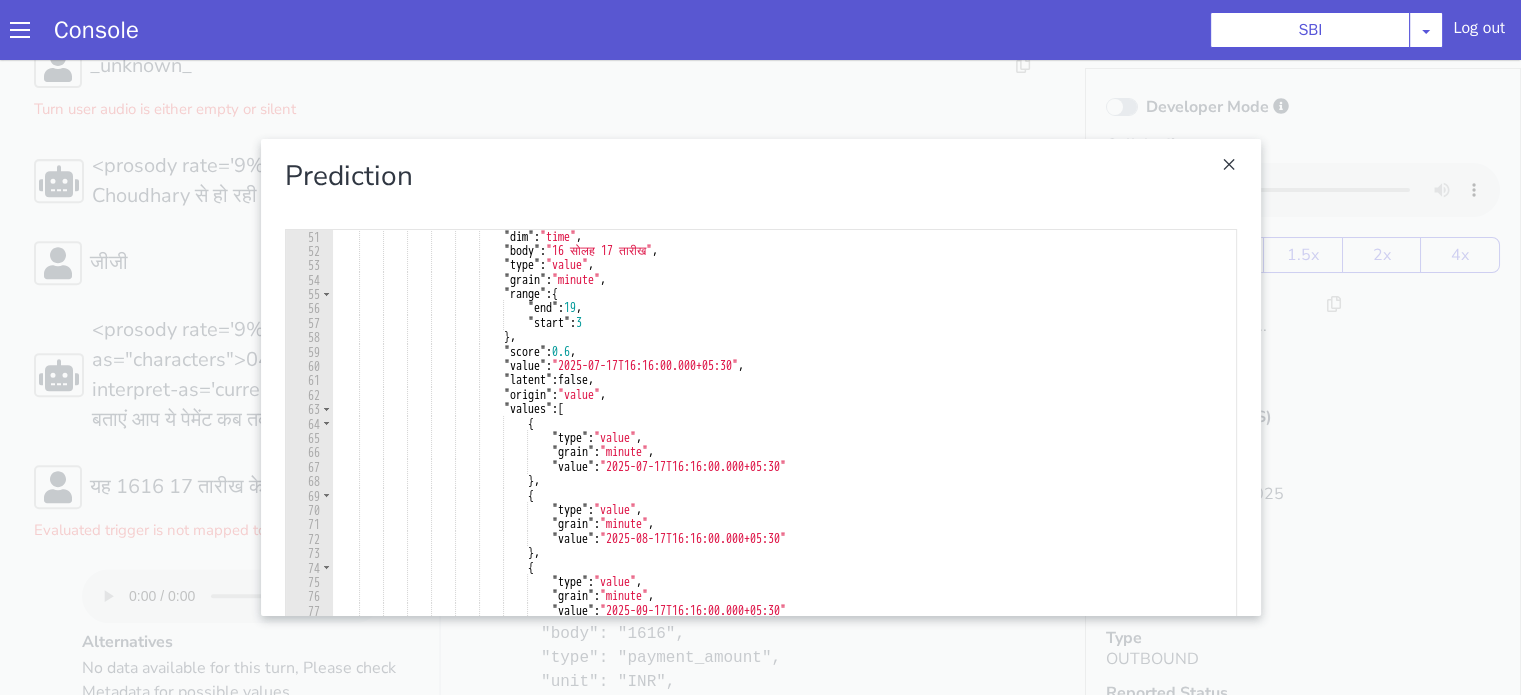 scroll, scrollTop: 660, scrollLeft: 0, axis: vertical 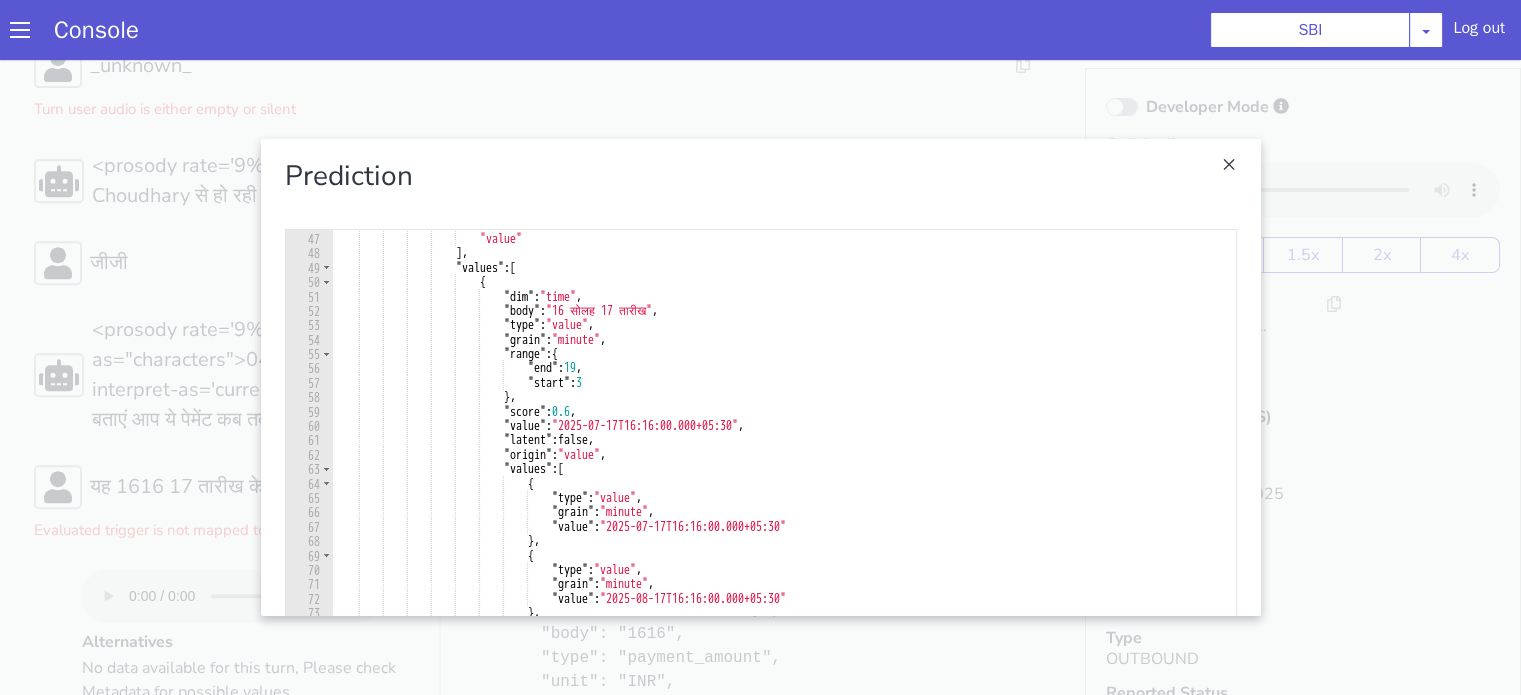 click at bounding box center (760, 377) 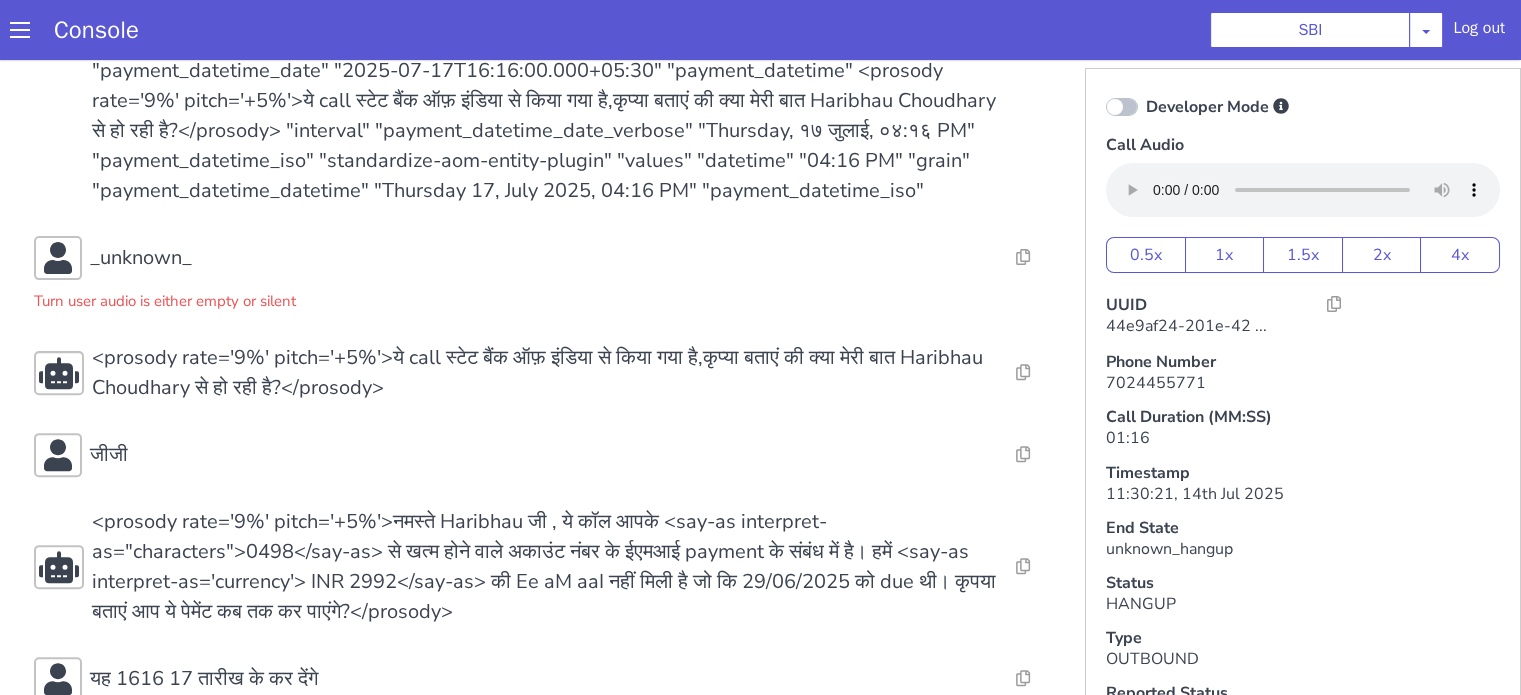 scroll, scrollTop: 450, scrollLeft: 0, axis: vertical 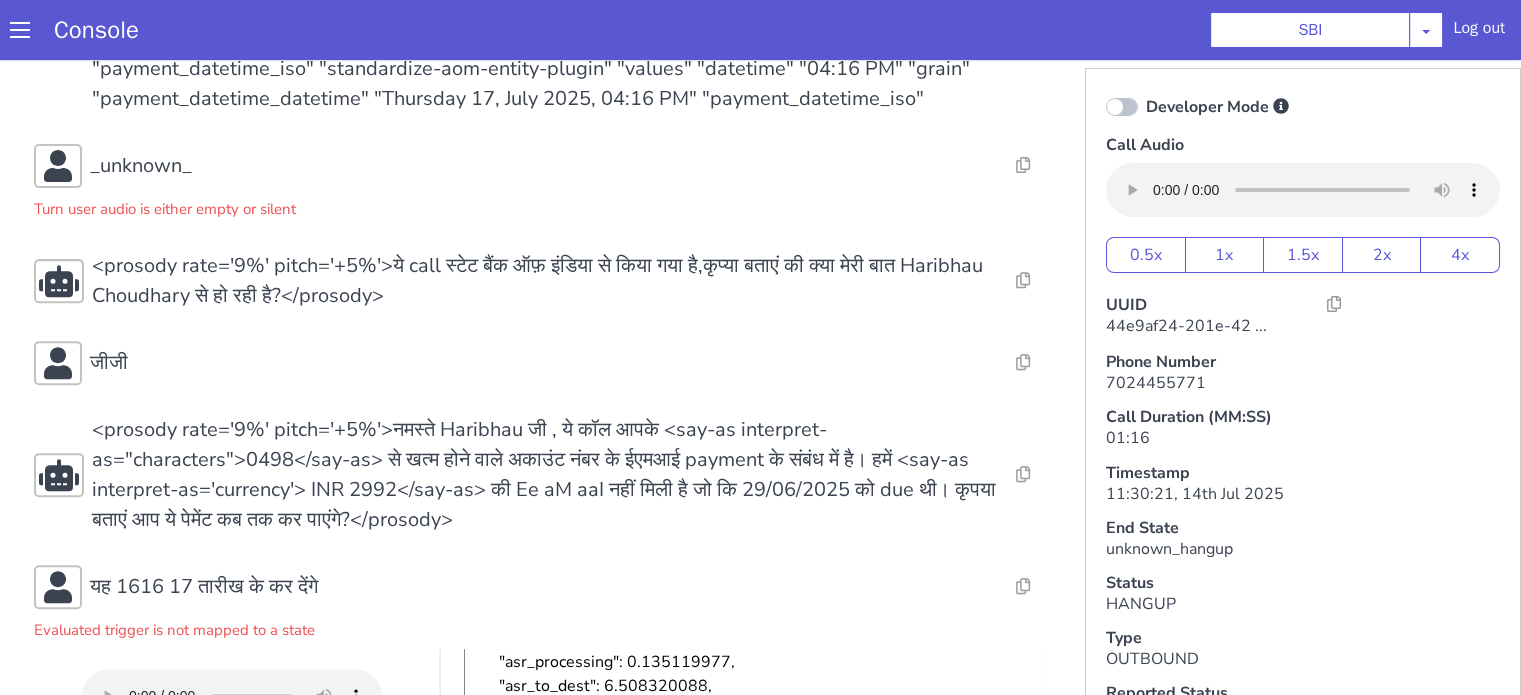 click at bounding box center (1122, 107) 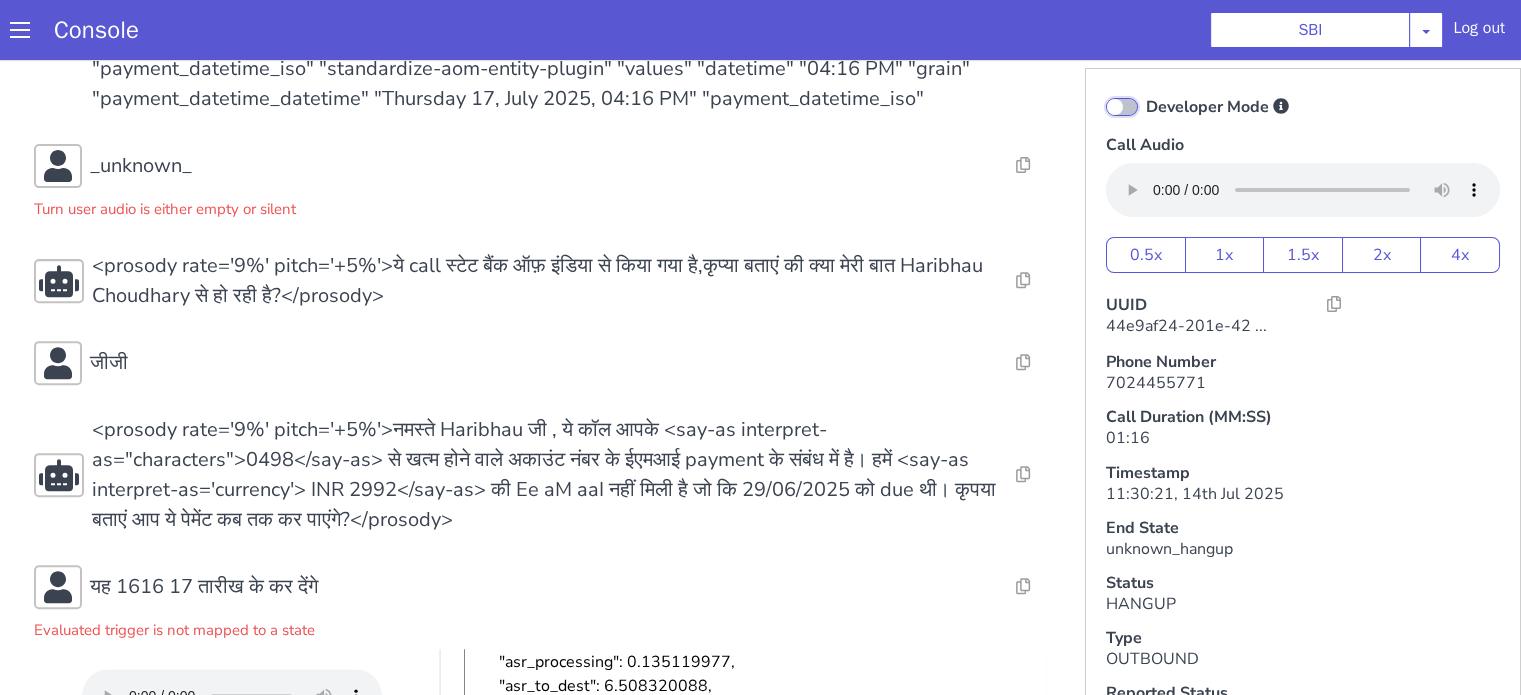 click on "Developer Mode" at bounding box center (1145, 94) 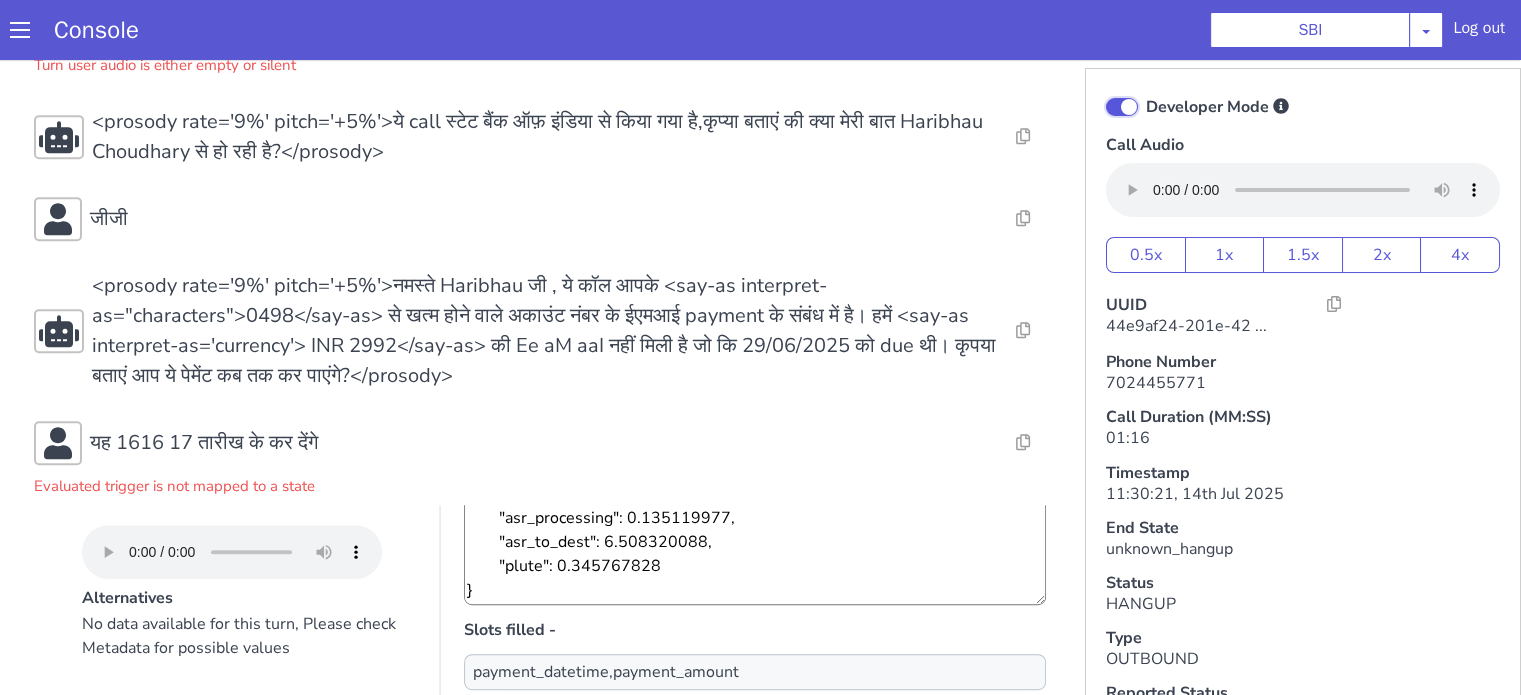 scroll, scrollTop: 1096, scrollLeft: 0, axis: vertical 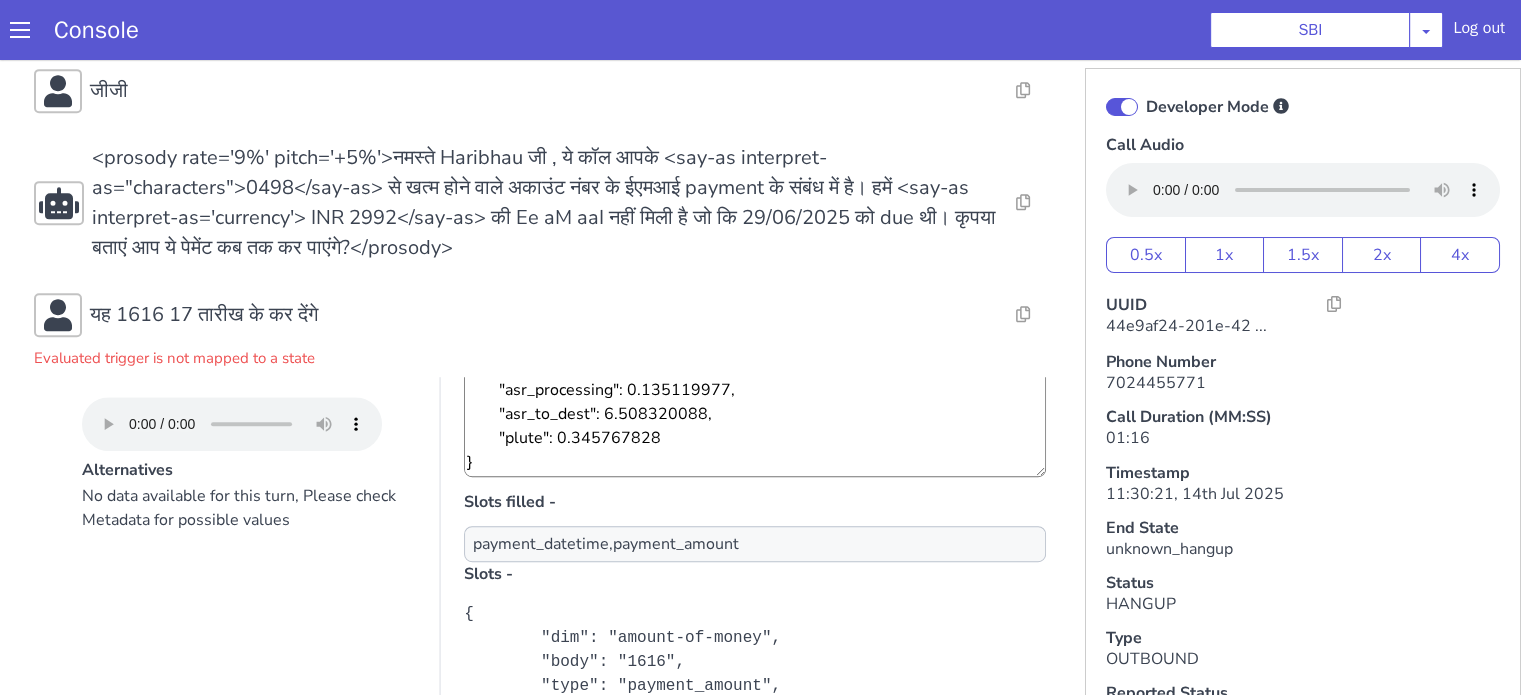 click on "Action Name:  validate_payment_promise" at bounding box center (569, 984) 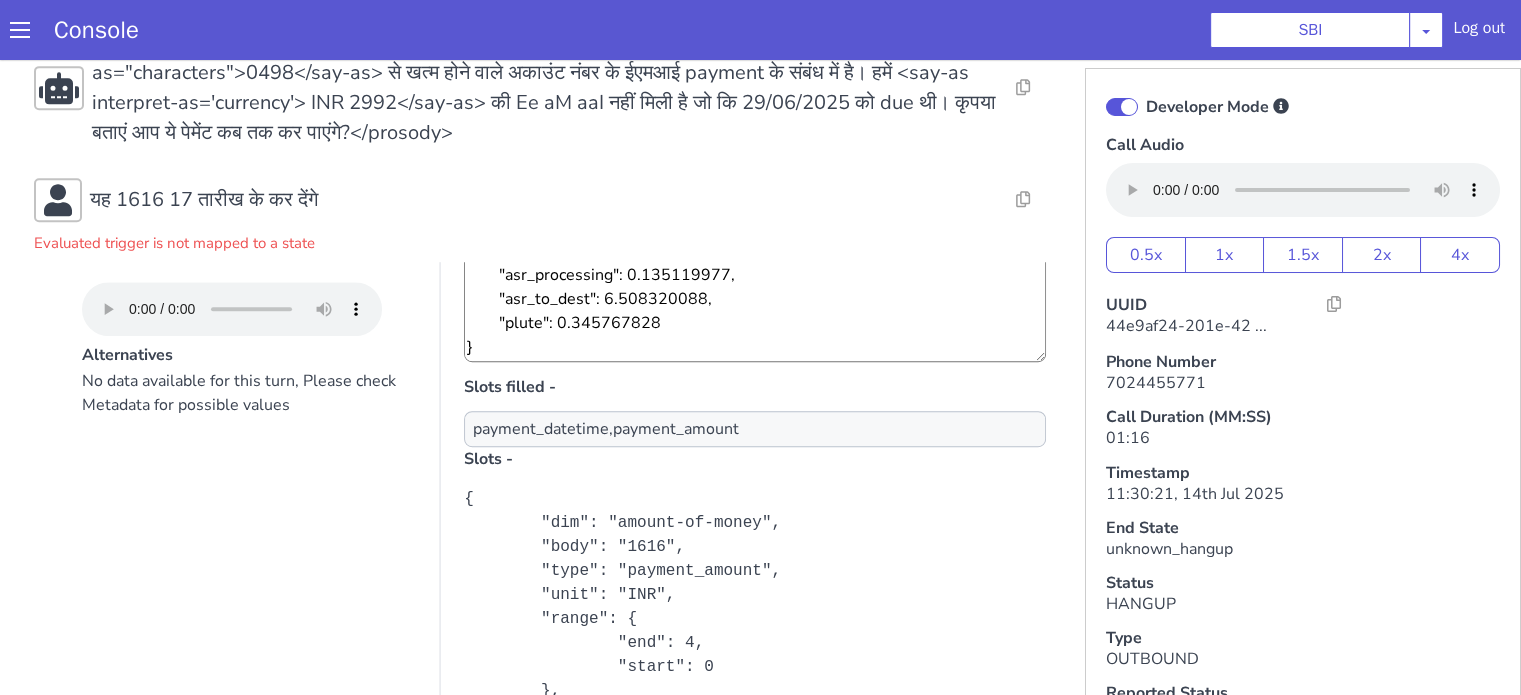 scroll, scrollTop: 1296, scrollLeft: 0, axis: vertical 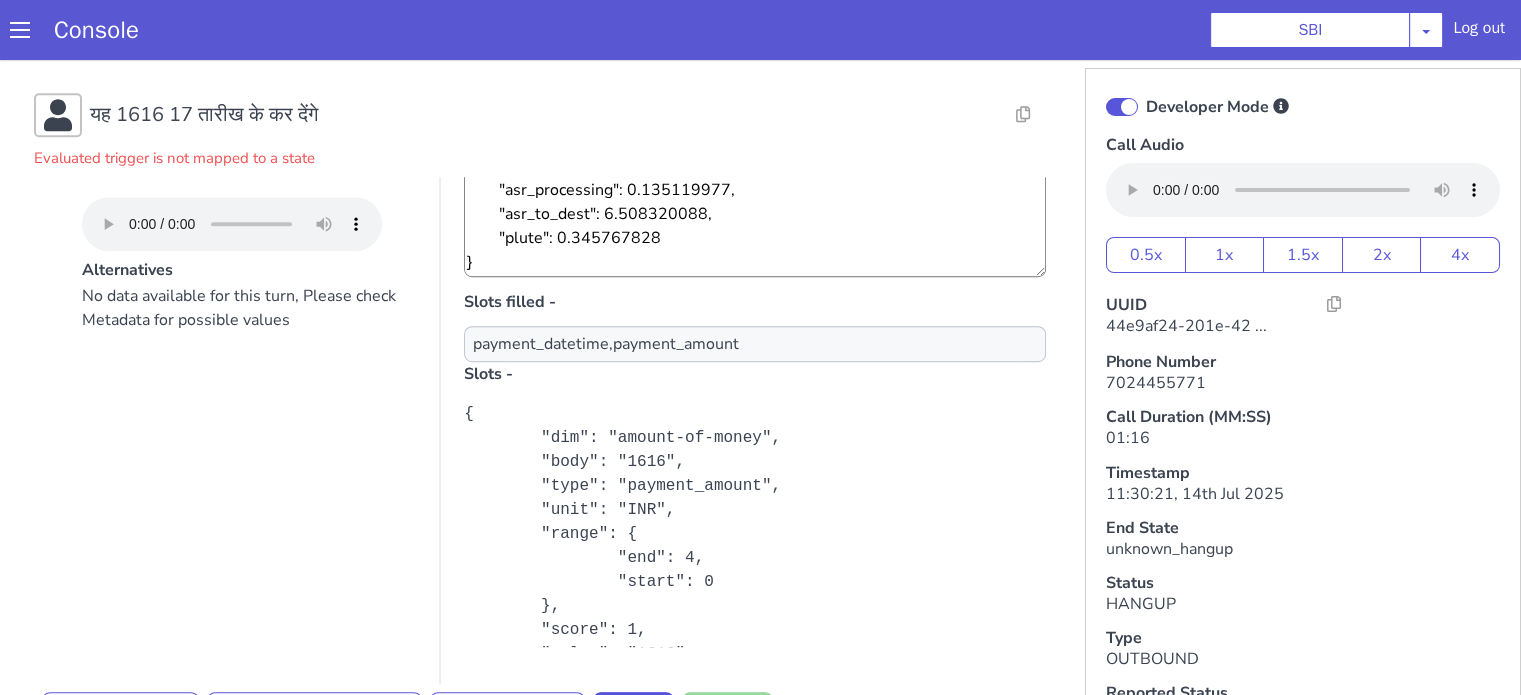 click on "Show Metadata" at bounding box center (342, 1122) 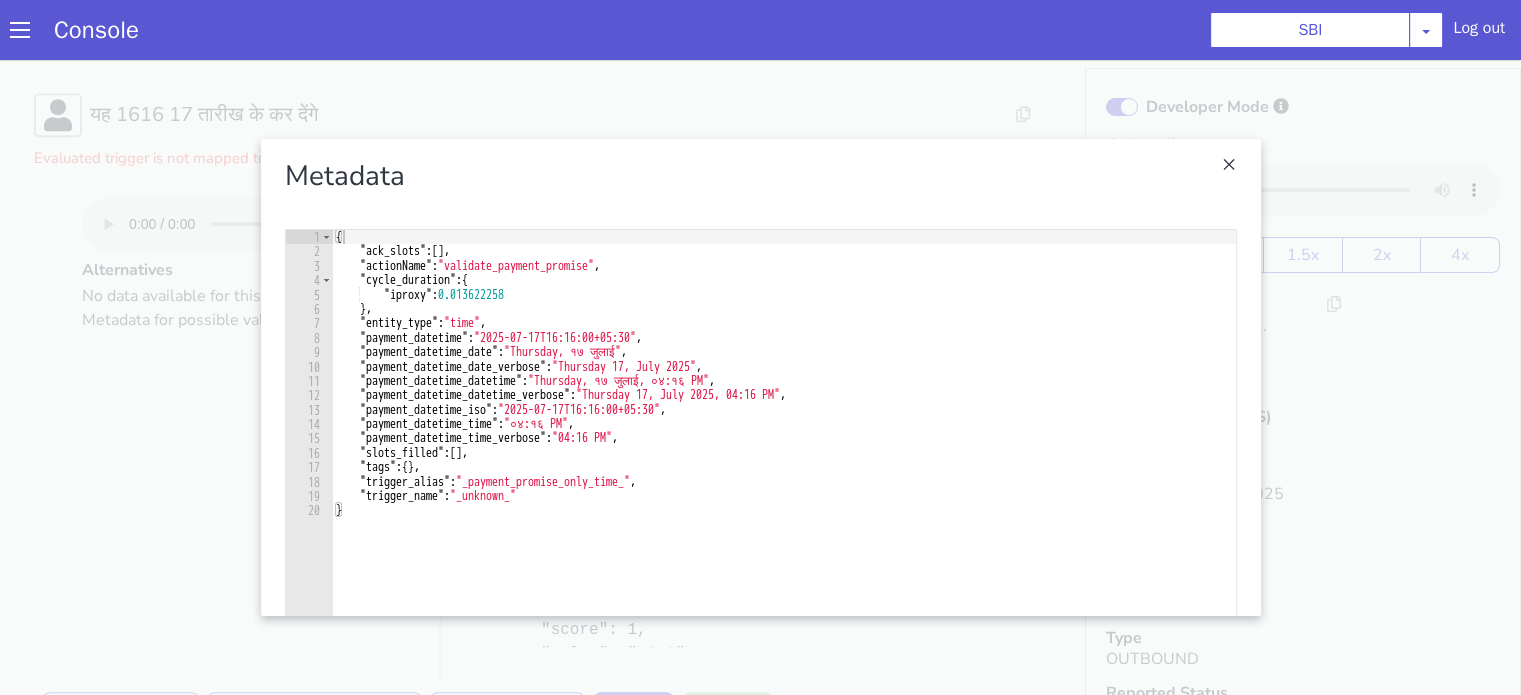 click at bounding box center [760, 377] 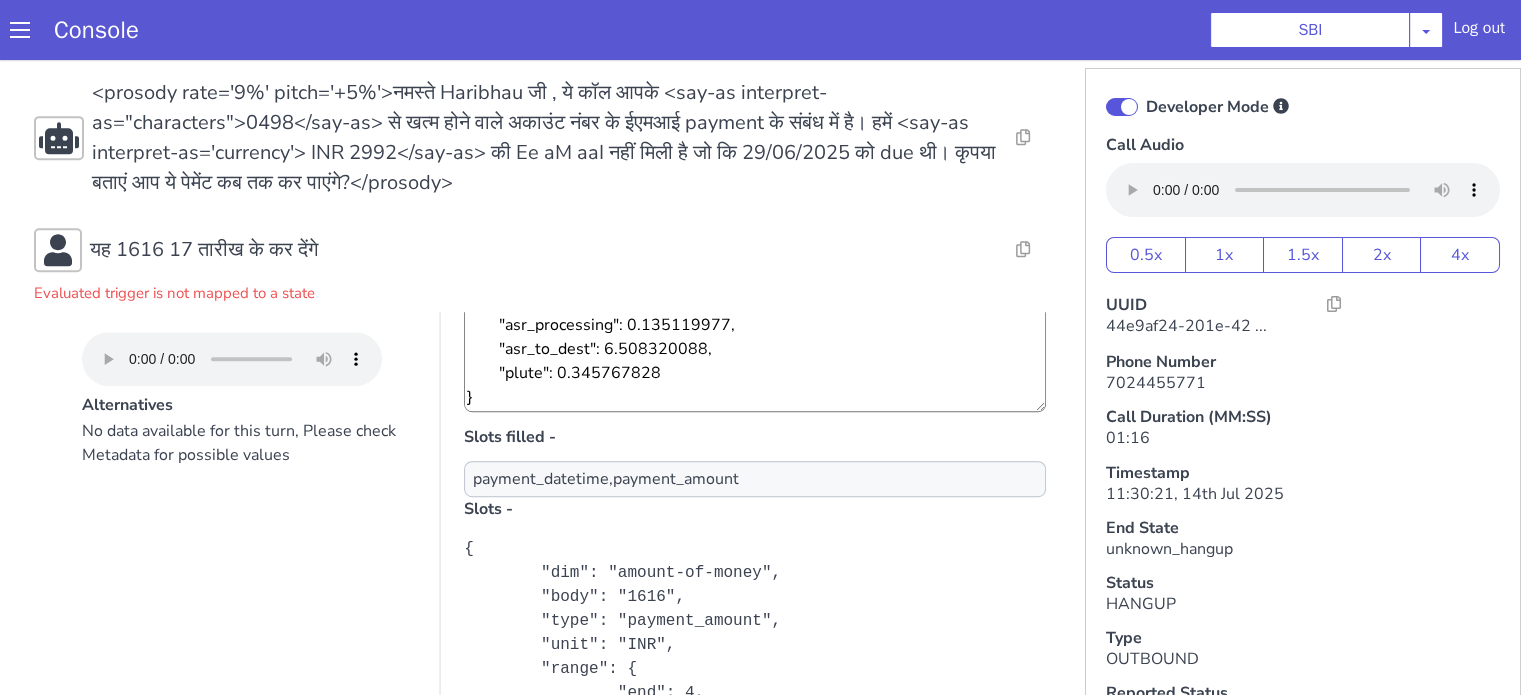 scroll, scrollTop: 996, scrollLeft: 0, axis: vertical 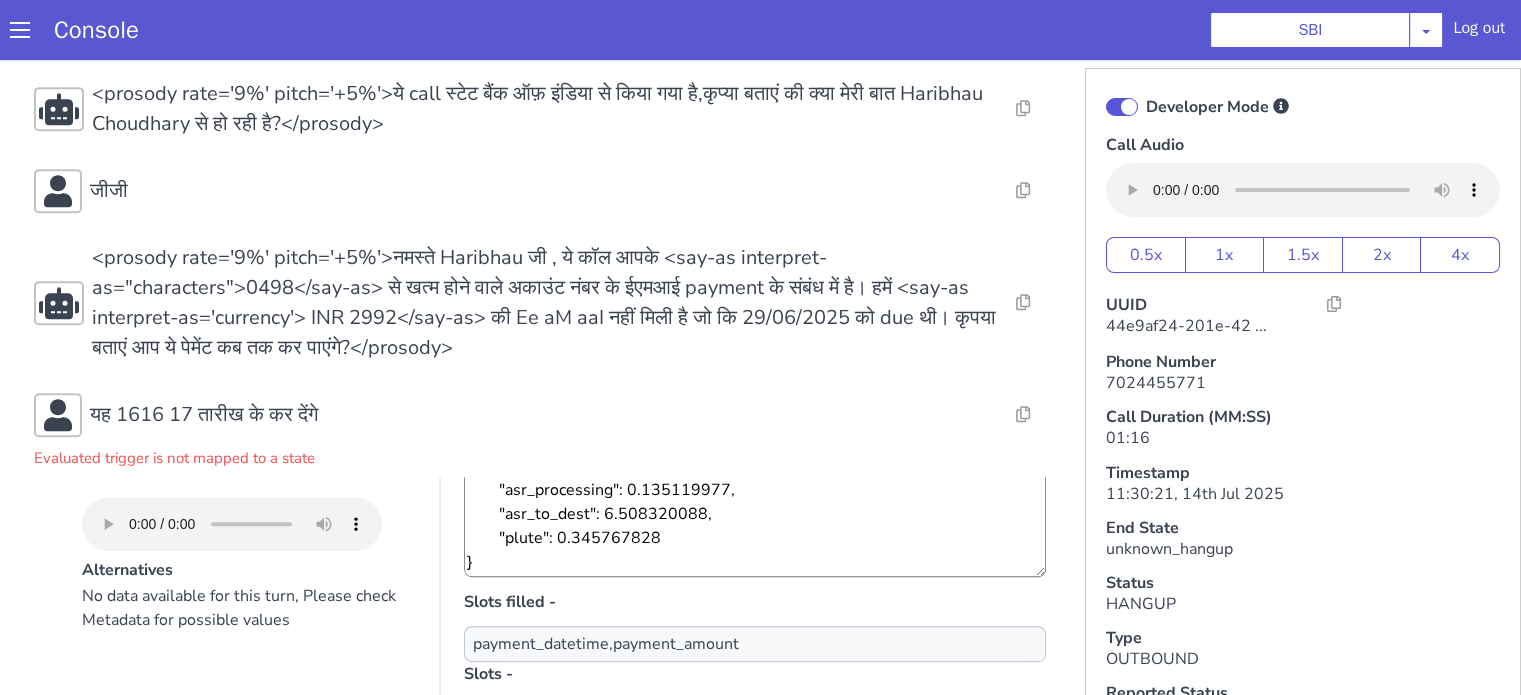 click on "validate_payment_promise" at bounding box center [341, 1083] 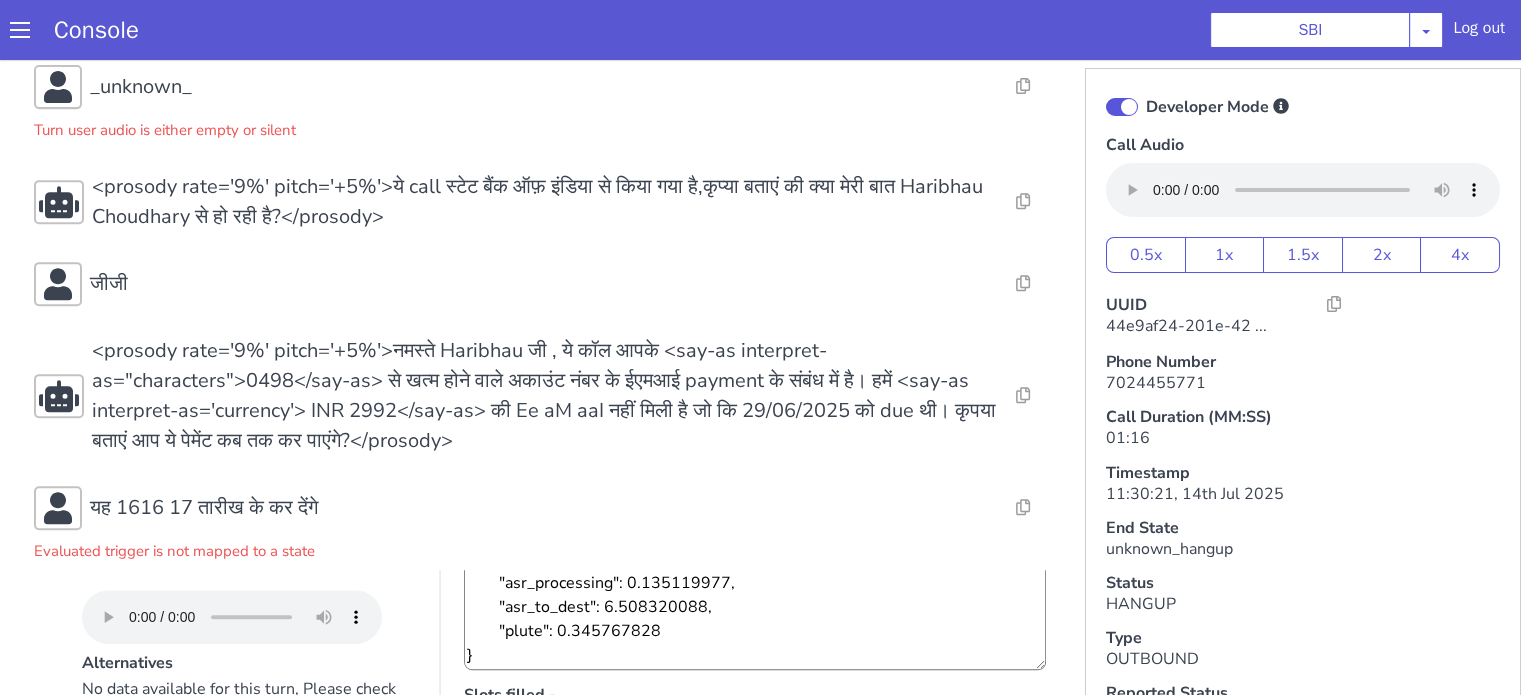 scroll, scrollTop: 796, scrollLeft: 0, axis: vertical 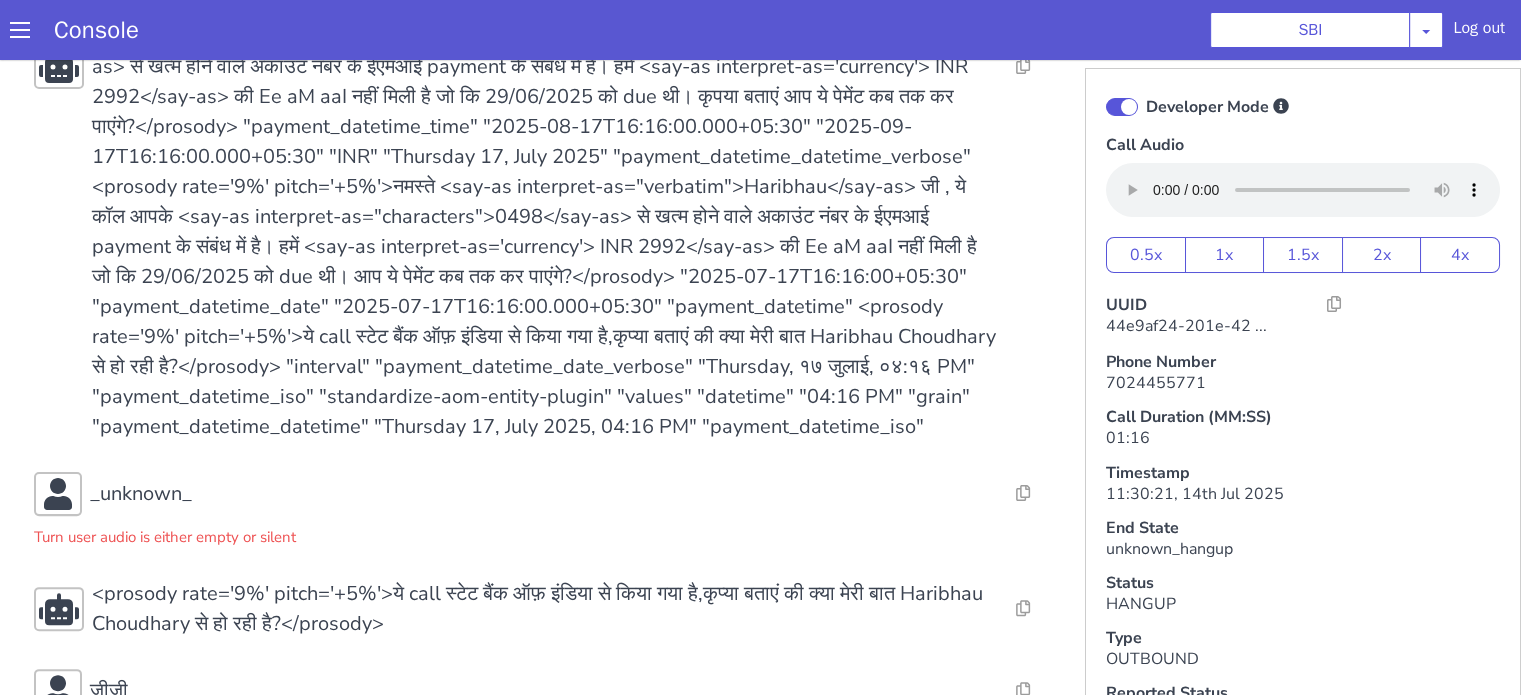 click on "No data available for this turn, Please check Metadata for possible values" at bounding box center [249, 1284] 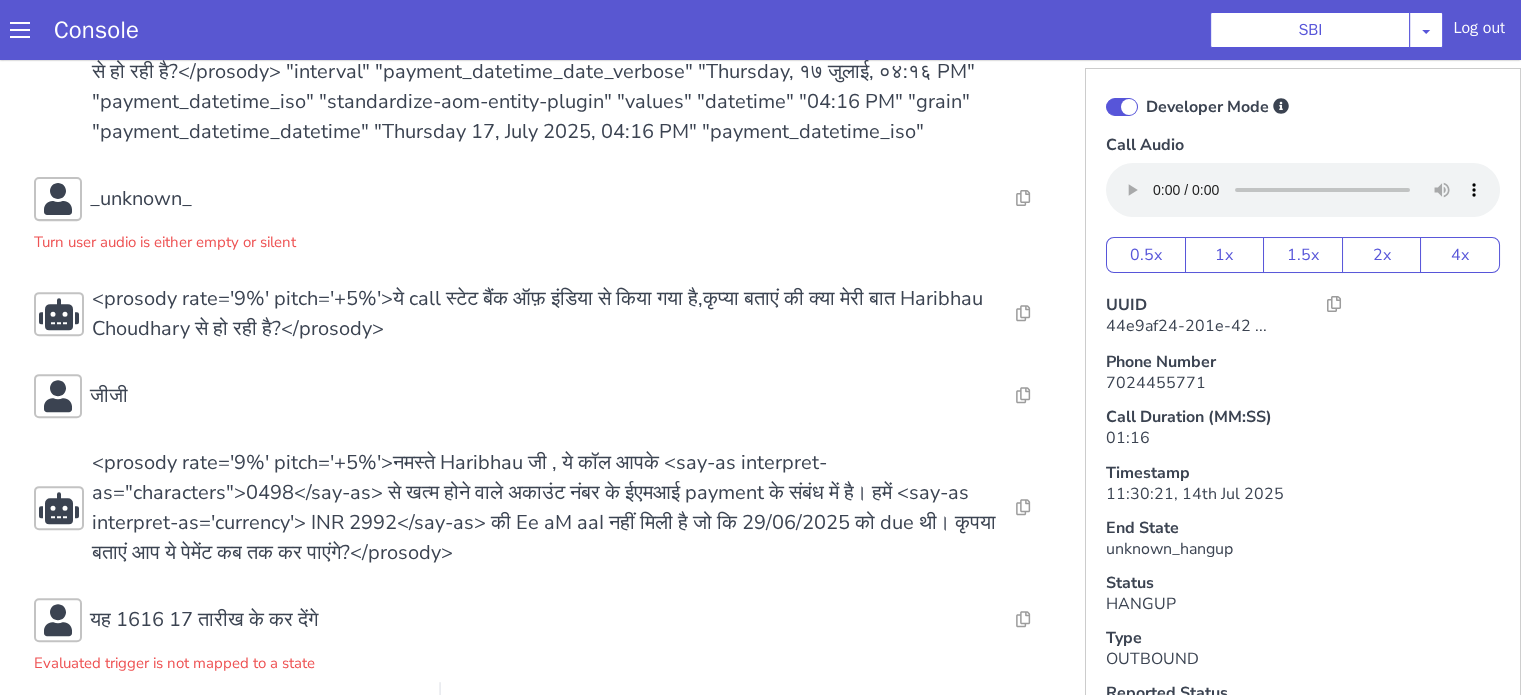 scroll, scrollTop: 796, scrollLeft: 0, axis: vertical 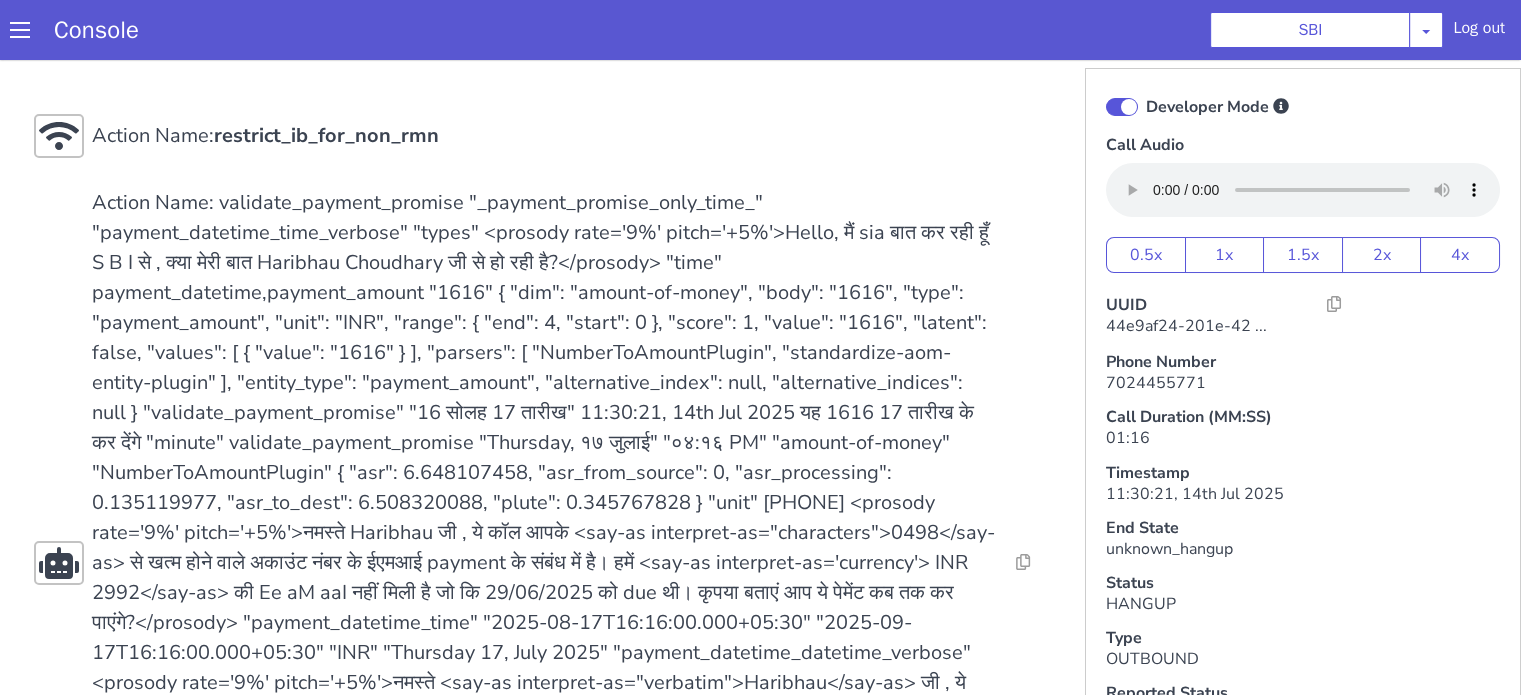 click at bounding box center [1122, 107] 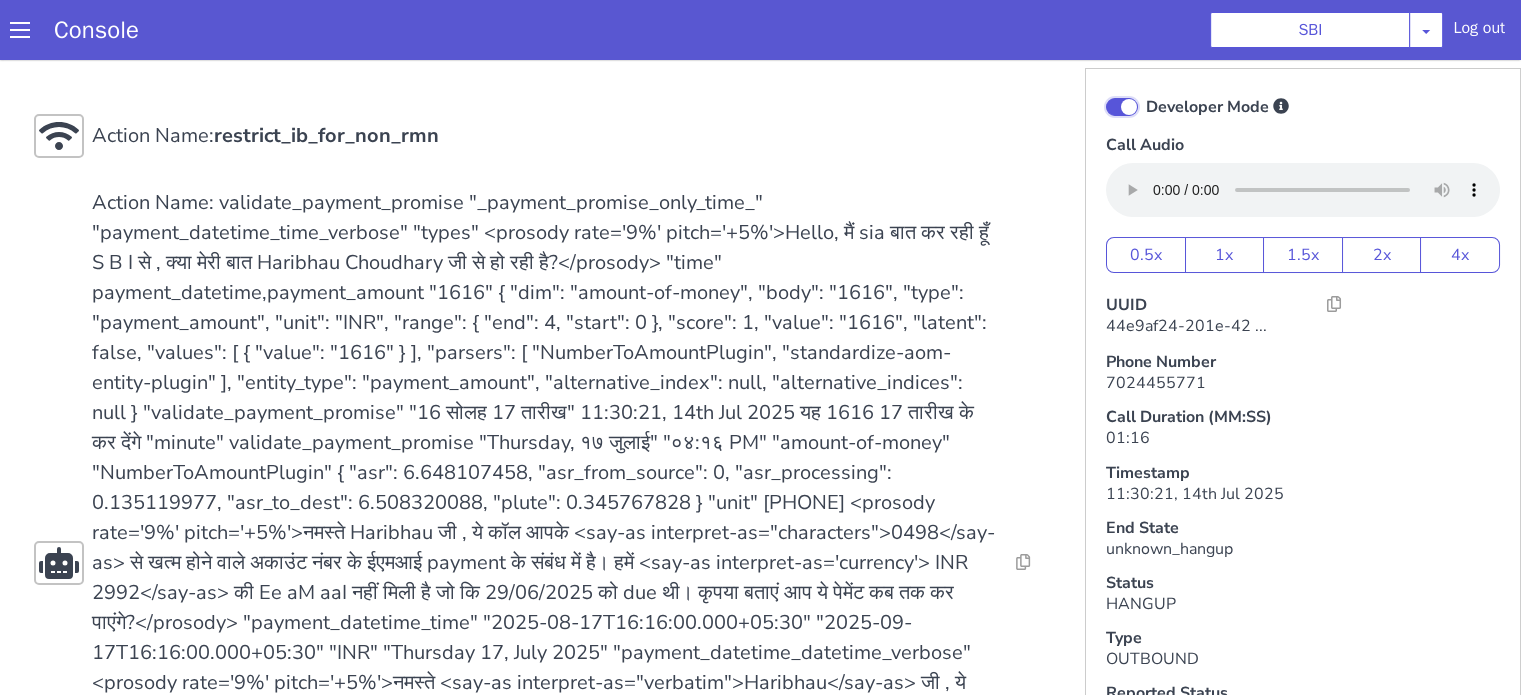 click on "Developer Mode" at bounding box center (1145, 94) 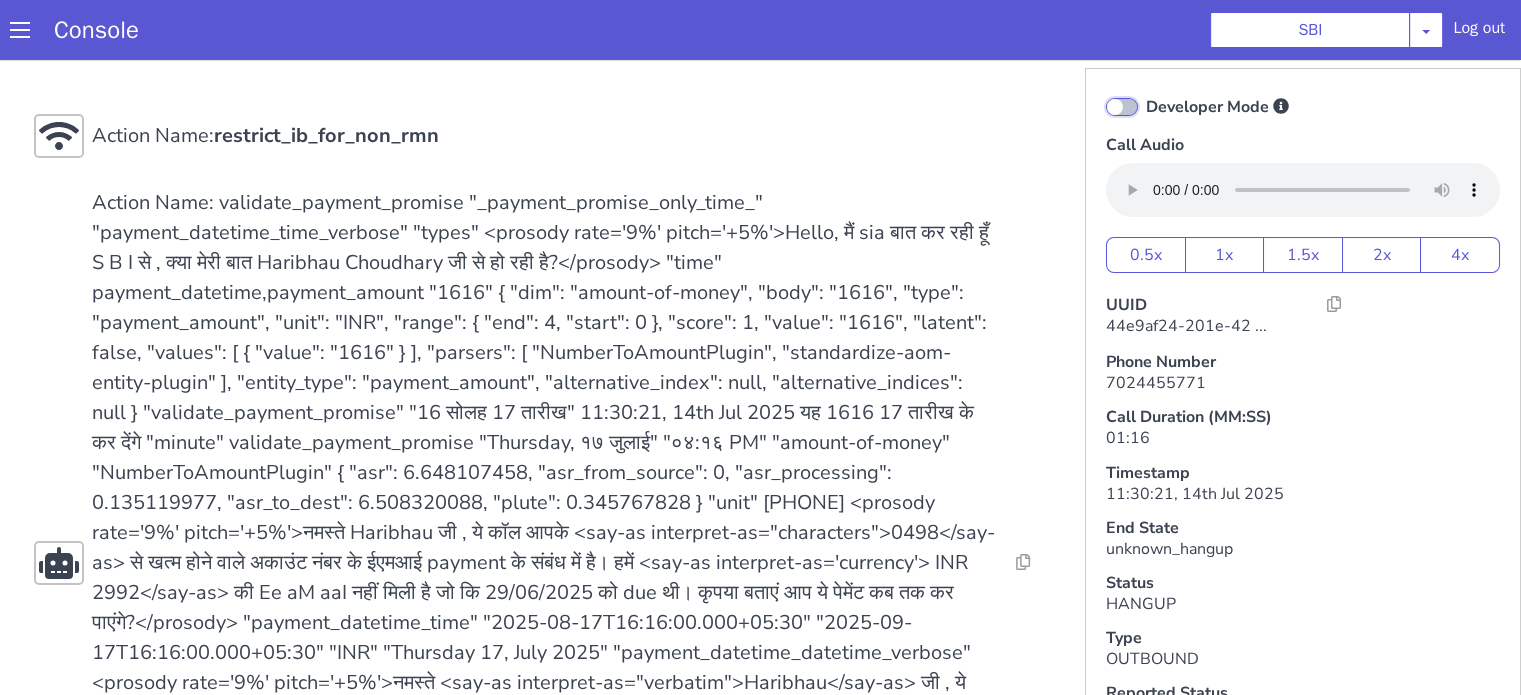 checkbox on "false" 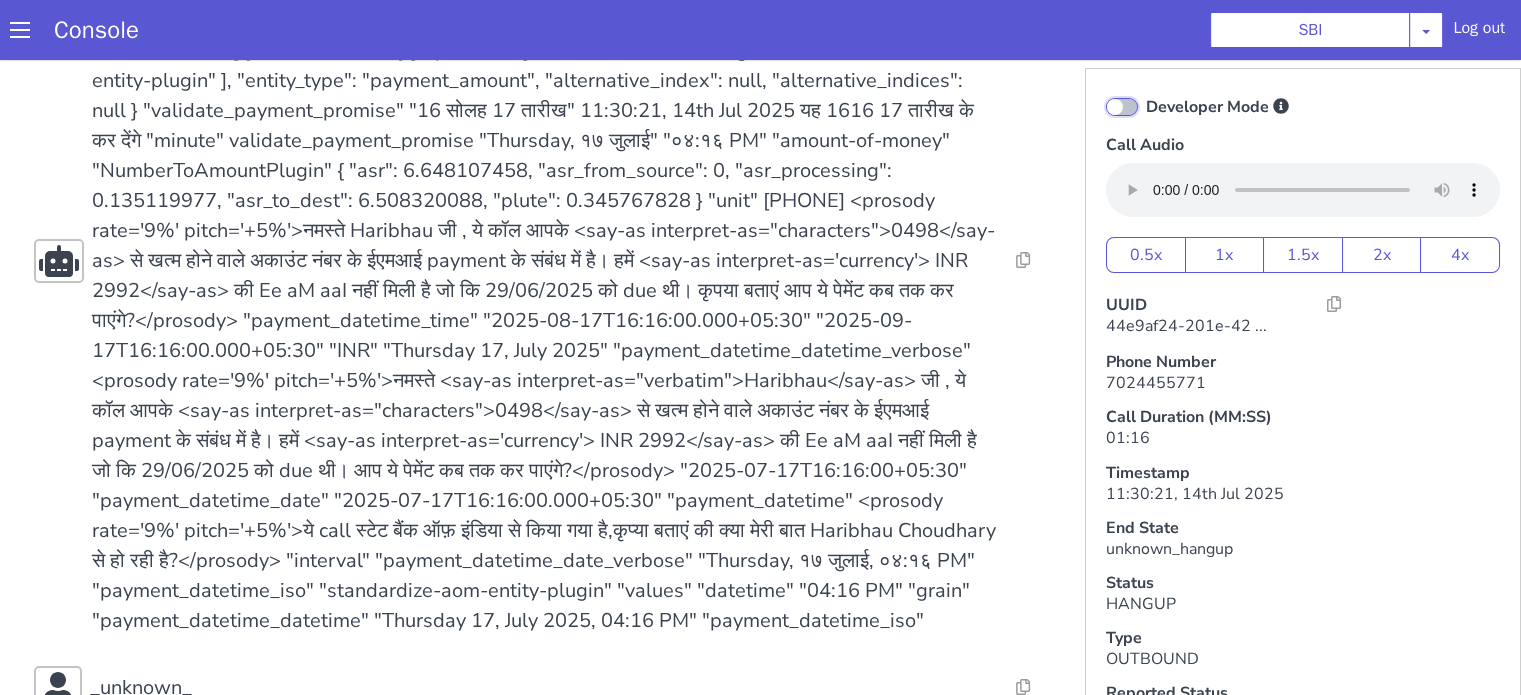 scroll, scrollTop: 300, scrollLeft: 0, axis: vertical 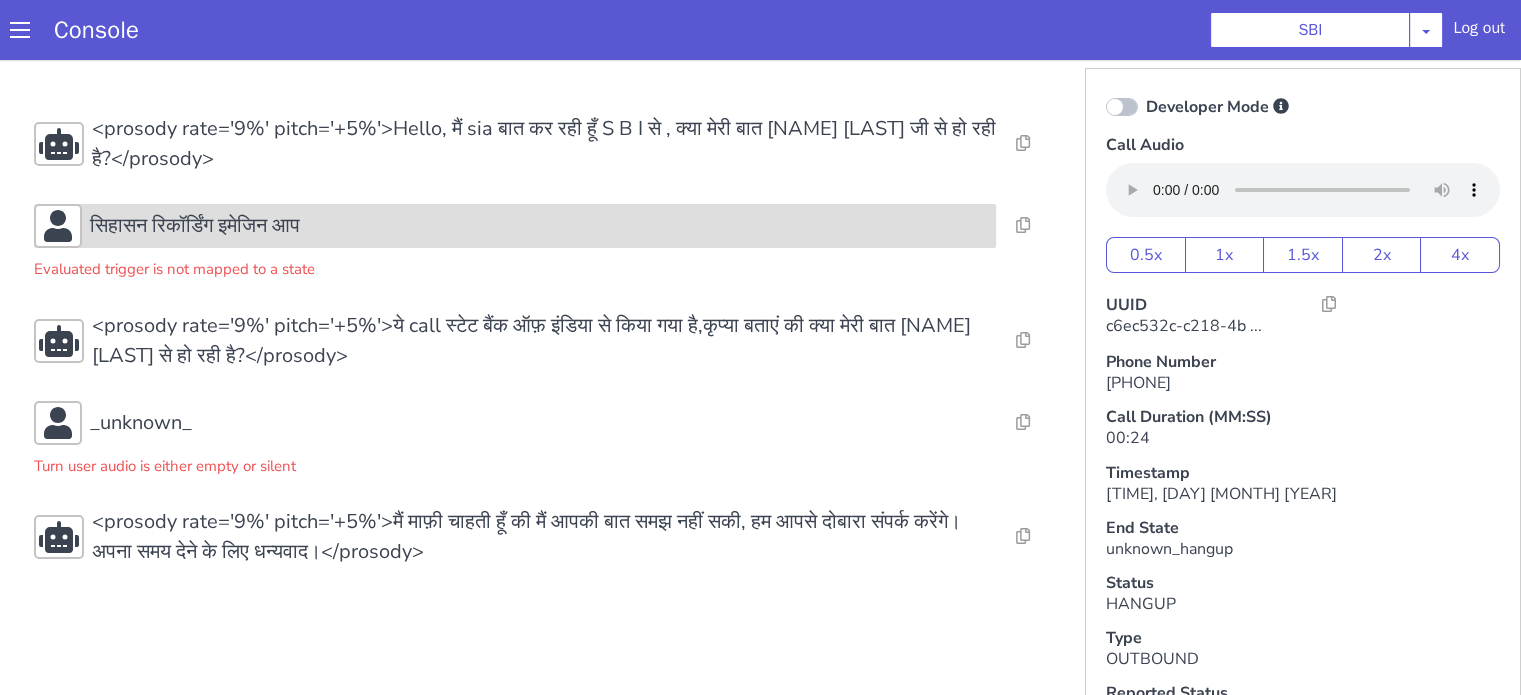 click on "सिहासन रिकॉर्डिंग इमेजिन आप" at bounding box center (639, 40) 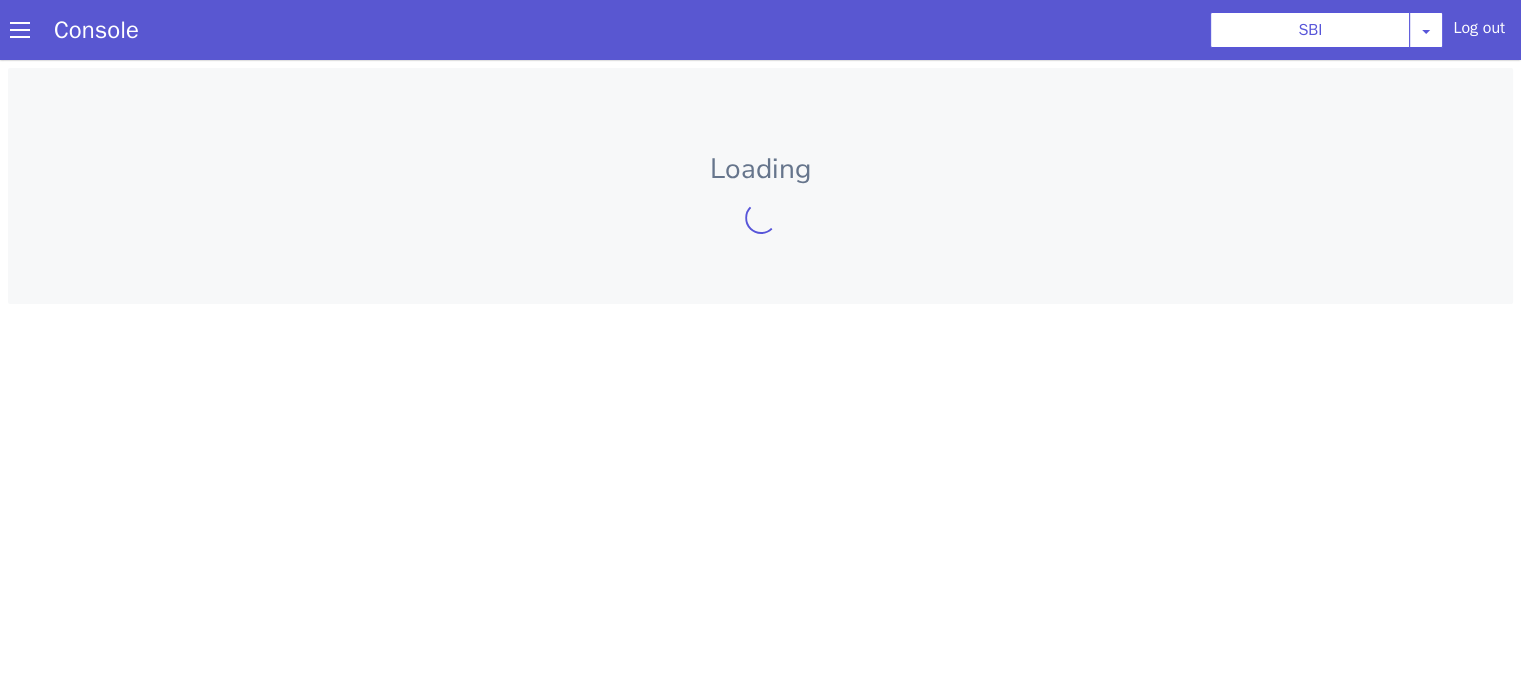 scroll, scrollTop: 0, scrollLeft: 0, axis: both 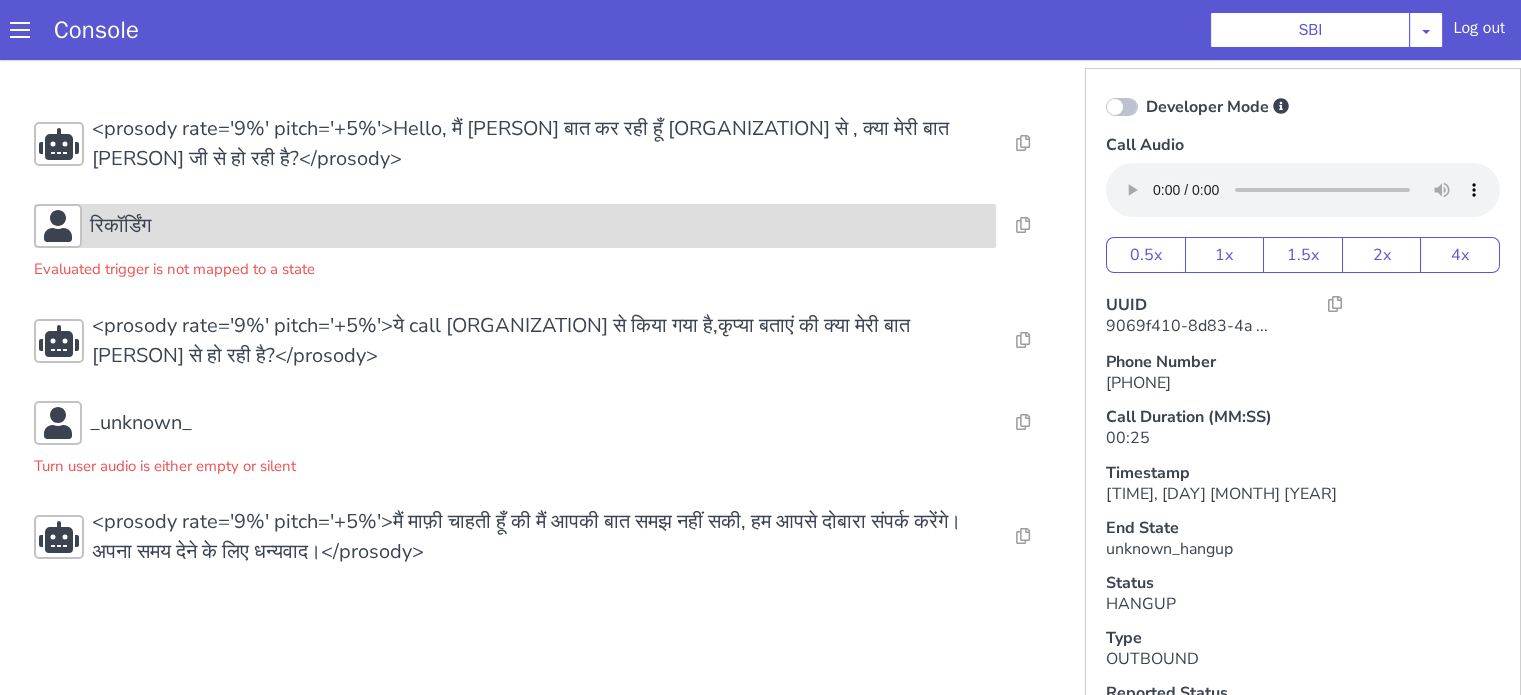 click on "रिकॉर्डिंग" at bounding box center [120, 226] 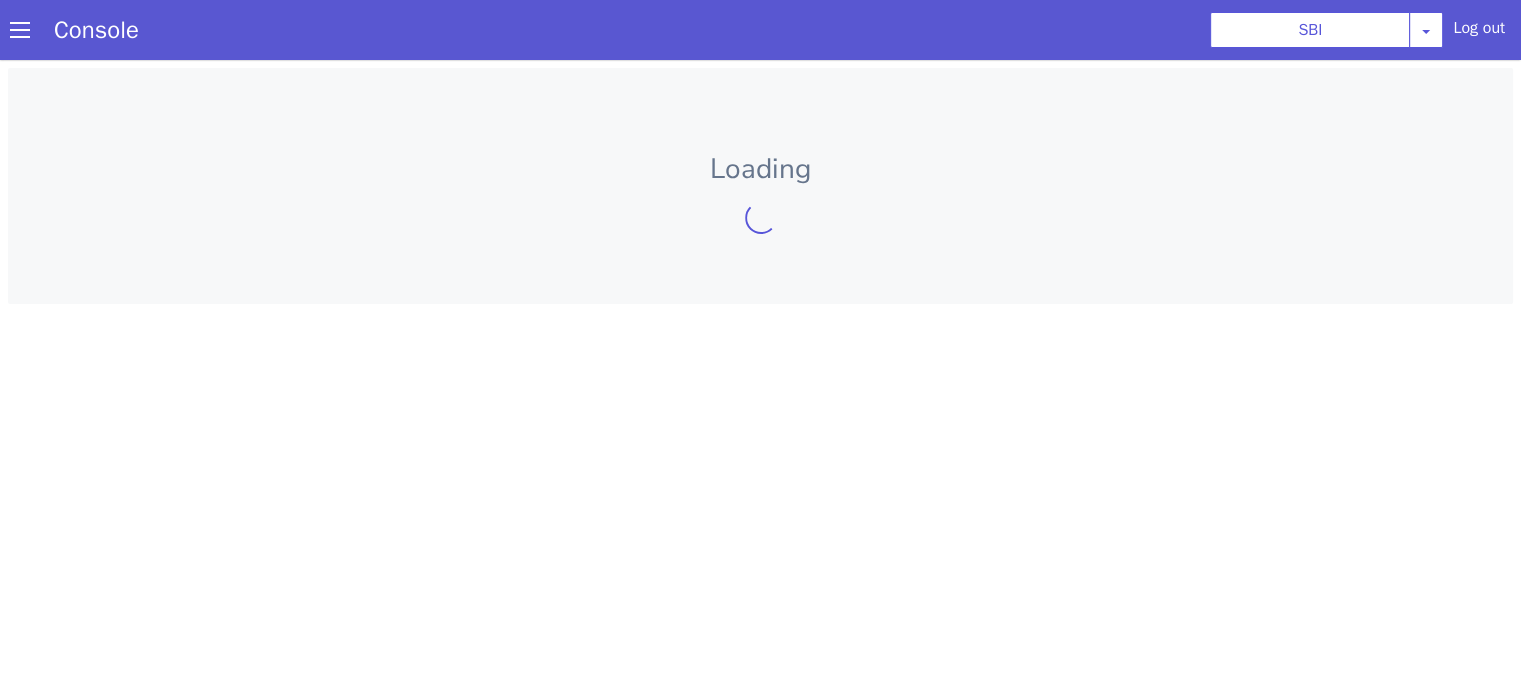 scroll, scrollTop: 0, scrollLeft: 0, axis: both 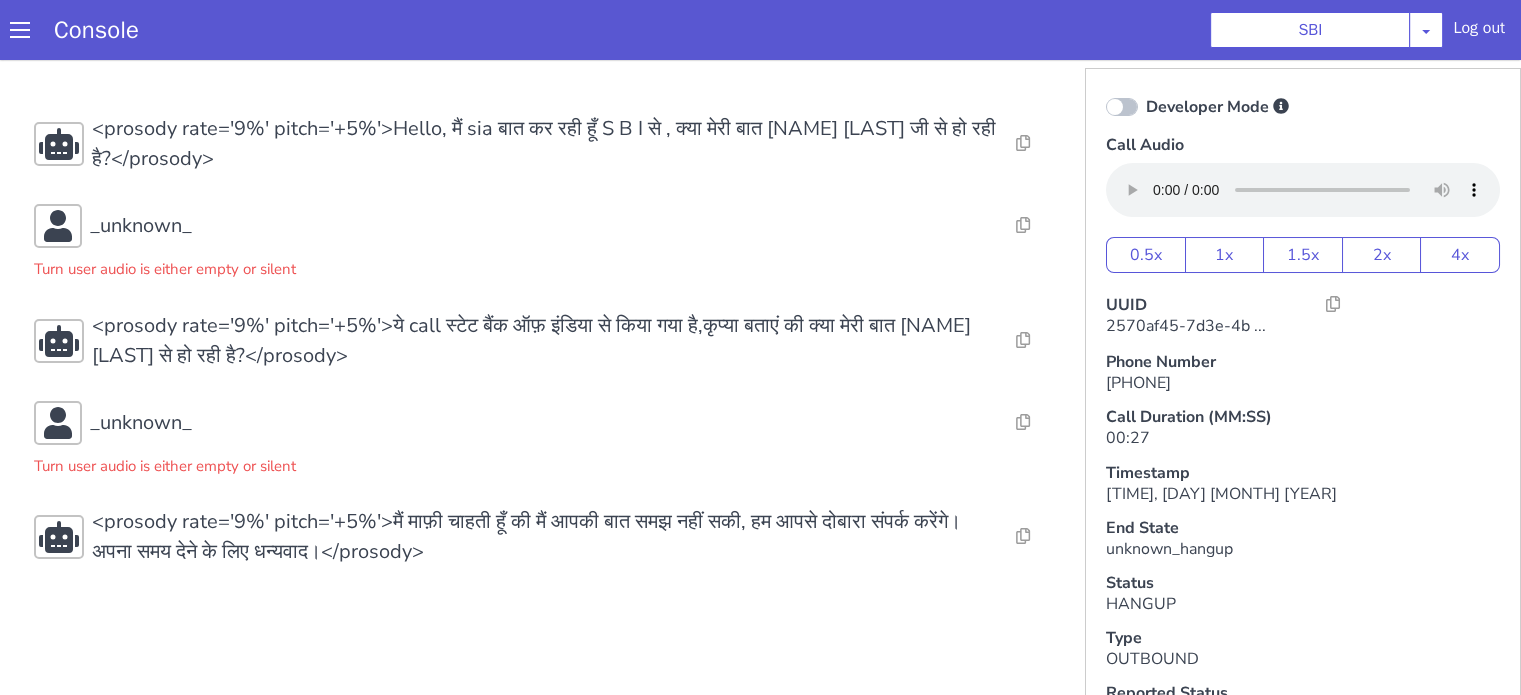 click on "_unknown_" at bounding box center (515, 226) 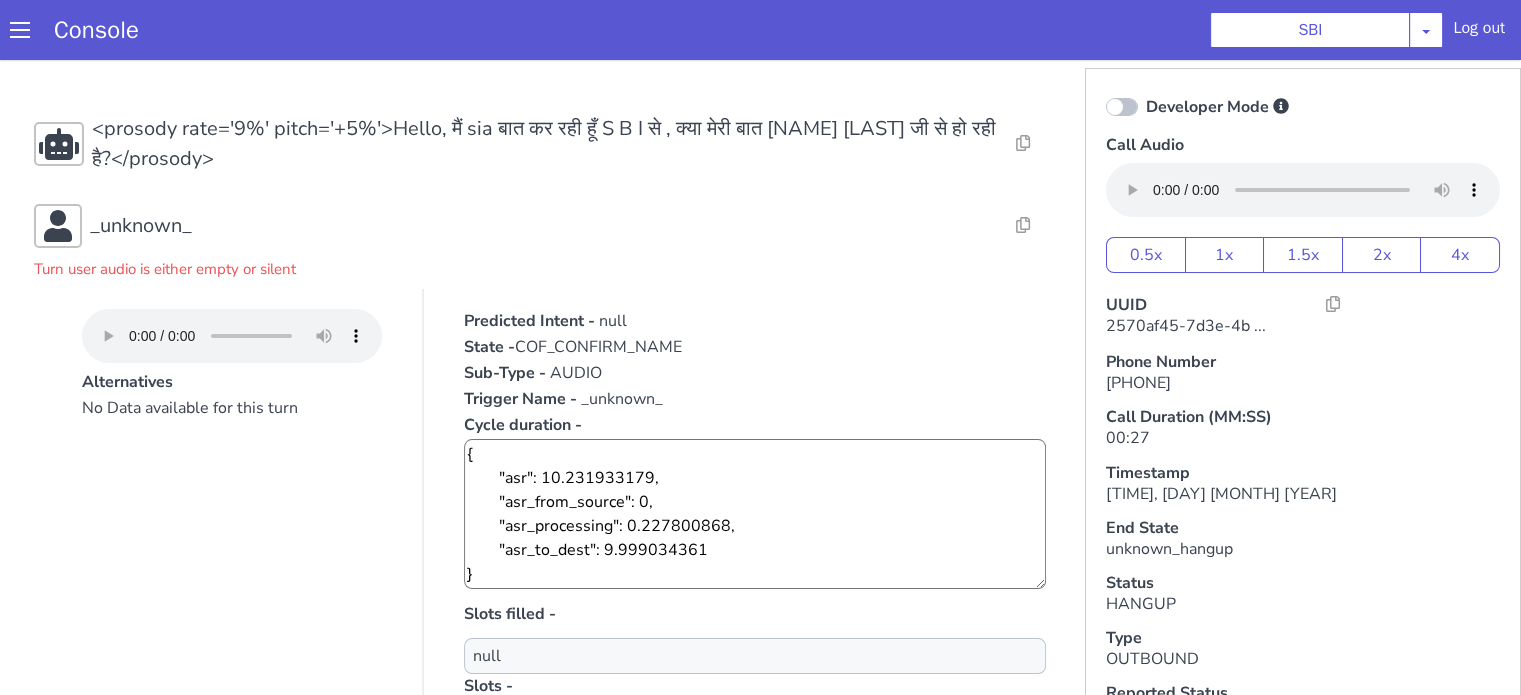 scroll, scrollTop: 471, scrollLeft: 0, axis: vertical 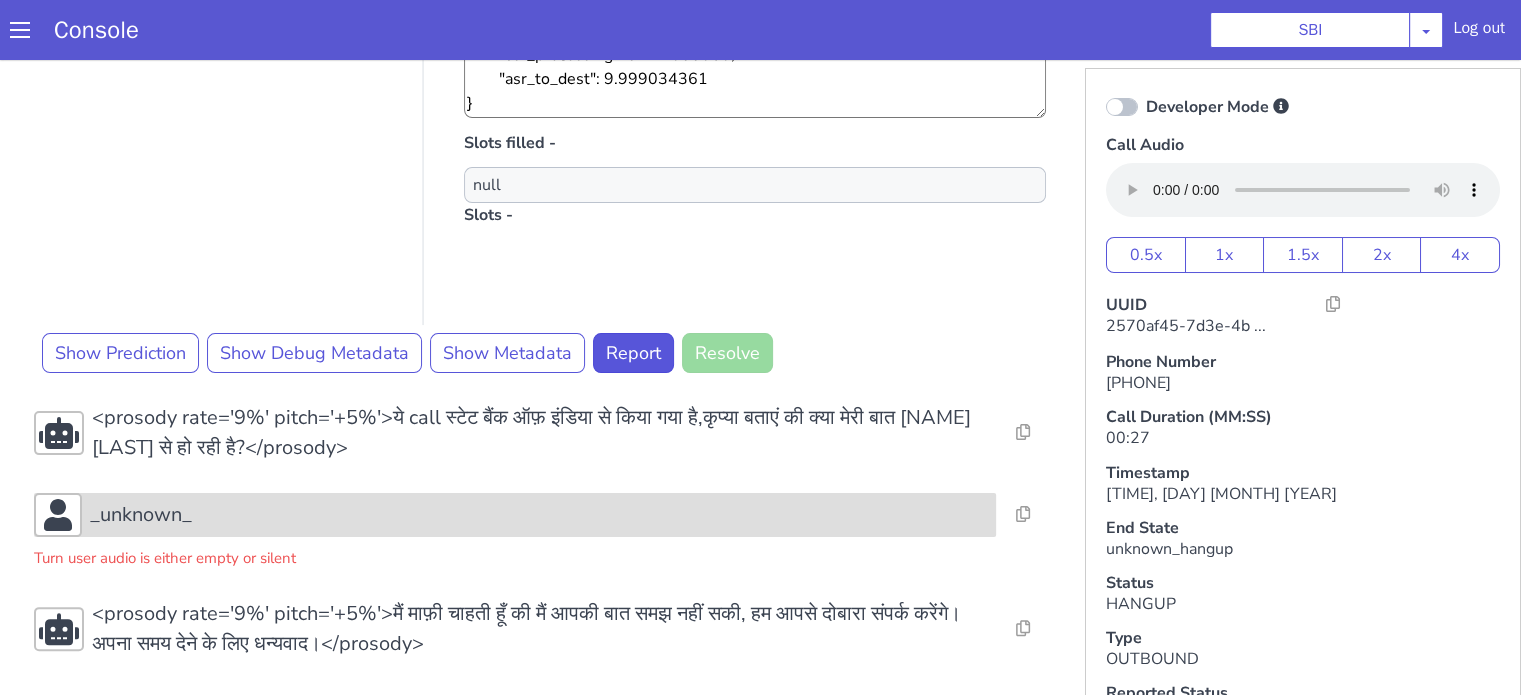 click on "_unknown_" at bounding box center [515, 515] 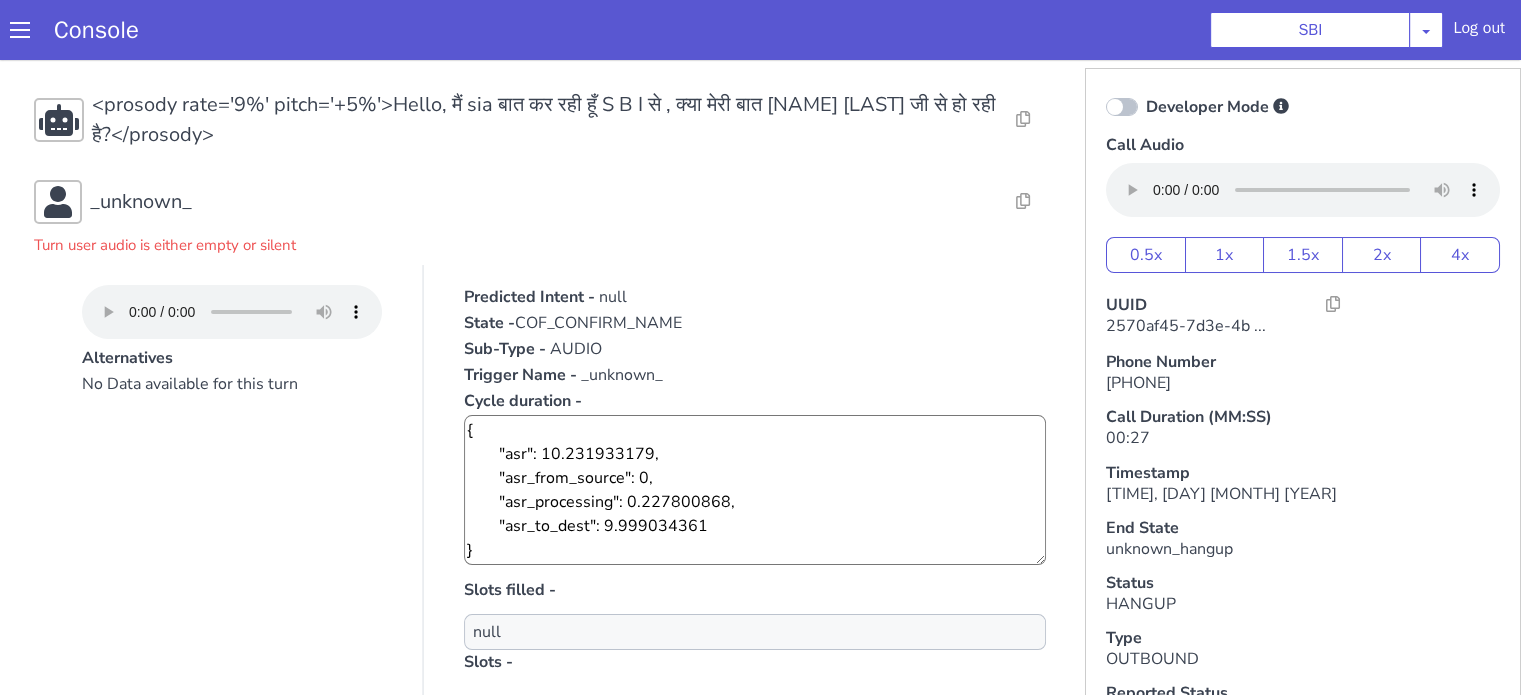 scroll, scrollTop: 0, scrollLeft: 0, axis: both 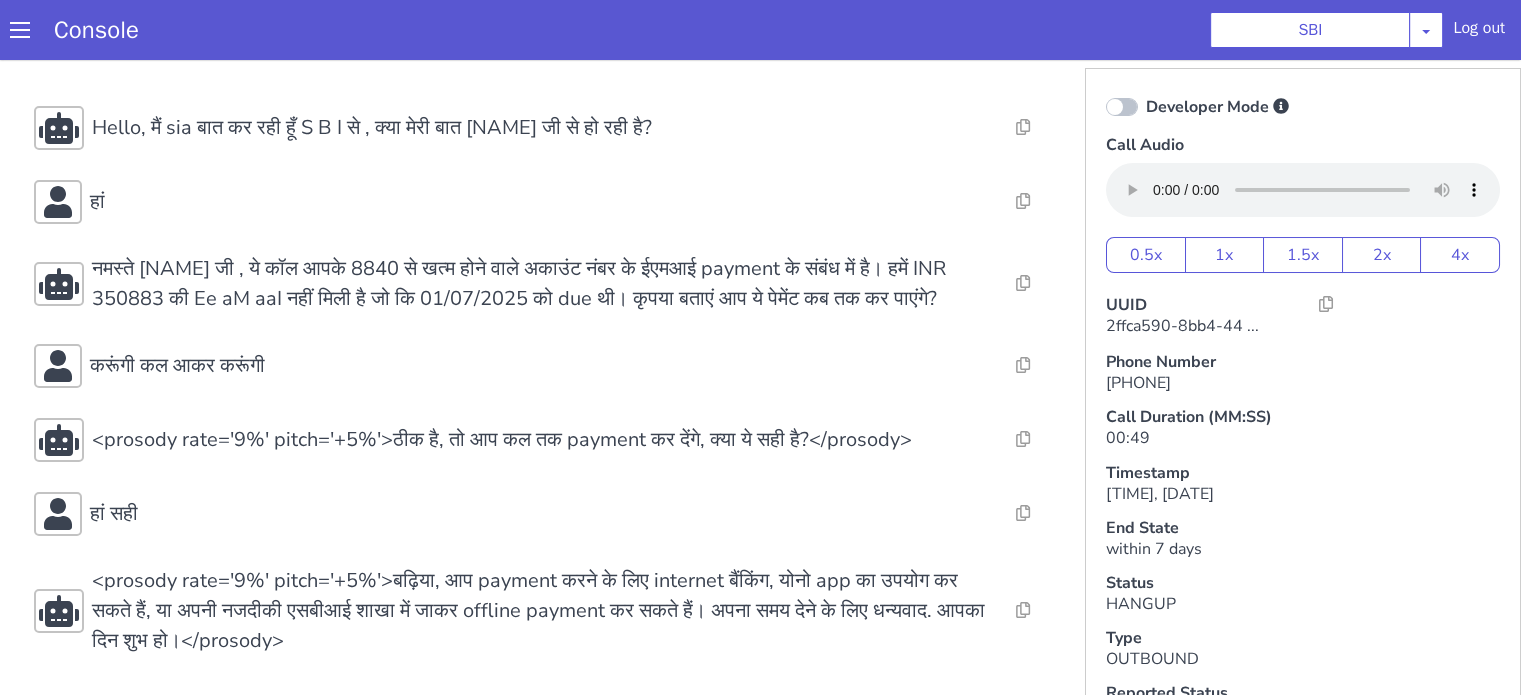 type 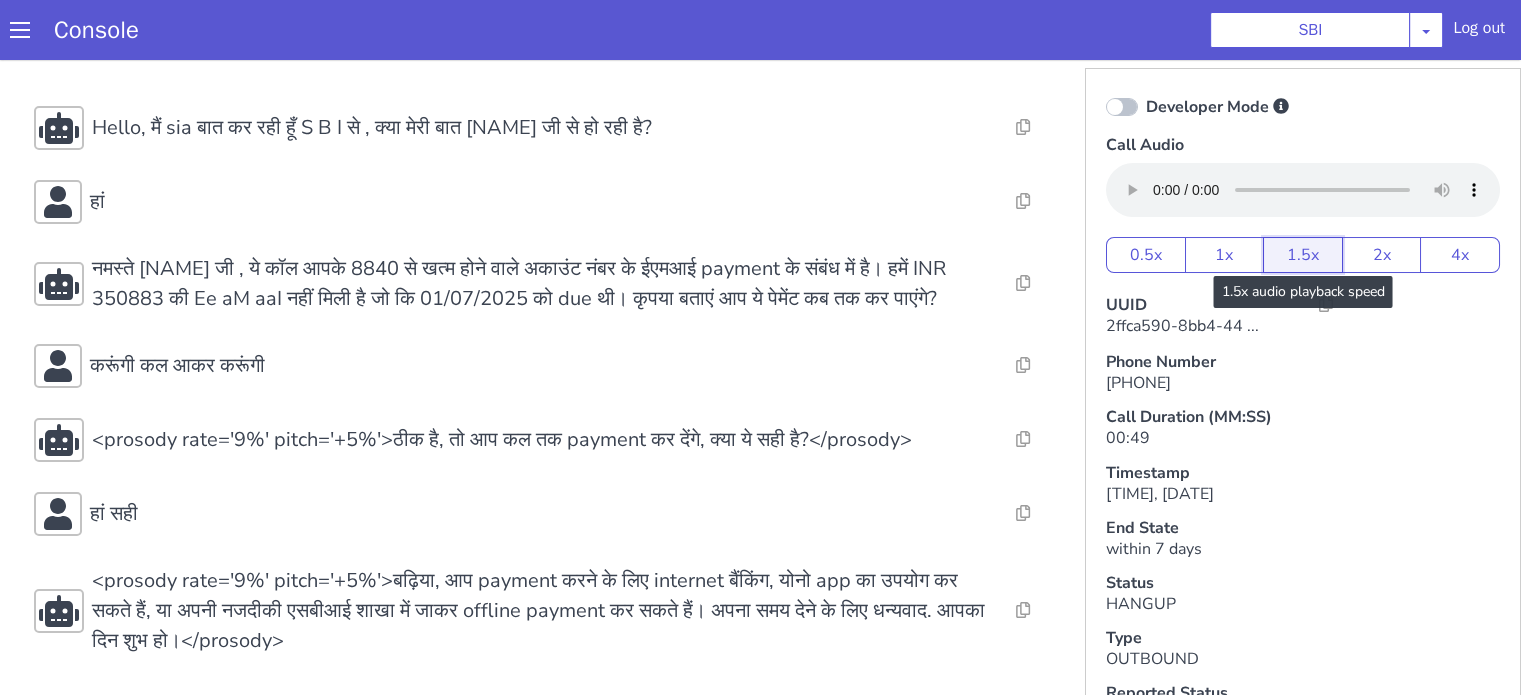 click on "1.5x" at bounding box center [1475, 1104] 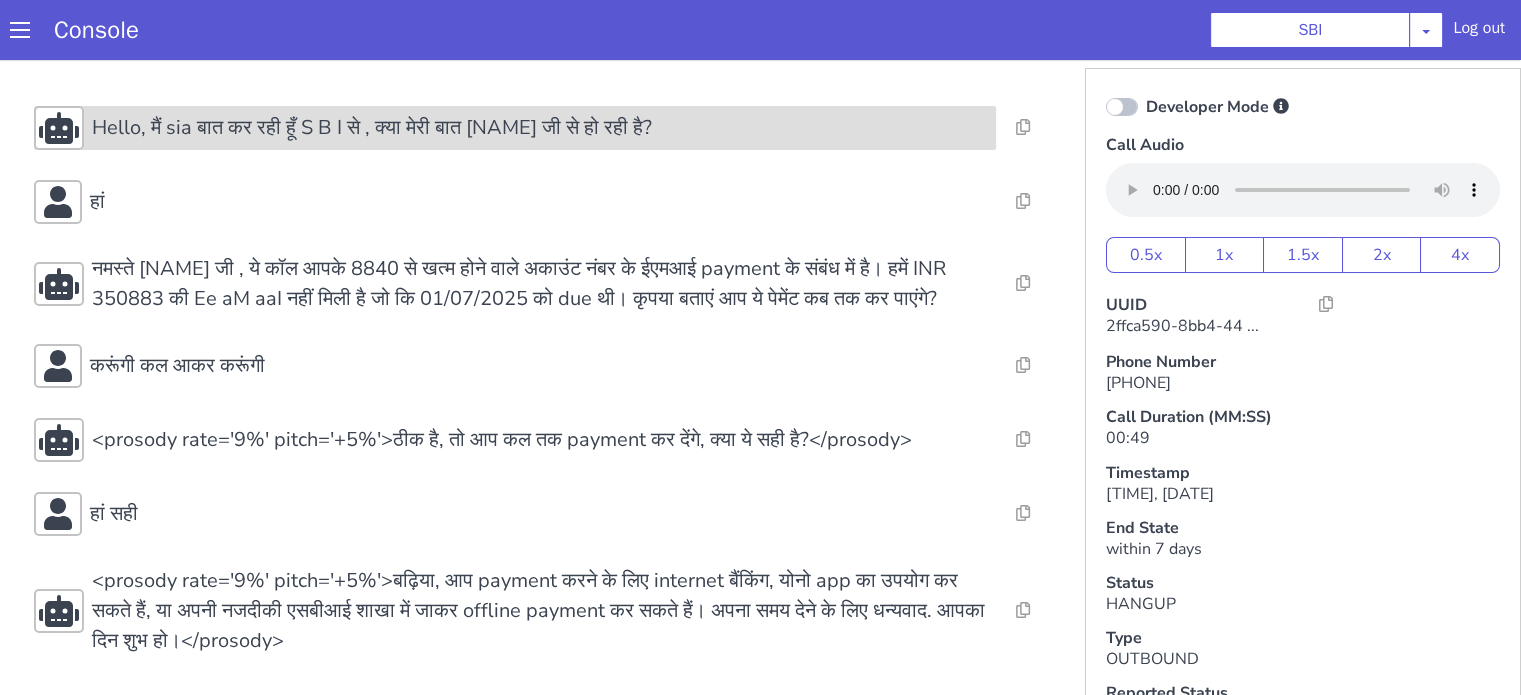 scroll, scrollTop: 0, scrollLeft: 0, axis: both 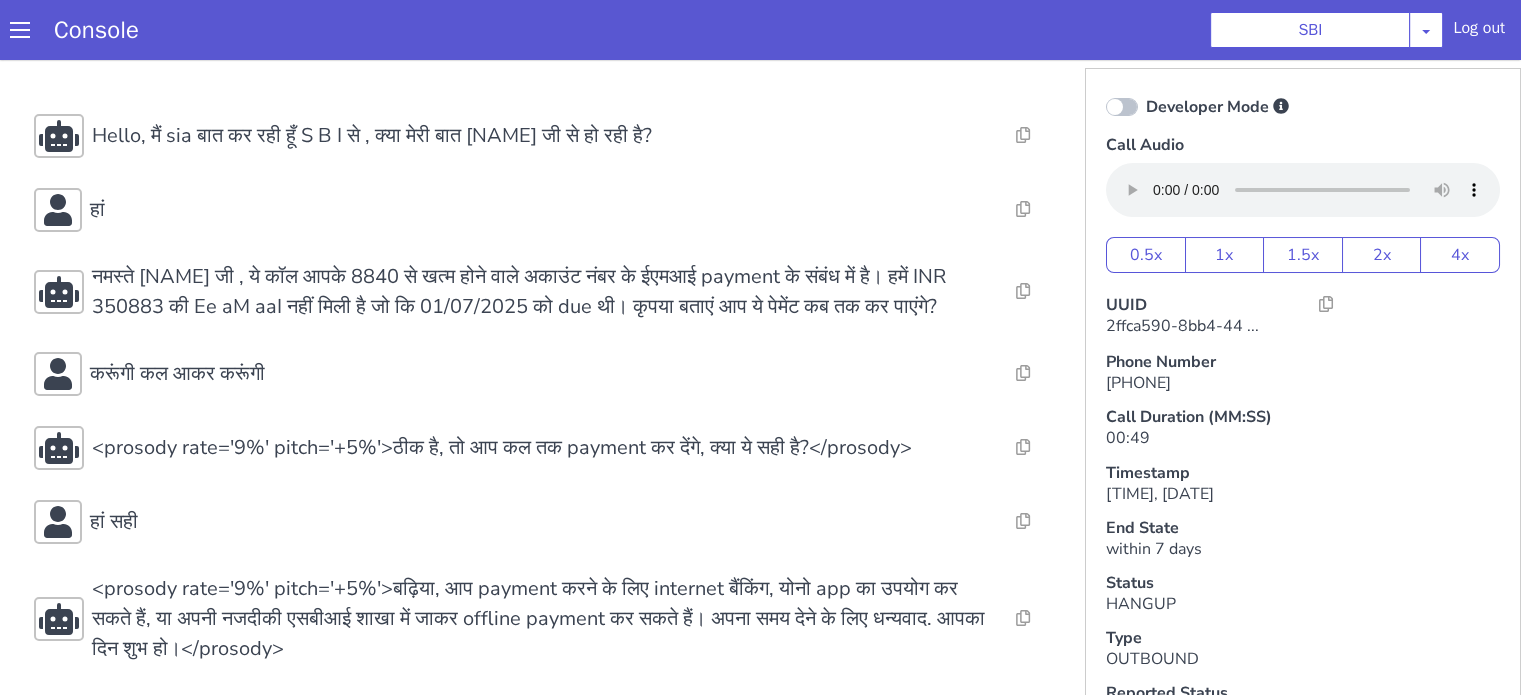 click on "Console SBI AO Smith Airtel DTH Pilot Airtel POC Alice Blue NT Aliceblue American Finance - US Apollo Apollo 24*7 Application - Collections Auto NPS feedback Avaya Devconnect Axis Axis AMC Axis Outbound BAGIC BALIC BALIC Old 2 Bajaj Autofinance Bajaj Fin Banking Demo Barbeque Nation Buy Now Pay Later Cars24 Cashe Central Bank of India Charles Tyrwhitt Cholamandalam Finance Consumer Durables Coverfox Covid19 Helpline Credgenics CreditMate DPDzero DUMMY Data collection Demo - Collections Dish TV ERCM Emeritus Eureka Forbes - LQ FFAM360 - US Familiarity Farming_Axis Finaccel Flipkart Flow Templates Fusion Microfinance Giorgos_TestBot Great Learning Grievance Bot HDB Finance HDFC HDFC Ergo HDFC Freedom CC HDFC Life Demo HDFC Securities Hathway Internet Hathway V2 Home Credit IBM IBM Banking Demo ICICI ICICI Bank Outbound ICICI Lombard Persistency ICICI Prudential ICICI securities ICICI_lombard IDFC First Bank IFFCO Tokio Insurance Iffco Tokio Indiamart Indigo IndusInd - Settlement IndusInd CC Insurance Jarvis" at bounding box center (624, 60) 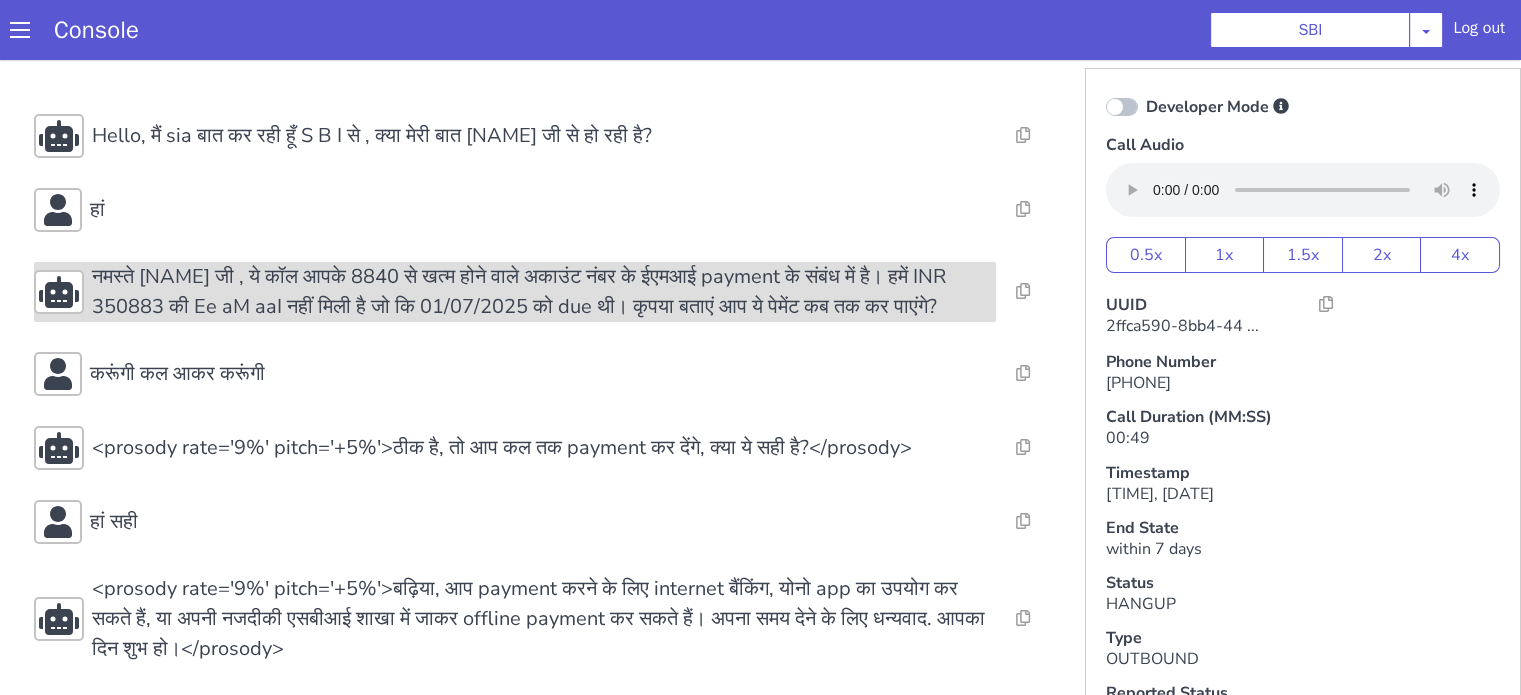 scroll, scrollTop: 80, scrollLeft: 0, axis: vertical 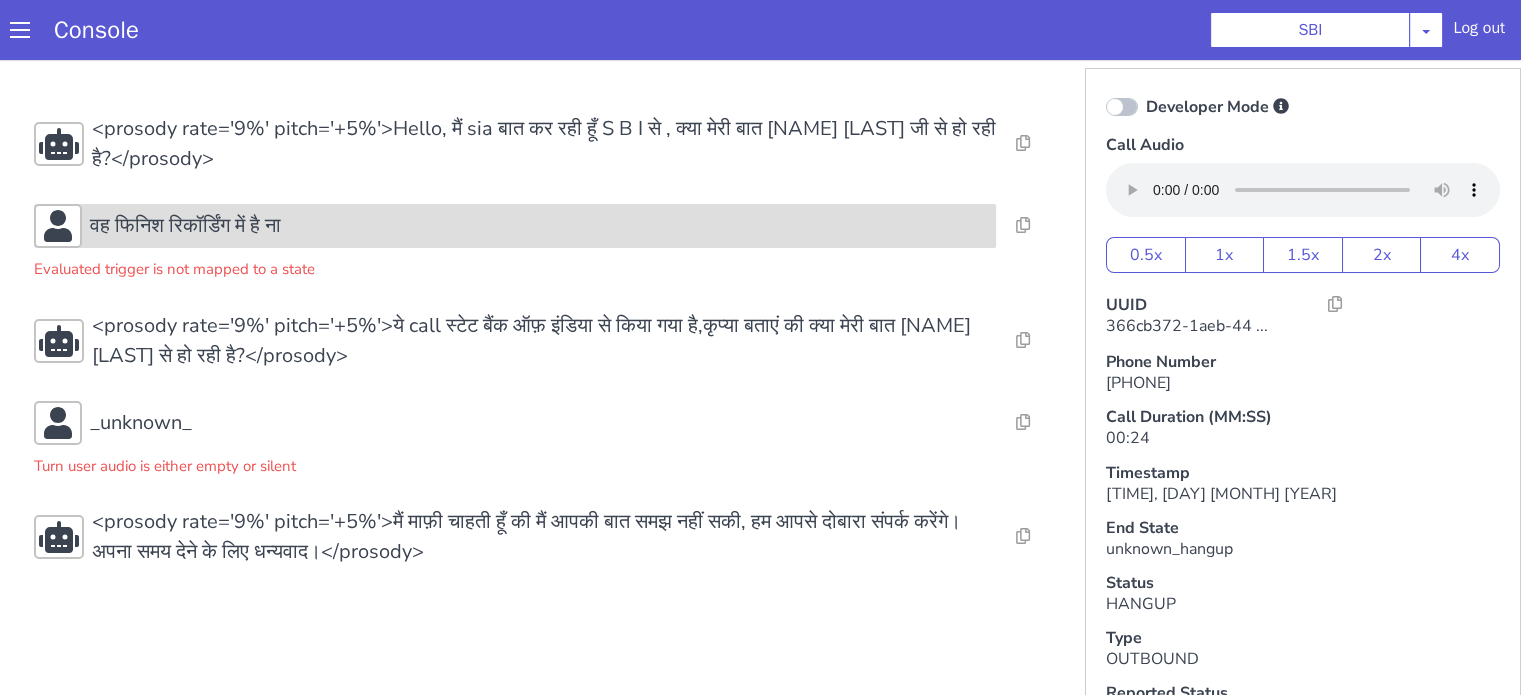click on "वह फिनिश रिकॉर्डिंग में है ना" at bounding box center [539, 226] 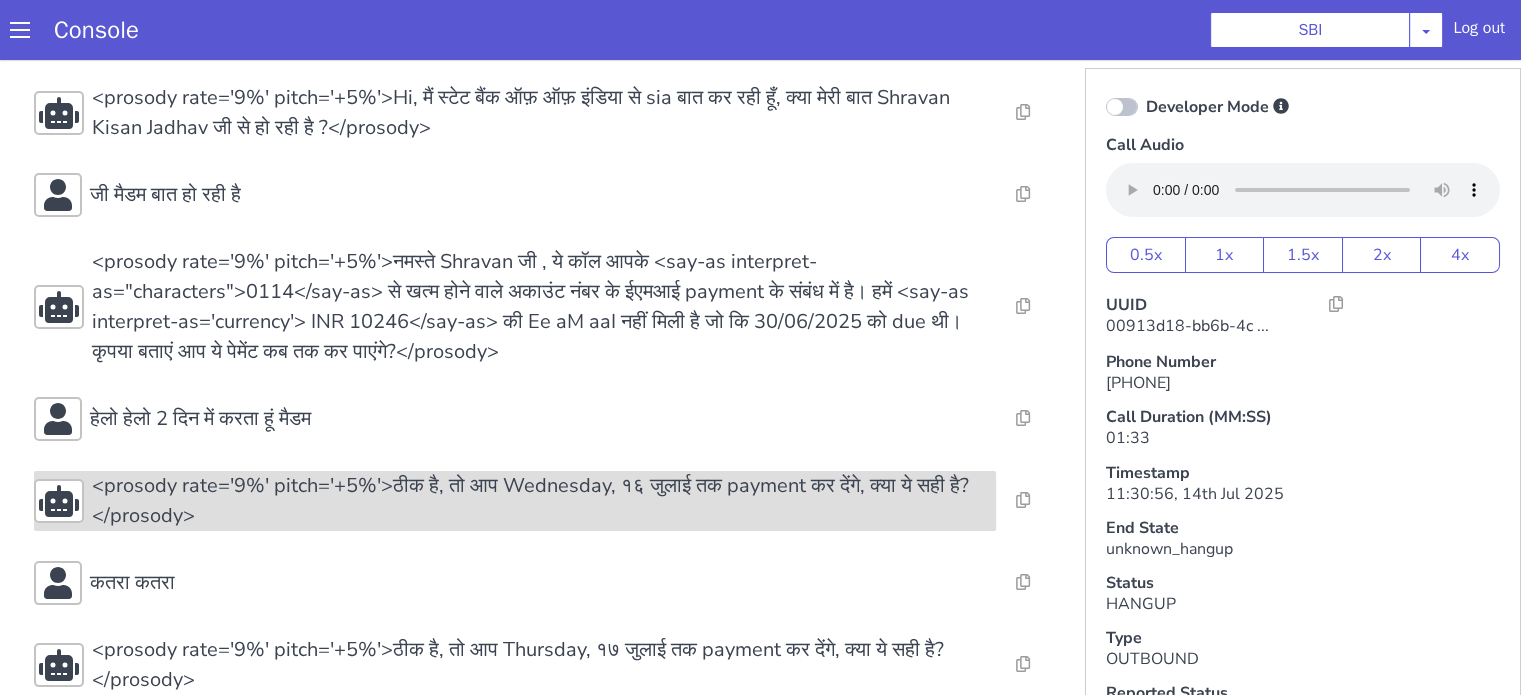 scroll, scrollTop: 188, scrollLeft: 0, axis: vertical 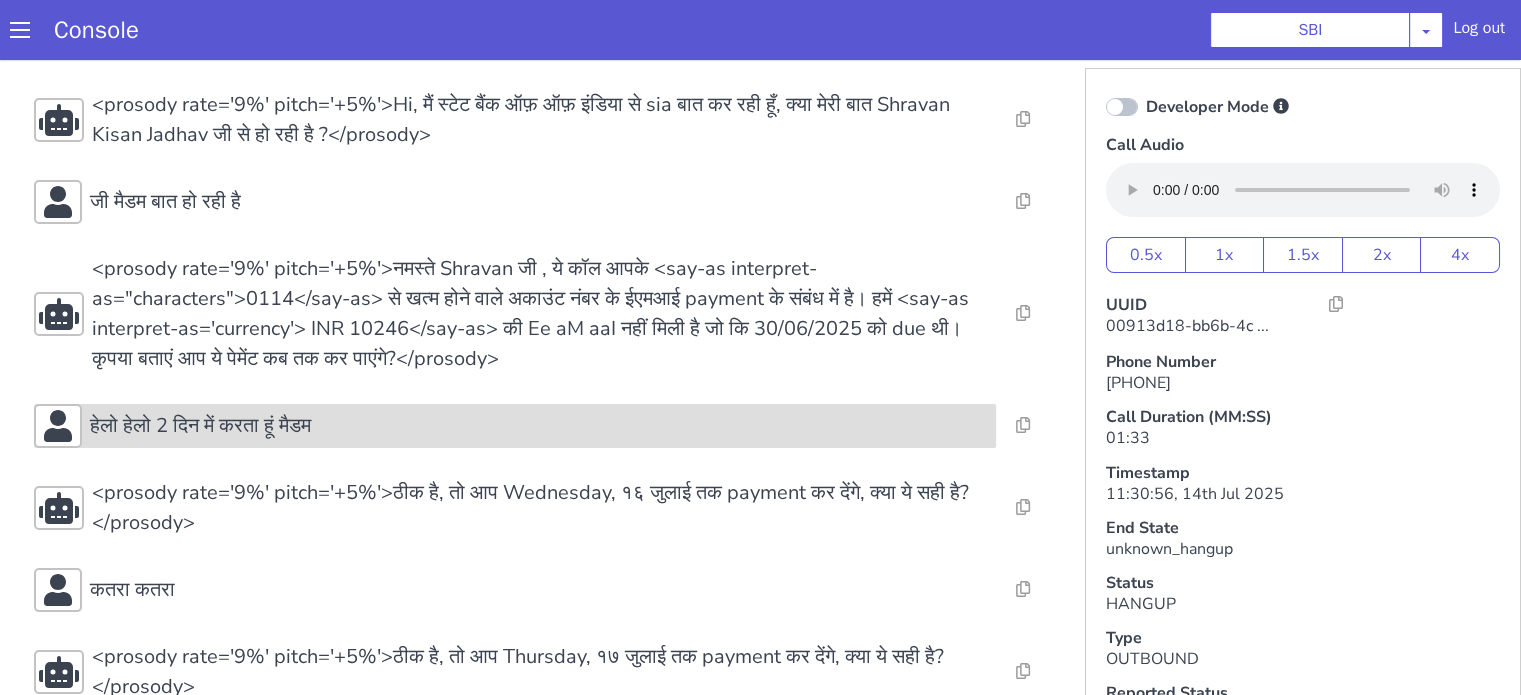 click on "हेलो हेलो 2 दिन में करता हूं मैडम" at bounding box center (515, 426) 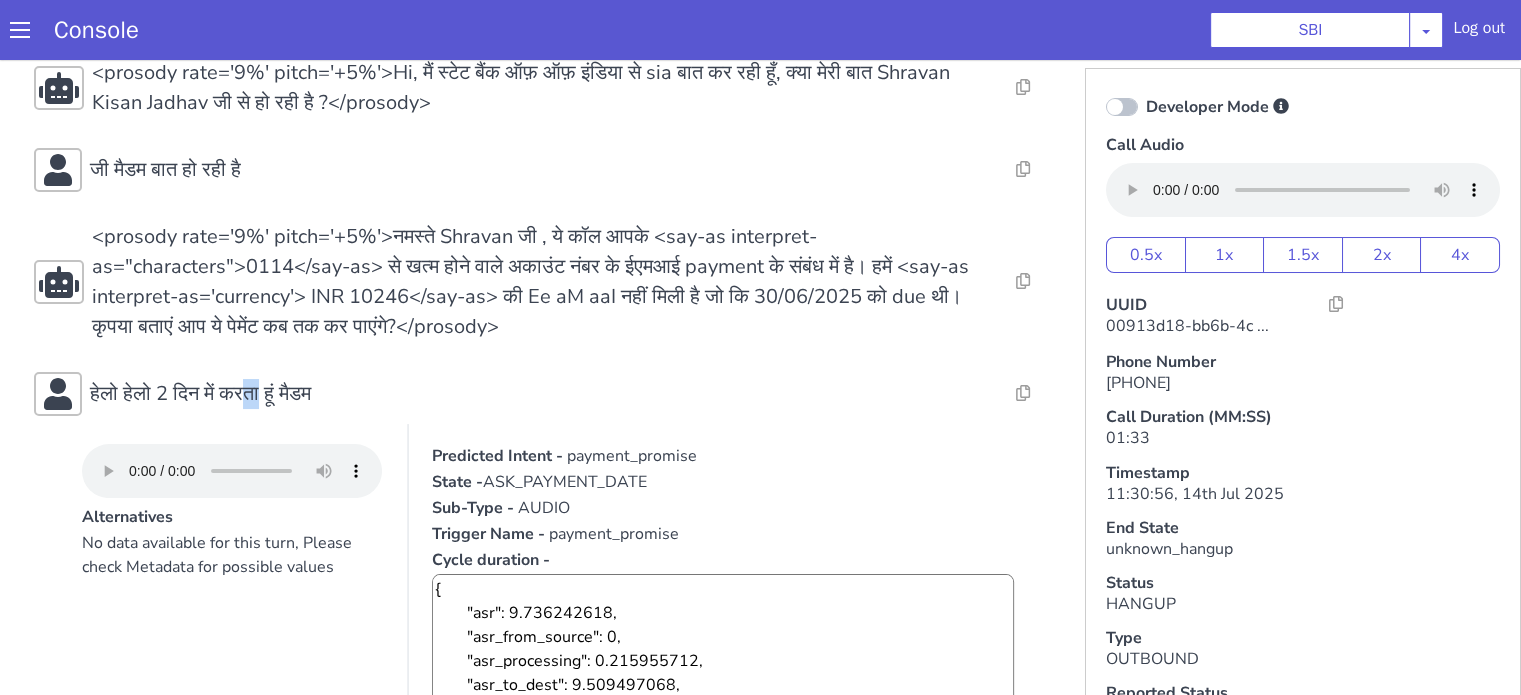 scroll, scrollTop: 688, scrollLeft: 0, axis: vertical 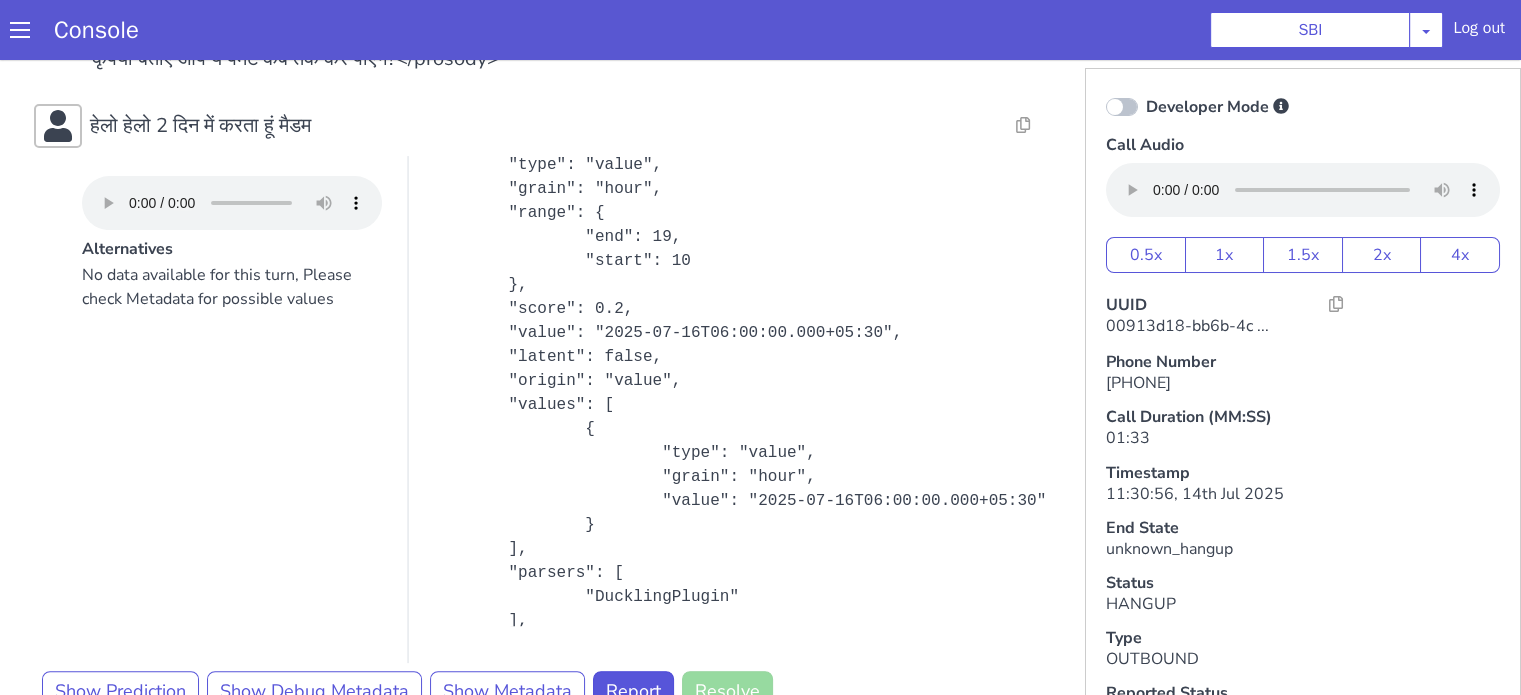 click on "No data available for this turn, Please check Metadata for possible values" at bounding box center [233, 463] 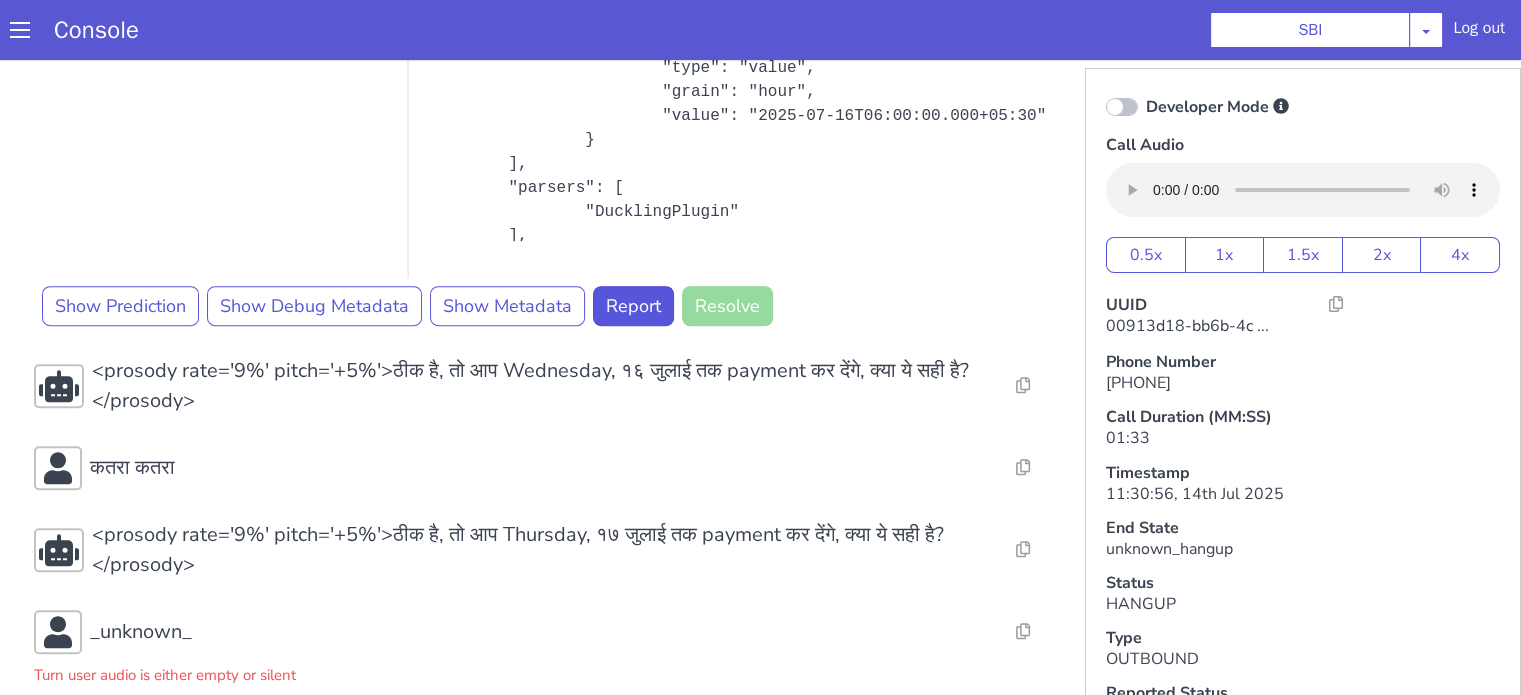 scroll, scrollTop: 888, scrollLeft: 0, axis: vertical 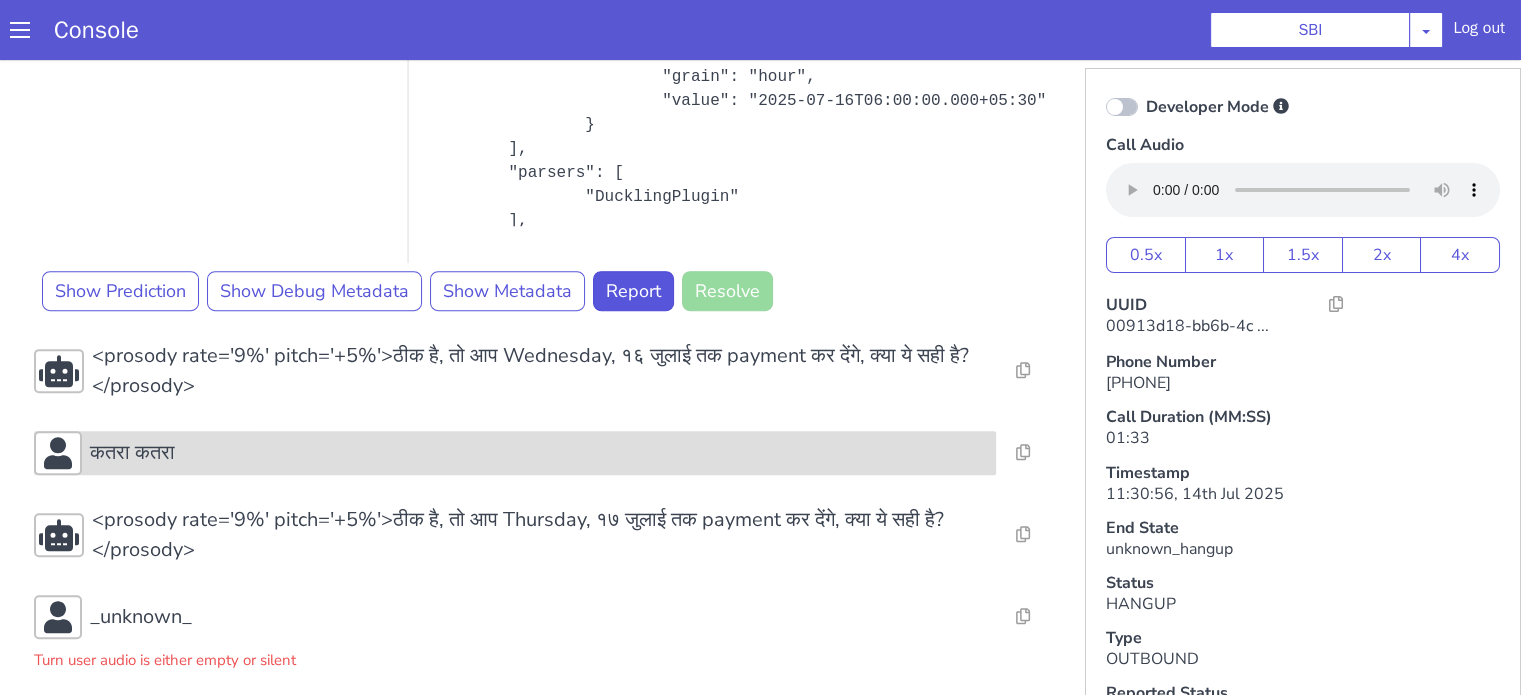 click on "कतरा कतरा" at bounding box center (515, 453) 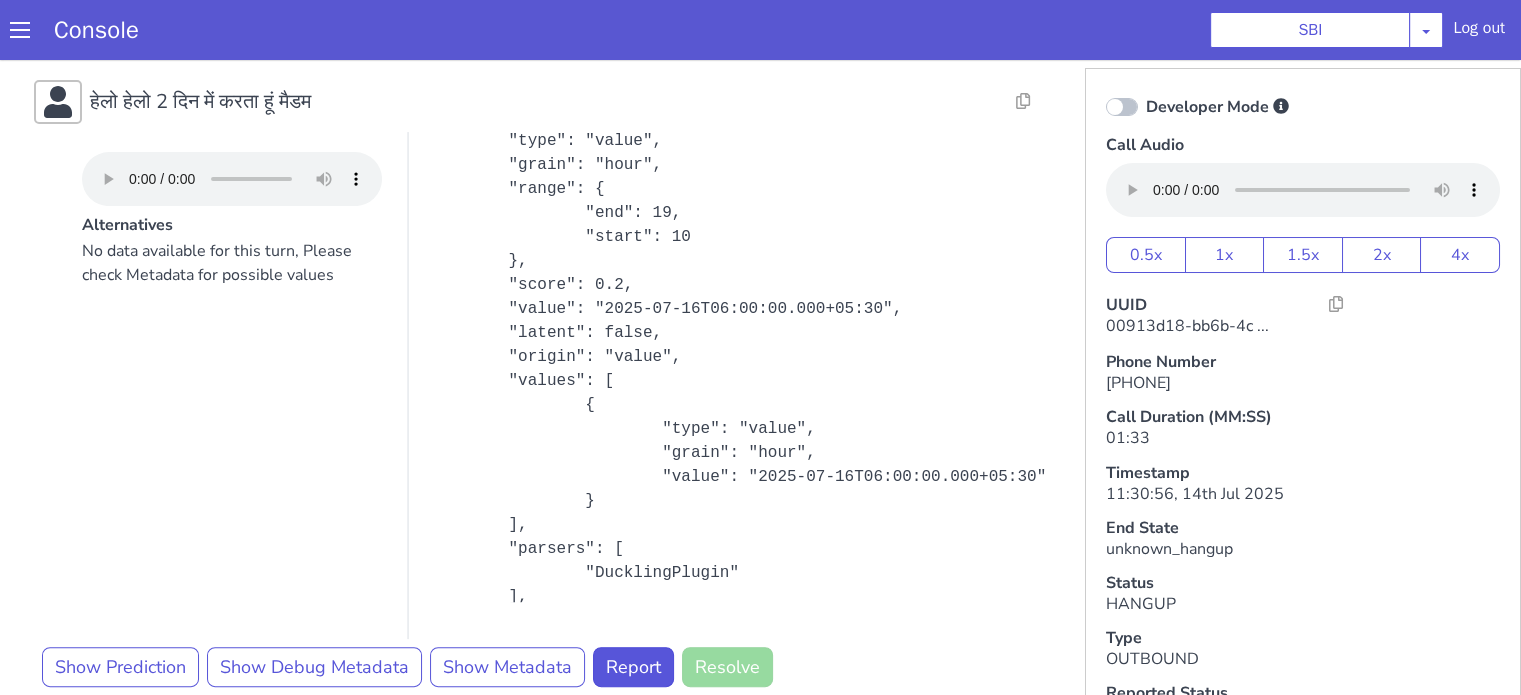 scroll, scrollTop: 388, scrollLeft: 0, axis: vertical 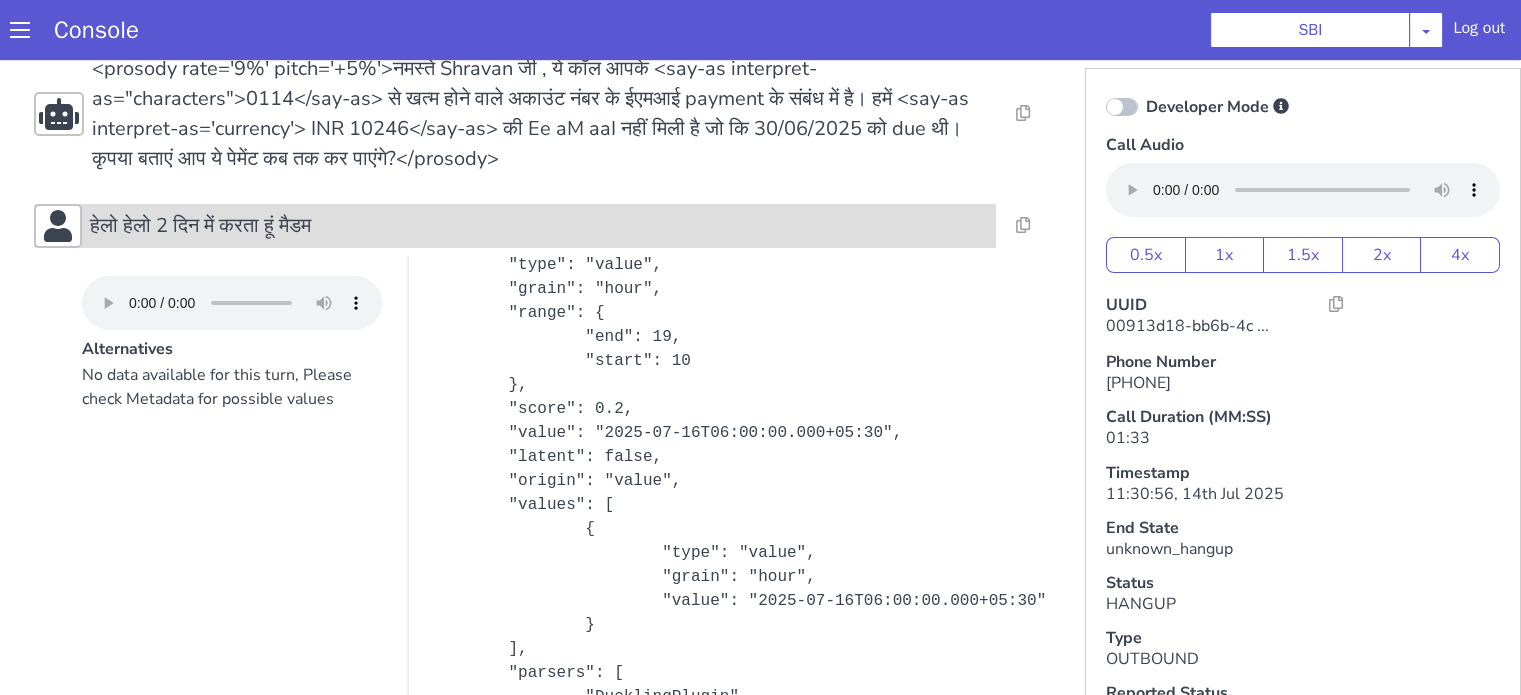 click on "हेलो हेलो 2 दिन में करता हूं मैडम" at bounding box center (200, 226) 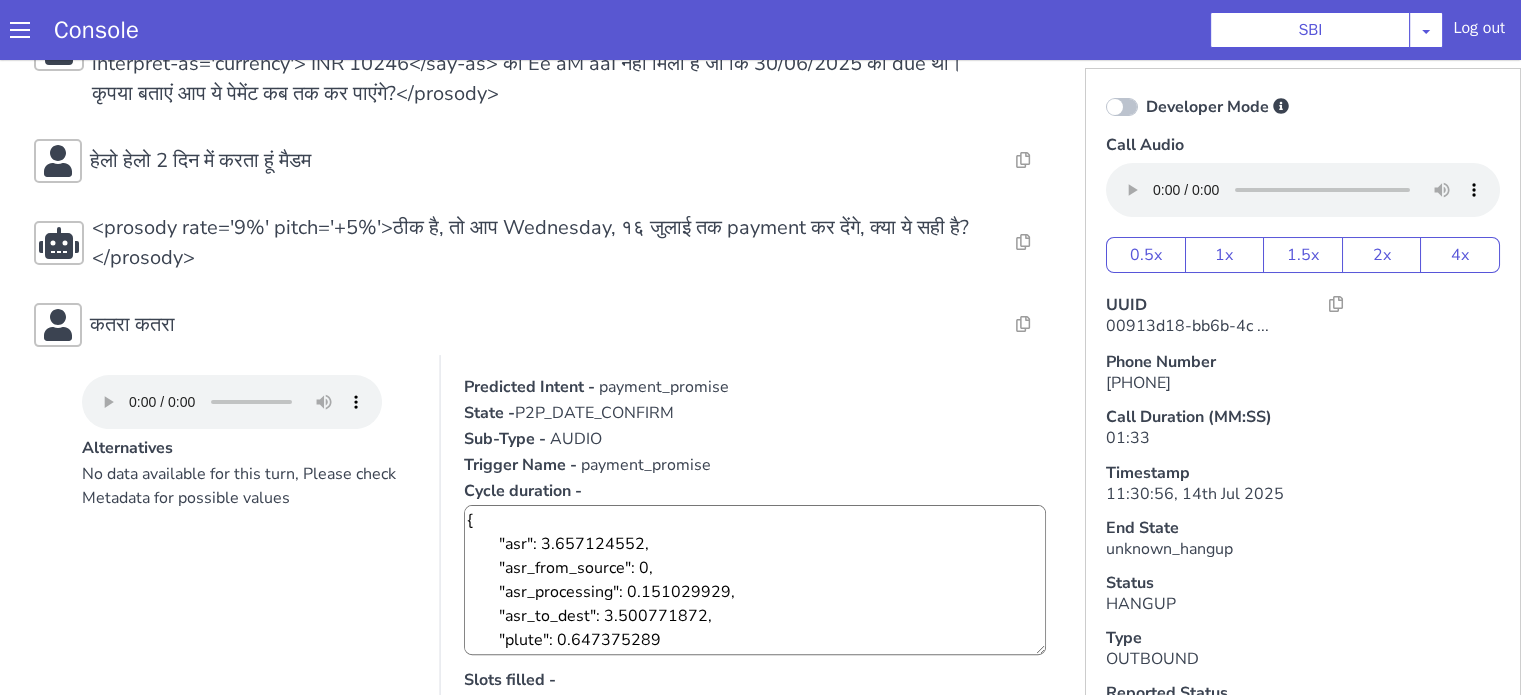 scroll, scrollTop: 488, scrollLeft: 0, axis: vertical 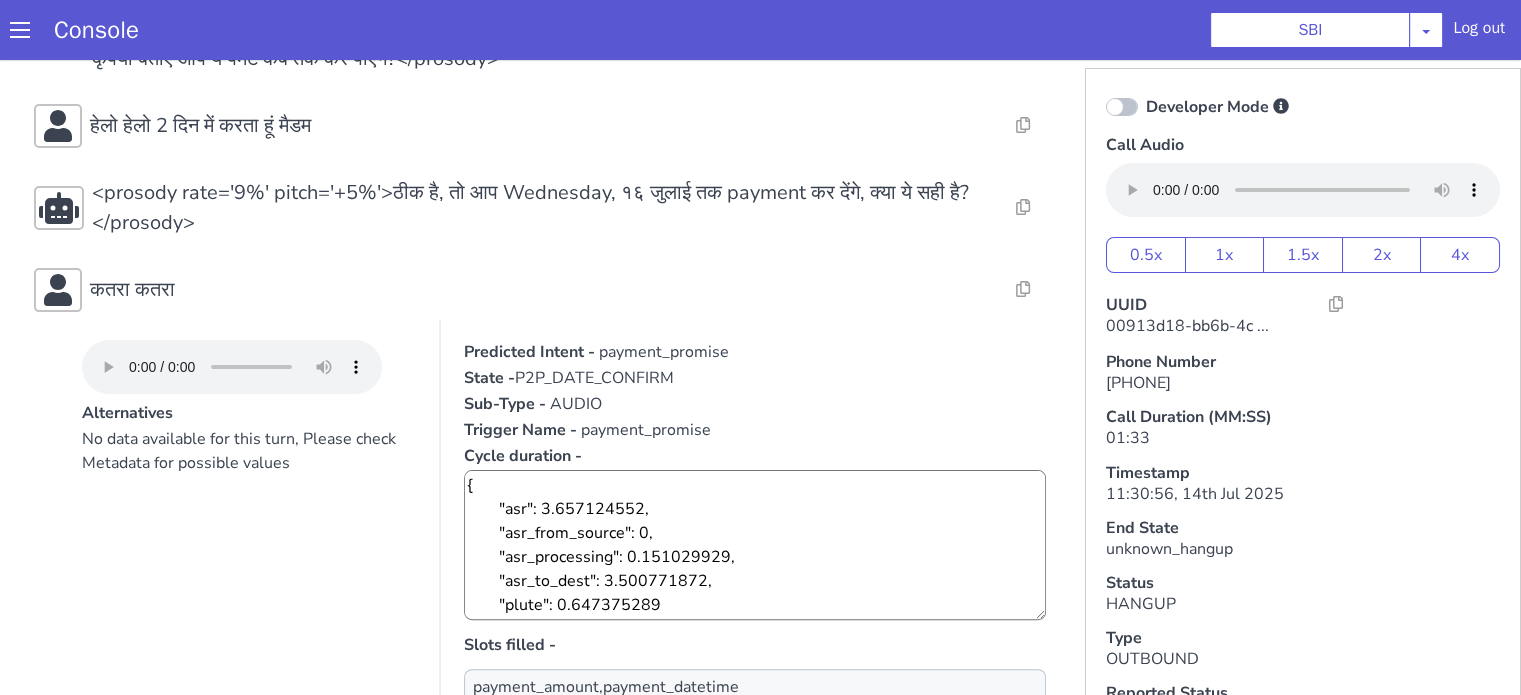 type 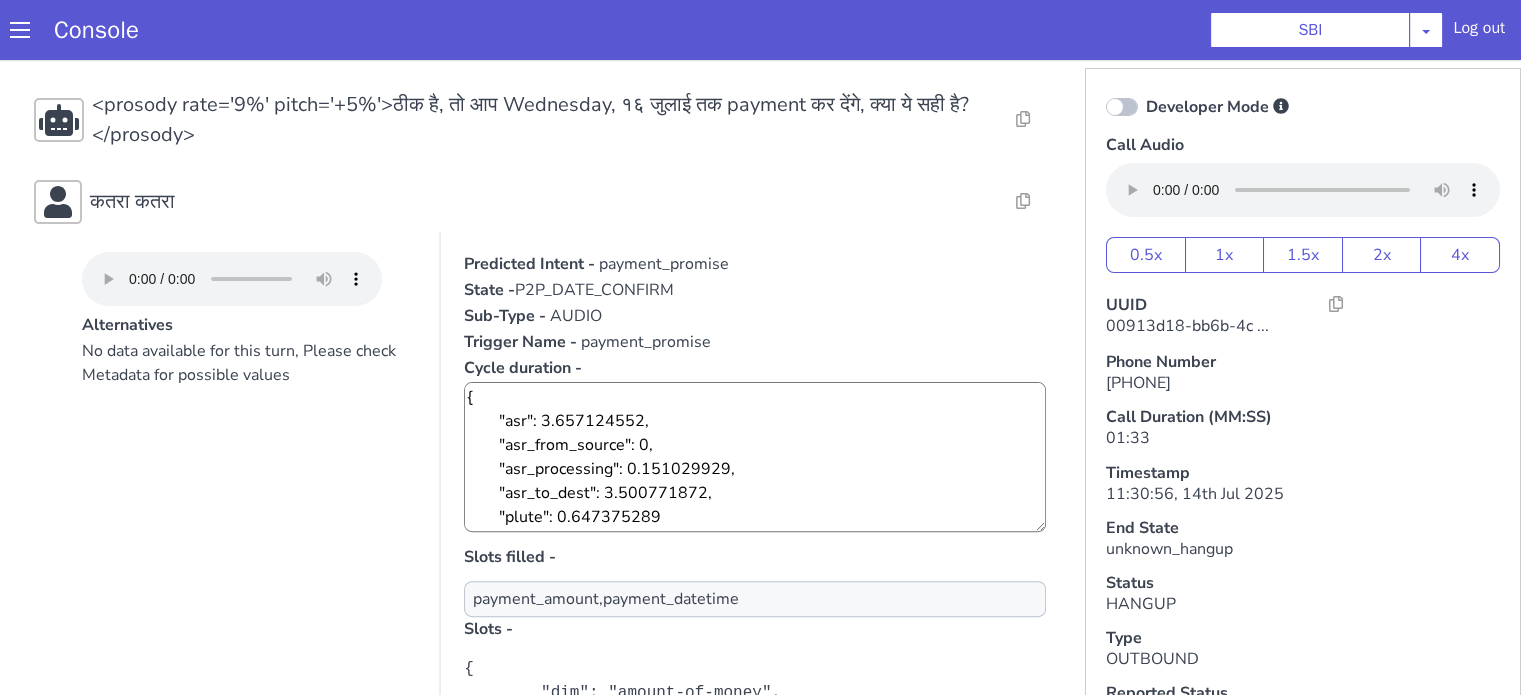 scroll, scrollTop: 688, scrollLeft: 0, axis: vertical 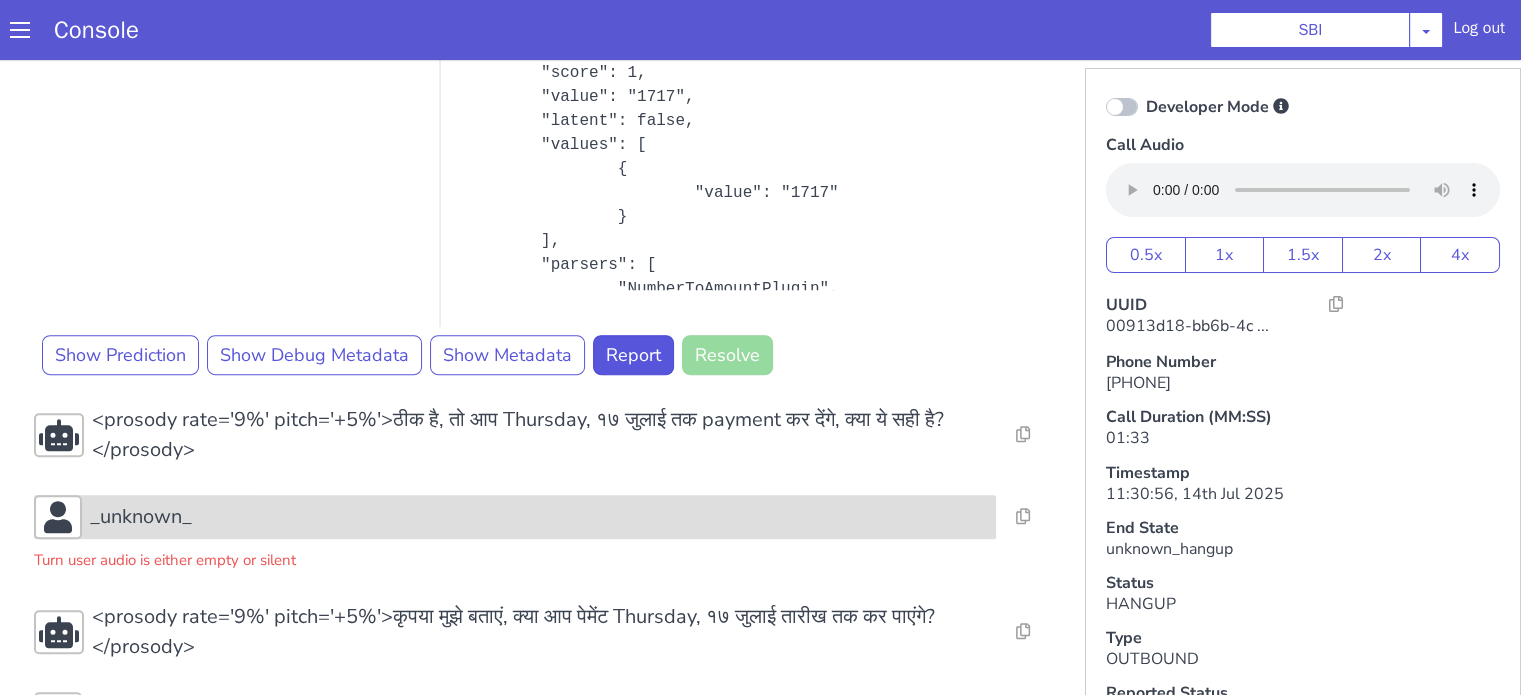 click on "_unknown_" at bounding box center (539, 517) 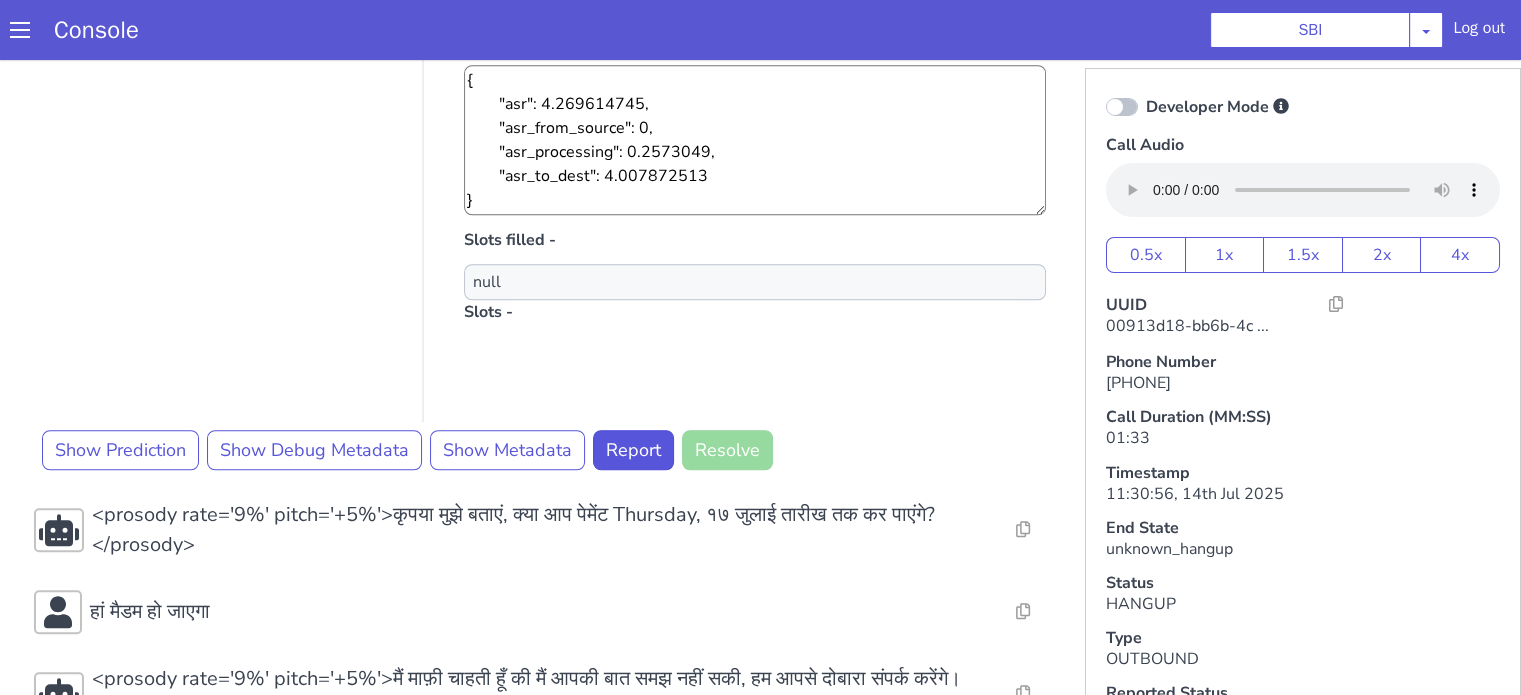 scroll, scrollTop: 1715, scrollLeft: 0, axis: vertical 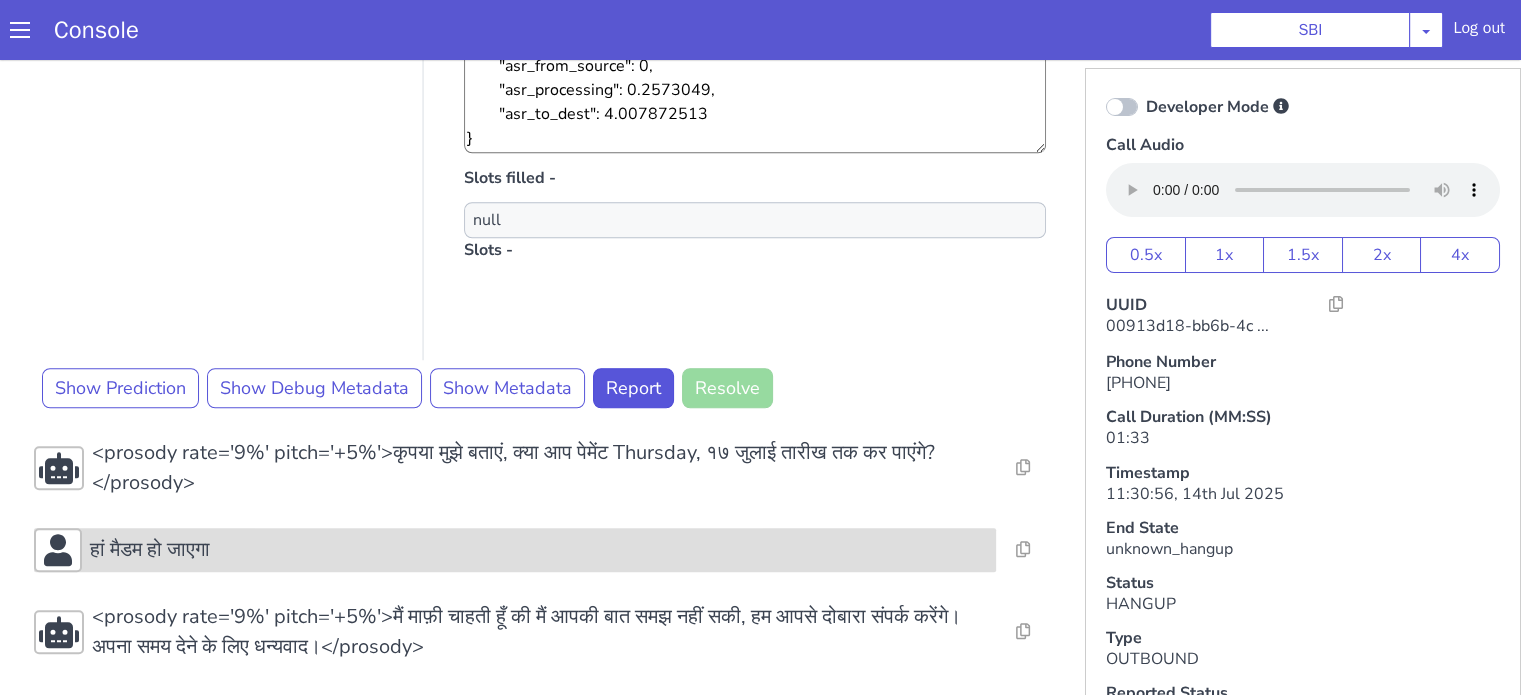 click on "हां मैडम हो जाएगा" at bounding box center [539, 550] 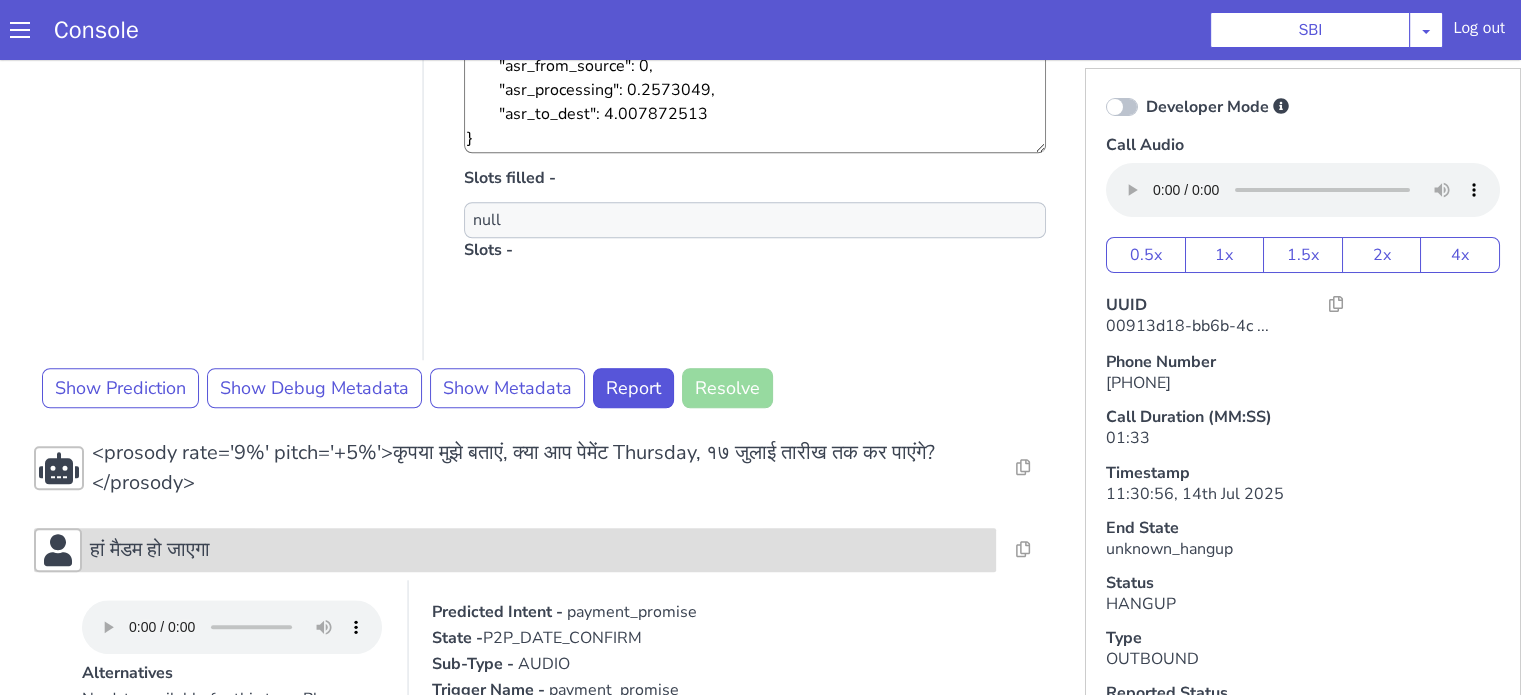 click on "हां मैडम हो जाएगा" at bounding box center [539, 550] 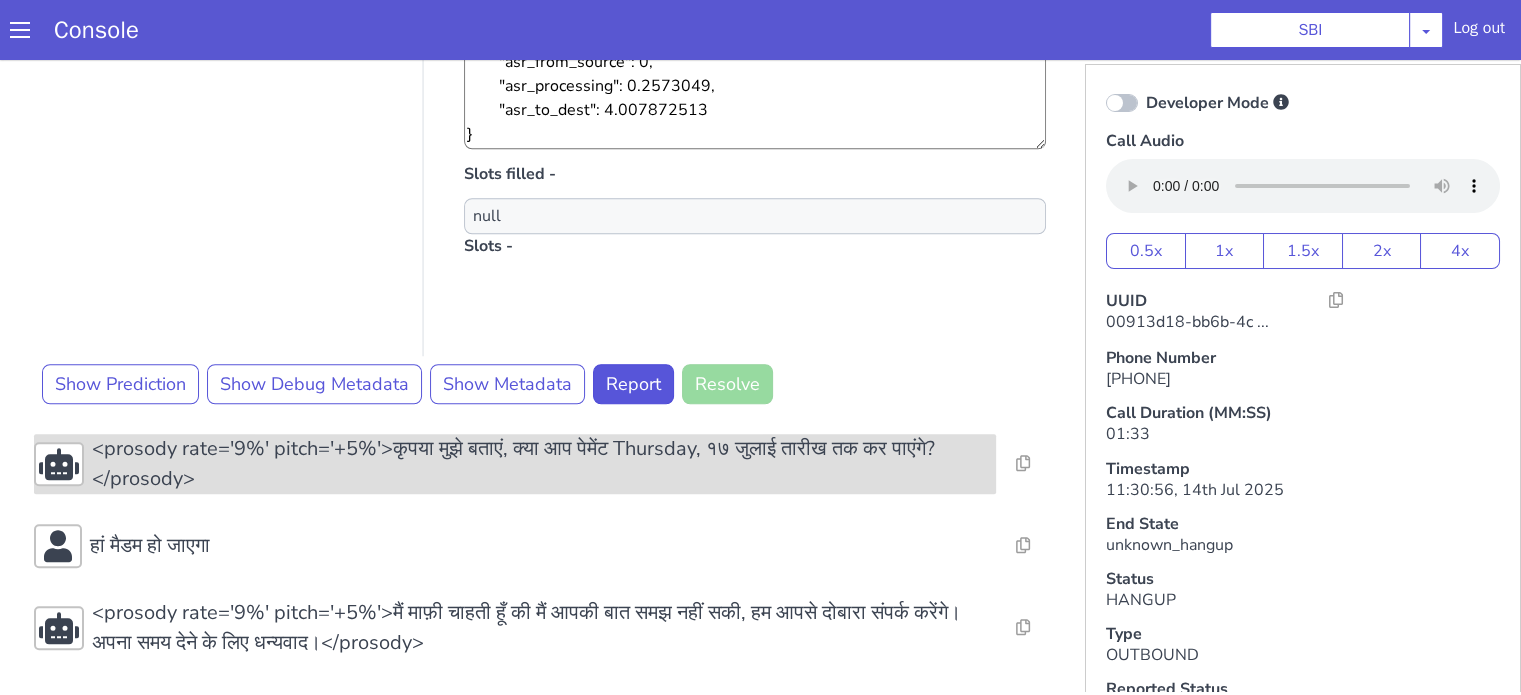 scroll, scrollTop: 5, scrollLeft: 0, axis: vertical 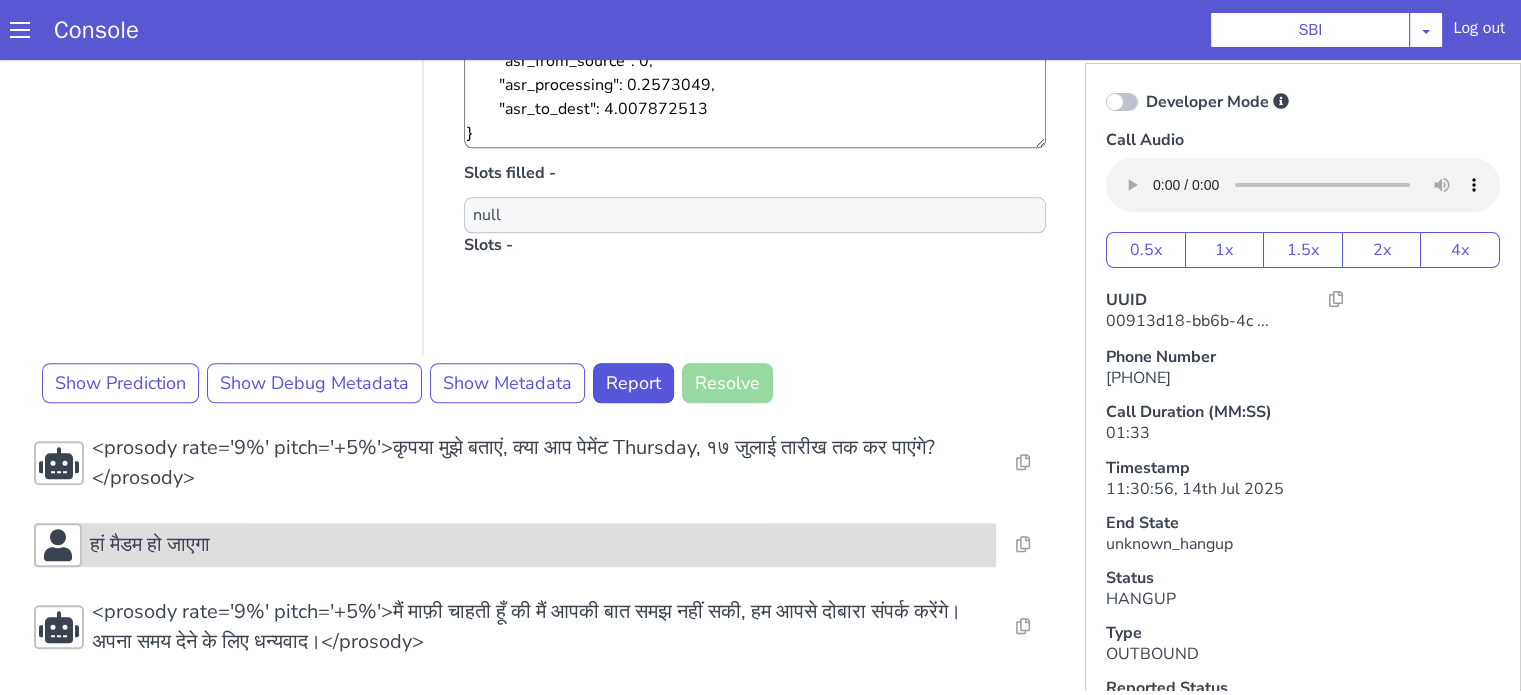 click on "हां मैडम हो जाएगा" at bounding box center [539, 545] 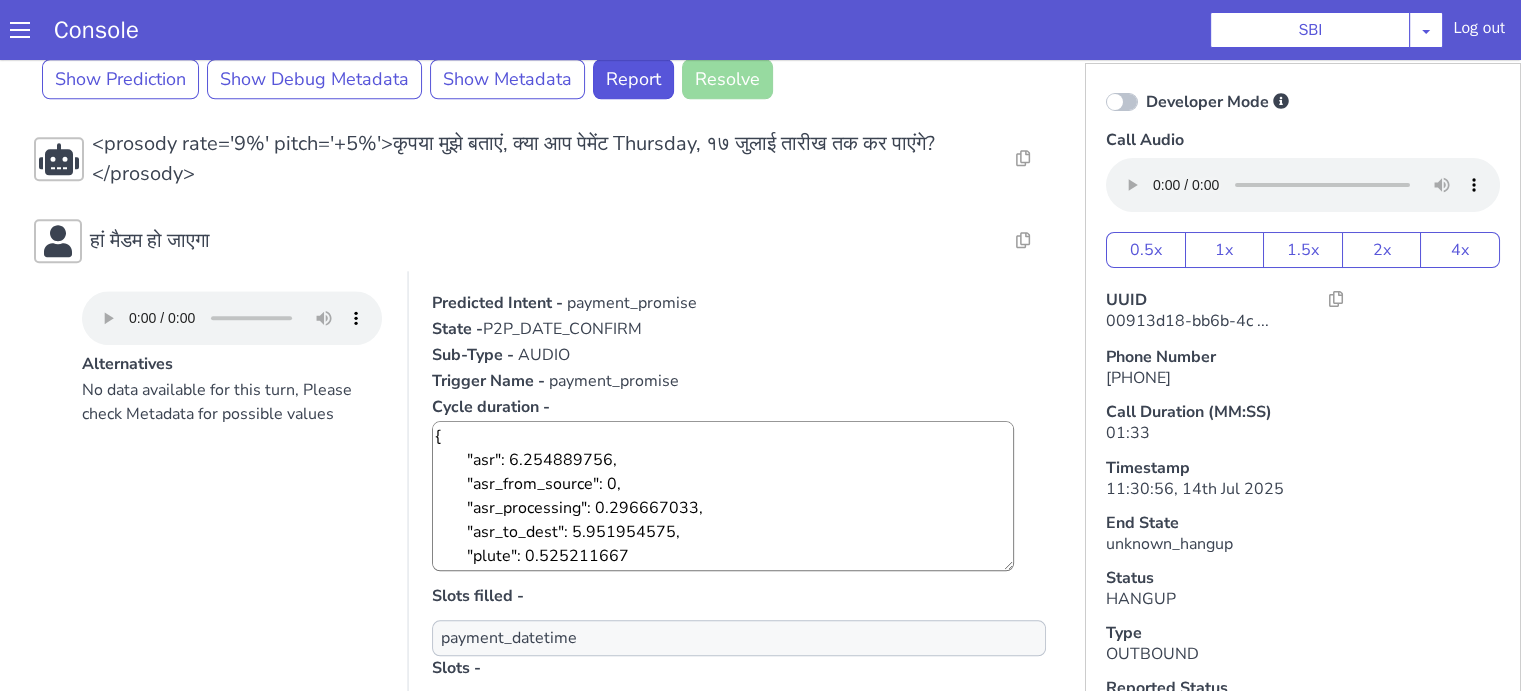 scroll, scrollTop: 2115, scrollLeft: 0, axis: vertical 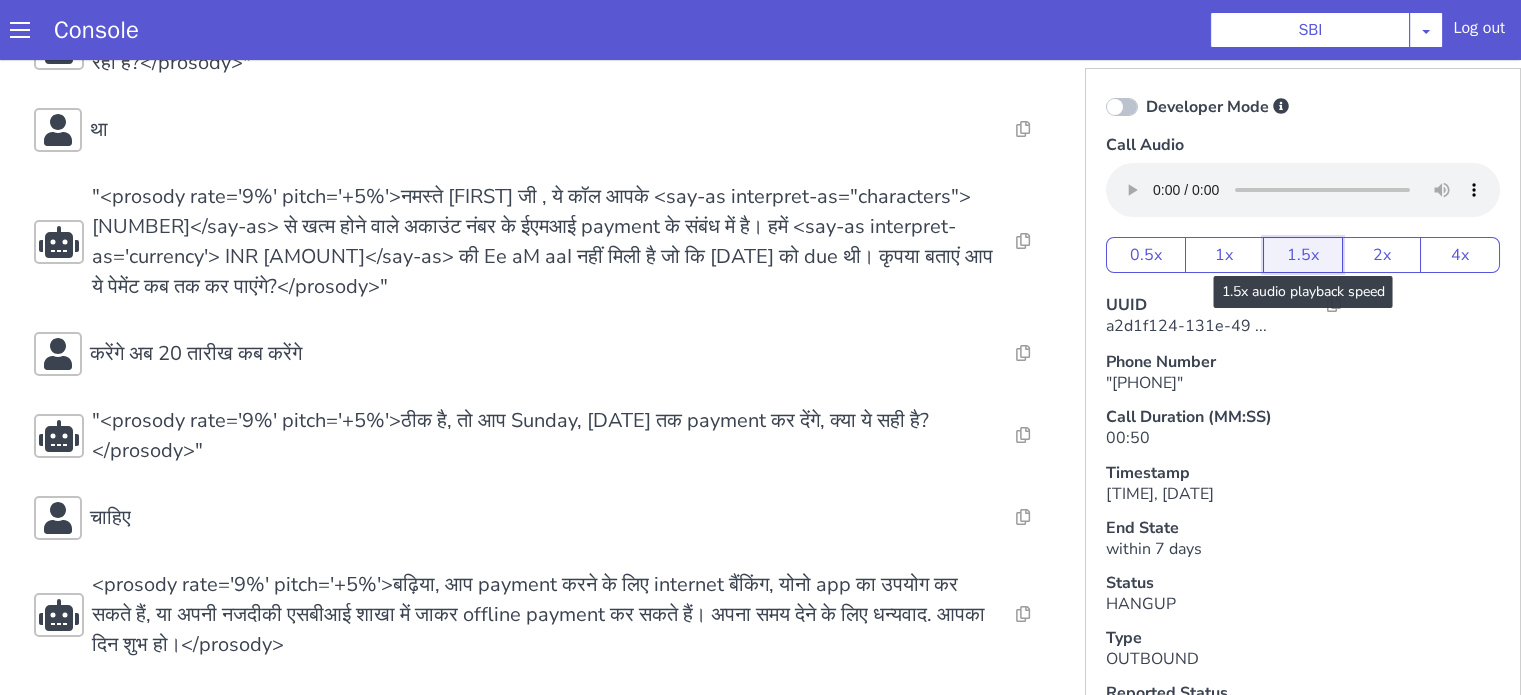 click on "1.5x" at bounding box center (1525, -67) 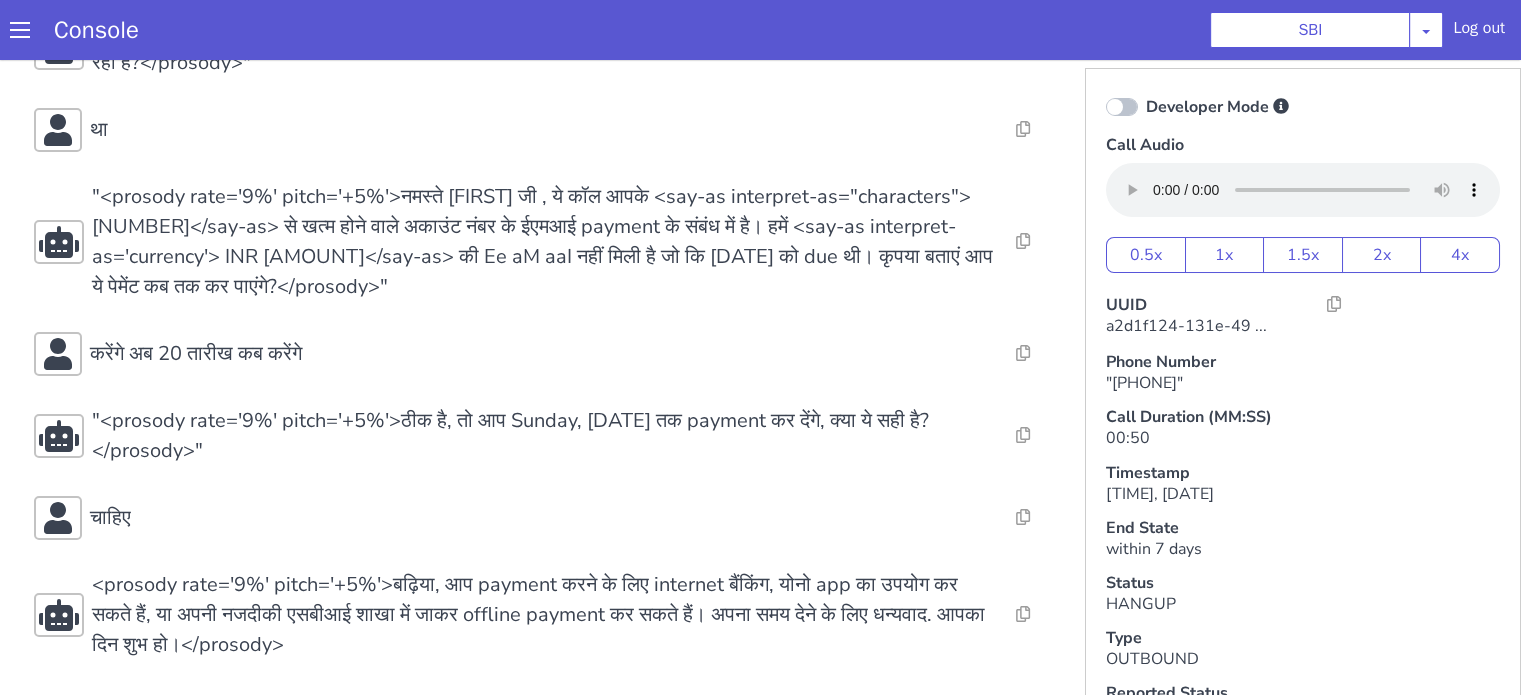 click on "Console SBI AO Smith Airtel DTH Pilot Airtel POC Alice Blue NT Aliceblue American Finance - US Apollo Apollo 24*7 Application - Collections Auto NPS feedback Avaya Devconnect Axis Axis AMC Axis Outbound BAGIC BALIC BALIC Old 2 Bajaj Autofinance Bajaj Fin Banking Demo Barbeque Nation Buy Now Pay Later Cars24 Cashe Central Bank of India Charles Tyrwhitt Cholamandalam Finance Consumer Durables Coverfox Covid19 Helpline Credgenics CreditMate DPDzero DUMMY Data collection Demo - Collections Dish TV ERCM Emeritus Eureka Forbes - LQ FFAM360 - US Familiarity Farming_Axis Finaccel Flipkart Flow Templates Fusion Microfinance Giorgos_TestBot Great Learning Grievance Bot HDB Finance HDFC HDFC Ergo HDFC Freedom CC HDFC Life Demo HDFC Securities Hathway Internet Hathway V2 Home Credit IBM IBM Banking Demo ICICI ICICI Bank Outbound ICICI Lombard Persistency ICICI Prudential ICICI securities ICICI_lombard IDFC First Bank IFFCO Tokio Insurance Iffco Tokio Indiamart Indigo IndusInd - Settlement IndusInd CC Insurance Jarvis" at bounding box center [760, 30] 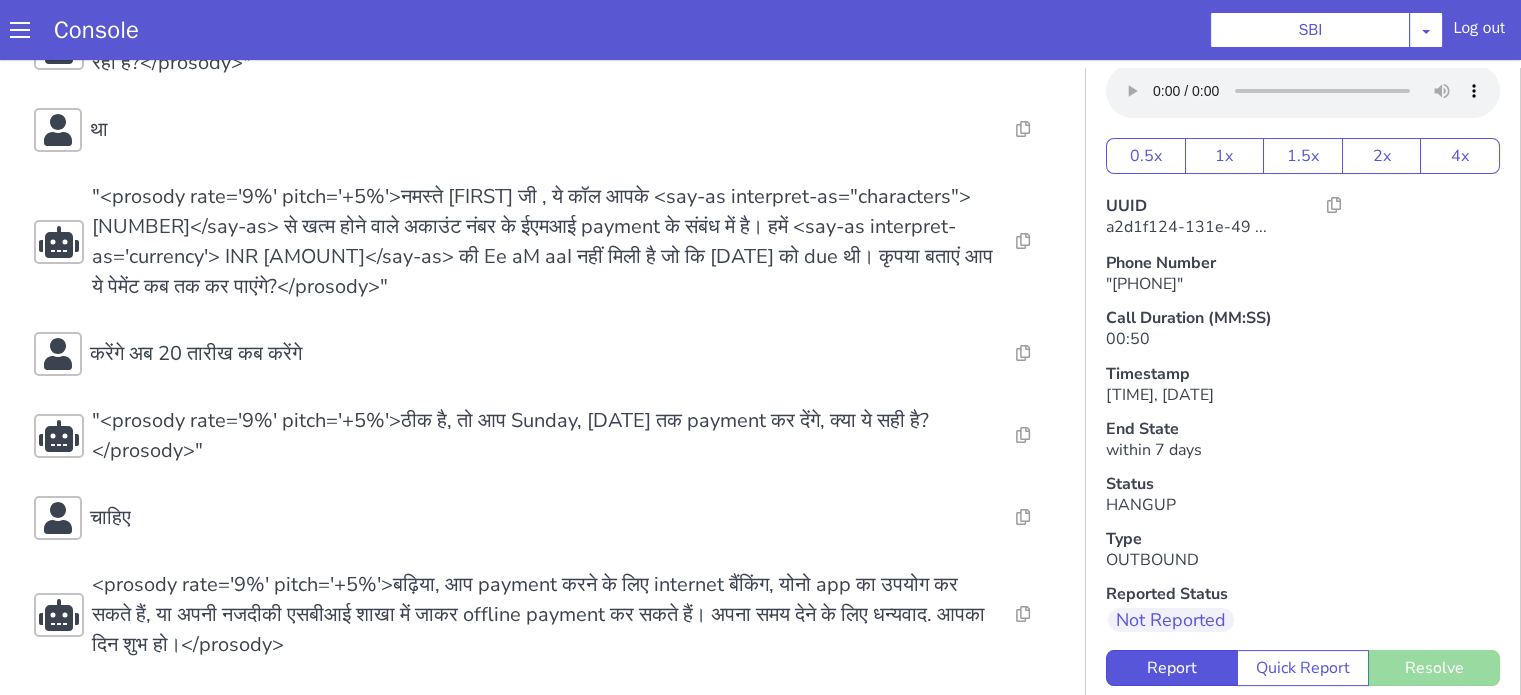 scroll, scrollTop: 174, scrollLeft: 0, axis: vertical 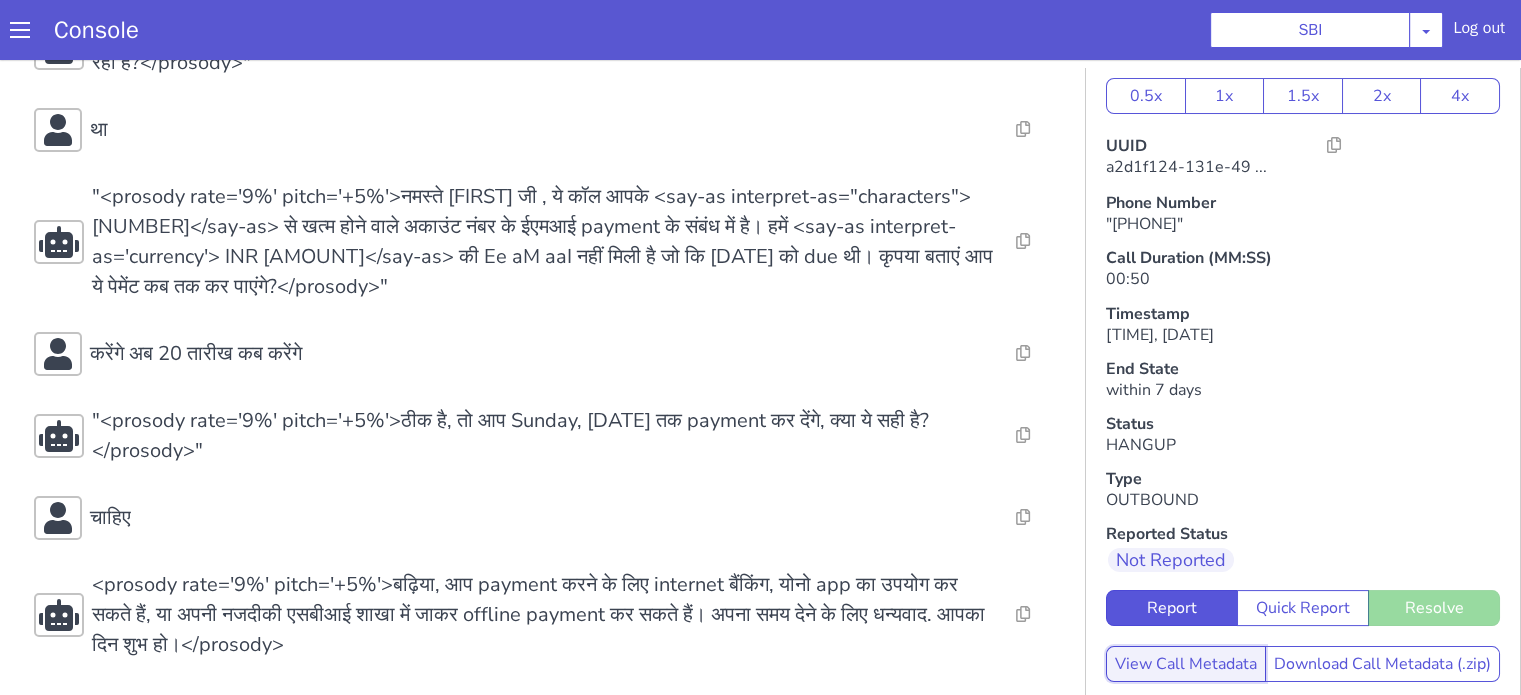 click on "View Call Metadata" at bounding box center [1194, 643] 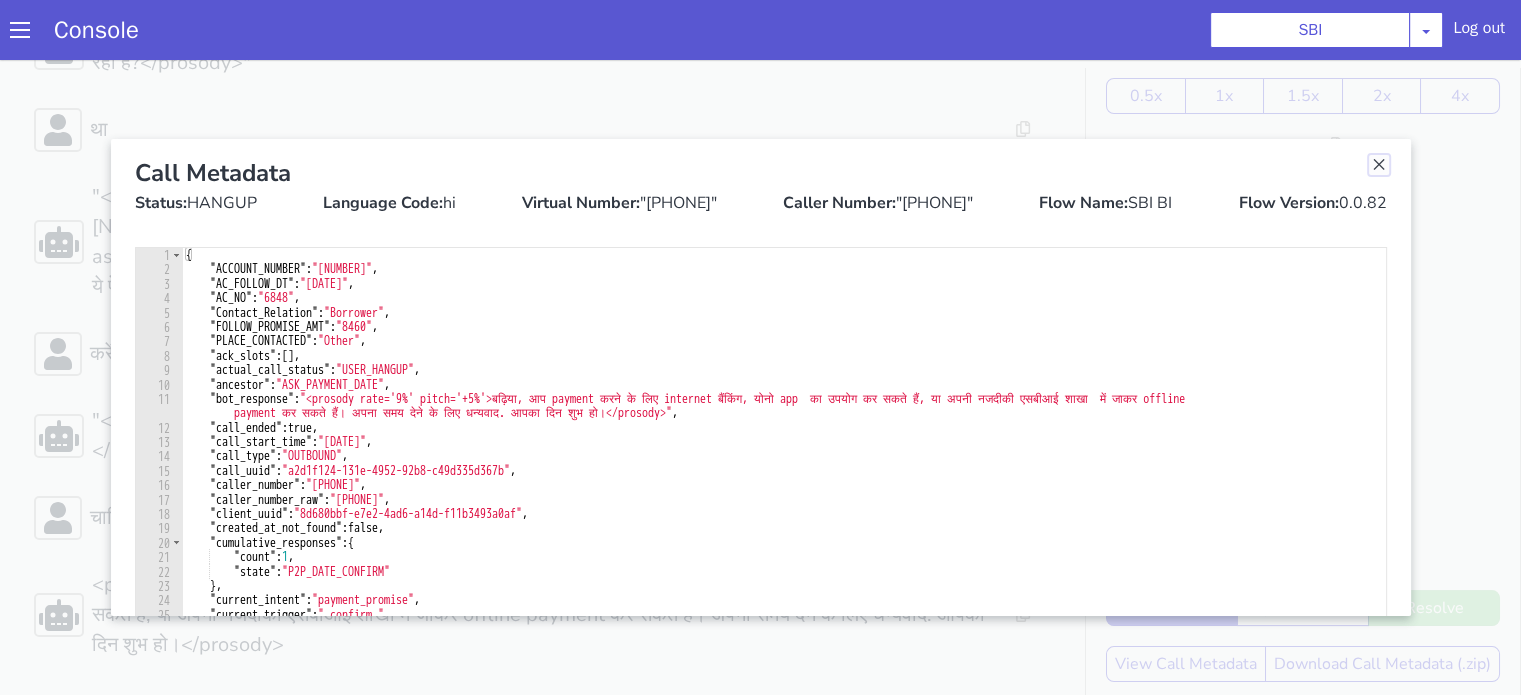 click at bounding box center [2681, -153] 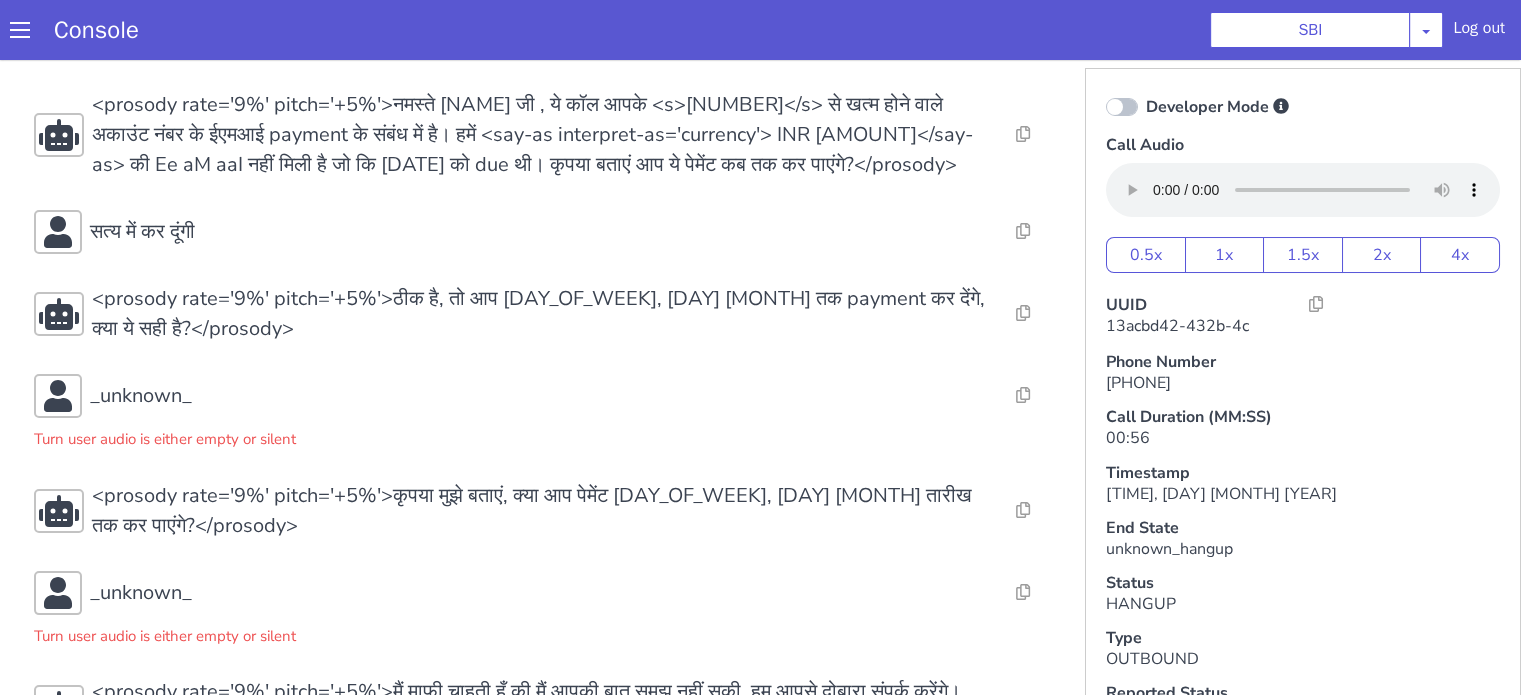 scroll, scrollTop: 94, scrollLeft: 0, axis: vertical 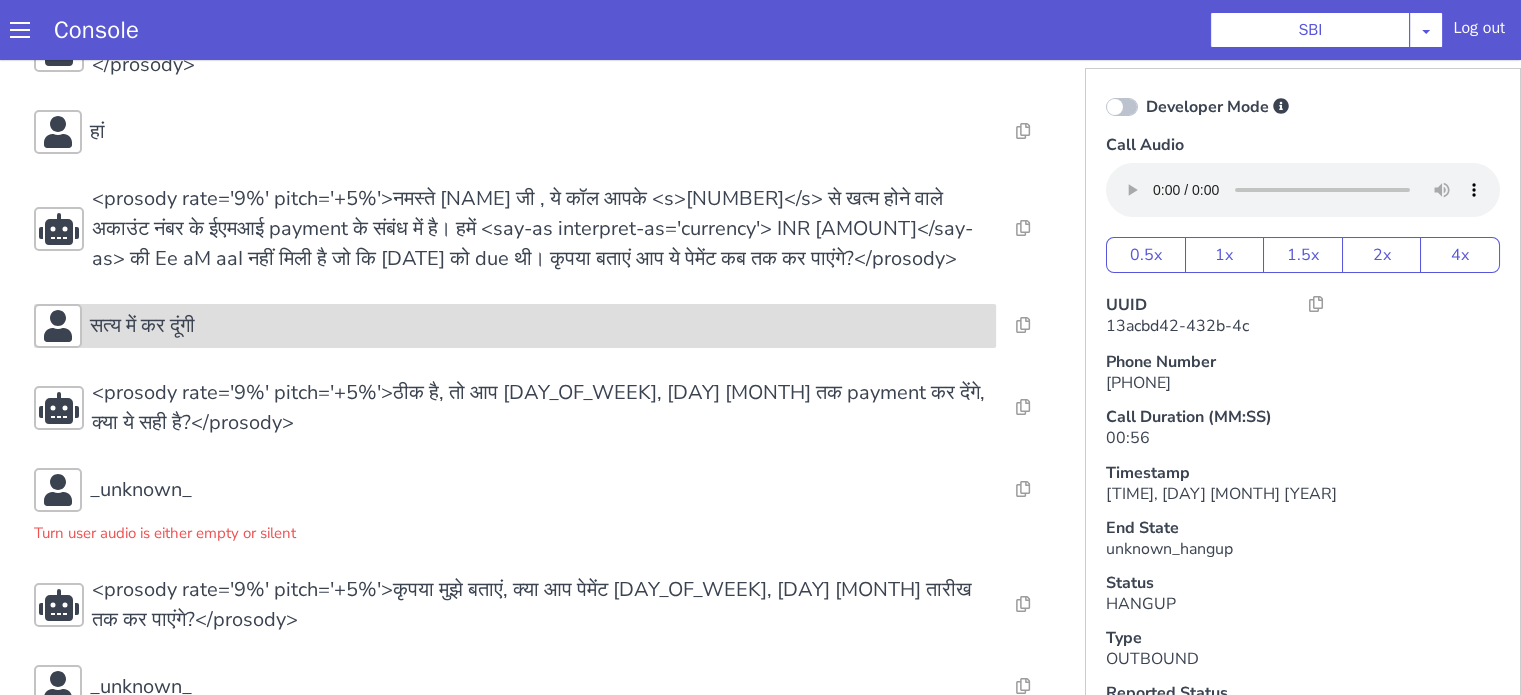 click on "सत्य में कर दूंगी" at bounding box center [142, 326] 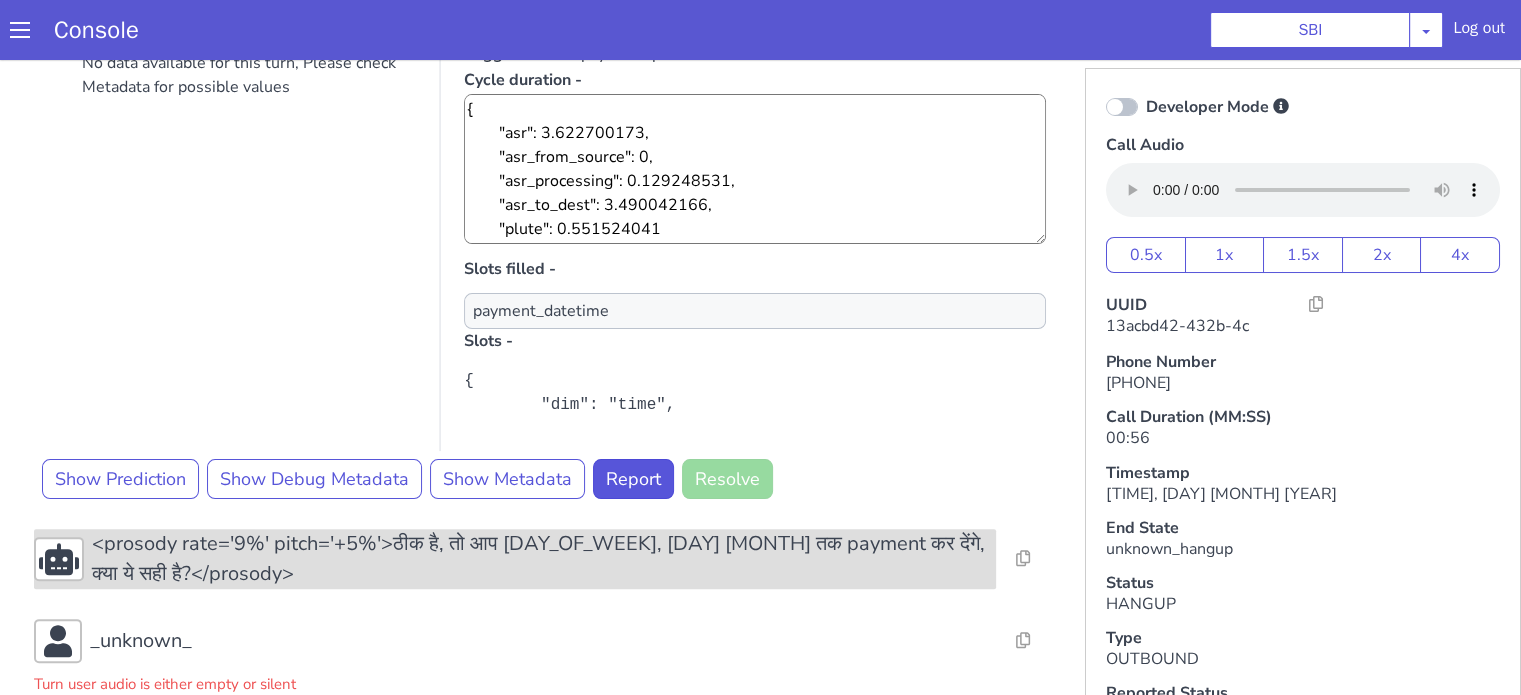 scroll, scrollTop: 594, scrollLeft: 0, axis: vertical 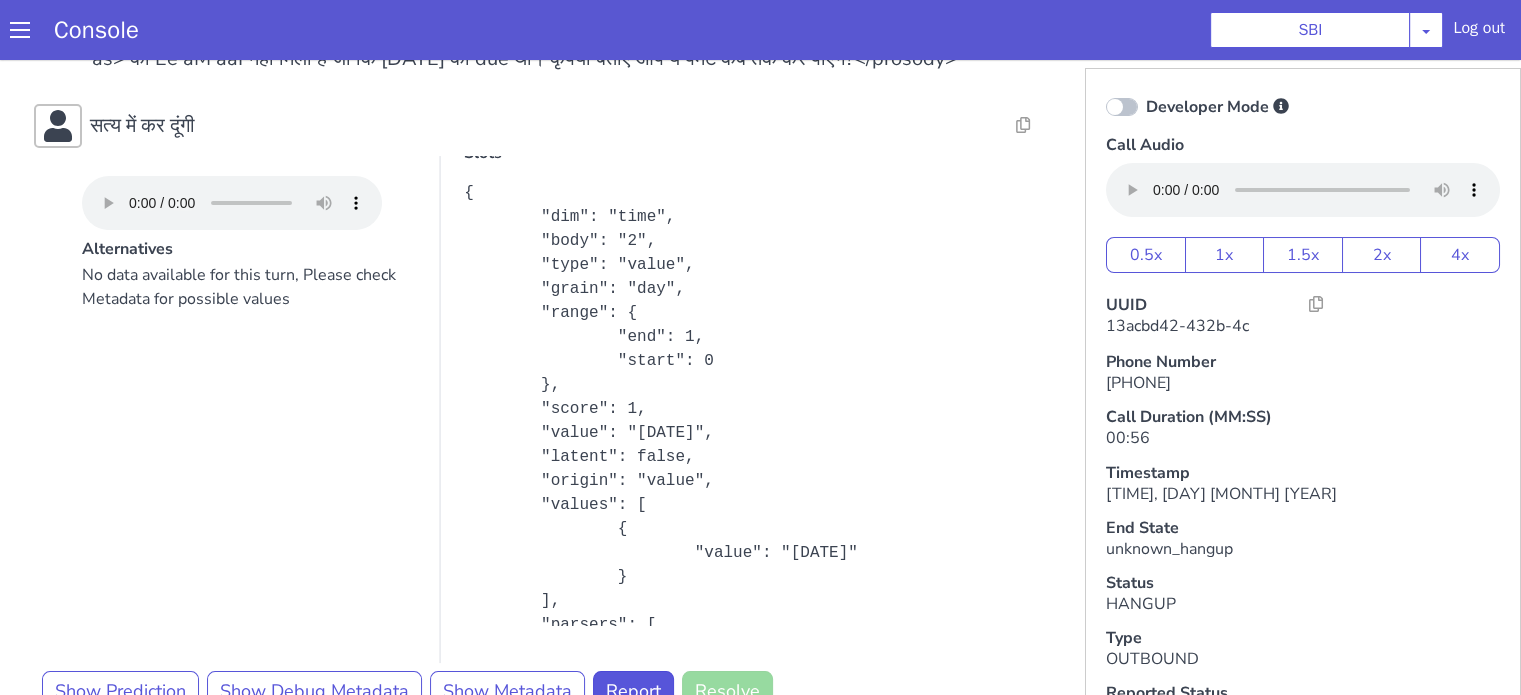 type 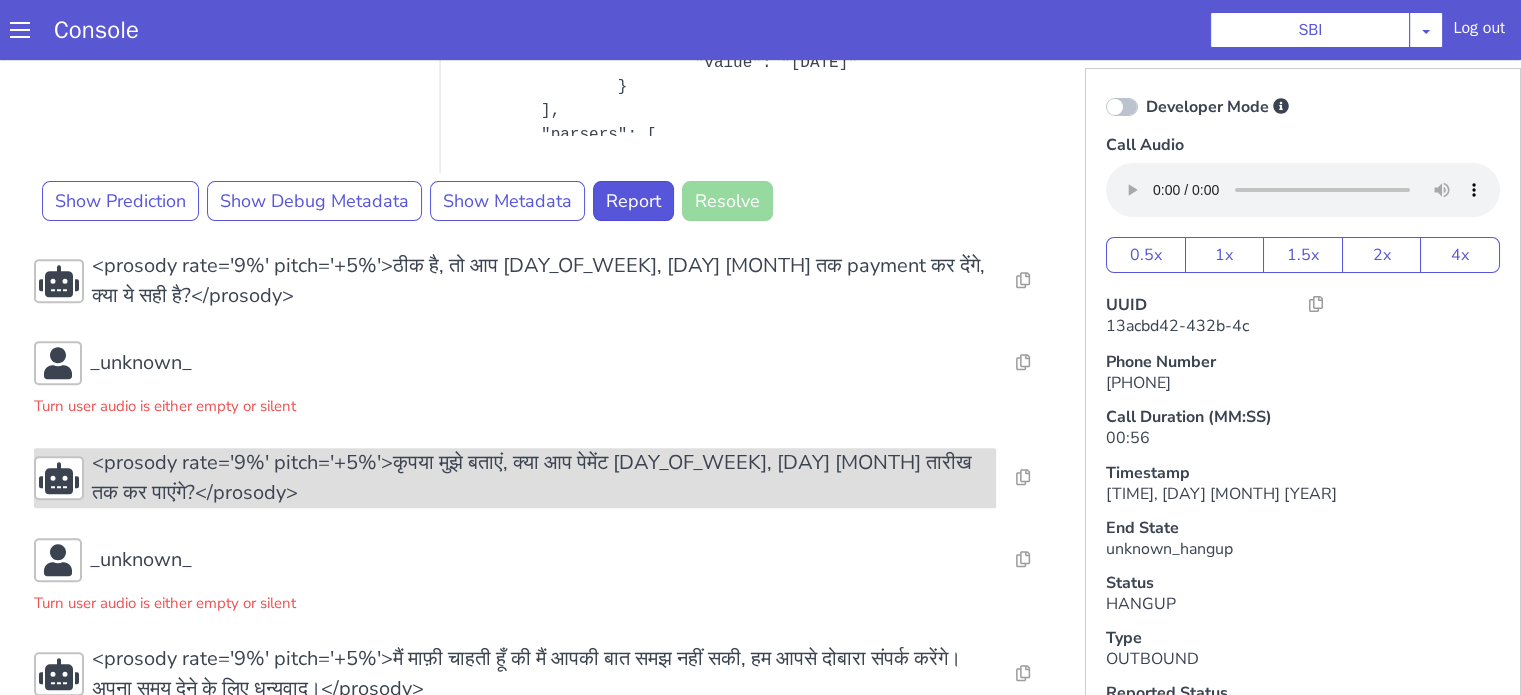 scroll, scrollTop: 857, scrollLeft: 0, axis: vertical 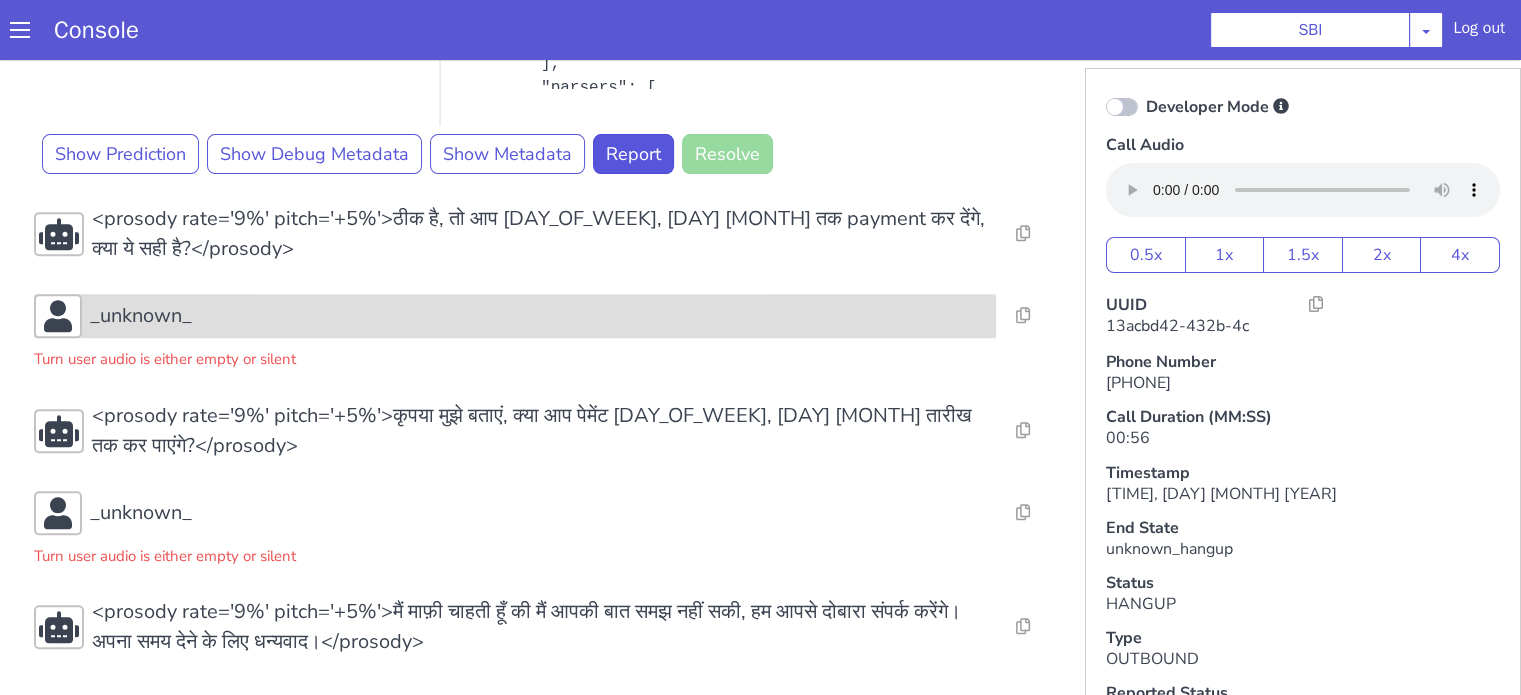 click on "_unknown_" at bounding box center [539, 316] 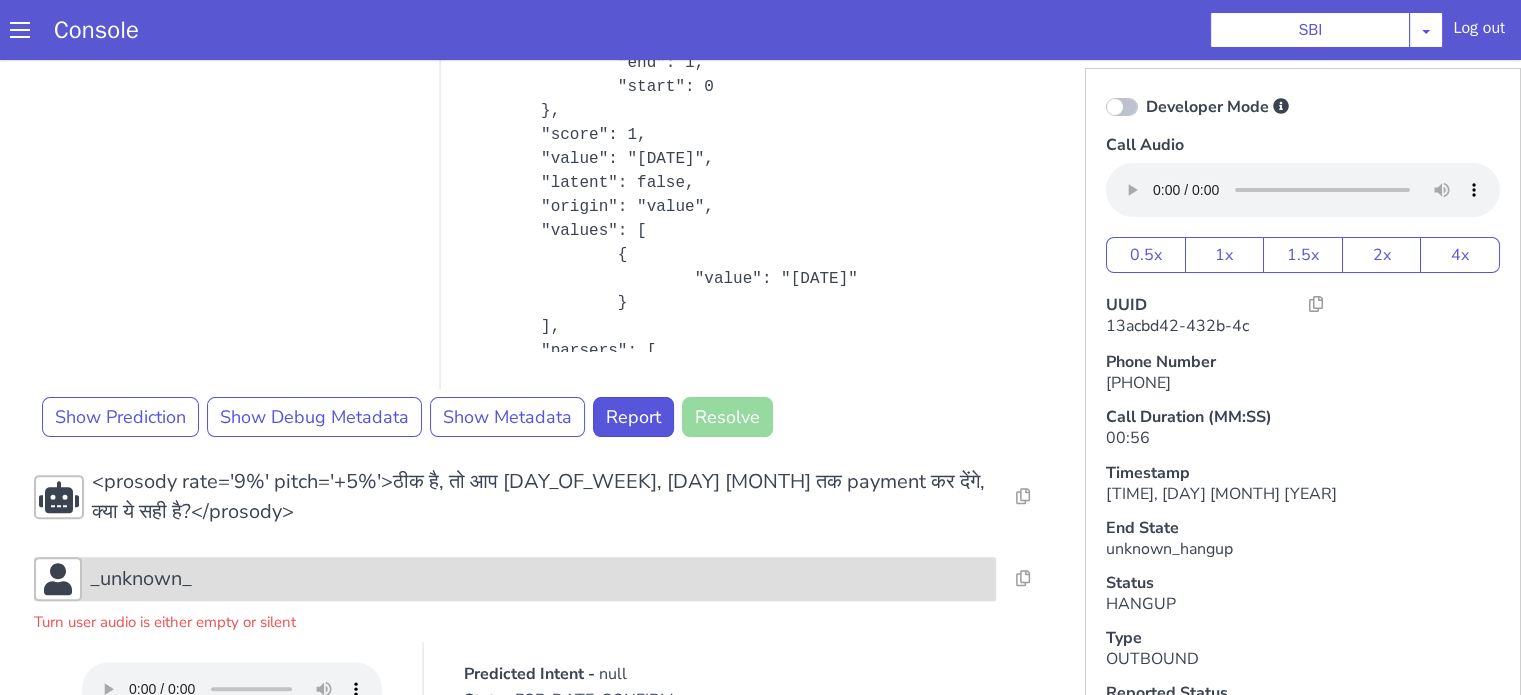 scroll, scrollTop: 457, scrollLeft: 0, axis: vertical 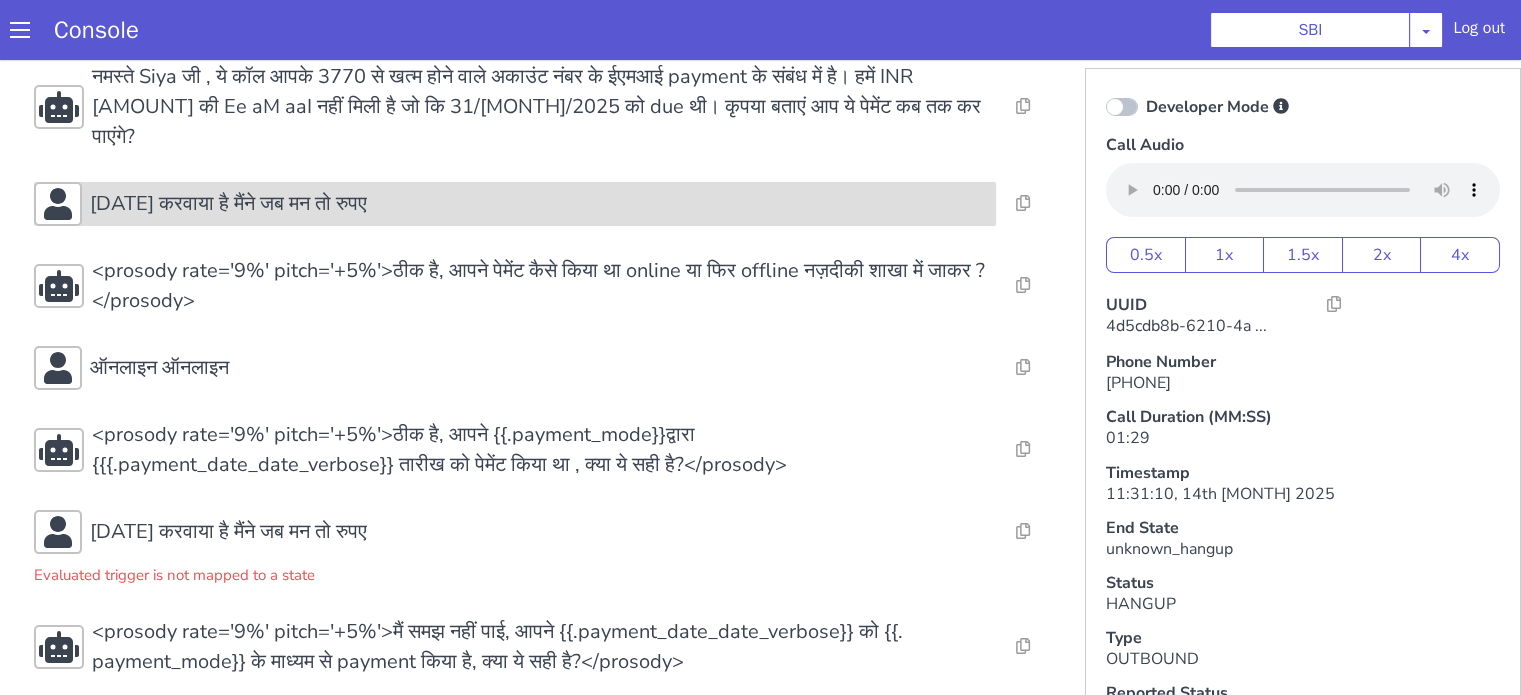 click on "[DATE] करवाया है मैंने जब मन तो रुपए" at bounding box center (648, -246) 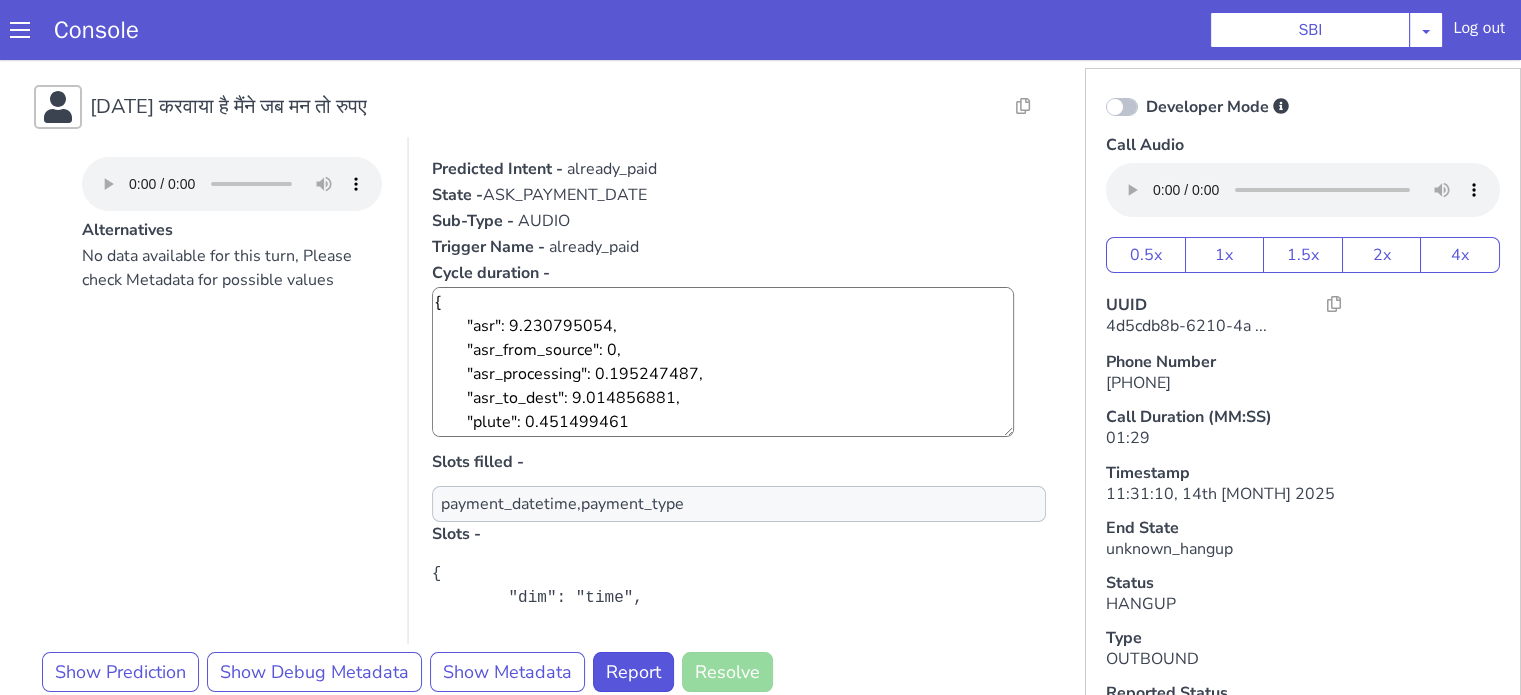 scroll, scrollTop: 400, scrollLeft: 0, axis: vertical 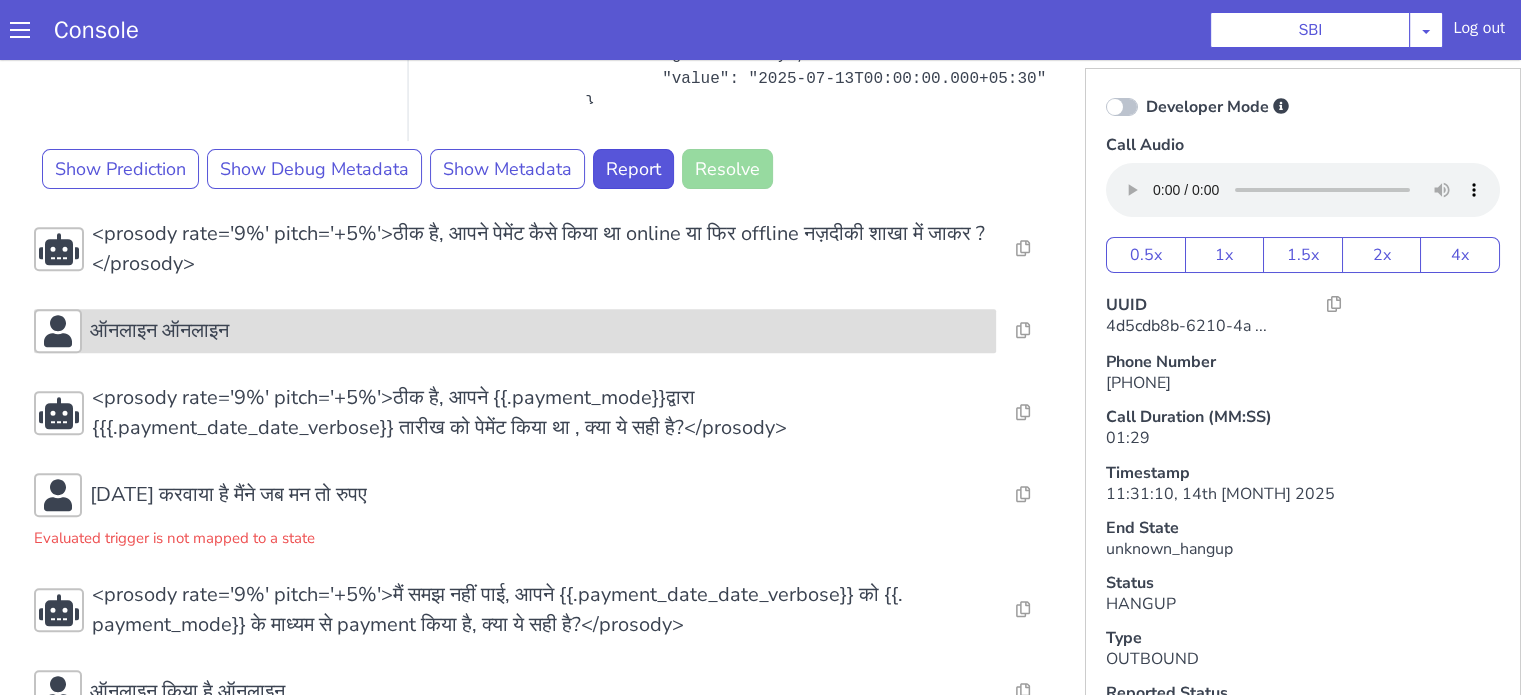 click on "ऑनलाइन ऑनलाइन" at bounding box center [737, 9] 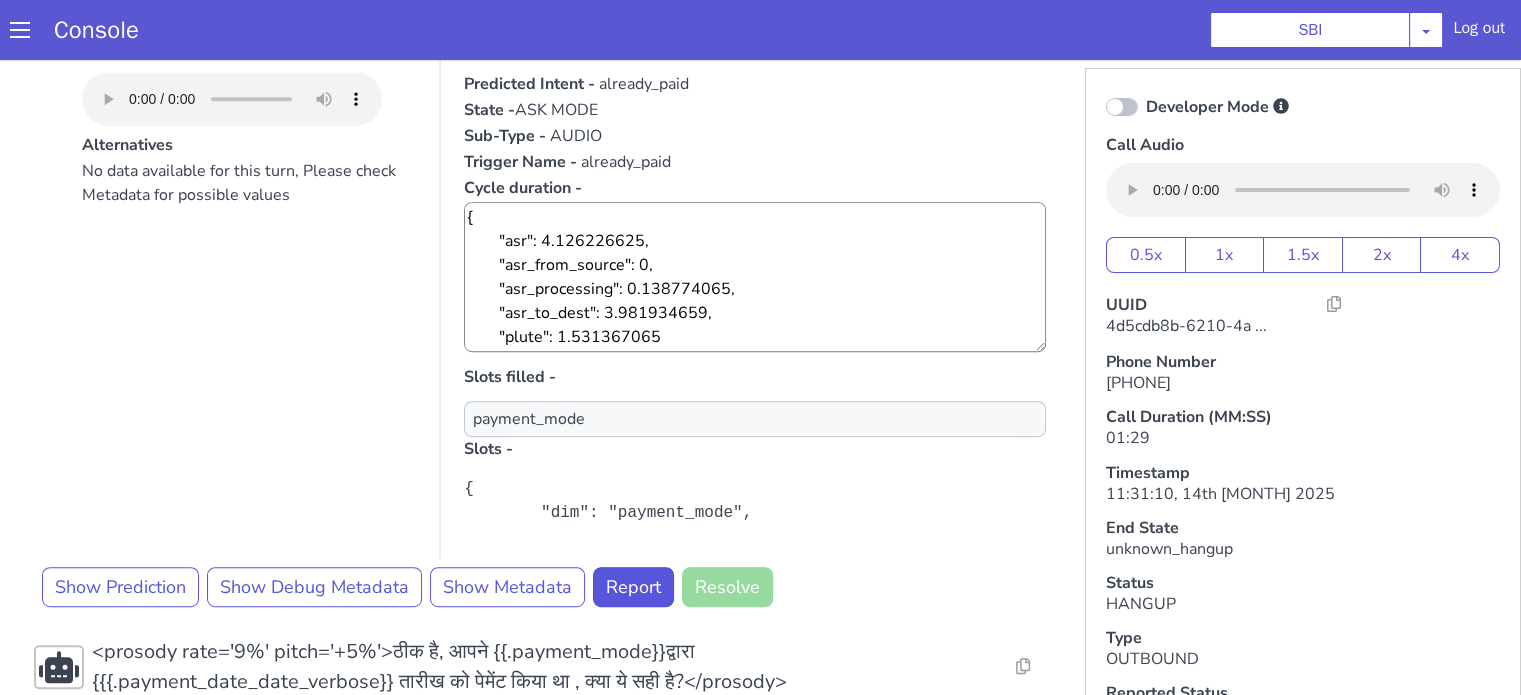 scroll, scrollTop: 1200, scrollLeft: 0, axis: vertical 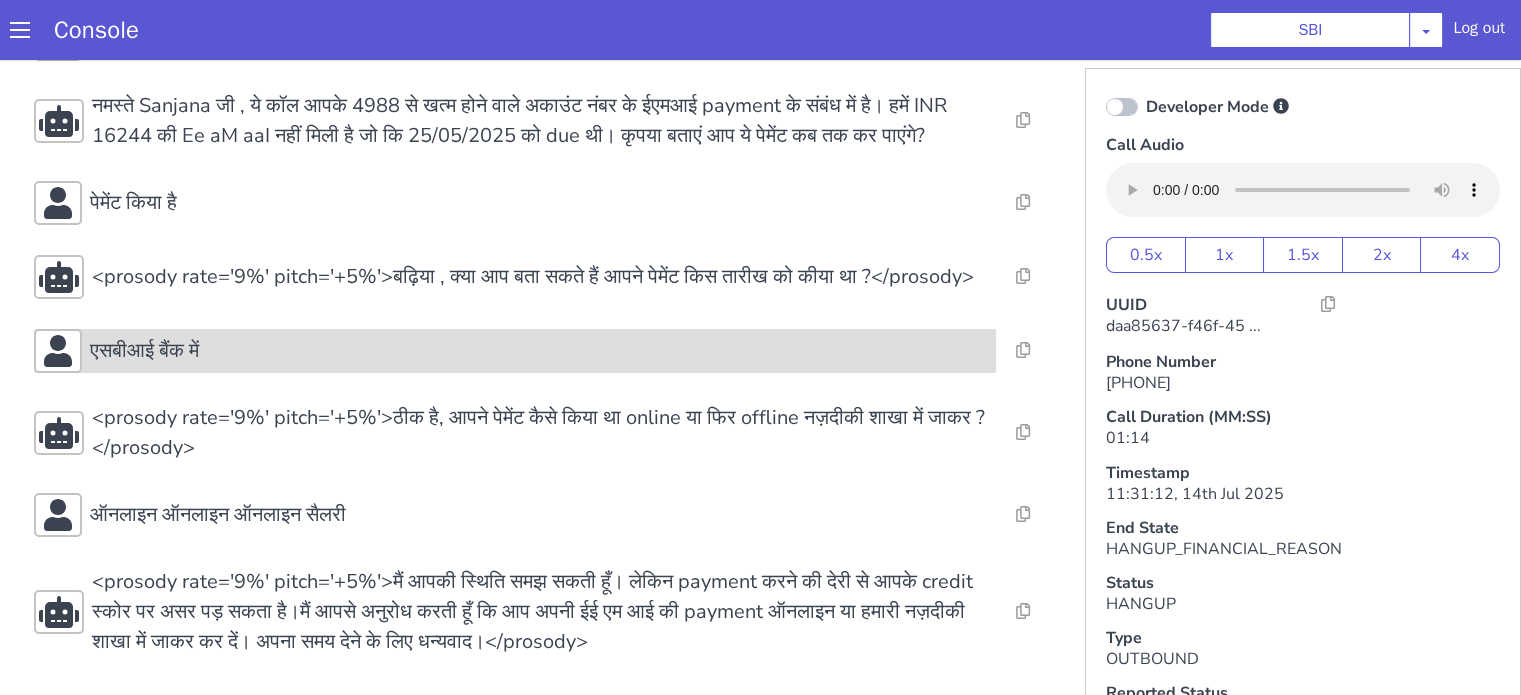 click on "एसबीआई बैंक में" at bounding box center (144, 351) 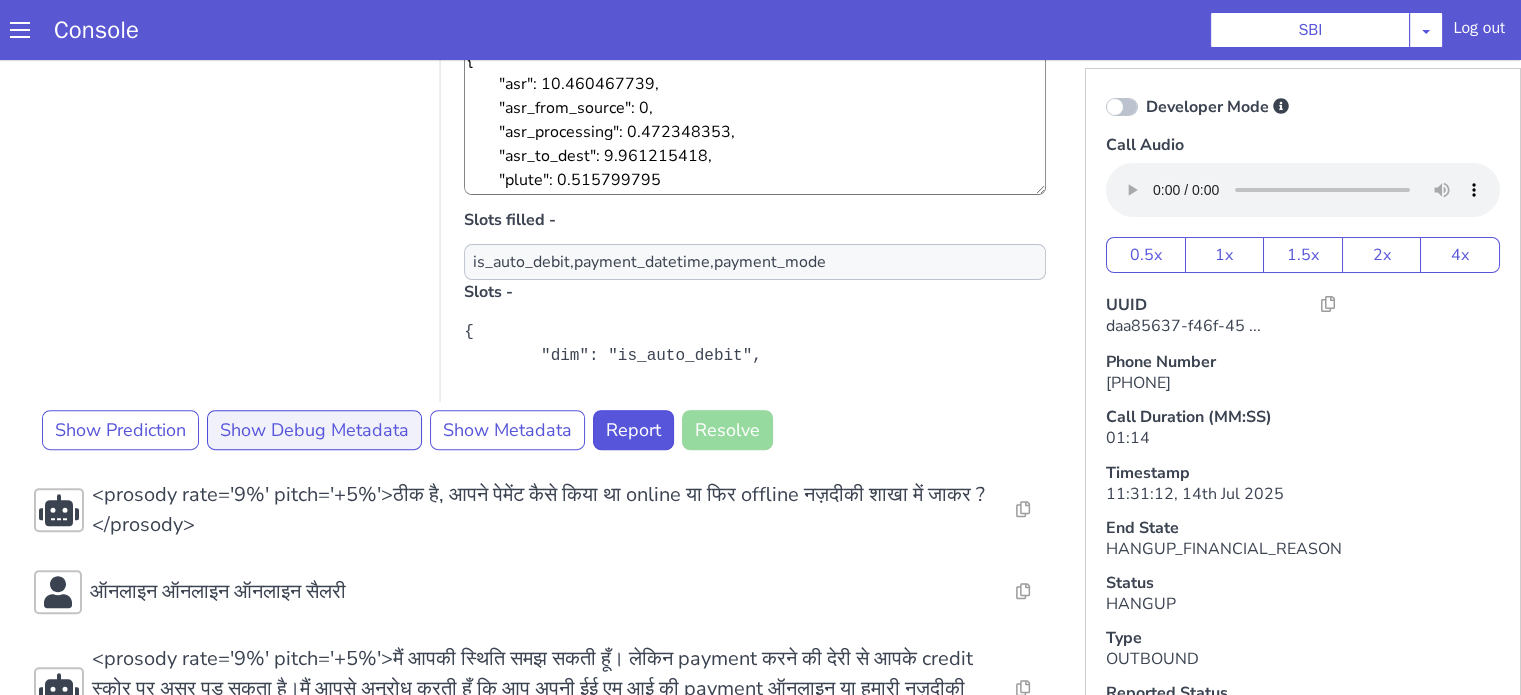scroll, scrollTop: 760, scrollLeft: 0, axis: vertical 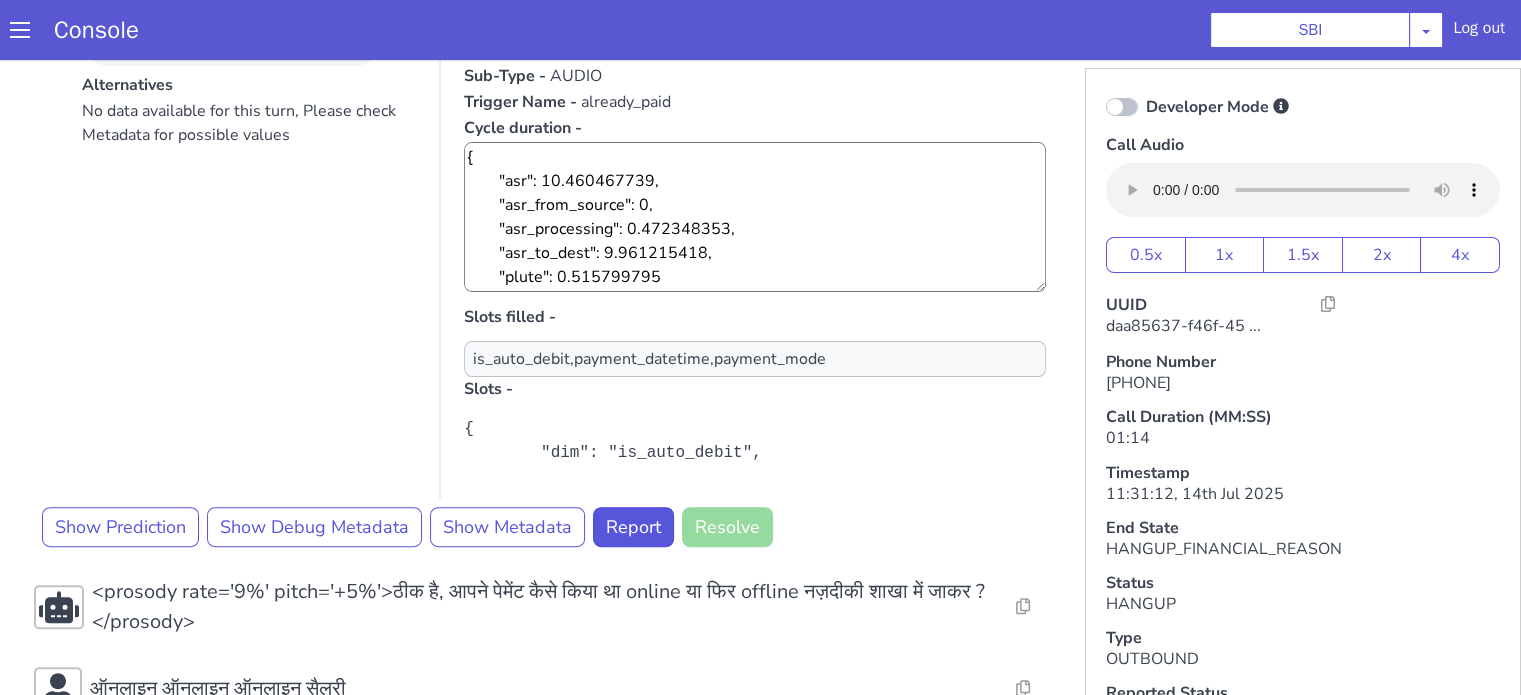 click at bounding box center [1122, 107] 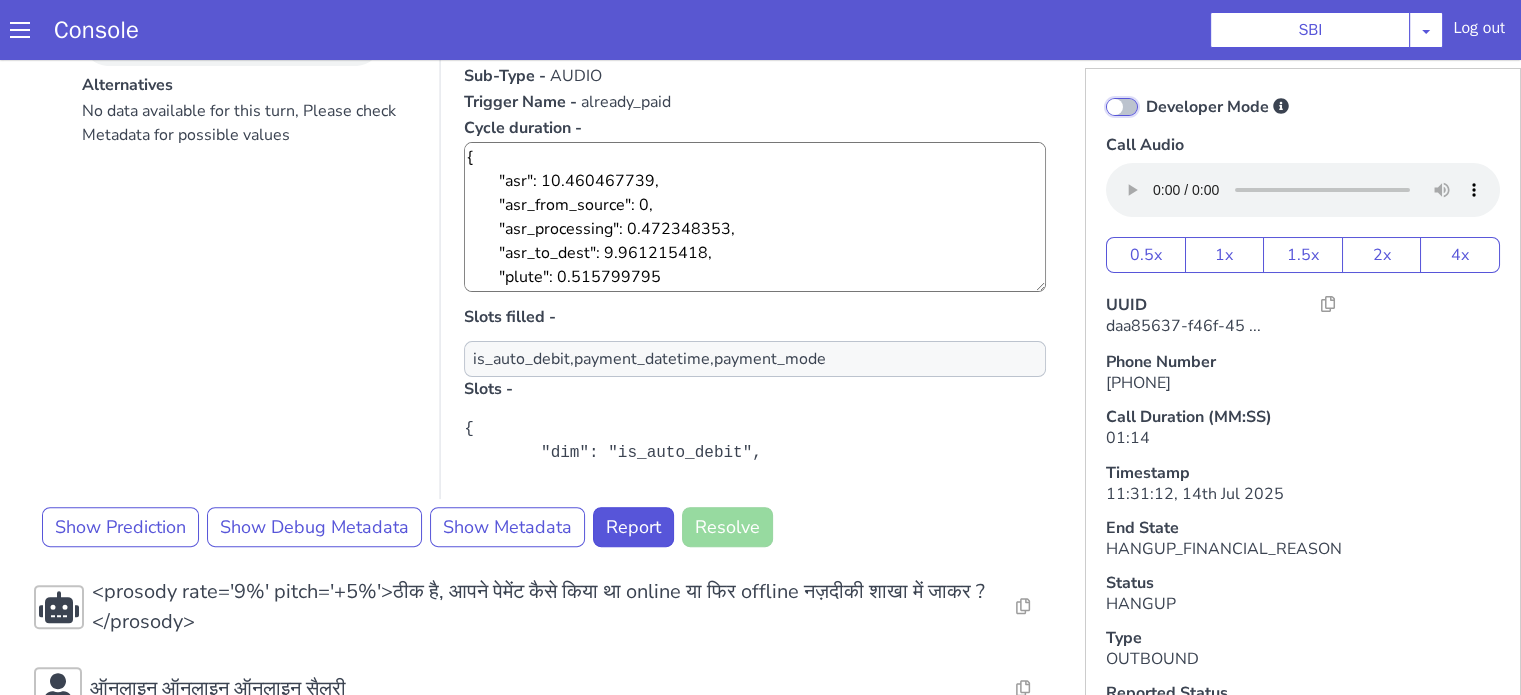 click on "Developer Mode" at bounding box center (1145, 94) 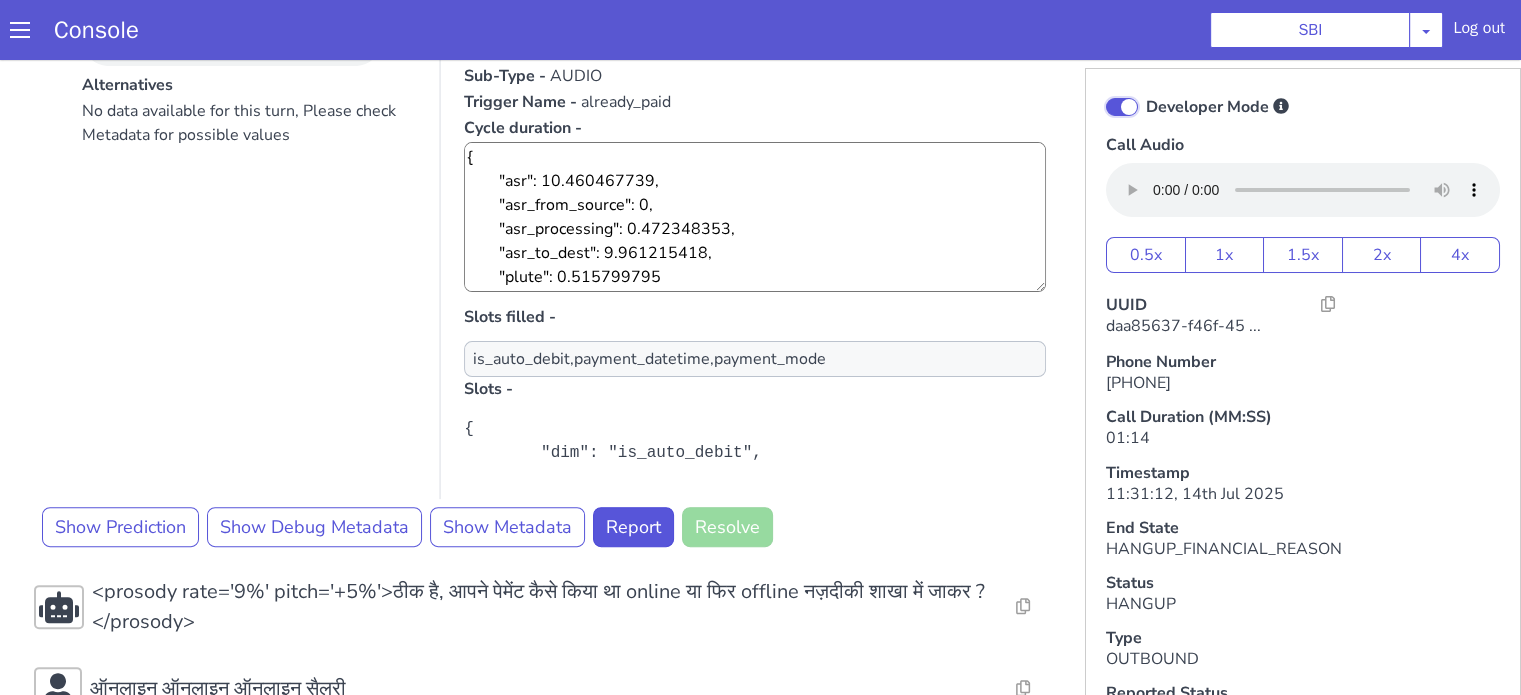 checkbox on "true" 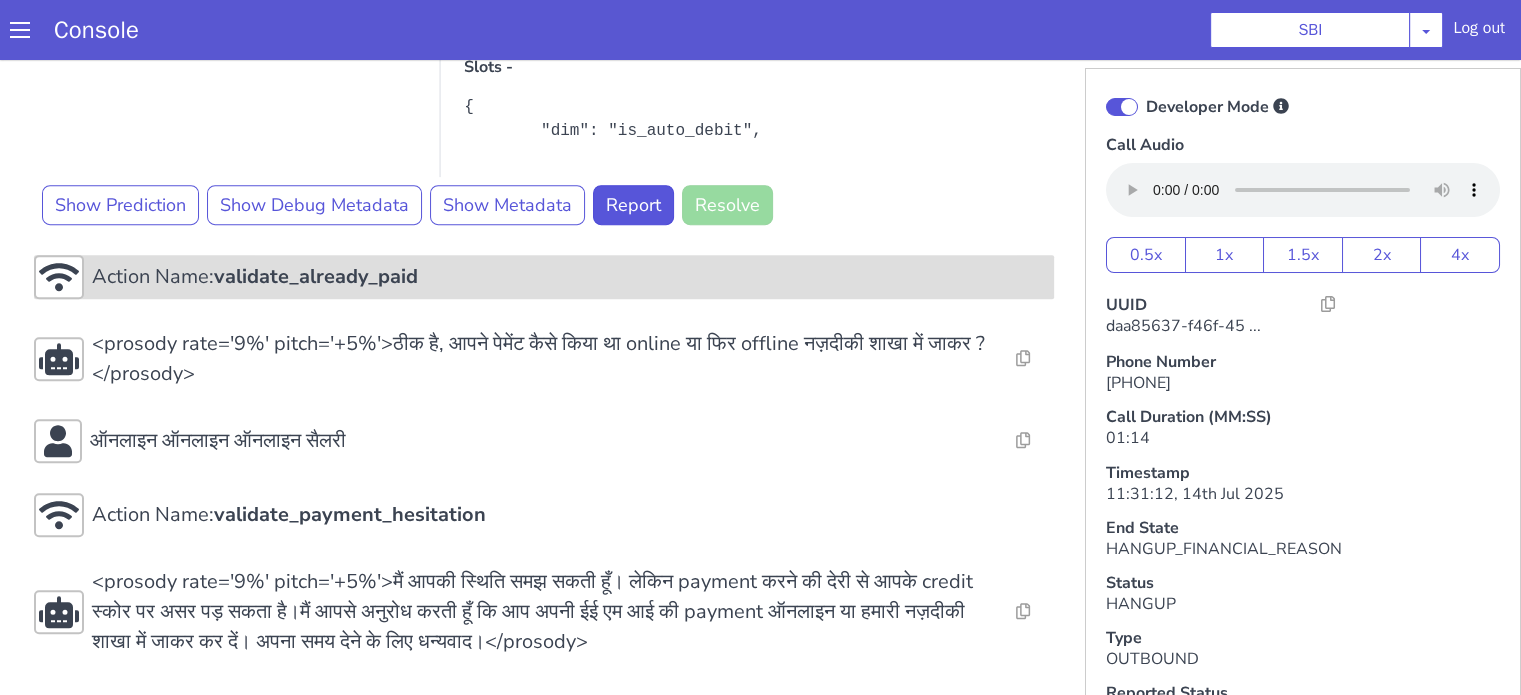 click on "validate_already_paid" at bounding box center (316, 276) 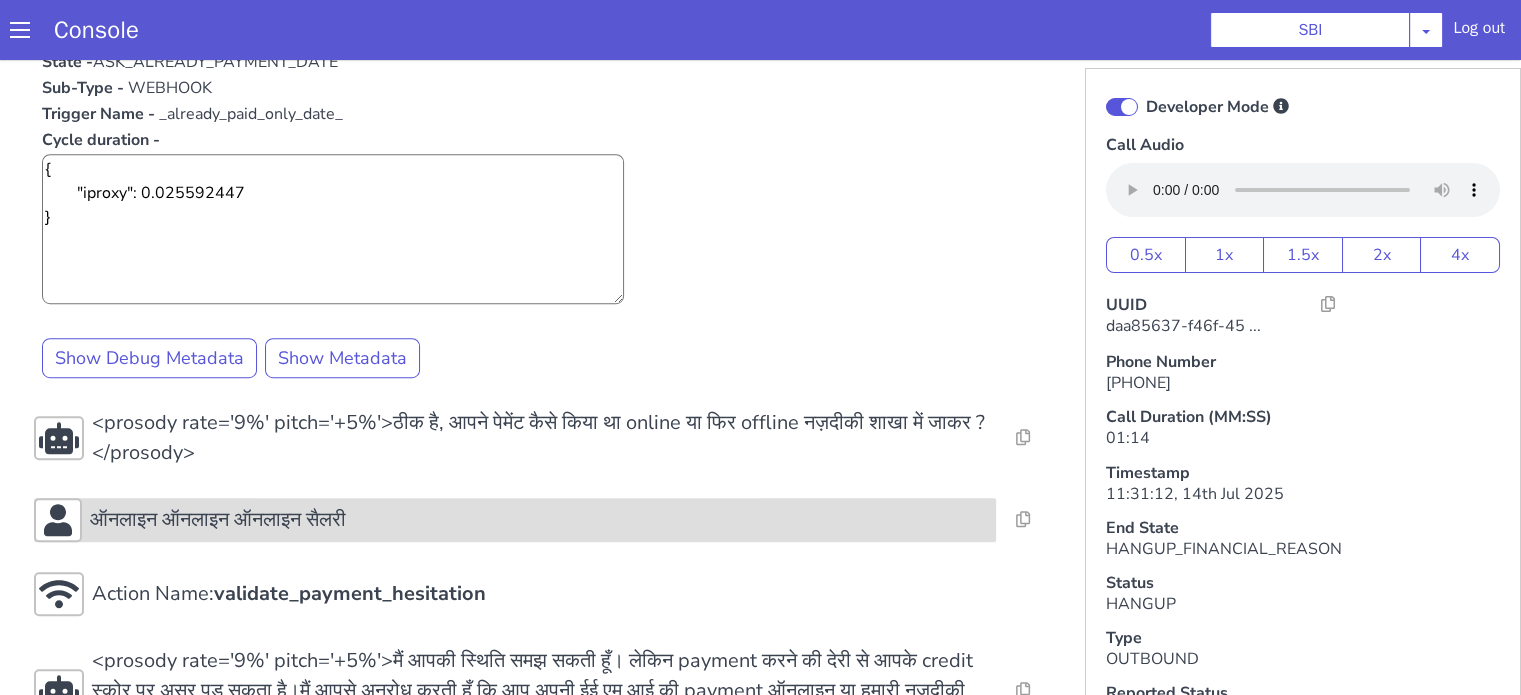 scroll, scrollTop: 1342, scrollLeft: 0, axis: vertical 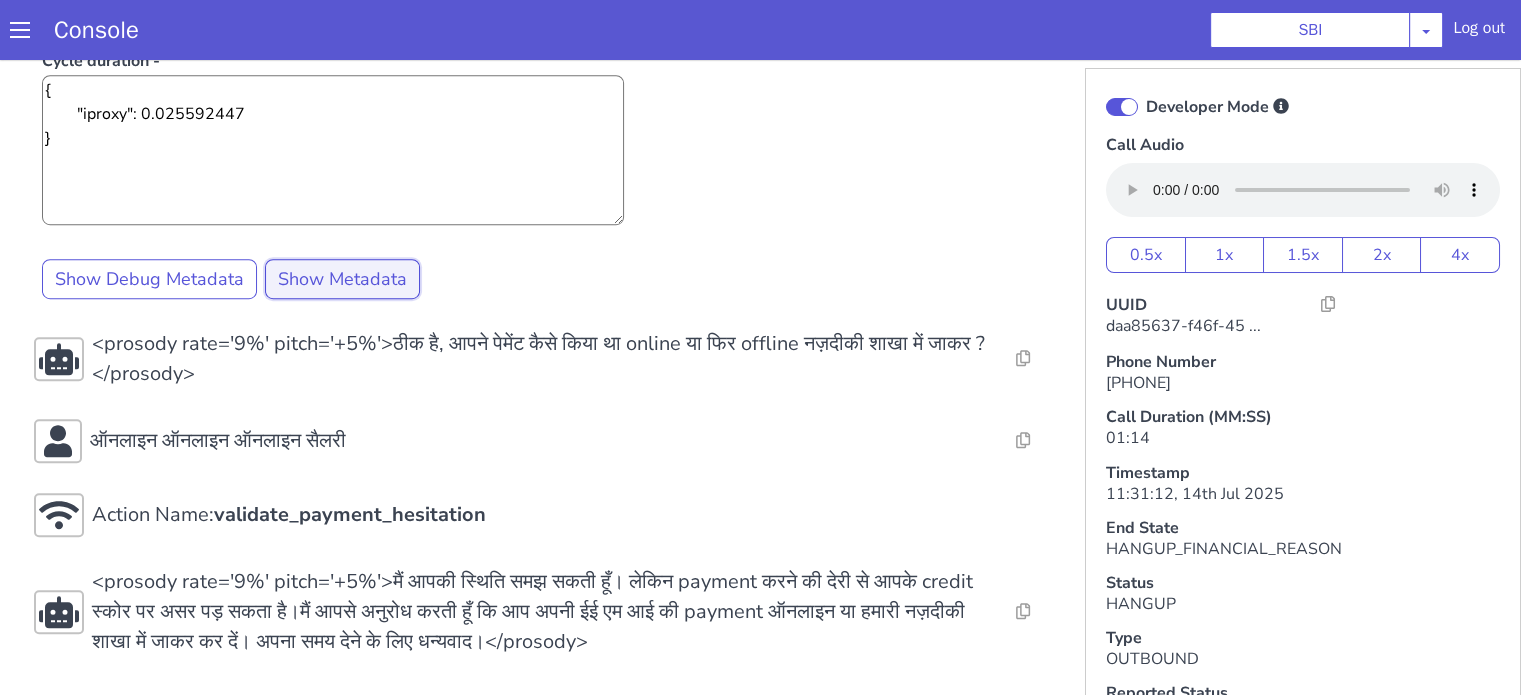 click on "Show Metadata" at bounding box center [342, 279] 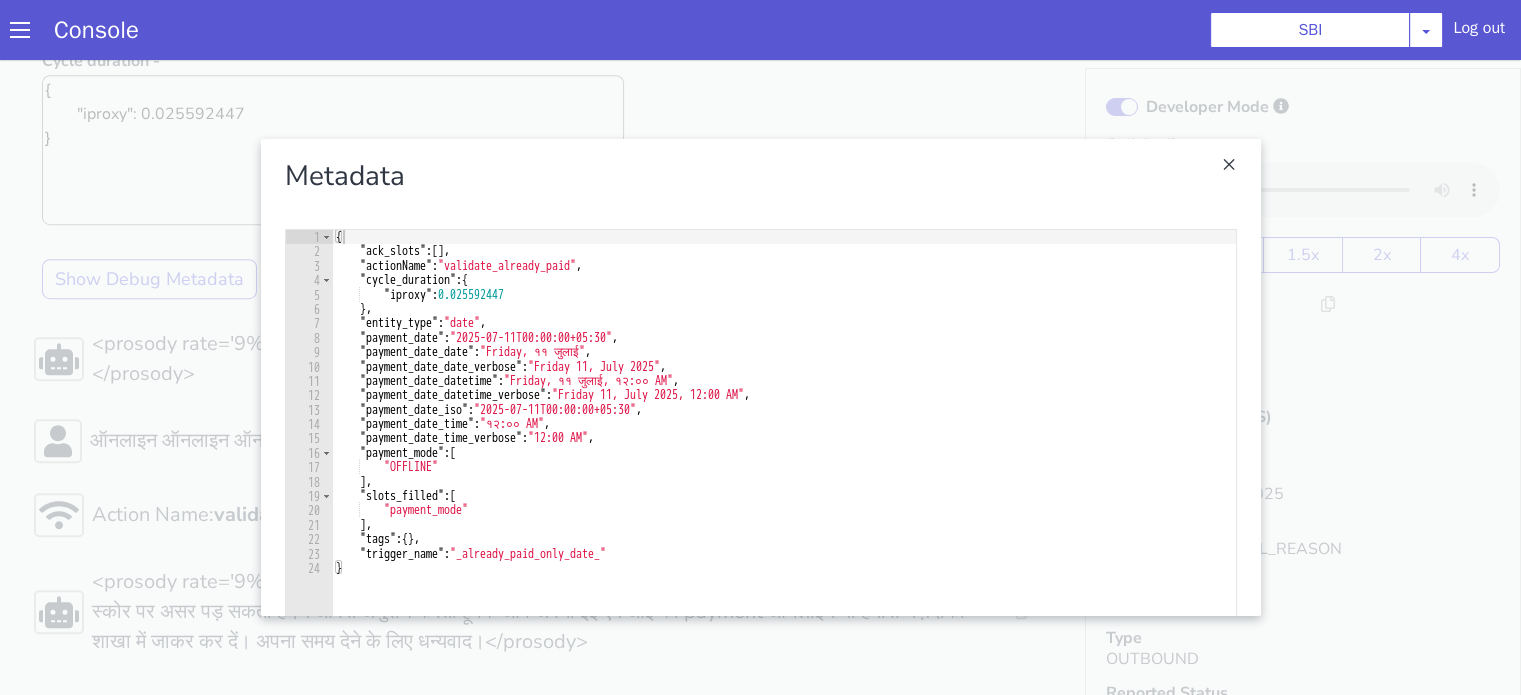 click on "{      "ack_slots" :  [ ] ,      "actionName" :  "validate_already_paid" ,      "cycle_duration" :  {           "iproxy" :  0.025592447      } ,      "entity_type" :  "date" ,      "payment_date" :  "2025-07-11T00:00:00+05:30" ,      "payment_date_date" :  "Friday, ११ जुलाई" ,      "payment_date_date_verbose" :  "Friday 11, July 2025" ,      "payment_date_datetime" :  "Friday, ११ जुलाई, १२:०० AM" ,      "payment_date_datetime_verbose" :  "Friday 11, July 2025, 12:00 AM" ,      "payment_date_iso" :  "2025-07-11T00:00:00+05:30" ,      "payment_date_time" :  "१२:०० AM" ,      "payment_date_time_verbose" :  "12:00 AM" ,      "payment_mode" :  [           "OFFLINE"      ] ,      "slots_filled" :  [           "payment_mode"      ] ,      "tags" :  { } ,      "trigger_name" :  "_already_paid_only_date_" }" at bounding box center (784, 493) 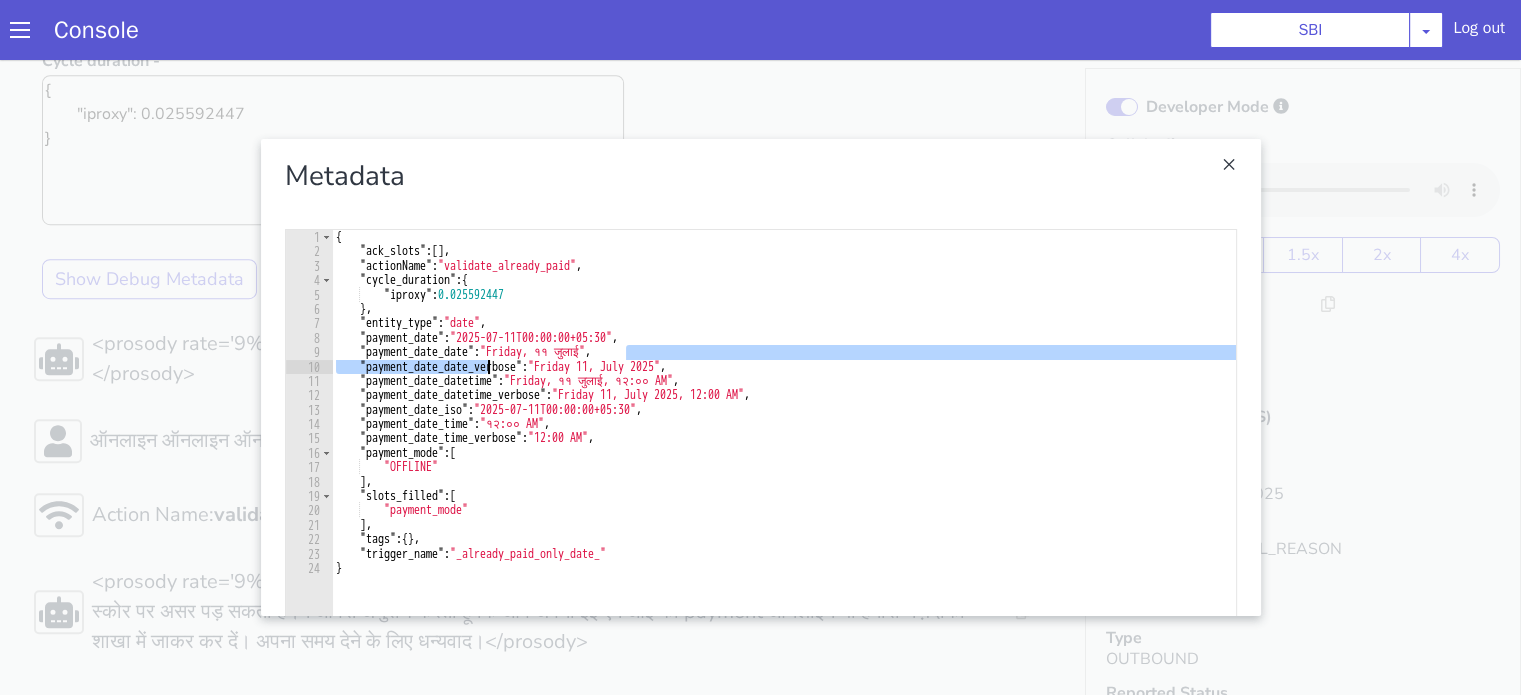 drag, startPoint x: 700, startPoint y: 356, endPoint x: 479, endPoint y: 363, distance: 221.11082 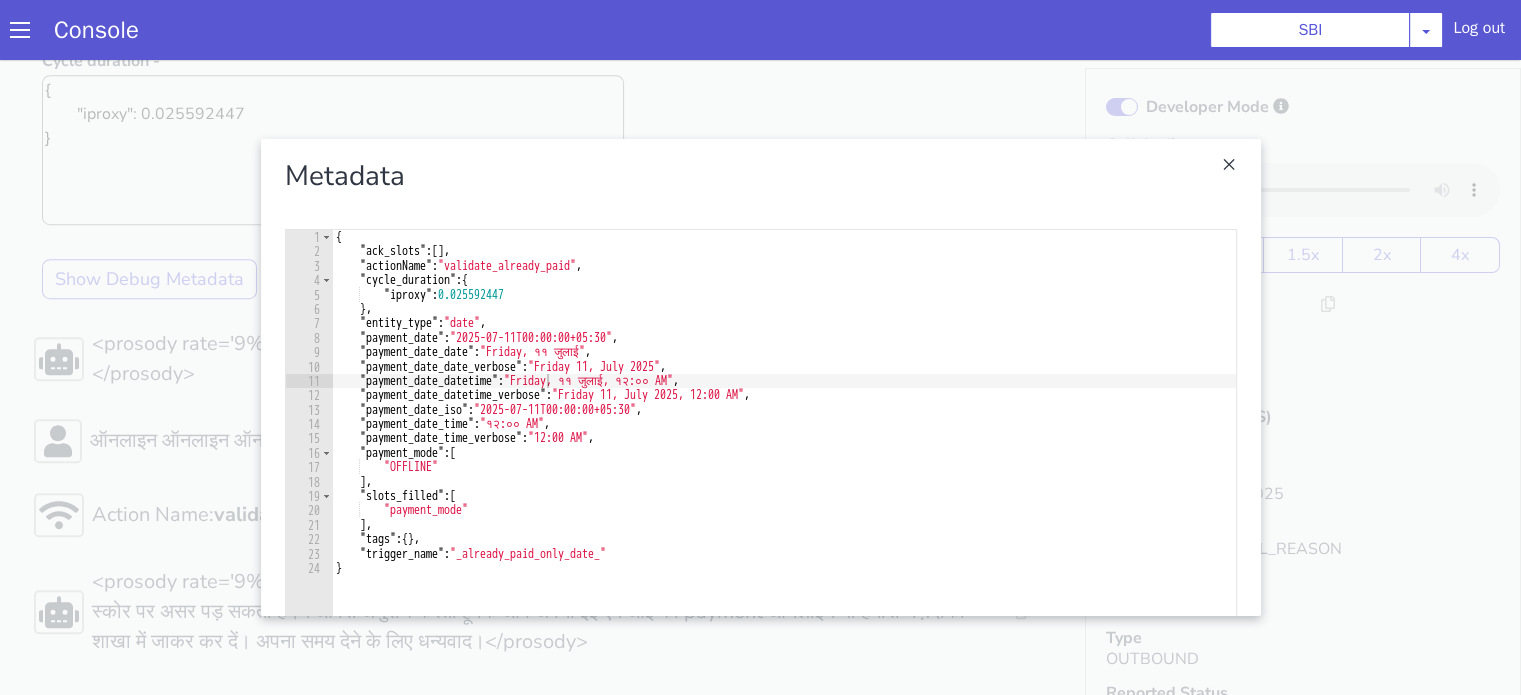 click at bounding box center [760, 377] 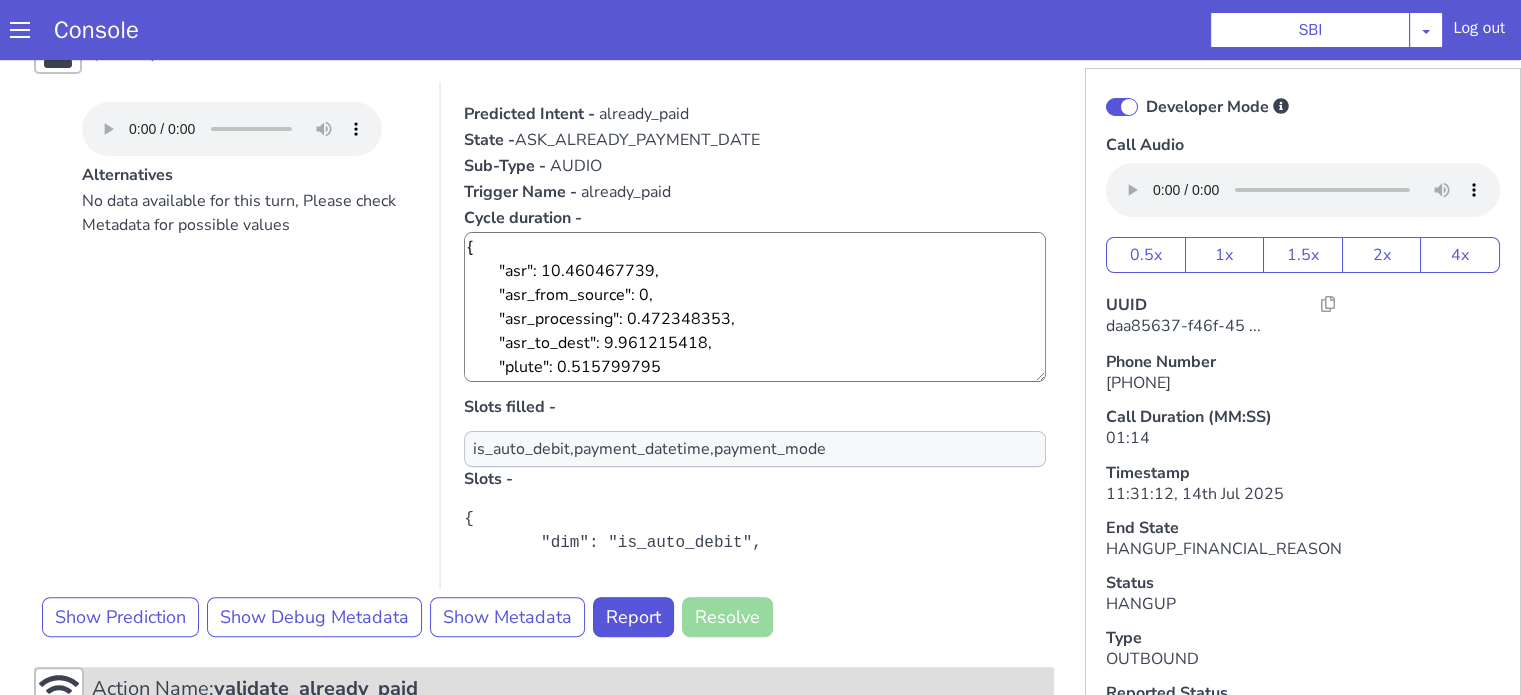 scroll, scrollTop: 542, scrollLeft: 0, axis: vertical 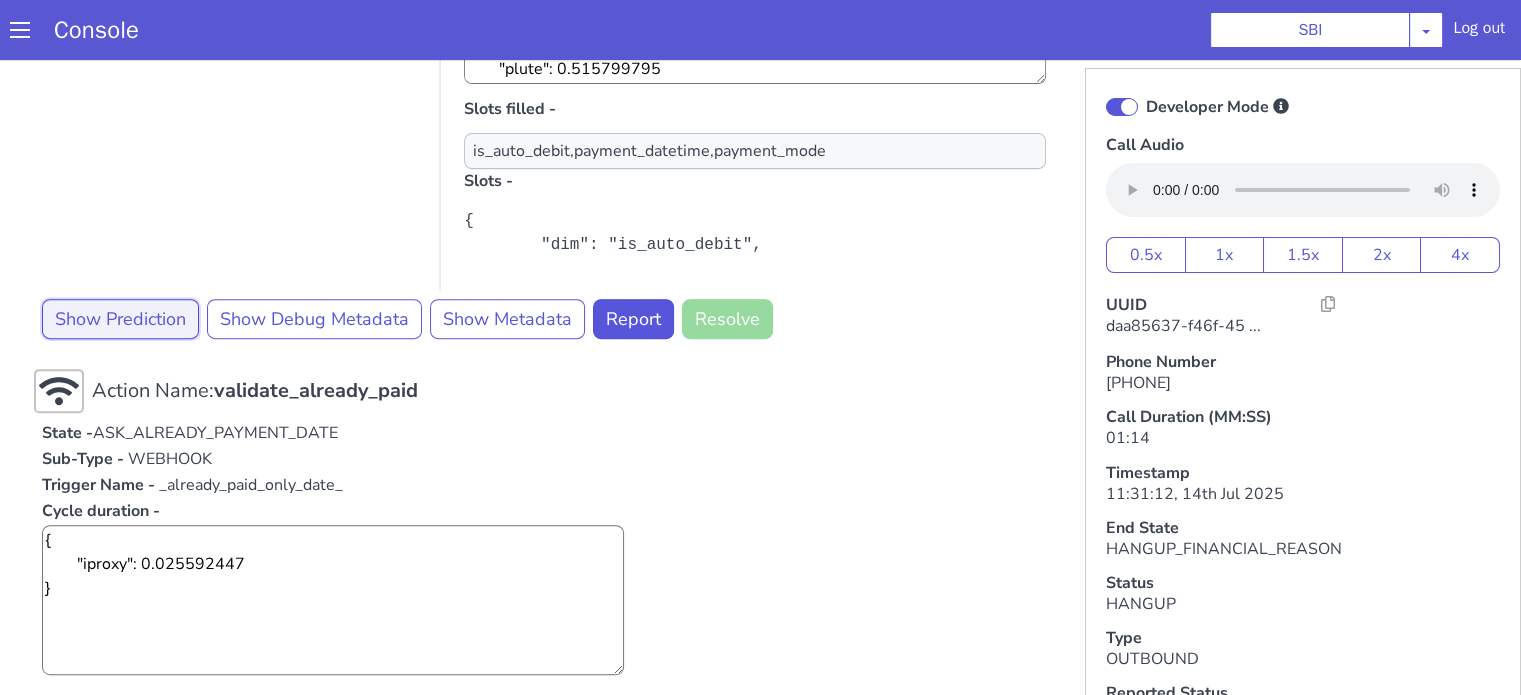 click on "Show Prediction" at bounding box center [120, 319] 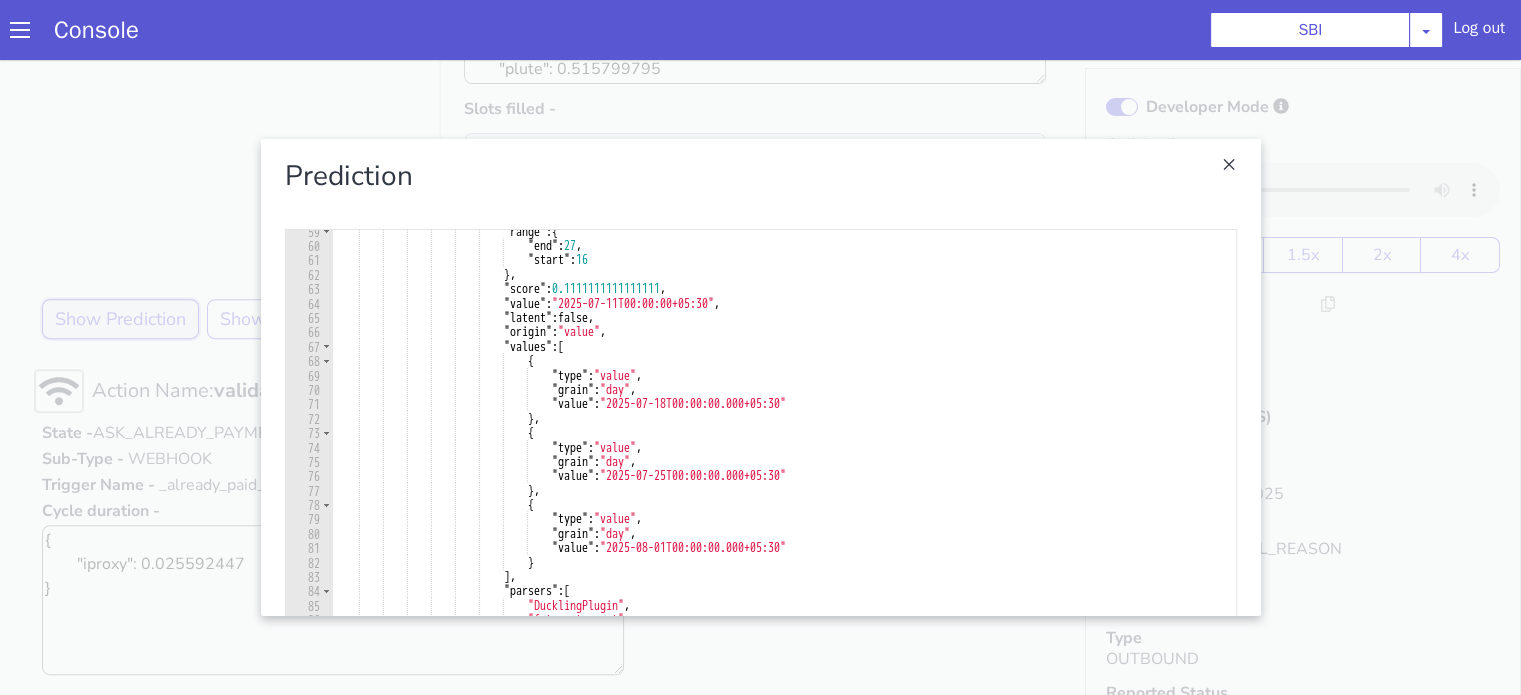 scroll, scrollTop: 840, scrollLeft: 0, axis: vertical 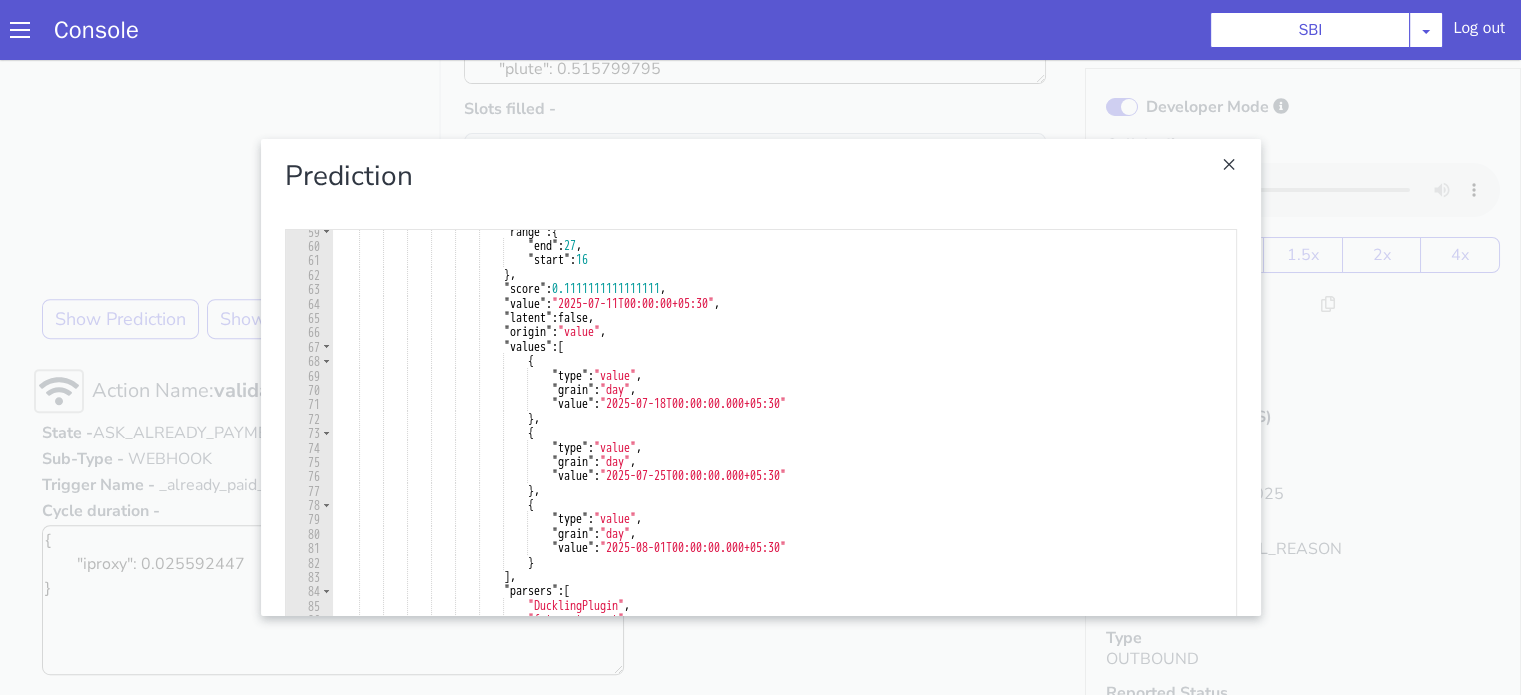 click at bounding box center (760, 377) 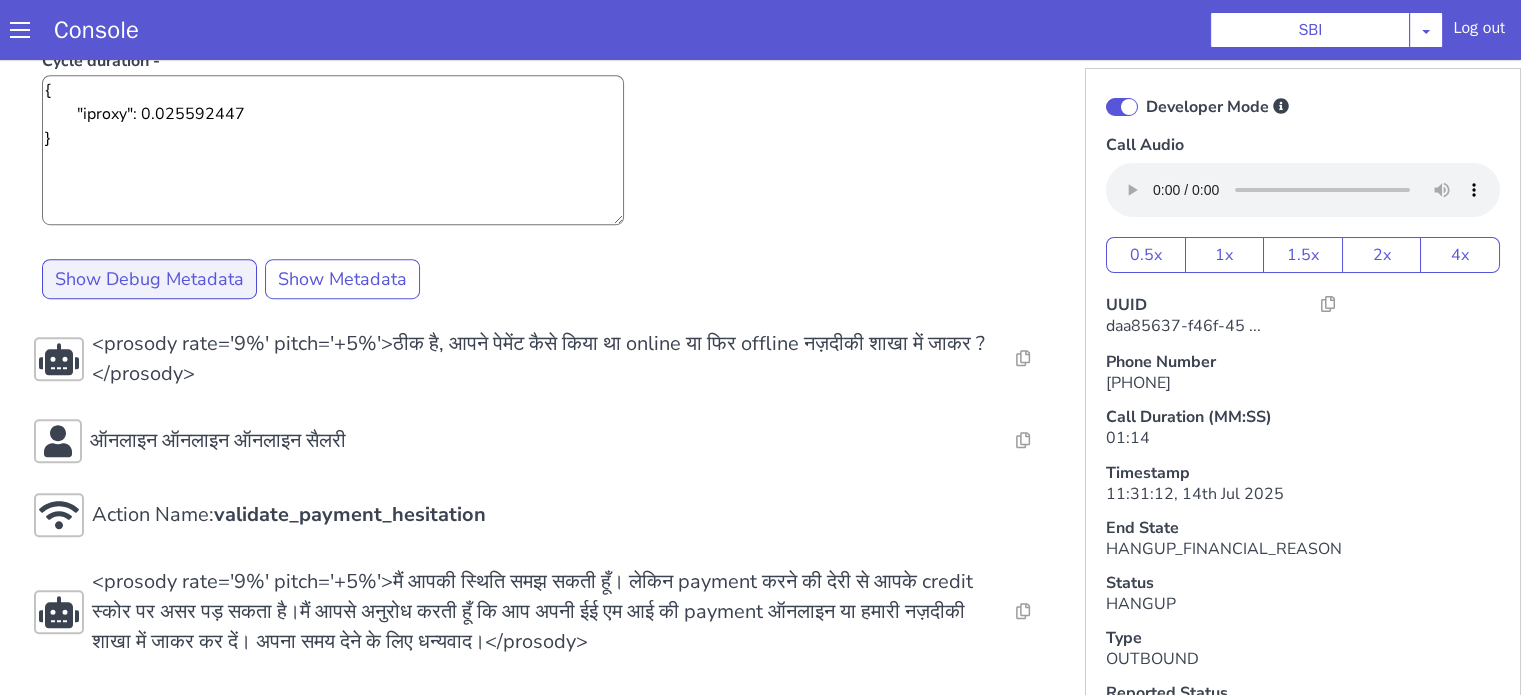 scroll, scrollTop: 1378, scrollLeft: 0, axis: vertical 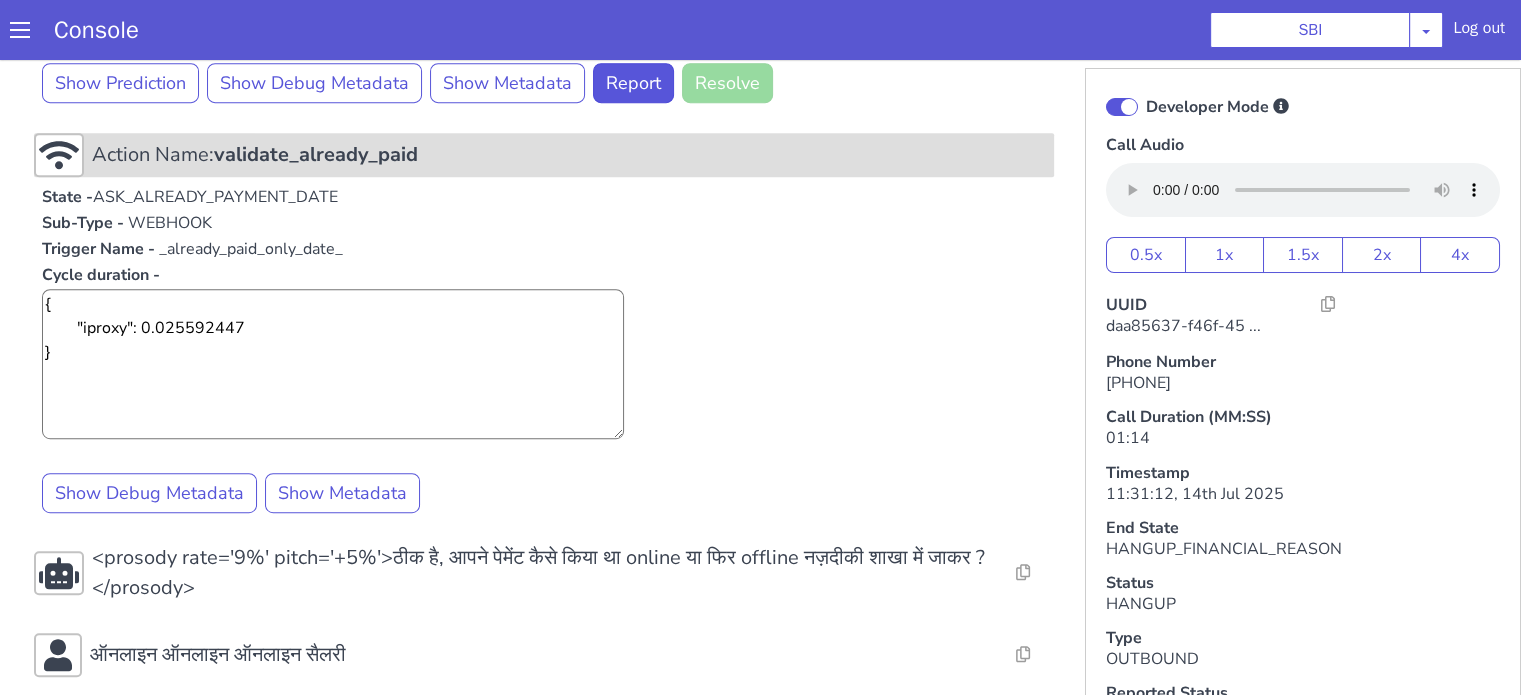 click on "validate_already_paid" at bounding box center [316, 154] 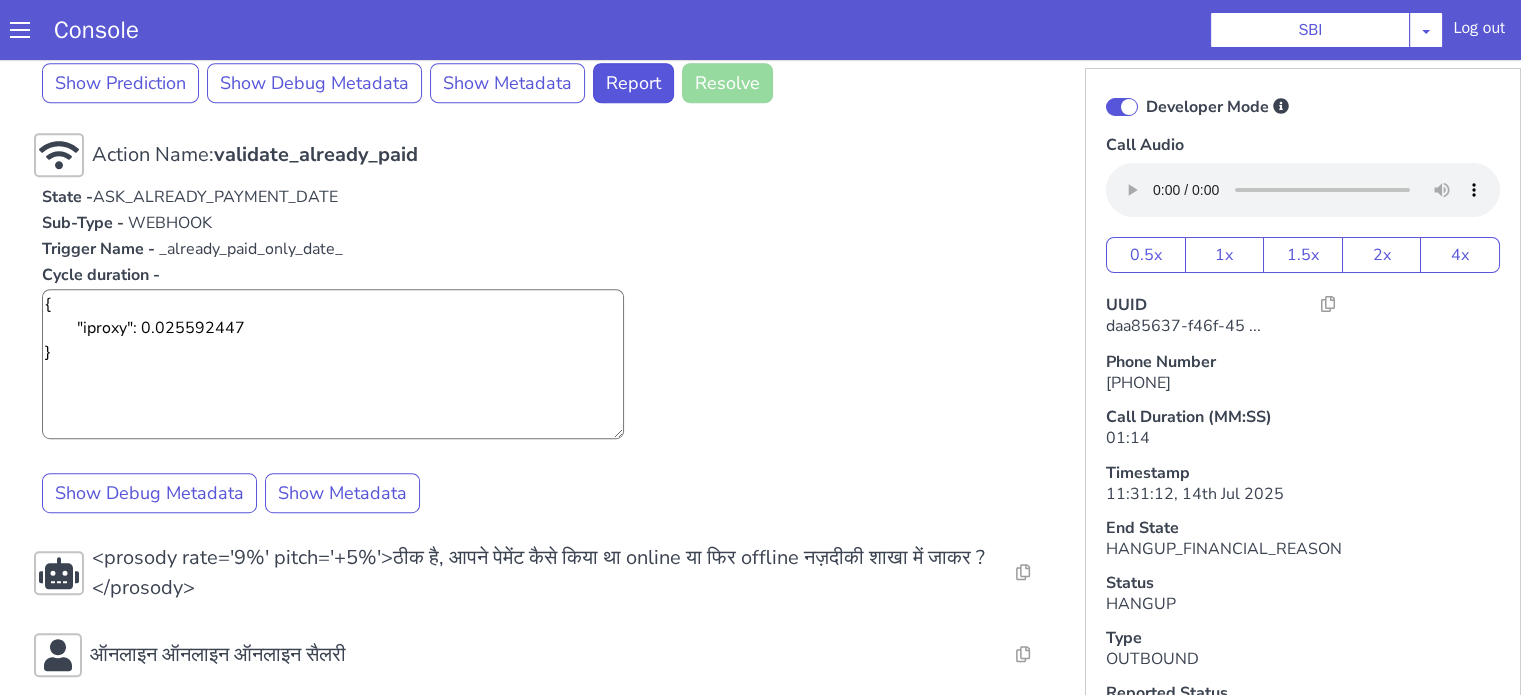 scroll, scrollTop: 1042, scrollLeft: 0, axis: vertical 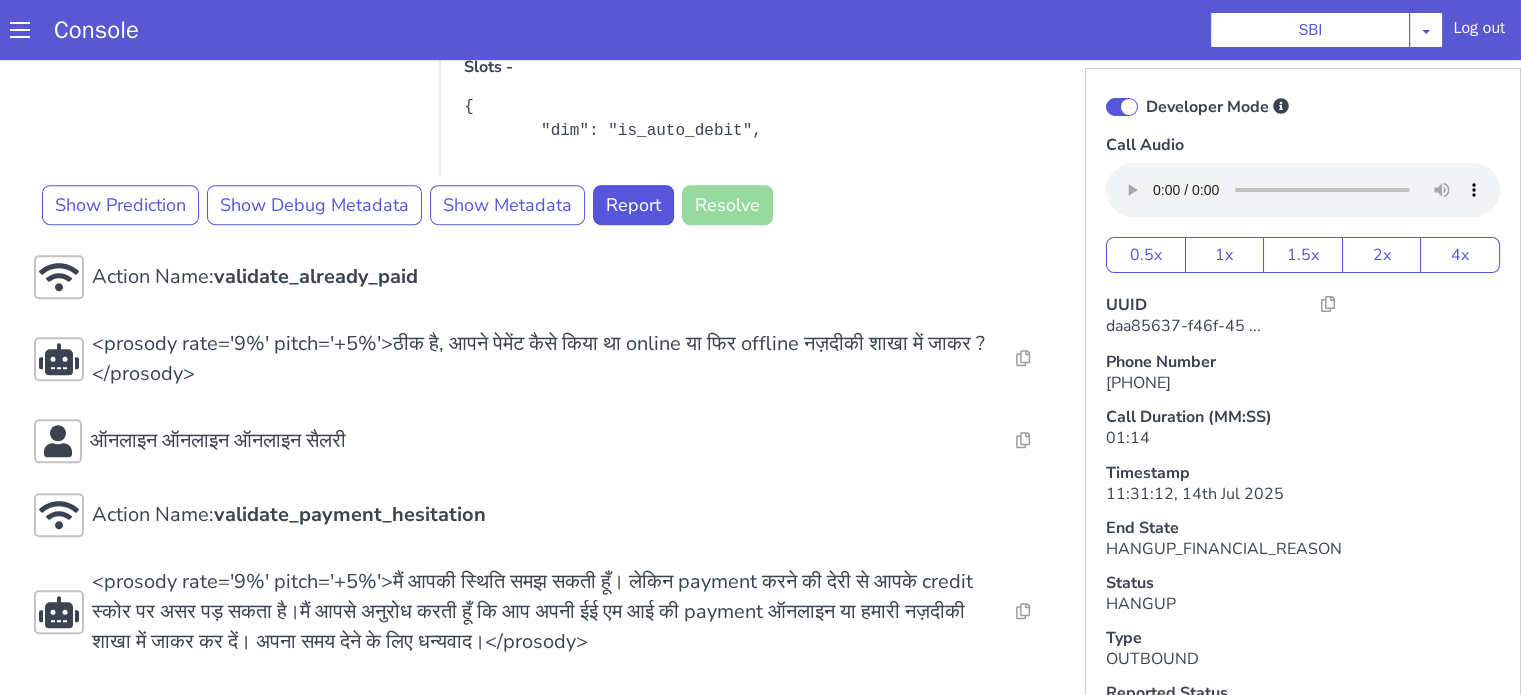 click on "Developer Mode" at bounding box center [1303, 107] 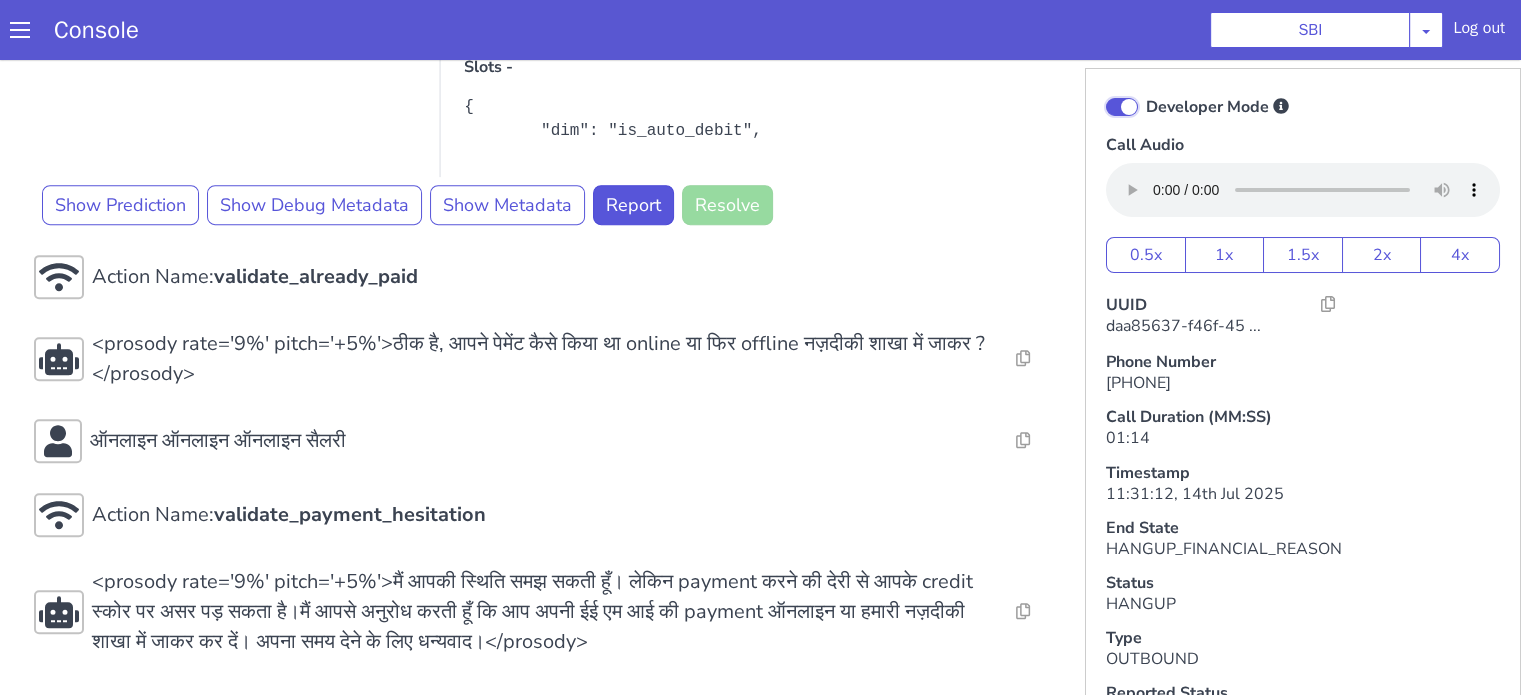 click on "Developer Mode" at bounding box center (1145, 94) 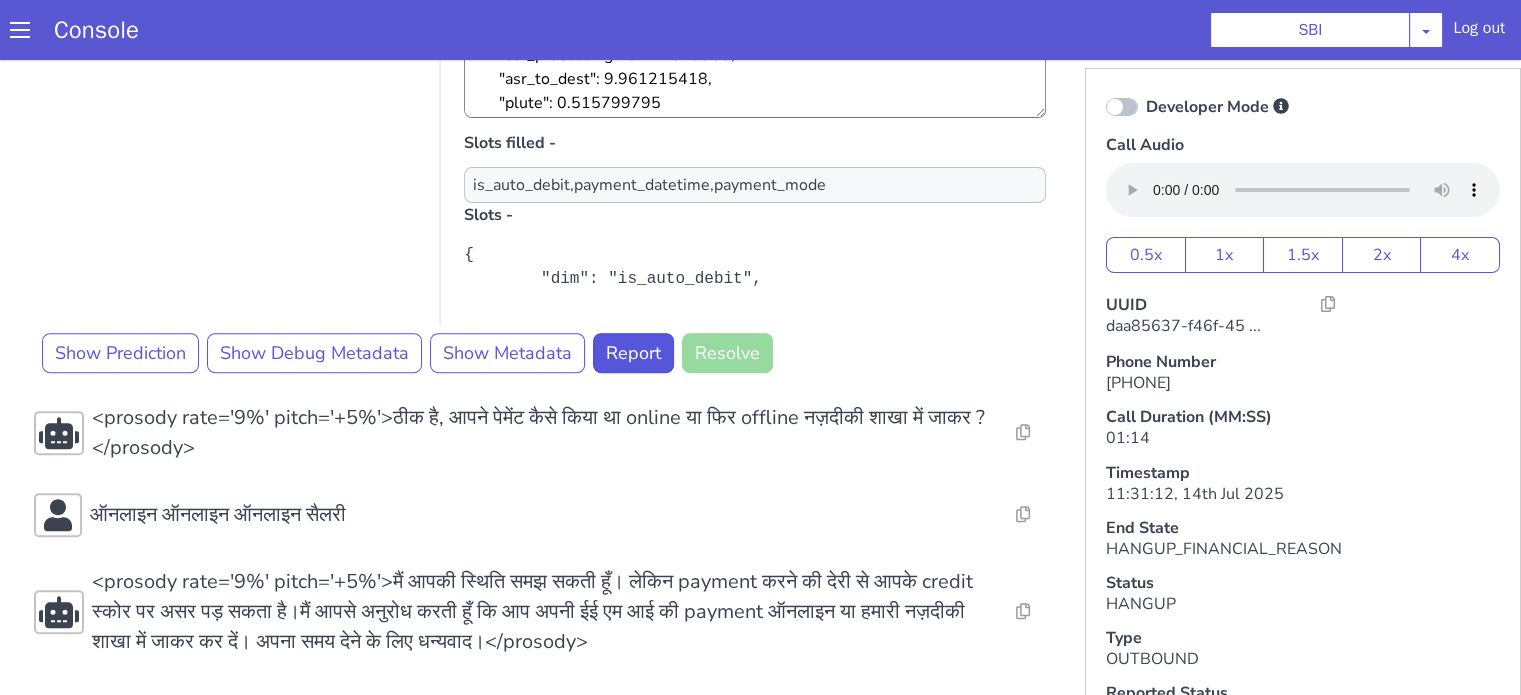 click at bounding box center [1122, 107] 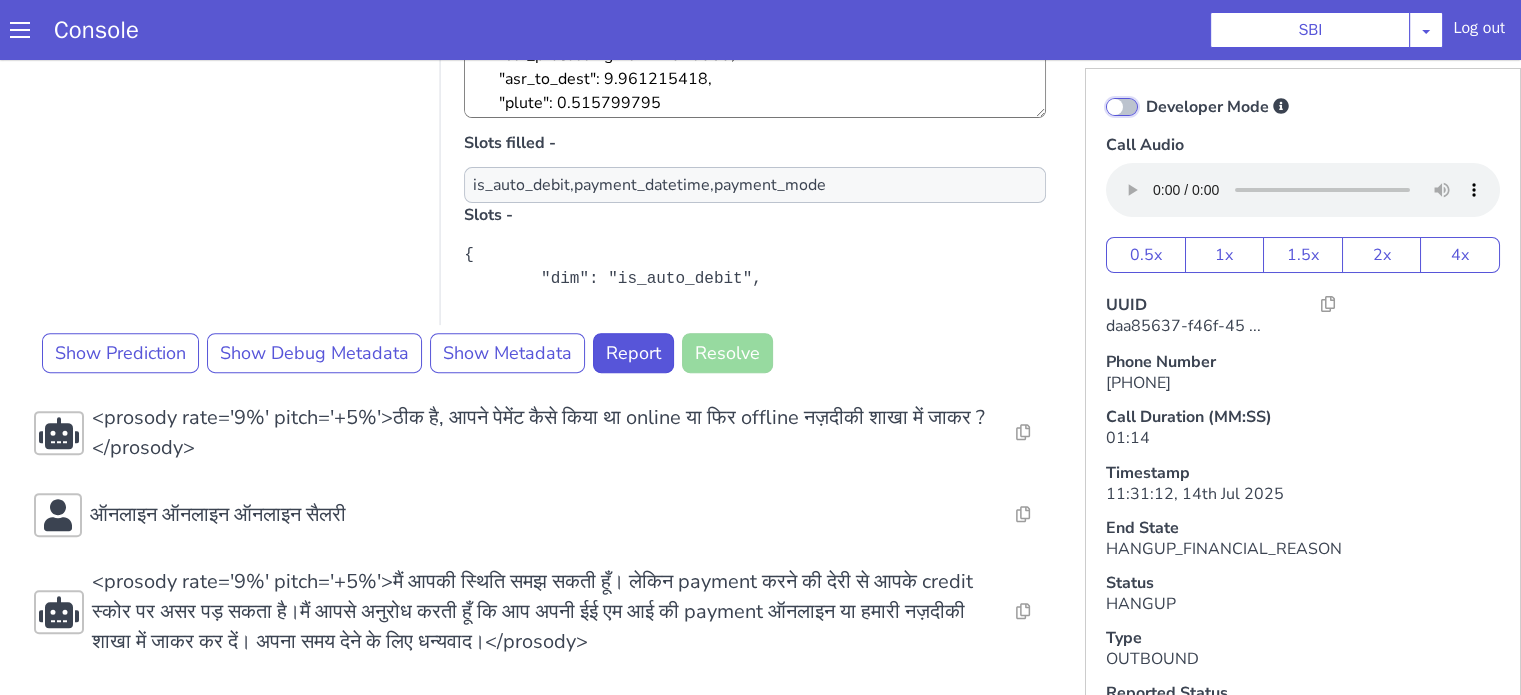 click on "Developer Mode" at bounding box center [1145, 94] 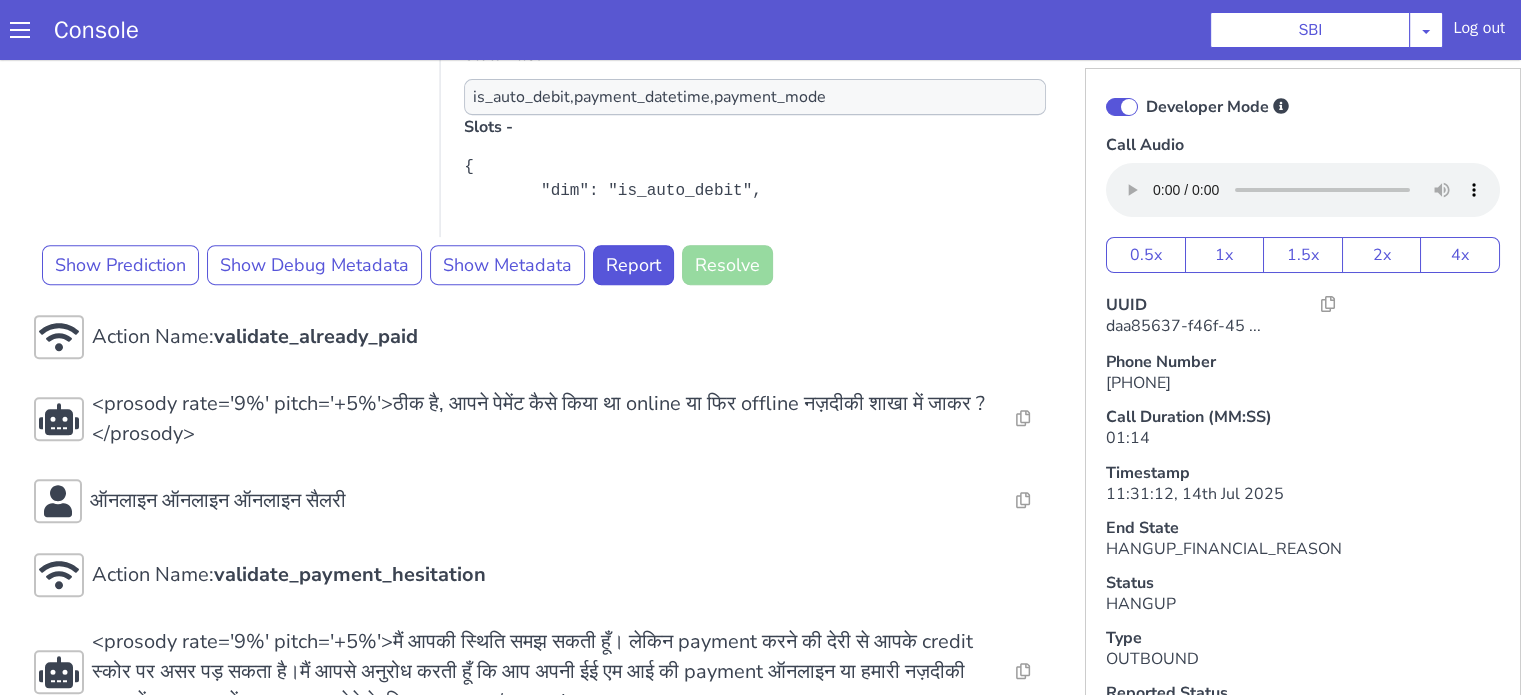 click at bounding box center [1122, 107] 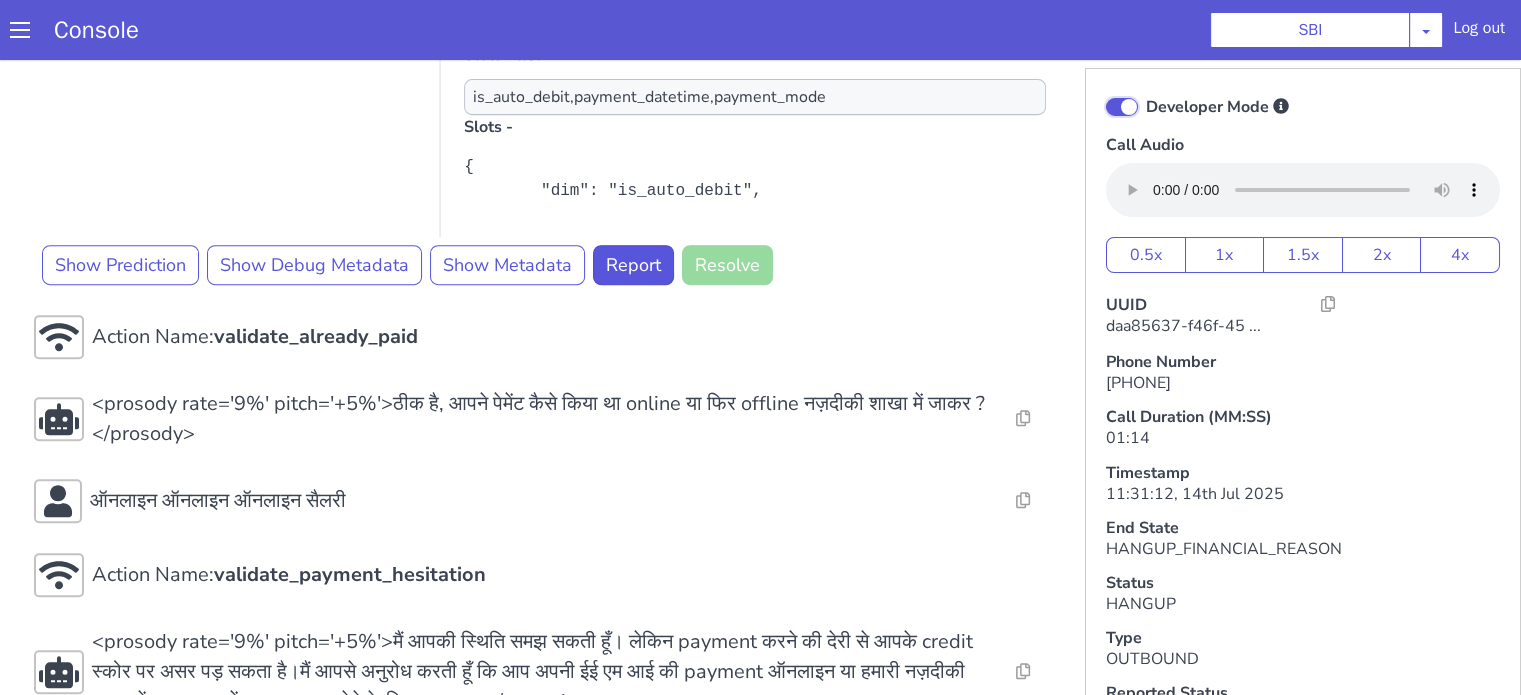 click on "Developer Mode" at bounding box center [1145, 94] 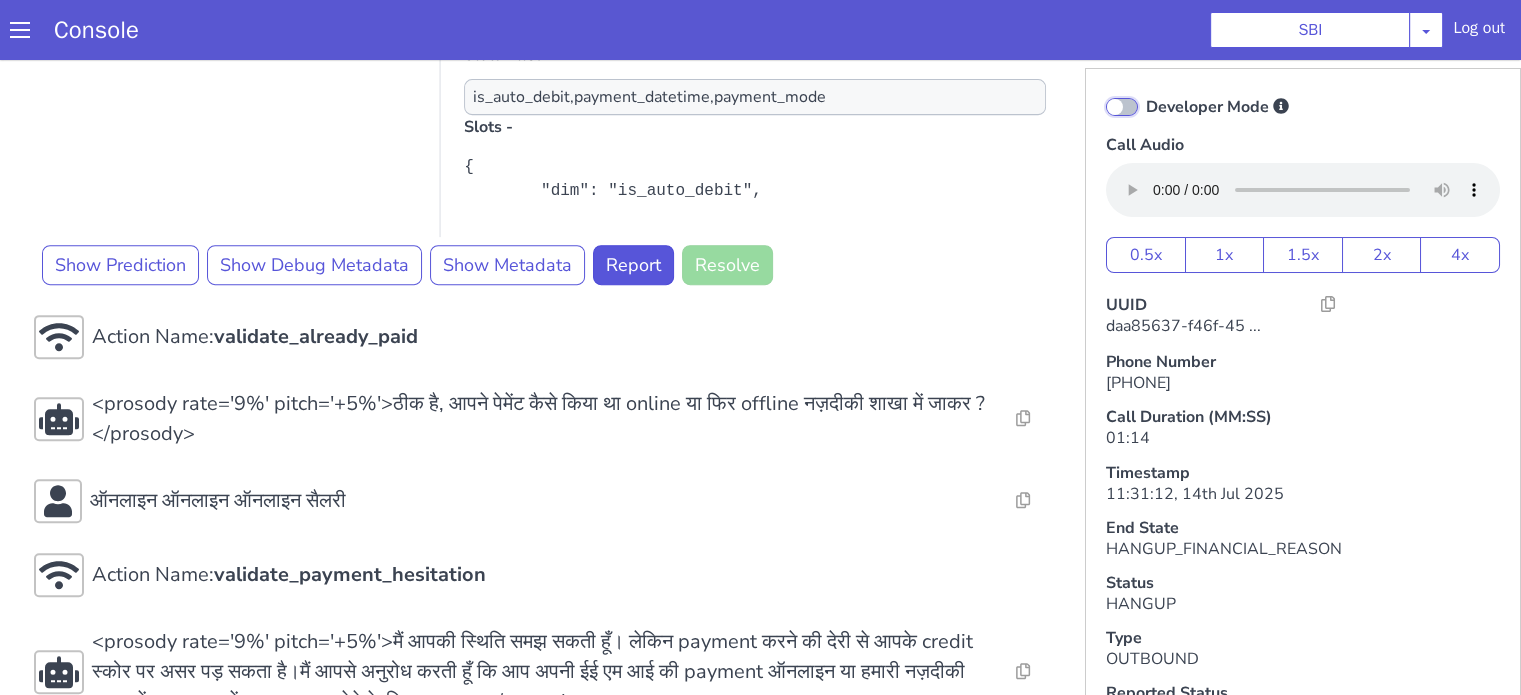 checkbox on "false" 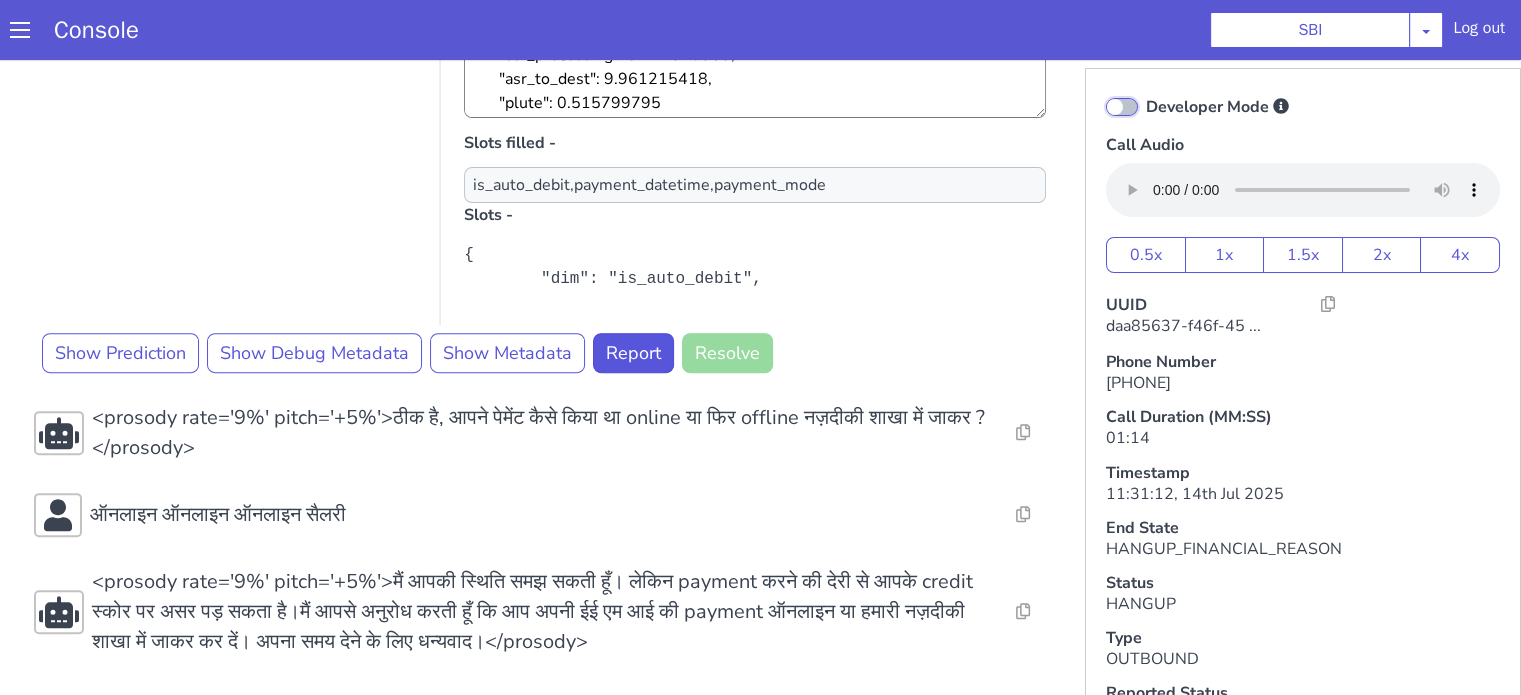 scroll, scrollTop: 5, scrollLeft: 0, axis: vertical 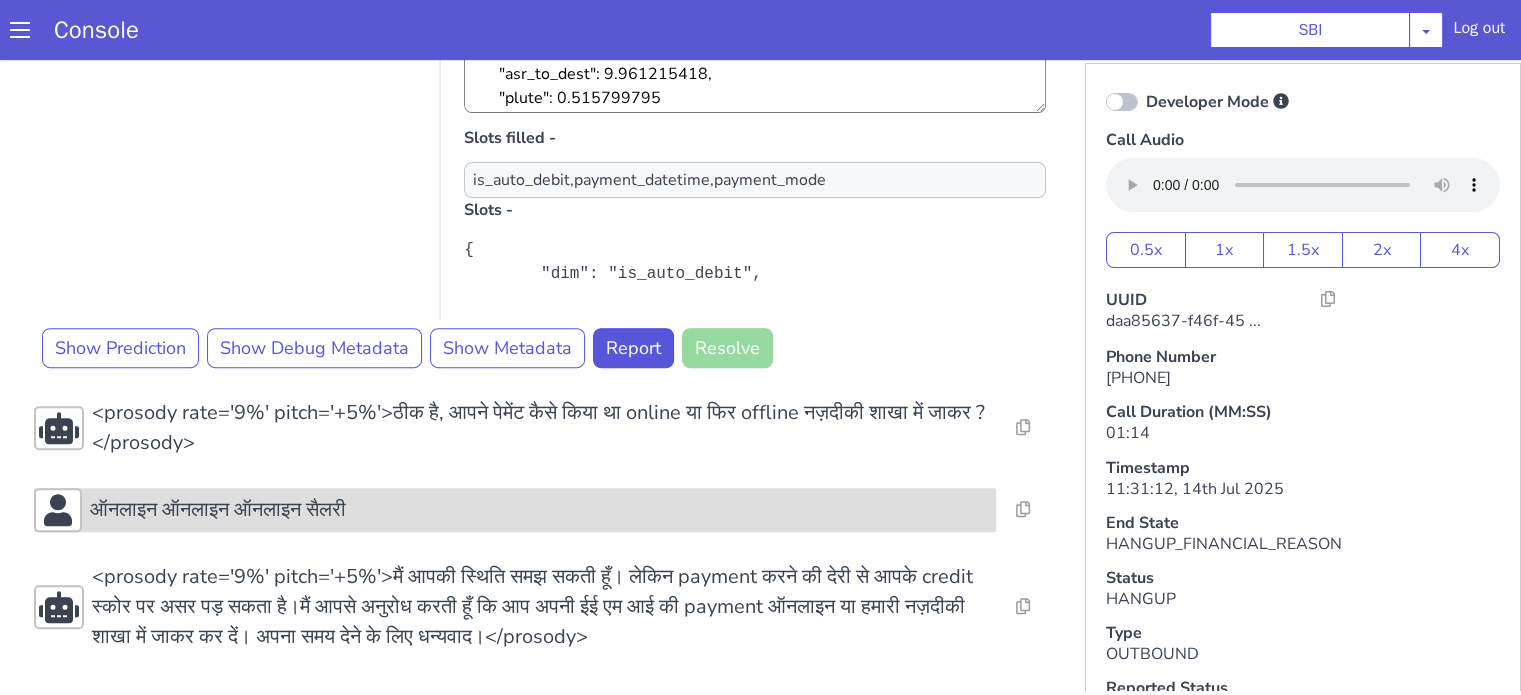 drag, startPoint x: 370, startPoint y: 534, endPoint x: 370, endPoint y: 517, distance: 17 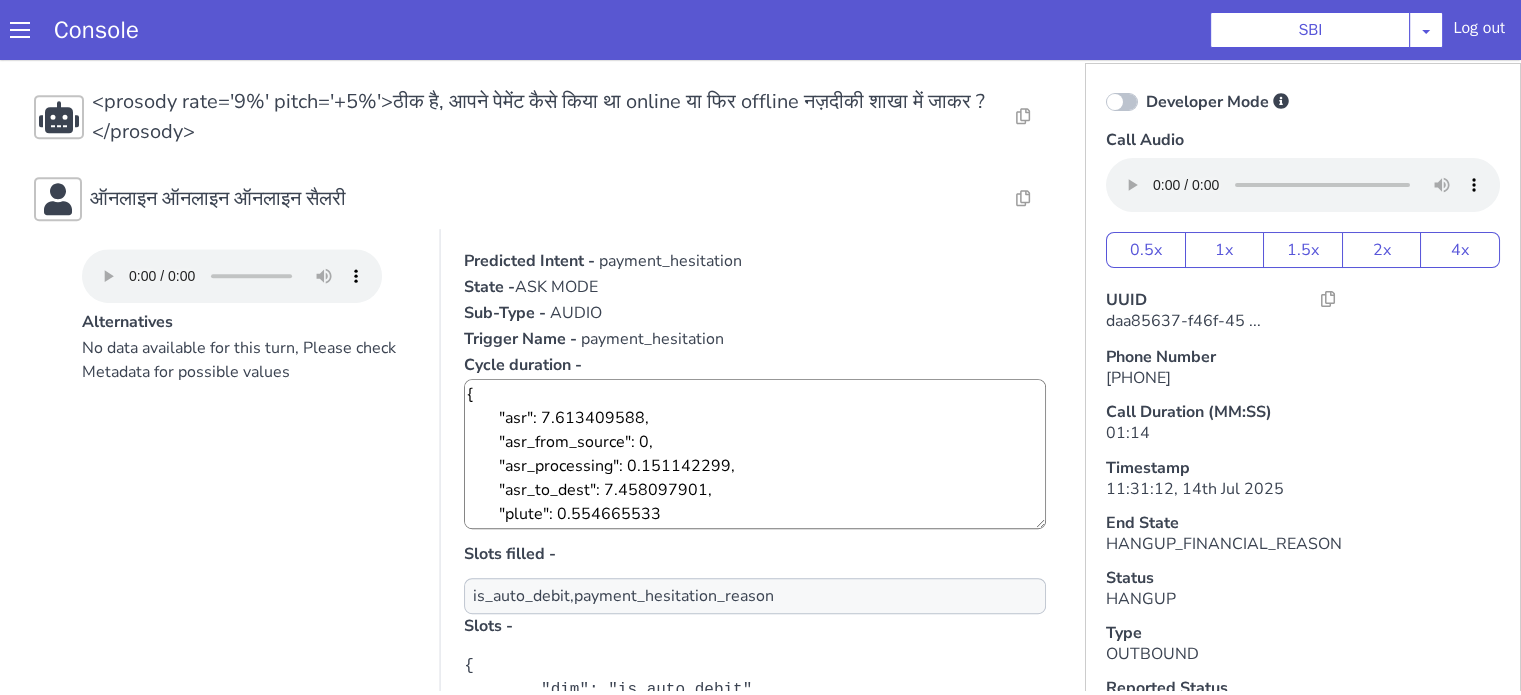 scroll, scrollTop: 1323, scrollLeft: 0, axis: vertical 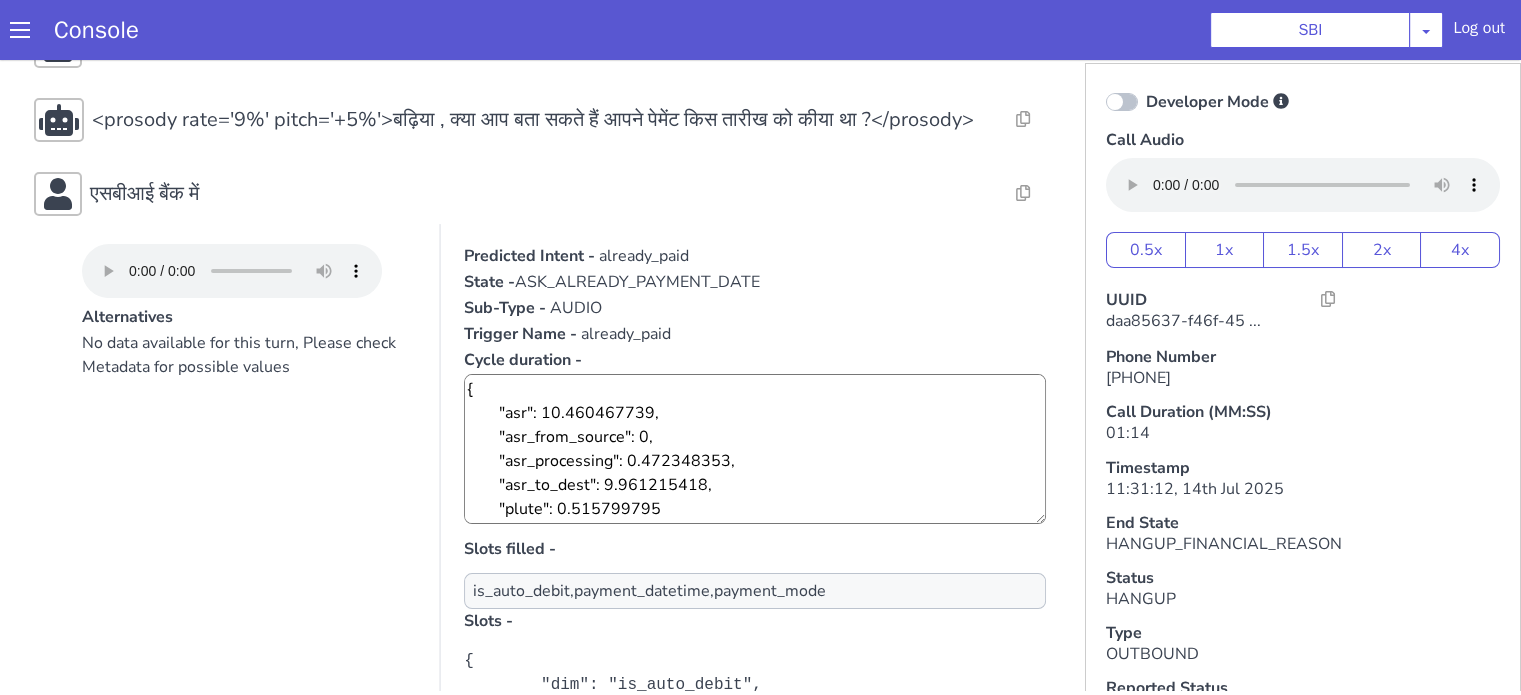 type 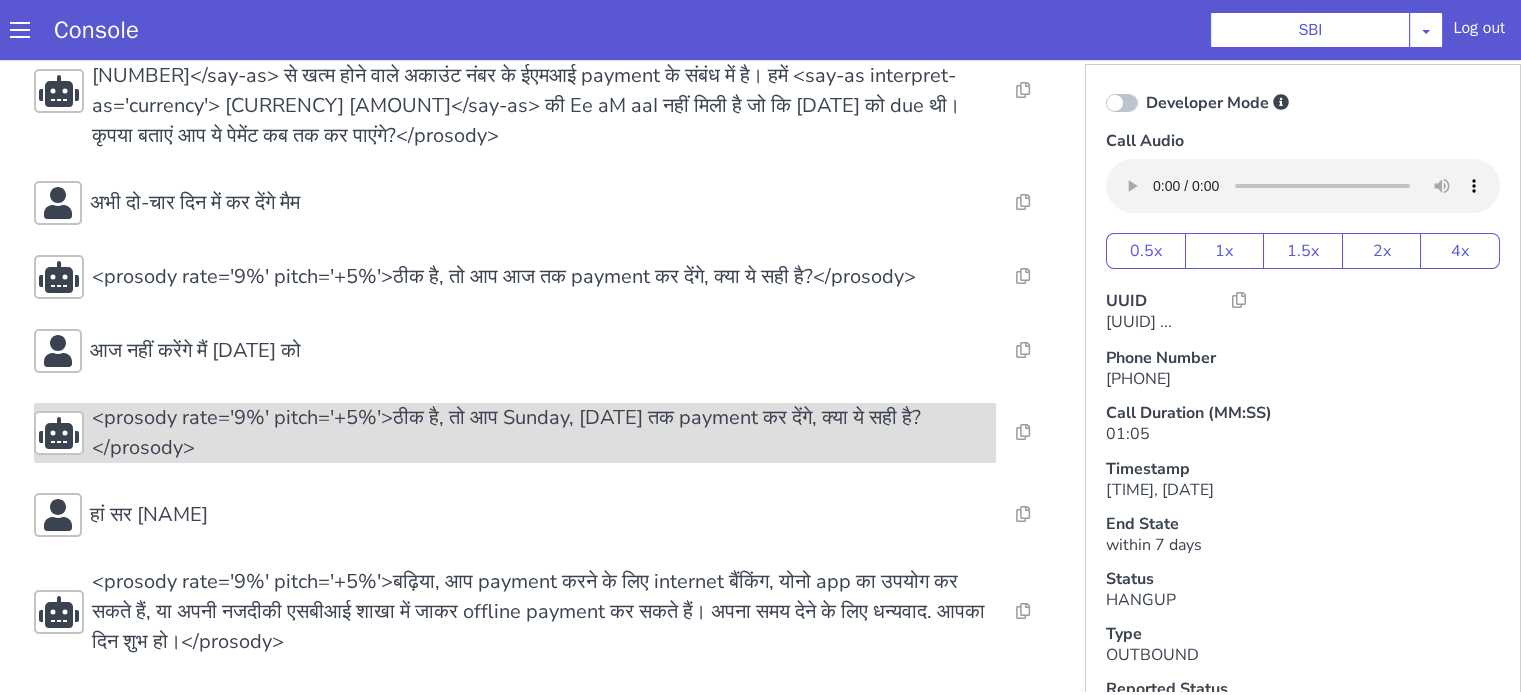 scroll, scrollTop: 5, scrollLeft: 0, axis: vertical 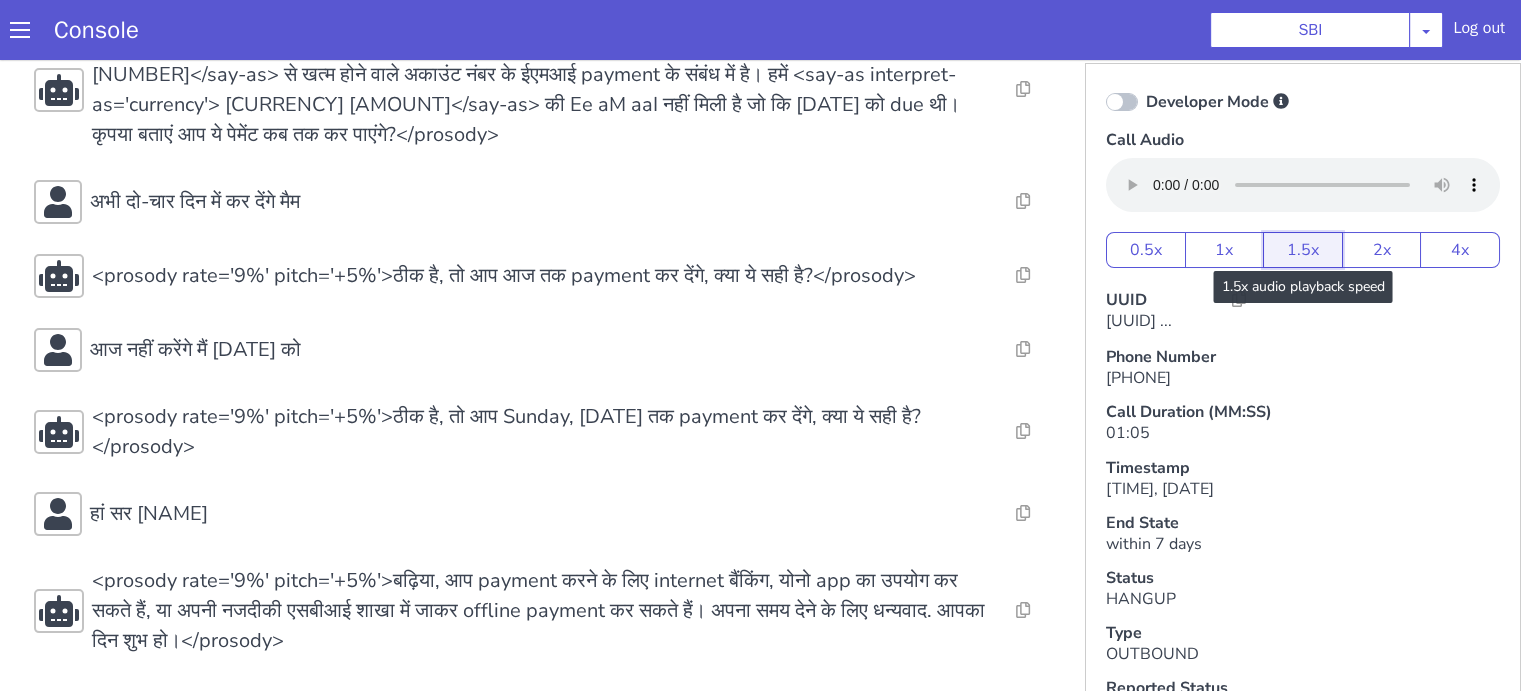 click on "1.5x" at bounding box center [1582, -118] 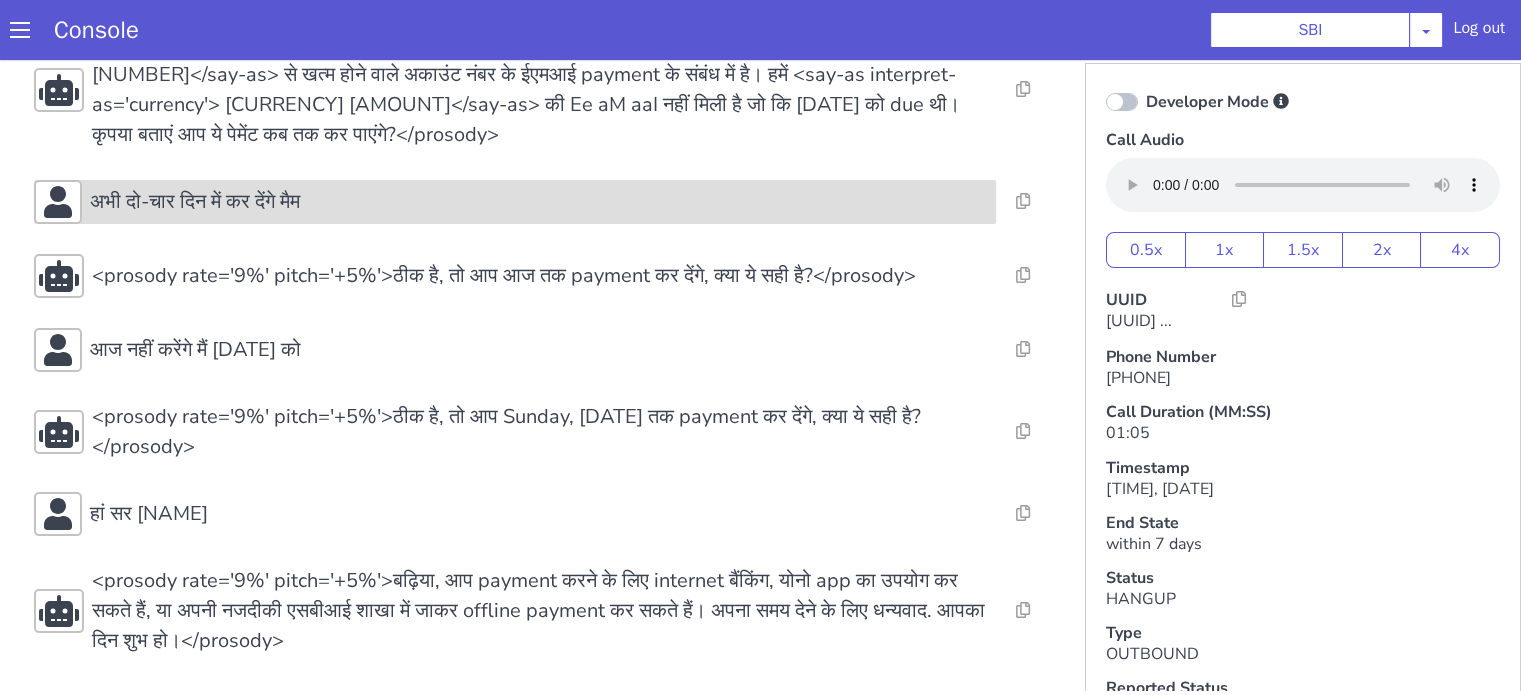 click on "अभी दो-चार दिन में कर देंगे मैम" at bounding box center [227, 127] 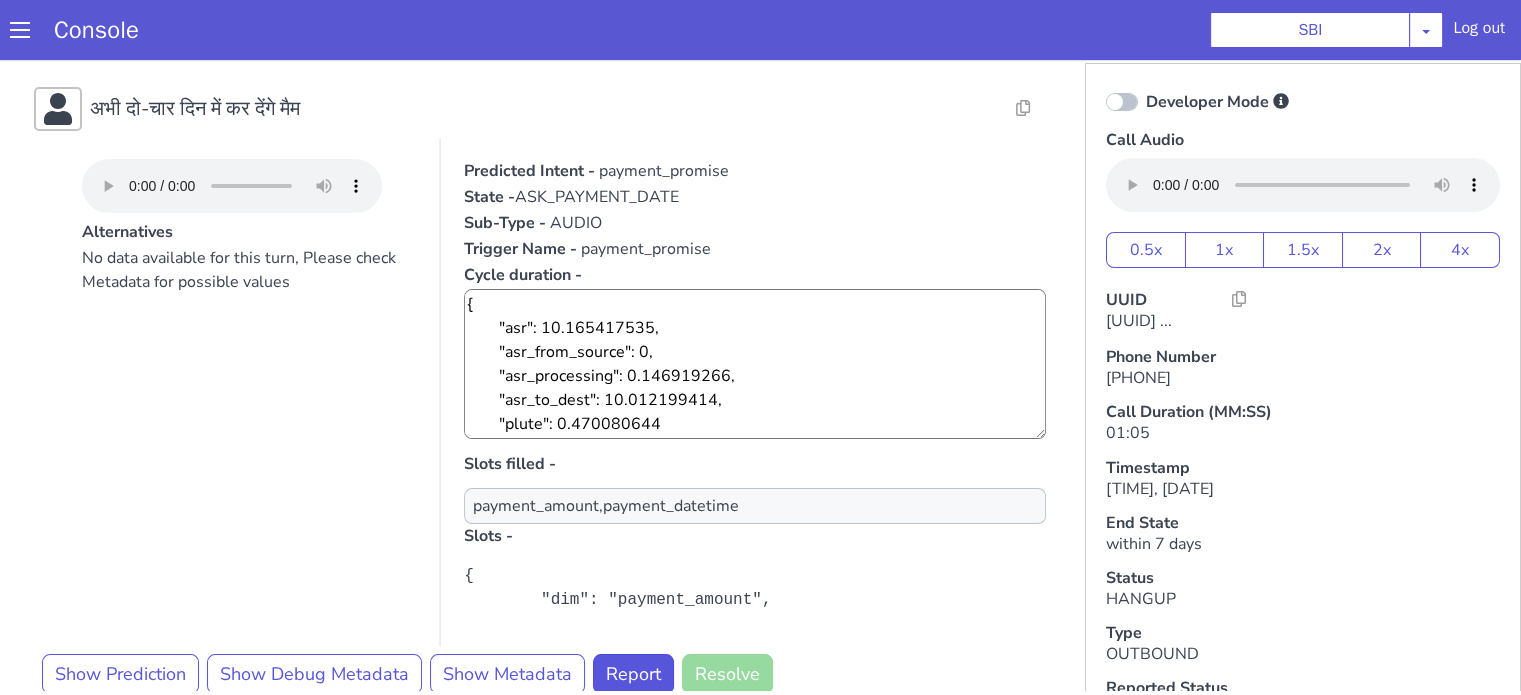 scroll, scrollTop: 443, scrollLeft: 0, axis: vertical 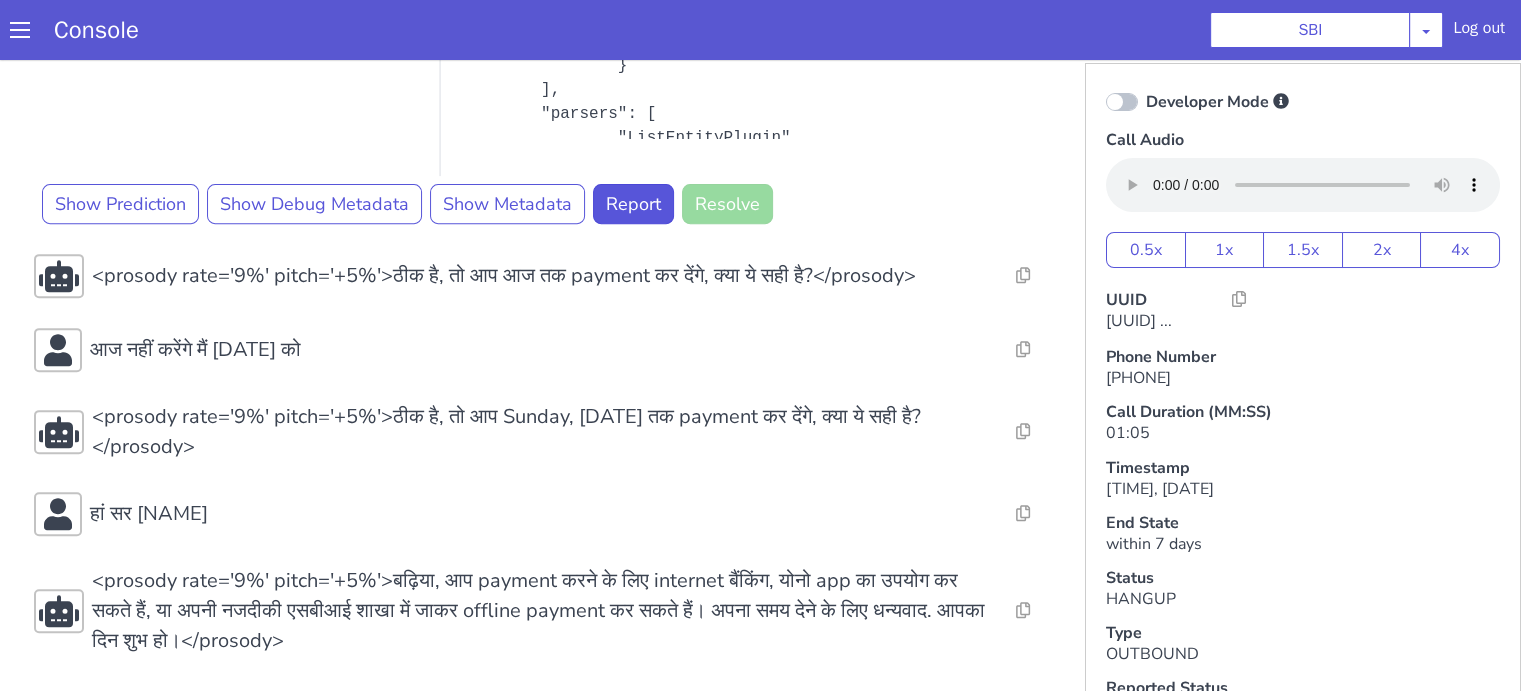 click on "Developer Mode" at bounding box center (1582, -266) 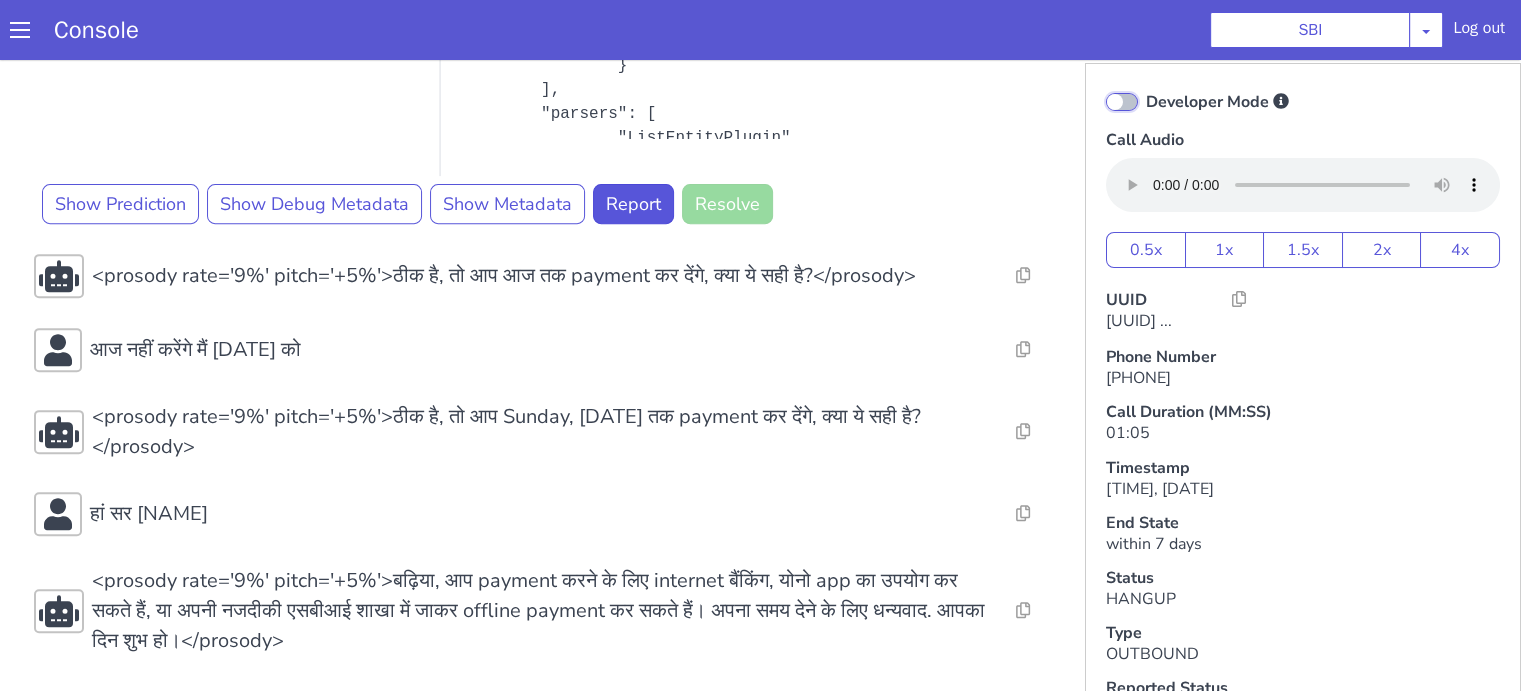 click on "Developer Mode" at bounding box center [1153, 68] 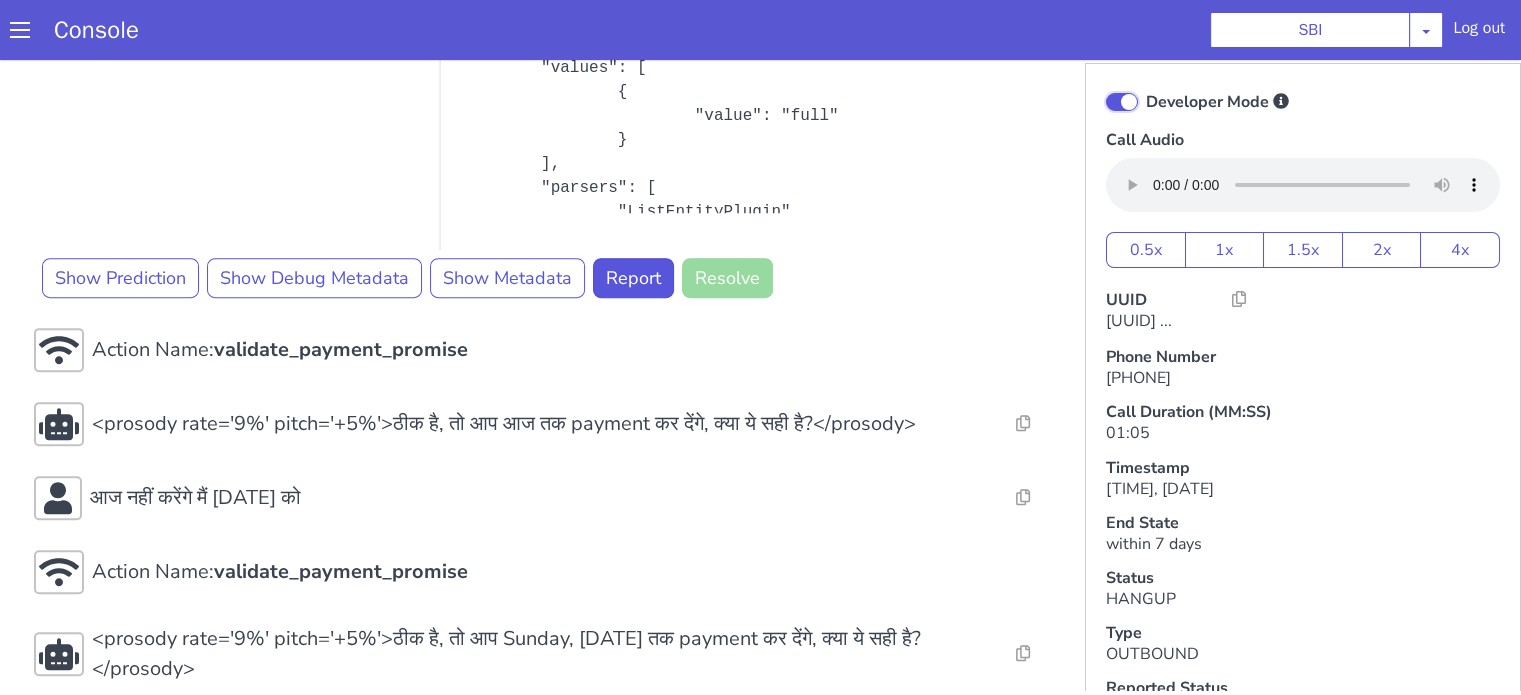 scroll, scrollTop: 880, scrollLeft: 0, axis: vertical 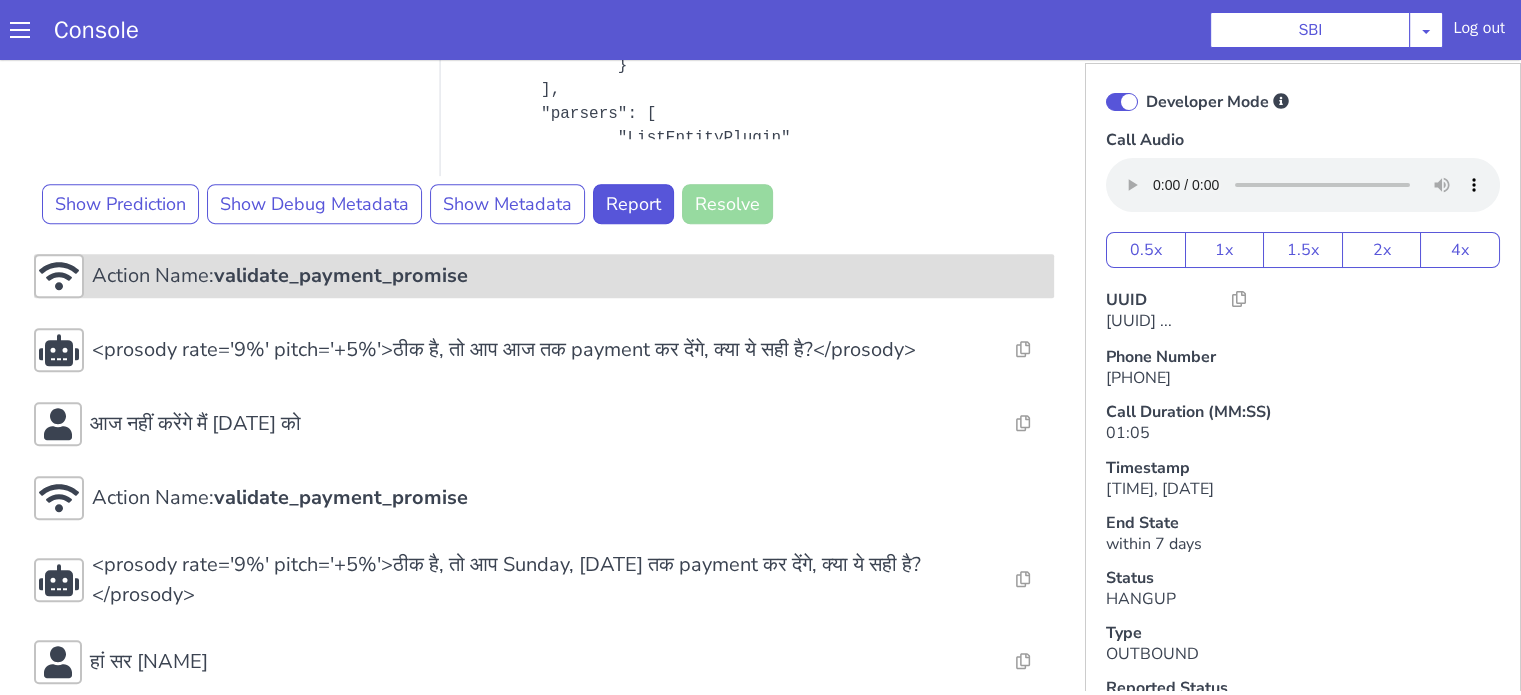 click on "Action Name:  validate_payment_promise" at bounding box center [743, 0] 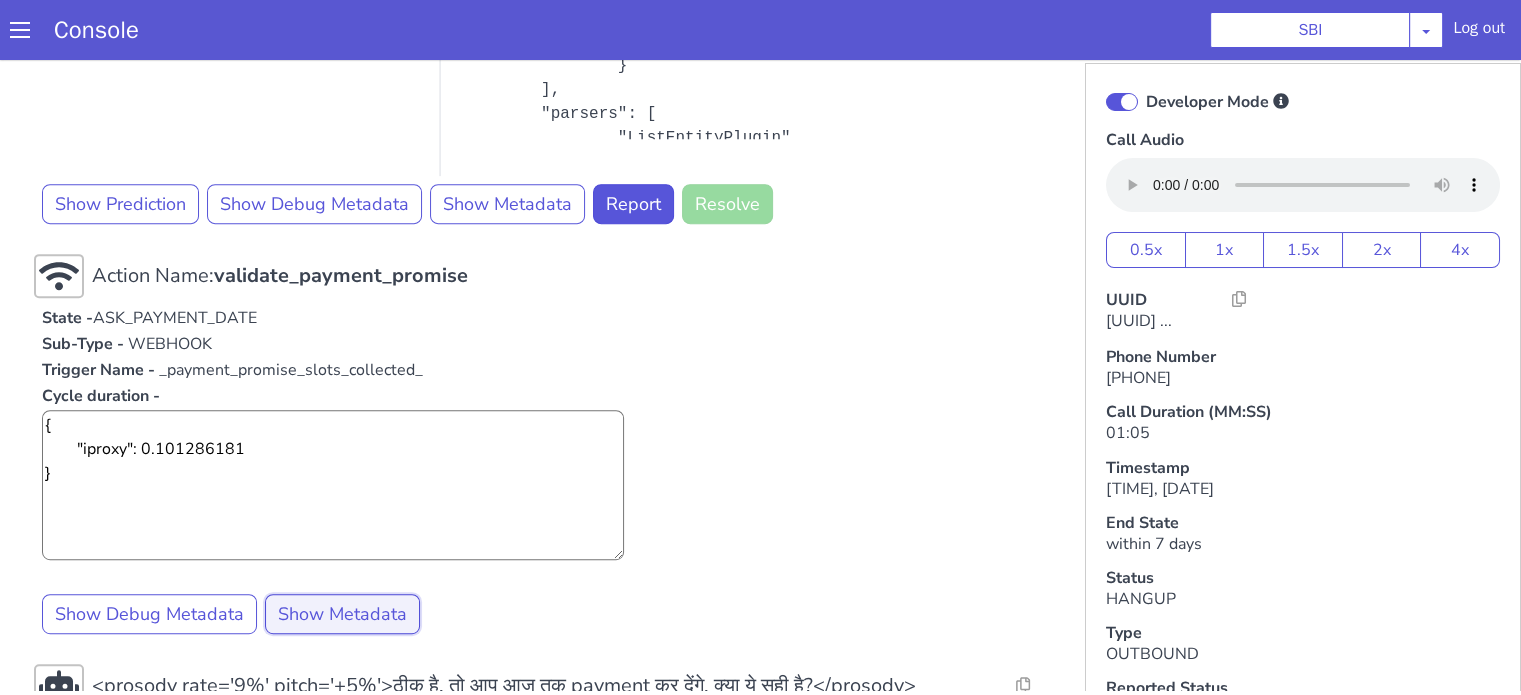 click on "Show Metadata" at bounding box center (687, 203) 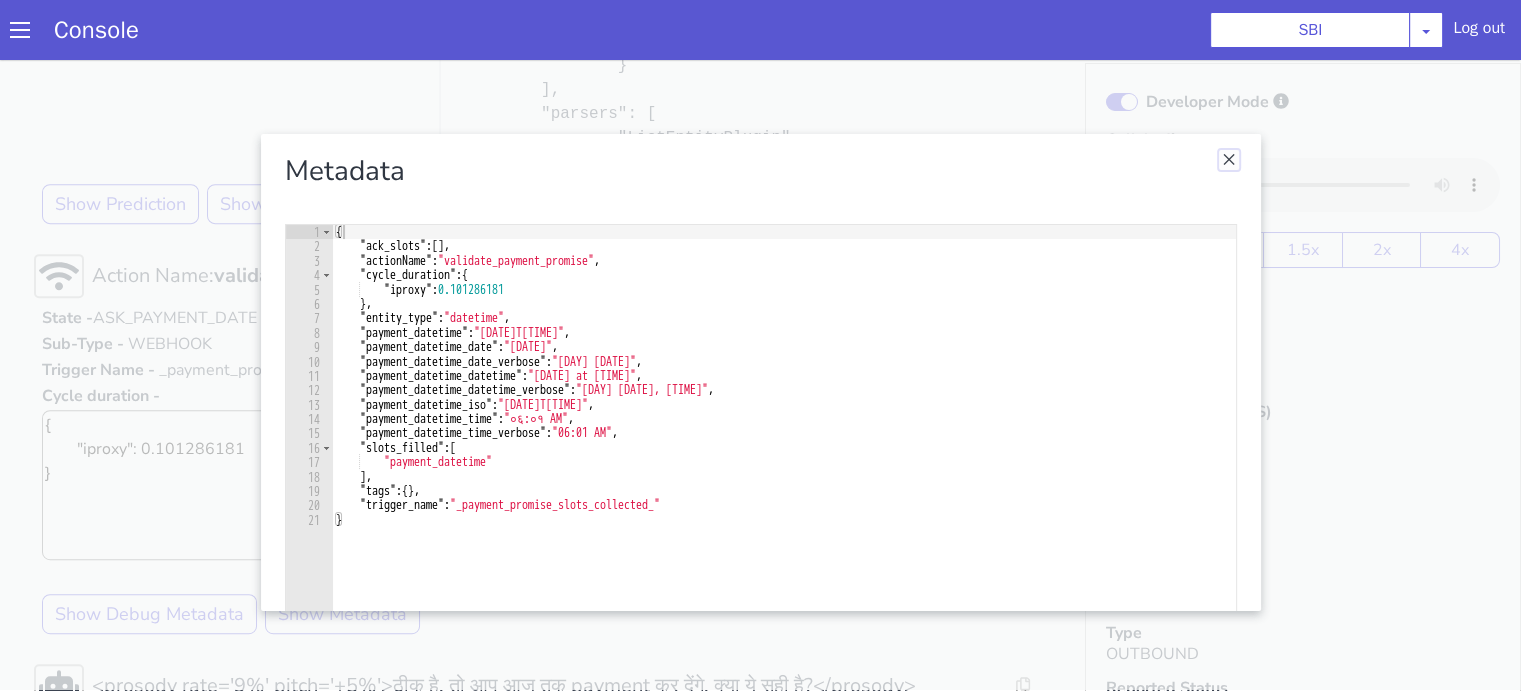 click at bounding box center (2026, -364) 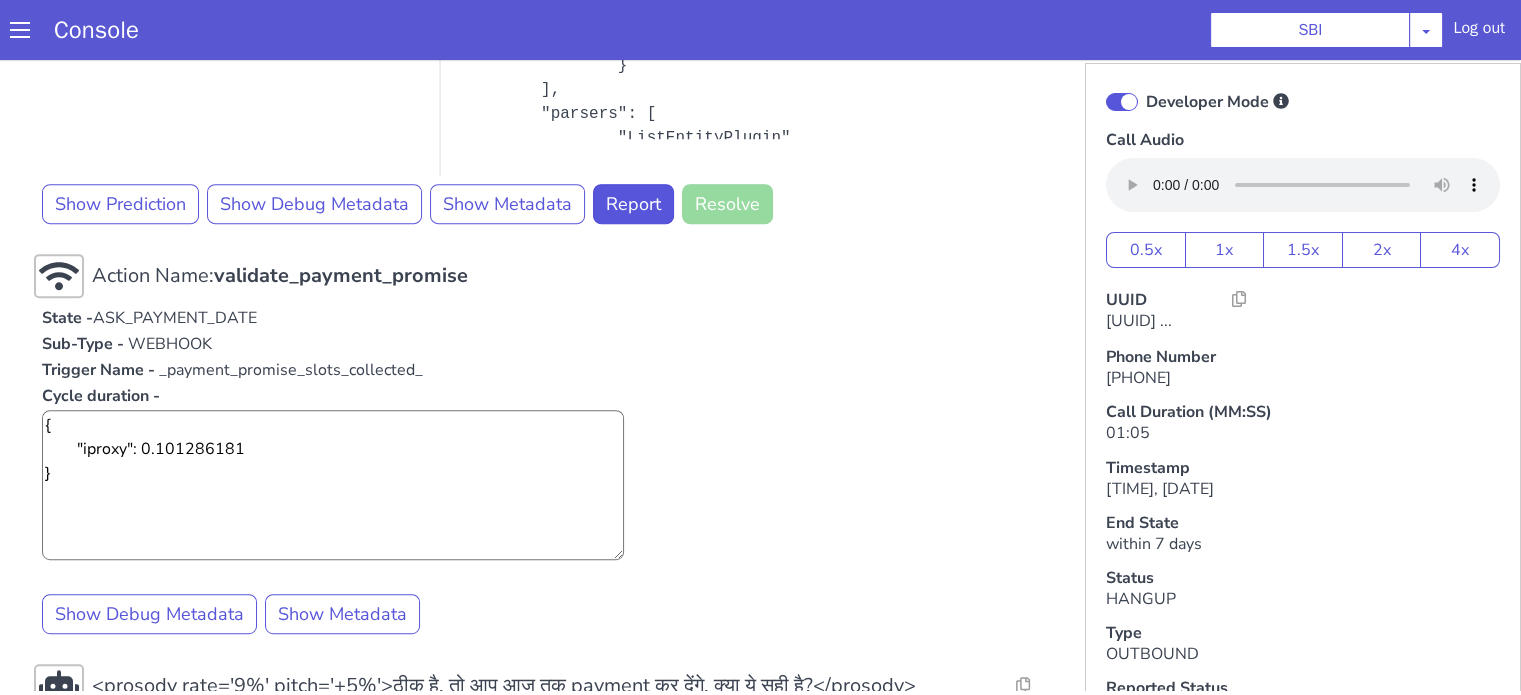 click on "Developer Mode" at bounding box center (2313, -384) 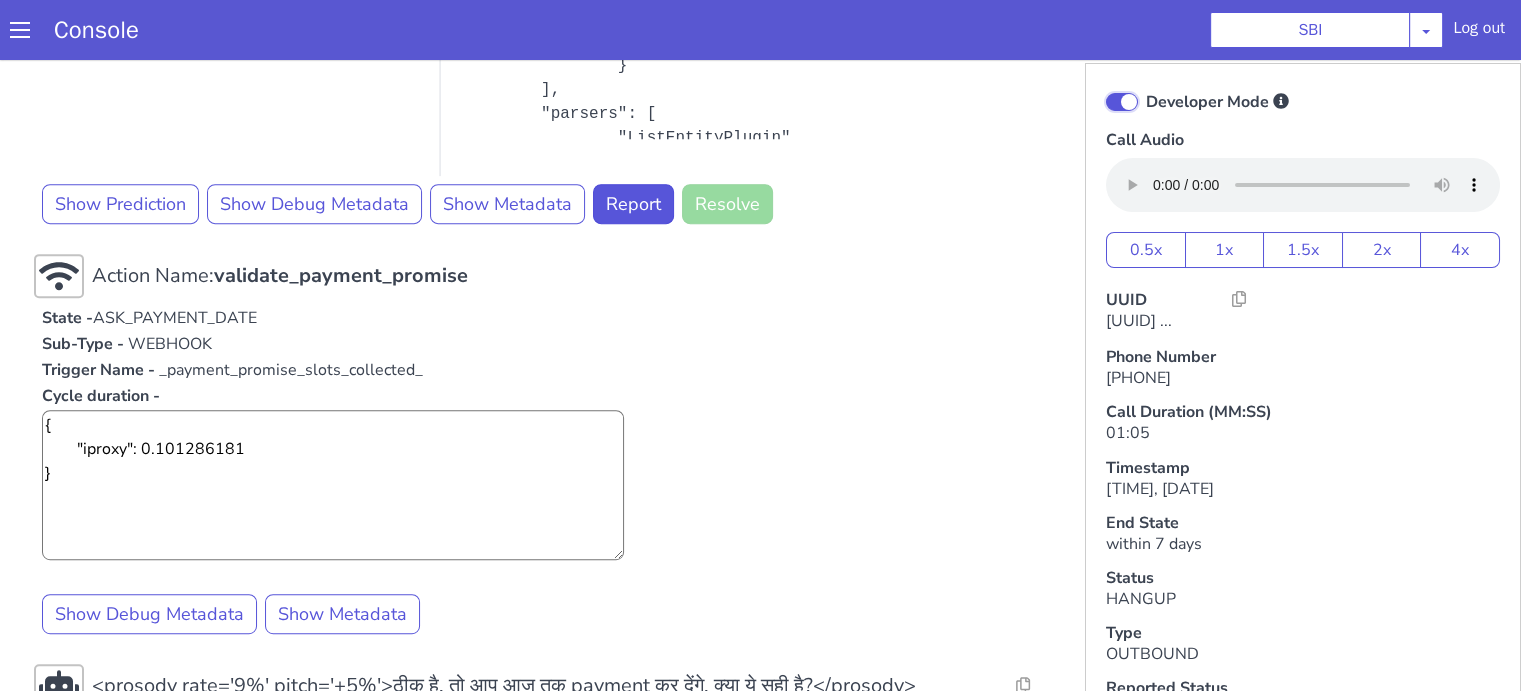 click on "Developer Mode" at bounding box center (1367, -233) 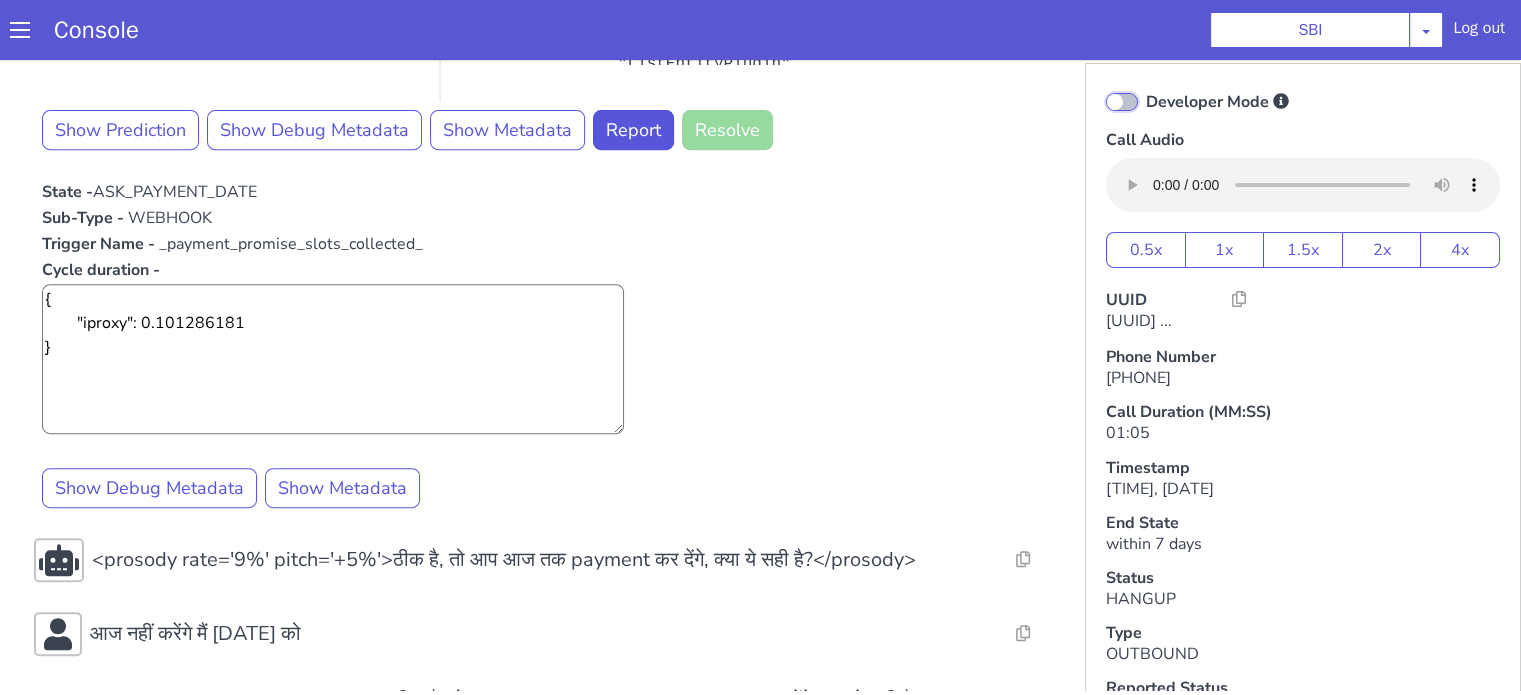 scroll, scrollTop: 806, scrollLeft: 0, axis: vertical 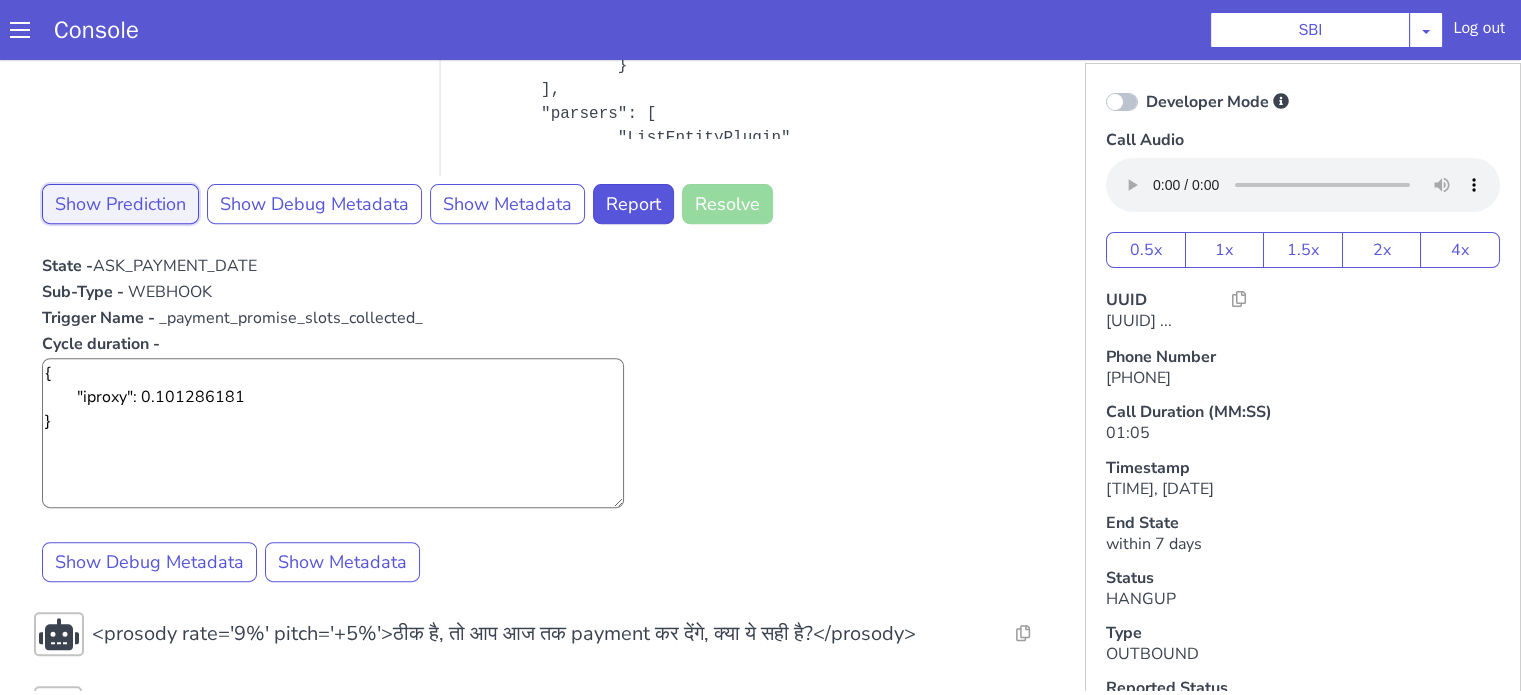 click on "Show Prediction" at bounding box center [1234, -240] 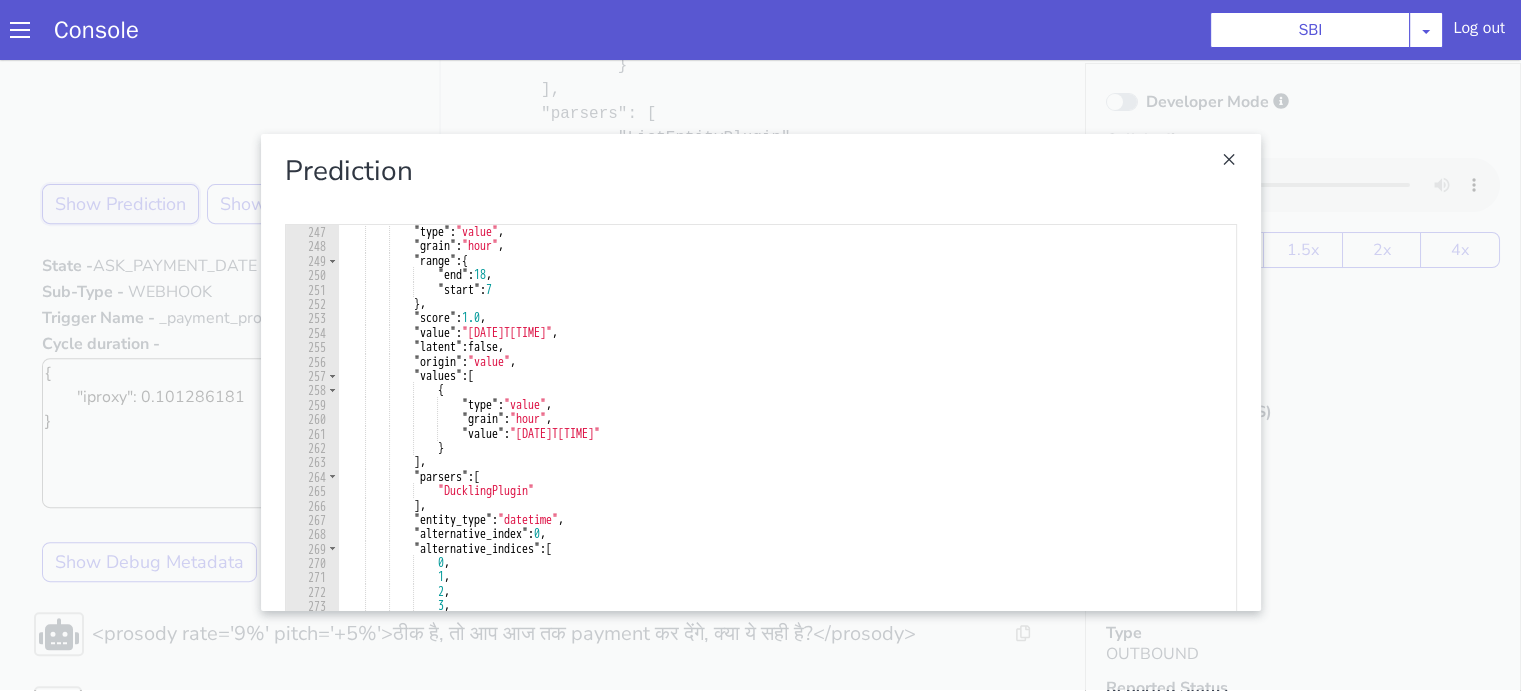 scroll, scrollTop: 3540, scrollLeft: 0, axis: vertical 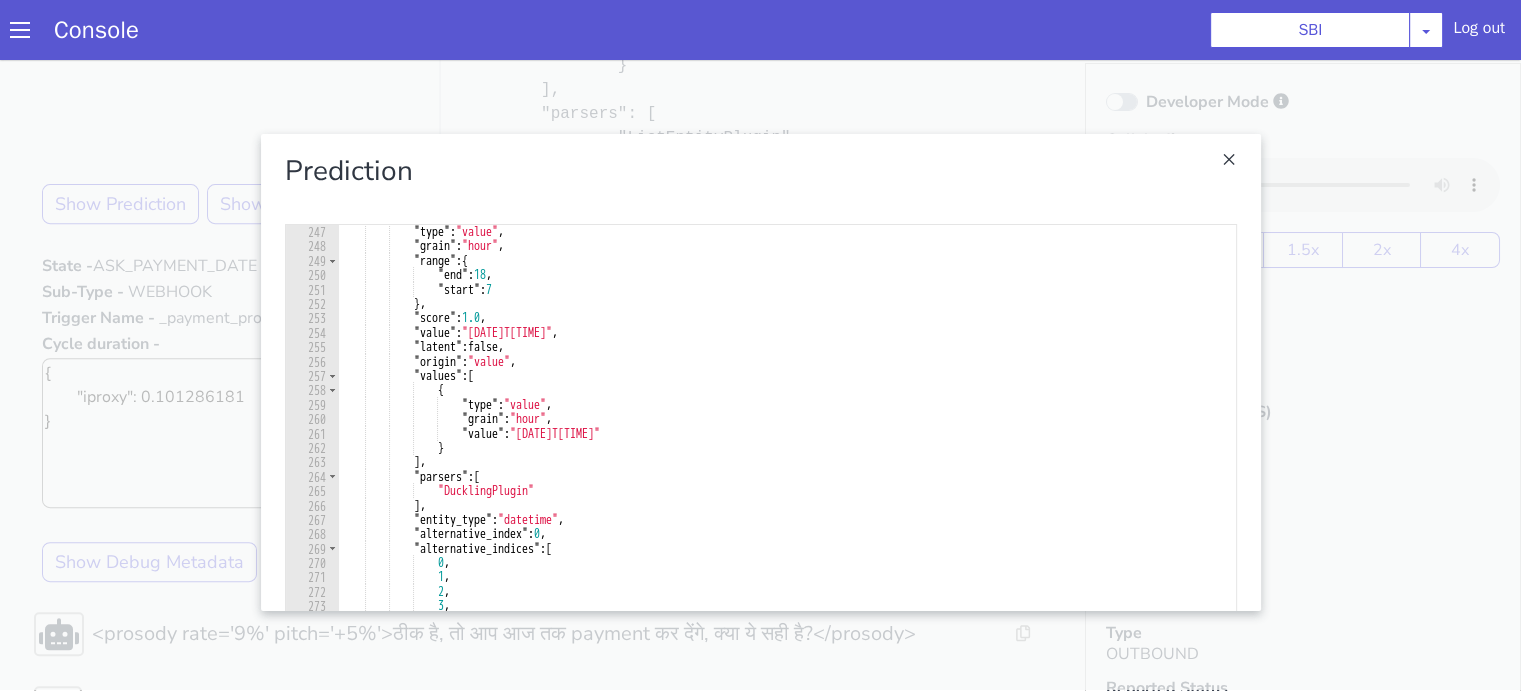 click at bounding box center [2263, 328] 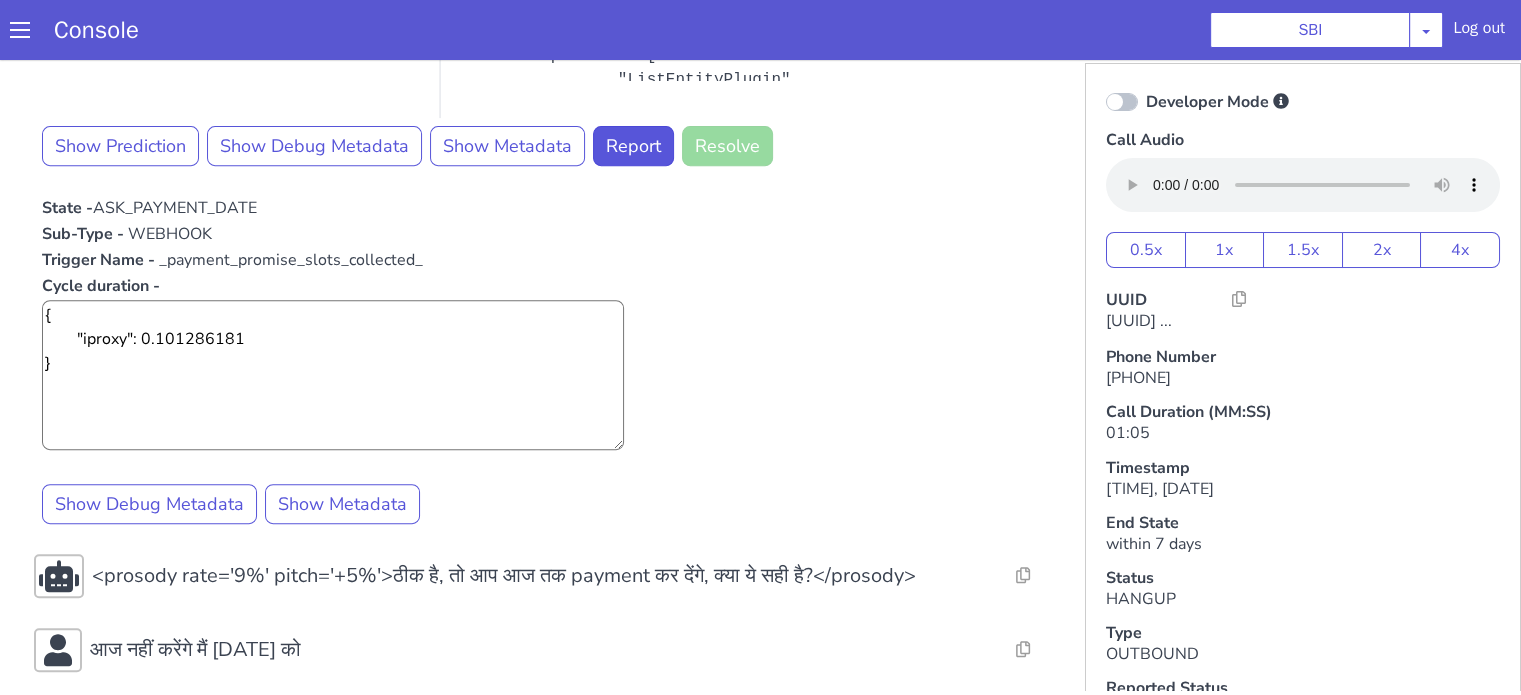scroll, scrollTop: 664, scrollLeft: 0, axis: vertical 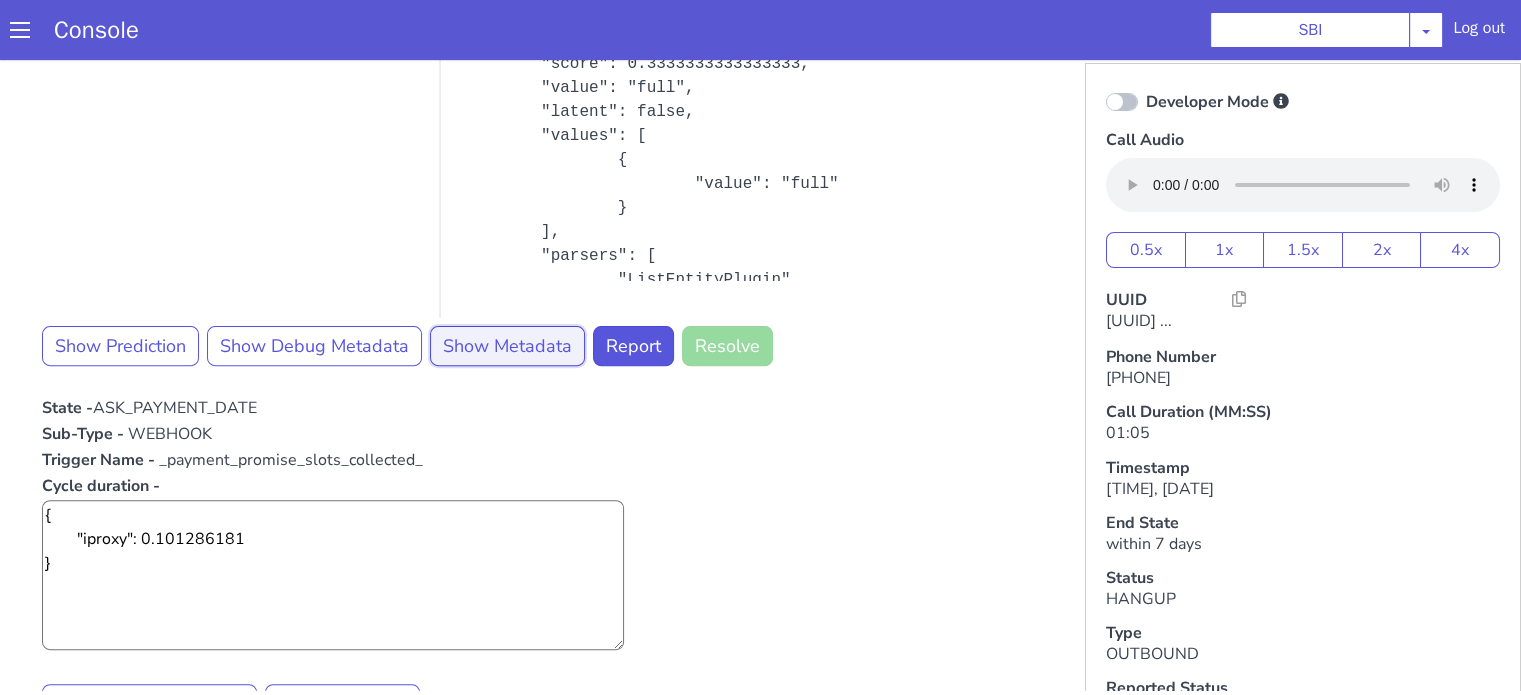 click on "Show Metadata" at bounding box center (1200, -176) 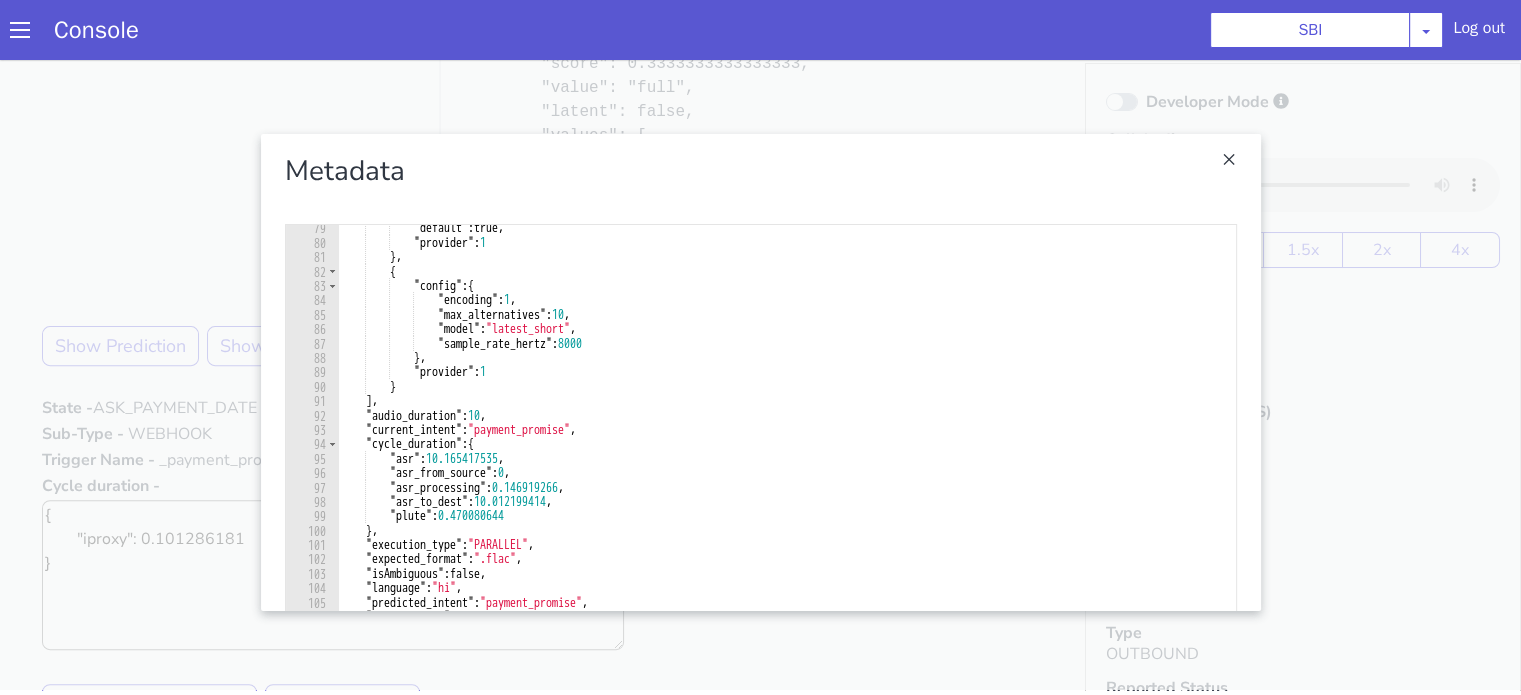 scroll, scrollTop: 1126, scrollLeft: 0, axis: vertical 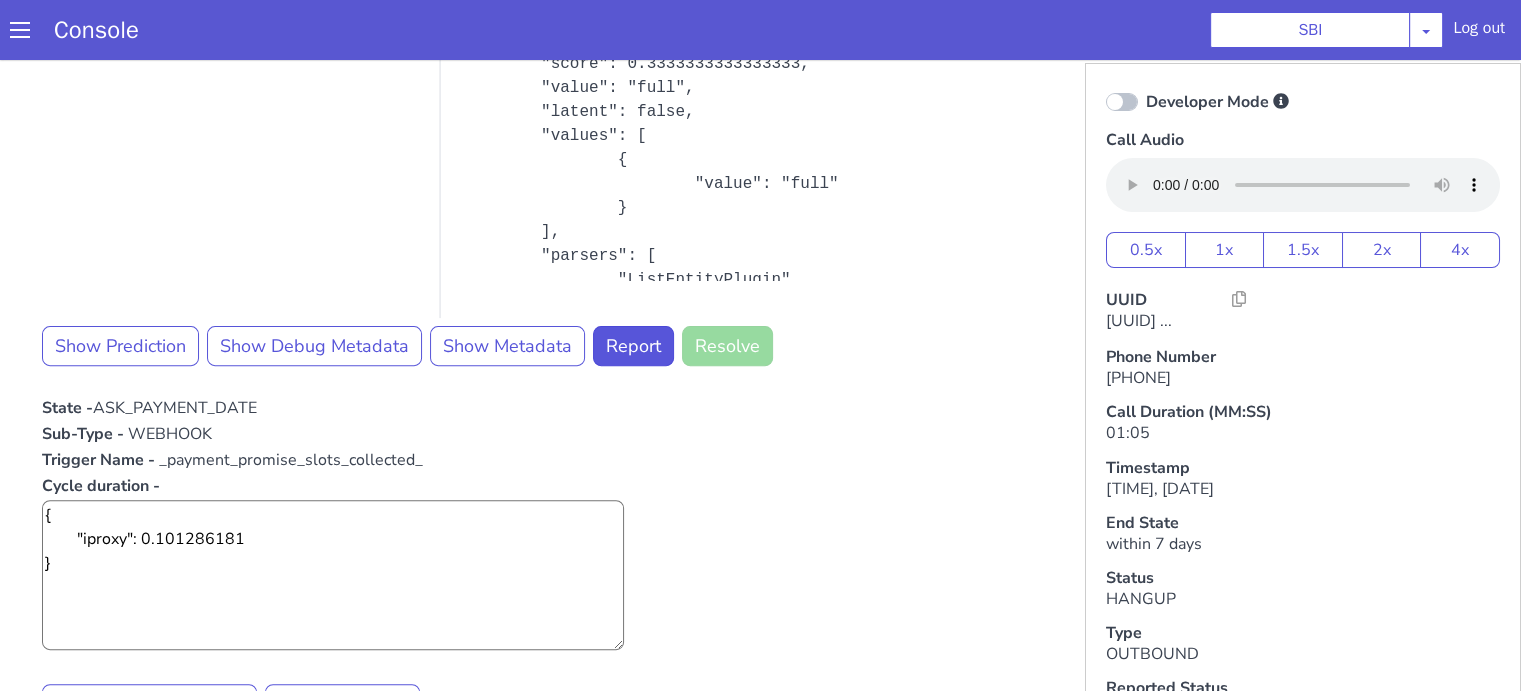 click on "Show Prediction Show Debug Metadata Show Metadata Report Resolve" at bounding box center (964, -105) 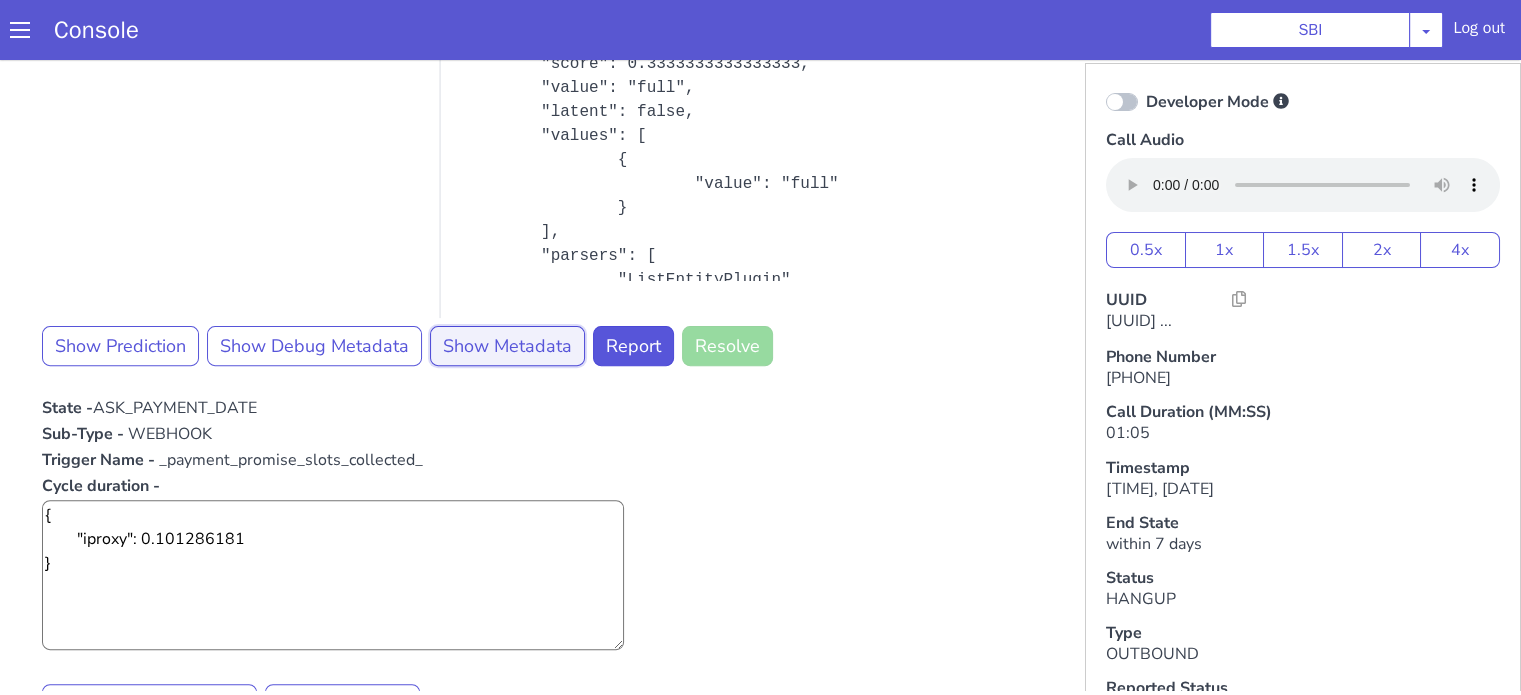click on "Show Metadata" at bounding box center (730, 24) 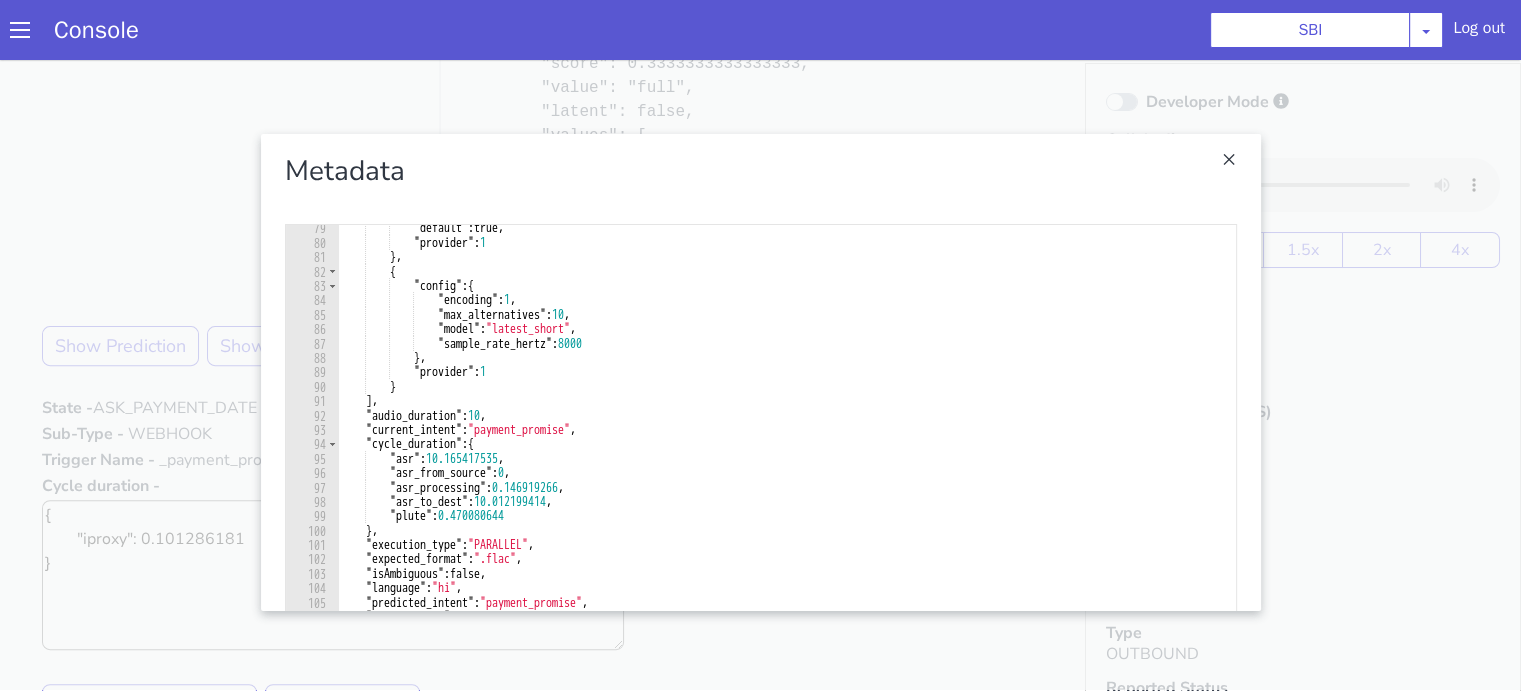 scroll, scrollTop: 1126, scrollLeft: 0, axis: vertical 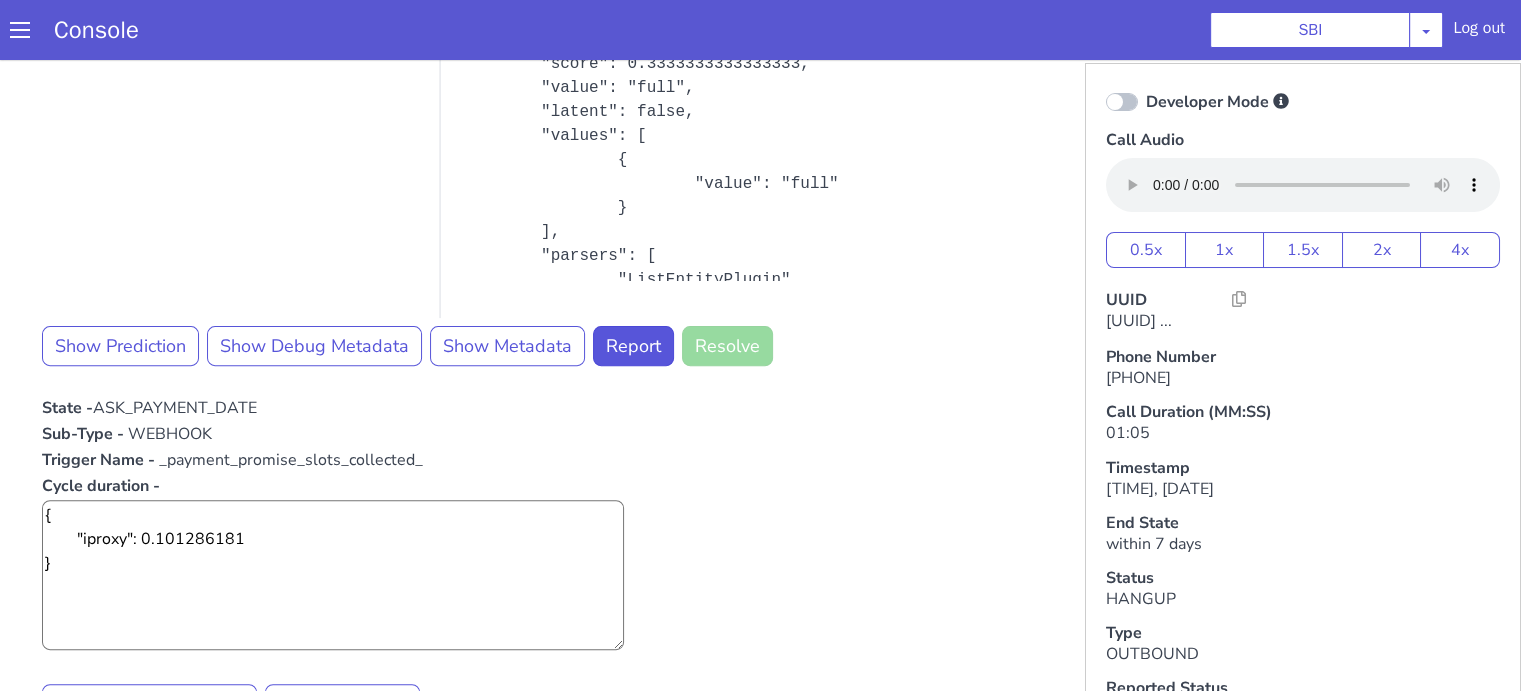 drag, startPoint x: 1324, startPoint y: -220, endPoint x: 1219, endPoint y: -200, distance: 106.887794 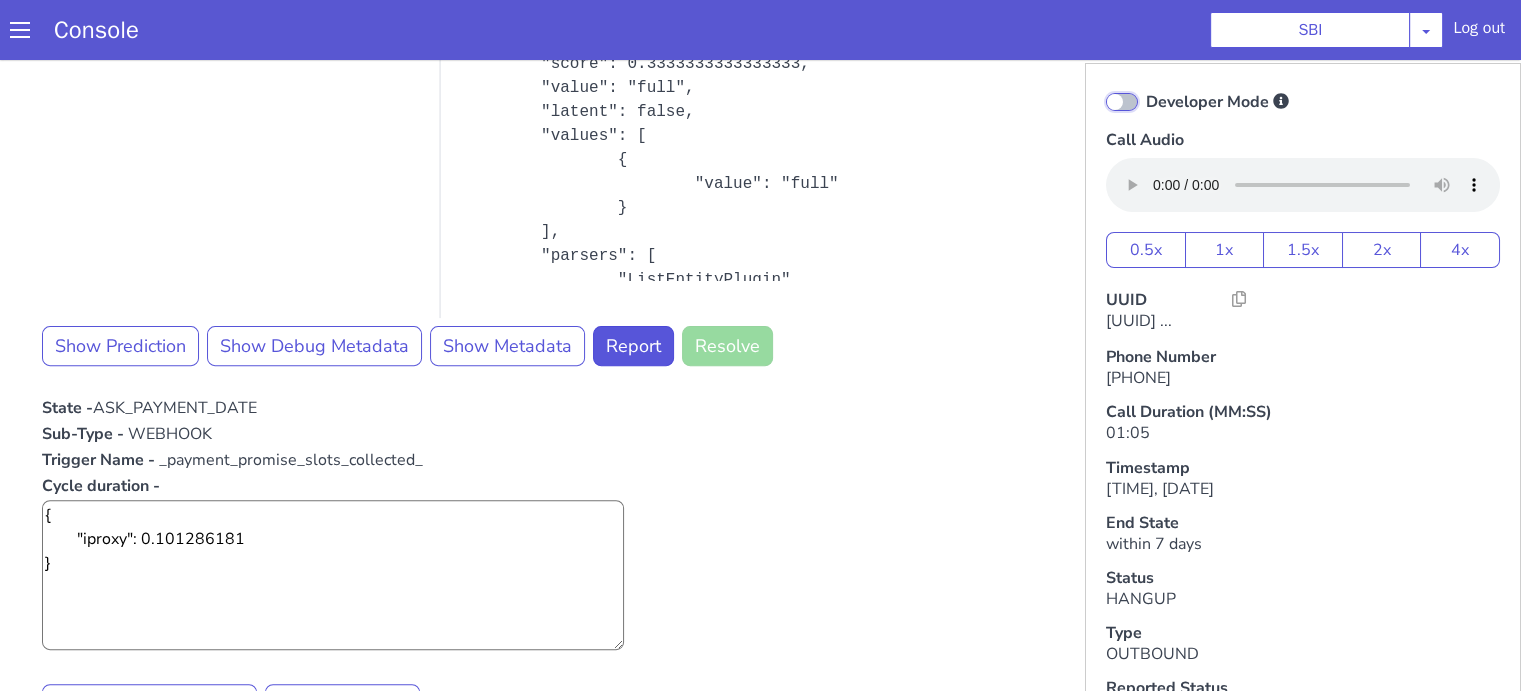 click on "Developer Mode" at bounding box center [1319, -187] 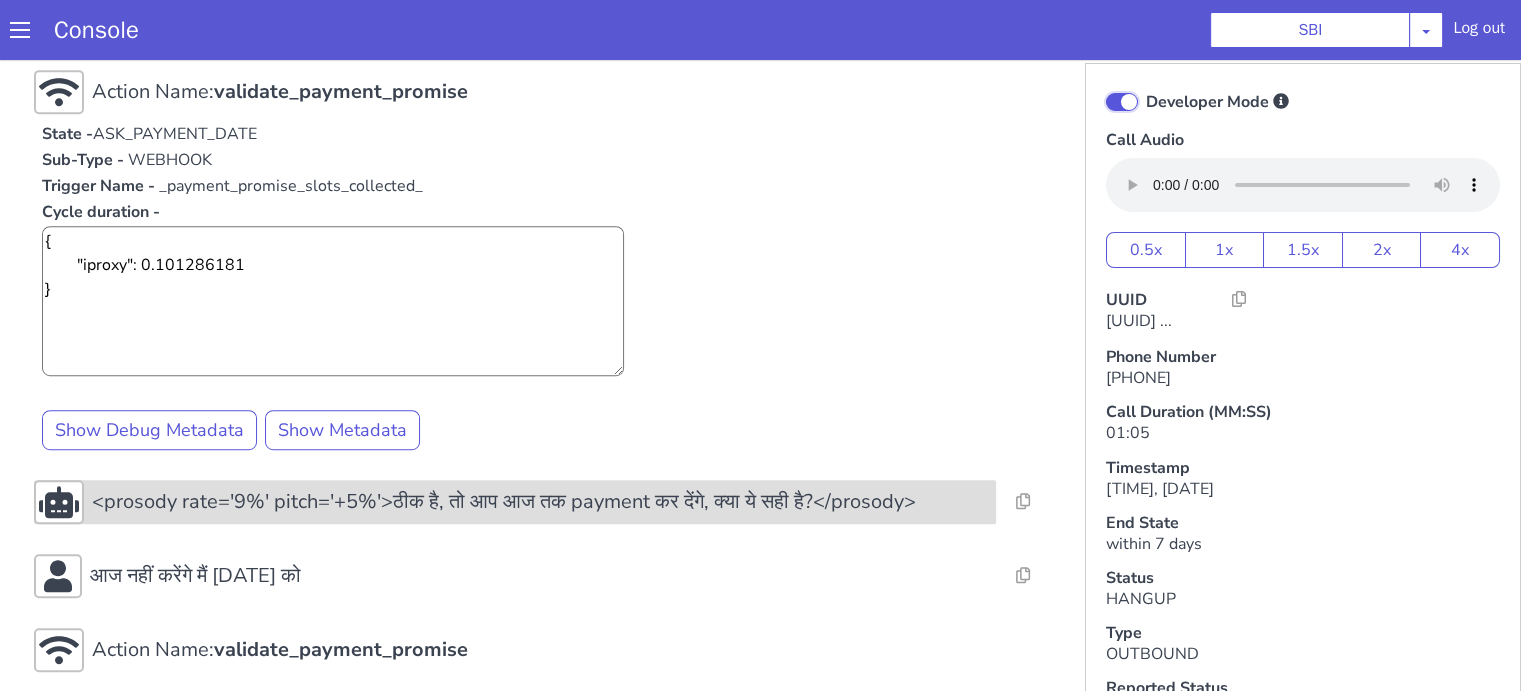 scroll, scrollTop: 1137, scrollLeft: 0, axis: vertical 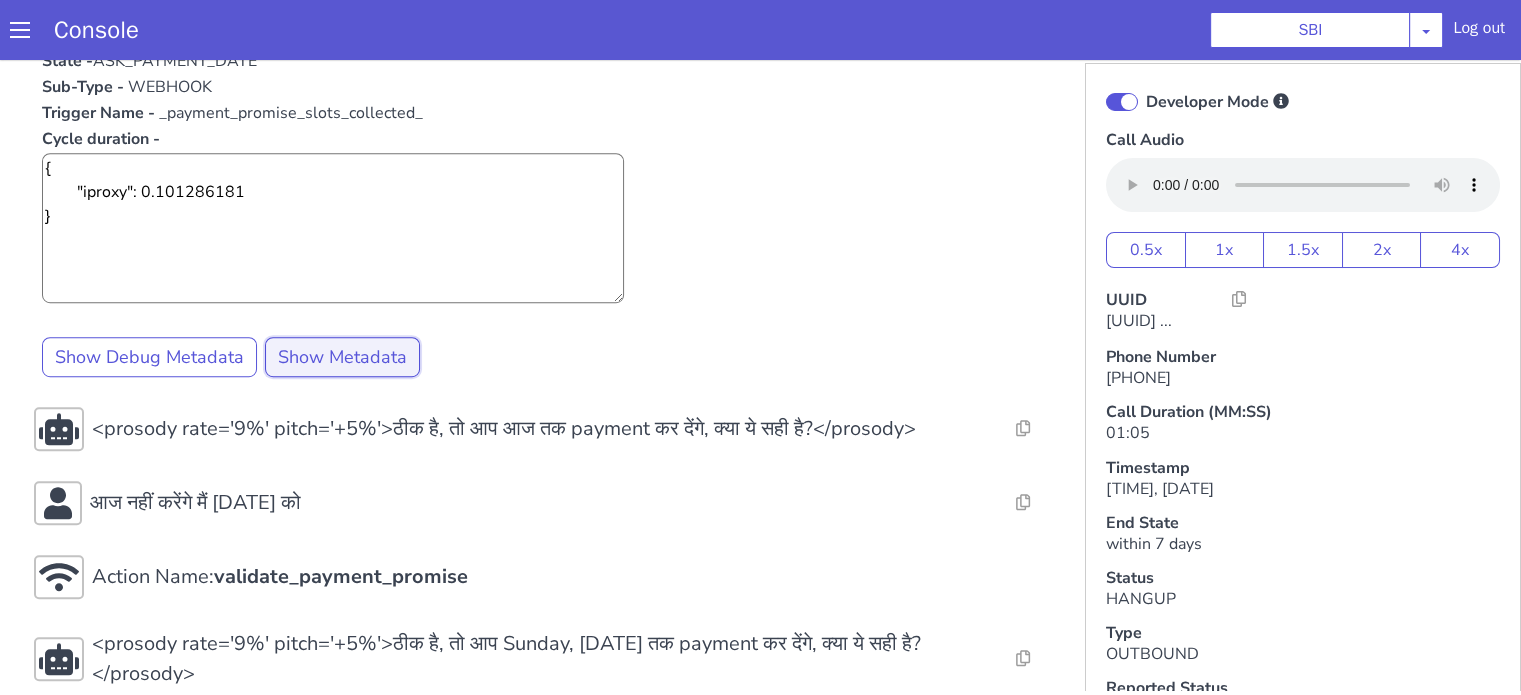 click on "Show Metadata" at bounding box center (565, 35) 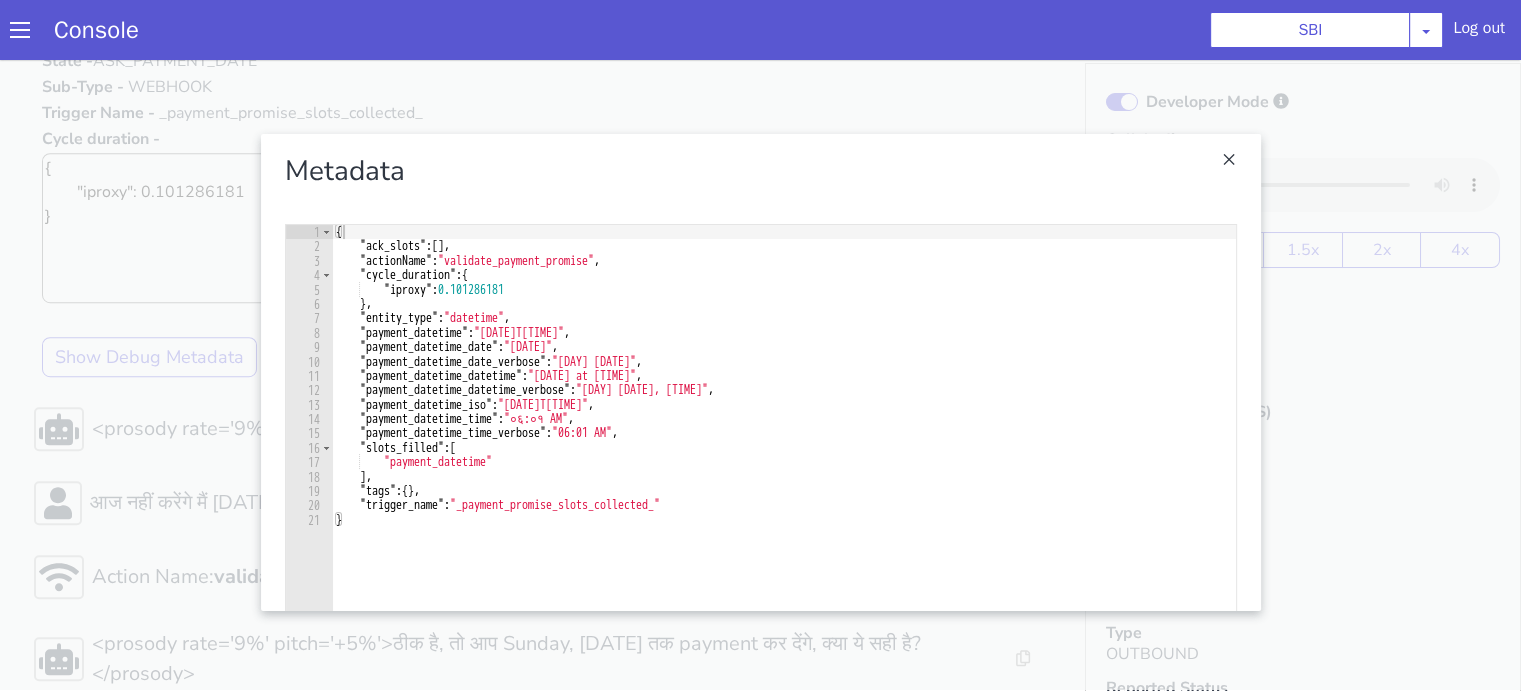click at bounding box center [1663, -140] 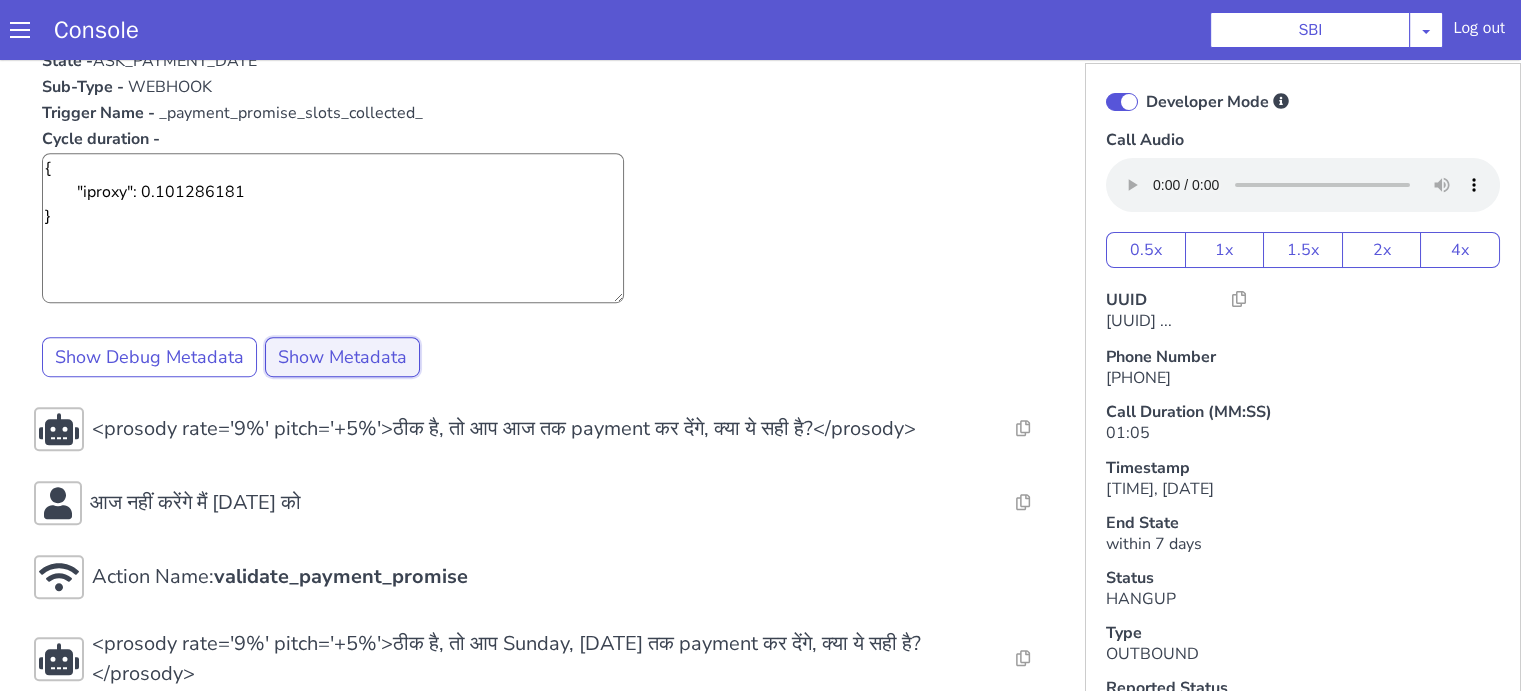 click on "Show Metadata" at bounding box center [350, 336] 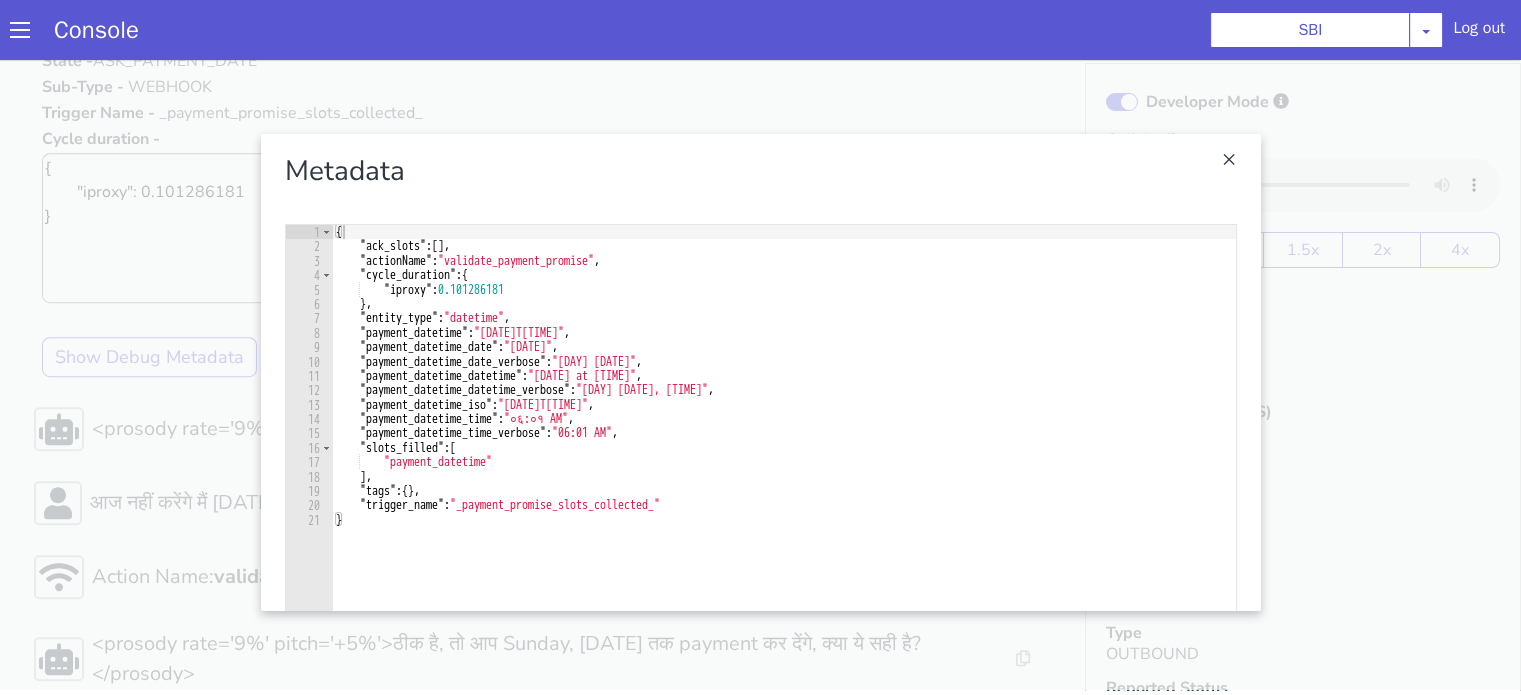 click at bounding box center (1770, -114) 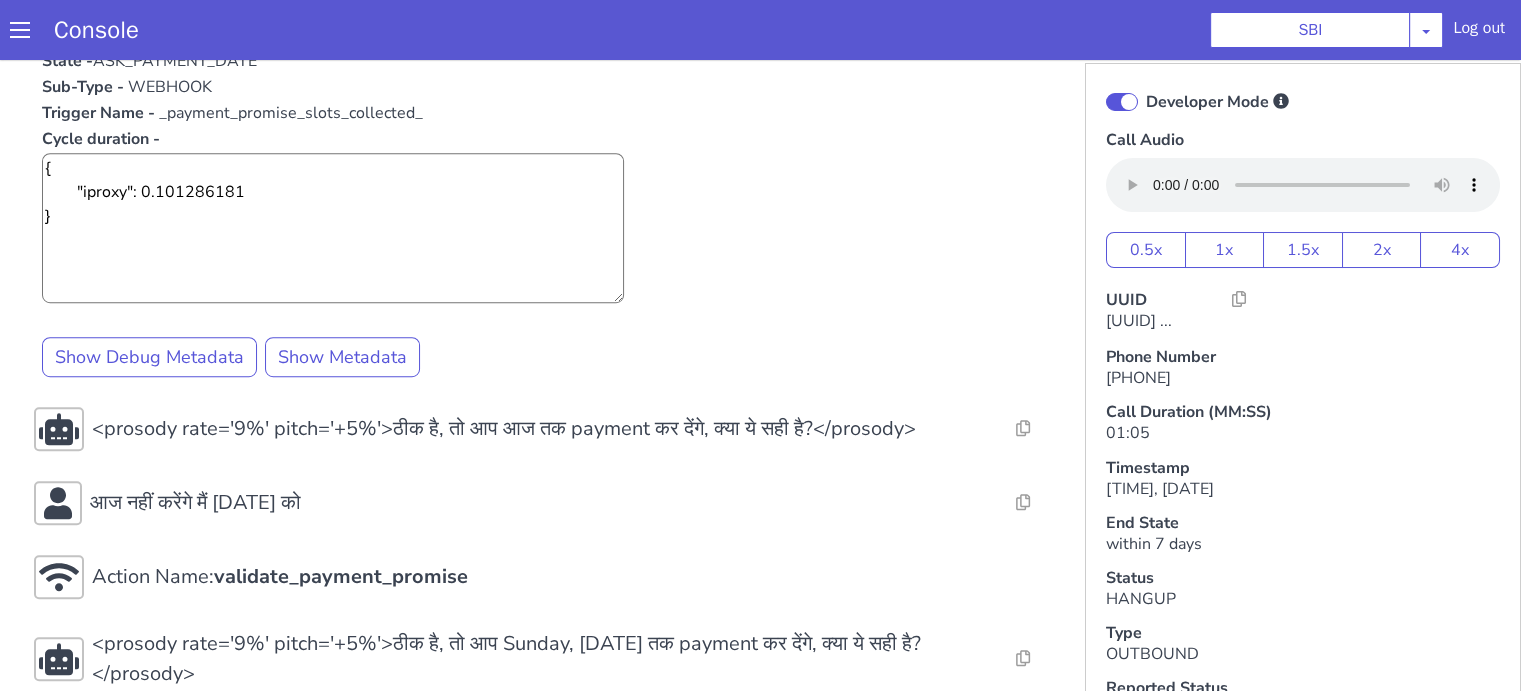 scroll, scrollTop: 1361, scrollLeft: 0, axis: vertical 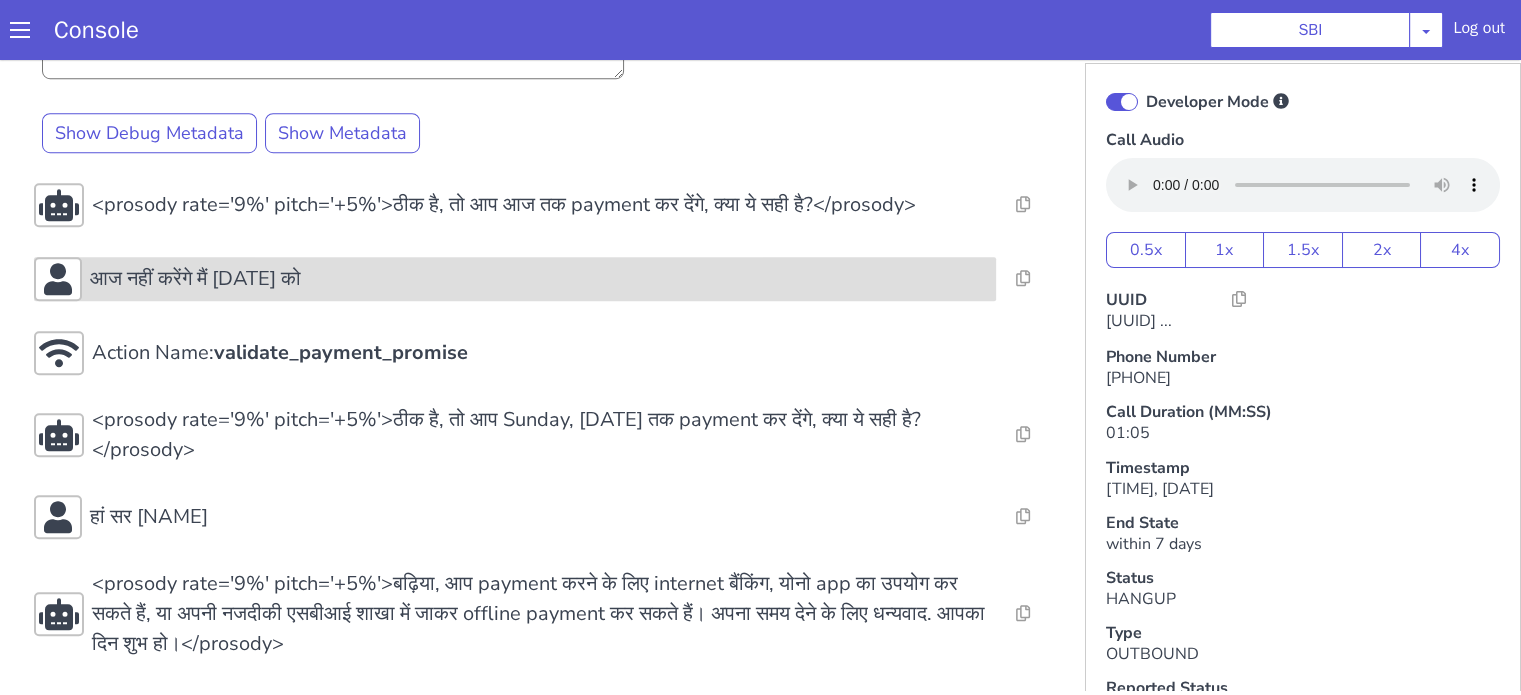 click on "आज नहीं करेंगे मैं 20 तारीख को" at bounding box center [672, 49] 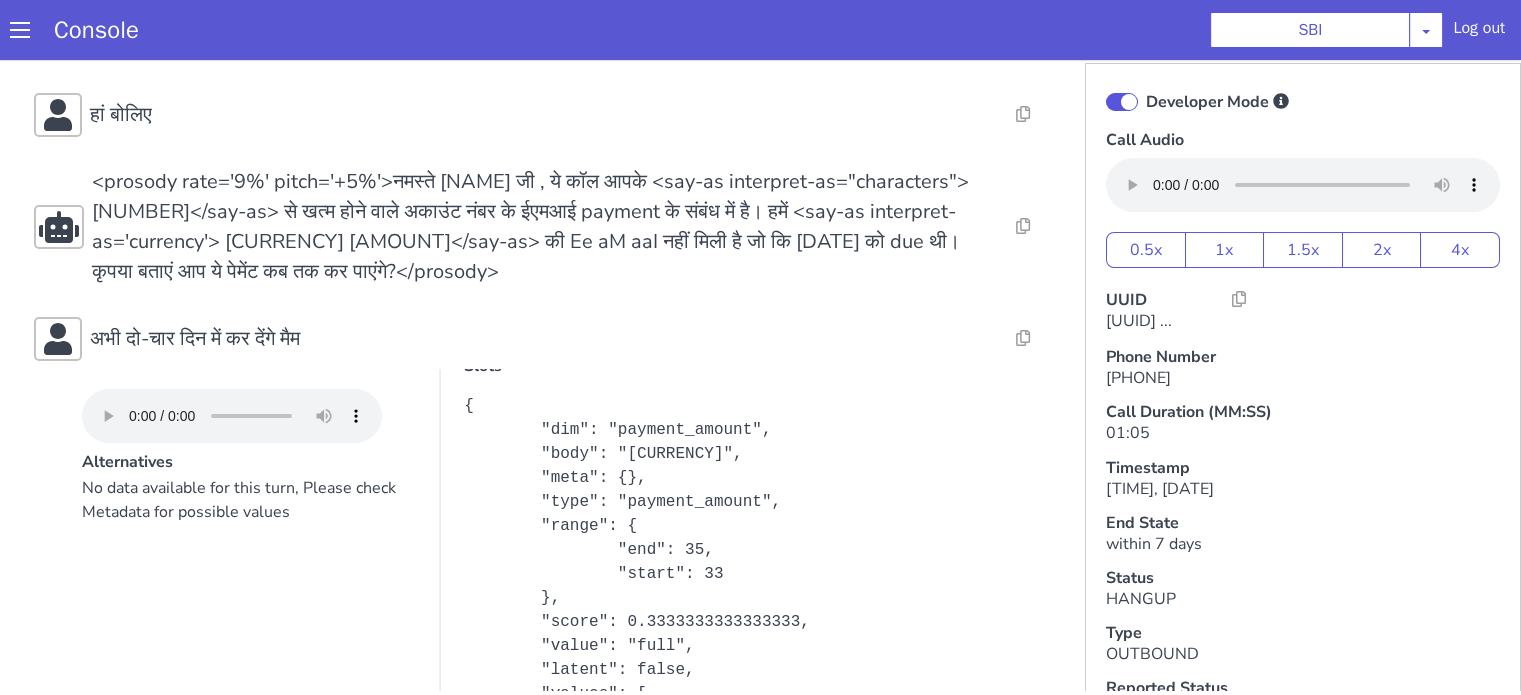 scroll, scrollTop: 61, scrollLeft: 0, axis: vertical 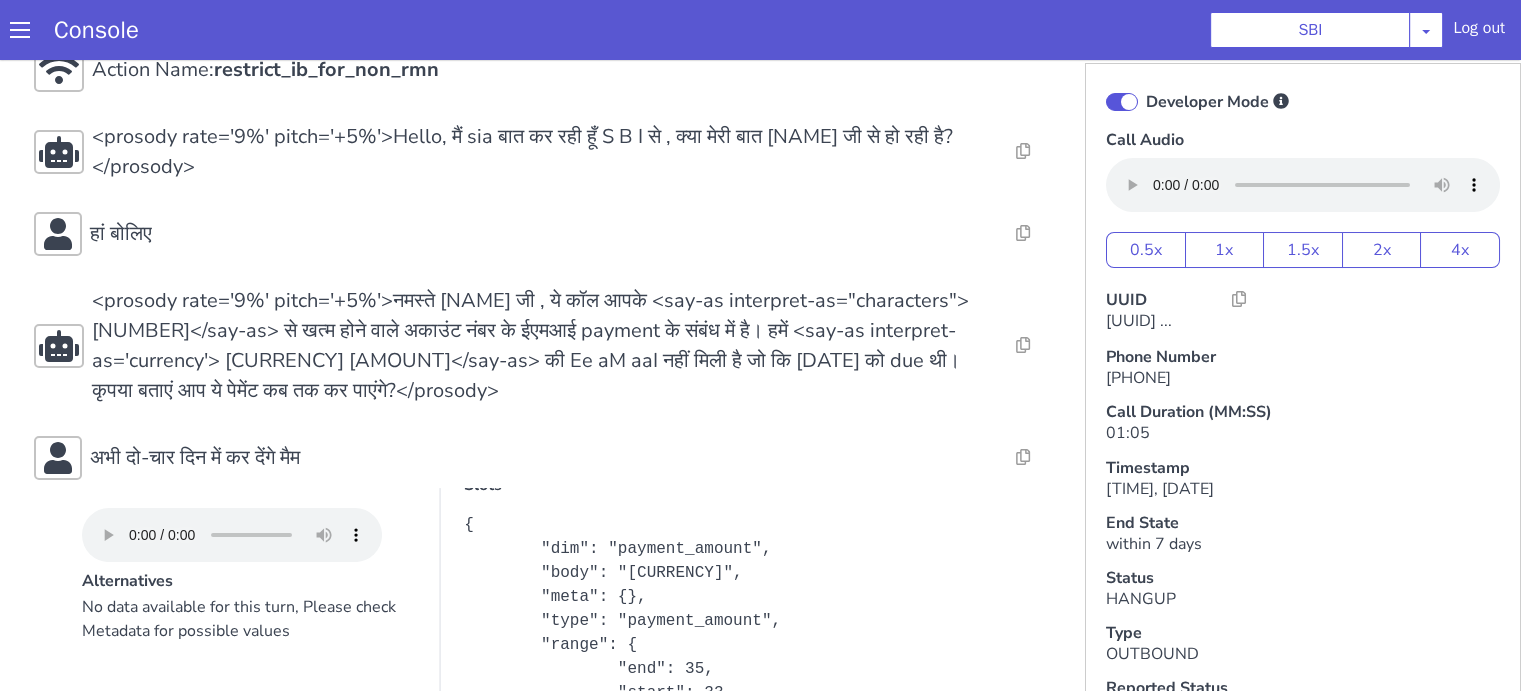 click at bounding box center [1467, -309] 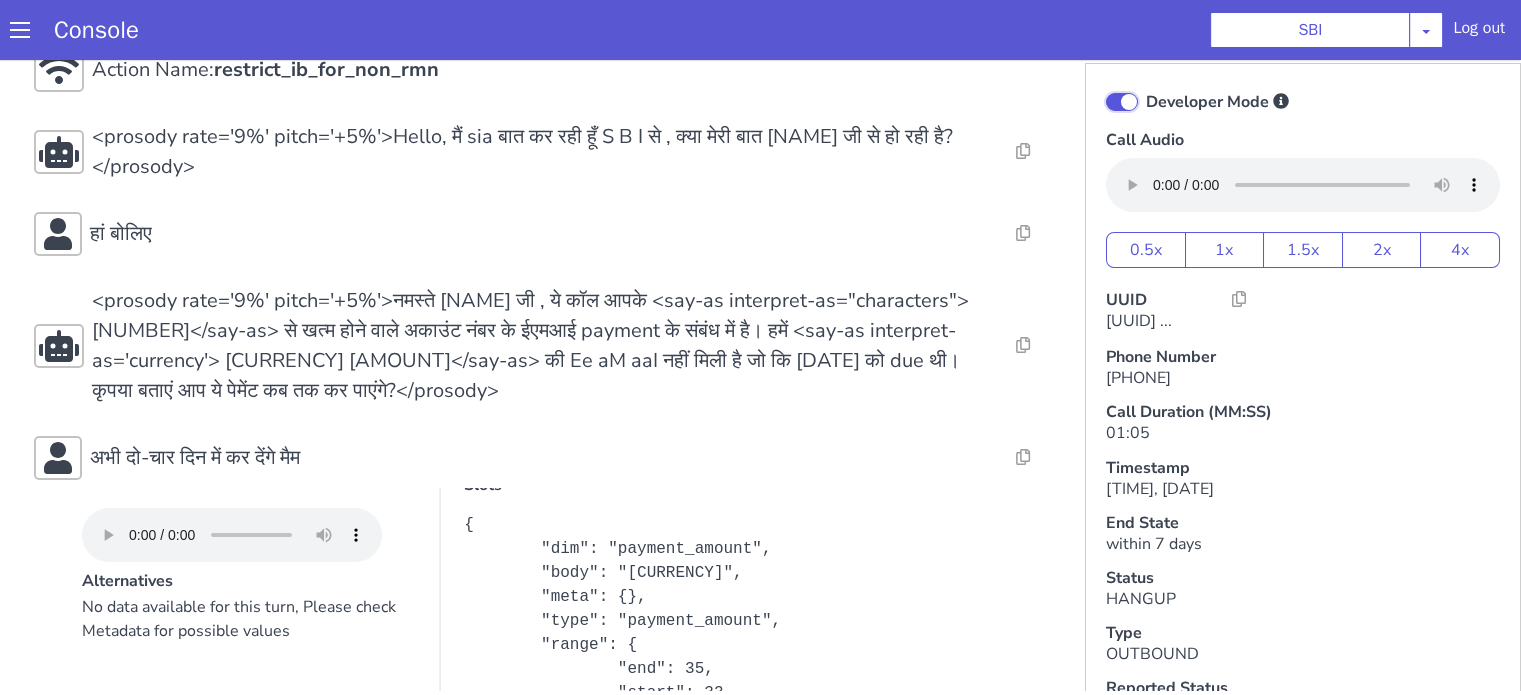 click on "Developer Mode" at bounding box center [2048, -423] 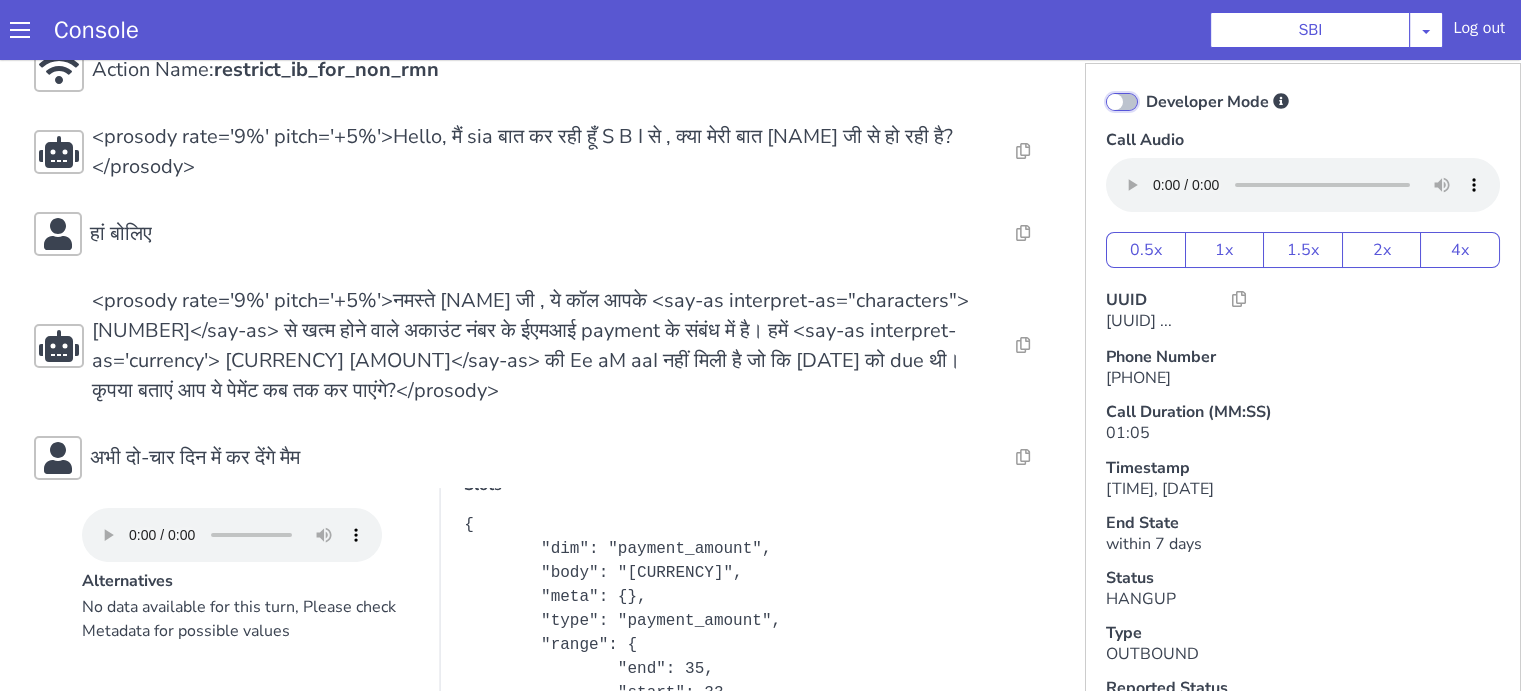 checkbox on "false" 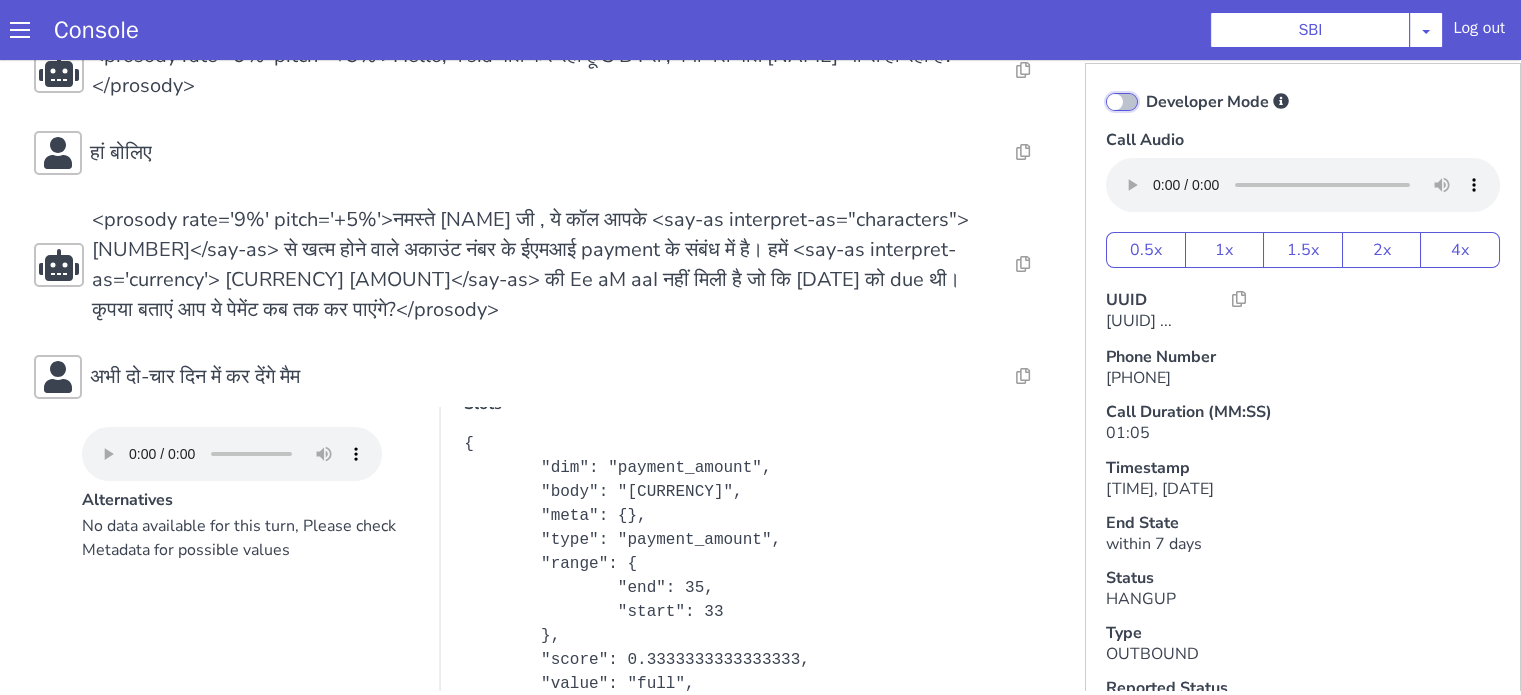 scroll, scrollTop: 0, scrollLeft: 0, axis: both 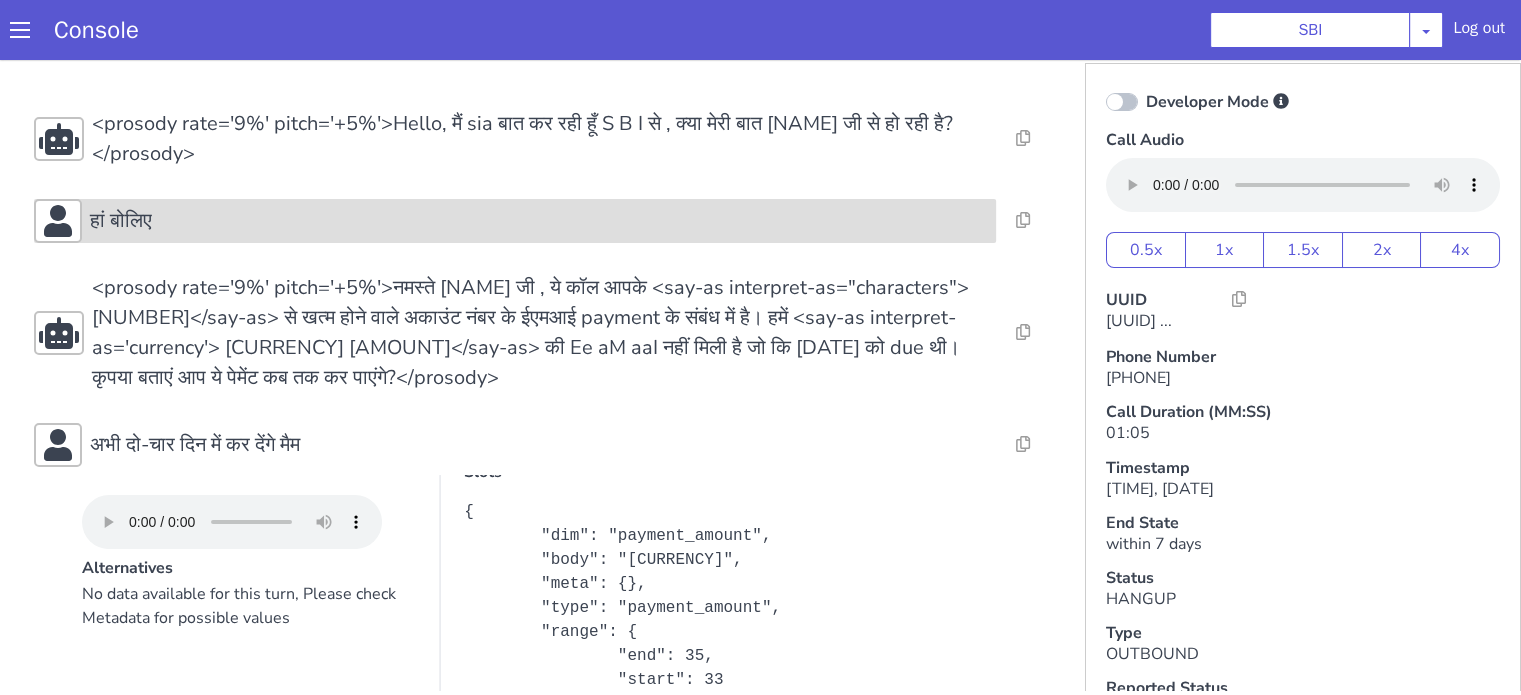 click on "हां बोलिए" at bounding box center (673, -9) 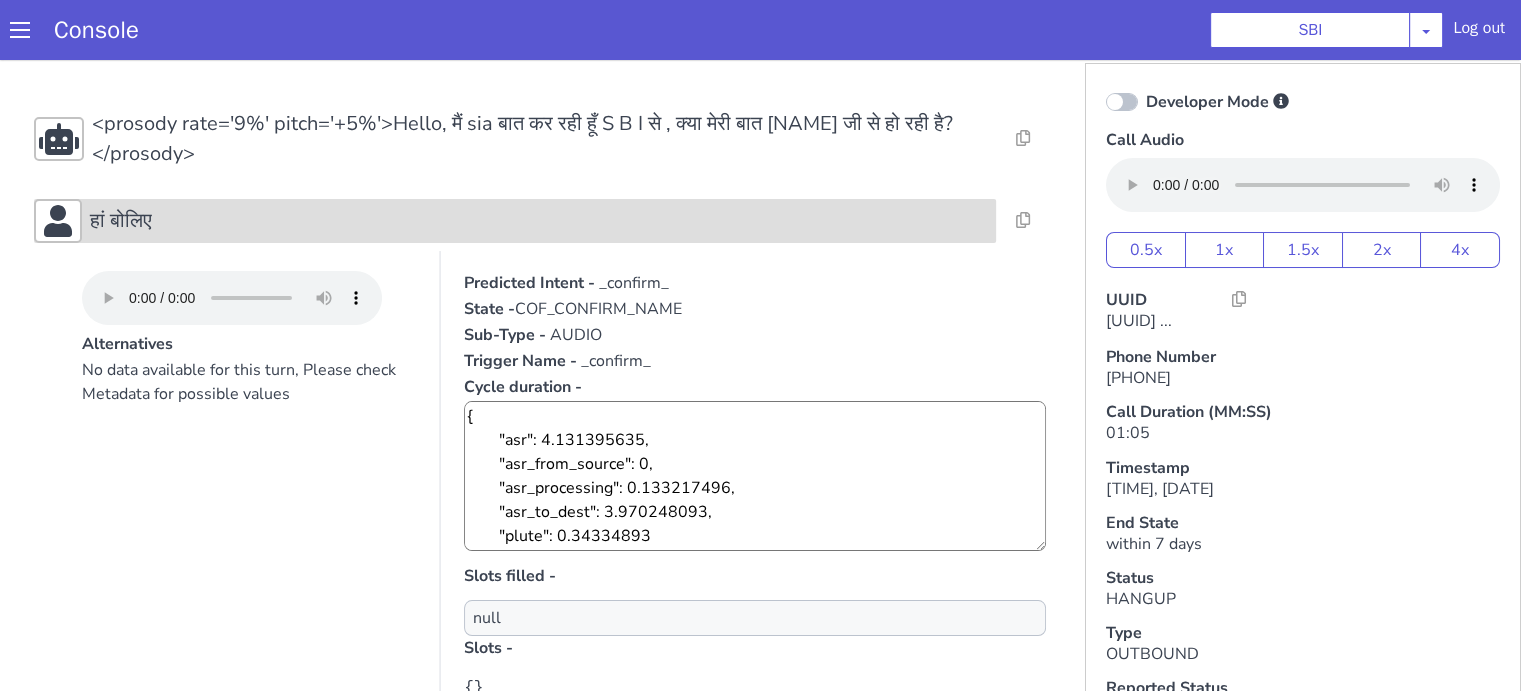 click on "हां बोलिए" at bounding box center [1841, -97] 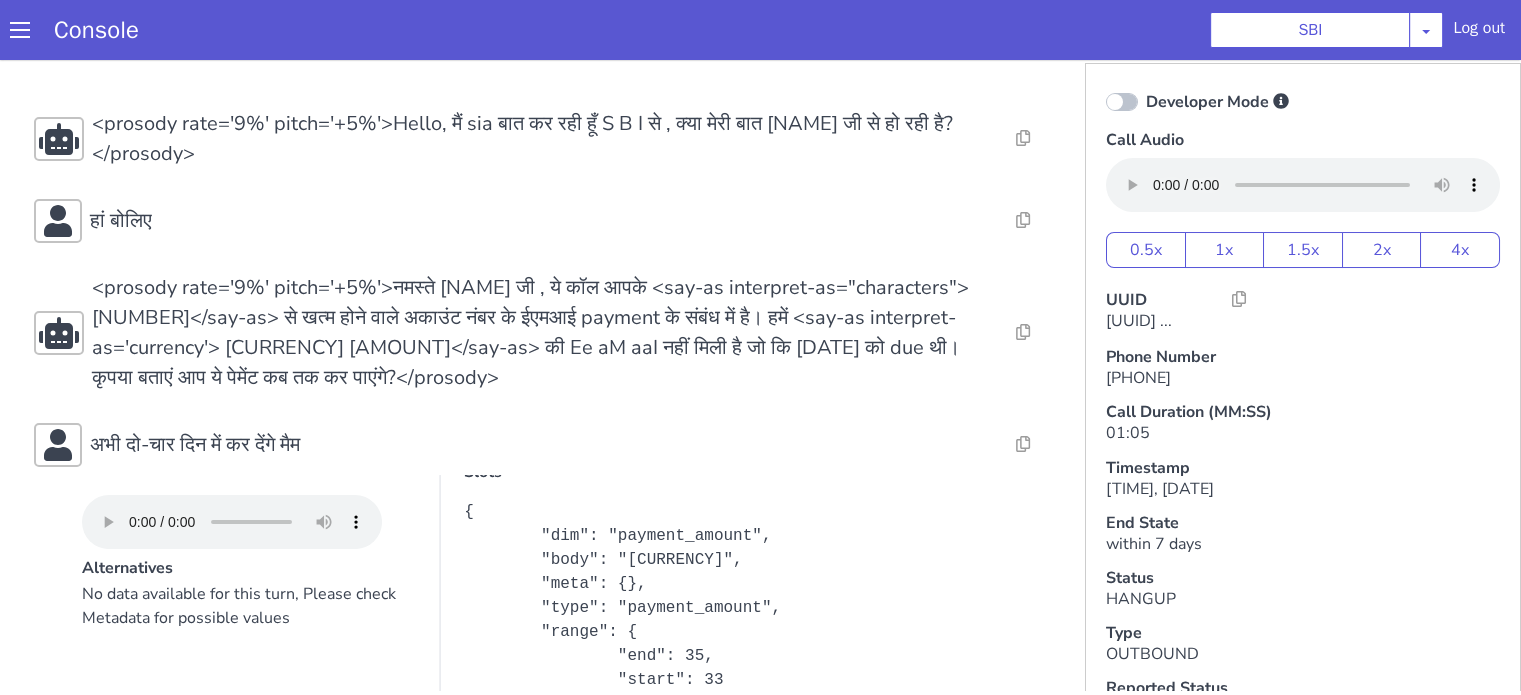 click on "Console SBI AO Smith Airtel DTH Pilot Airtel POC Alice Blue NT Aliceblue American Finance - US Apollo Apollo 24*7 Application - Collections Auto NPS feedback Avaya Devconnect Axis Axis AMC Axis Outbound BAGIC BALIC BALIC Old 2 Bajaj Autofinance Bajaj Fin Banking Demo Barbeque Nation Buy Now Pay Later Cars24 Cashe Central Bank of India Charles Tyrwhitt Cholamandalam Finance Consumer Durables Coverfox Covid19 Helpline Credgenics CreditMate DPDzero DUMMY Data collection Demo - Collections Dish TV ERCM Emeritus Eureka Forbes - LQ FFAM360 - US Familiarity Farming_Axis Finaccel Flipkart Flow Templates Fusion Microfinance Giorgos_TestBot Great Learning Grievance Bot HDB Finance HDFC HDFC Ergo HDFC Freedom CC HDFC Life Demo HDFC Securities Hathway Internet Hathway V2 Home Credit IBM IBM Banking Demo ICICI ICICI Bank Outbound ICICI Lombard Persistency ICICI Prudential ICICI securities ICICI_lombard IDFC First Bank IFFCO Tokio Insurance Iffco Tokio Indiamart Indigo IndusInd - Settlement IndusInd CC Insurance Jarvis" at bounding box center [760, 25] 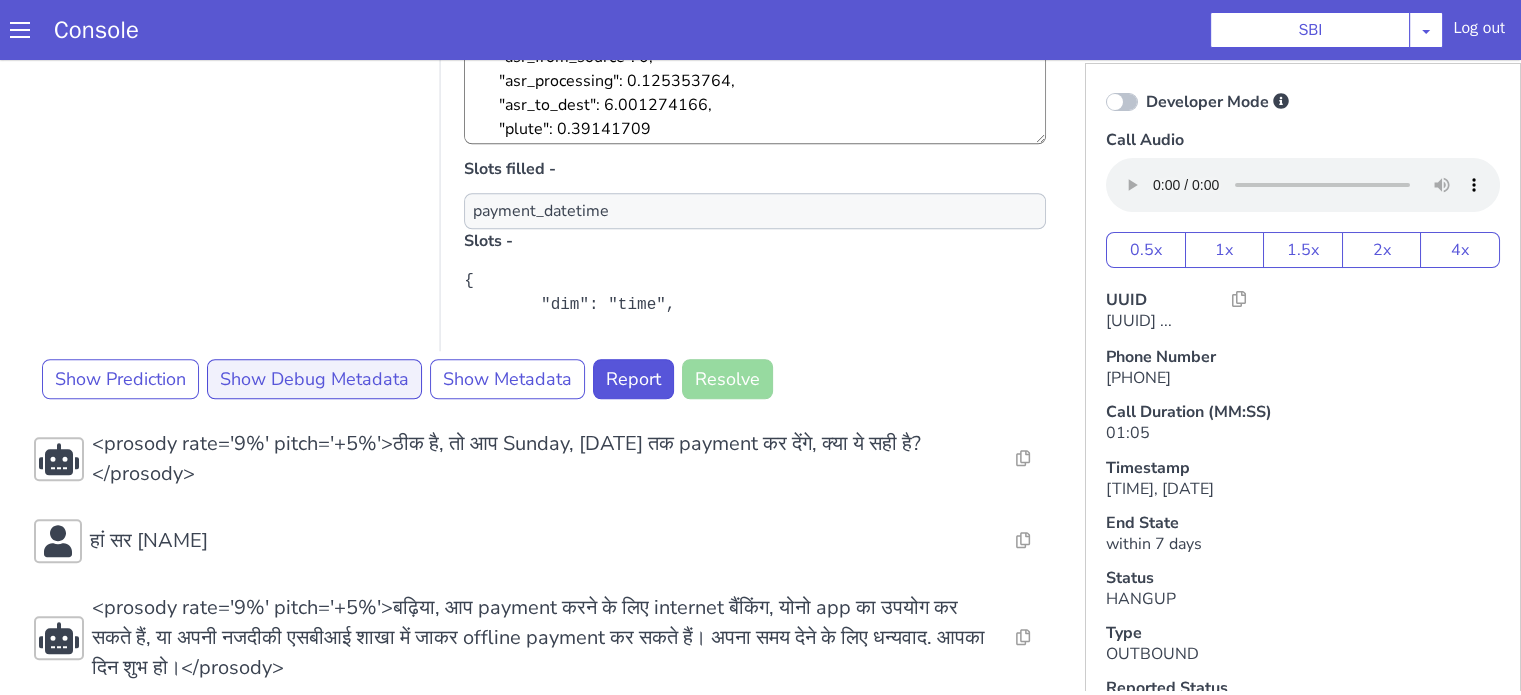 scroll, scrollTop: 1727, scrollLeft: 0, axis: vertical 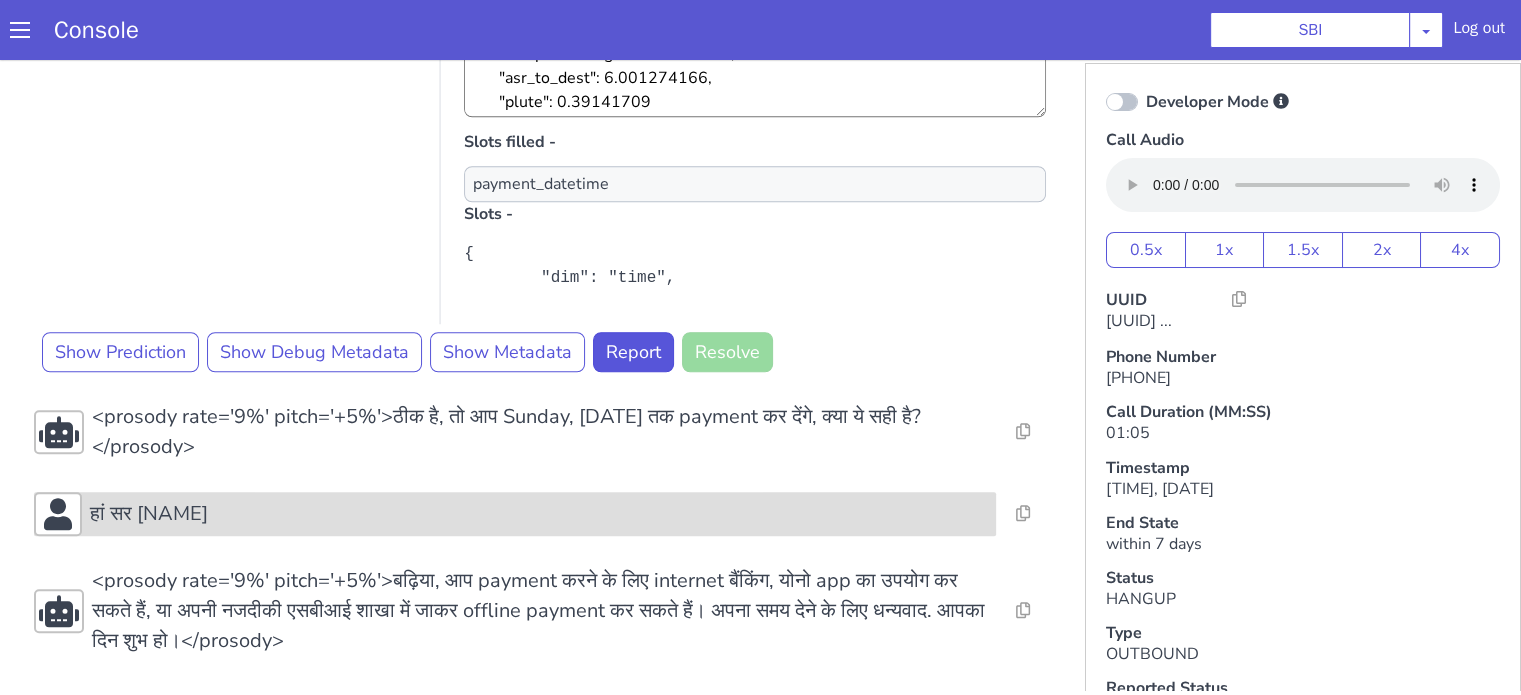 click on "हां सर अमन" at bounding box center [818, 146] 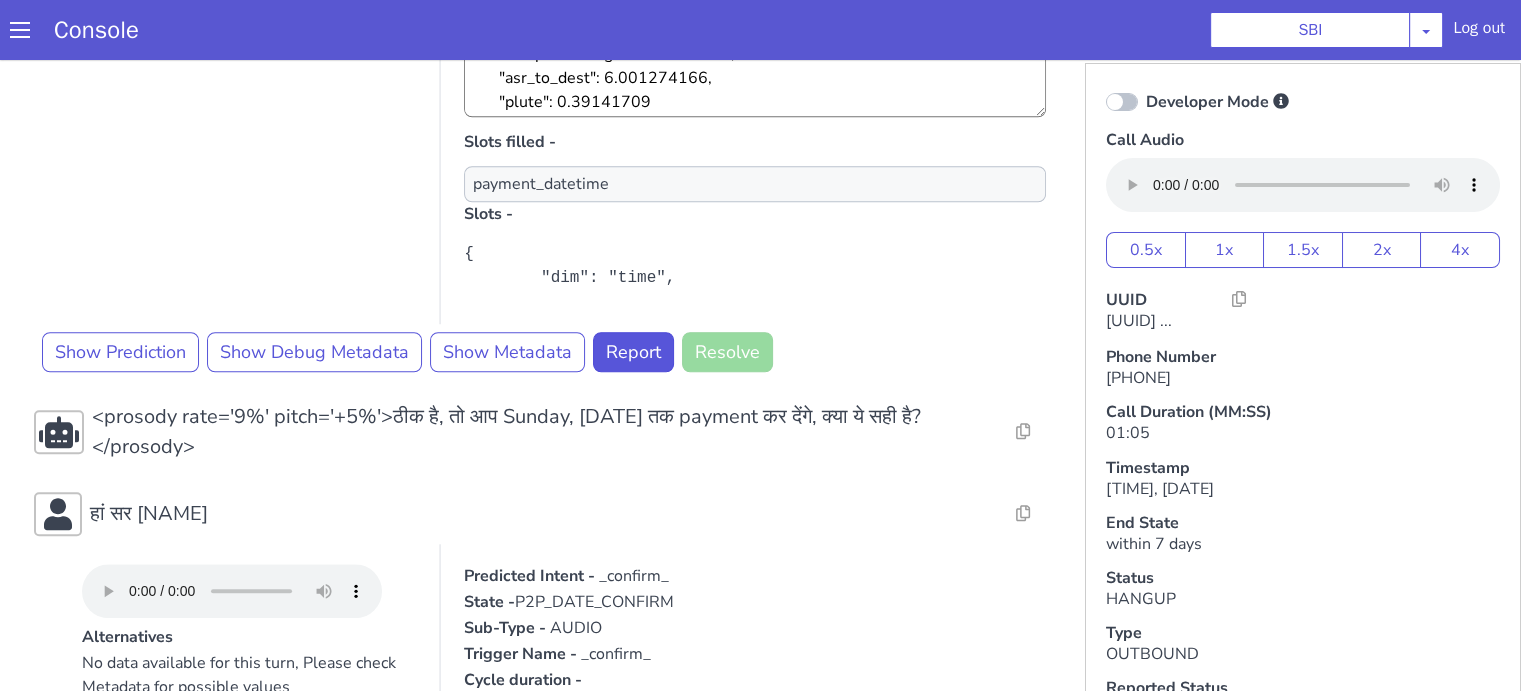 scroll, scrollTop: 2127, scrollLeft: 0, axis: vertical 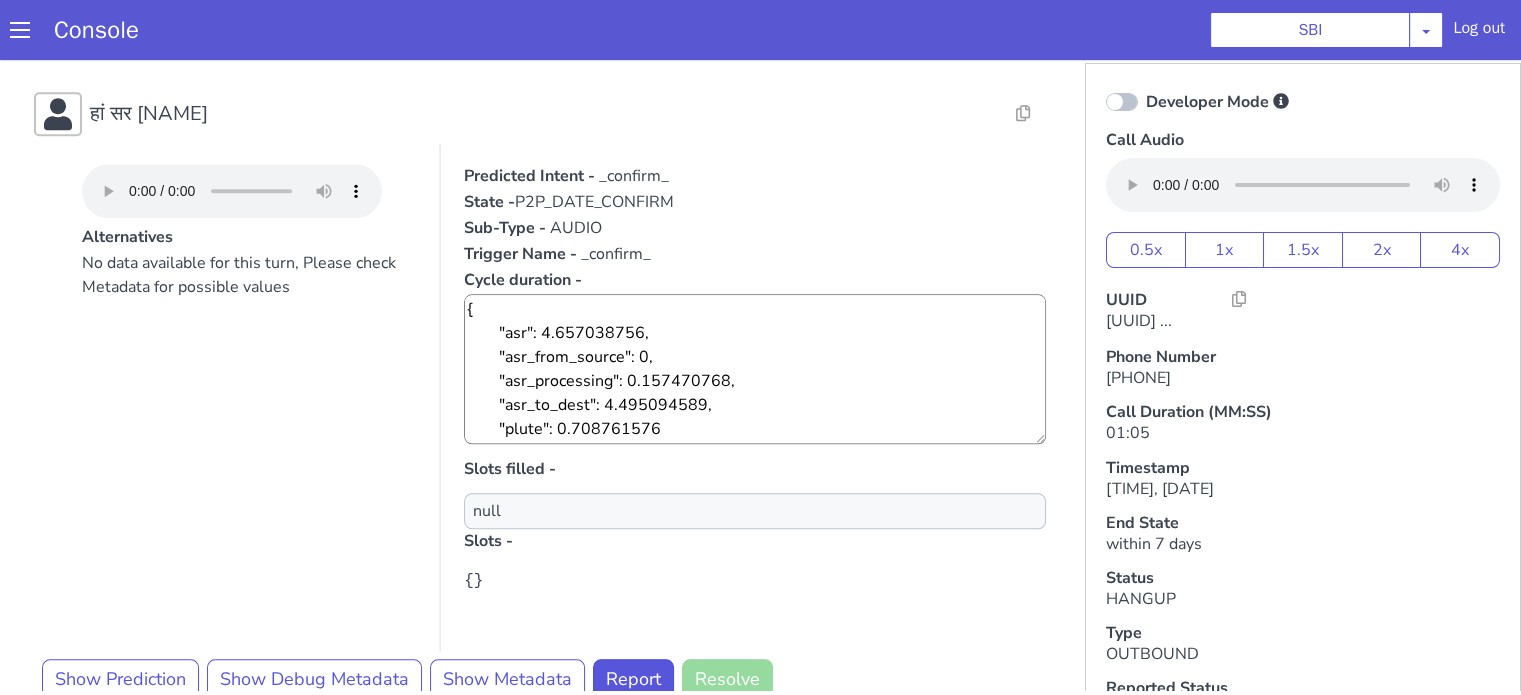 type 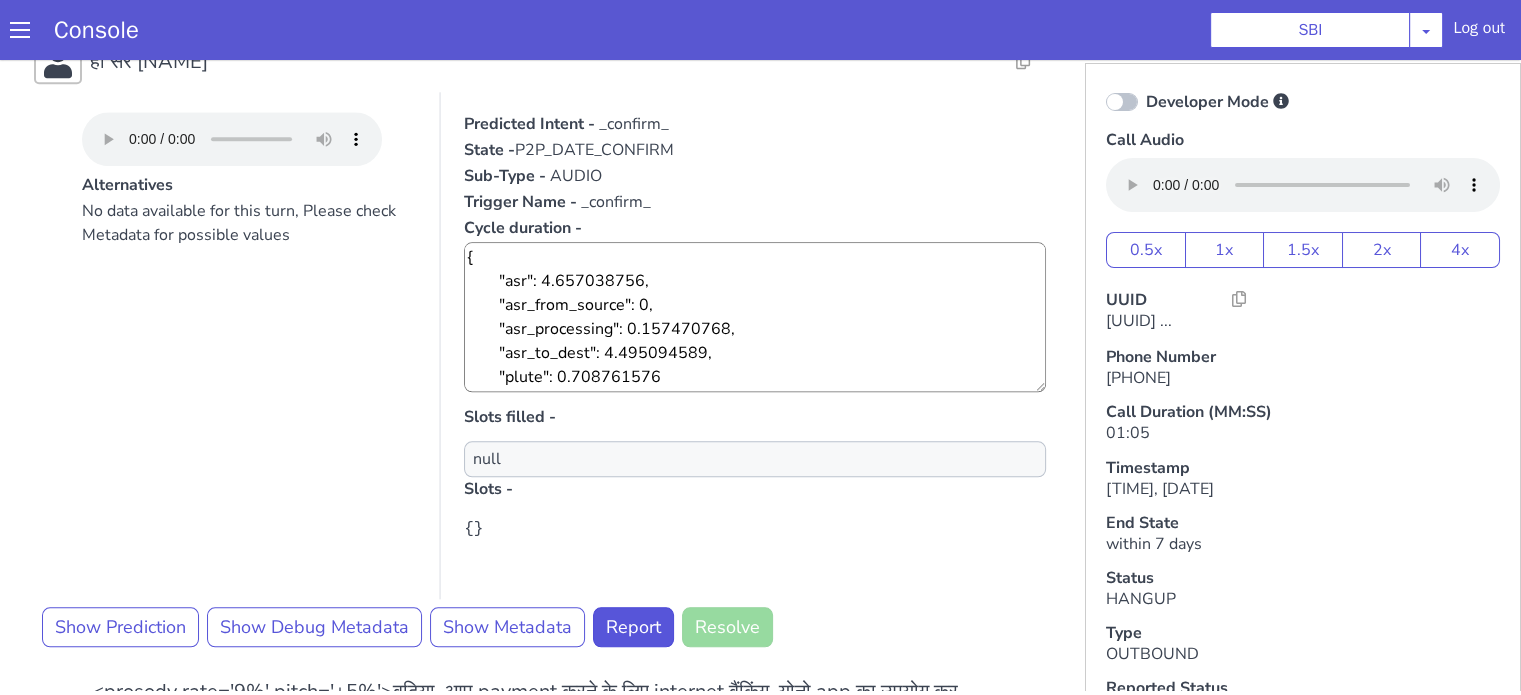 scroll, scrollTop: 2290, scrollLeft: 0, axis: vertical 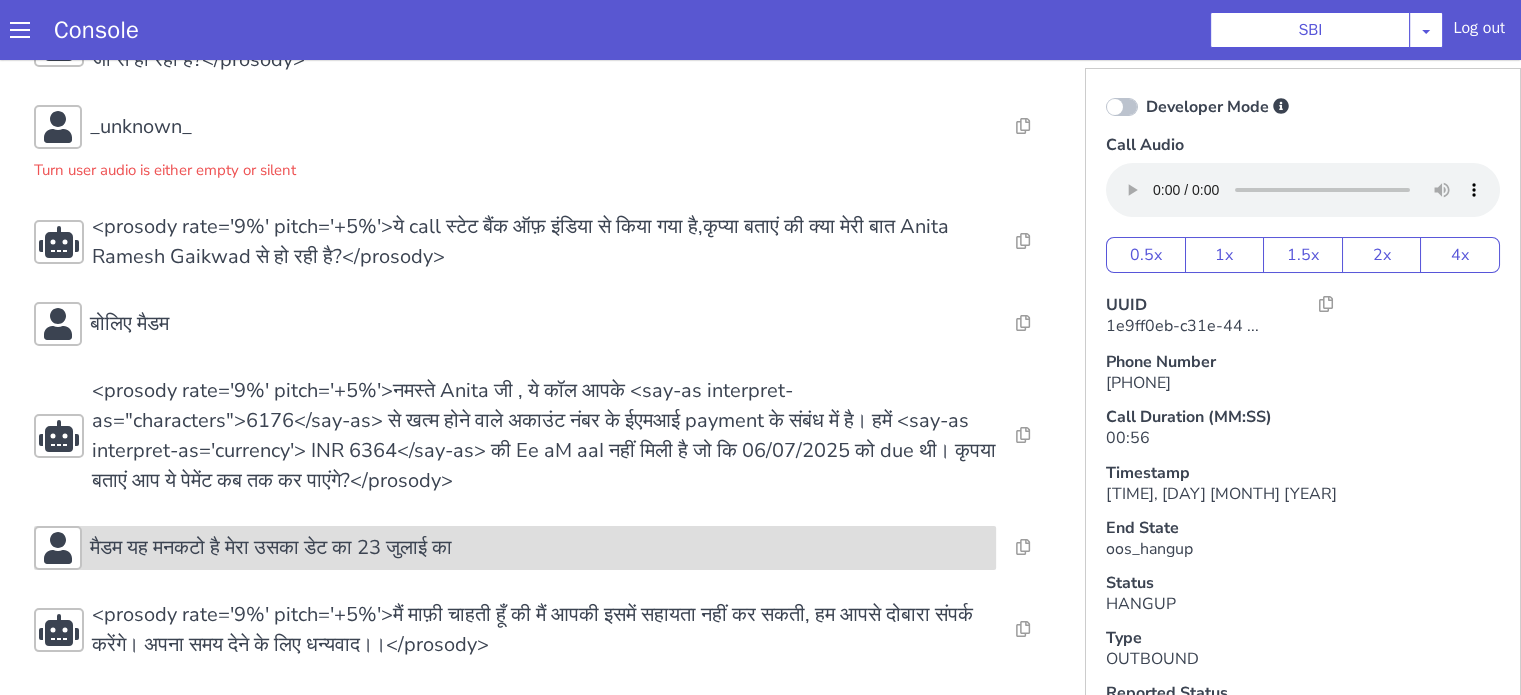 click on "मैडम यह मनकटो है मेरा उसका डेट का 23 जुलाई का" at bounding box center [271, 548] 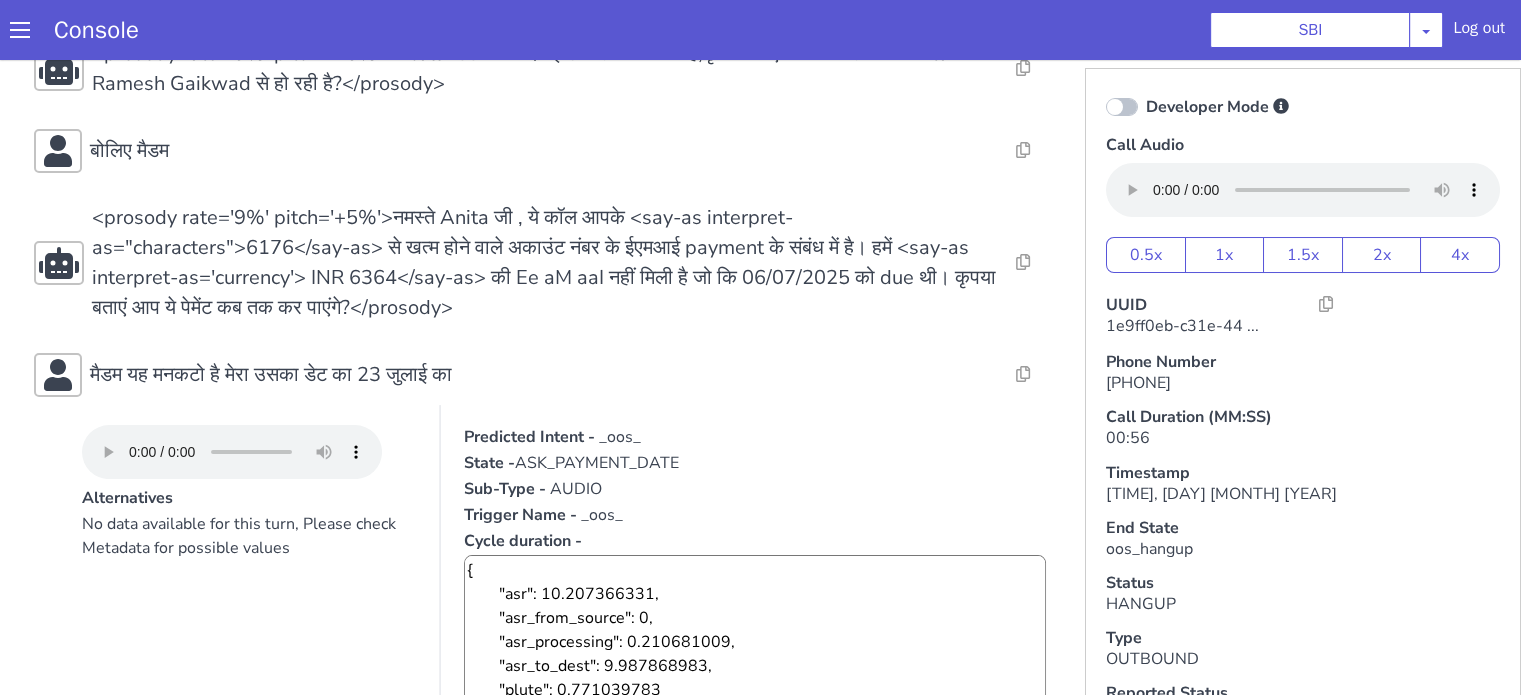 scroll, scrollTop: 399, scrollLeft: 0, axis: vertical 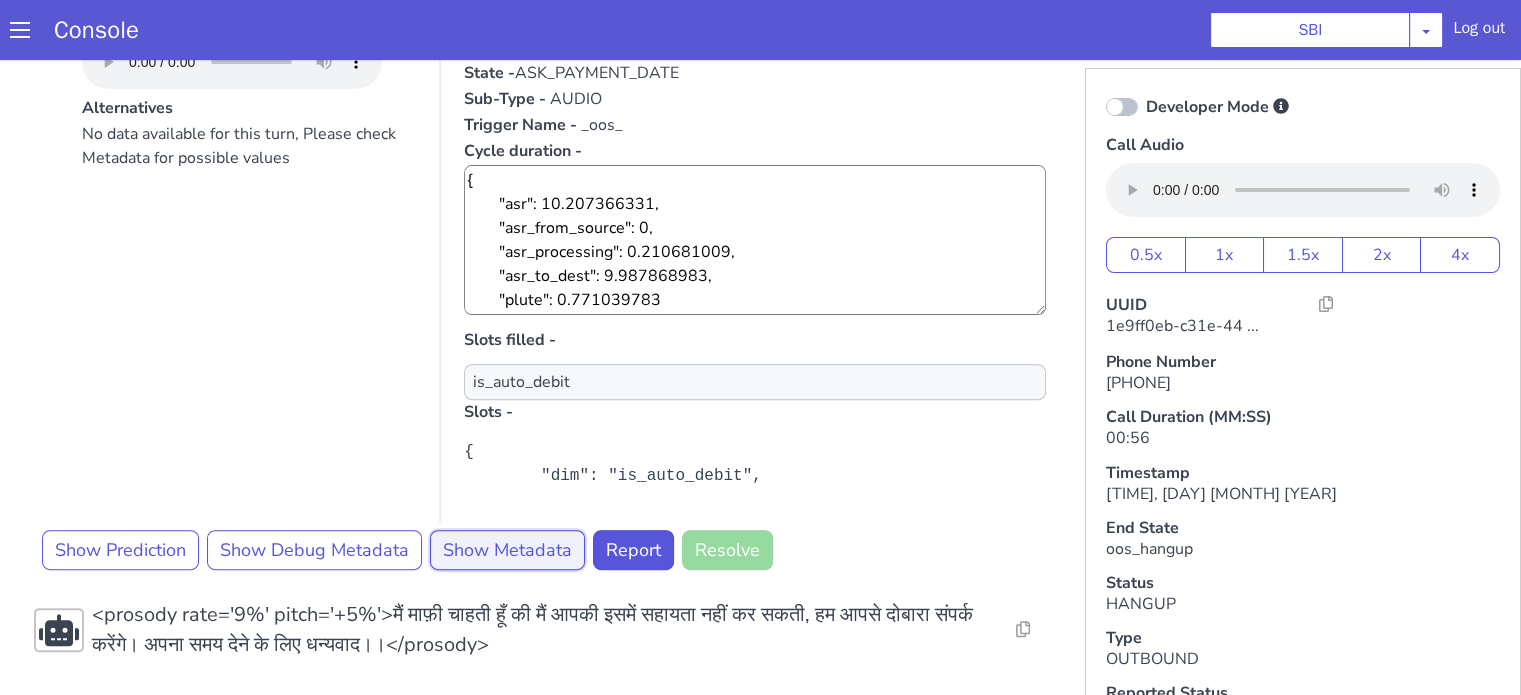 click on "Show Metadata" at bounding box center (507, 550) 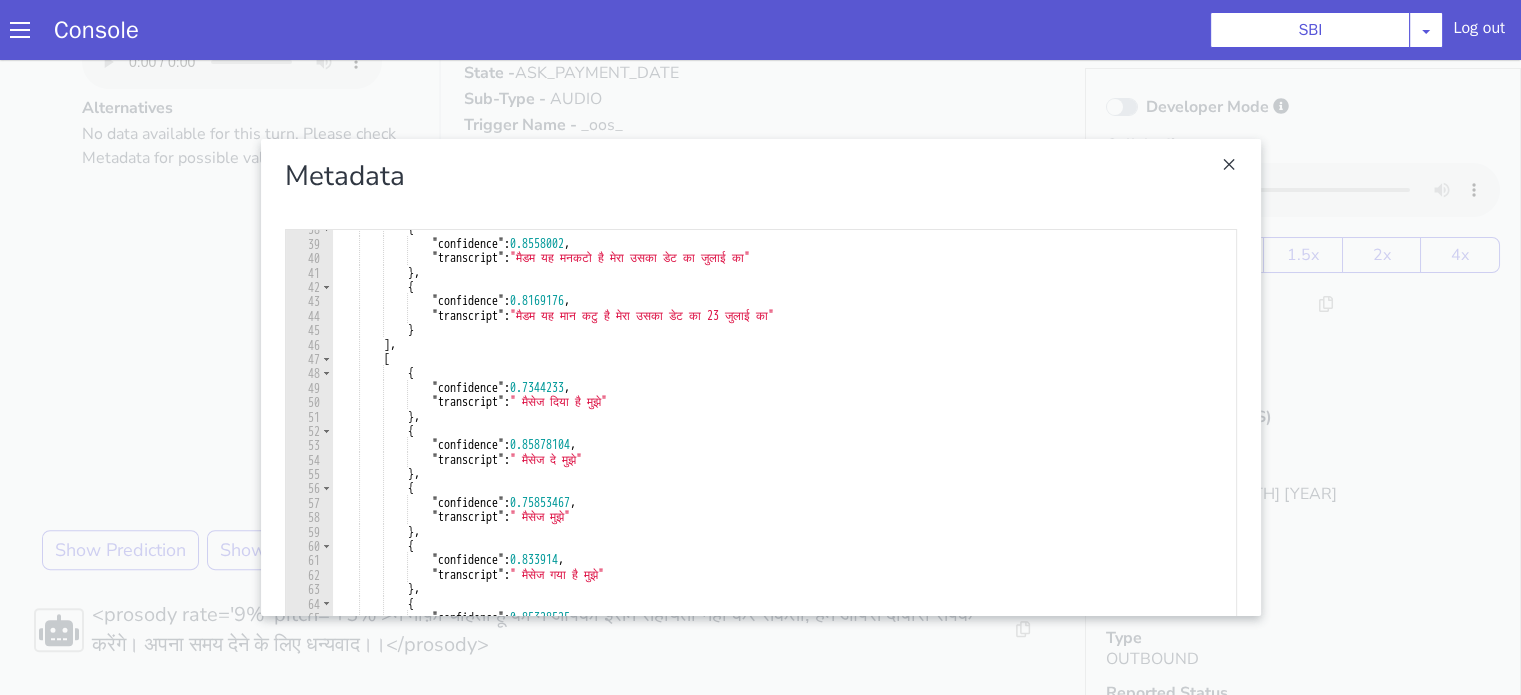 scroll, scrollTop: 540, scrollLeft: 0, axis: vertical 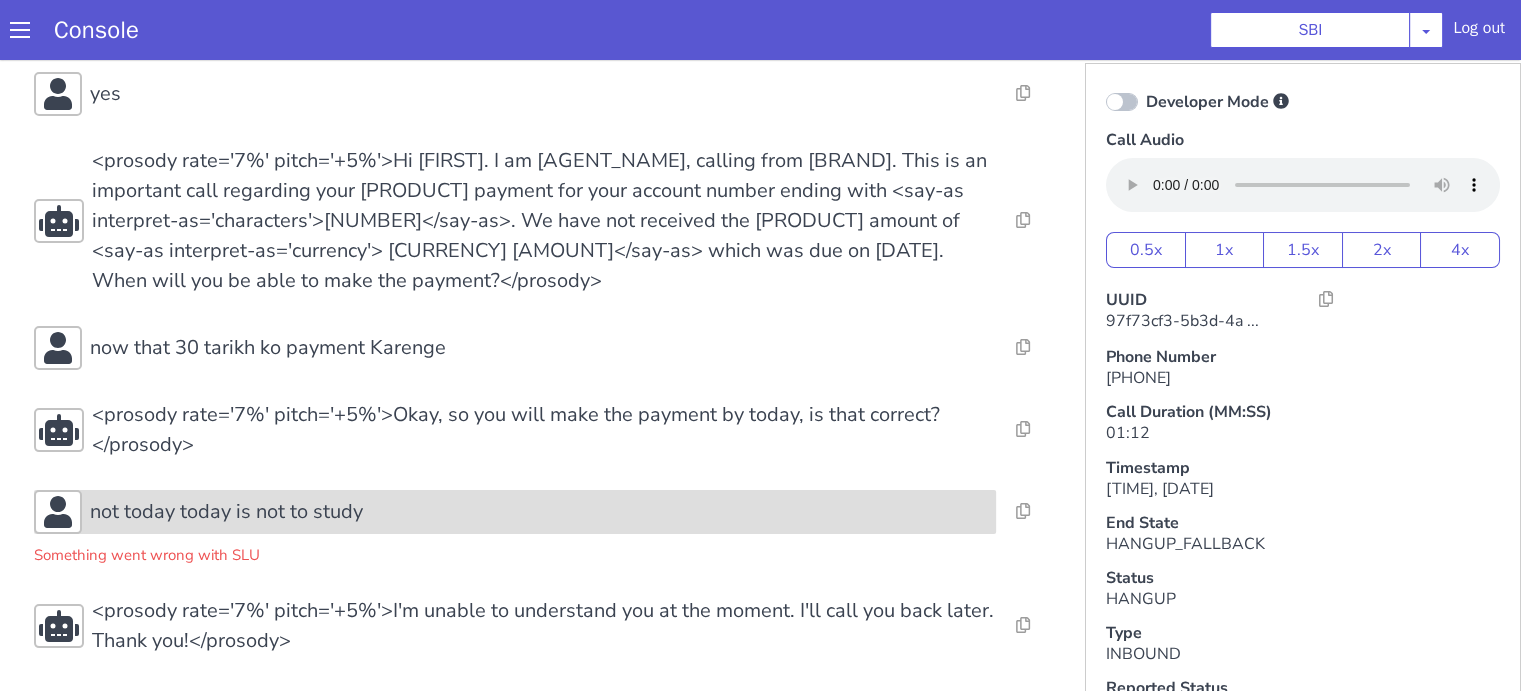 click on "not today today is not to study" at bounding box center (539, 512) 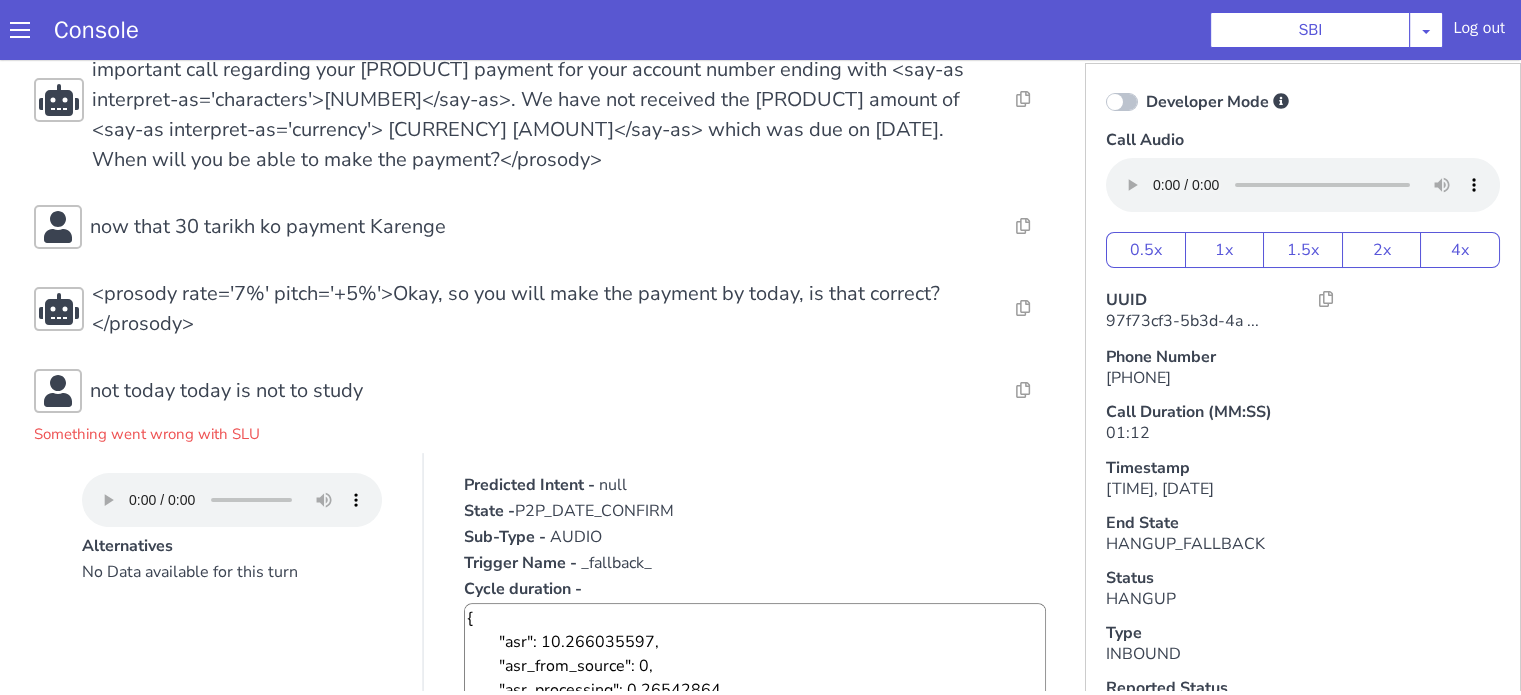 scroll, scrollTop: 508, scrollLeft: 0, axis: vertical 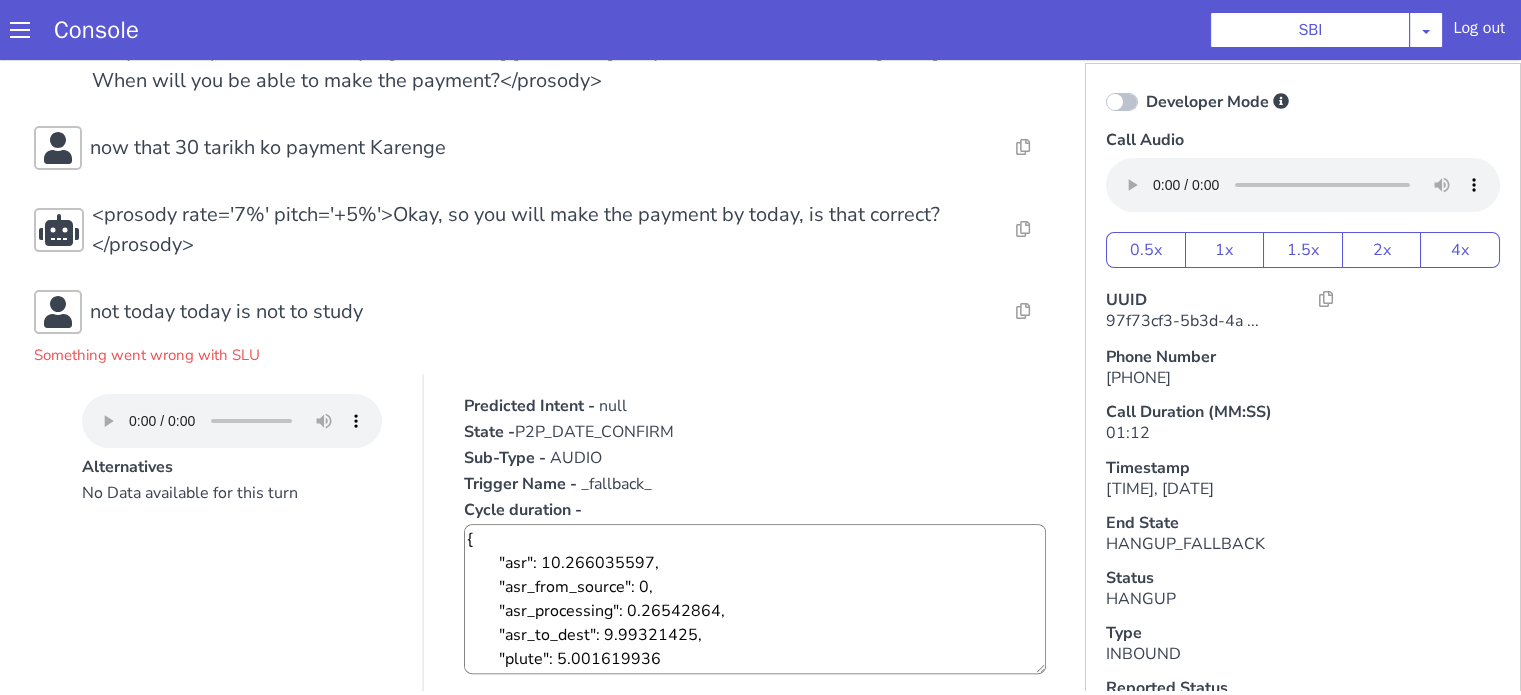 type 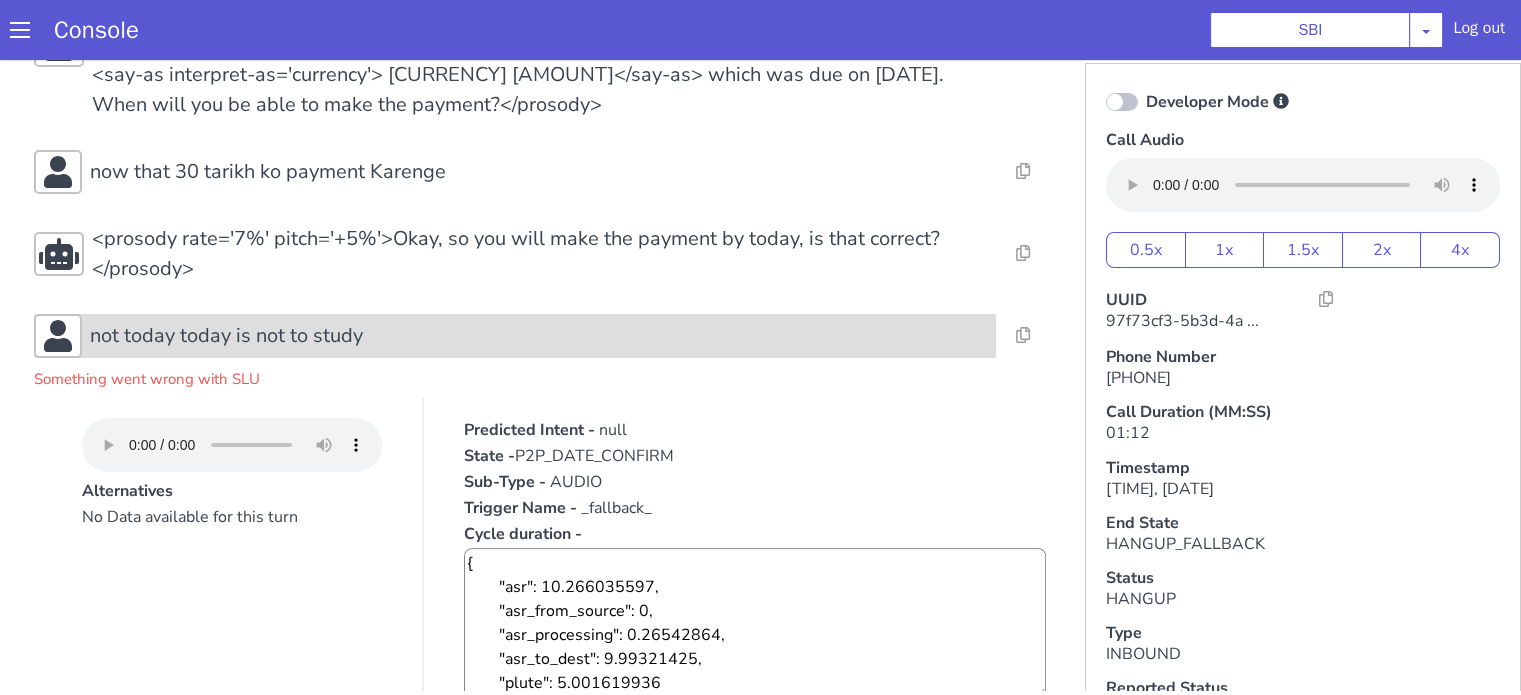 scroll, scrollTop: 471, scrollLeft: 0, axis: vertical 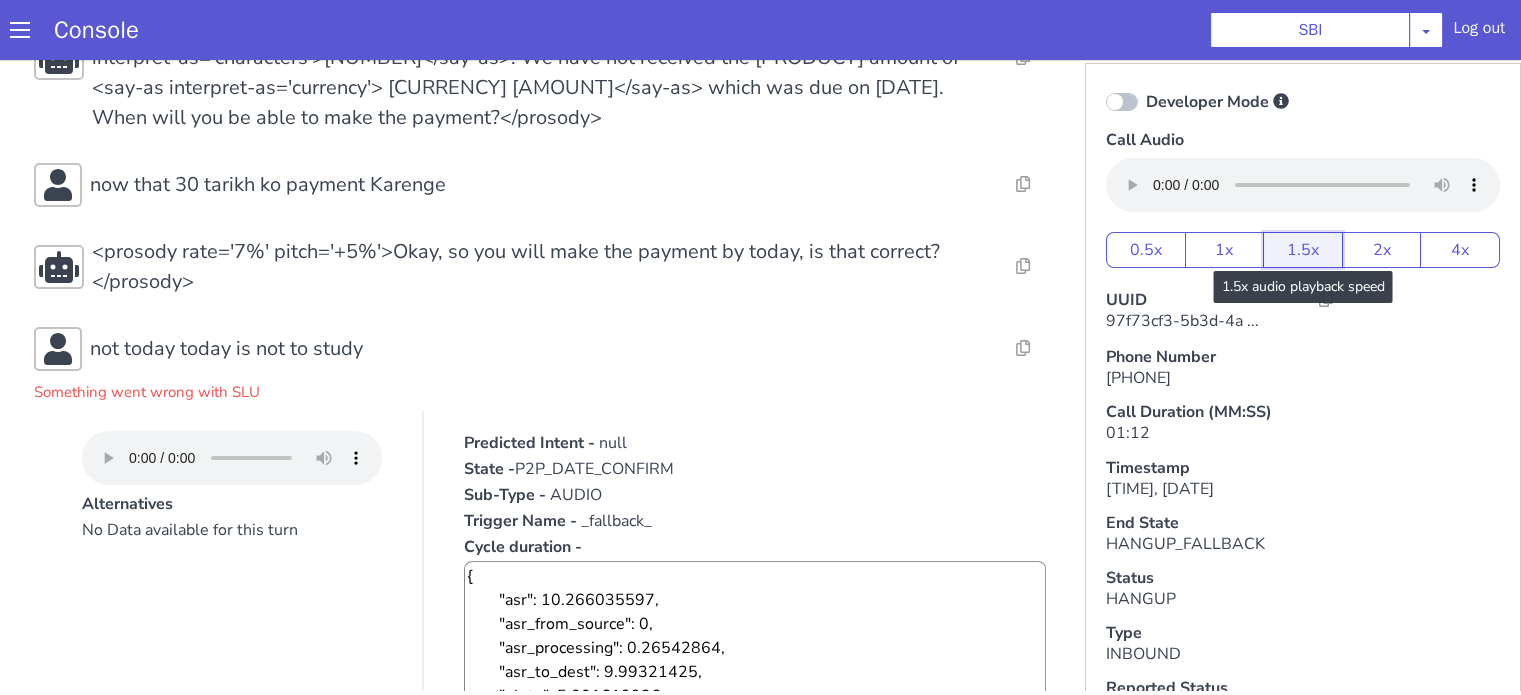 click on "1.5x" at bounding box center (1303, 250) 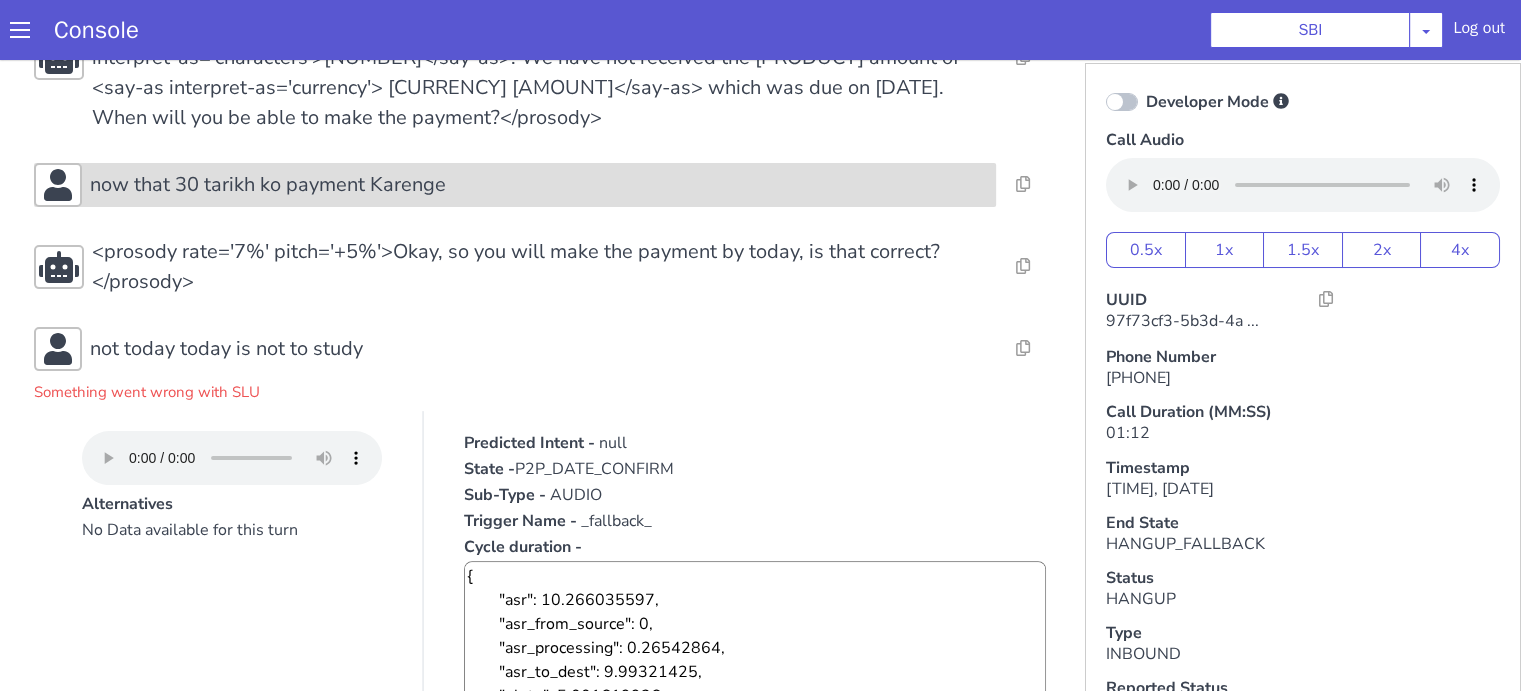 click on "now that 30 tarikh ko payment Karenge" at bounding box center [268, 185] 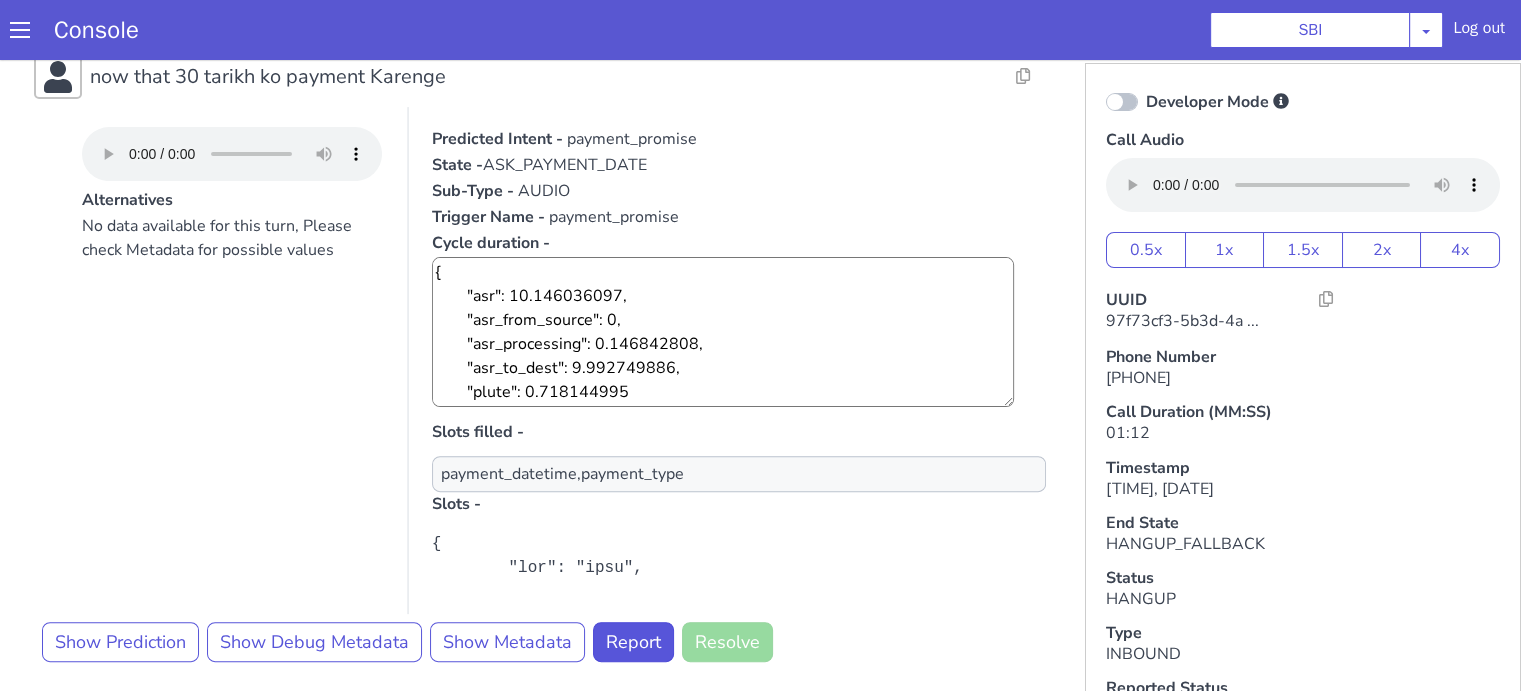 scroll, scrollTop: 671, scrollLeft: 0, axis: vertical 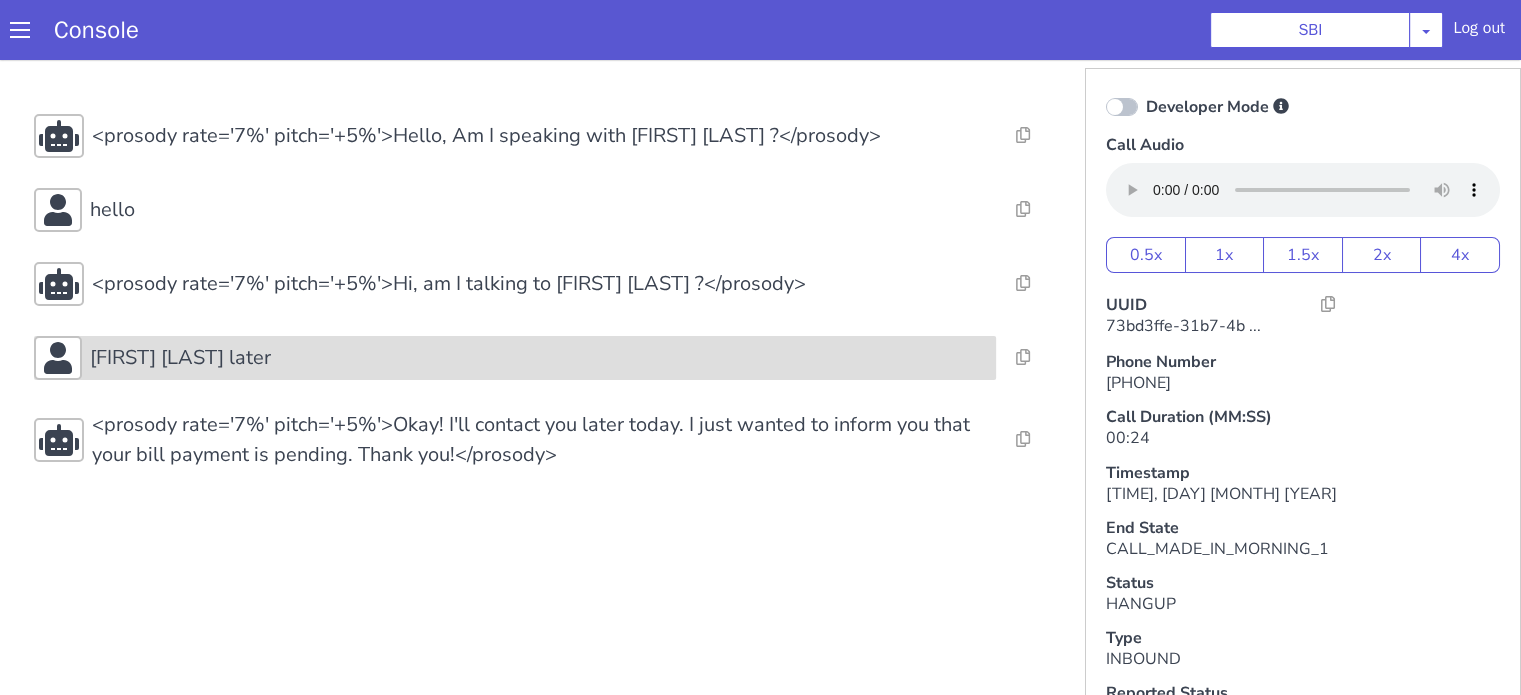 click on "[FIRST] [LAST] later" at bounding box center [539, 358] 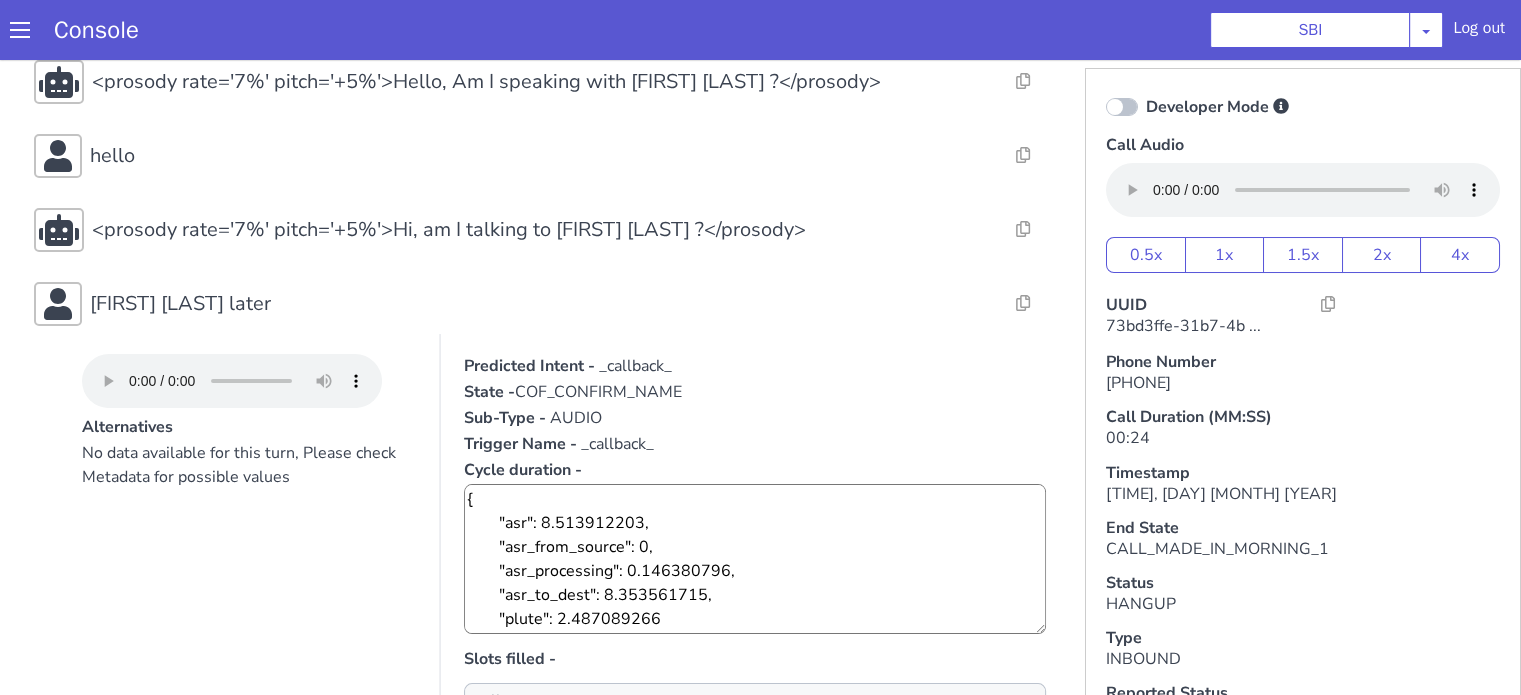 scroll, scrollTop: 100, scrollLeft: 0, axis: vertical 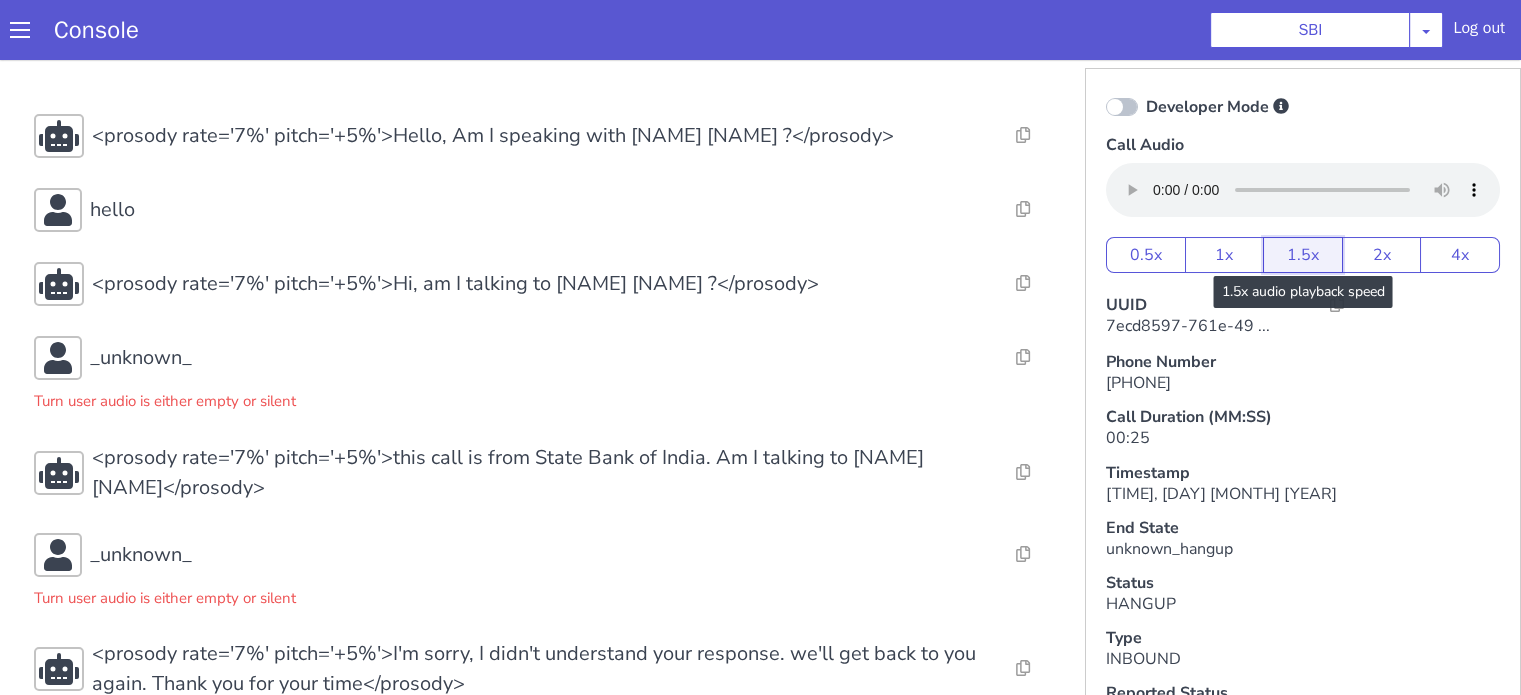 click on "1.5x" at bounding box center [1303, 255] 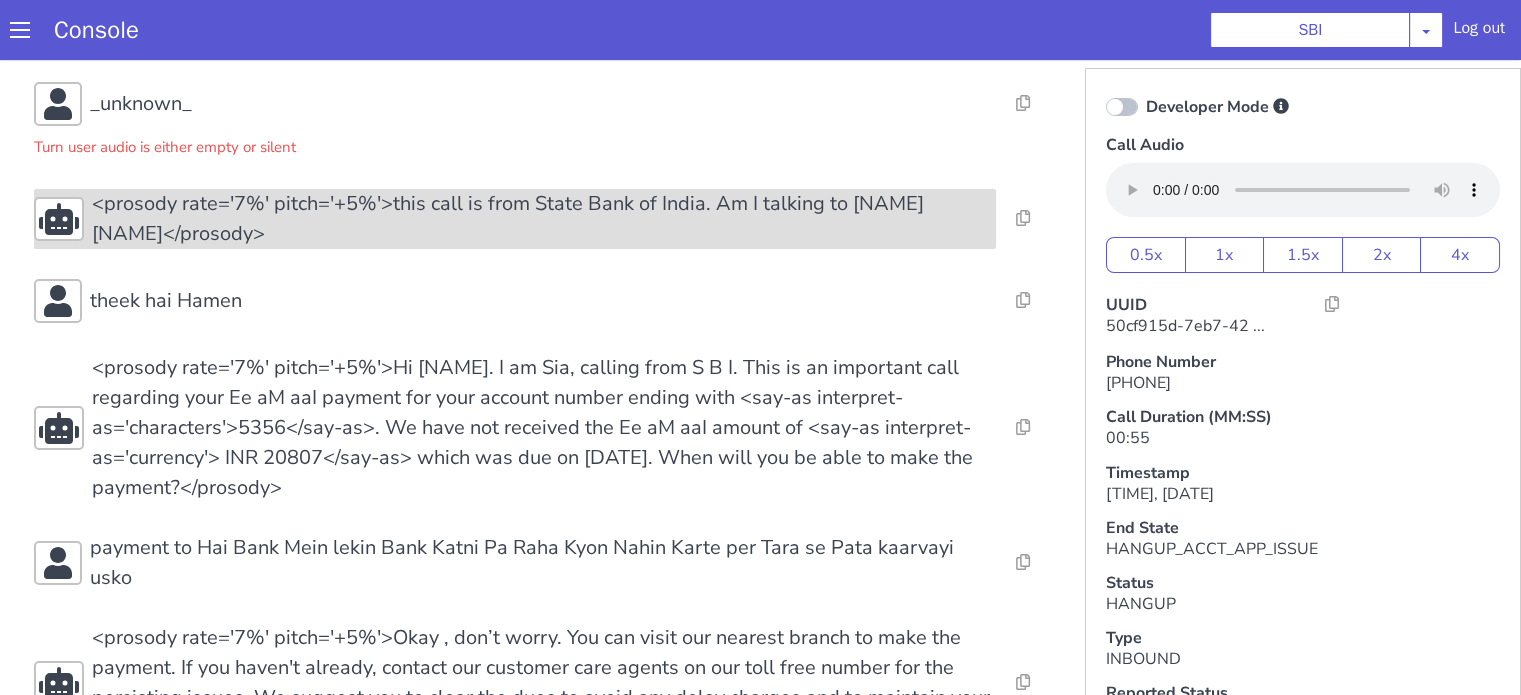 scroll, scrollTop: 205, scrollLeft: 0, axis: vertical 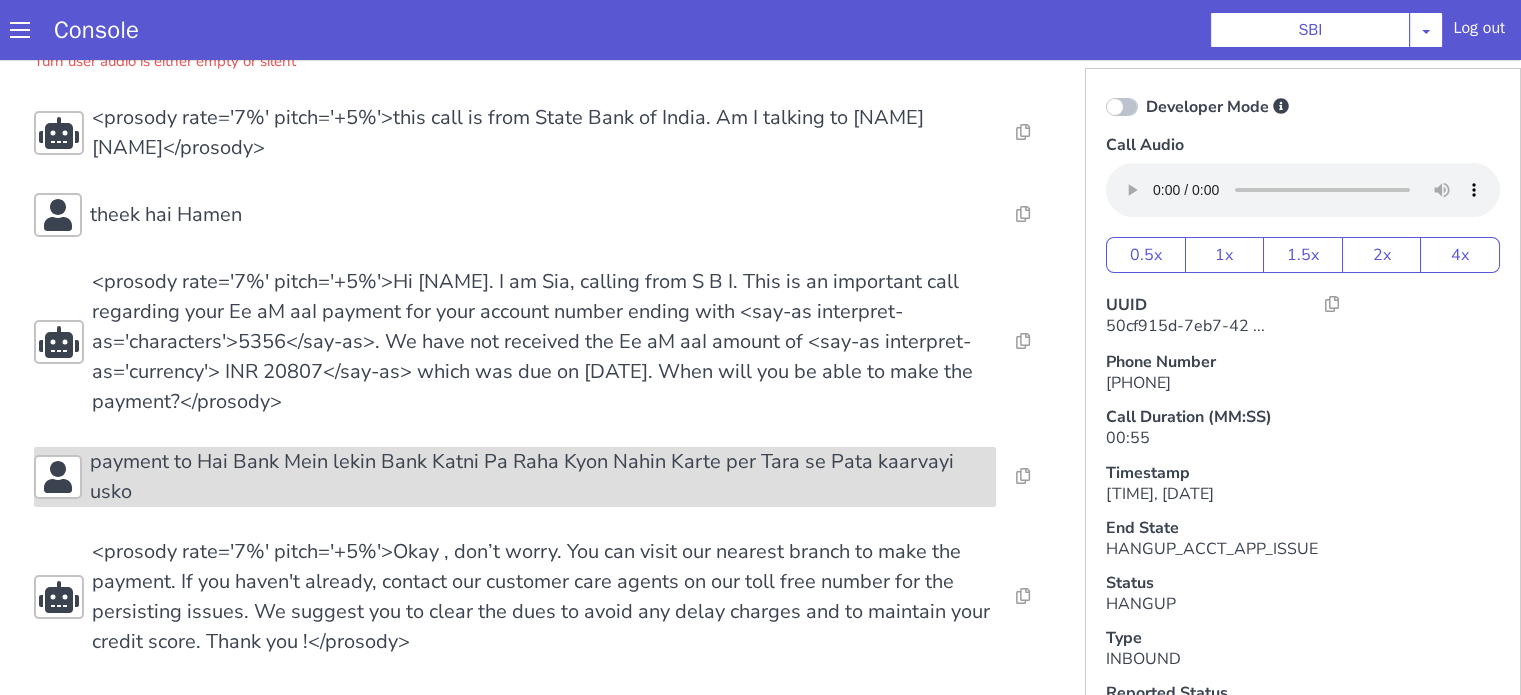 click on "payment to Hai Bank Mein lekin Bank Katni Pa Raha Kyon Nahin Karte per Tara se Pata kaarvayi usko" at bounding box center [543, 477] 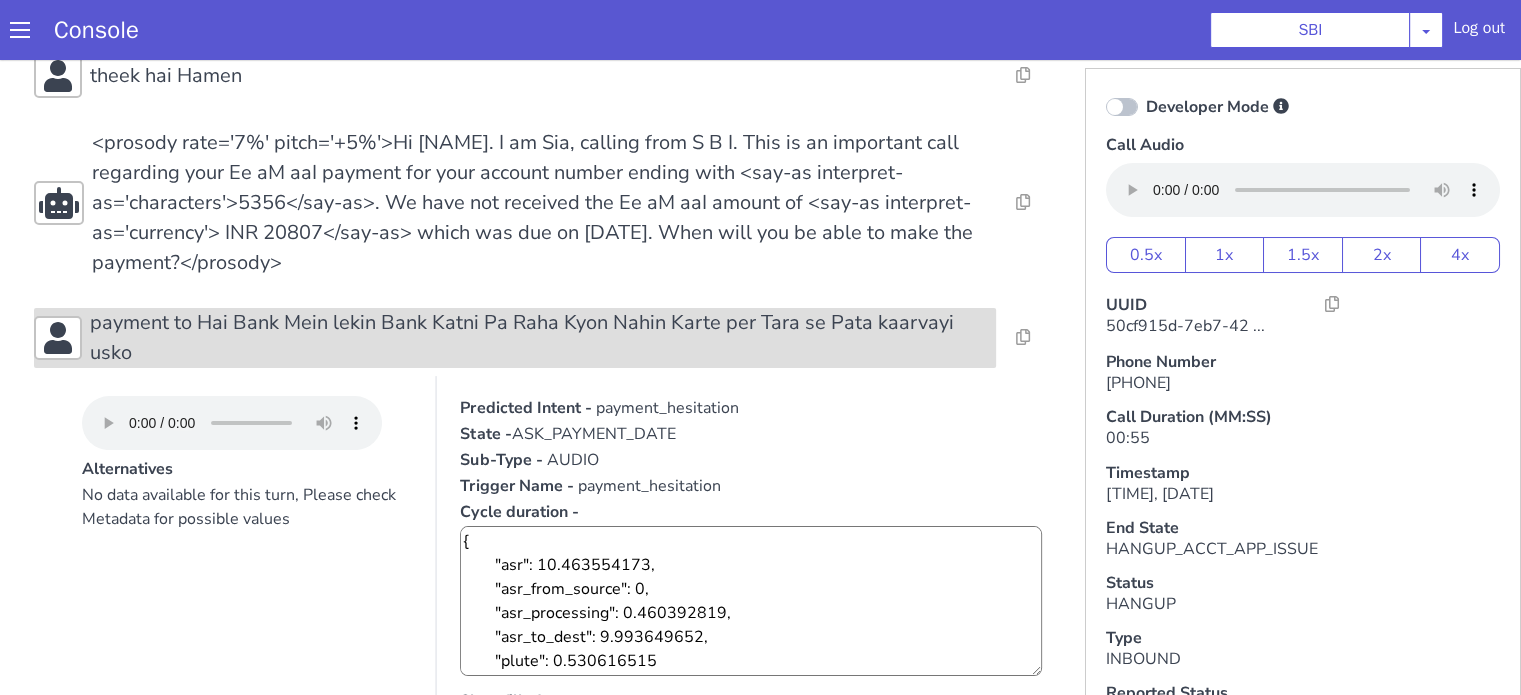 scroll, scrollTop: 405, scrollLeft: 0, axis: vertical 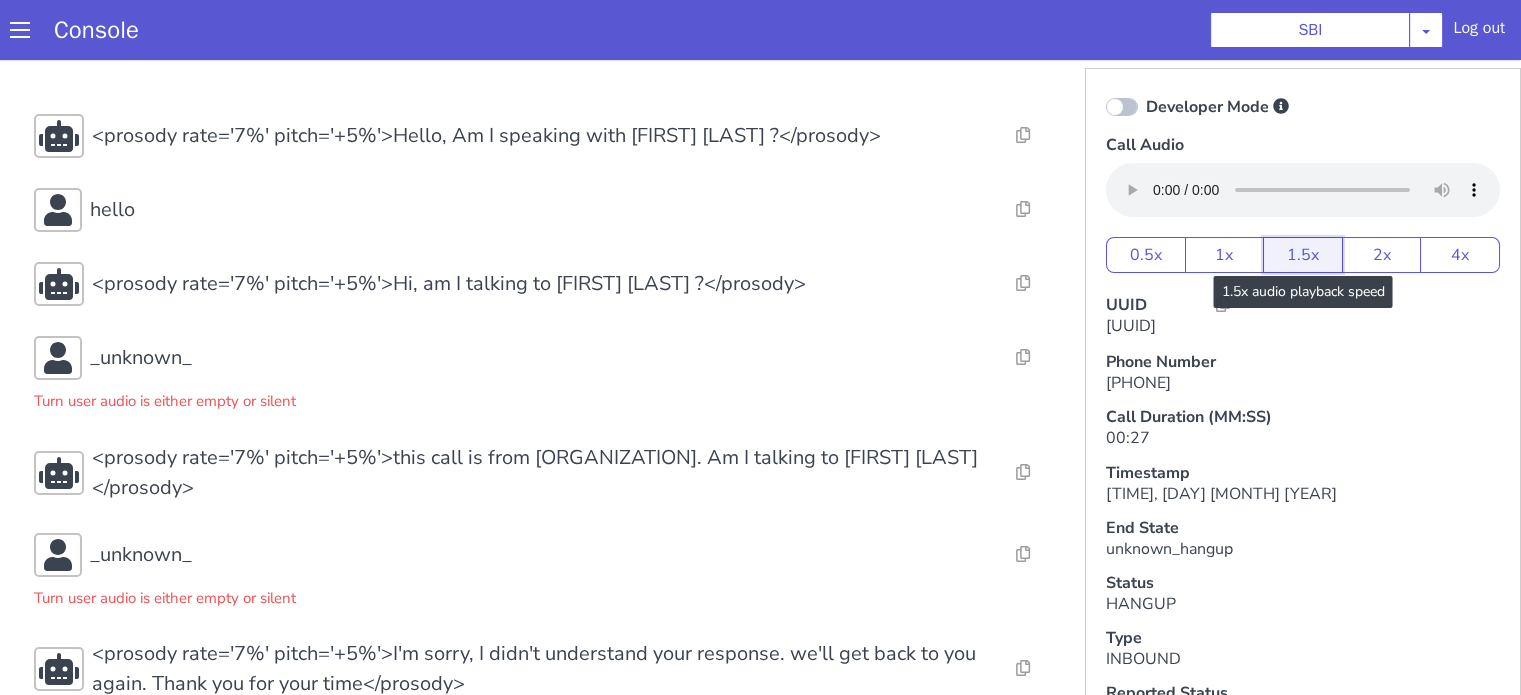 click on "1.5x" at bounding box center (1303, 255) 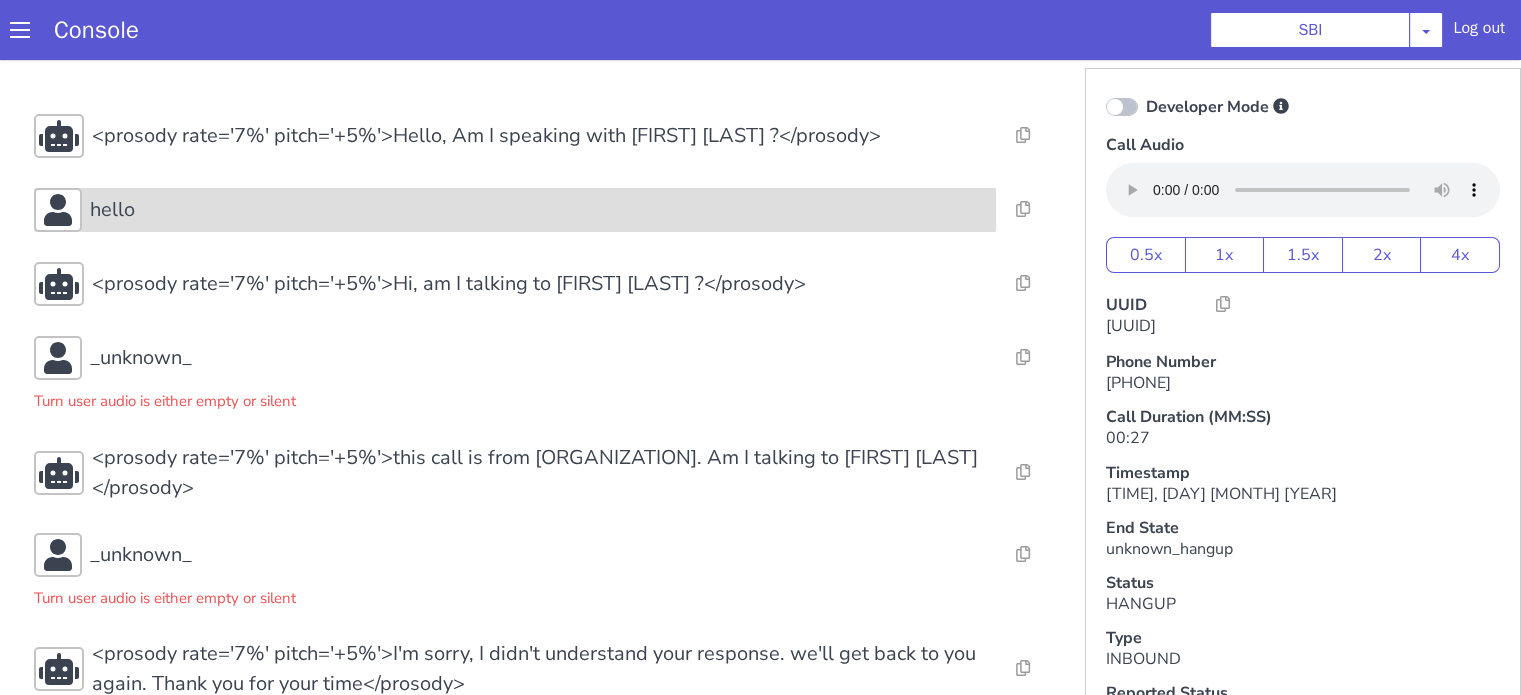 click on "hello" at bounding box center [539, 210] 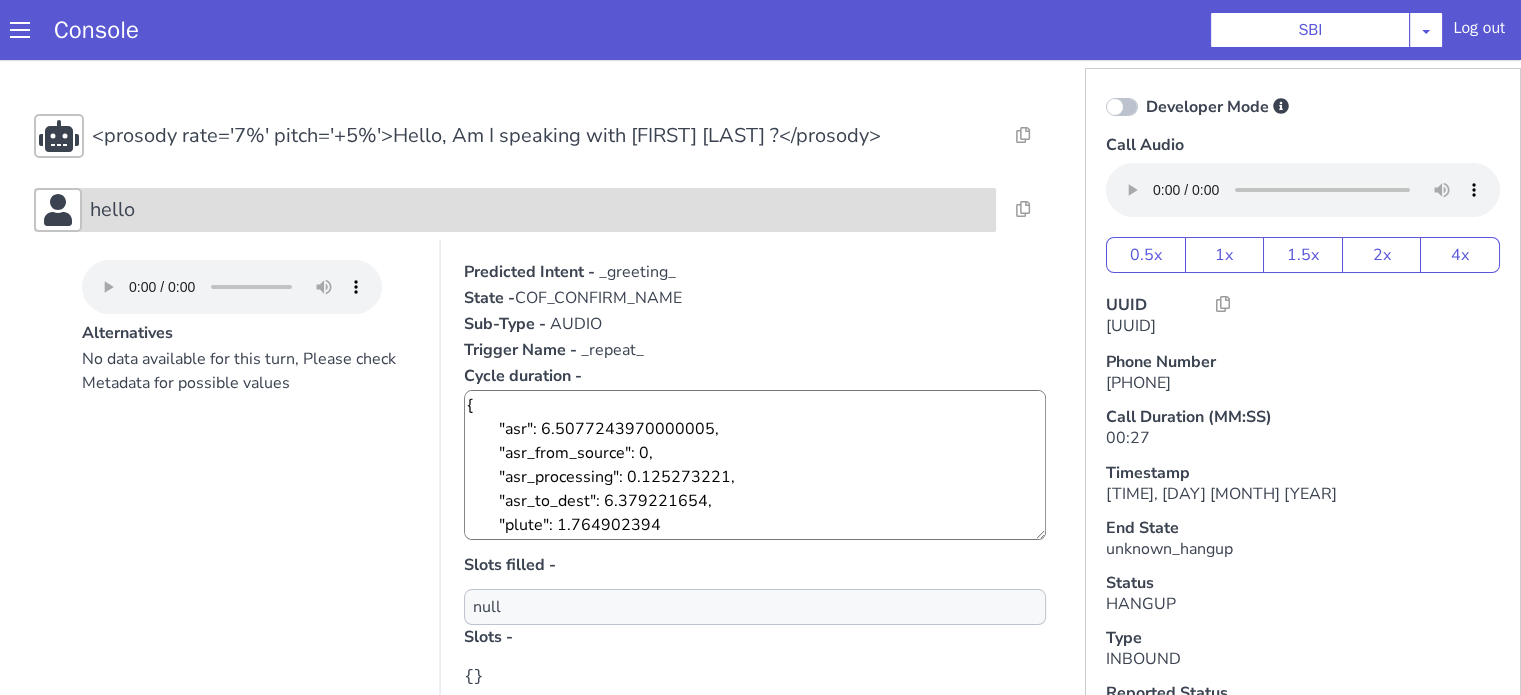 click on "hello" at bounding box center (539, 210) 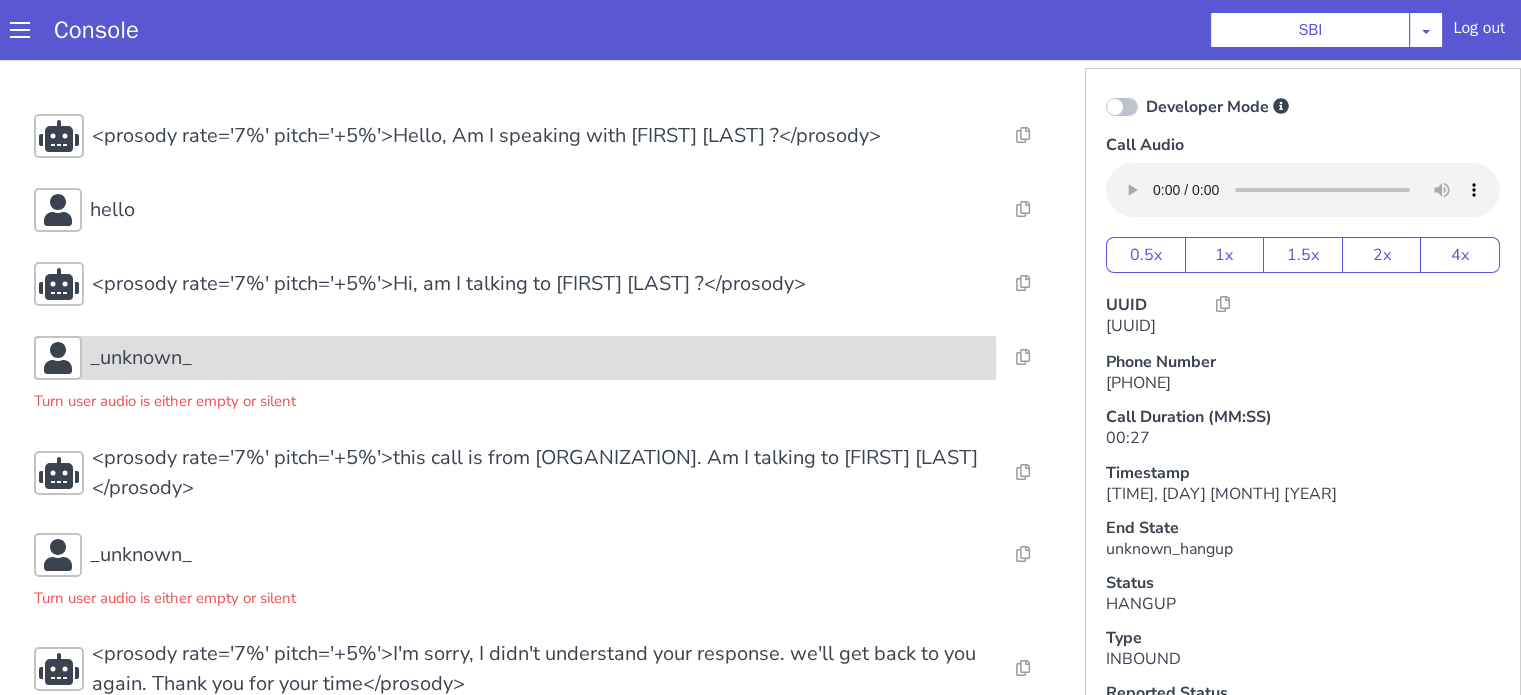 click on "_unknown_" at bounding box center [141, 358] 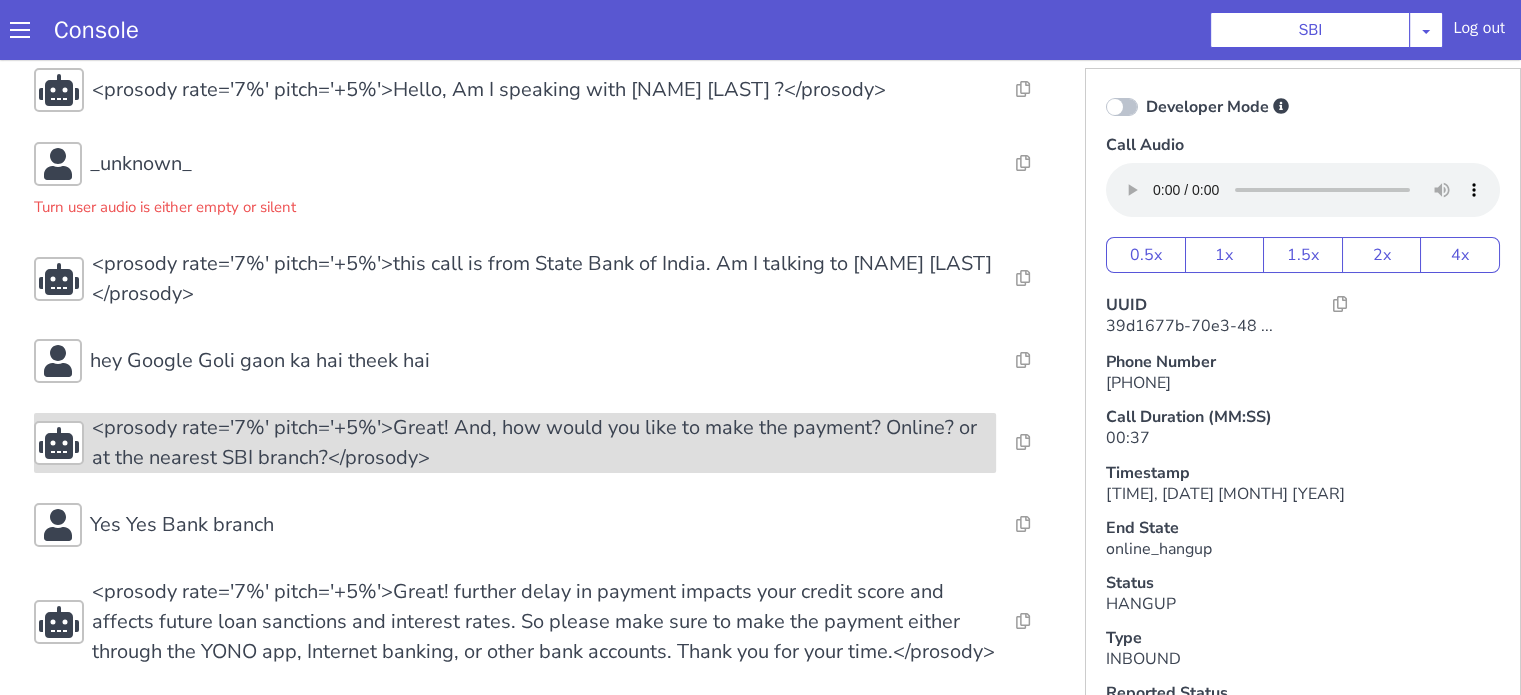 scroll, scrollTop: 82, scrollLeft: 0, axis: vertical 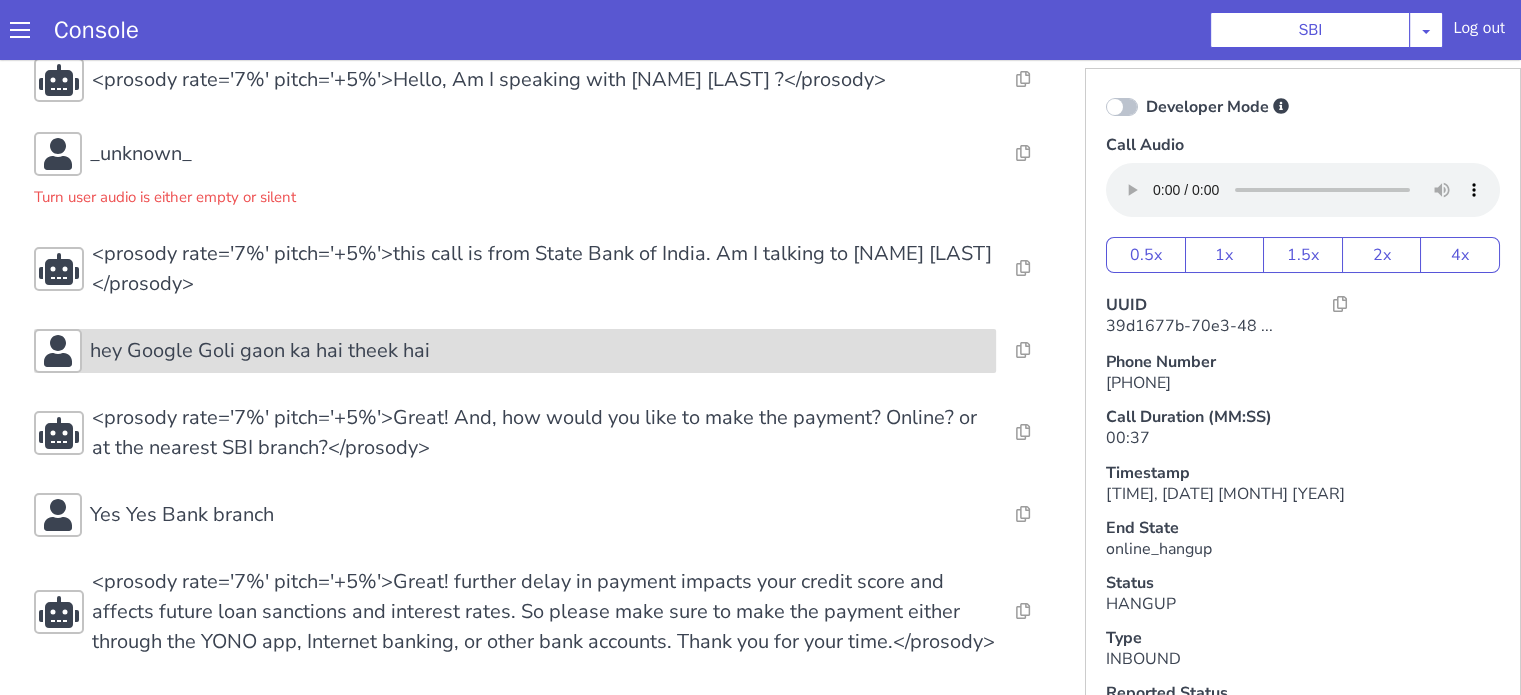 click on "hey Google Goli gaon ka hai theek hai" at bounding box center [586, 1326] 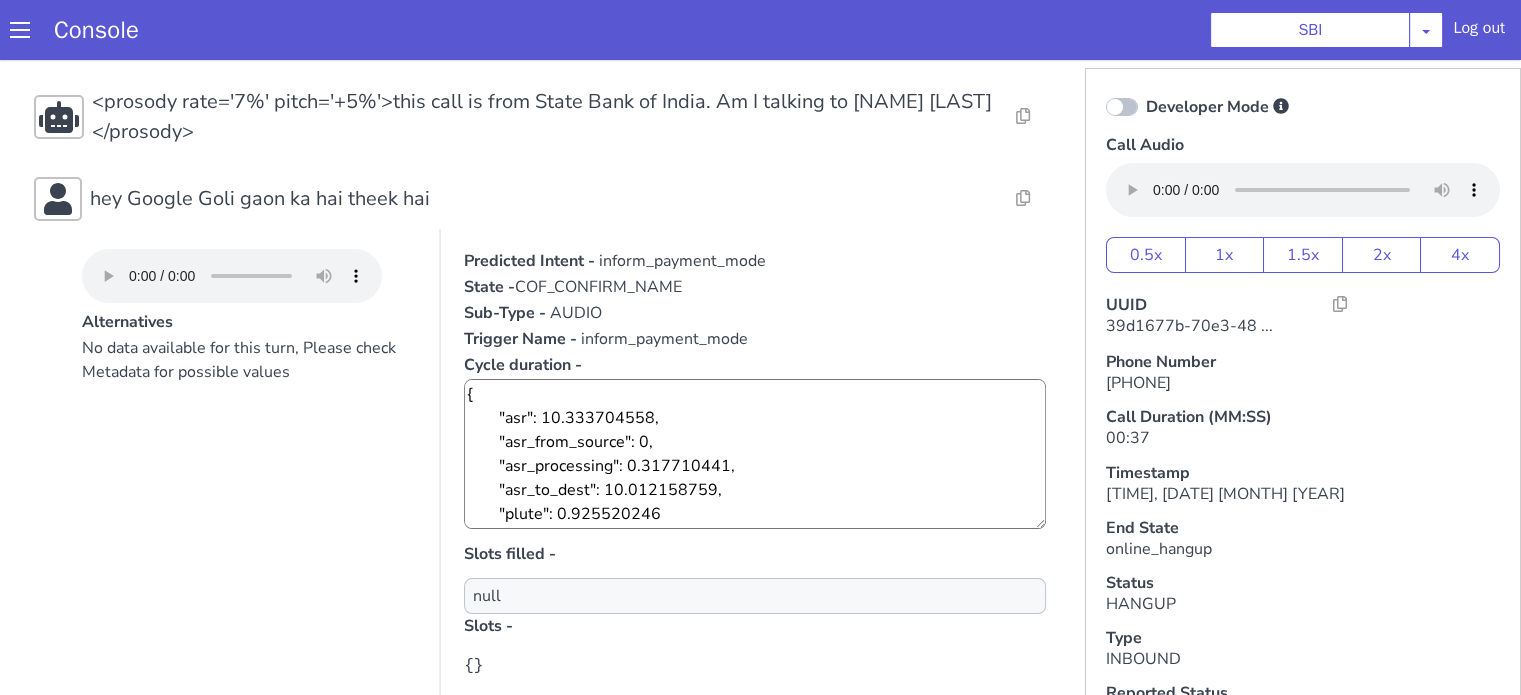 scroll, scrollTop: 45, scrollLeft: 0, axis: vertical 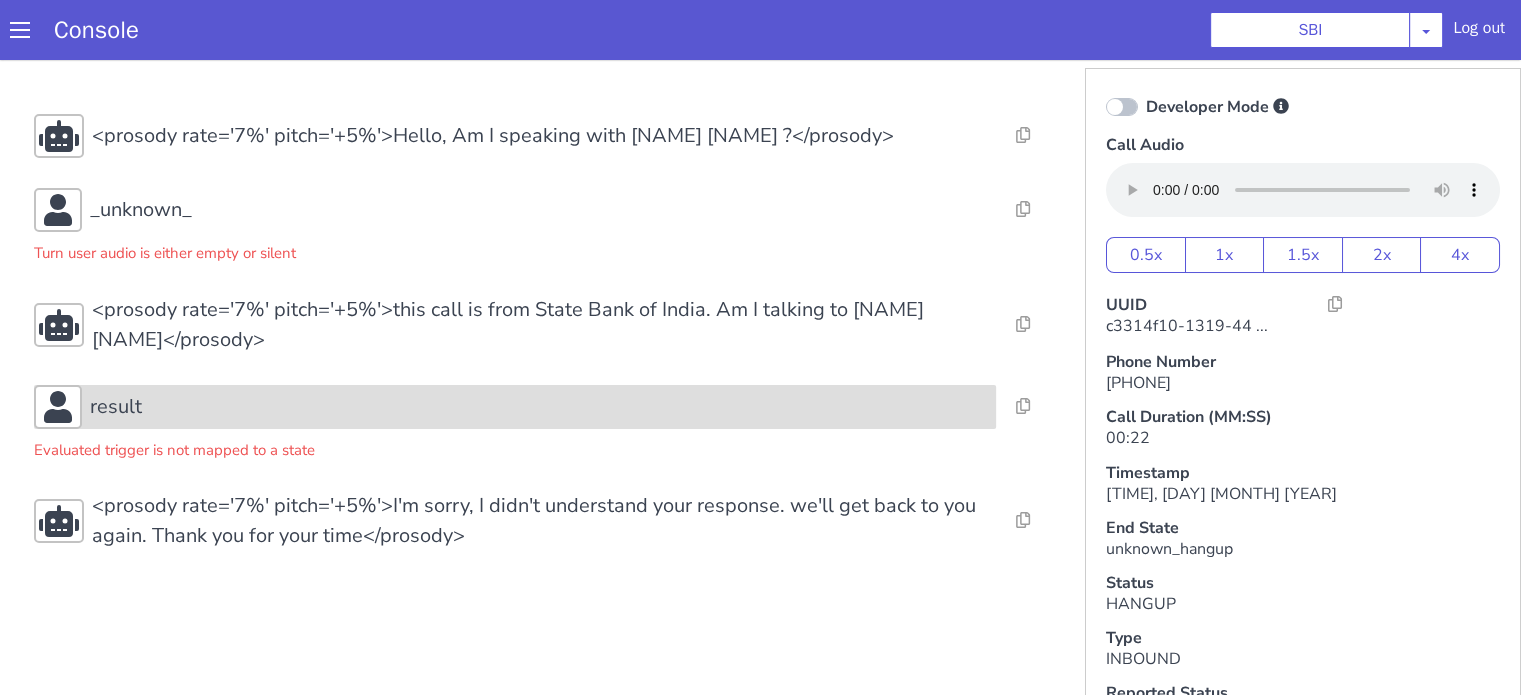 click on "result" at bounding box center (539, 407) 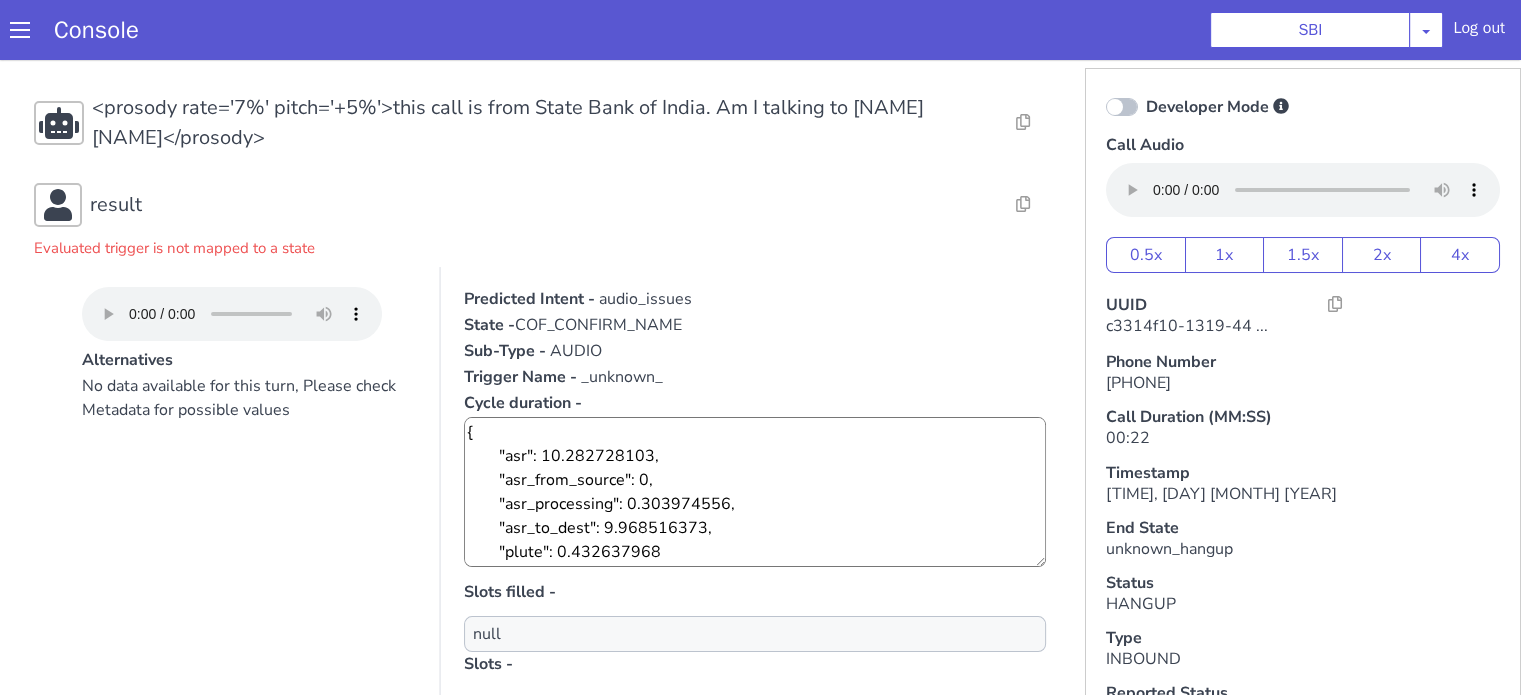 scroll, scrollTop: 300, scrollLeft: 0, axis: vertical 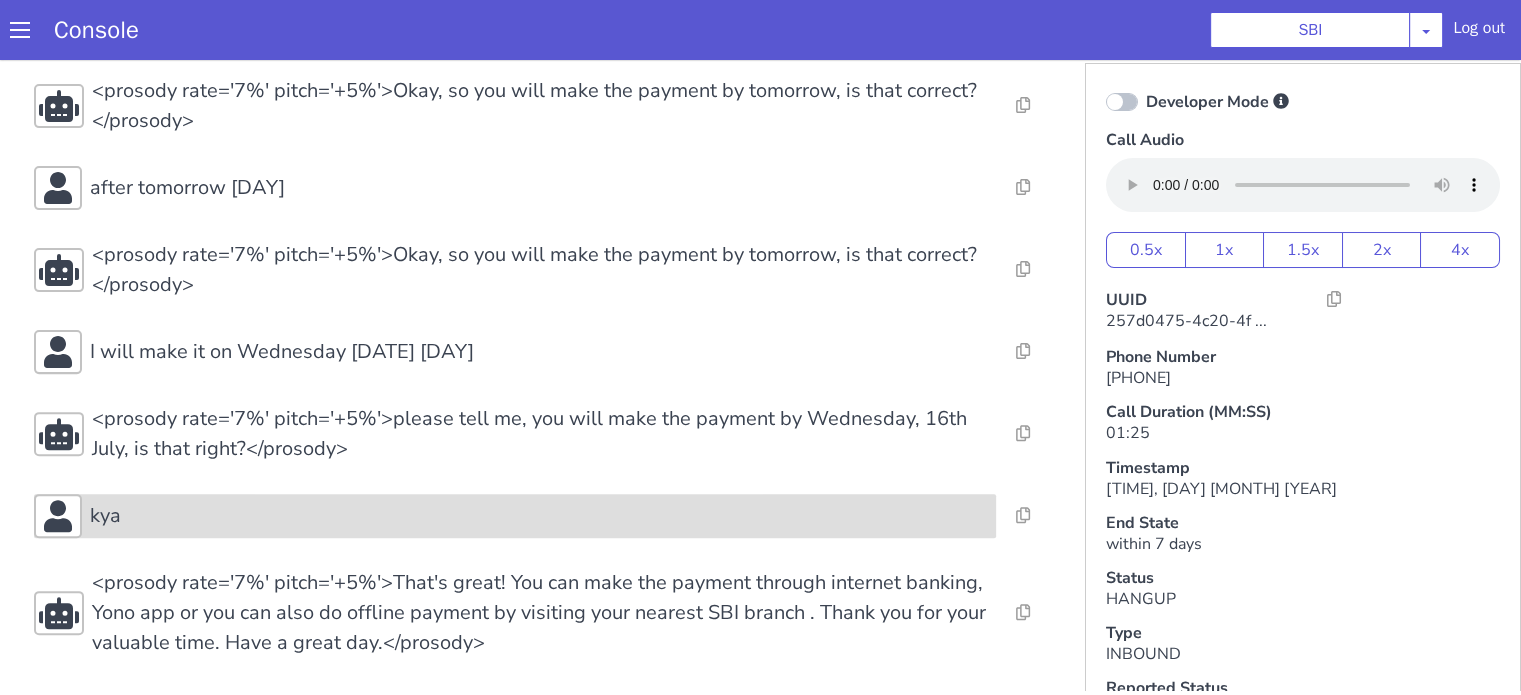click on "kya" at bounding box center (539, 516) 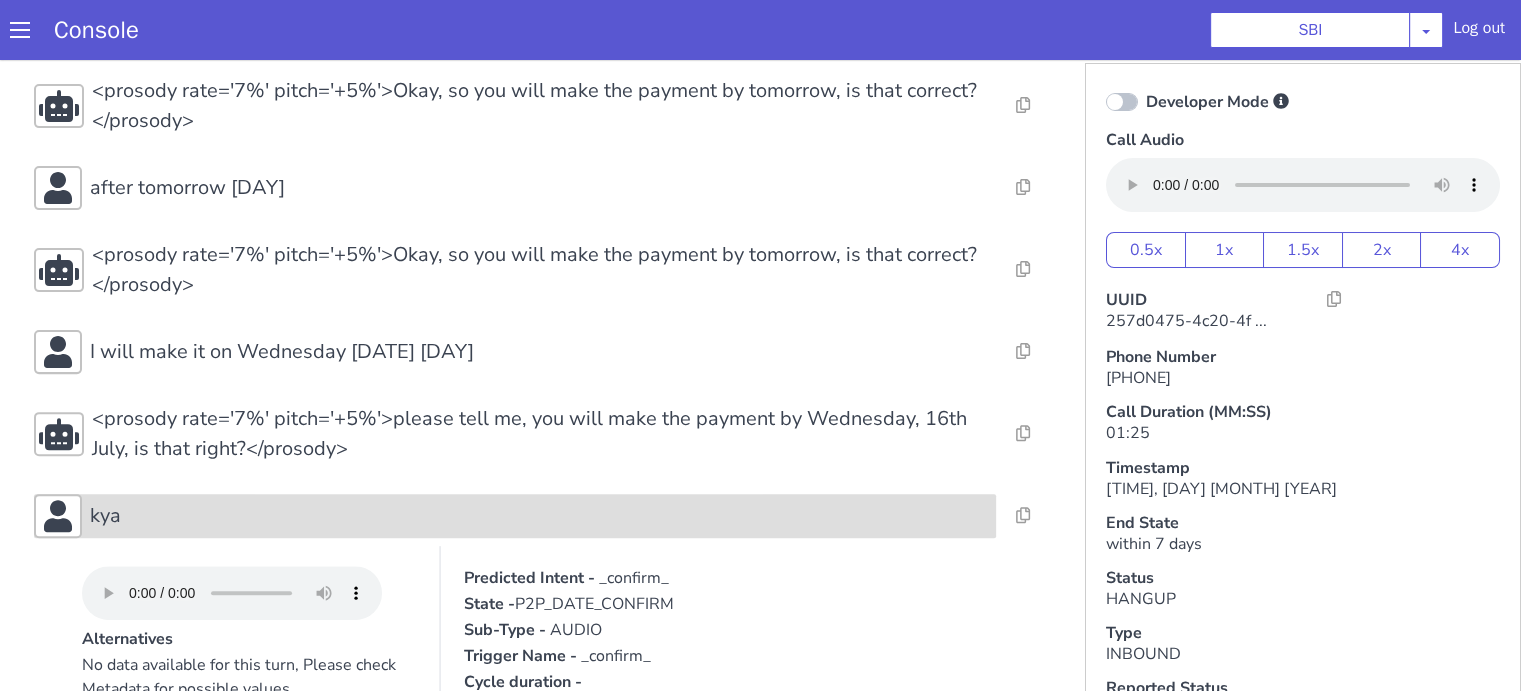 click on "kya" at bounding box center [539, 516] 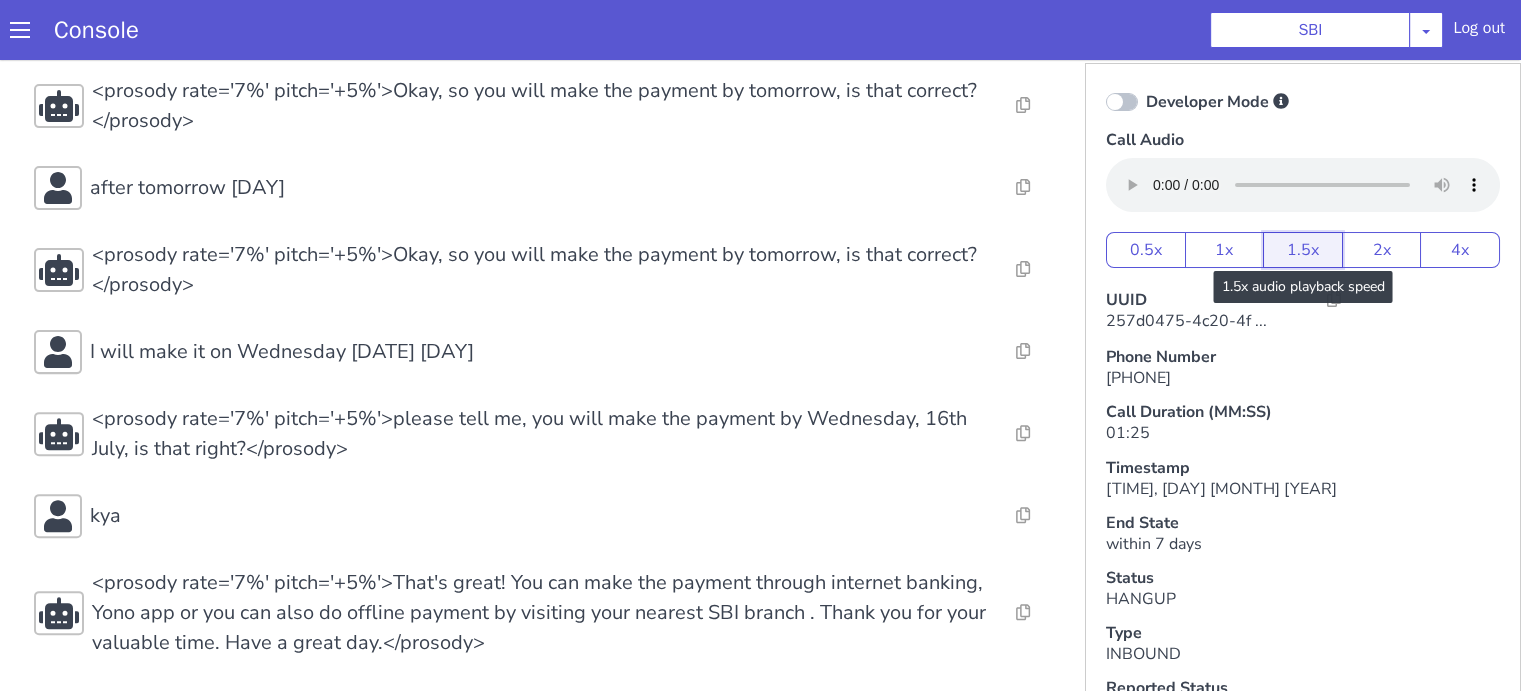 click on "1.5x" at bounding box center (1303, 250) 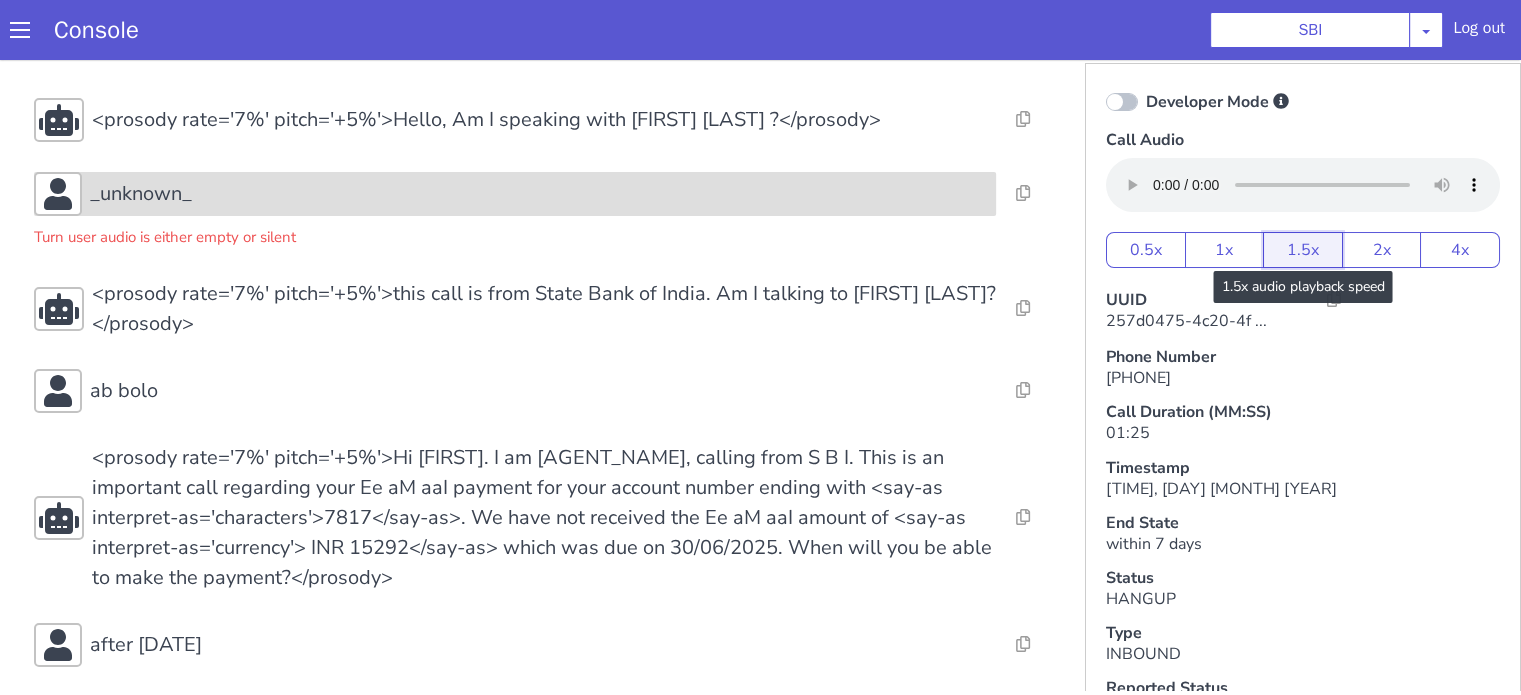 scroll, scrollTop: 0, scrollLeft: 0, axis: both 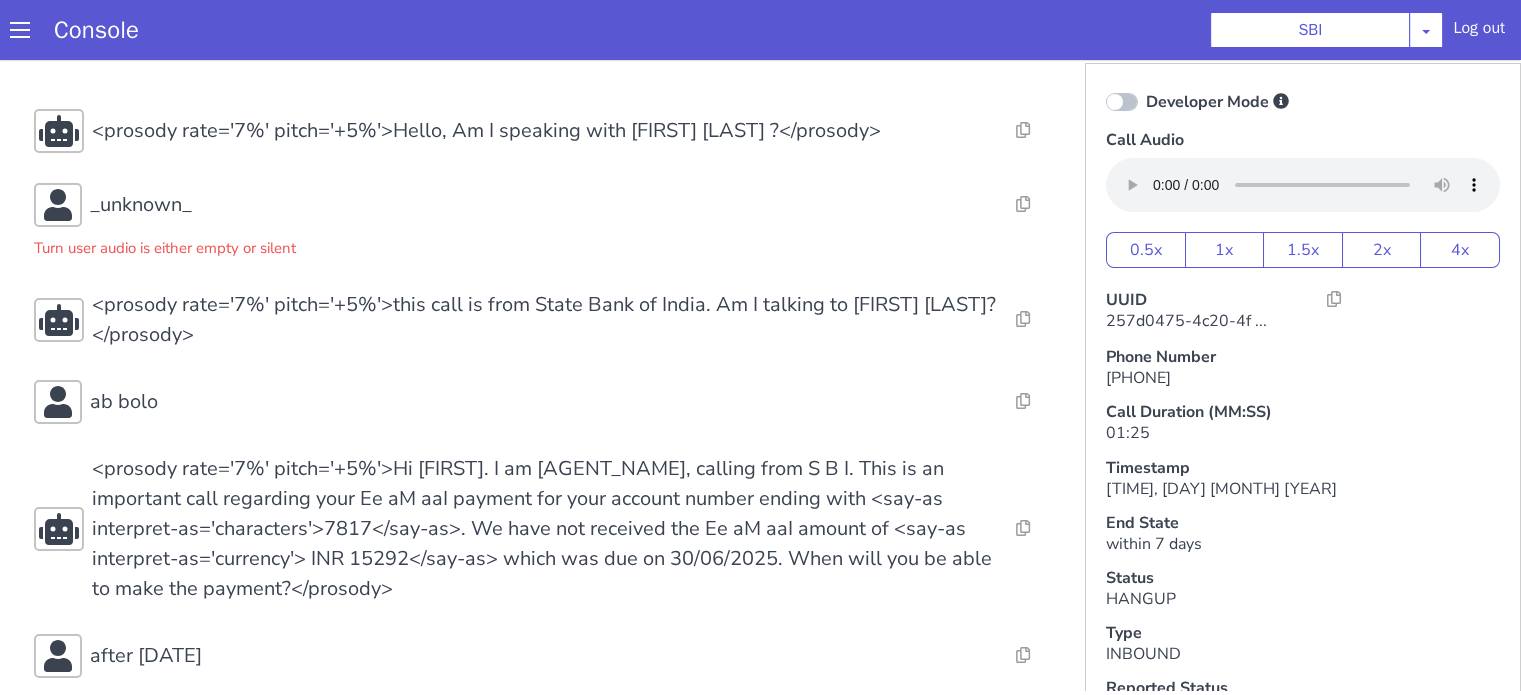 click on "Console SBI AO Smith Airtel DTH Pilot Airtel POC Alice Blue NT Aliceblue American Finance - US Apollo Apollo 24*7 Application - Collections Auto NPS feedback Avaya Devconnect Axis Axis AMC Axis Outbound BAGIC BALIC BALIC Old 2 Bajaj Autofinance Bajaj Fin Banking Demo Barbeque Nation Buy Now Pay Later Cars24 Cashe Central Bank of India Charles Tyrwhitt Cholamandalam Finance Consumer Durables Coverfox Covid19 Helpline Credgenics CreditMate DPDzero DUMMY Data collection Demo - Collections Dish TV ERCM Emeritus Eureka Forbes - LQ FFAM360 - US Familiarity Farming_Axis Finaccel Flipkart Flow Templates Fusion Microfinance Giorgos_TestBot Great Learning Grievance Bot HDB Finance HDFC HDFC Ergo HDFC Freedom CC HDFC Life Demo HDFC Securities Hathway Internet Hathway V2 Home Credit IBM IBM Banking Demo ICICI ICICI Bank Outbound ICICI Lombard Persistency ICICI Prudential ICICI securities ICICI_lombard IDFC First Bank IFFCO Tokio Insurance Iffco Tokio Indiamart Indigo IndusInd - Settlement IndusInd CC Insurance Jarvis" at bounding box center [760, 30] 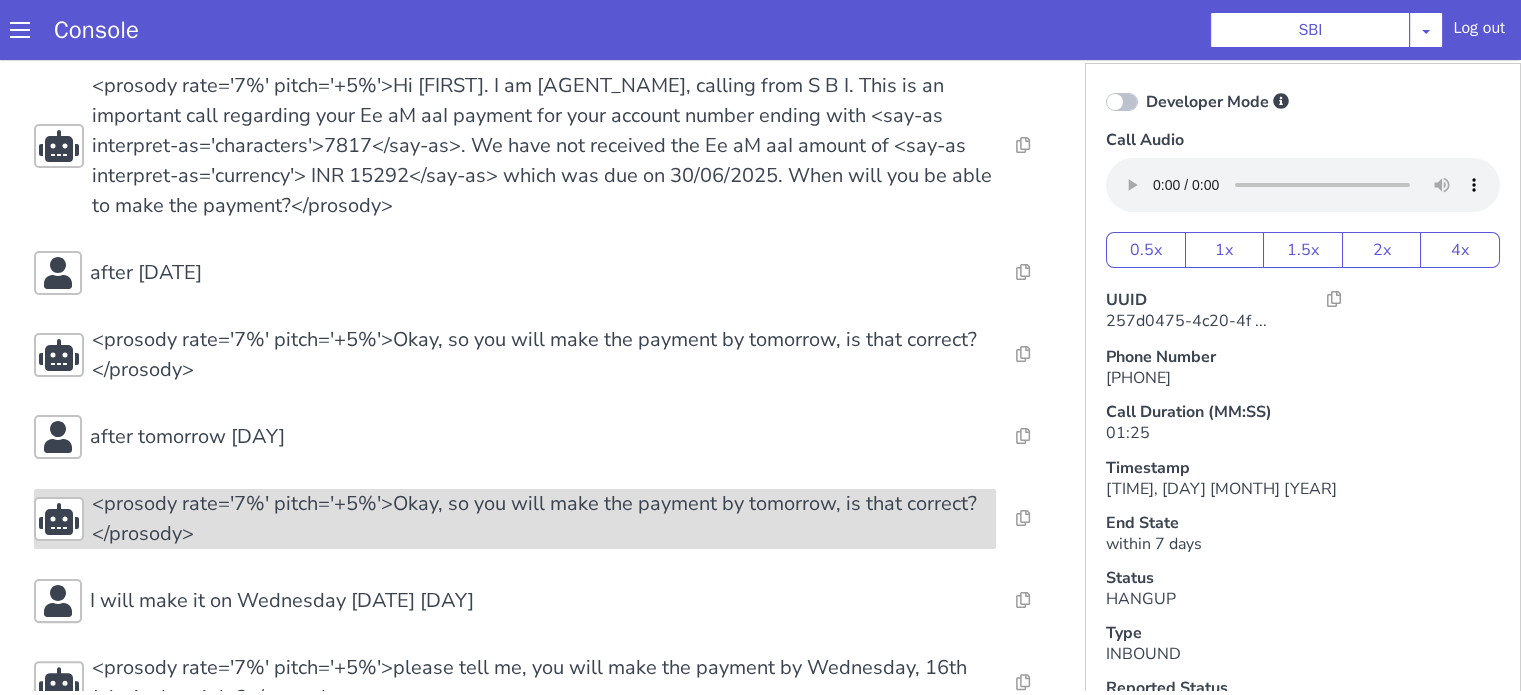 scroll, scrollTop: 500, scrollLeft: 0, axis: vertical 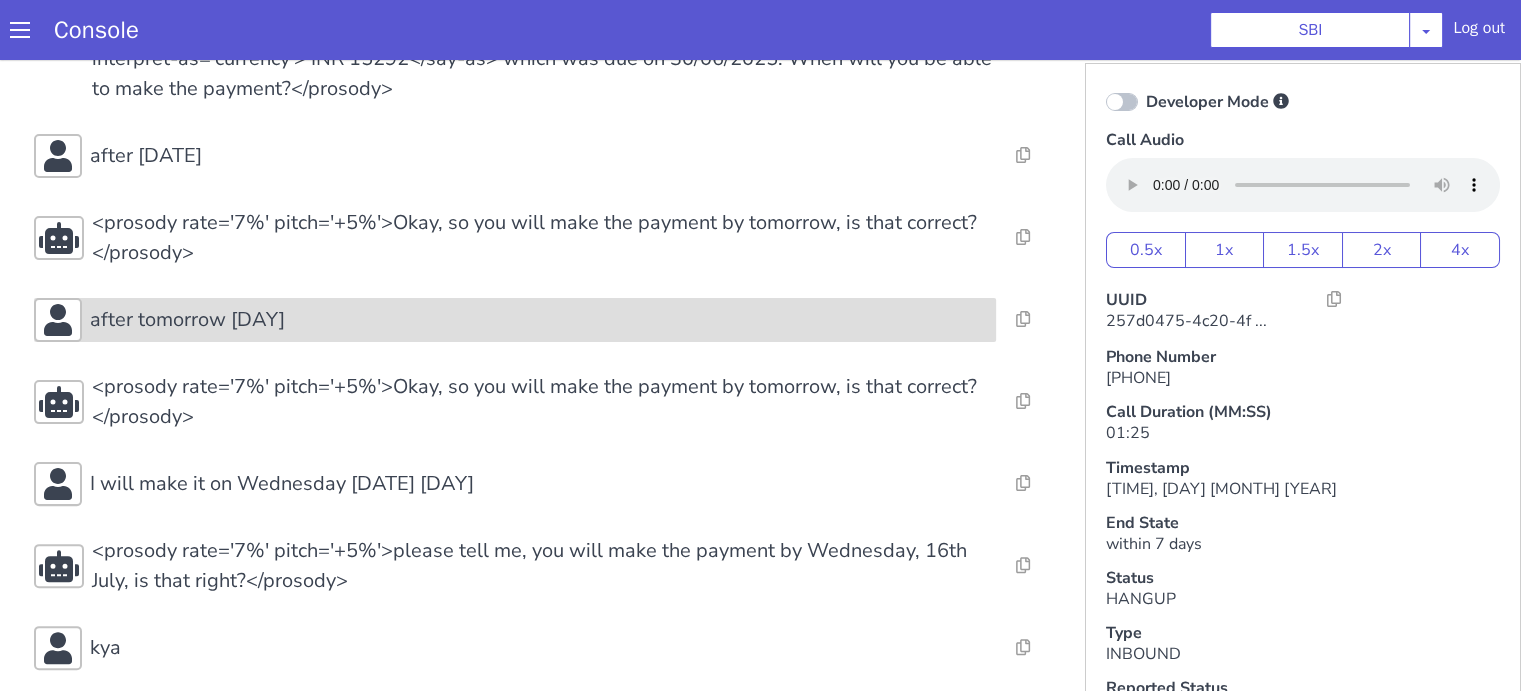 click on "after tomorrow Wednesday" at bounding box center (539, 320) 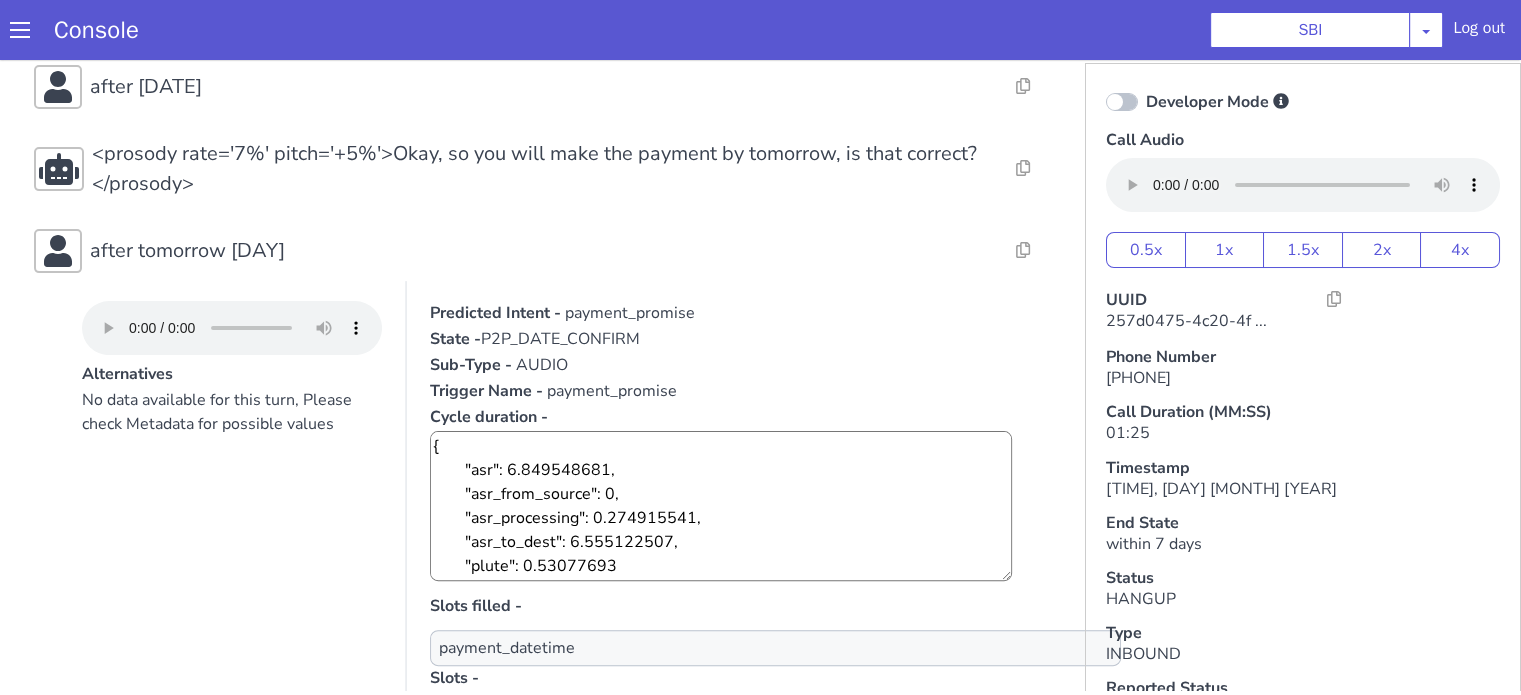 scroll, scrollTop: 700, scrollLeft: 0, axis: vertical 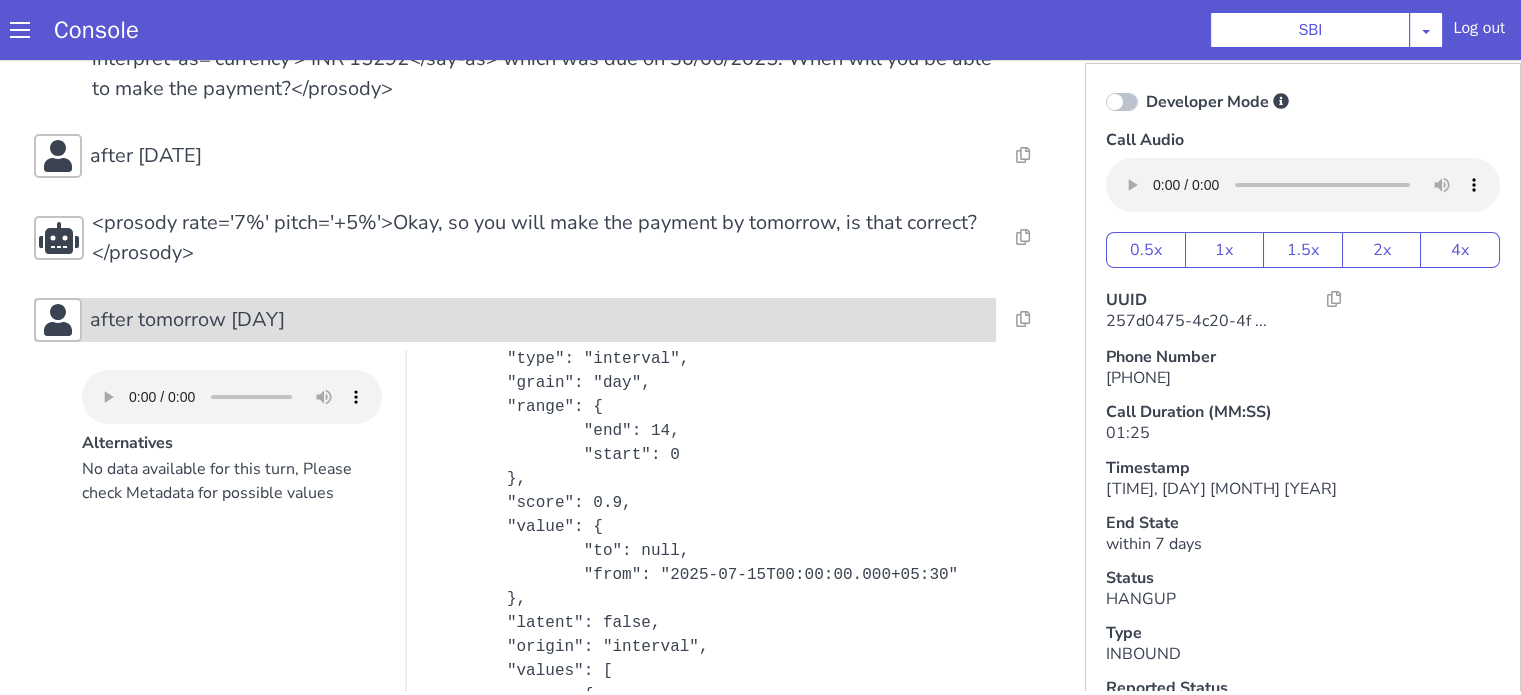 click on "after tomorrow Wednesday" at bounding box center [187, 320] 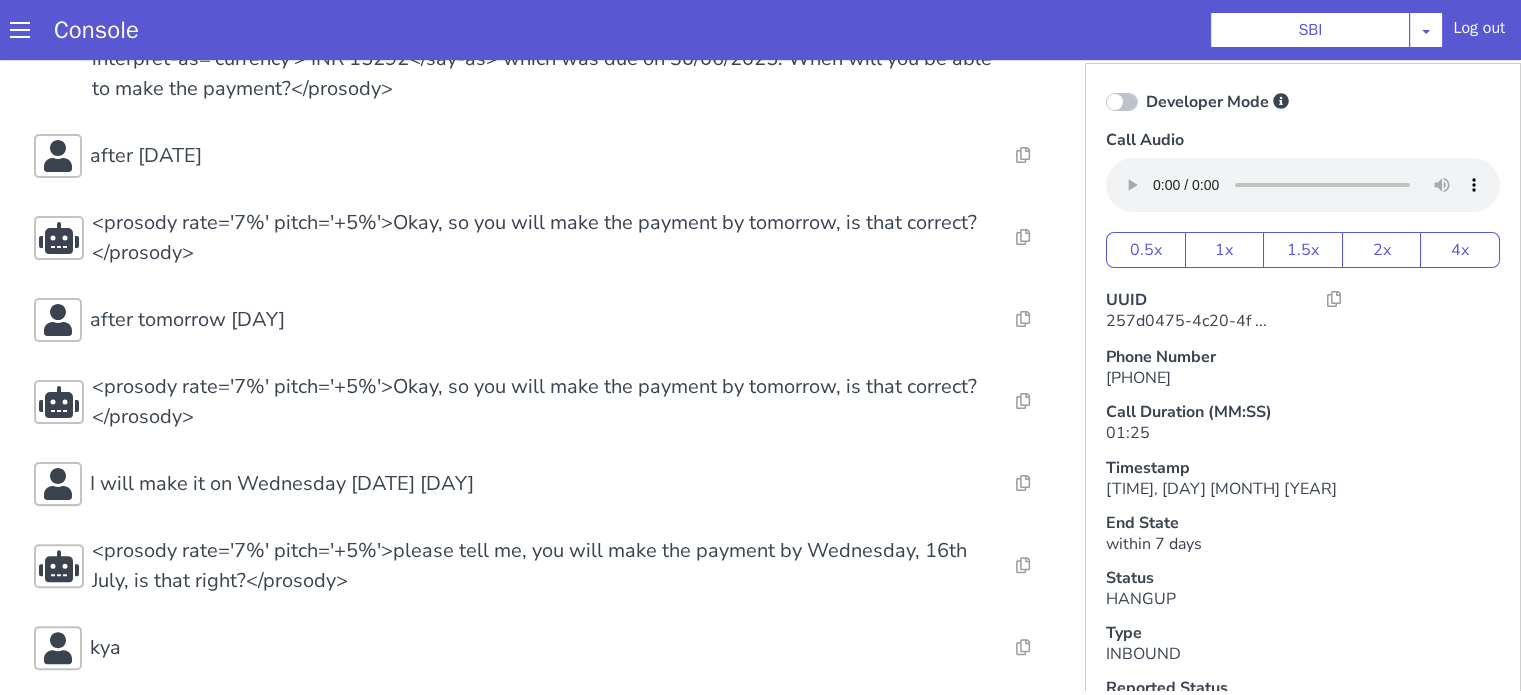 click on "Console SBI AO Smith Airtel DTH Pilot Airtel POC Alice Blue NT Aliceblue American Finance - US Apollo Apollo 24*7 Application - Collections Auto NPS feedback Avaya Devconnect Axis Axis AMC Axis Outbound BAGIC BALIC BALIC Old 2 Bajaj Autofinance Bajaj Fin Banking Demo Barbeque Nation Buy Now Pay Later Cars24 Cashe Central Bank of India Charles Tyrwhitt Cholamandalam Finance Consumer Durables Coverfox Covid19 Helpline Credgenics CreditMate DPDzero DUMMY Data collection Demo - Collections Dish TV ERCM Emeritus Eureka Forbes - LQ FFAM360 - US Familiarity Farming_Axis Finaccel Flipkart Flow Templates Fusion Microfinance Giorgos_TestBot Great Learning Grievance Bot HDB Finance HDFC HDFC Ergo HDFC Freedom CC HDFC Life Demo HDFC Securities Hathway Internet Hathway V2 Home Credit IBM IBM Banking Demo ICICI ICICI Bank Outbound ICICI Lombard Persistency ICICI Prudential ICICI securities ICICI_lombard IDFC First Bank IFFCO Tokio Insurance Iffco Tokio Indiamart Indigo IndusInd - Settlement IndusInd CC Insurance Jarvis" at bounding box center [760, 30] 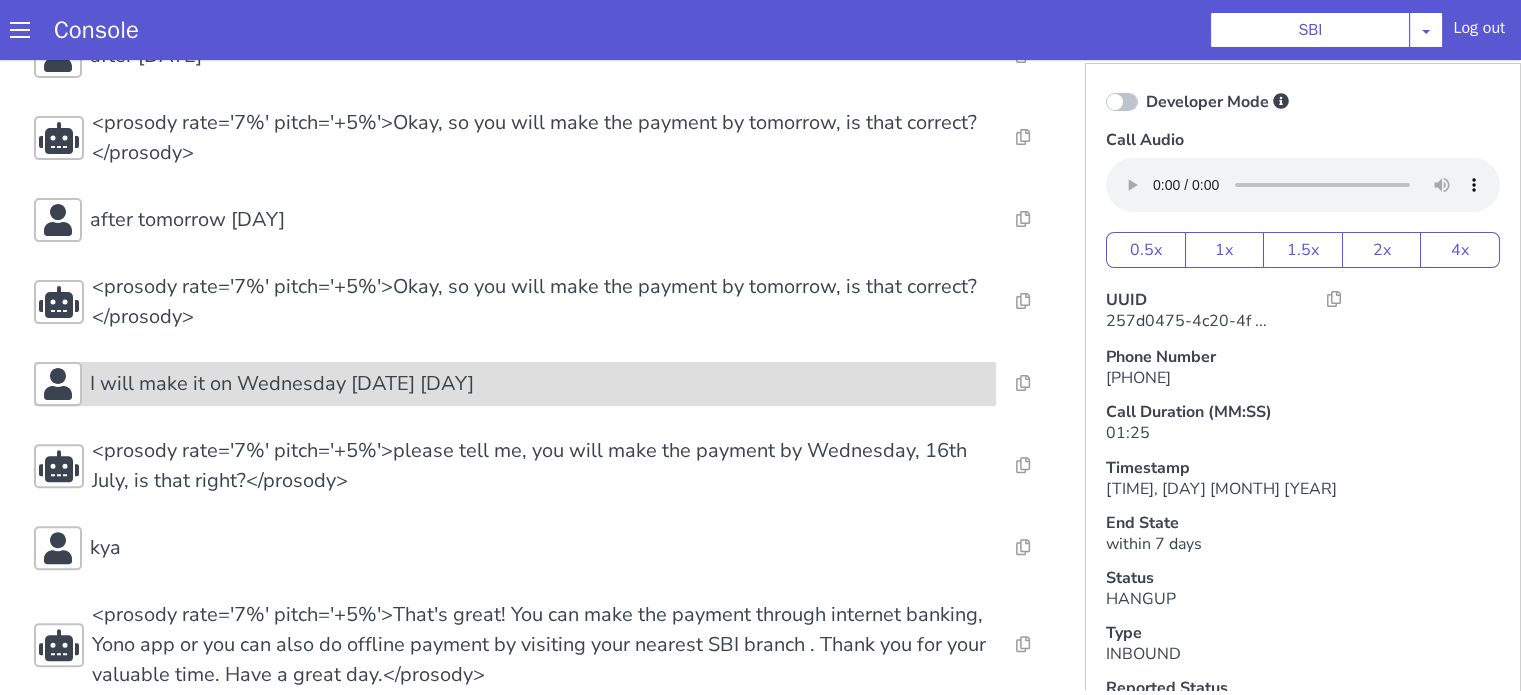 scroll, scrollTop: 632, scrollLeft: 0, axis: vertical 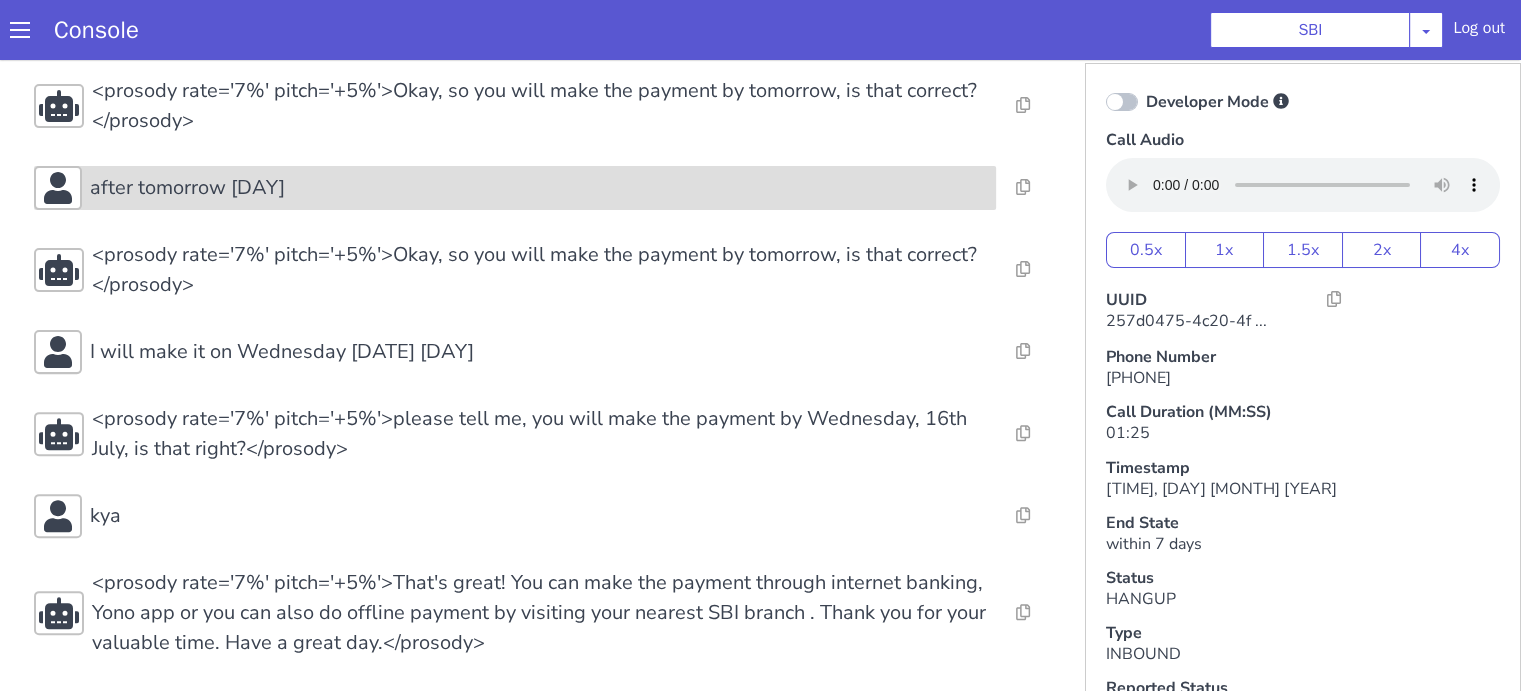 click on "after tomorrow Wednesday" at bounding box center [187, 188] 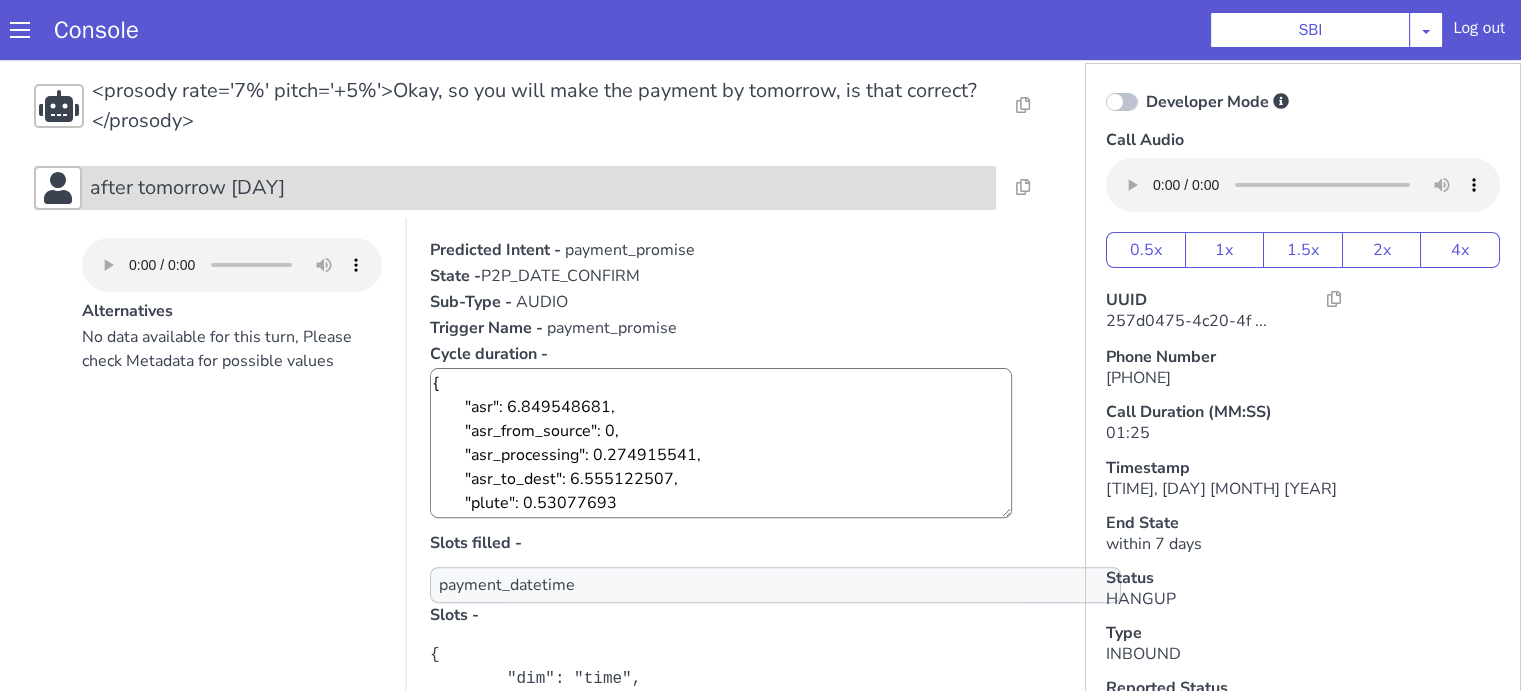 click on "after tomorrow Wednesday" at bounding box center [187, 188] 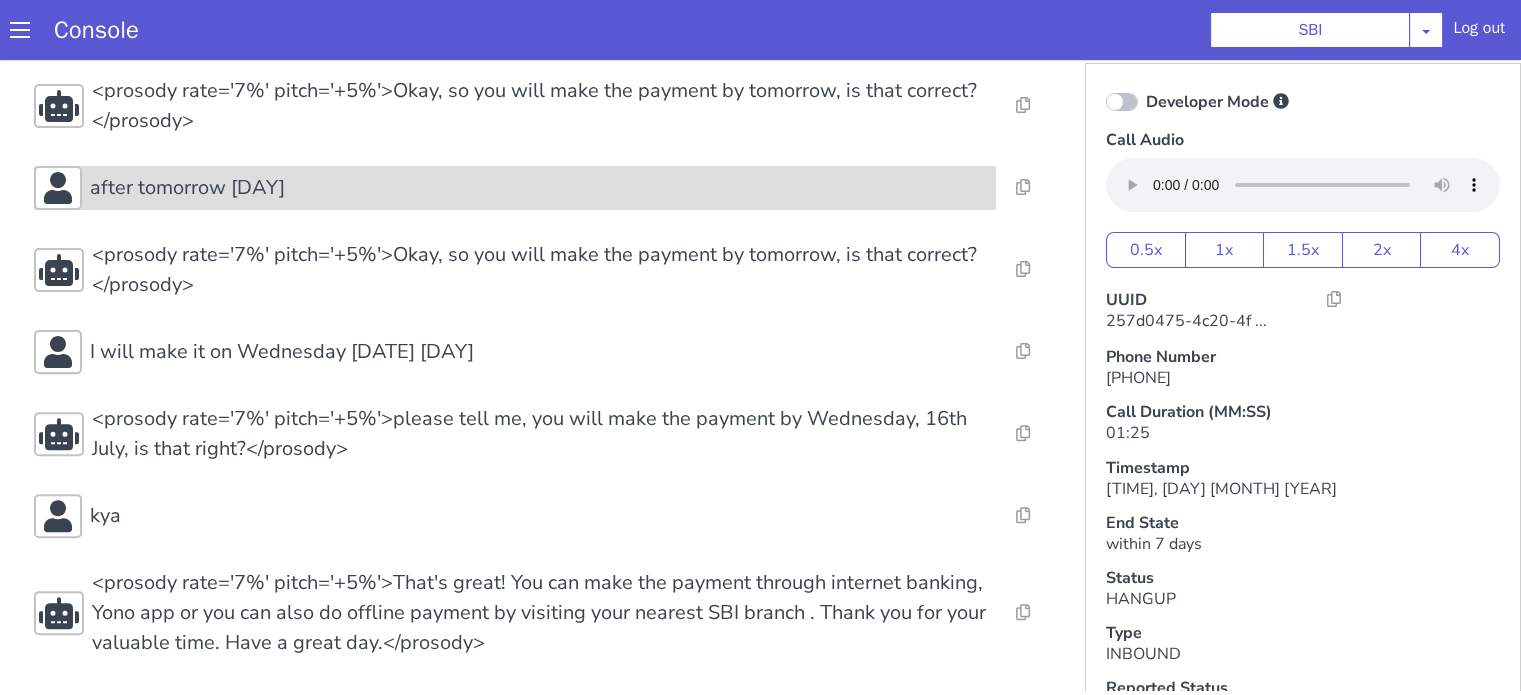 click on "after tomorrow Wednesday" at bounding box center (187, 188) 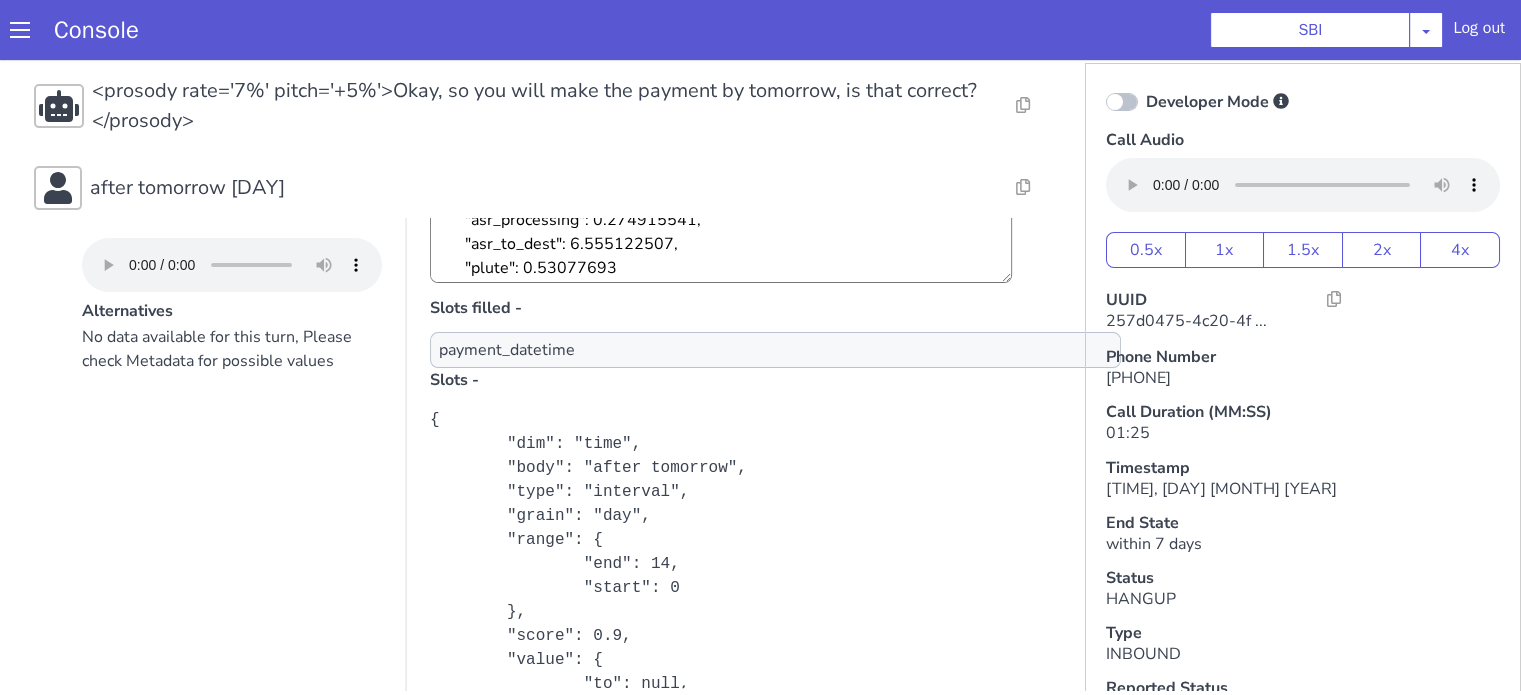 scroll, scrollTop: 400, scrollLeft: 0, axis: vertical 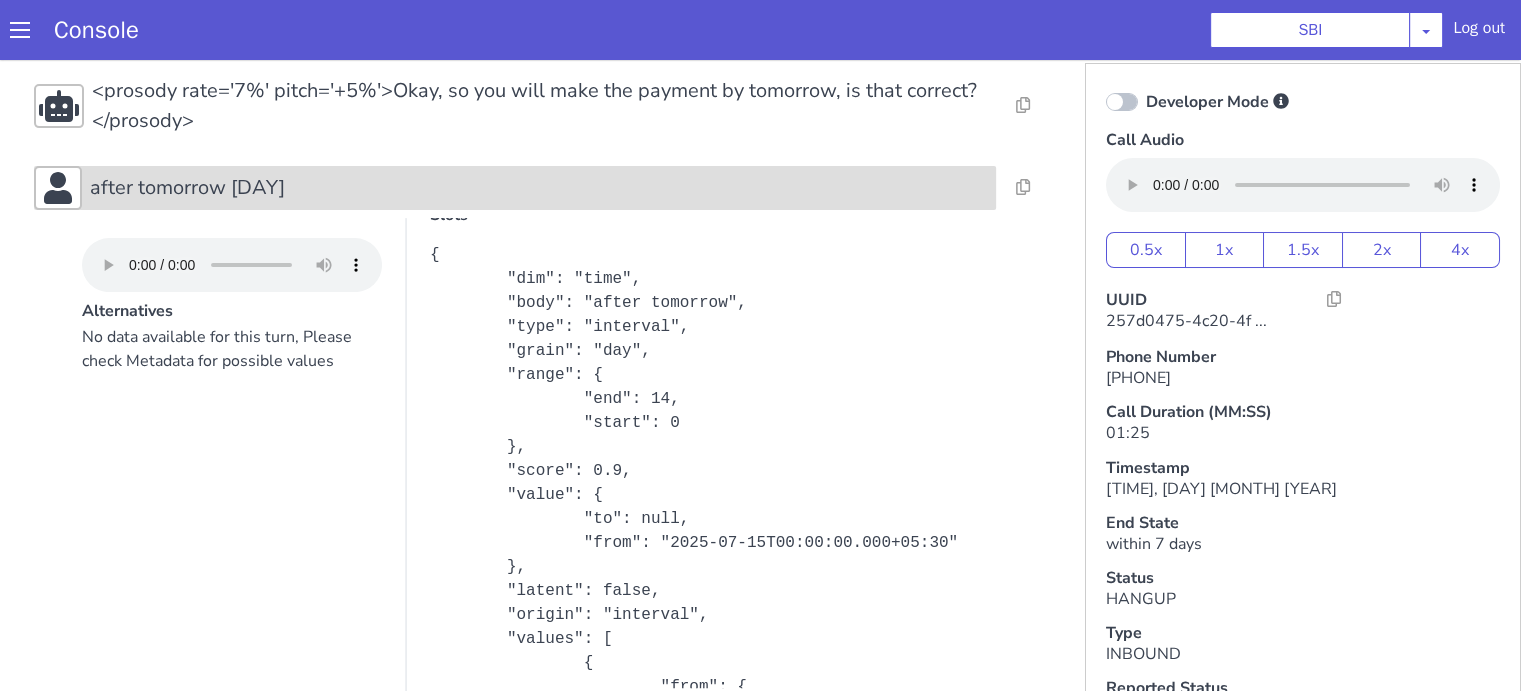 click on "after tomorrow Wednesday" at bounding box center (539, 188) 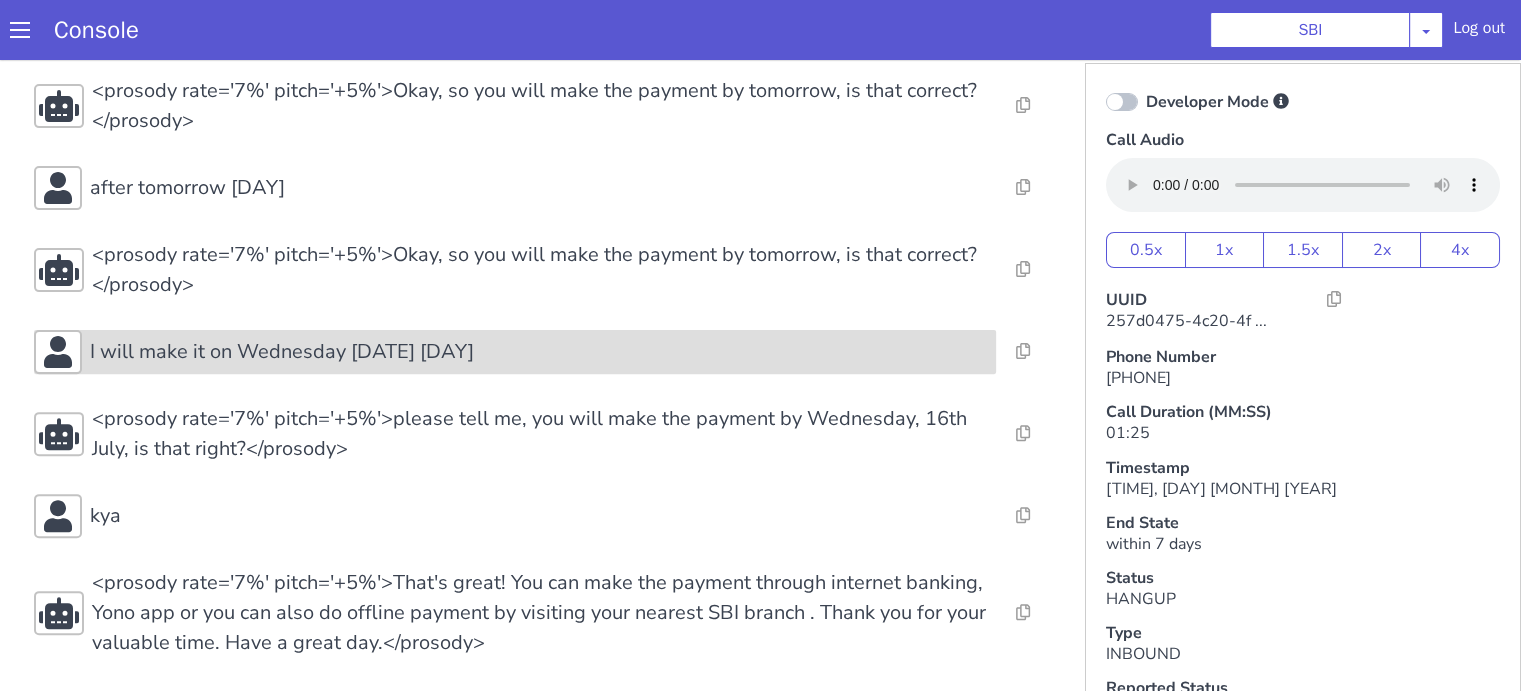 click on "I will make it on Wednesday 16 July Wednesday" at bounding box center (282, 352) 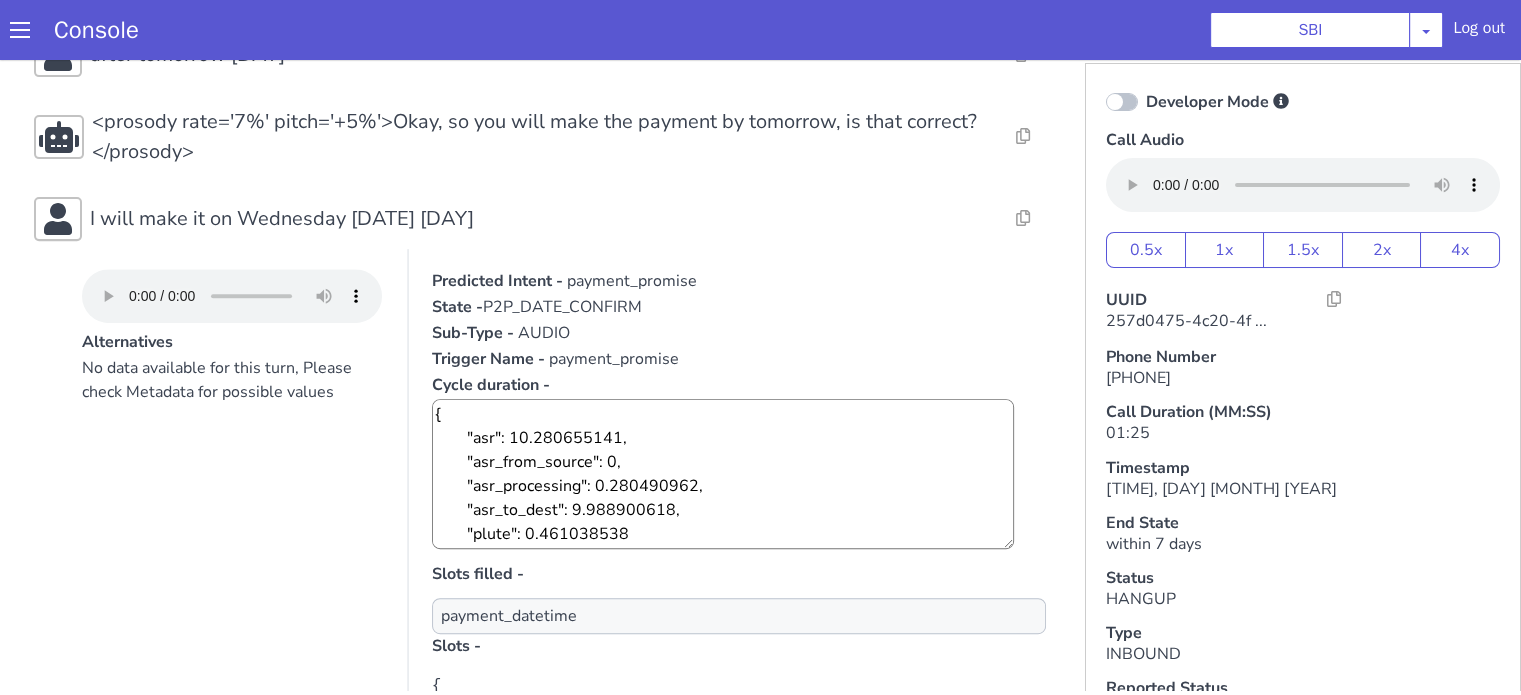 scroll, scrollTop: 932, scrollLeft: 0, axis: vertical 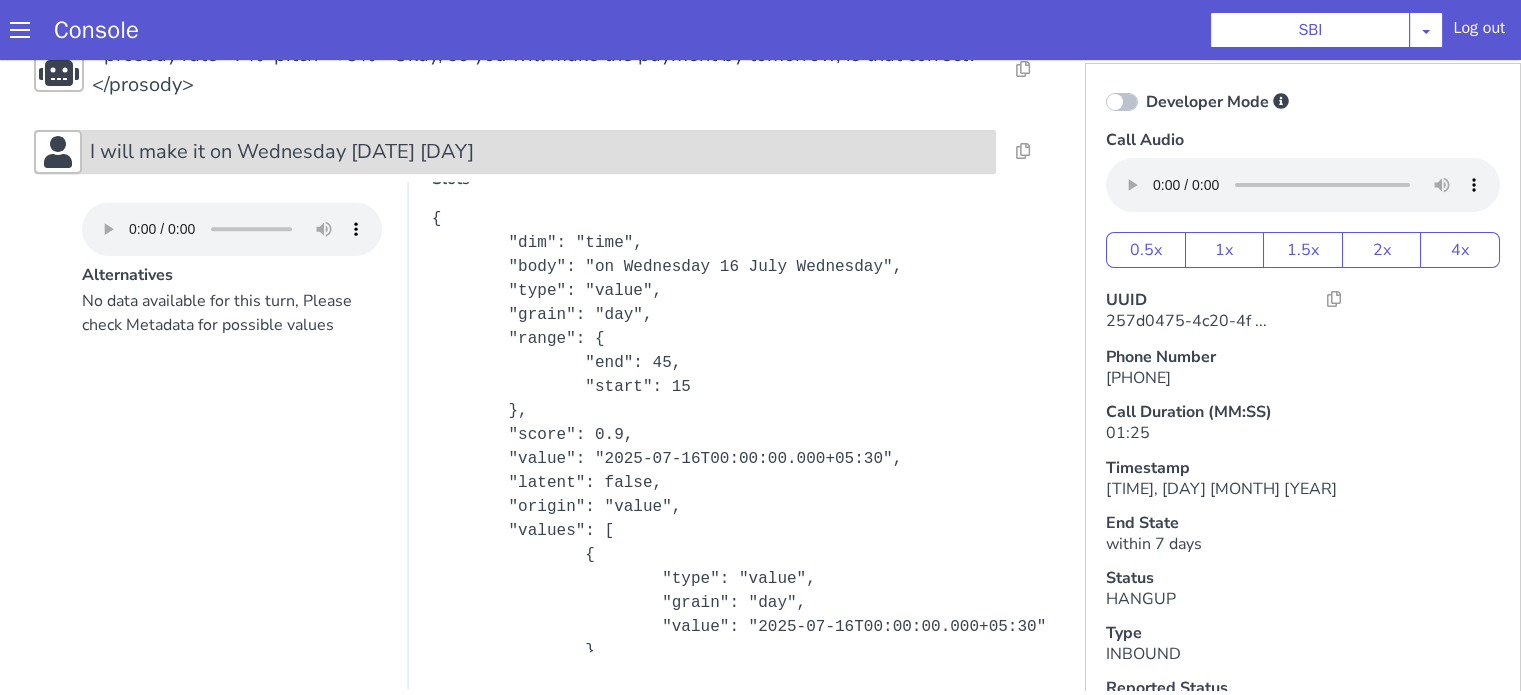 click on "I will make it on Wednesday 16 July Wednesday" at bounding box center [515, 152] 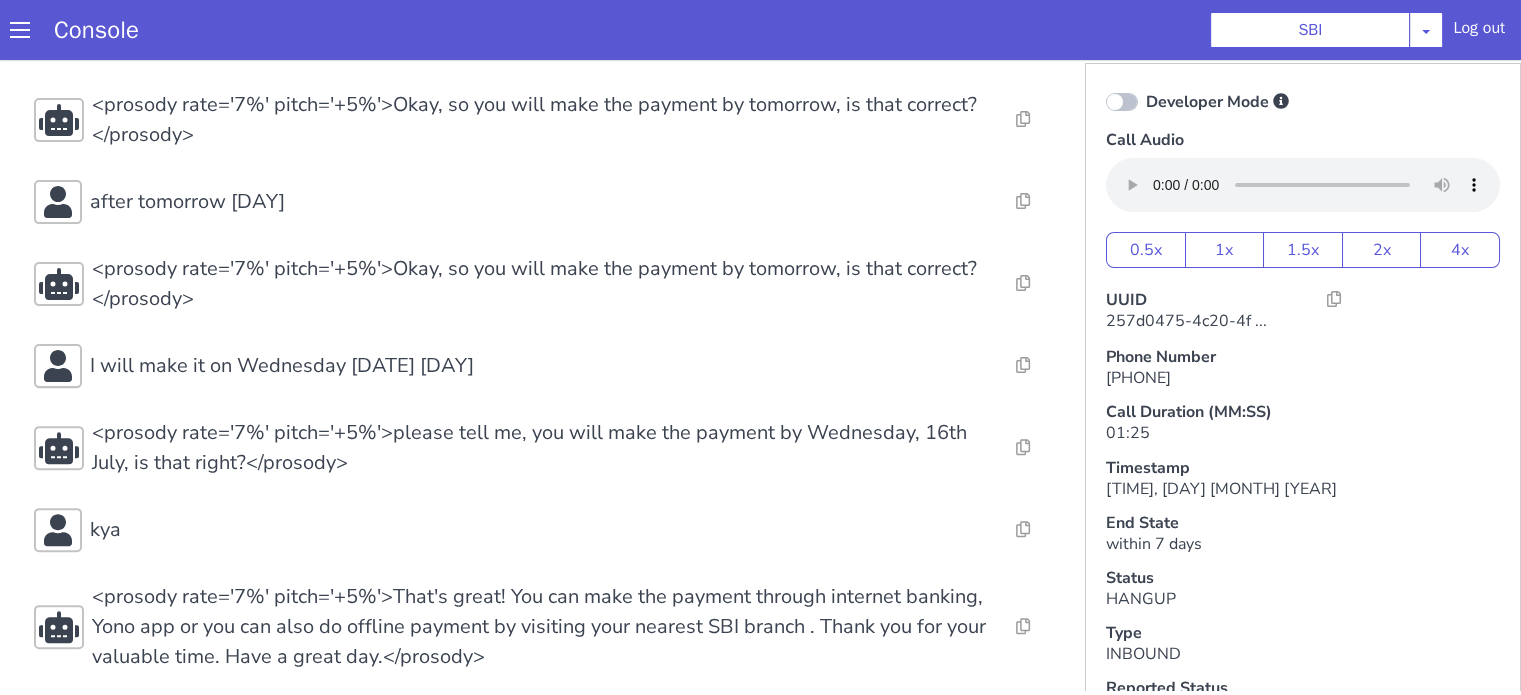 scroll, scrollTop: 432, scrollLeft: 0, axis: vertical 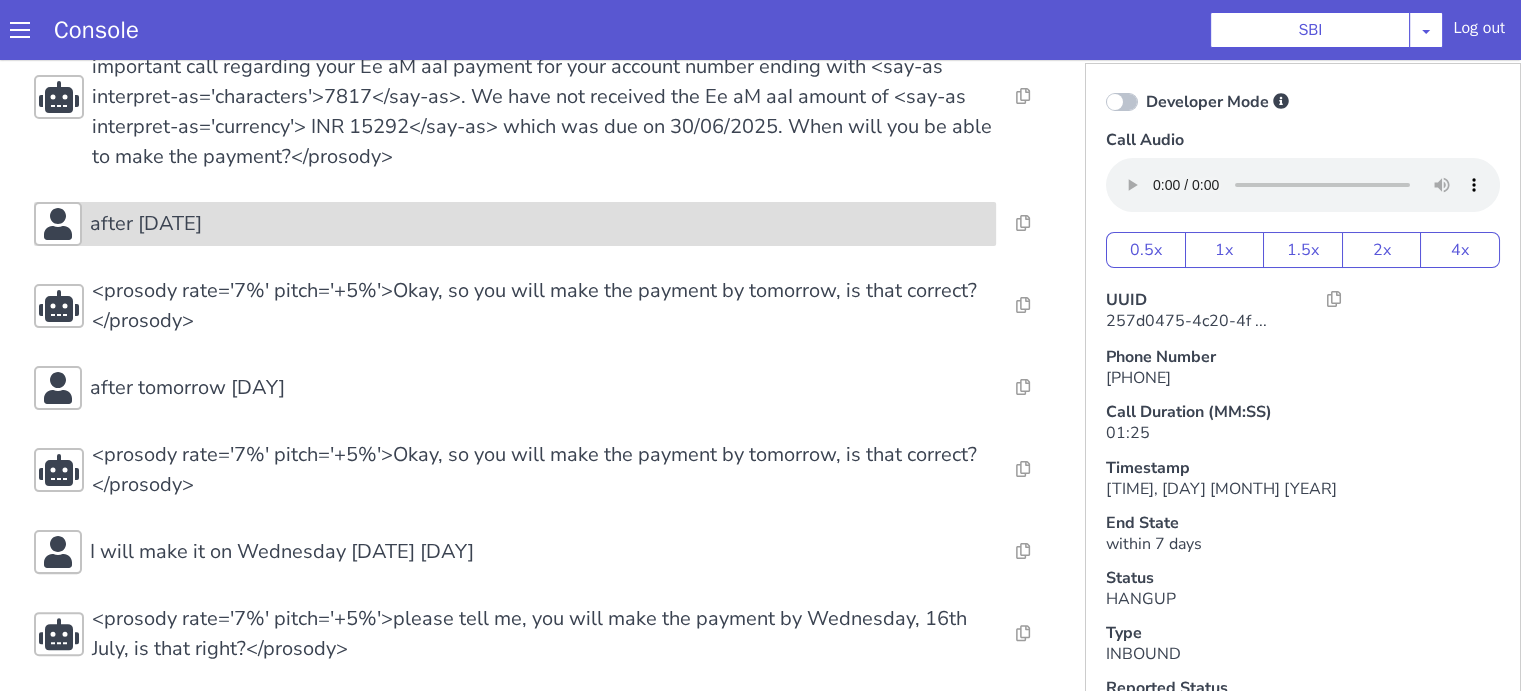 click on "after tomorrow" at bounding box center (539, 224) 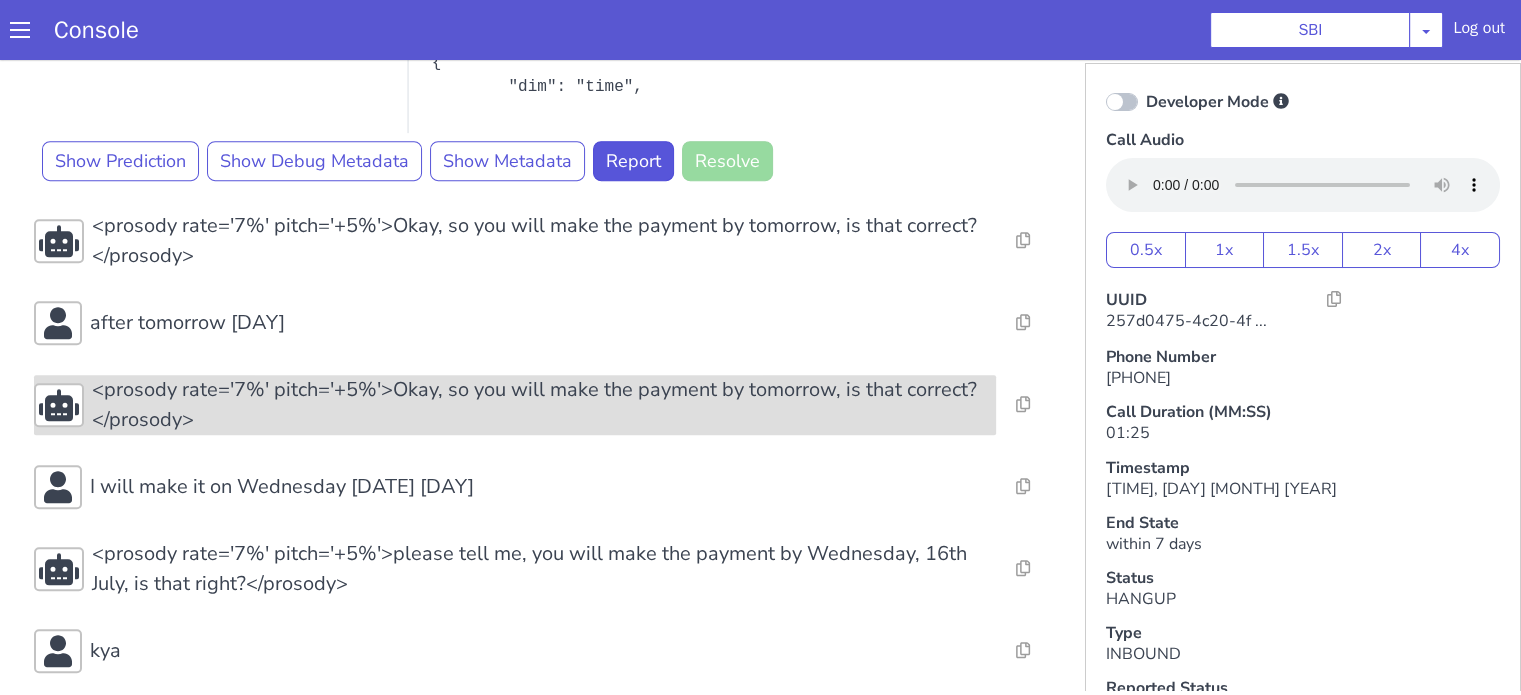scroll, scrollTop: 1195, scrollLeft: 0, axis: vertical 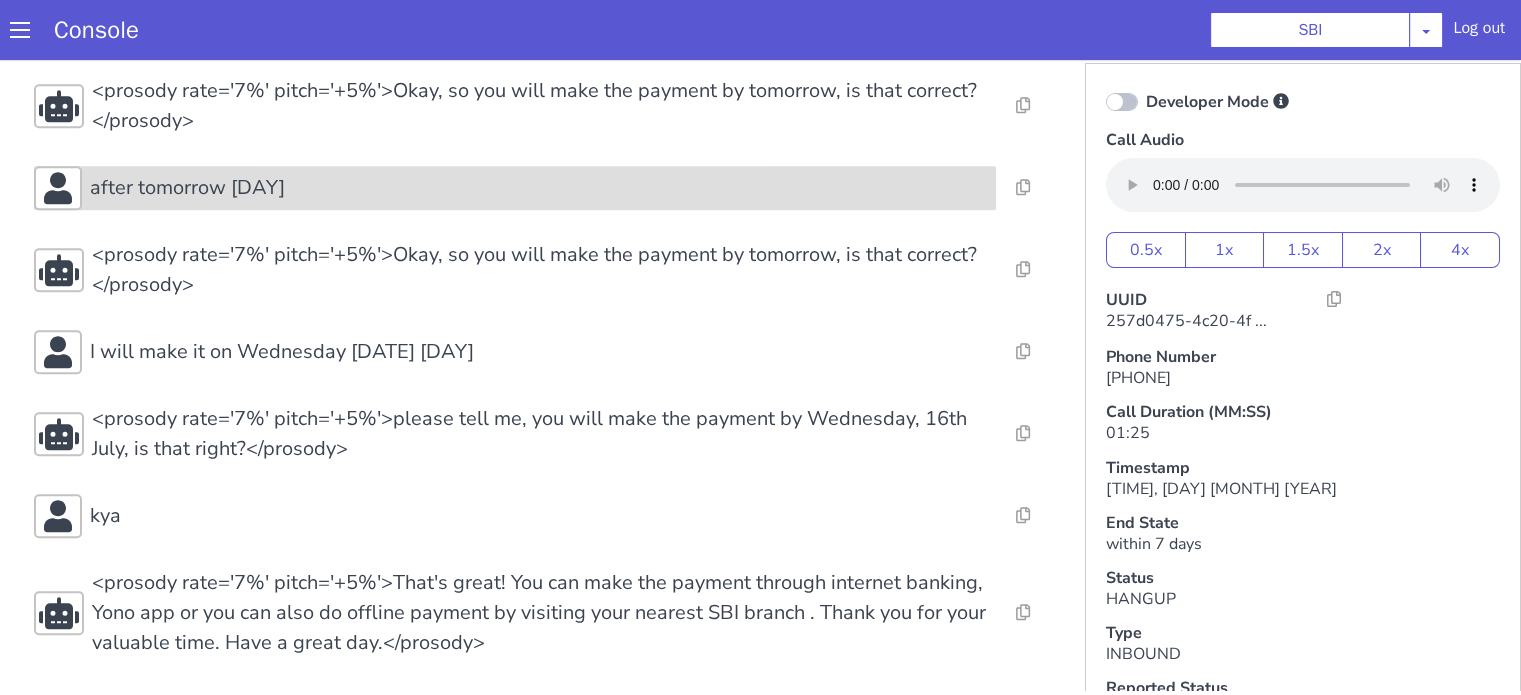 click on "after tomorrow Wednesday" at bounding box center (187, 188) 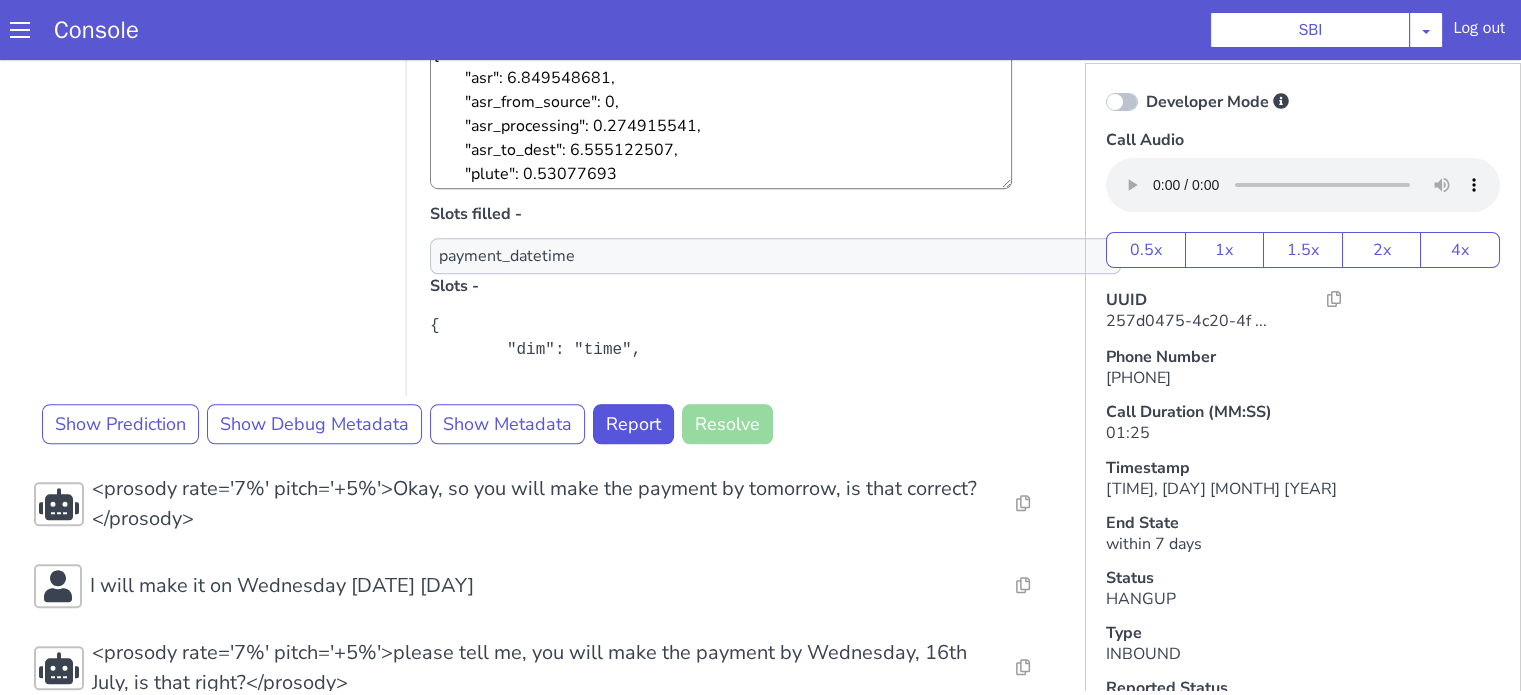 scroll, scrollTop: 1358, scrollLeft: 0, axis: vertical 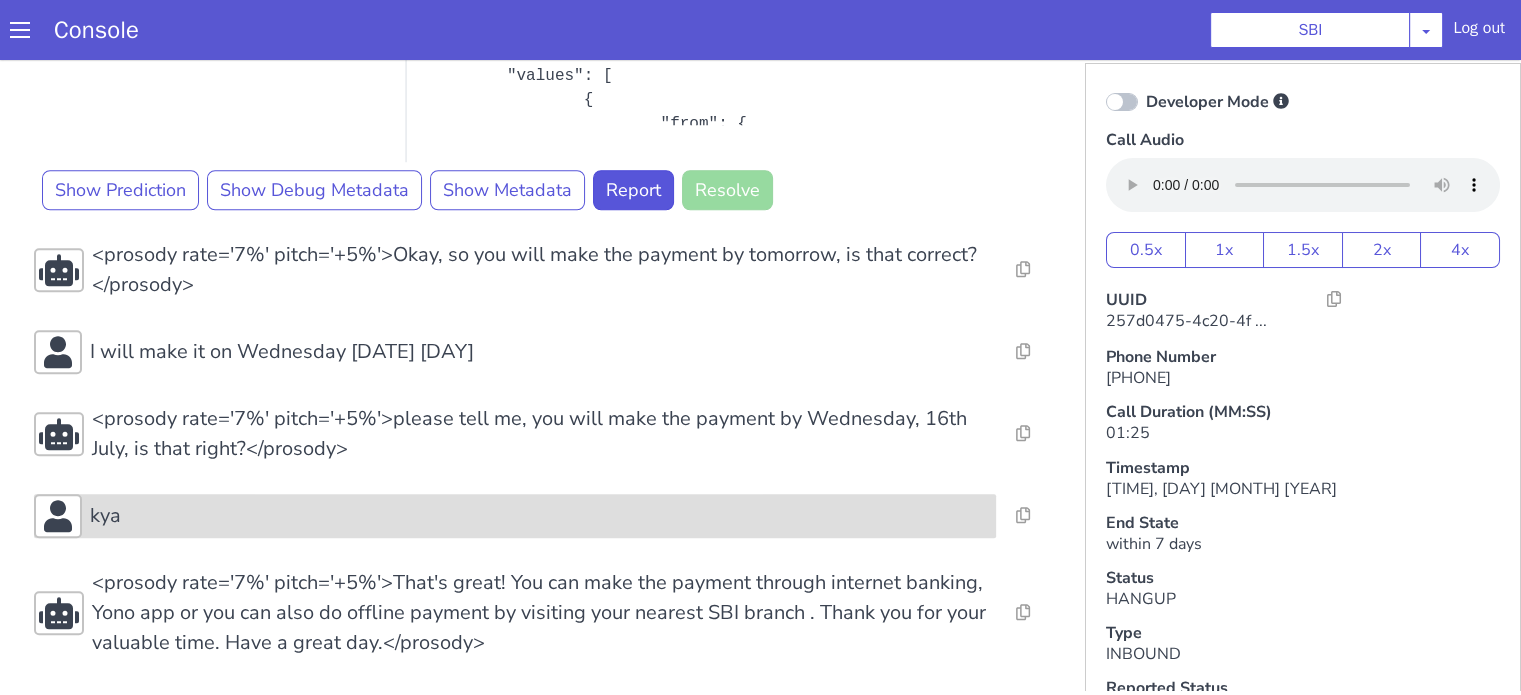 drag, startPoint x: 268, startPoint y: 499, endPoint x: 241, endPoint y: 513, distance: 30.413813 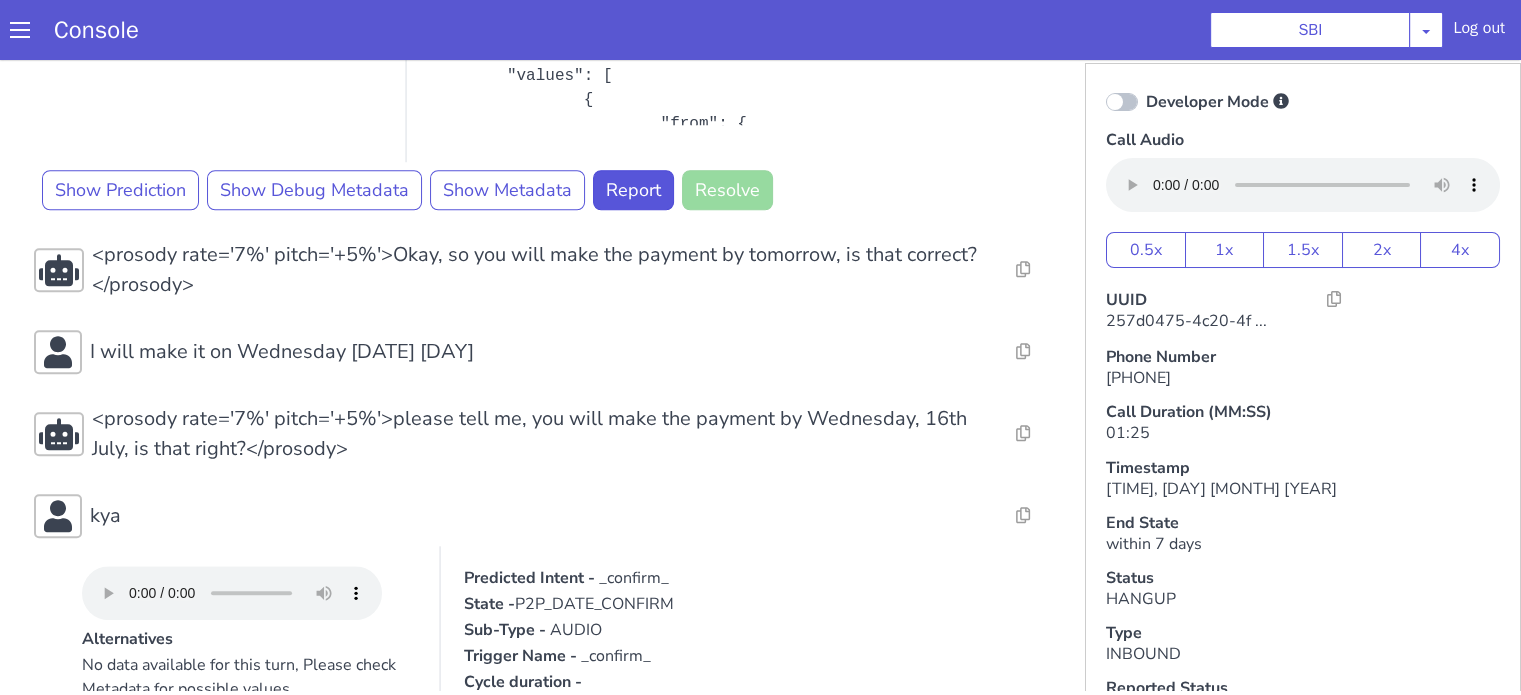 type 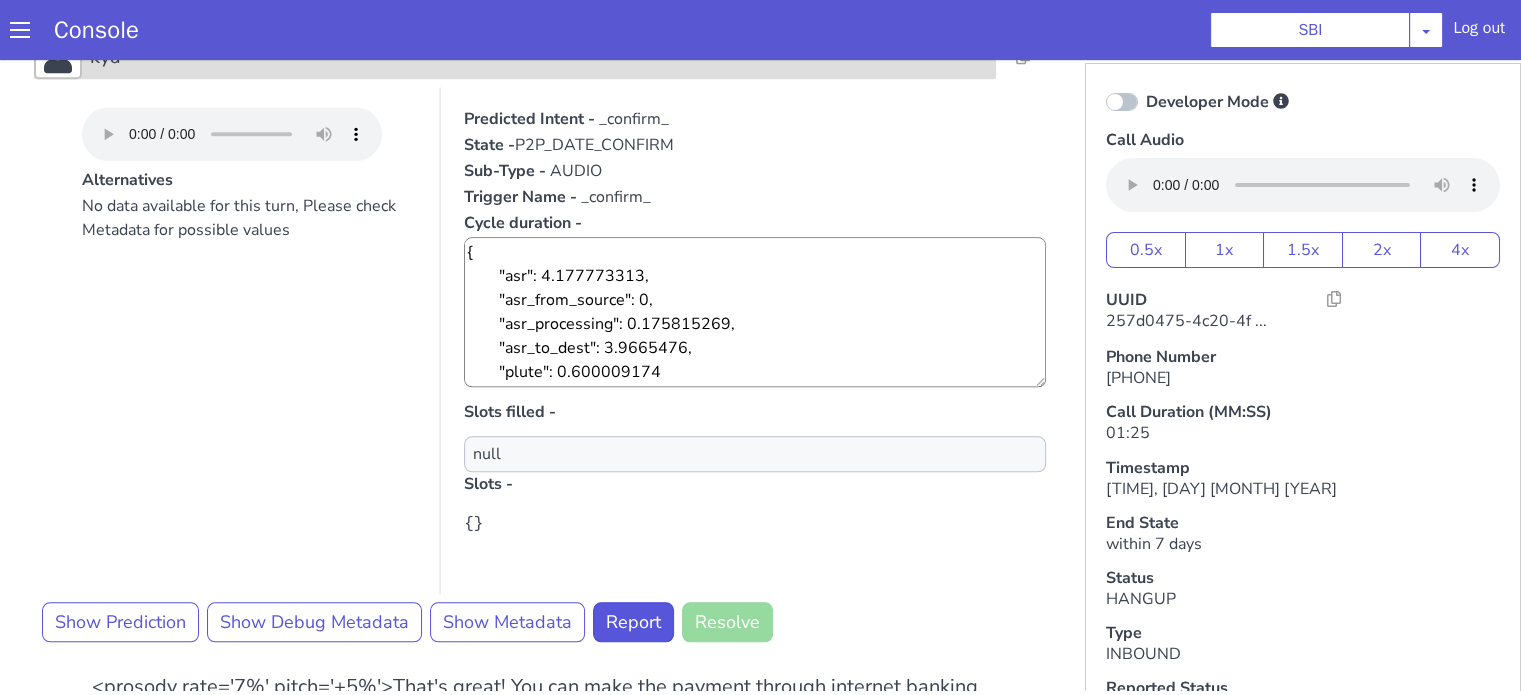 scroll, scrollTop: 2321, scrollLeft: 0, axis: vertical 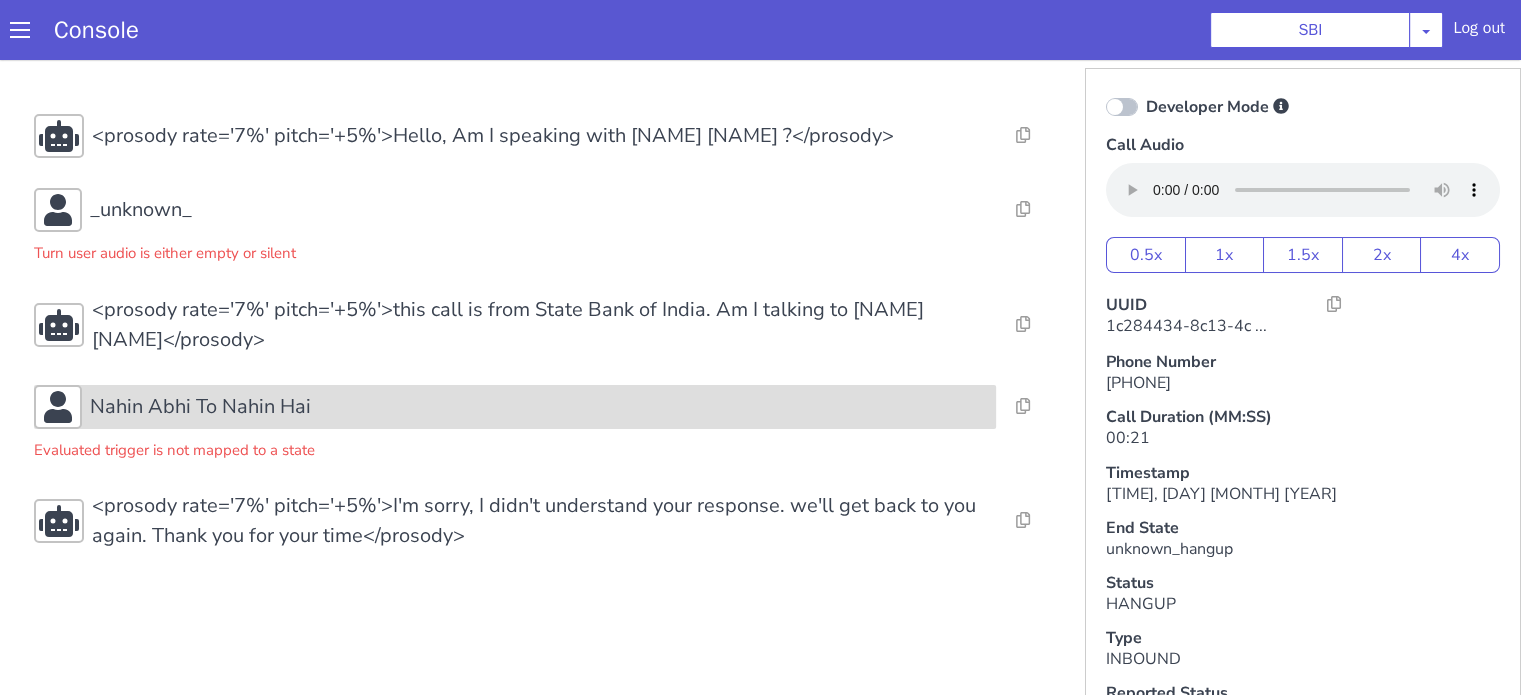 click on "Nahin Abhi To Nahin Hai" at bounding box center [200, 407] 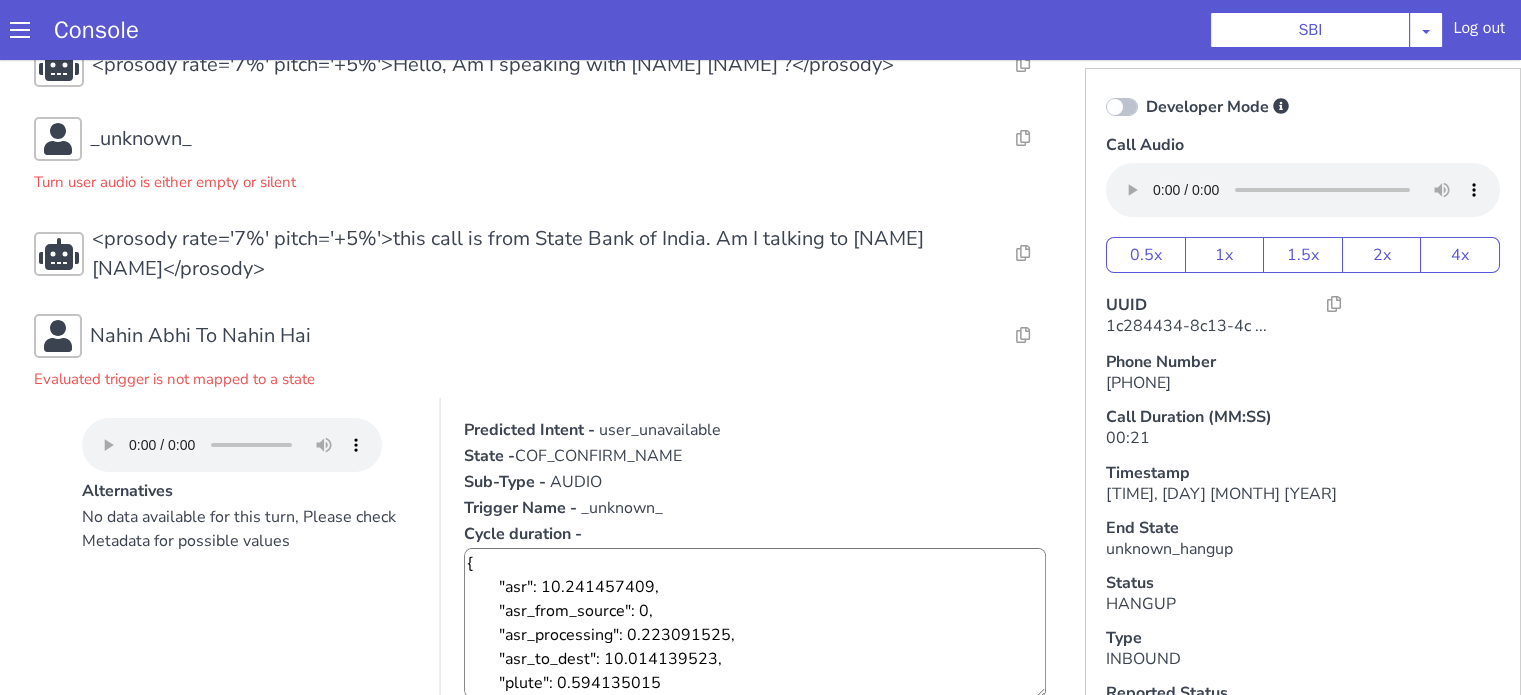 scroll, scrollTop: 200, scrollLeft: 0, axis: vertical 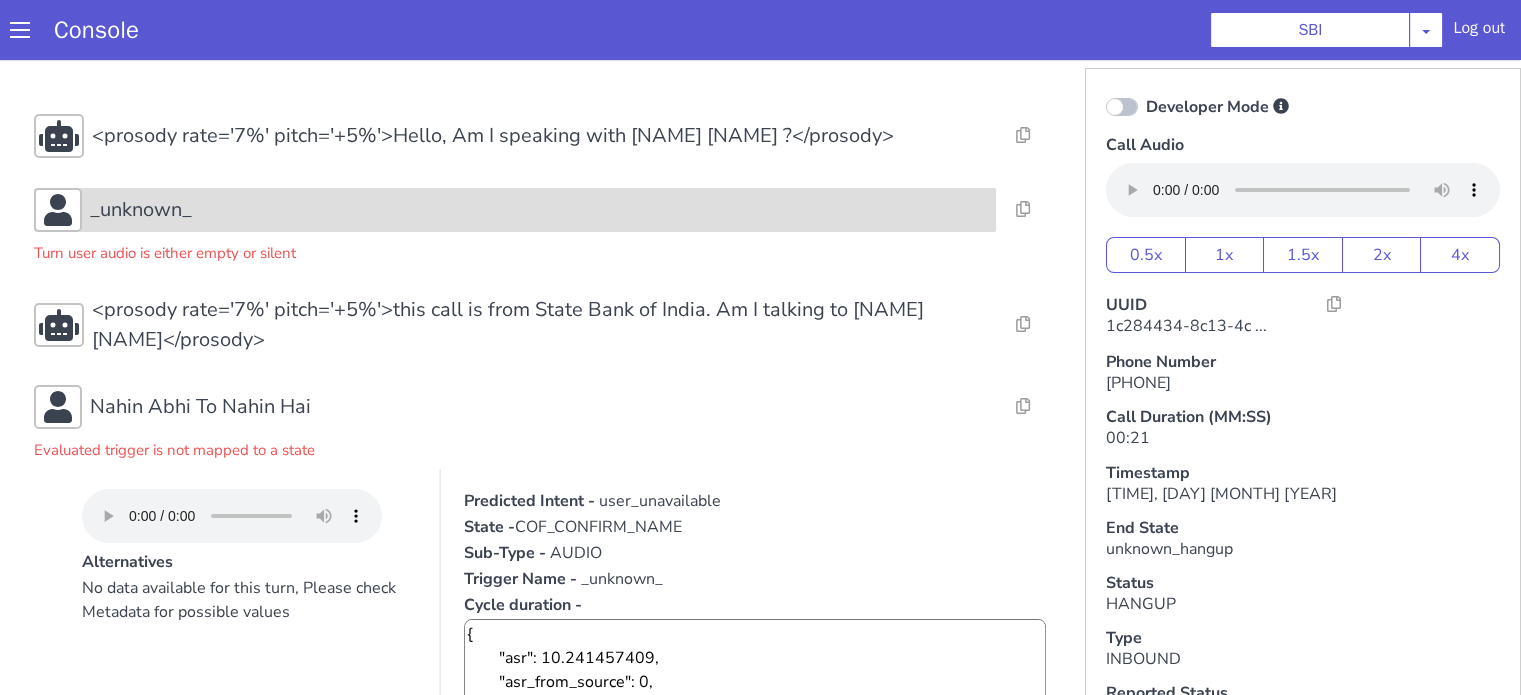 drag, startPoint x: 237, startPoint y: 207, endPoint x: 207, endPoint y: 228, distance: 36.619667 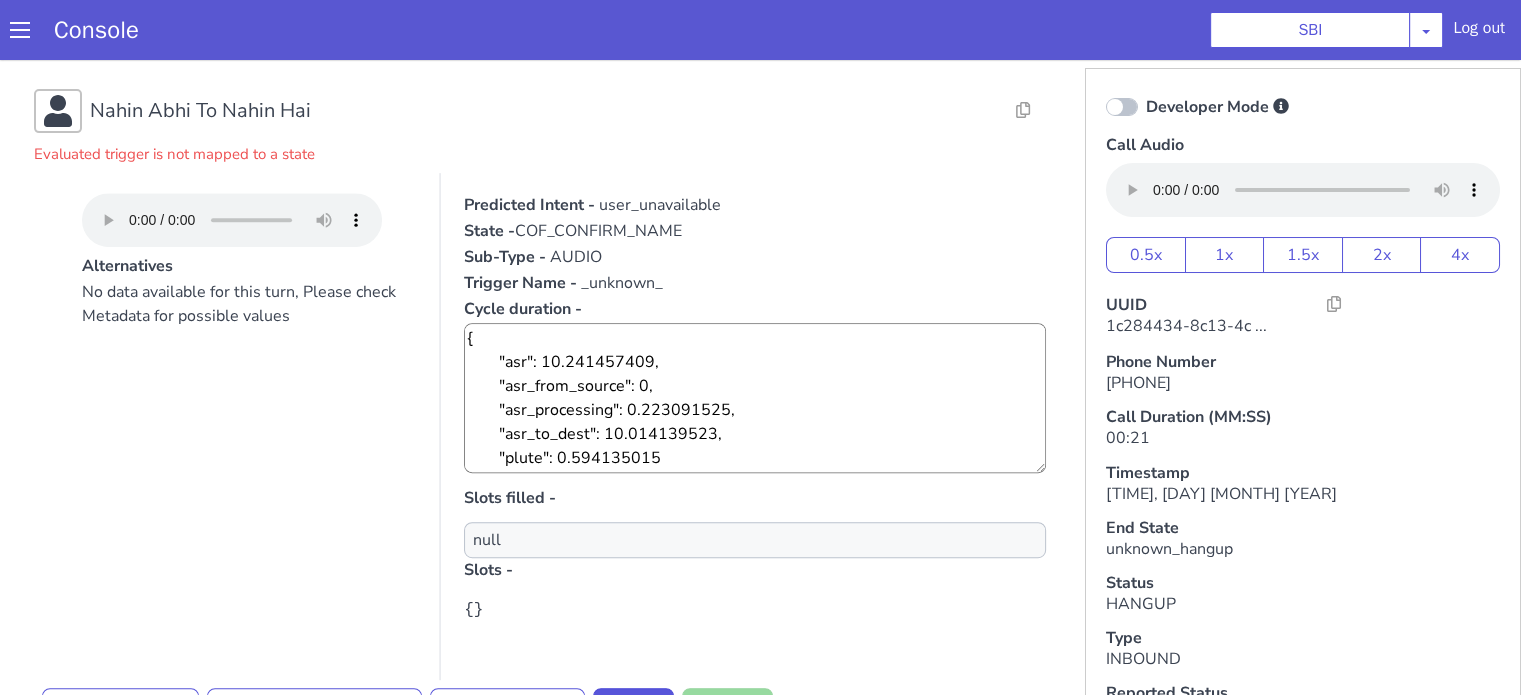 scroll, scrollTop: 717, scrollLeft: 0, axis: vertical 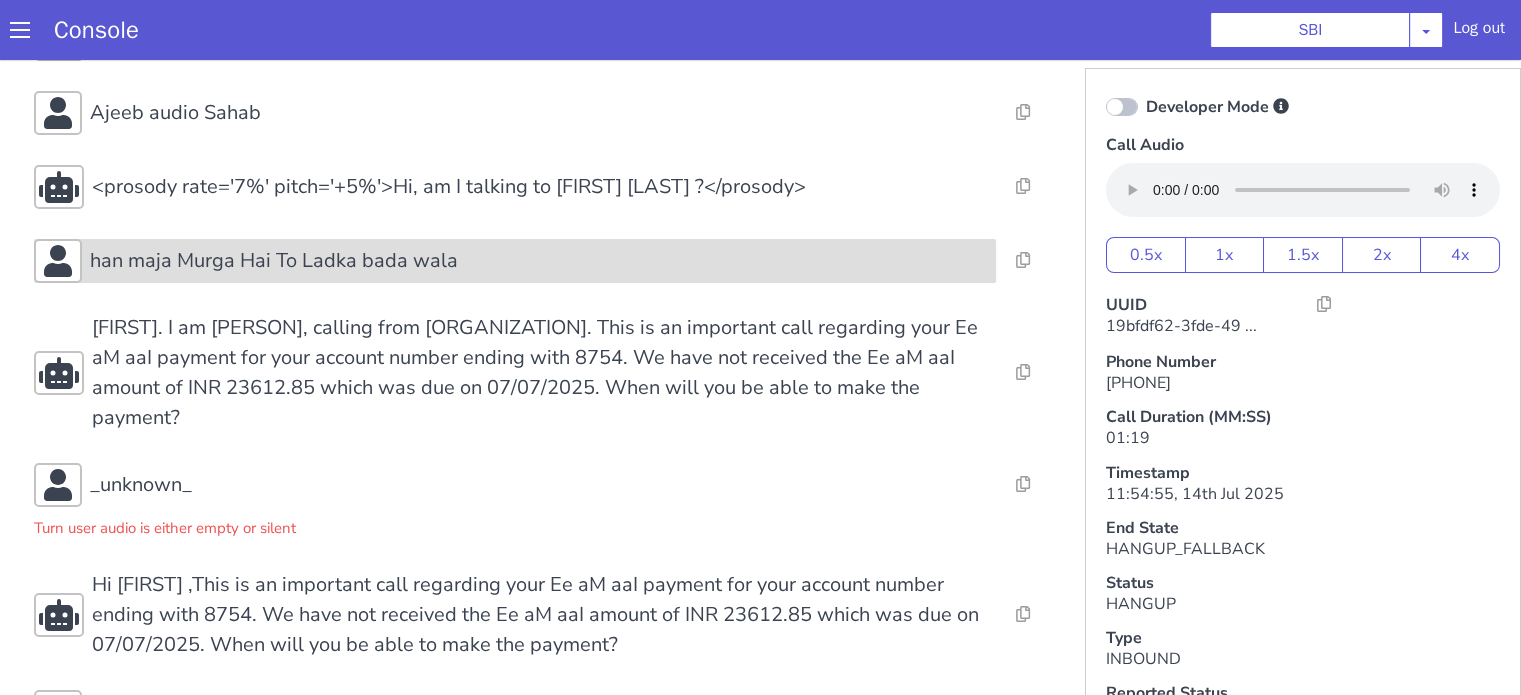 click on "han maja Murga Hai To Ladka bada wala" at bounding box center [274, 261] 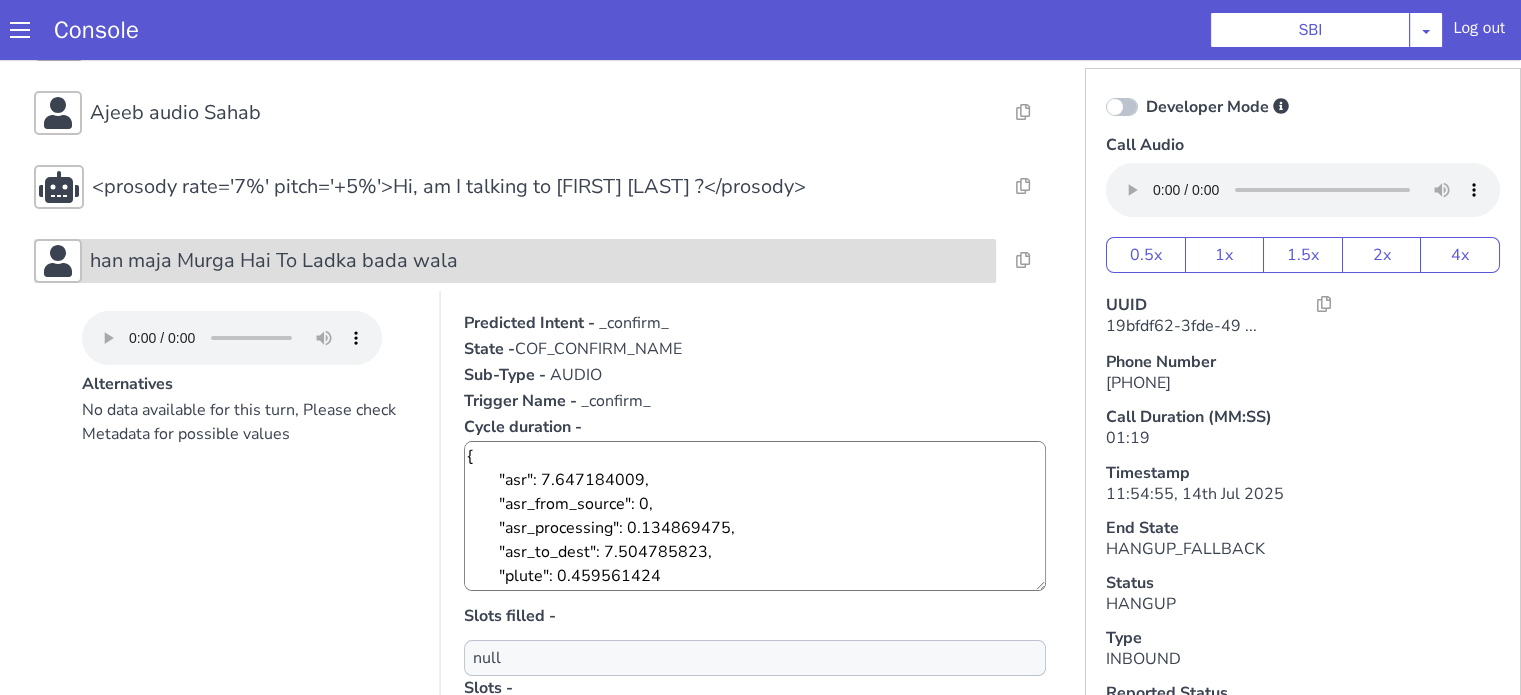 click on "han maja Murga Hai To Ladka bada wala" at bounding box center (274, 261) 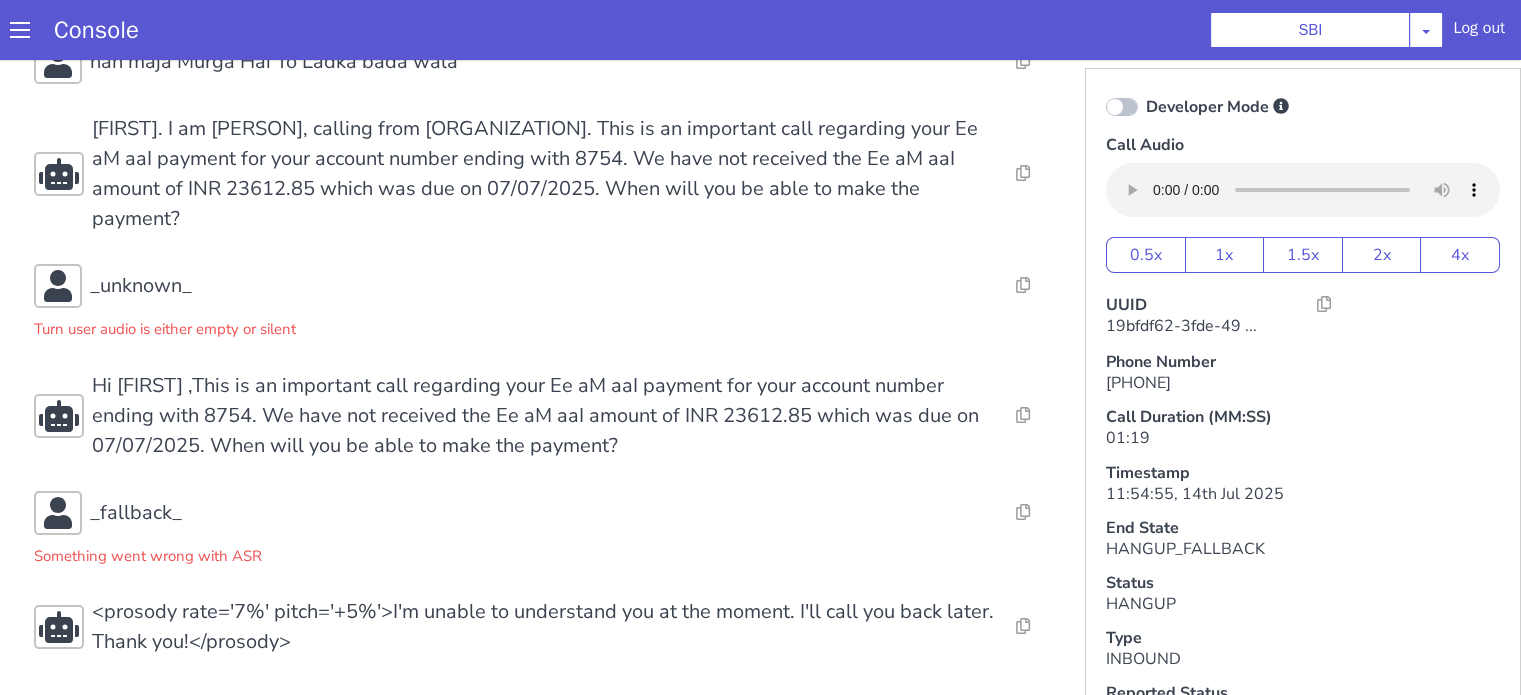 scroll, scrollTop: 397, scrollLeft: 0, axis: vertical 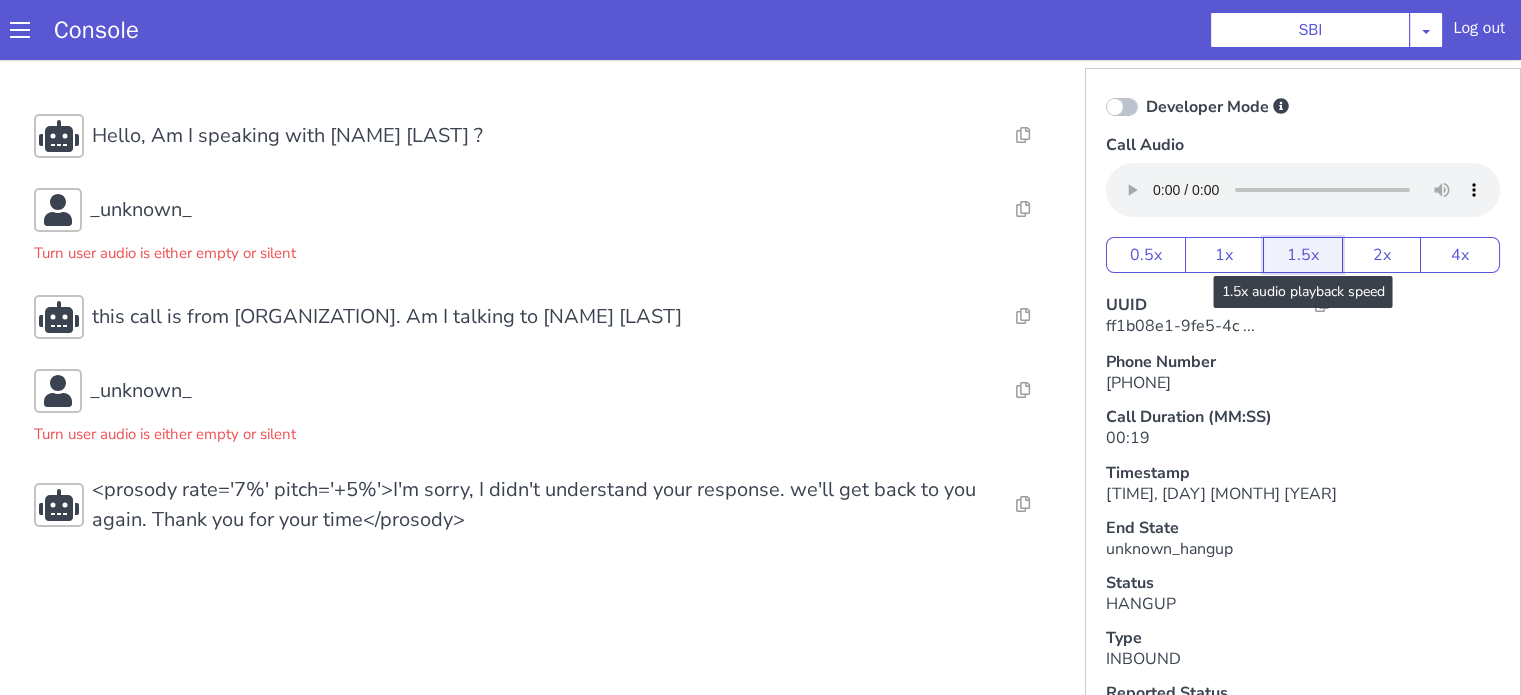 click on "1.5x" at bounding box center [1303, 255] 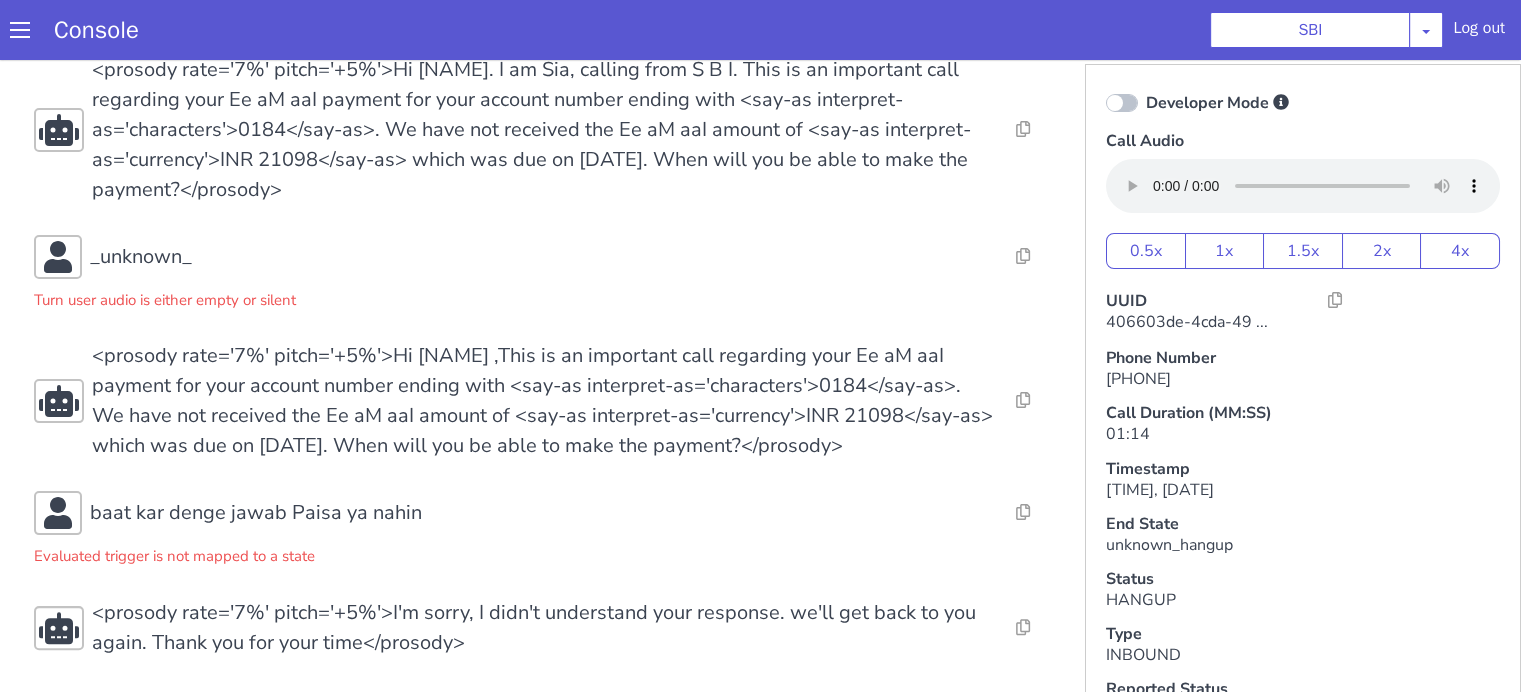 scroll, scrollTop: 5, scrollLeft: 0, axis: vertical 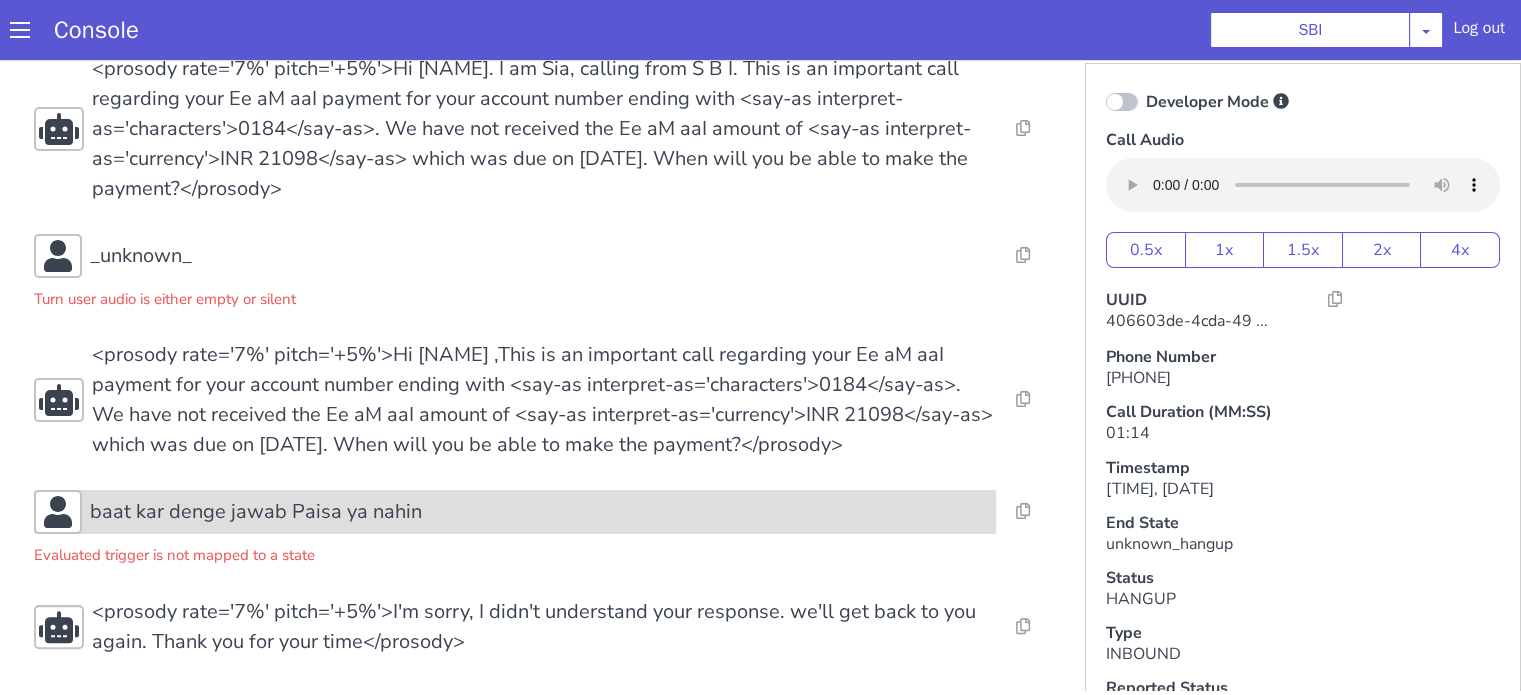 click on "baat kar denge jawab Paisa ya nahin" at bounding box center [256, 512] 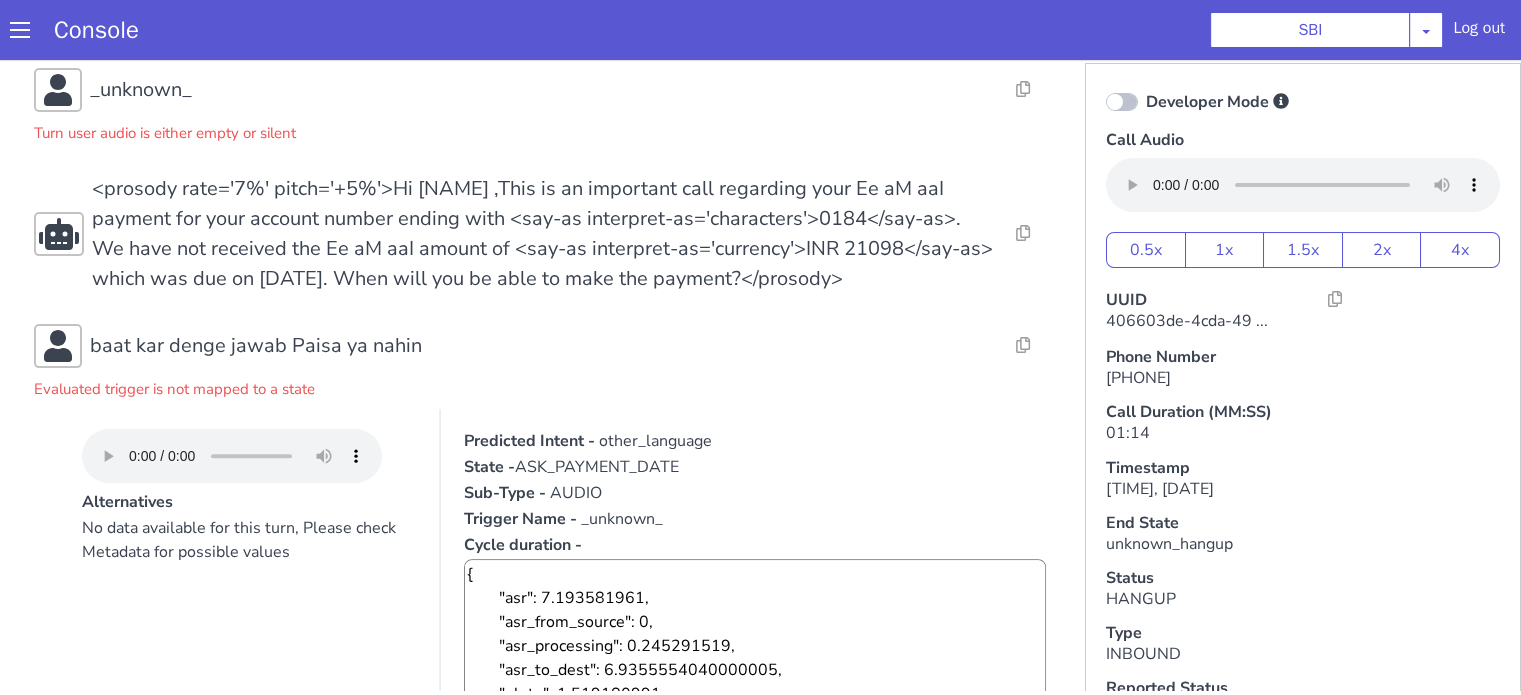 scroll, scrollTop: 800, scrollLeft: 0, axis: vertical 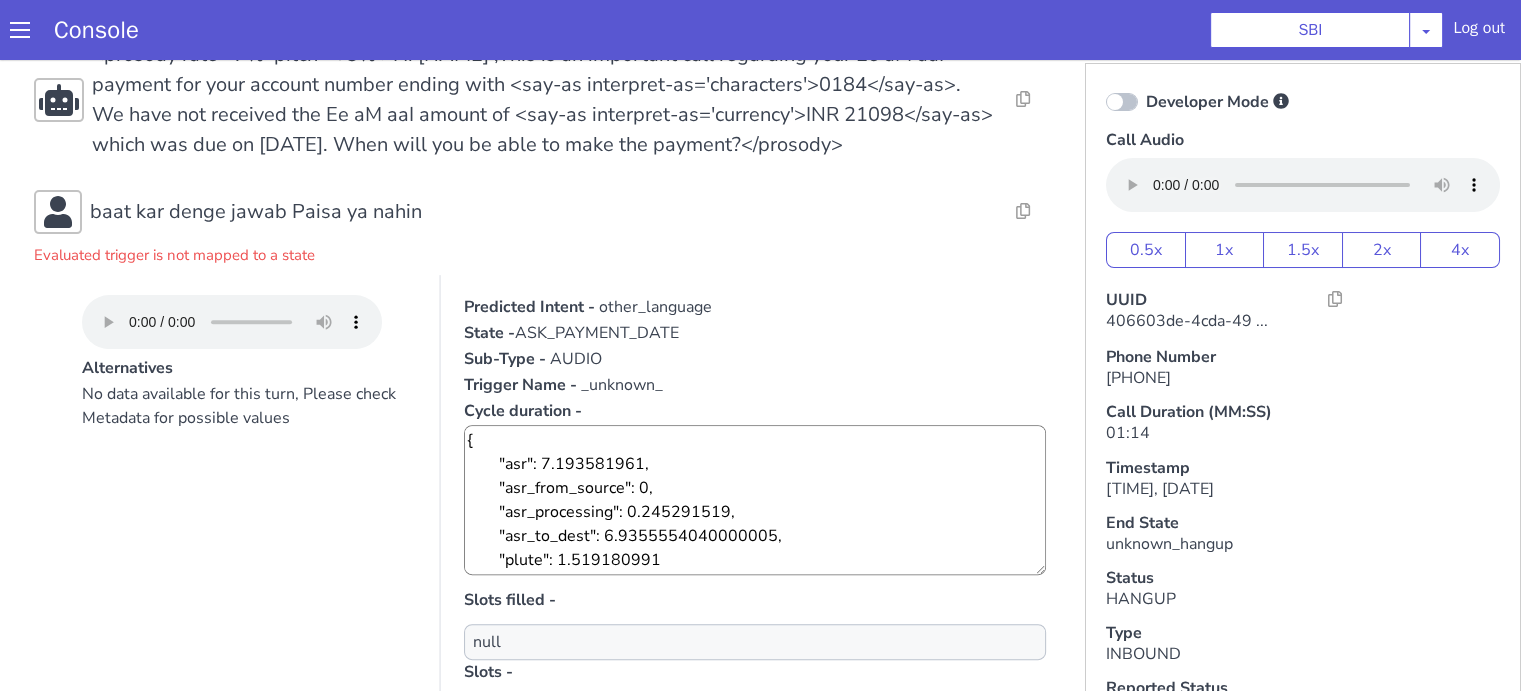 click on "other_language" at bounding box center [655, 307] 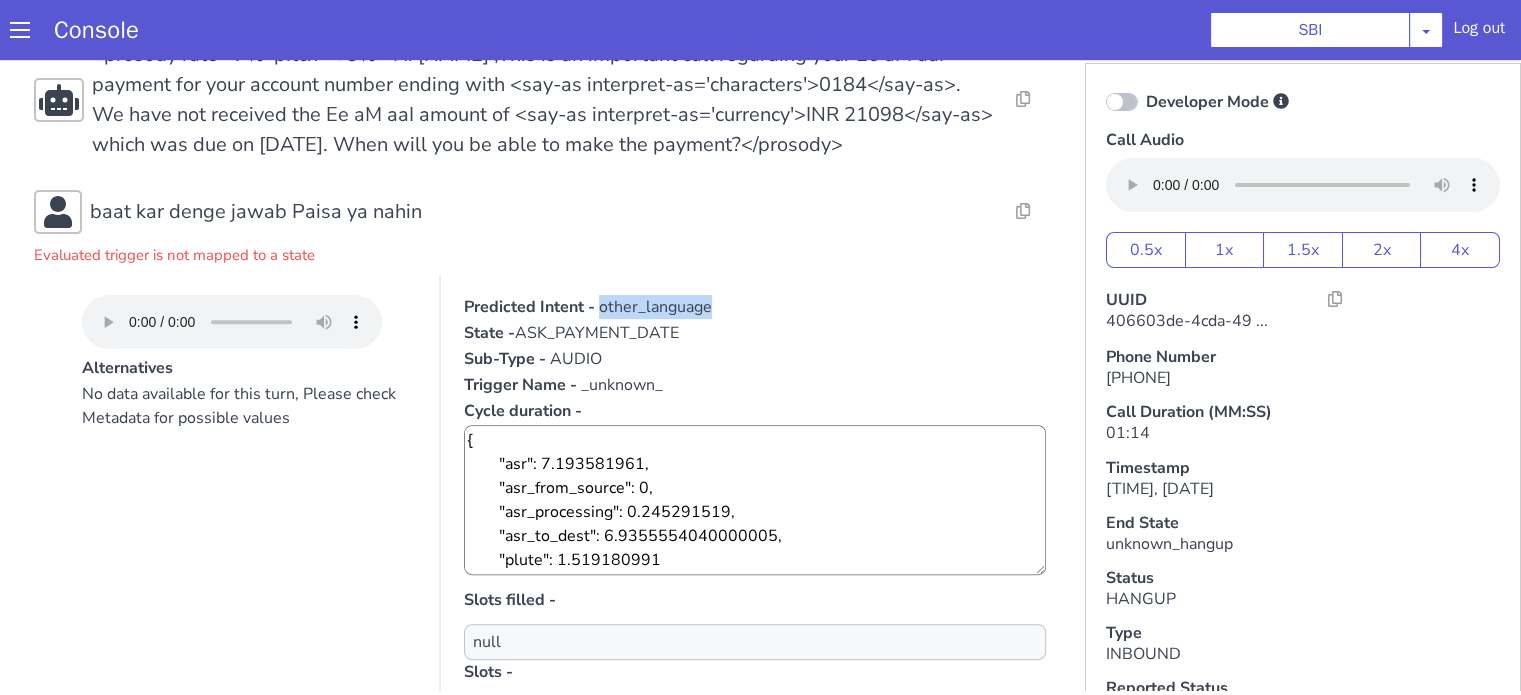 click on "other_language" at bounding box center [655, 307] 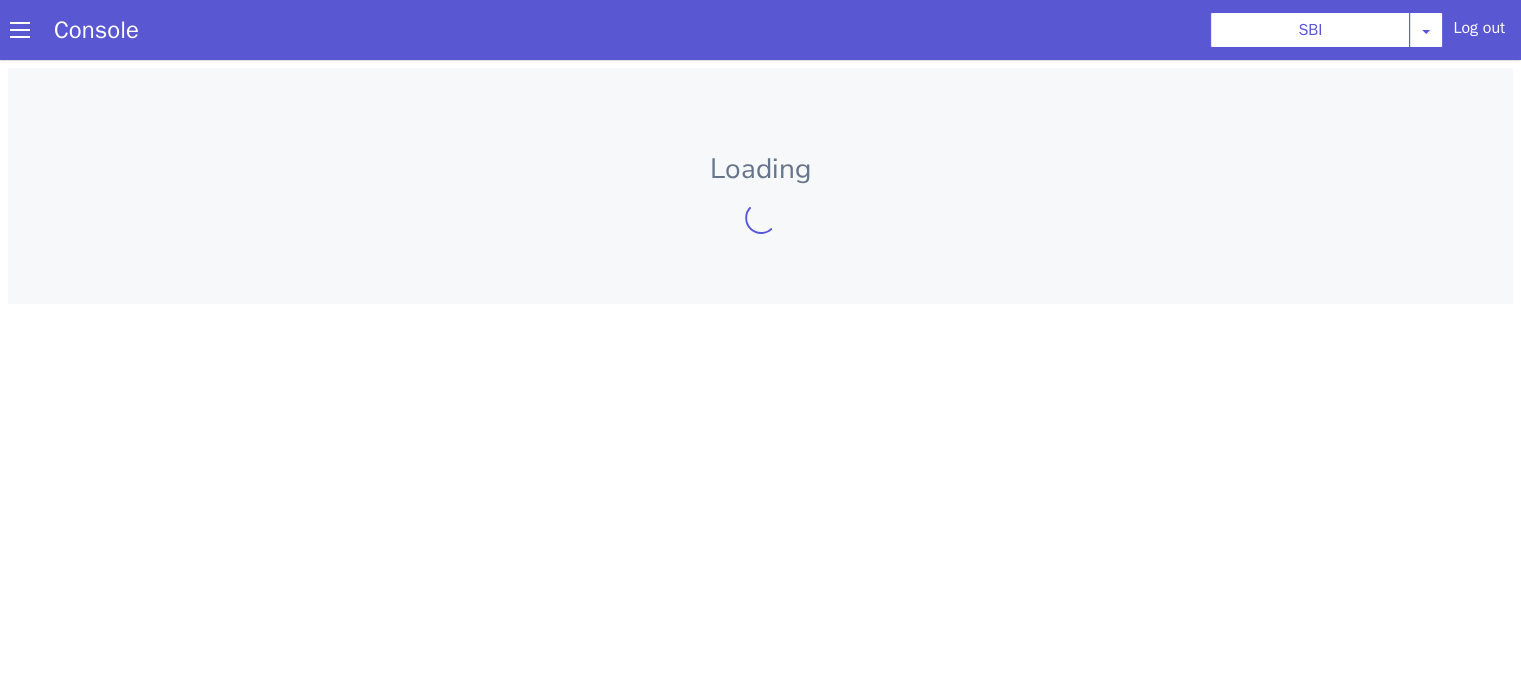 scroll, scrollTop: 0, scrollLeft: 0, axis: both 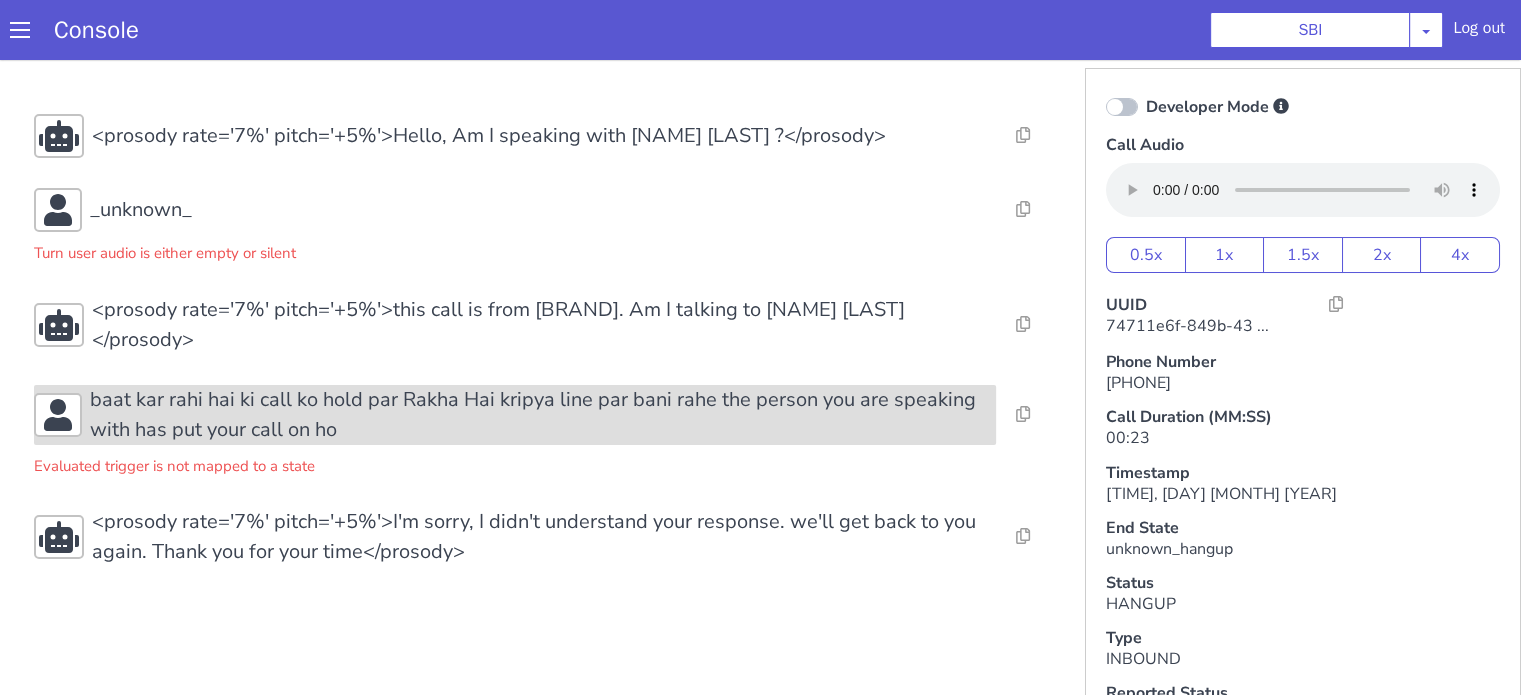 click on "baat kar rahi hai ki call ko hold par Rakha Hai kripya line par bani rahe the person you are speaking with has put your call on ho" at bounding box center [543, 415] 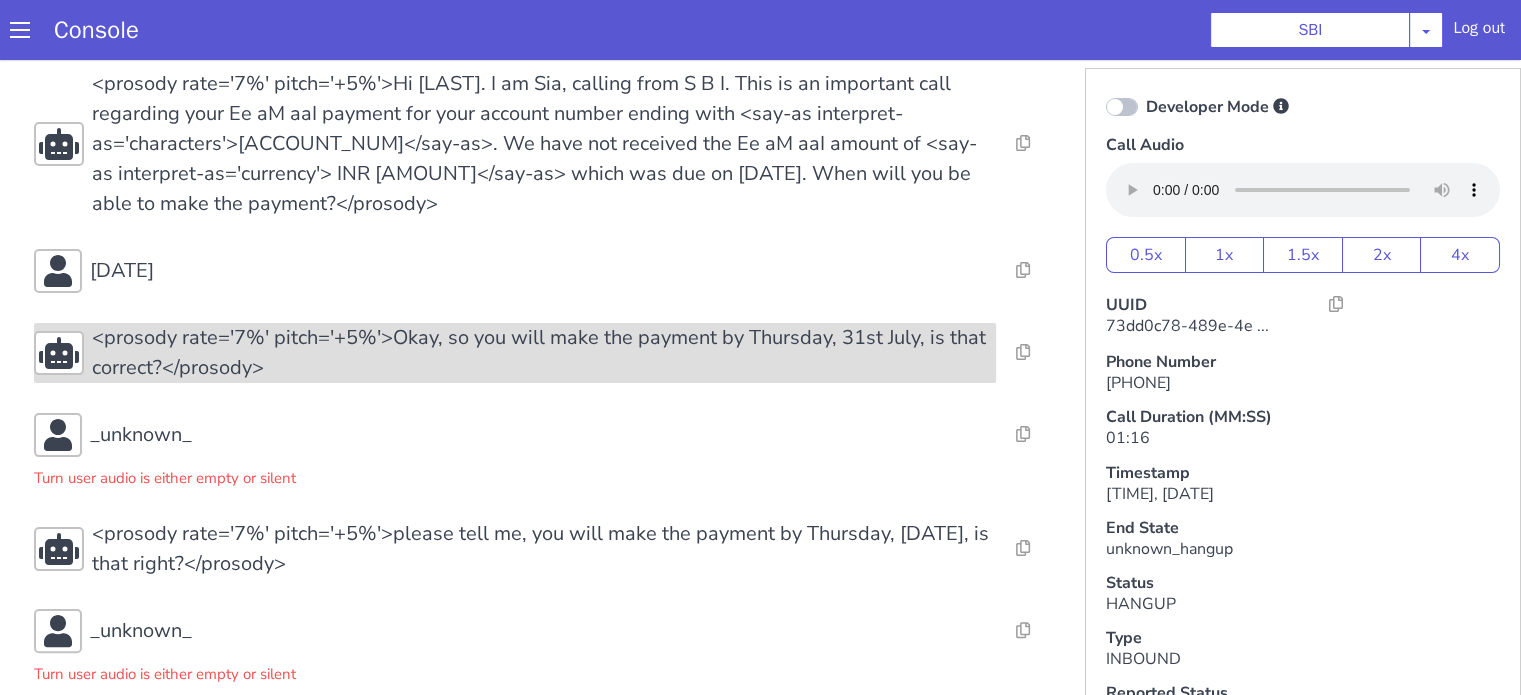 scroll, scrollTop: 300, scrollLeft: 0, axis: vertical 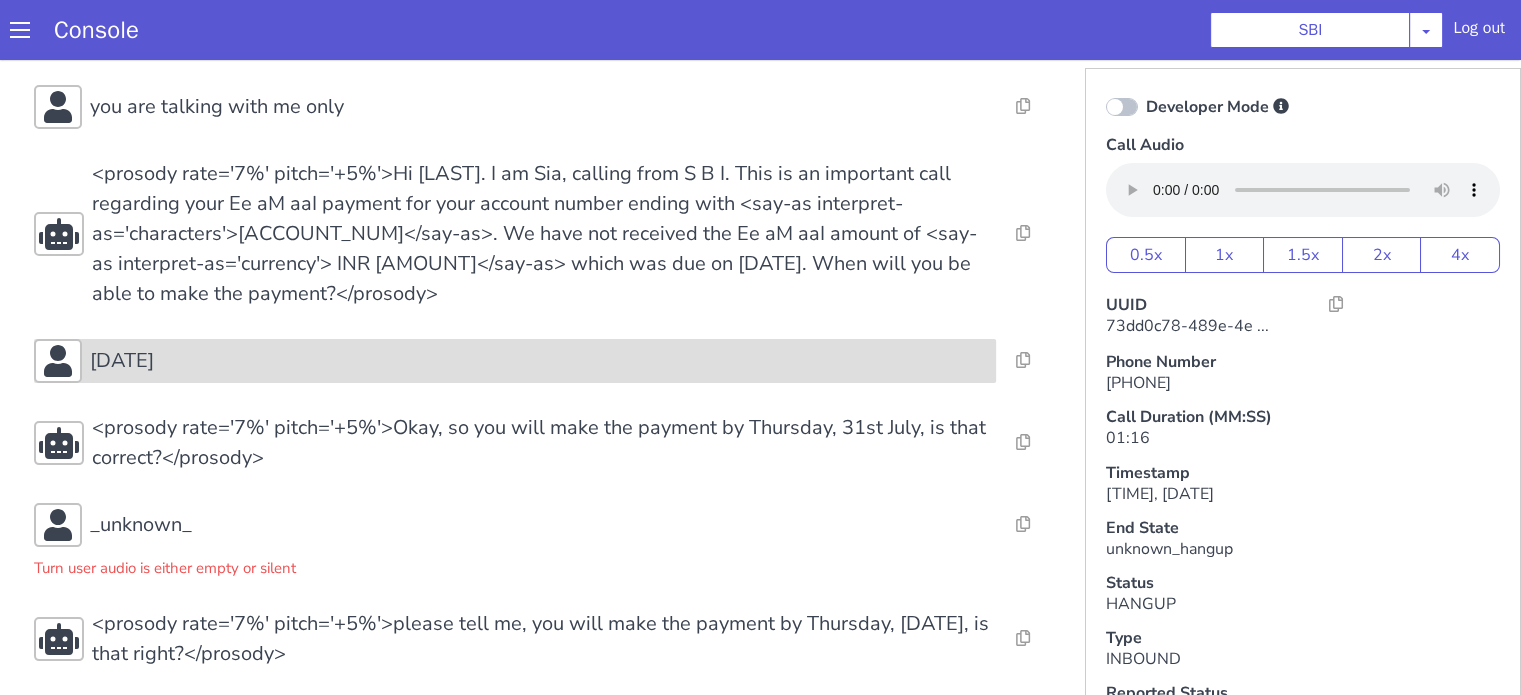 click on "31st July" at bounding box center [539, 361] 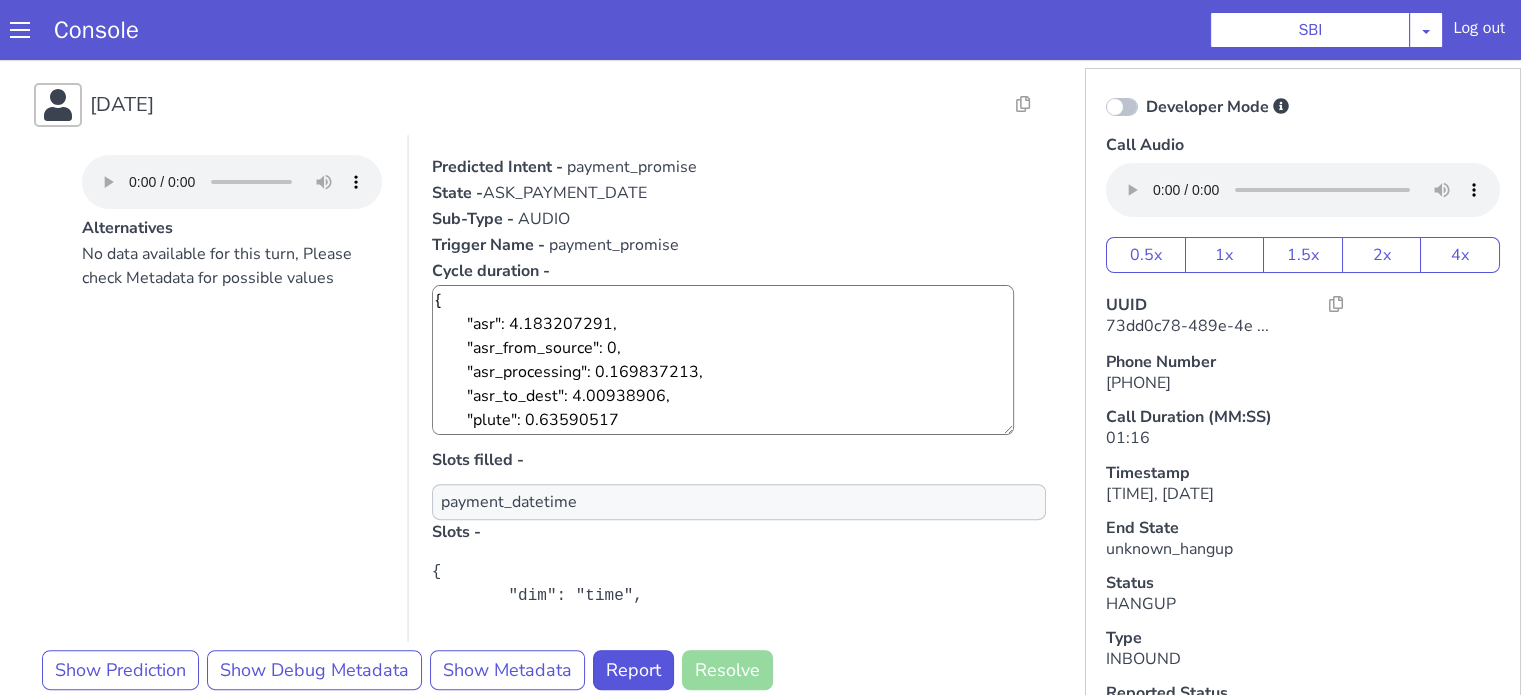 scroll, scrollTop: 700, scrollLeft: 0, axis: vertical 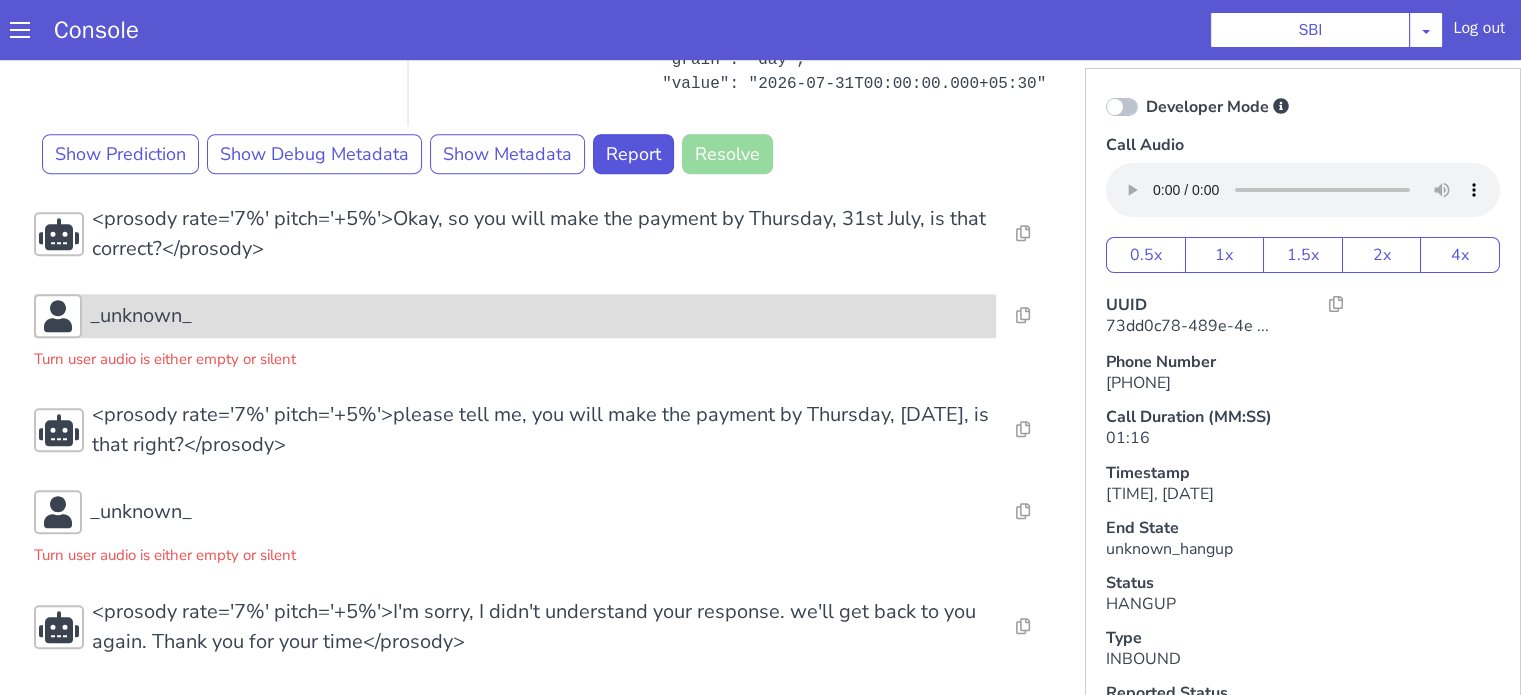 click on "_unknown_" at bounding box center [539, 316] 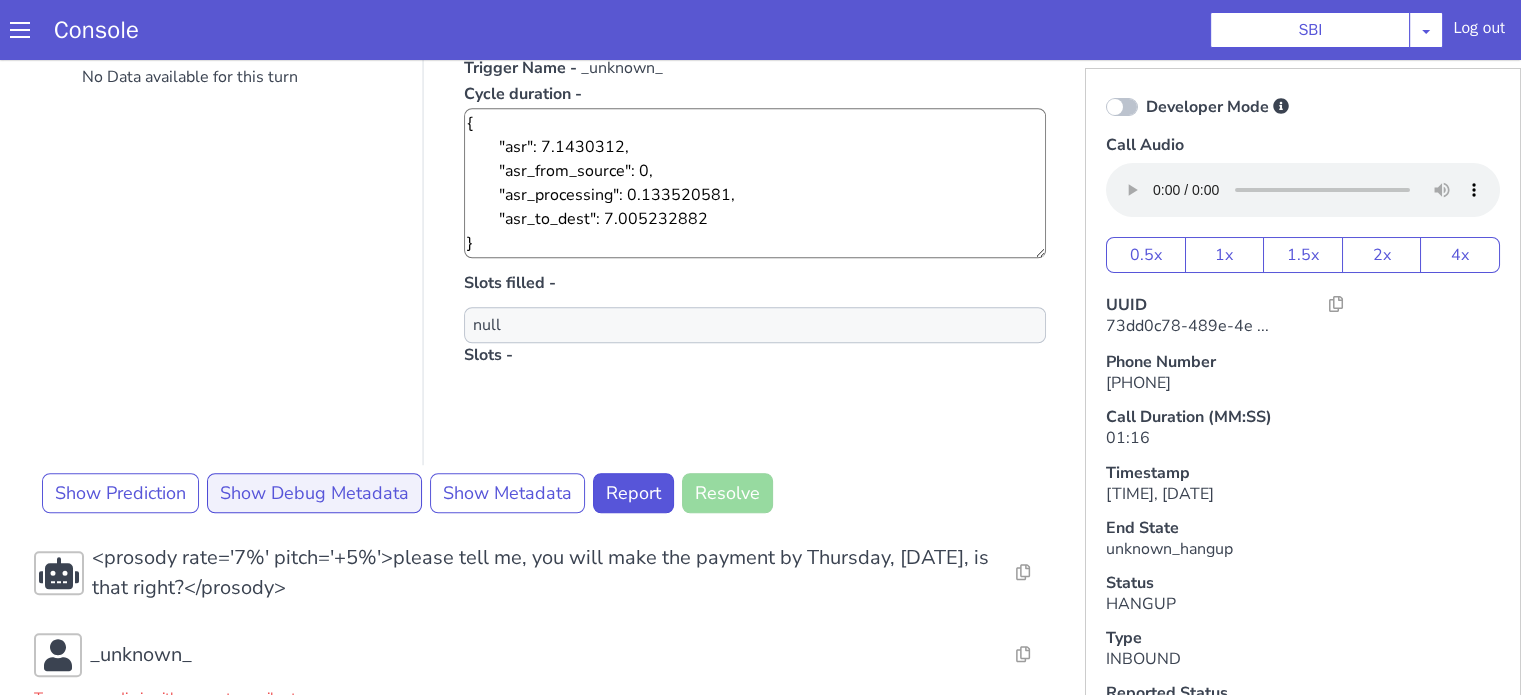 scroll, scrollTop: 1646, scrollLeft: 0, axis: vertical 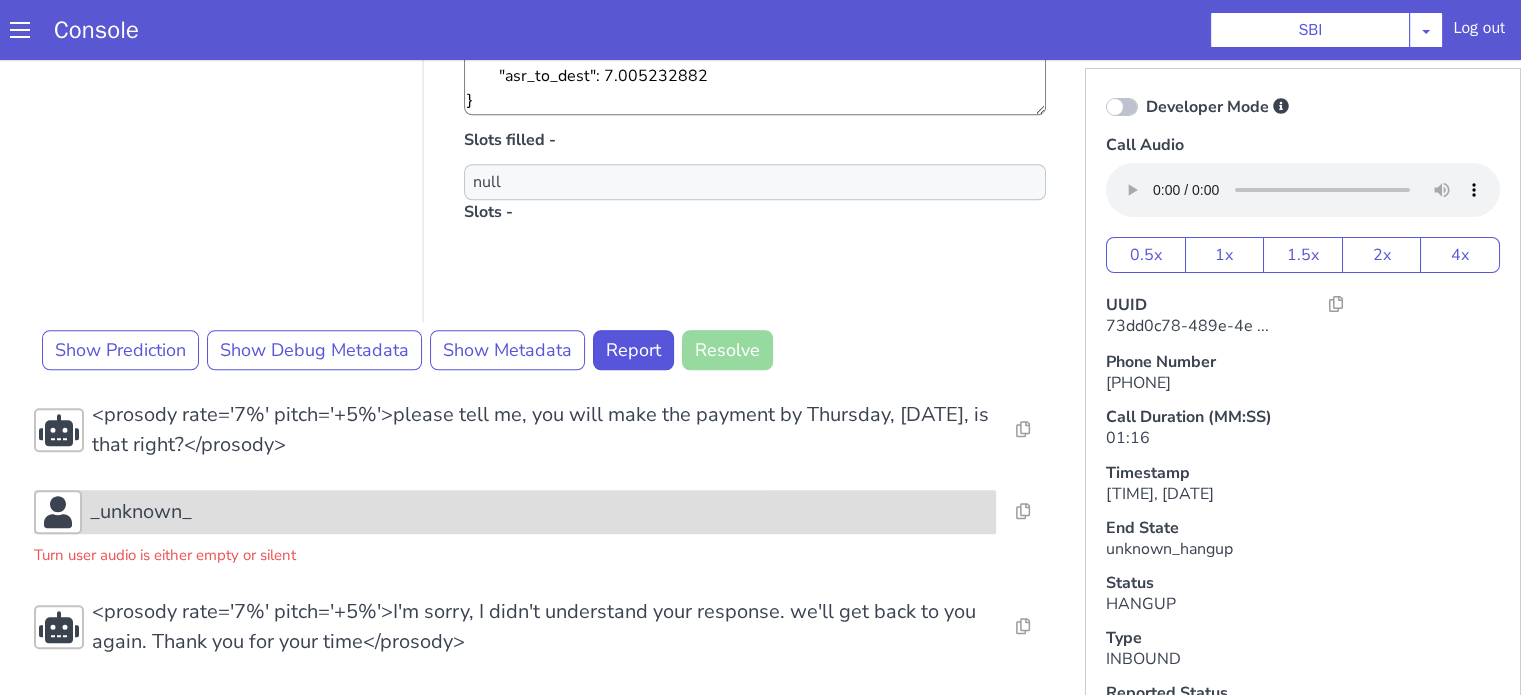 click on "_unknown_" at bounding box center [539, 512] 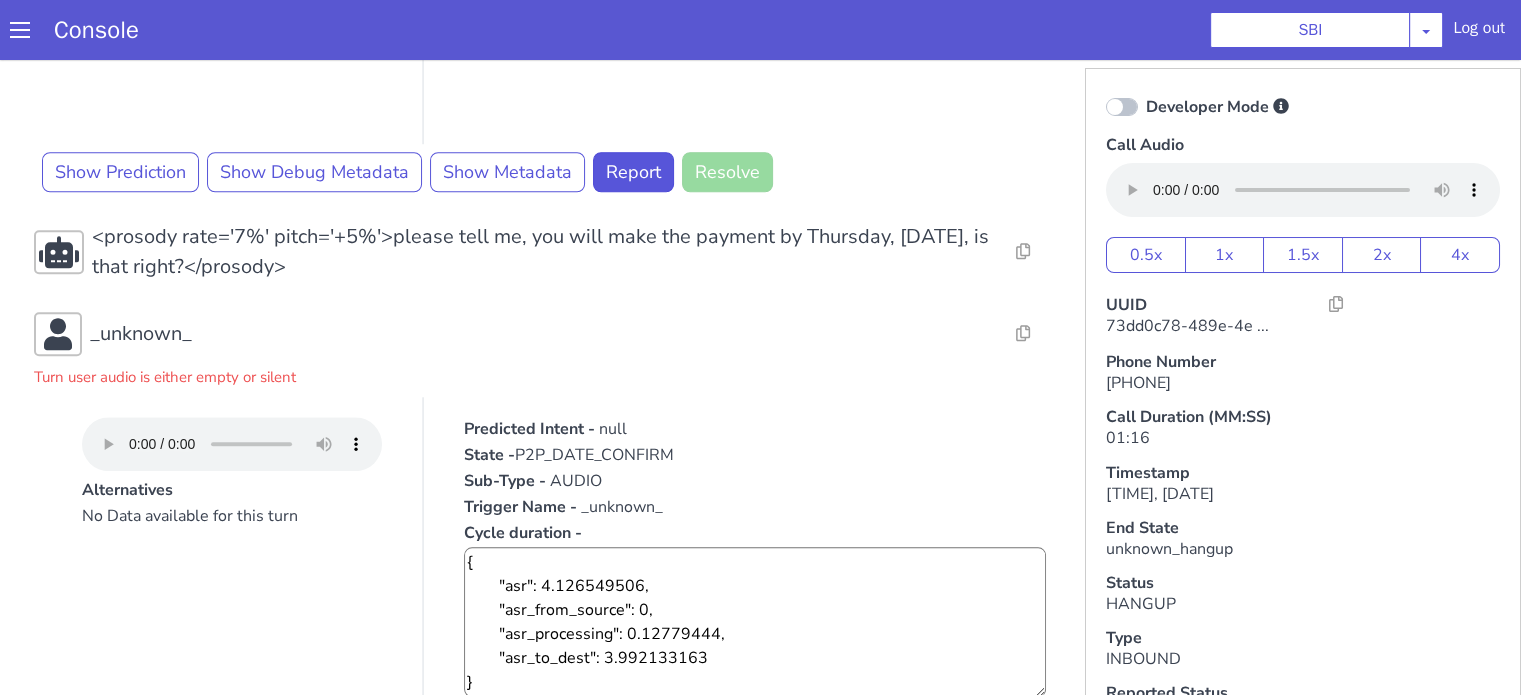 scroll, scrollTop: 1946, scrollLeft: 0, axis: vertical 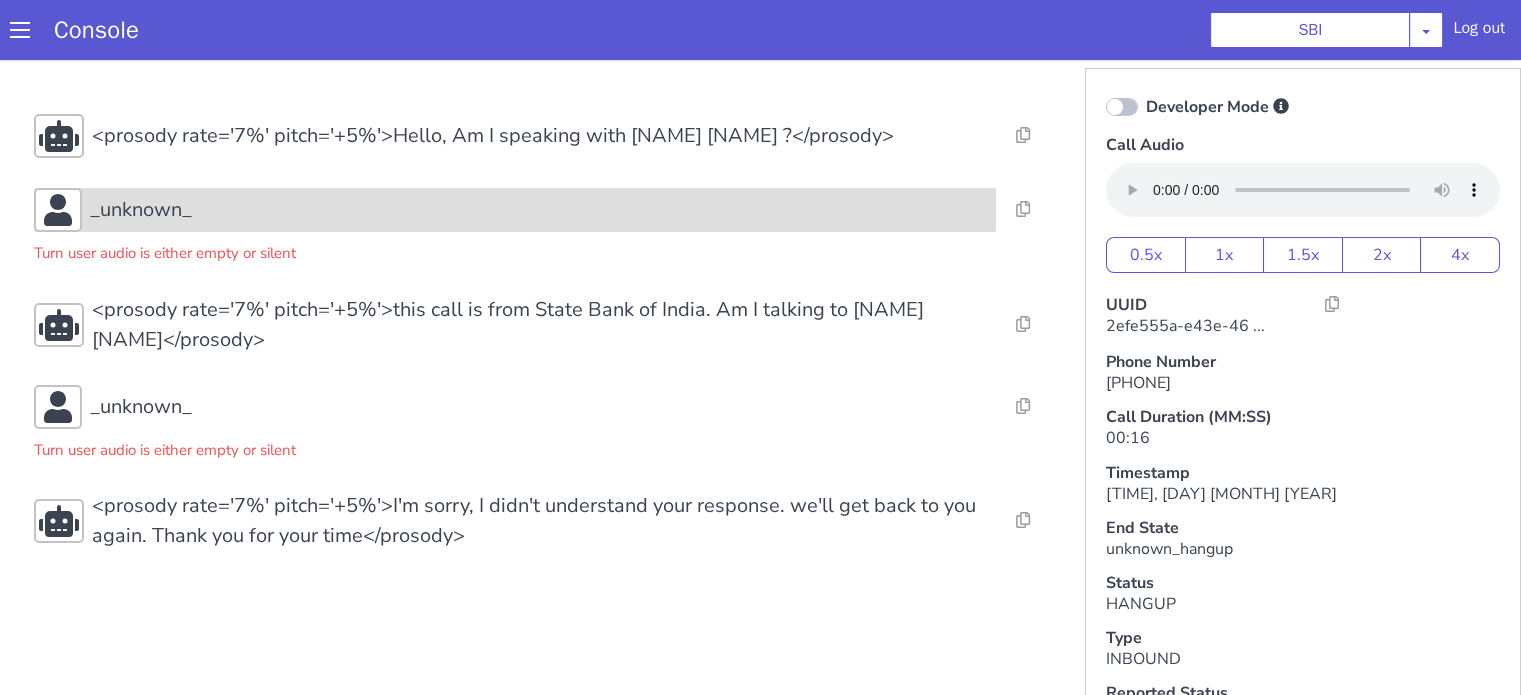click on "_unknown_" at bounding box center (539, 210) 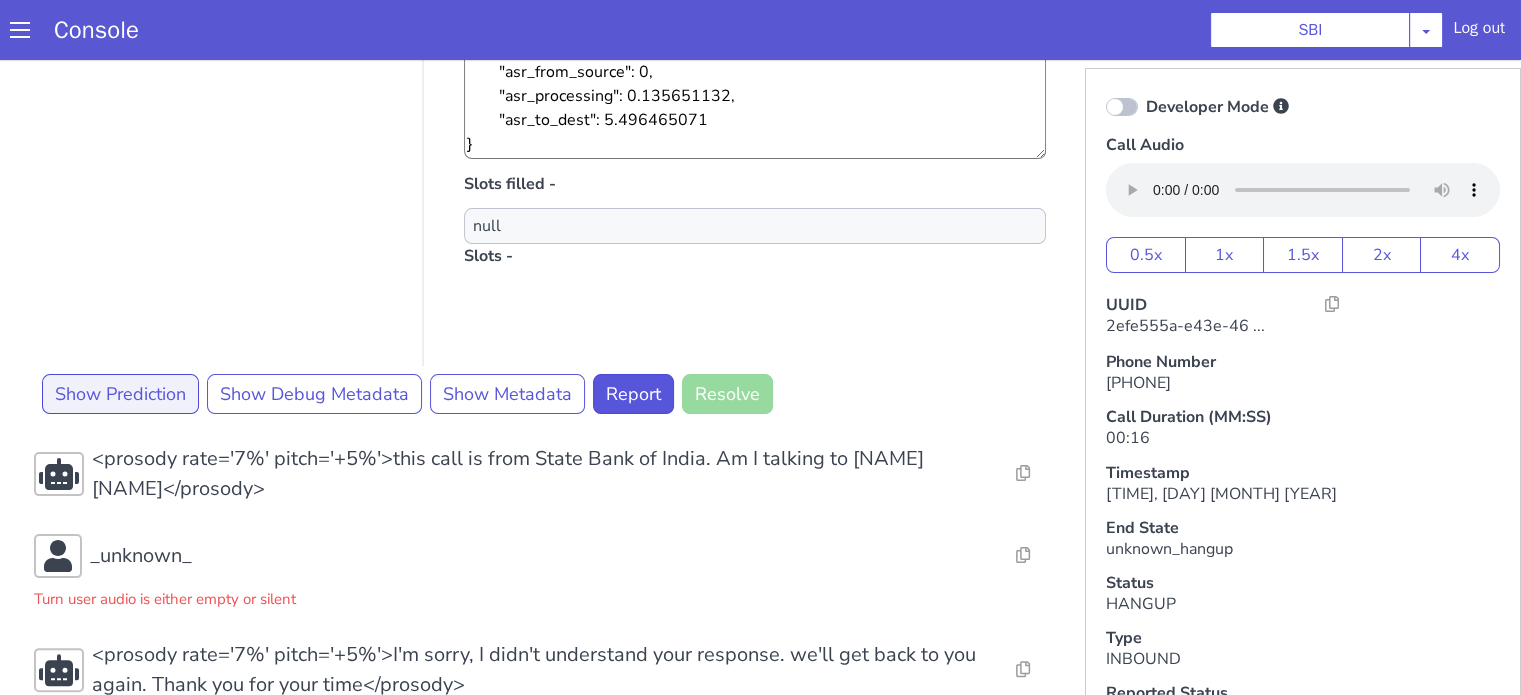 scroll, scrollTop: 454, scrollLeft: 0, axis: vertical 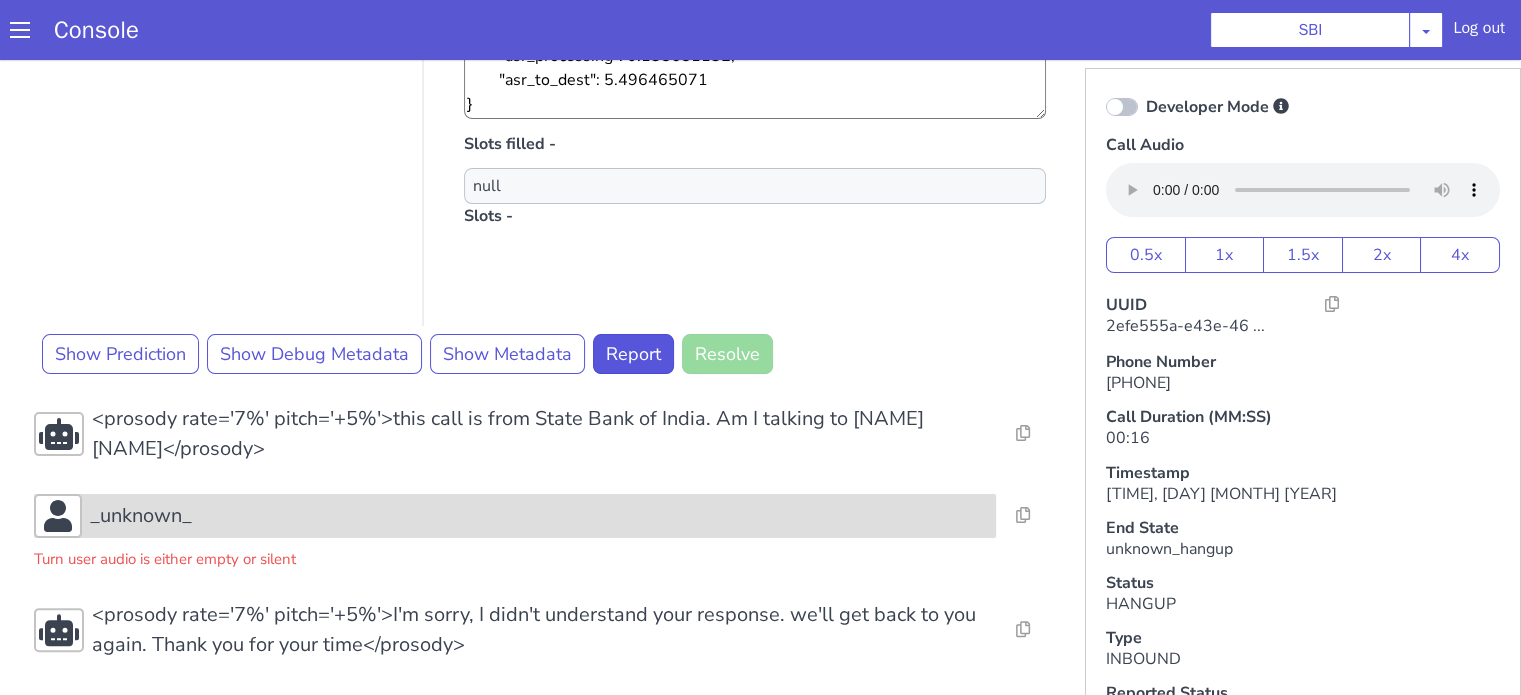 click on "_unknown_" at bounding box center [539, 516] 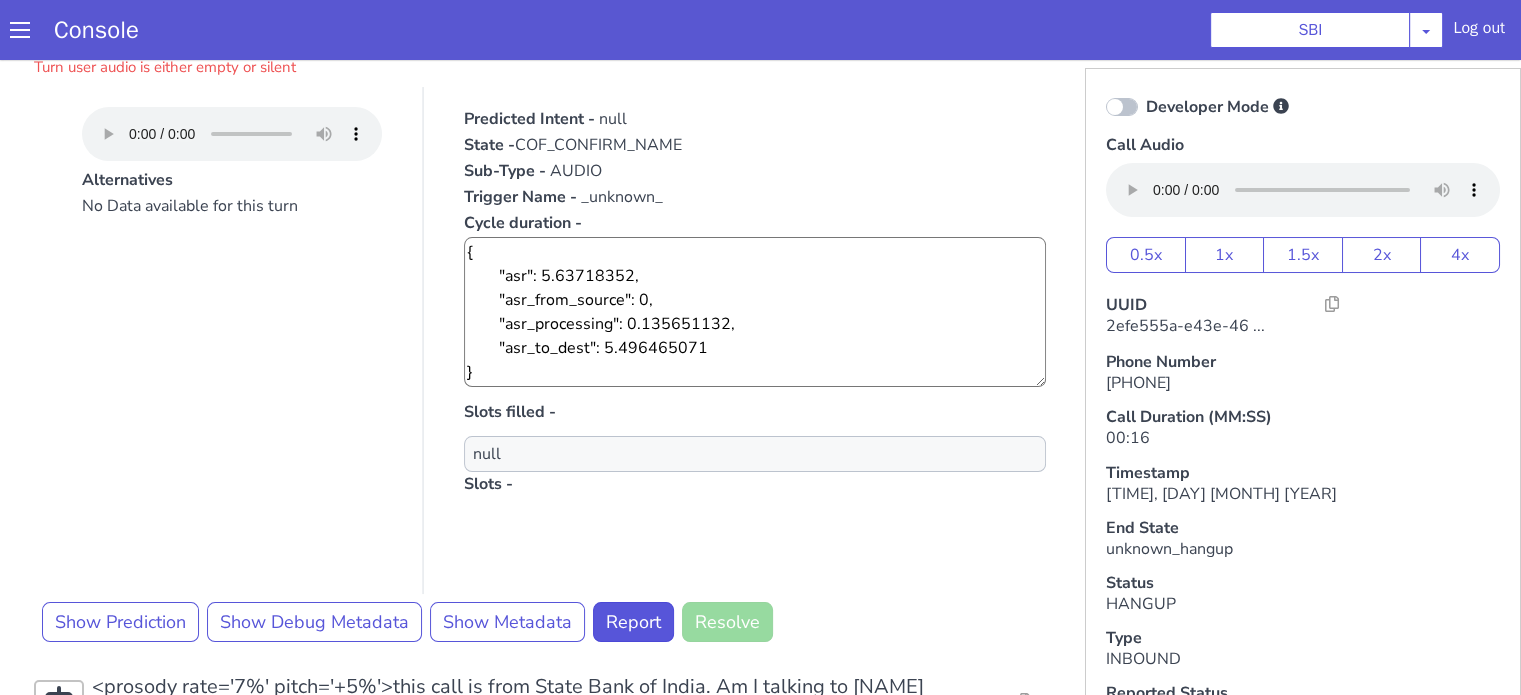scroll, scrollTop: 54, scrollLeft: 0, axis: vertical 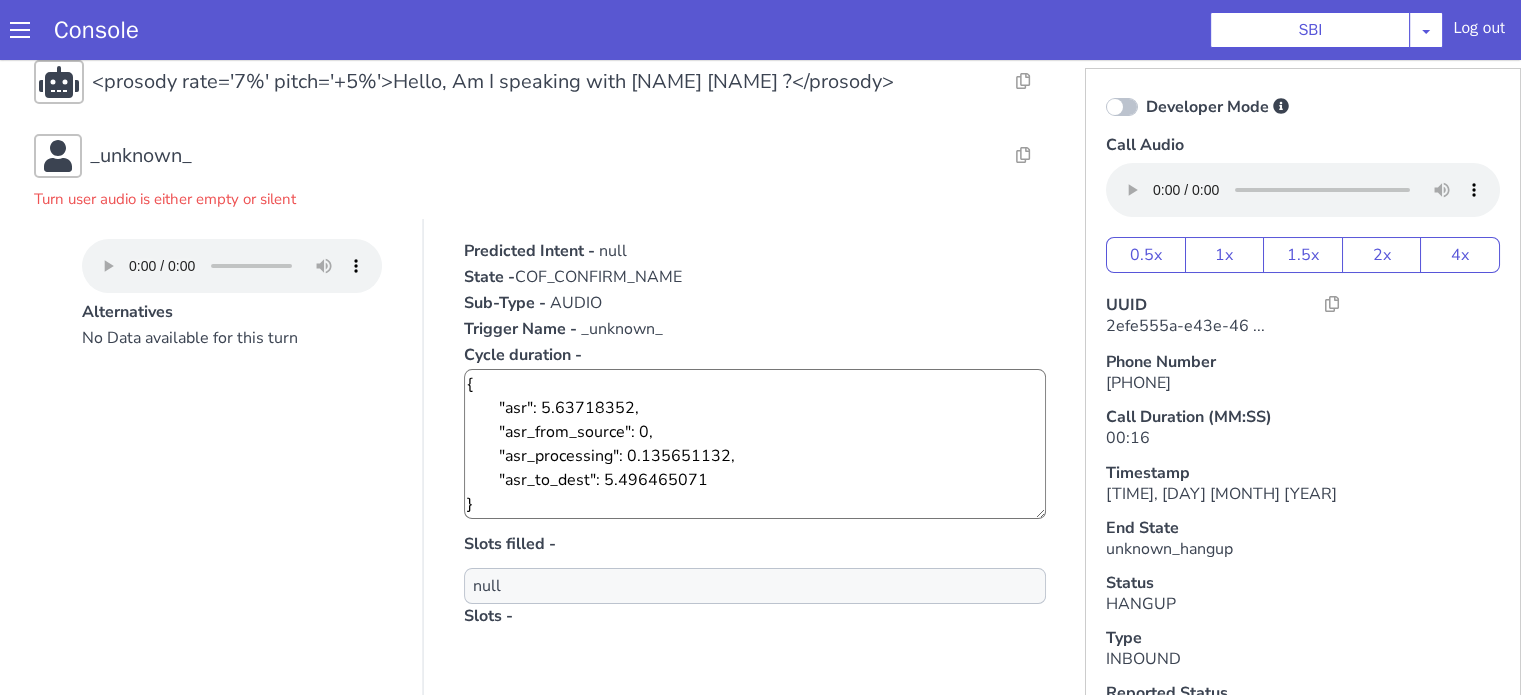 type 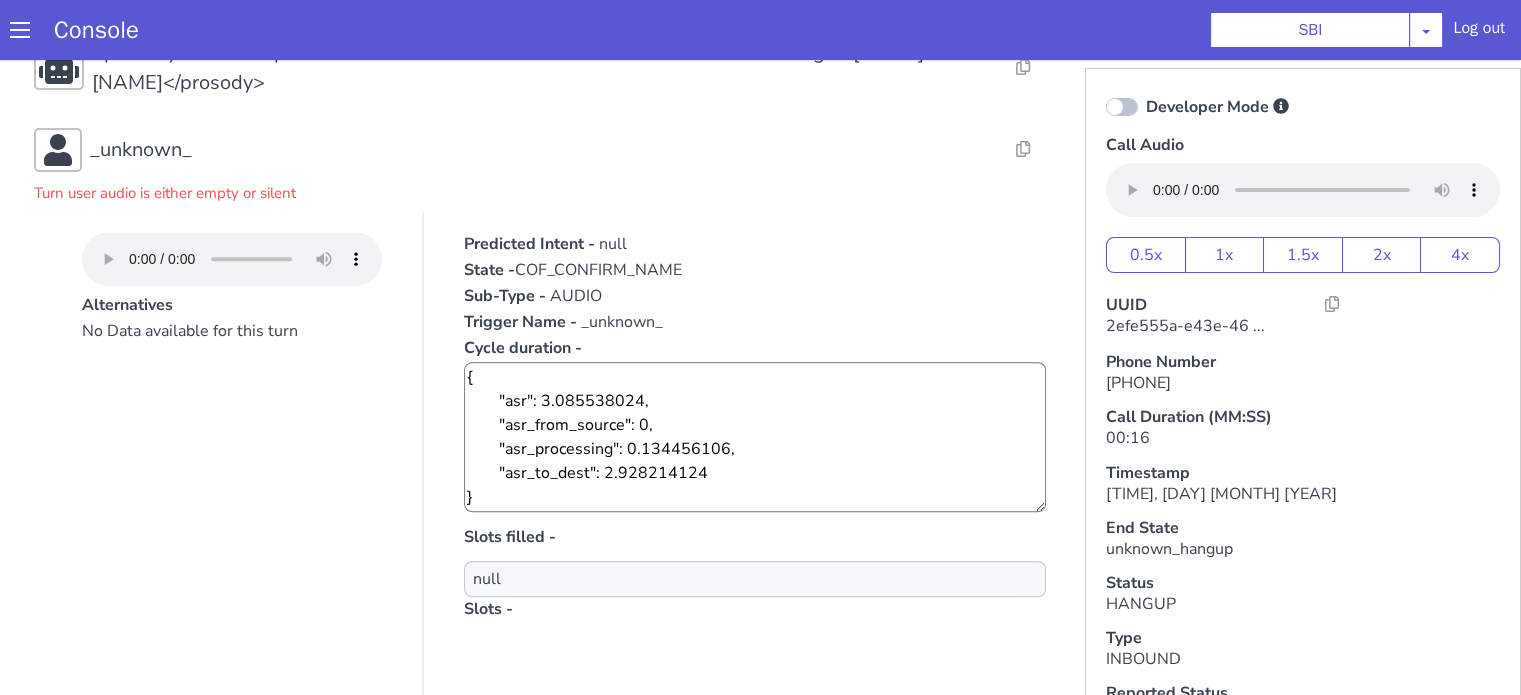 scroll, scrollTop: 817, scrollLeft: 0, axis: vertical 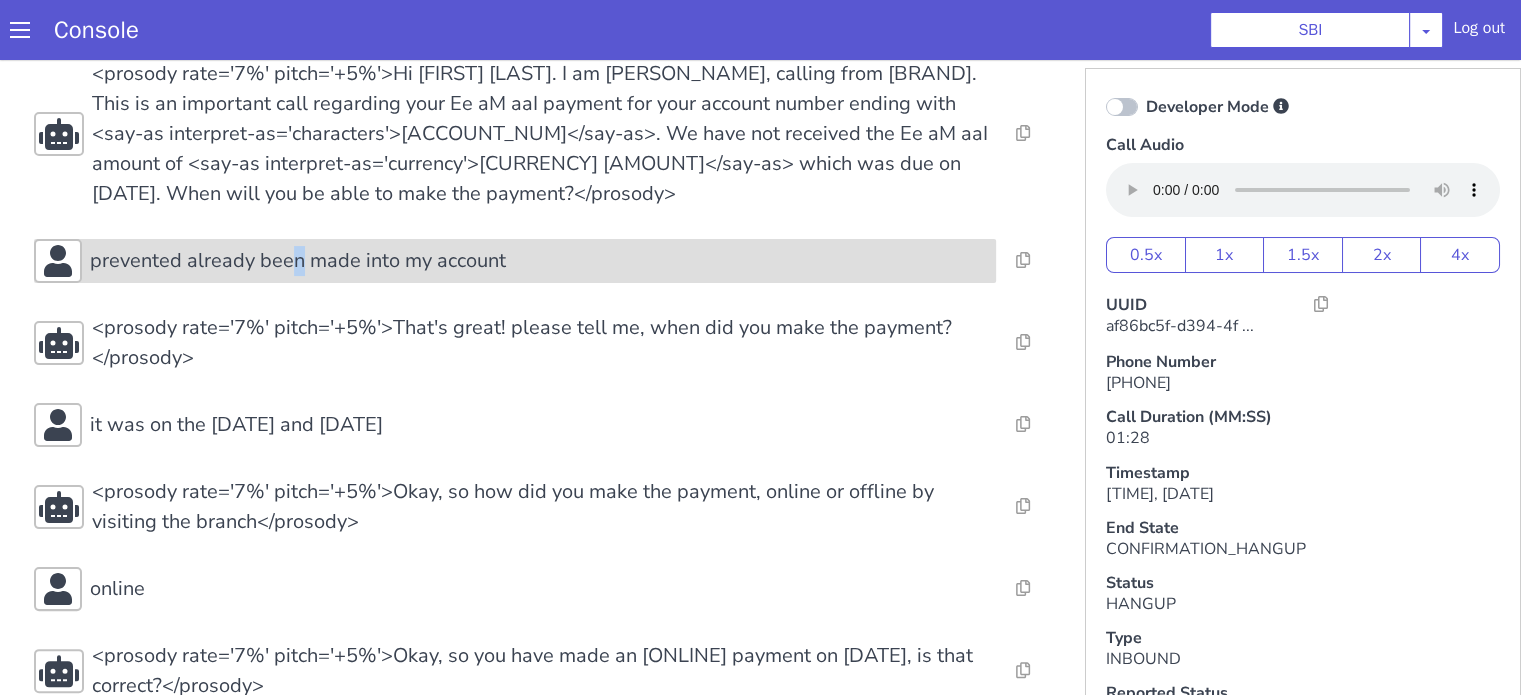 click on "prevented already been made into my account" at bounding box center (298, 261) 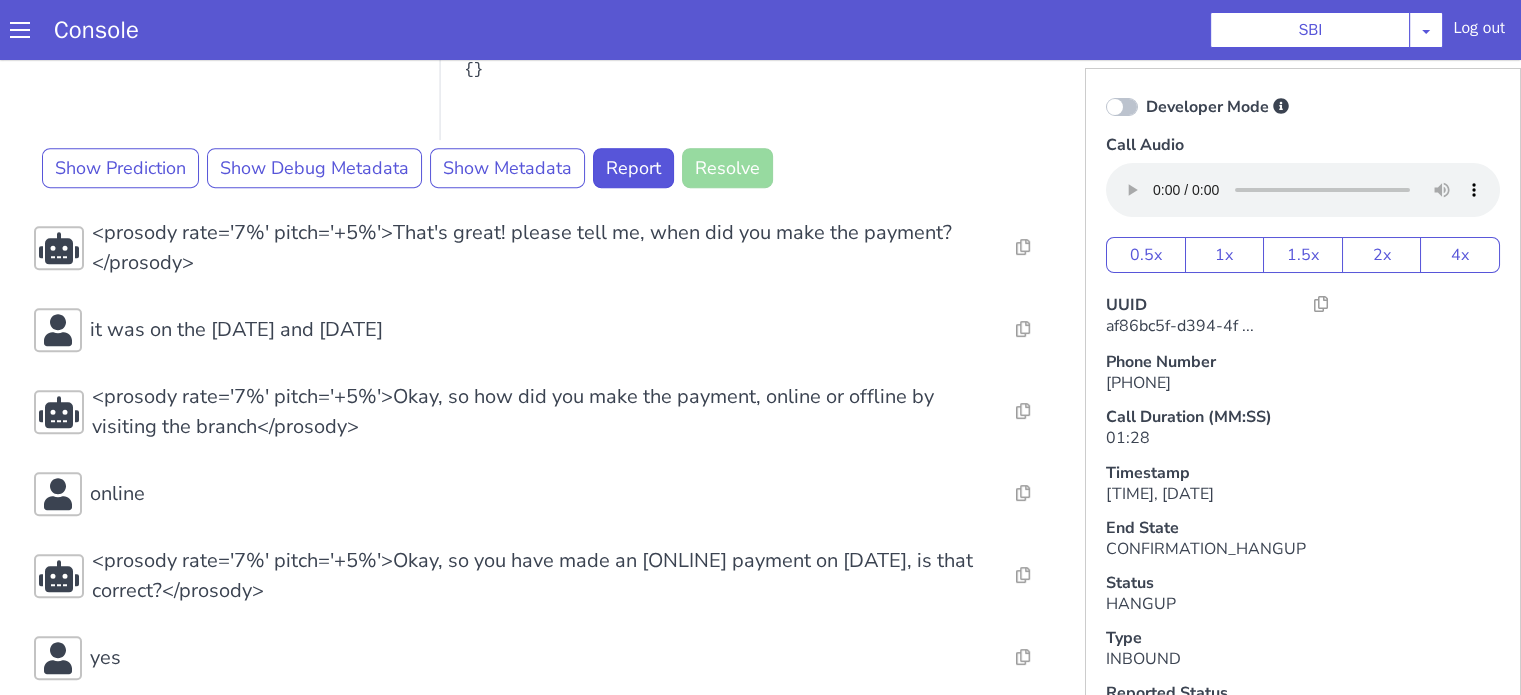 scroll, scrollTop: 1164, scrollLeft: 0, axis: vertical 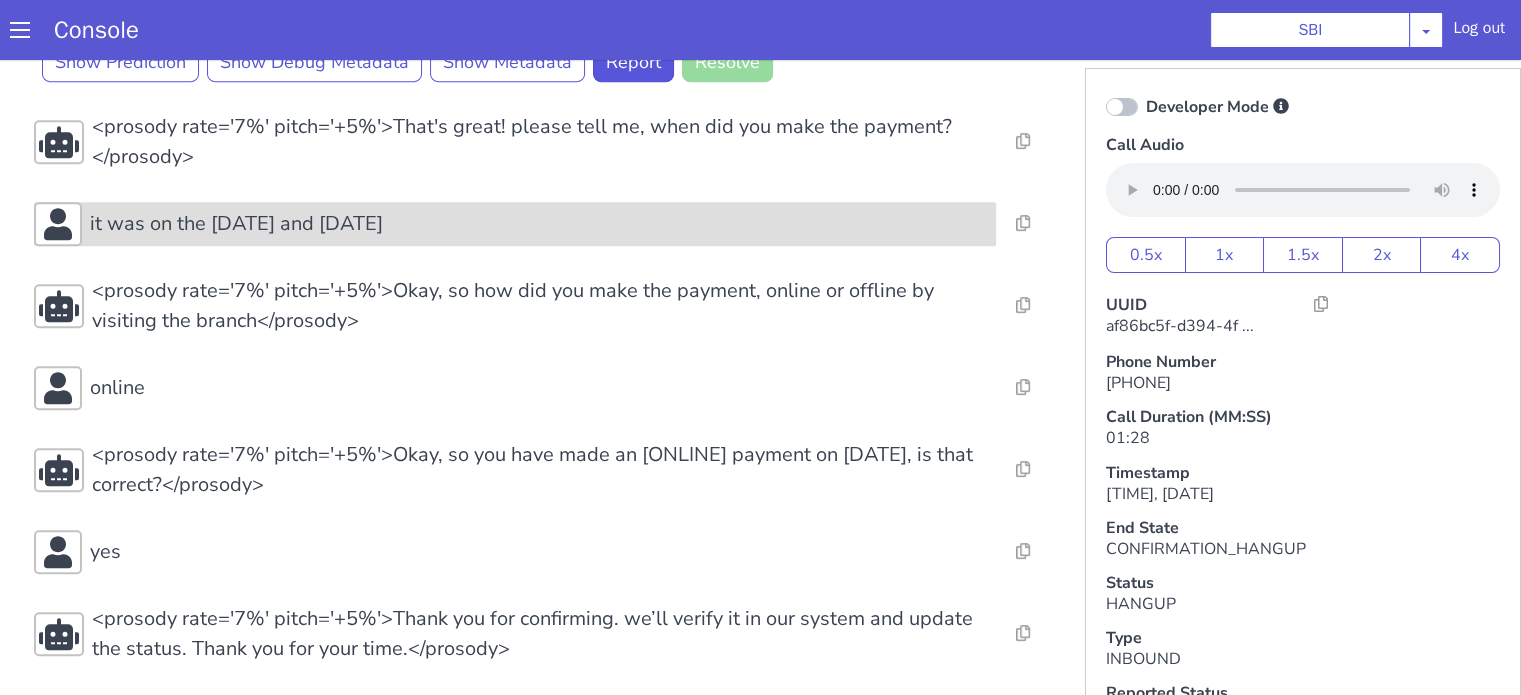 click on "it was on the 12th and 13" at bounding box center [539, 224] 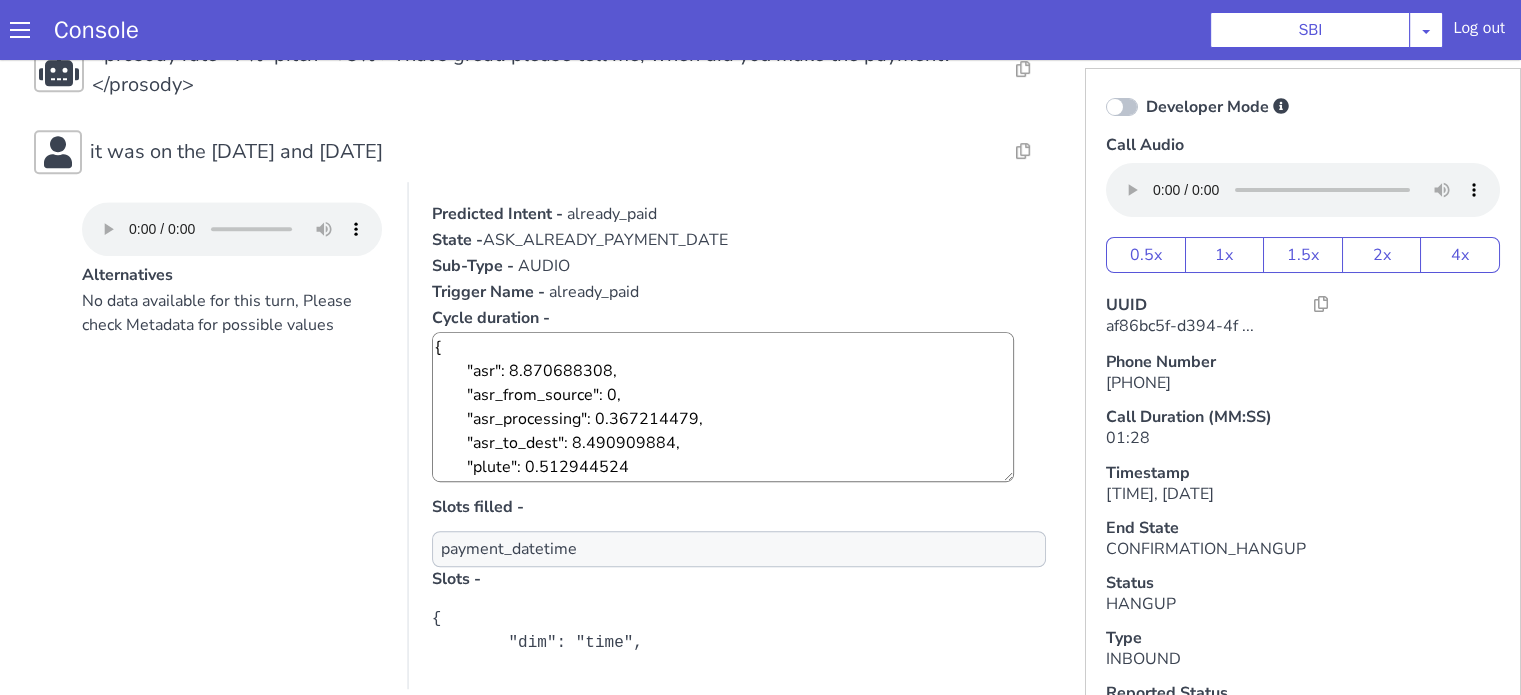 scroll, scrollTop: 1364, scrollLeft: 0, axis: vertical 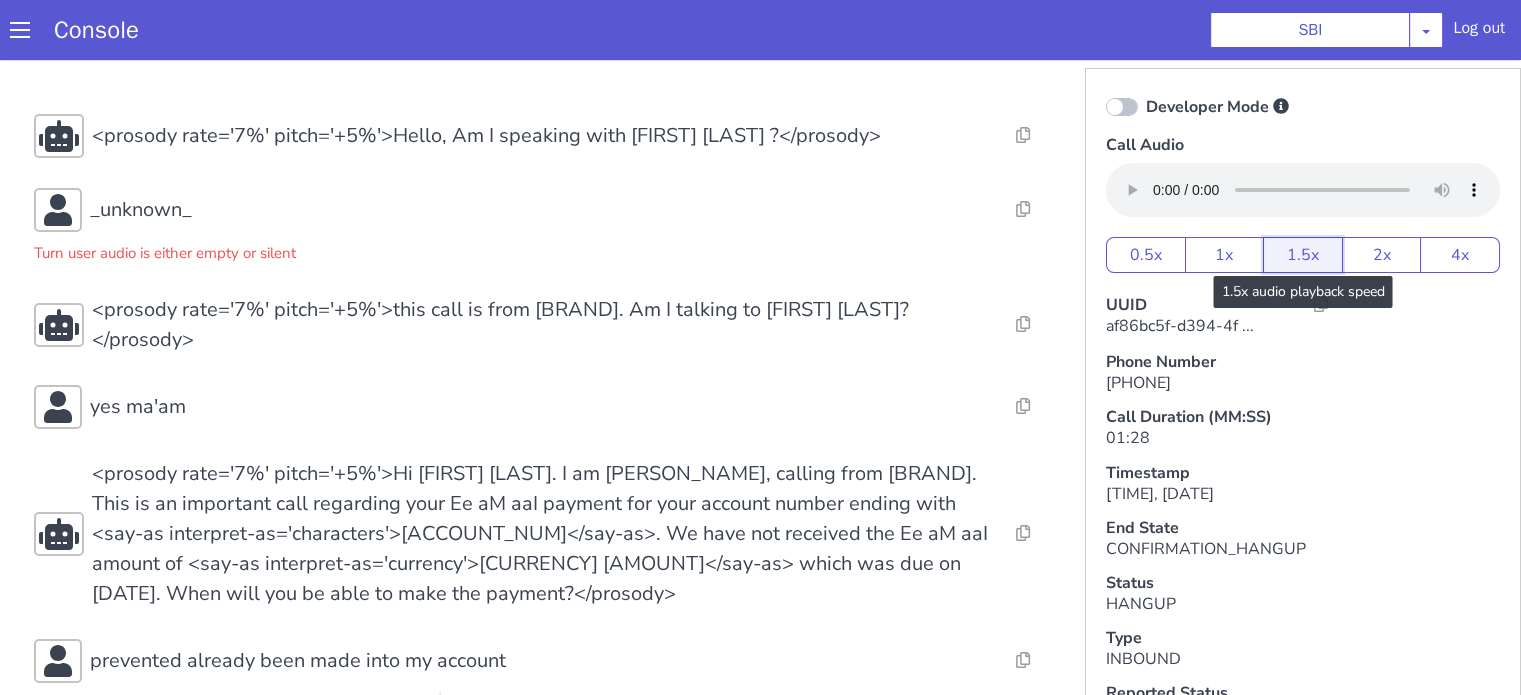 click on "1.5x" at bounding box center [1303, 255] 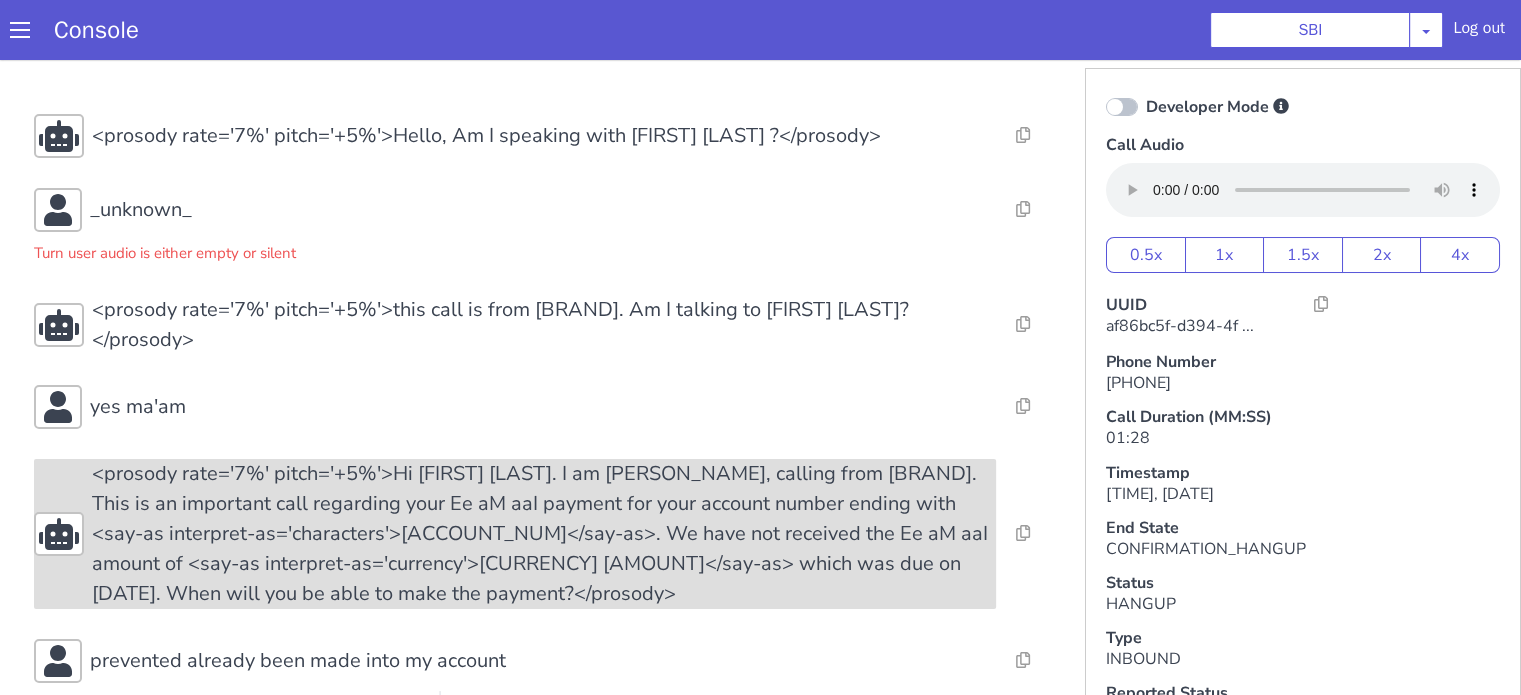 scroll, scrollTop: 500, scrollLeft: 0, axis: vertical 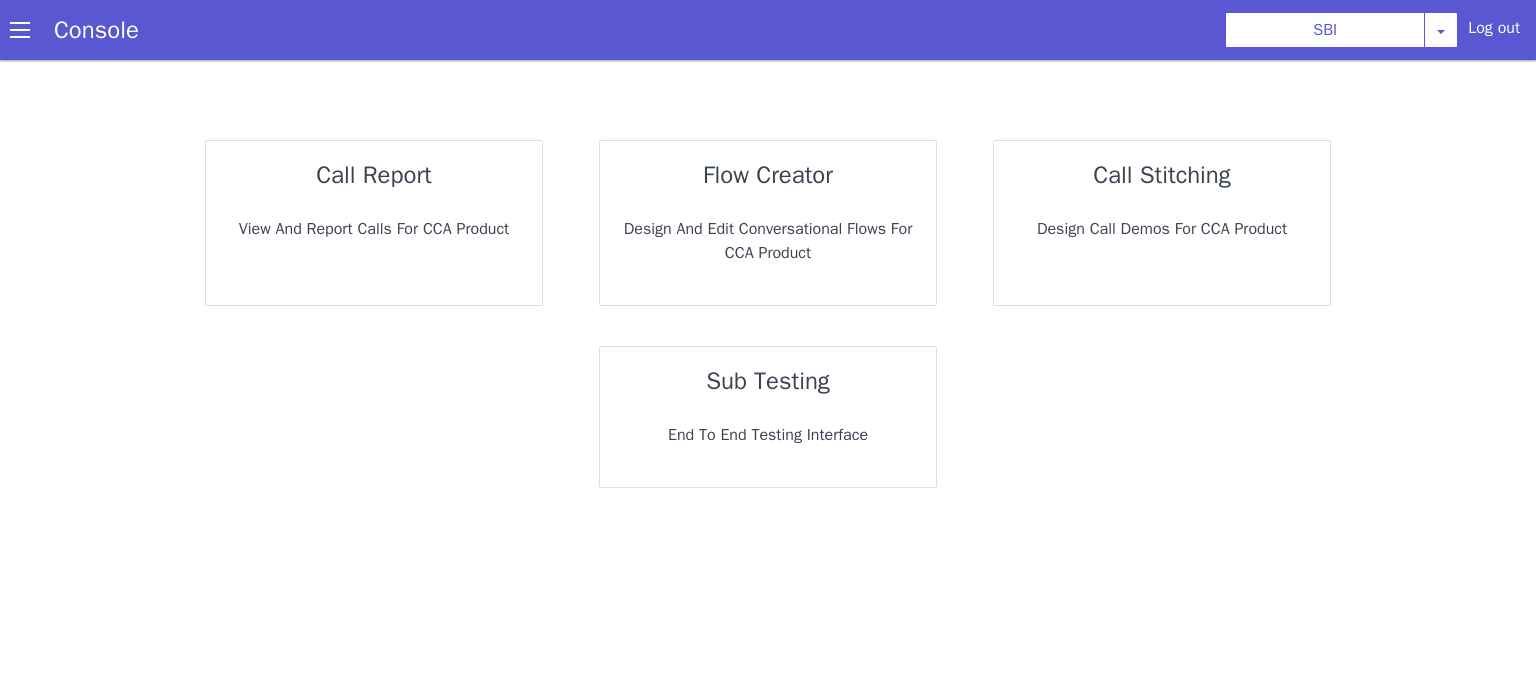 click on "call report" at bounding box center (373, 175) 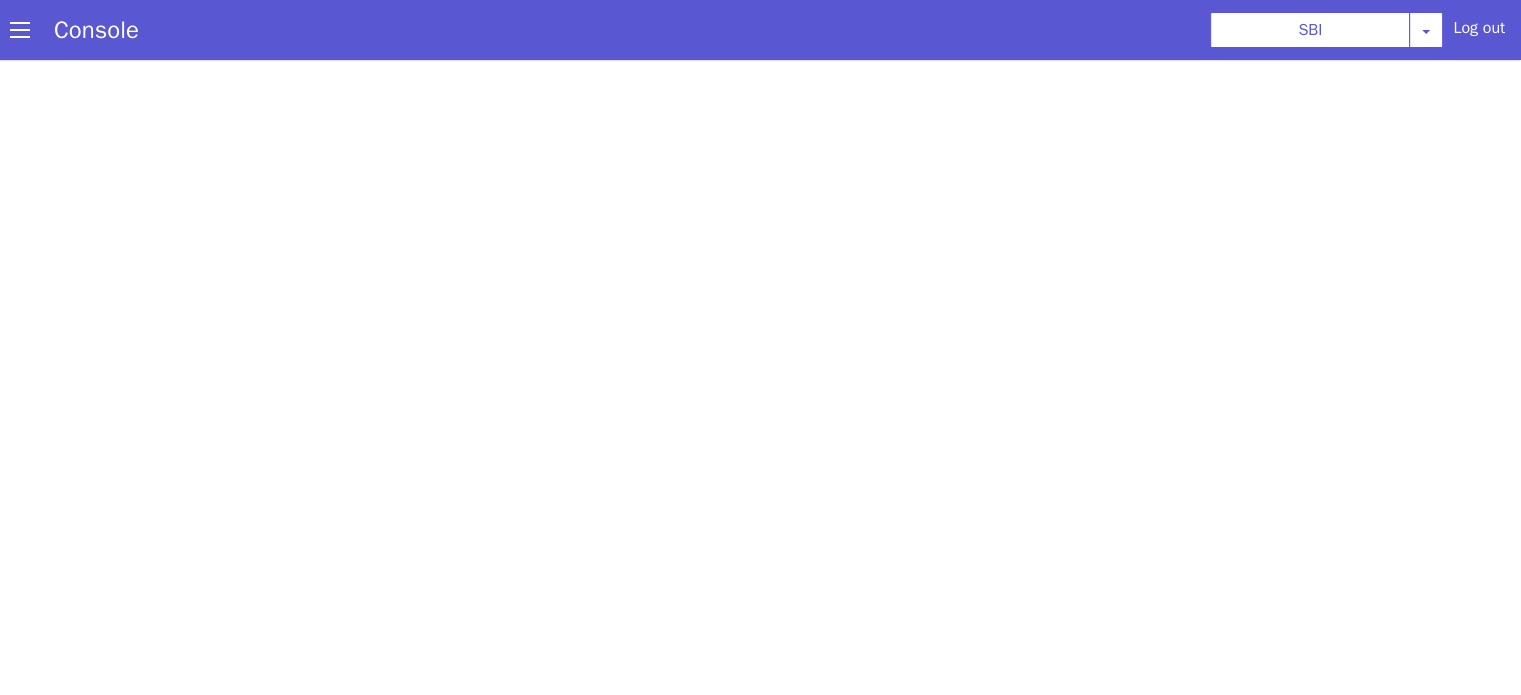 scroll, scrollTop: 0, scrollLeft: 0, axis: both 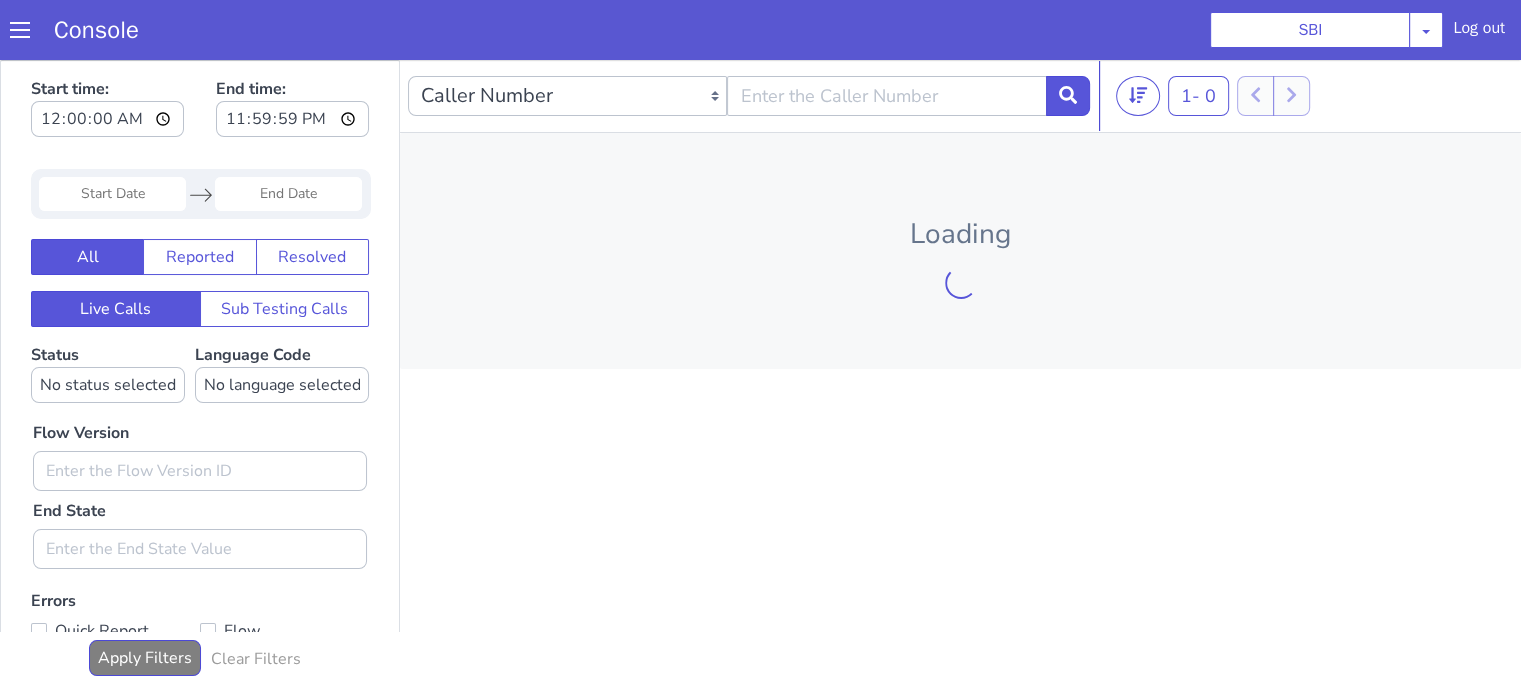 click at bounding box center [112, 194] 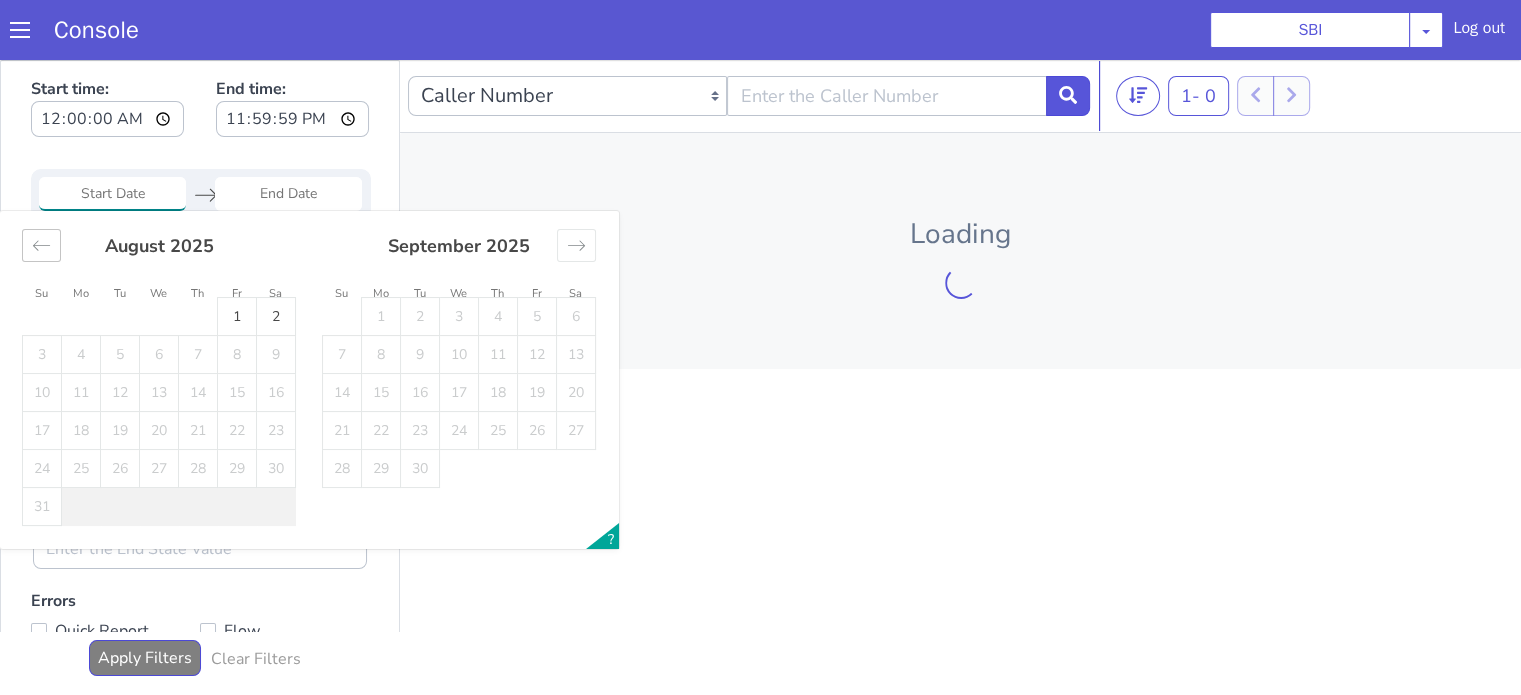 click 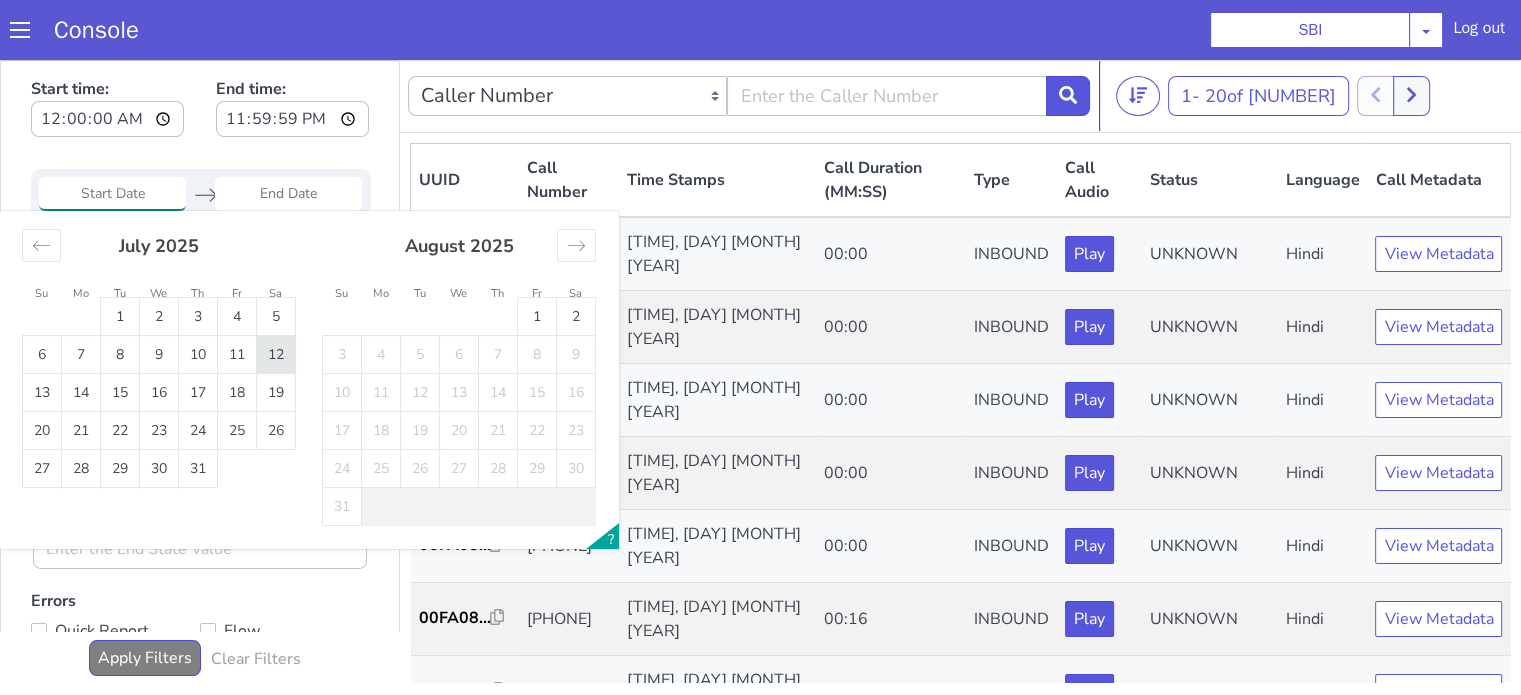 click on "12" at bounding box center [276, 355] 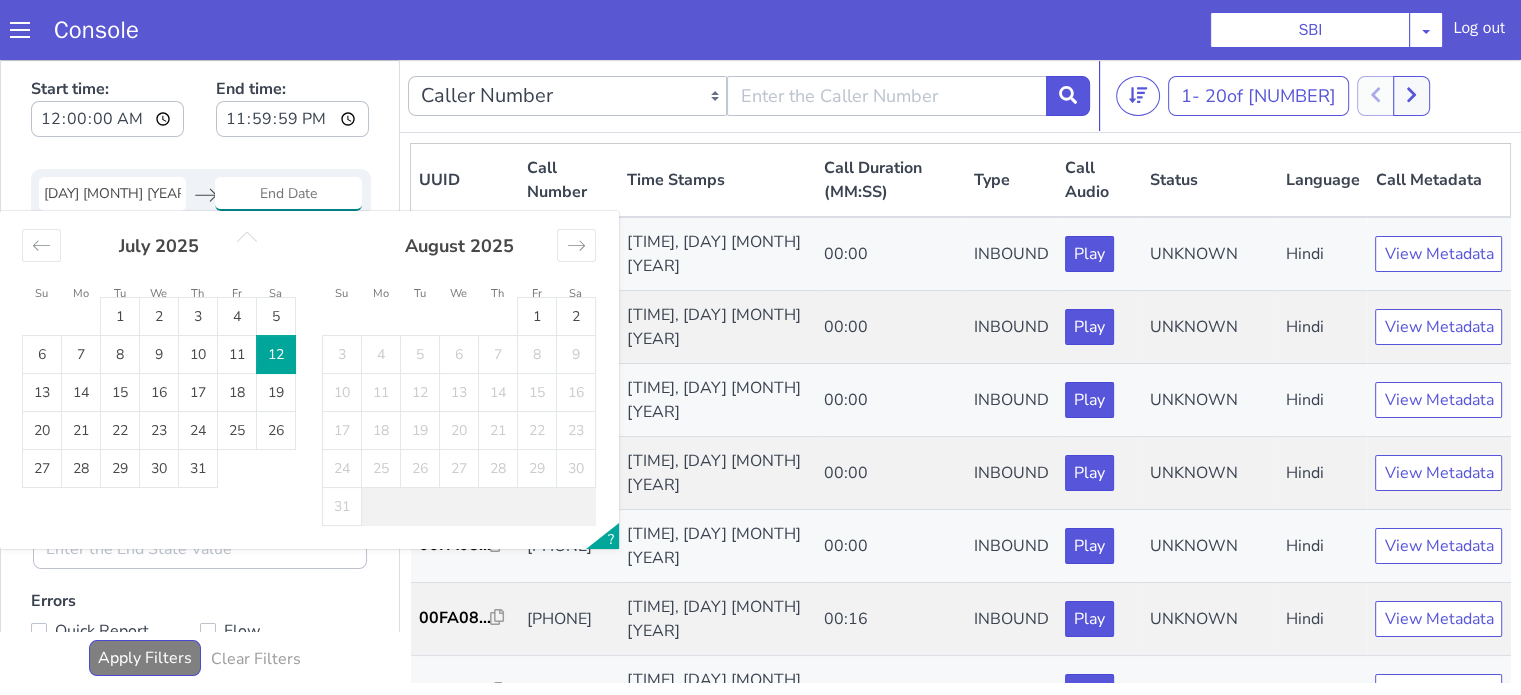 click on "12" at bounding box center [276, 355] 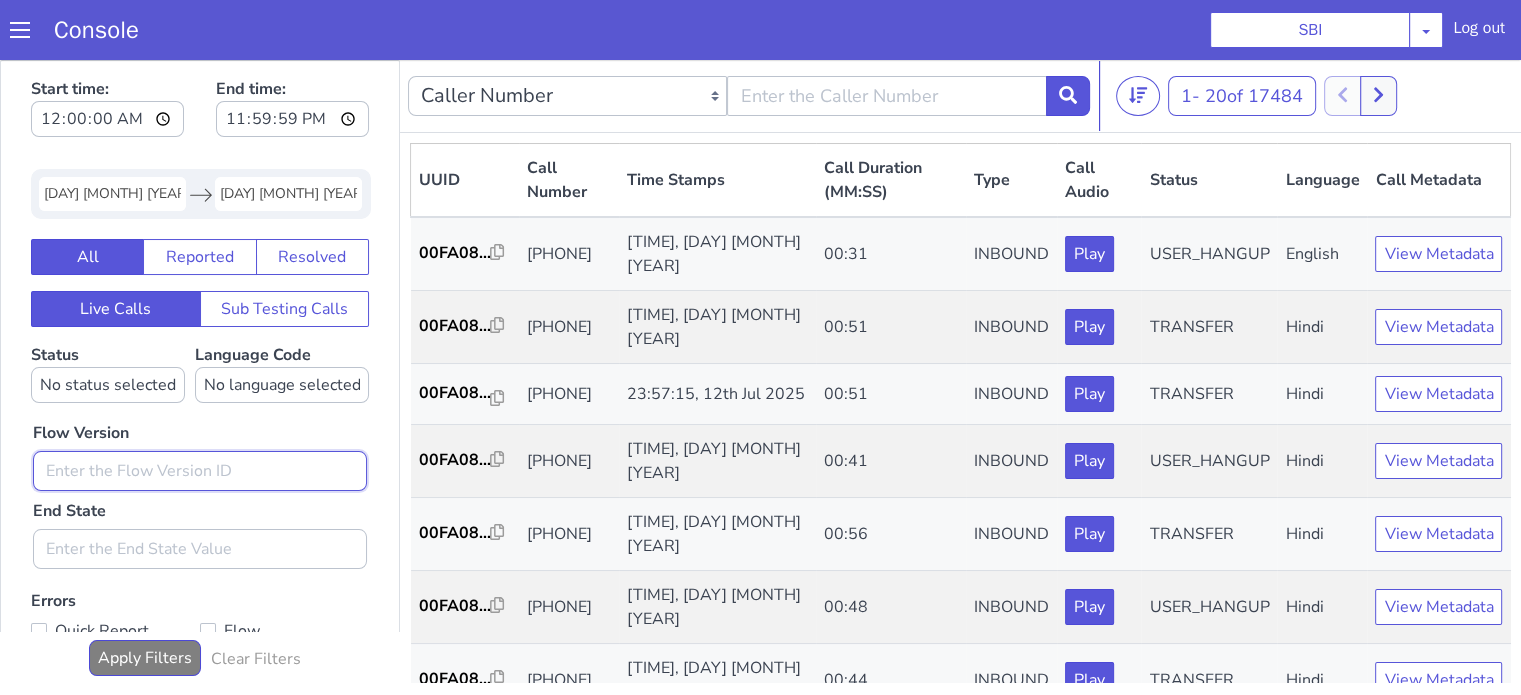click at bounding box center [200, 471] 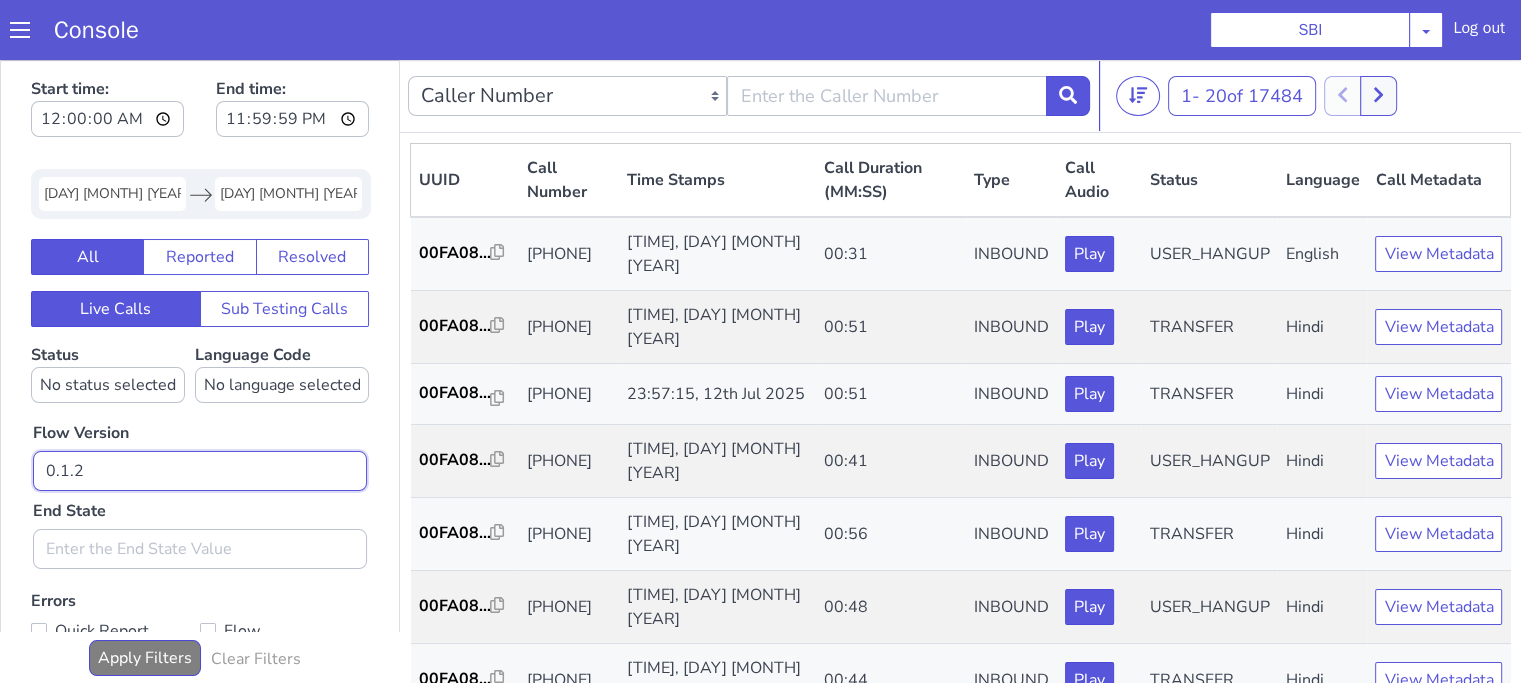 type on "0.1.2" 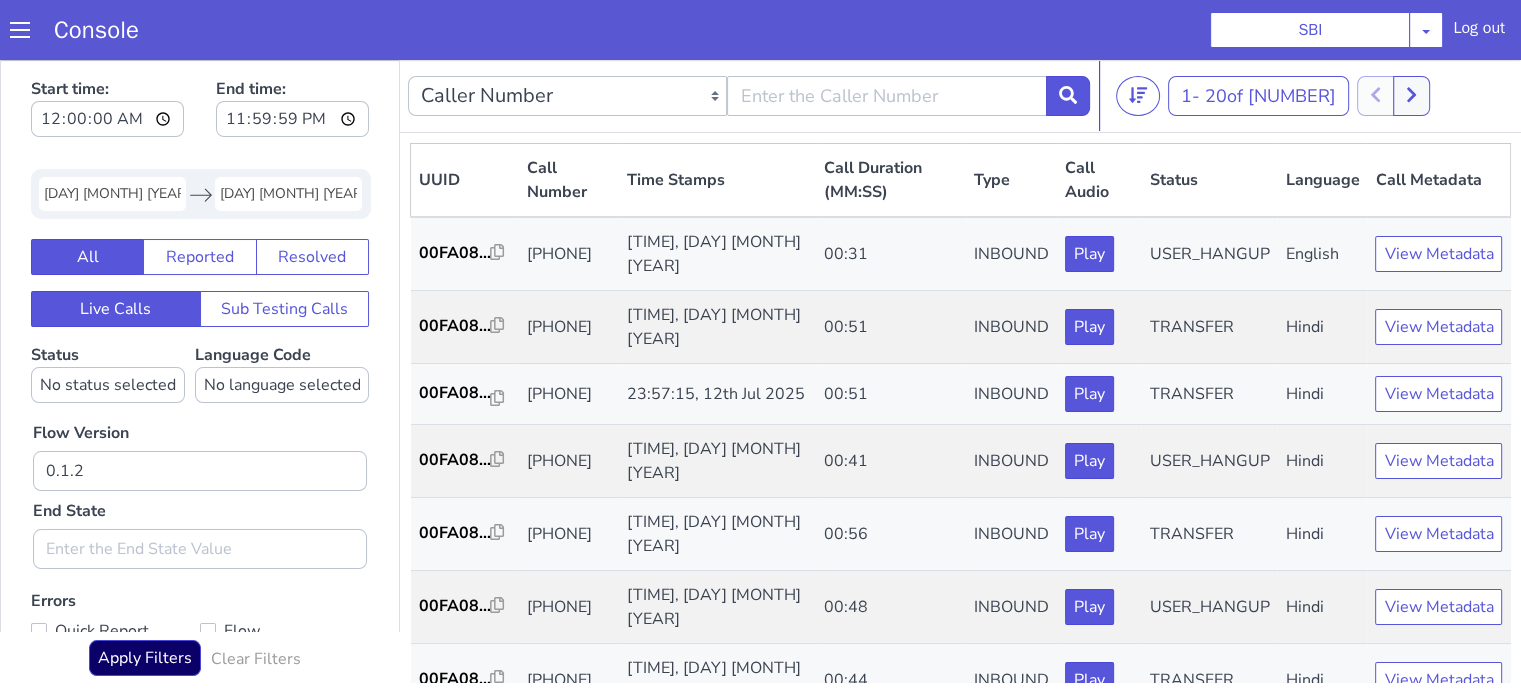 click on "Flow Version 0.1.2 End State" at bounding box center [200, 486] 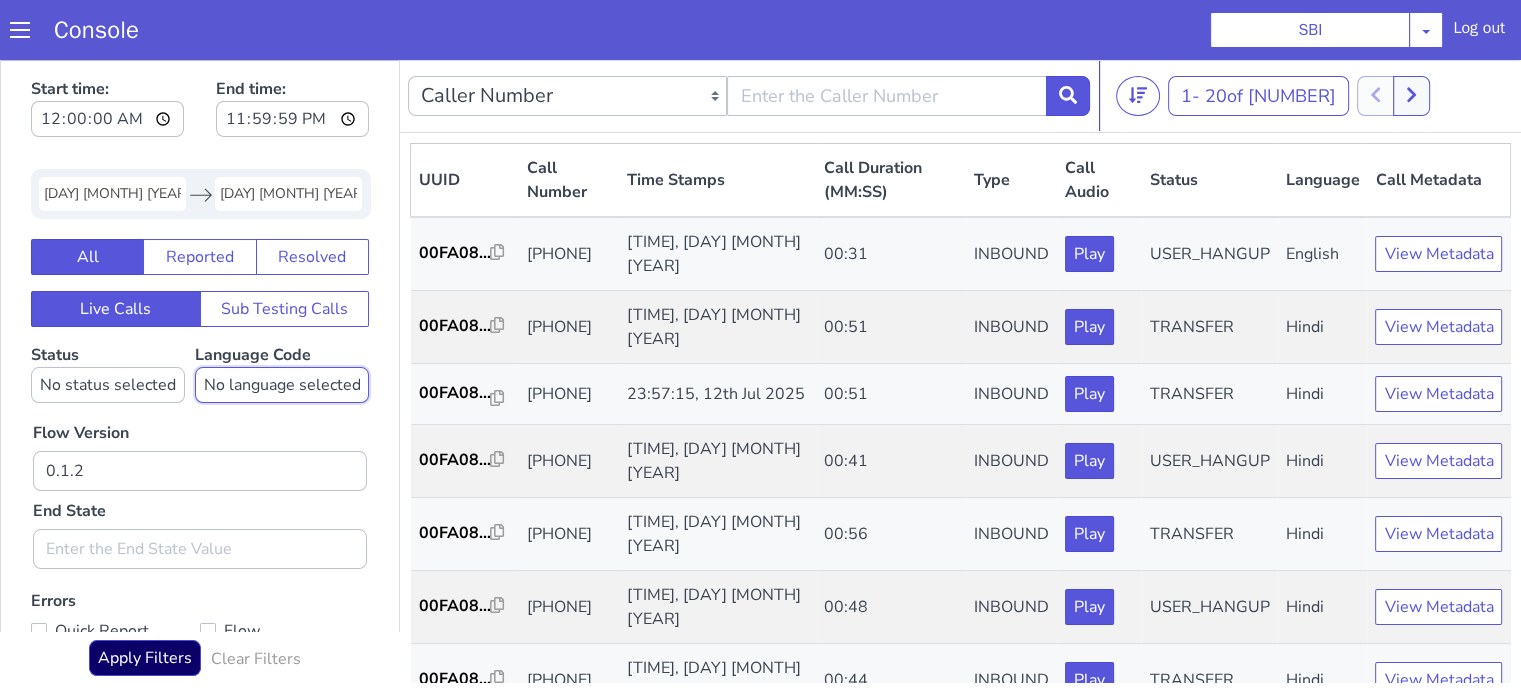click on "No language selected Hindi English Tamil Telugu Kanada Marathi Malayalam Gujarati Bengali Indonesian Malay English US English GB" at bounding box center (282, 385) 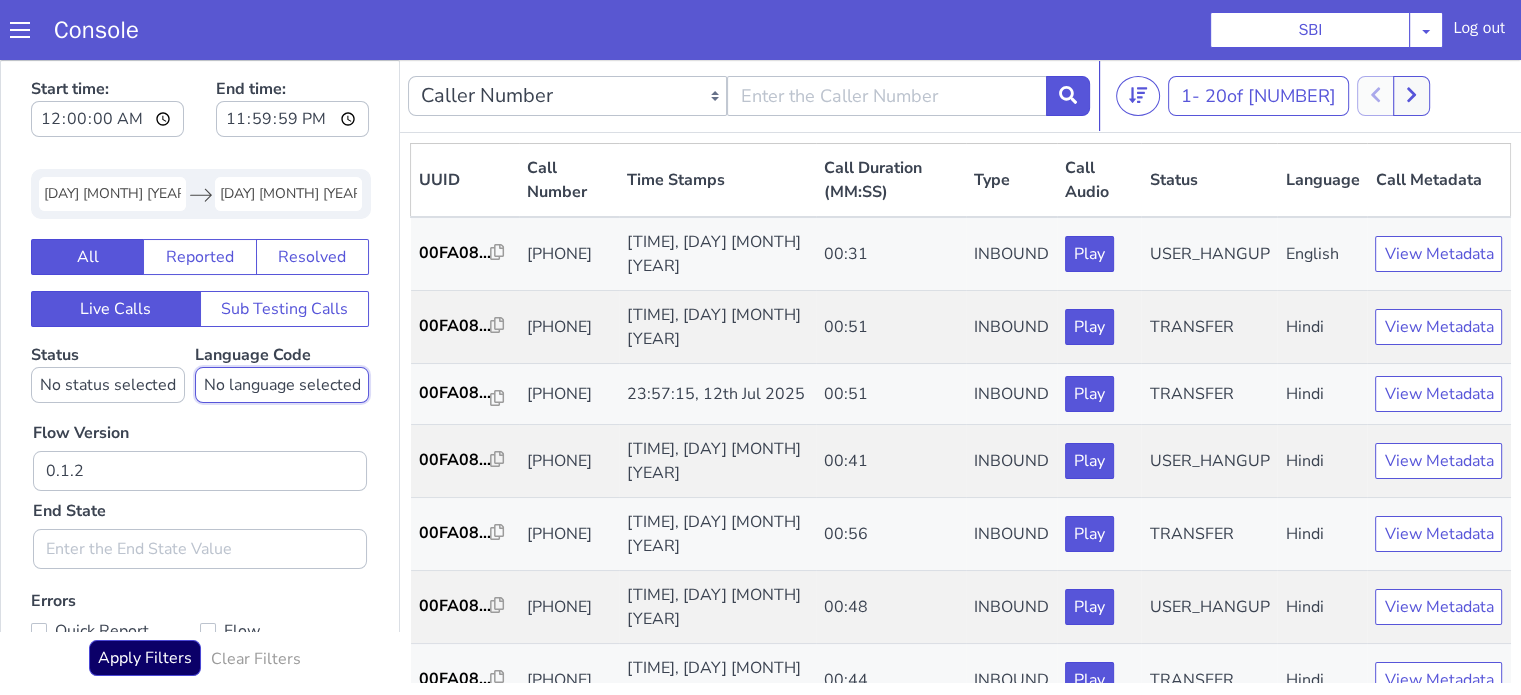 select on "hi" 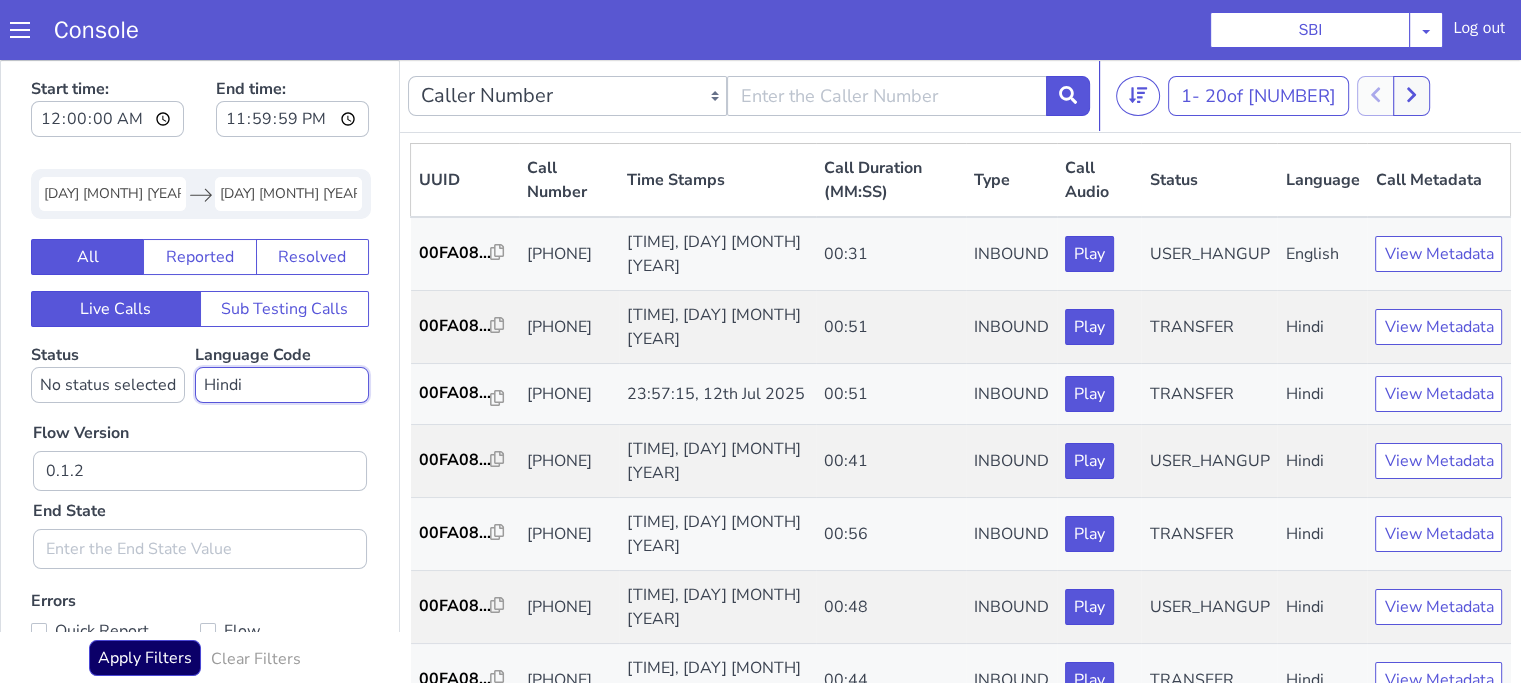 click on "No language selected Hindi English Tamil Telugu Kanada Marathi Malayalam Gujarati Bengali Indonesian Malay English US English GB" at bounding box center [282, 385] 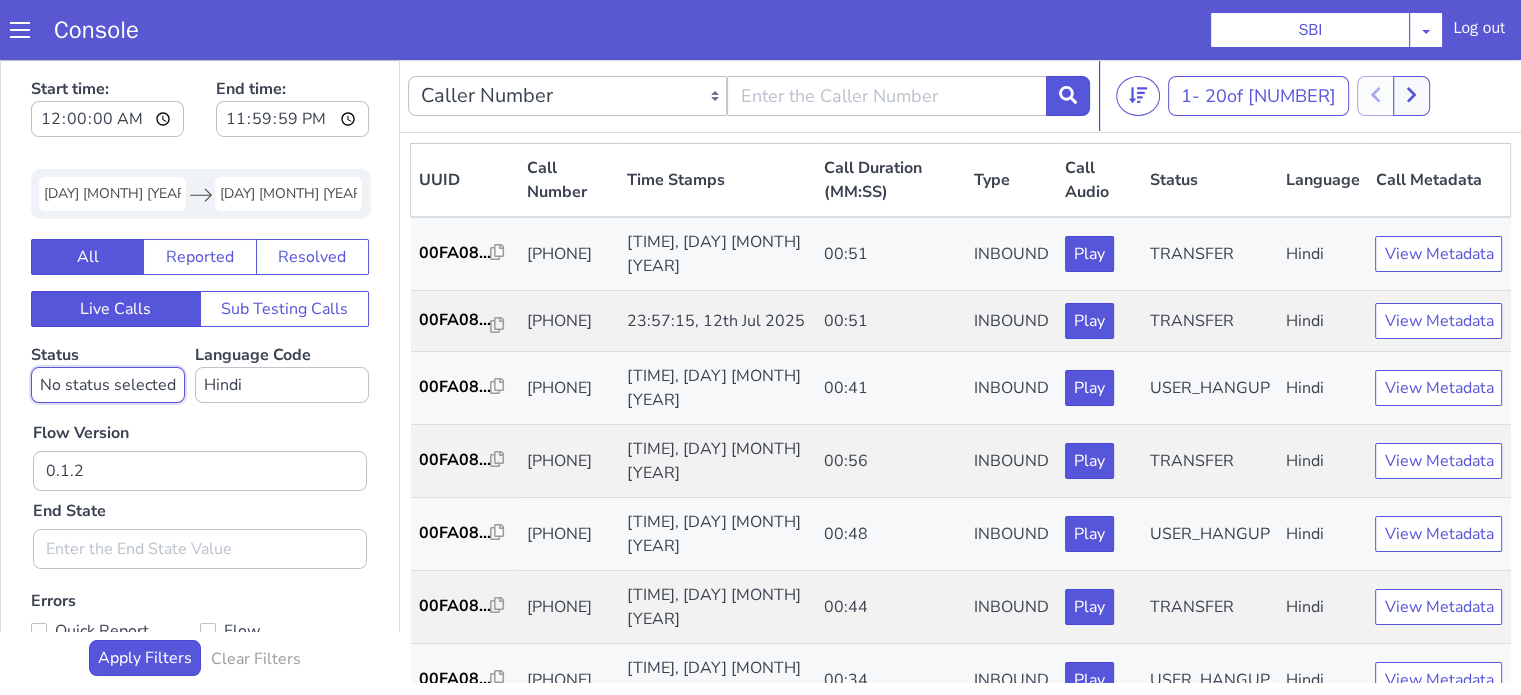 click on "No status selected HANGUP USER_HANGUP TRANSFER UNKNOWN" at bounding box center [108, 385] 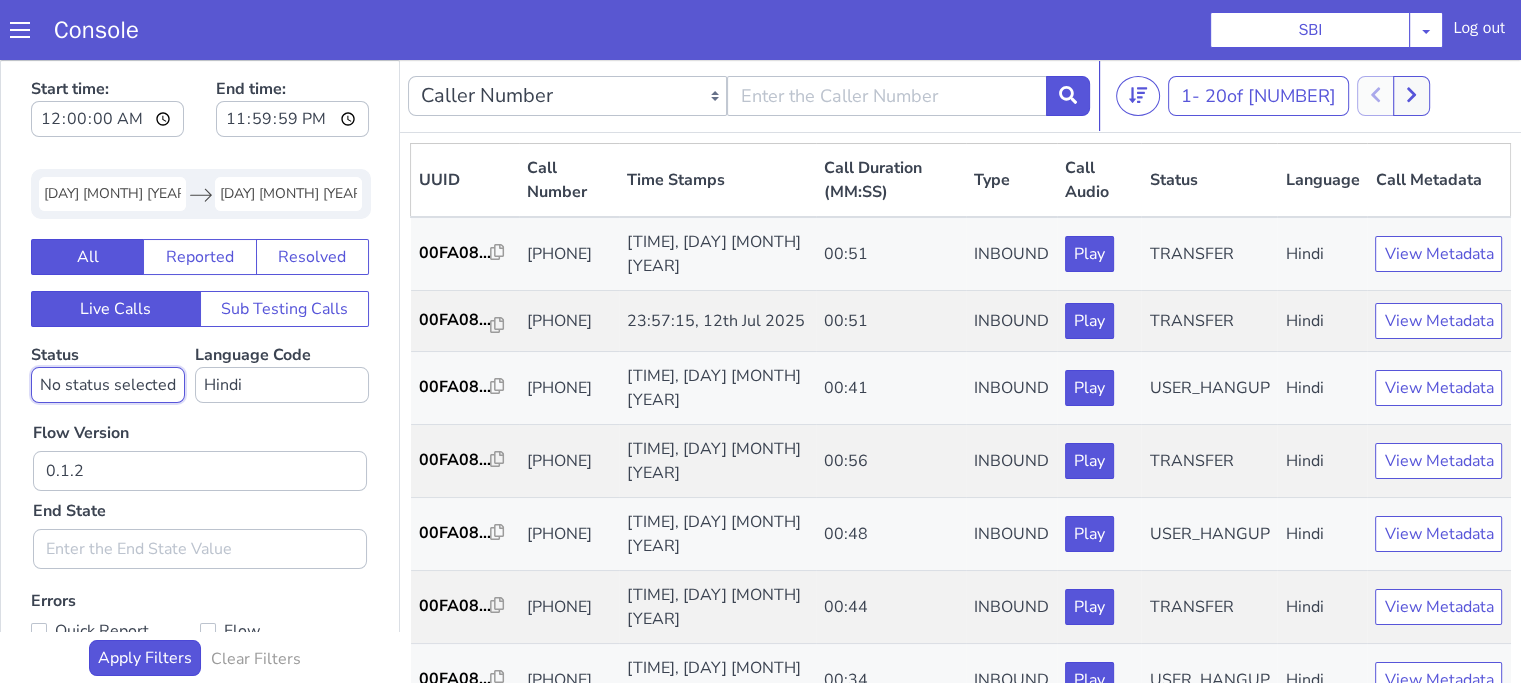 click on "No status selected HANGUP USER_HANGUP TRANSFER UNKNOWN" at bounding box center (108, 385) 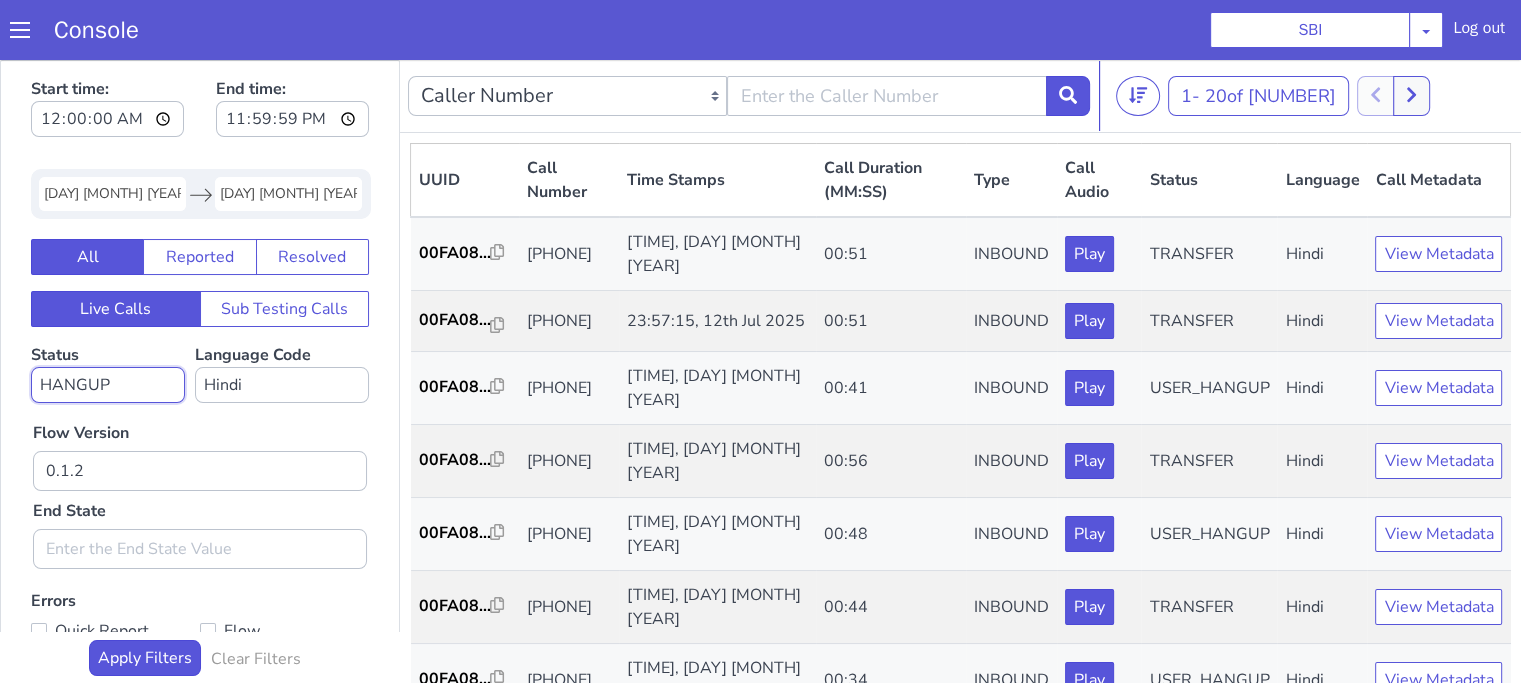 click on "No status selected HANGUP USER_HANGUP TRANSFER UNKNOWN" at bounding box center [108, 385] 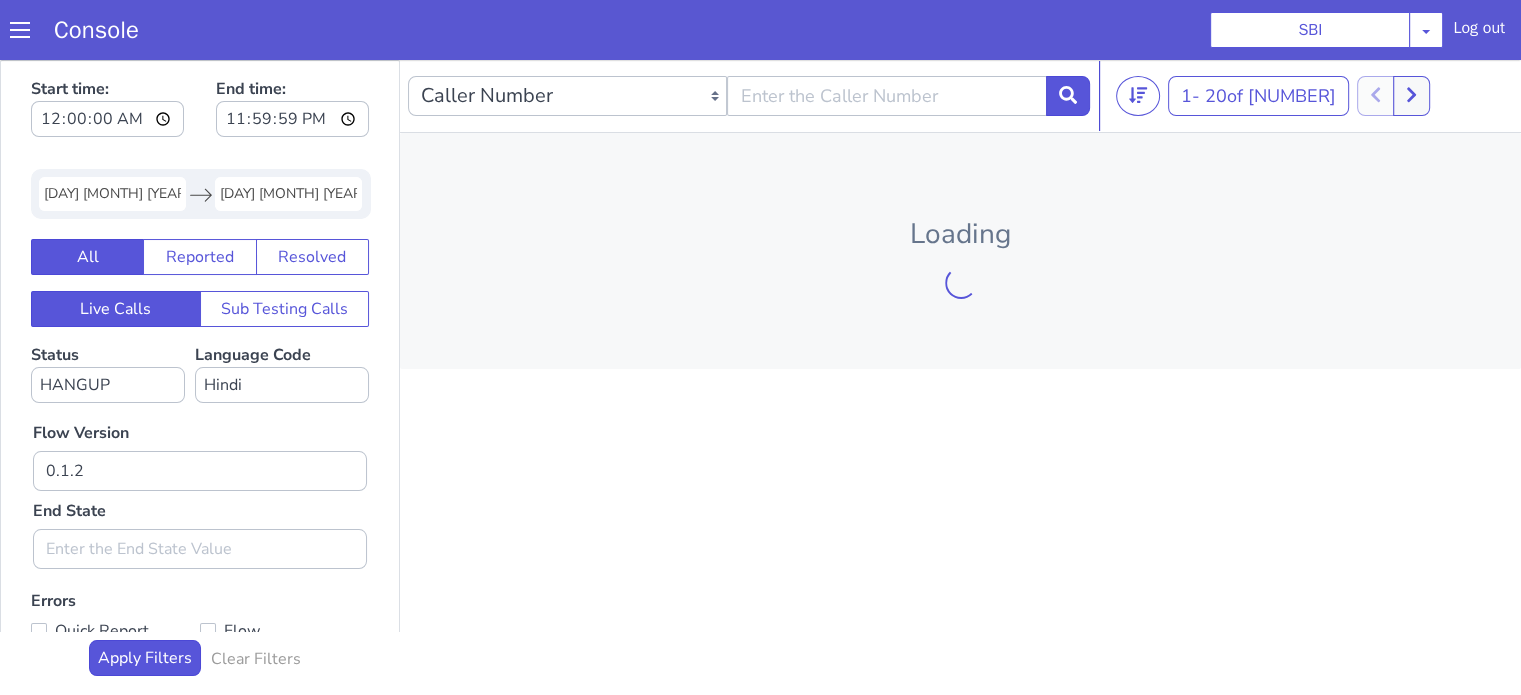 click on "Flow Version 0.1.2 End State" at bounding box center [200, 486] 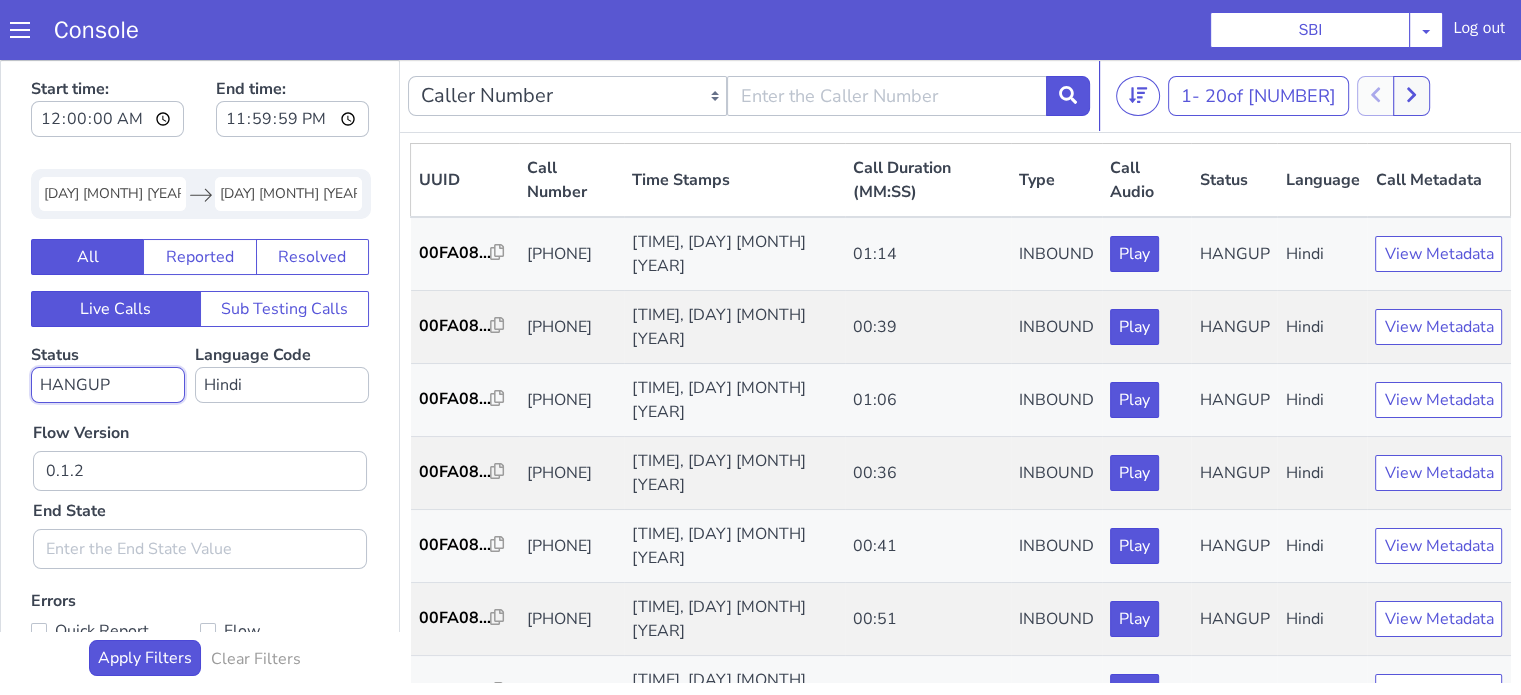 click on "No status selected HANGUP USER_HANGUP TRANSFER UNKNOWN" at bounding box center (108, 385) 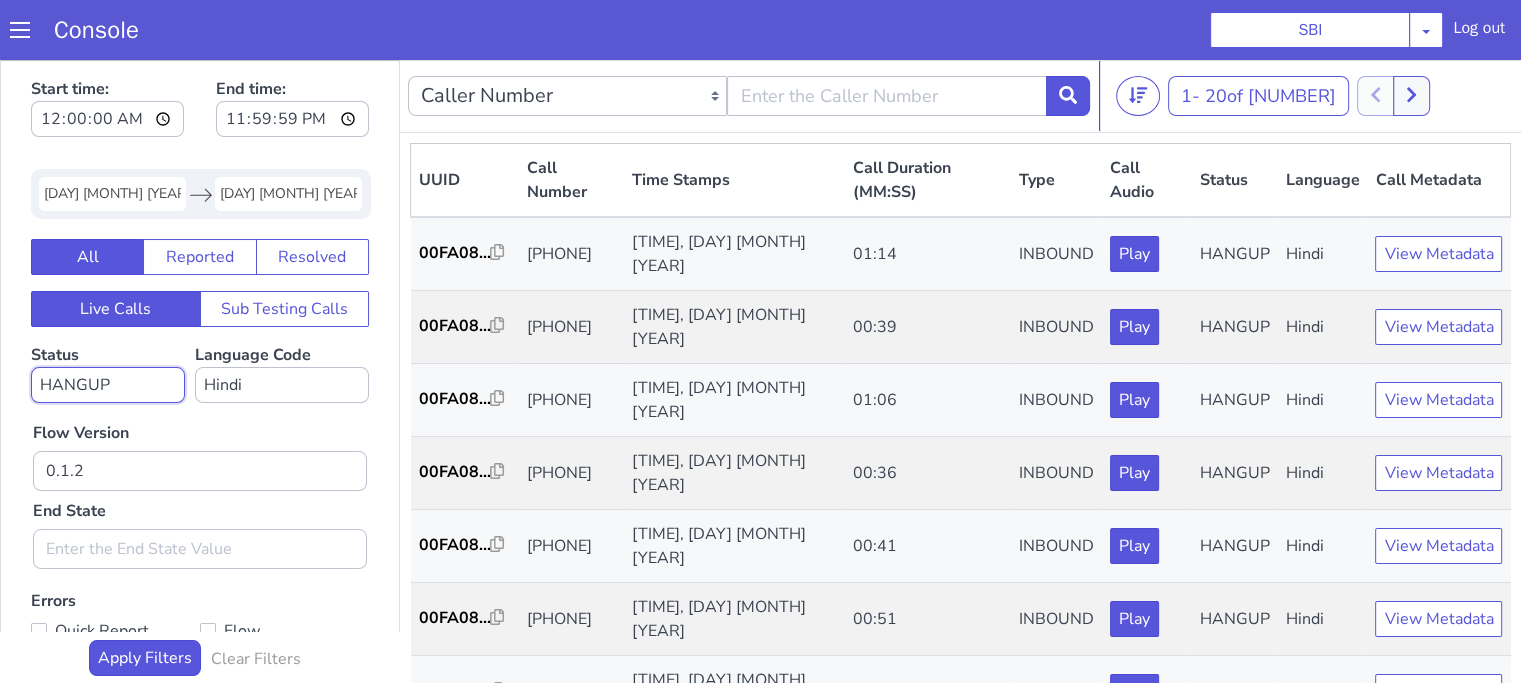 select on "TRANSFER" 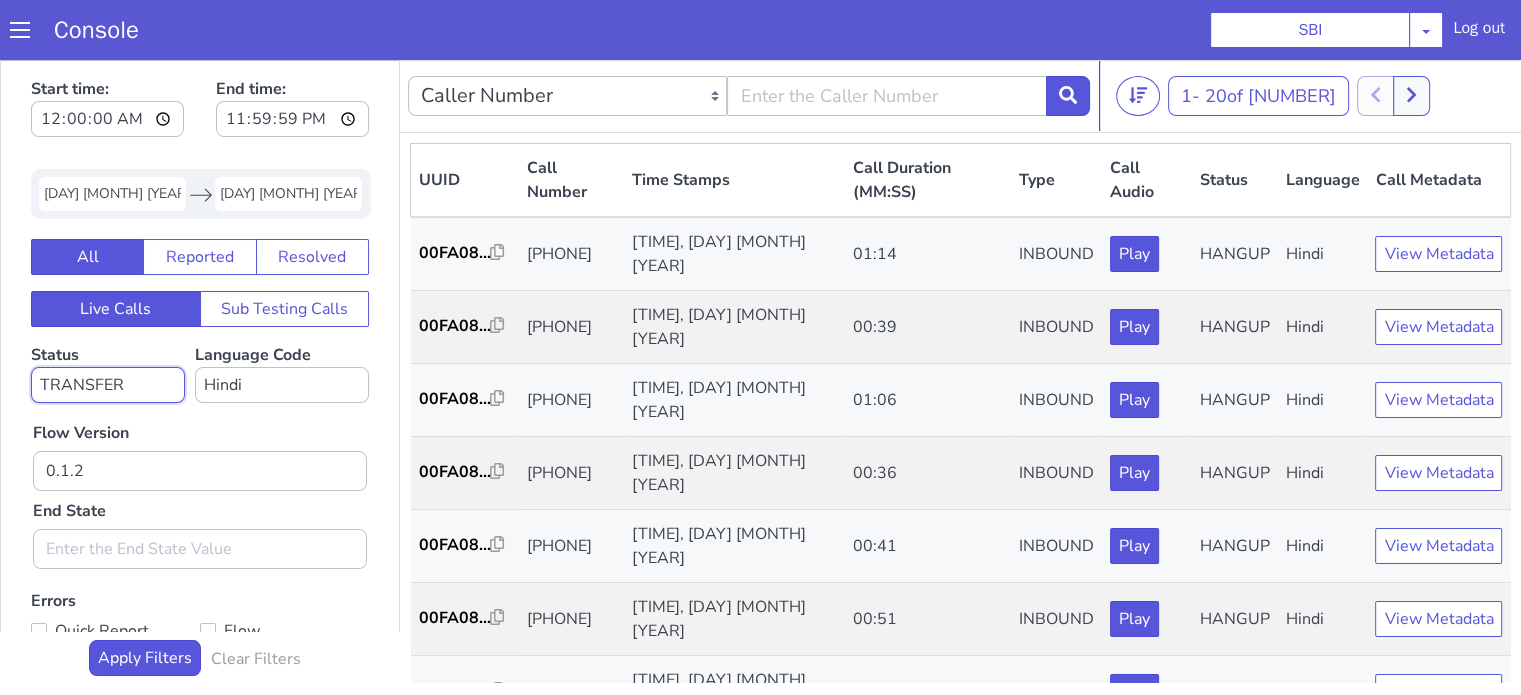 click on "No status selected HANGUP USER_HANGUP TRANSFER UNKNOWN" at bounding box center [108, 385] 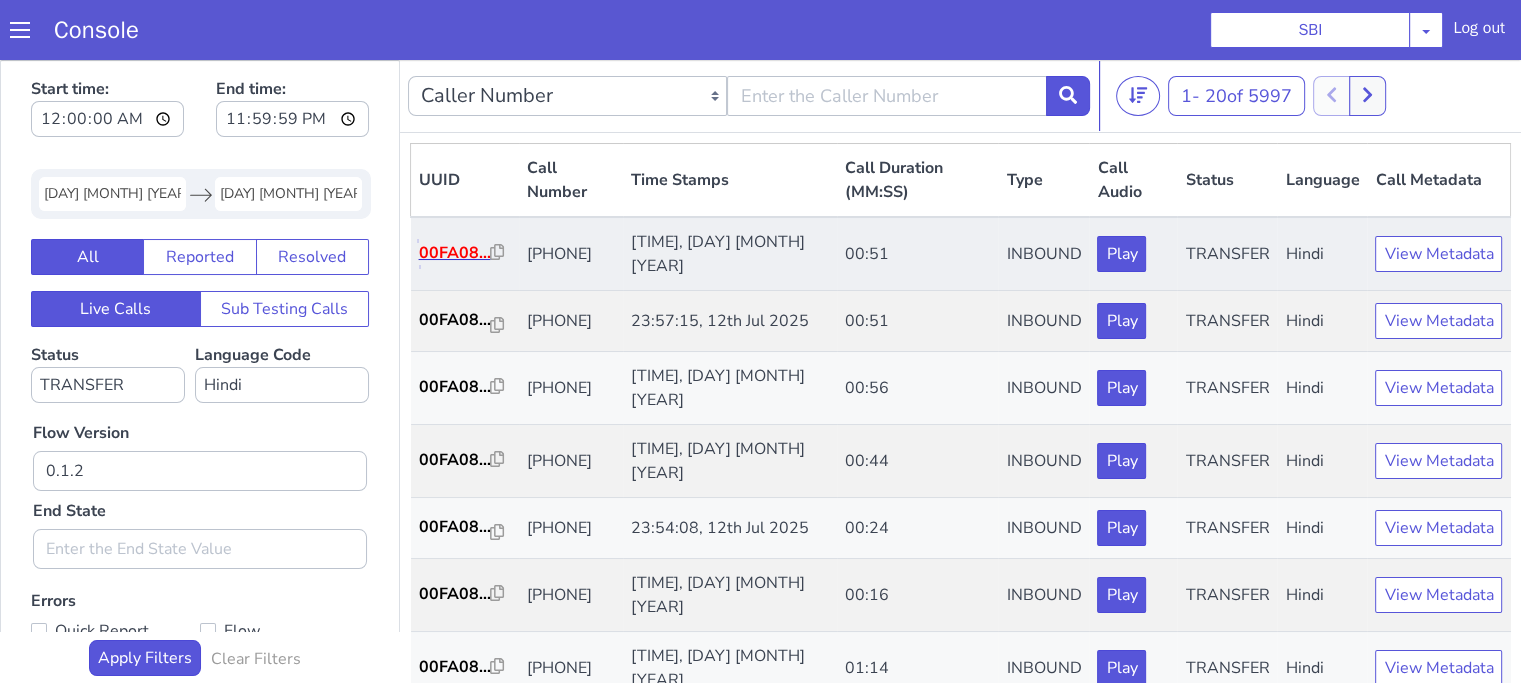 click on "00FA08..." at bounding box center [455, 253] 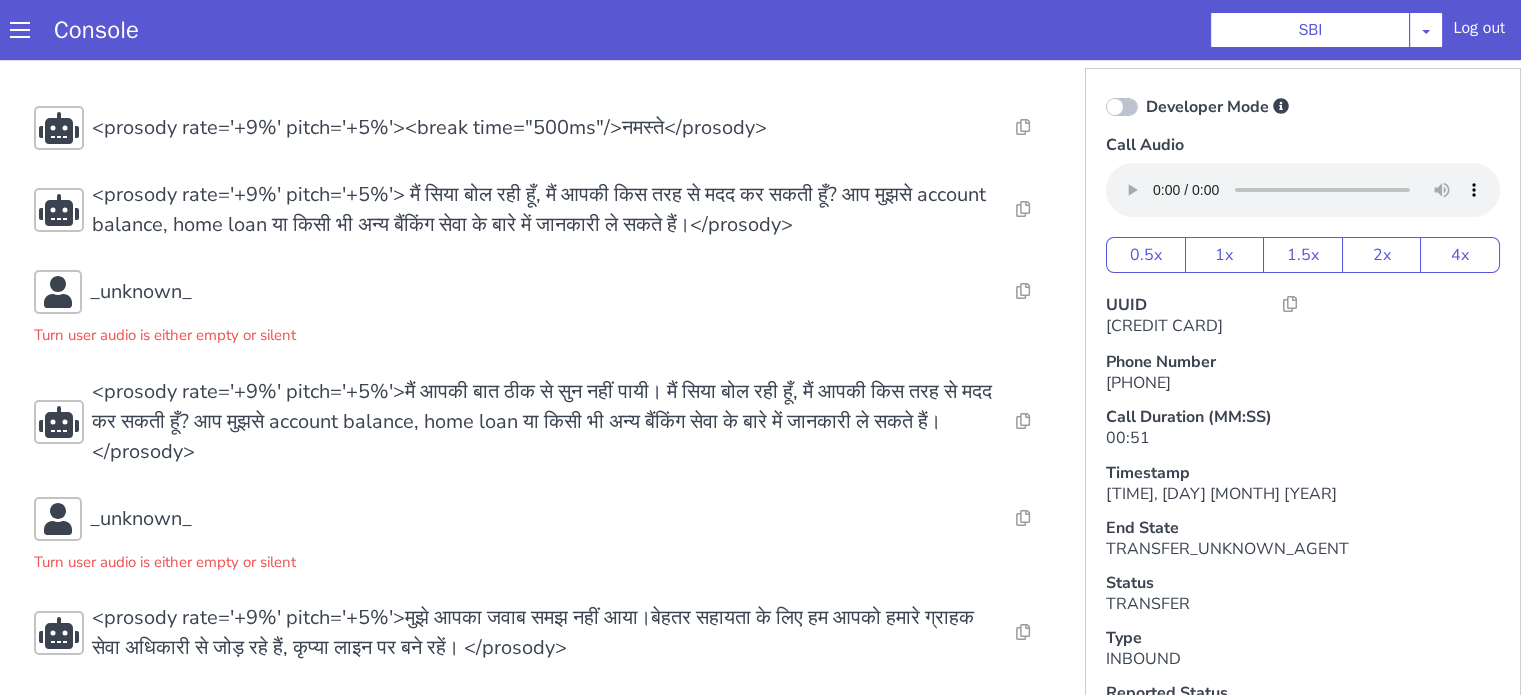 scroll, scrollTop: 11, scrollLeft: 0, axis: vertical 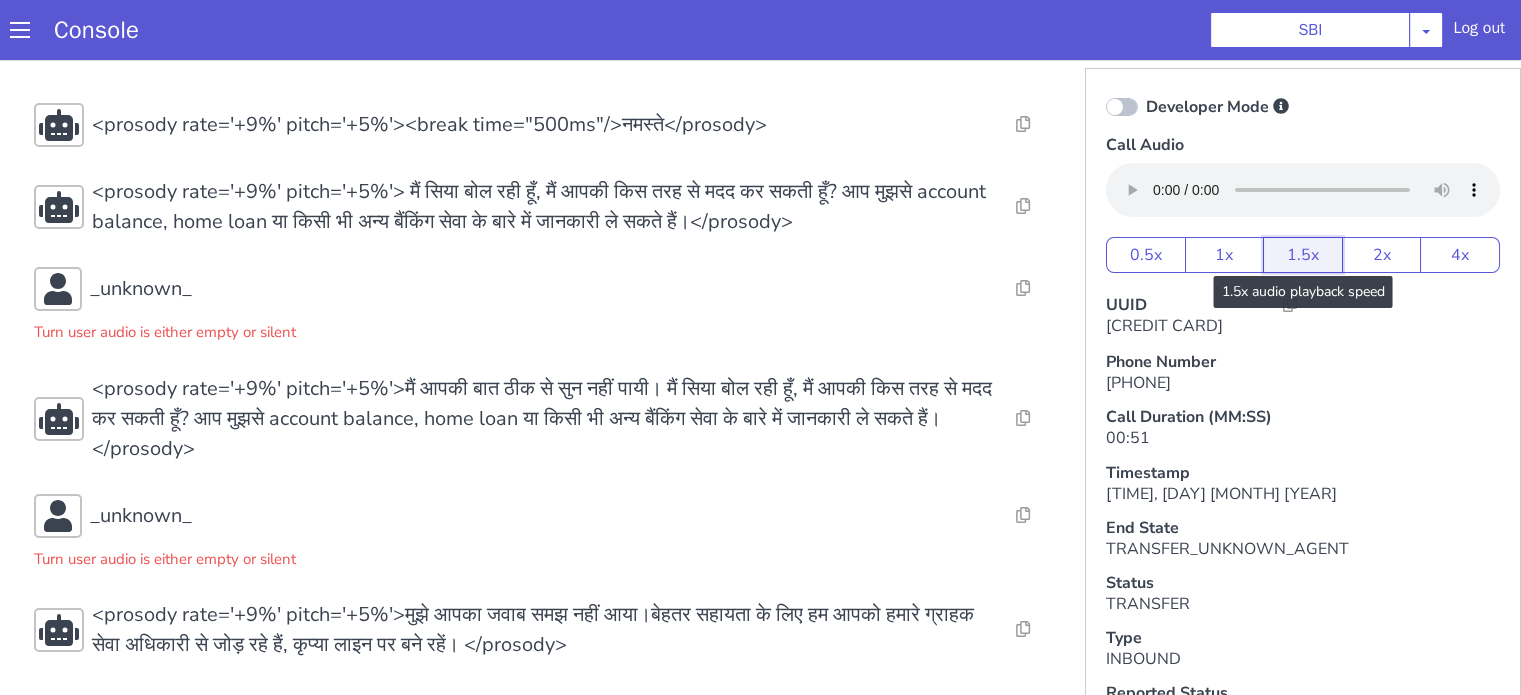 click on "1.5x" at bounding box center [1303, 255] 